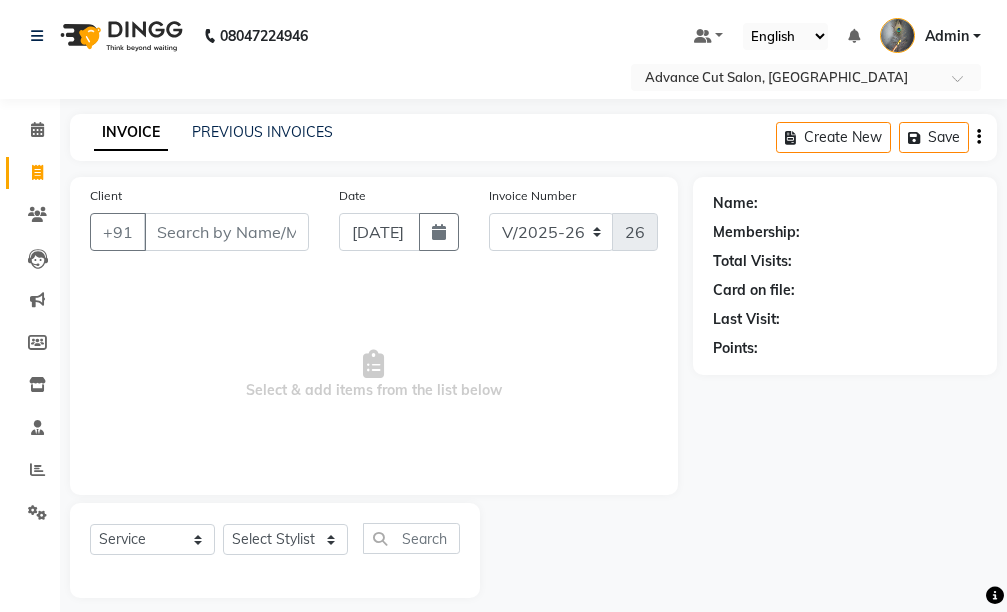 select on "4939" 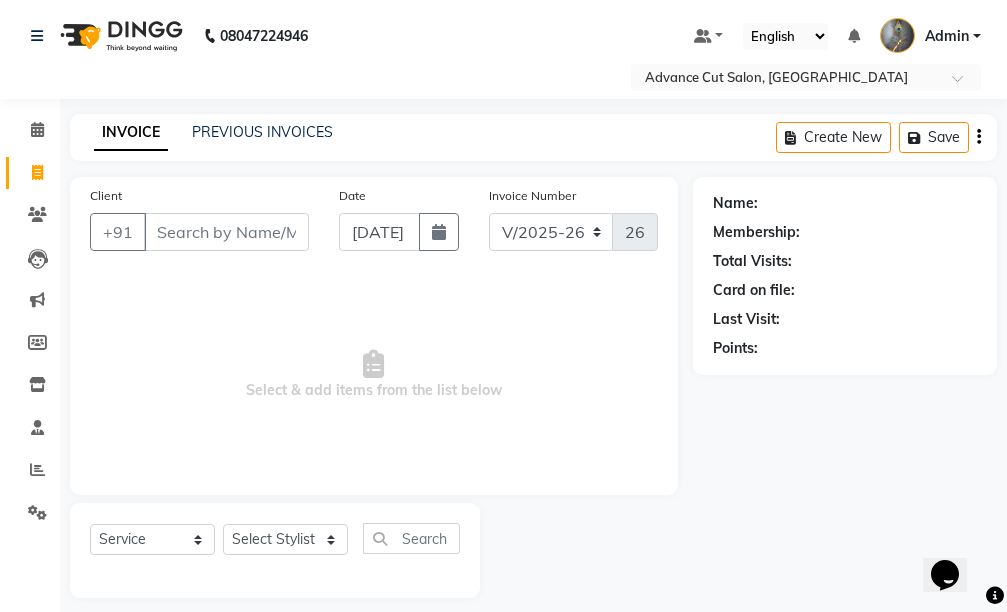 scroll, scrollTop: 0, scrollLeft: 0, axis: both 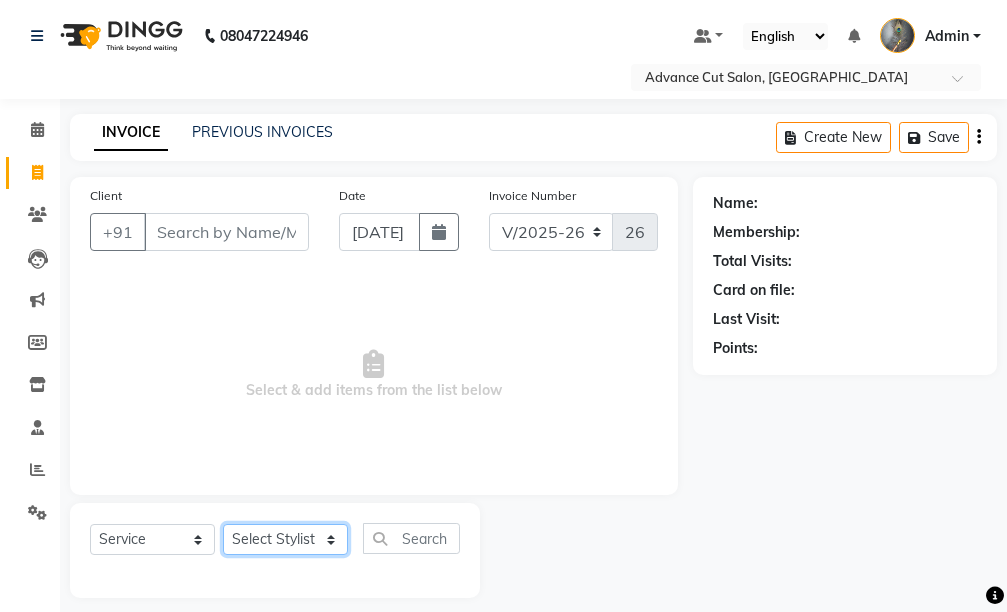 click on "Select Stylist Admin chahit COUNTOR [PERSON_NAME] mamta [PERSON_NAME] navi [PERSON_NAME] [PERSON_NAME] [PERSON_NAME] sunny tip" 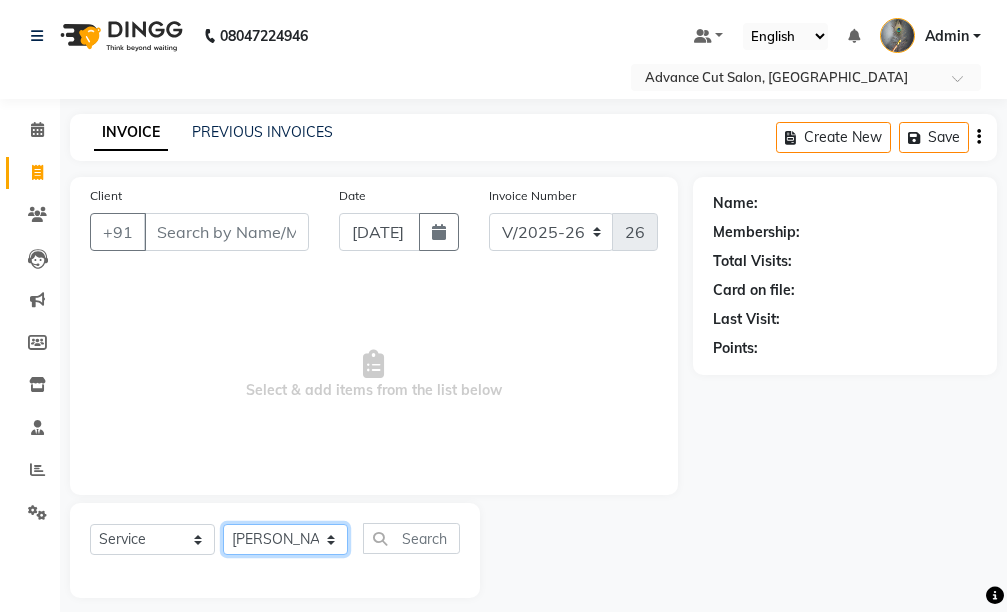 click on "Select Stylist Admin chahit COUNTOR [PERSON_NAME] mamta [PERSON_NAME] navi [PERSON_NAME] [PERSON_NAME] [PERSON_NAME] sunny tip" 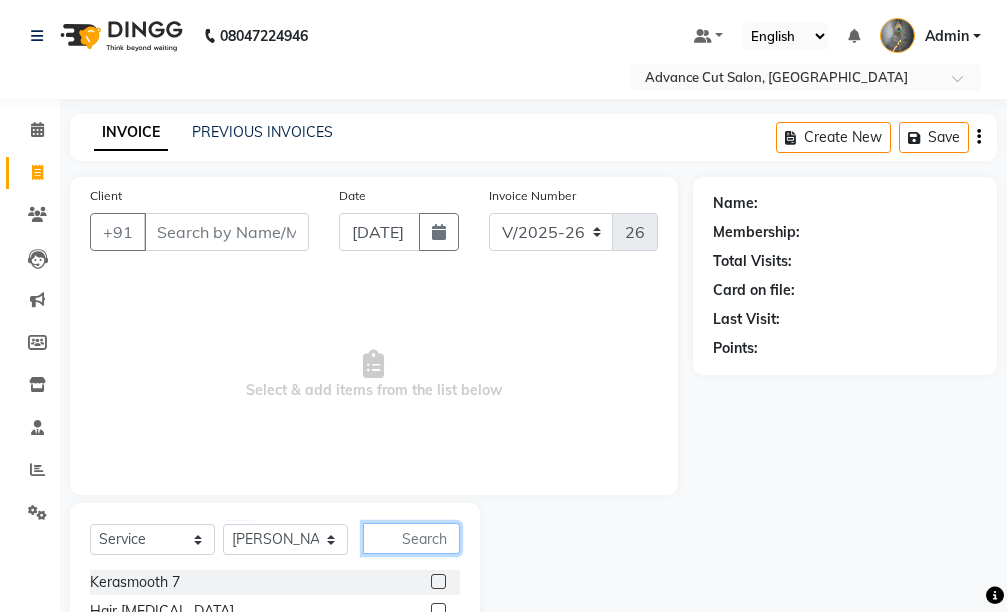 click 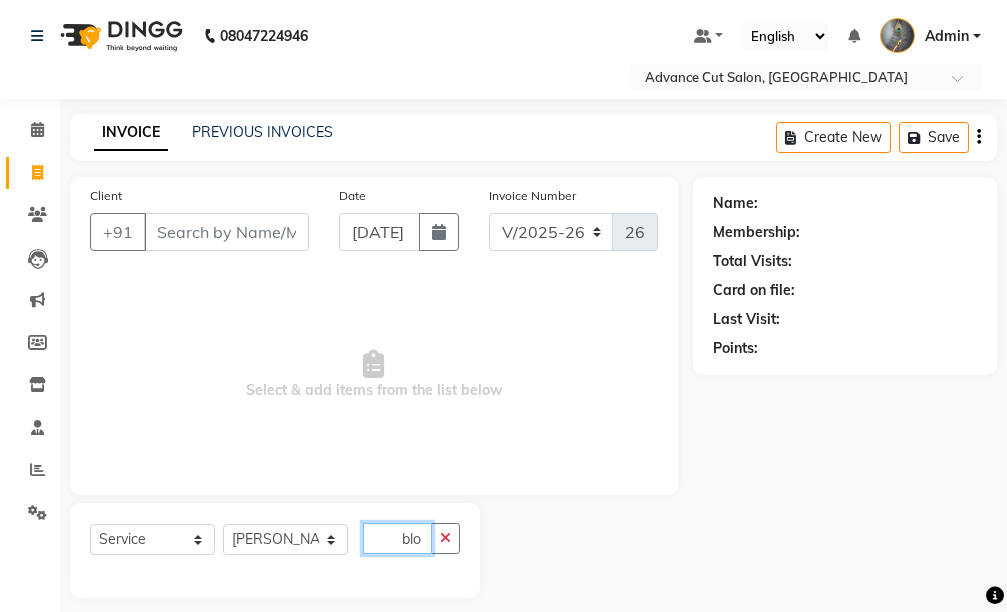 scroll, scrollTop: 0, scrollLeft: 0, axis: both 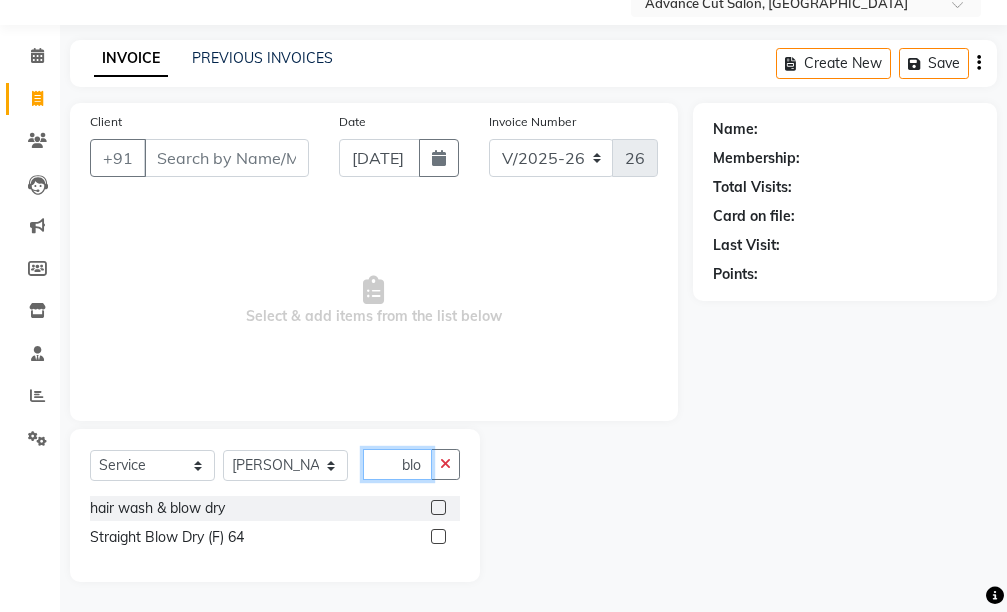 type on "blo" 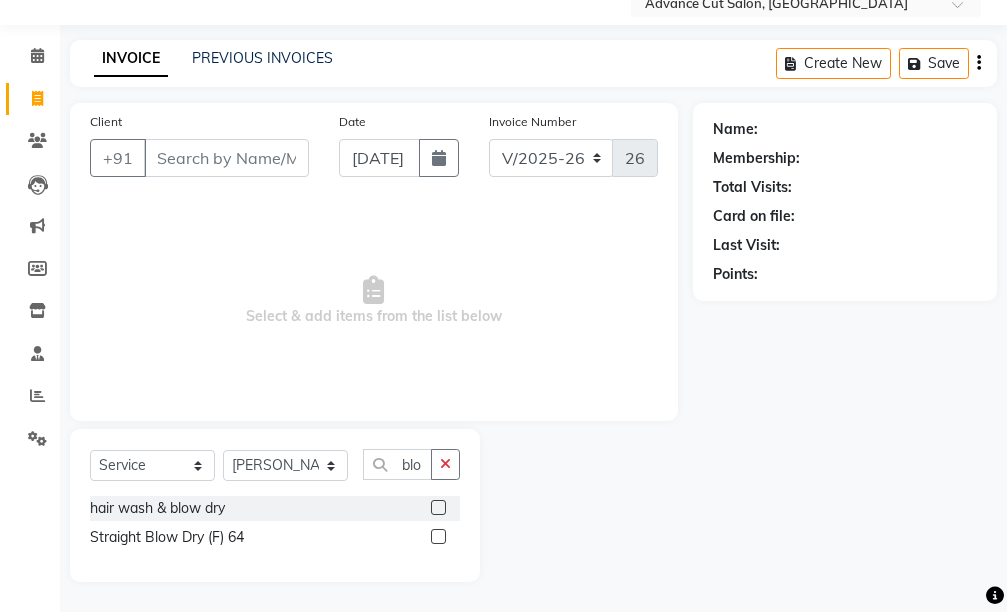 click 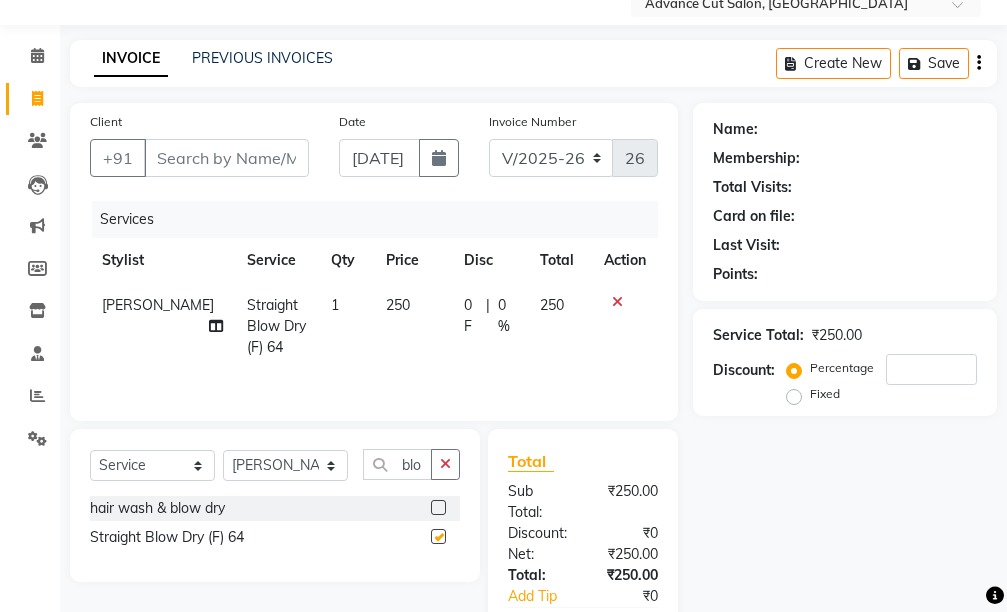 checkbox on "false" 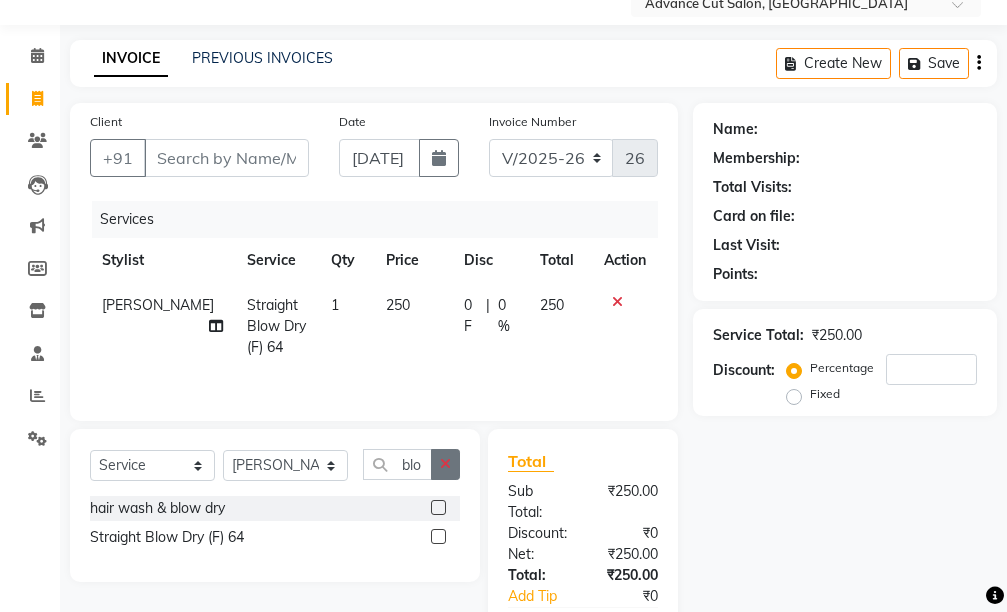 click 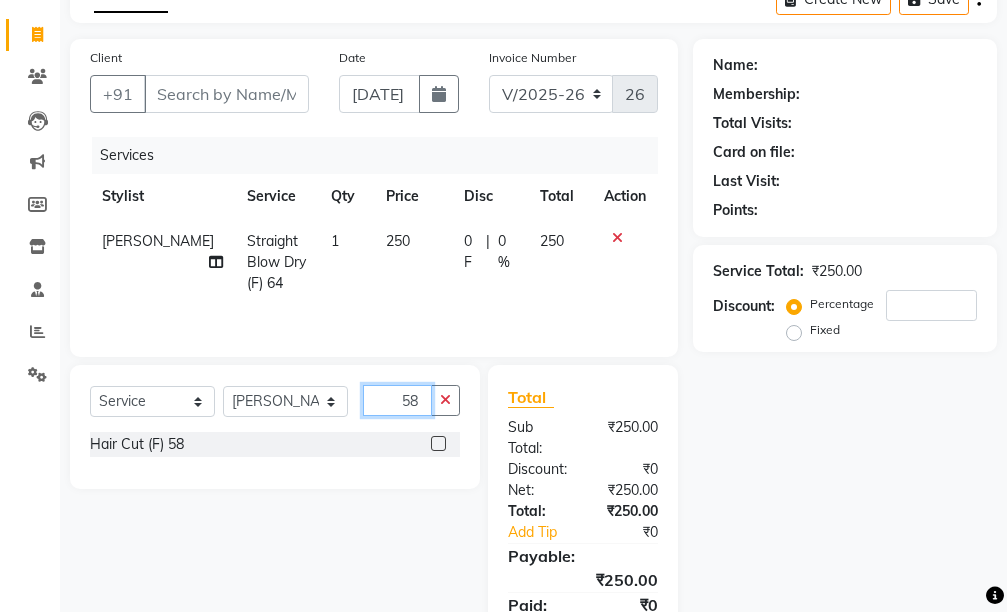scroll, scrollTop: 174, scrollLeft: 0, axis: vertical 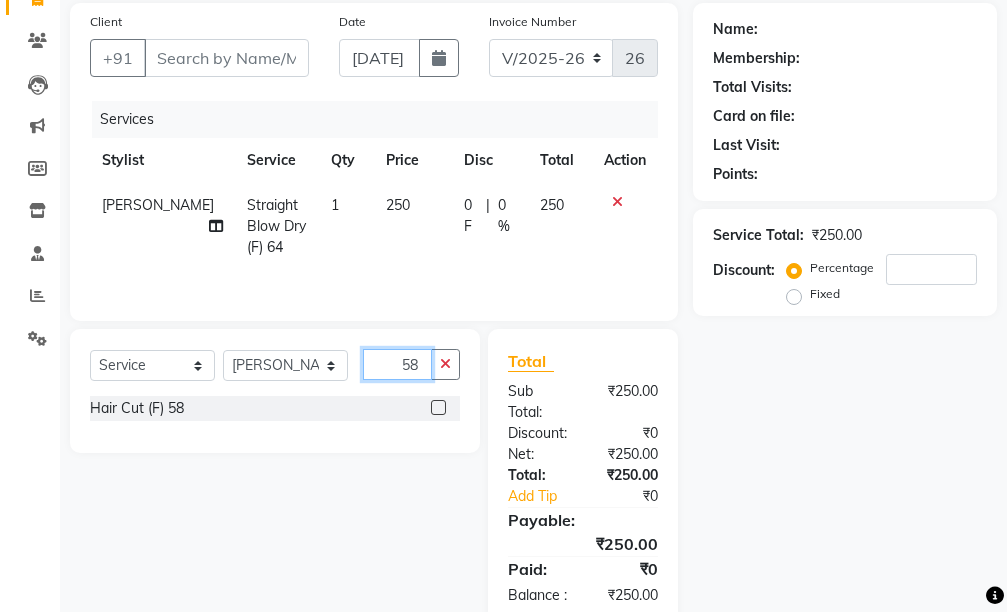 type on "58" 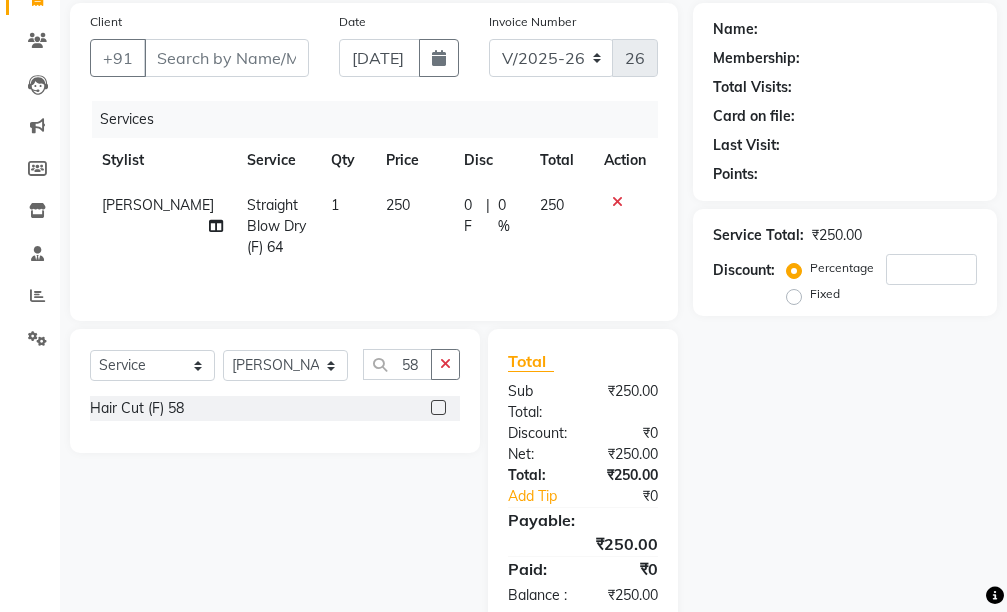 click 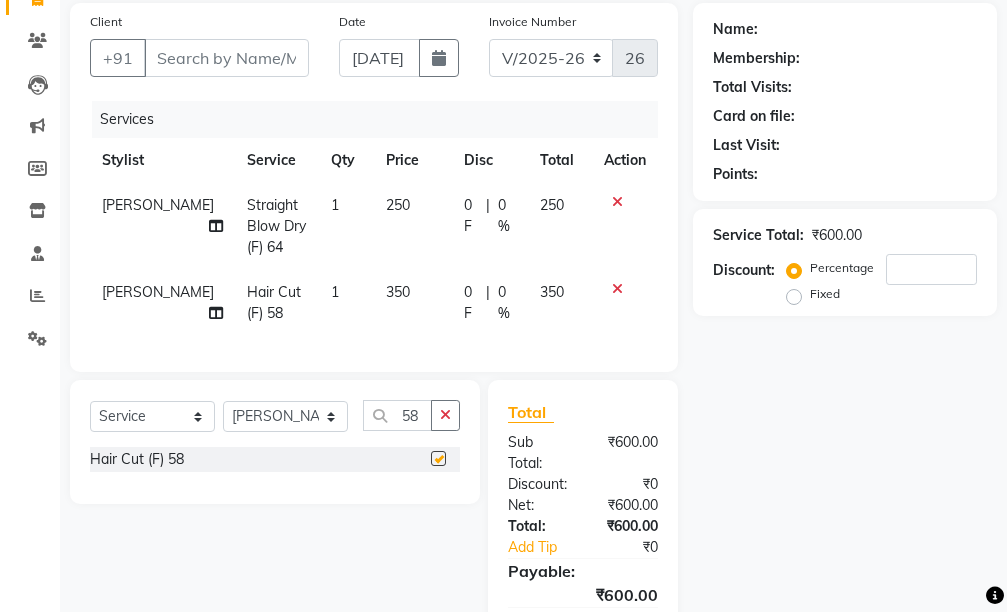 checkbox on "false" 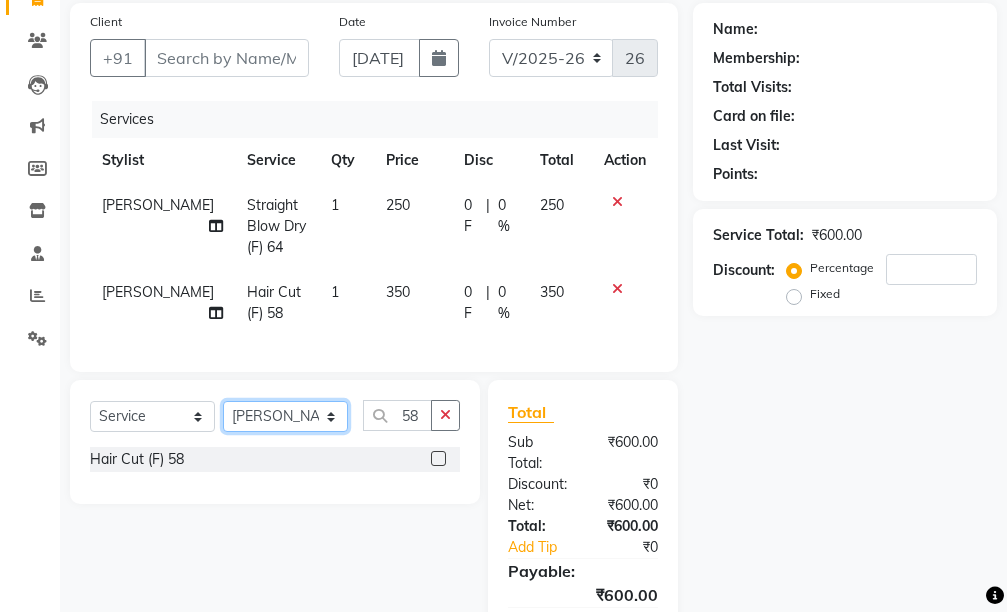 click on "Select Stylist Admin chahit COUNTOR [PERSON_NAME] mamta [PERSON_NAME] navi [PERSON_NAME] [PERSON_NAME] [PERSON_NAME] sunny tip" 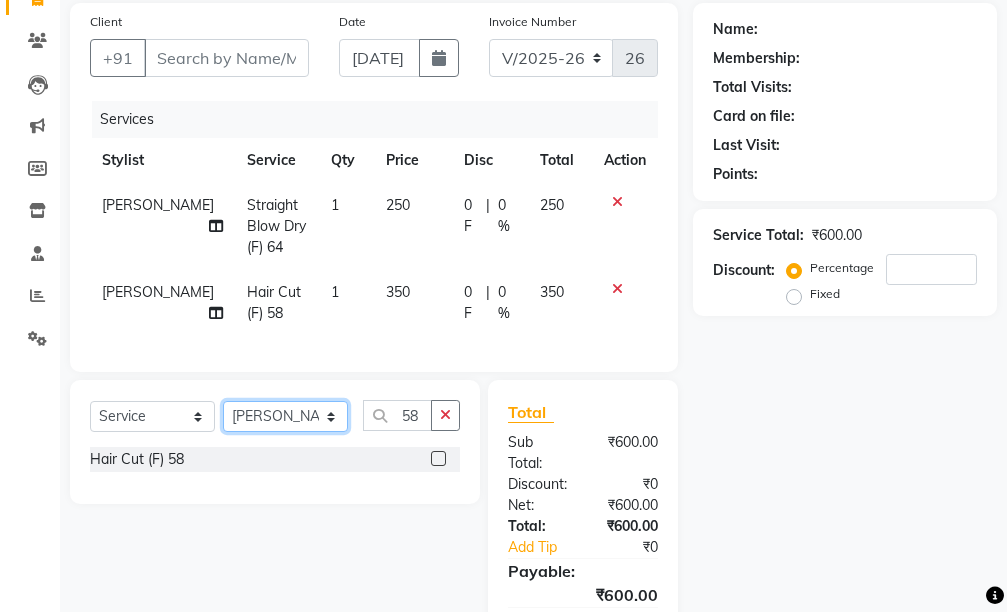select on "38522" 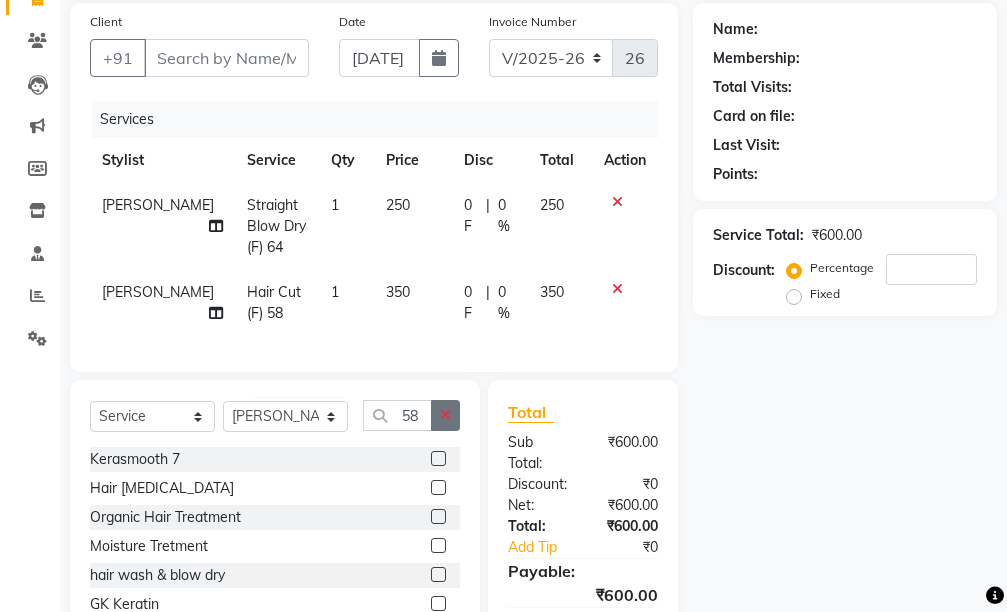 click 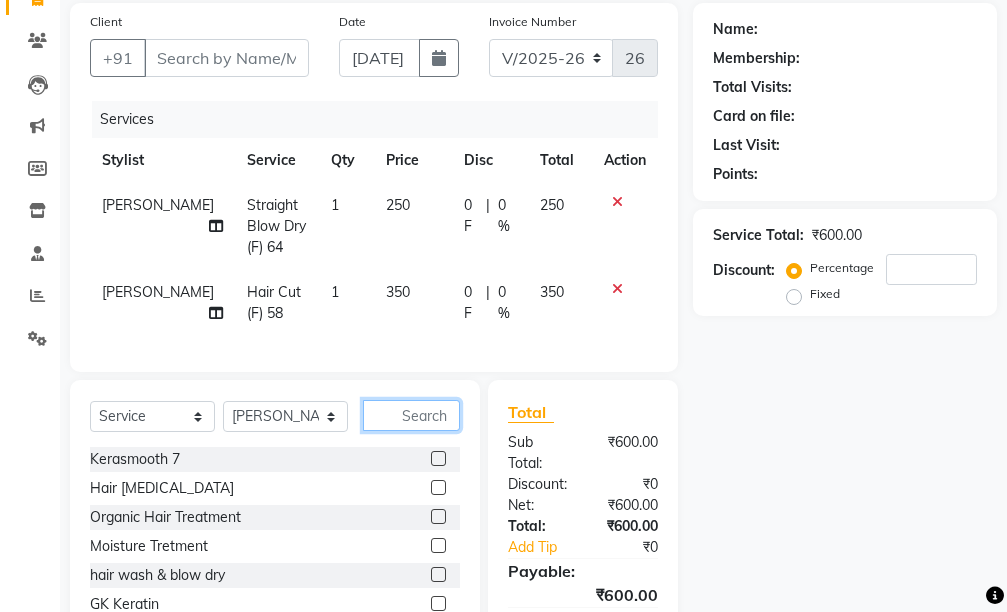 type on "p" 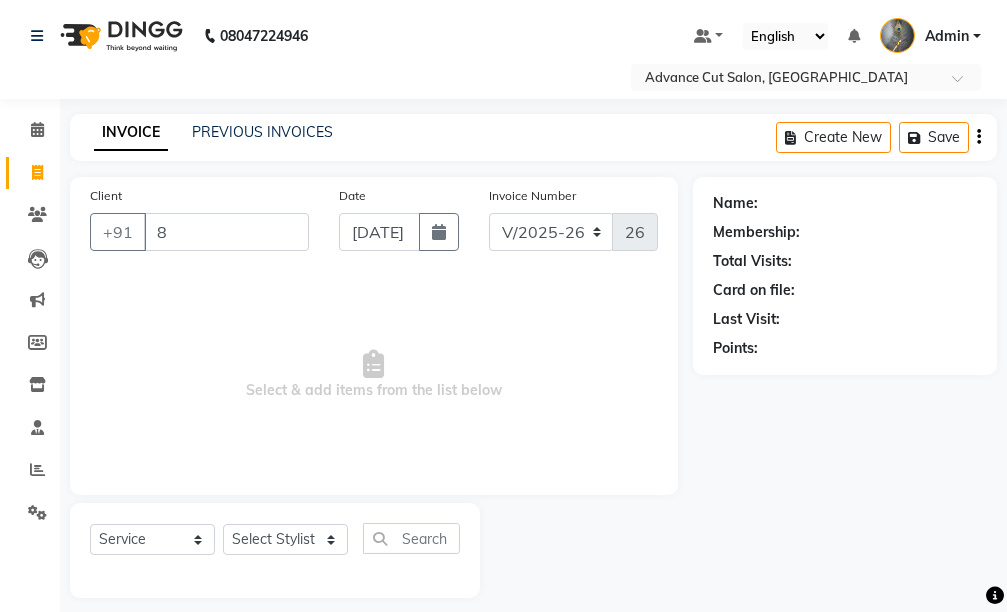 select on "4939" 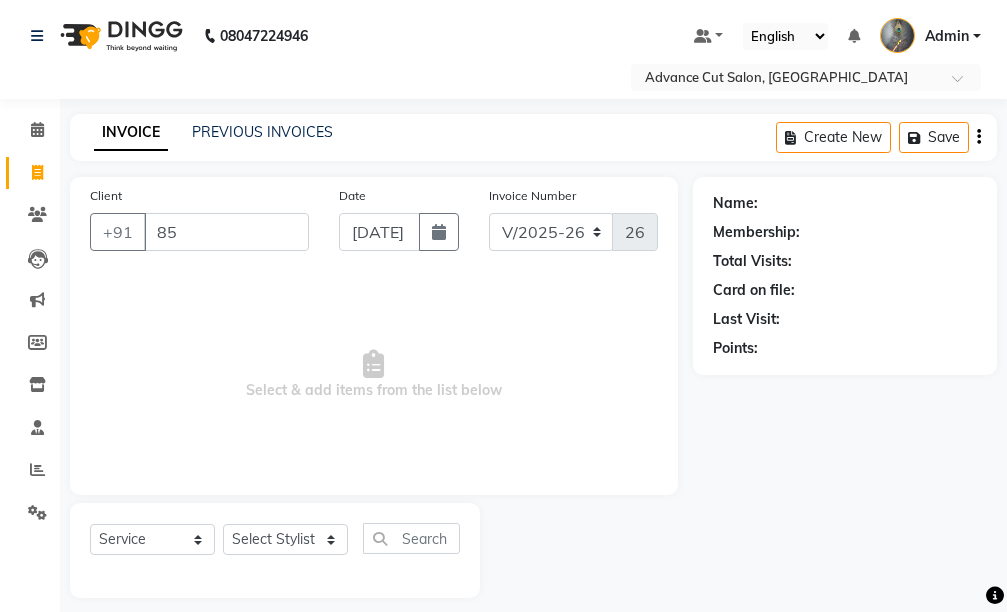 scroll, scrollTop: 0, scrollLeft: 0, axis: both 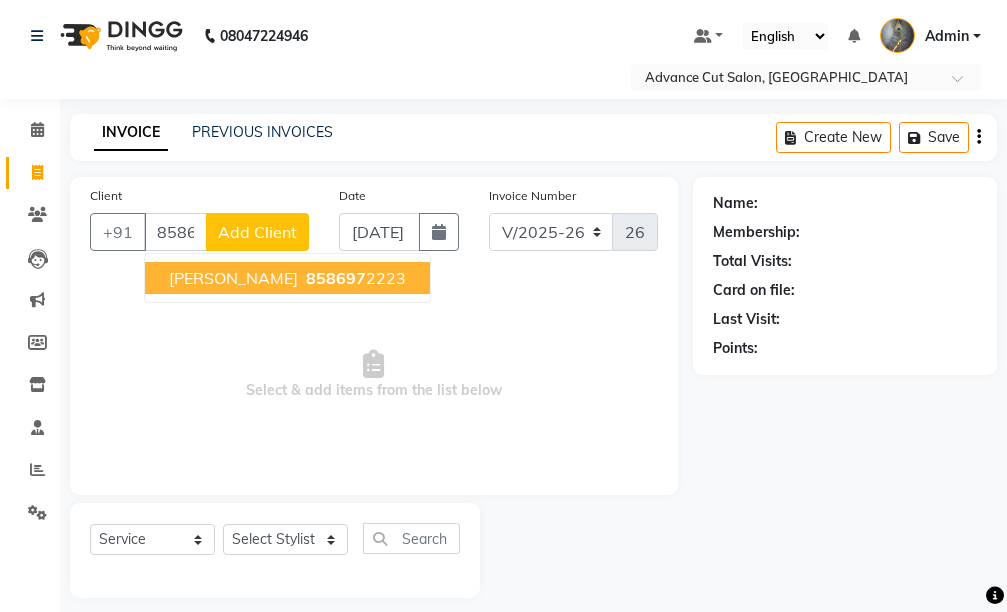 click on "[PERSON_NAME]" at bounding box center (233, 278) 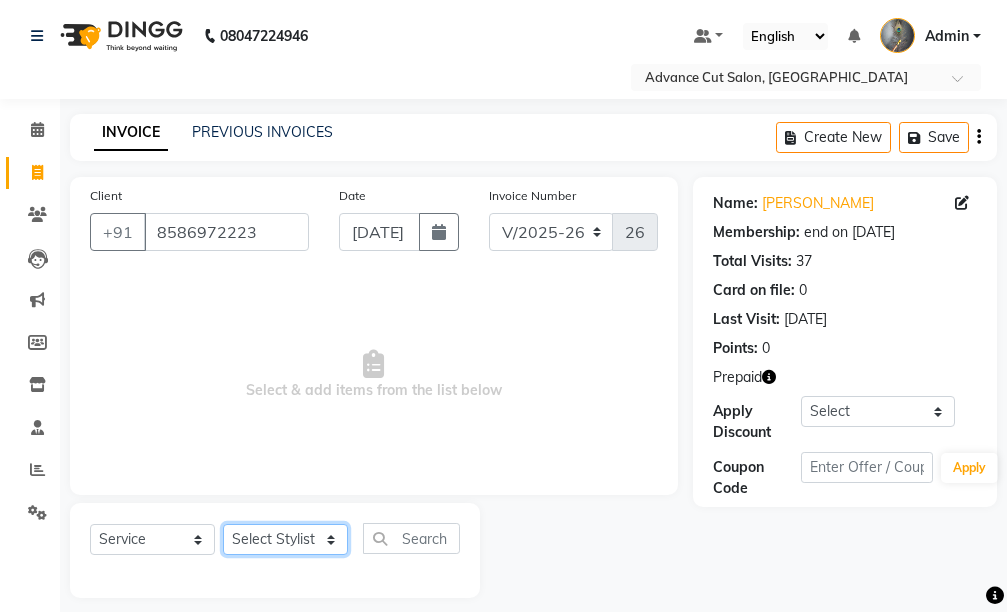 click on "Select Stylist Admin chahit COUNTOR [PERSON_NAME] mamta [PERSON_NAME] navi [PERSON_NAME] [PERSON_NAME] [PERSON_NAME] sunny tip" 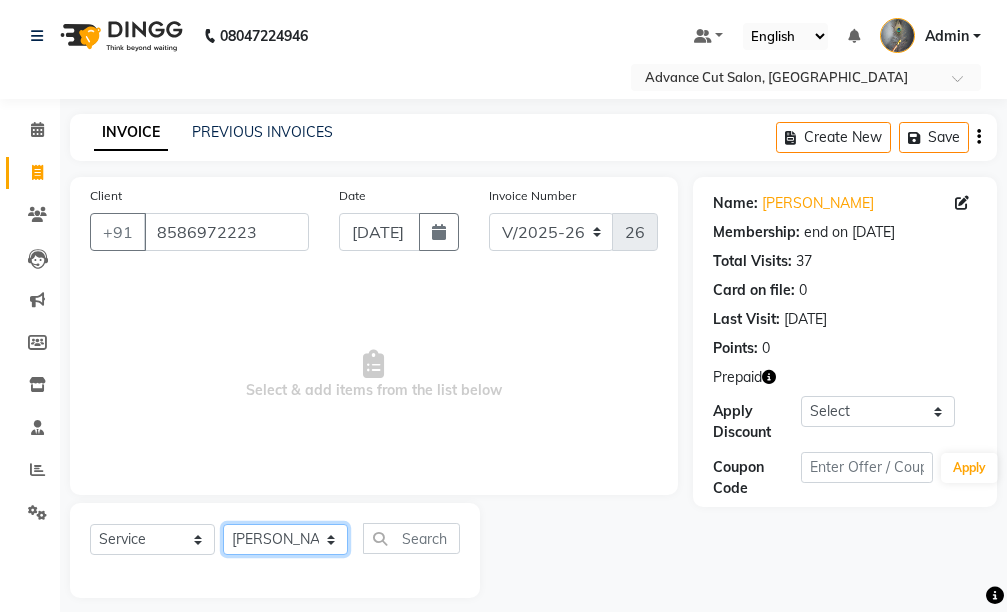 click on "Select Stylist Admin chahit COUNTOR [PERSON_NAME] mamta [PERSON_NAME] navi [PERSON_NAME] [PERSON_NAME] [PERSON_NAME] sunny tip" 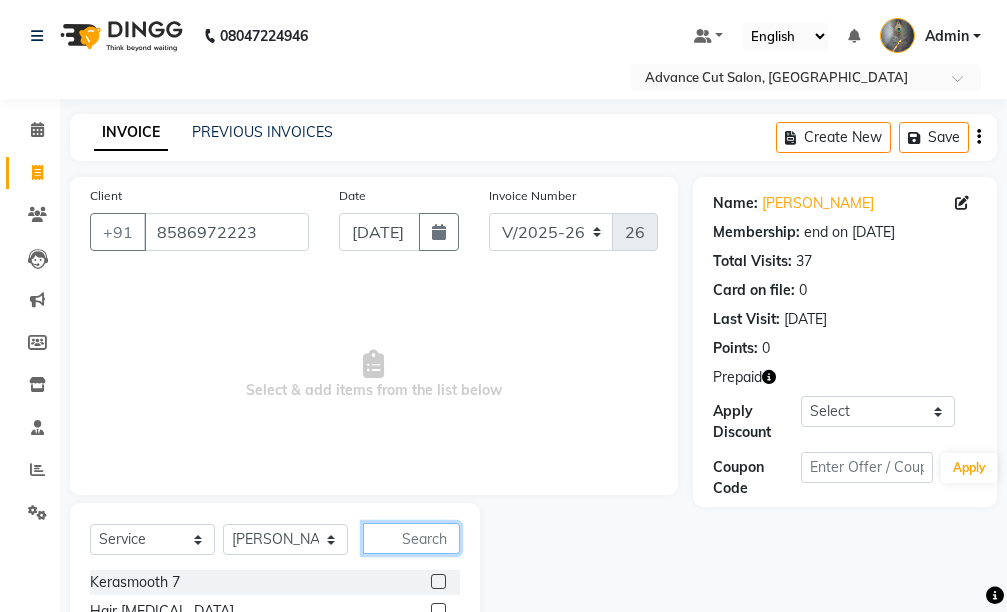 click 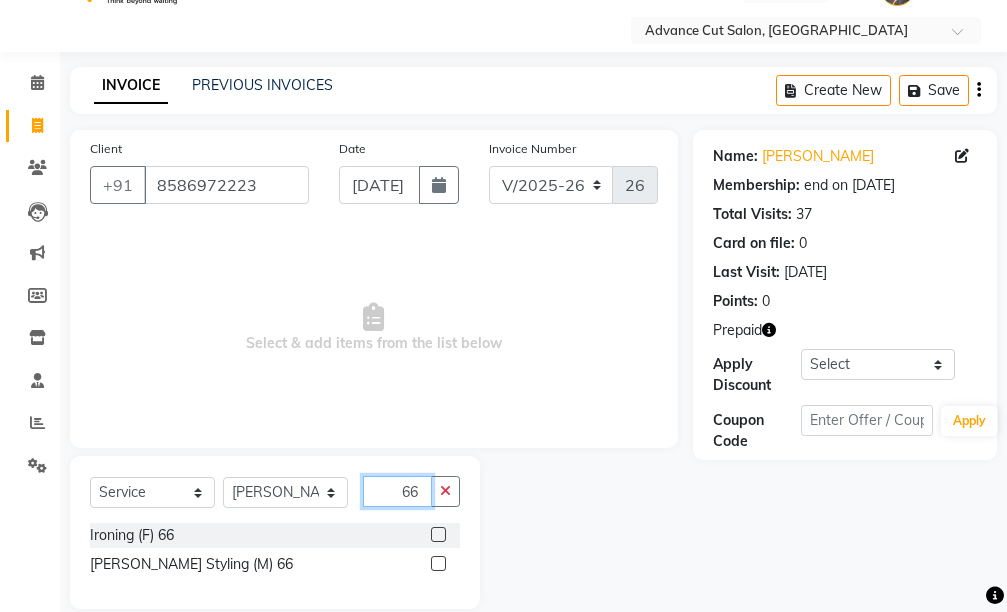 scroll, scrollTop: 74, scrollLeft: 0, axis: vertical 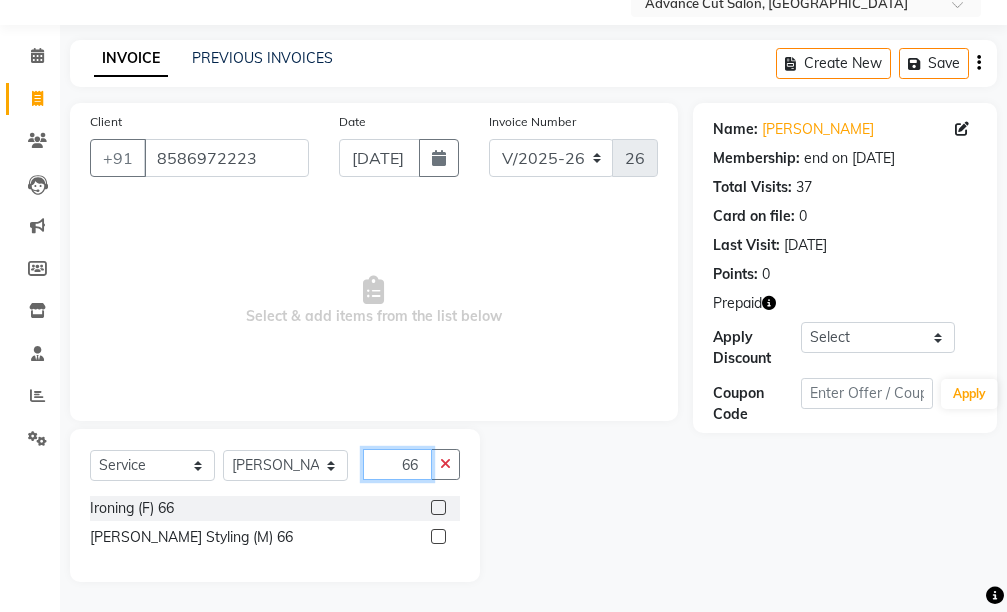 type on "66" 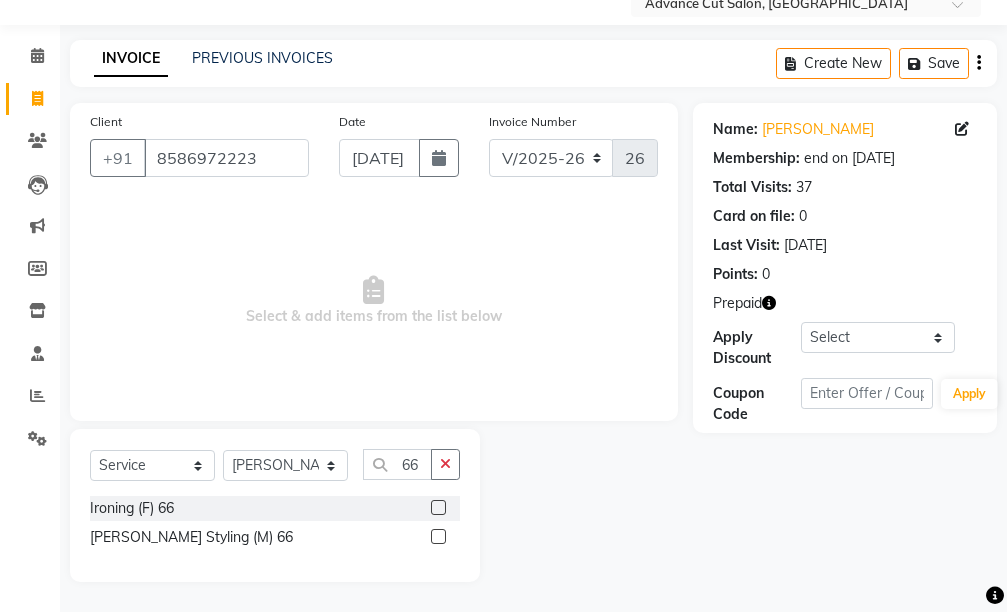 click 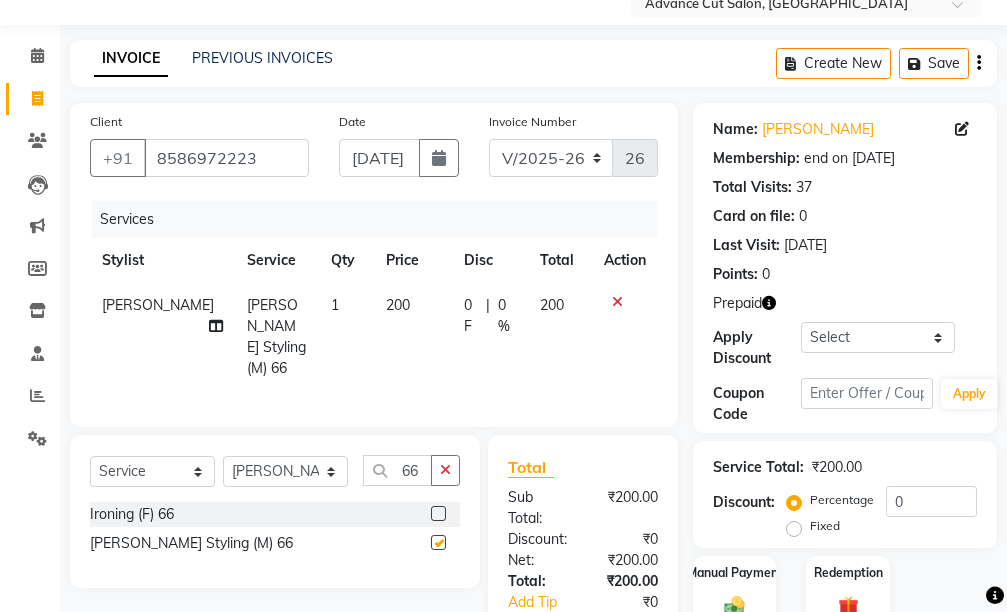 checkbox on "false" 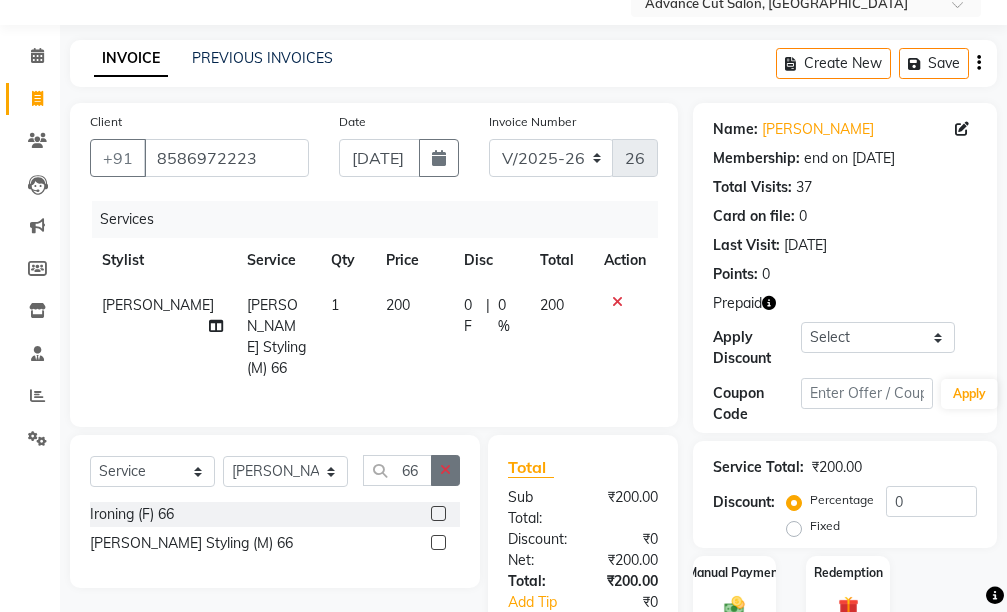 click 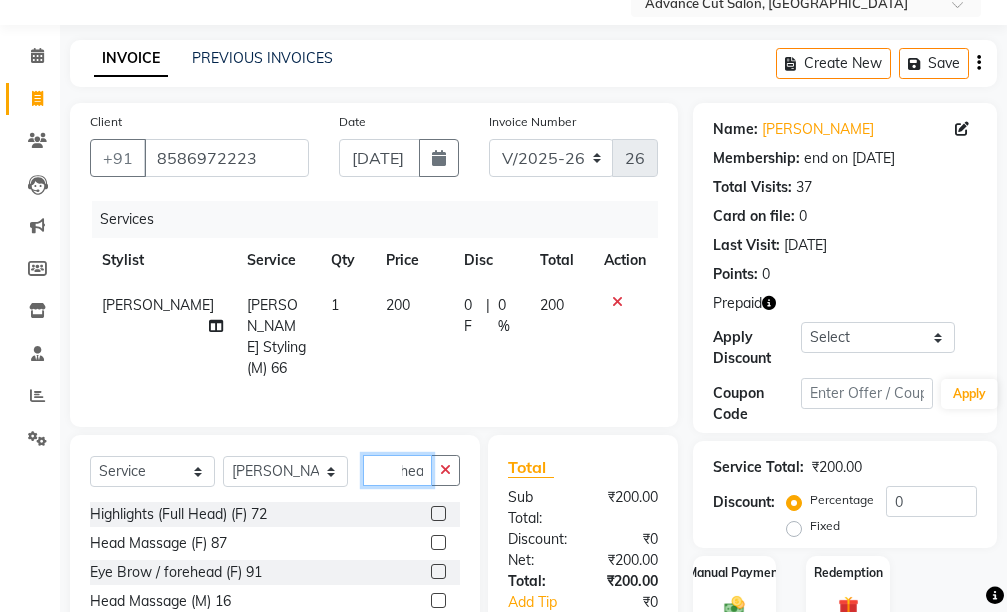 scroll, scrollTop: 0, scrollLeft: 10, axis: horizontal 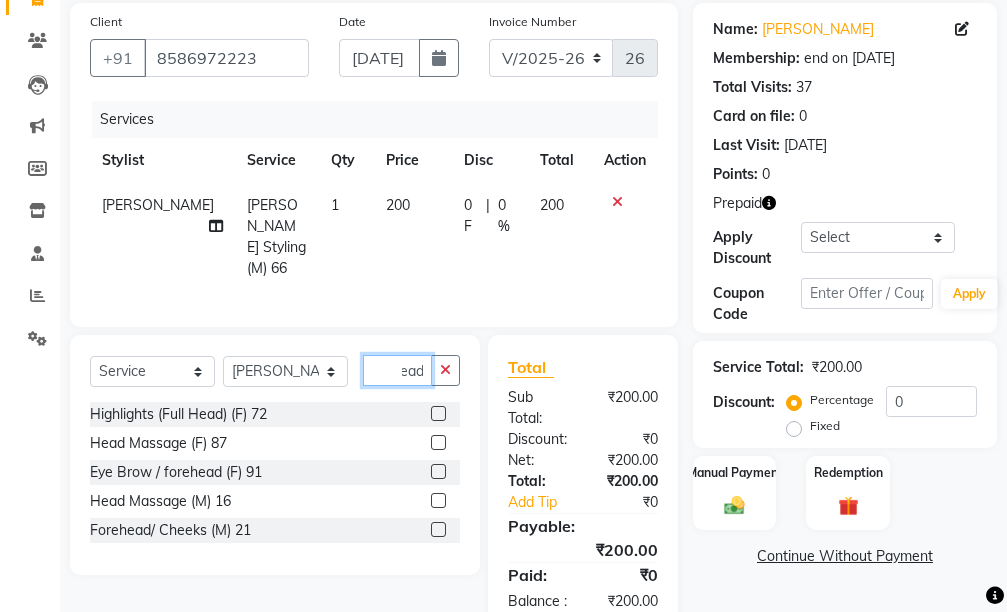 type on "head" 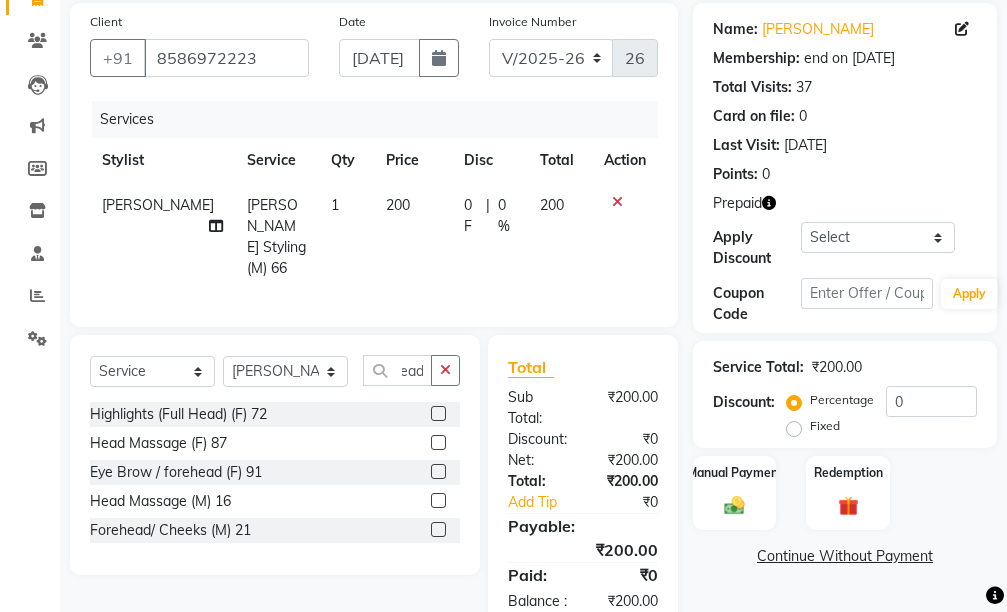 scroll, scrollTop: 0, scrollLeft: 0, axis: both 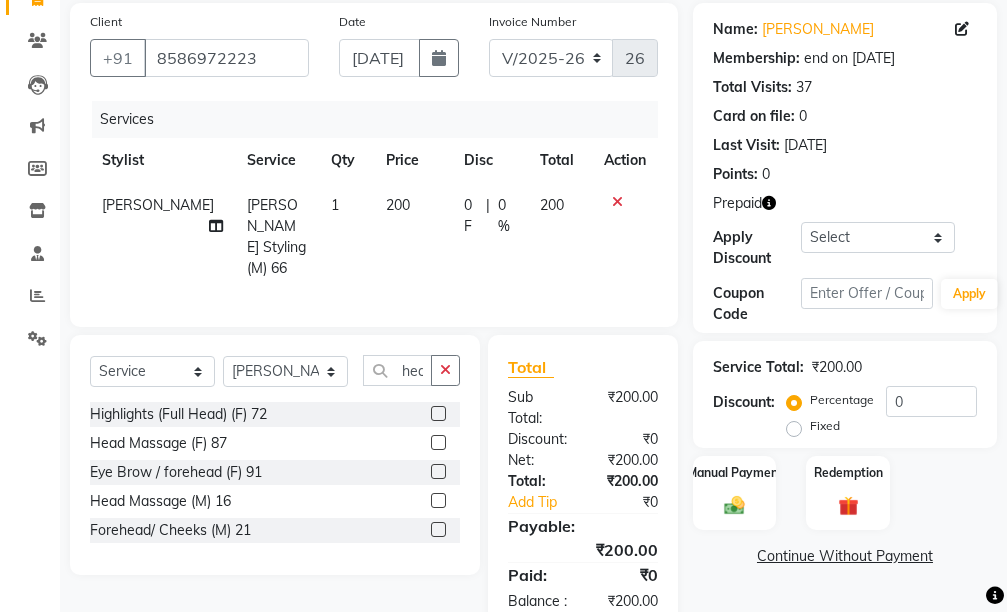 click 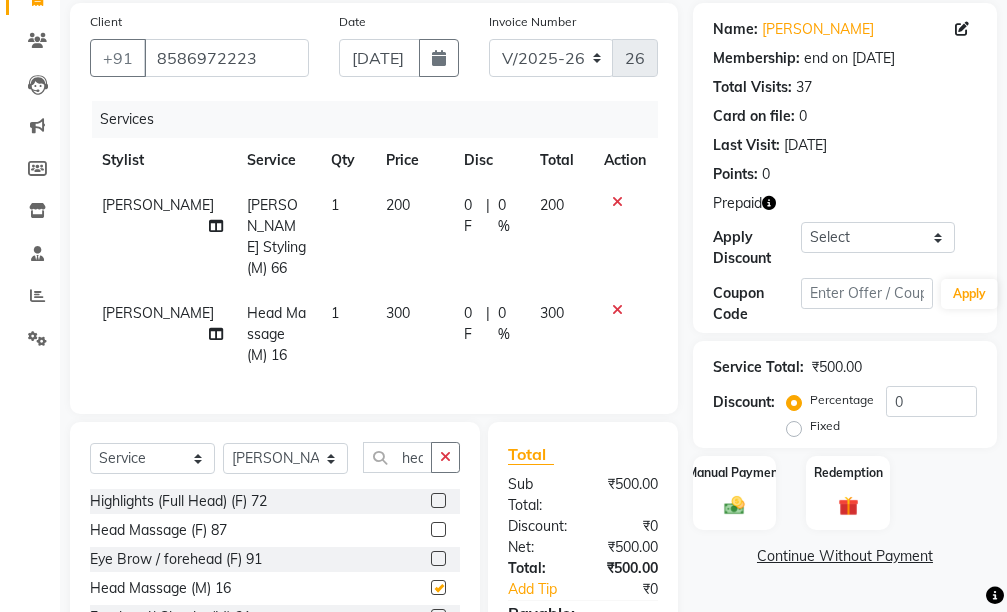 checkbox on "false" 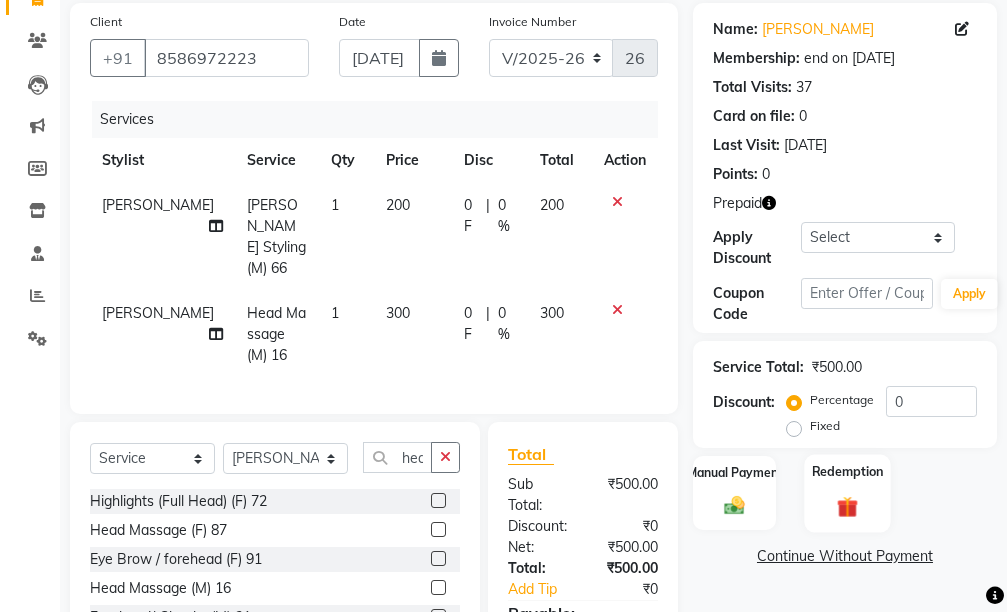 click on "Redemption" 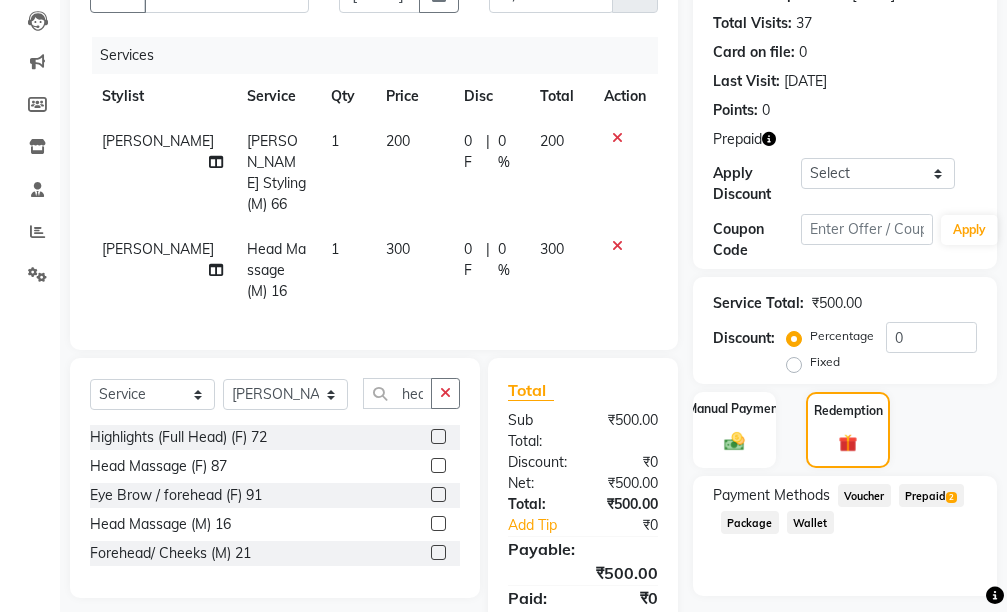 scroll, scrollTop: 274, scrollLeft: 0, axis: vertical 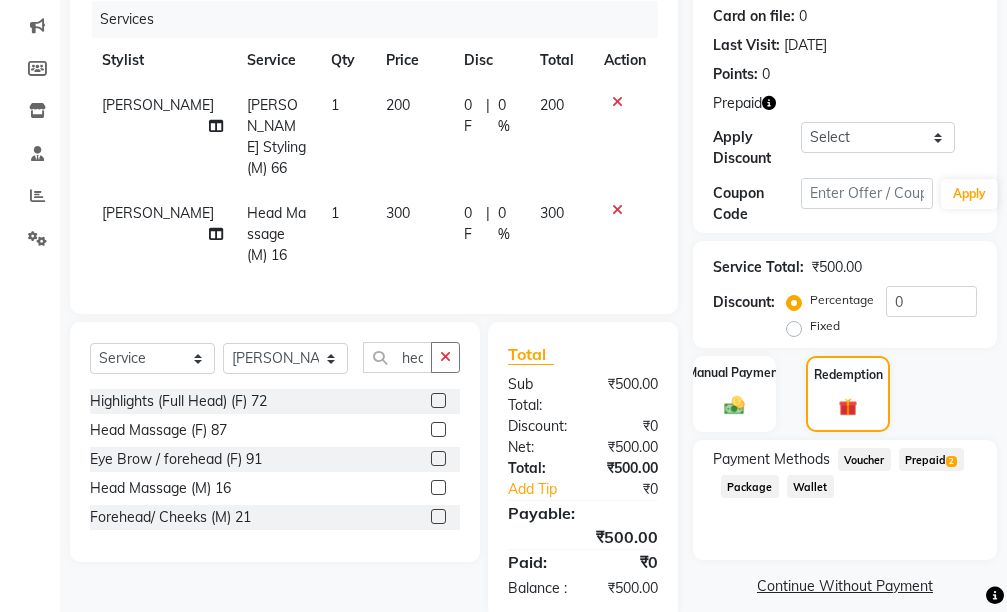 click on "2" 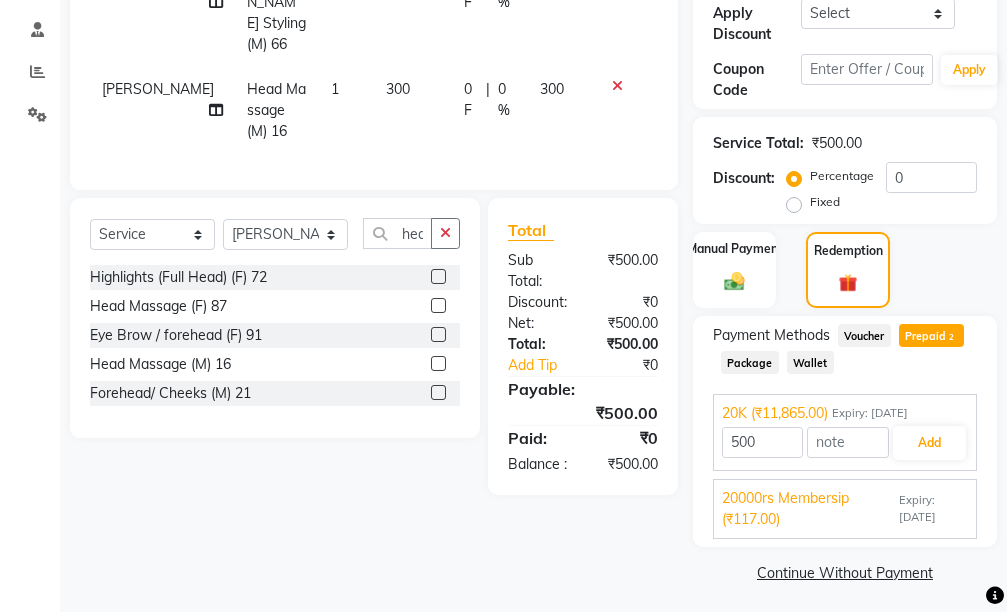 scroll, scrollTop: 404, scrollLeft: 0, axis: vertical 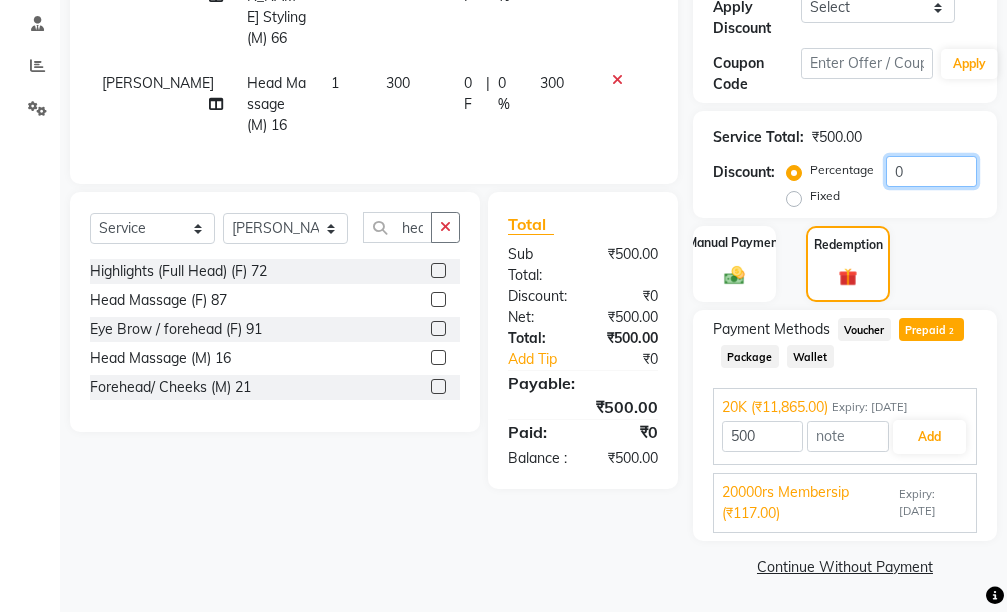 click on "0" 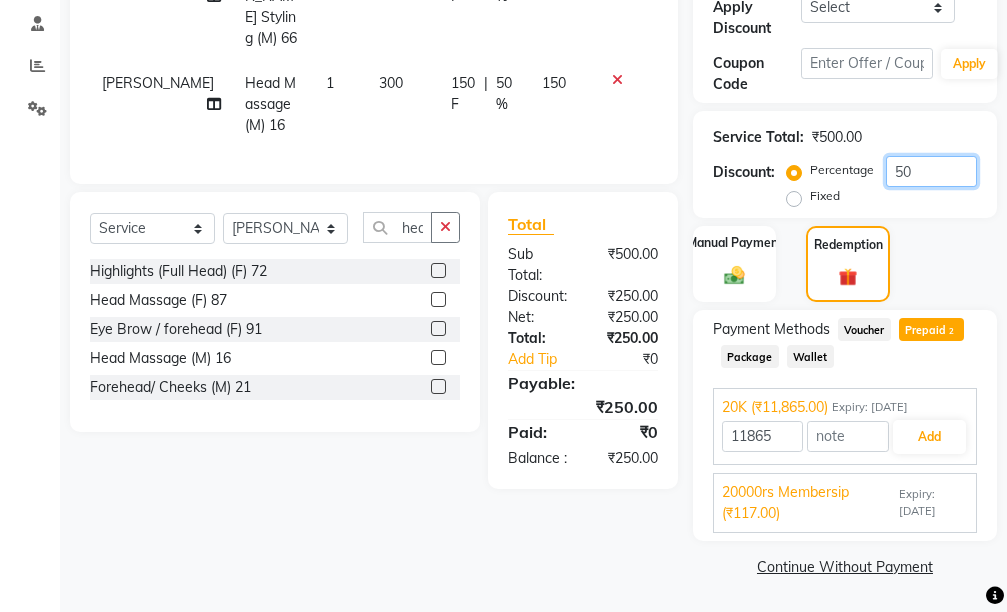 type on "50" 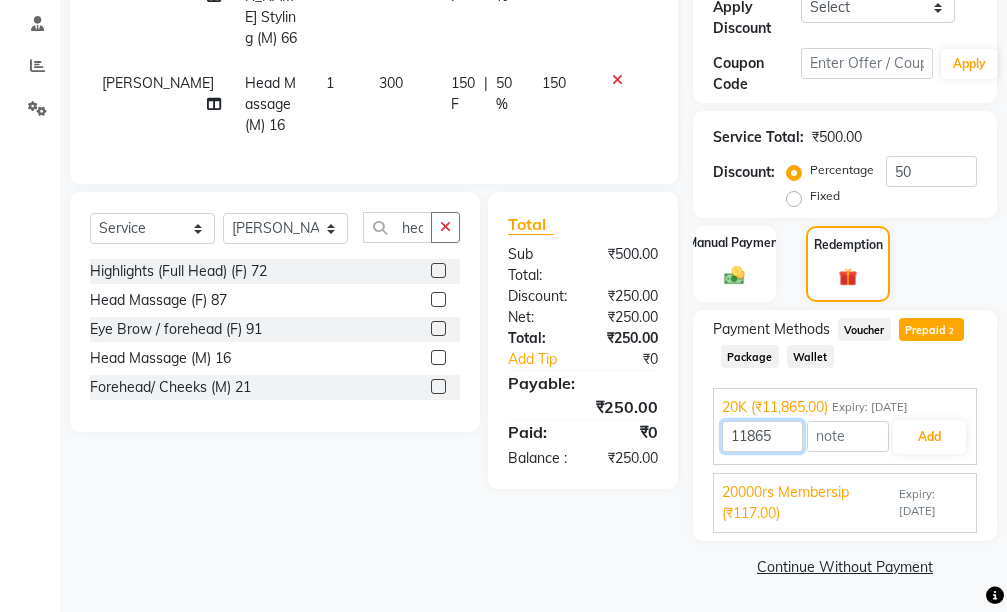 click on "11865" at bounding box center [762, 436] 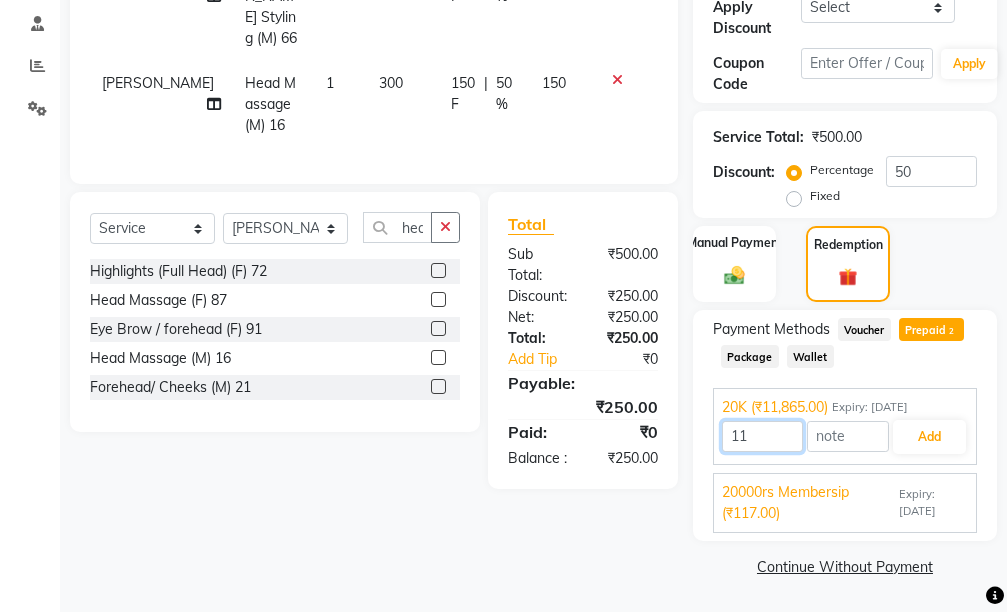 type on "1" 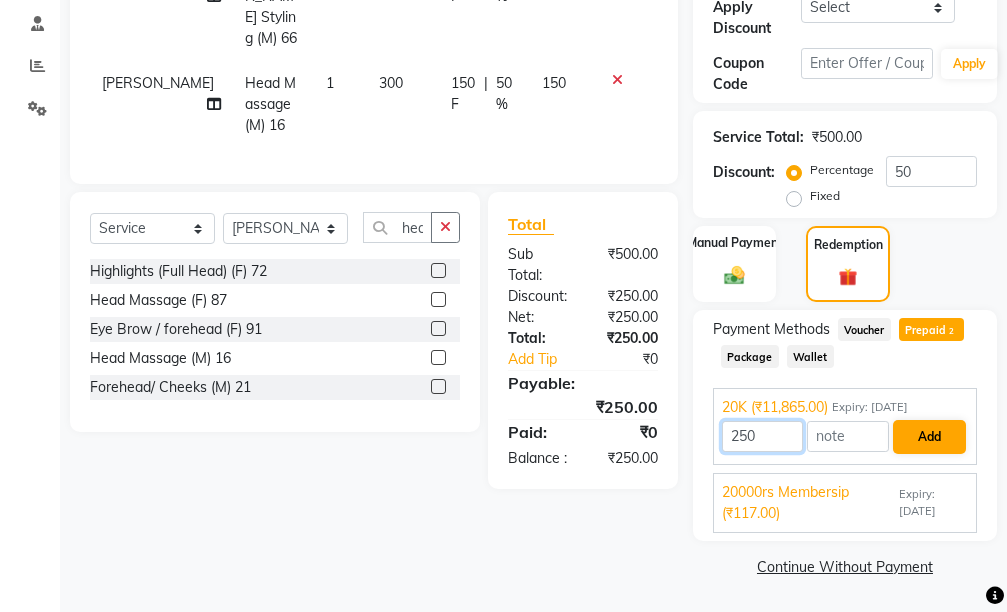 type on "250" 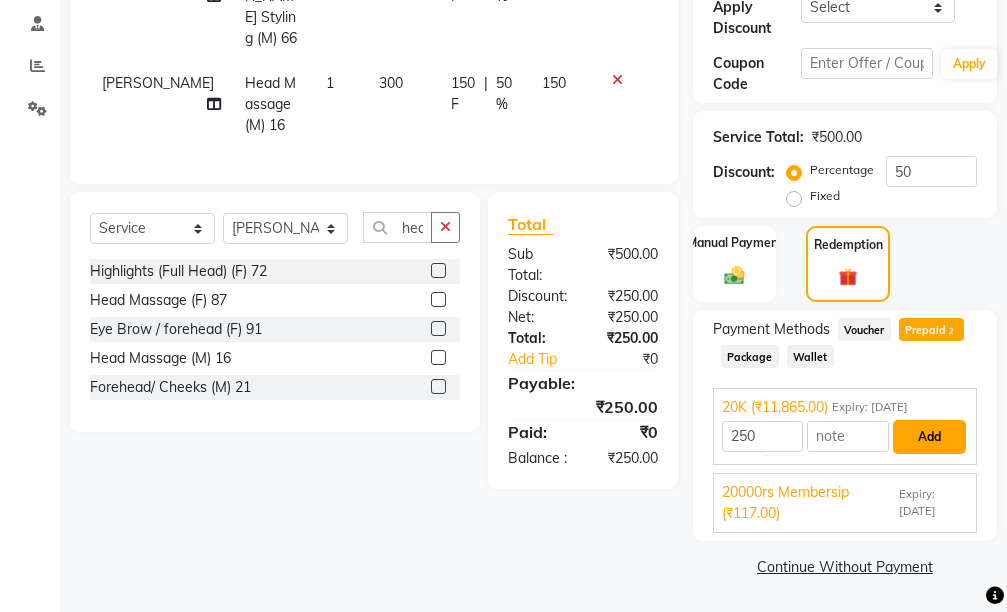 click on "Add" at bounding box center [929, 437] 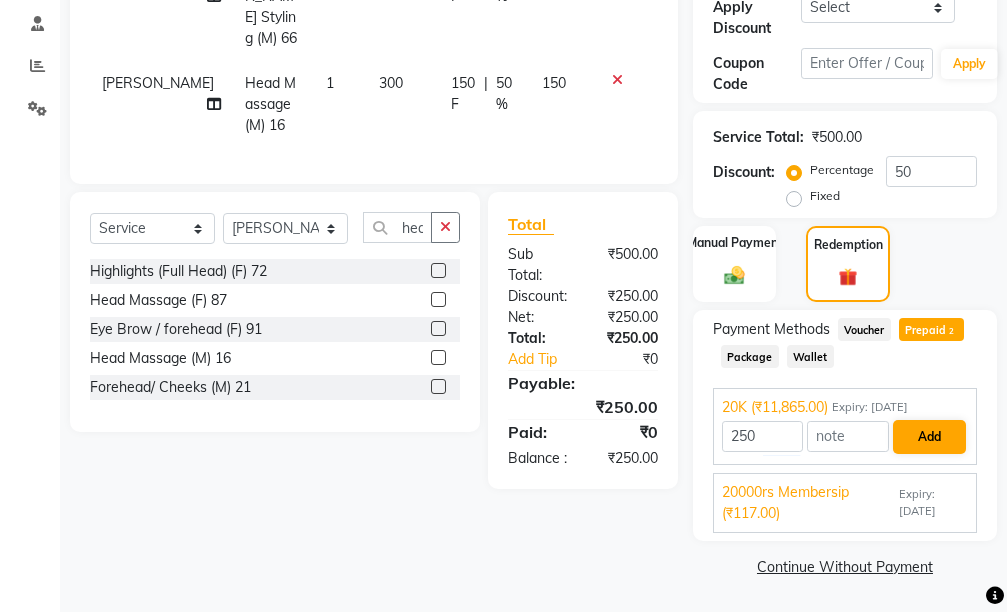 scroll, scrollTop: 328, scrollLeft: 0, axis: vertical 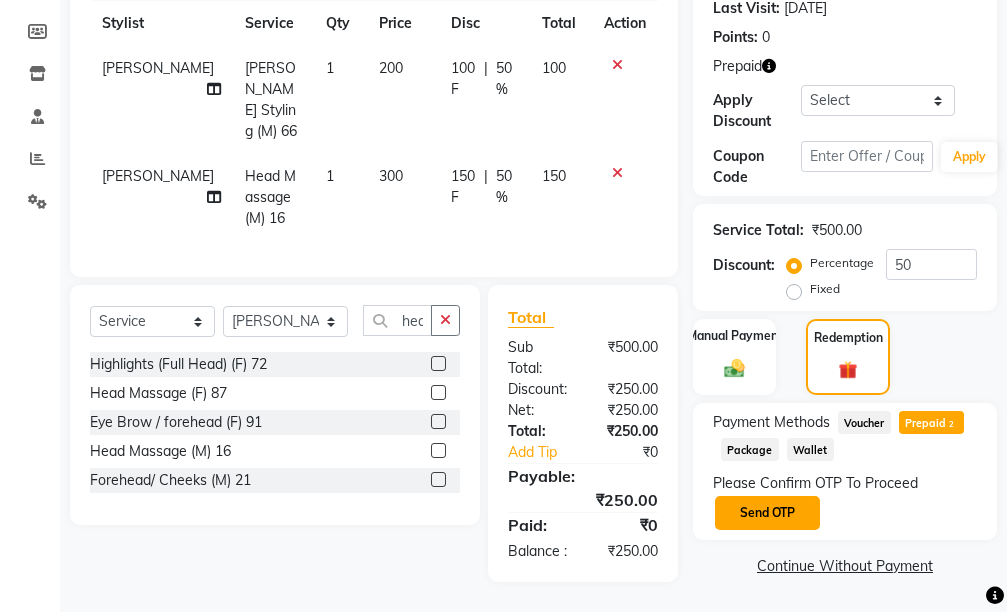 click on "Send OTP" 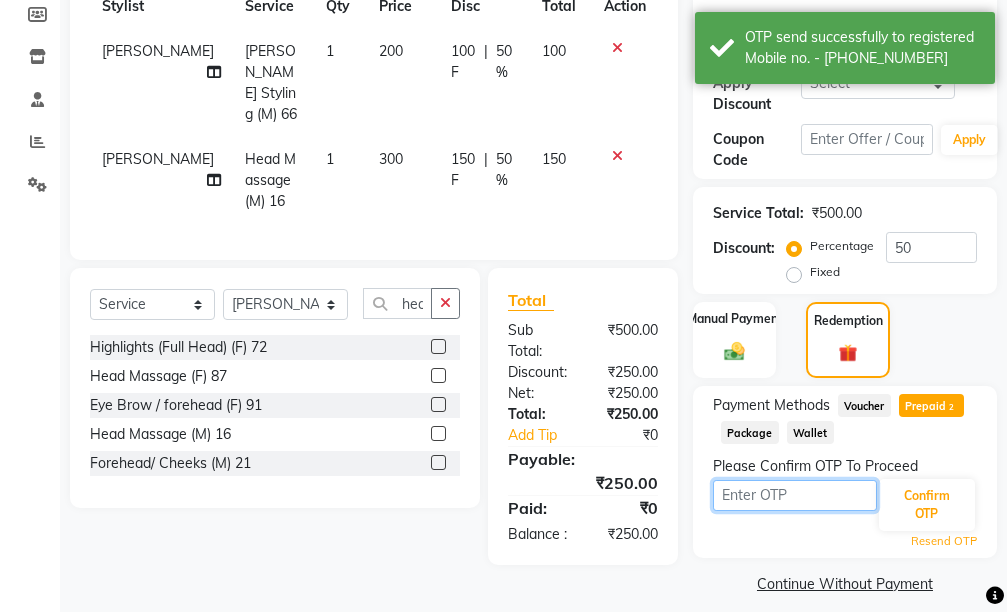 click at bounding box center (795, 495) 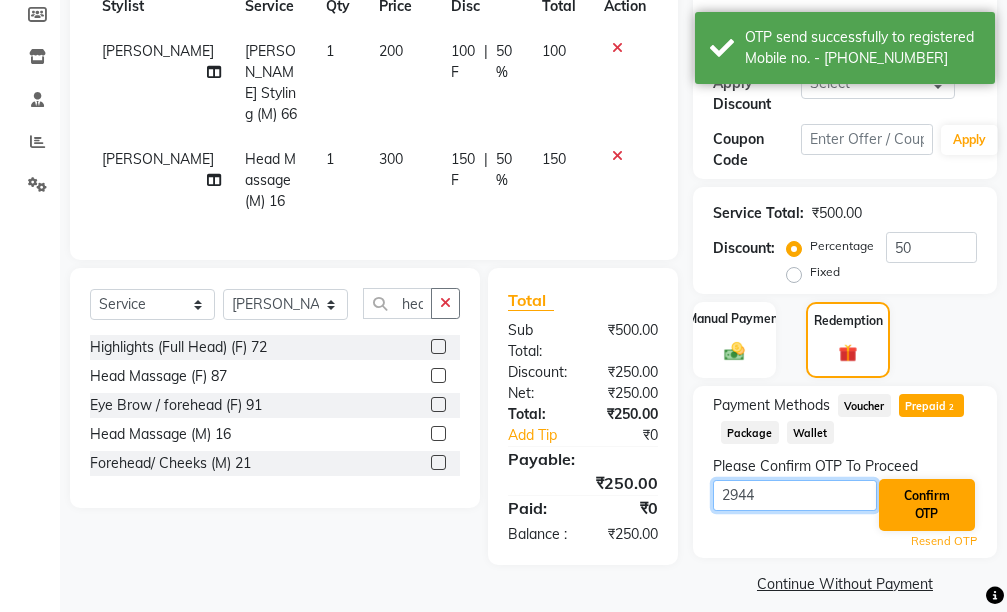 type on "2944" 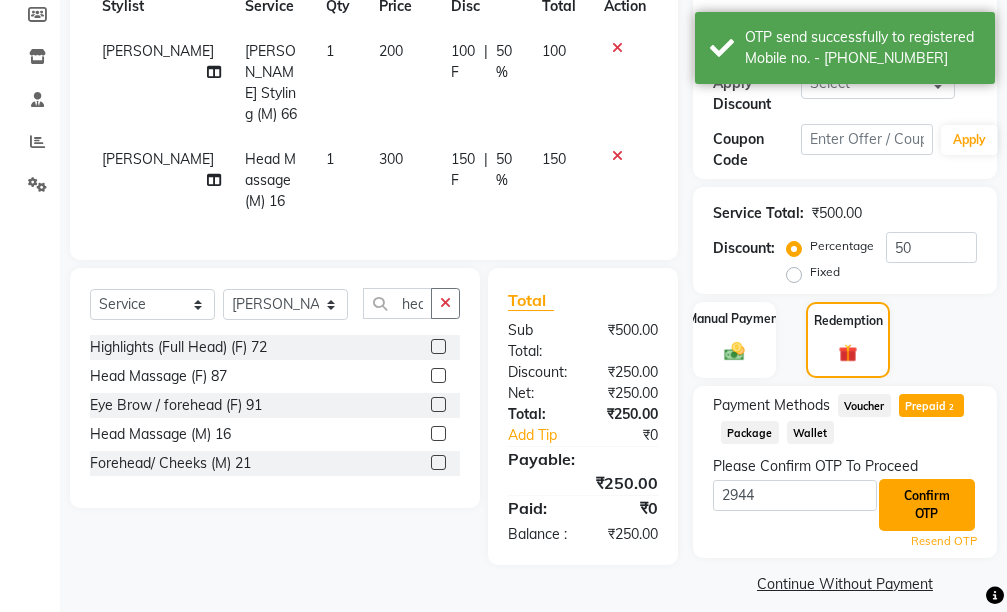 click on "Confirm OTP" 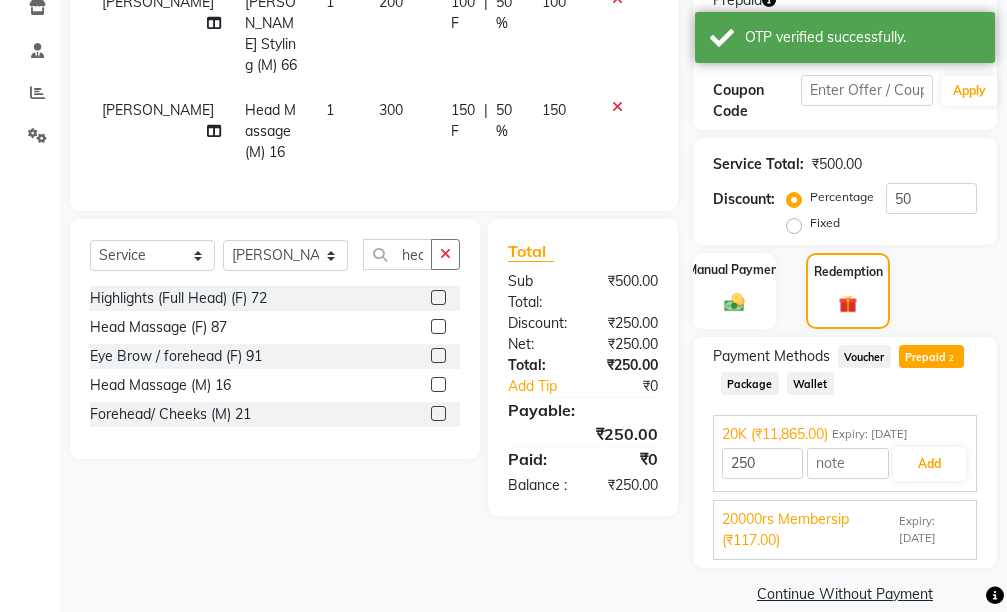 scroll, scrollTop: 404, scrollLeft: 0, axis: vertical 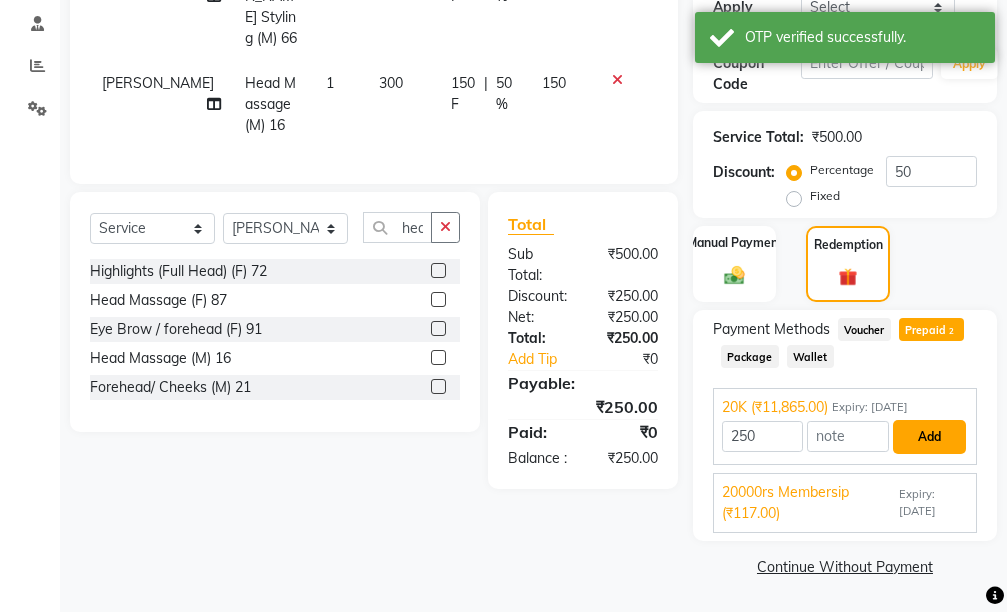 click on "Add" at bounding box center [929, 437] 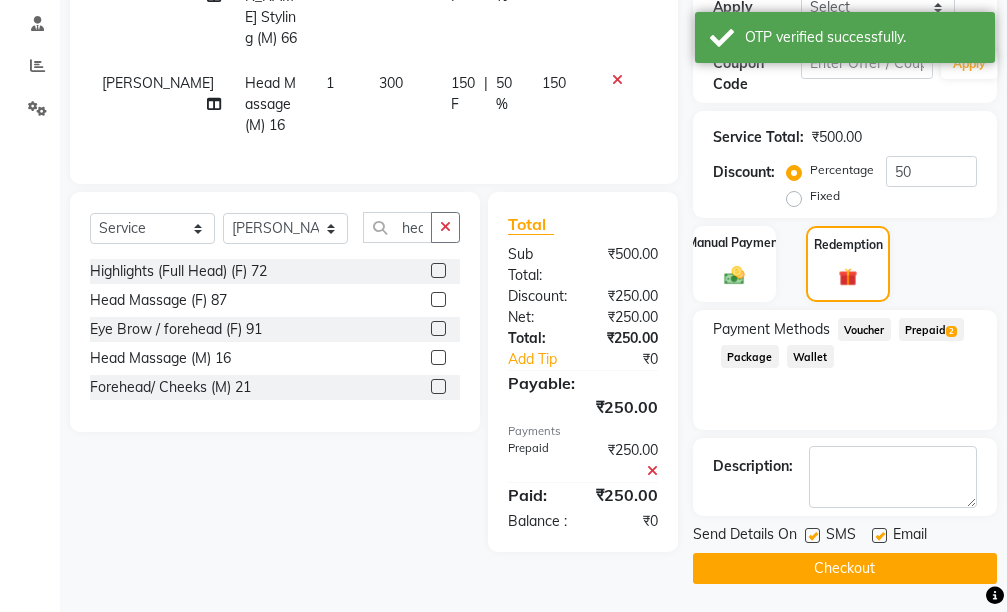 scroll, scrollTop: 406, scrollLeft: 0, axis: vertical 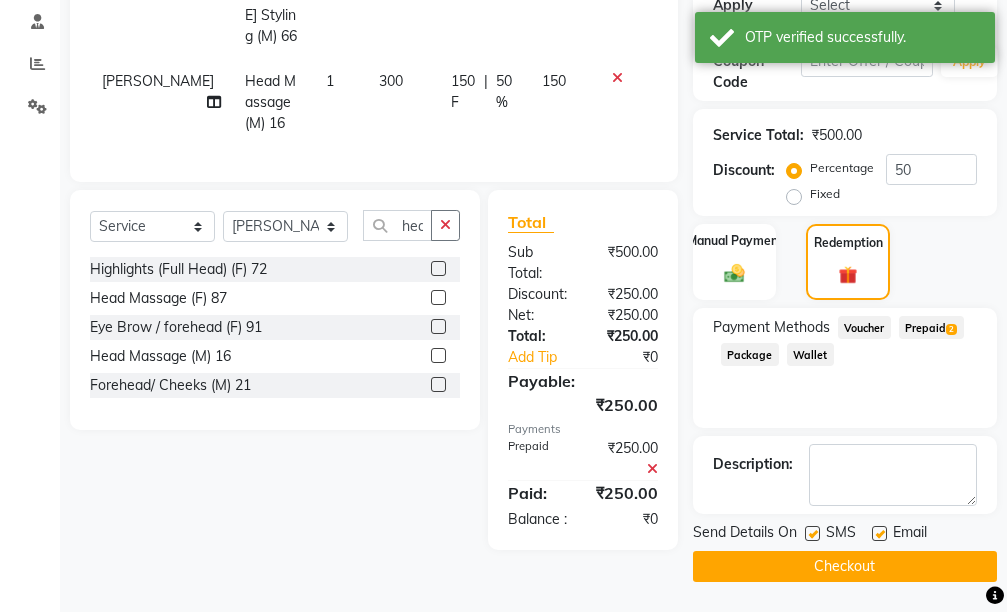 click on "Checkout" 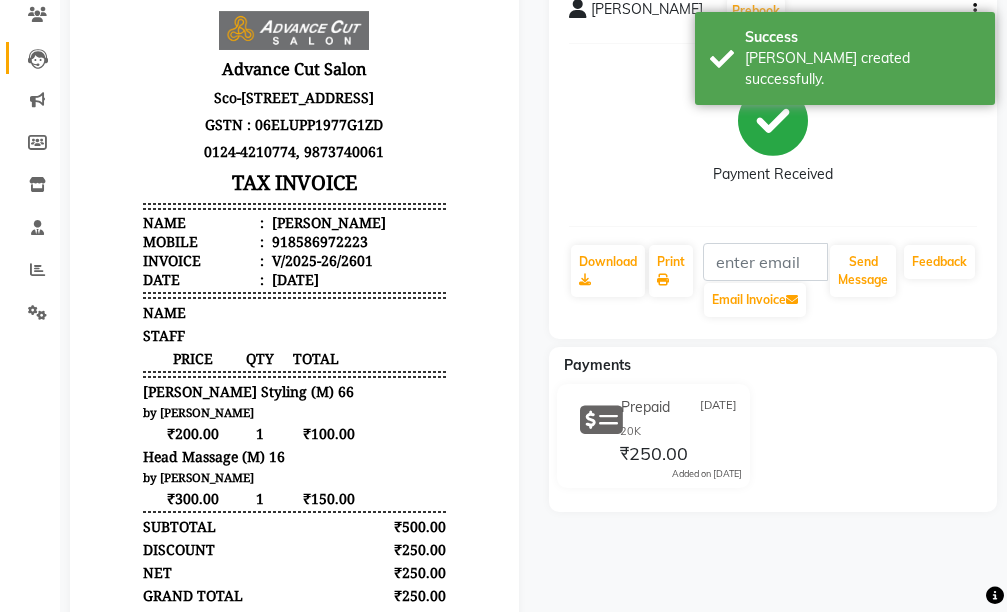 scroll, scrollTop: 0, scrollLeft: 0, axis: both 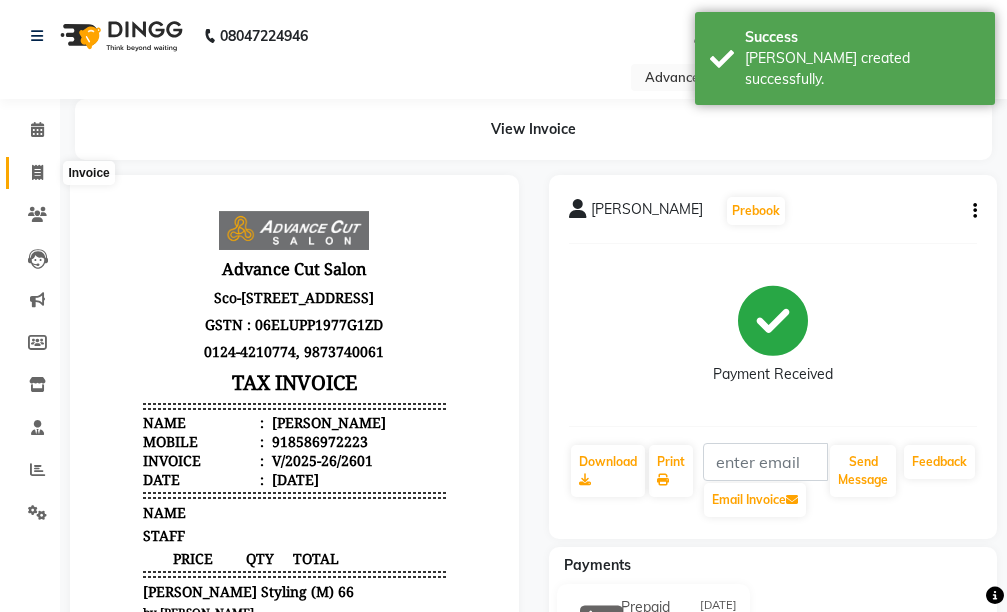 click 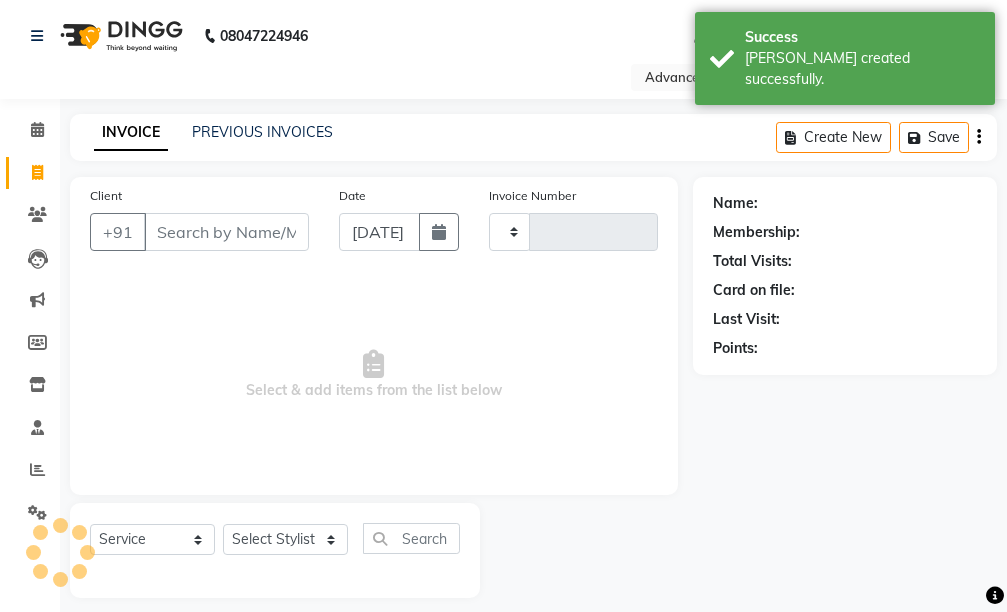 scroll, scrollTop: 16, scrollLeft: 0, axis: vertical 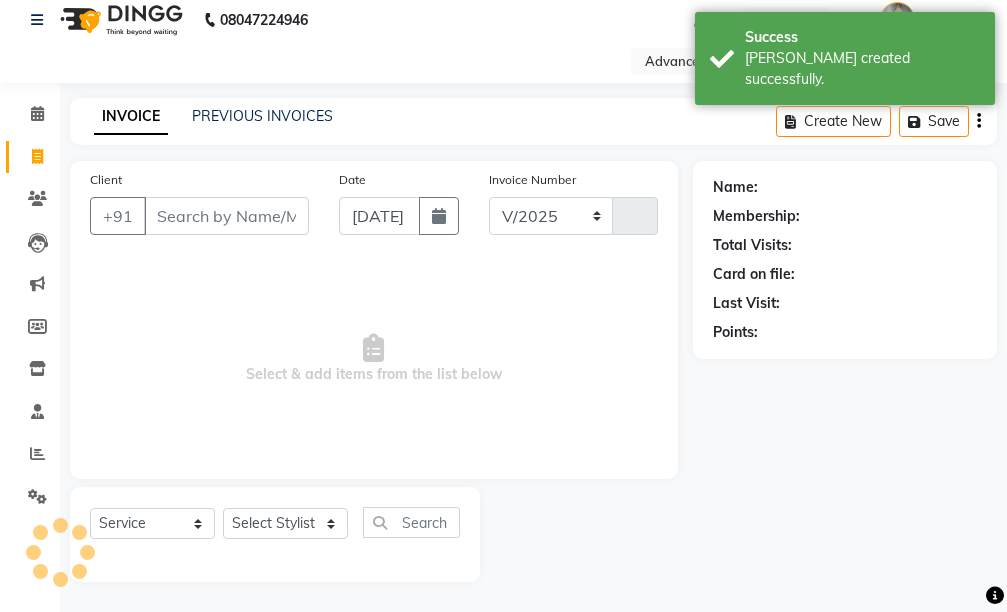 select on "4939" 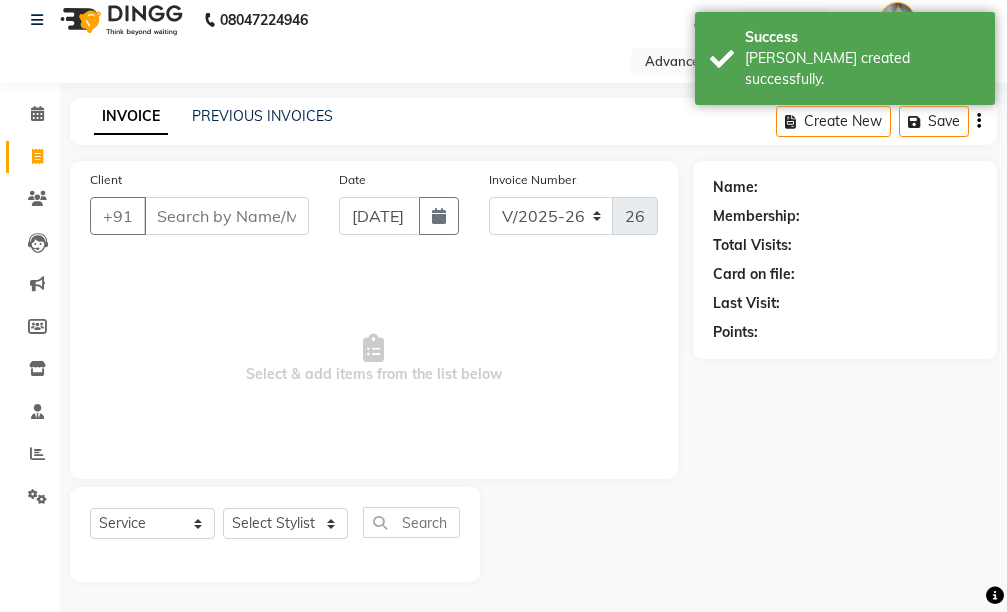 click on "Client" at bounding box center [226, 216] 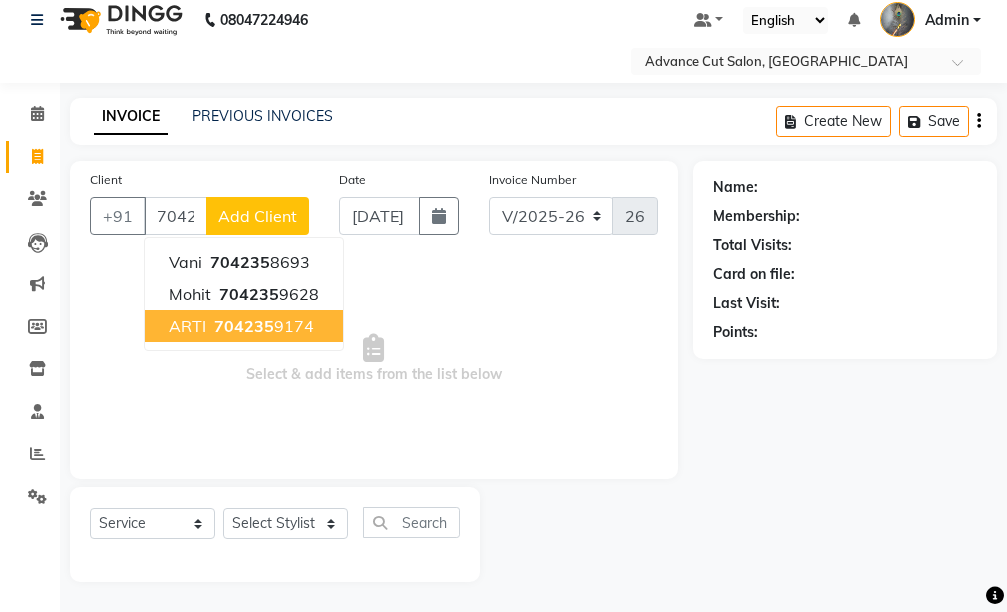 click on "704235" at bounding box center (244, 326) 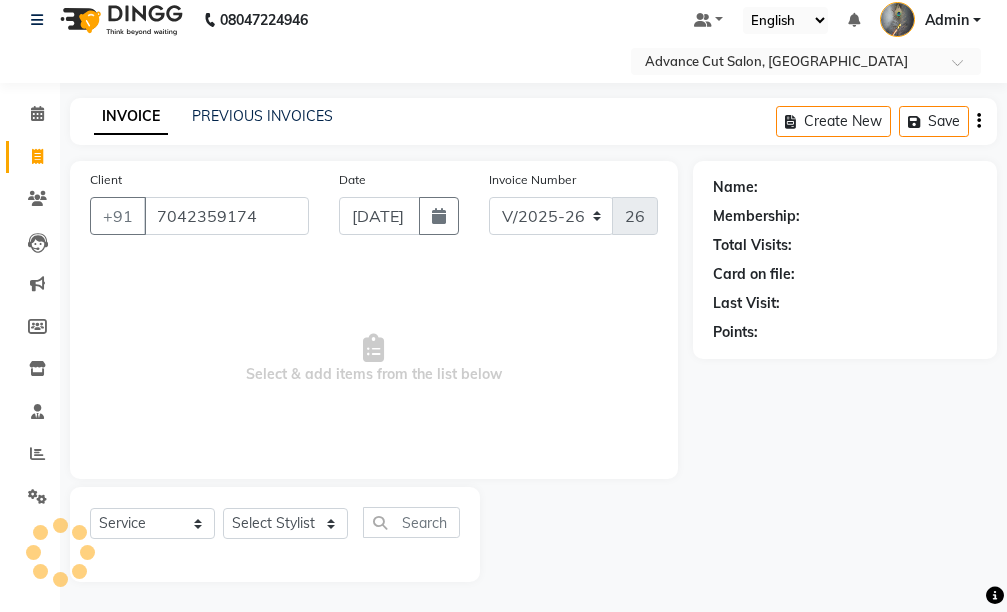 type on "7042359174" 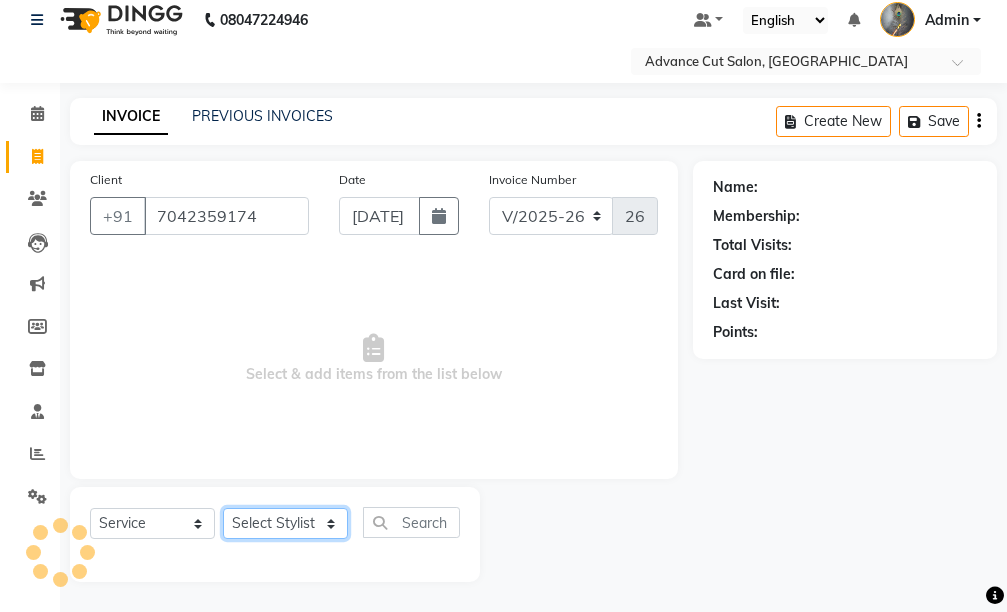 click on "Select Stylist Admin chahit COUNTOR [PERSON_NAME] mamta [PERSON_NAME] navi [PERSON_NAME] [PERSON_NAME] [PERSON_NAME] sunny tip" 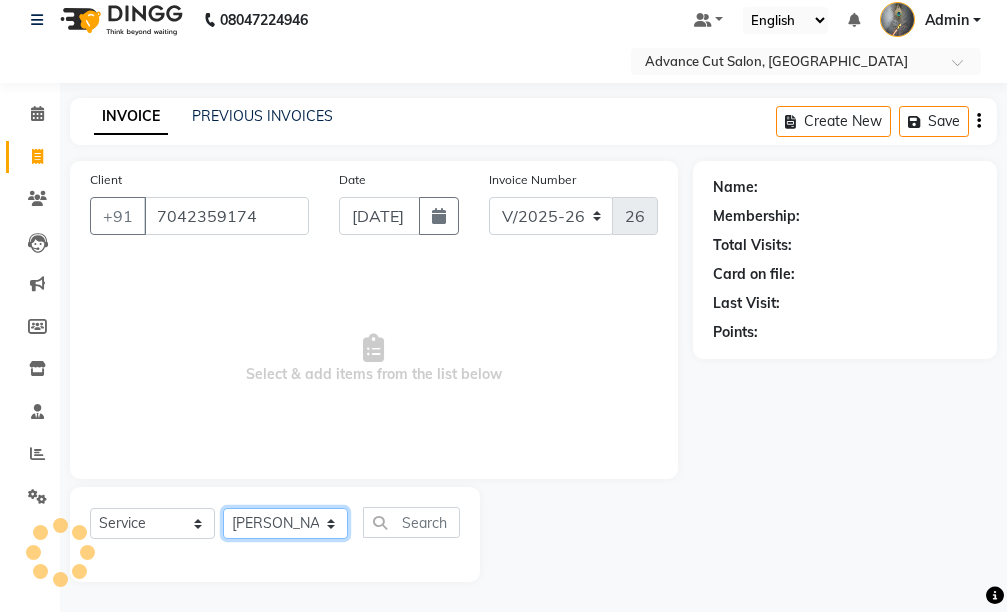 click on "Select Stylist Admin chahit COUNTOR [PERSON_NAME] mamta [PERSON_NAME] navi [PERSON_NAME] [PERSON_NAME] [PERSON_NAME] sunny tip" 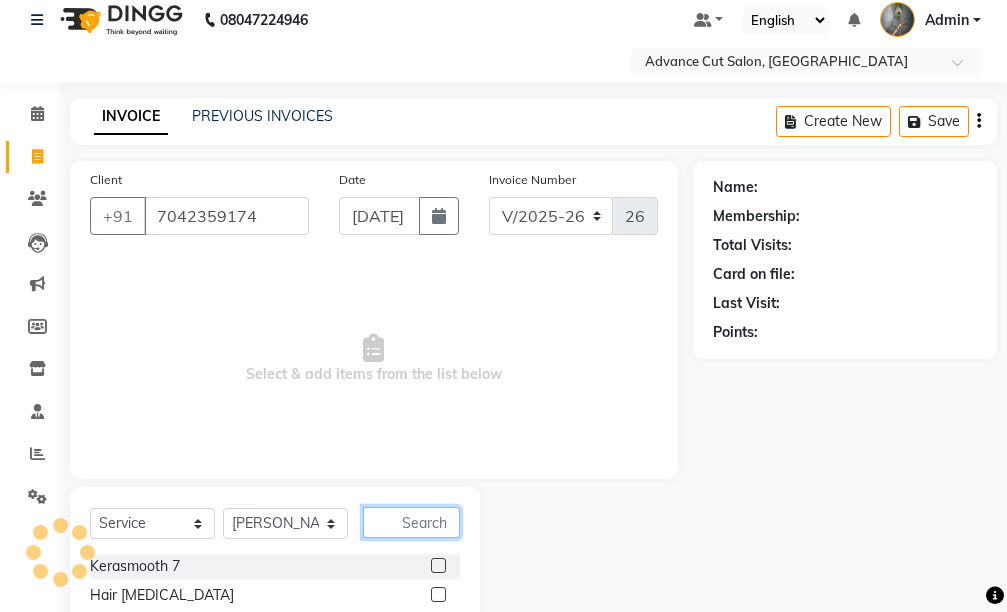 click 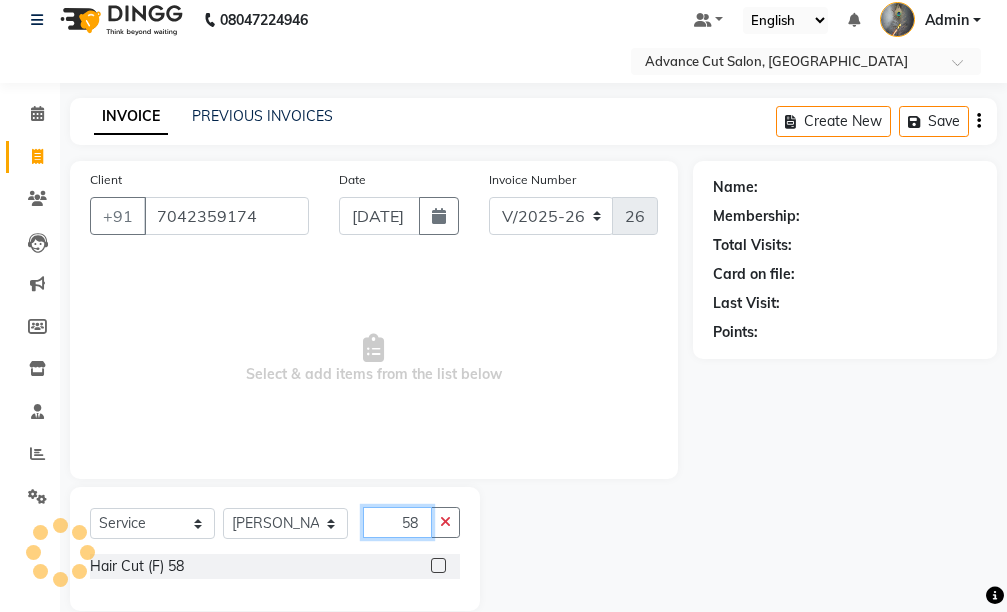 type on "58" 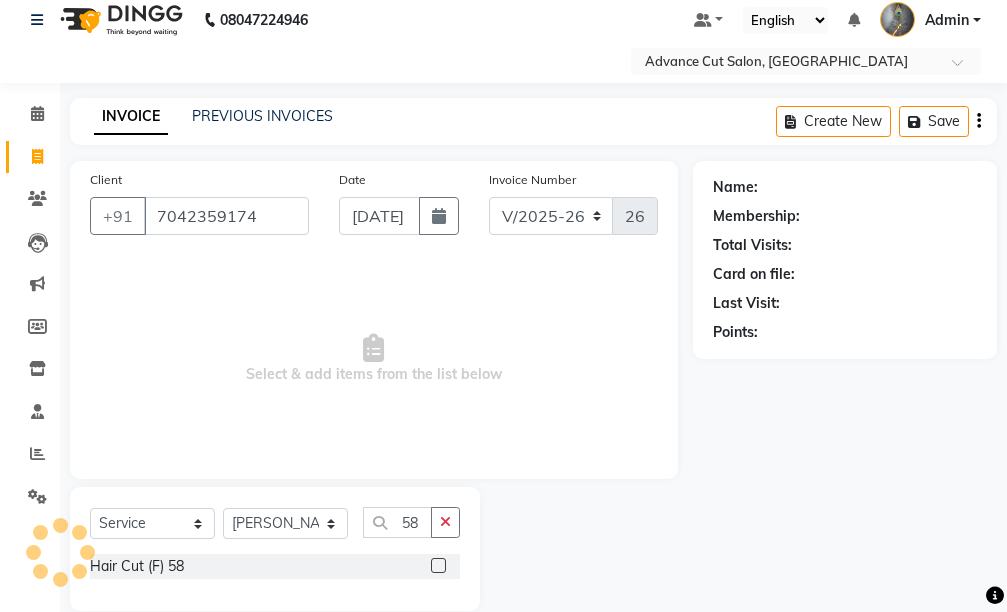 click 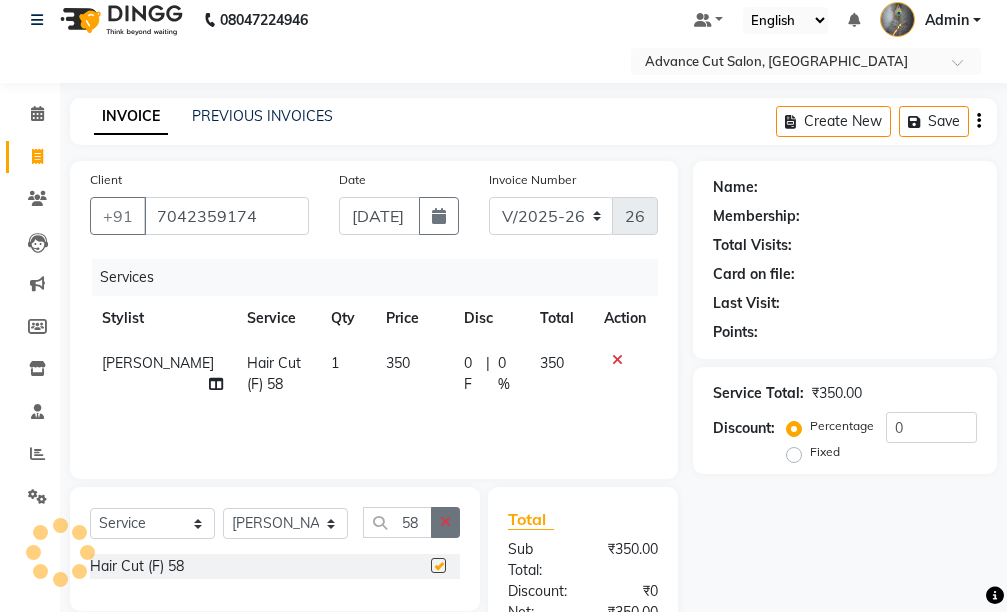 checkbox on "false" 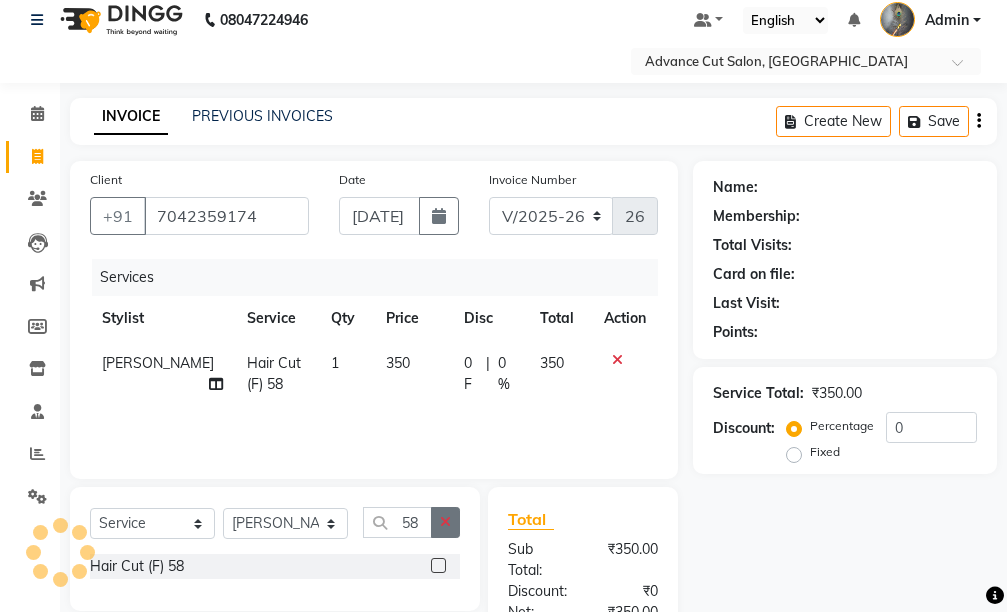 click 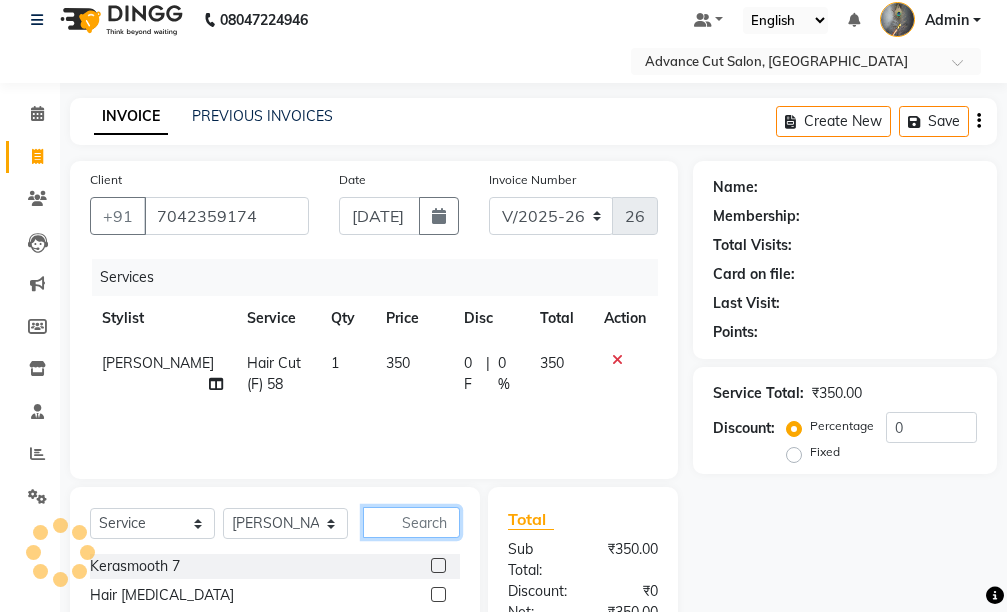 type on "g" 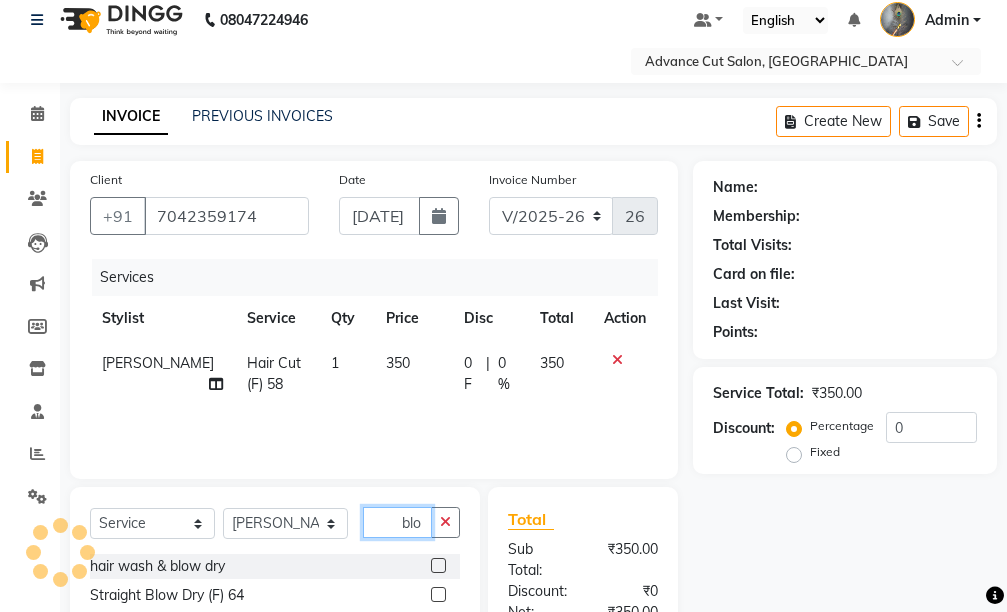 type on "blo" 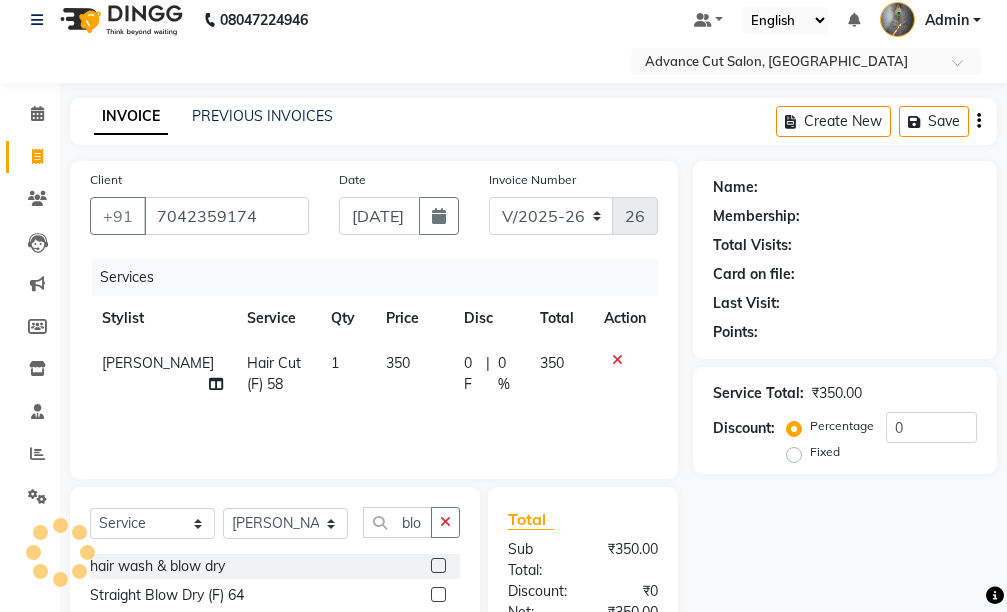 click 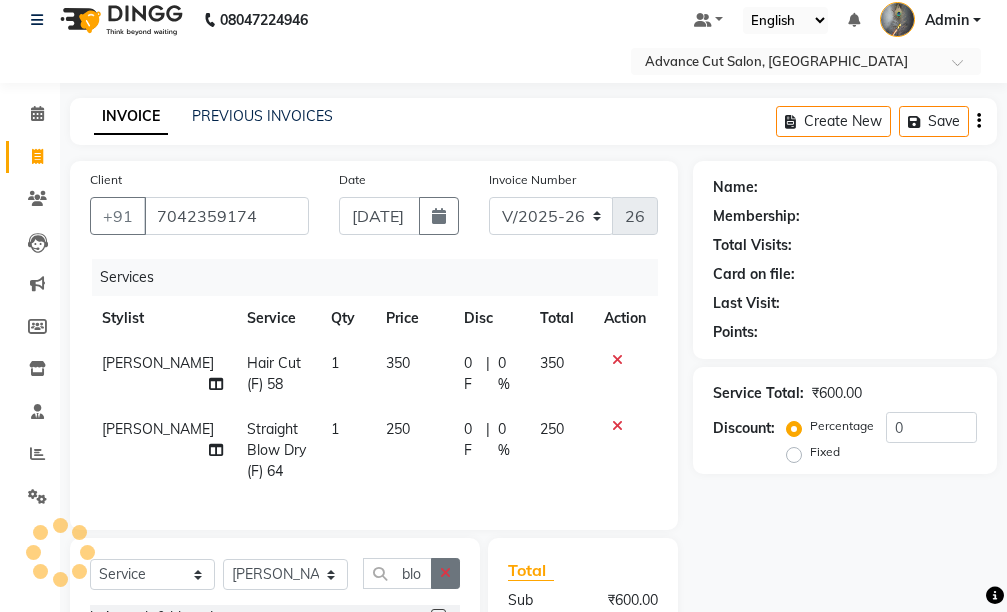 checkbox on "false" 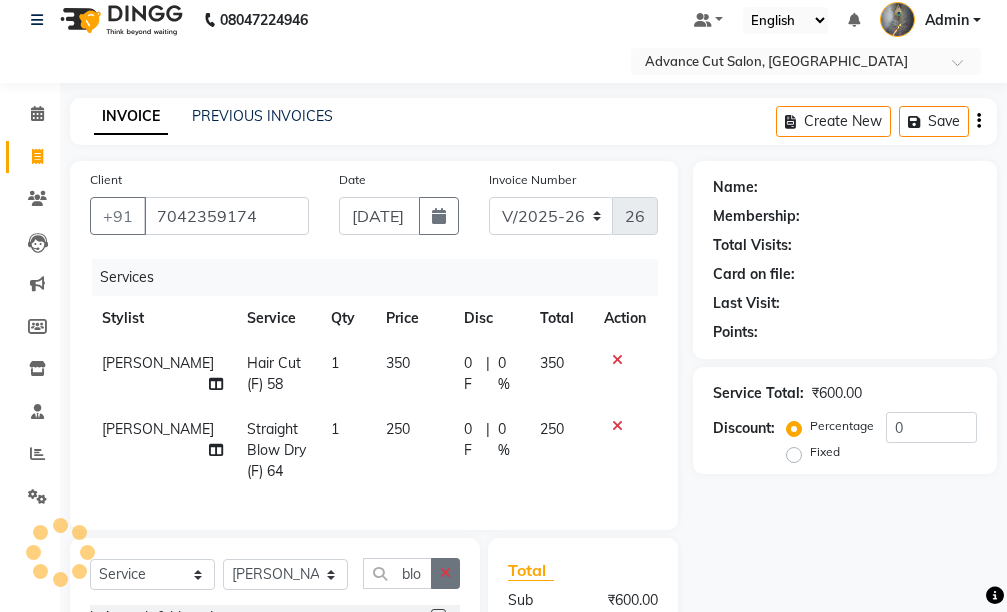 click 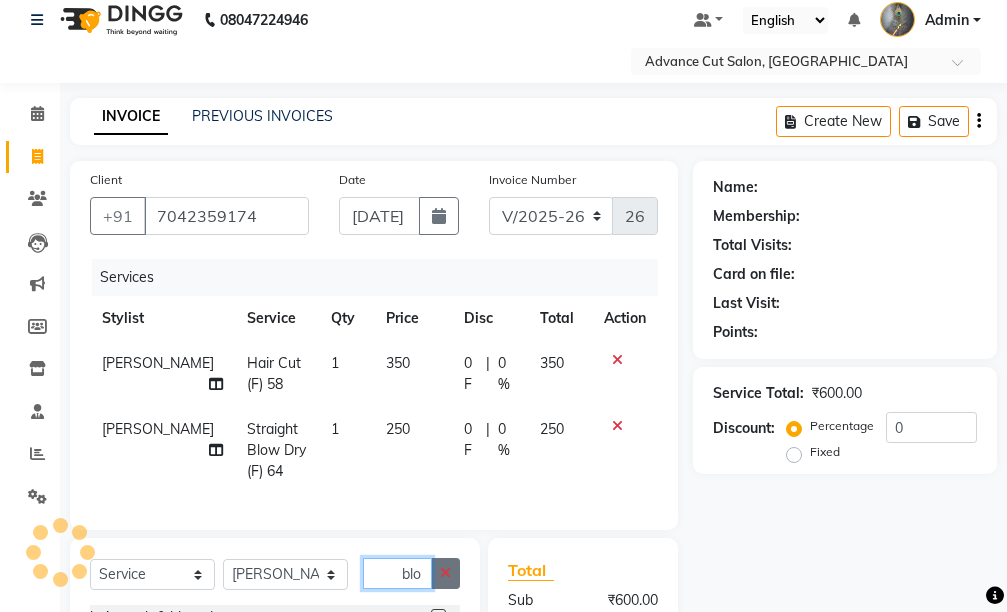 type 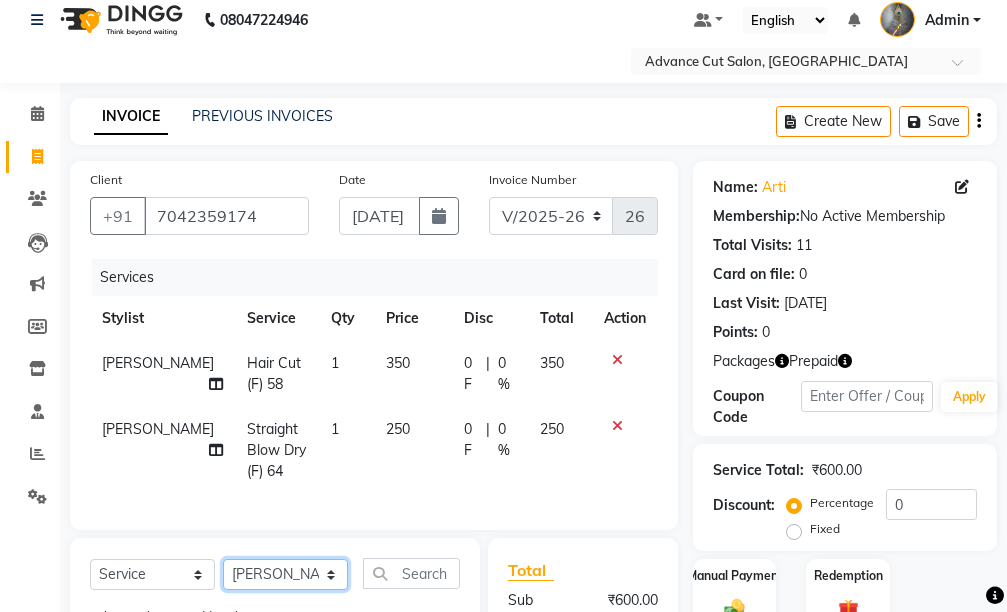 click on "Select Stylist Admin chahit COUNTOR [PERSON_NAME] mamta [PERSON_NAME] navi [PERSON_NAME] [PERSON_NAME] [PERSON_NAME] sunny tip" 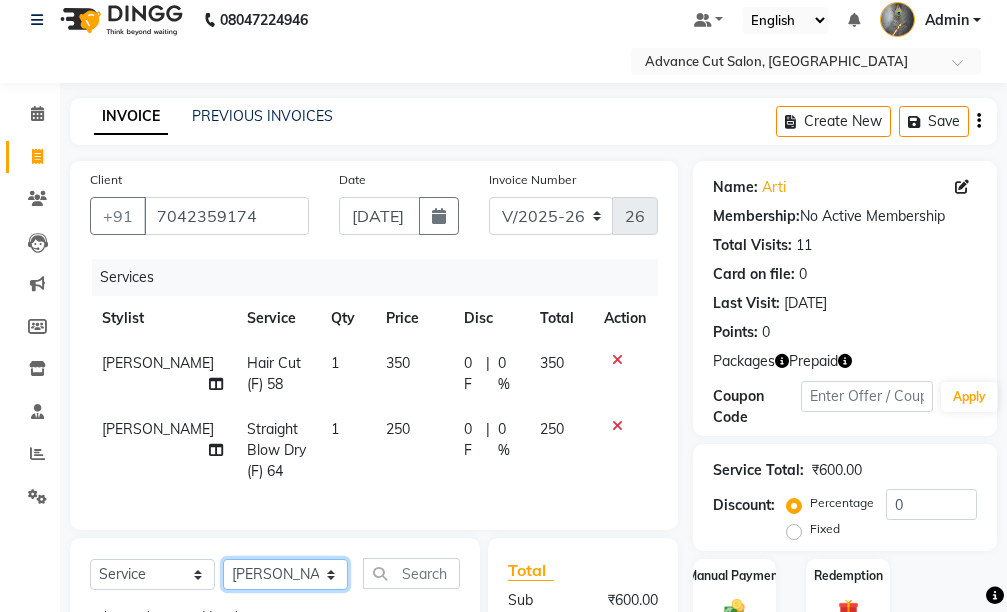 select on "38522" 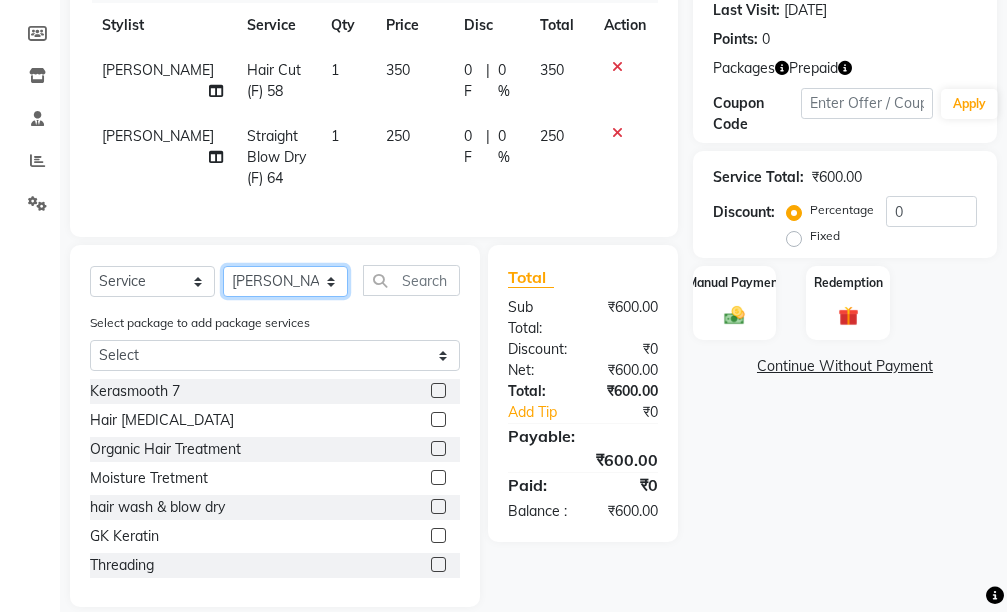 scroll, scrollTop: 316, scrollLeft: 0, axis: vertical 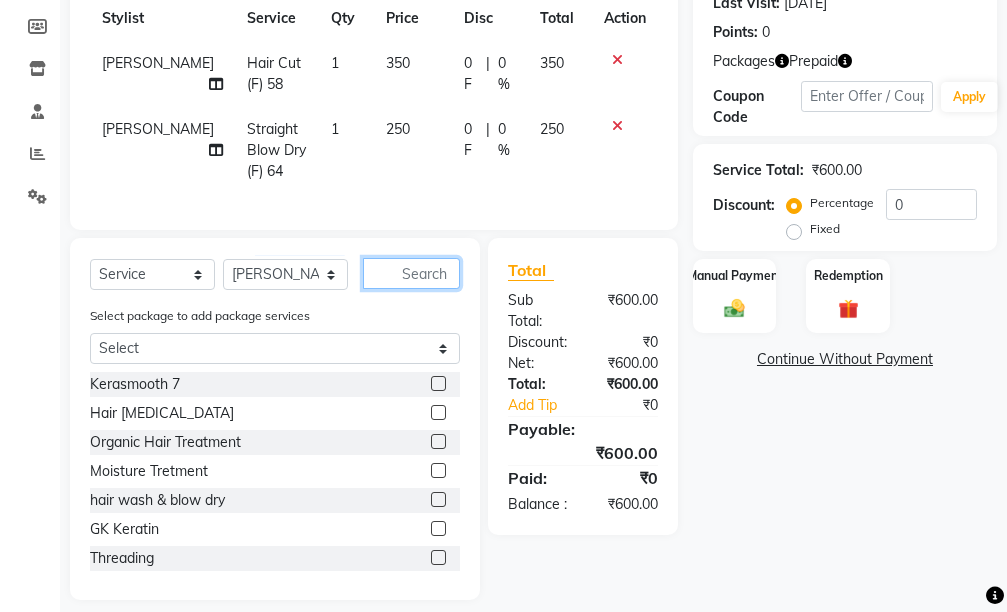 click 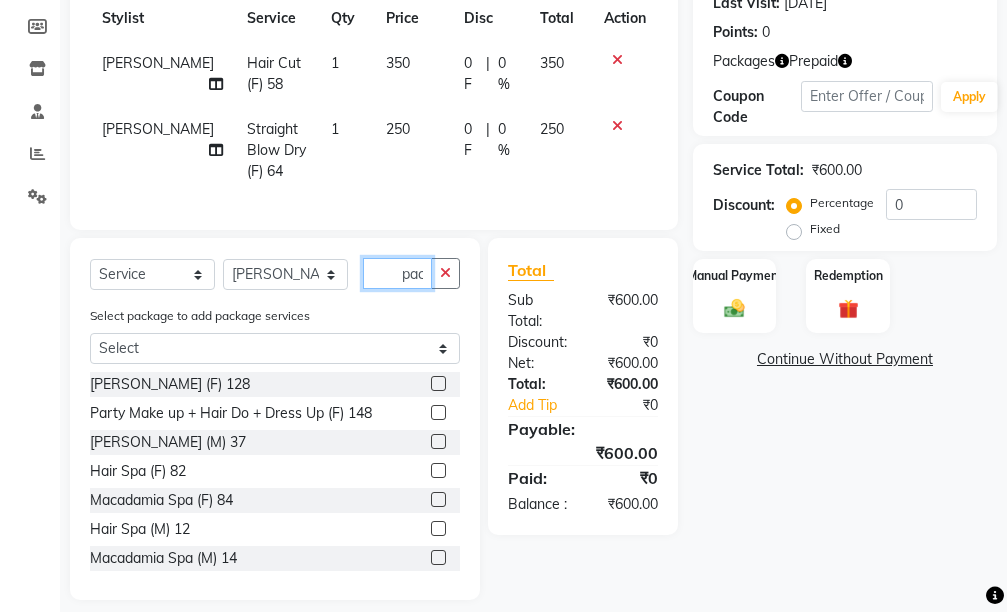 scroll, scrollTop: 0, scrollLeft: 1, axis: horizontal 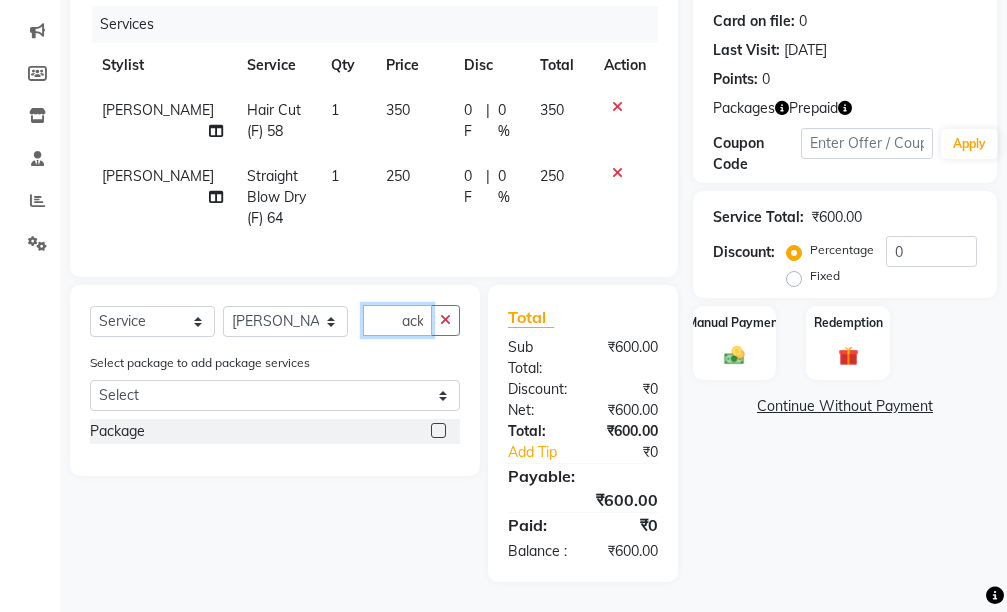 type on "pack" 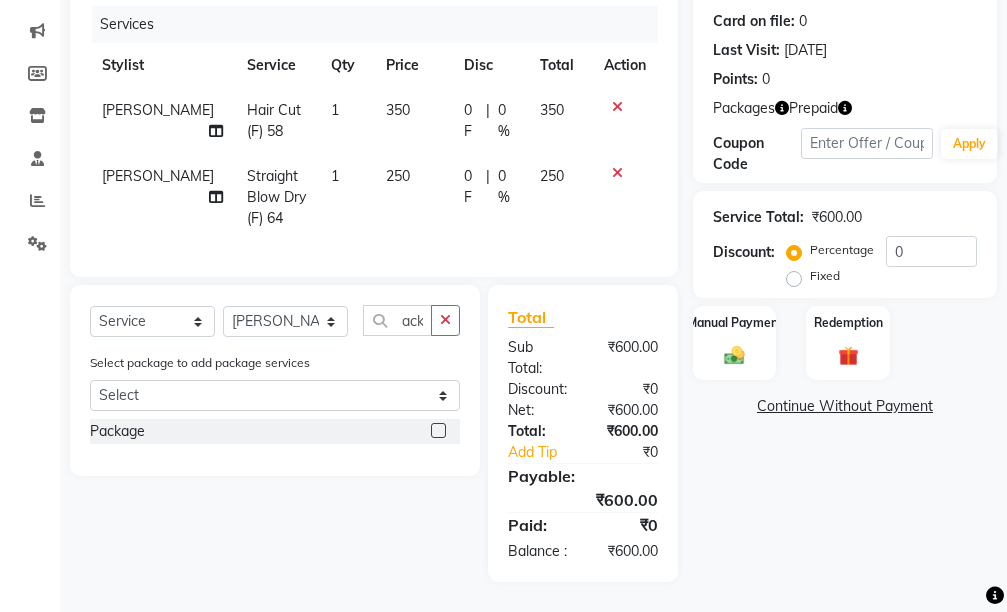 scroll, scrollTop: 0, scrollLeft: 0, axis: both 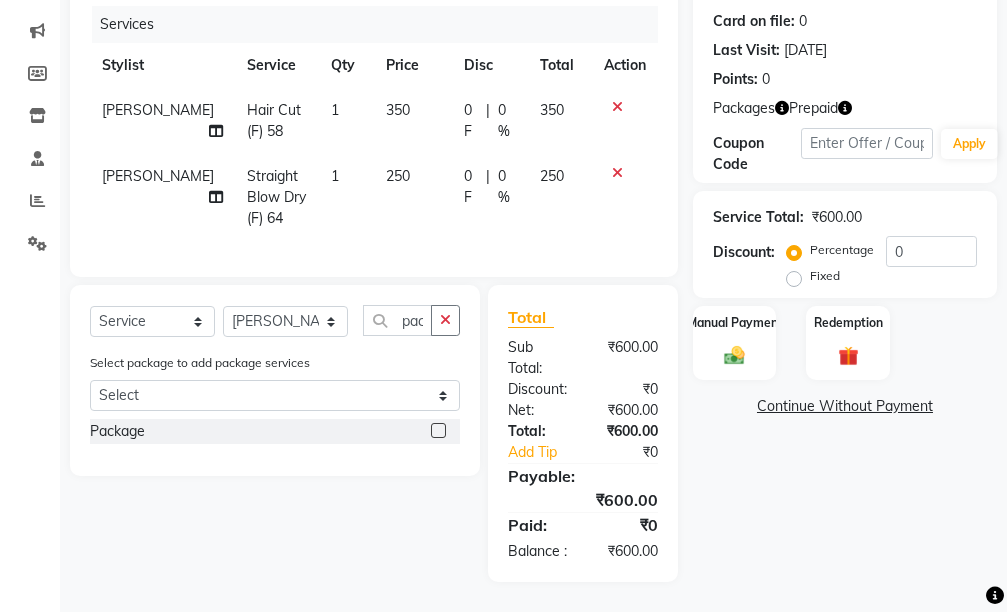 click 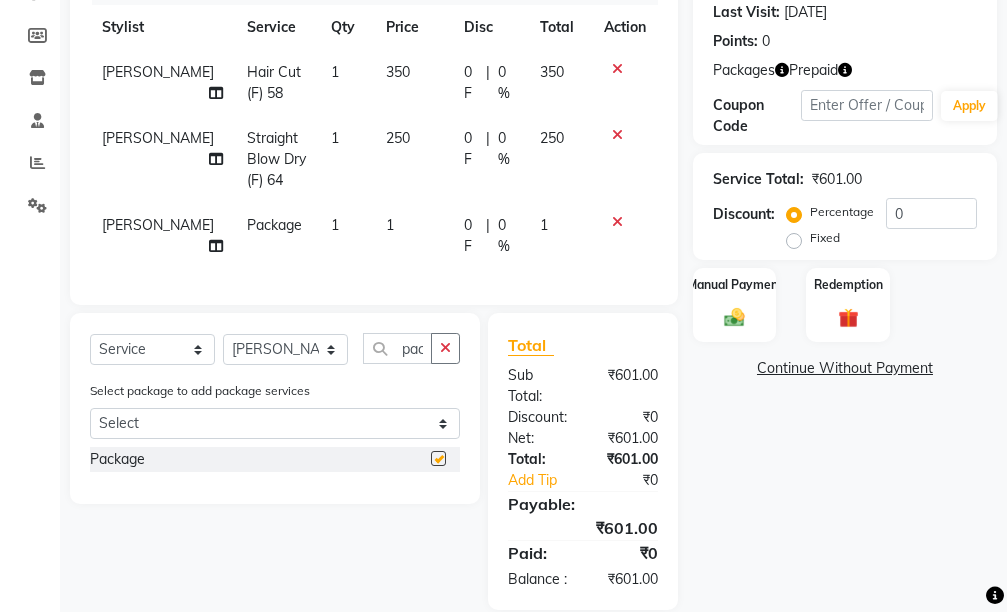 checkbox on "false" 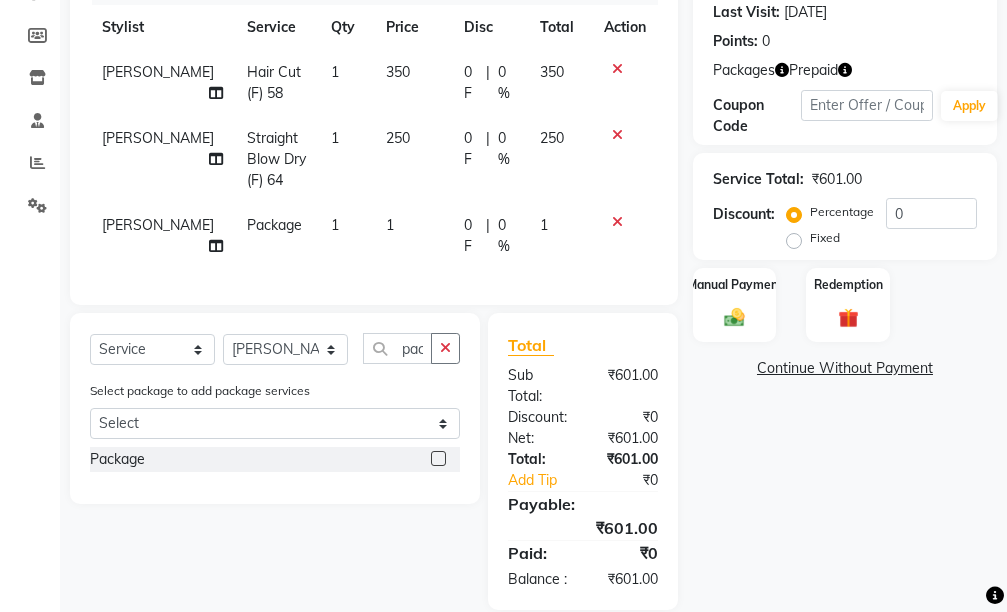 click on "1" 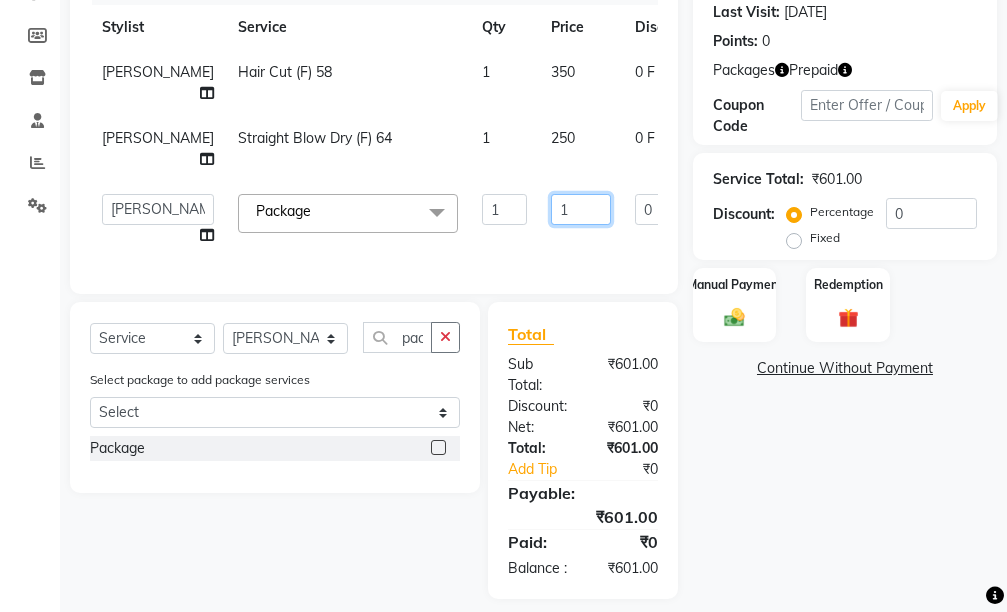 click on "1" 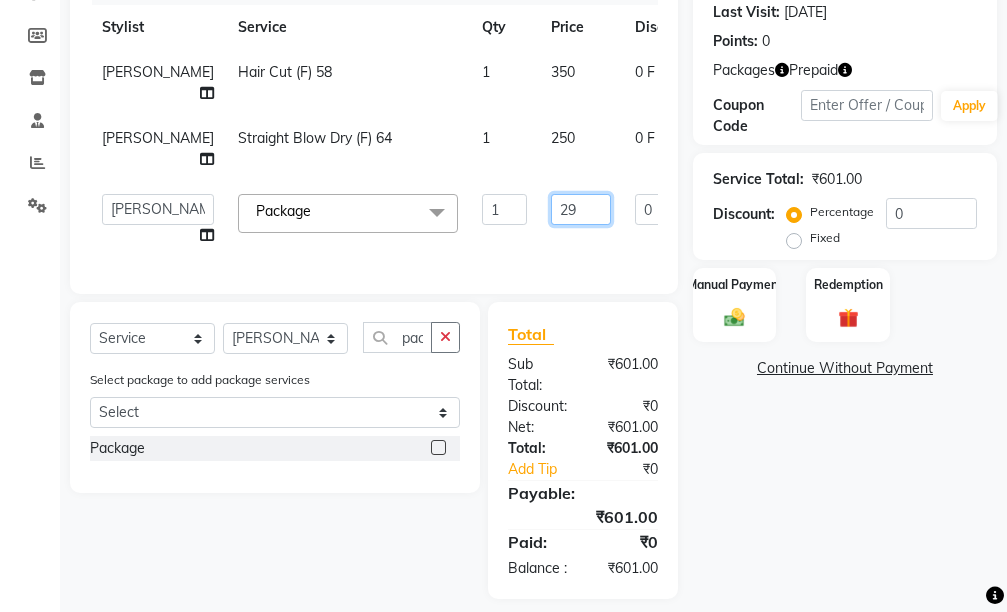 type on "290" 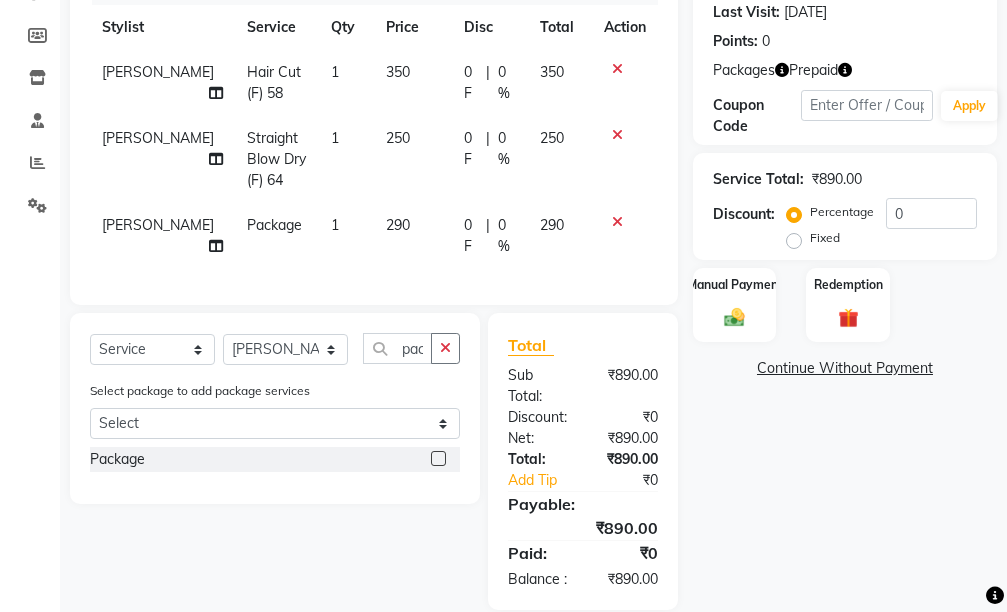 click on "Services Stylist Service Qty Price Disc Total Action hardeep Hair Cut (F) 58 1 350 0 F | 0 % 350 hardeep Straight Blow Dry (F) 64 1 250 0 F | 0 % 250 manisha Package 1 290 0 F | 0 % 290" 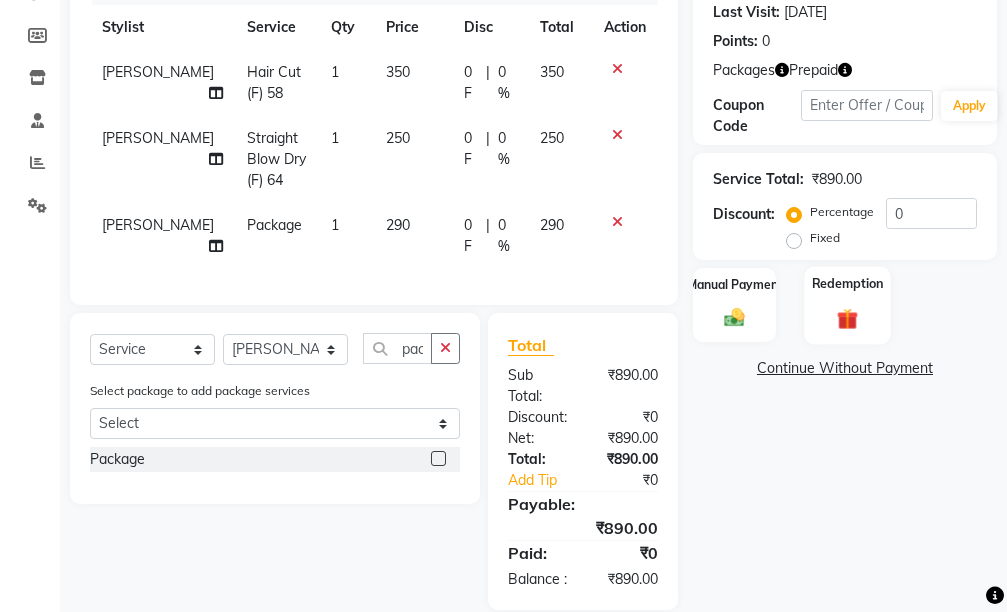 click 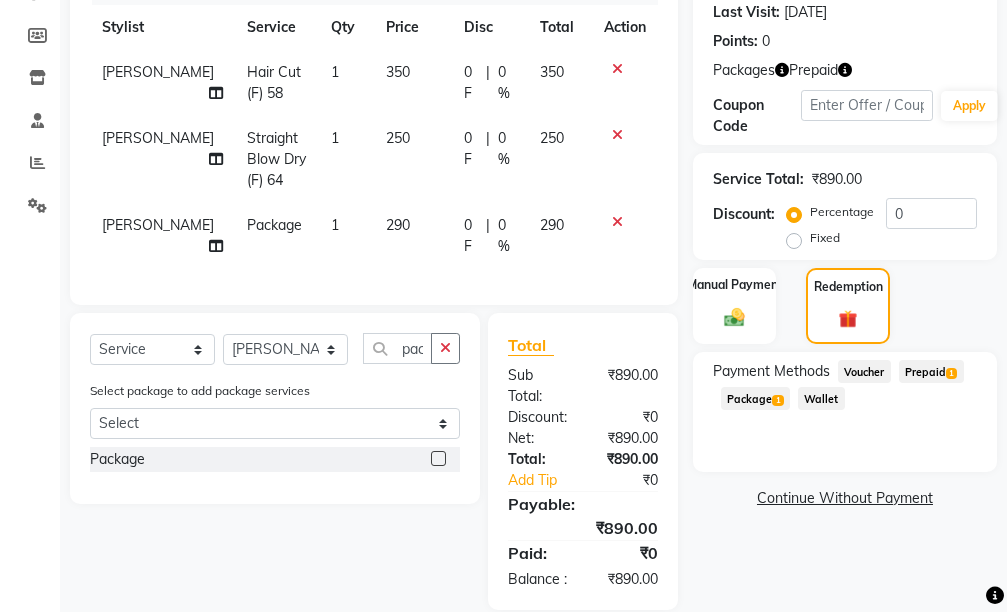 click on "Prepaid  1" 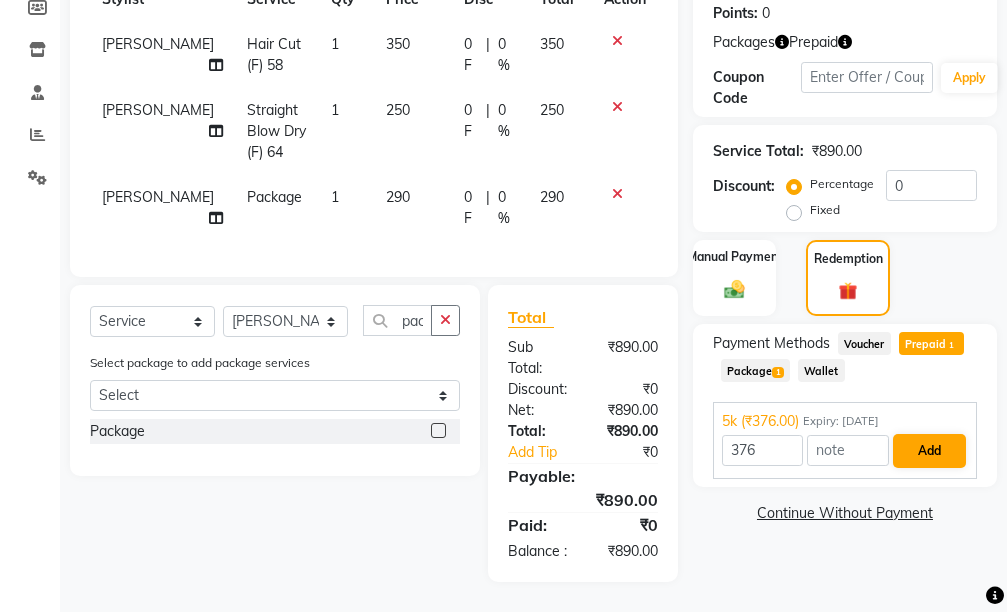 scroll, scrollTop: 373, scrollLeft: 0, axis: vertical 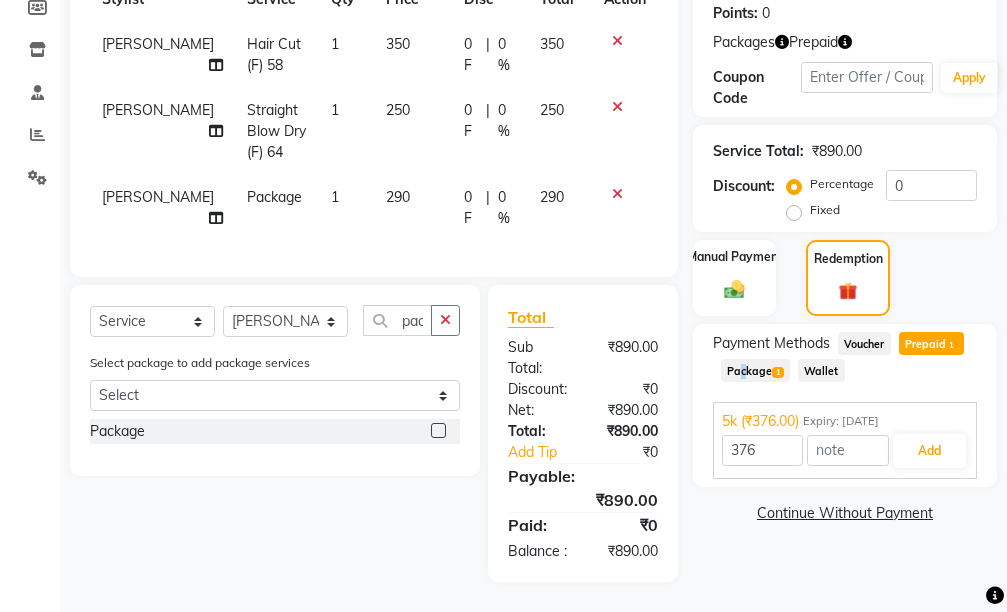 click on "Package  1" 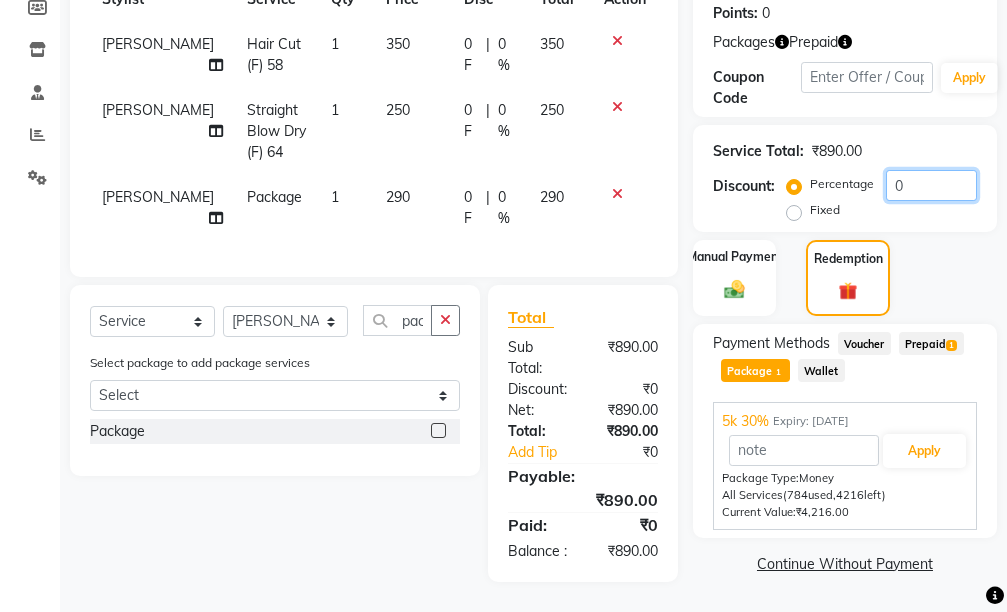 click on "0" 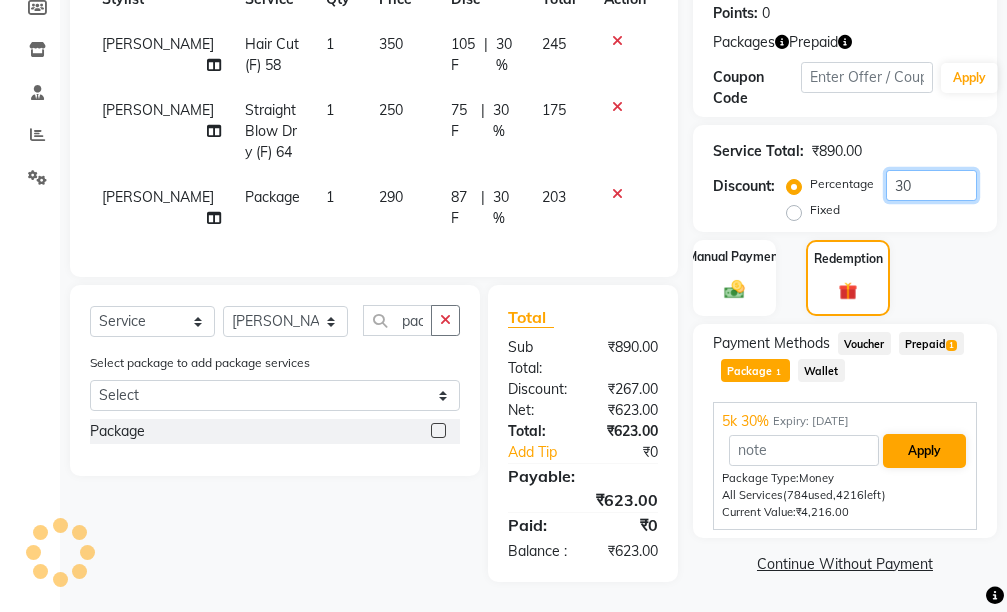 type on "30" 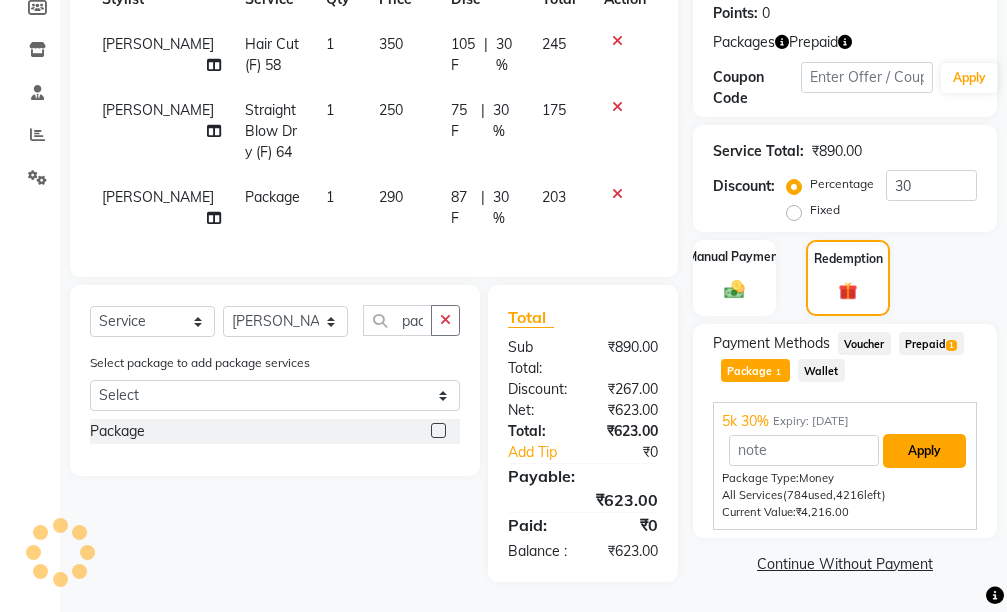 click on "Apply" at bounding box center (924, 451) 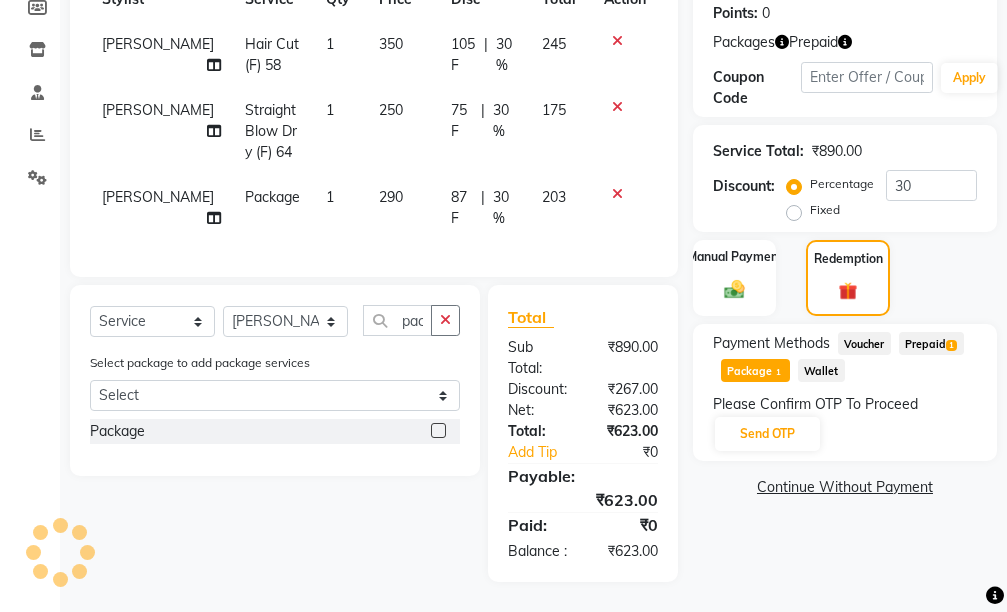 scroll, scrollTop: 373, scrollLeft: 0, axis: vertical 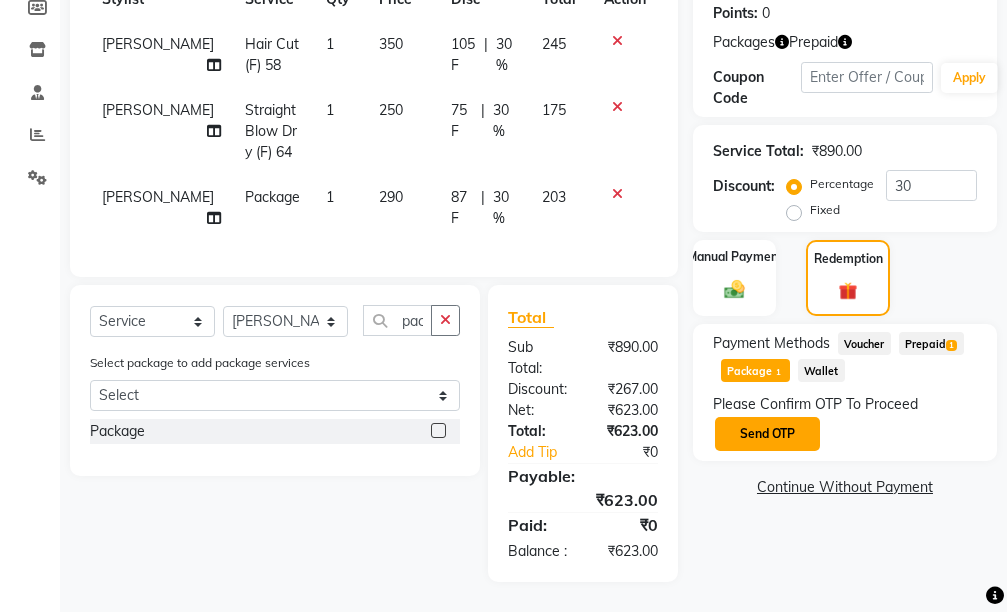 click on "Send OTP" 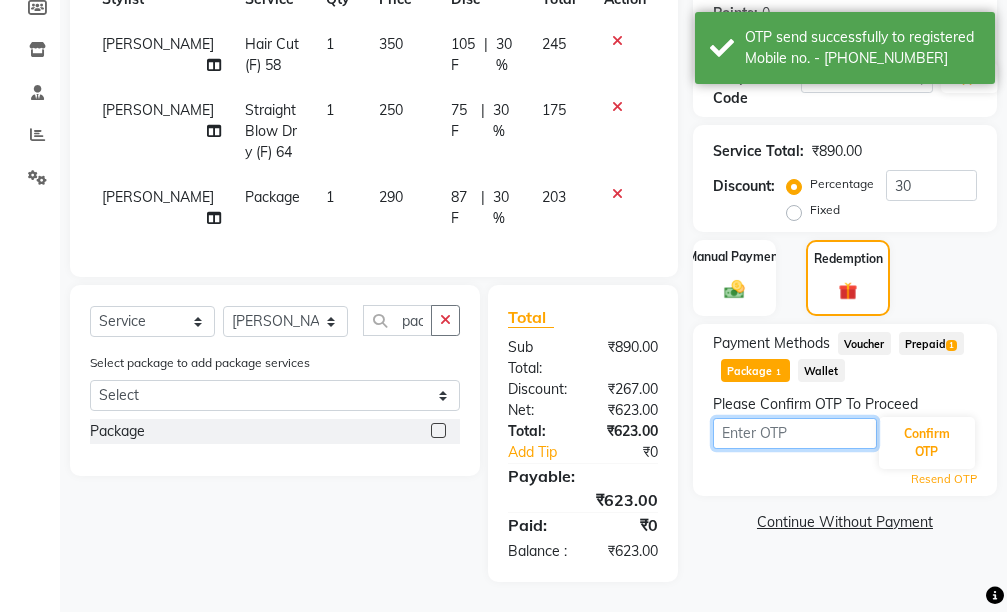 click at bounding box center [795, 433] 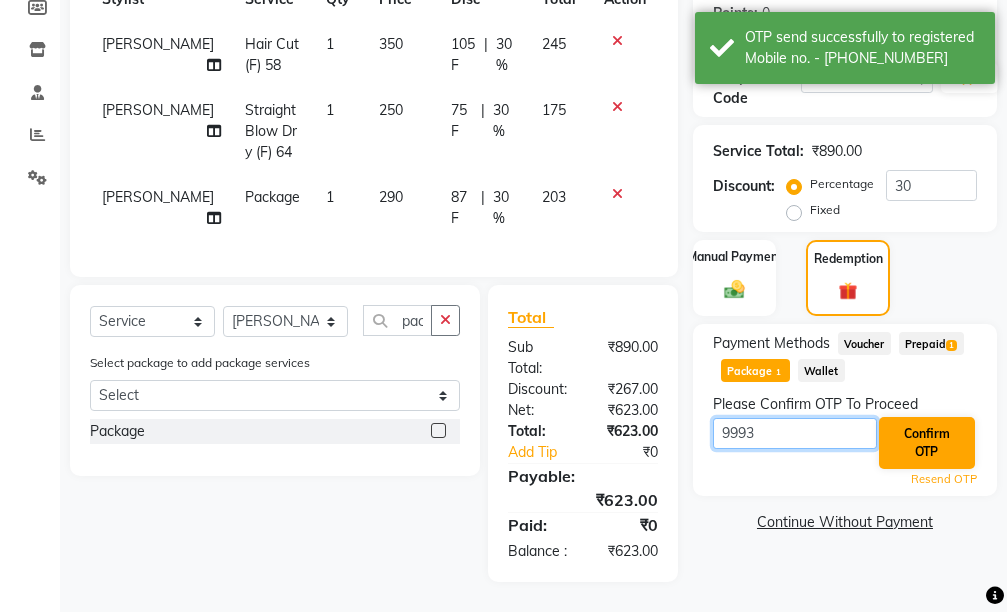 type on "9993" 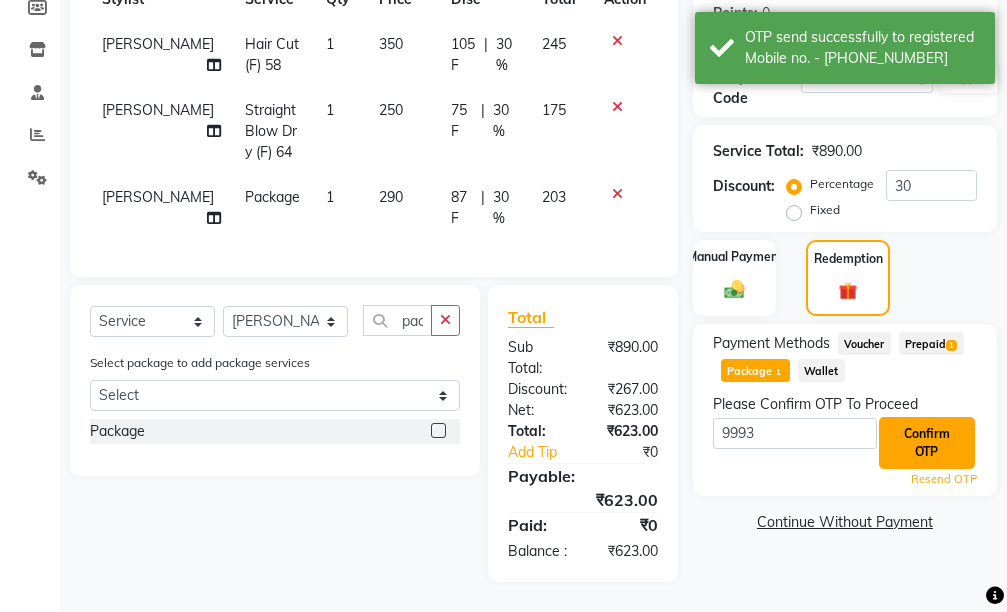 click on "Confirm OTP" 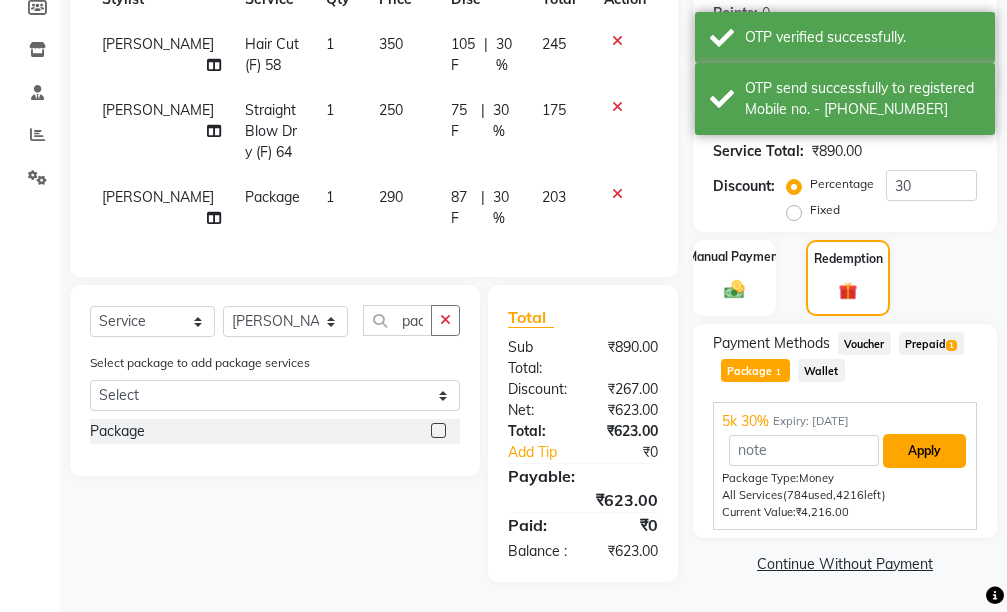 click on "Apply" at bounding box center (924, 451) 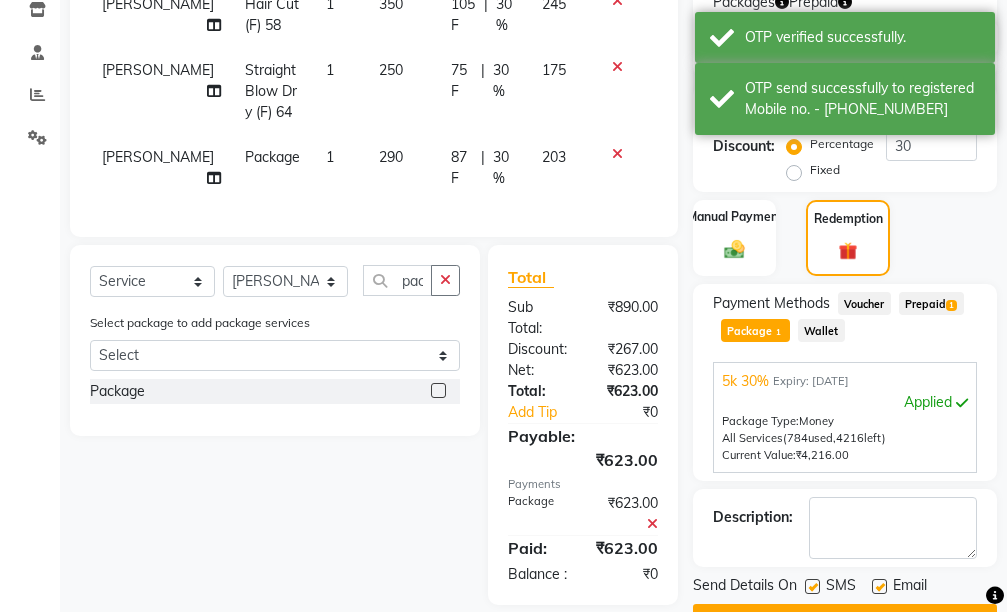 scroll, scrollTop: 436, scrollLeft: 0, axis: vertical 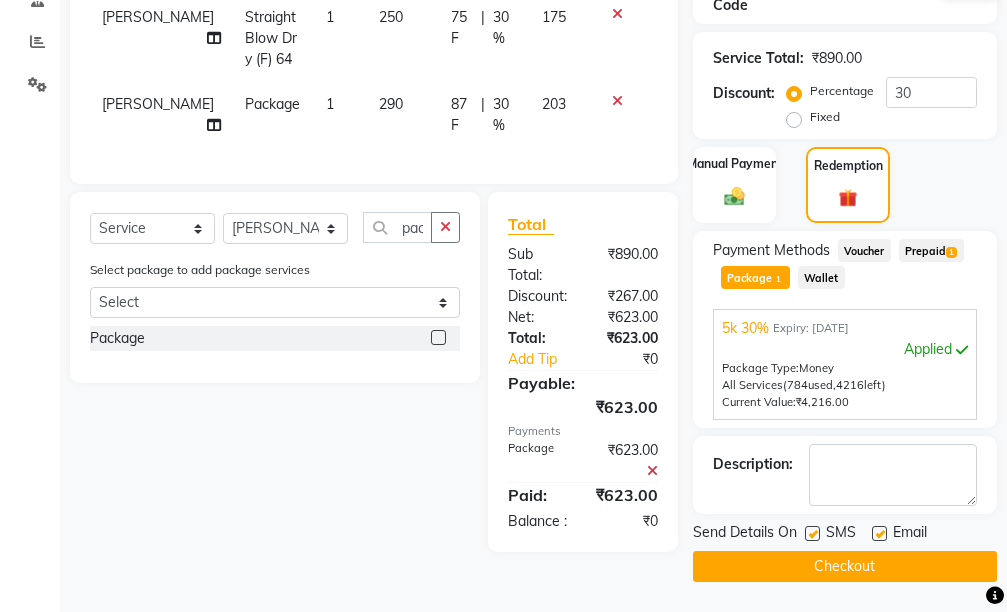 click on "Checkout" 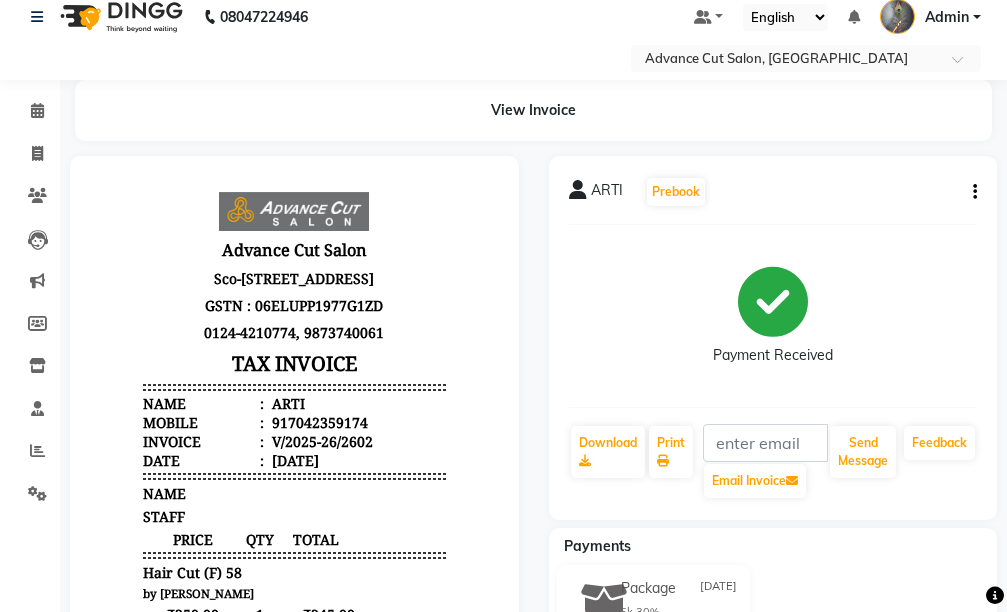 scroll, scrollTop: 0, scrollLeft: 0, axis: both 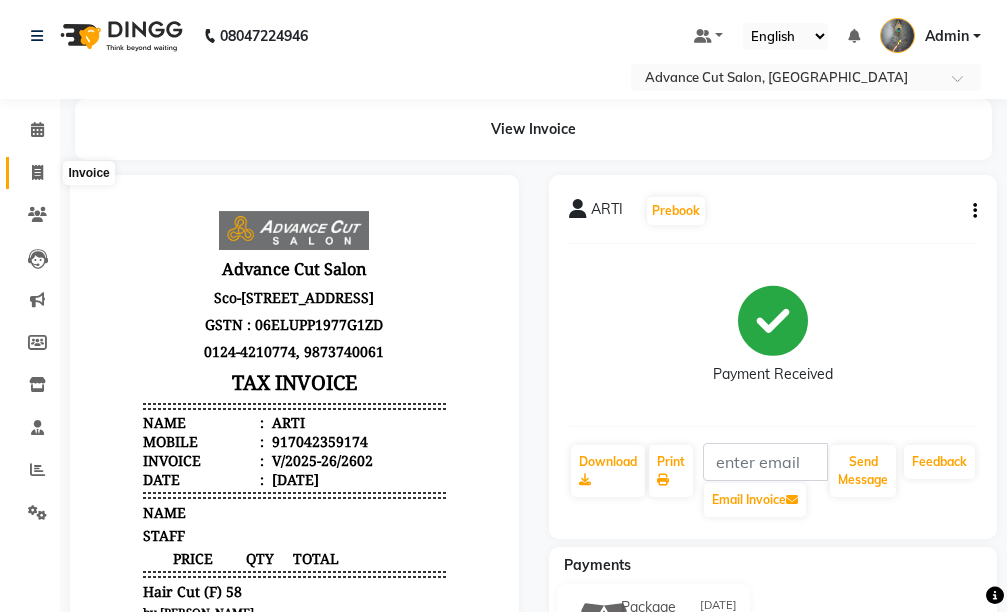 click 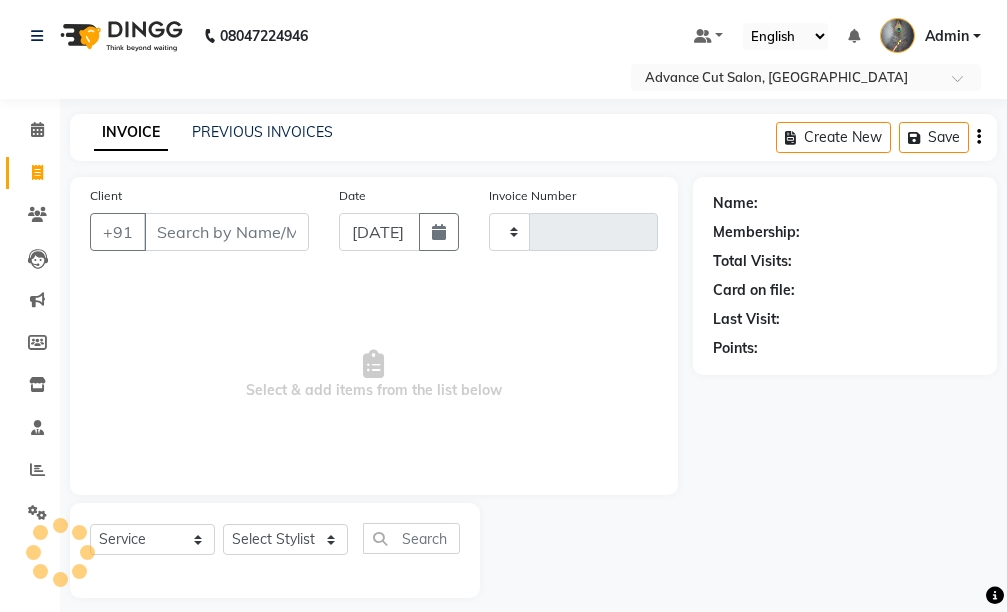 scroll, scrollTop: 16, scrollLeft: 0, axis: vertical 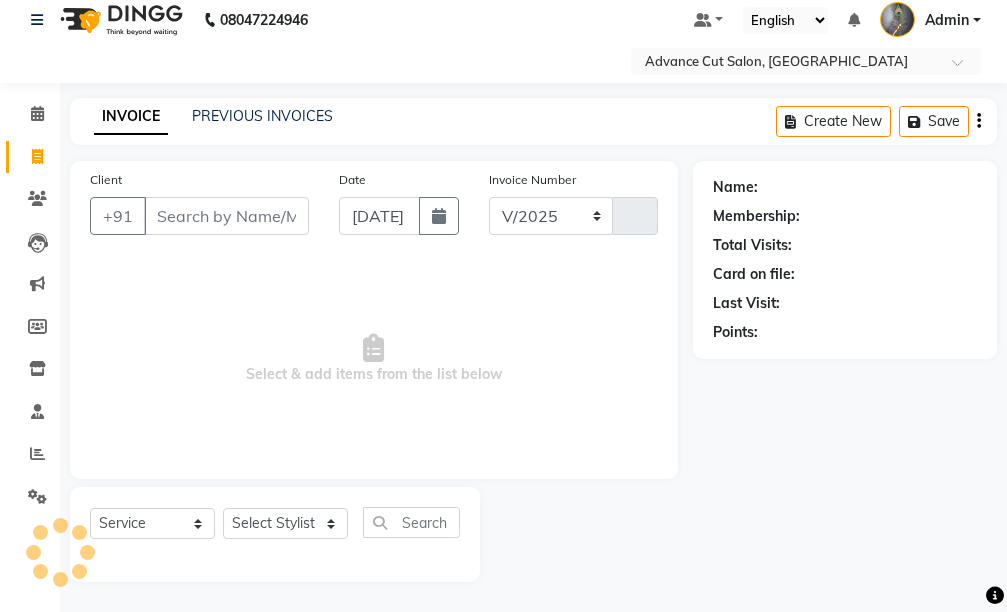 select on "4939" 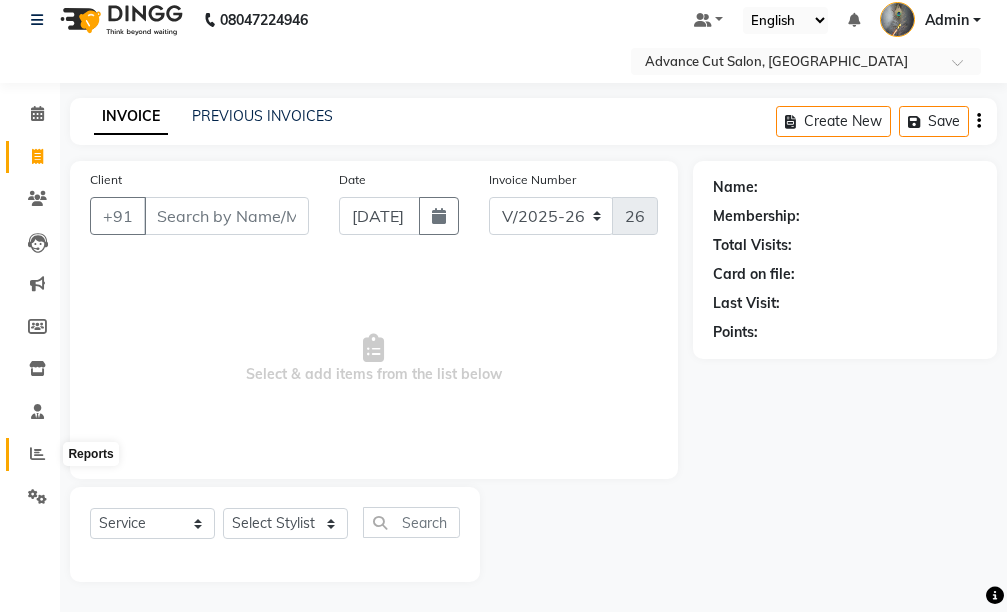 click 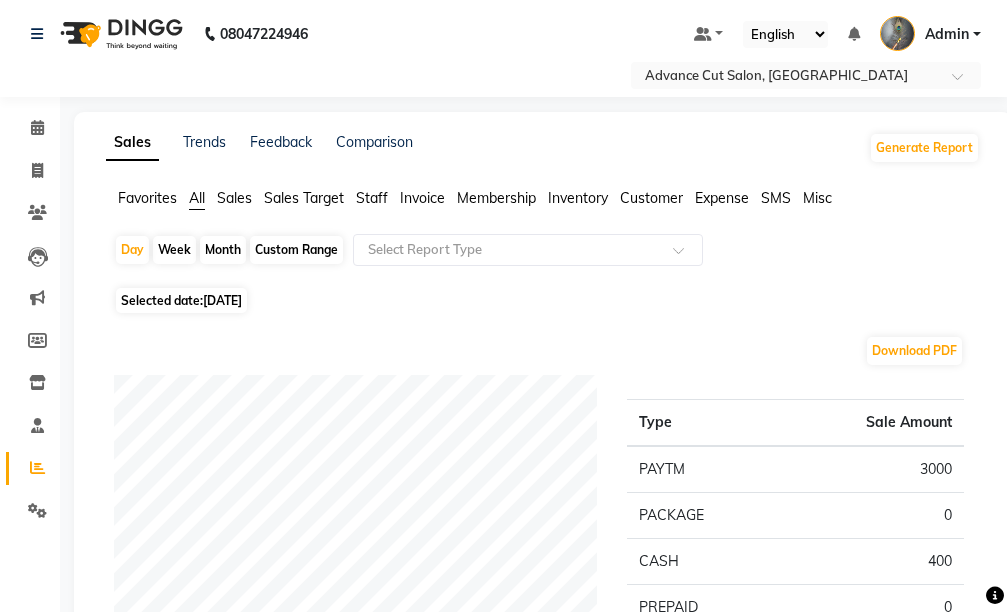 scroll, scrollTop: 0, scrollLeft: 0, axis: both 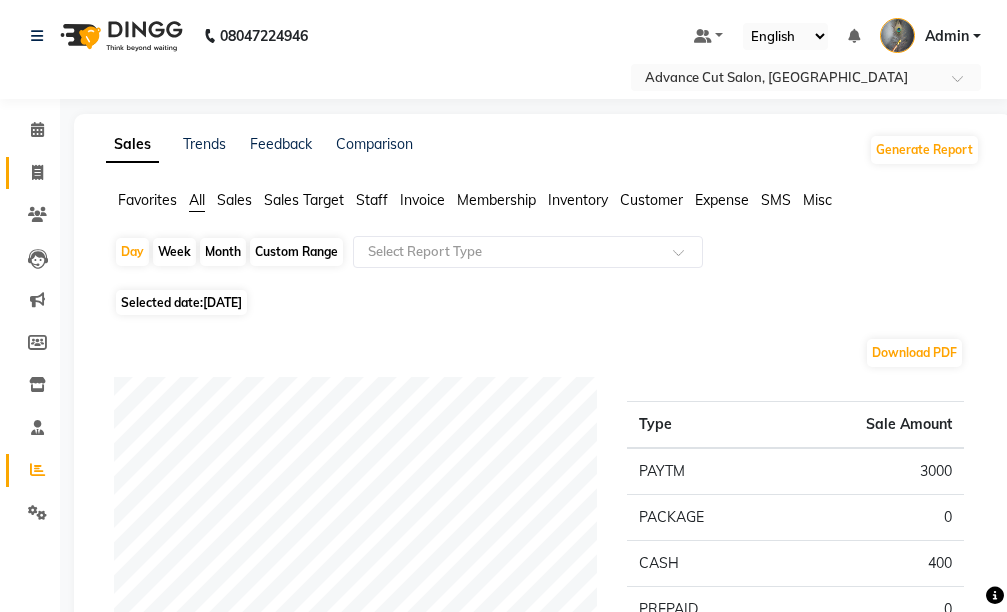 click 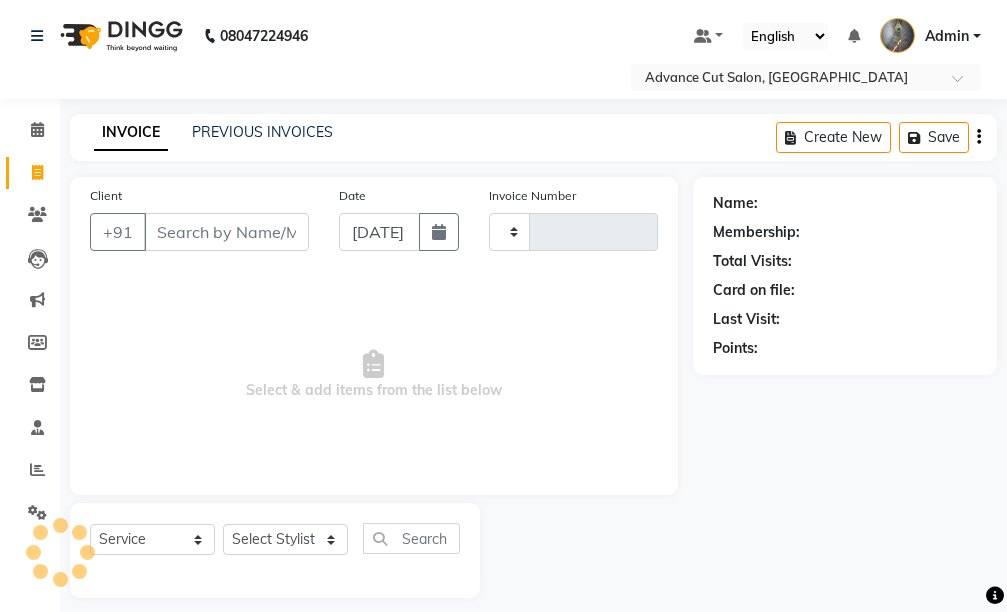 scroll, scrollTop: 16, scrollLeft: 0, axis: vertical 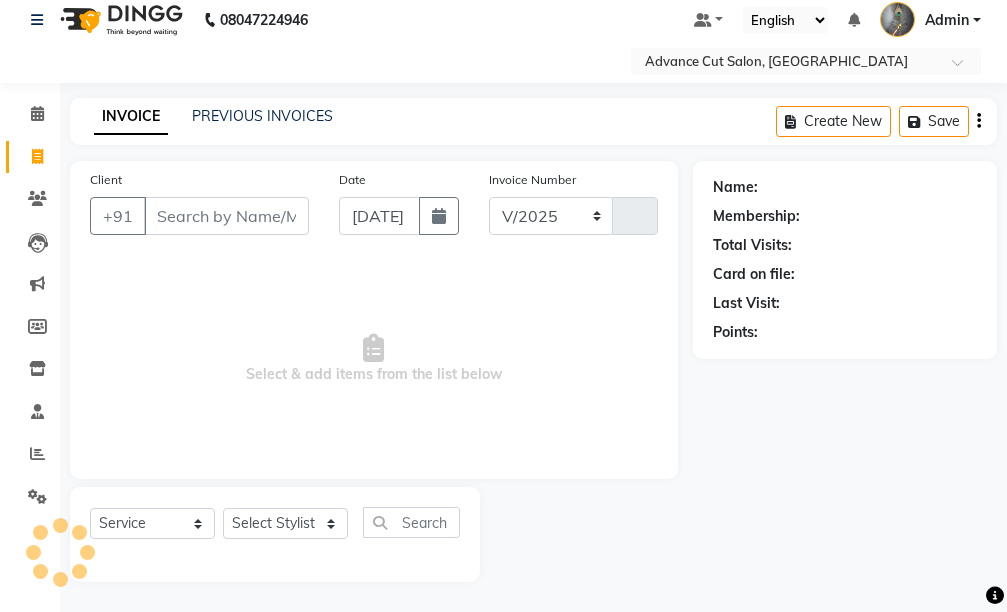 select on "4939" 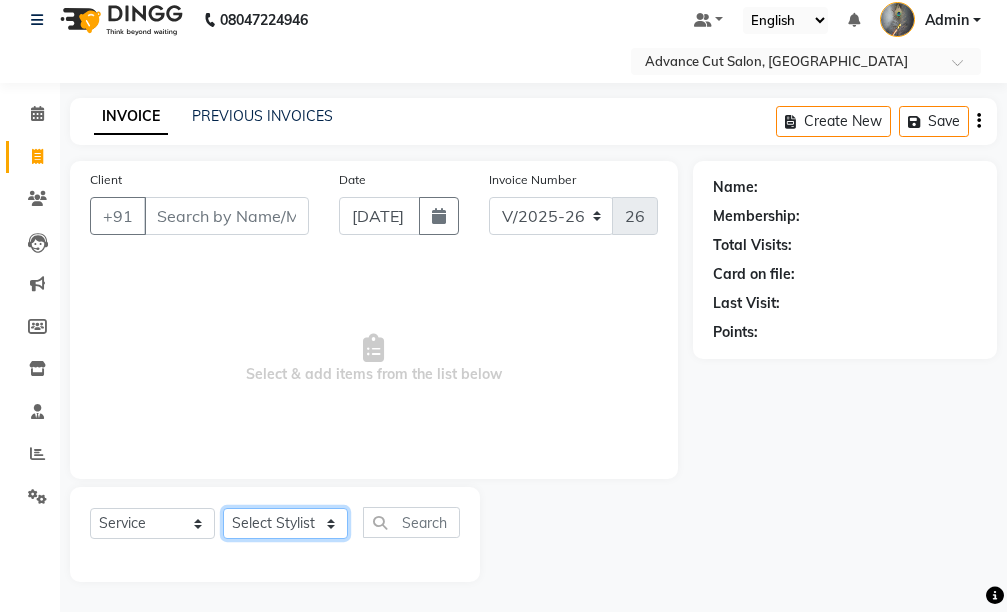 click on "Select Stylist Admin chahit COUNTOR [PERSON_NAME] mamta [PERSON_NAME] navi [PERSON_NAME] [PERSON_NAME] [PERSON_NAME] sunny tip" 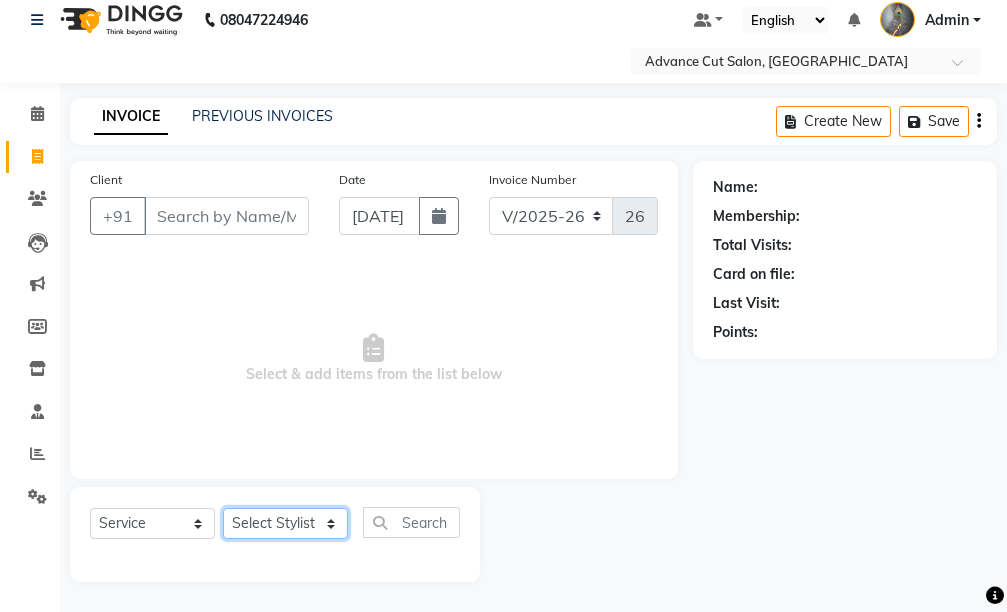 select on "58461" 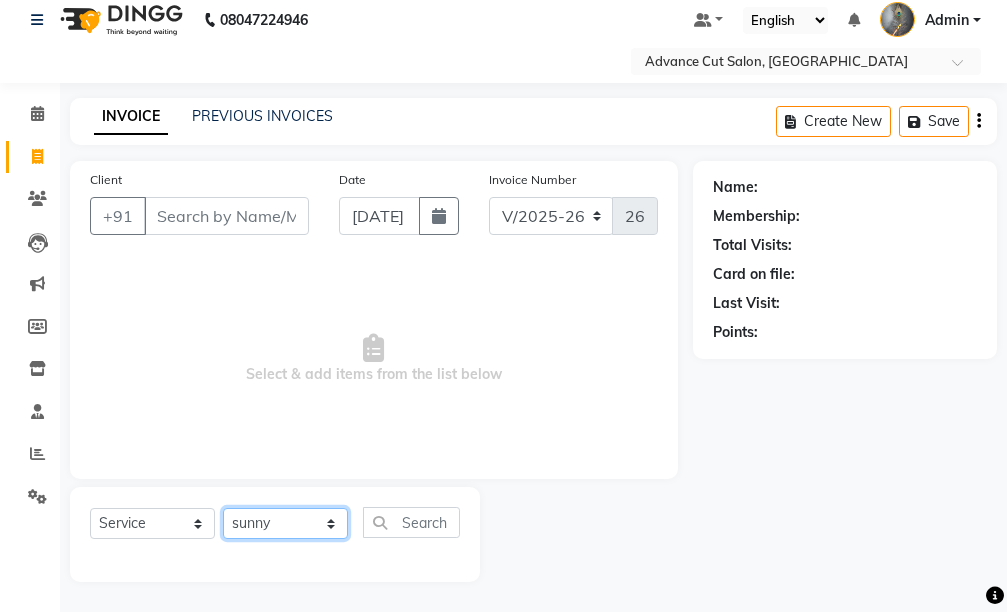 click on "Select Stylist Admin chahit COUNTOR [PERSON_NAME] mamta [PERSON_NAME] navi [PERSON_NAME] [PERSON_NAME] [PERSON_NAME] sunny tip" 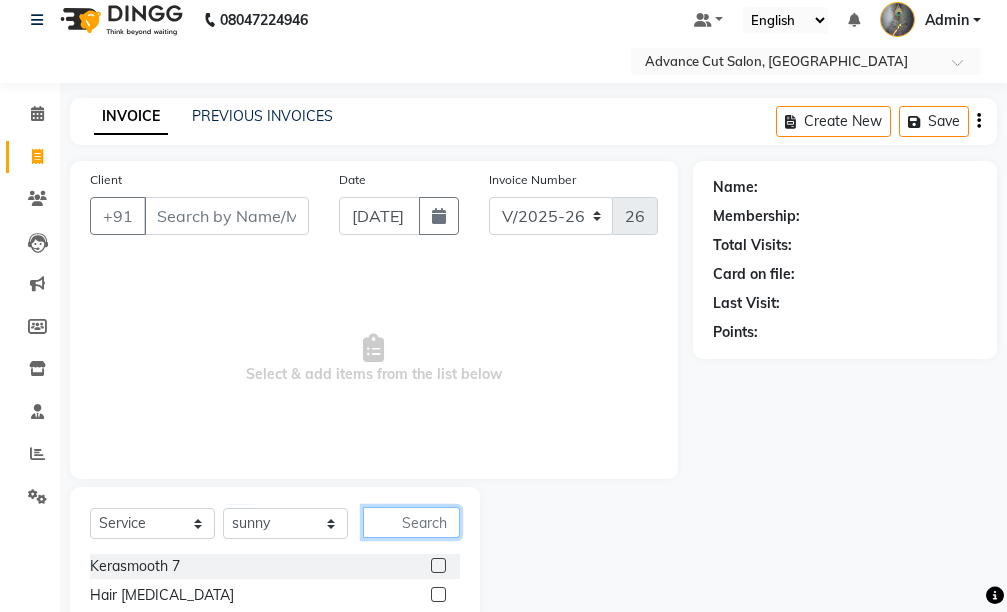 click 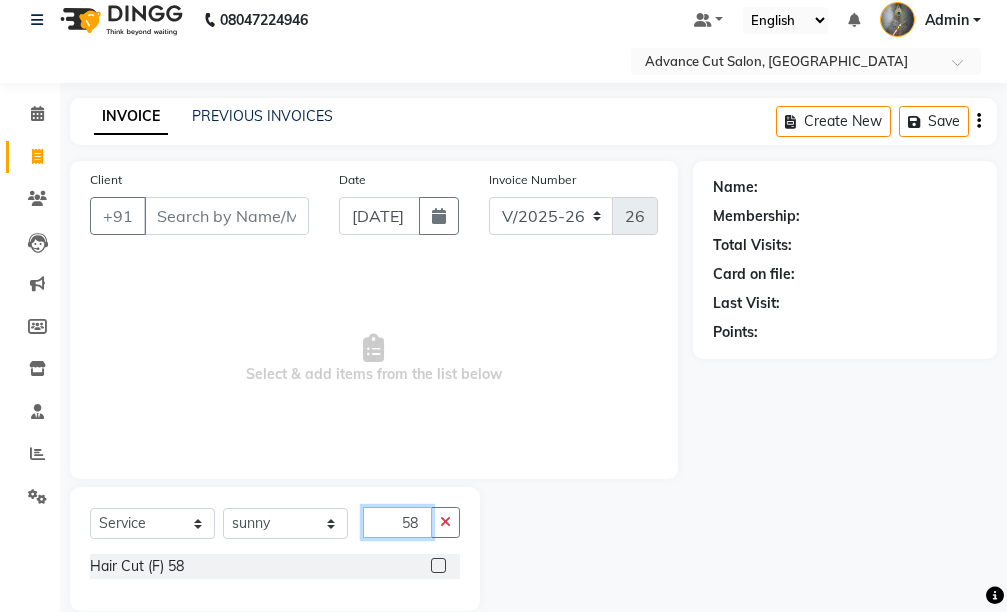 type on "58" 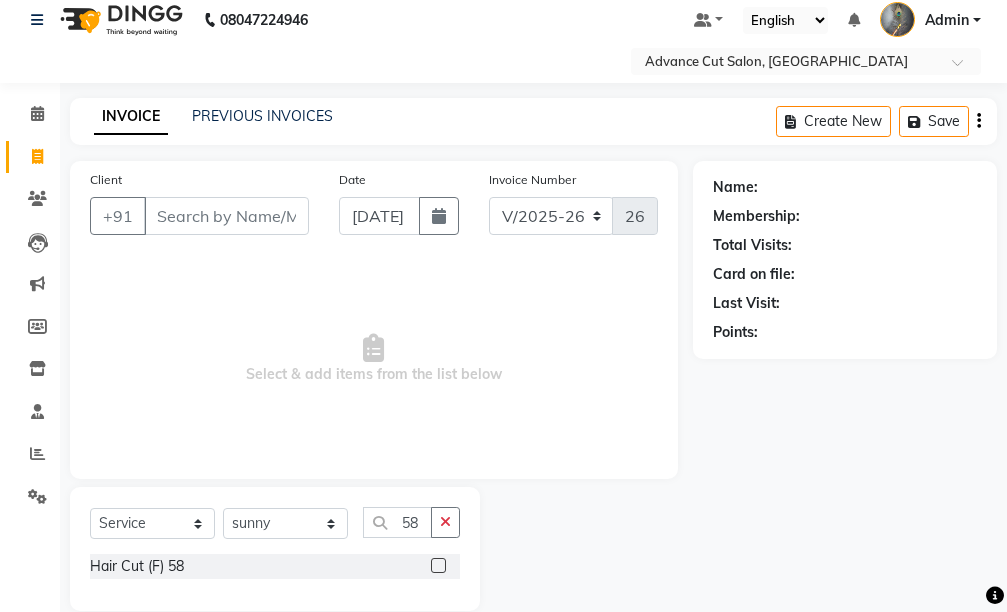 click 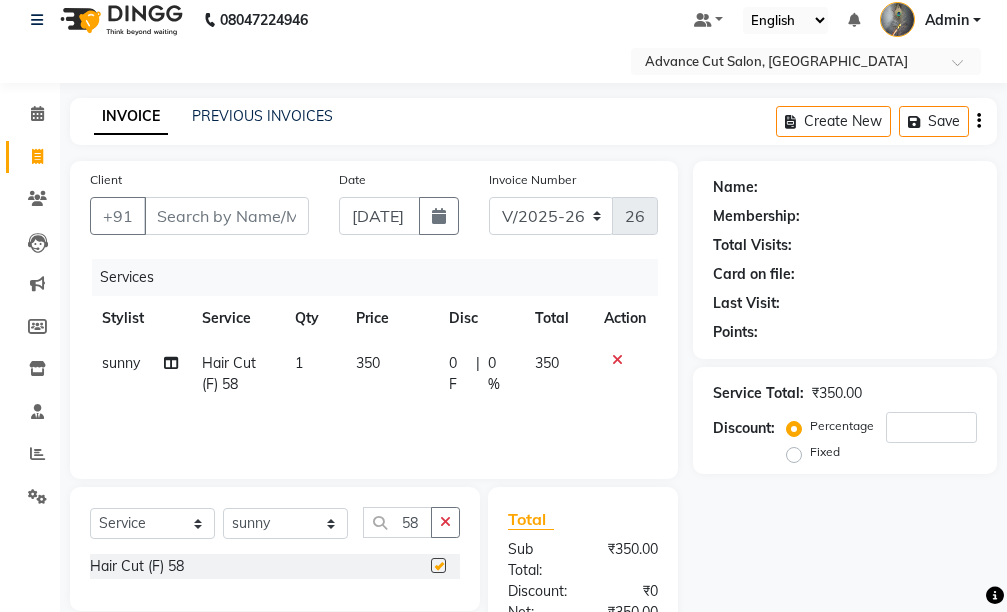 checkbox on "false" 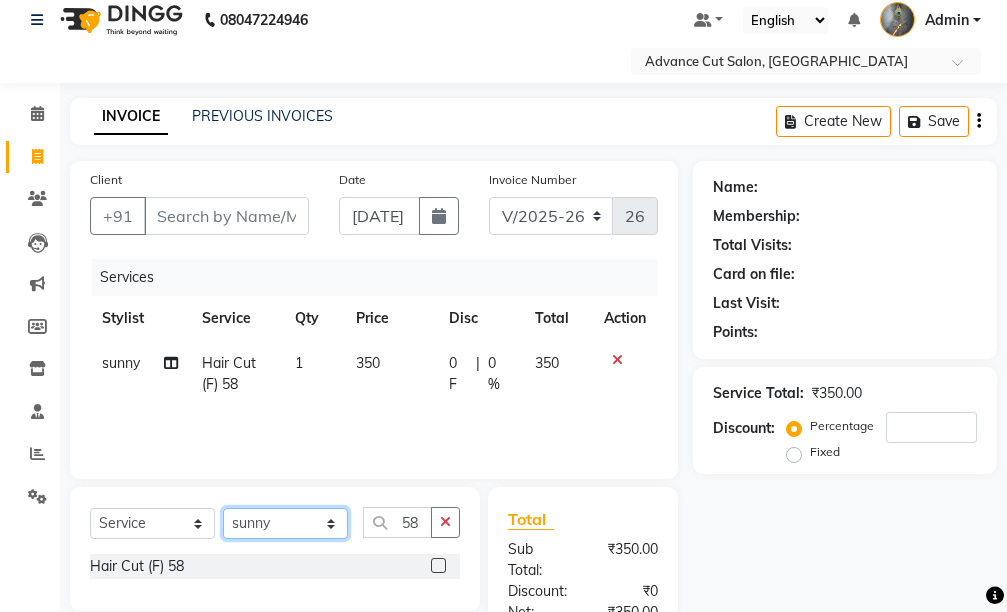 click on "Select Stylist Admin chahit COUNTOR [PERSON_NAME] mamta [PERSON_NAME] navi [PERSON_NAME] [PERSON_NAME] [PERSON_NAME] sunny tip" 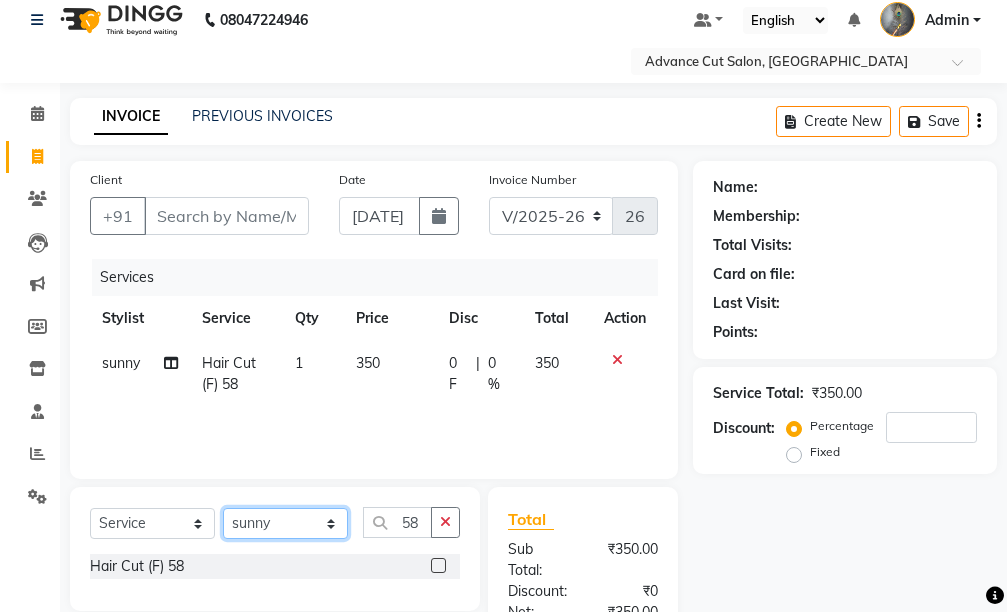 select on "30646" 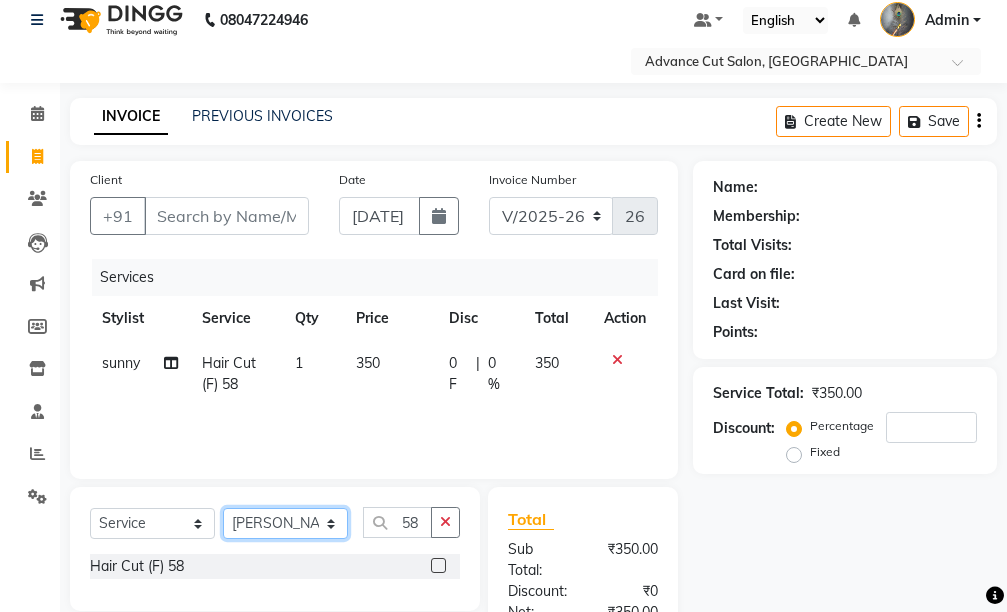 click on "Select Stylist Admin chahit COUNTOR [PERSON_NAME] mamta [PERSON_NAME] navi [PERSON_NAME] [PERSON_NAME] [PERSON_NAME] sunny tip" 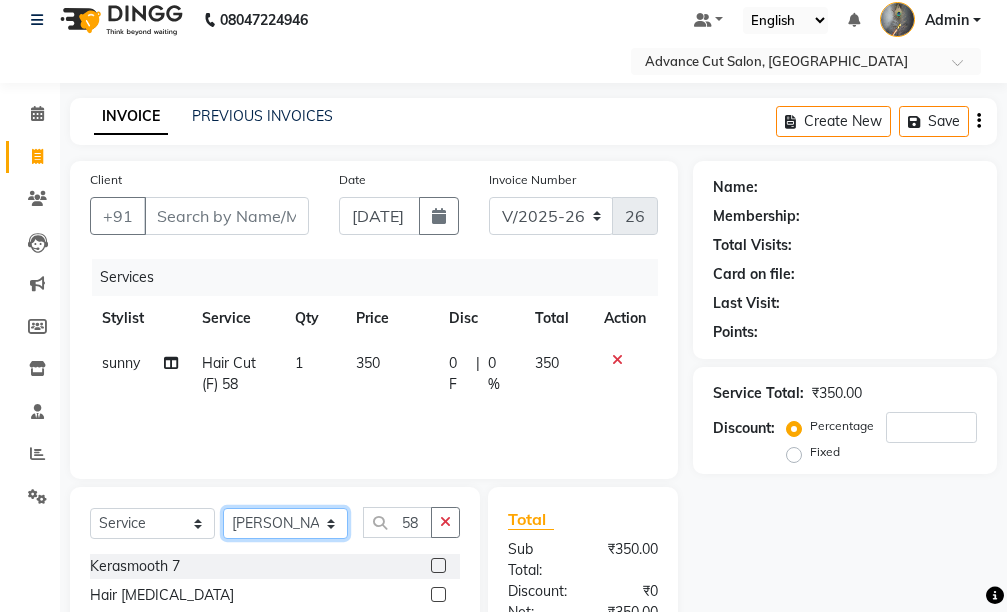 scroll, scrollTop: 100, scrollLeft: 0, axis: vertical 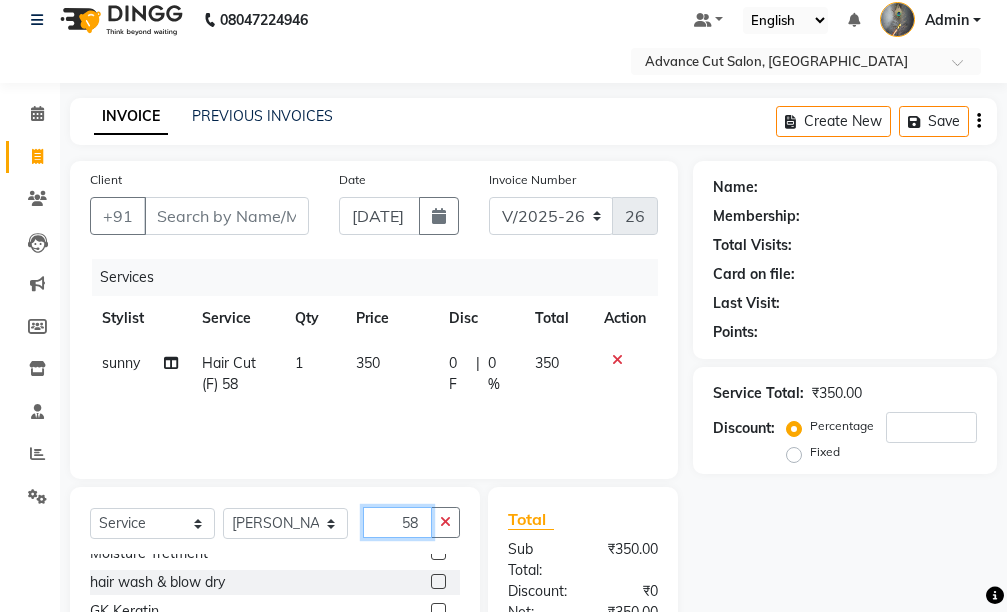click on "58" 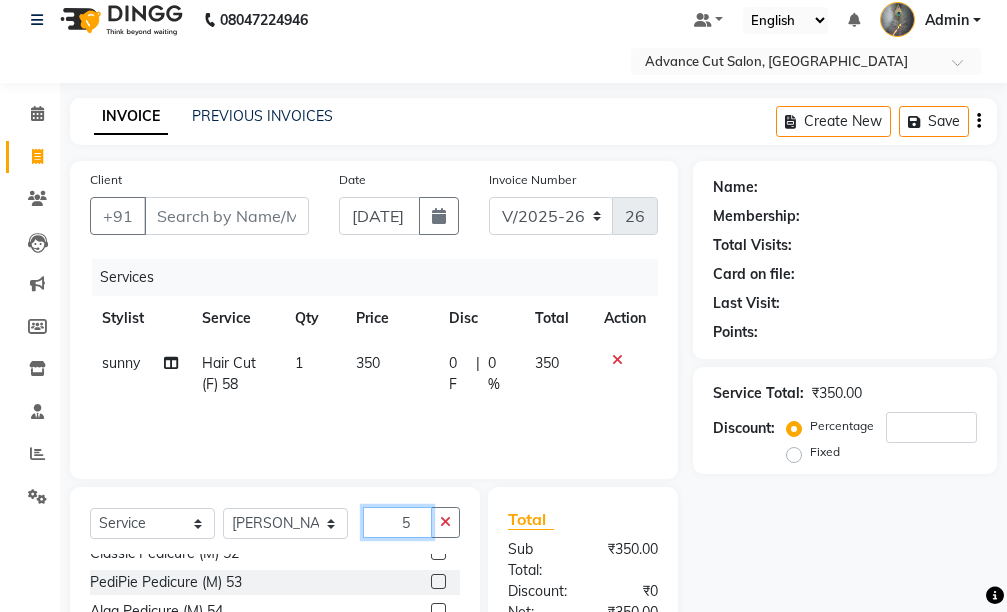 type on "58" 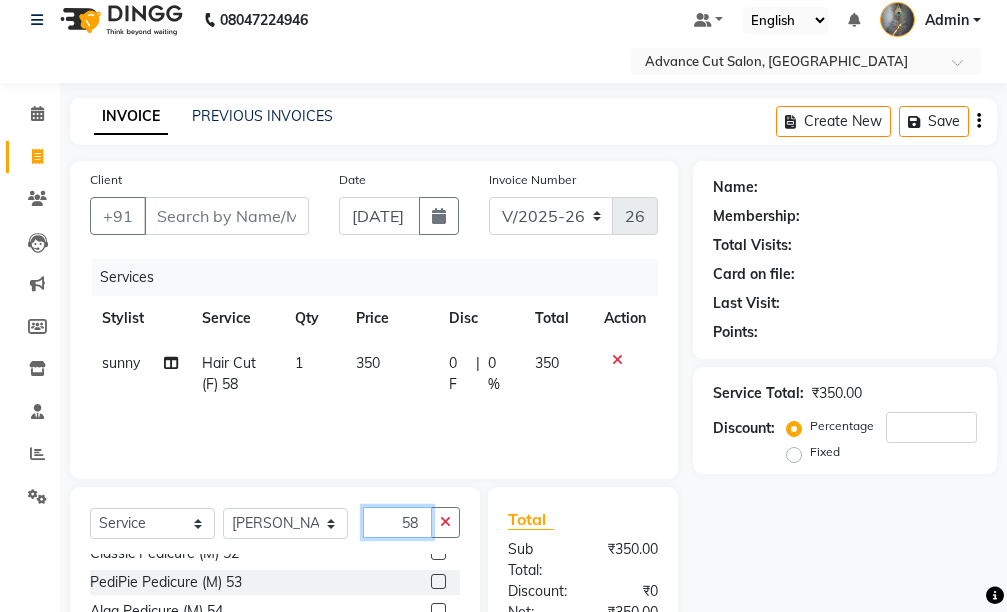 scroll, scrollTop: 0, scrollLeft: 0, axis: both 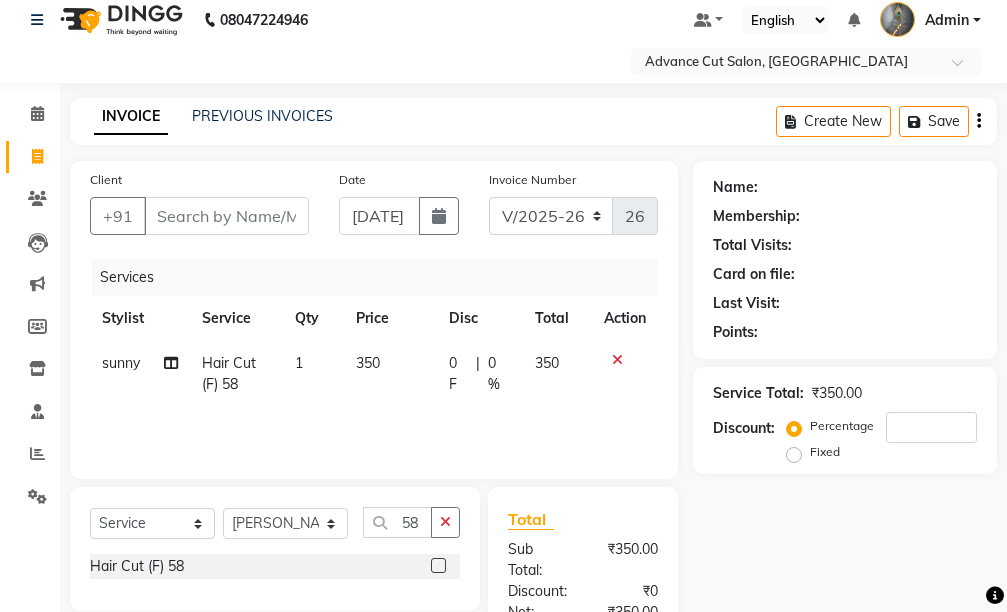 click 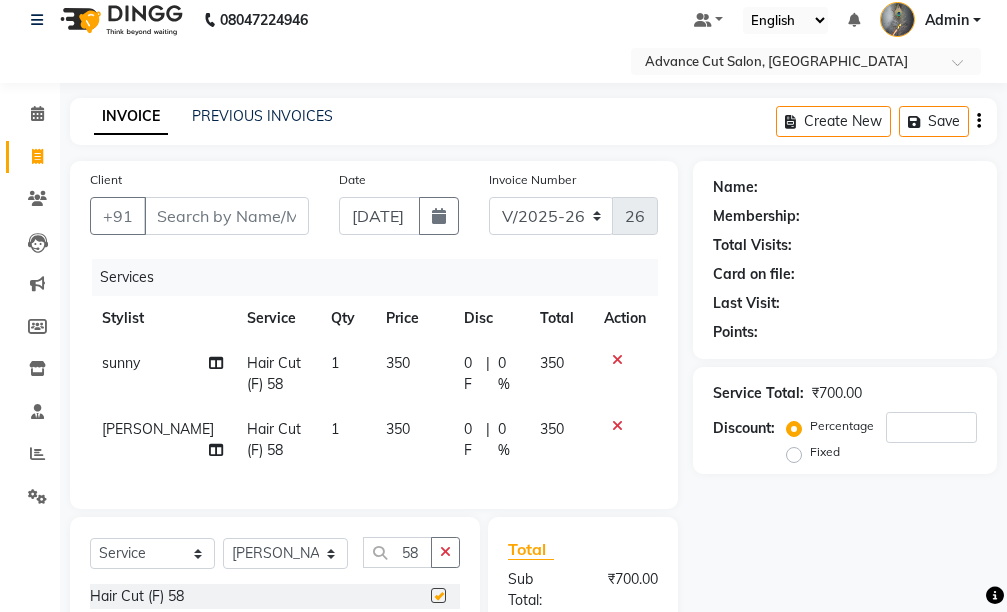 checkbox on "false" 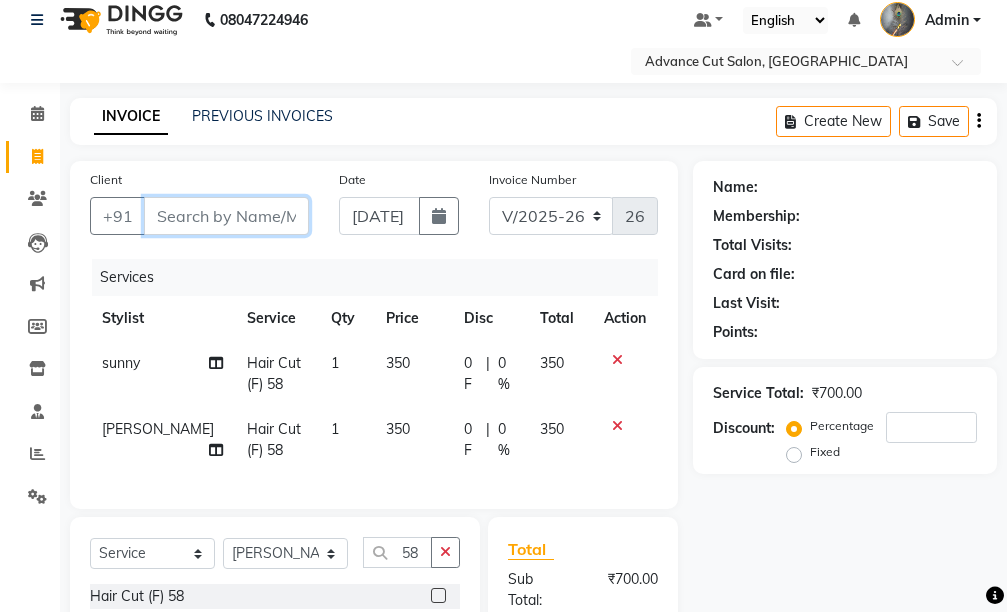 click on "Client" at bounding box center [226, 216] 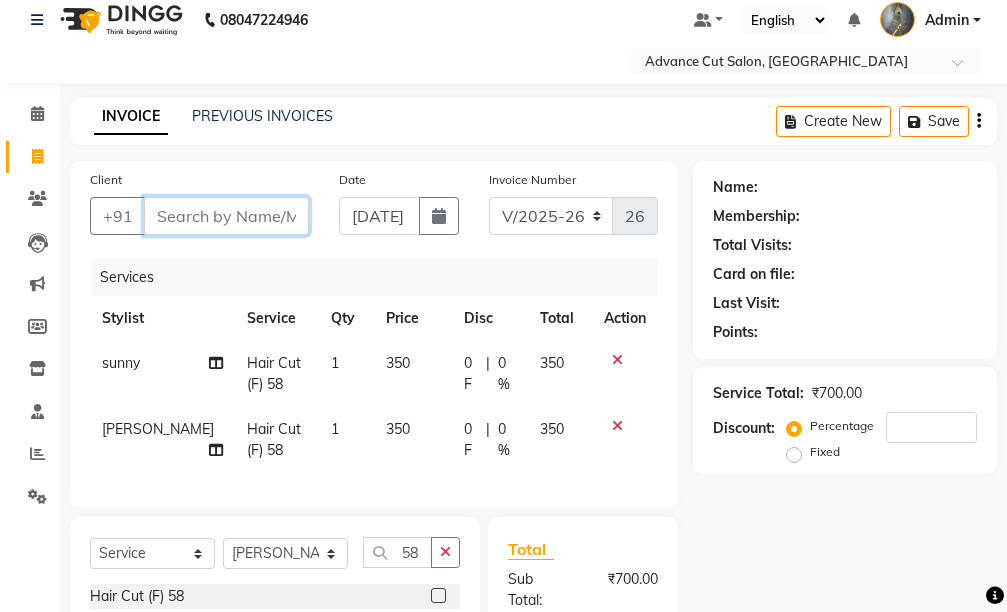 type on "9" 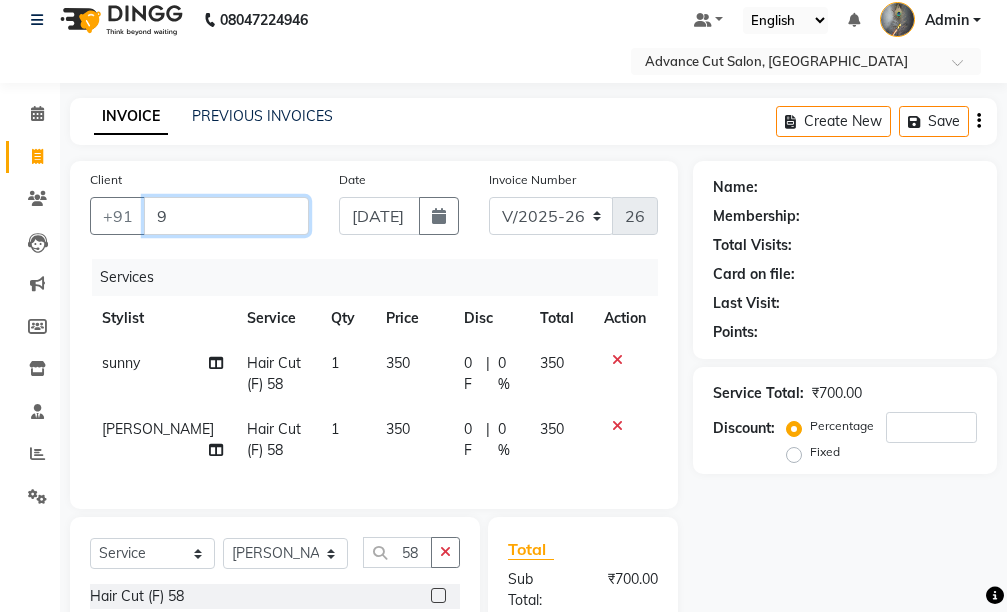 type on "0" 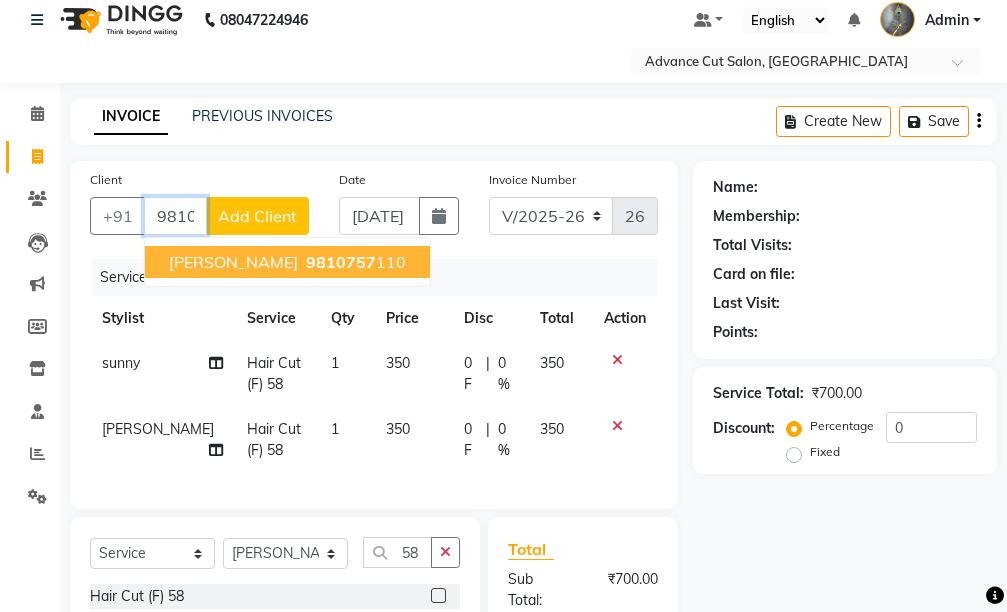 click on "9810757" at bounding box center [341, 262] 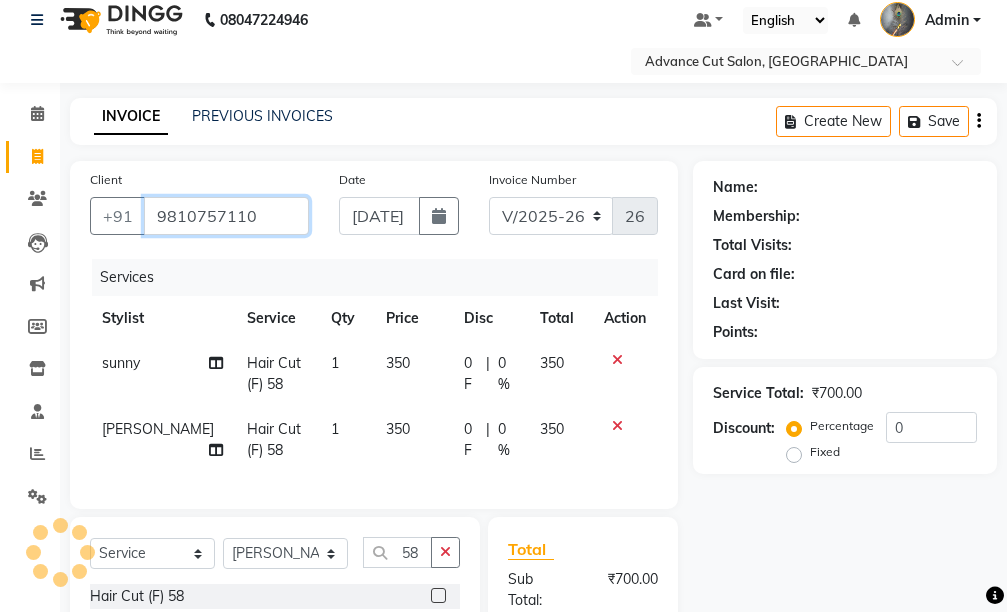 type on "9810757110" 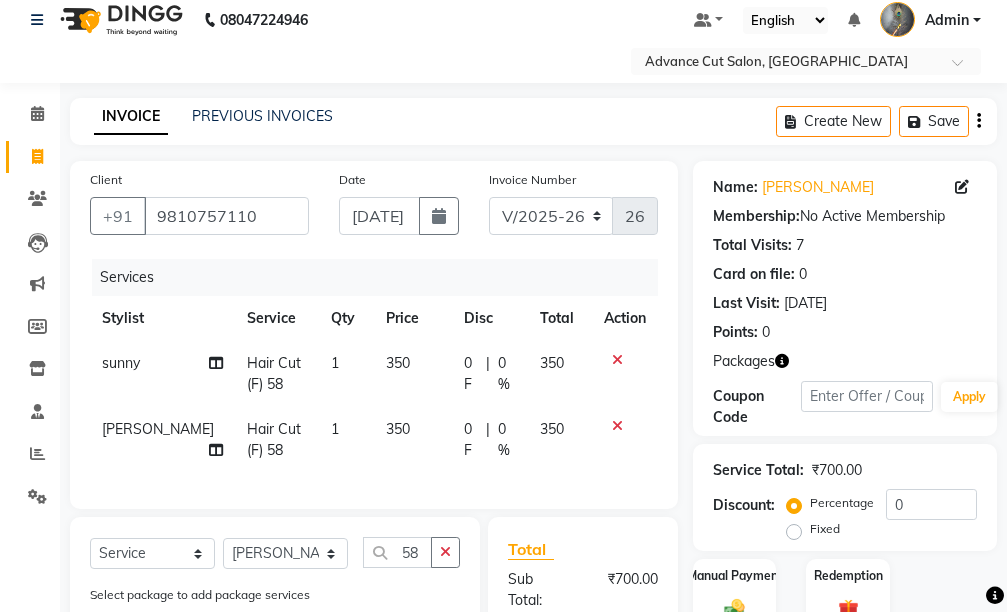 scroll, scrollTop: 286, scrollLeft: 0, axis: vertical 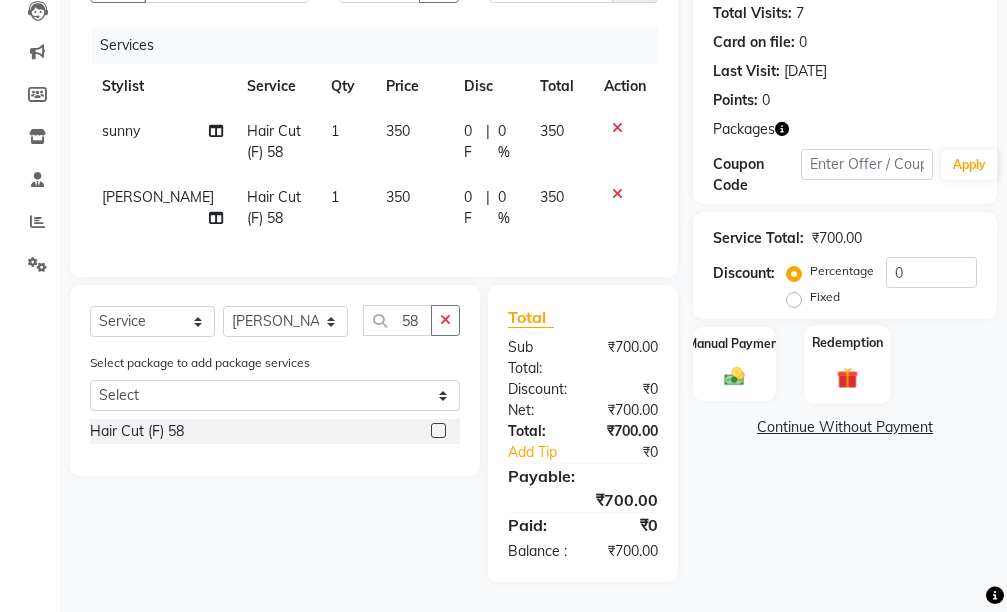 click on "Redemption" 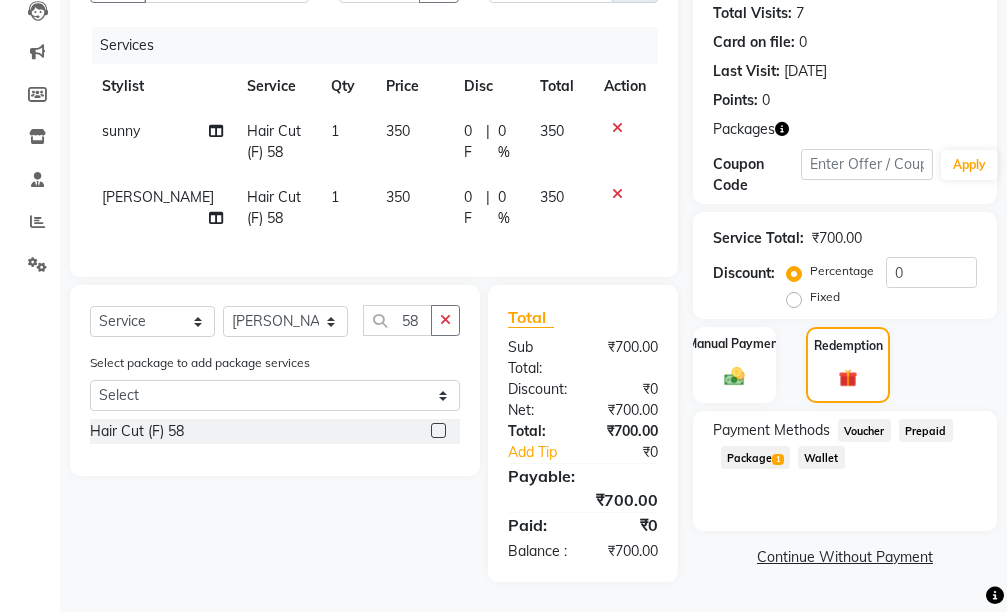 click on "Package  1" 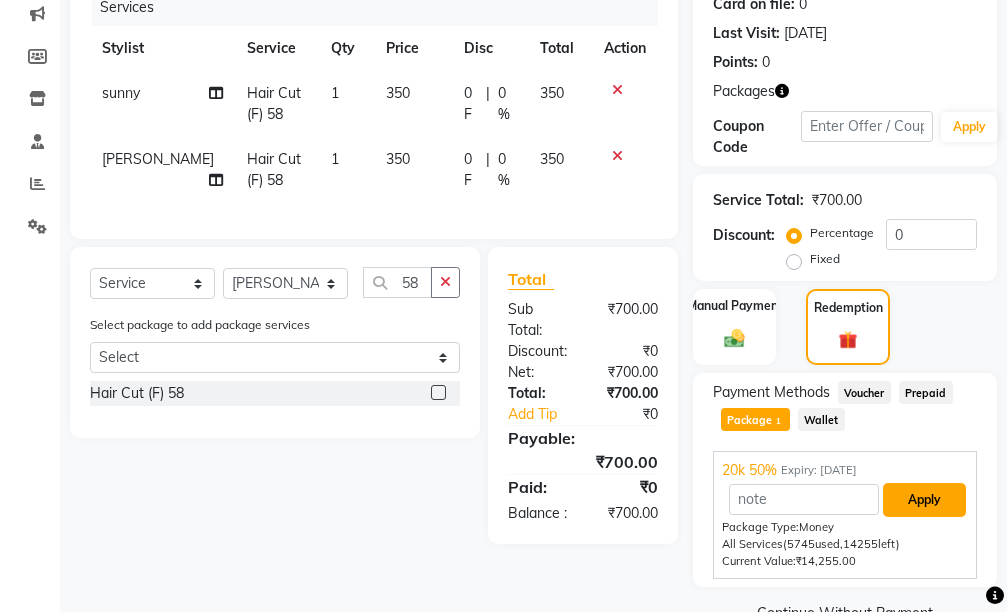 click on "Apply" at bounding box center (924, 500) 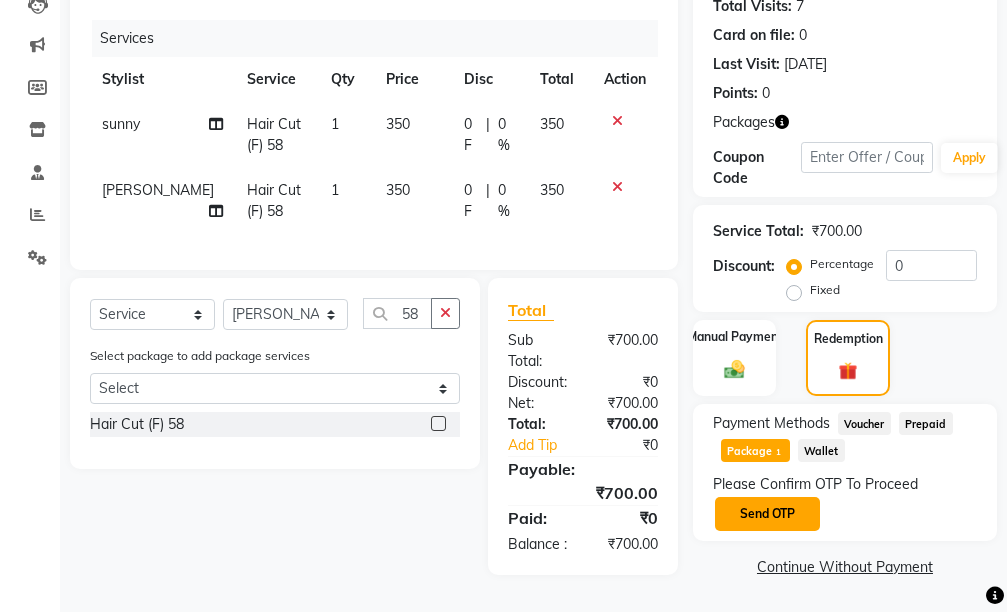click on "Send OTP" 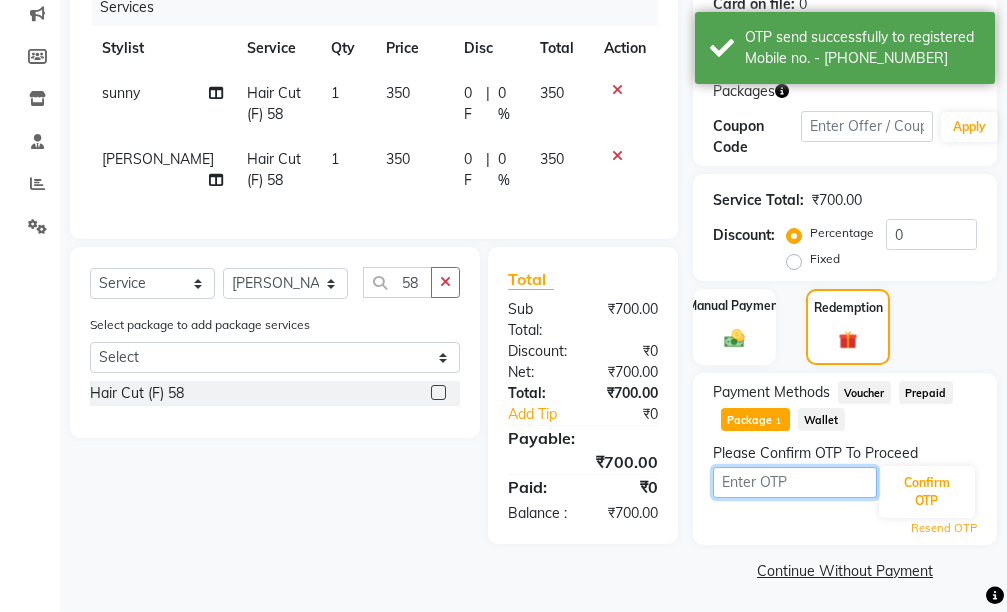 click at bounding box center [795, 482] 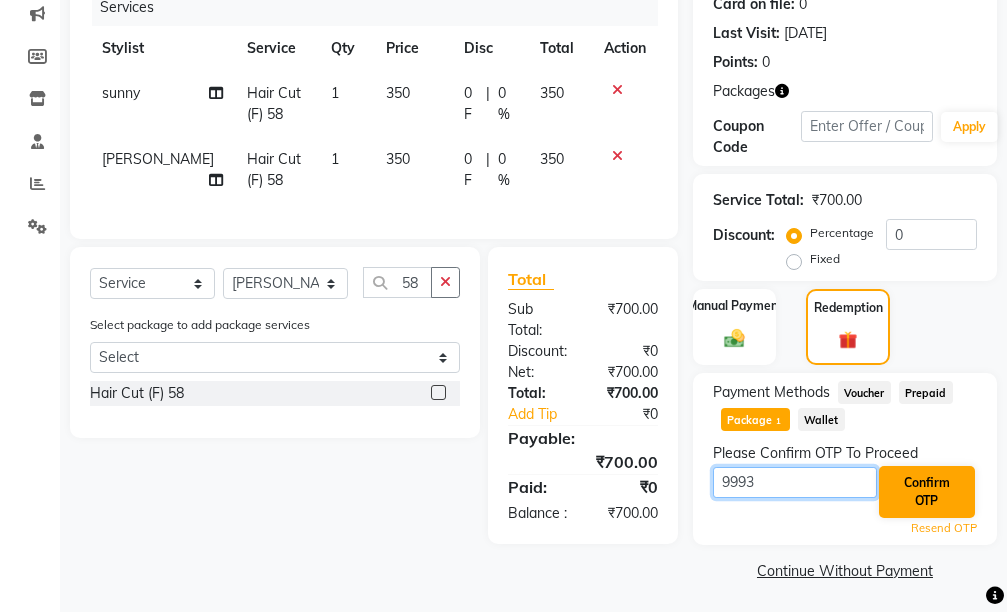 type on "9993" 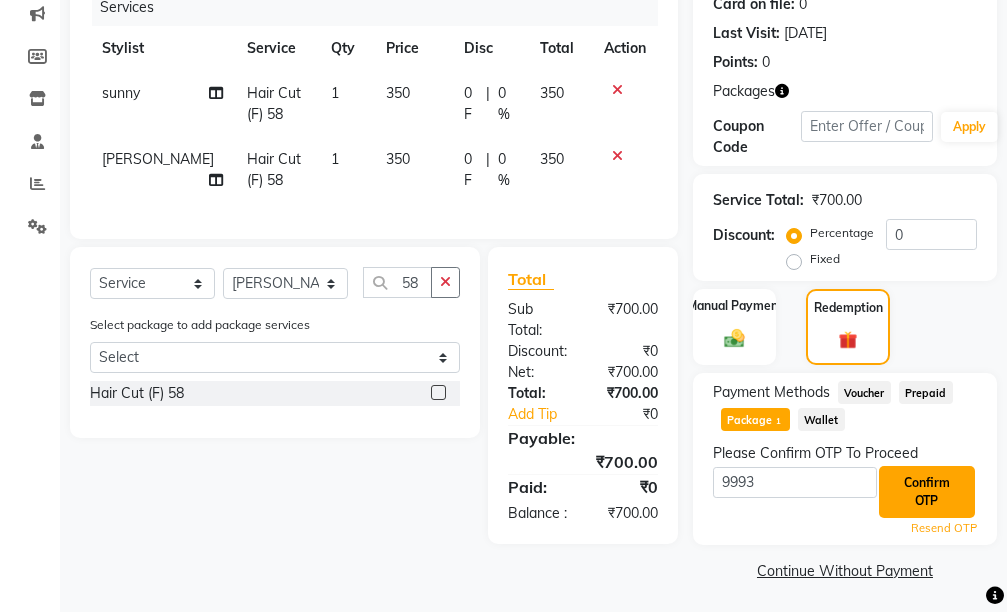 click on "Confirm OTP" 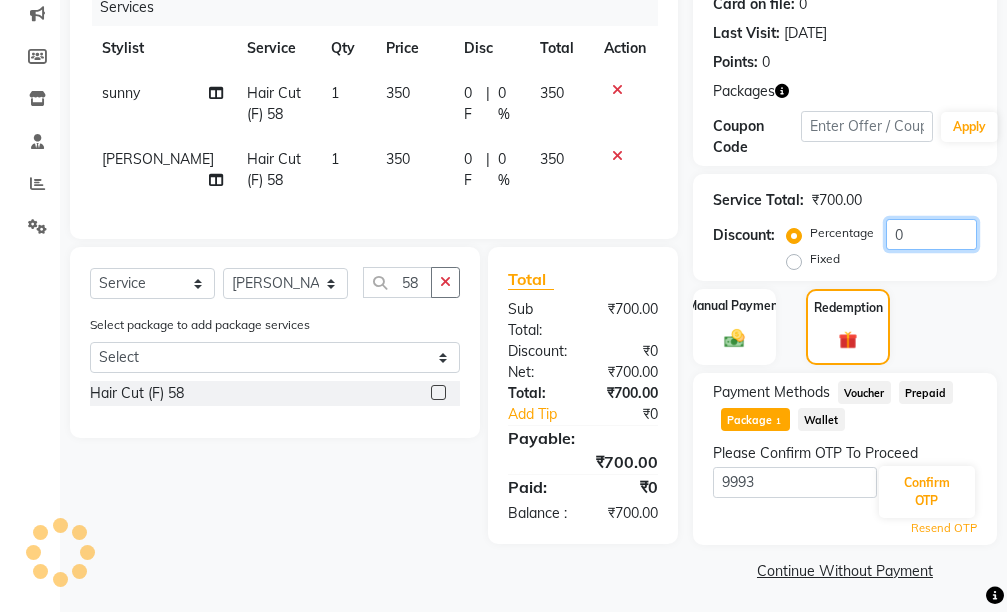 click on "0" 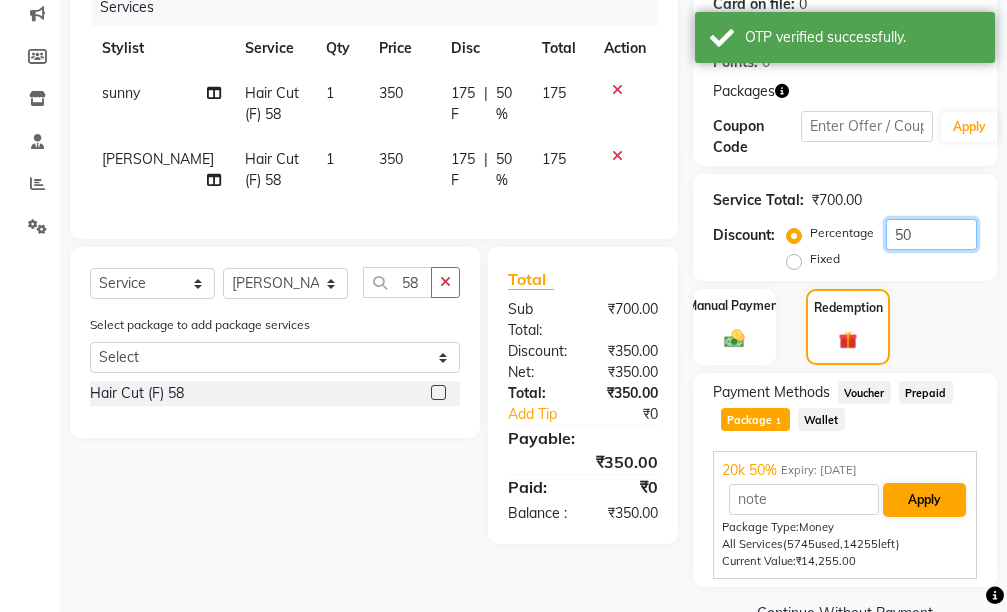 type on "50" 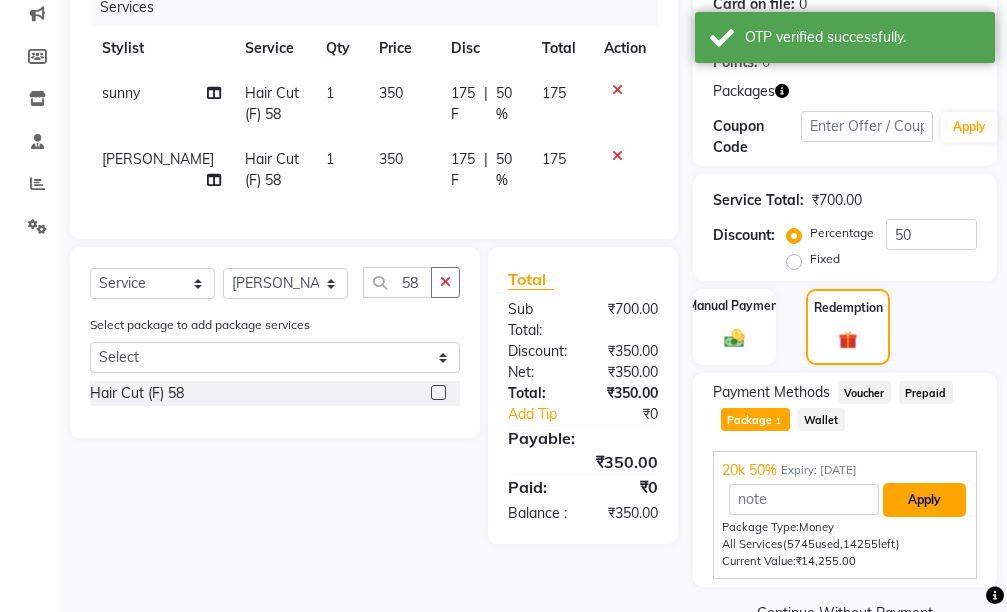 click on "Apply" at bounding box center (924, 500) 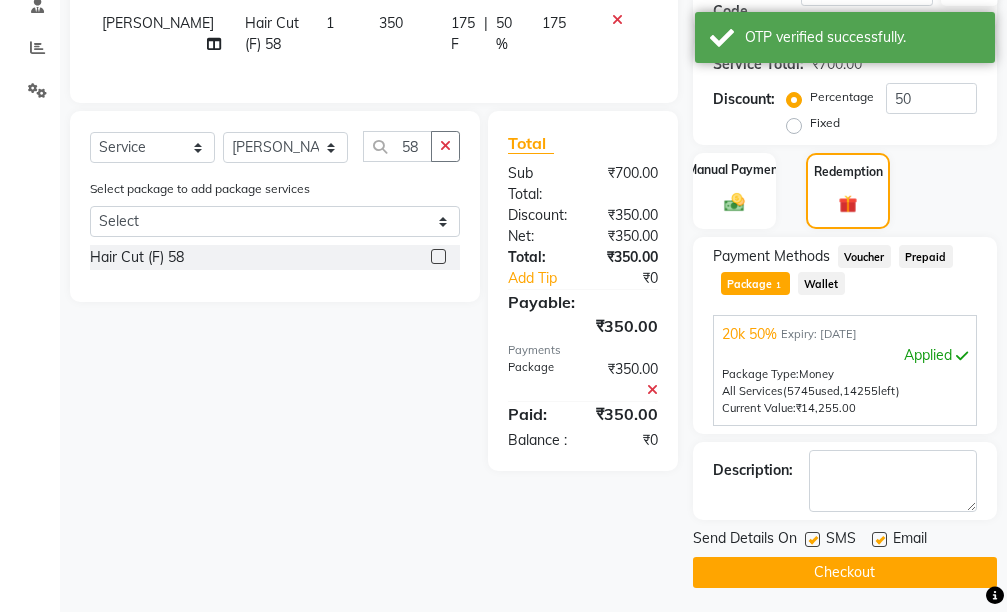 scroll, scrollTop: 428, scrollLeft: 0, axis: vertical 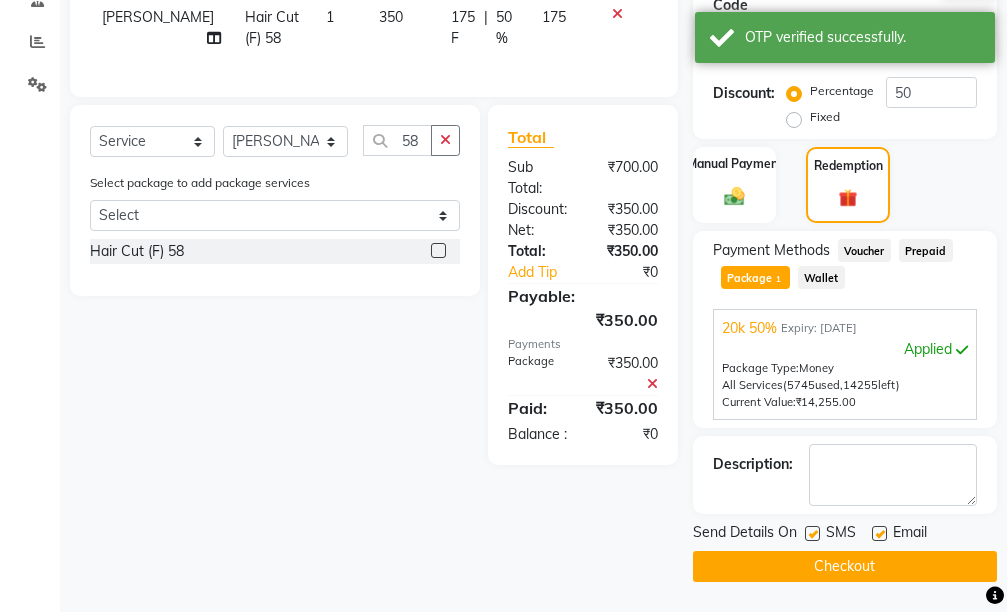 click on "Checkout" 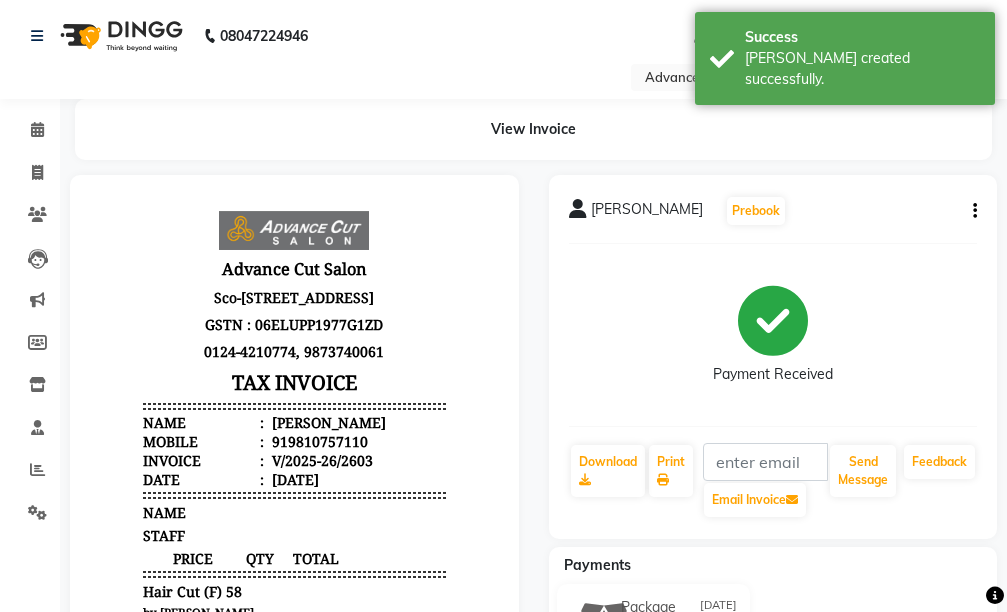 scroll, scrollTop: 0, scrollLeft: 0, axis: both 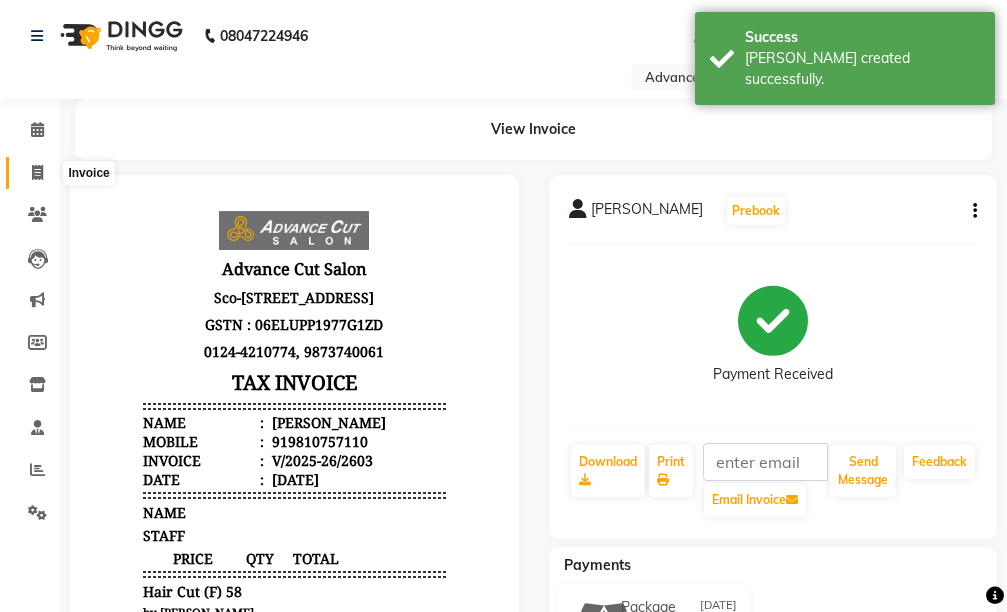 click 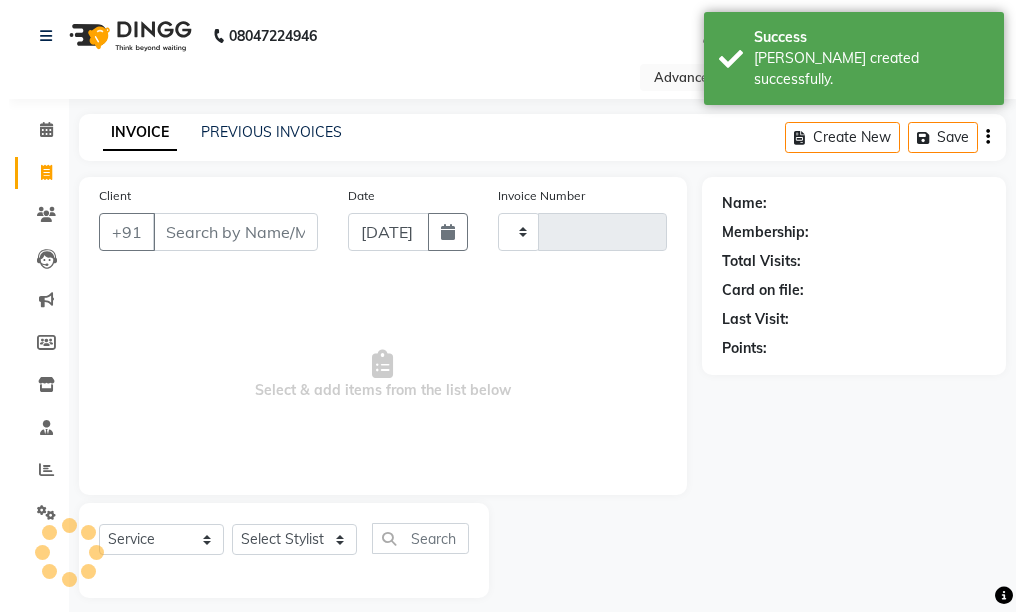 scroll, scrollTop: 16, scrollLeft: 0, axis: vertical 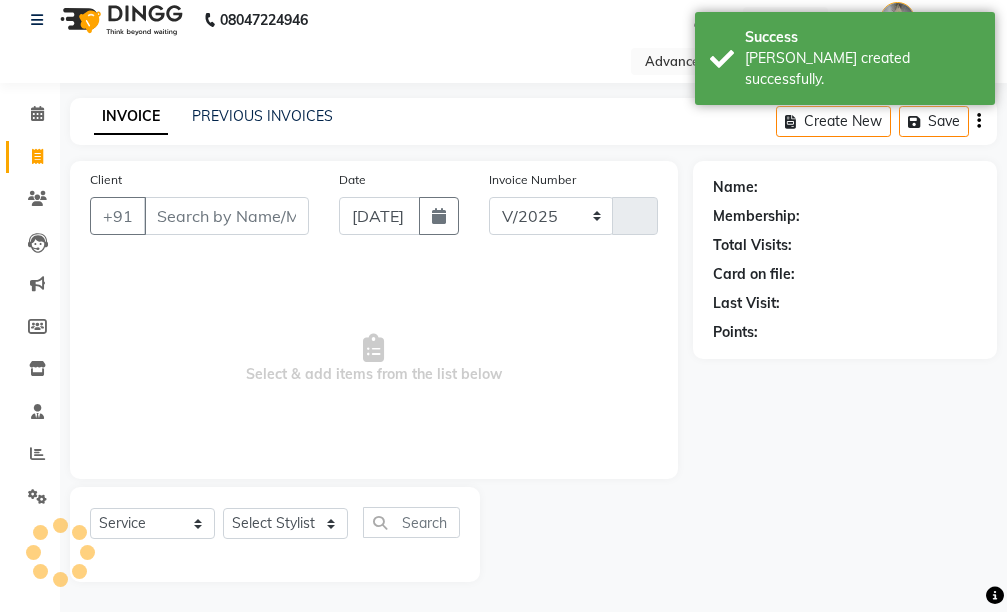 select on "4939" 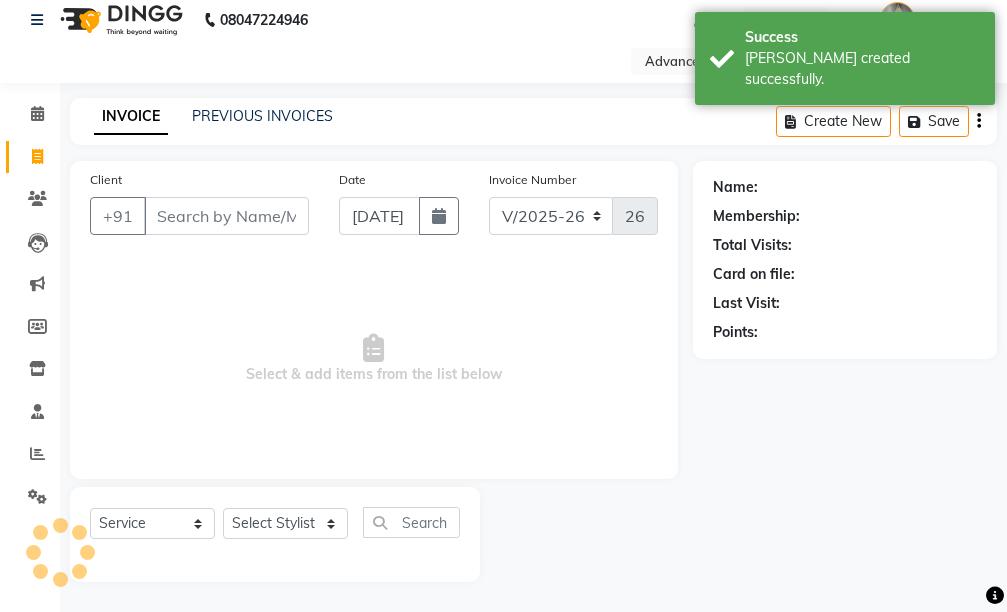 click on "Client" at bounding box center (226, 216) 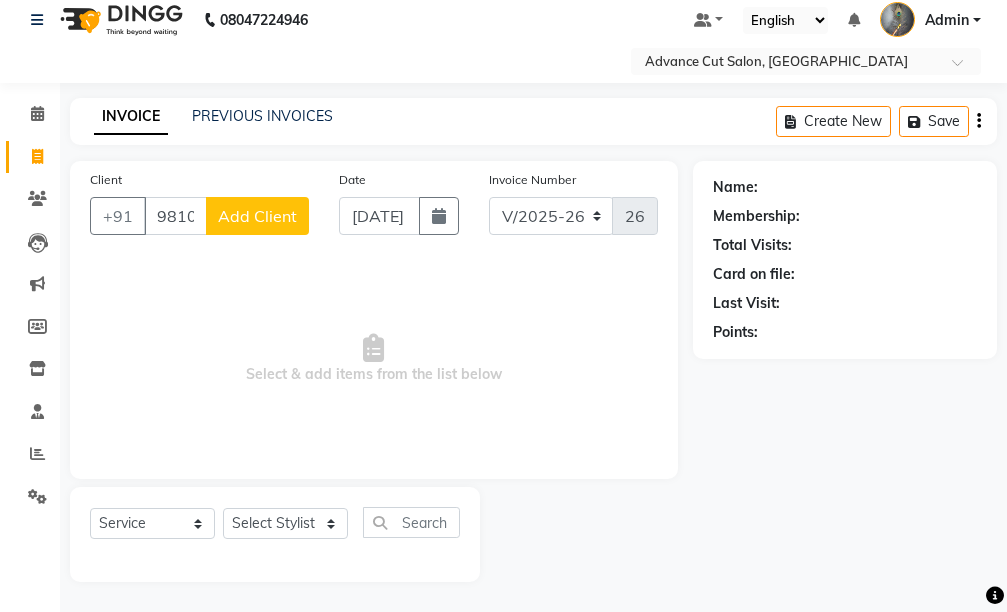 type on "9810495992" 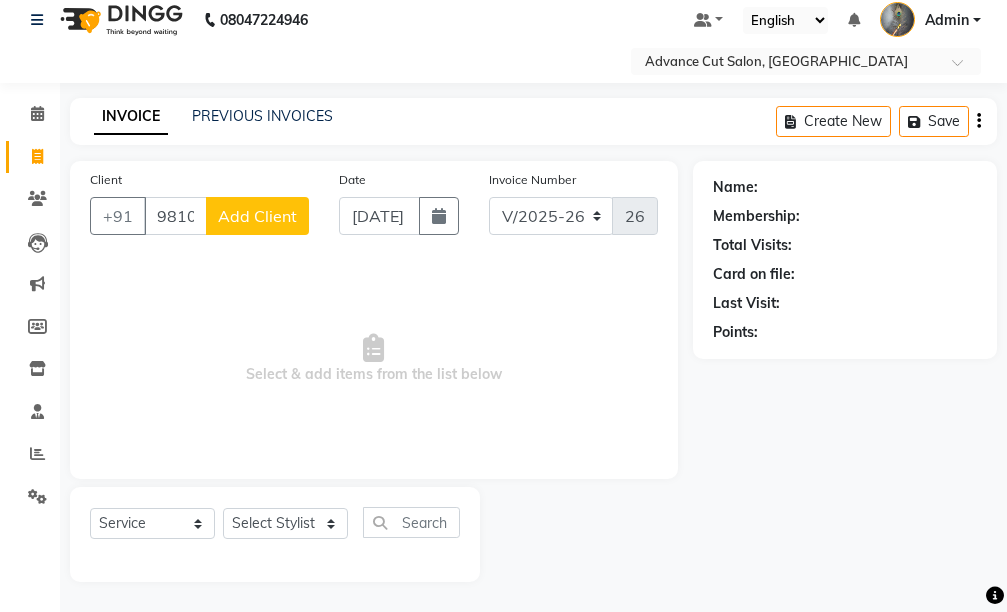 click on "Add Client" 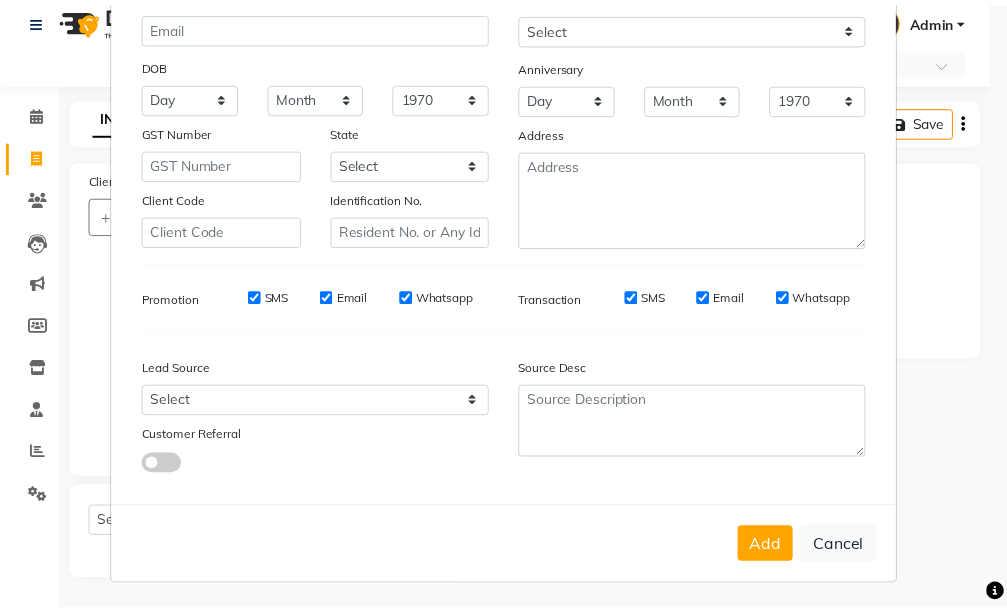 scroll, scrollTop: 237, scrollLeft: 0, axis: vertical 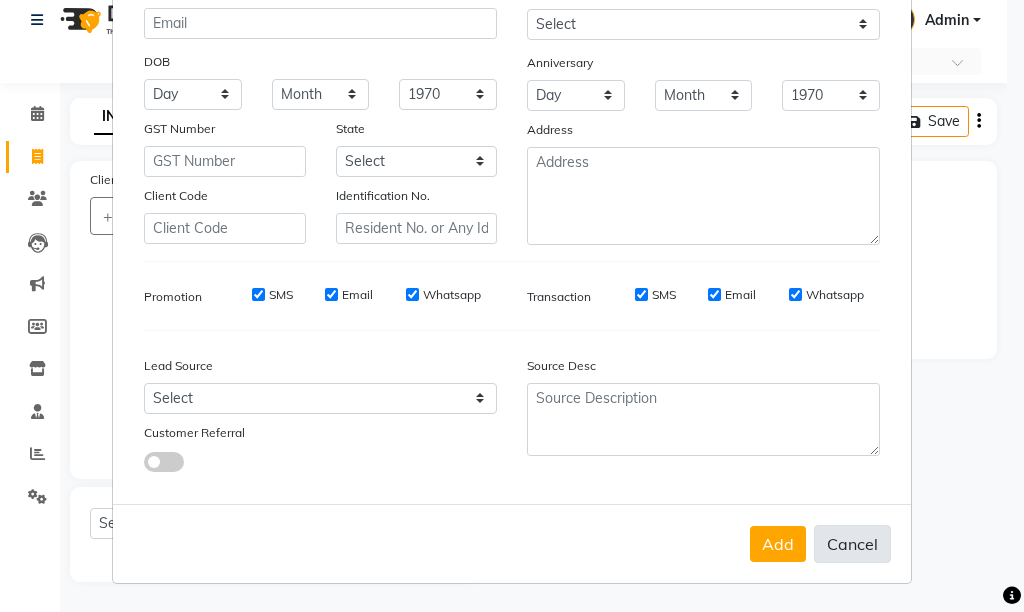 click on "Cancel" at bounding box center (852, 544) 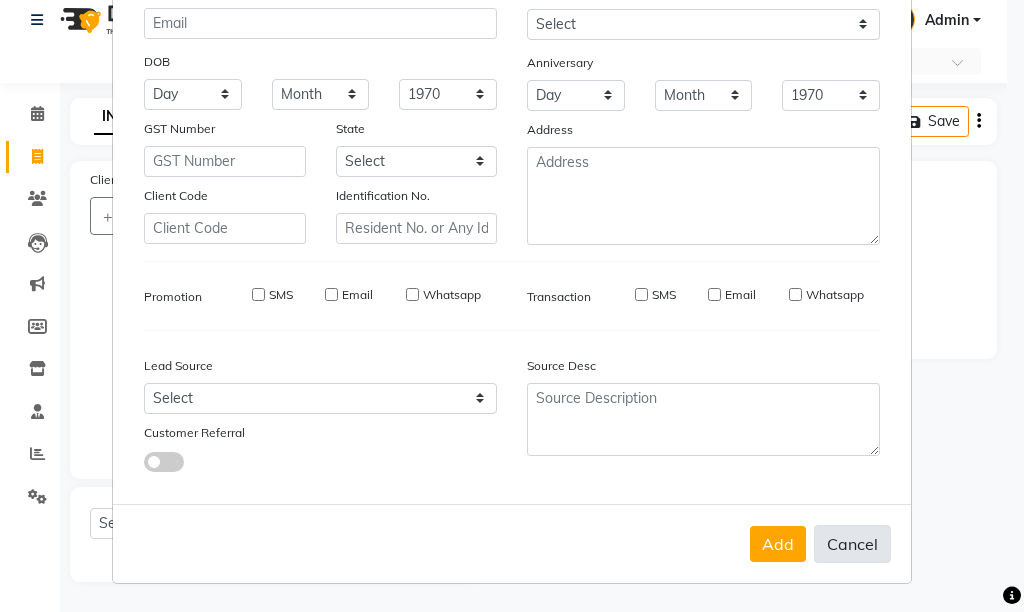 select 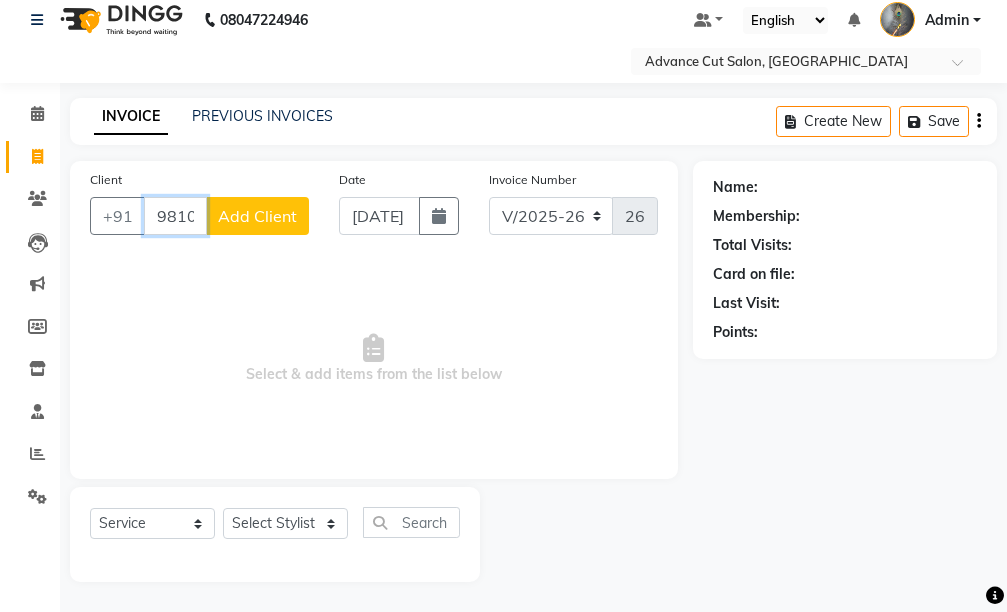 click on "9810495992" at bounding box center (175, 216) 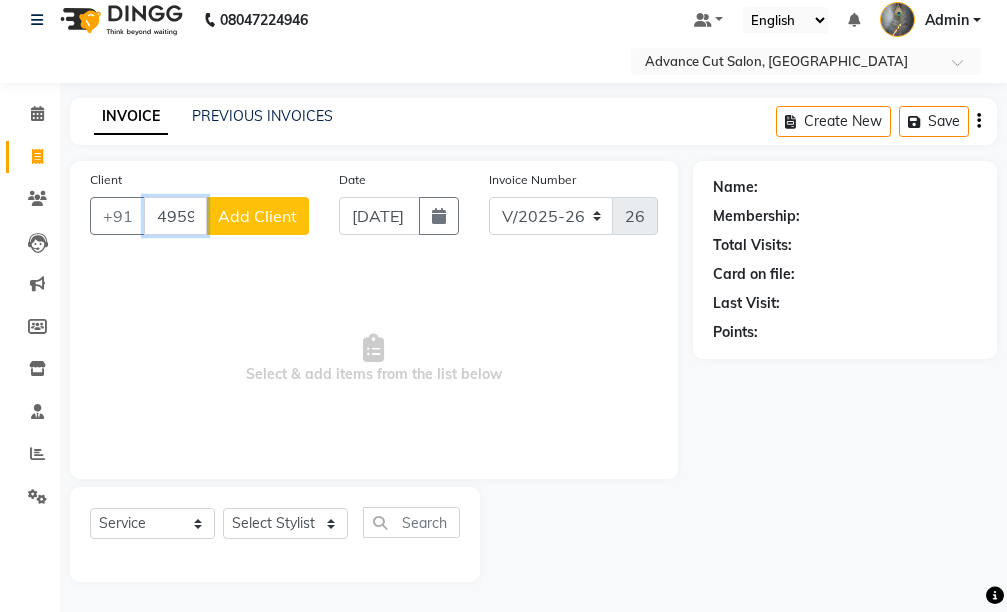 click on "495992" at bounding box center [175, 216] 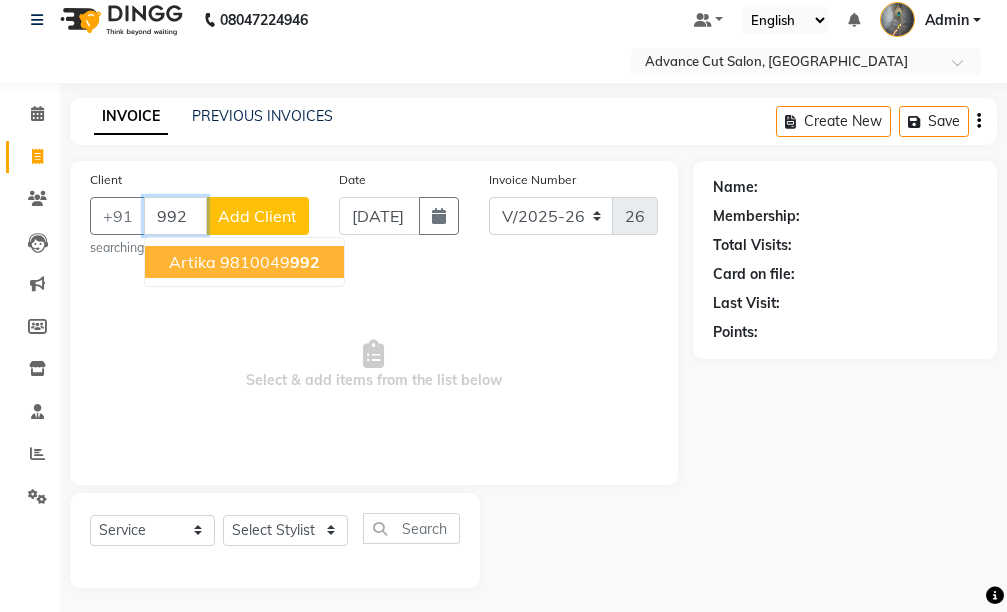 click on "992" at bounding box center (175, 216) 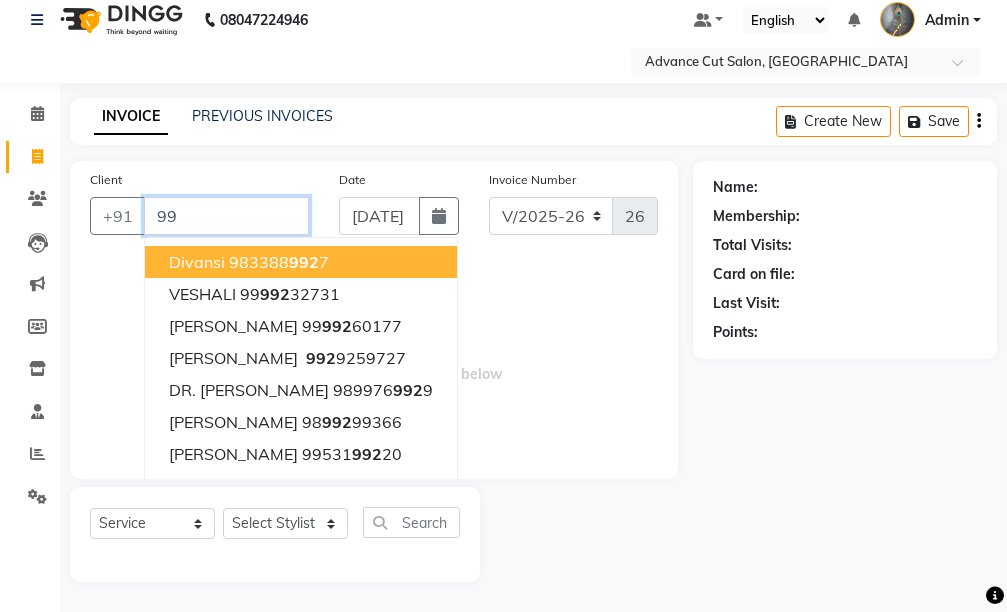 type on "9" 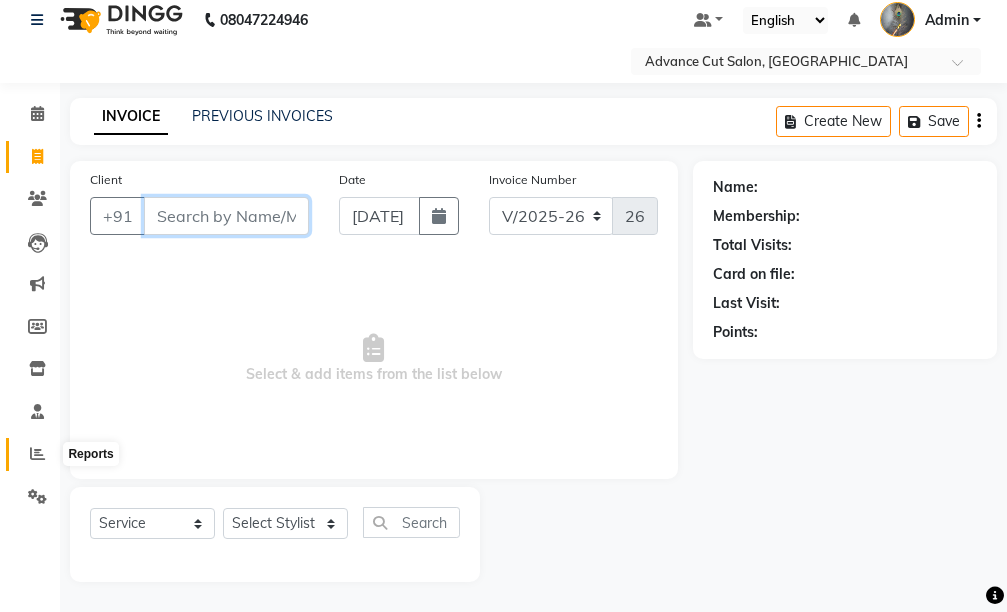 type 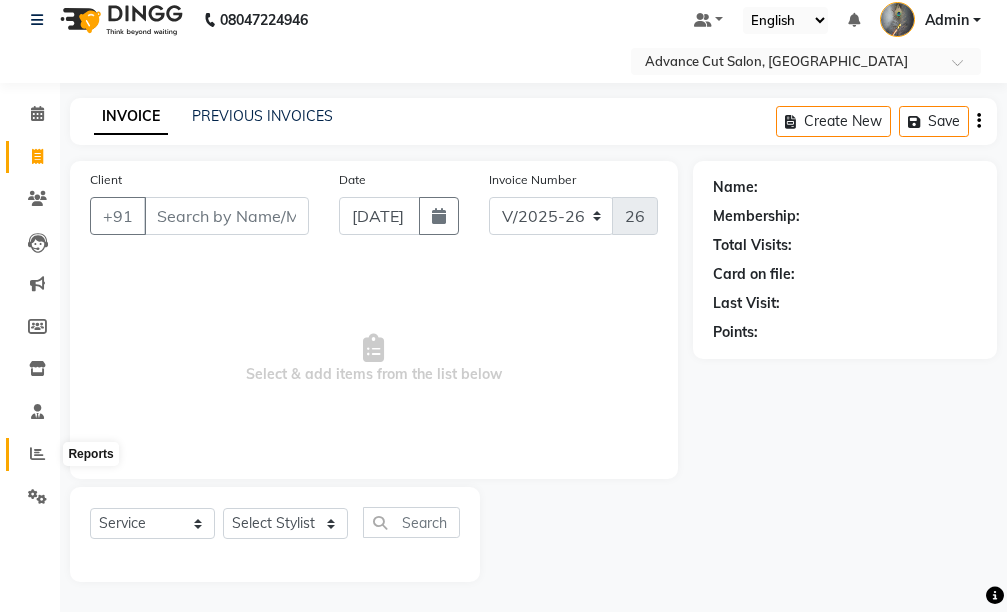 click 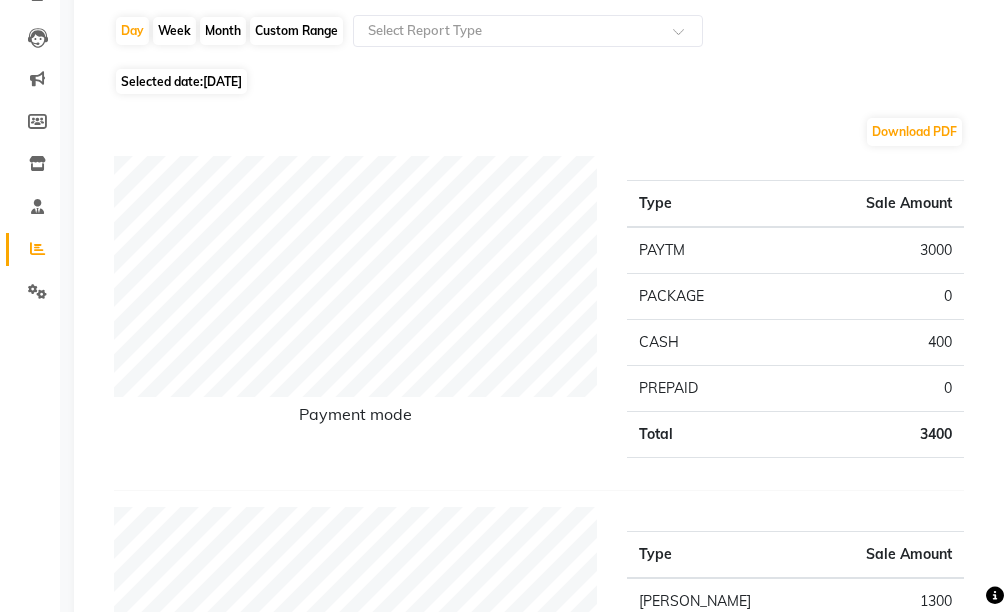 scroll, scrollTop: 0, scrollLeft: 0, axis: both 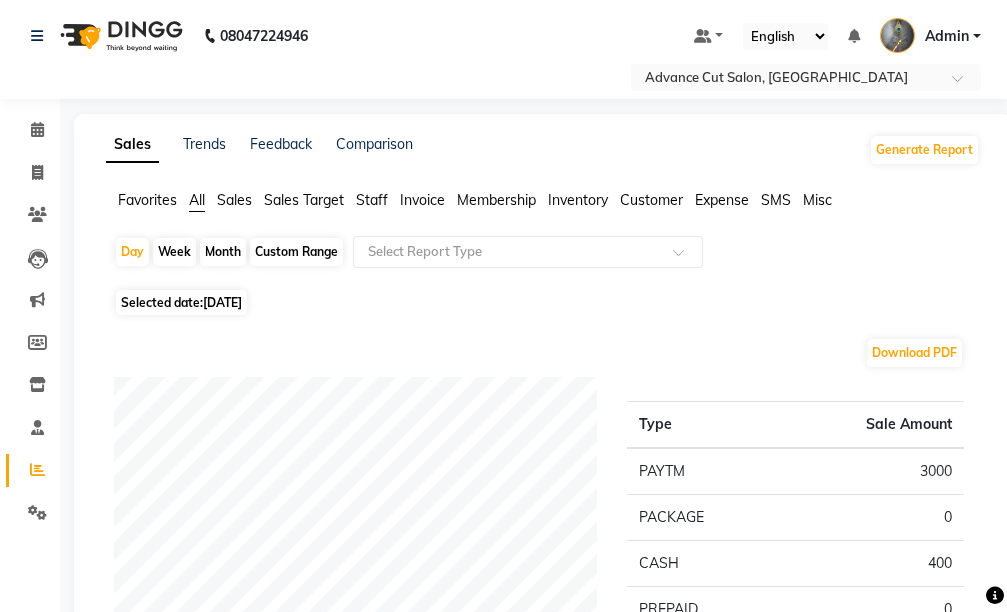 click on "Month" 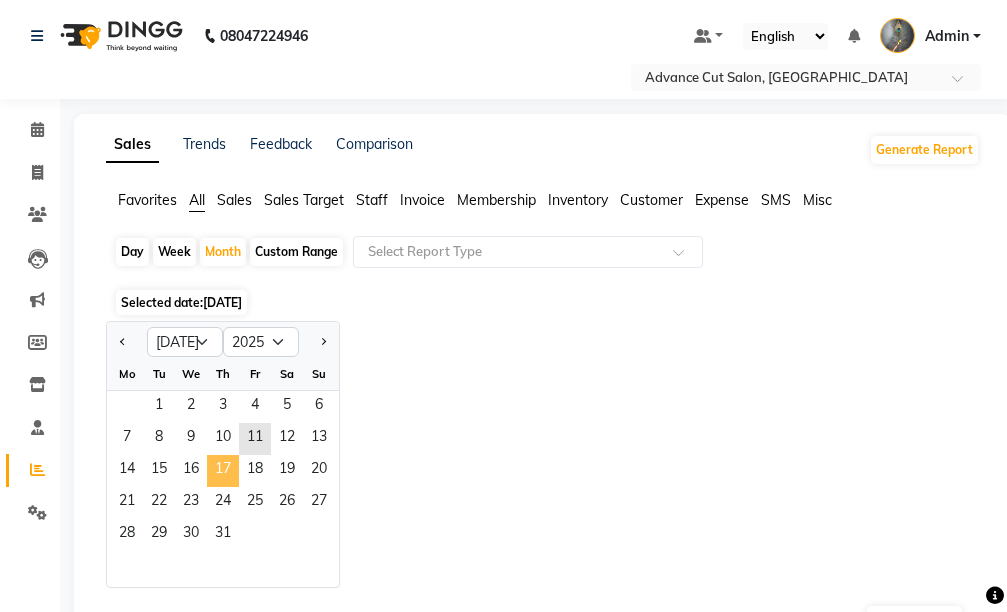 click on "17" 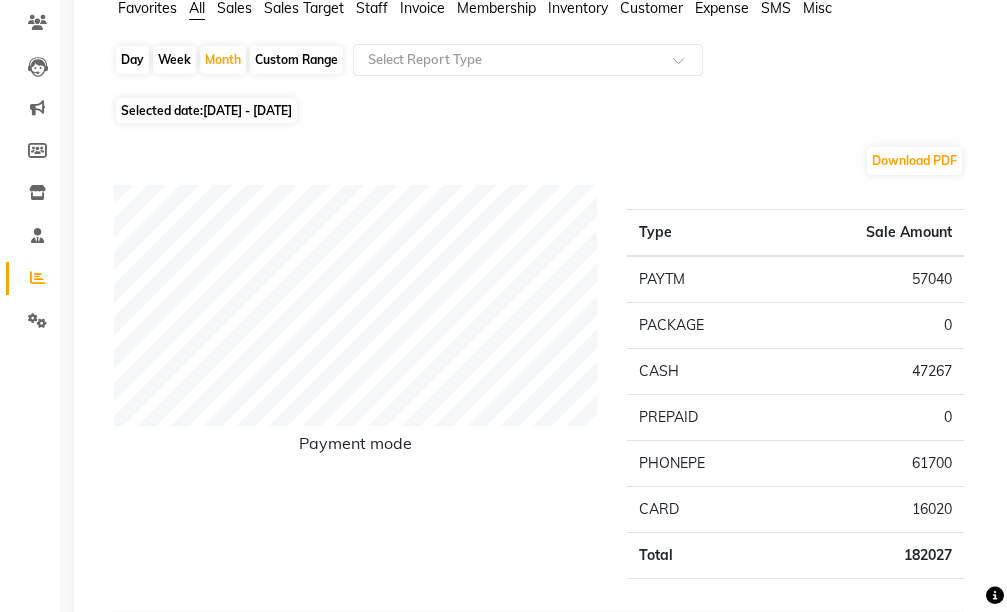 scroll, scrollTop: 0, scrollLeft: 0, axis: both 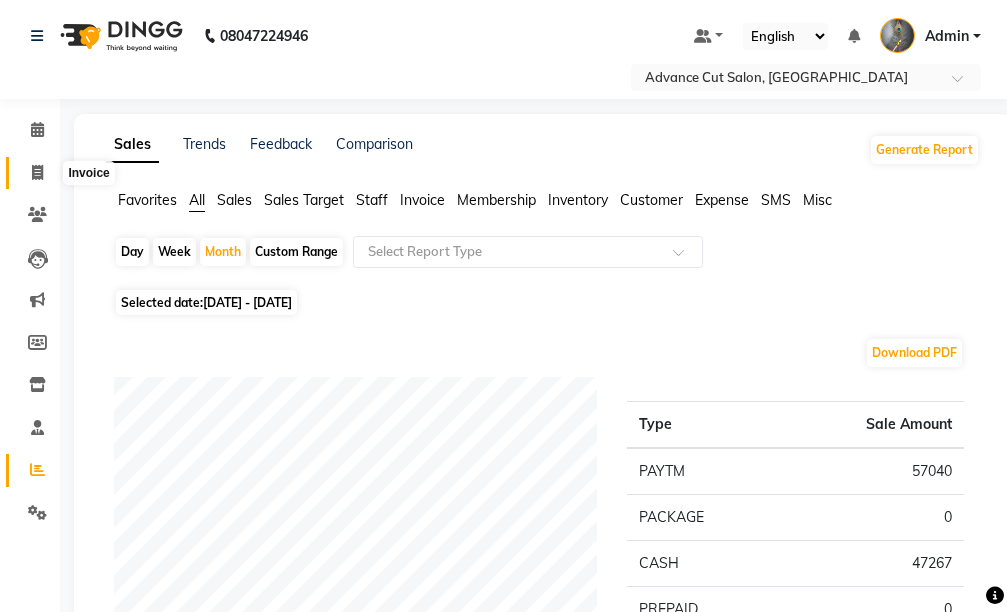 click 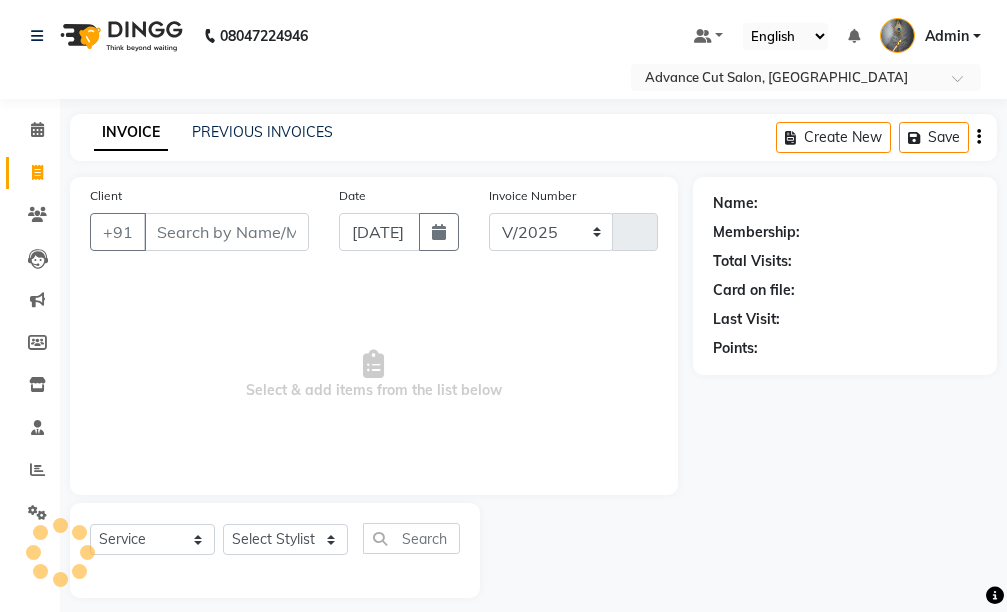 scroll, scrollTop: 16, scrollLeft: 0, axis: vertical 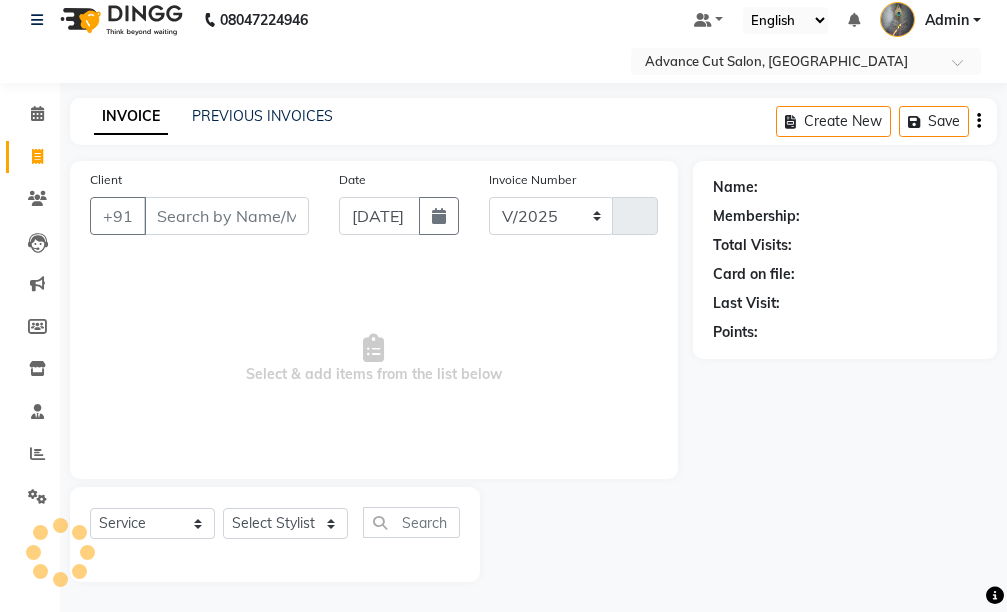 select on "4939" 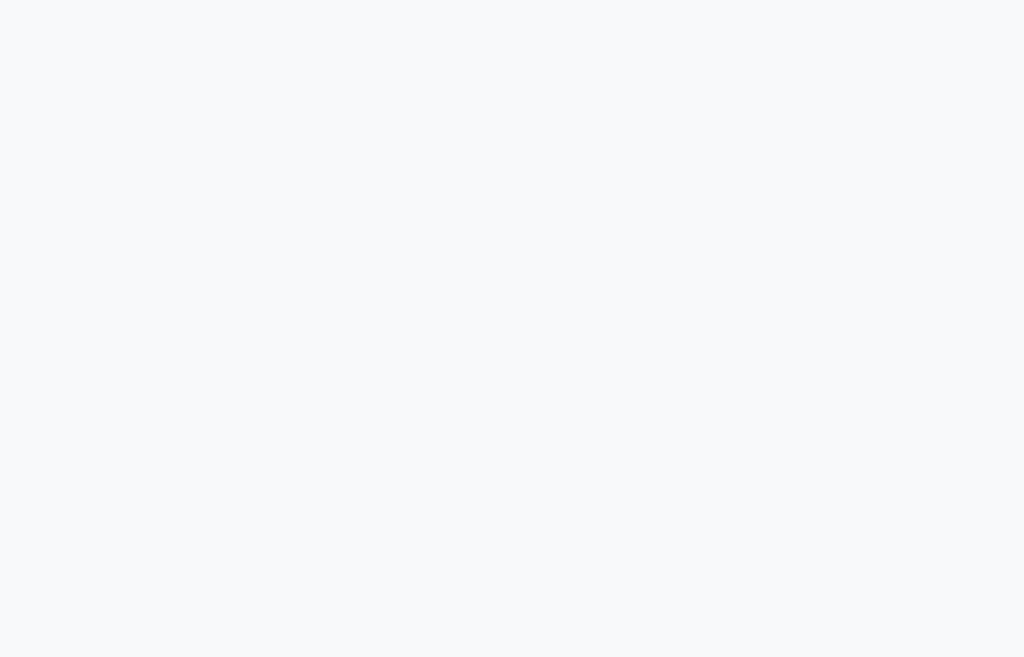 select on "service" 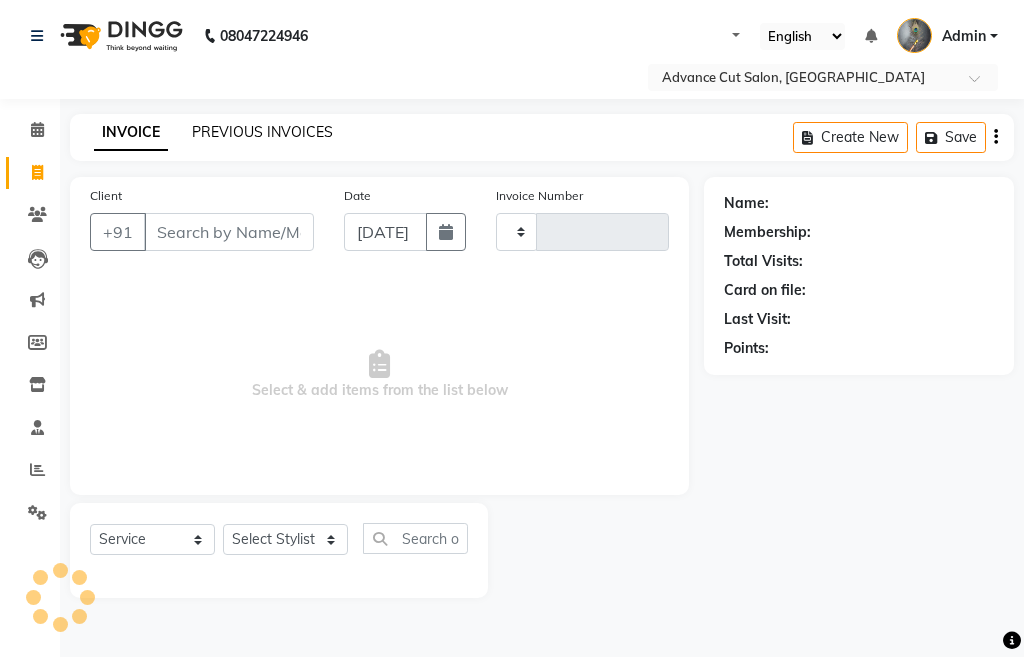 select on "en" 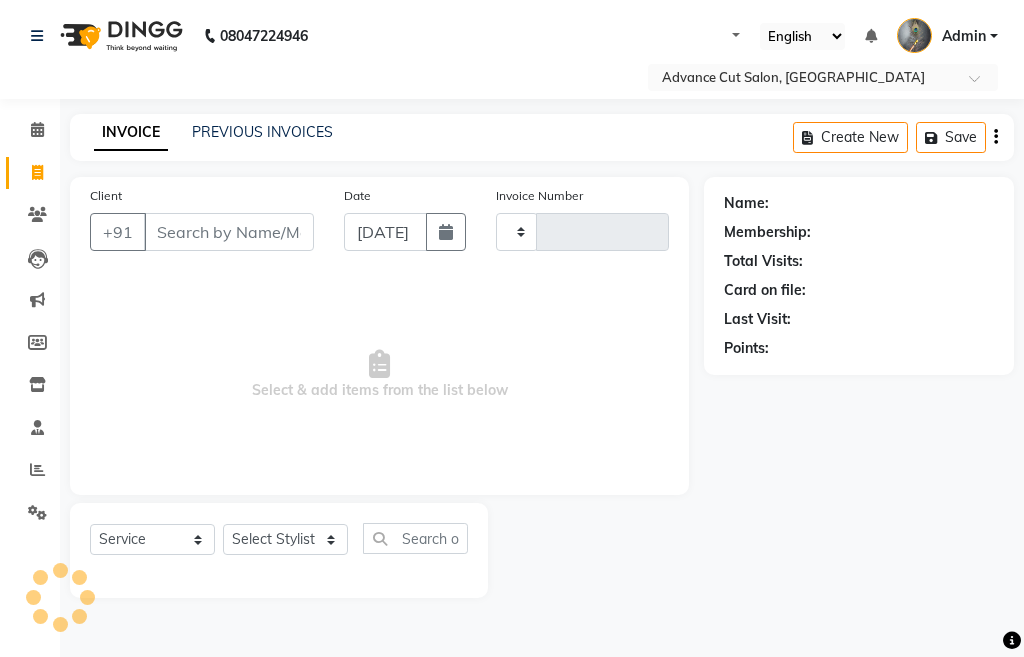 type on "2604" 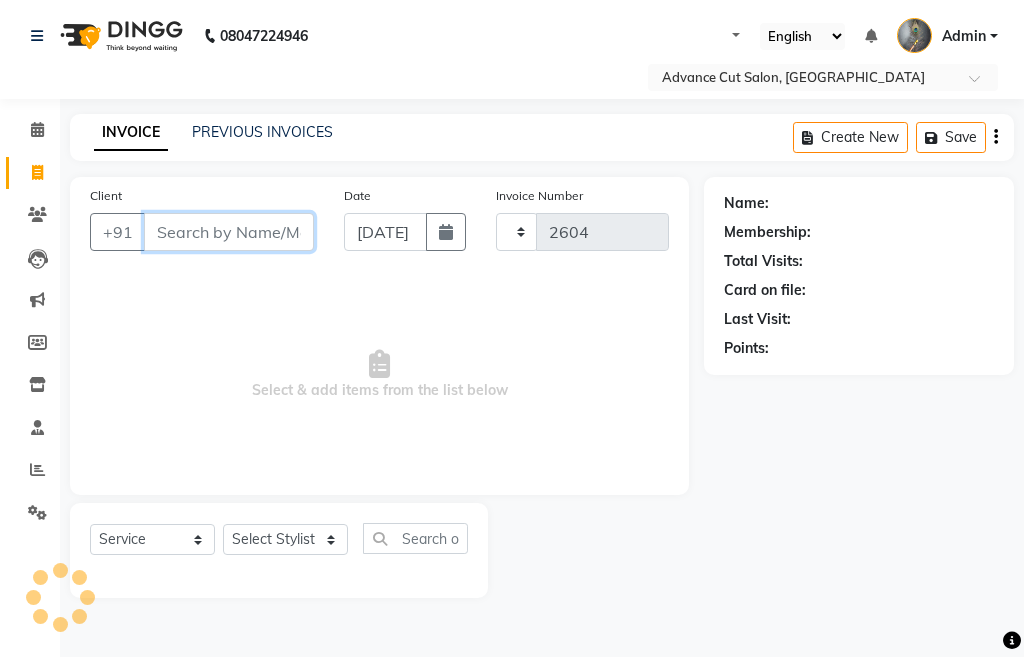 select on "4939" 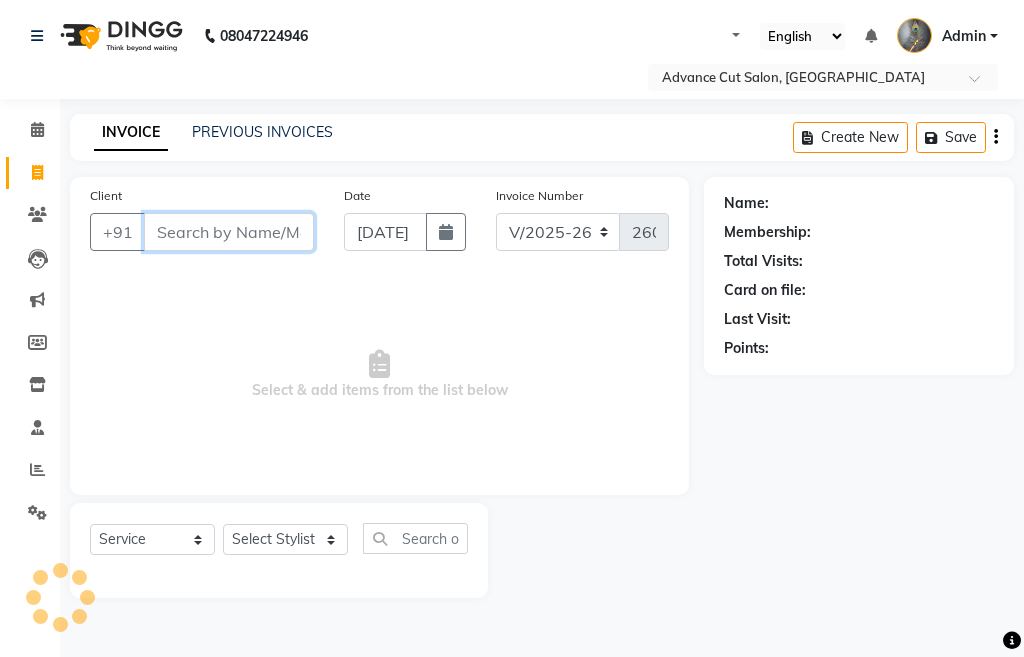 click on "Client" at bounding box center [229, 232] 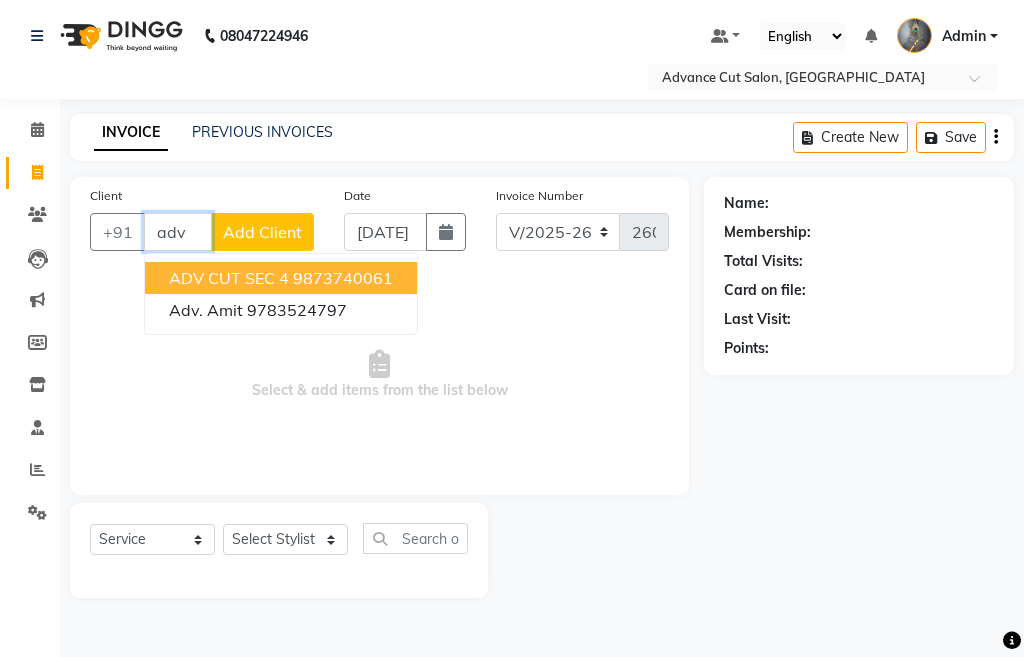 click on "ADV CUT SEC 4" at bounding box center (229, 278) 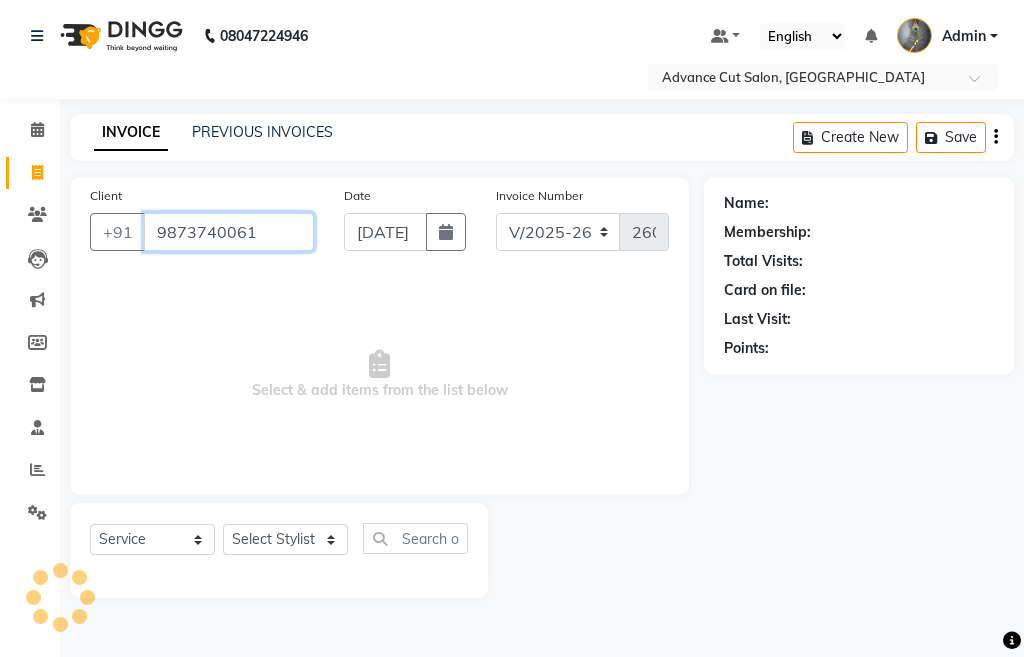 type on "9873740061" 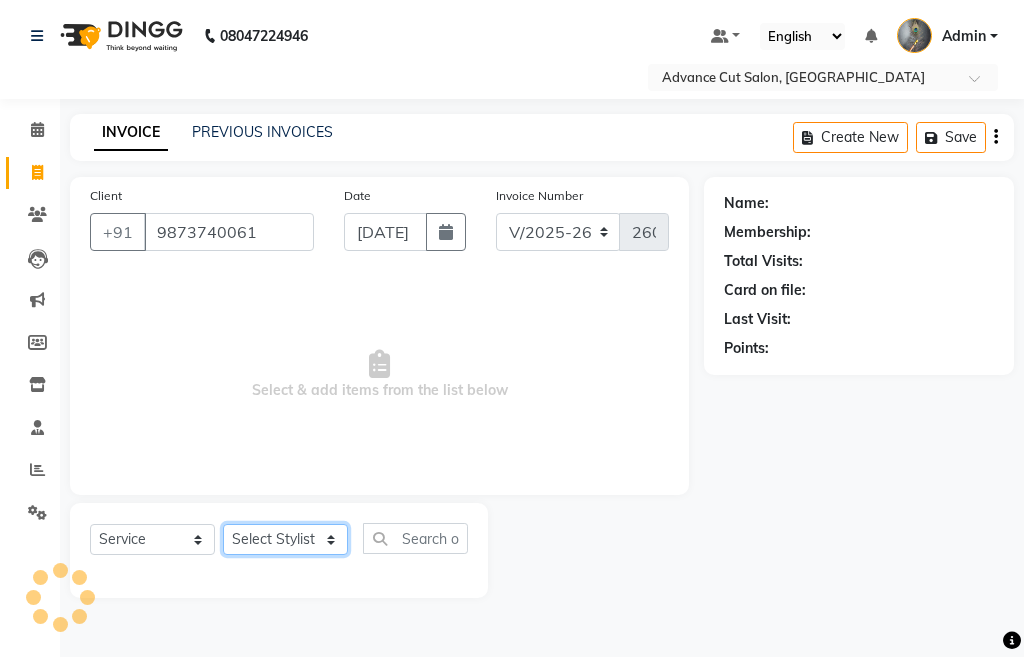 click on "Select Stylist" 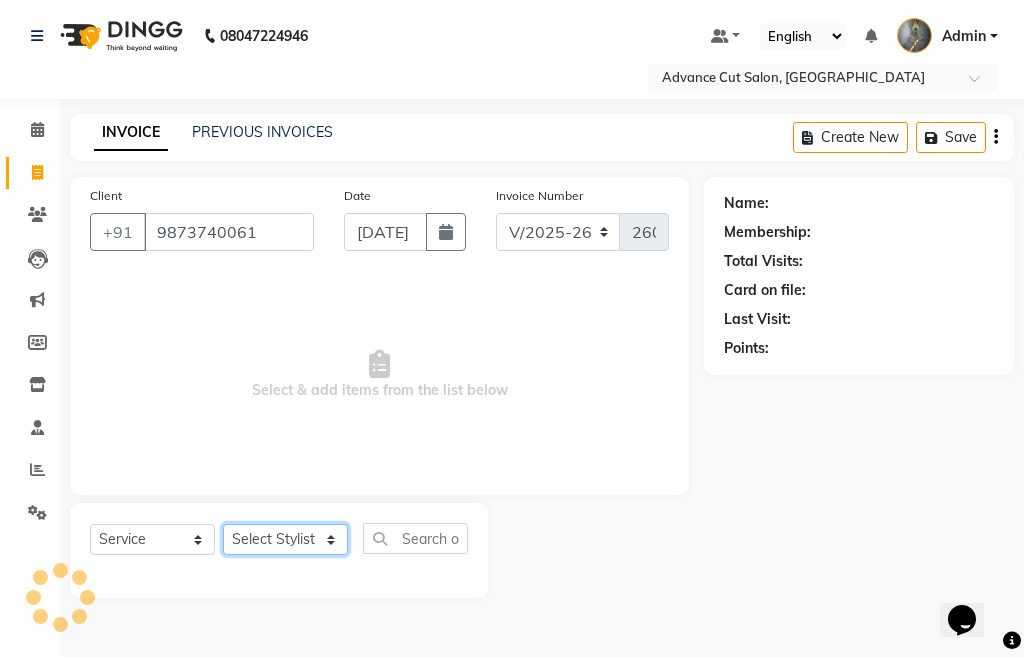 scroll, scrollTop: 0, scrollLeft: 0, axis: both 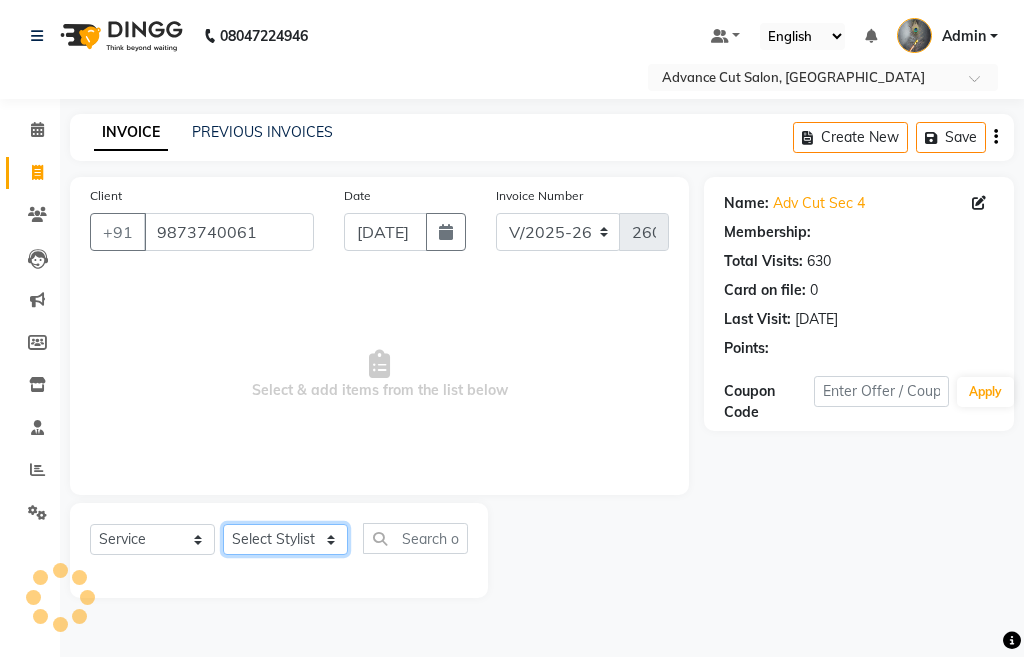 click on "Select Stylist" 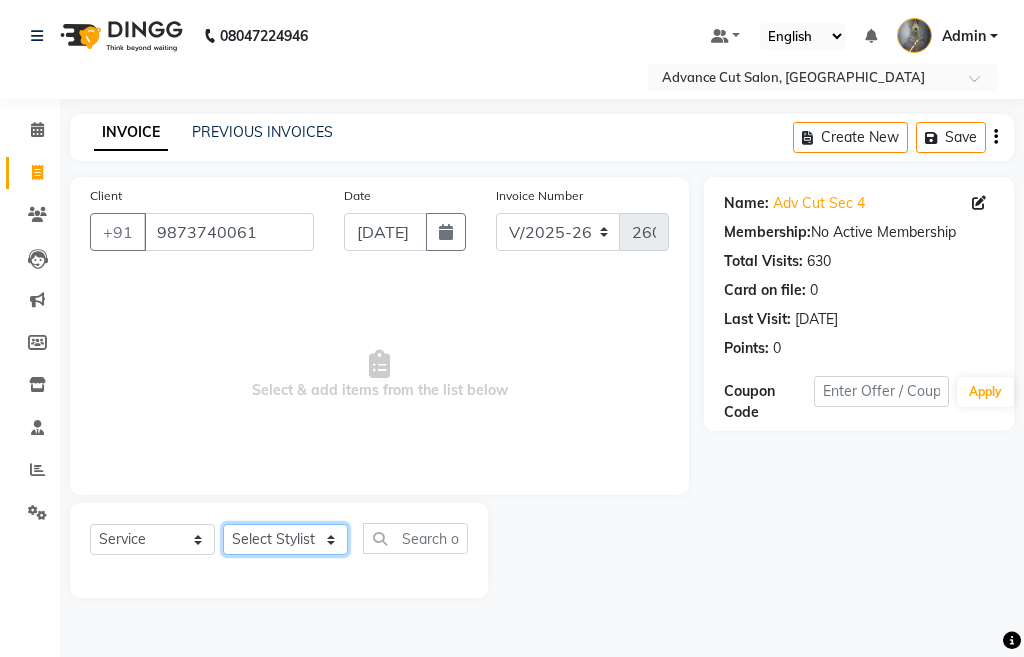 select on "30646" 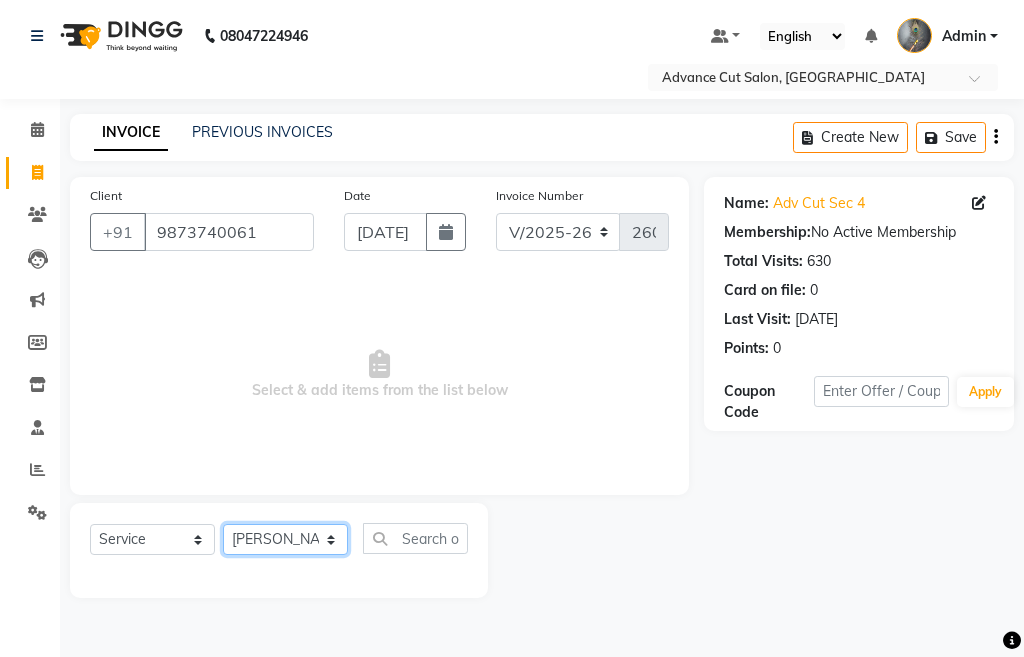 click on "Select Stylist Admin chahit COUNTOR [PERSON_NAME] mamta [PERSON_NAME] navi [PERSON_NAME] [PERSON_NAME] [PERSON_NAME] sunny tip" 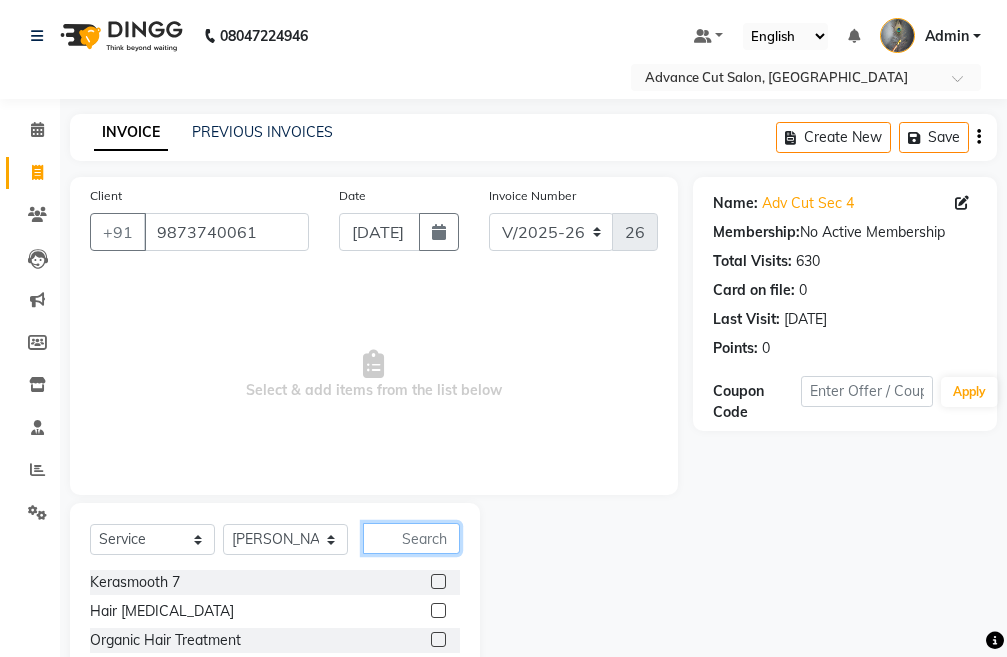 click 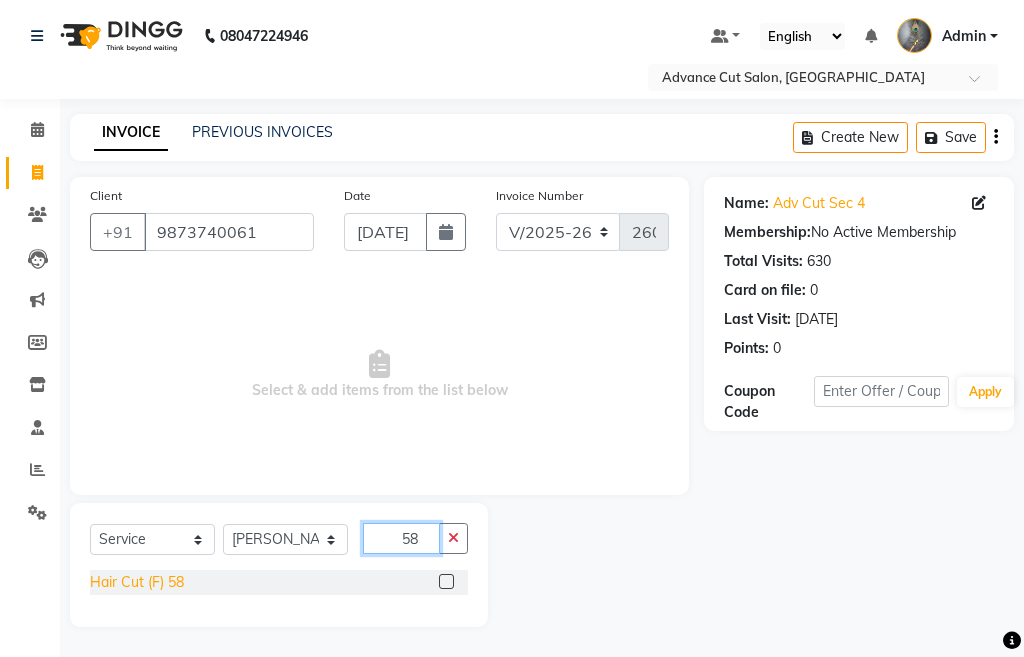 type on "58" 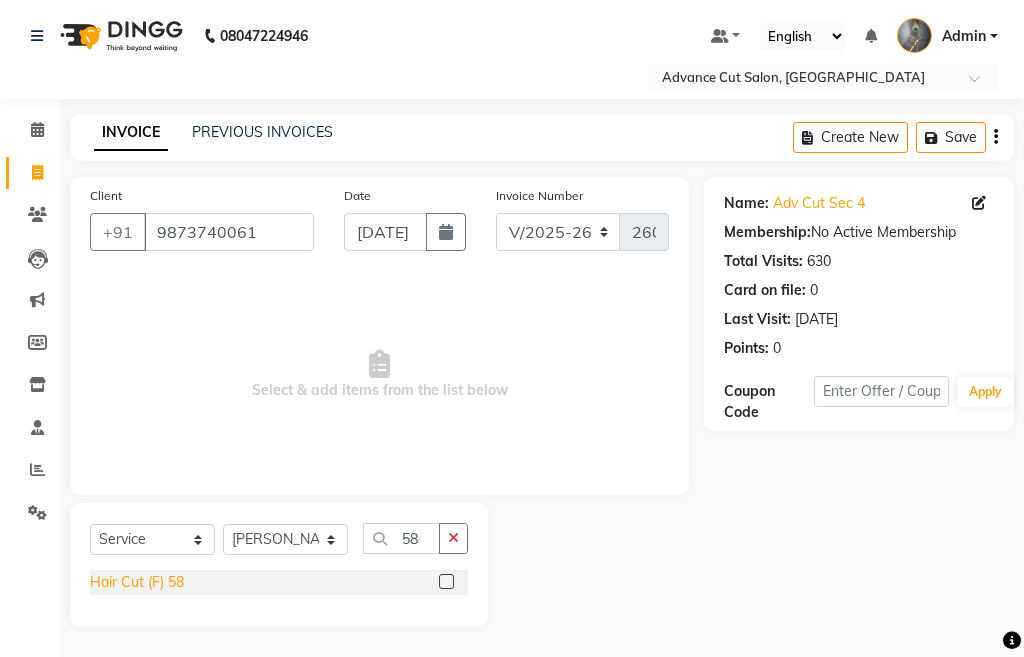 click on "Hair Cut (F) 58" 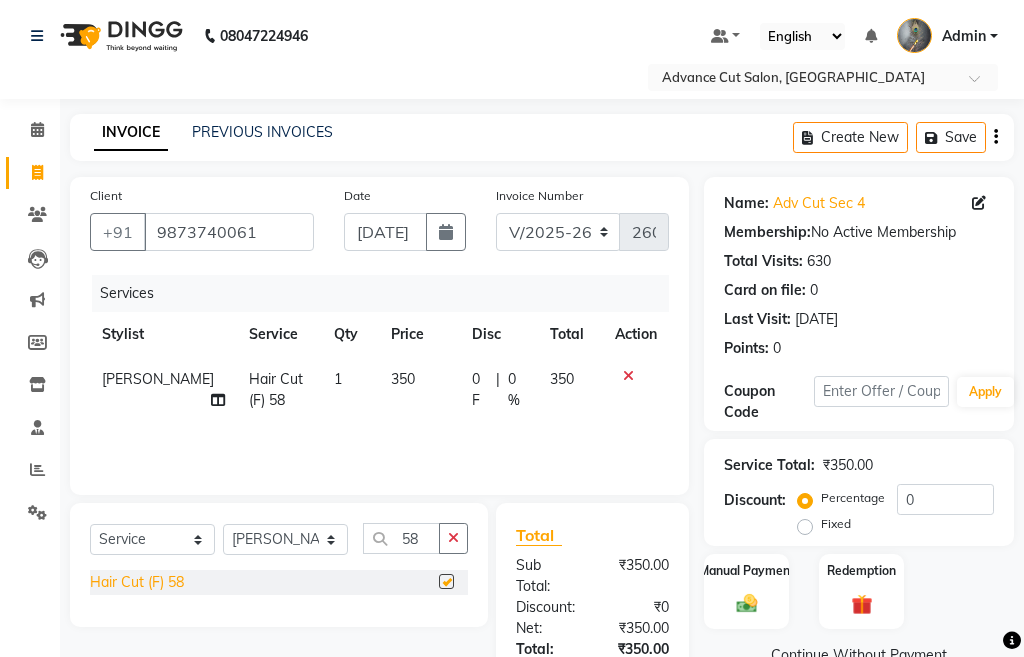 checkbox on "false" 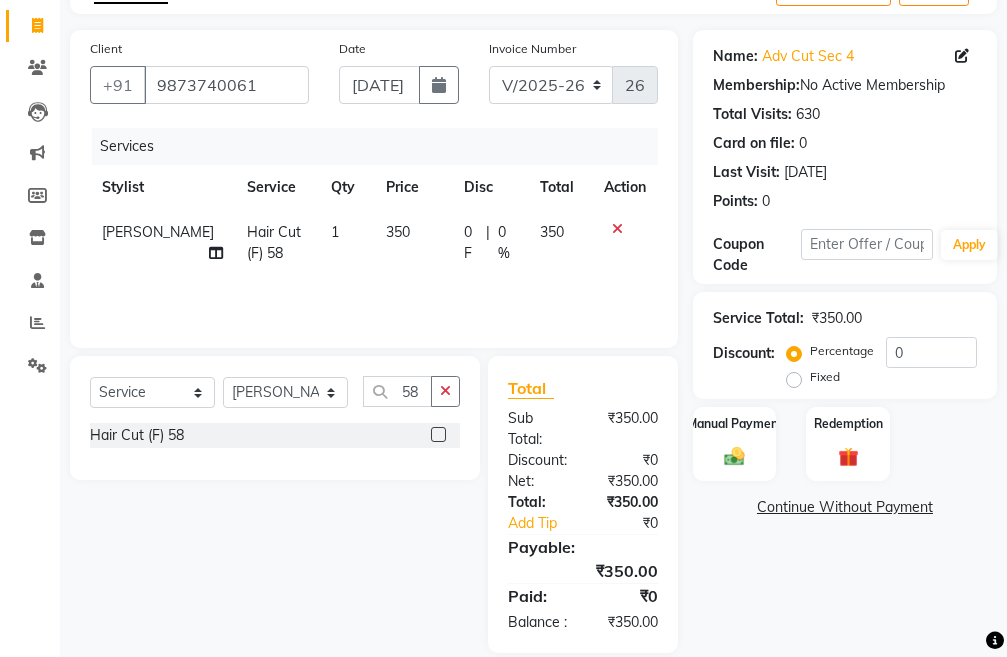 scroll, scrollTop: 194, scrollLeft: 0, axis: vertical 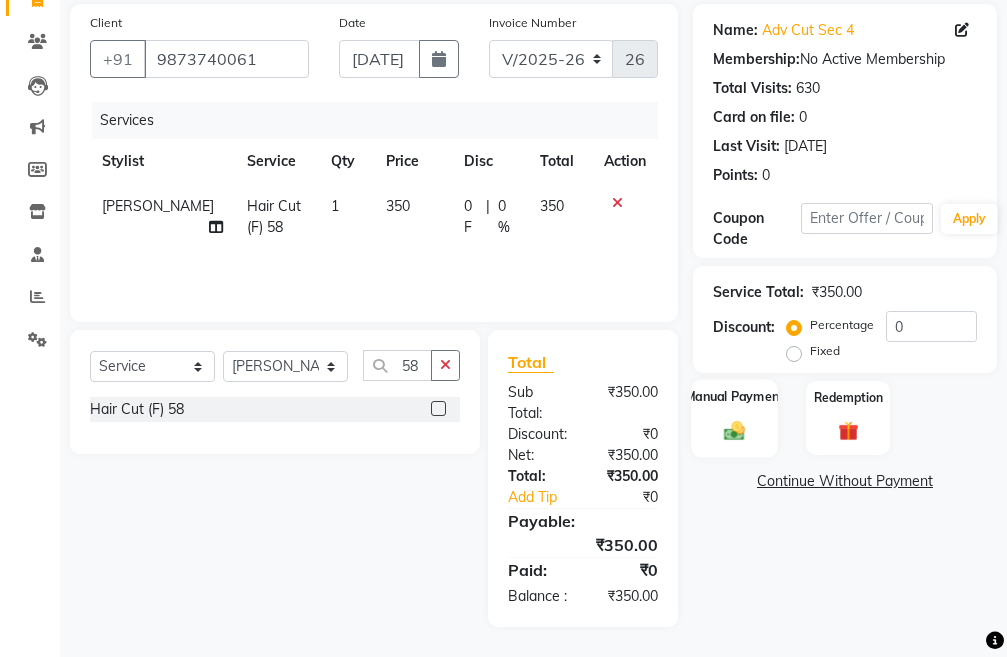 click 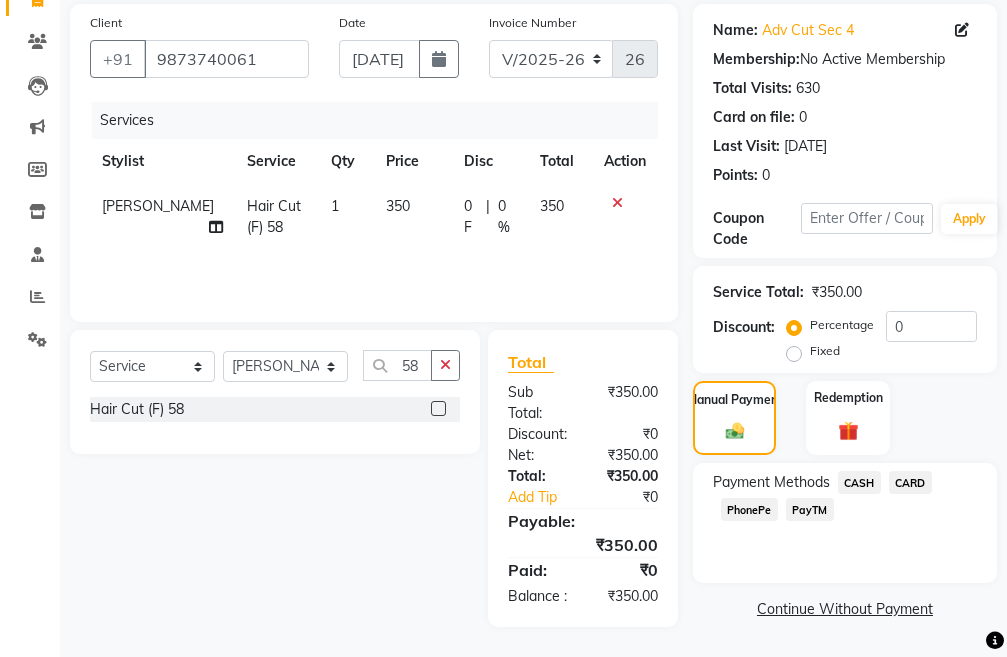click on "PayTM" 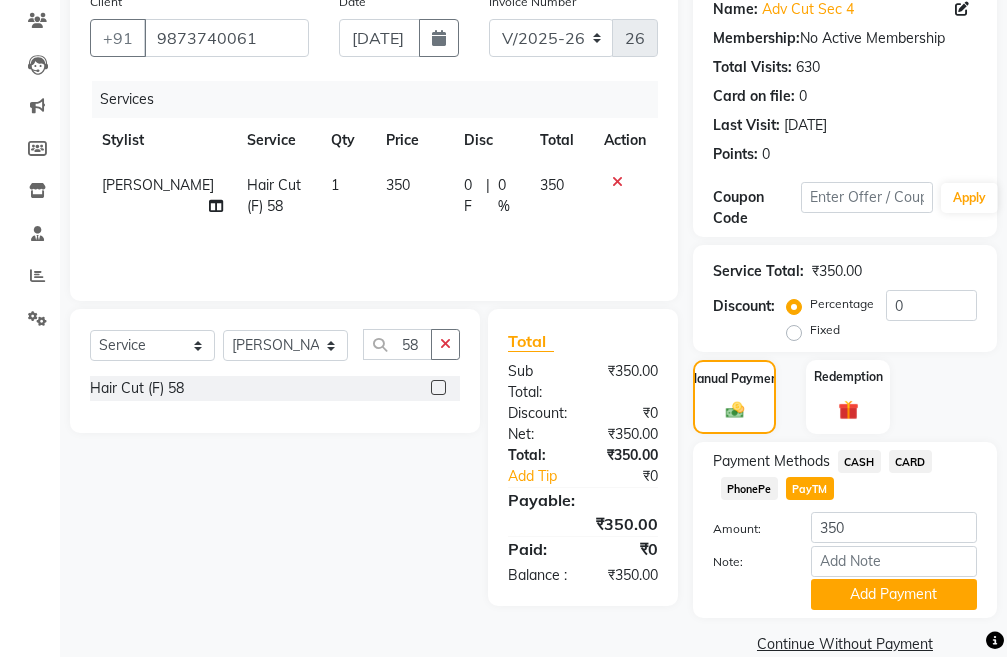 click on "CASH" 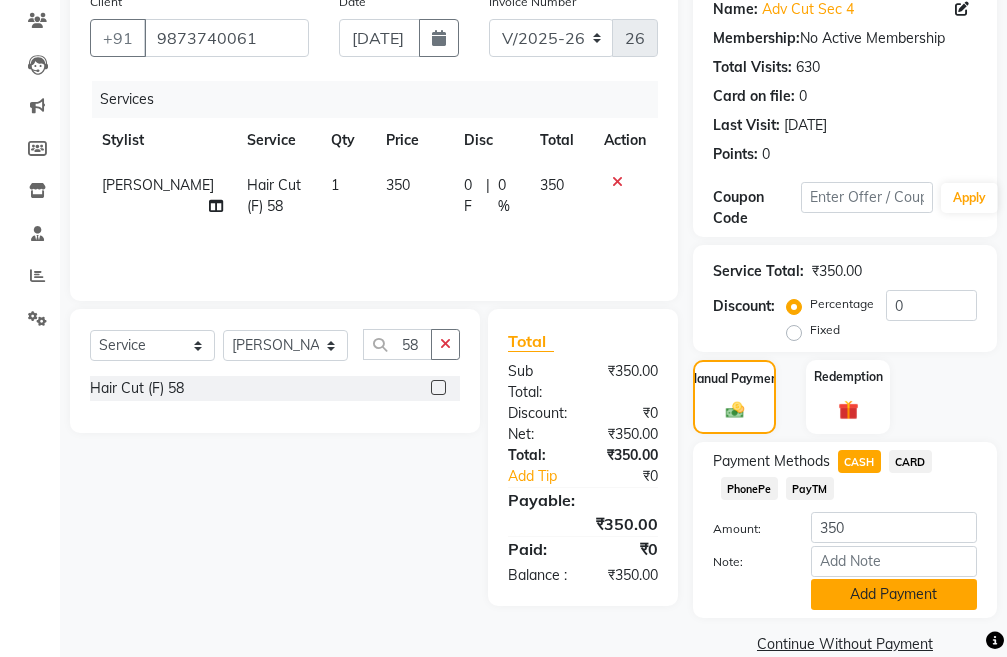 click on "Add Payment" 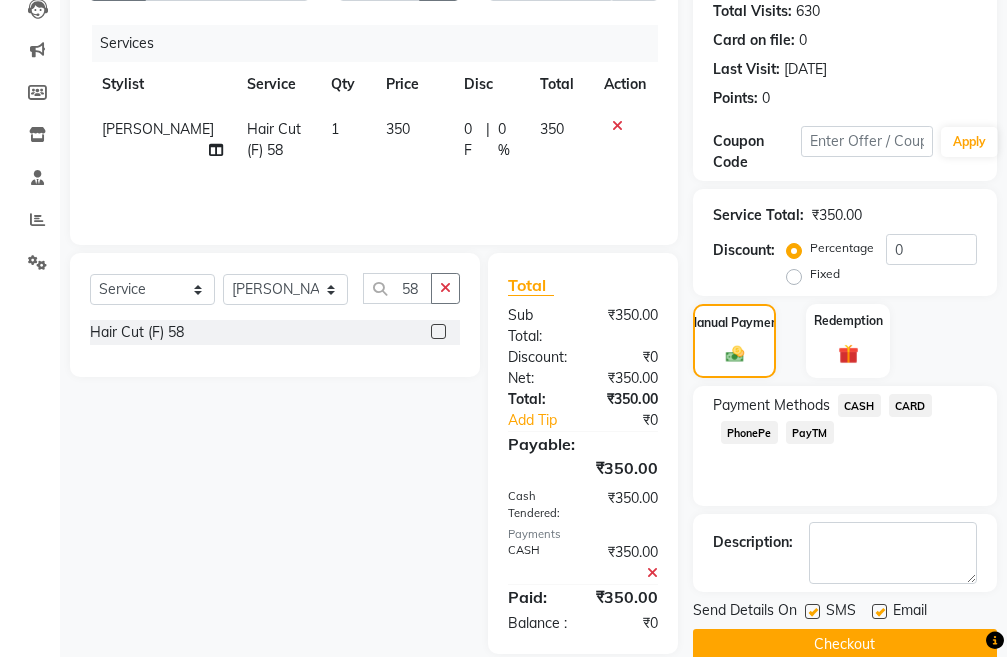 scroll, scrollTop: 298, scrollLeft: 0, axis: vertical 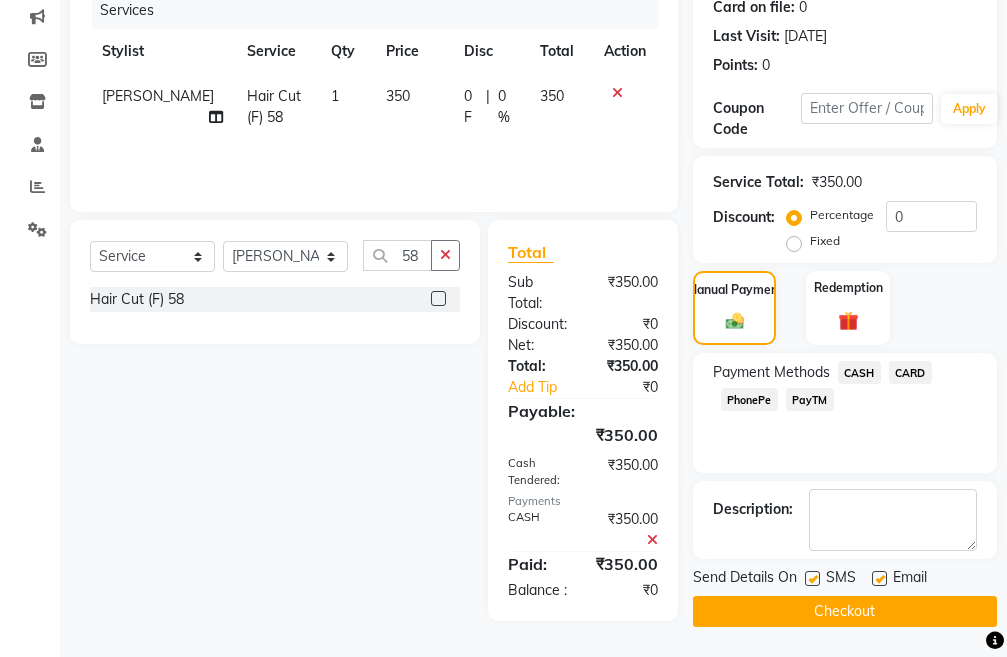click on "Checkout" 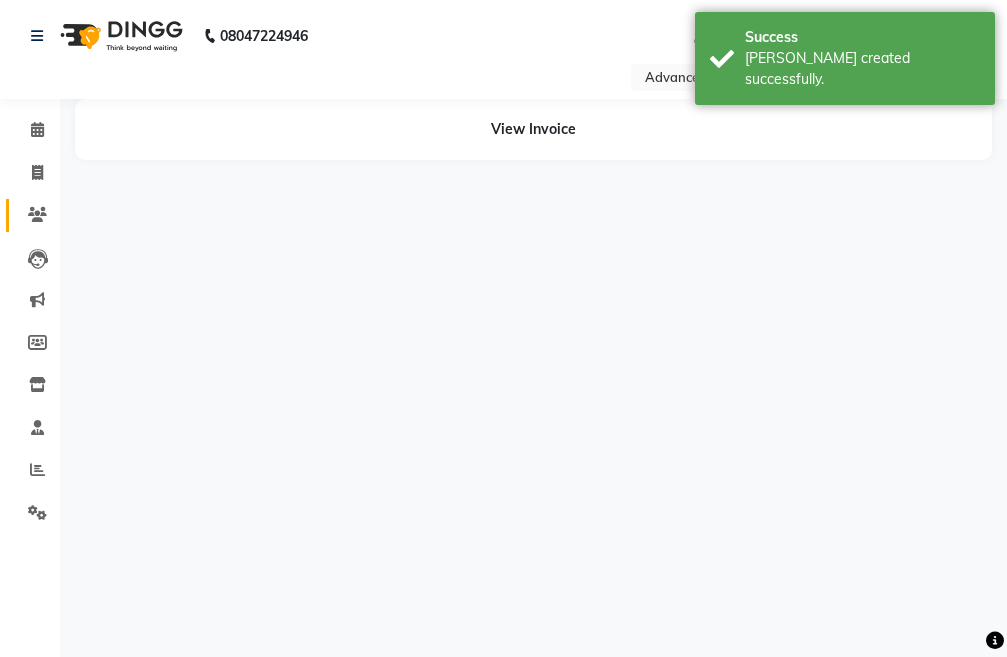 scroll, scrollTop: 0, scrollLeft: 0, axis: both 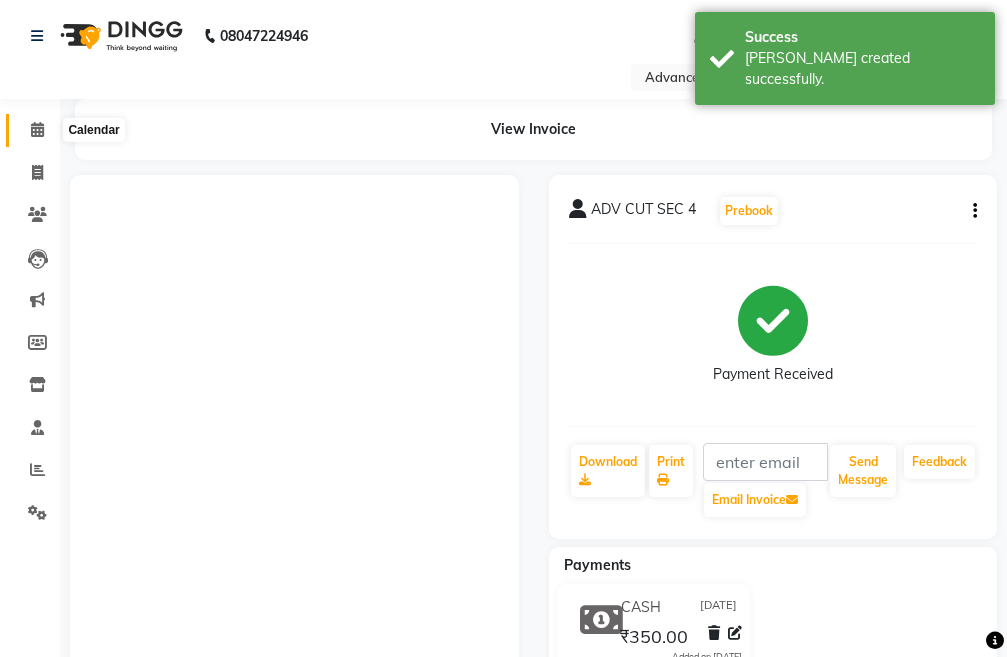click 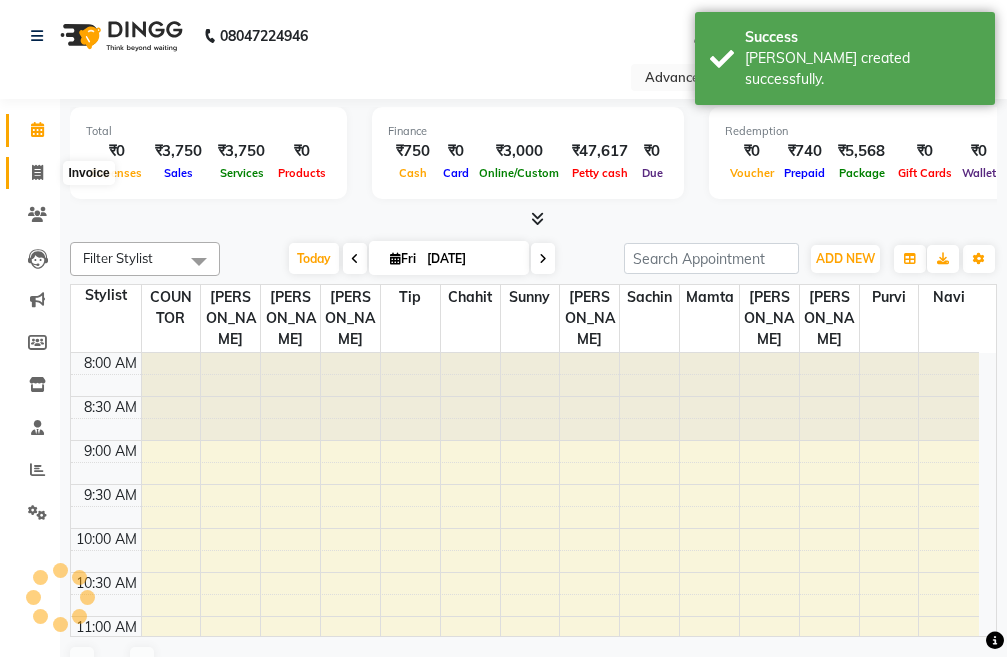 scroll, scrollTop: 0, scrollLeft: 0, axis: both 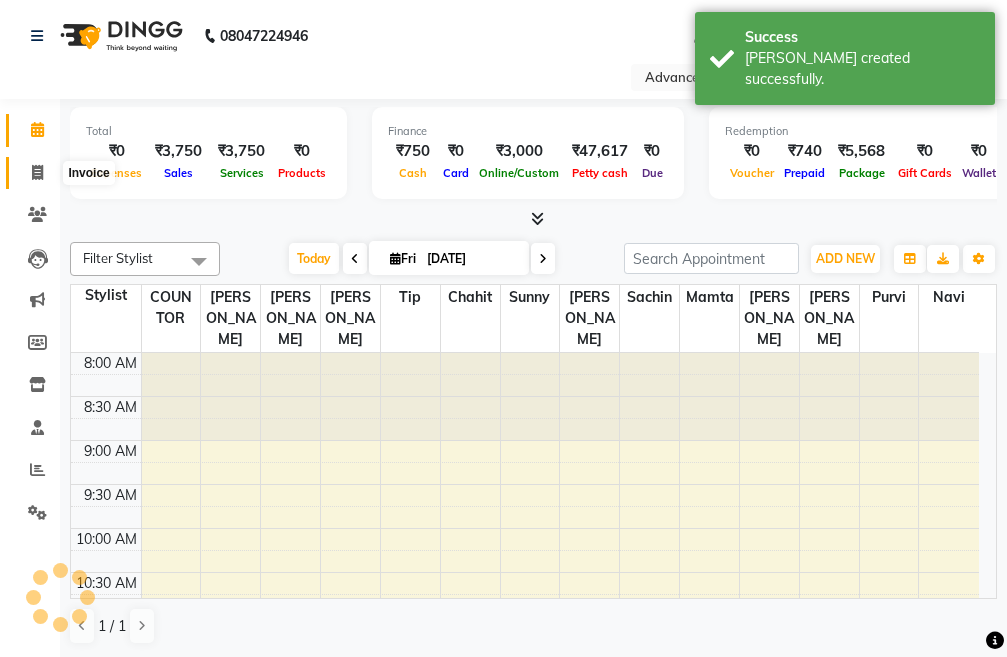 click 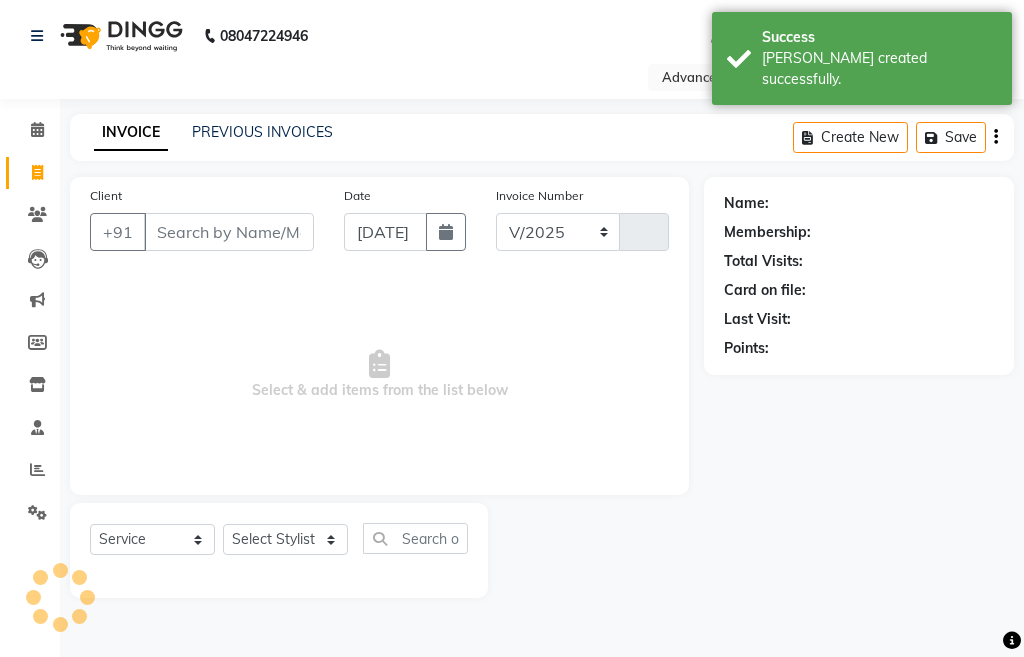 select on "4939" 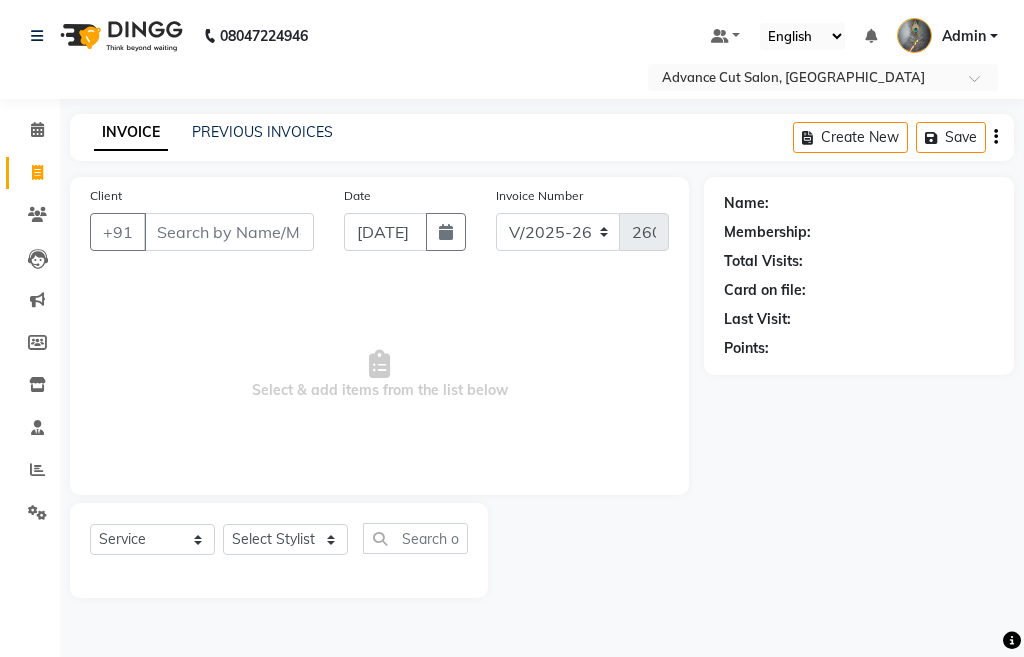 click on "Client" at bounding box center [229, 232] 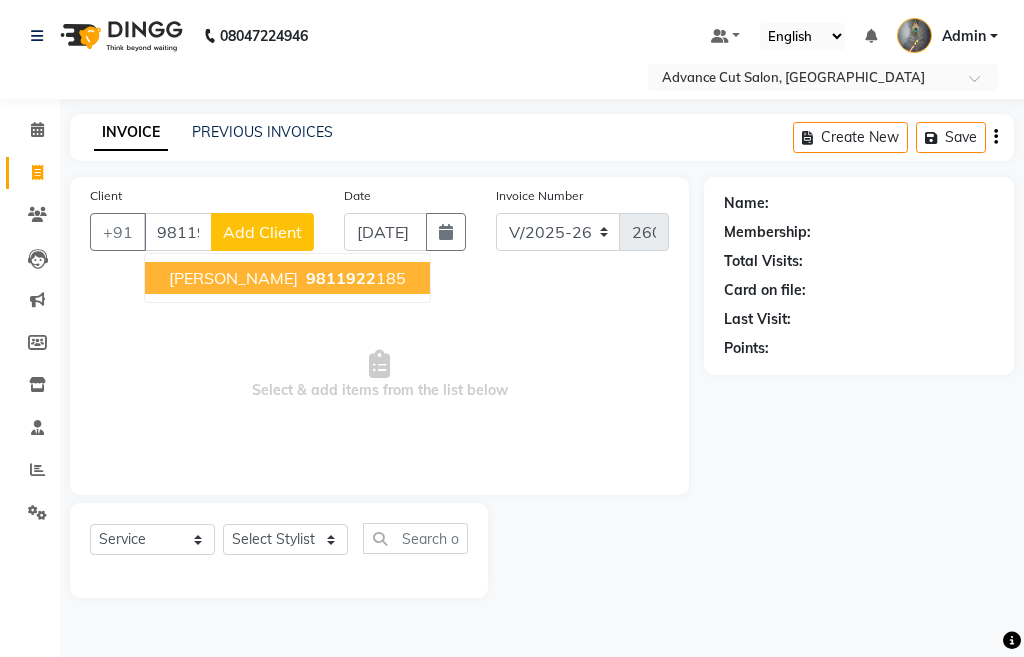 click on "NEETU Nayyar" at bounding box center [233, 278] 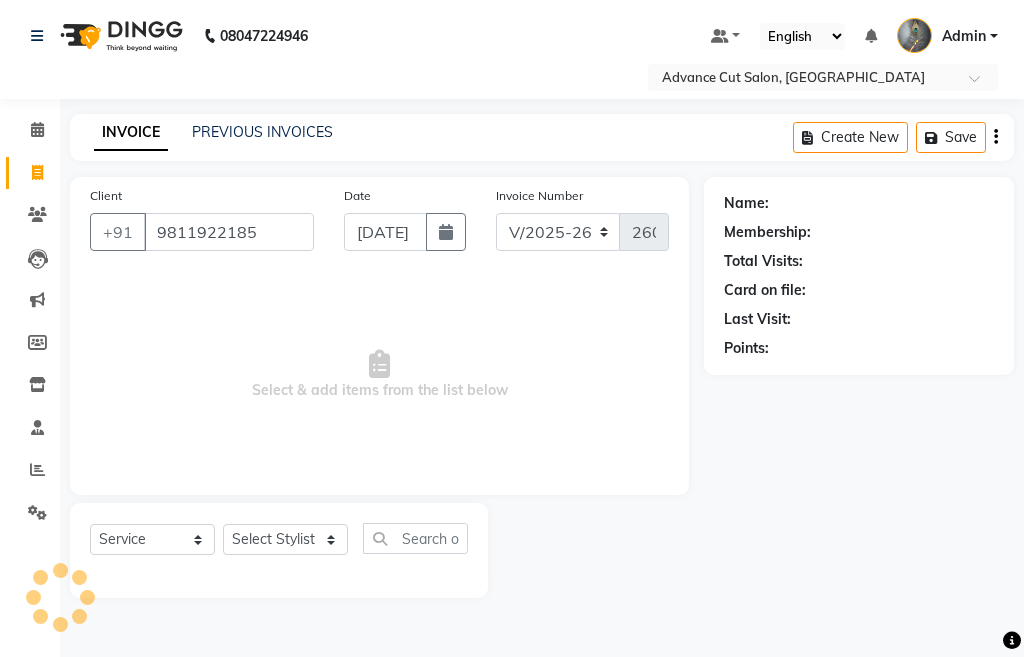type on "9811922185" 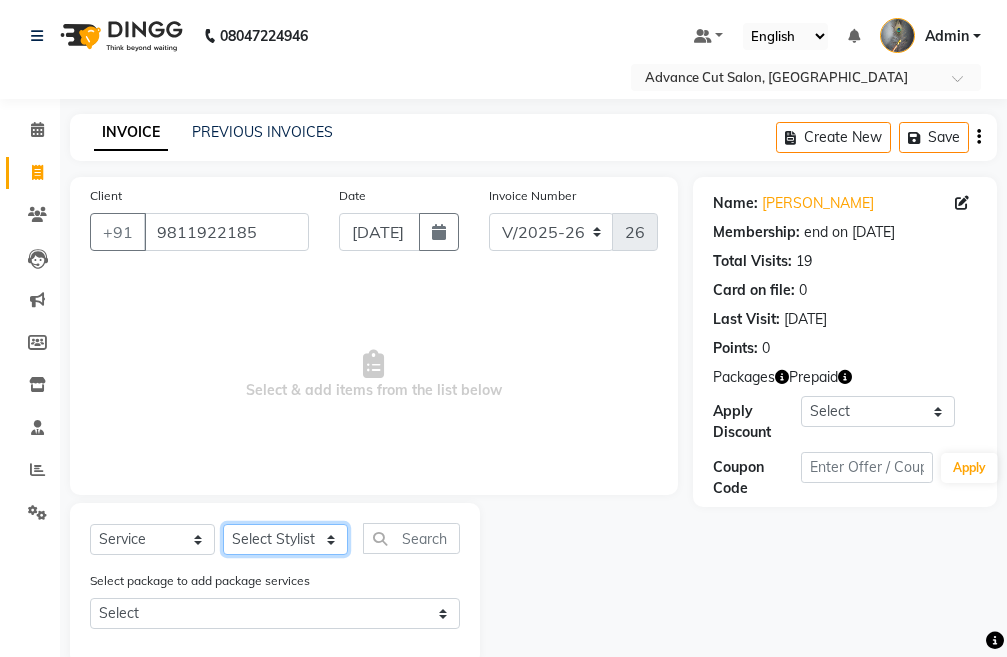 click on "Select Stylist Admin chahit COUNTOR [PERSON_NAME] mamta [PERSON_NAME] navi [PERSON_NAME] [PERSON_NAME] [PERSON_NAME] sunny tip" 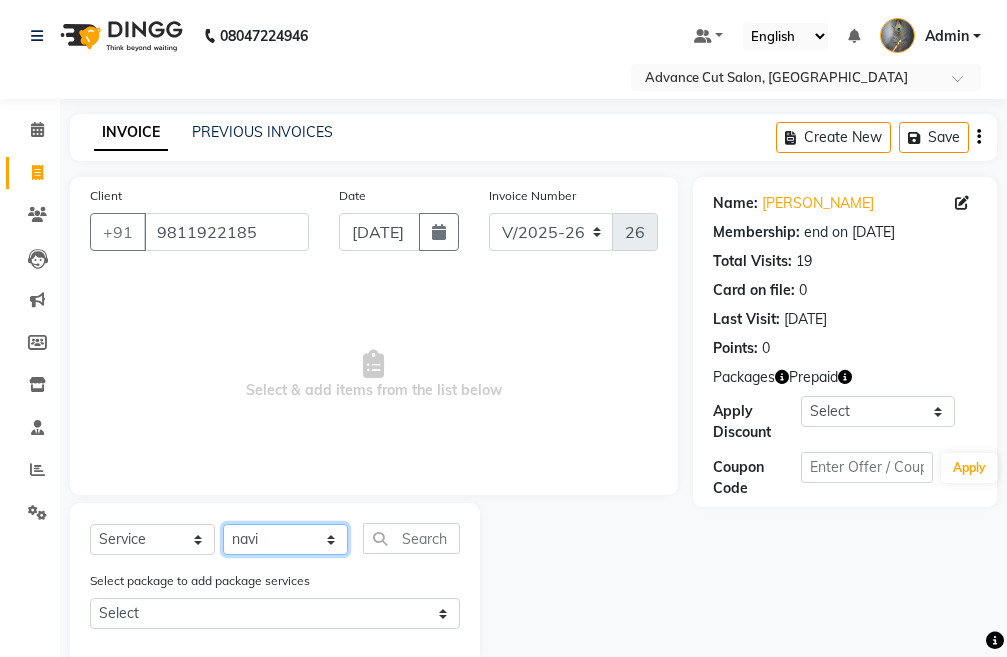 click on "Select Stylist Admin chahit COUNTOR [PERSON_NAME] mamta [PERSON_NAME] navi [PERSON_NAME] [PERSON_NAME] [PERSON_NAME] sunny tip" 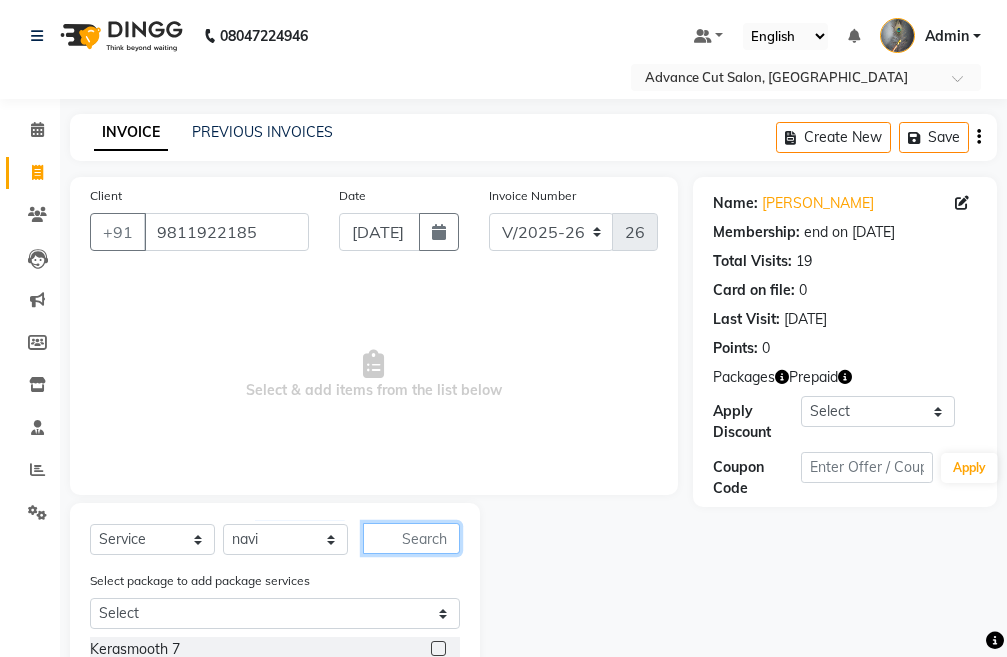 click 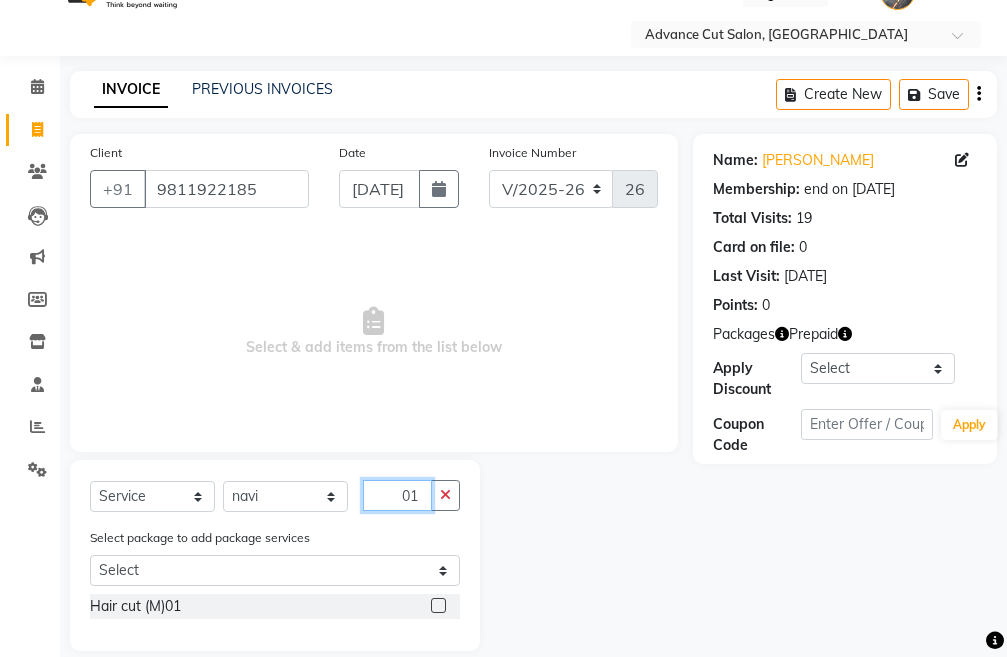 scroll, scrollTop: 67, scrollLeft: 0, axis: vertical 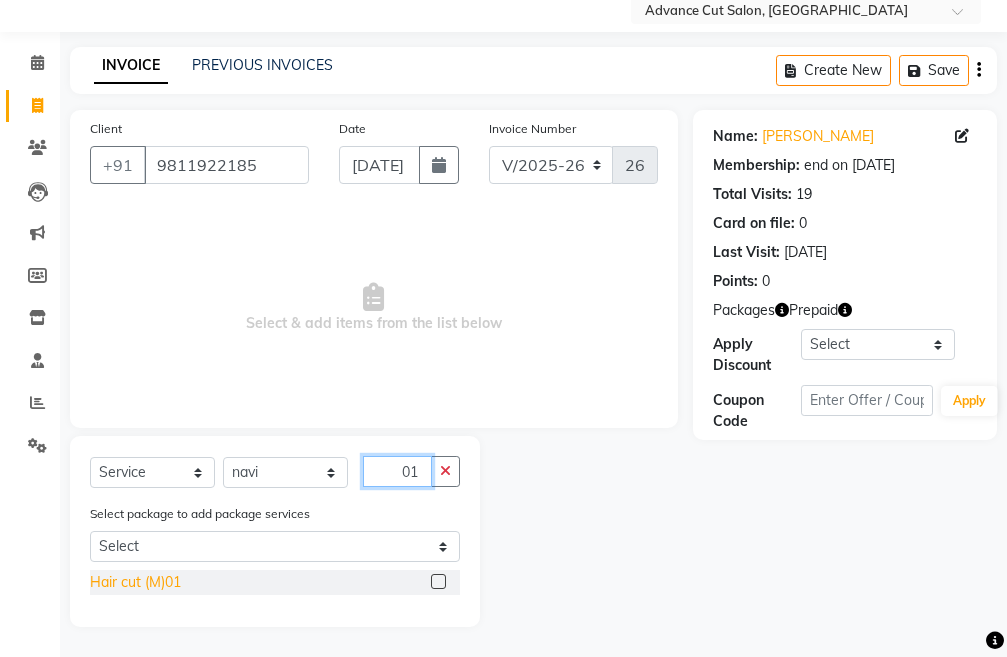 type on "01" 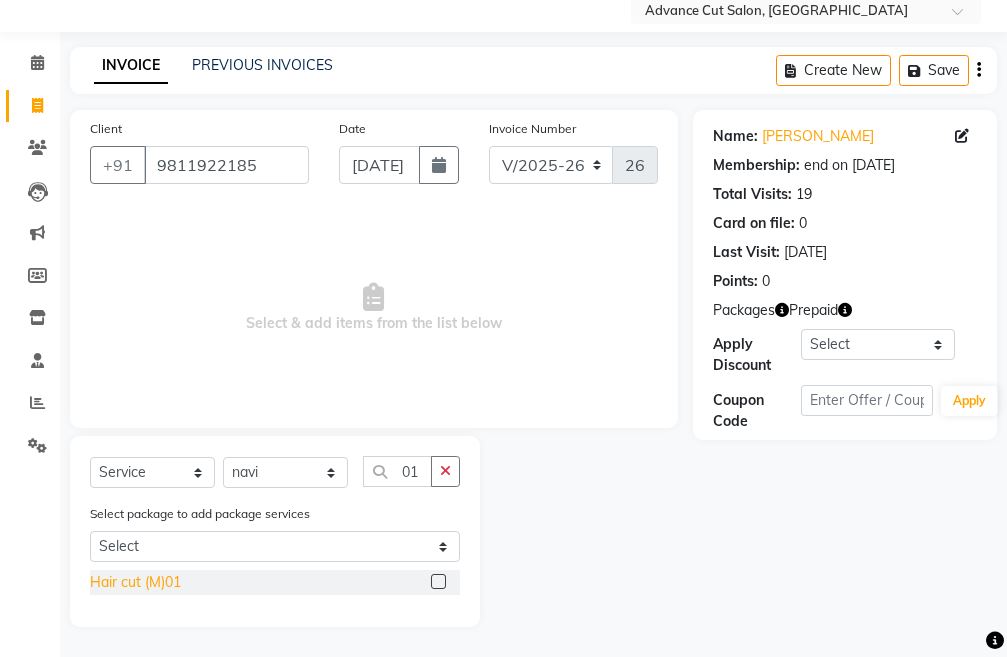 click on "Hair cut (M)01" 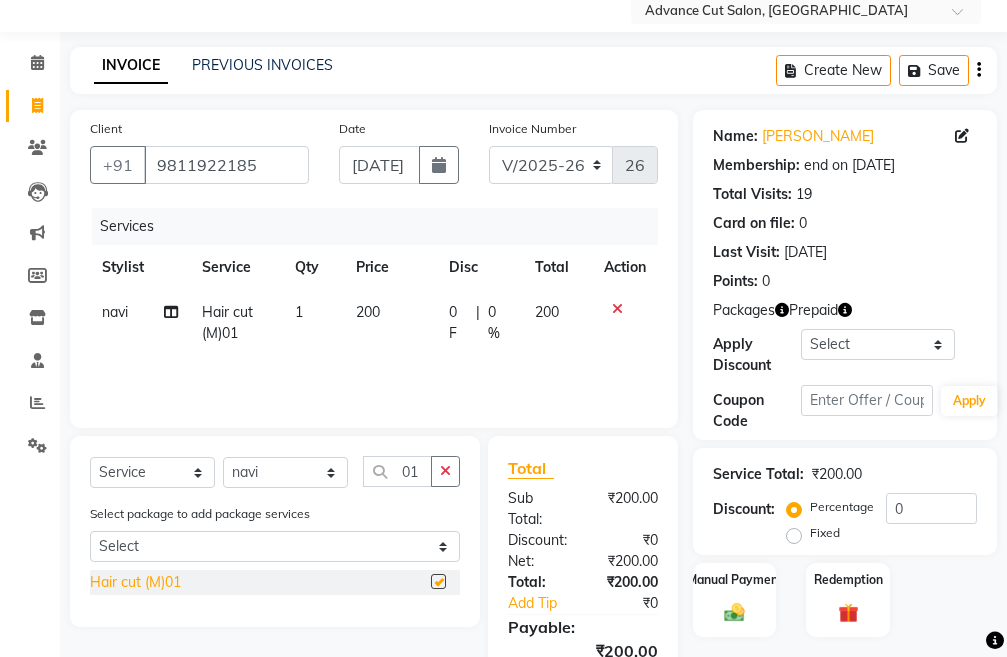 checkbox on "false" 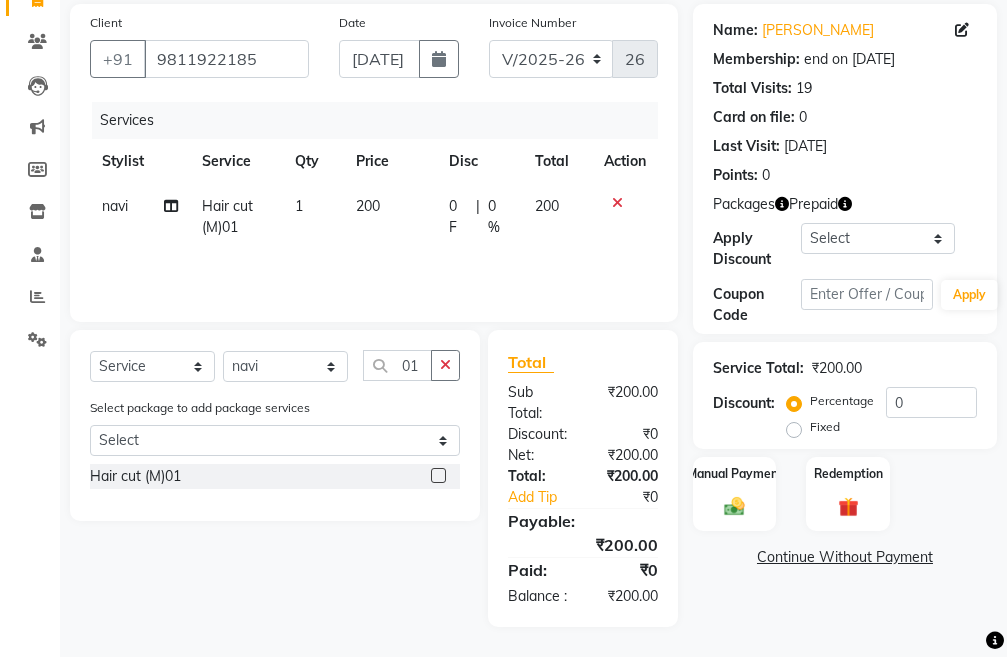 scroll, scrollTop: 194, scrollLeft: 0, axis: vertical 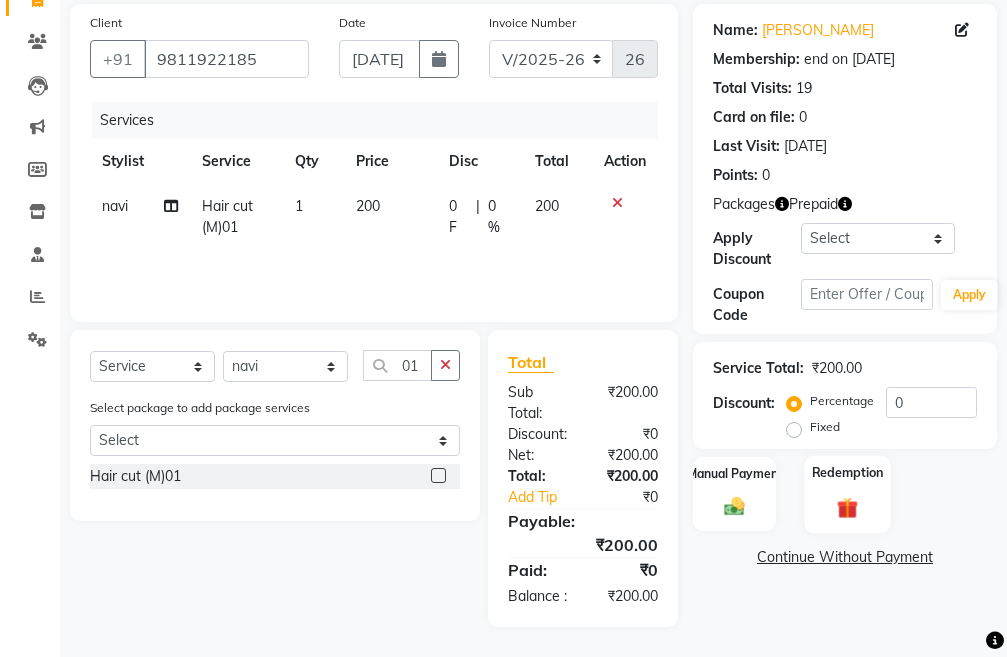 click on "Redemption" 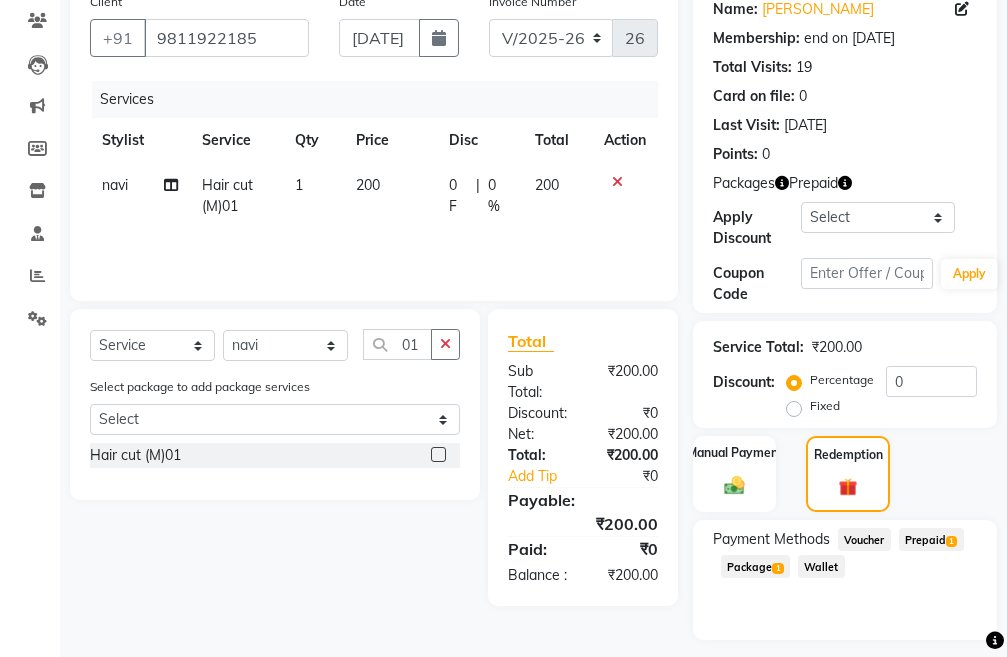 click on "Prepaid  1" 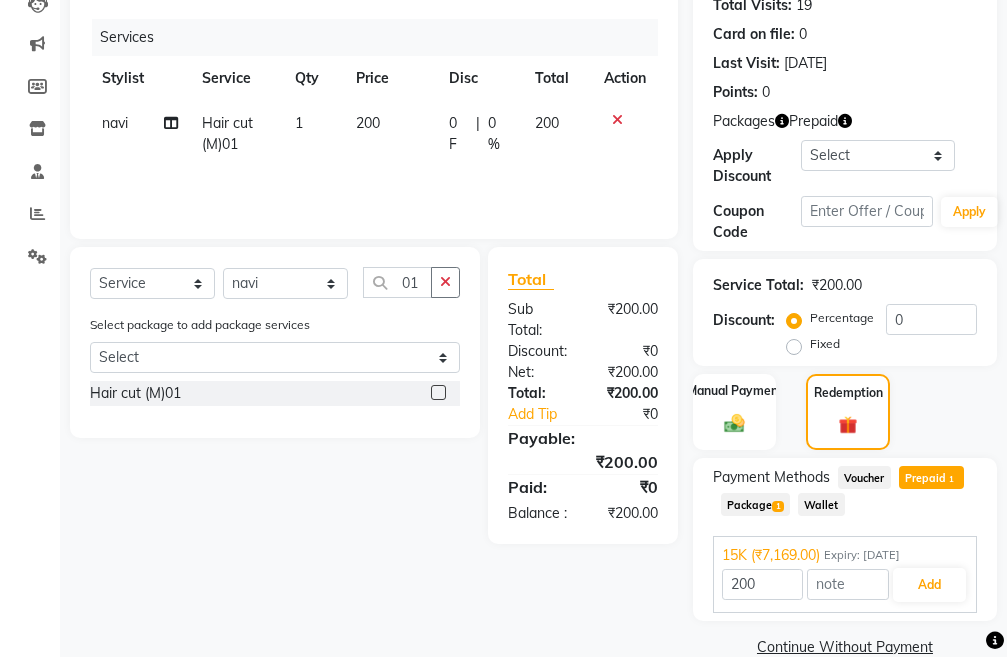 scroll, scrollTop: 291, scrollLeft: 0, axis: vertical 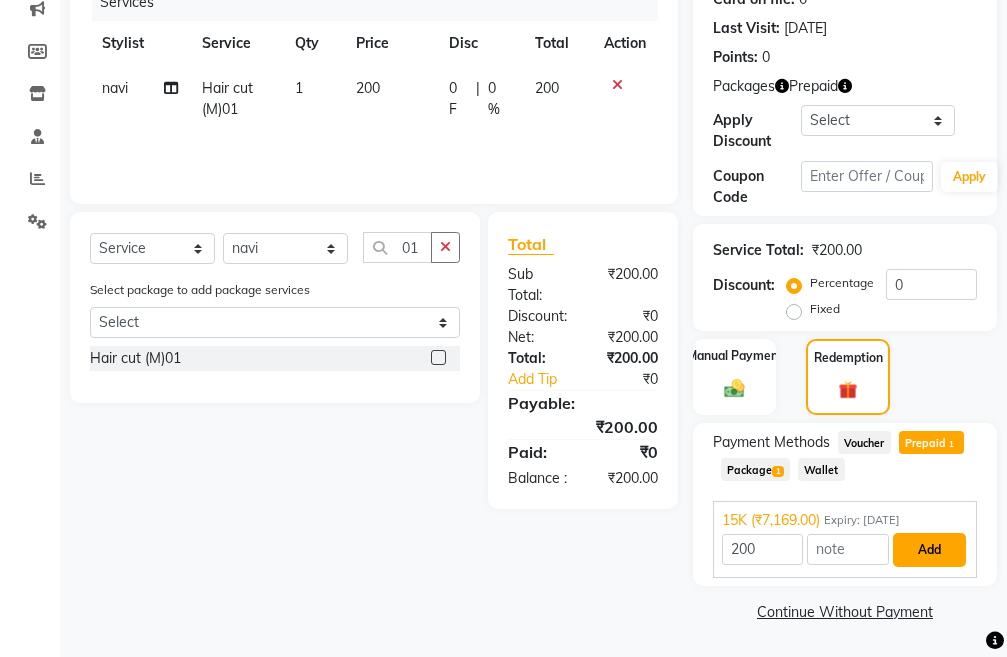 click on "Add" at bounding box center [929, 550] 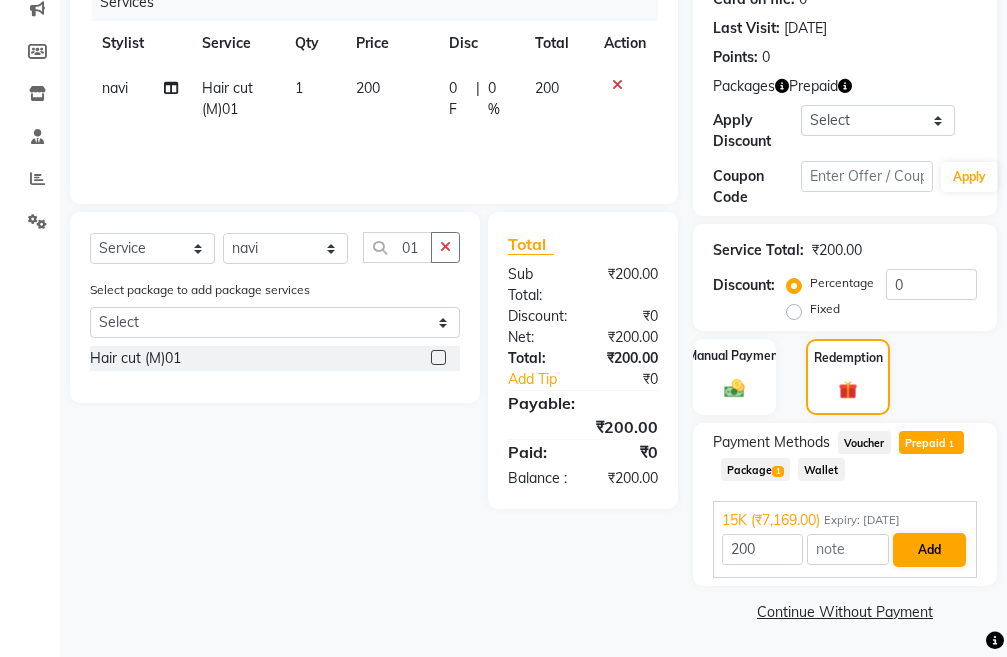 scroll, scrollTop: 265, scrollLeft: 0, axis: vertical 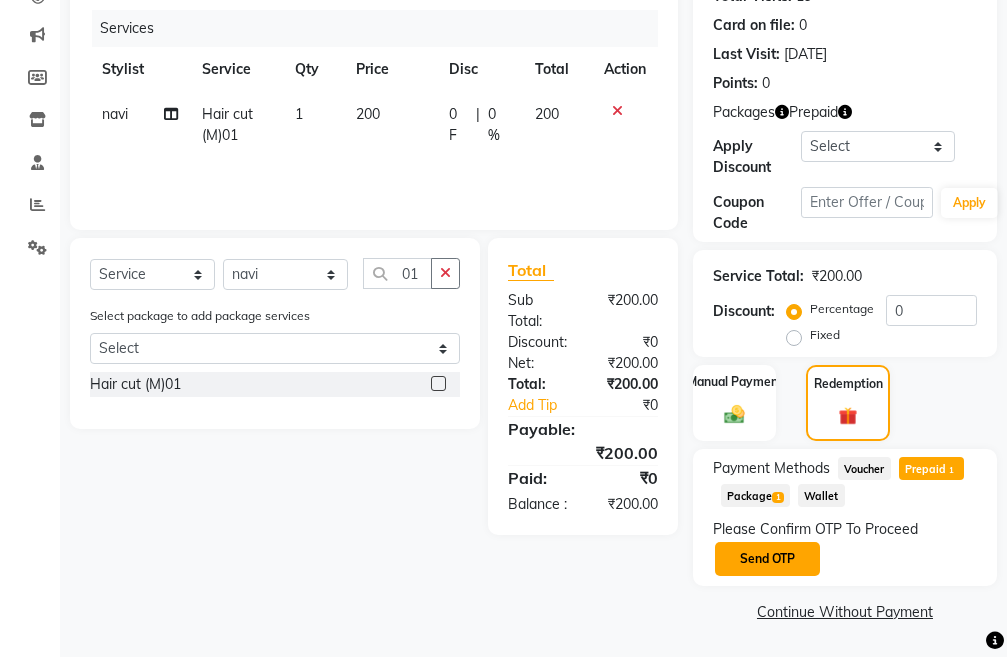 click on "Send OTP" 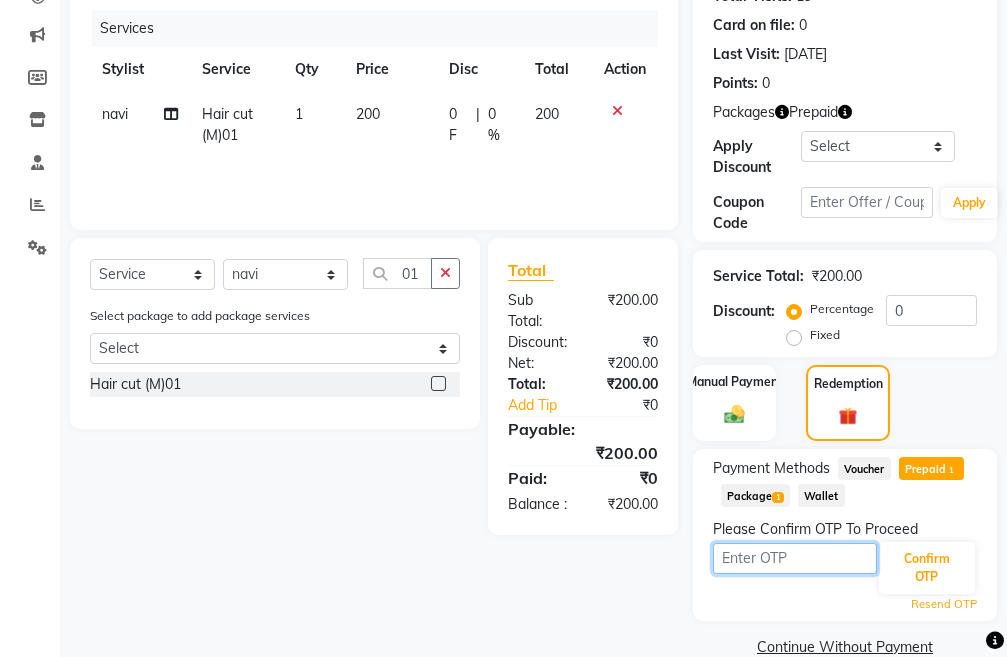 click at bounding box center (795, 558) 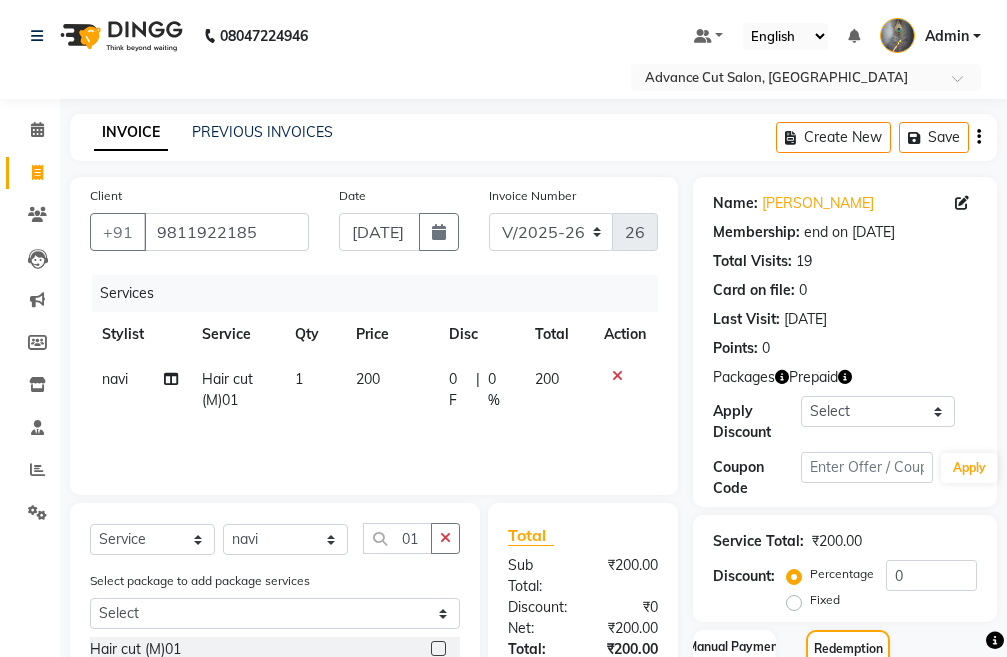 scroll, scrollTop: 300, scrollLeft: 0, axis: vertical 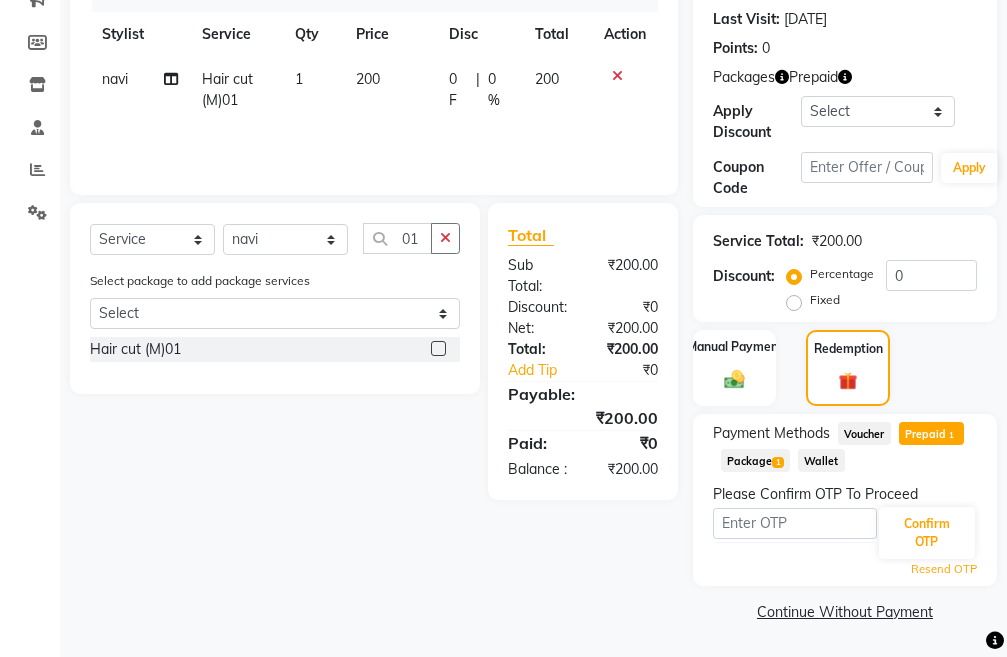 click on "Resend OTP" 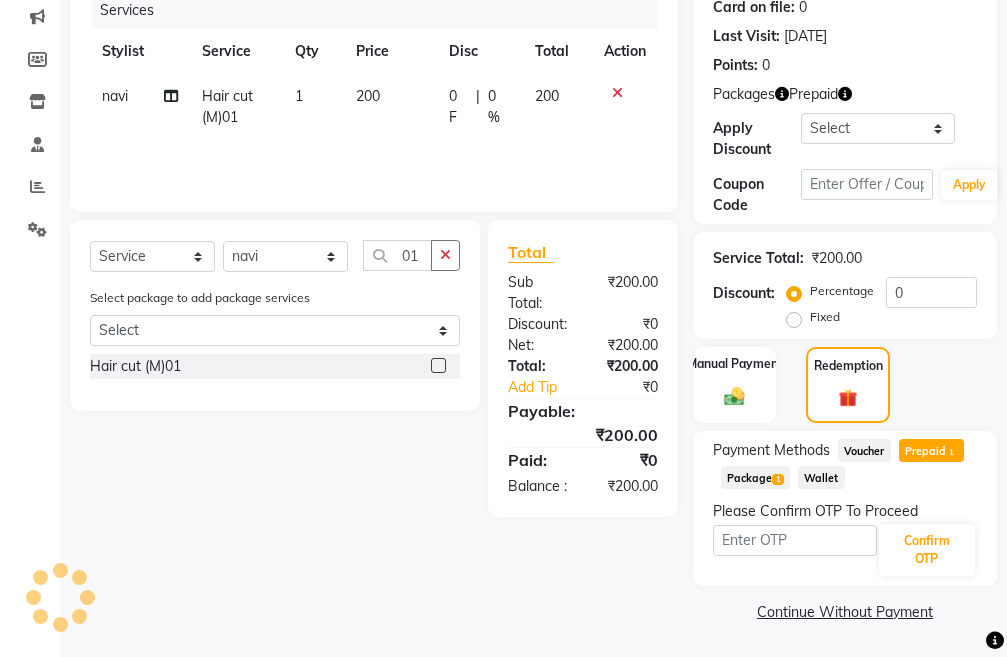 scroll, scrollTop: 300, scrollLeft: 0, axis: vertical 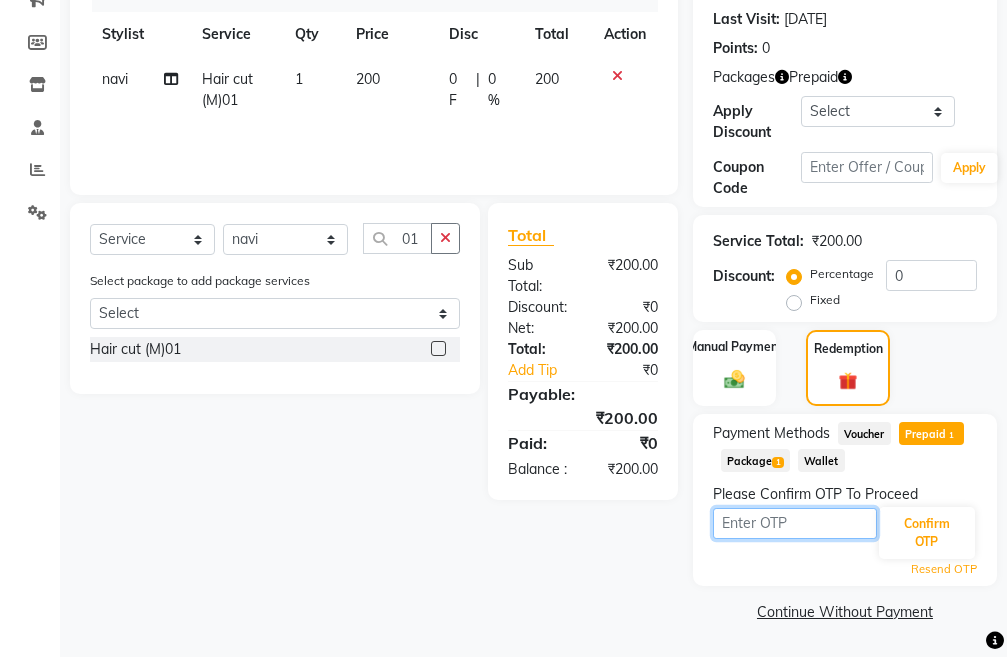 click at bounding box center [795, 523] 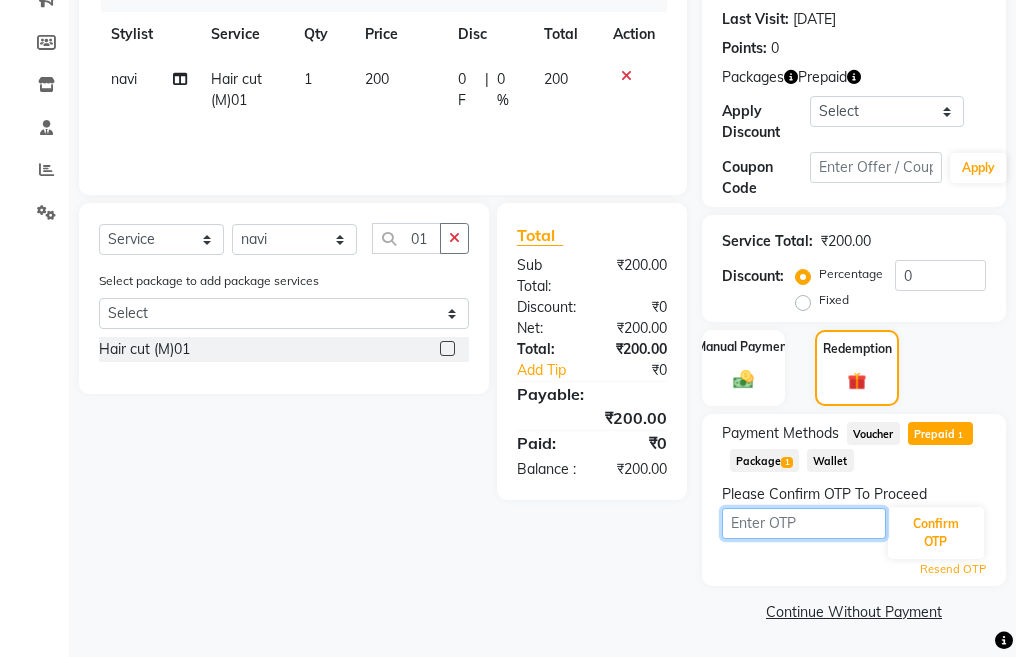 scroll, scrollTop: 0, scrollLeft: 0, axis: both 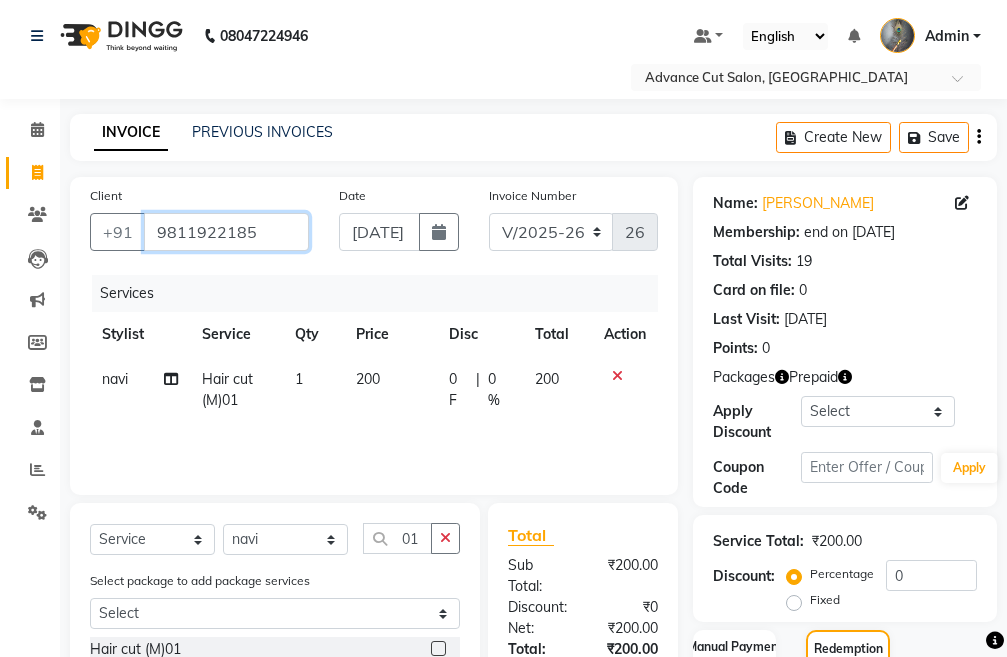 drag, startPoint x: 278, startPoint y: 235, endPoint x: 157, endPoint y: 227, distance: 121.264175 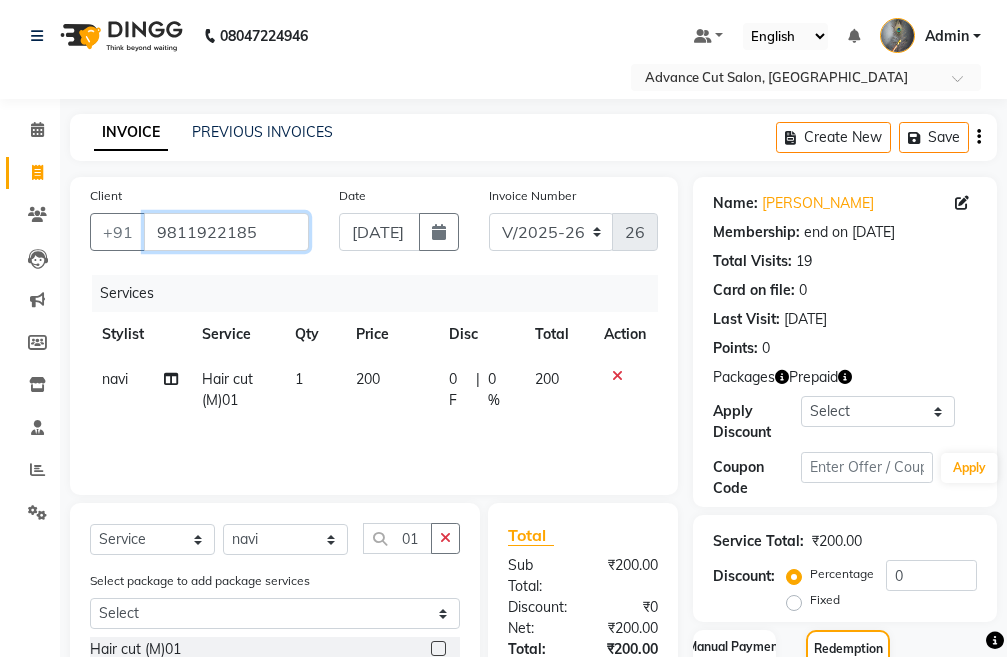 click on "9811922185" at bounding box center (226, 232) 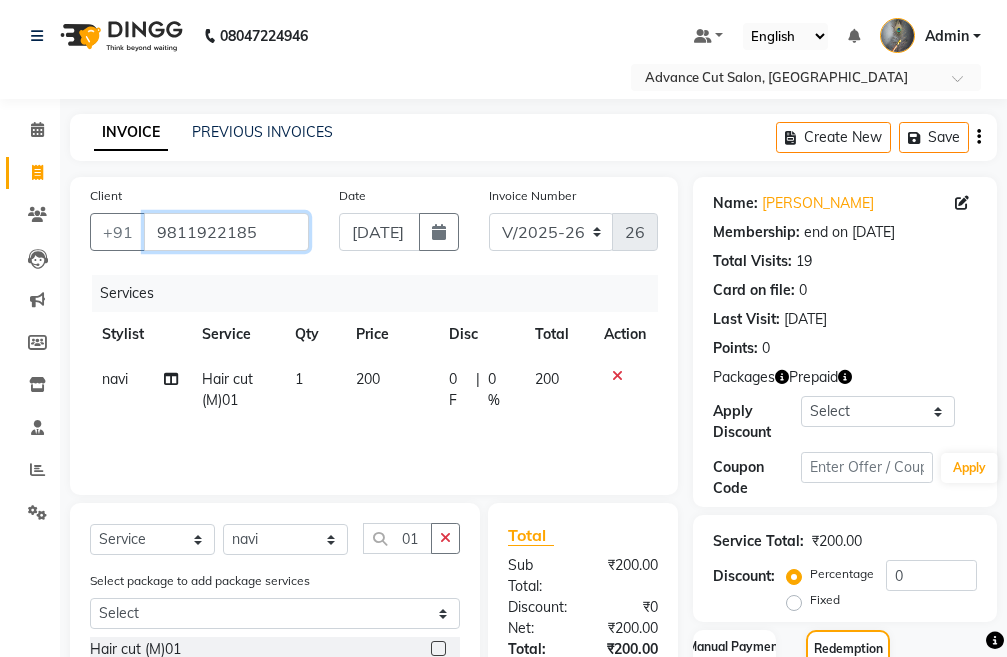 click on "9811922185" at bounding box center [226, 232] 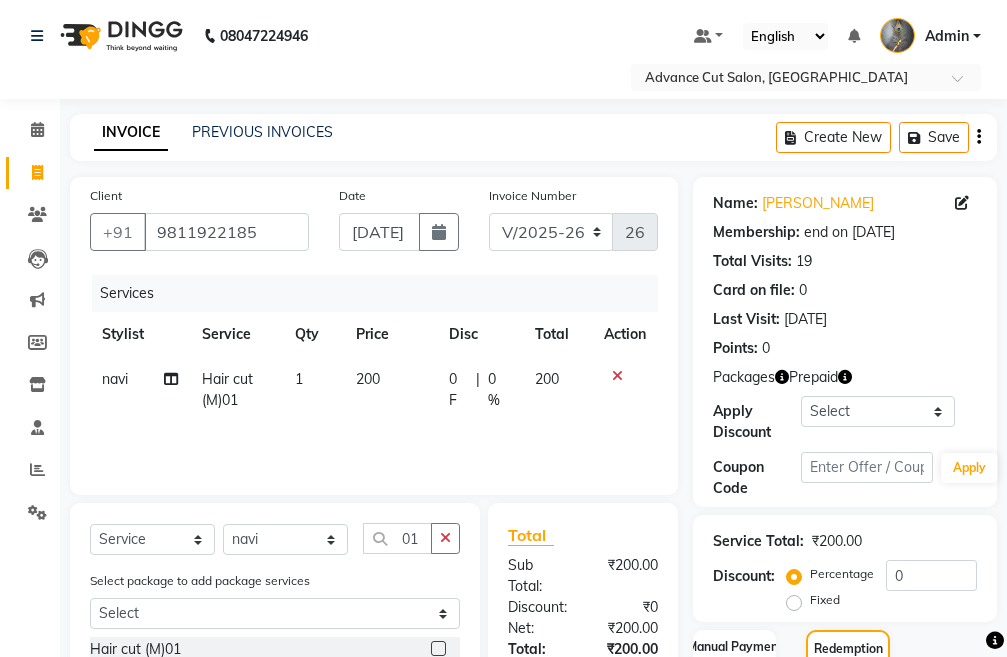 click on "Services" 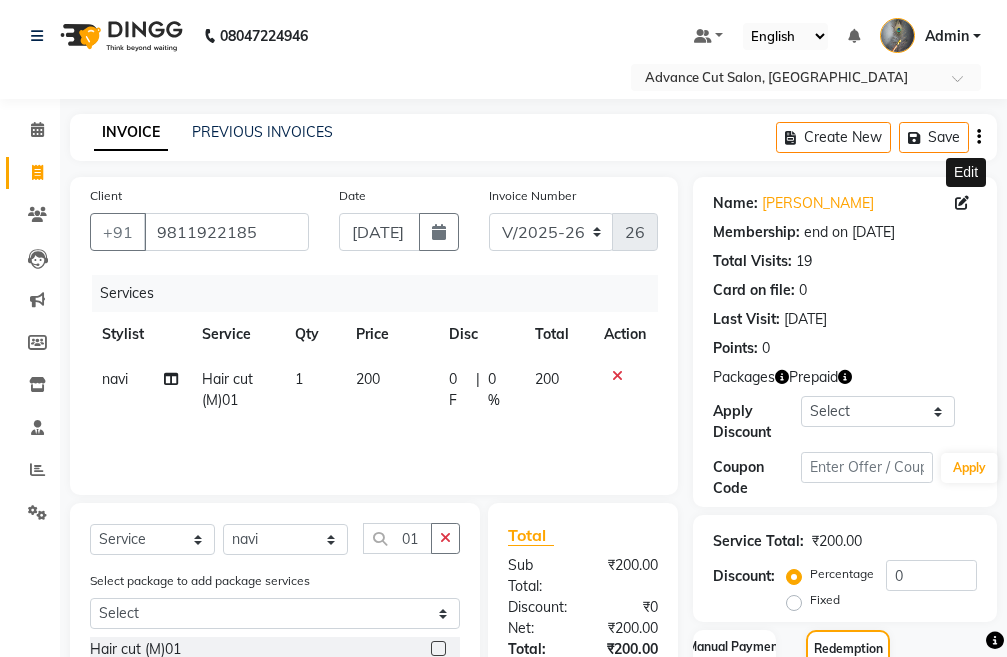click 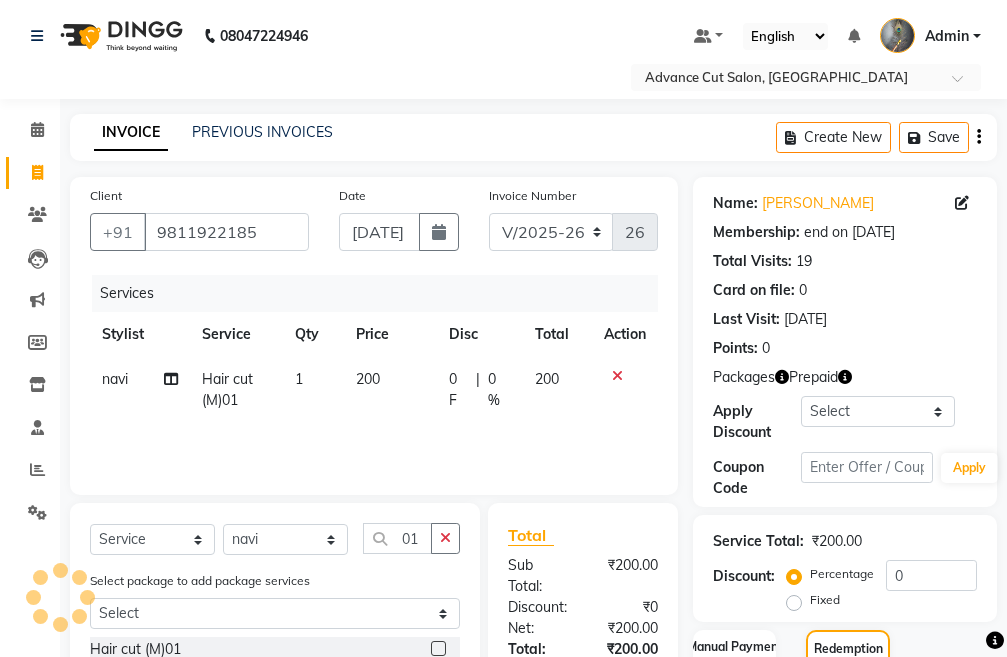 select on "[DEMOGRAPHIC_DATA]" 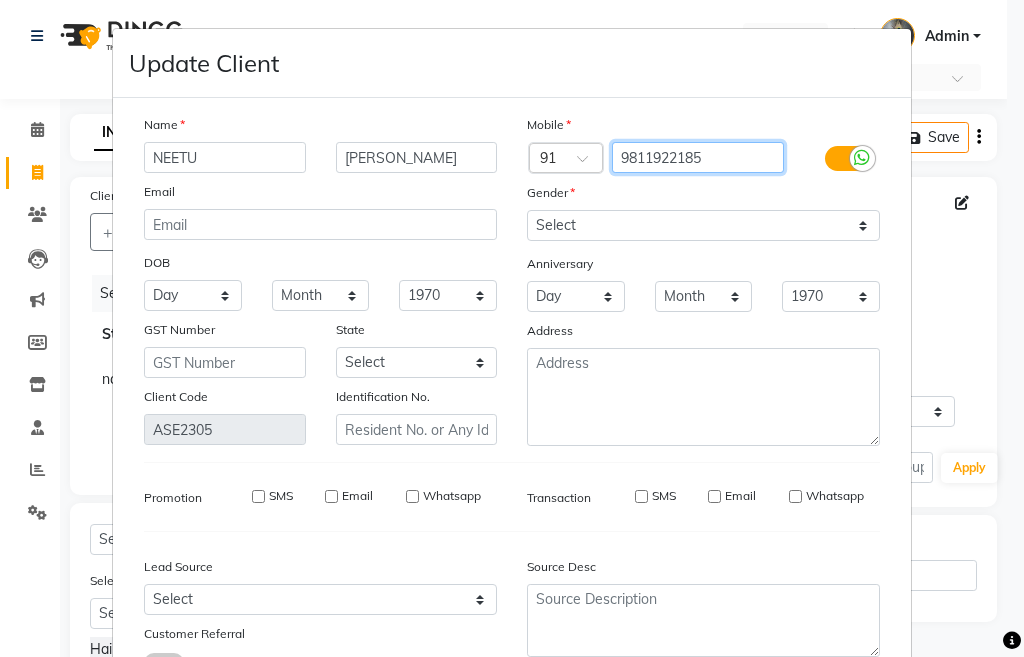 click on "9811922185" at bounding box center [698, 157] 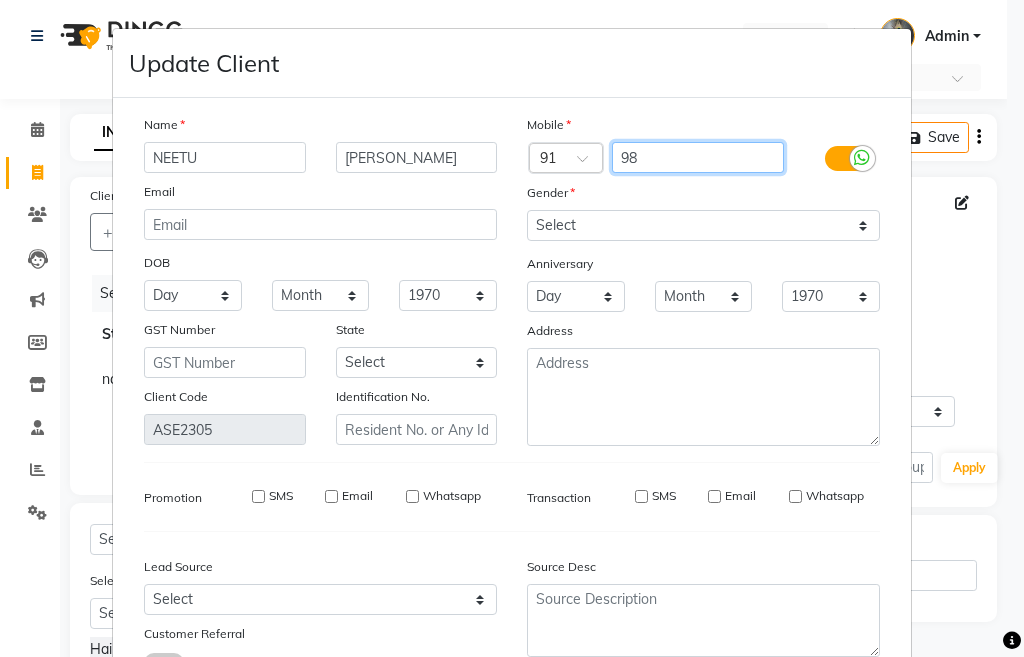 type on "9" 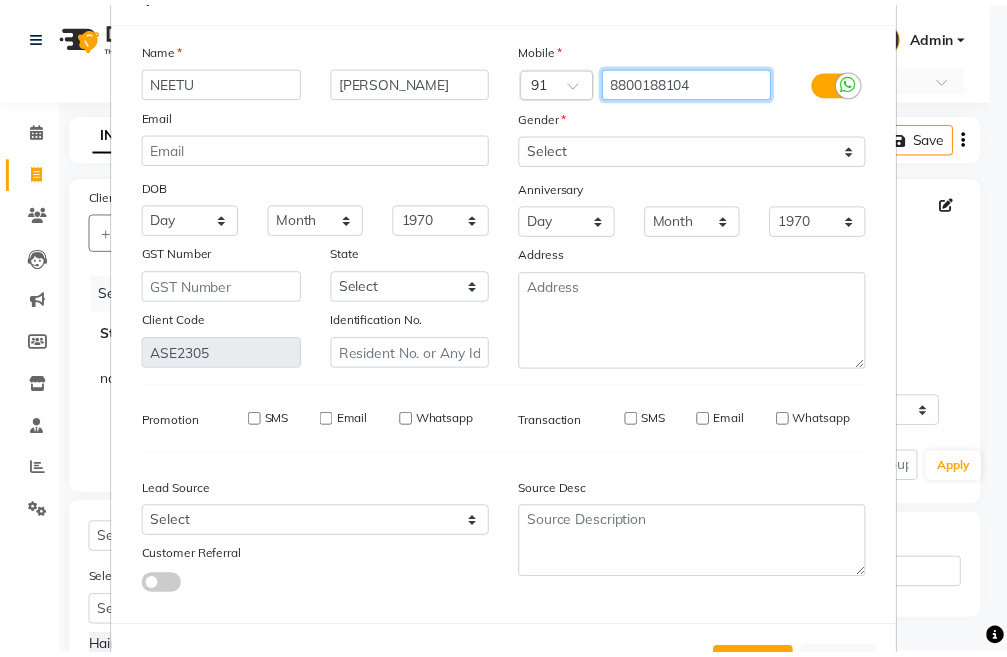 scroll, scrollTop: 156, scrollLeft: 0, axis: vertical 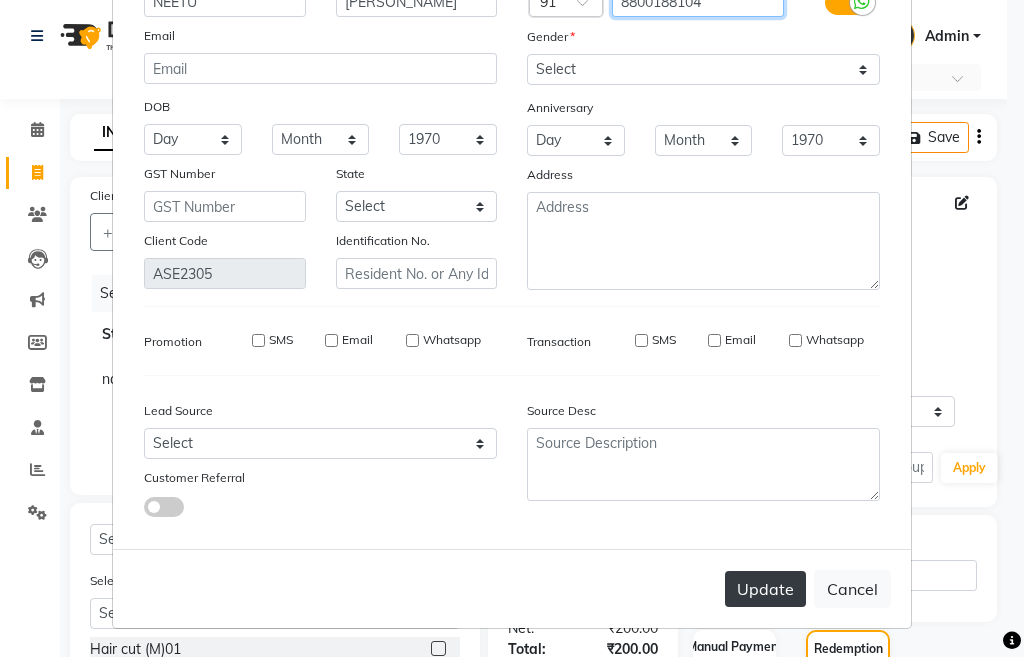 type on "8800188104" 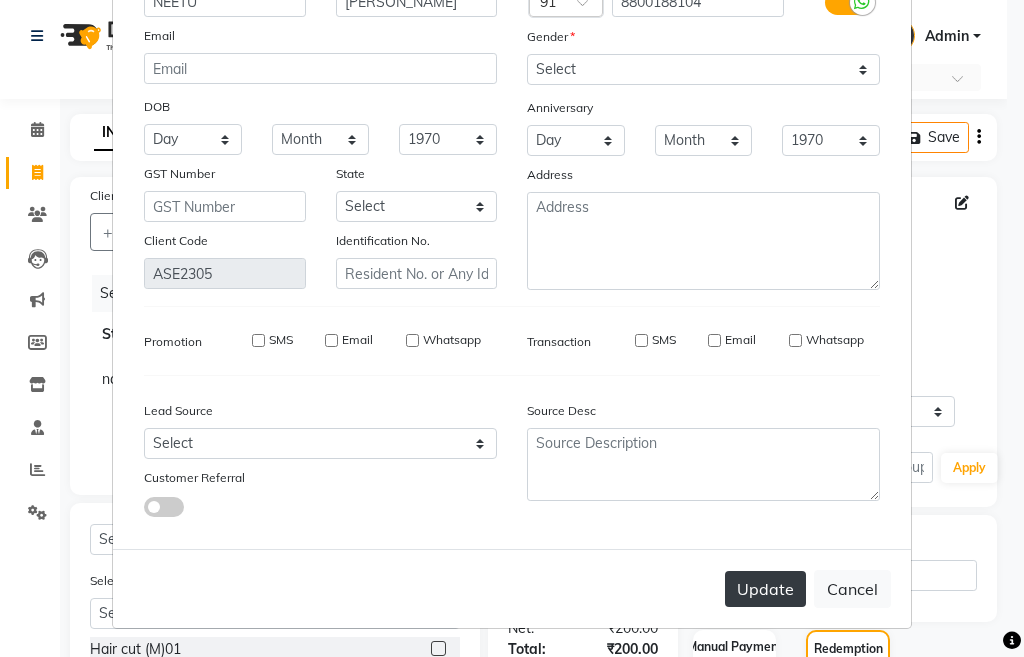 click on "Update" at bounding box center (765, 589) 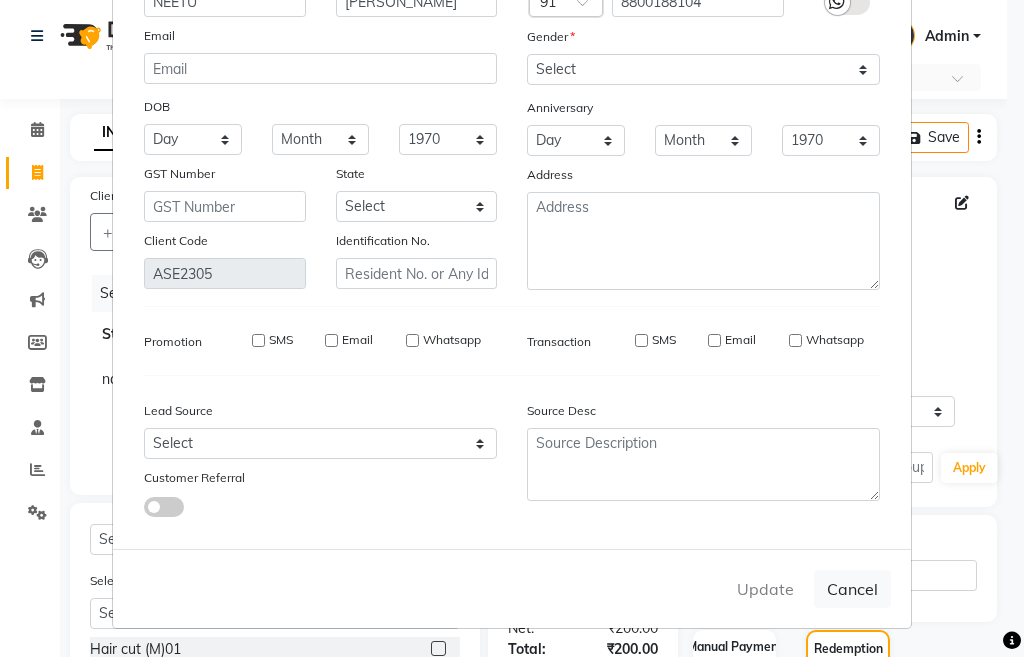 type on "8800188104" 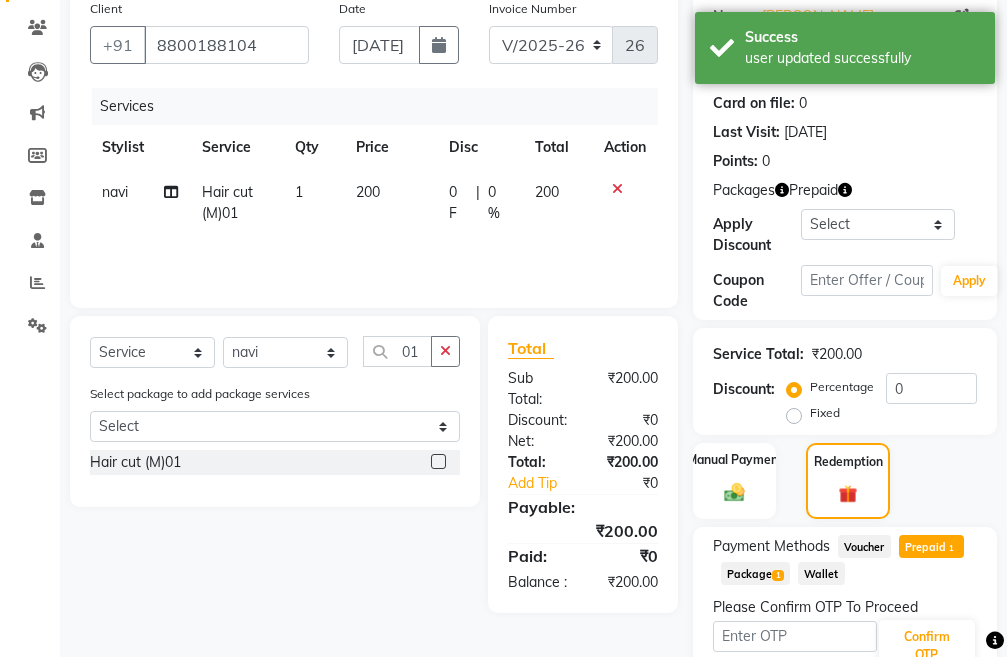 scroll, scrollTop: 300, scrollLeft: 0, axis: vertical 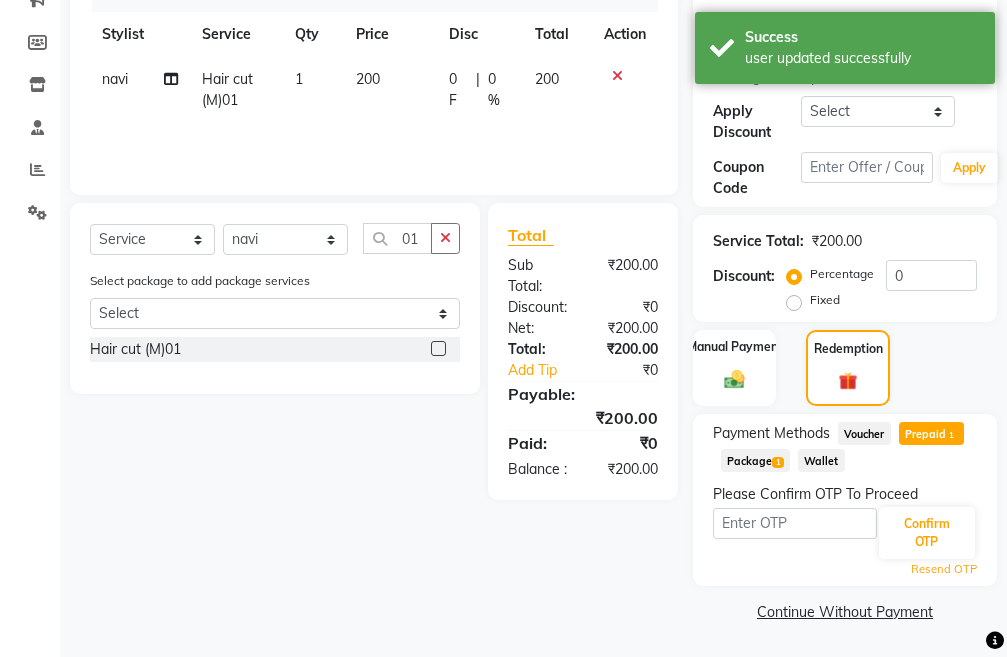 click on "Resend OTP" 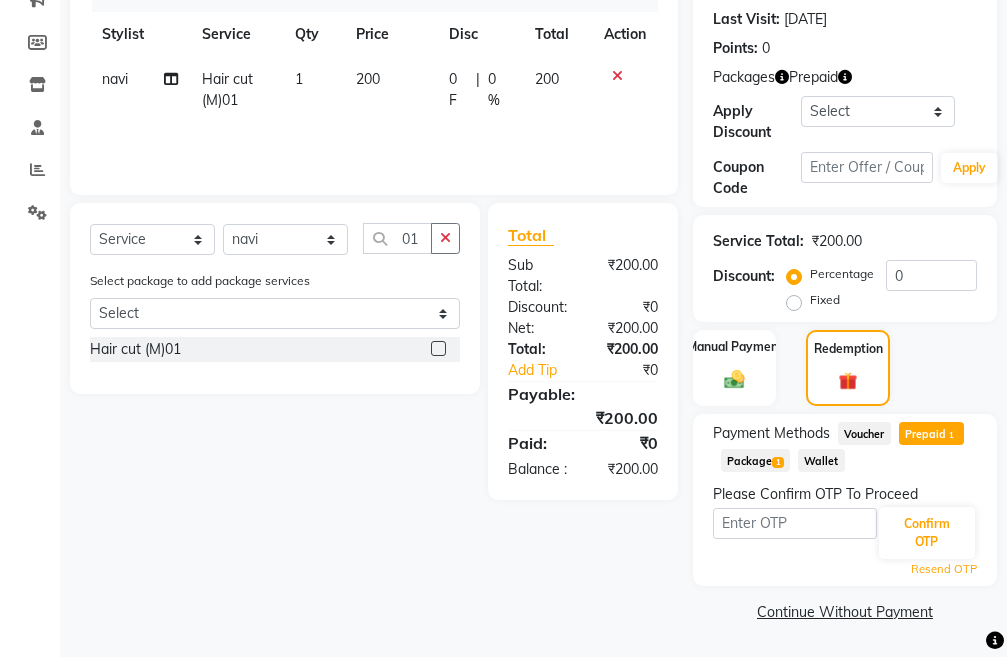 scroll, scrollTop: 0, scrollLeft: 0, axis: both 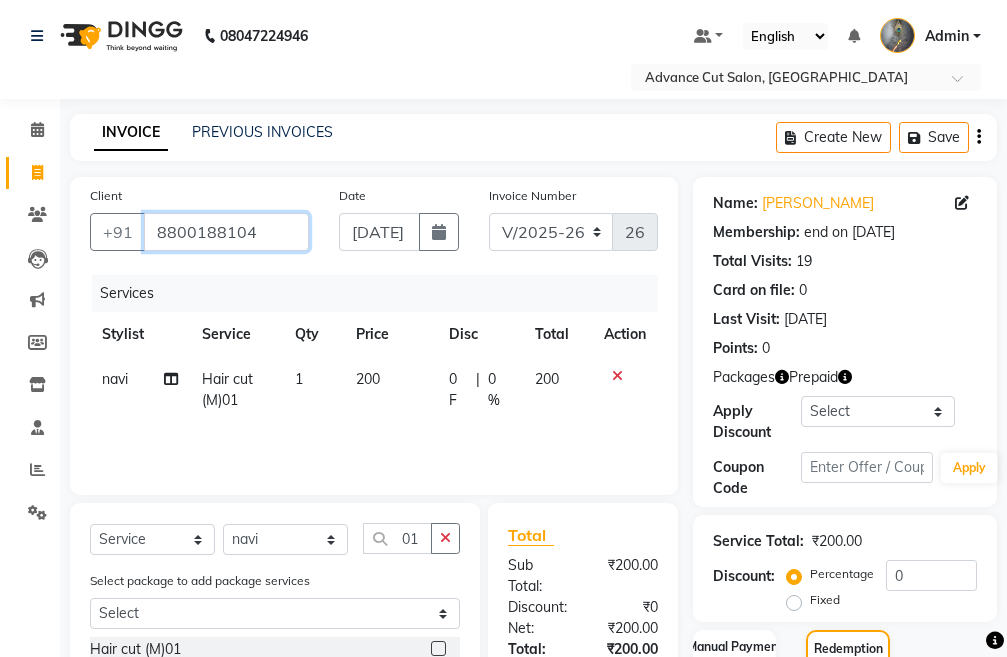 drag, startPoint x: 278, startPoint y: 232, endPoint x: 155, endPoint y: 236, distance: 123.065025 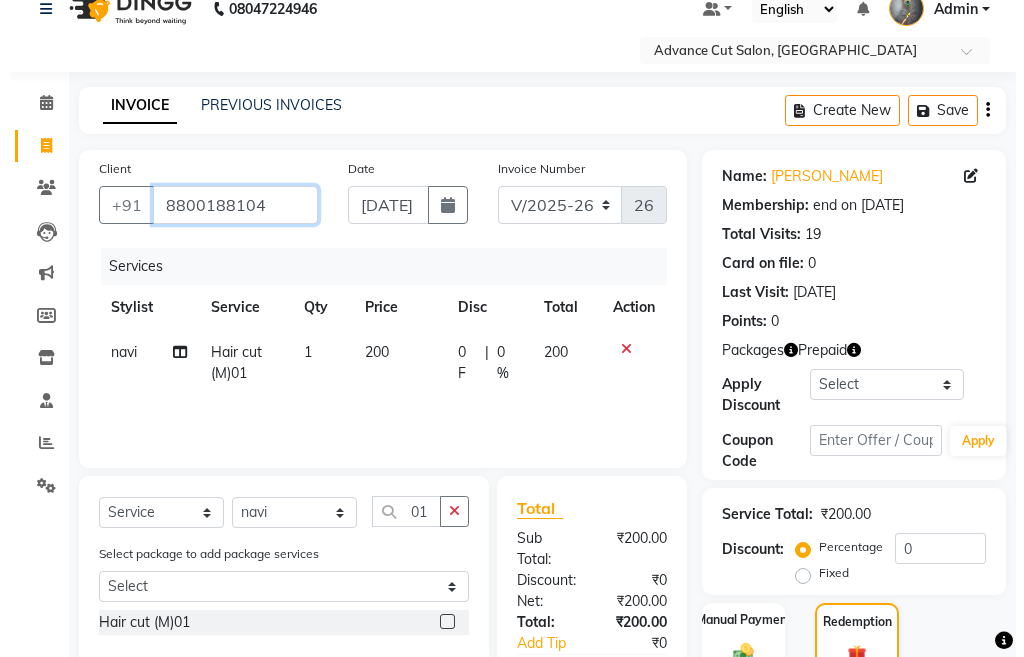 scroll, scrollTop: 0, scrollLeft: 0, axis: both 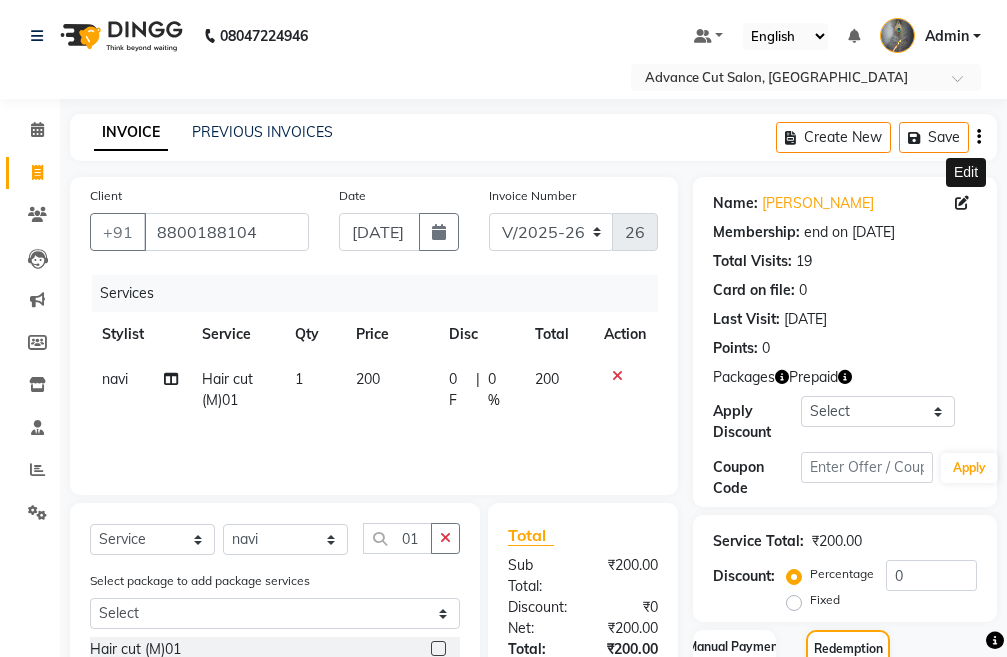 click 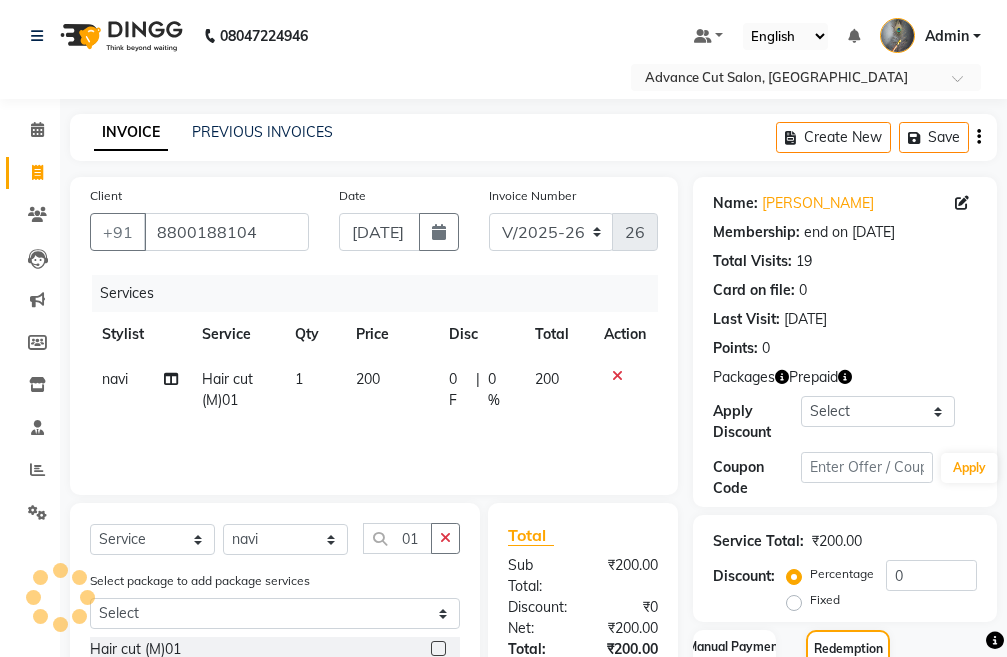 select on "[DEMOGRAPHIC_DATA]" 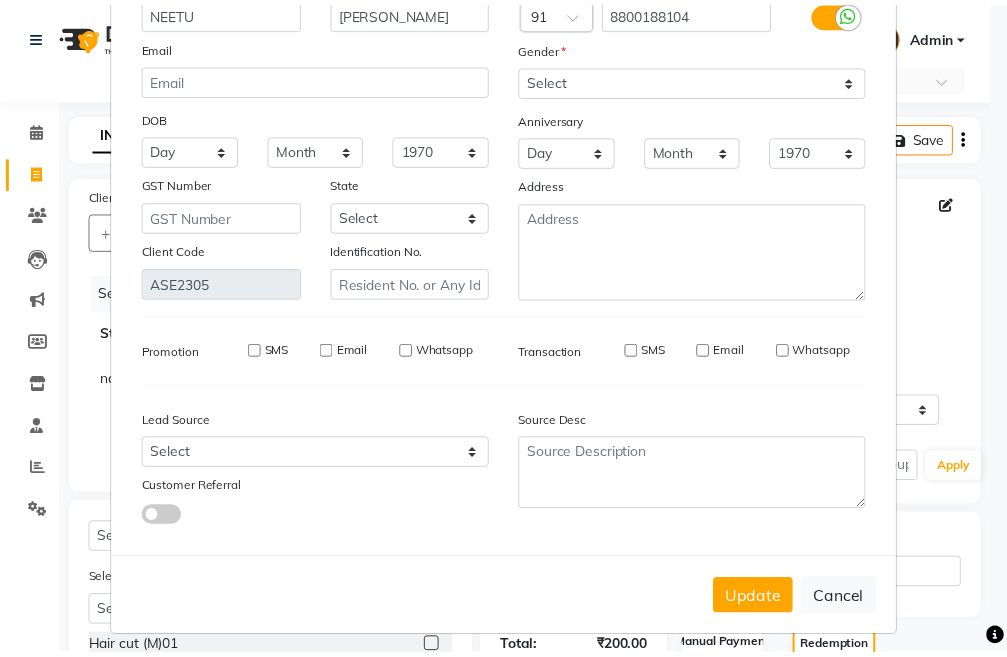 scroll, scrollTop: 156, scrollLeft: 0, axis: vertical 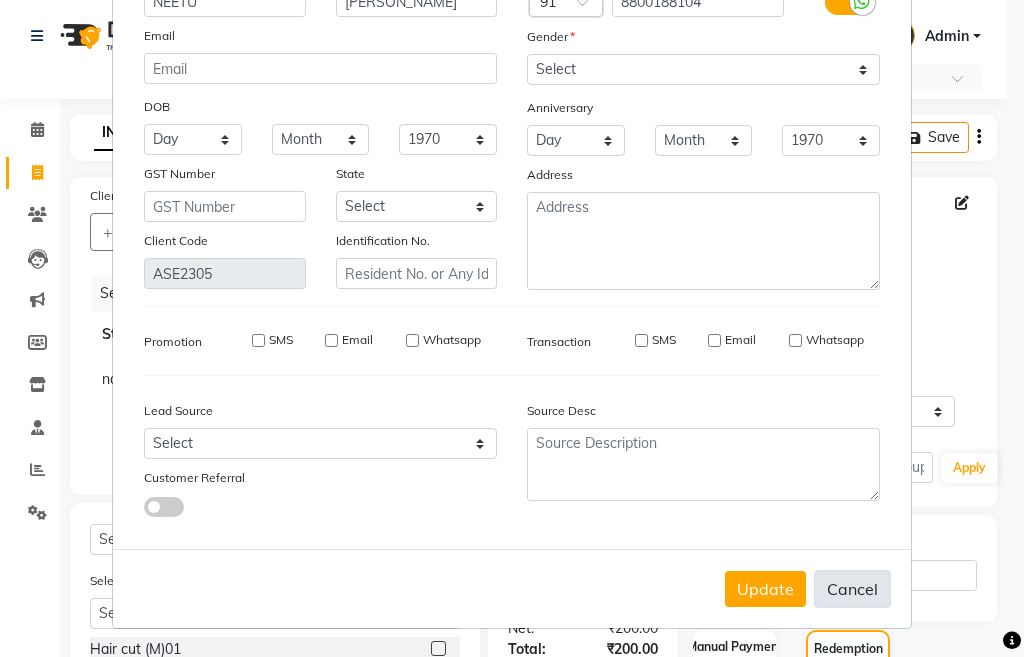 click on "Cancel" at bounding box center (852, 589) 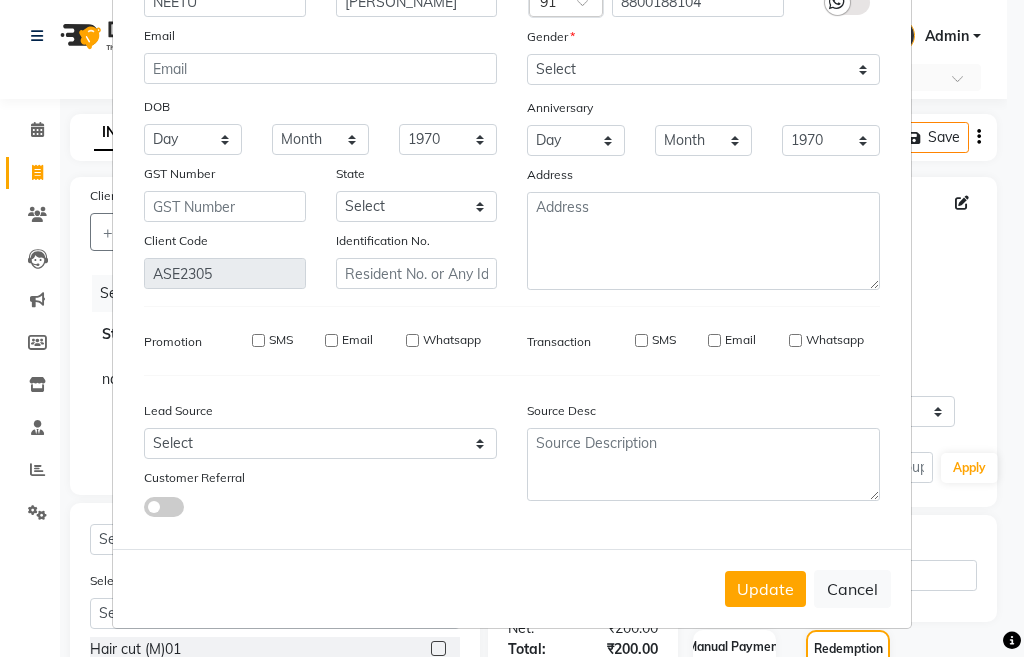 type 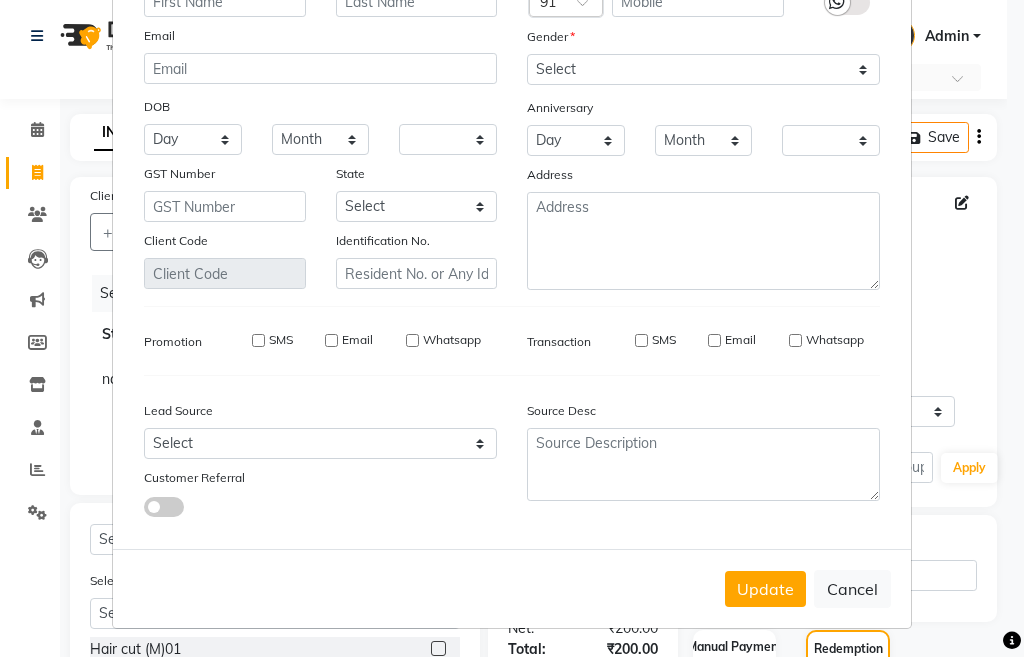 checkbox on "false" 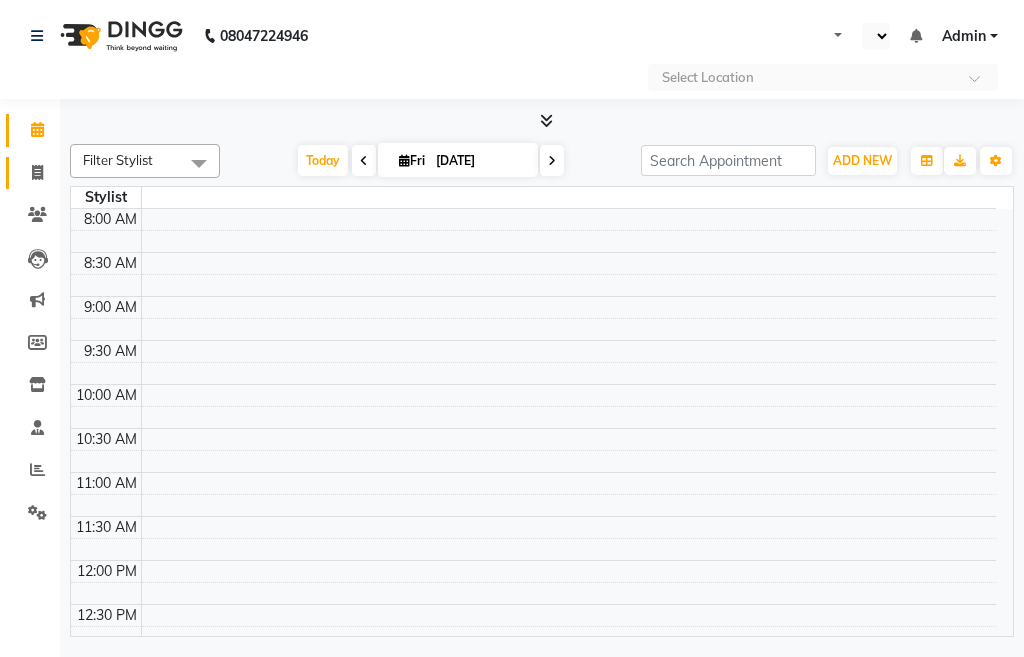 click 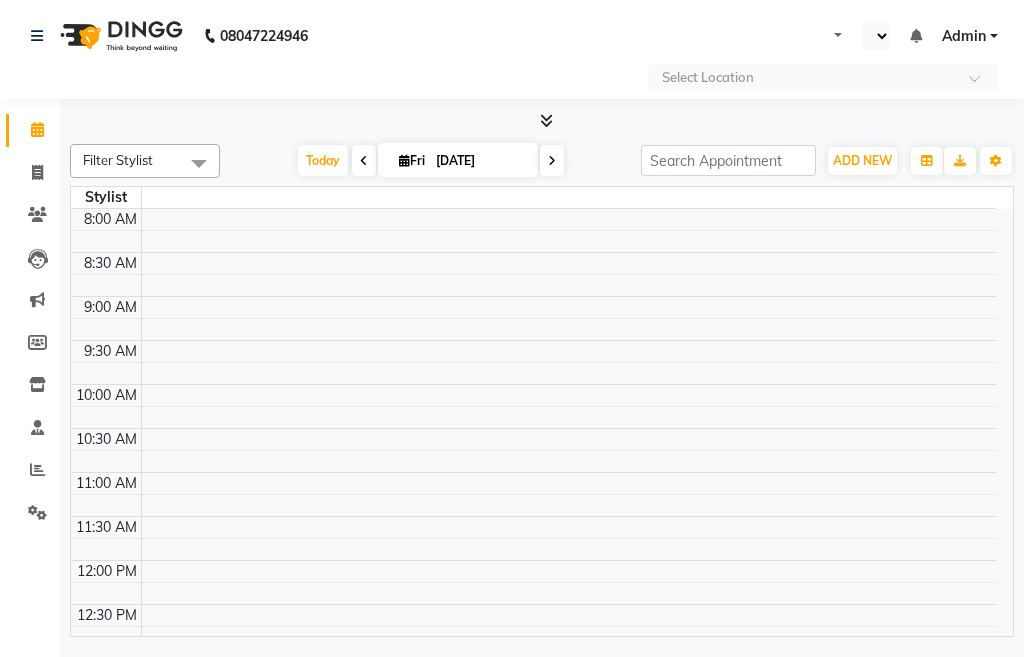 scroll, scrollTop: 0, scrollLeft: 0, axis: both 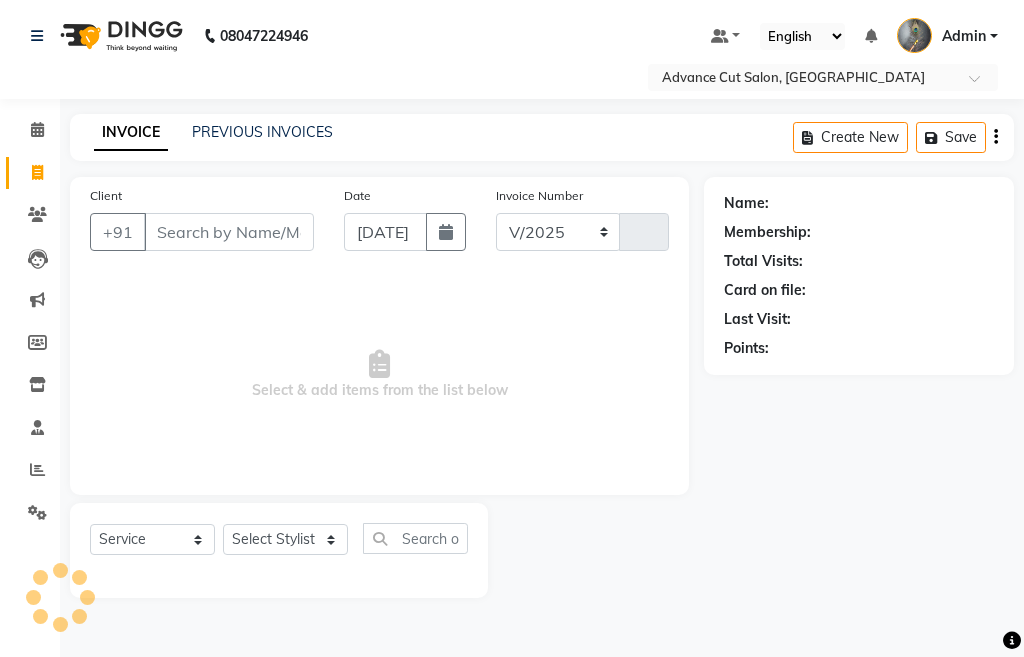 select on "4939" 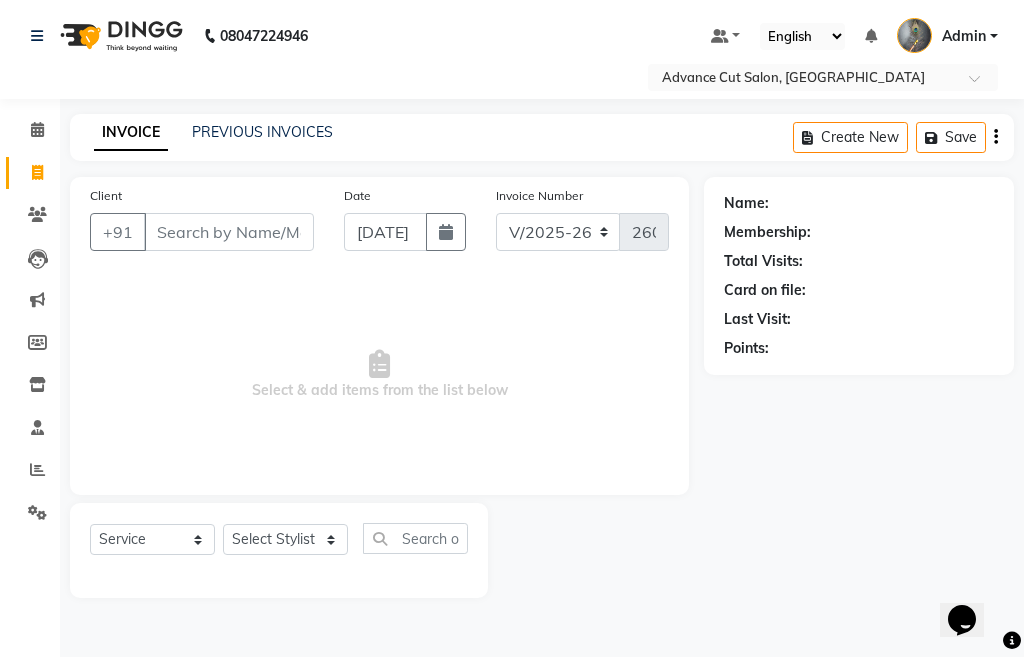 scroll, scrollTop: 0, scrollLeft: 0, axis: both 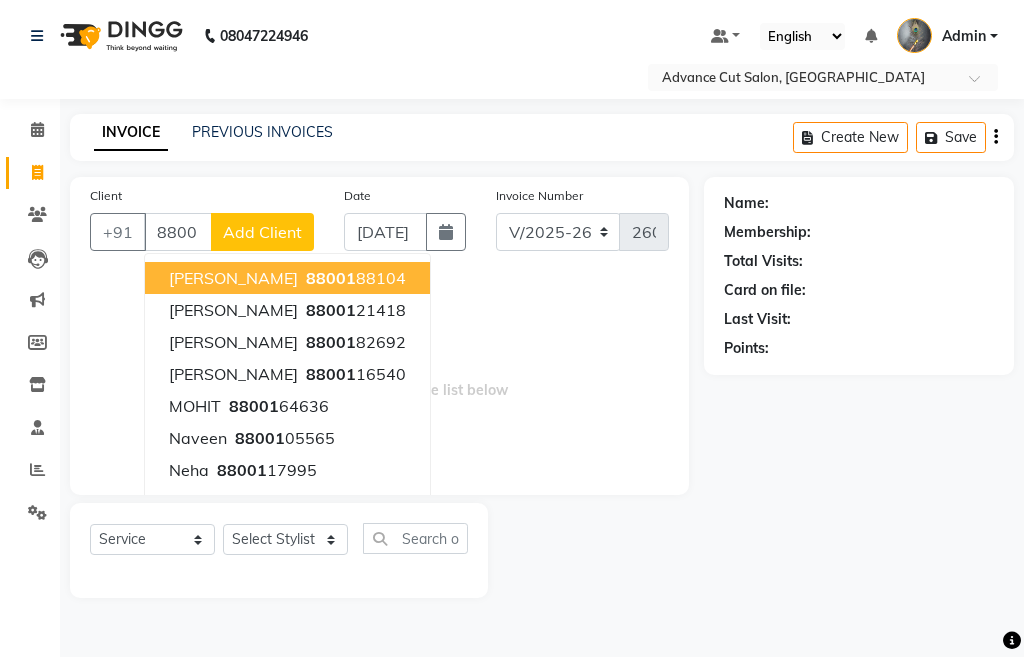 click on "88001" at bounding box center (331, 278) 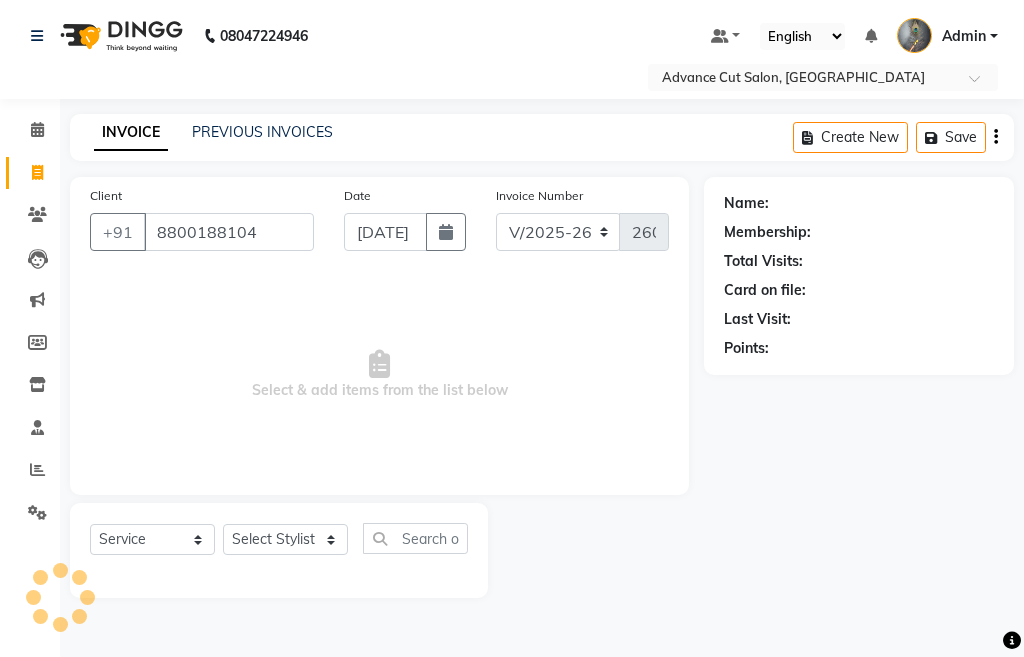 type on "8800188104" 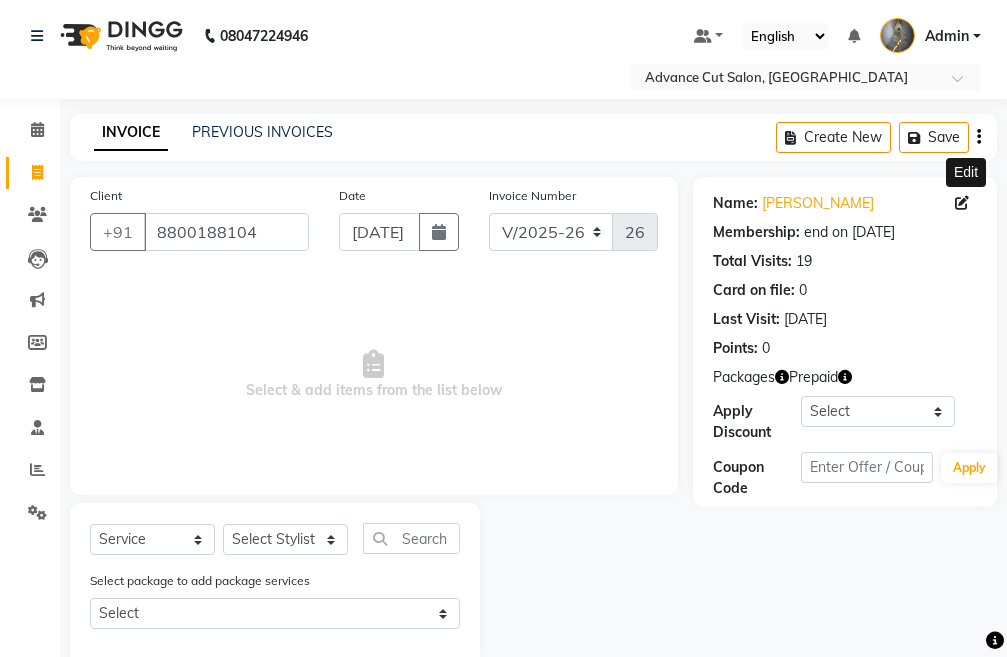 click 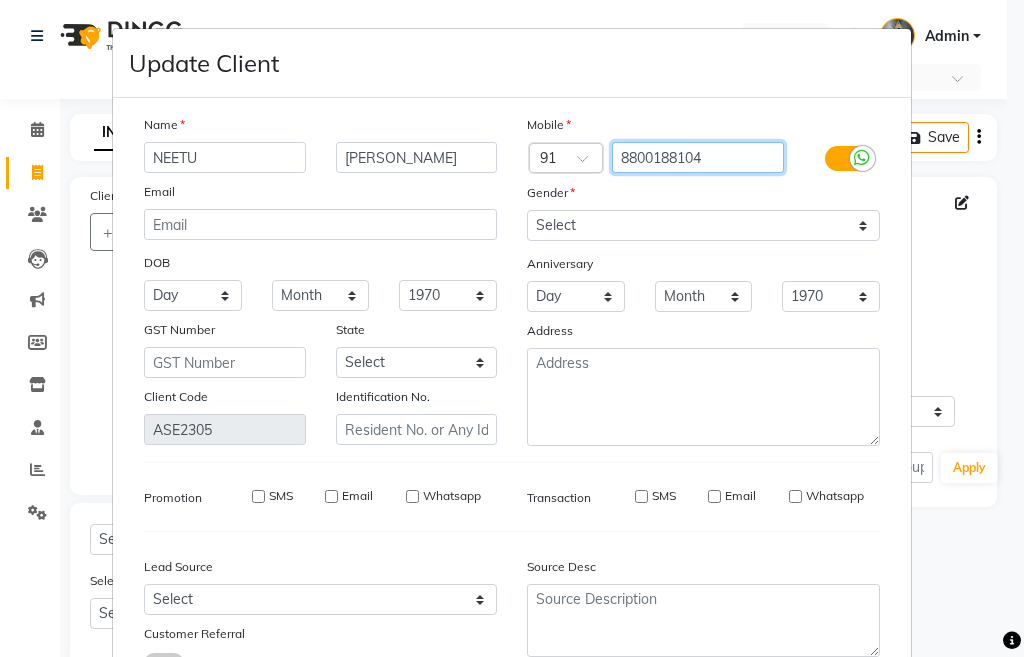 click on "8800188104" at bounding box center (698, 157) 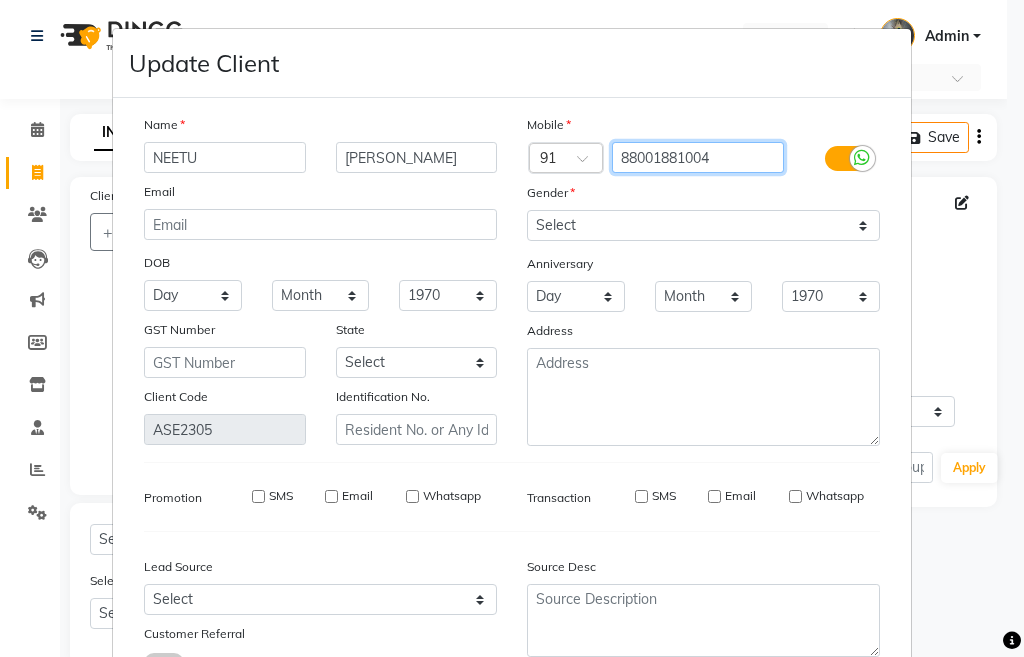 drag, startPoint x: 729, startPoint y: 158, endPoint x: 616, endPoint y: 158, distance: 113 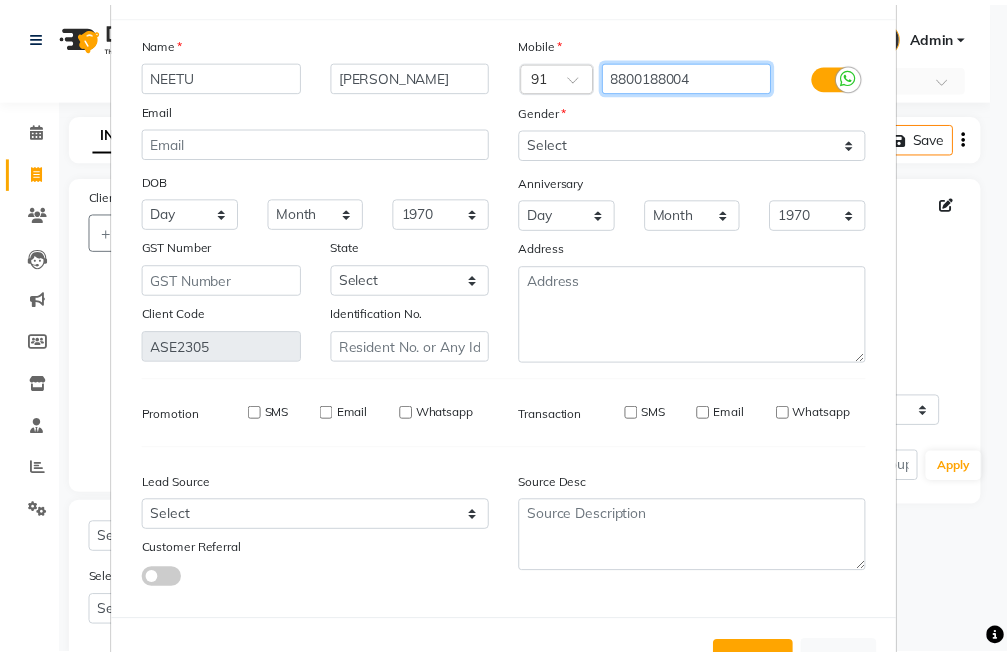 scroll, scrollTop: 156, scrollLeft: 0, axis: vertical 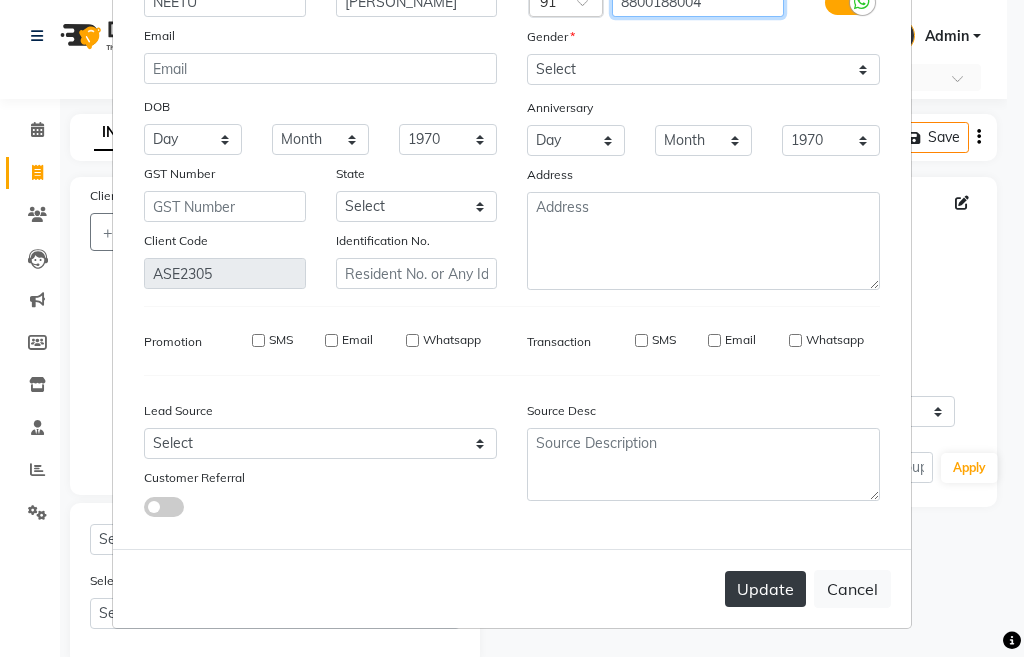 type on "8800188004" 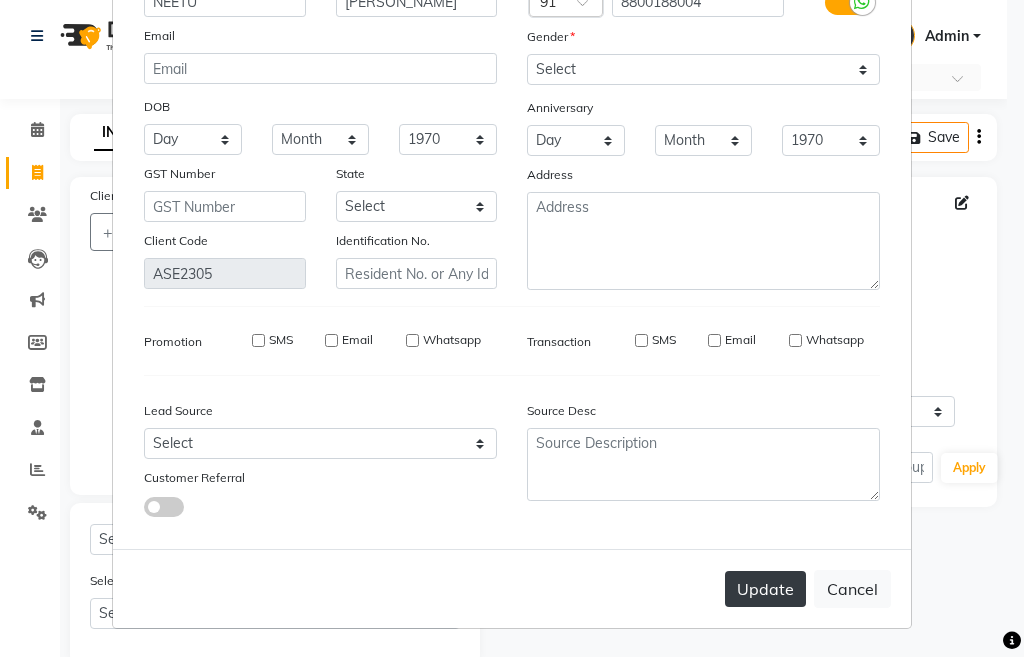 click on "Update" at bounding box center (765, 589) 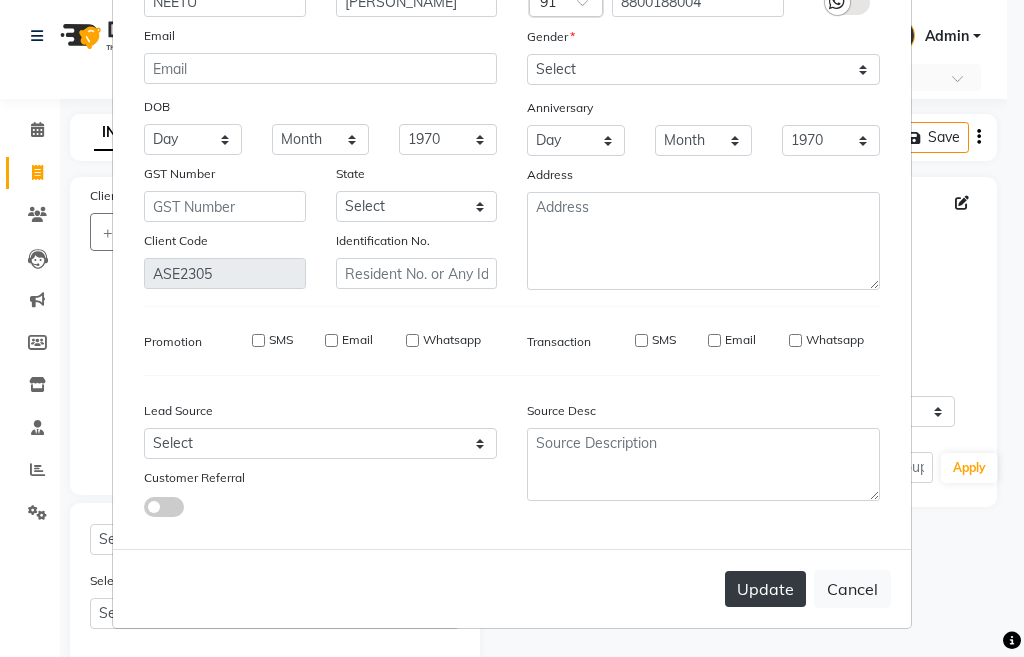 type on "8800188004" 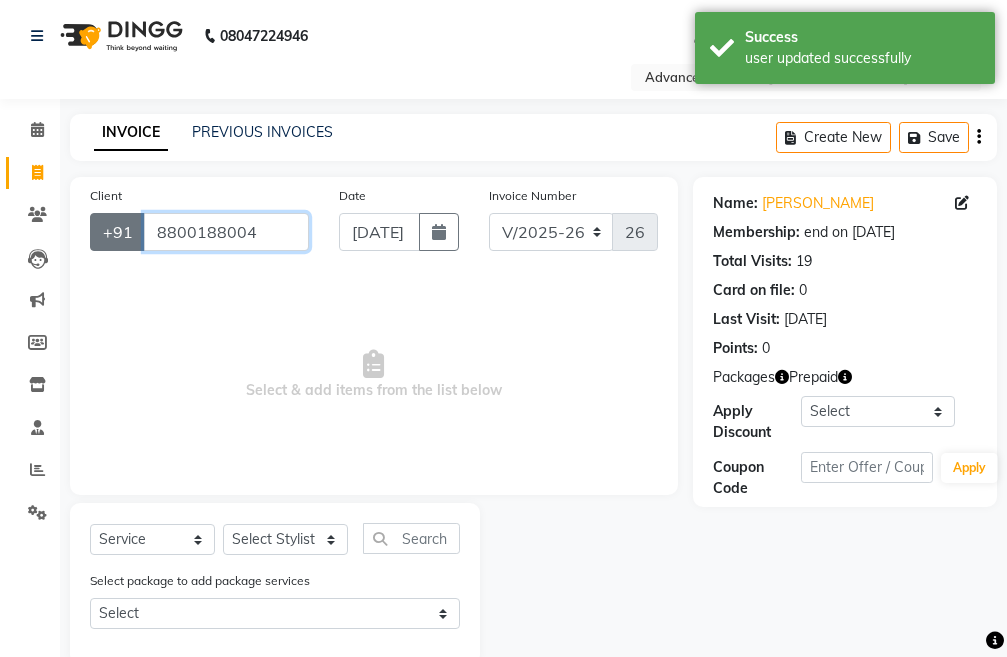 drag, startPoint x: 279, startPoint y: 232, endPoint x: 138, endPoint y: 223, distance: 141.28694 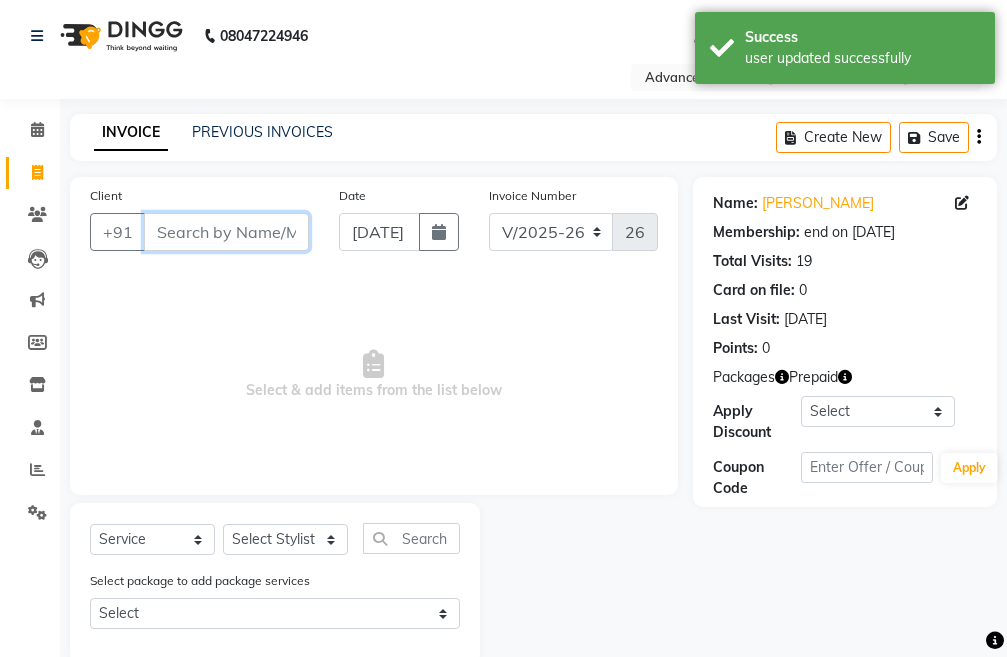 paste on "8800188004" 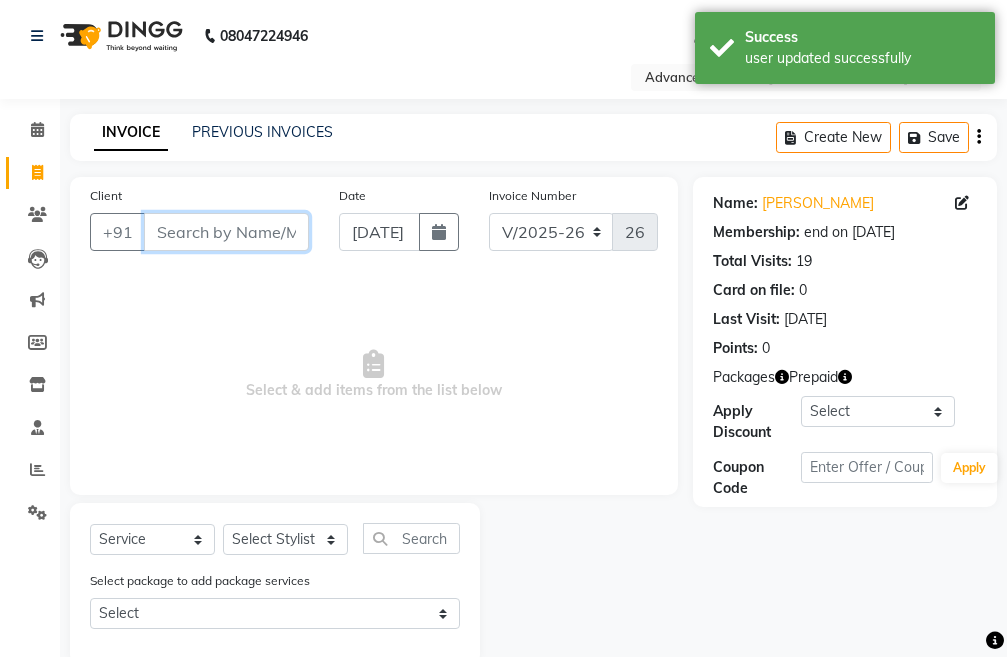 type on "8800188004" 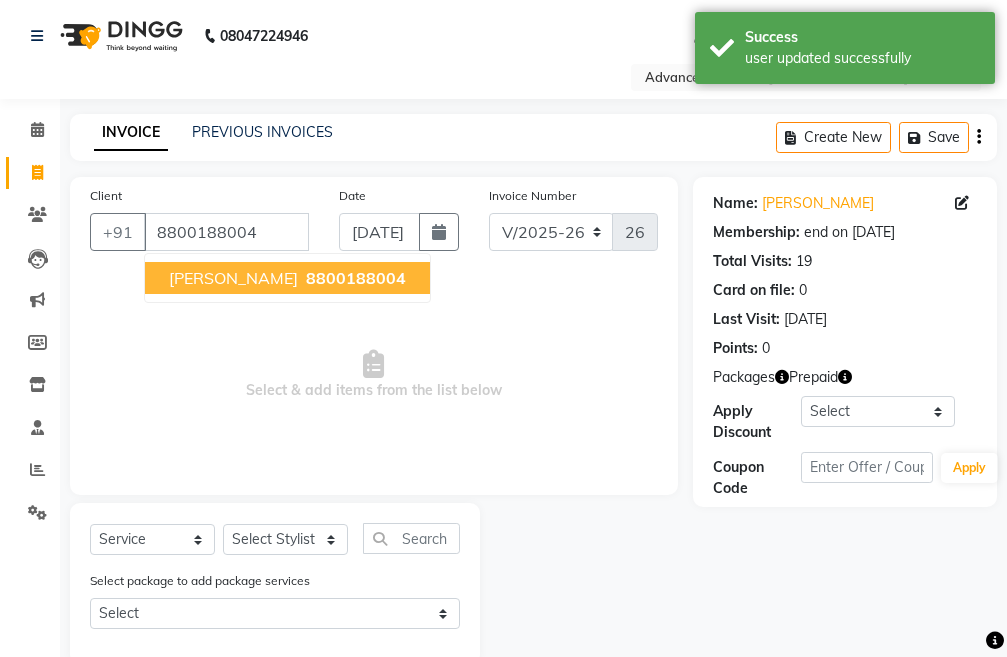 click on "8800188004" at bounding box center (356, 278) 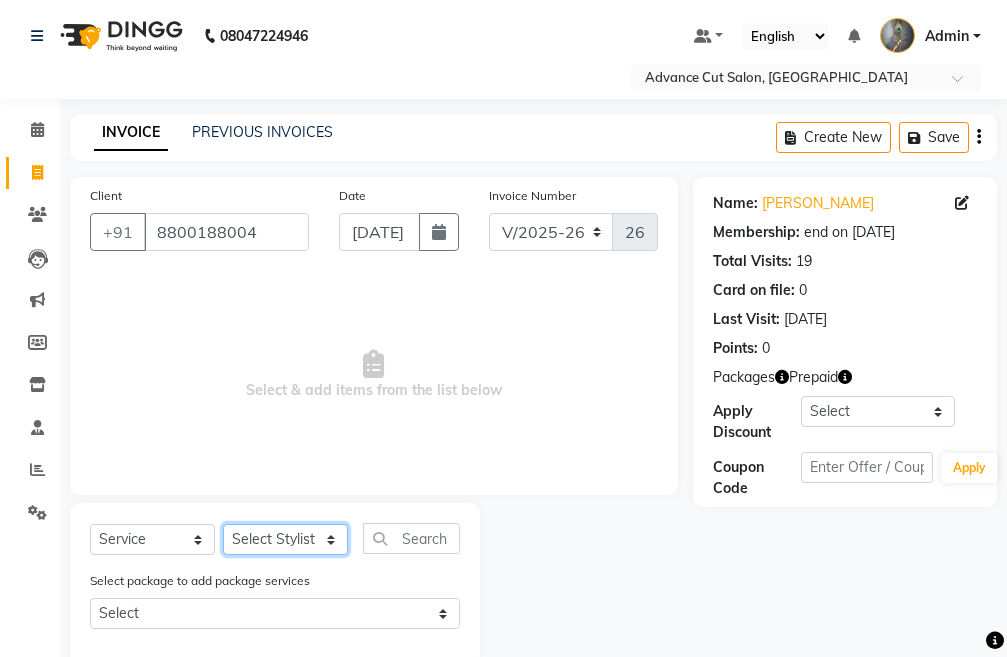 click on "Select Stylist Admin chahit COUNTOR [PERSON_NAME] mamta [PERSON_NAME] navi [PERSON_NAME] [PERSON_NAME] [PERSON_NAME] sunny tip" 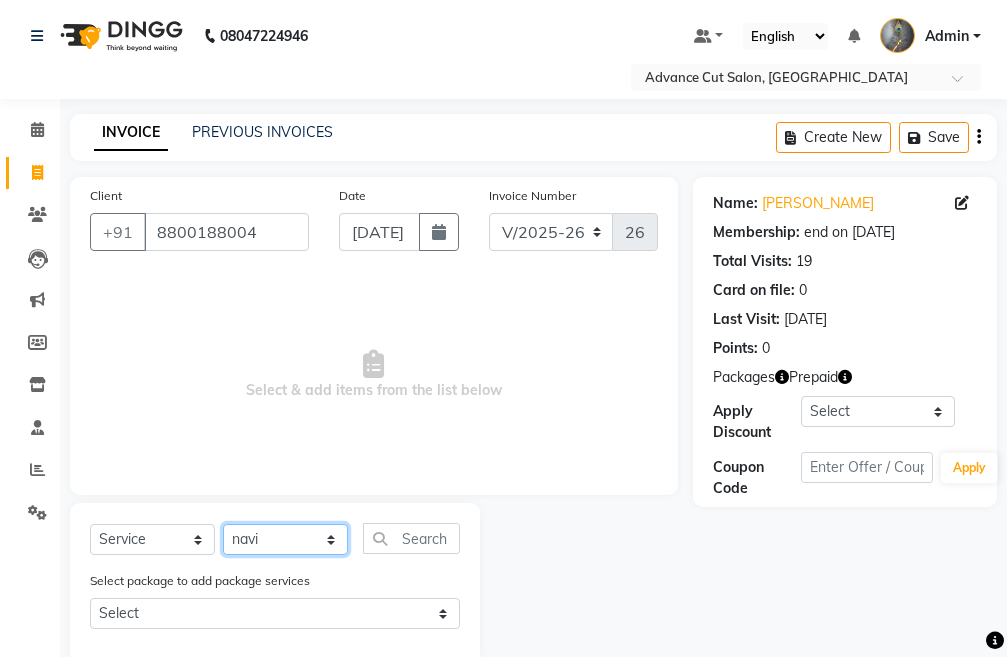 click on "Select Stylist Admin chahit COUNTOR [PERSON_NAME] mamta [PERSON_NAME] navi [PERSON_NAME] [PERSON_NAME] [PERSON_NAME] sunny tip" 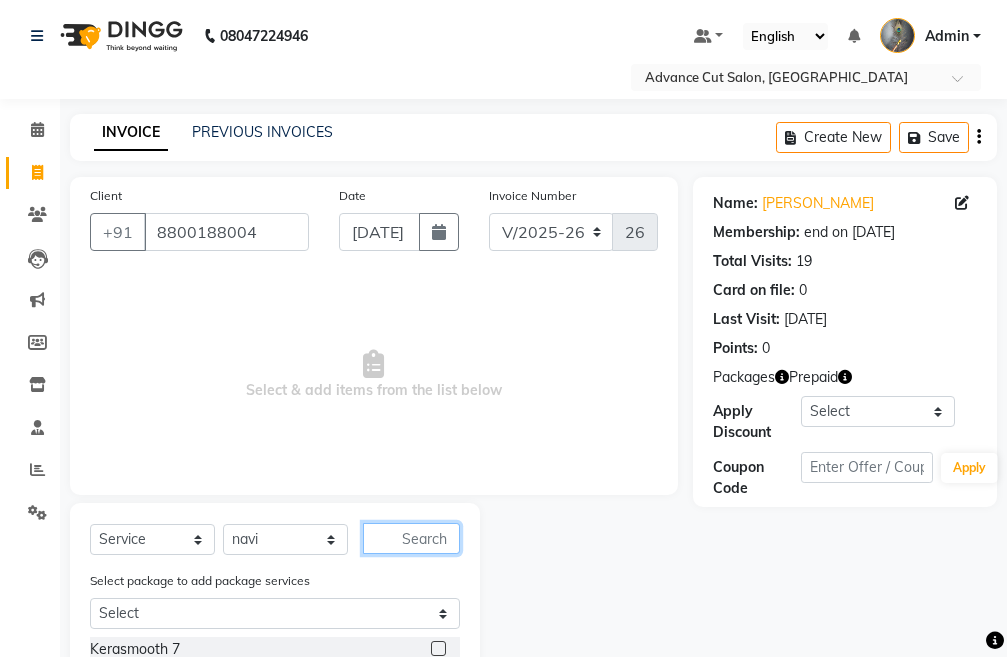 click 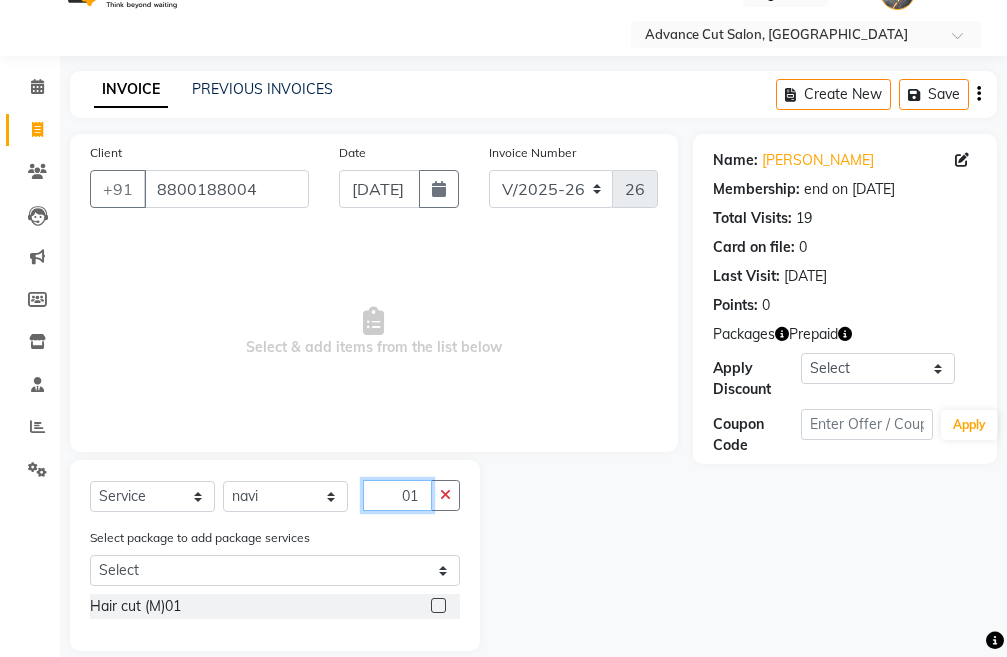 scroll, scrollTop: 67, scrollLeft: 0, axis: vertical 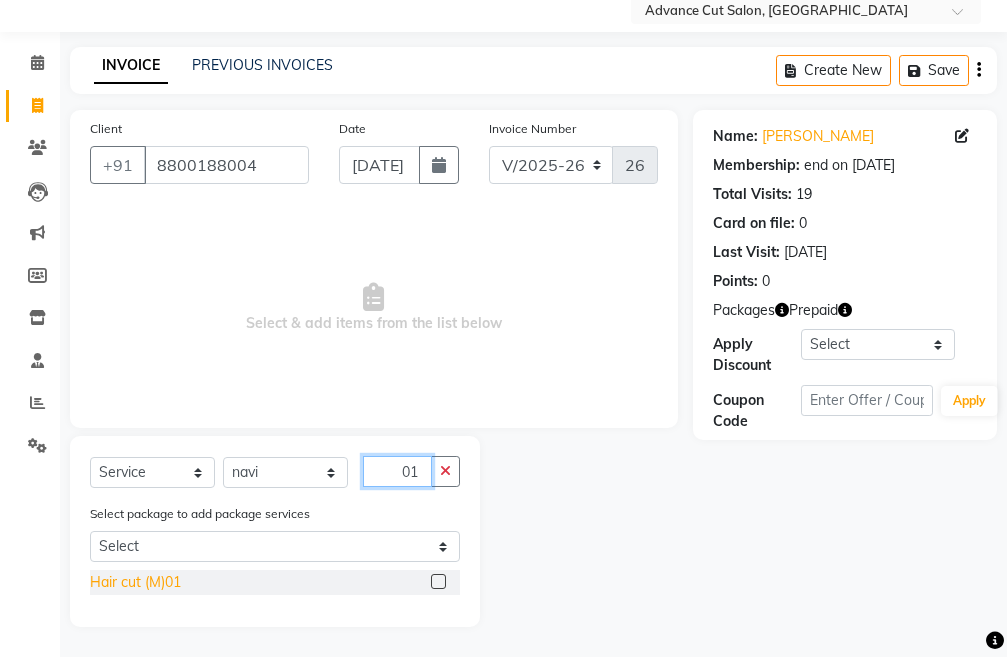 type on "01" 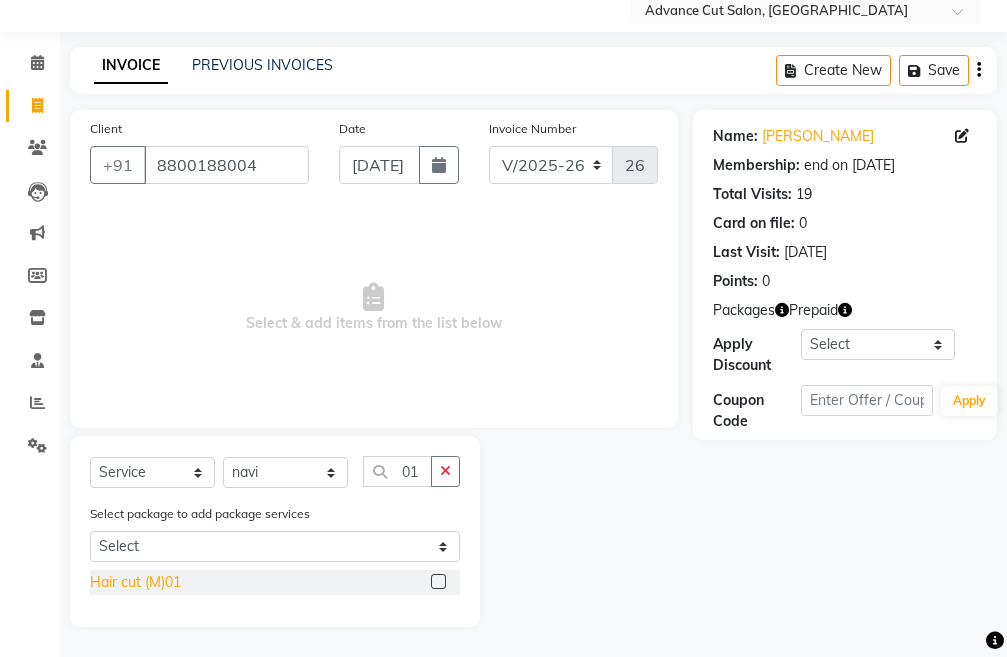 click on "Hair cut (M)01" 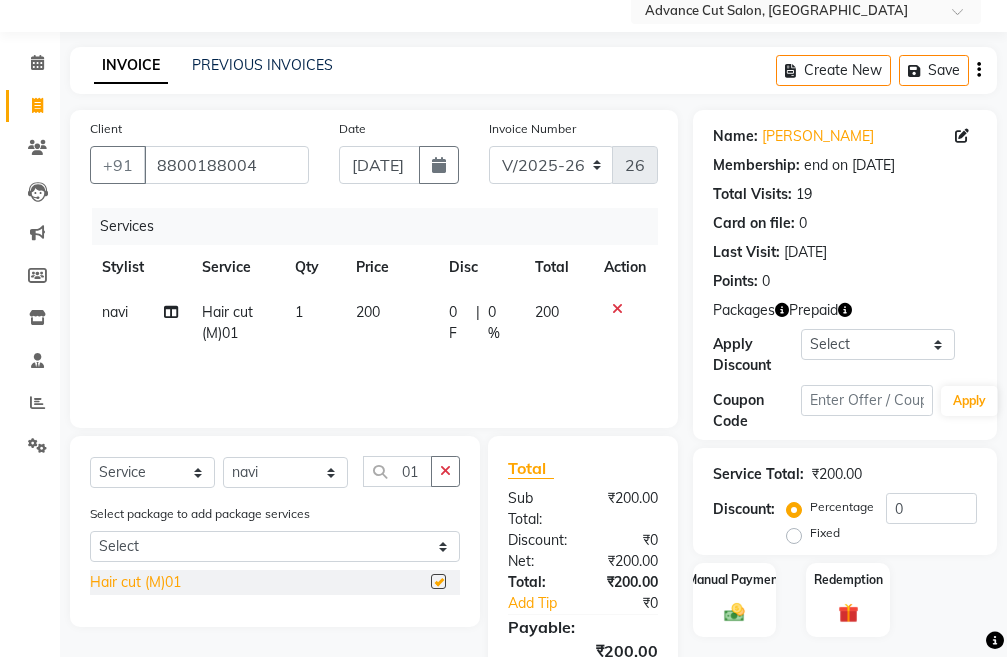 checkbox on "false" 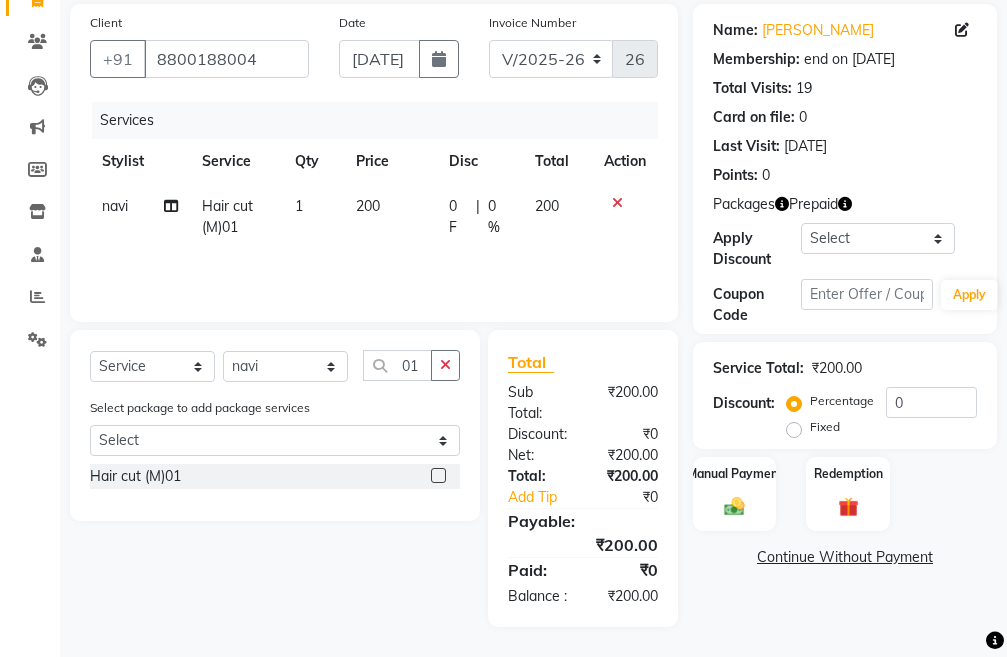 scroll, scrollTop: 194, scrollLeft: 0, axis: vertical 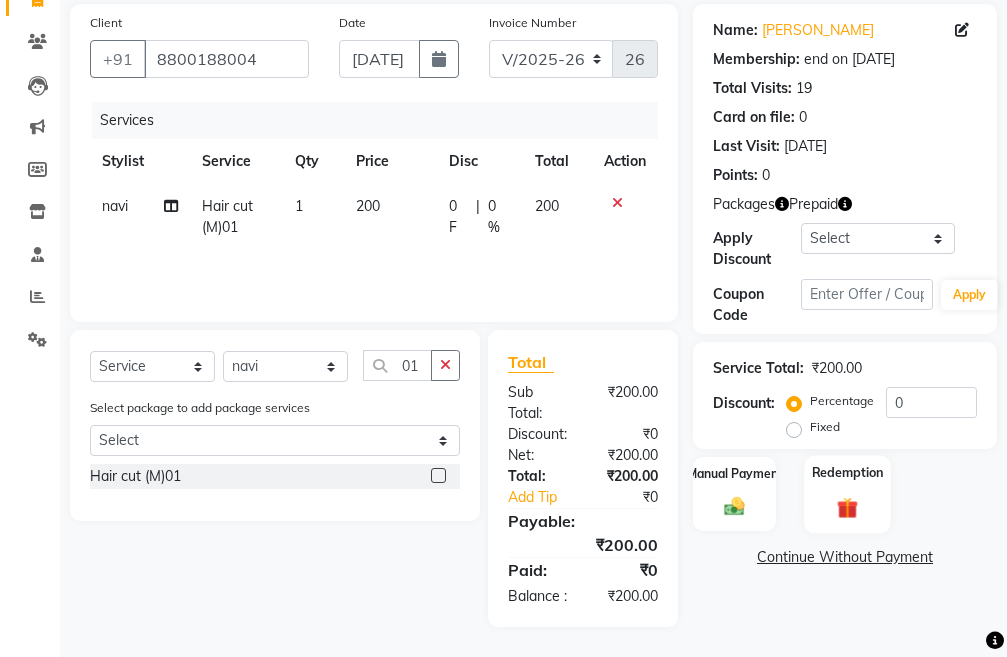click on "Redemption" 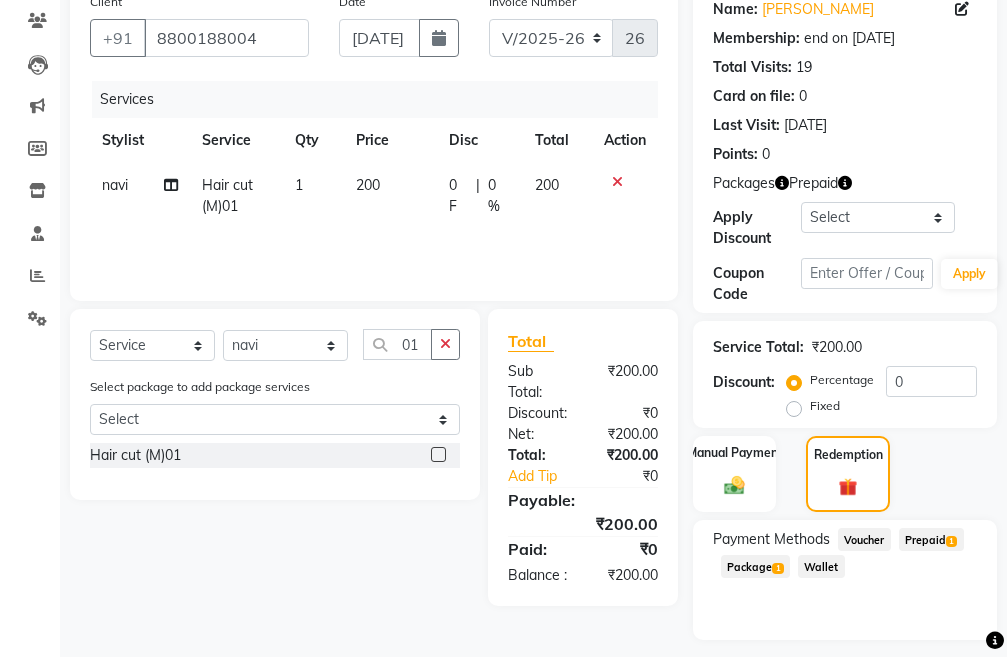 click on "Prepaid  1" 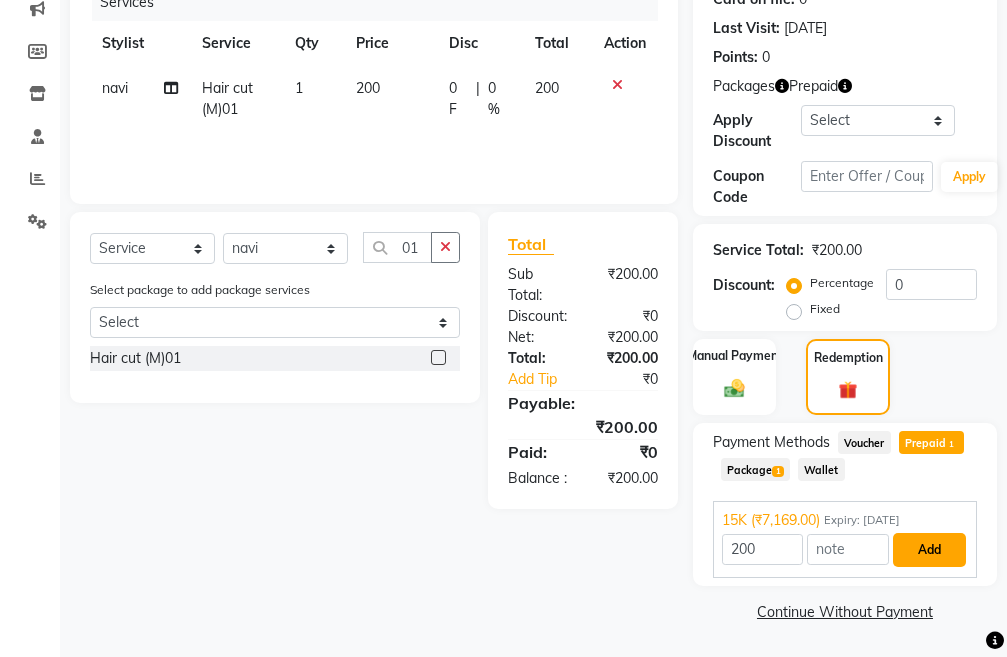 click on "Add" at bounding box center [929, 550] 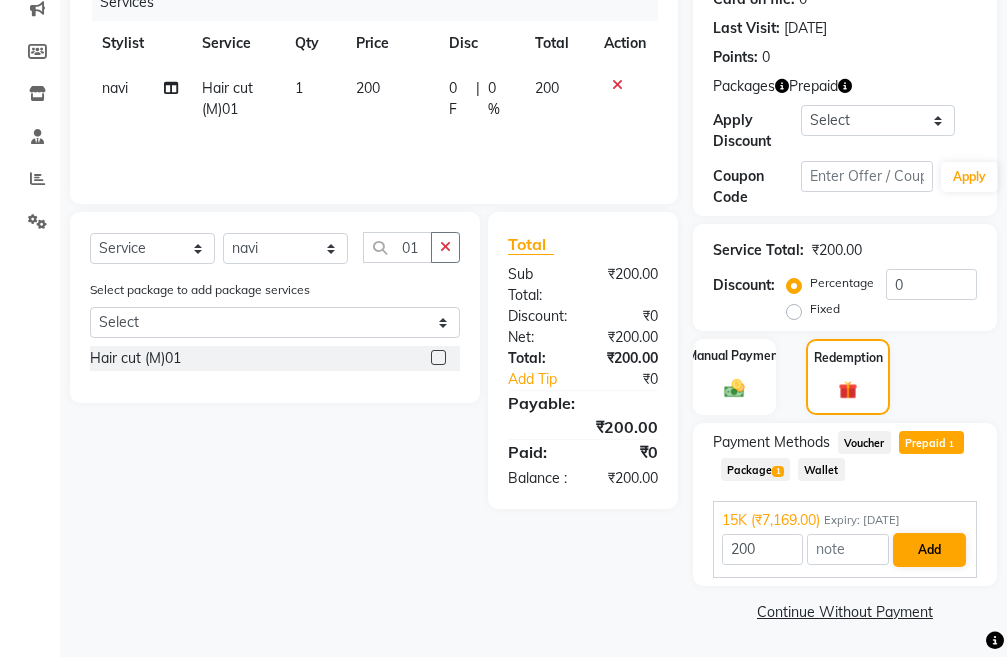 scroll, scrollTop: 265, scrollLeft: 0, axis: vertical 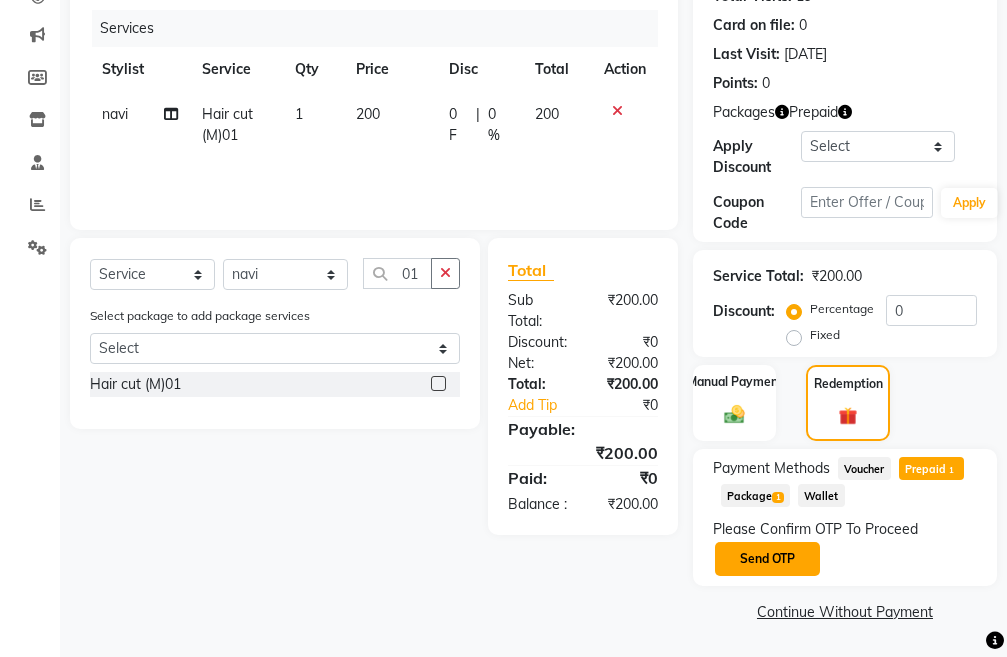 click on "Send OTP" 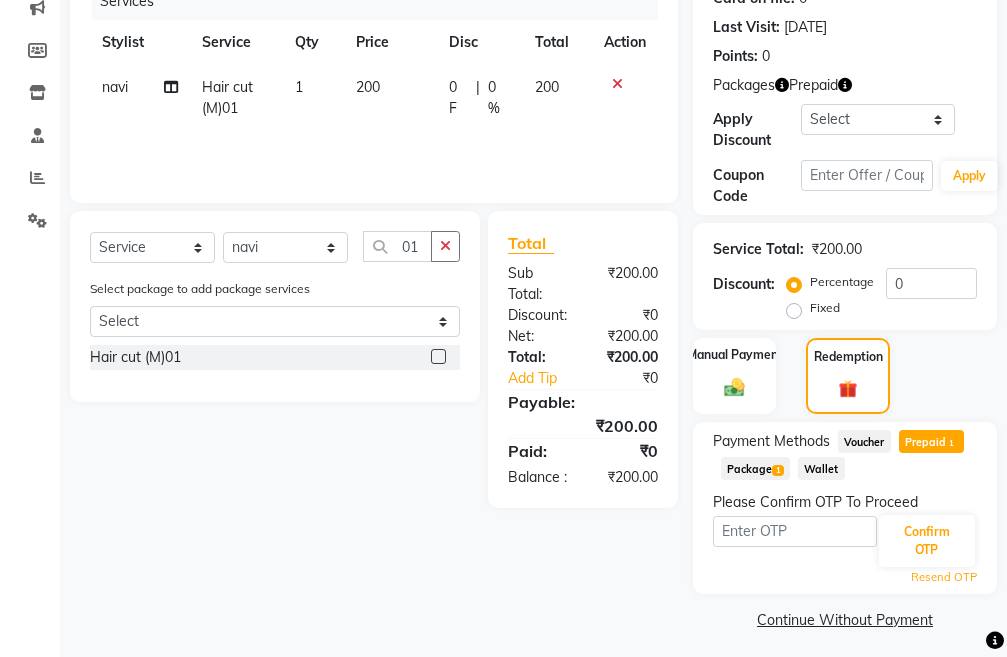 scroll, scrollTop: 300, scrollLeft: 0, axis: vertical 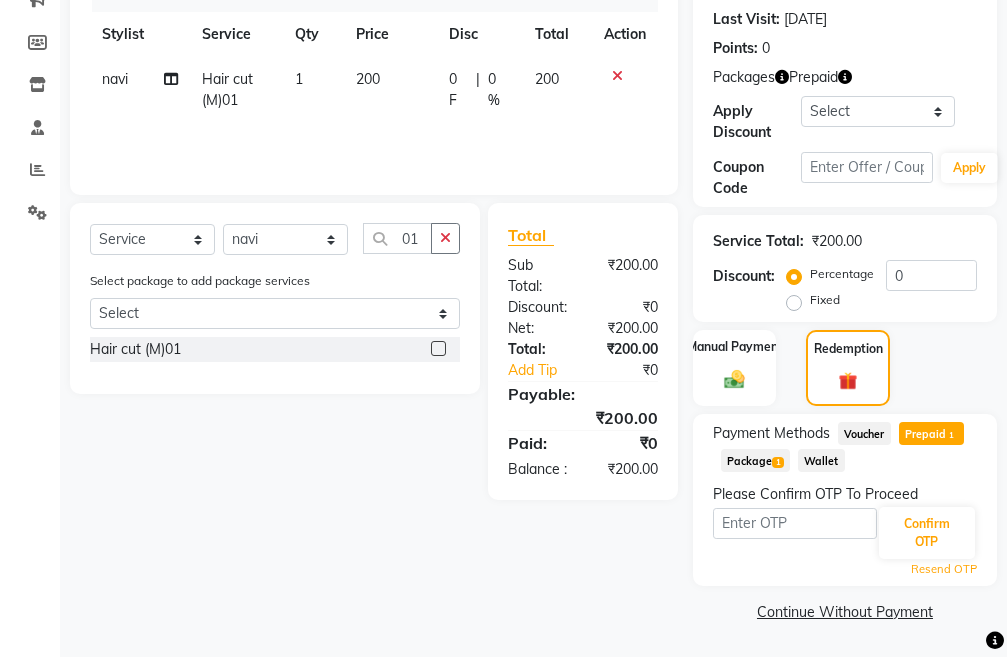 click on "Resend OTP" 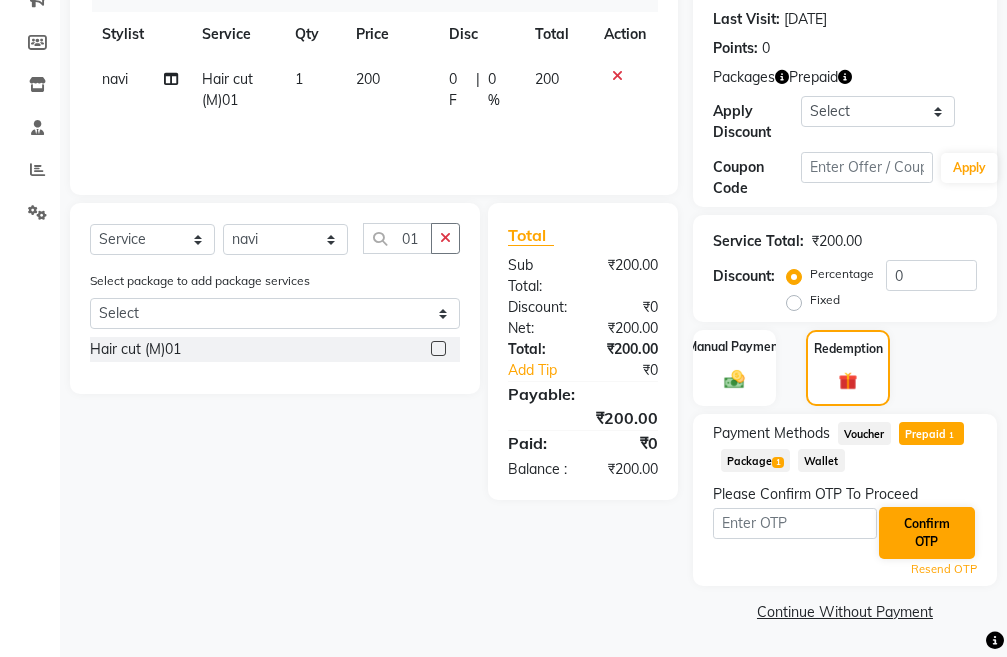 scroll, scrollTop: 300, scrollLeft: 0, axis: vertical 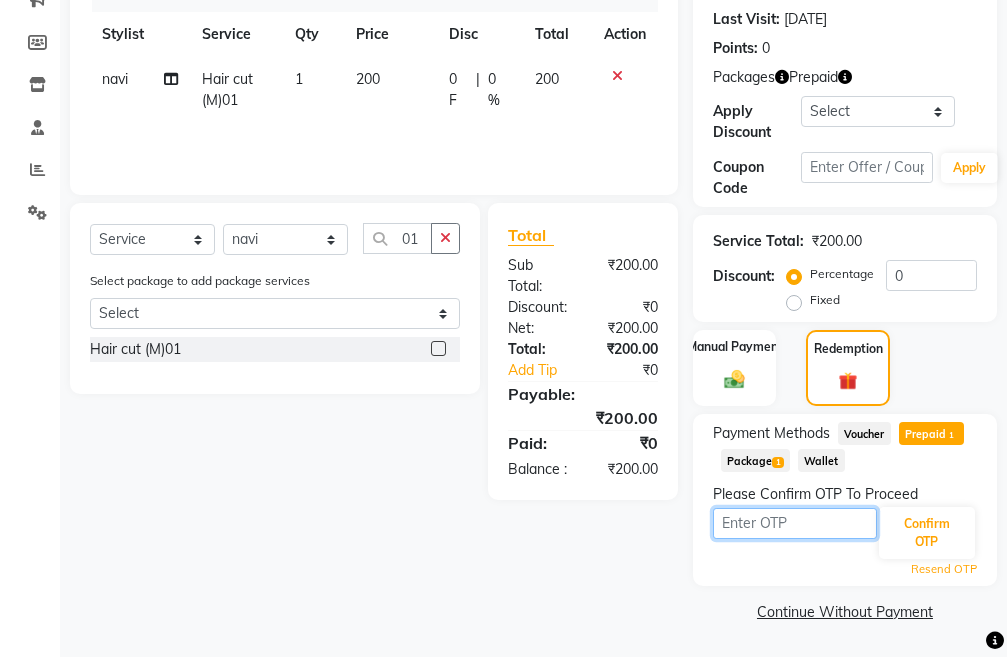 click at bounding box center (795, 523) 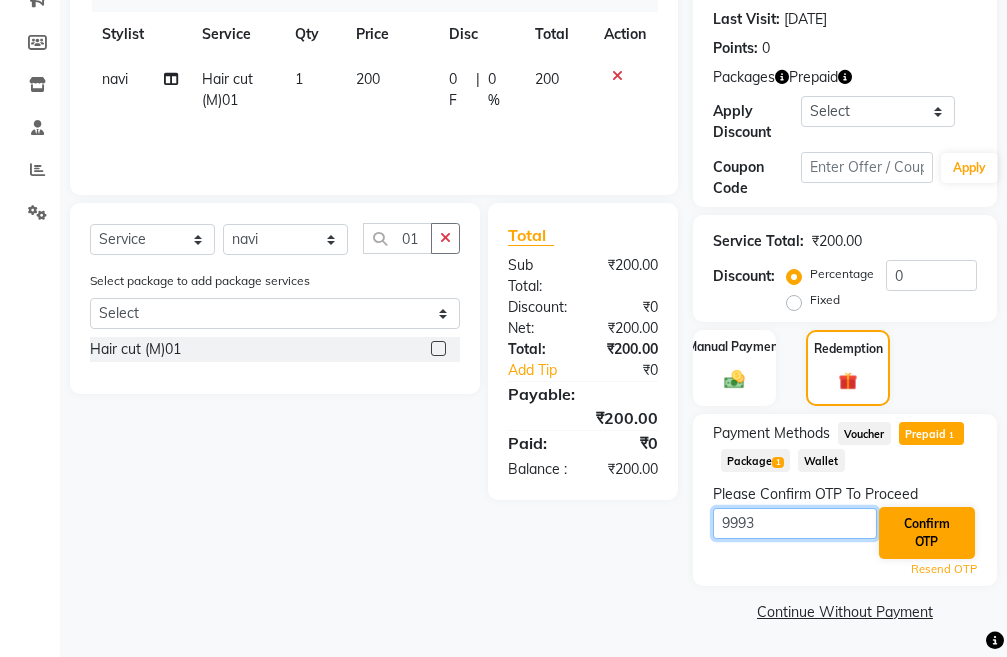 type on "9993" 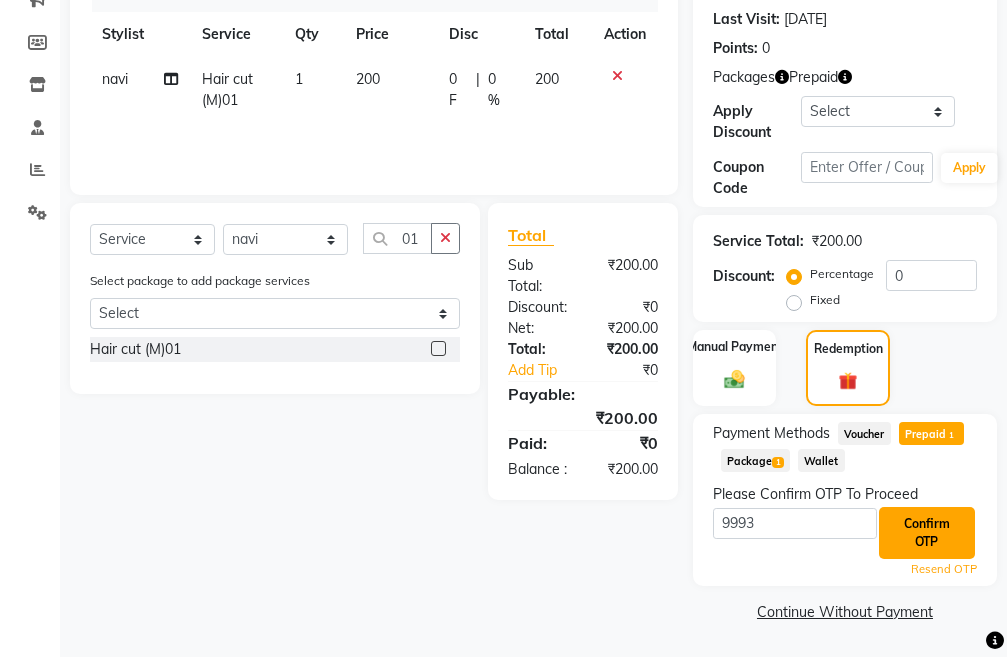 click on "Confirm OTP" 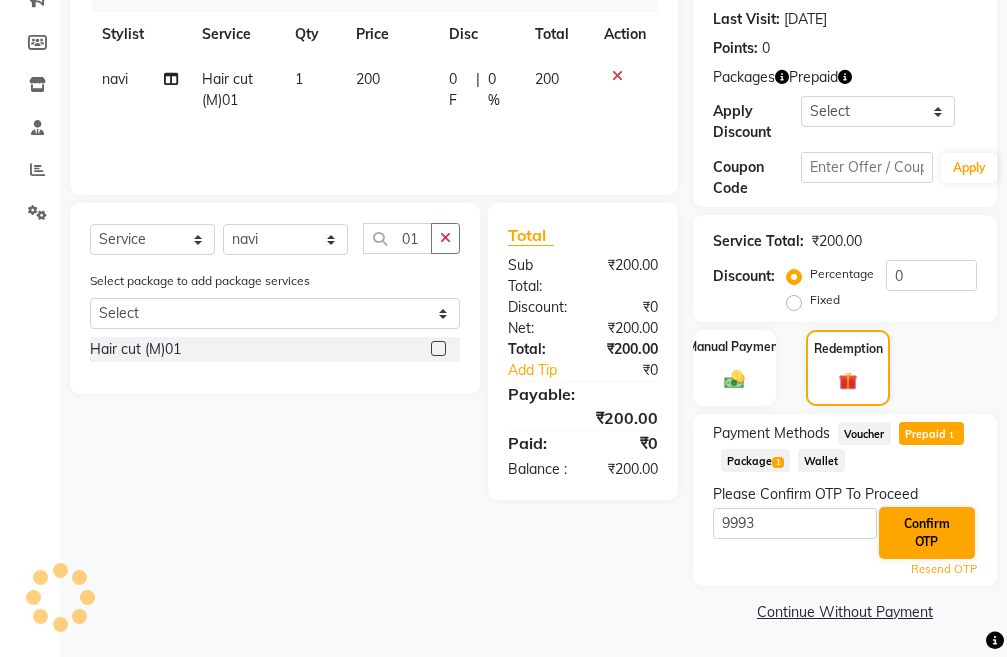 scroll, scrollTop: 291, scrollLeft: 0, axis: vertical 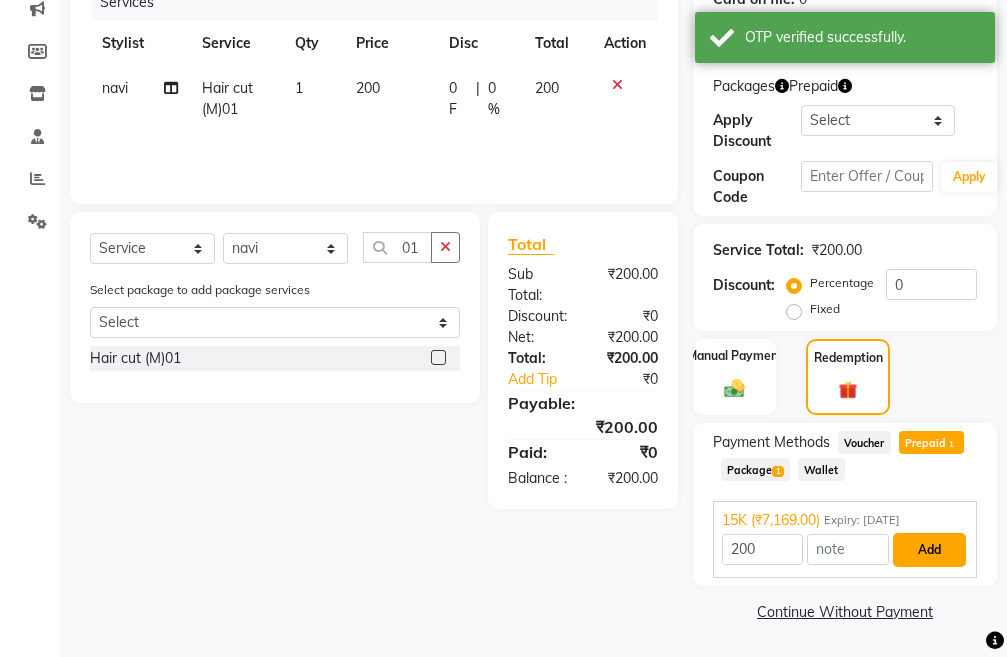 click on "Add" at bounding box center [929, 550] 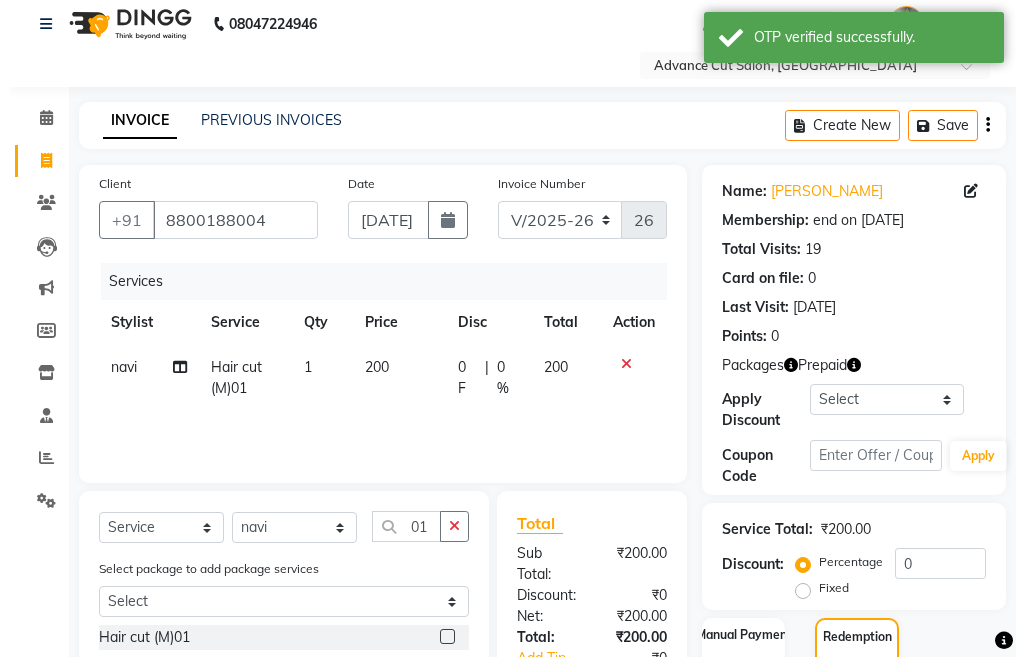 scroll, scrollTop: 0, scrollLeft: 0, axis: both 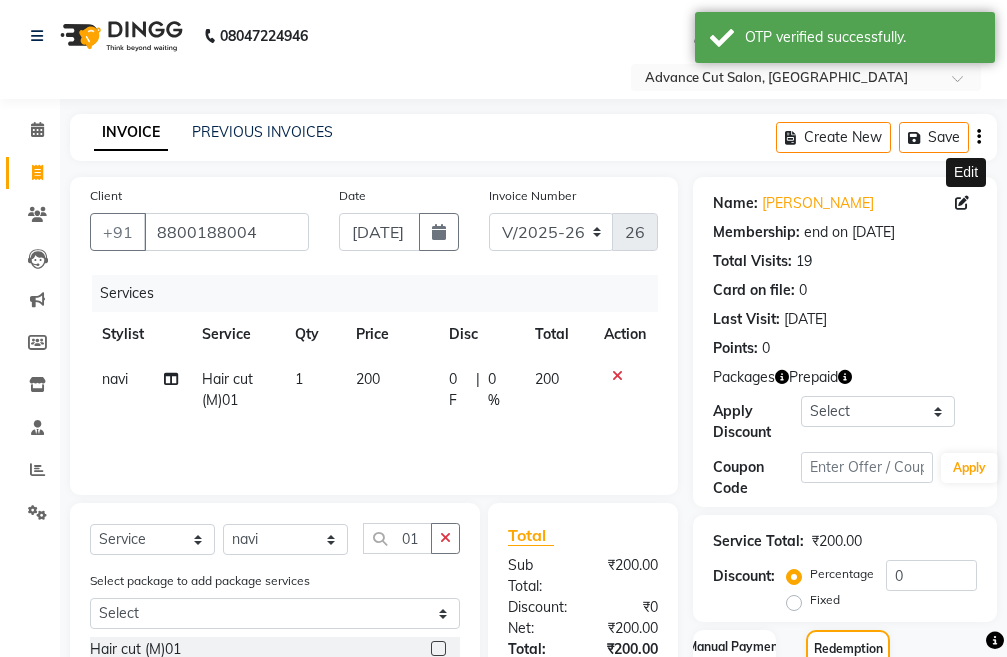 click 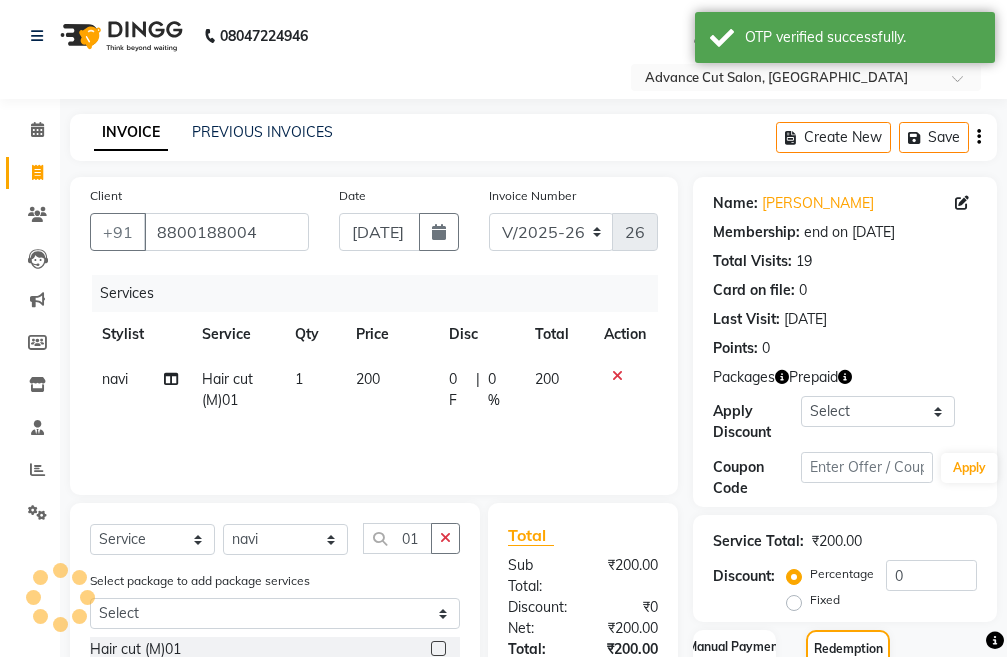 select on "[DEMOGRAPHIC_DATA]" 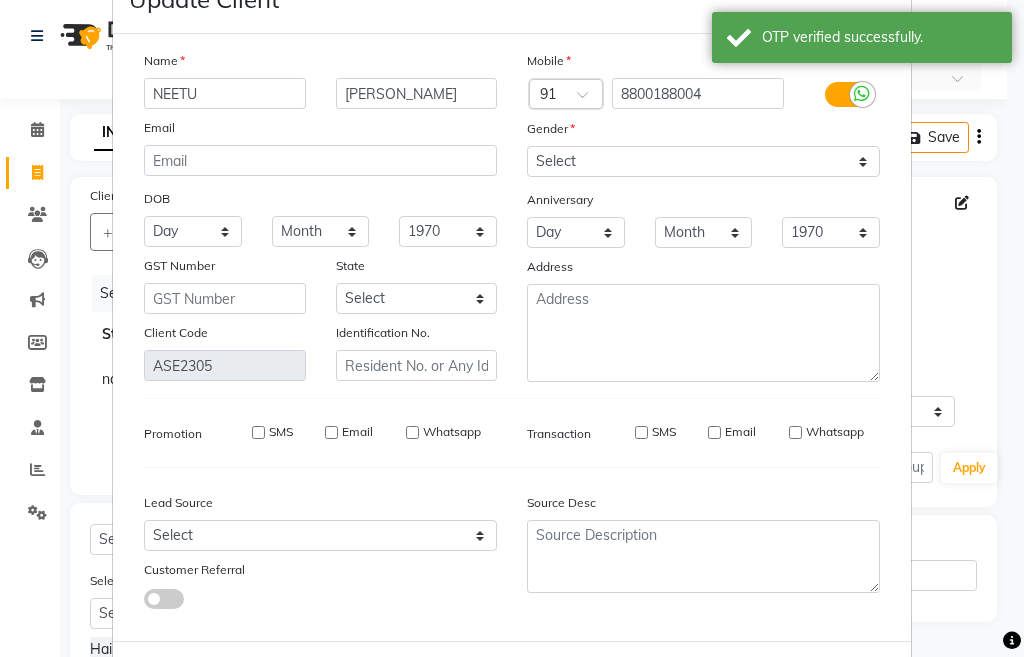 scroll, scrollTop: 100, scrollLeft: 0, axis: vertical 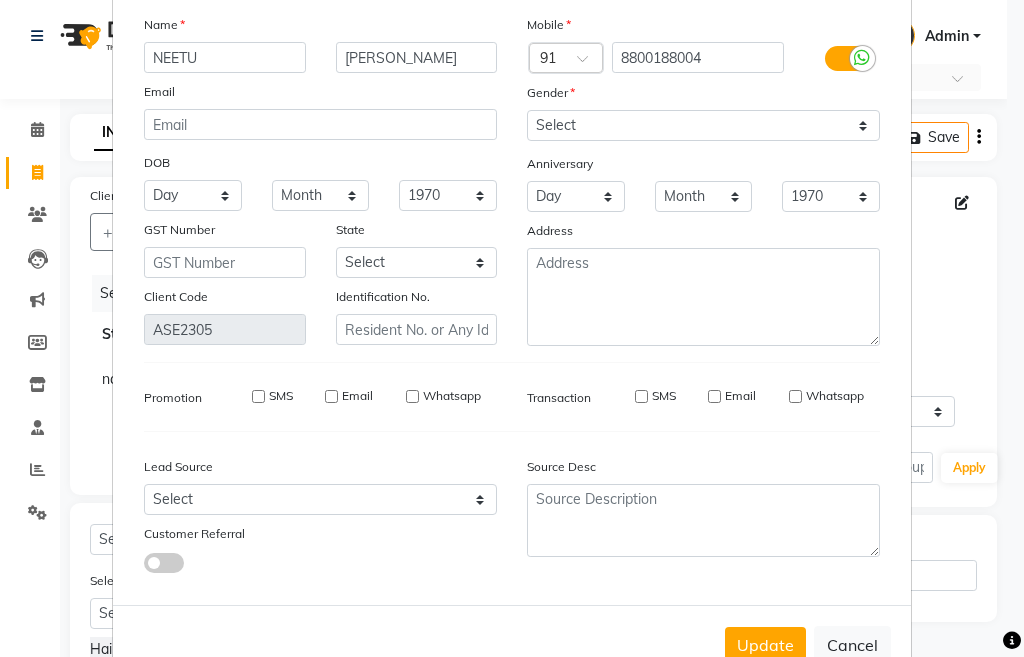 click on "SMS" at bounding box center (258, 396) 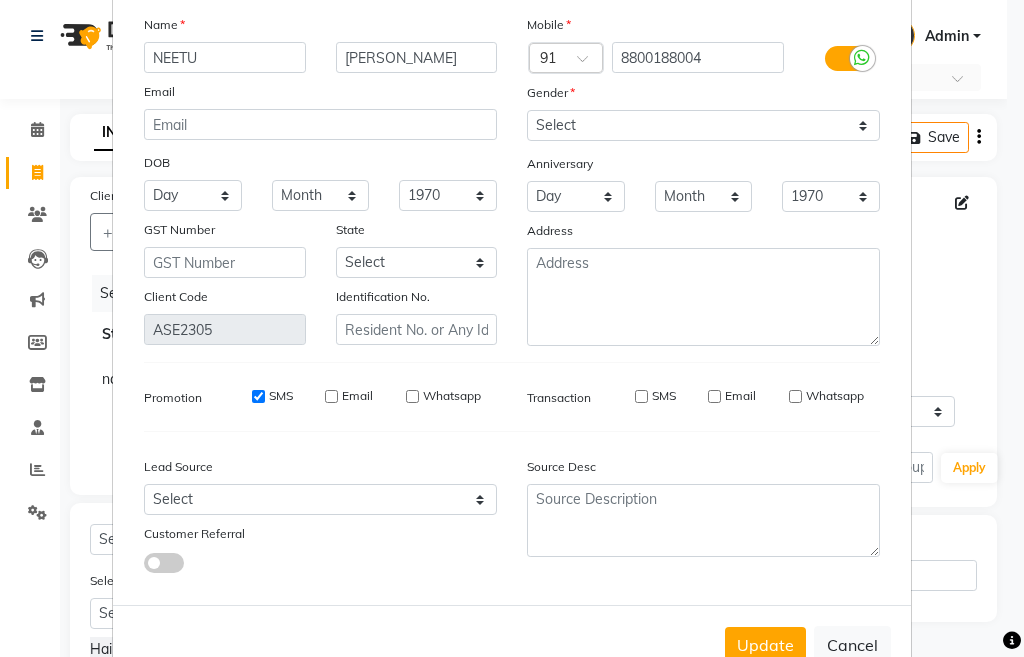 click on "Email" at bounding box center [331, 396] 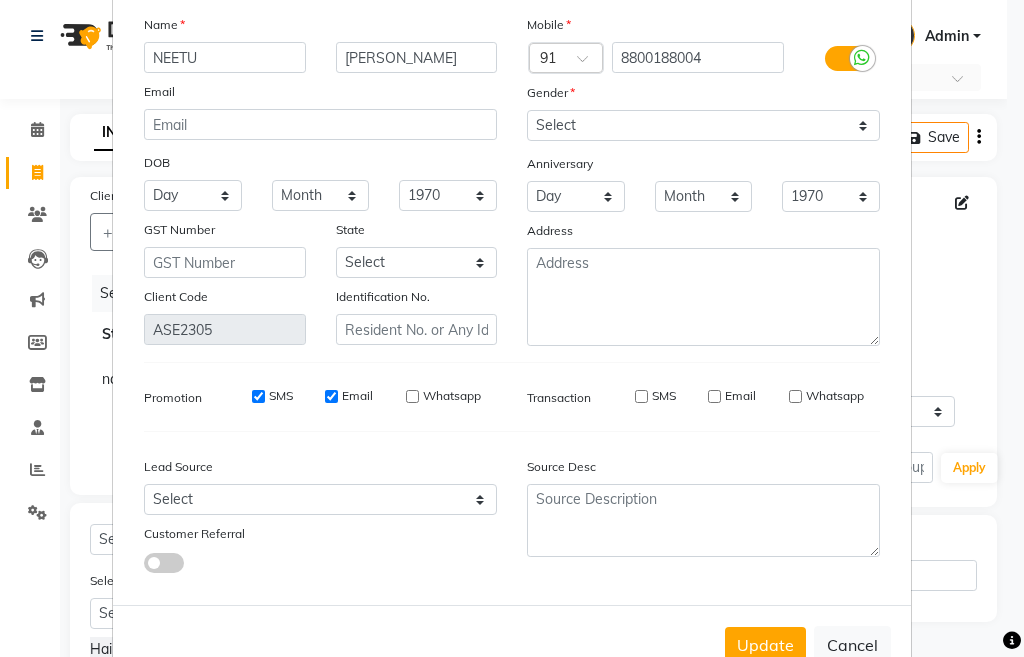 click on "Whatsapp" at bounding box center [412, 396] 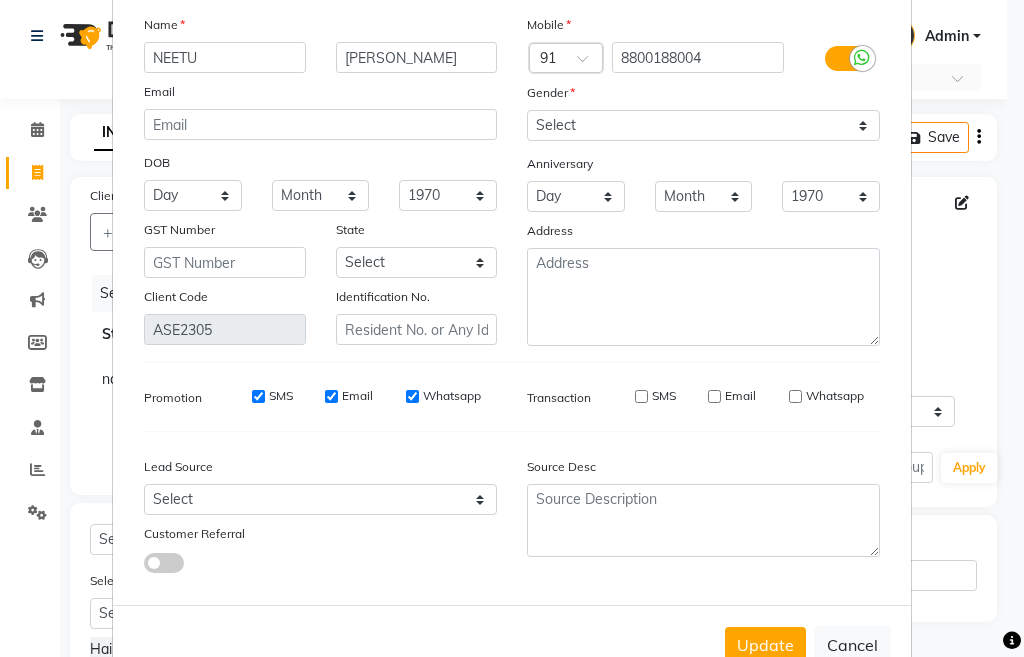click on "SMS" at bounding box center (641, 396) 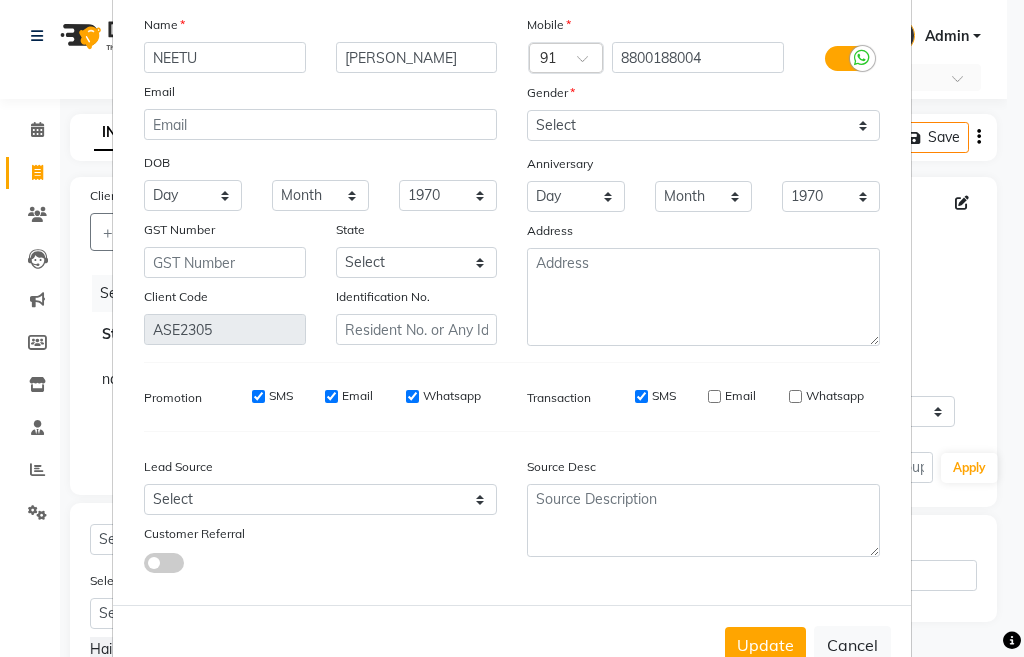 click on "Email" at bounding box center [714, 396] 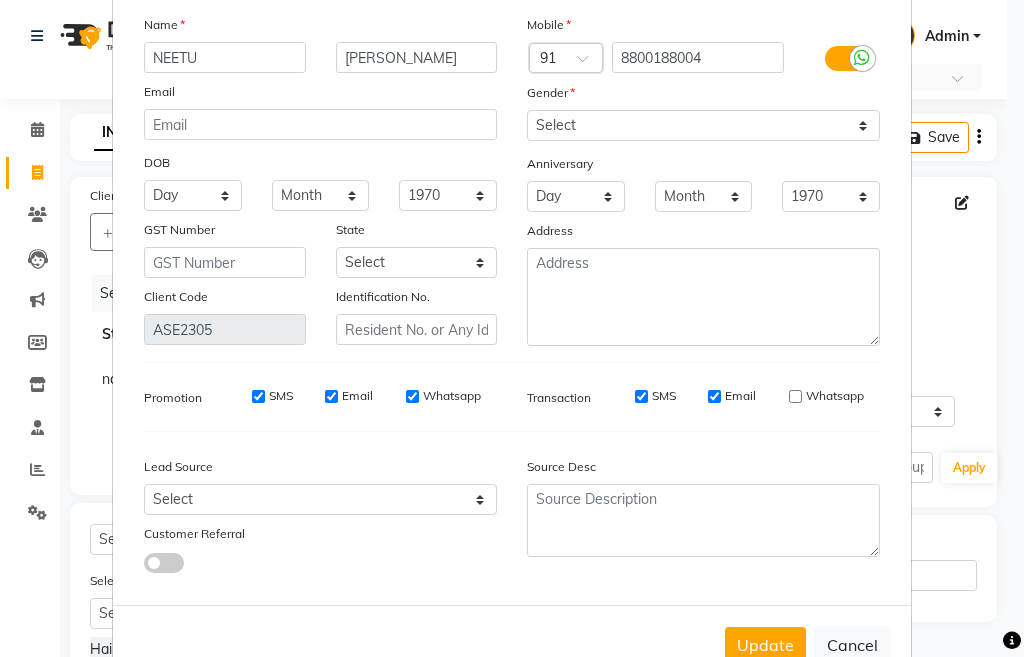 click on "Whatsapp" at bounding box center [795, 396] 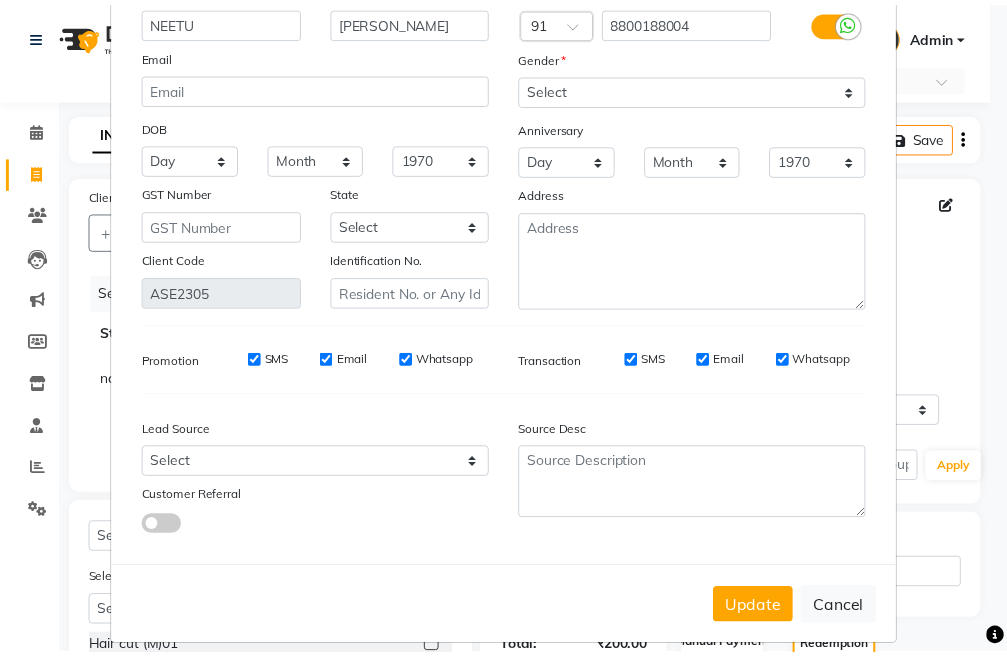 scroll, scrollTop: 156, scrollLeft: 0, axis: vertical 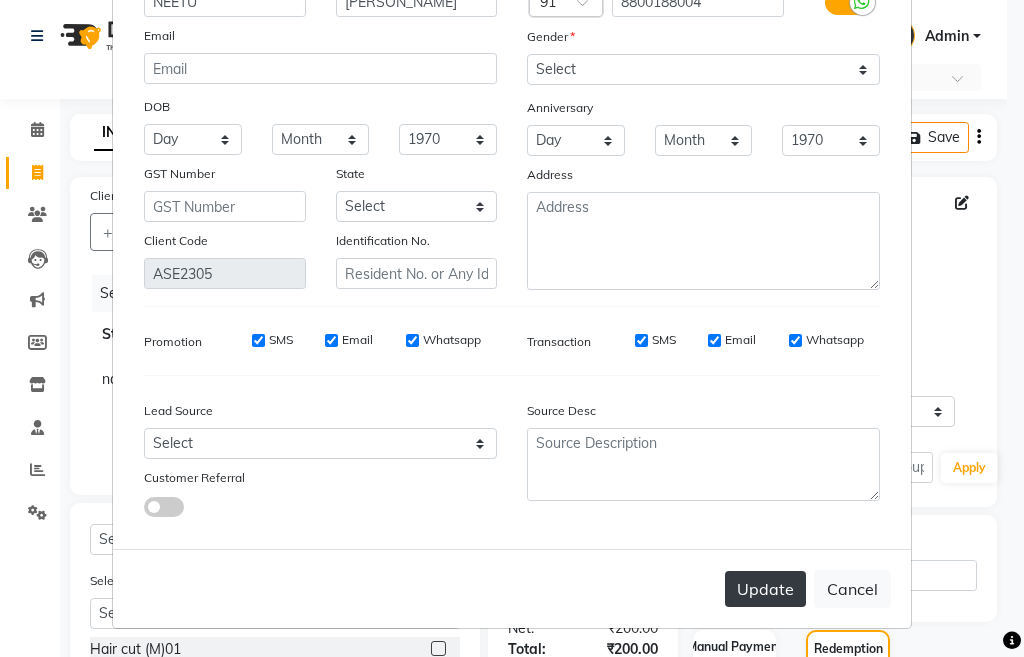 click on "Update" at bounding box center (765, 589) 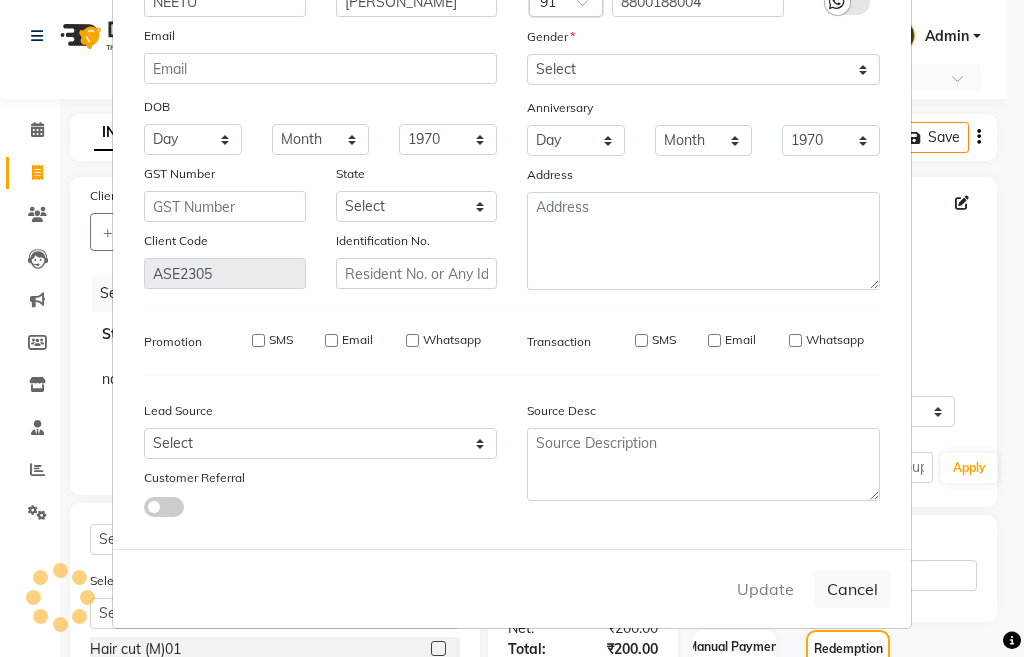 type 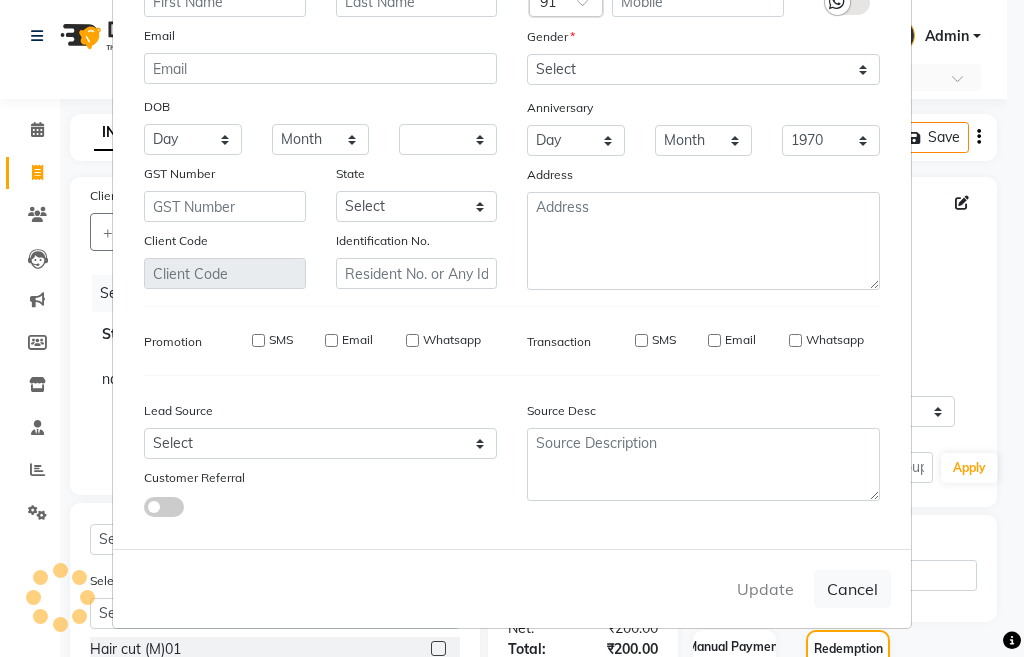 select 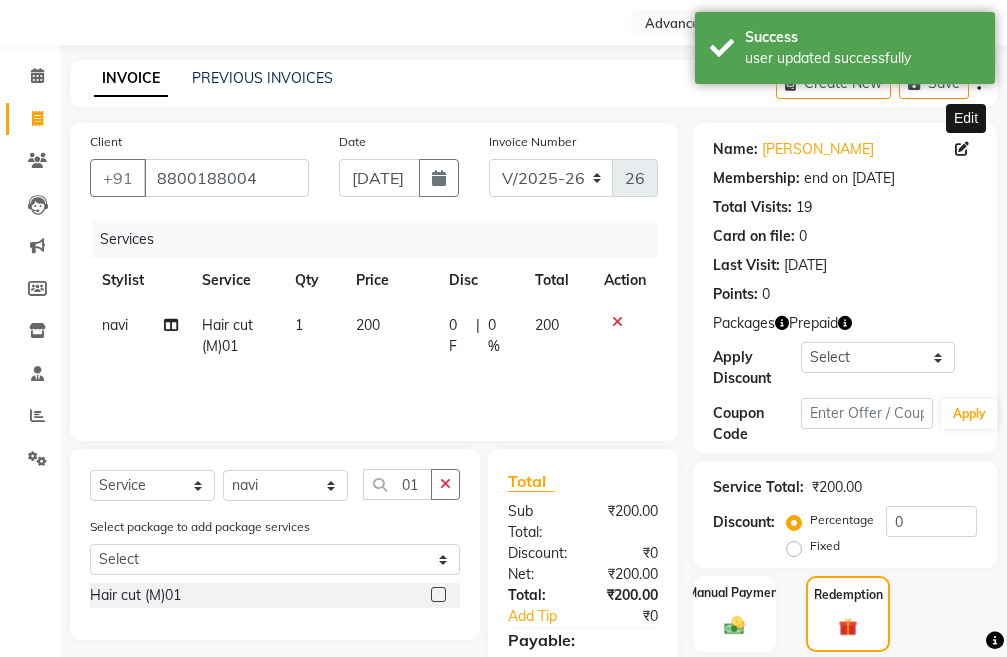 scroll, scrollTop: 0, scrollLeft: 0, axis: both 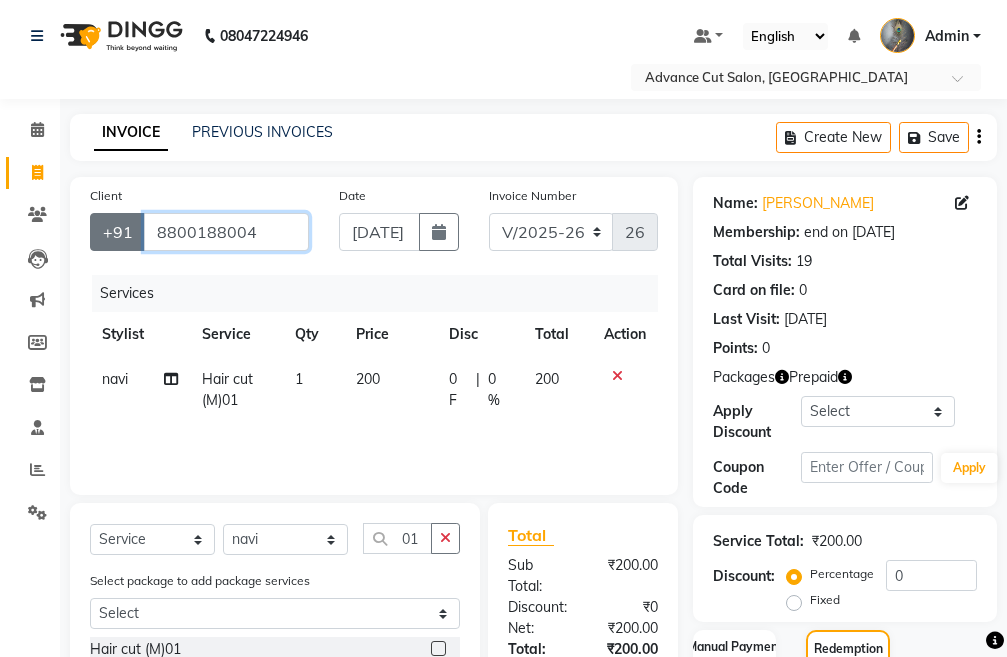 drag, startPoint x: 274, startPoint y: 235, endPoint x: 126, endPoint y: 230, distance: 148.08444 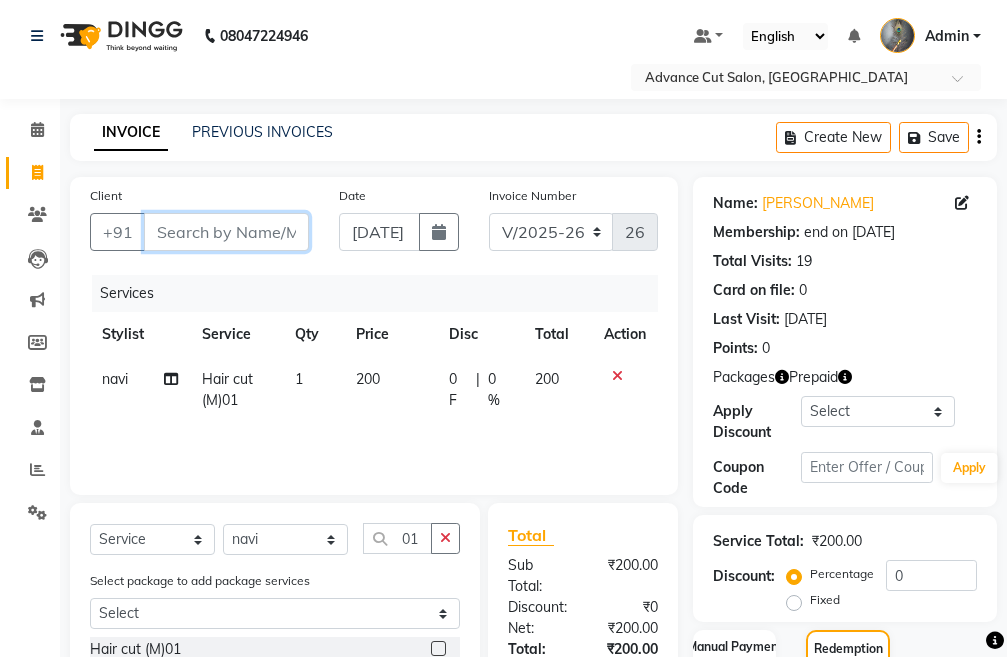 click on "Client" at bounding box center (226, 232) 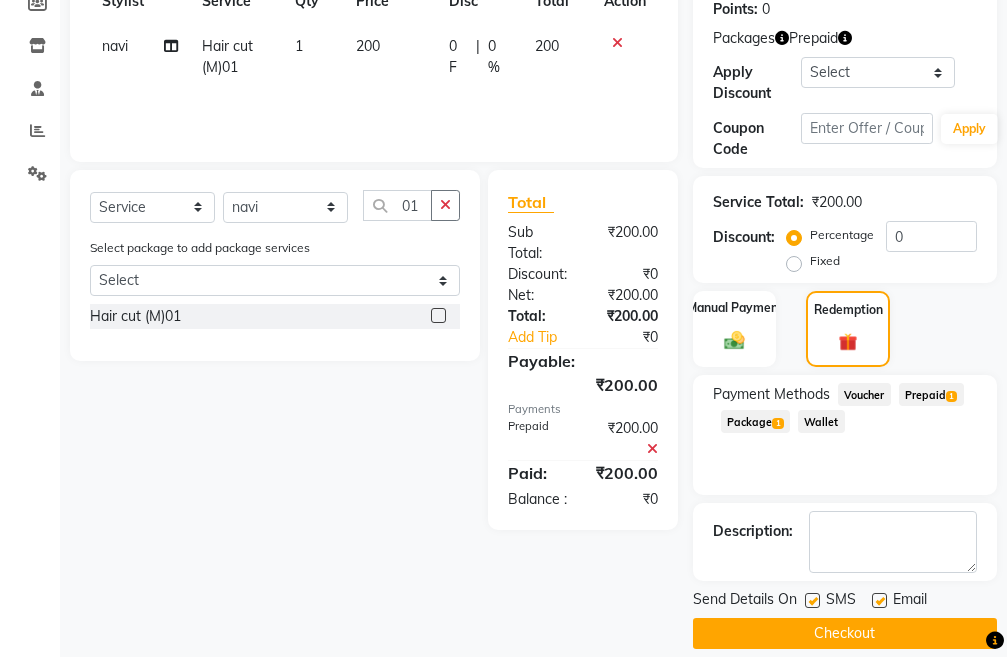 scroll, scrollTop: 340, scrollLeft: 0, axis: vertical 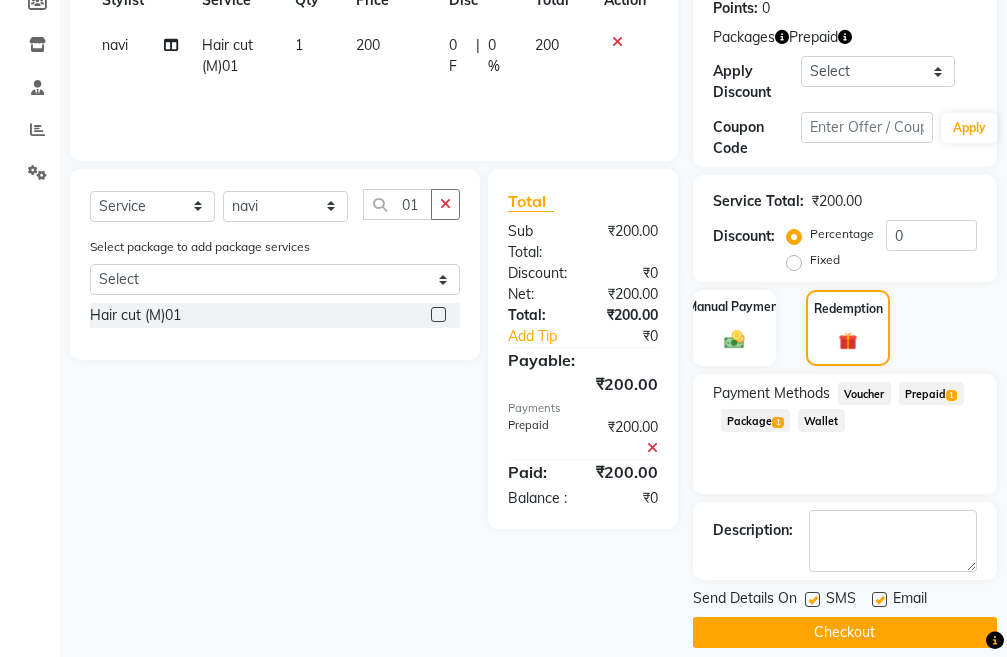 click on "Prepaid  1" 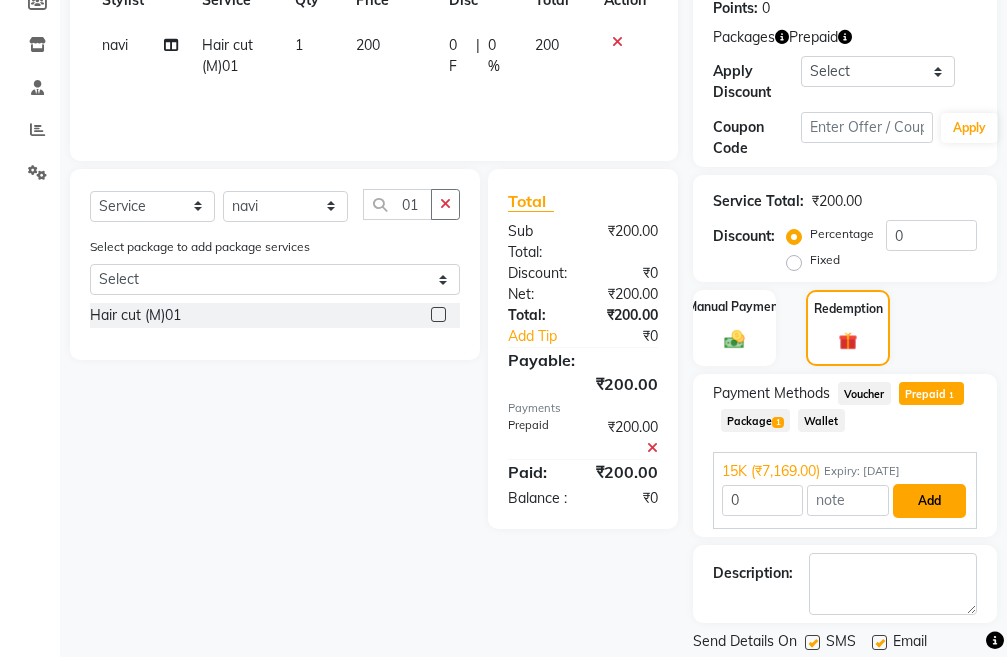 click on "Add" at bounding box center (929, 501) 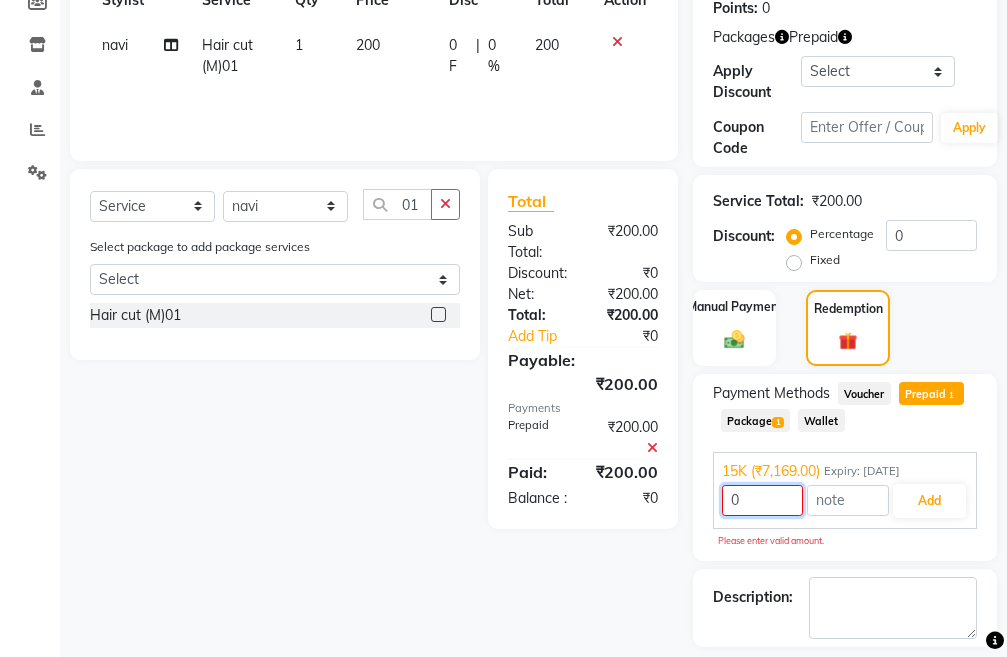 click on "0" at bounding box center [762, 500] 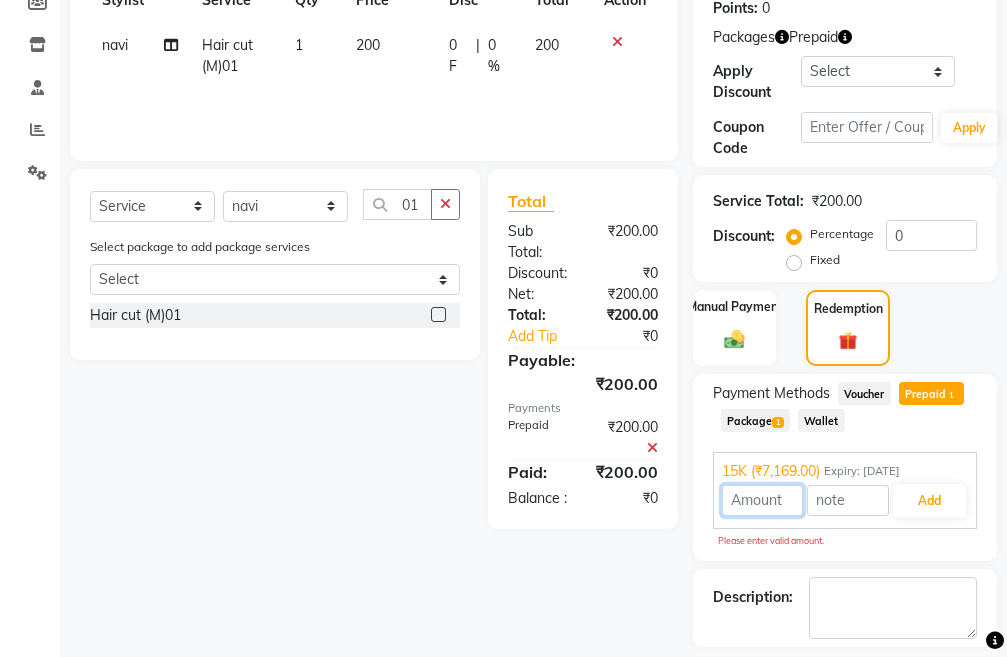 type 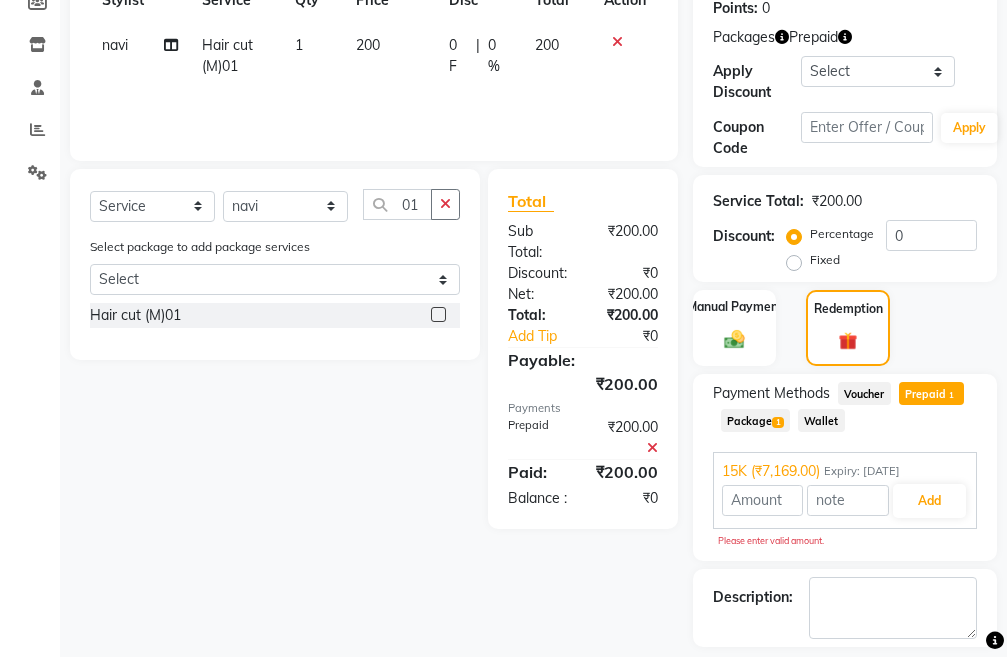 click on "Package  1" 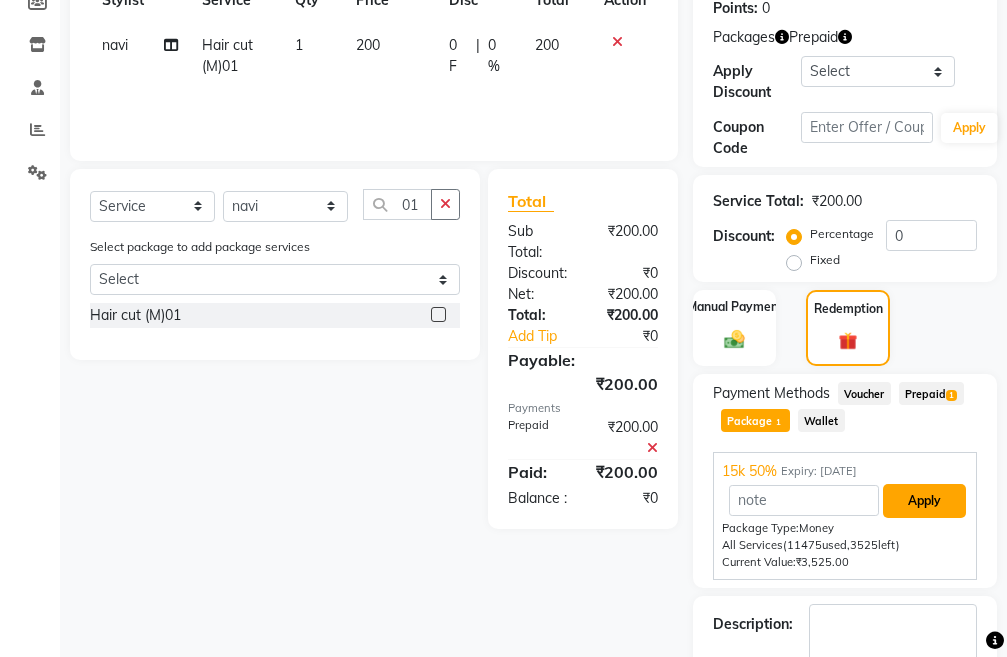 click on "Apply" at bounding box center [924, 501] 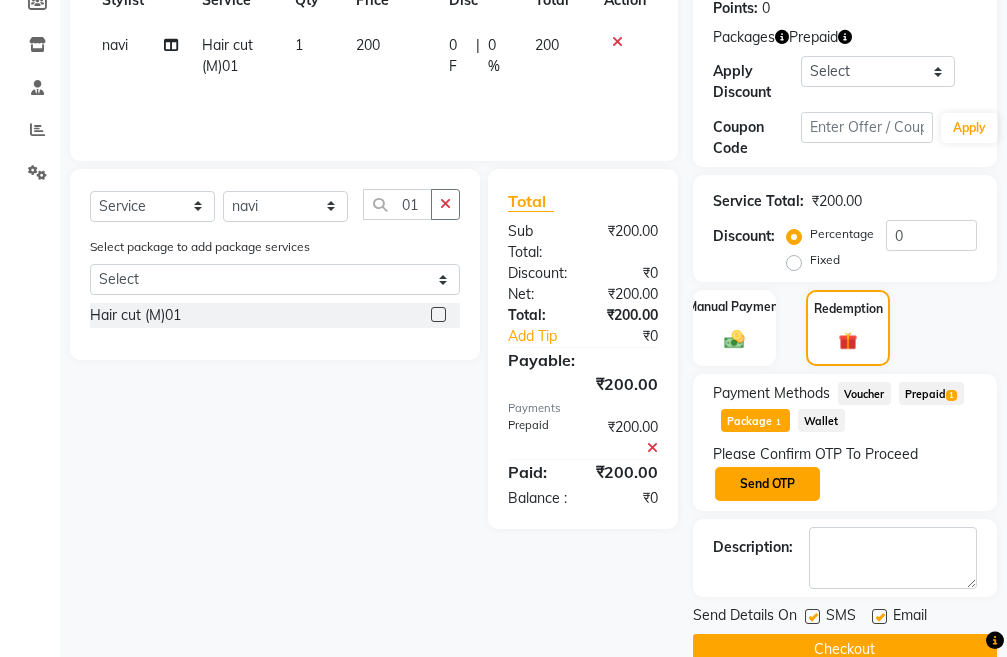 click on "Send OTP" 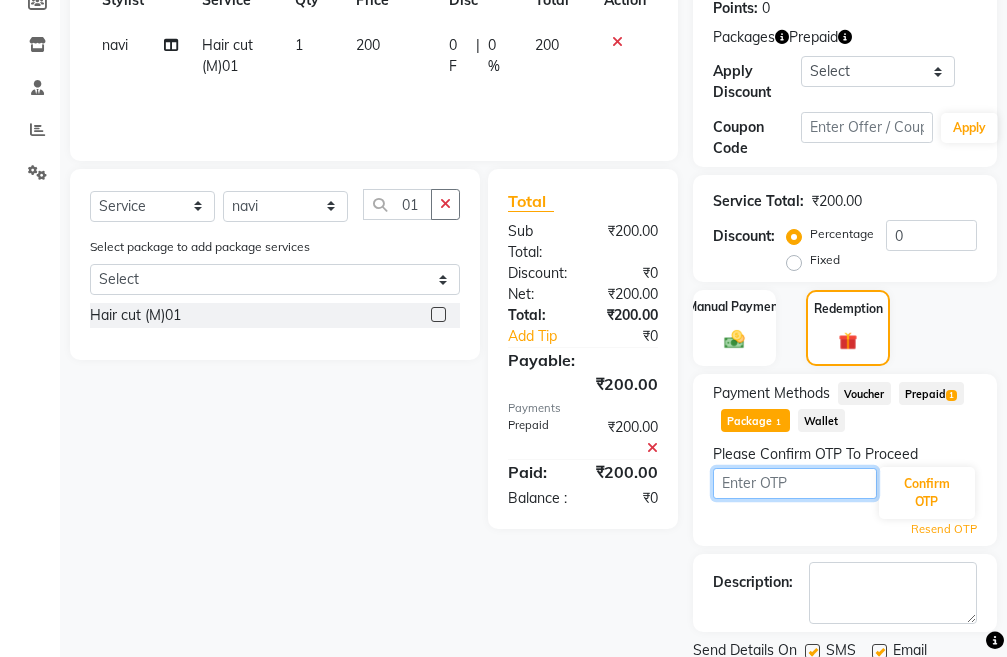 click at bounding box center [795, 483] 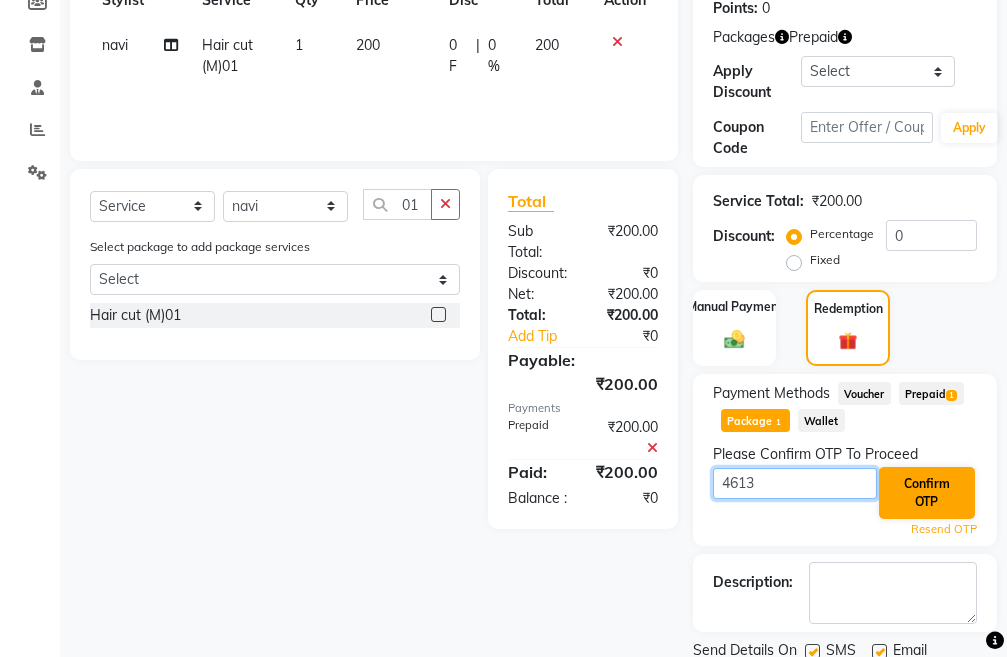 type on "4613" 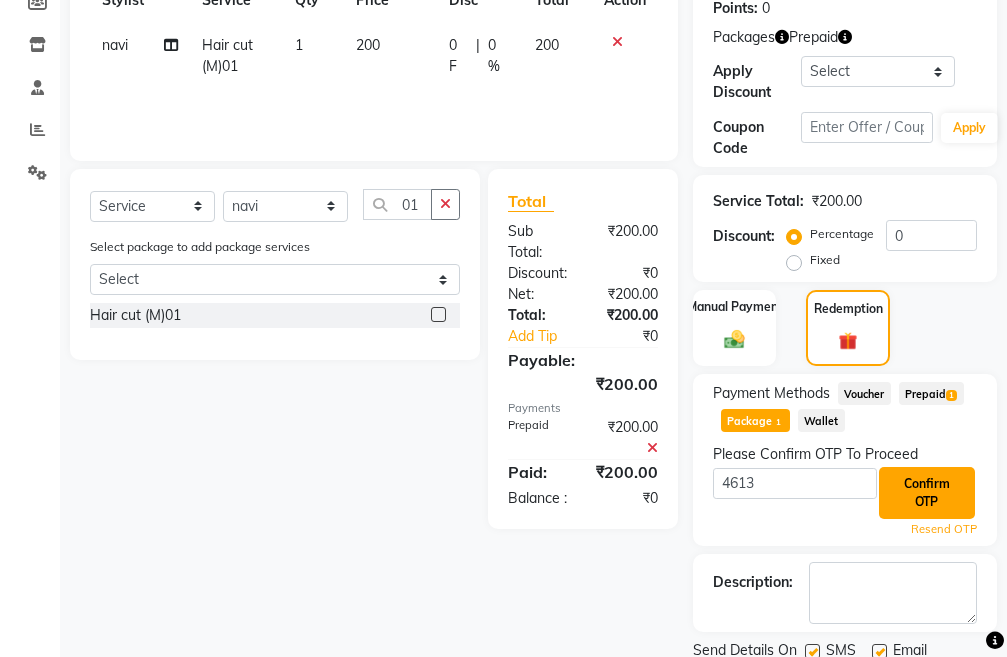 click on "Confirm OTP" 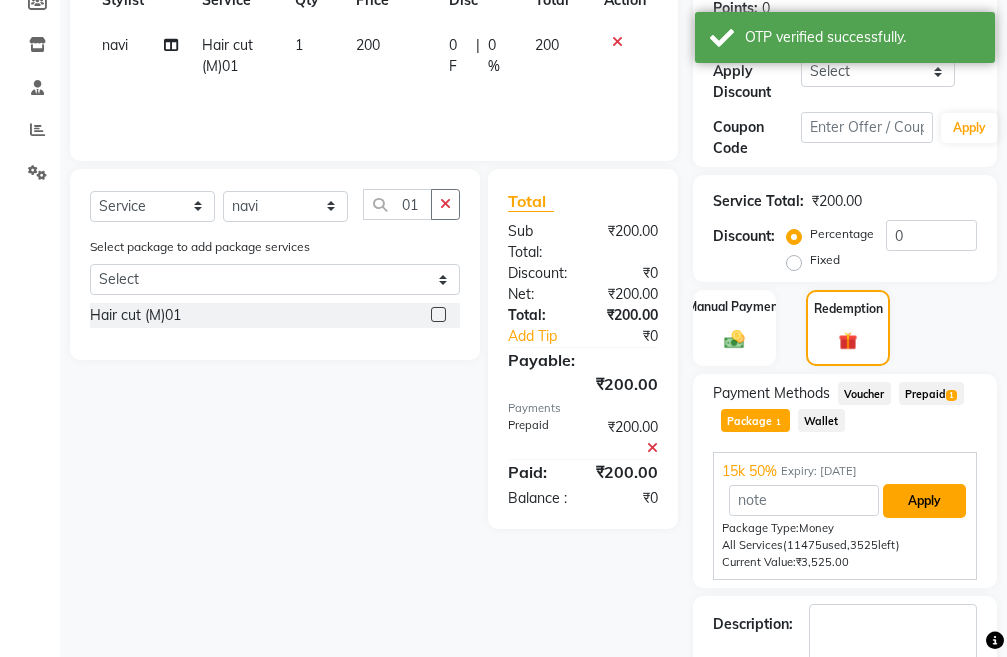 click on "Apply" at bounding box center [924, 501] 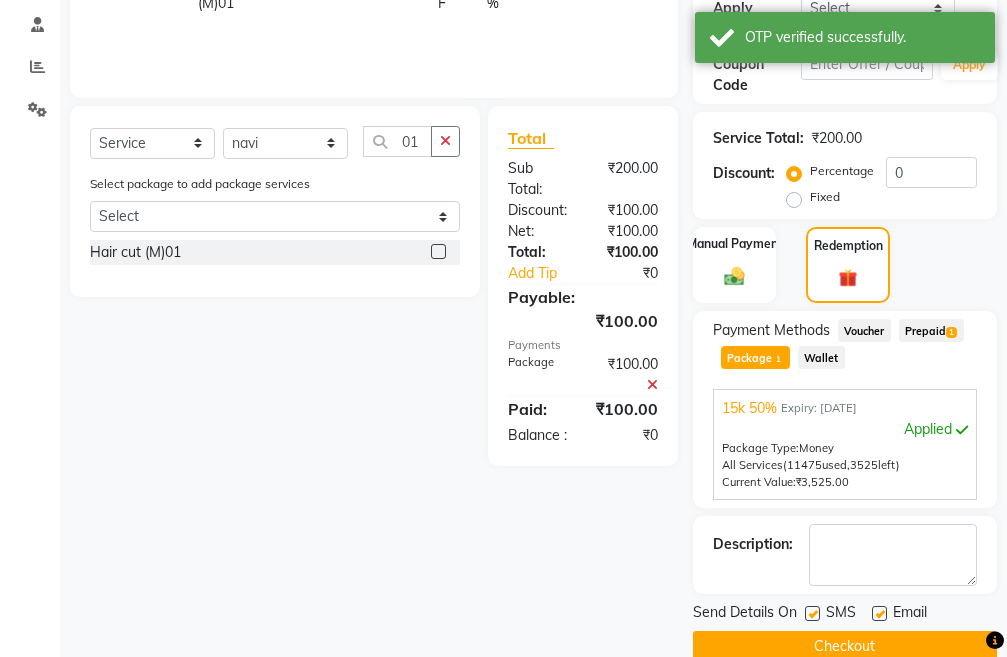 scroll, scrollTop: 438, scrollLeft: 0, axis: vertical 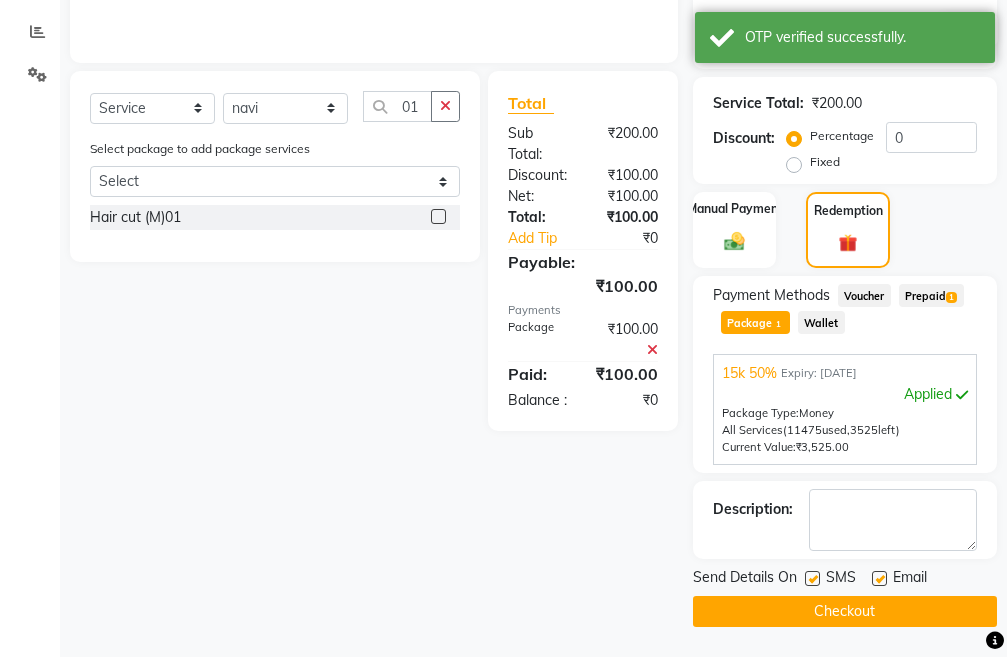 click on "Checkout" 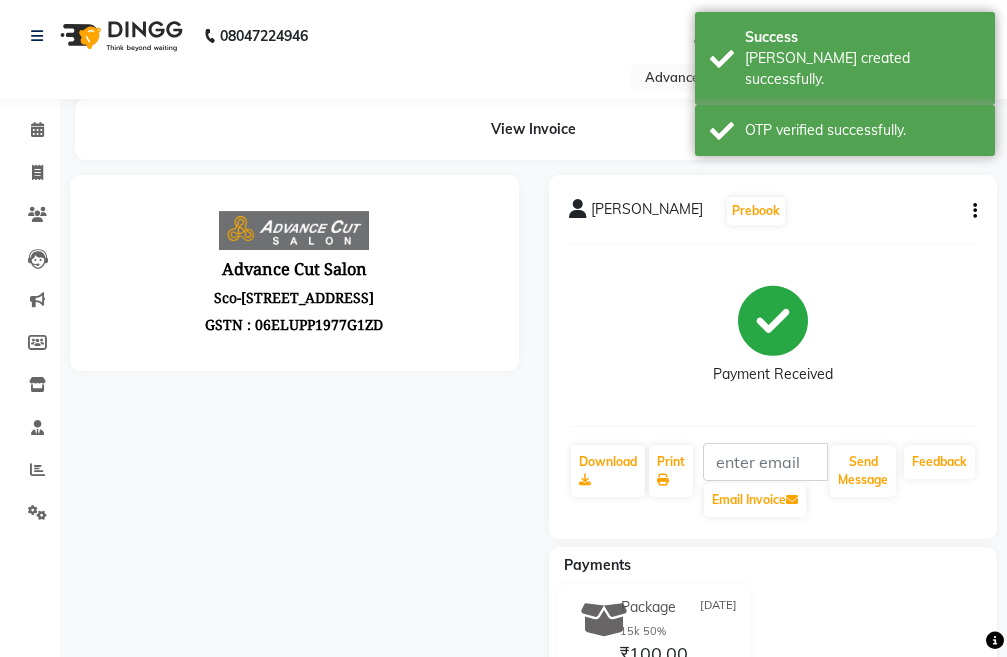 scroll, scrollTop: 0, scrollLeft: 0, axis: both 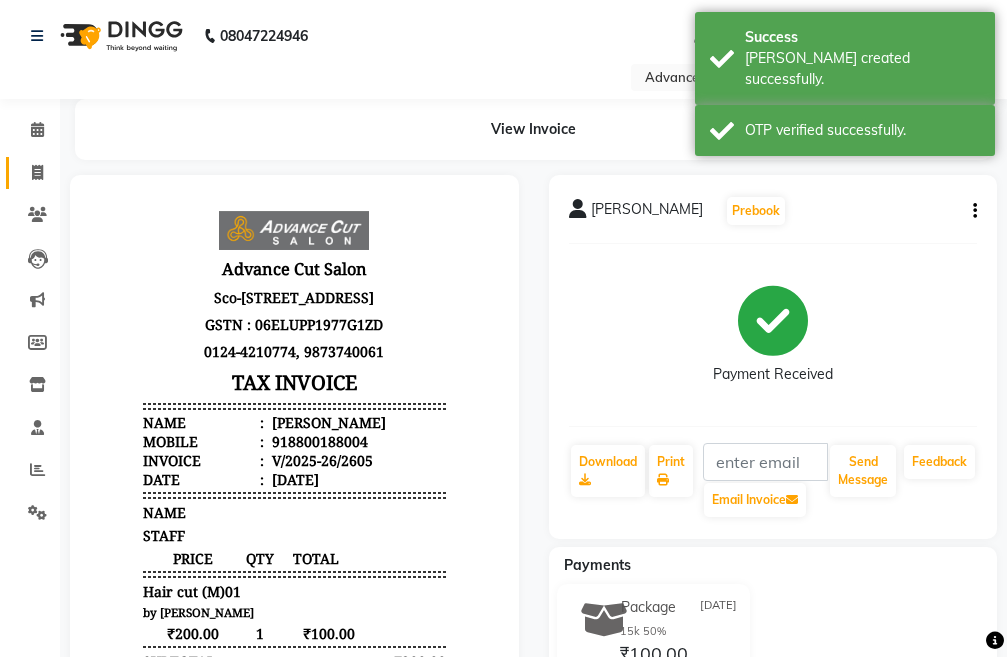 click on "Invoice" 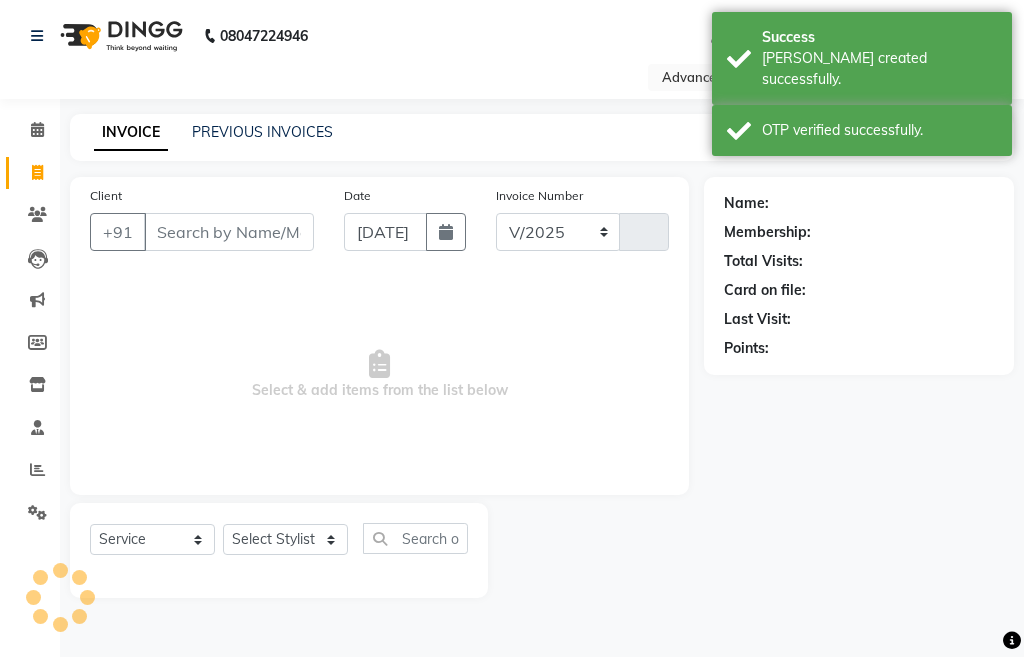 select on "4939" 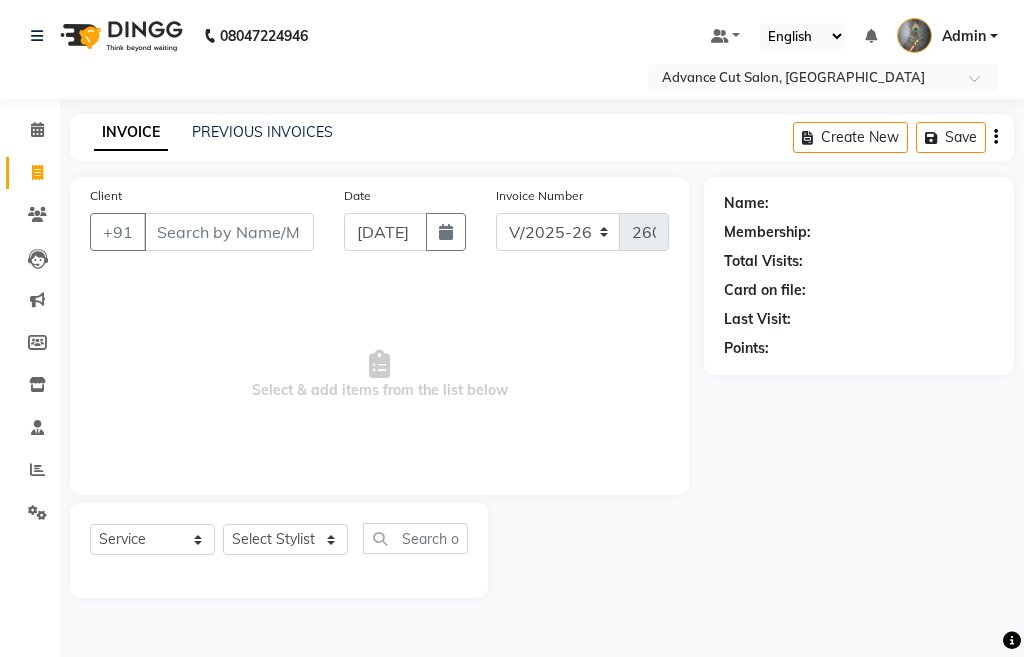 click on "Invoice" 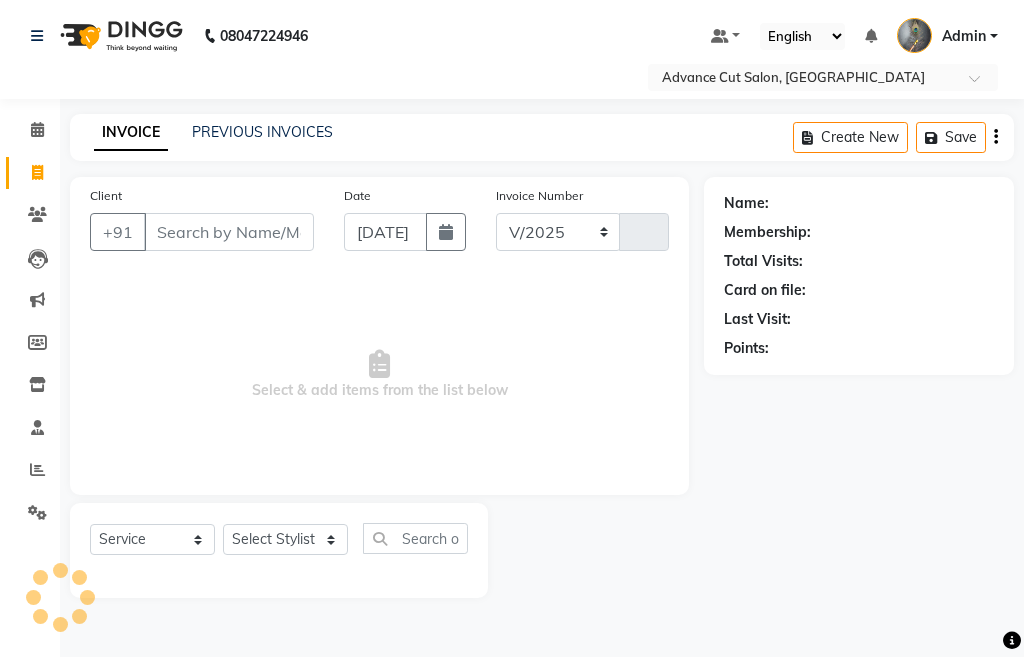 select on "4939" 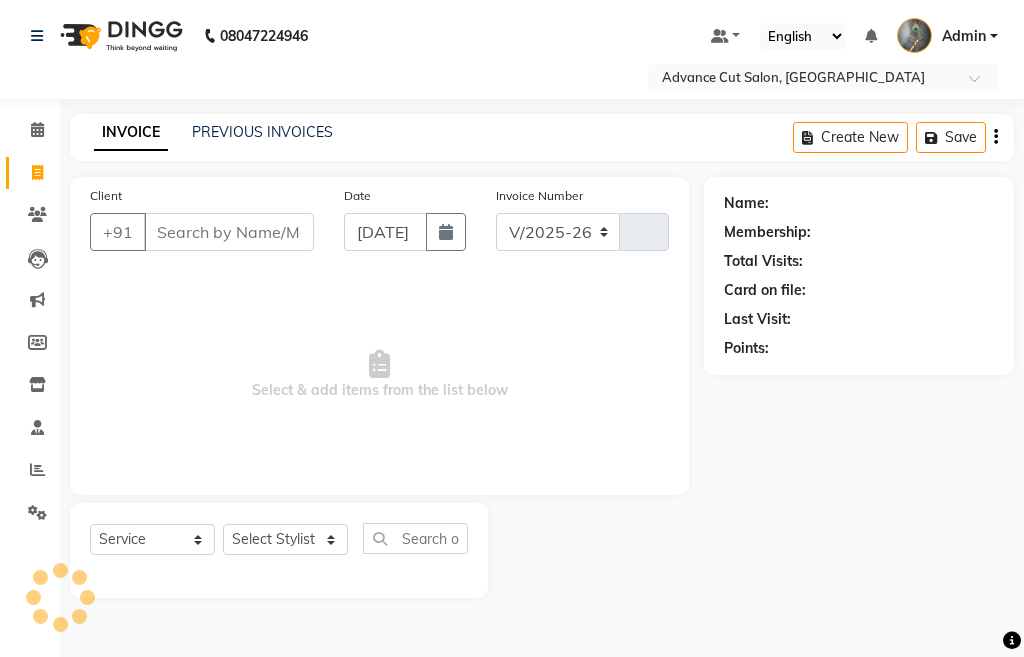 type on "2606" 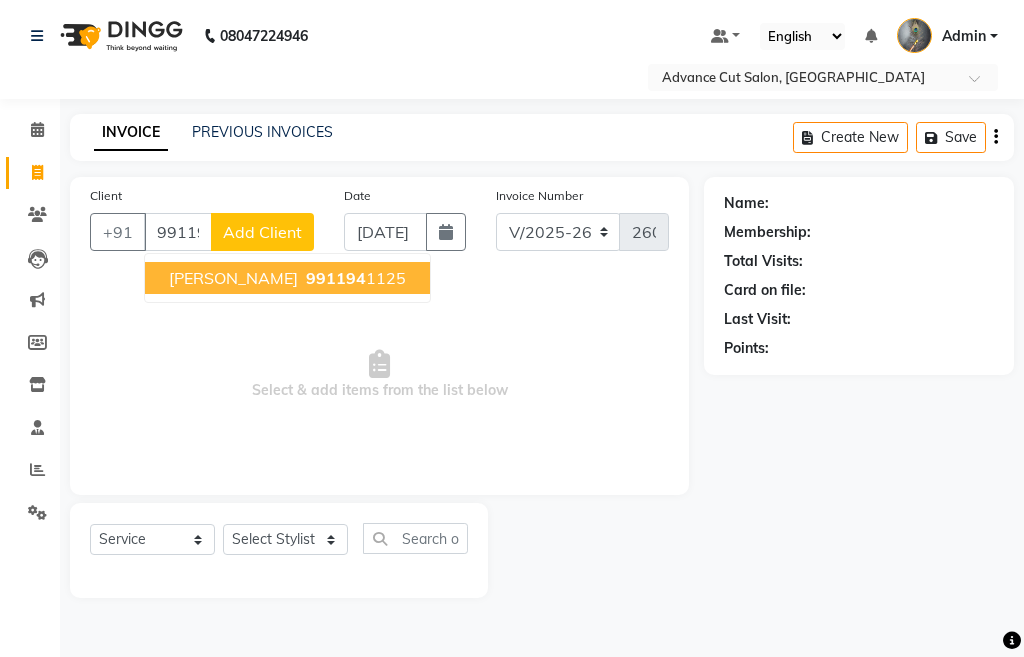 click on "[PERSON_NAME]" at bounding box center (233, 278) 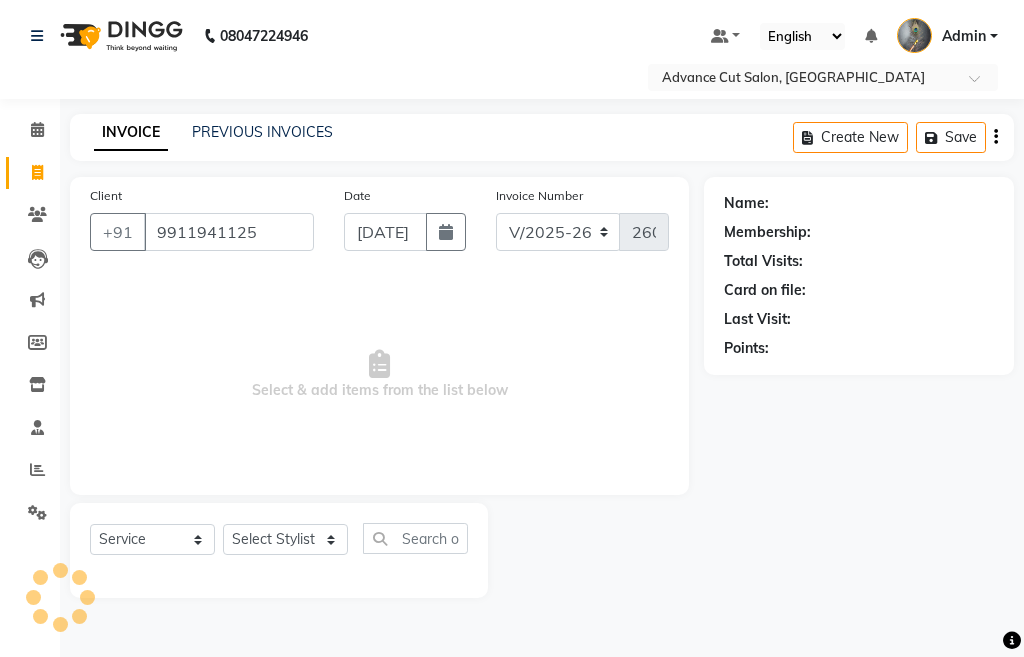 type on "9911941125" 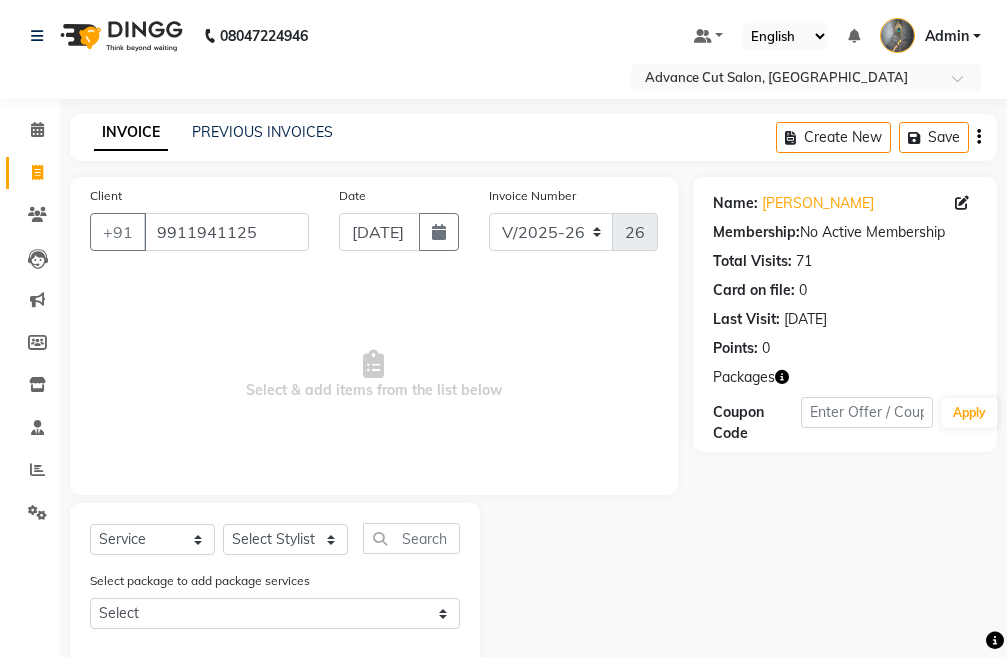 click 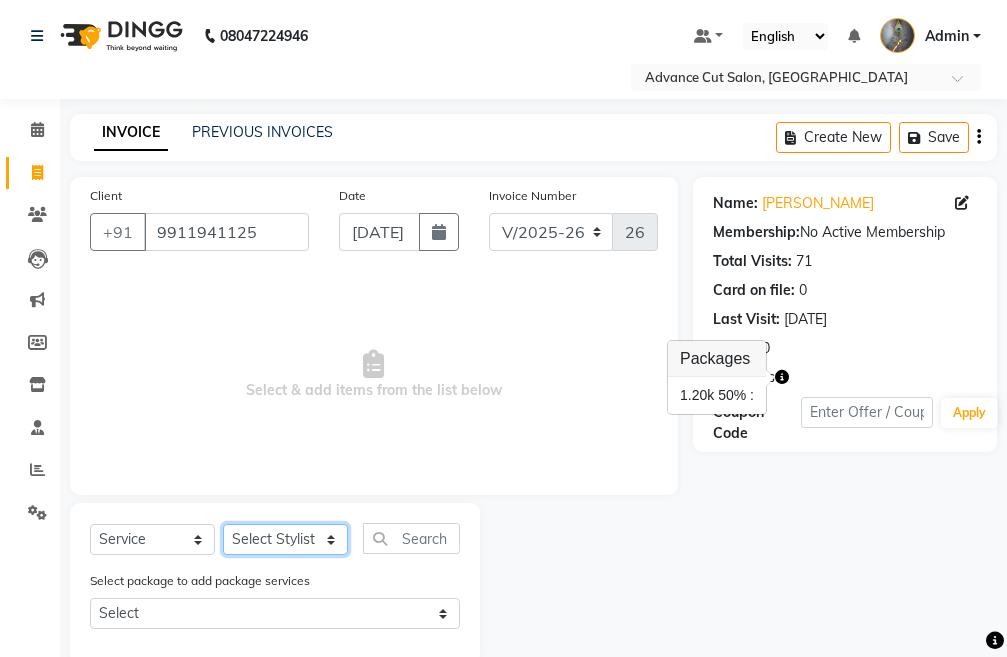 click on "Select Stylist Admin chahit COUNTOR gourav hardeep mamta manisha MONISH navi NOSHAD ALI purvi sachin shatnam sunny tip" 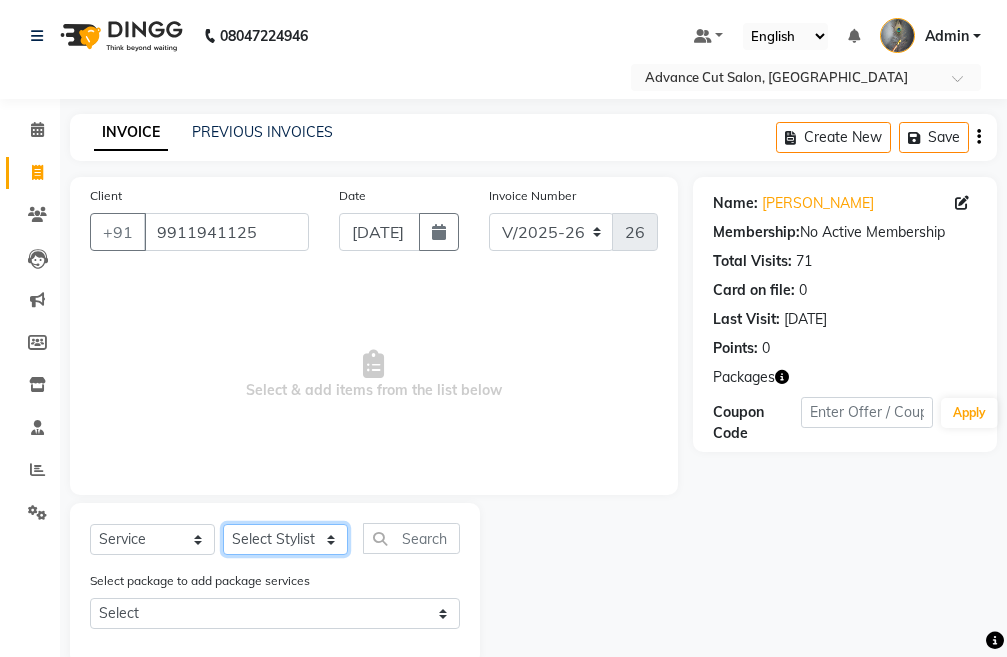 select on "78660" 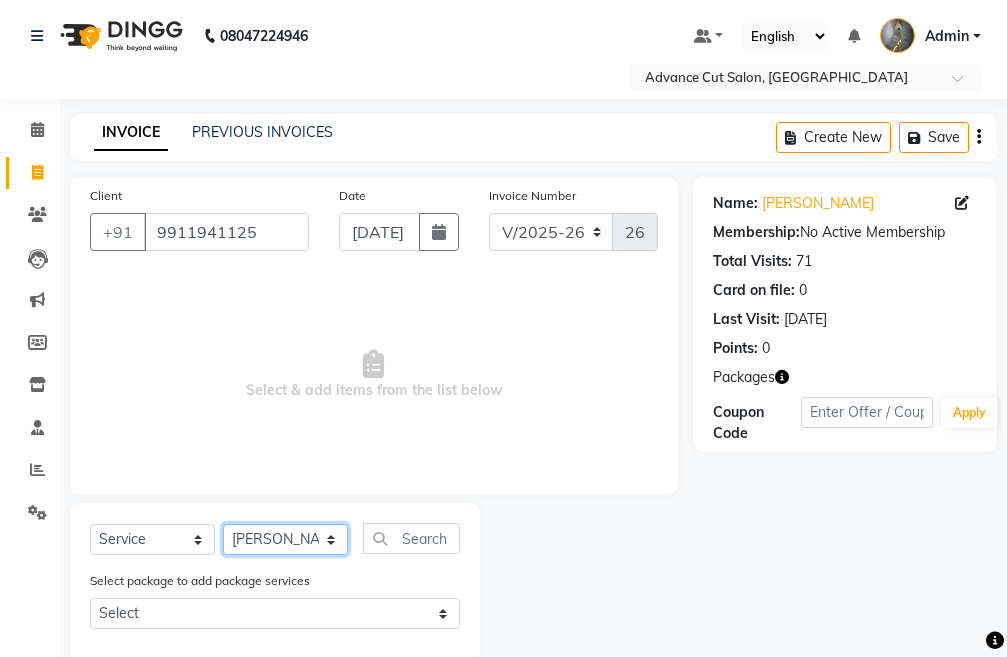 click on "Select Stylist Admin chahit COUNTOR gourav hardeep mamta manisha MONISH navi NOSHAD ALI purvi sachin shatnam sunny tip" 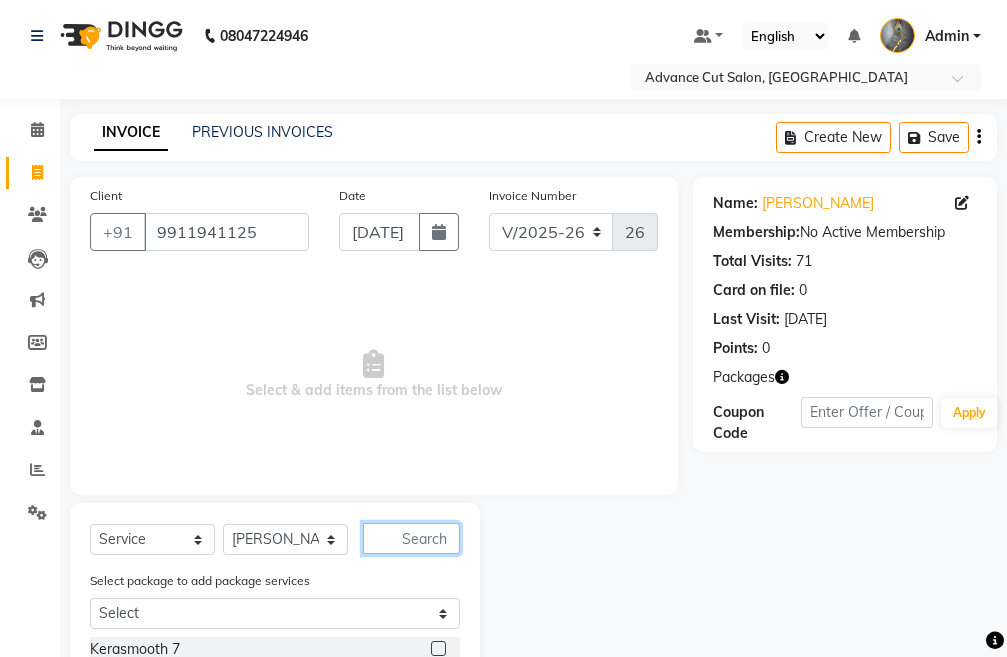 click 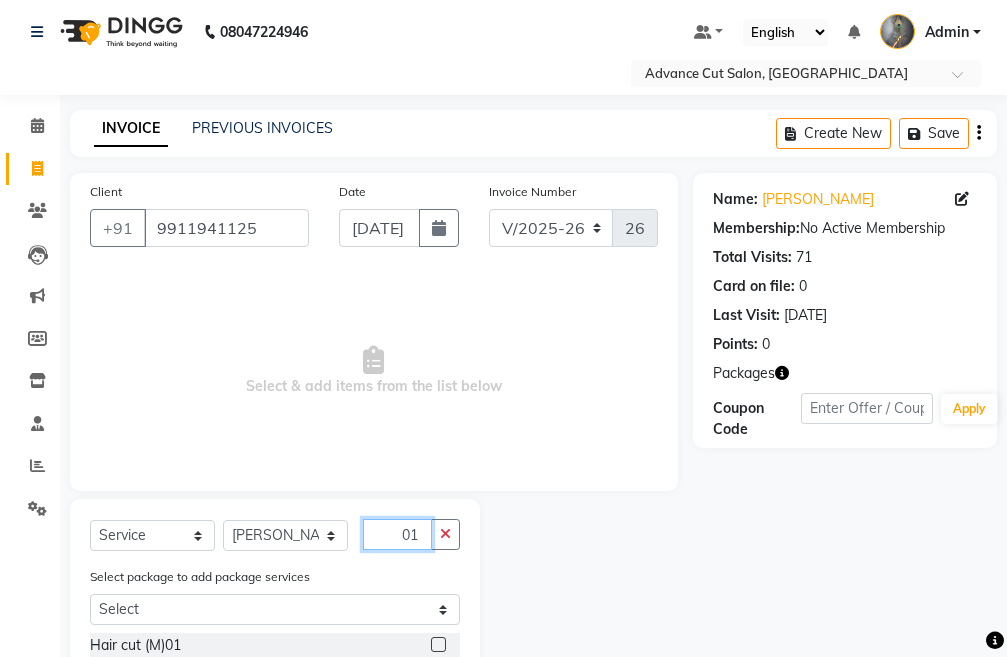 scroll, scrollTop: 67, scrollLeft: 0, axis: vertical 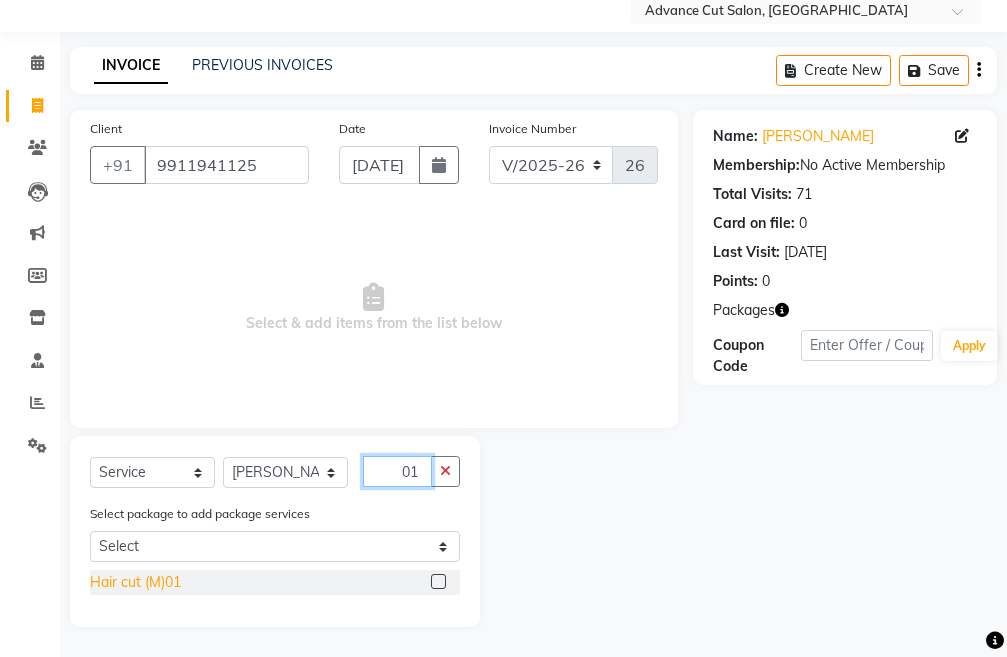 type on "01" 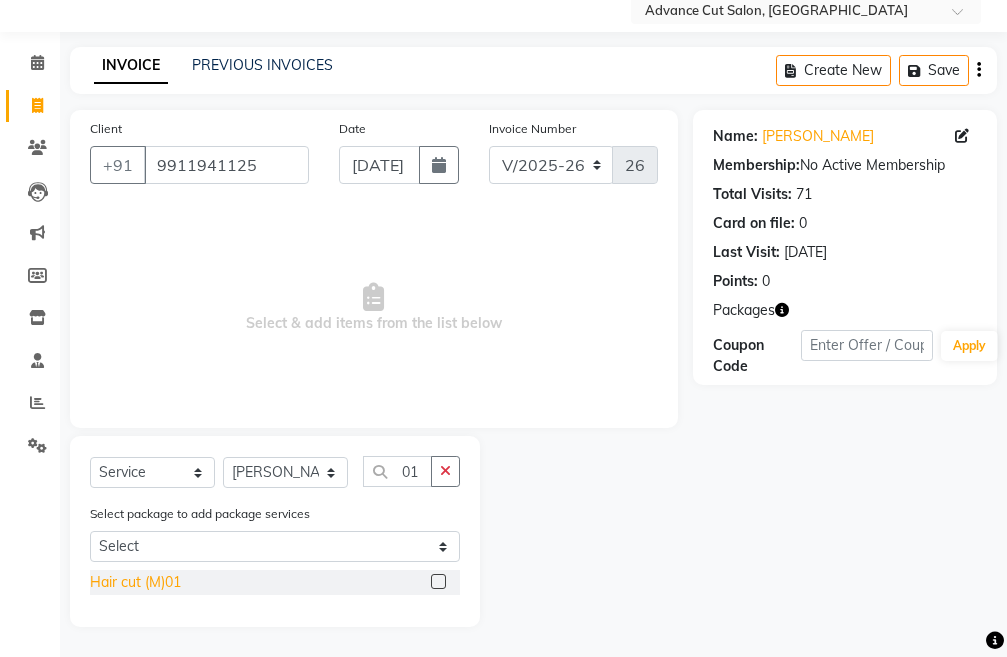 click on "Hair cut (M)01" 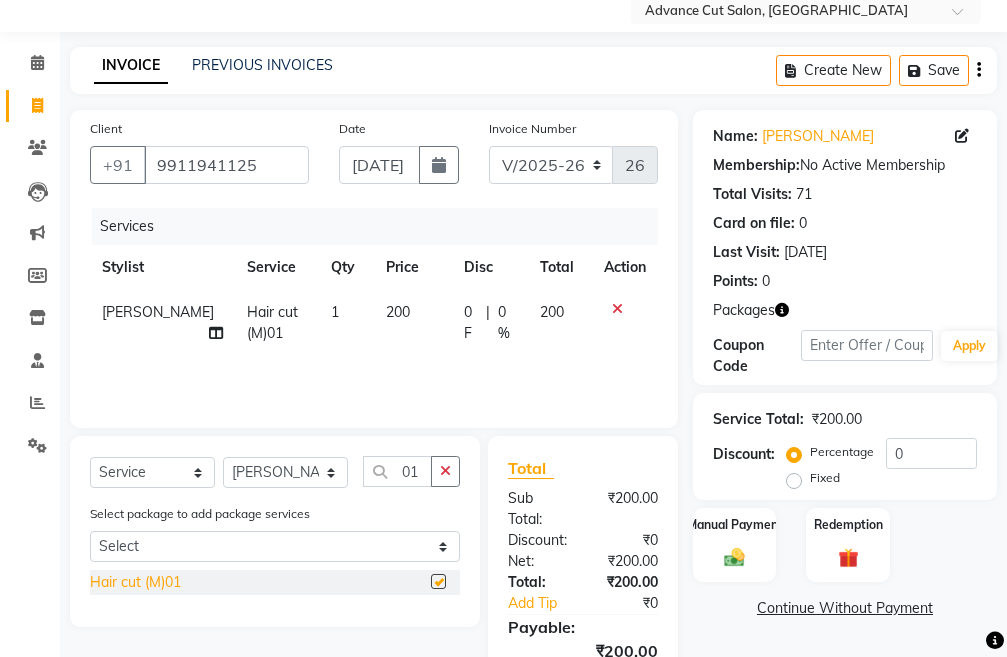 checkbox on "false" 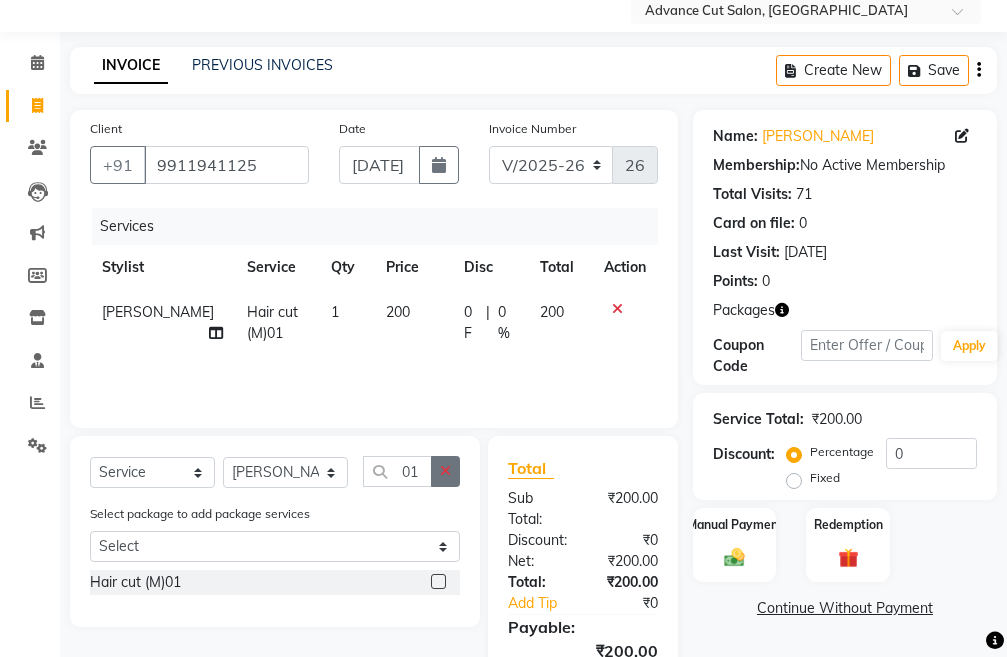 click 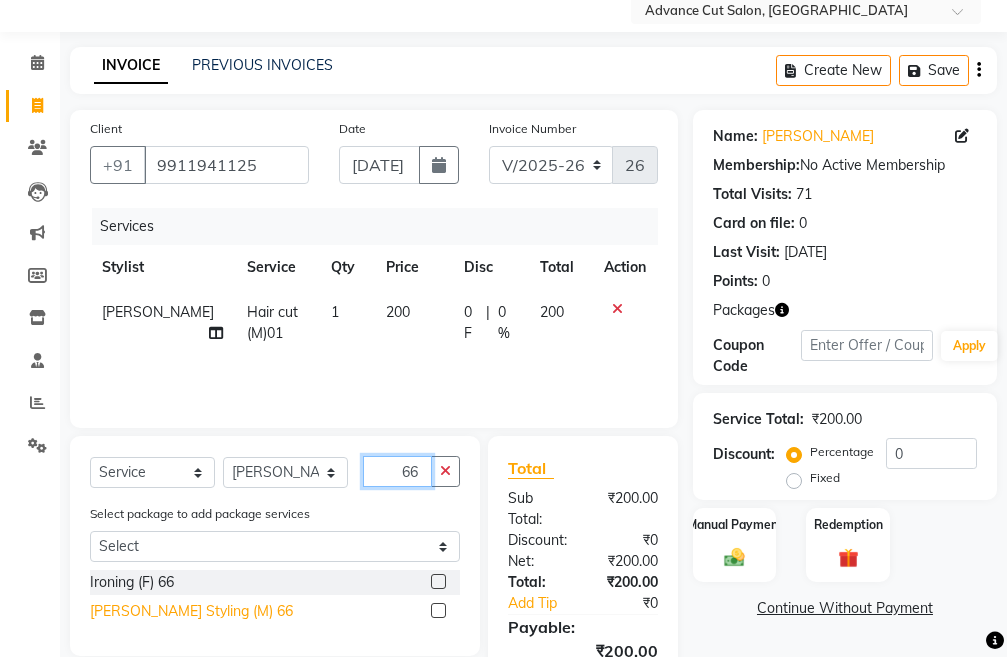 type on "66" 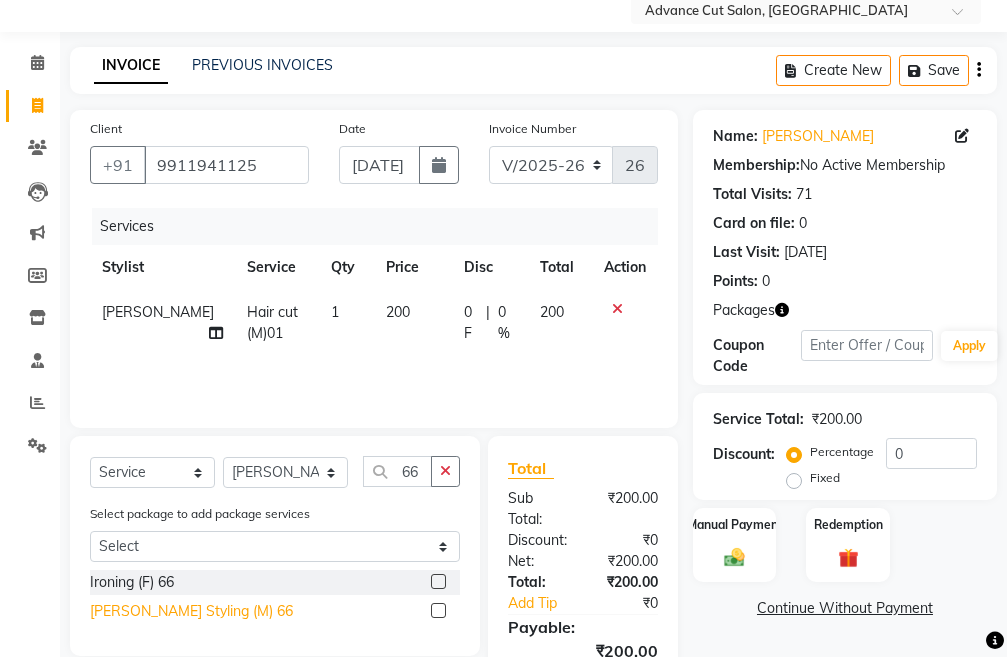 click on "Beard Styling (M) 66" 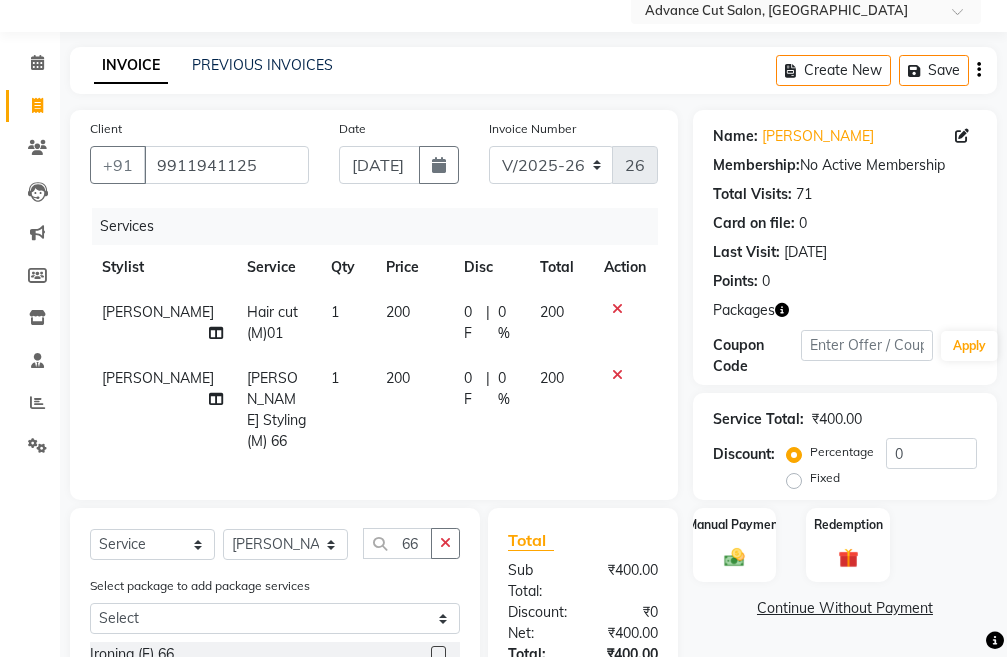 checkbox on "false" 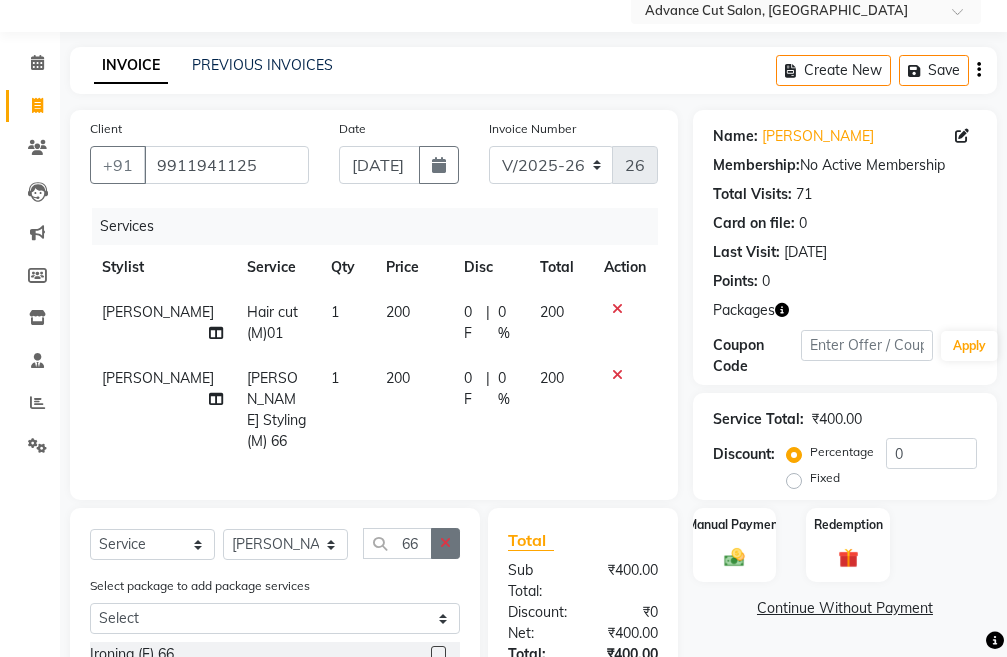 click 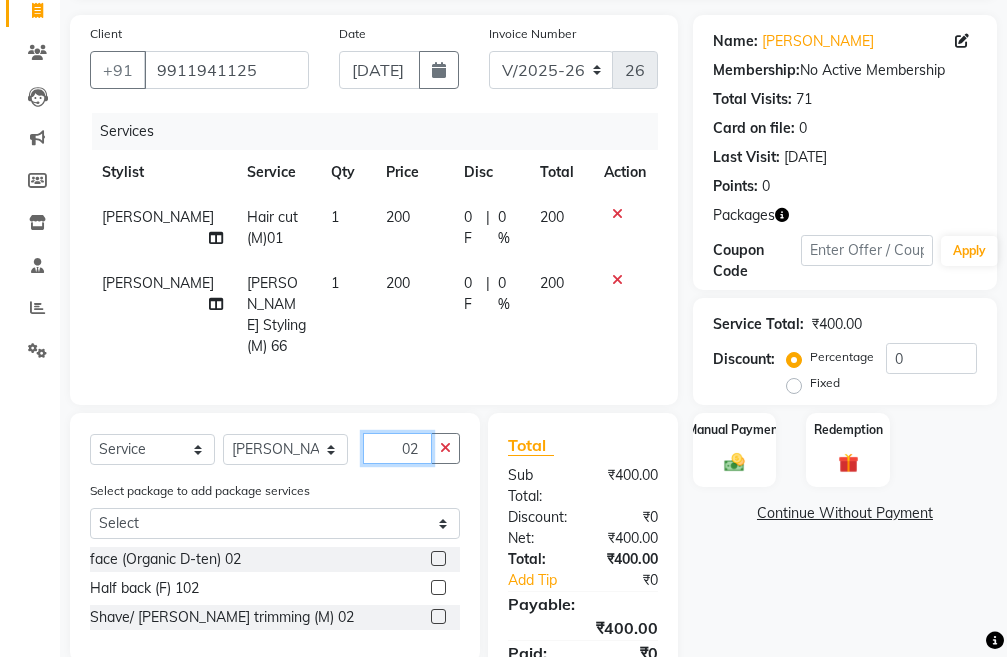 scroll, scrollTop: 241, scrollLeft: 0, axis: vertical 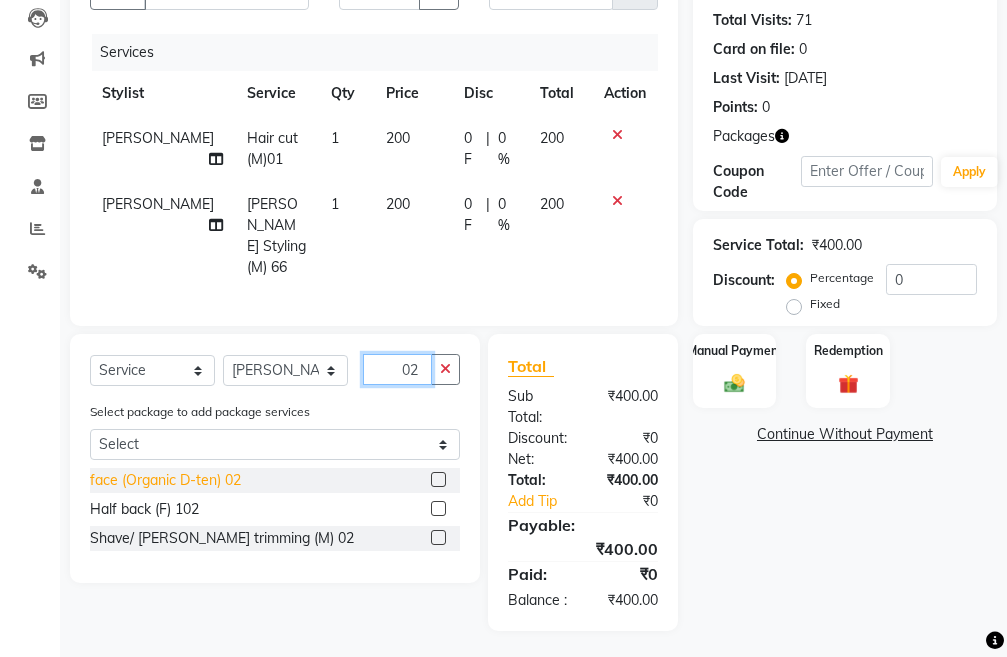 type on "02" 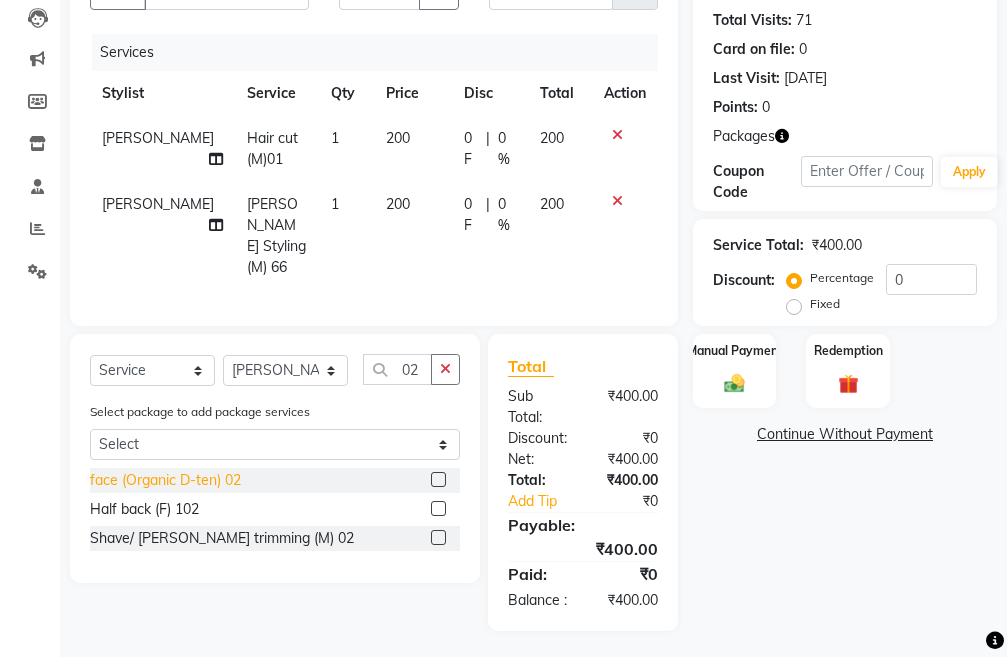 click on "face (Organic D-ten) 02" 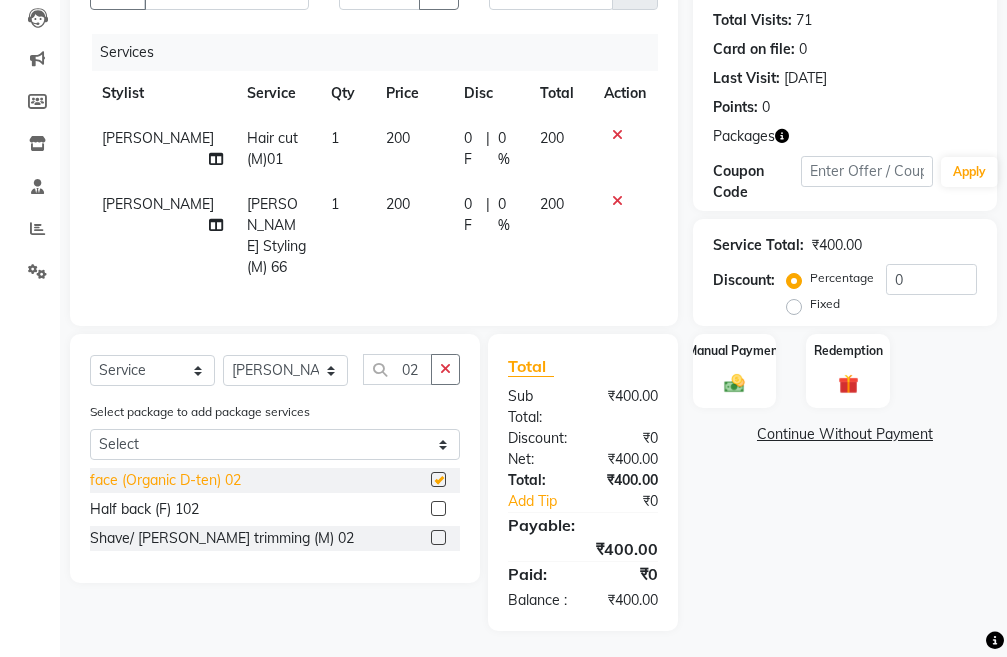 checkbox on "false" 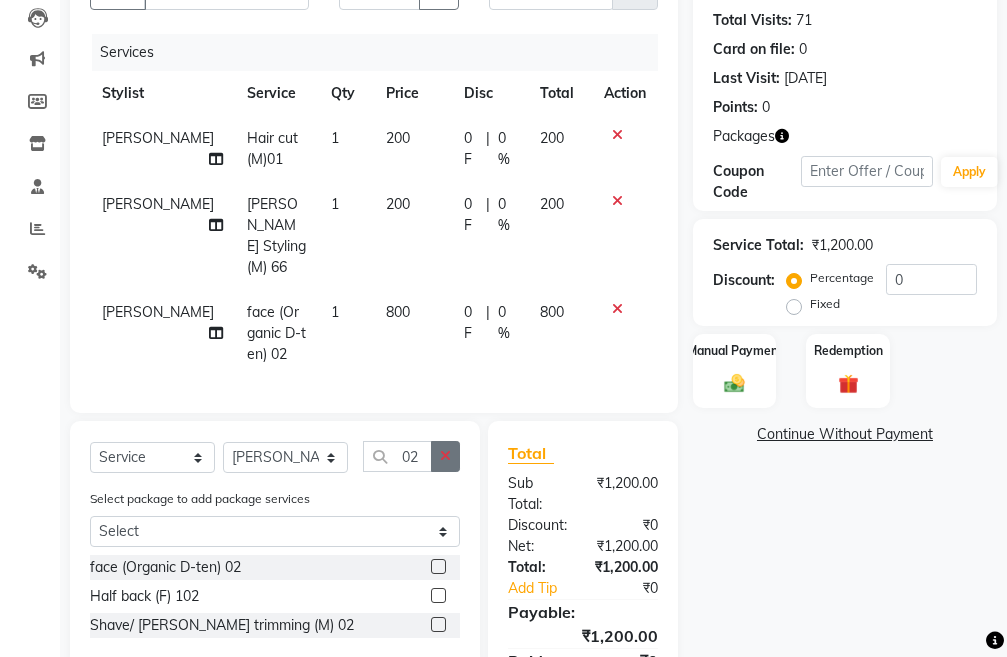 click 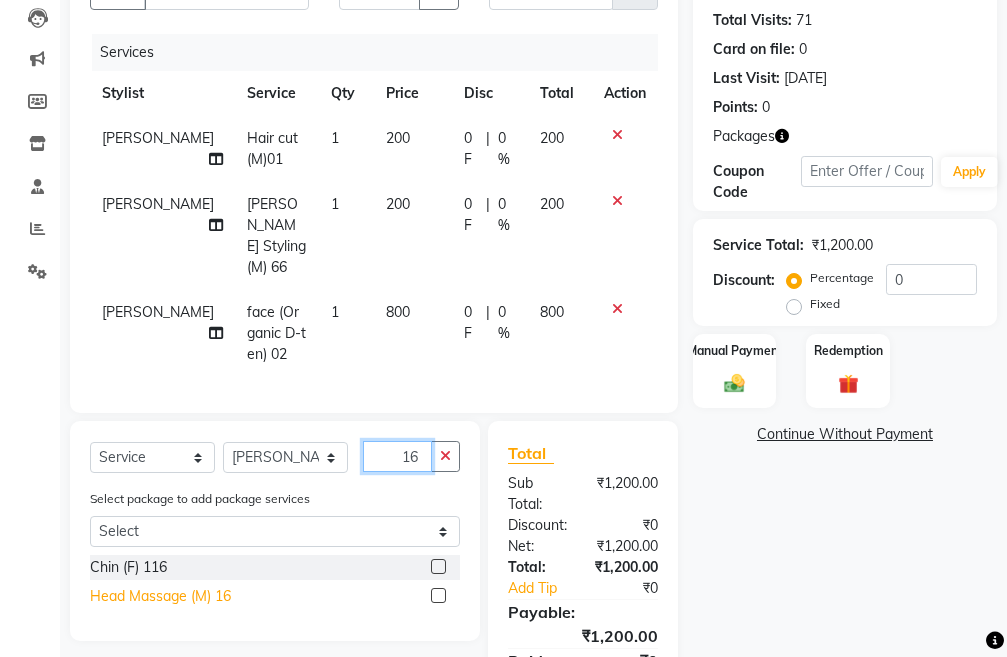type on "16" 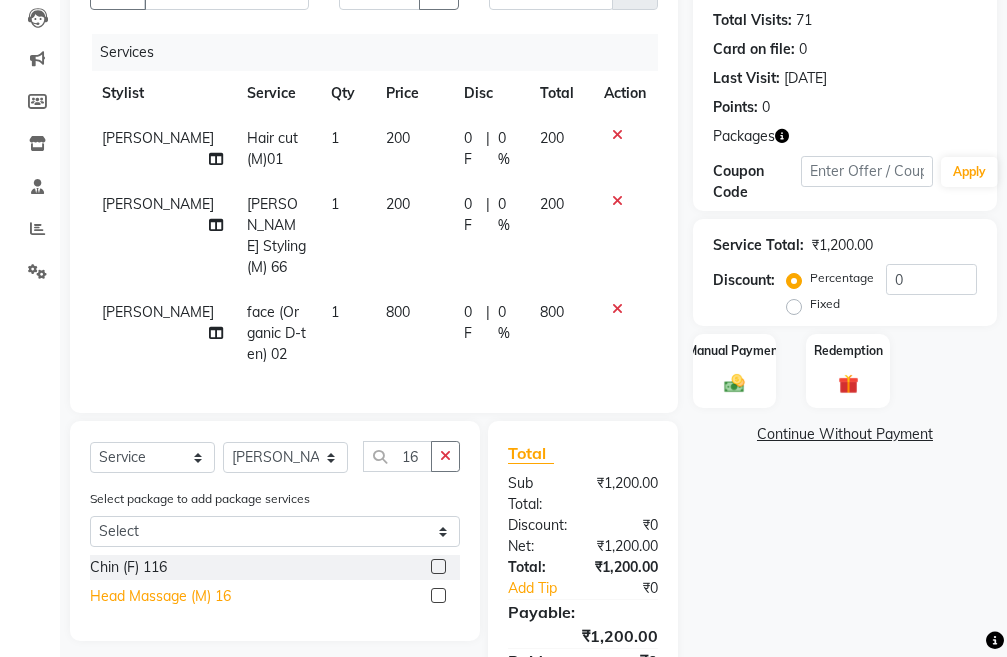 click on "Head Massage (M) 16" 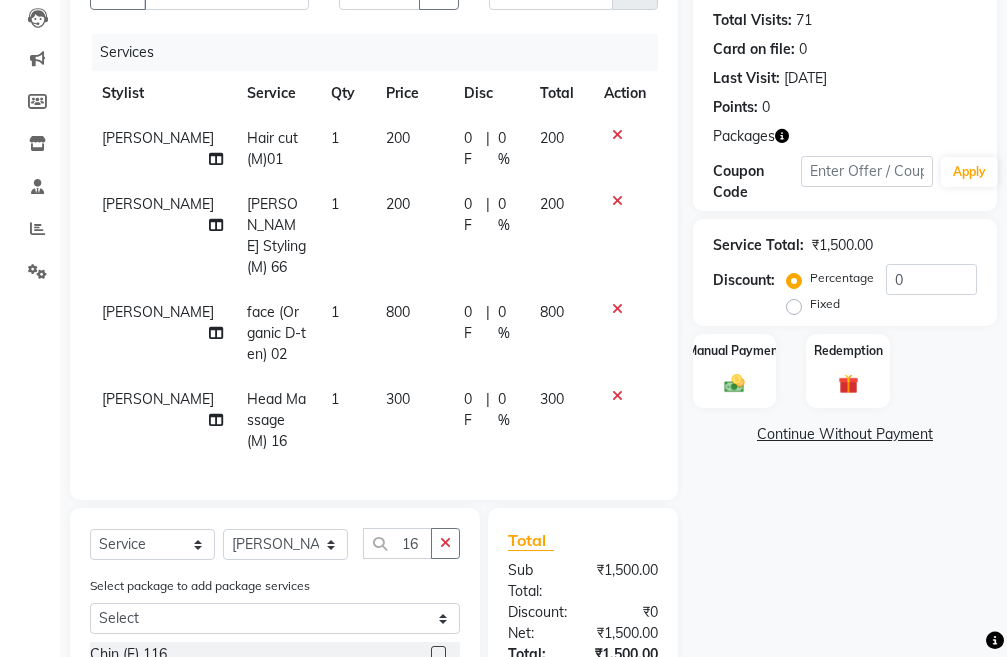 checkbox on "false" 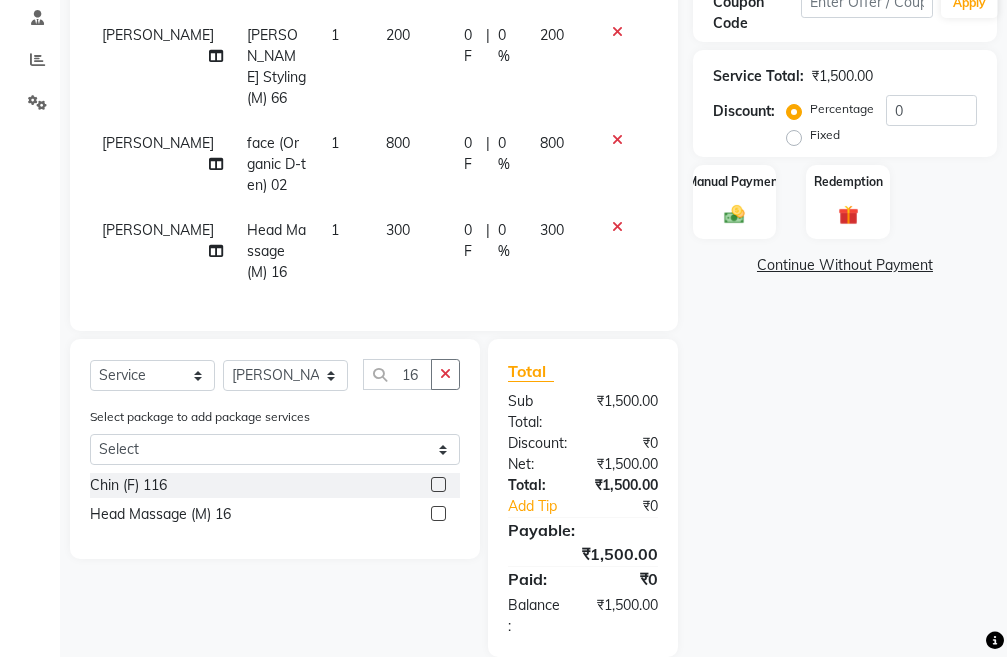 scroll, scrollTop: 415, scrollLeft: 0, axis: vertical 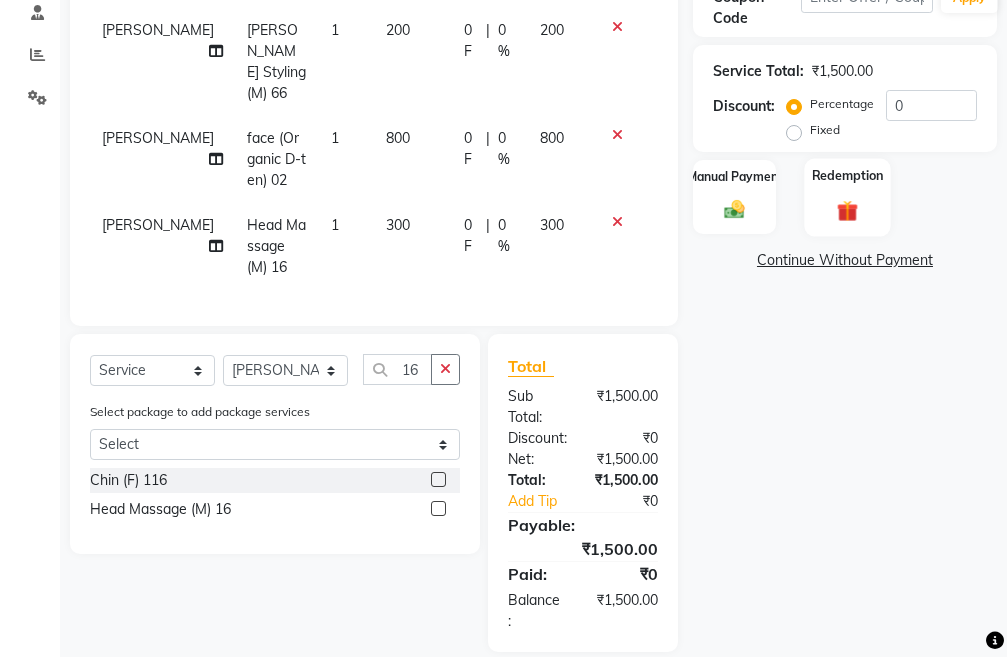 click on "Redemption" 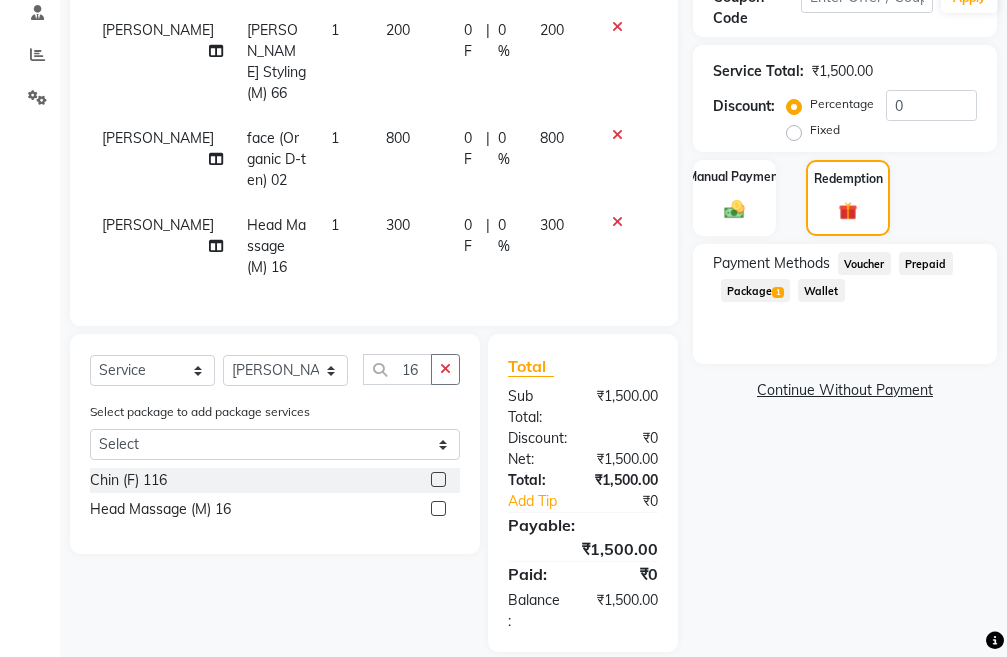 click on "Package  1" 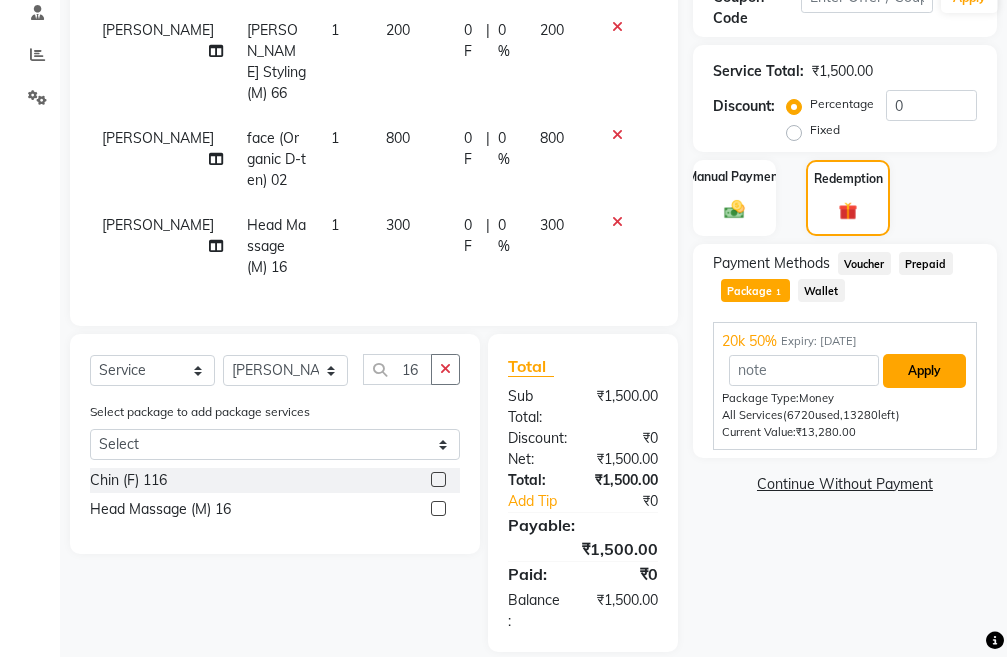 click on "Apply" at bounding box center [924, 371] 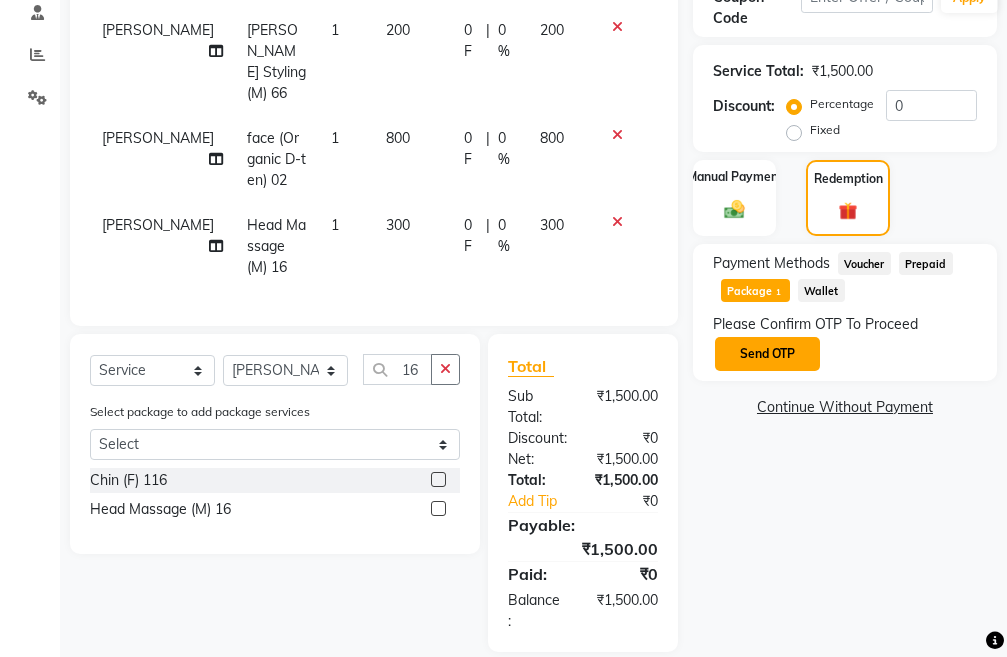 click on "Send OTP" 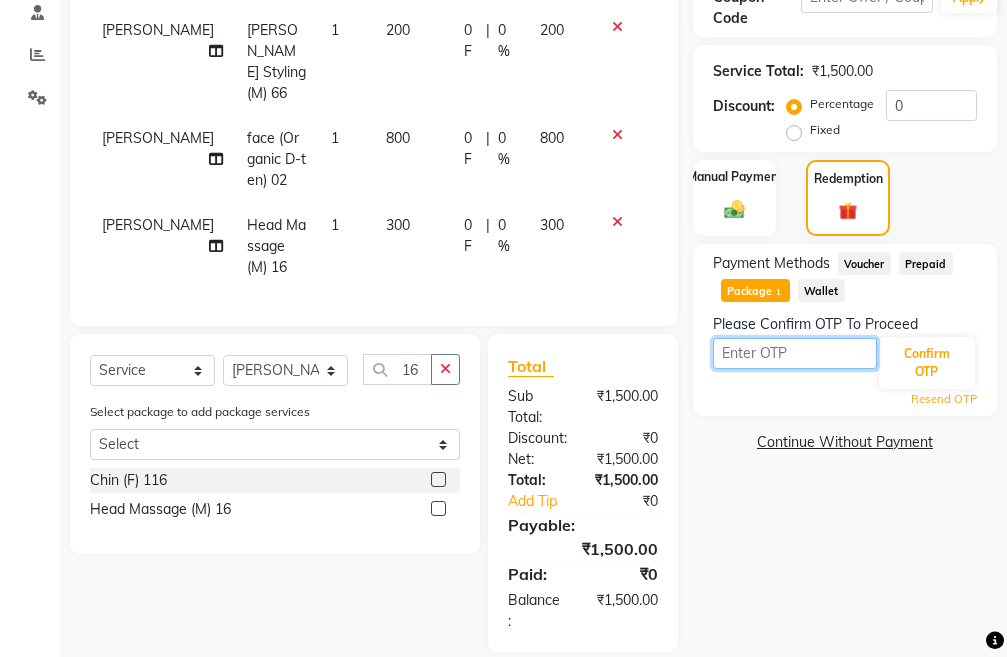 click at bounding box center (795, 353) 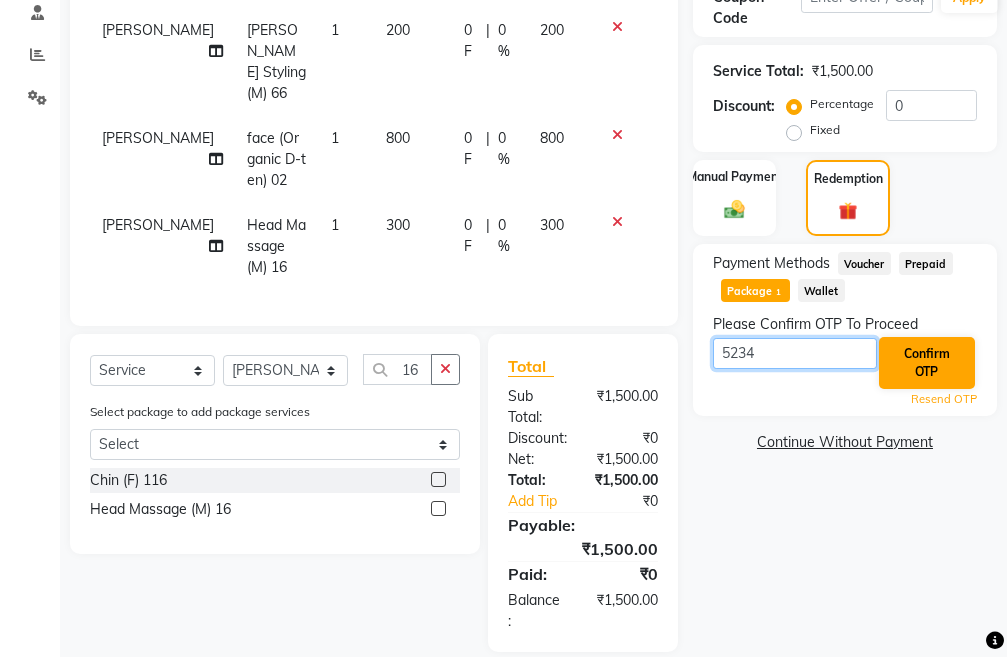 type on "5234" 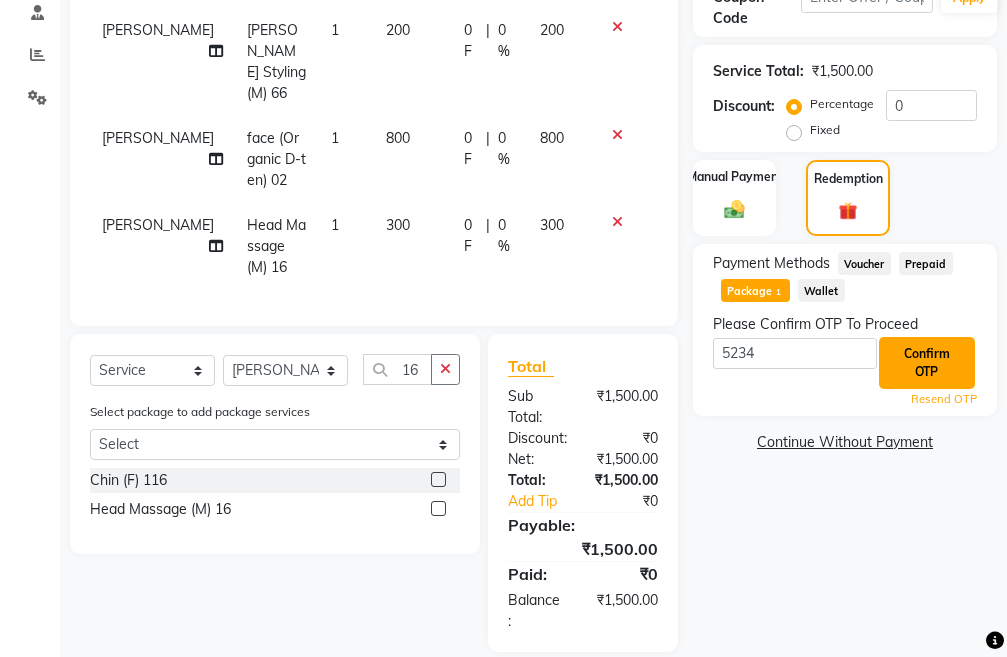 click on "Confirm OTP" 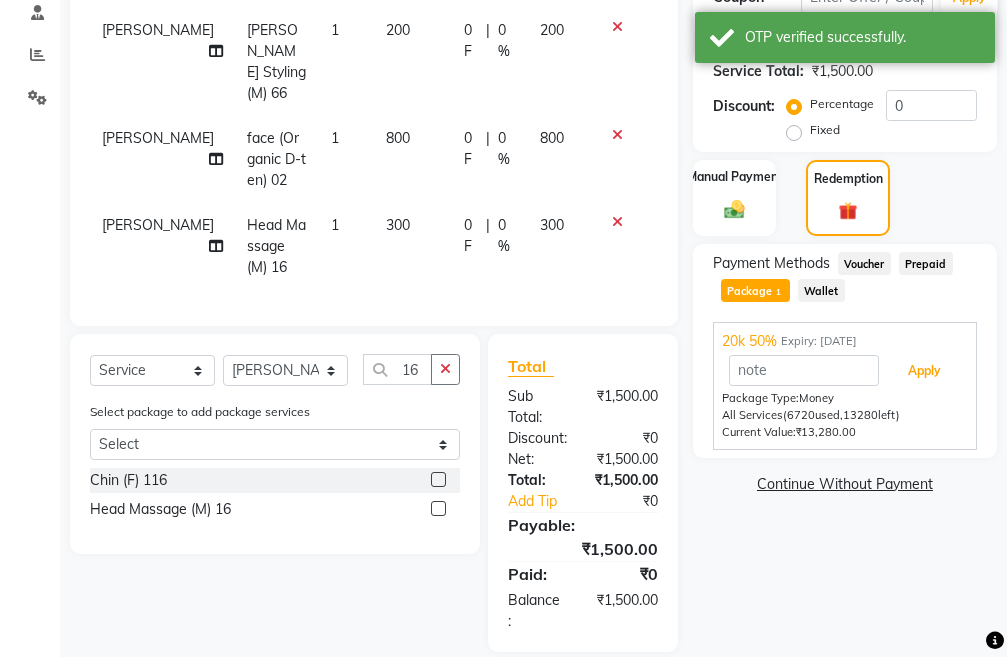 click on "Apply" at bounding box center [924, 371] 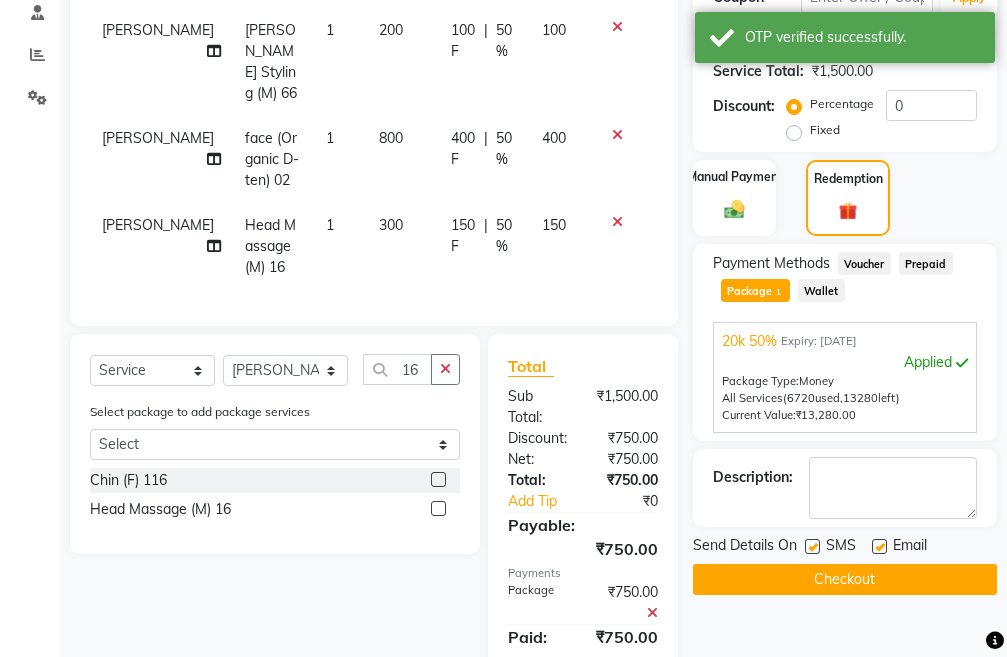 scroll, scrollTop: 499, scrollLeft: 0, axis: vertical 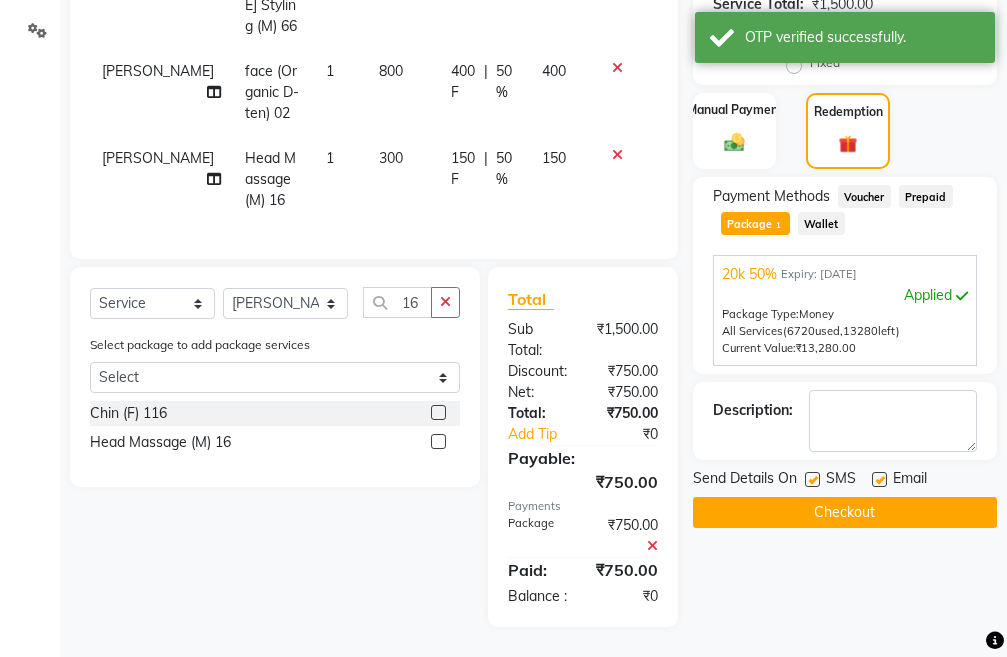 click on "Checkout" 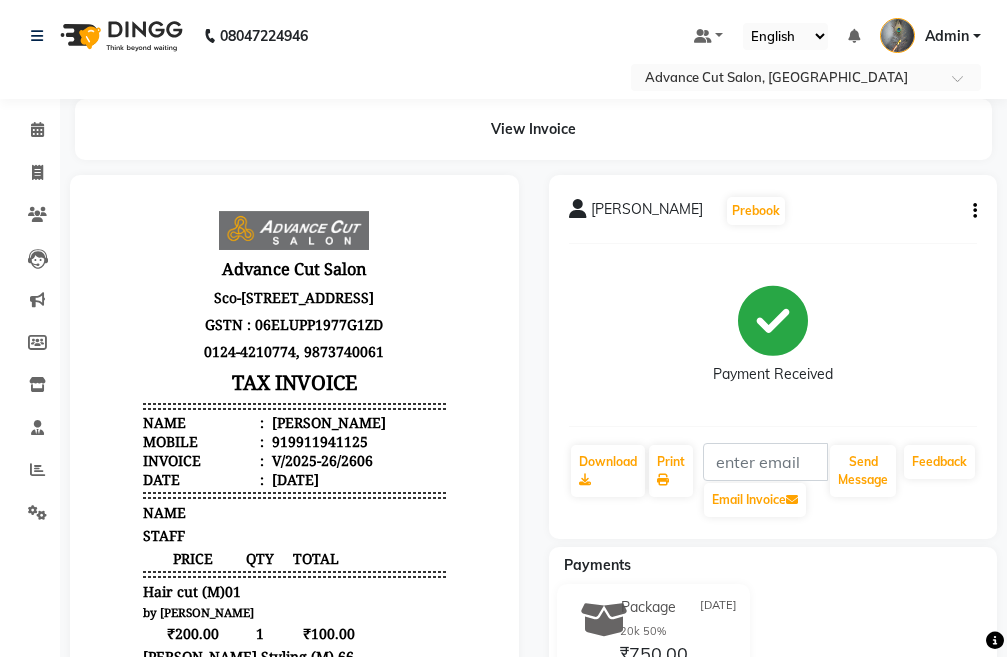 scroll, scrollTop: 0, scrollLeft: 0, axis: both 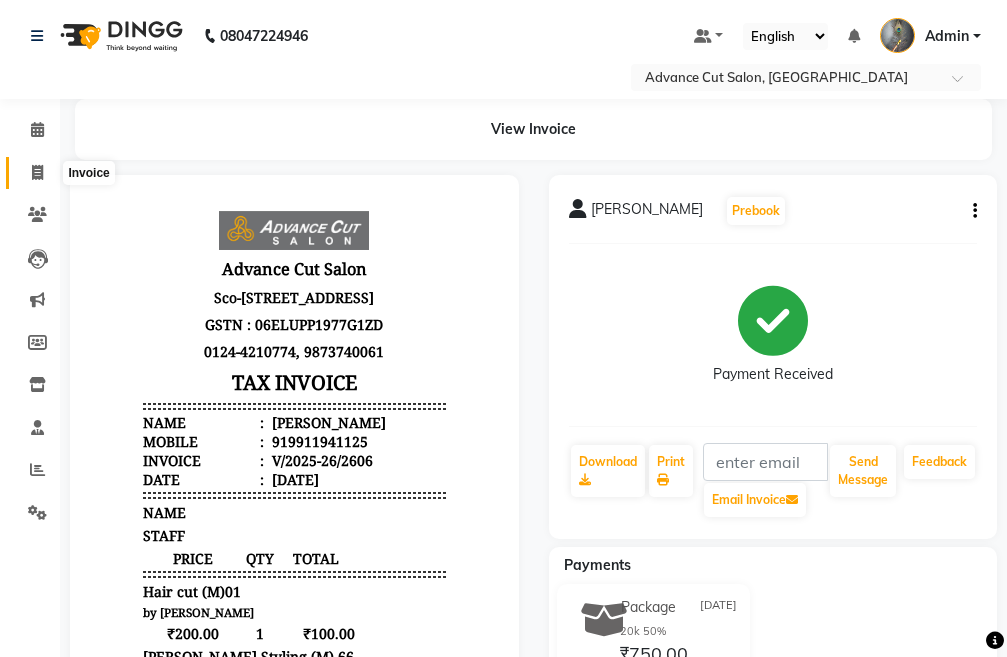 click 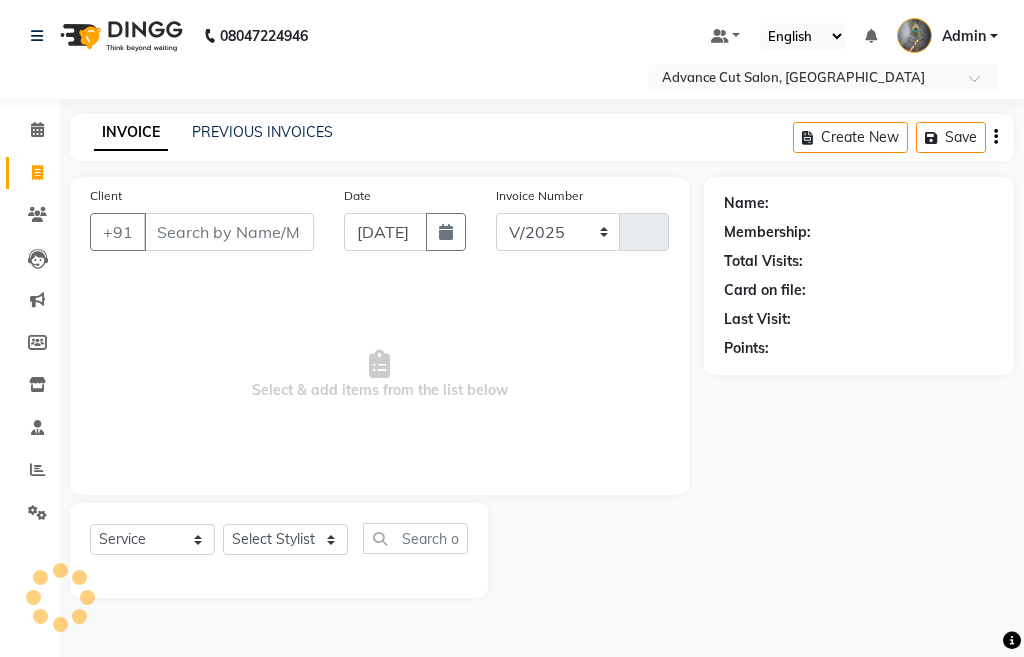 select on "4939" 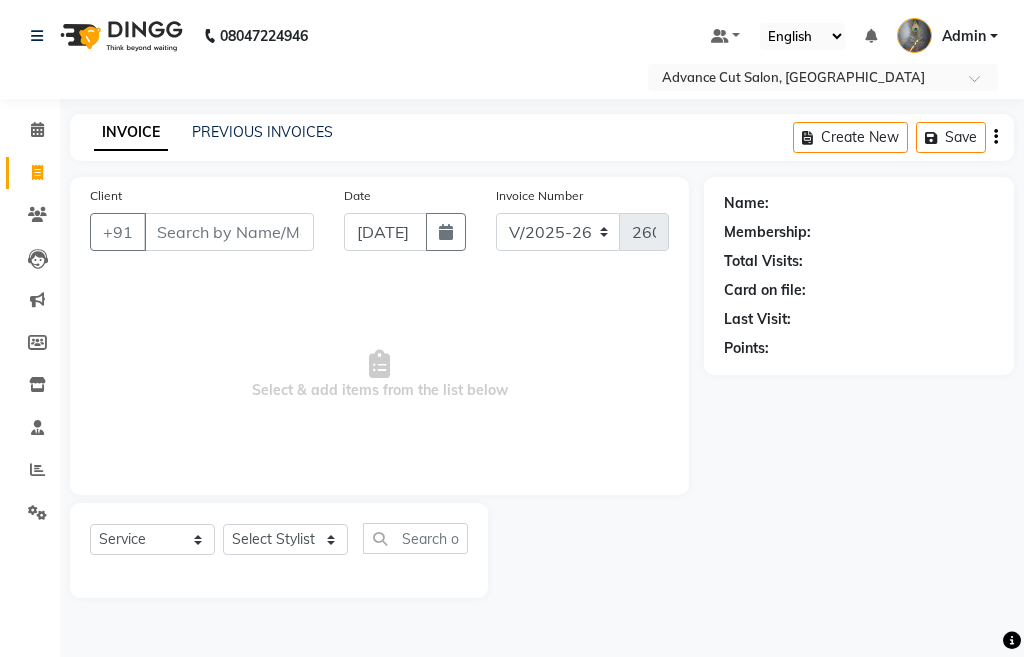 click on "Client" at bounding box center (229, 232) 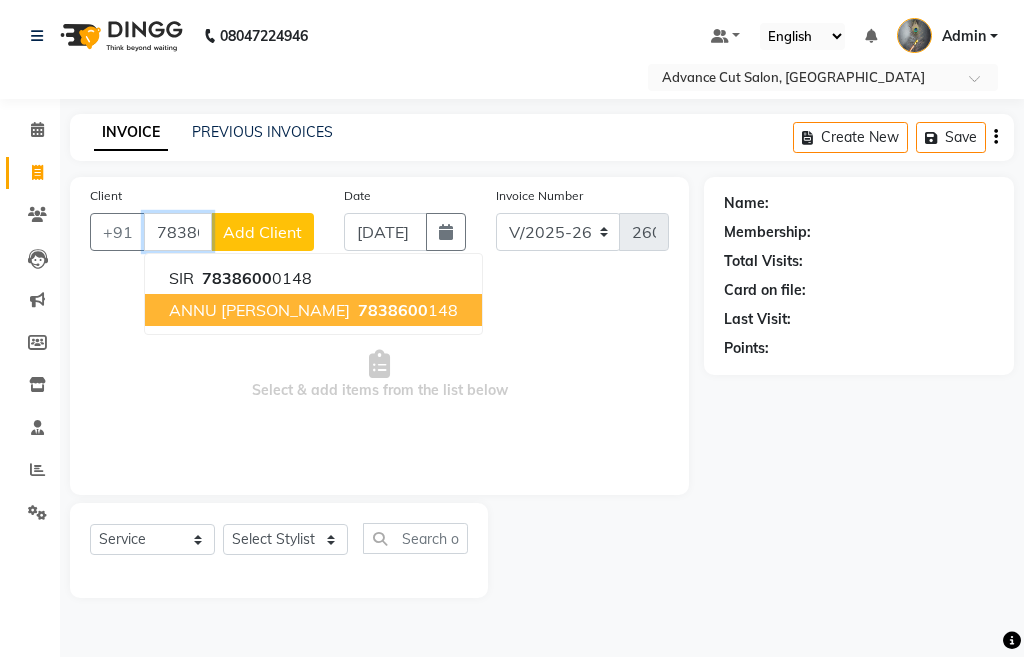 click on "ANNU shrma" at bounding box center (259, 310) 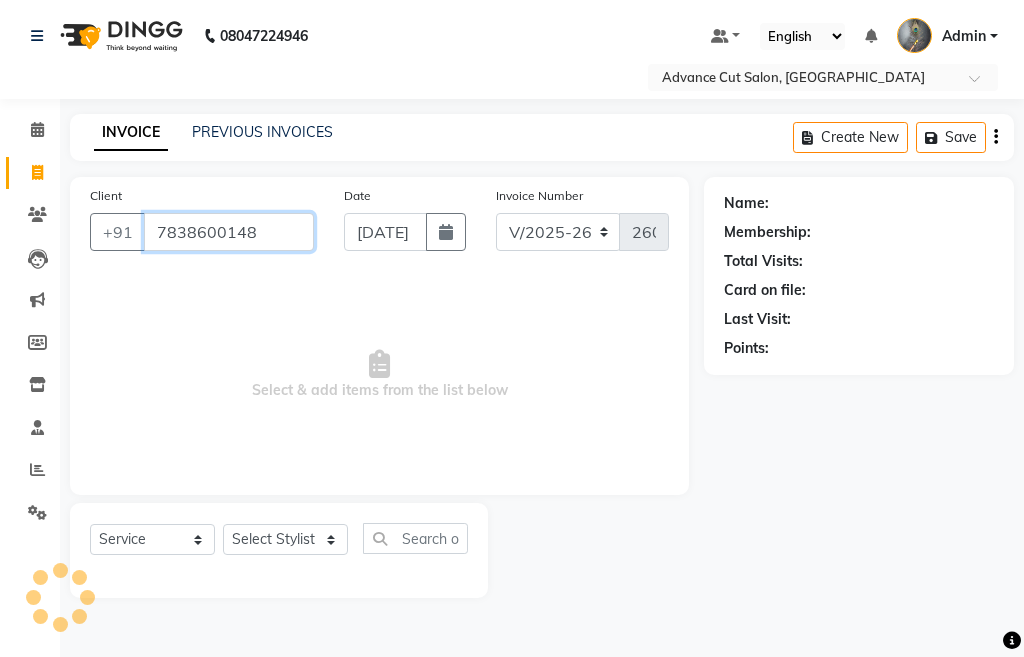 type on "7838600148" 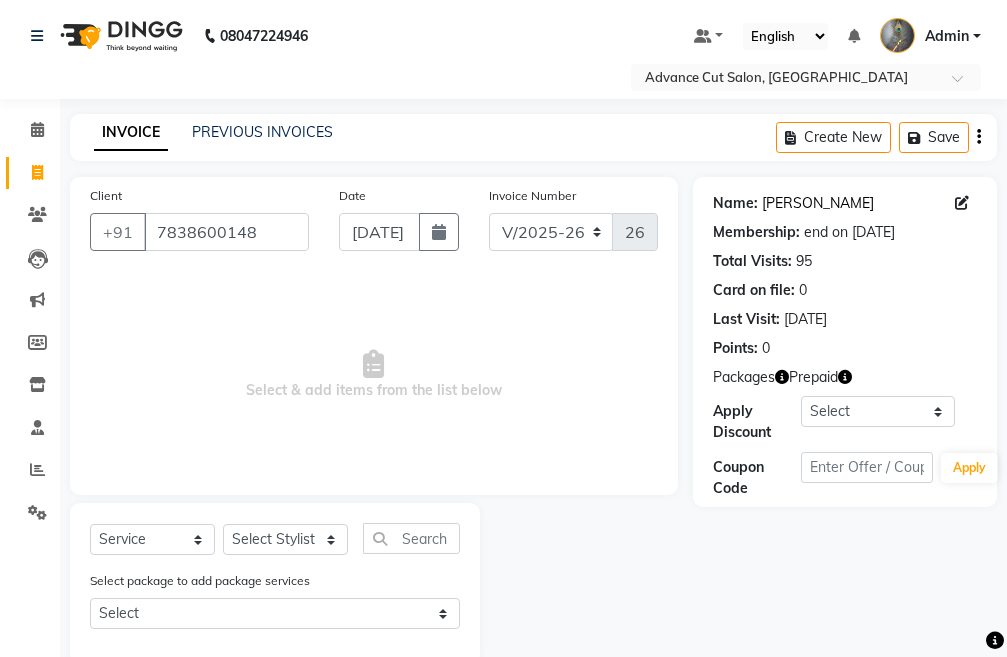 click on "Annu Shrma" 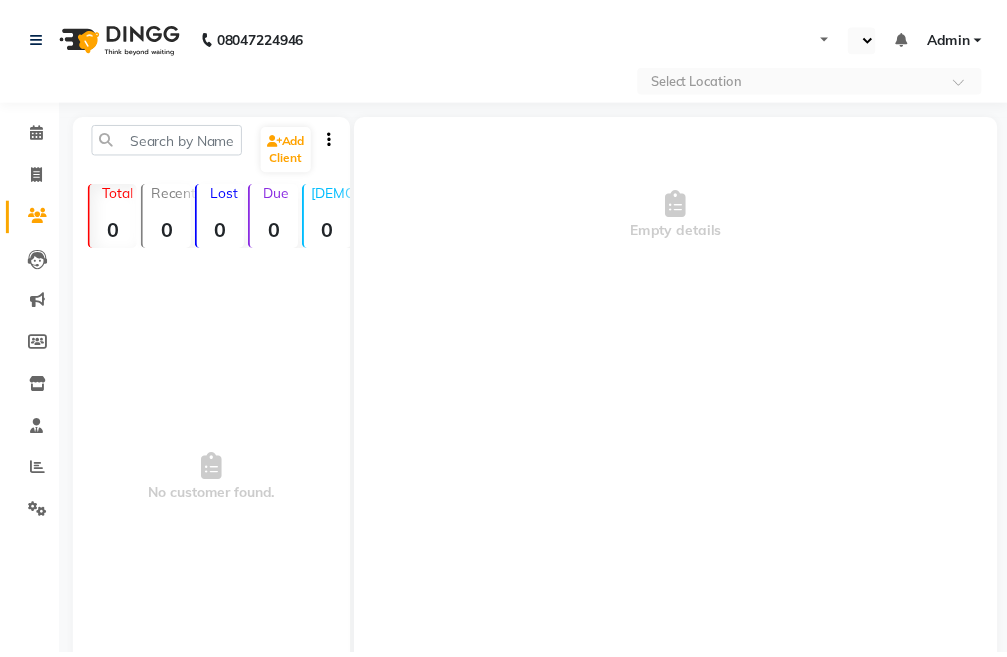 scroll, scrollTop: 0, scrollLeft: 0, axis: both 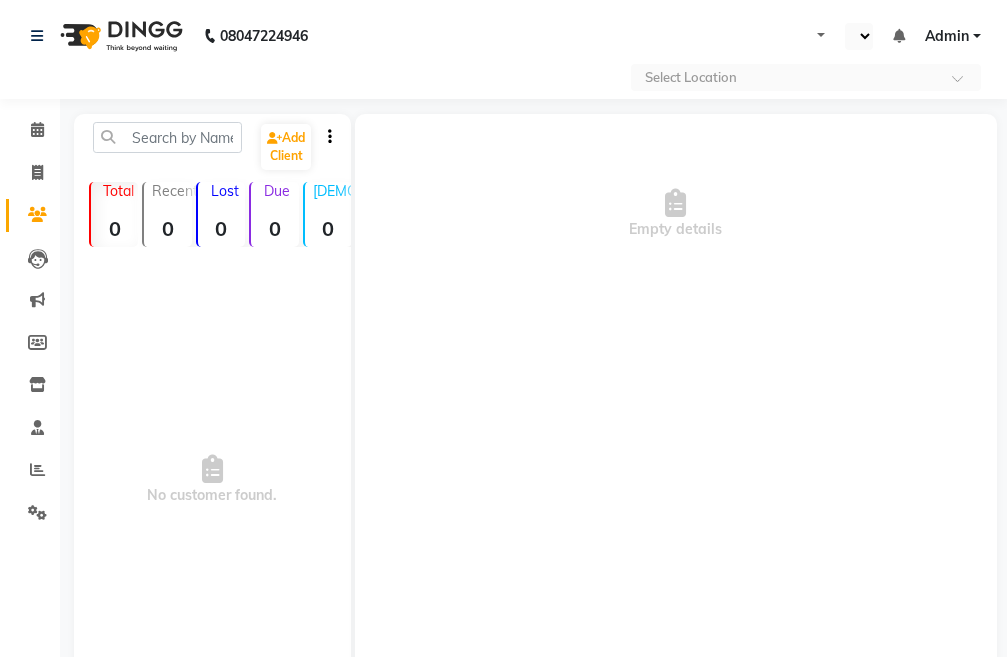 select on "en" 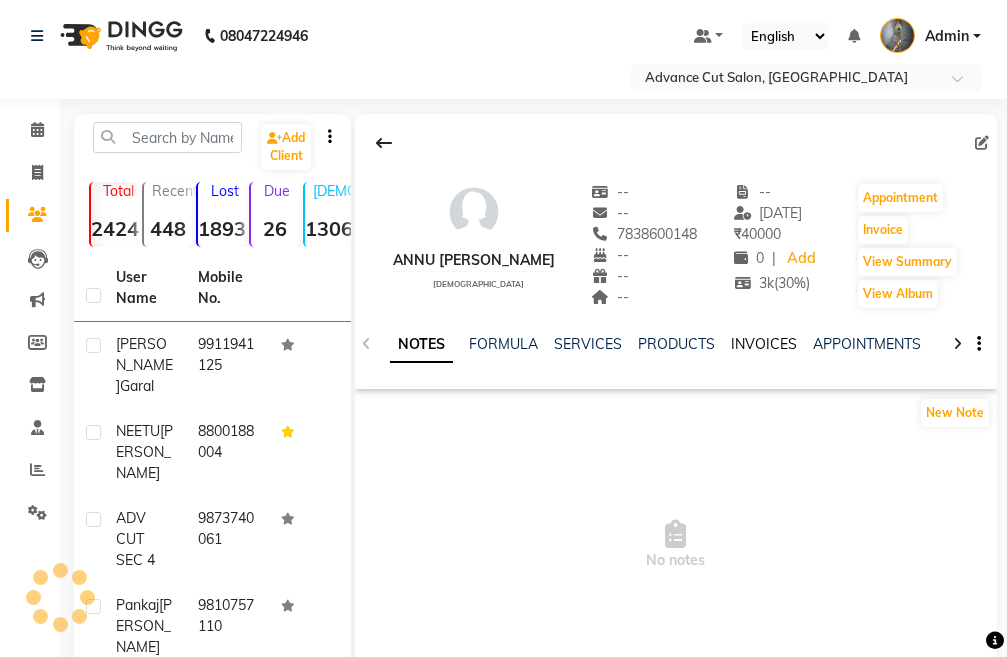 click on "INVOICES" 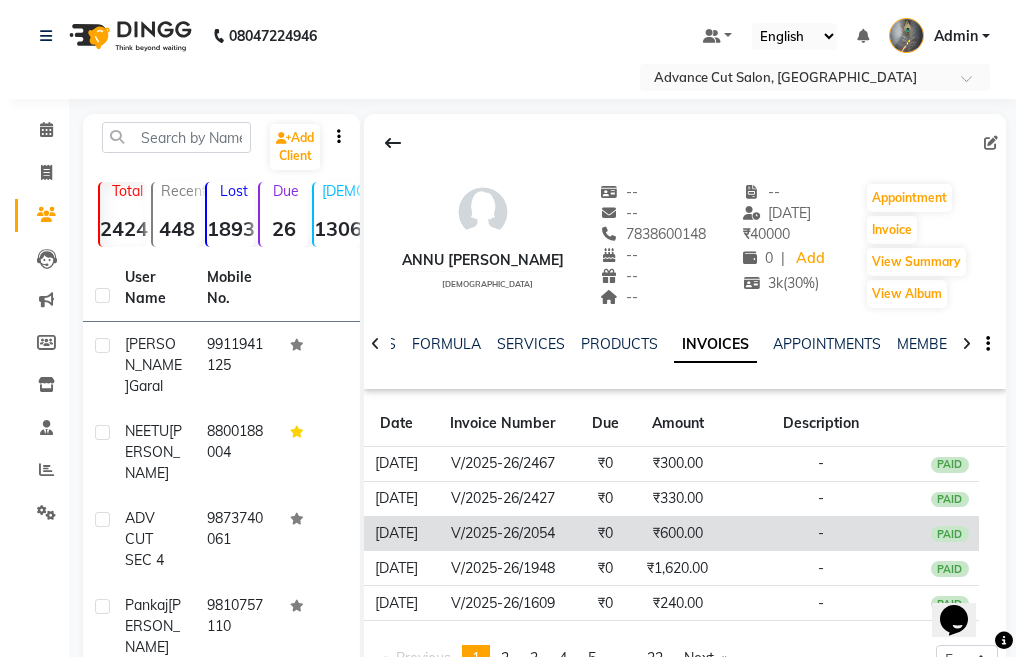 scroll, scrollTop: 0, scrollLeft: 0, axis: both 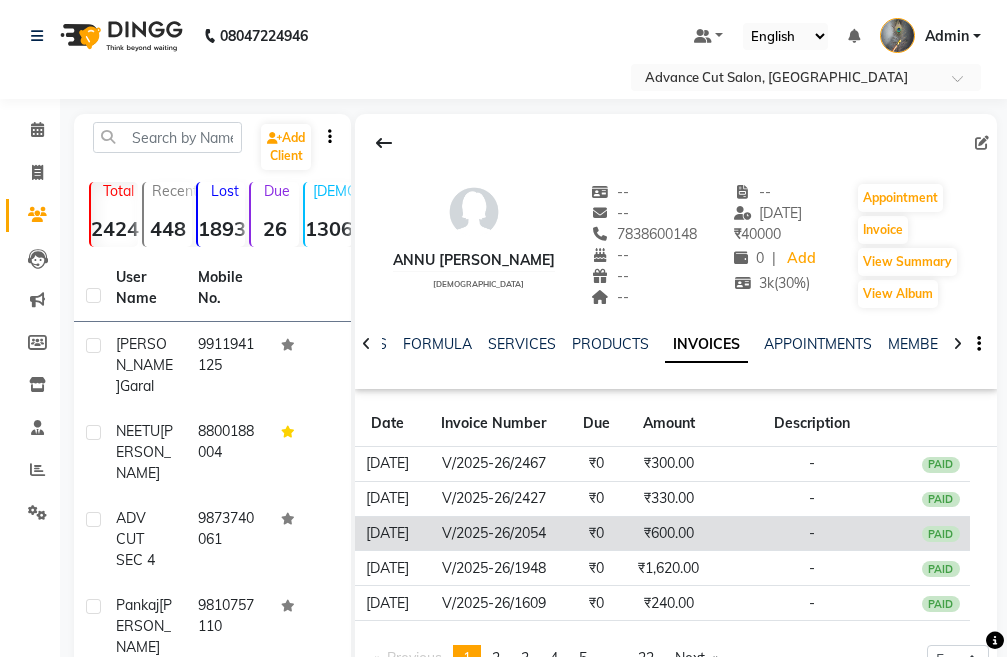 click on "₹0" 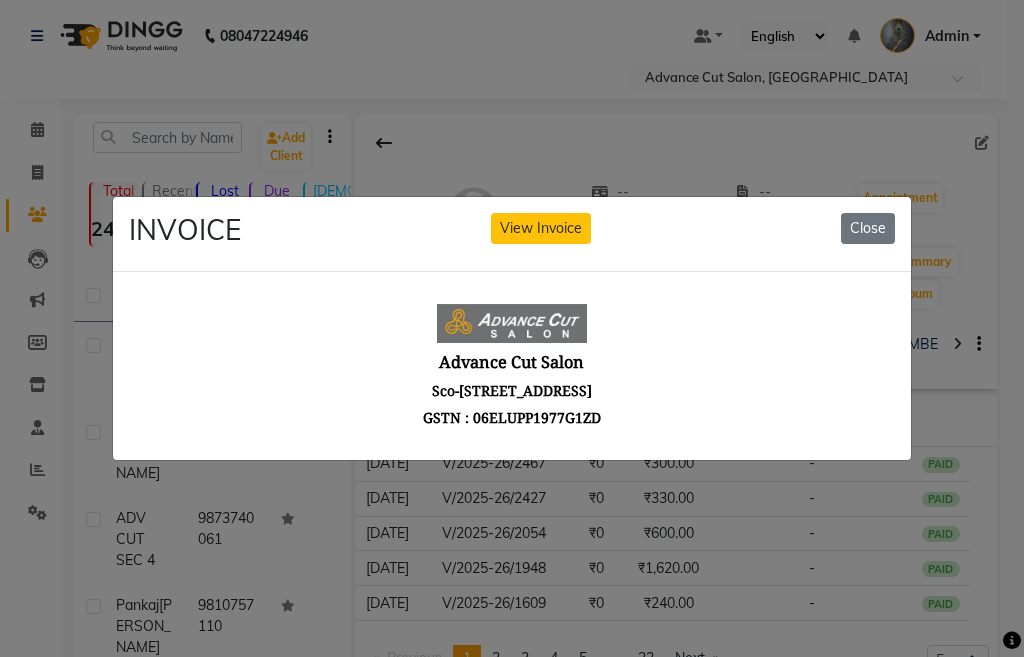 scroll, scrollTop: 16, scrollLeft: 0, axis: vertical 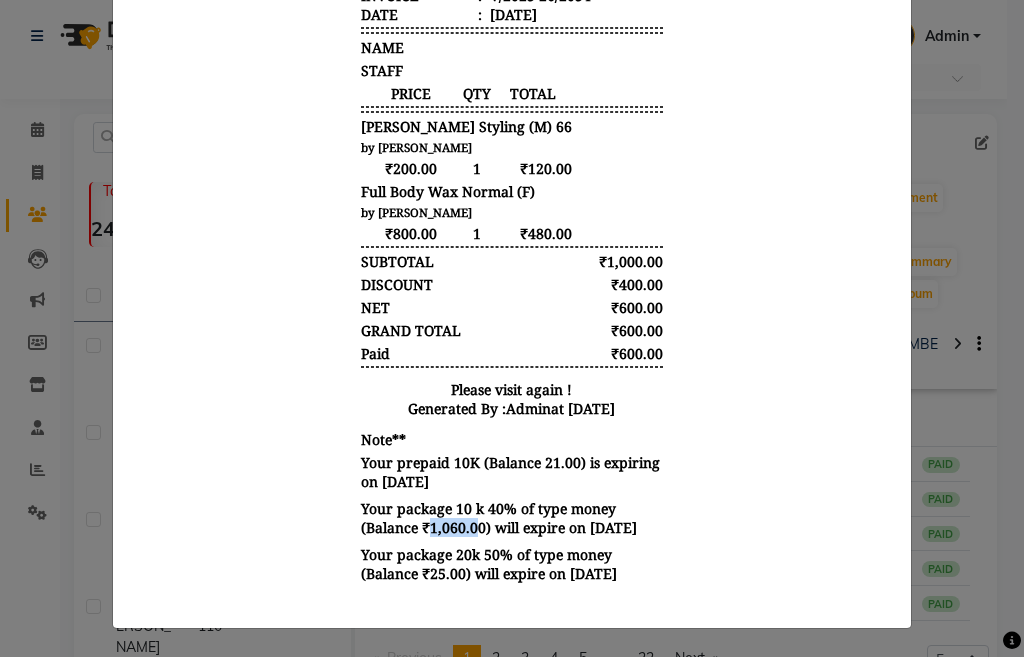 drag, startPoint x: 410, startPoint y: 531, endPoint x: 457, endPoint y: 532, distance: 47.010635 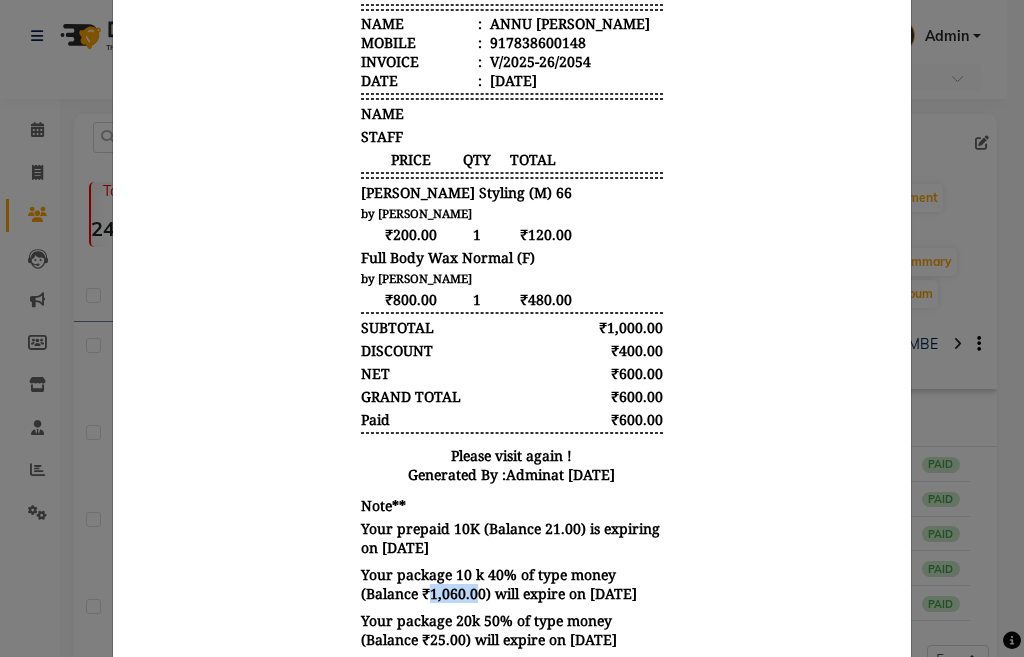 scroll, scrollTop: 407, scrollLeft: 0, axis: vertical 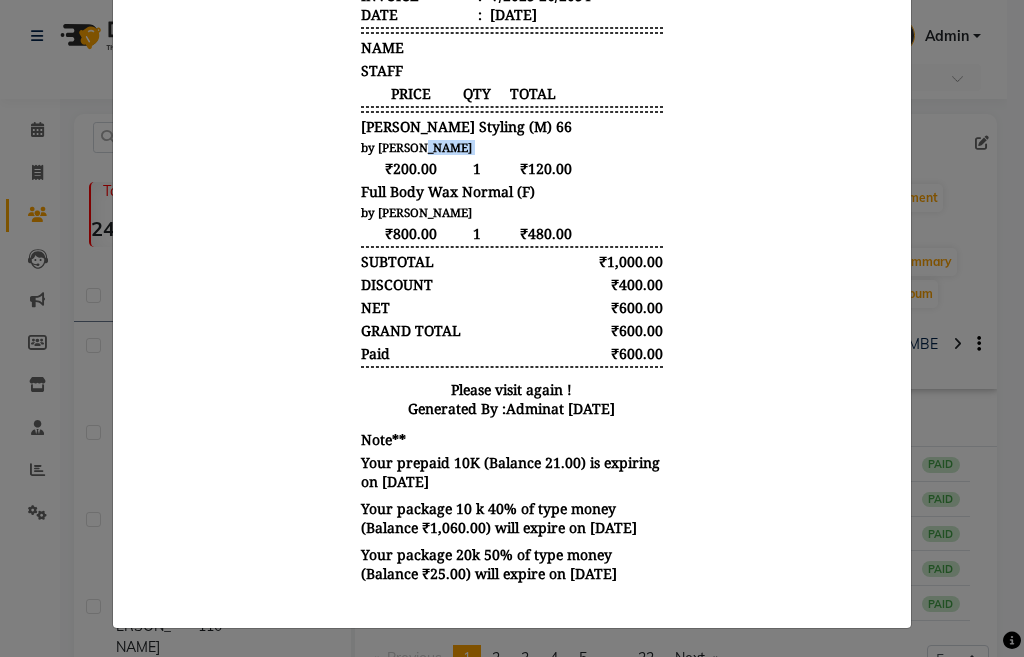 drag, startPoint x: 314, startPoint y: 162, endPoint x: 417, endPoint y: 150, distance: 103.69667 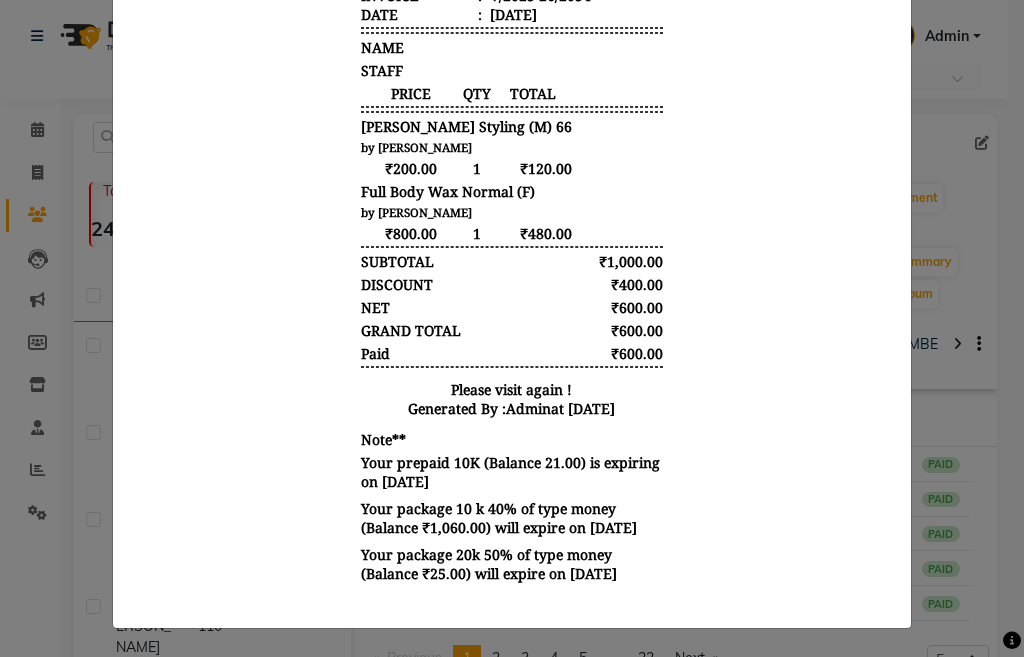 drag, startPoint x: 422, startPoint y: 149, endPoint x: 508, endPoint y: 152, distance: 86.05231 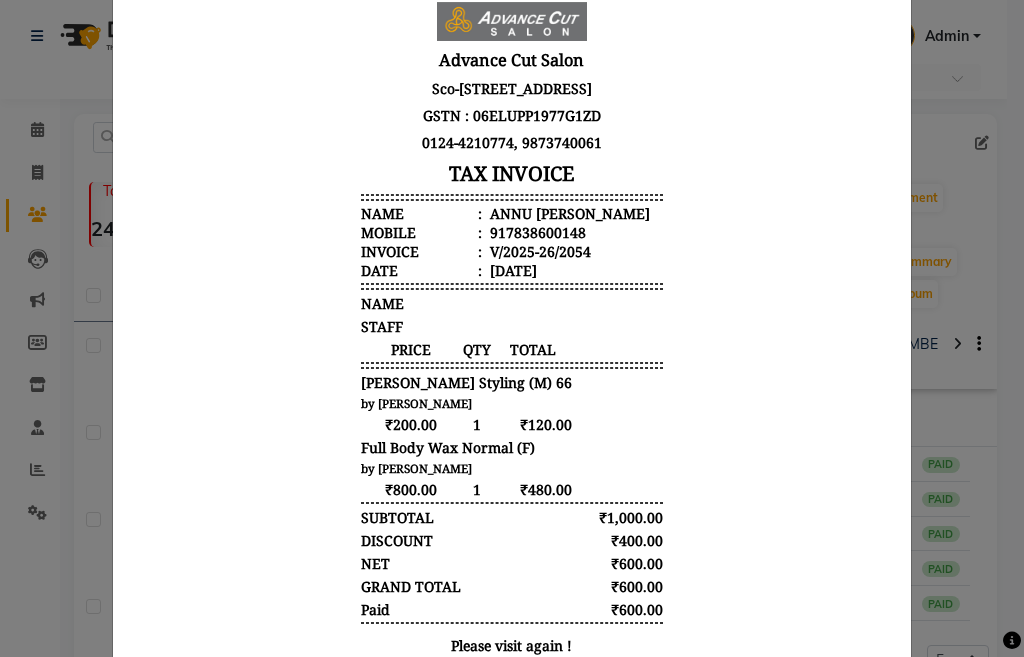 scroll, scrollTop: 0, scrollLeft: 0, axis: both 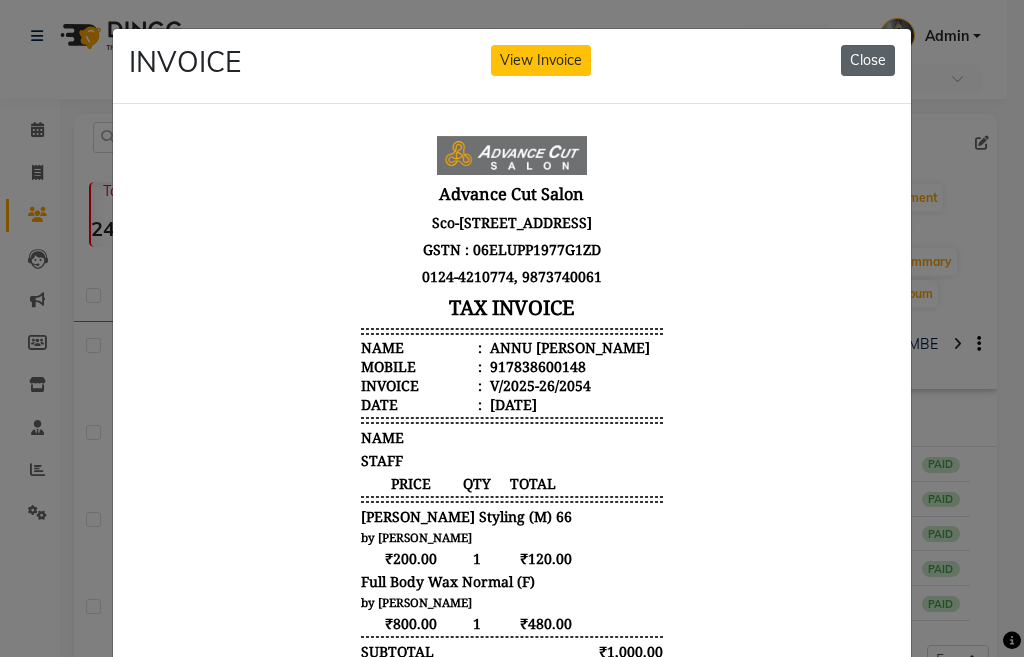 click on "Close" 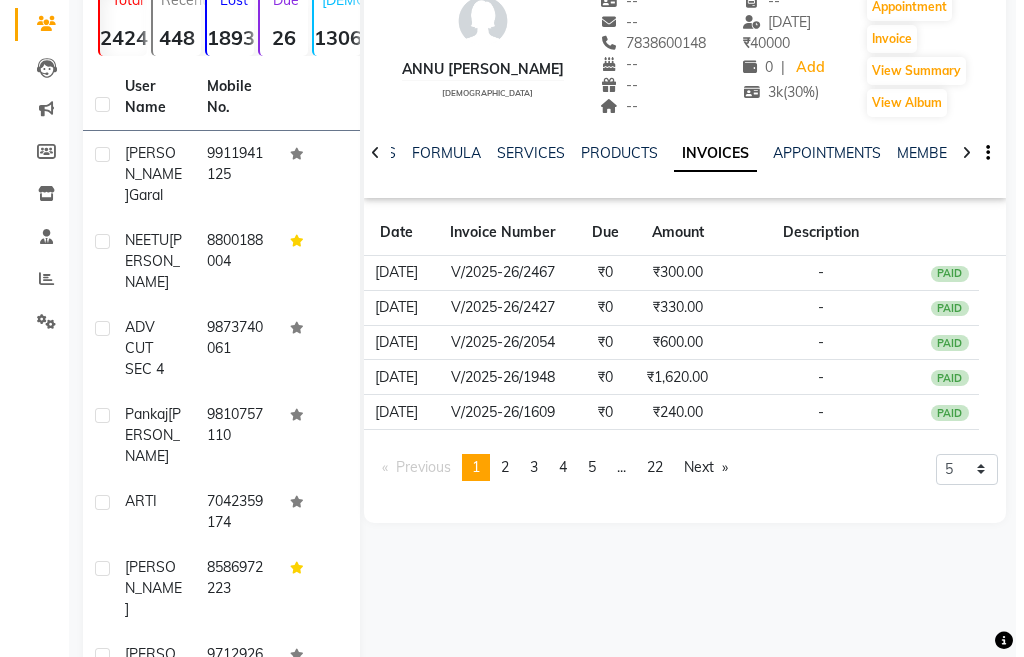 scroll, scrollTop: 200, scrollLeft: 0, axis: vertical 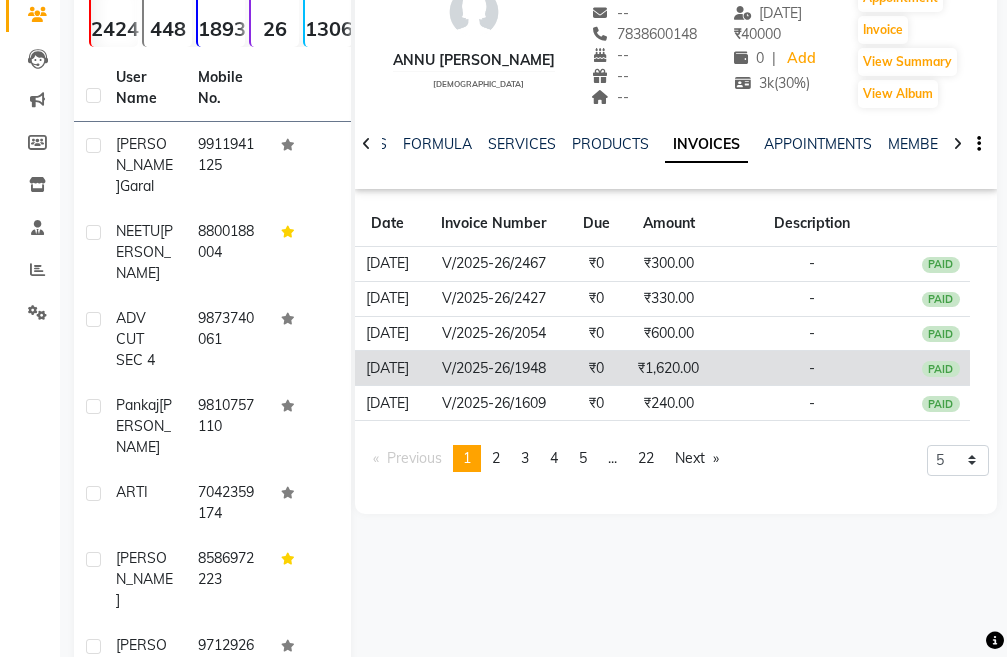 click on "₹0" 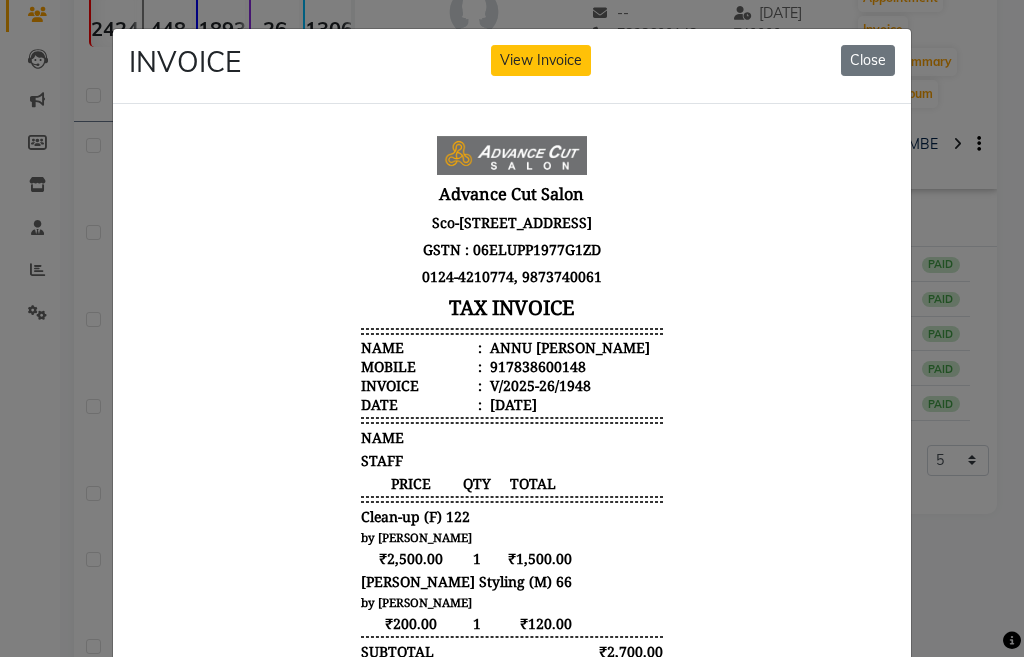 scroll, scrollTop: 16, scrollLeft: 0, axis: vertical 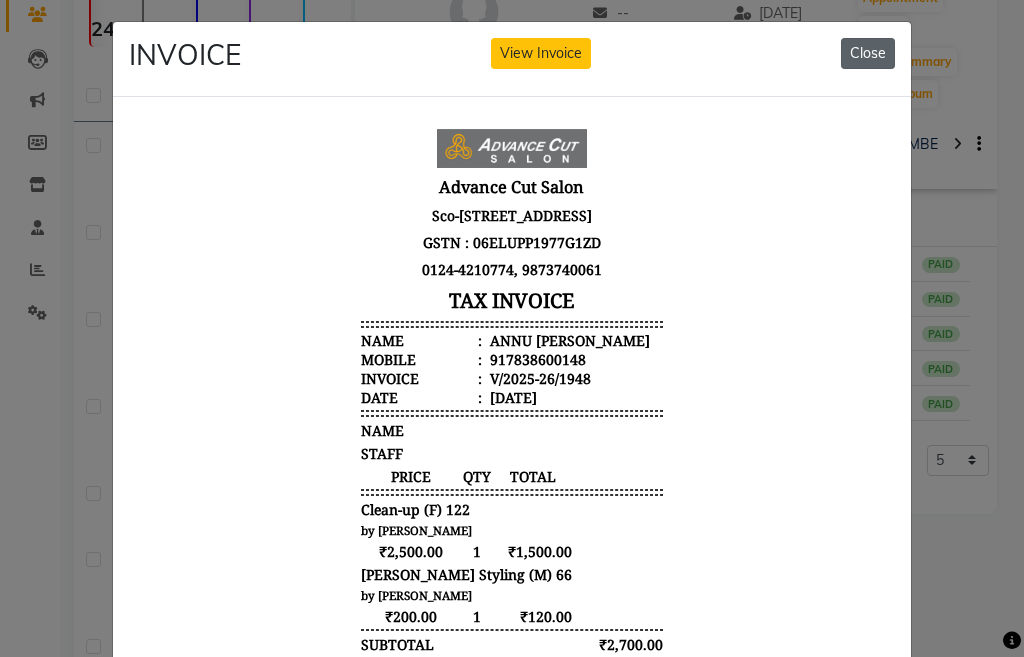 click on "Close" 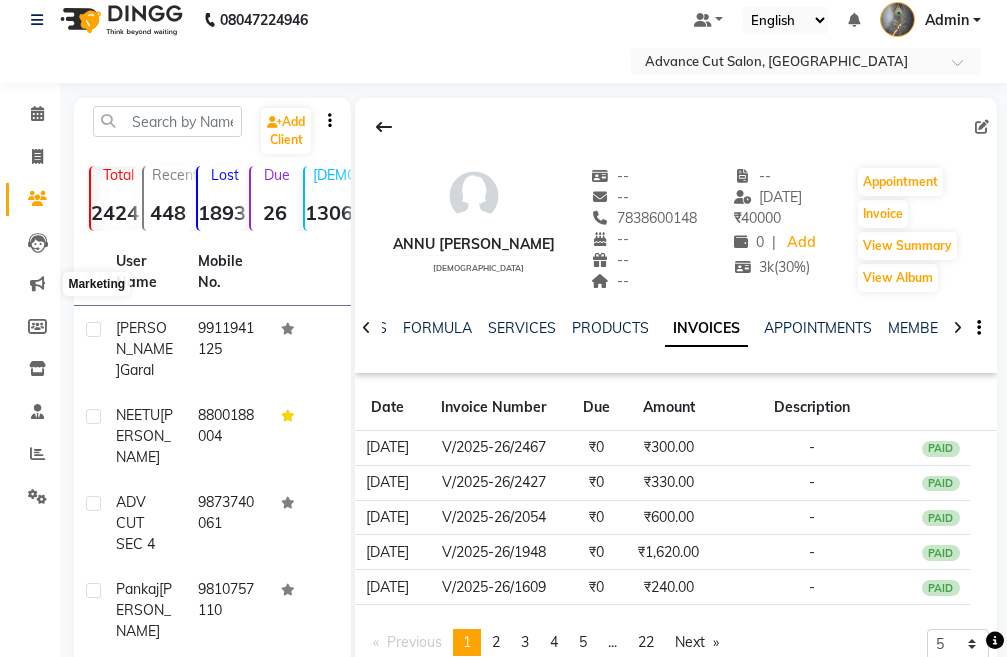 scroll, scrollTop: 0, scrollLeft: 0, axis: both 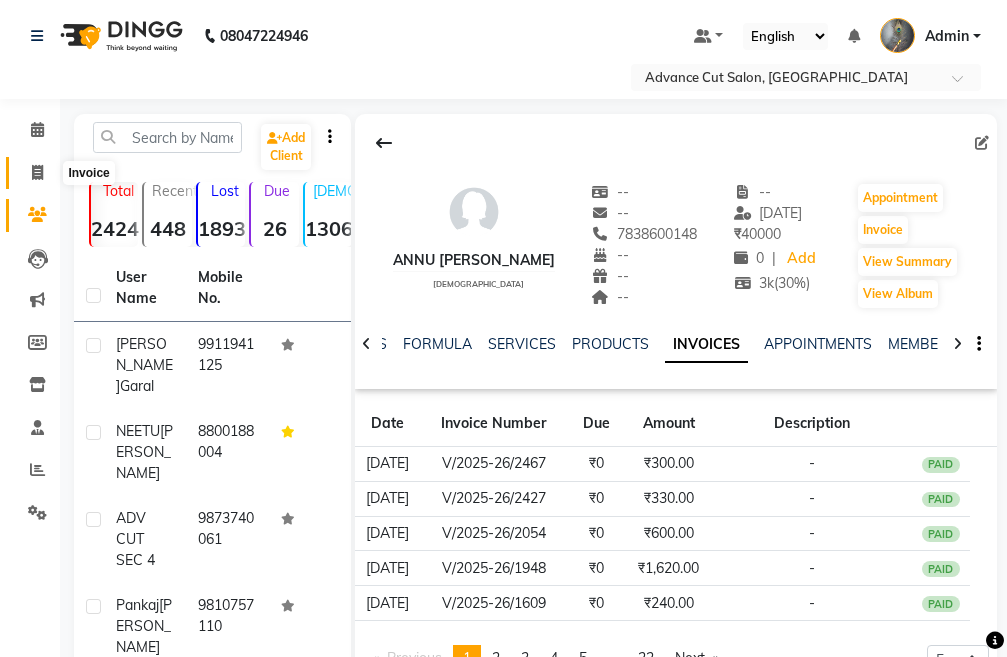 click 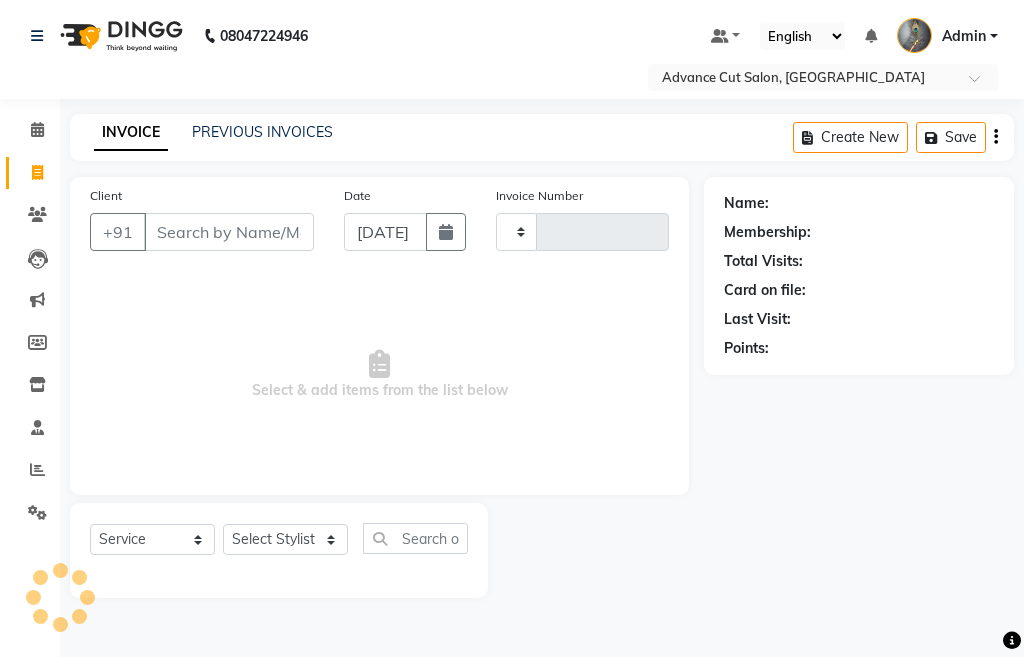 type on "2607" 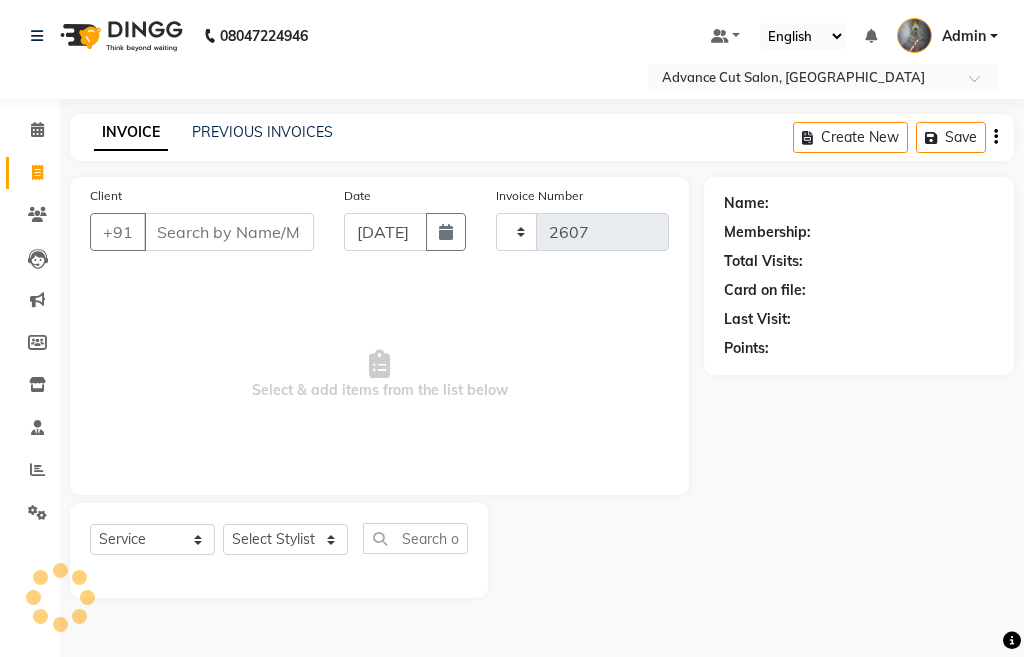 select on "4939" 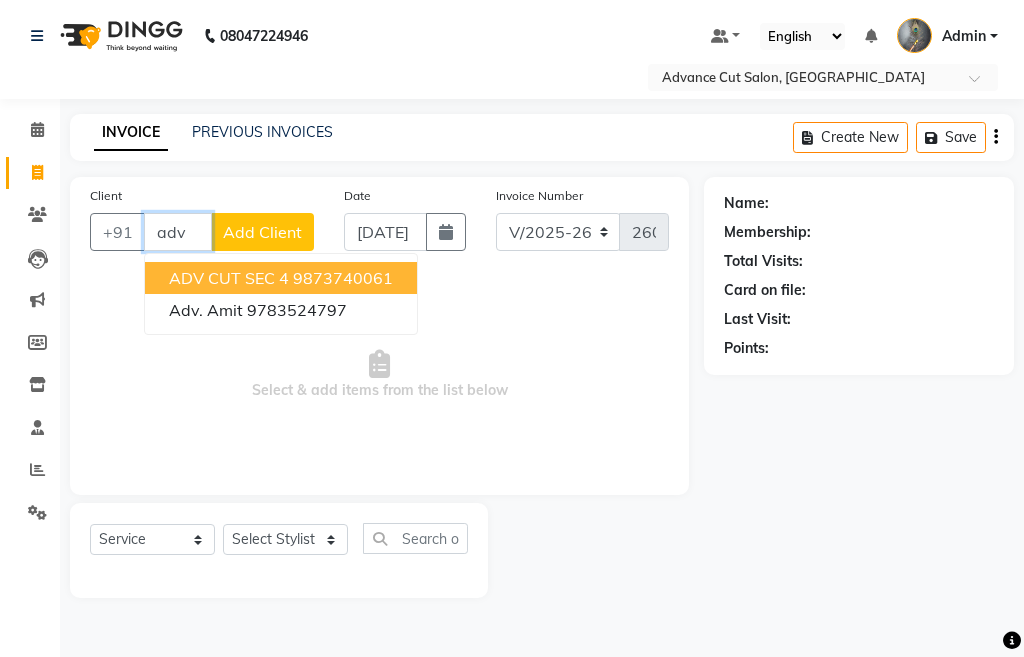 click on "ADV CUT SEC 4" at bounding box center (229, 278) 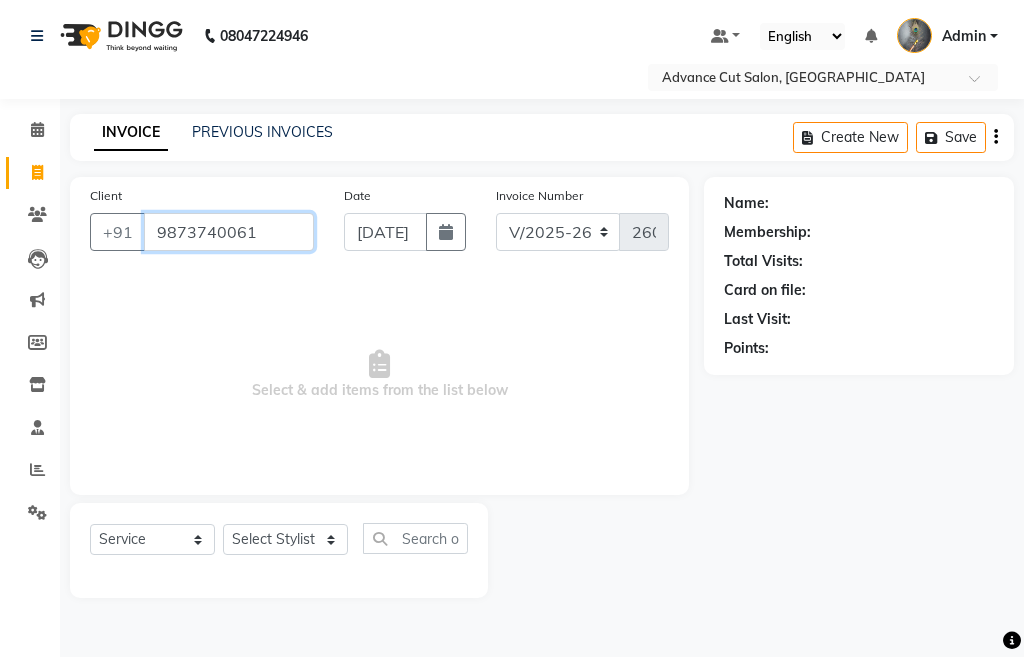 type on "9873740061" 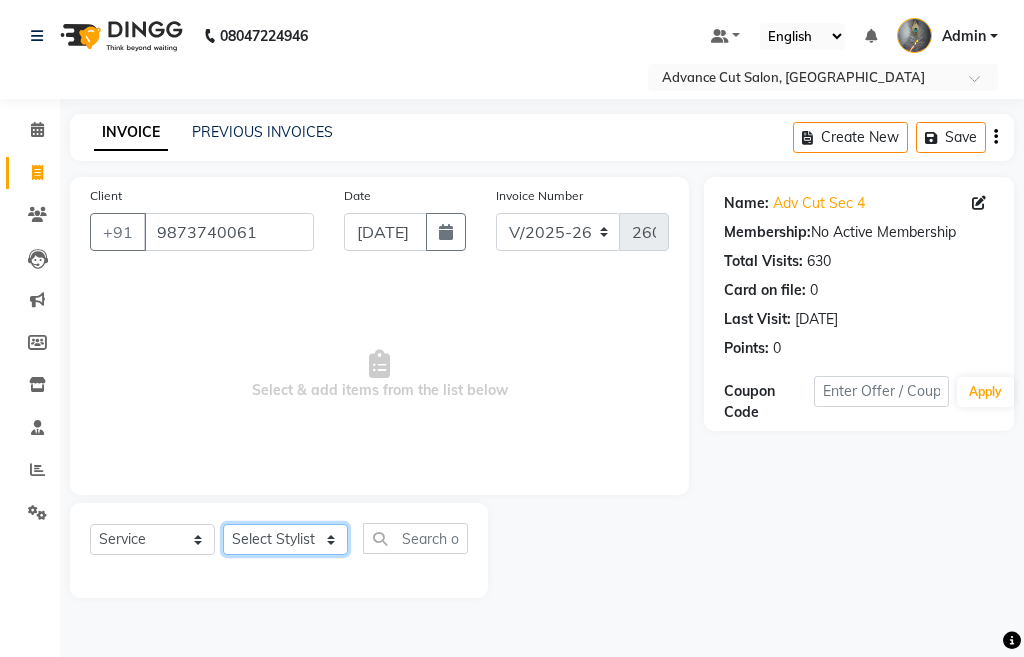 click on "Select Stylist Admin chahit COUNTOR [PERSON_NAME] mamta [PERSON_NAME] navi [PERSON_NAME] [PERSON_NAME] [PERSON_NAME] sunny tip" 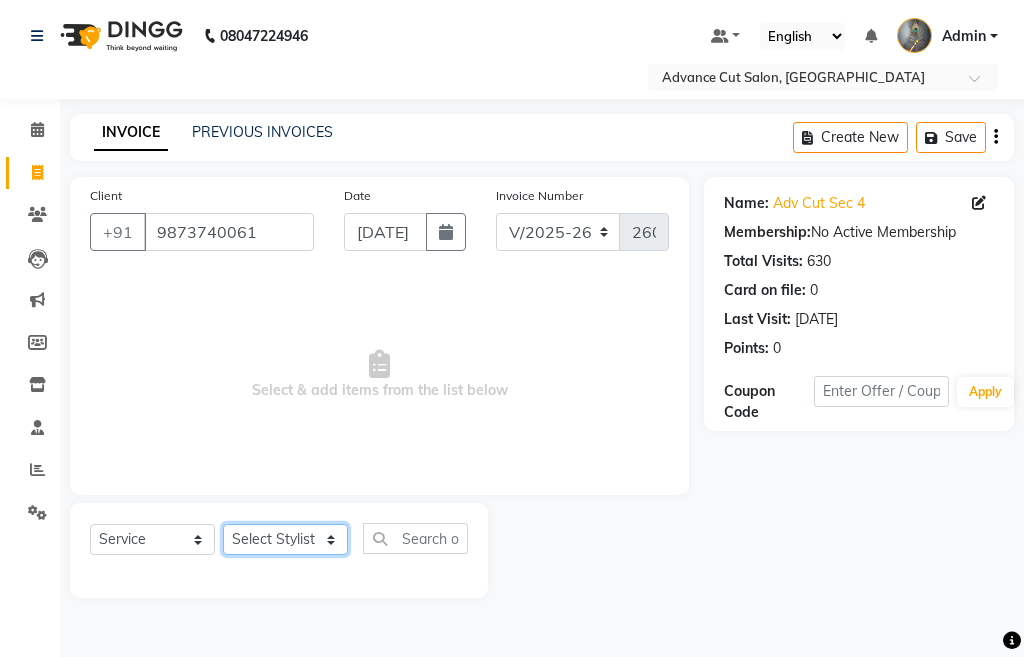 select on "61779" 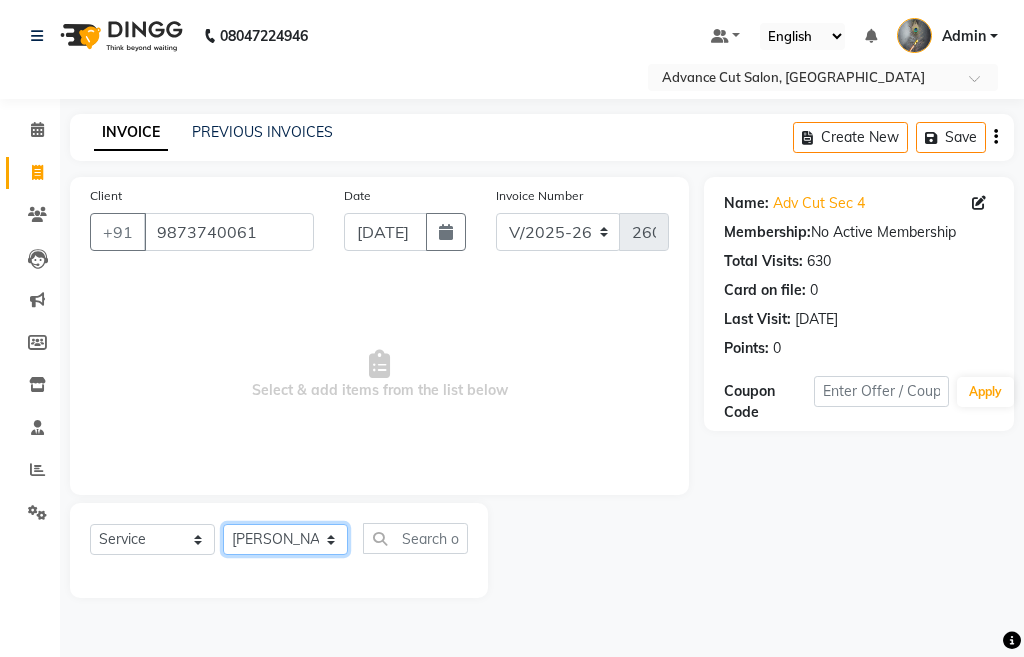 click on "Select Stylist Admin chahit COUNTOR [PERSON_NAME] mamta [PERSON_NAME] navi [PERSON_NAME] [PERSON_NAME] [PERSON_NAME] sunny tip" 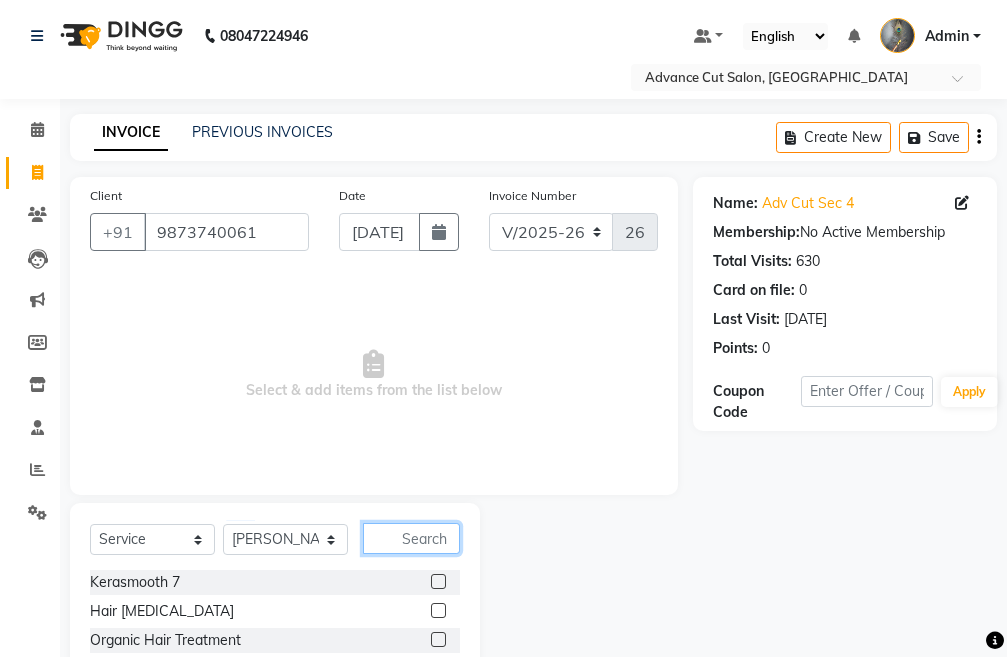 click 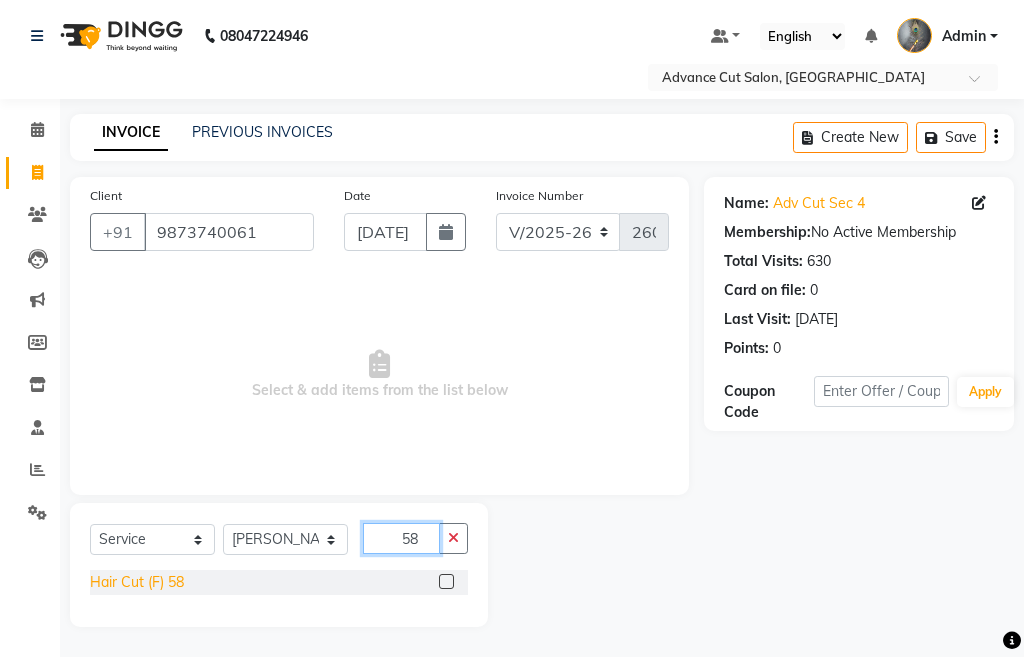 type on "58" 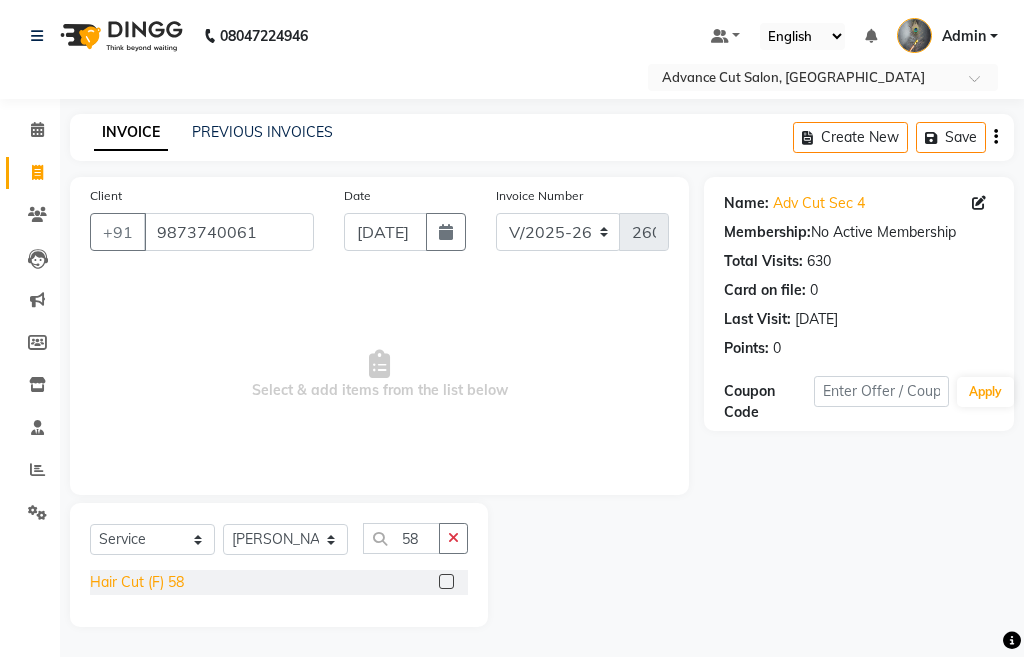 click on "Hair Cut (F) 58" 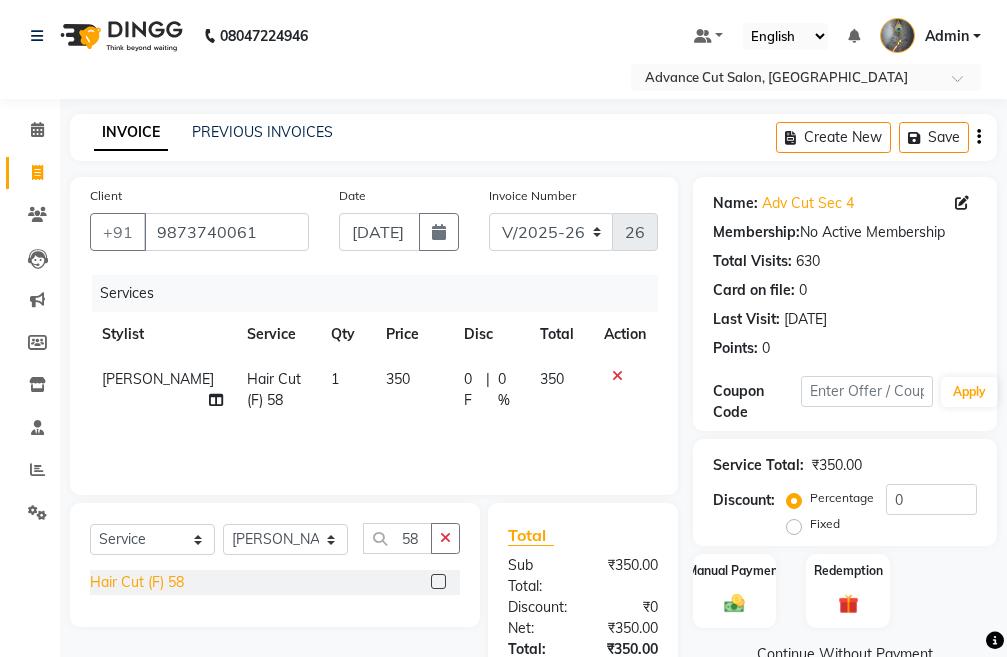 click on "Hair Cut (F) 58" 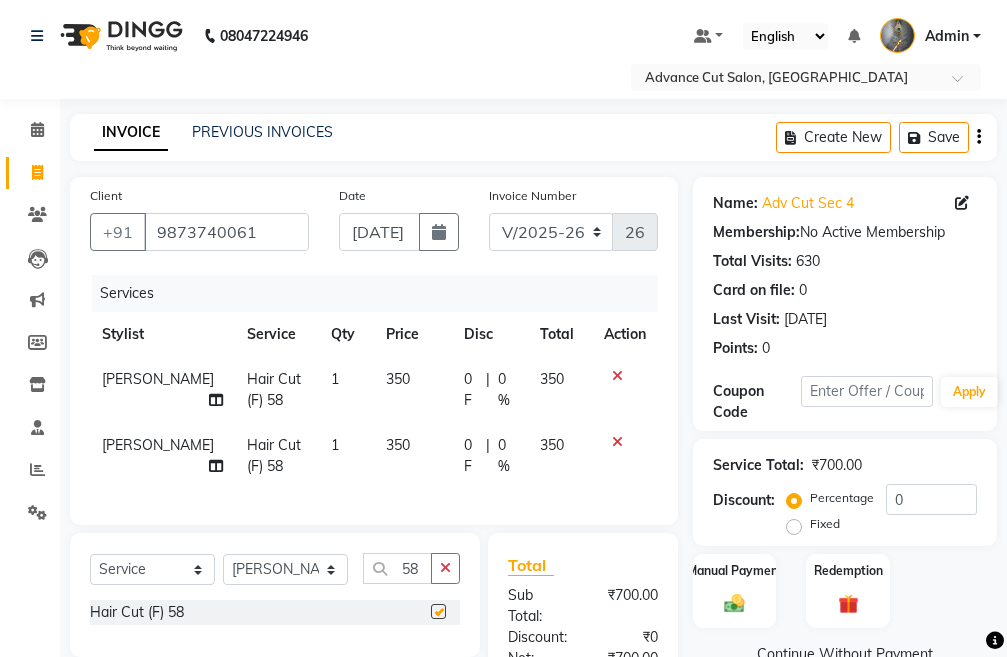 checkbox on "false" 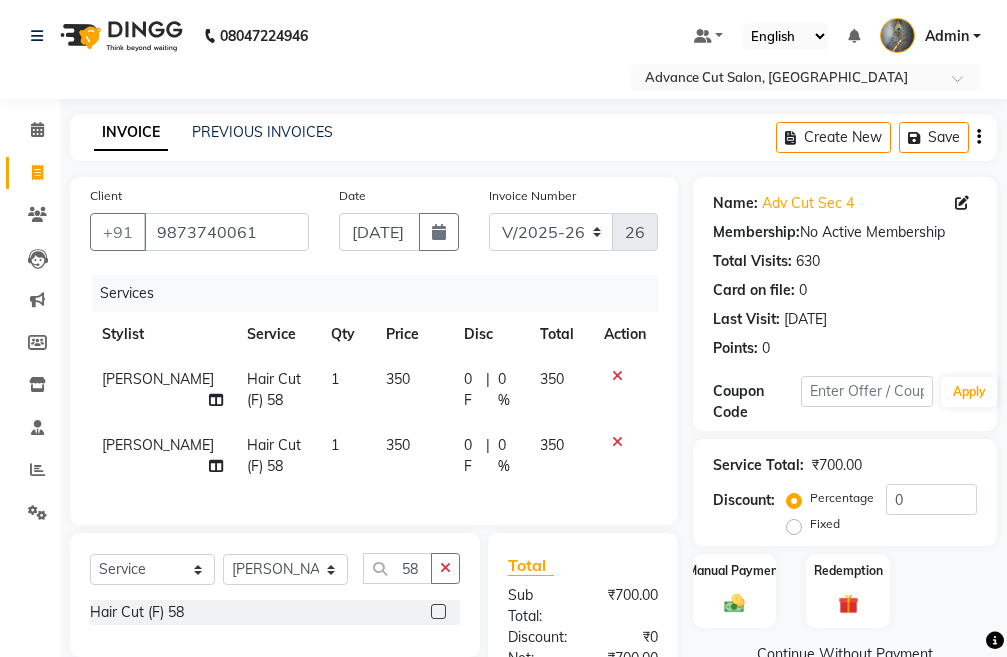 click on "[PERSON_NAME]" 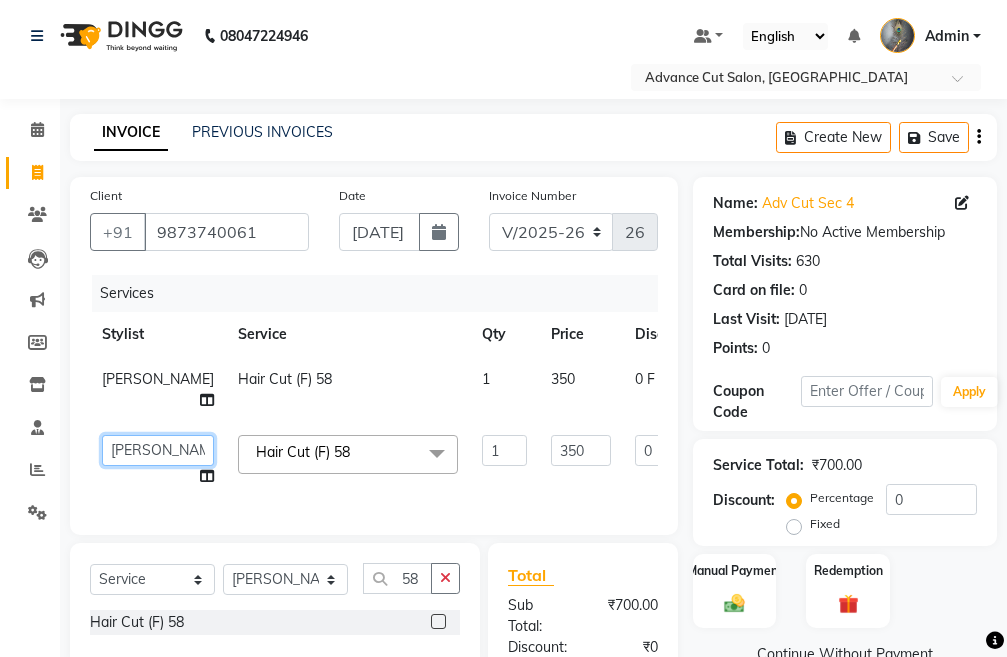click on "Admin   chahit   COUNTOR   [PERSON_NAME]   mamta   [PERSON_NAME]   navi   [PERSON_NAME]   [PERSON_NAME]   [PERSON_NAME]   sunny   tip" 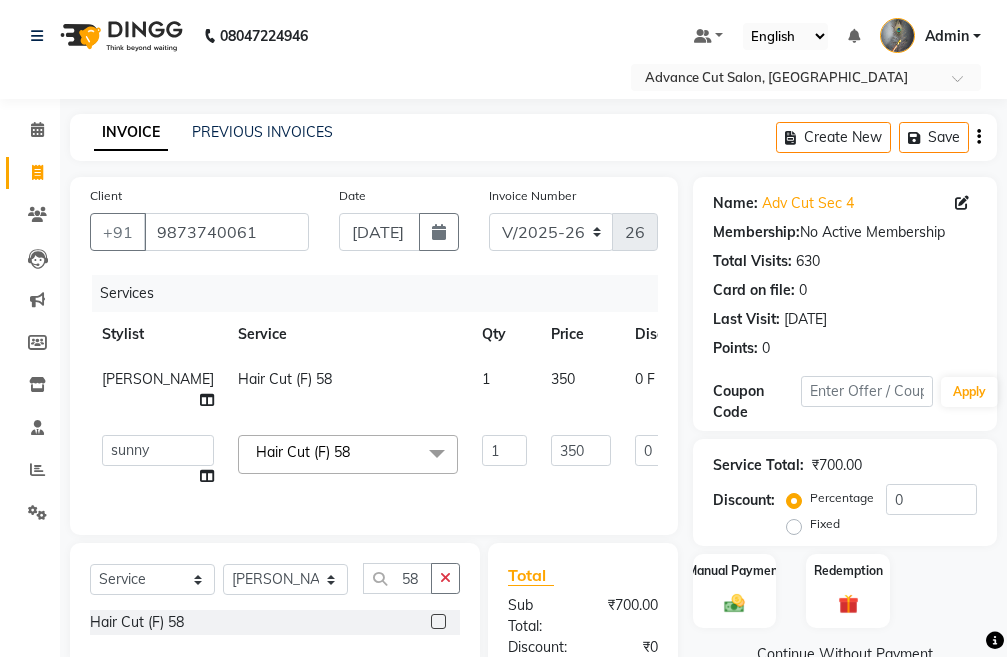 select on "58461" 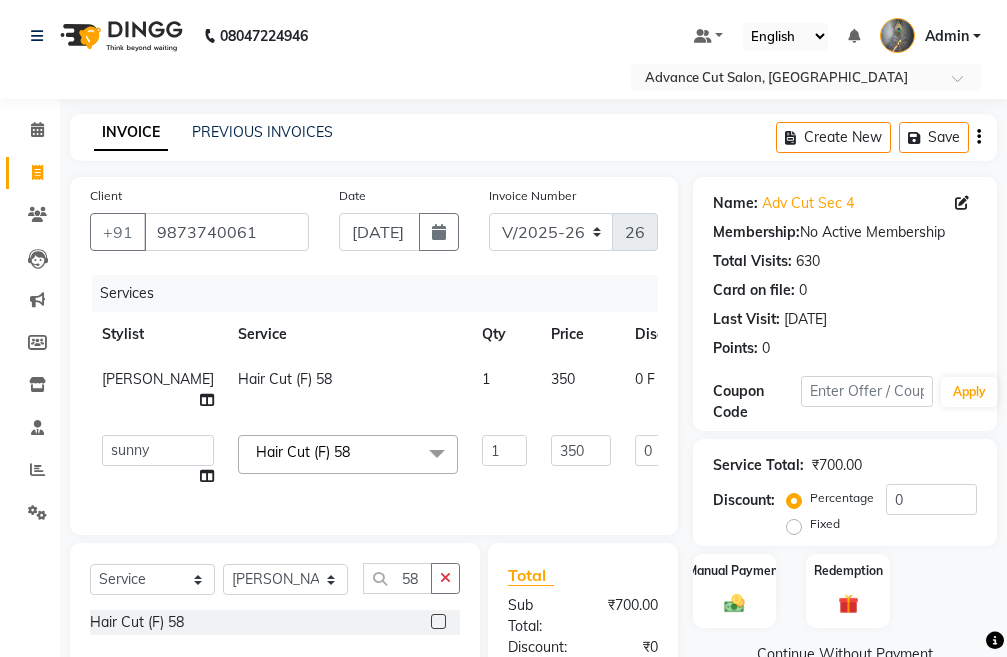 scroll, scrollTop: 251, scrollLeft: 0, axis: vertical 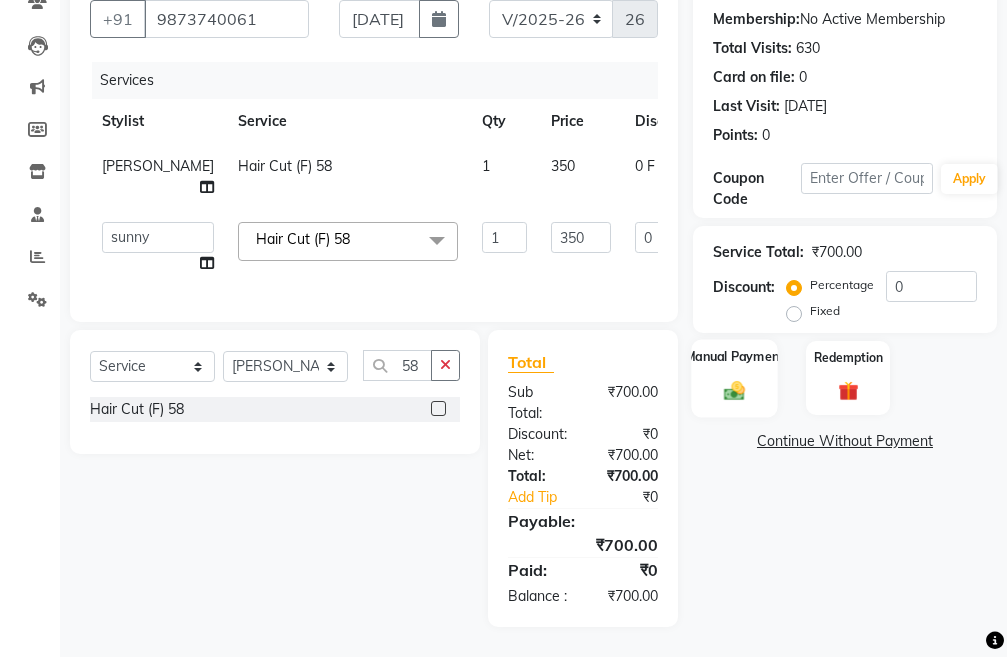 click on "Manual Payment" 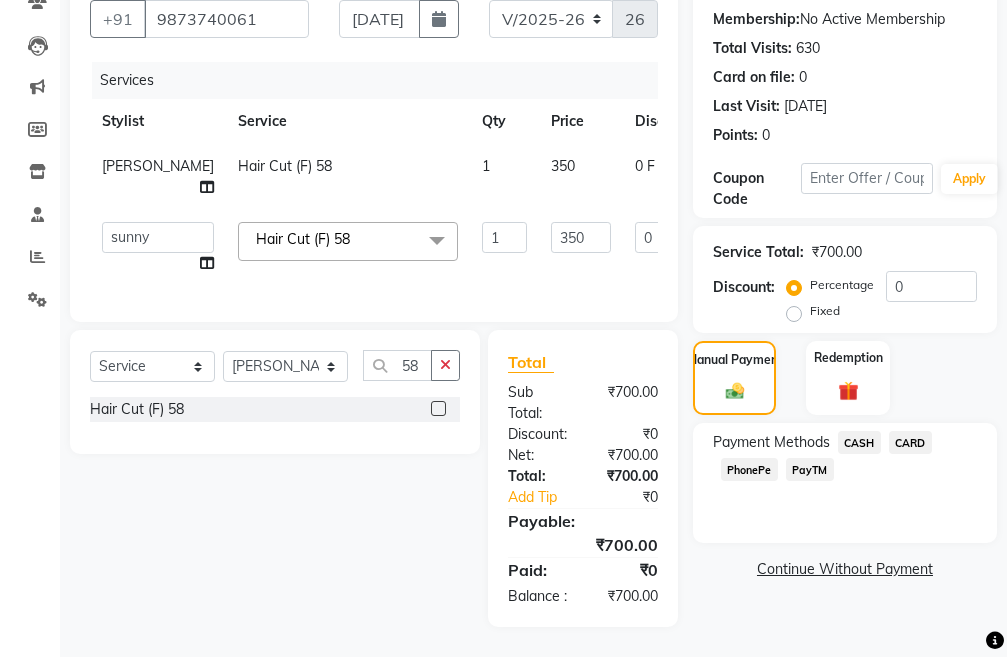 click on "PayTM" 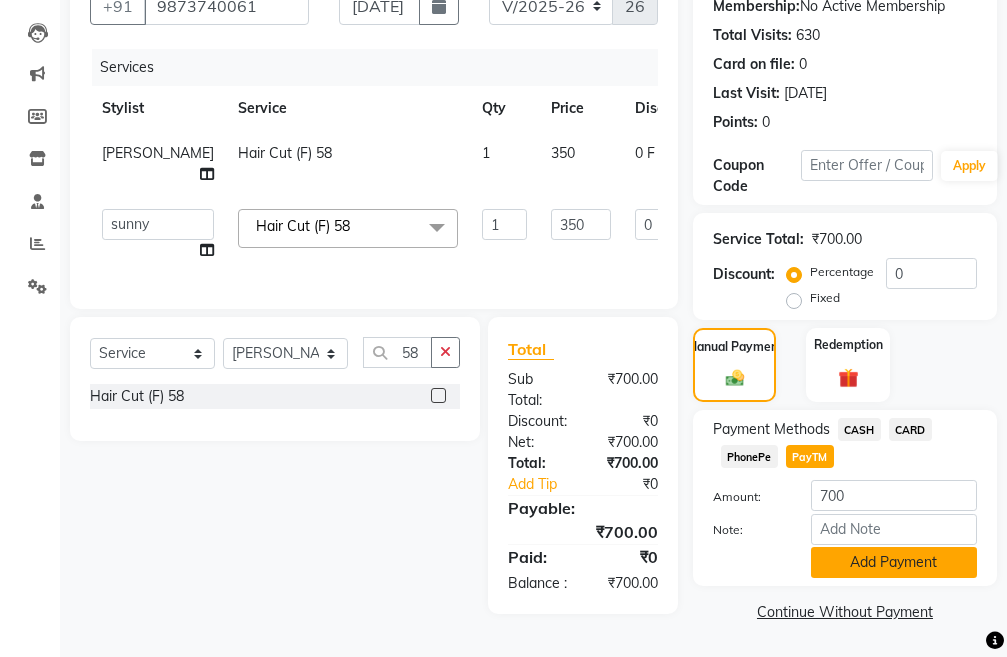 click on "Add Payment" 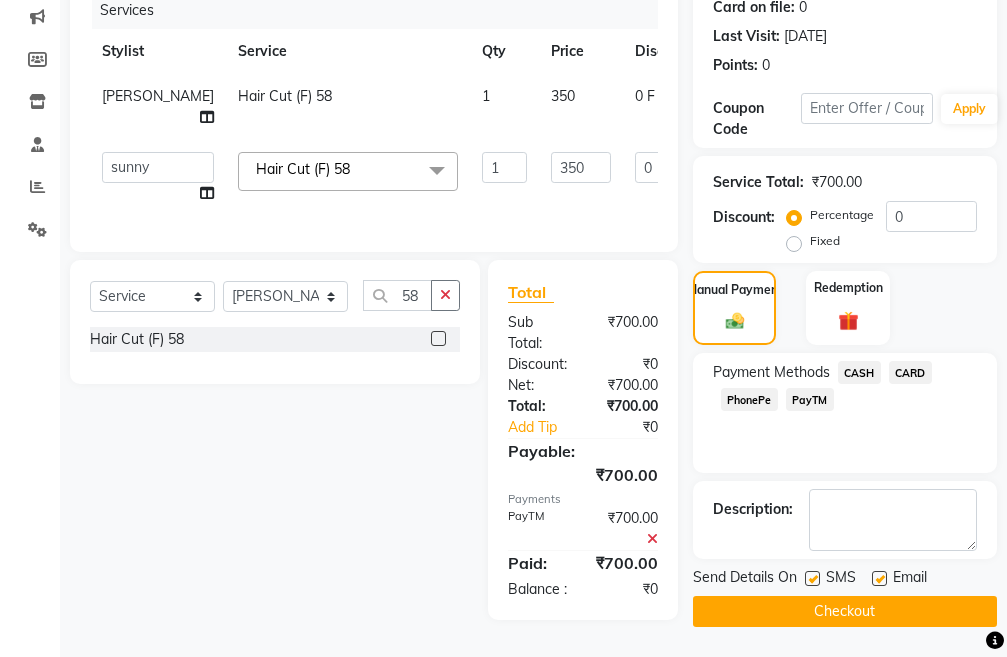scroll, scrollTop: 314, scrollLeft: 0, axis: vertical 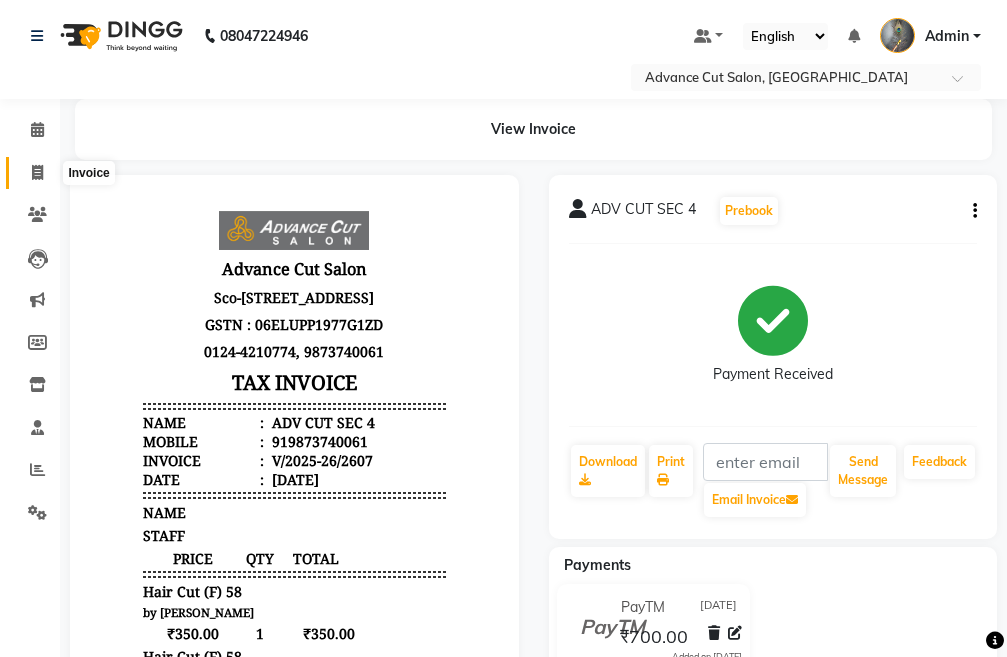 click 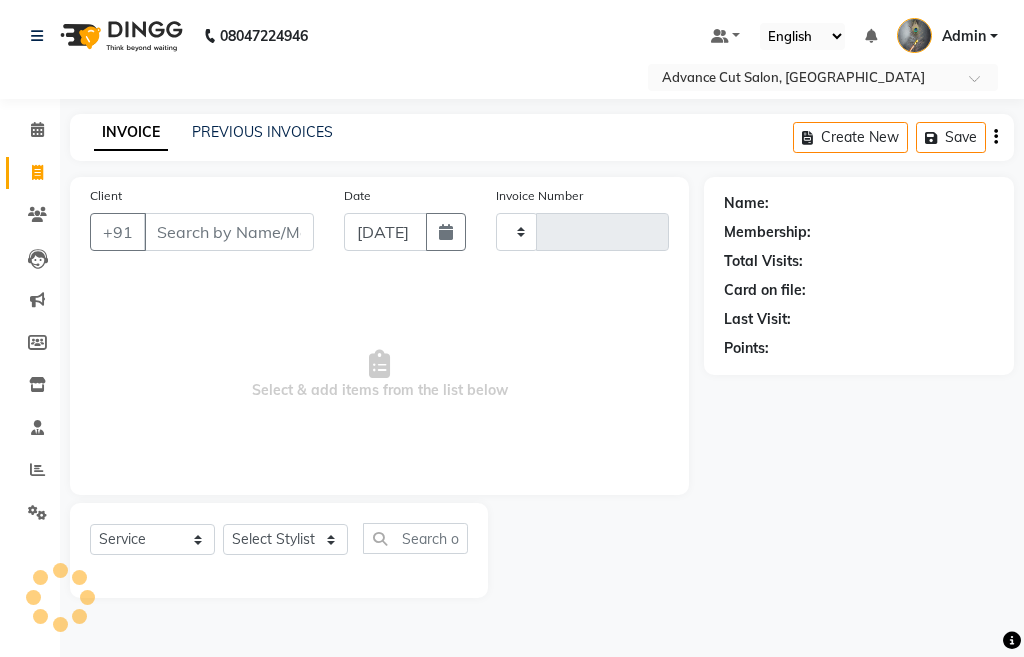 type on "2608" 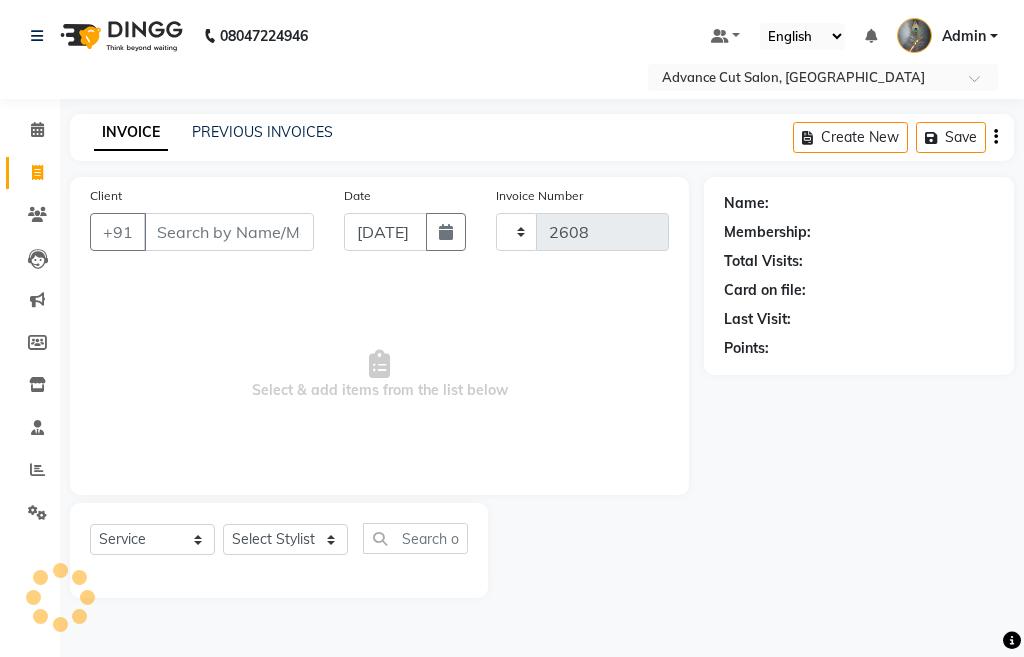 select on "4939" 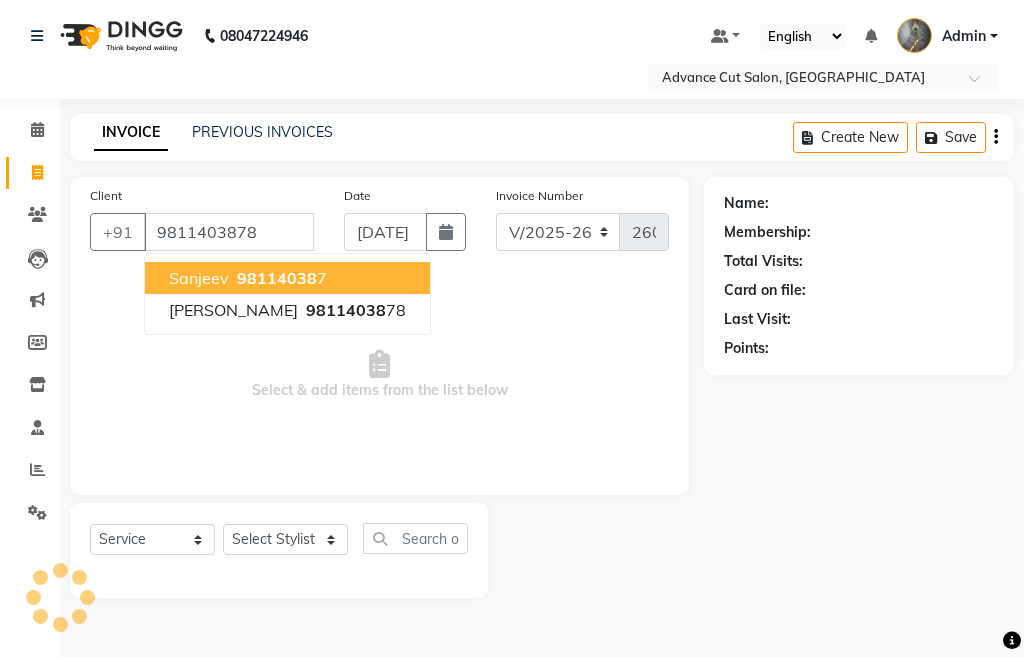 type on "9811403878" 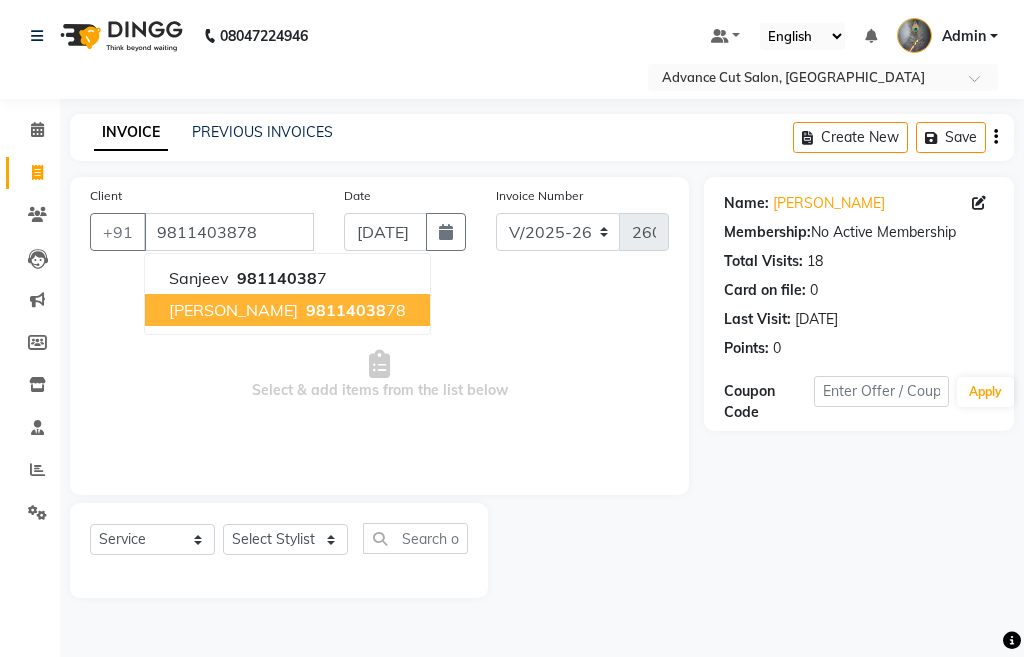 click on "98114038" at bounding box center [346, 310] 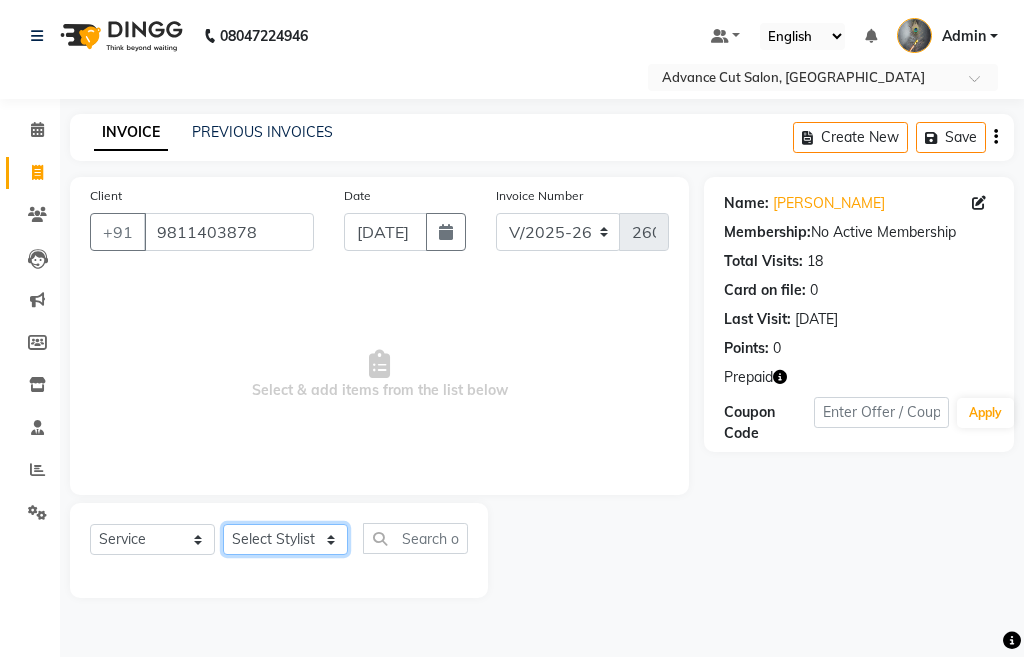 click on "Select Stylist Admin chahit COUNTOR [PERSON_NAME] mamta [PERSON_NAME] navi [PERSON_NAME] [PERSON_NAME] [PERSON_NAME] sunny tip" 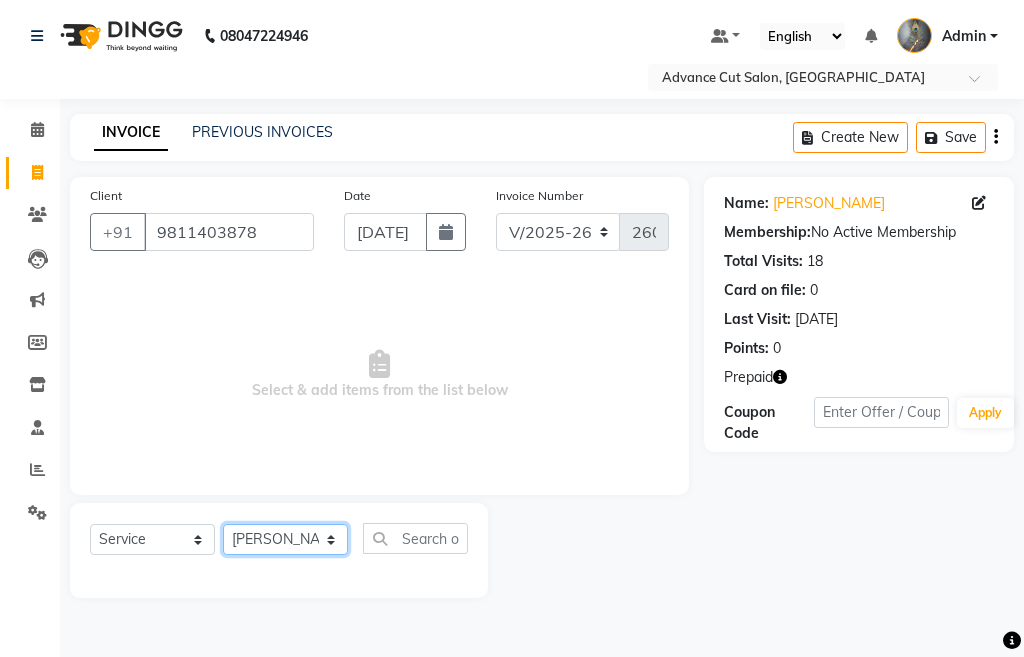 click on "Select Stylist Admin chahit COUNTOR [PERSON_NAME] mamta [PERSON_NAME] navi [PERSON_NAME] [PERSON_NAME] [PERSON_NAME] sunny tip" 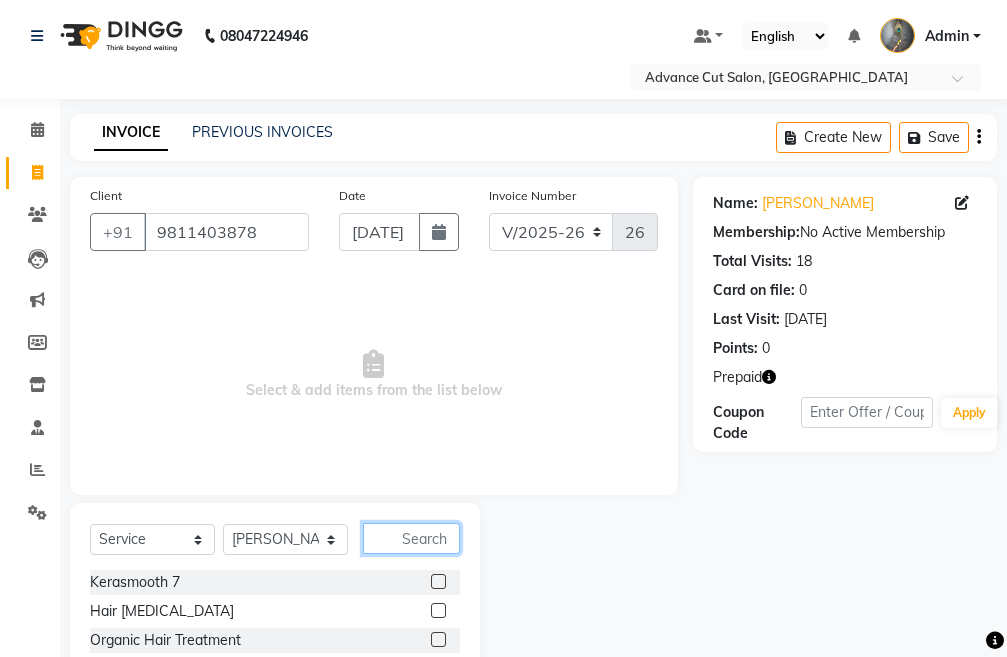 click 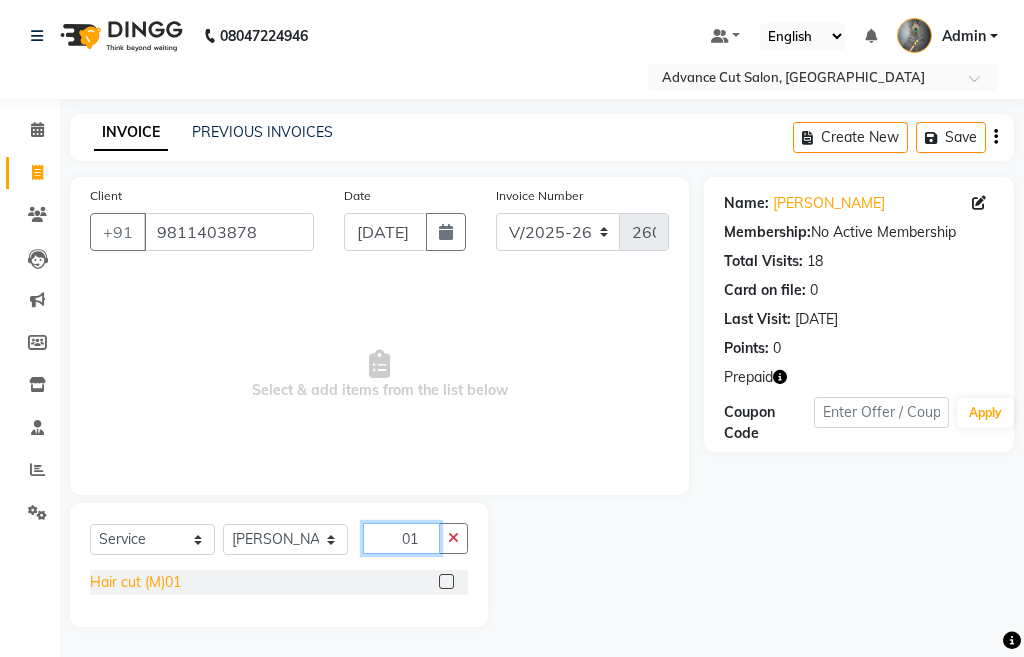type on "01" 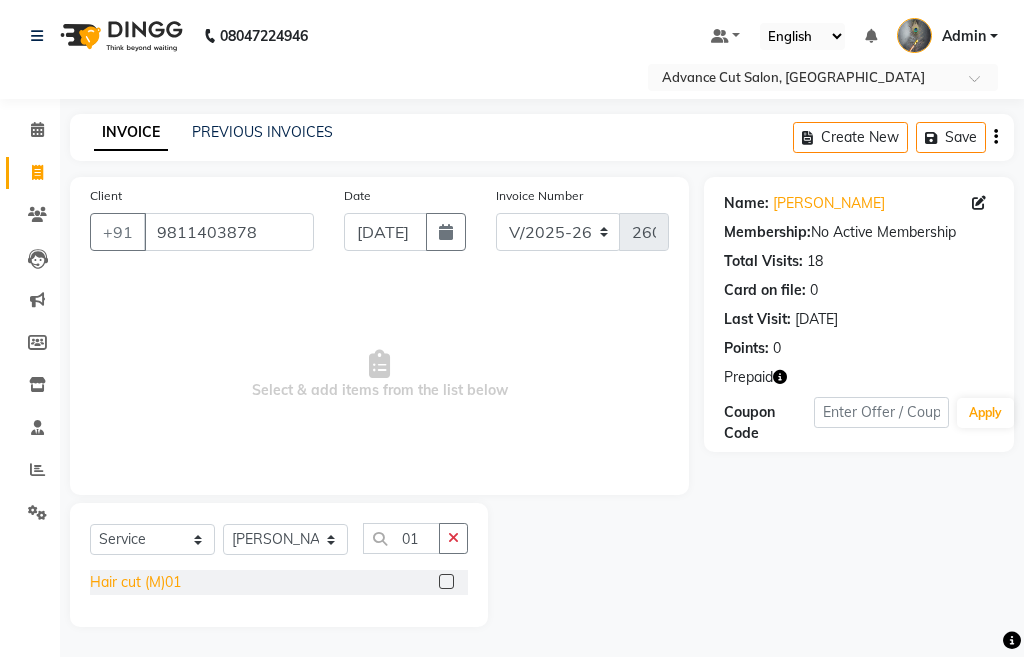 click on "Hair cut (M)01" 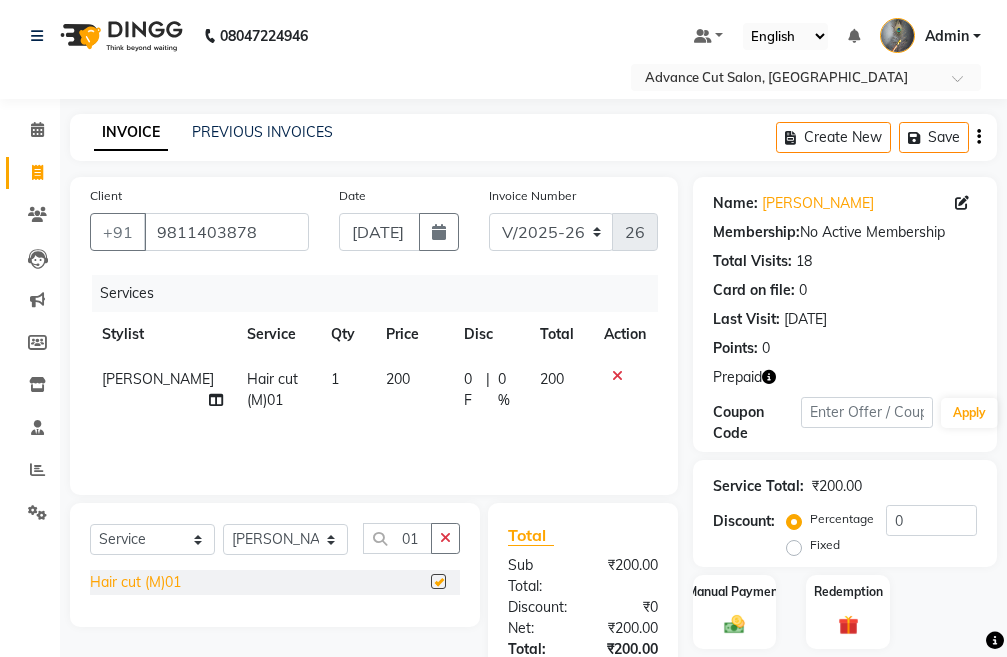 checkbox on "false" 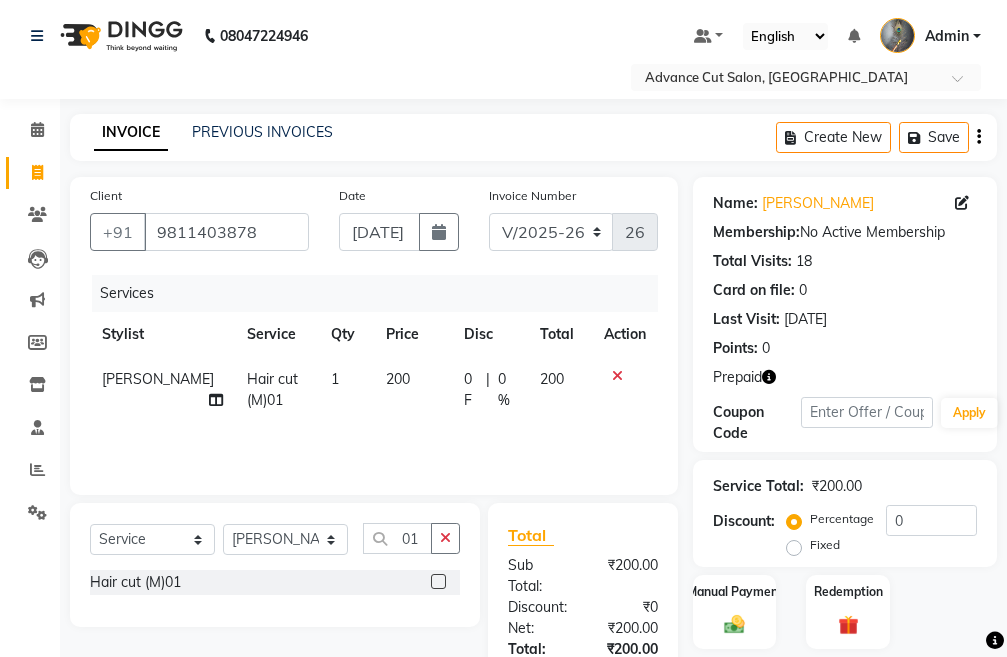 scroll, scrollTop: 194, scrollLeft: 0, axis: vertical 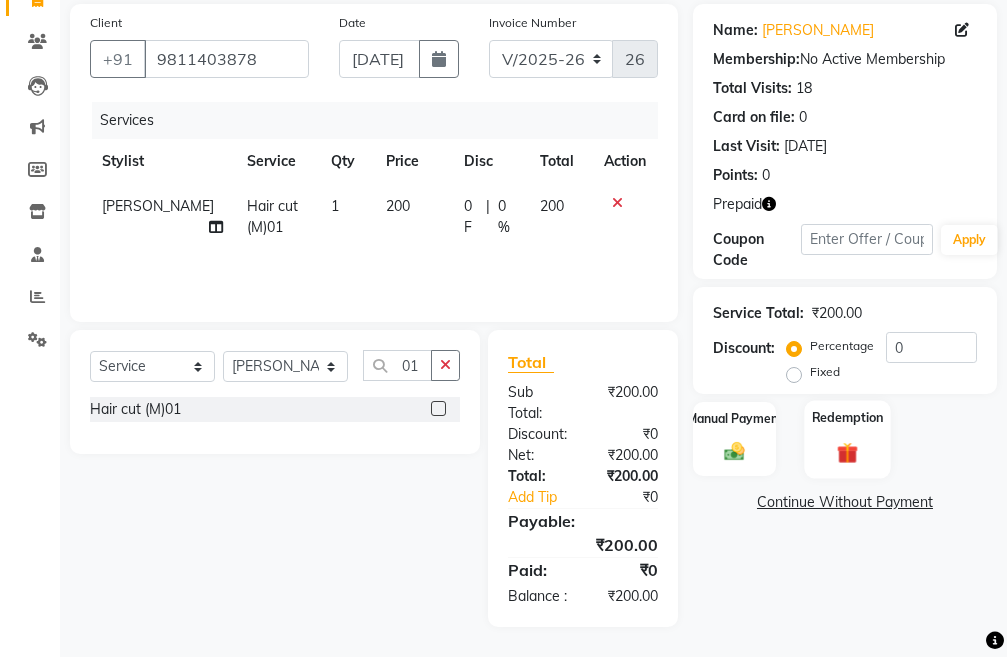 click 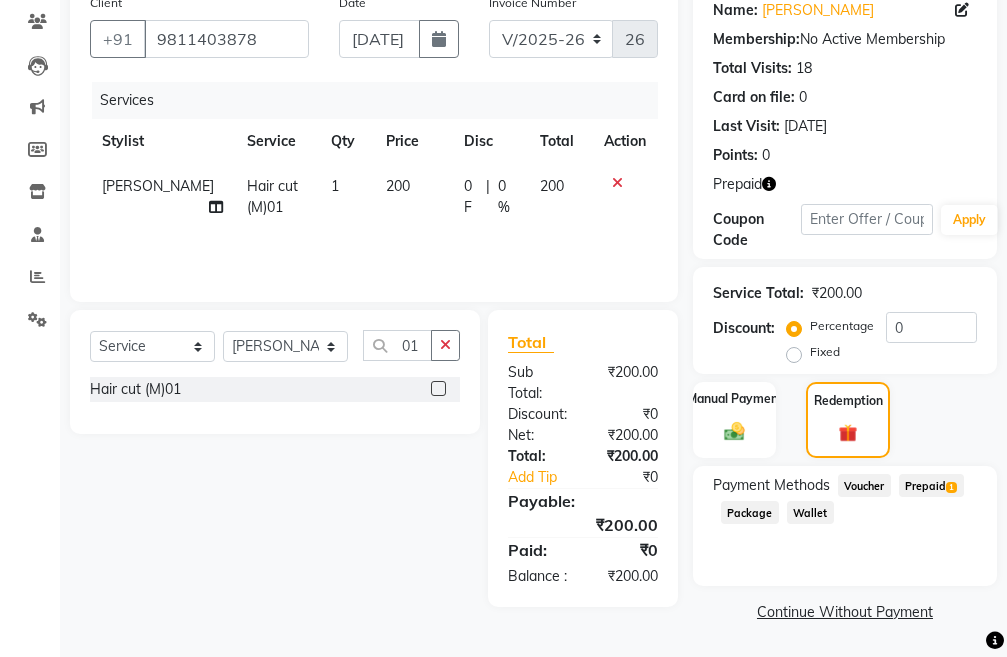 click on "Prepaid  1" 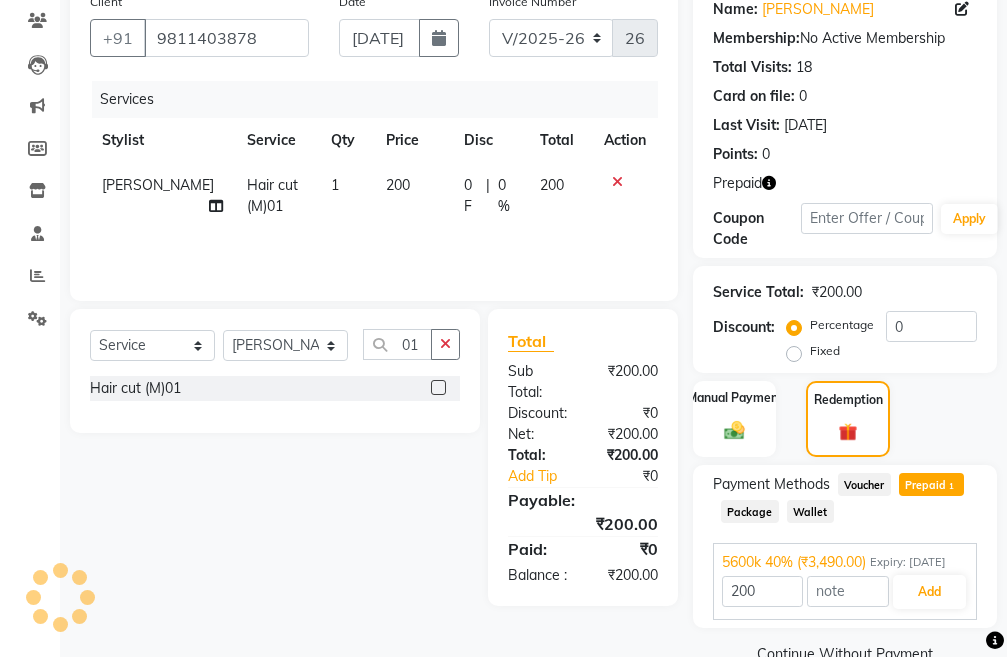 scroll, scrollTop: 257, scrollLeft: 0, axis: vertical 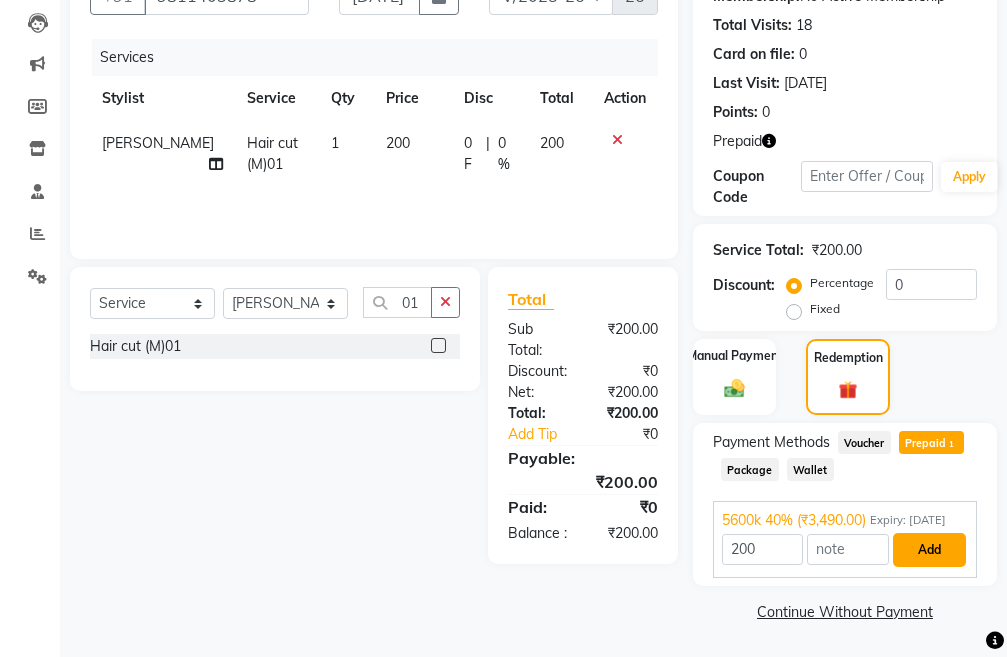 click on "Add" at bounding box center (929, 550) 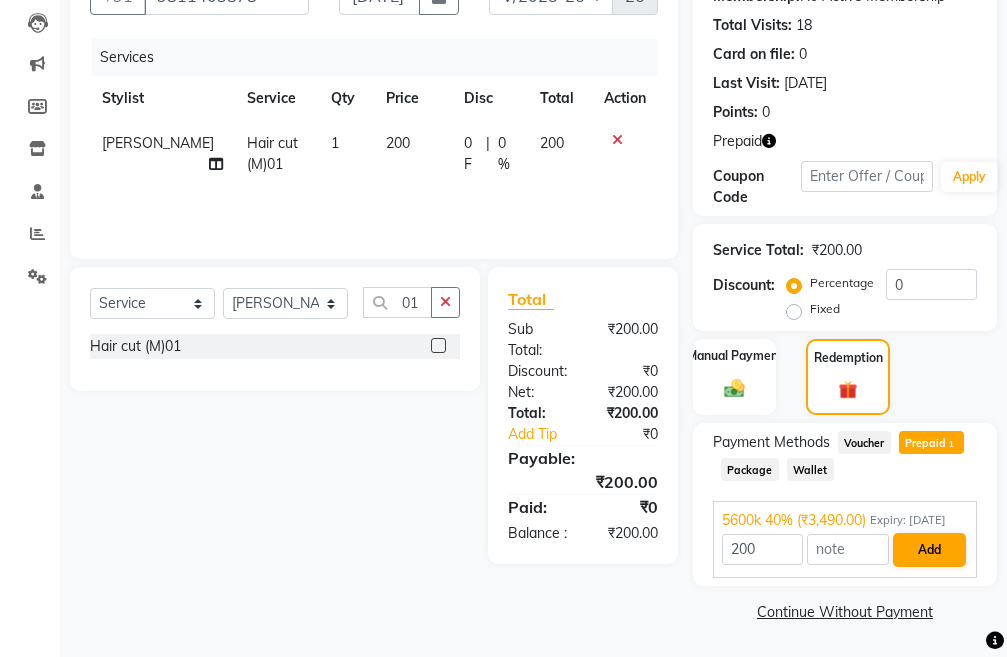 scroll, scrollTop: 210, scrollLeft: 0, axis: vertical 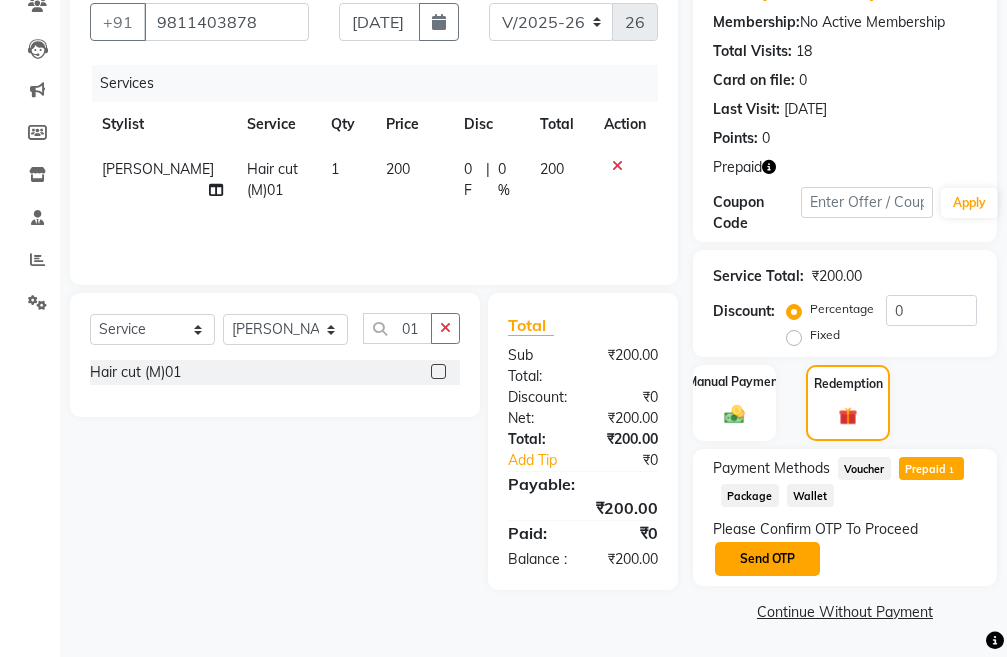 click on "Send OTP" 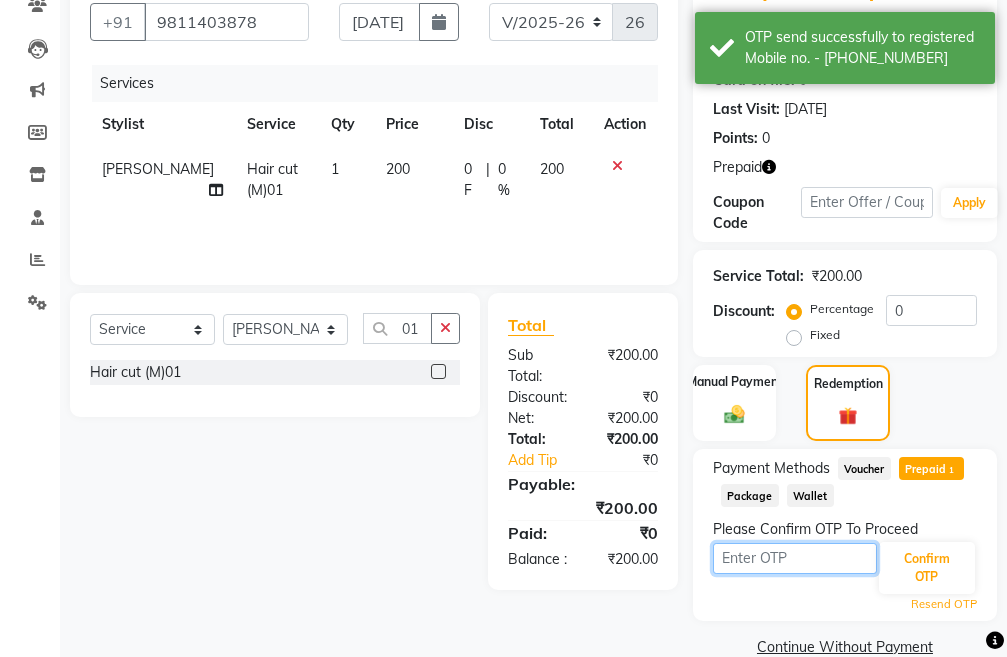 click at bounding box center (795, 558) 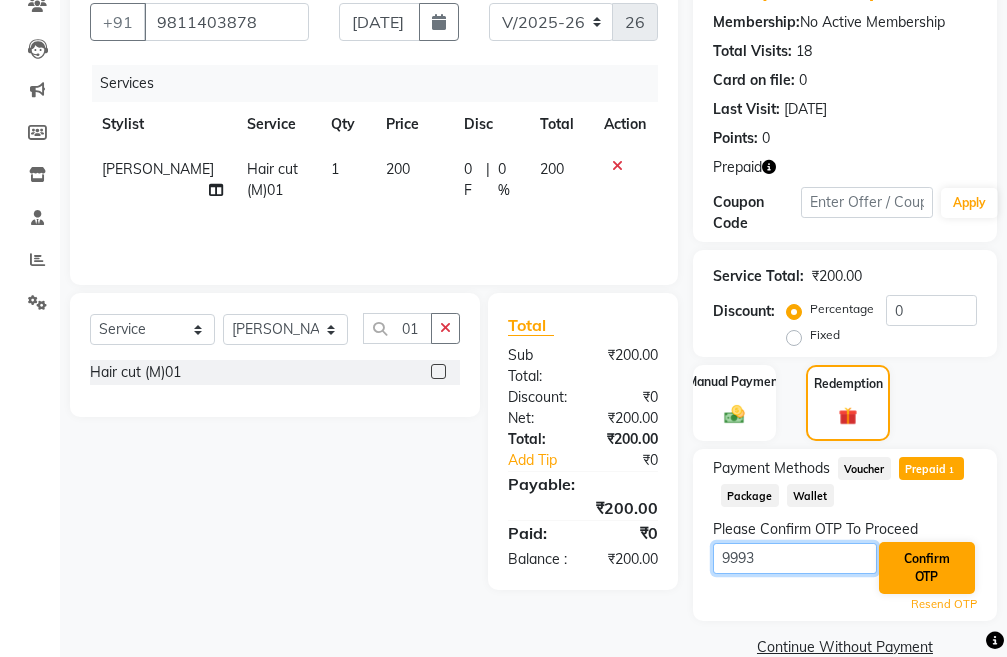 type on "9993" 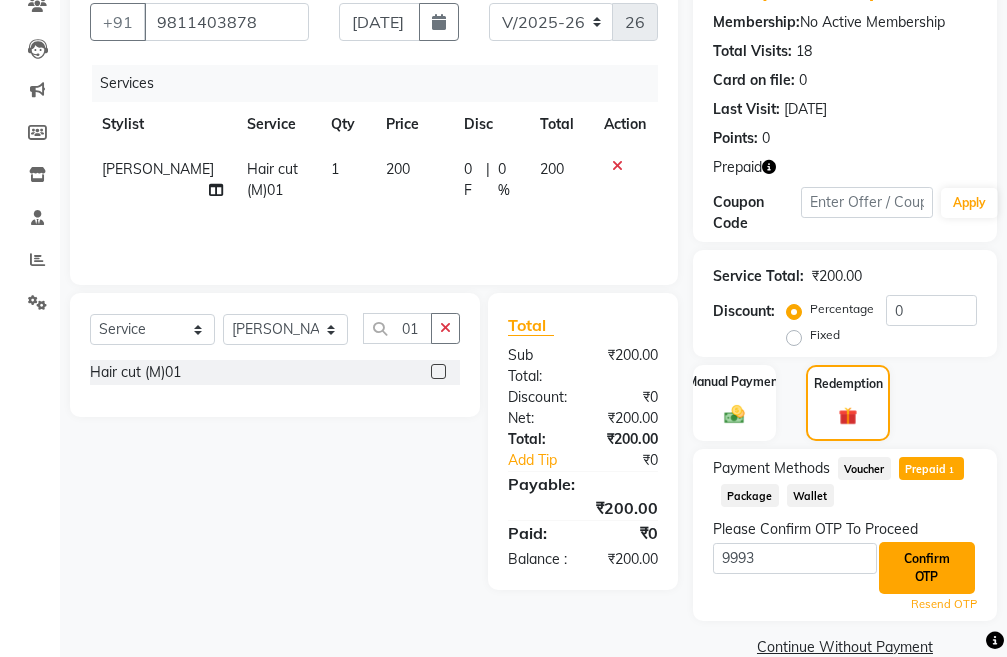 click on "Confirm OTP" 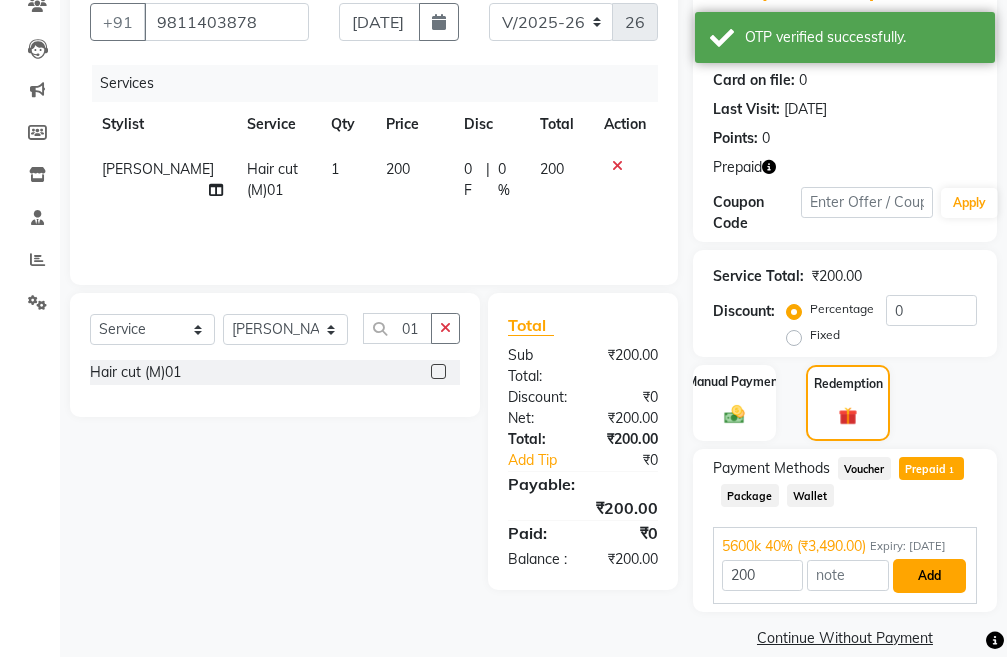 click on "Add" at bounding box center (929, 576) 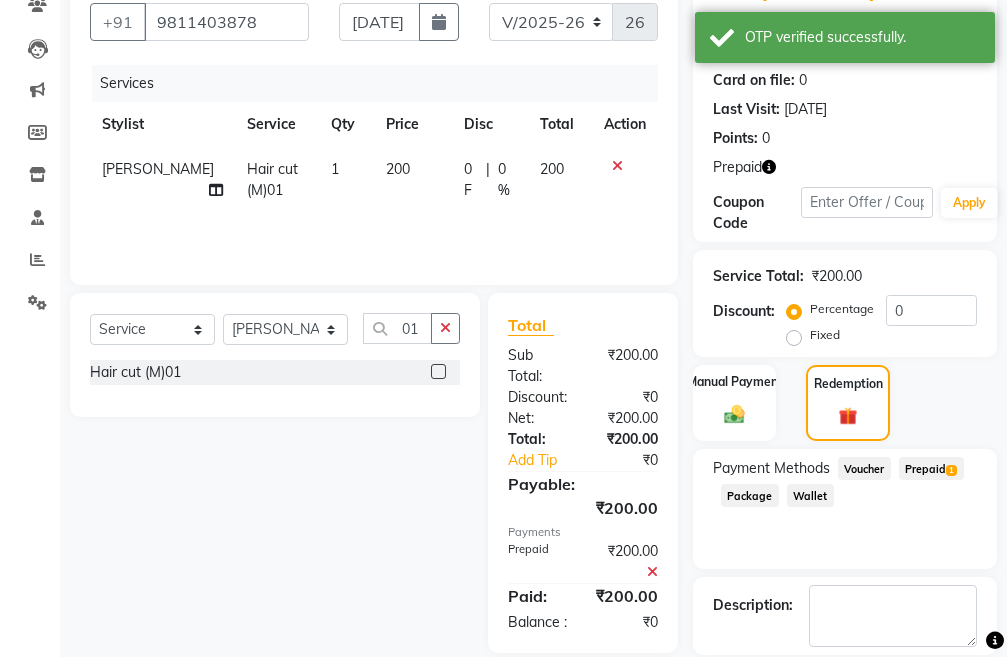 scroll, scrollTop: 306, scrollLeft: 0, axis: vertical 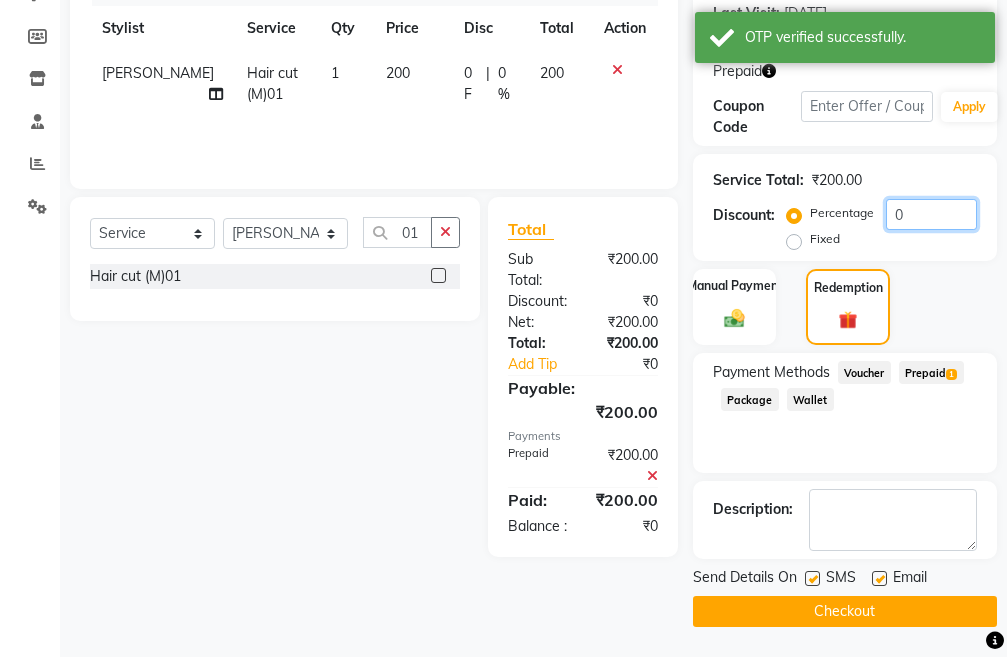 click on "0" 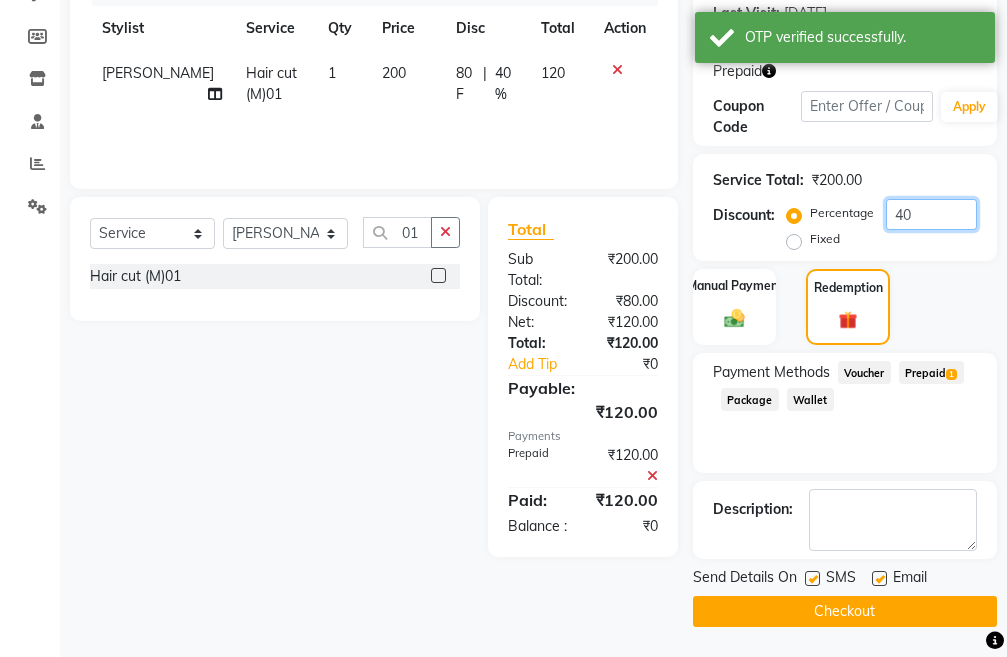 type on "40" 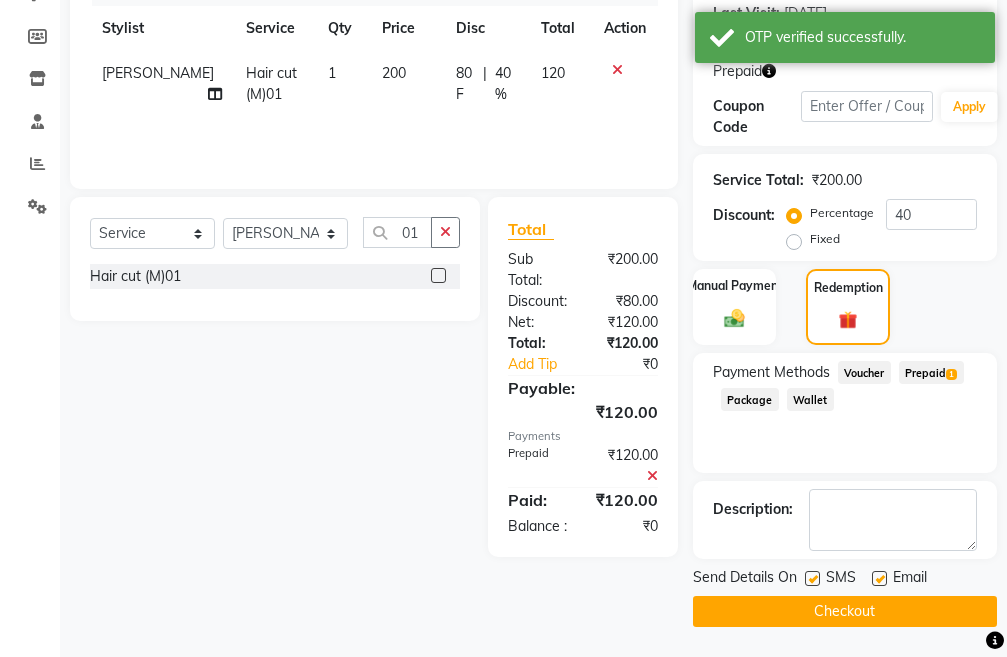click on "SMS" 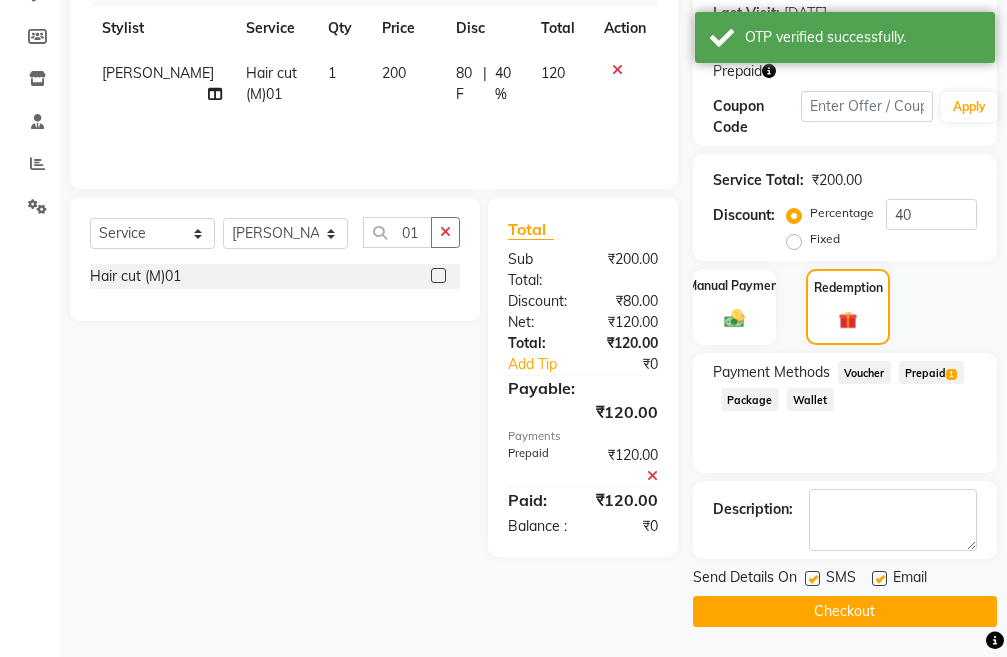 click on "Checkout" 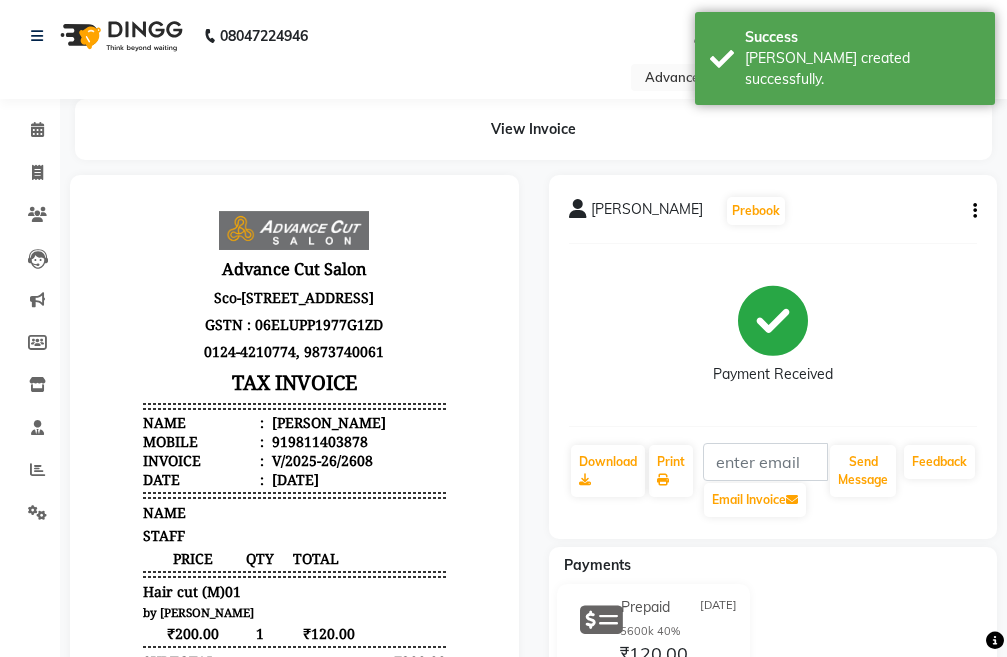 scroll, scrollTop: 0, scrollLeft: 0, axis: both 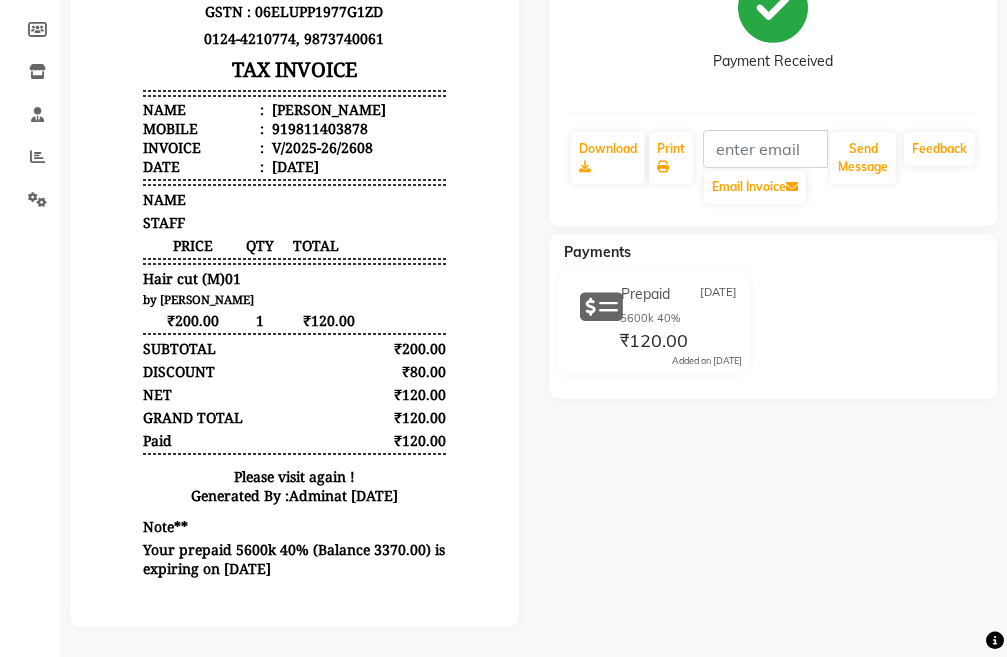click on "₹120.00" 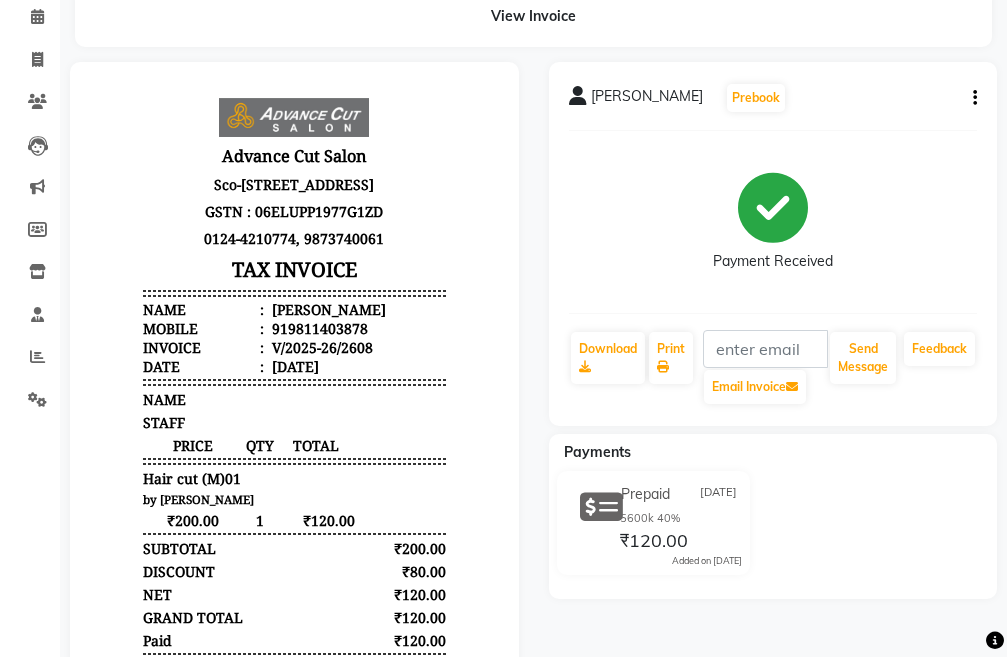 scroll, scrollTop: 0, scrollLeft: 0, axis: both 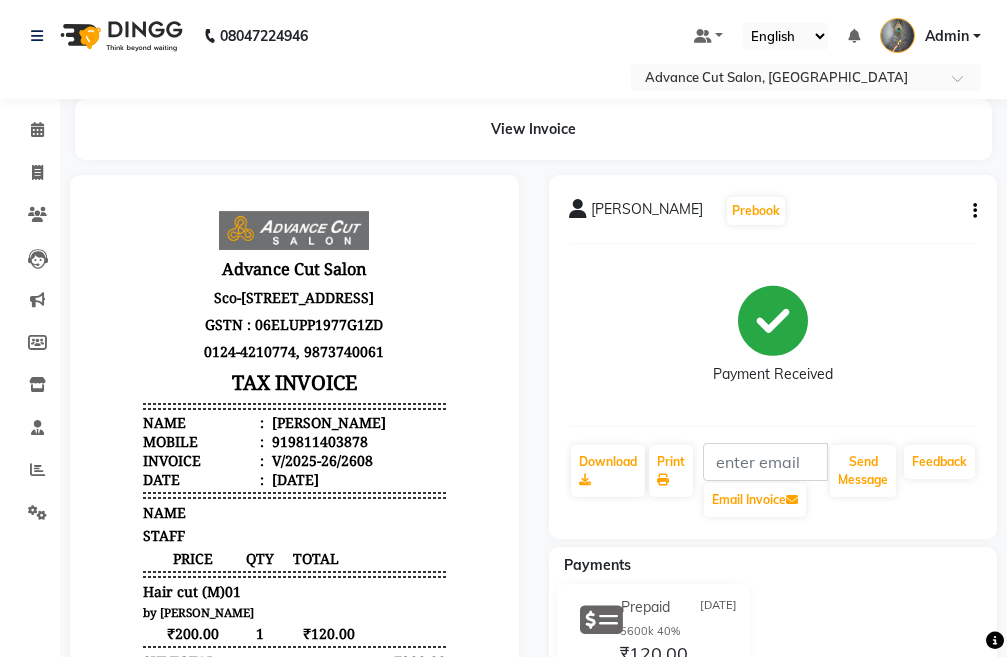 click 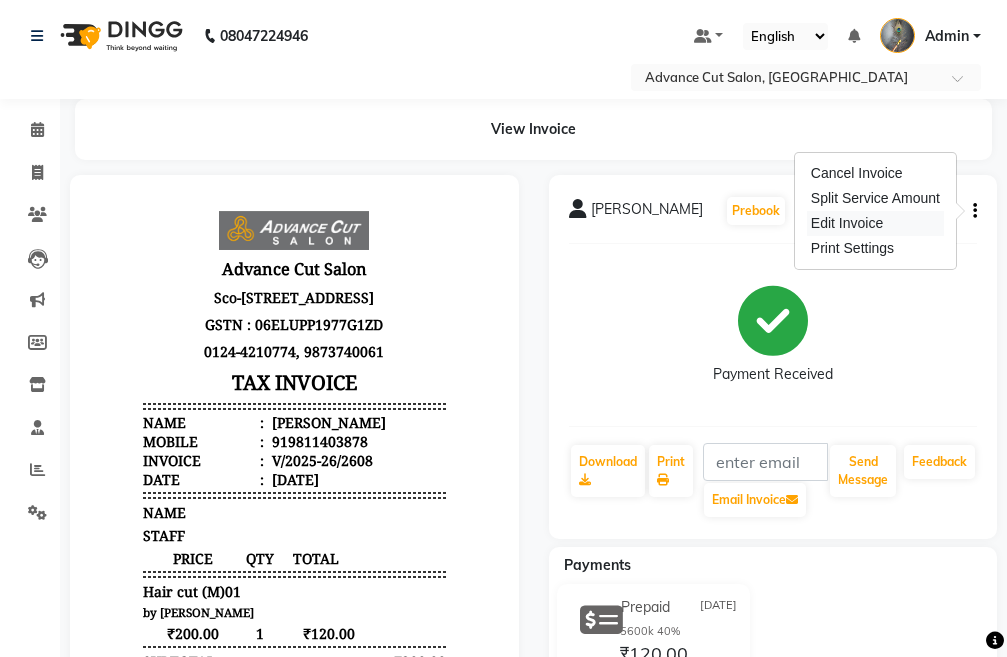 click on "Edit Invoice" at bounding box center (875, 223) 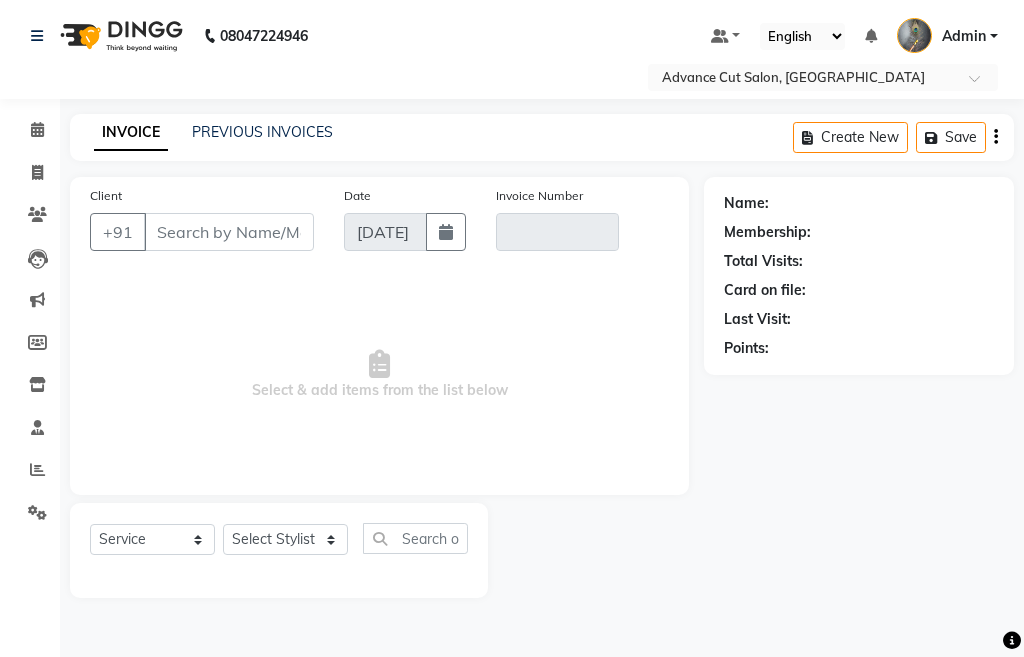 type on "9811403878" 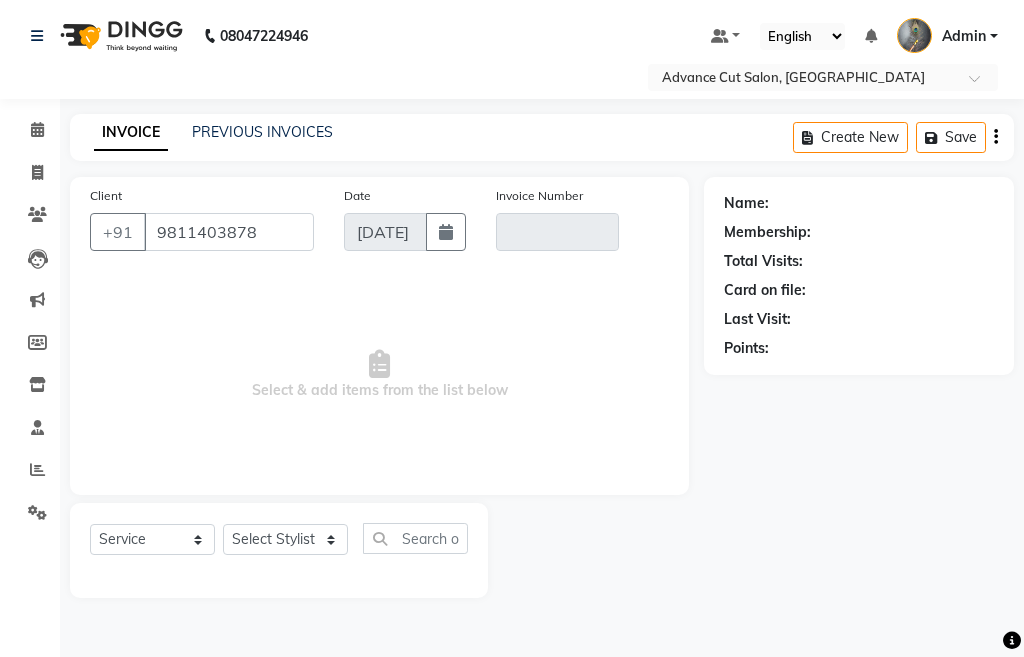 type on "V/2025-26/2608" 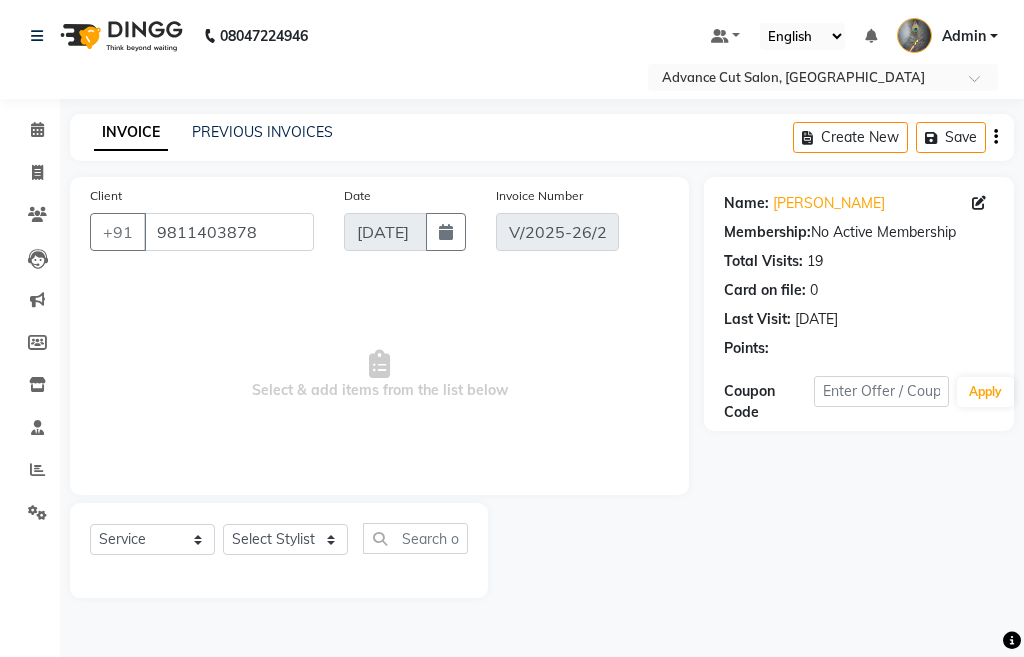 select on "select" 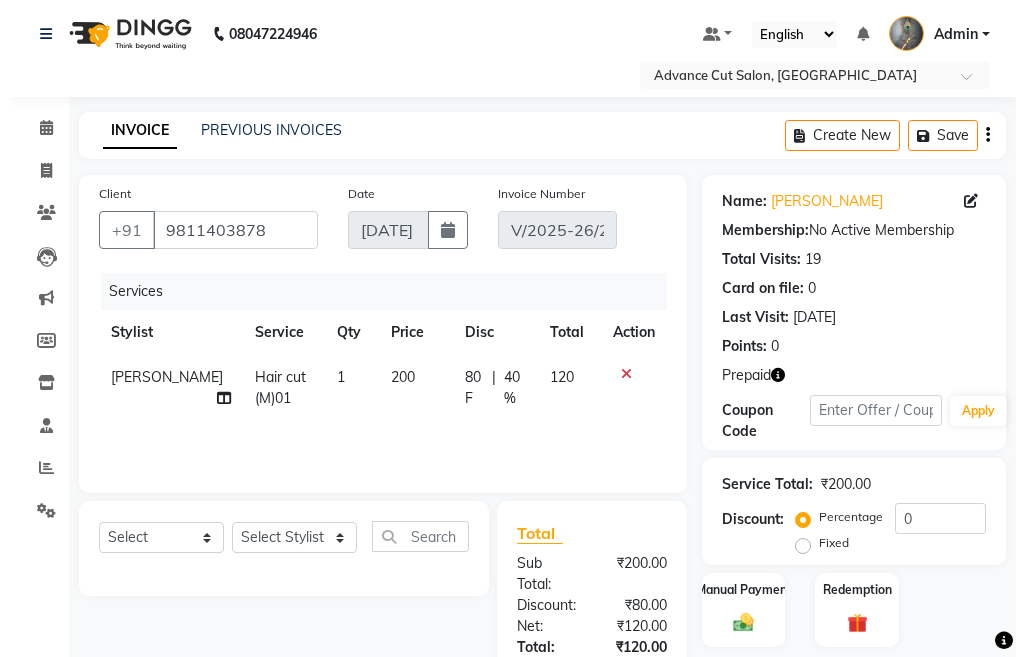 scroll, scrollTop: 0, scrollLeft: 0, axis: both 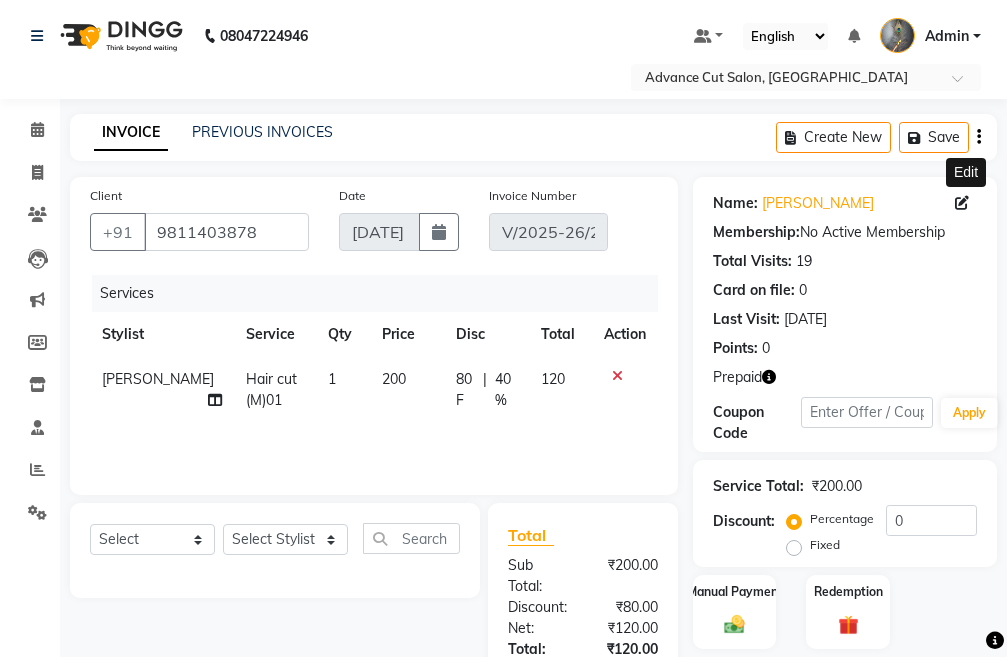 click 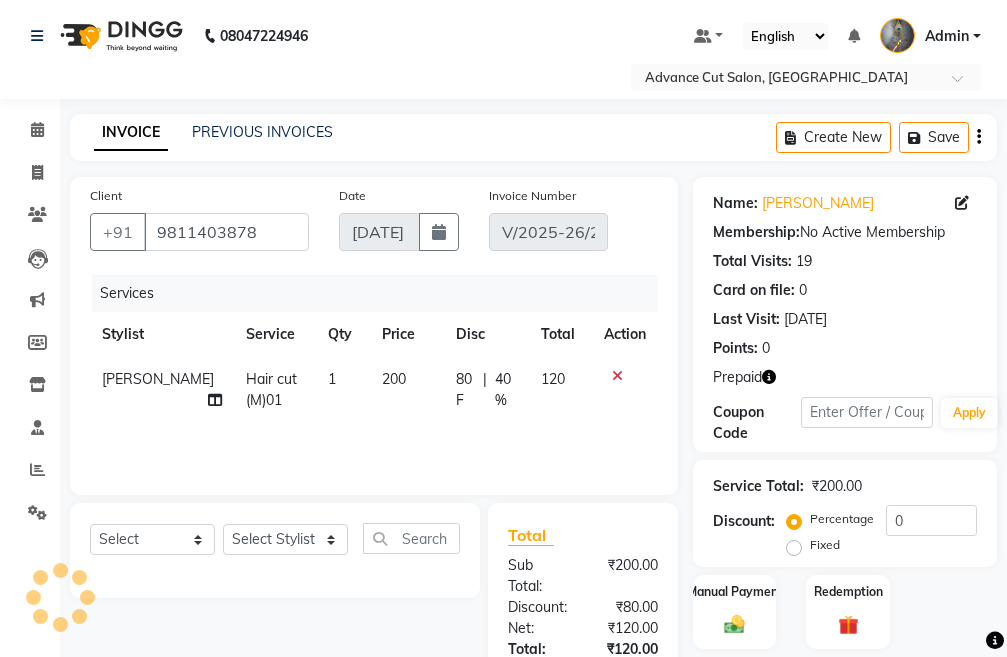 select on "[DEMOGRAPHIC_DATA]" 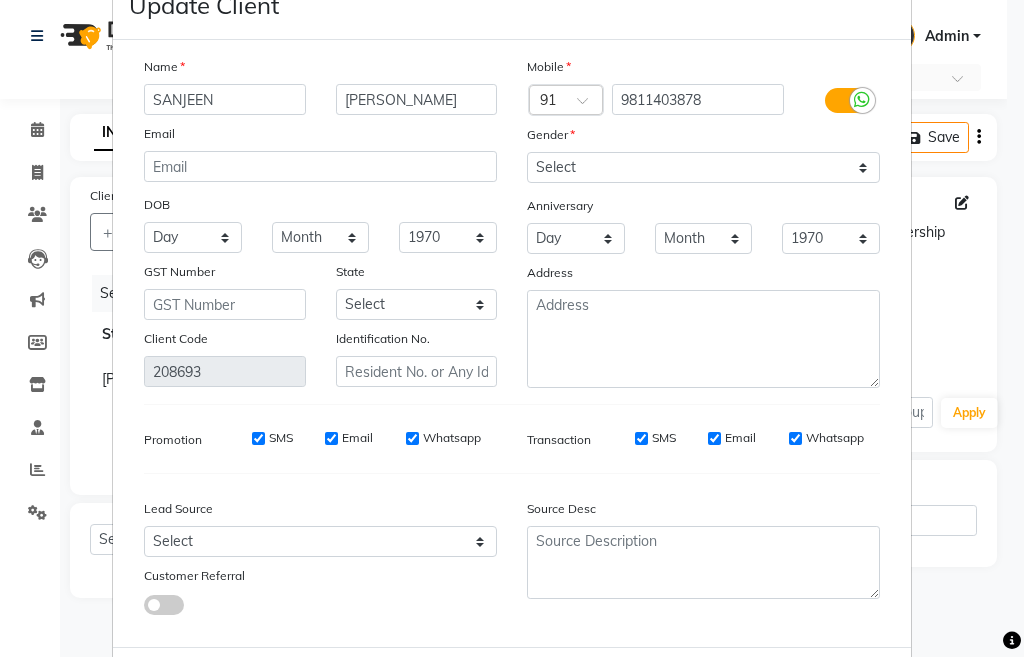 scroll, scrollTop: 156, scrollLeft: 0, axis: vertical 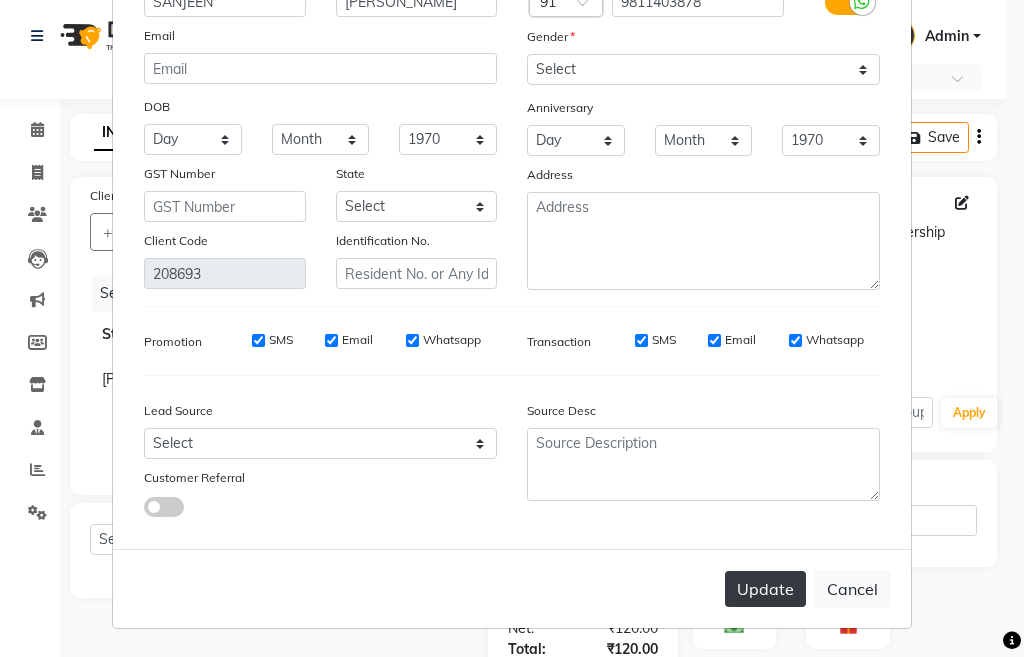 click on "Update" at bounding box center [765, 589] 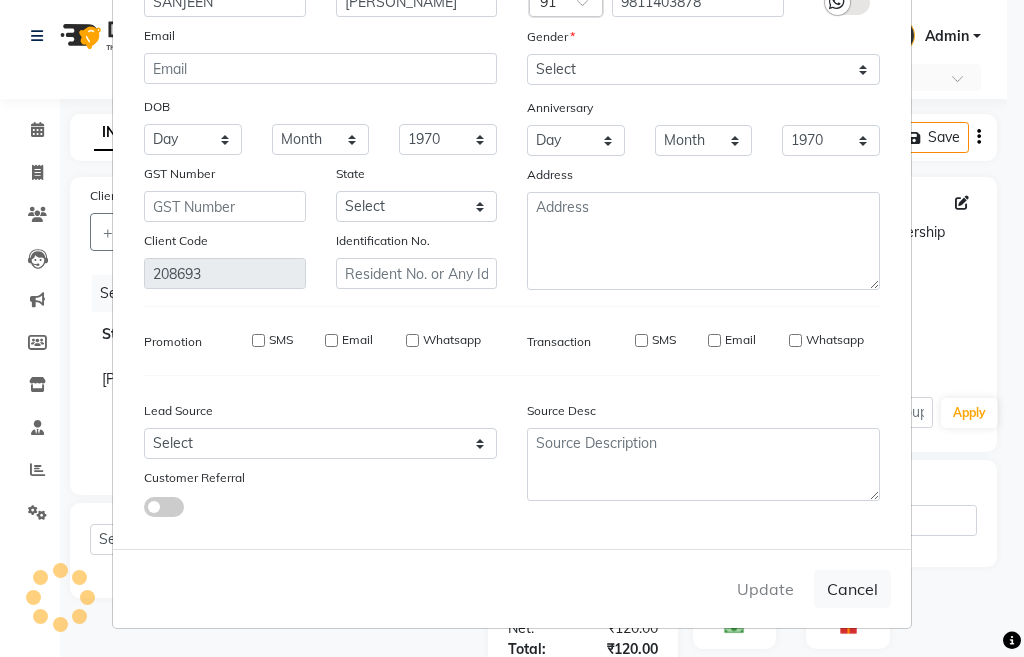 type 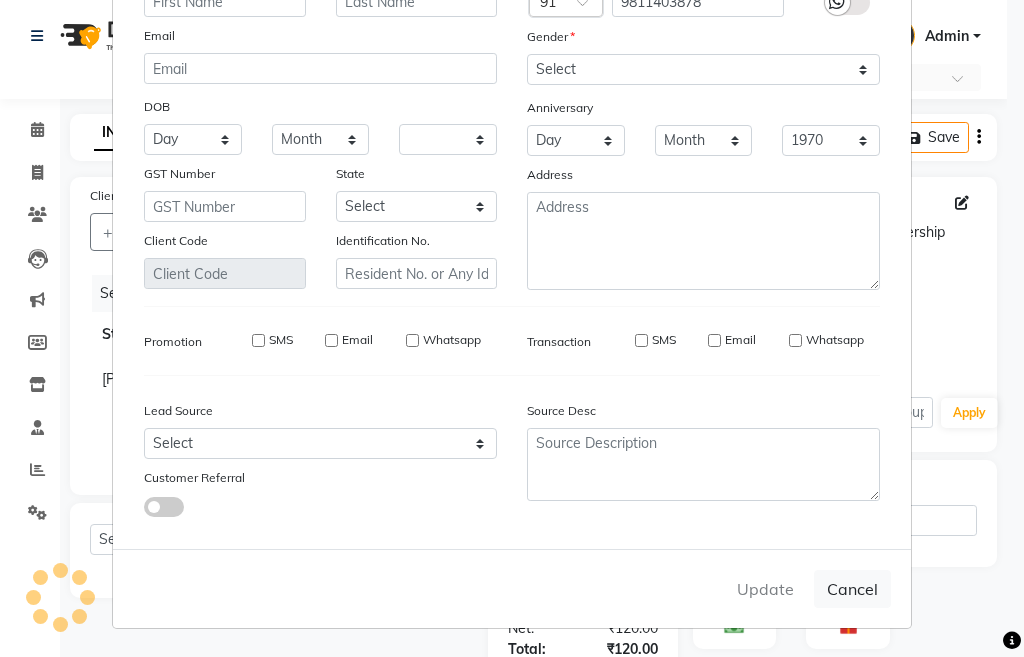 type 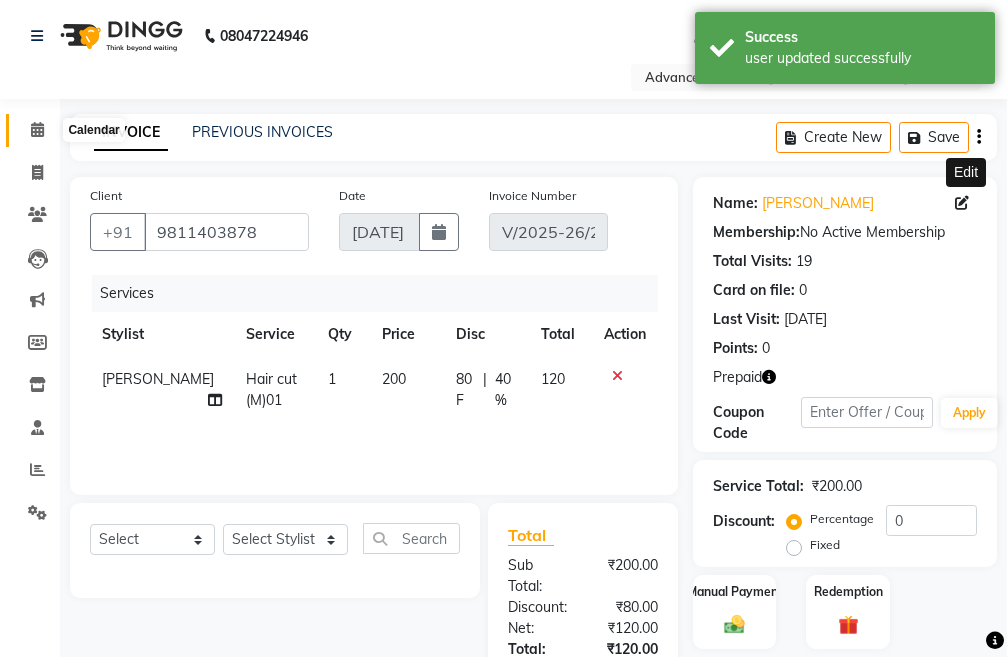 click 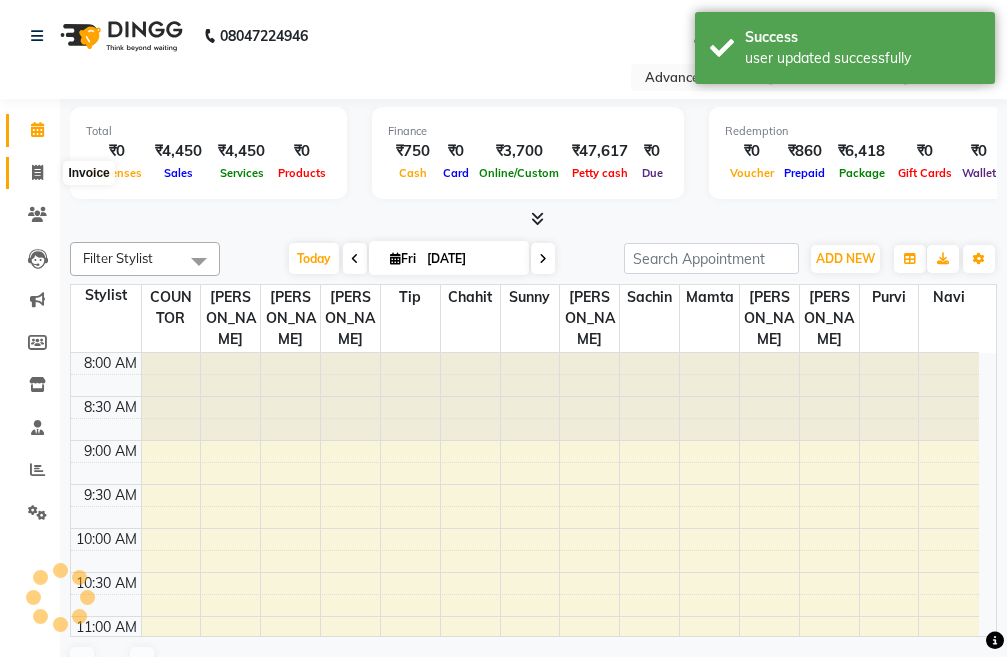 click 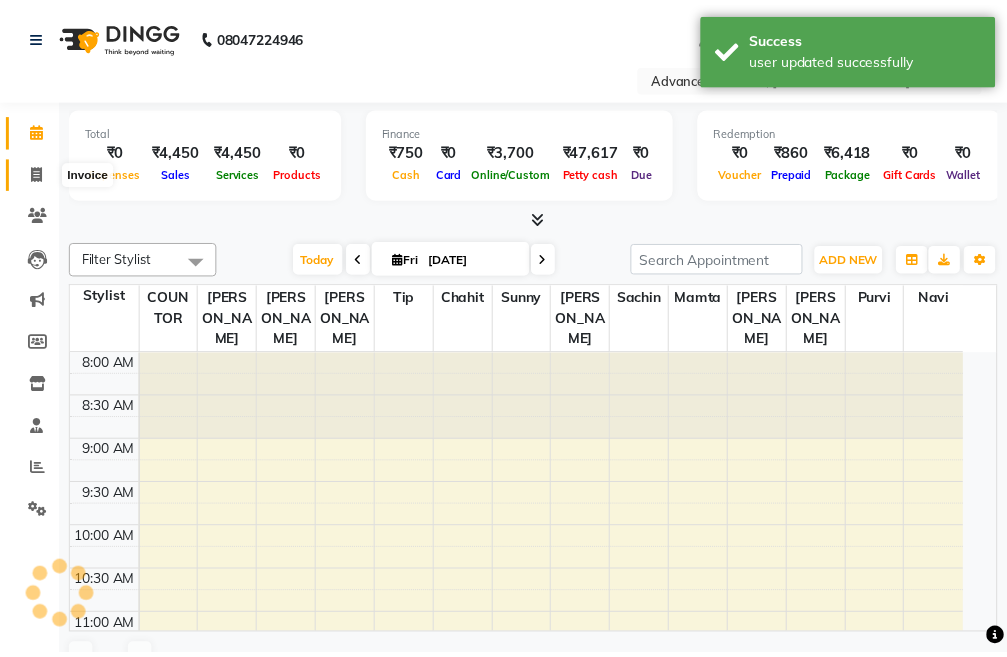 scroll, scrollTop: 0, scrollLeft: 0, axis: both 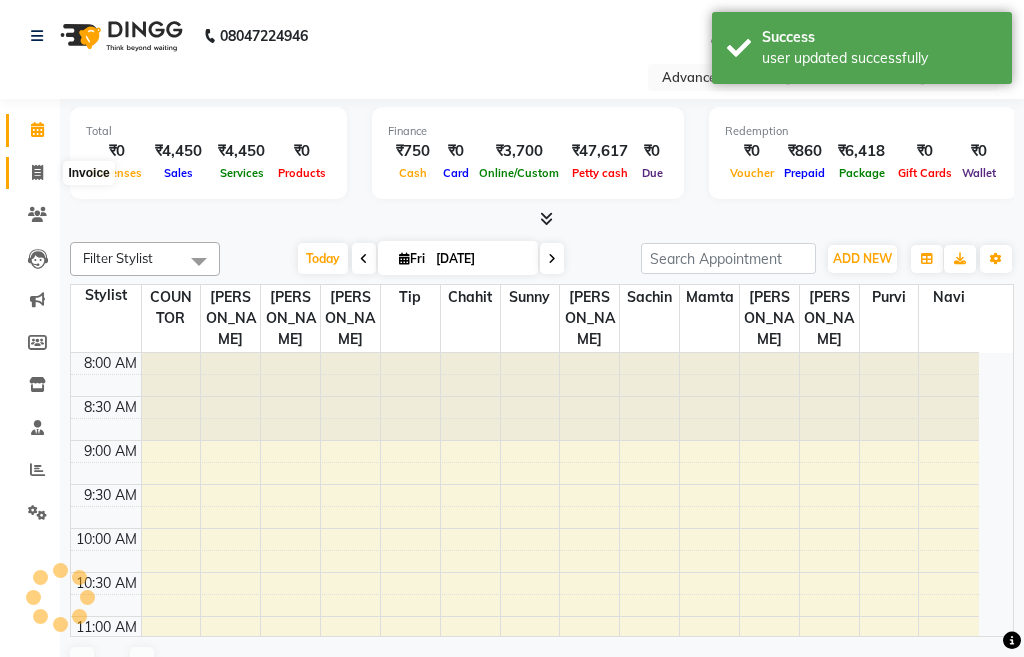 select on "service" 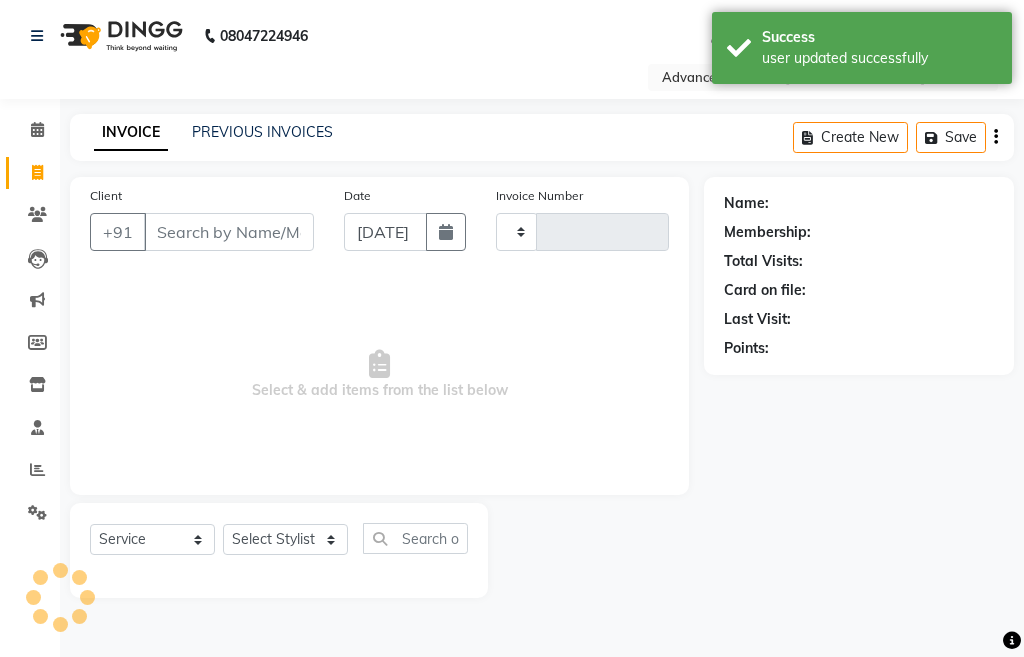 type on "2609" 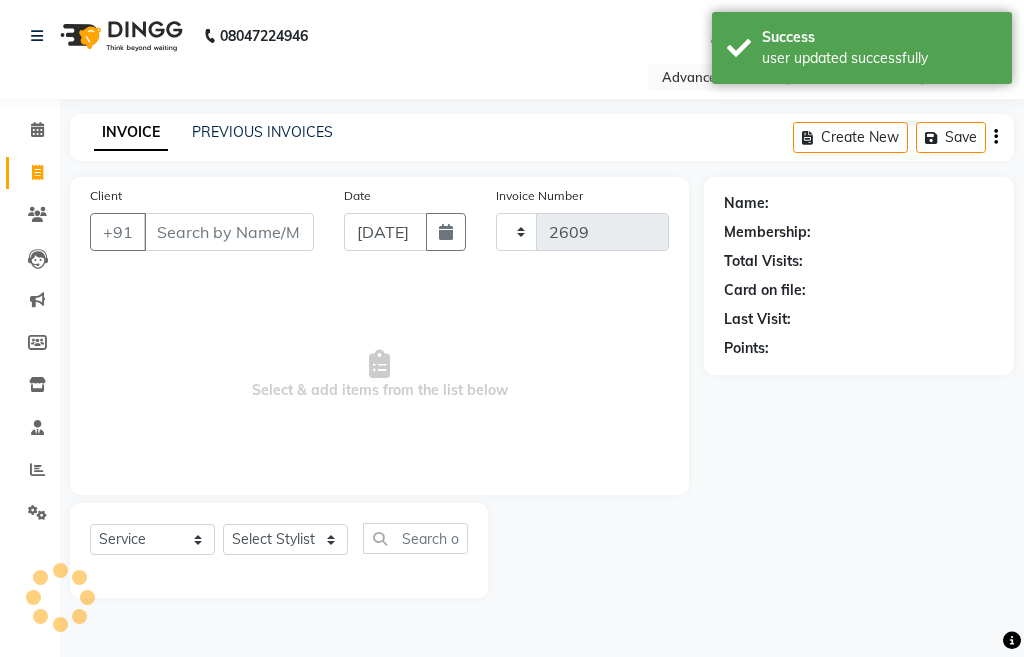 select on "4939" 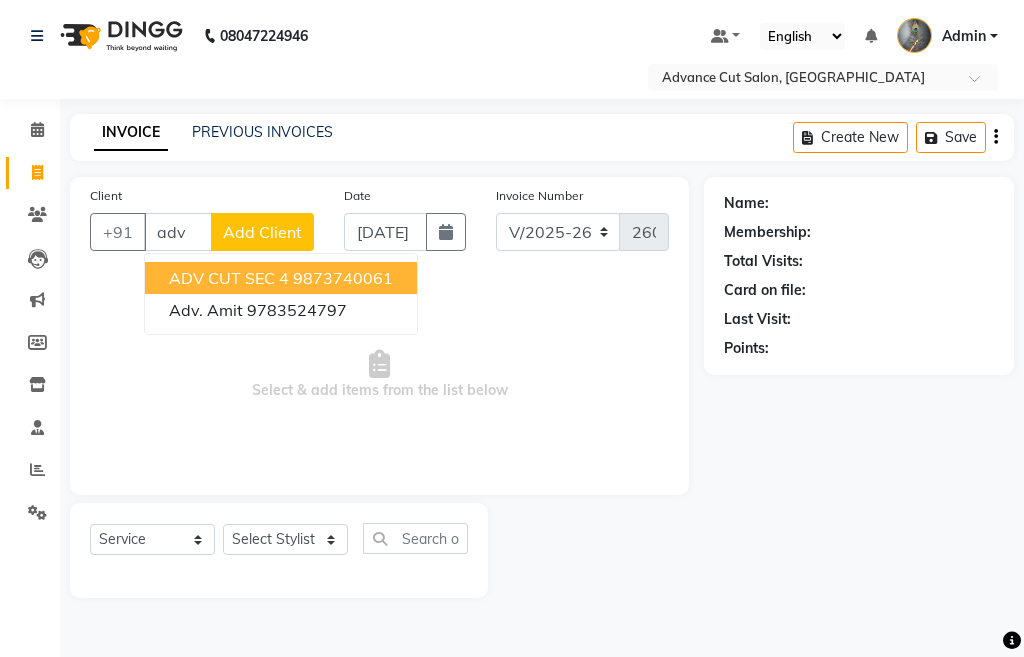 click on "ADV CUT SEC 4" at bounding box center [229, 278] 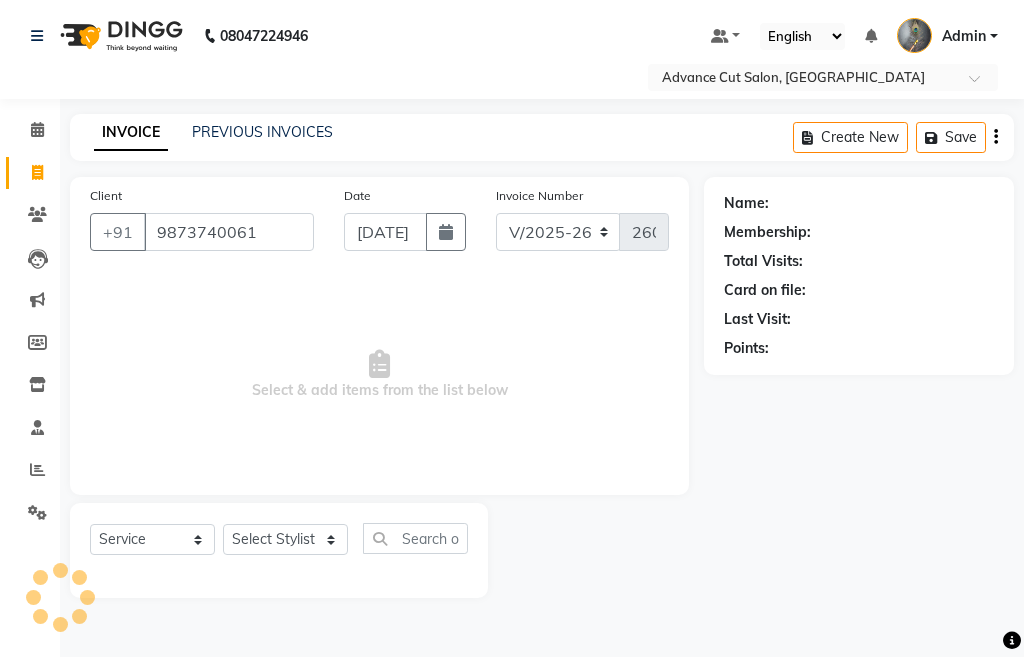 type on "9873740061" 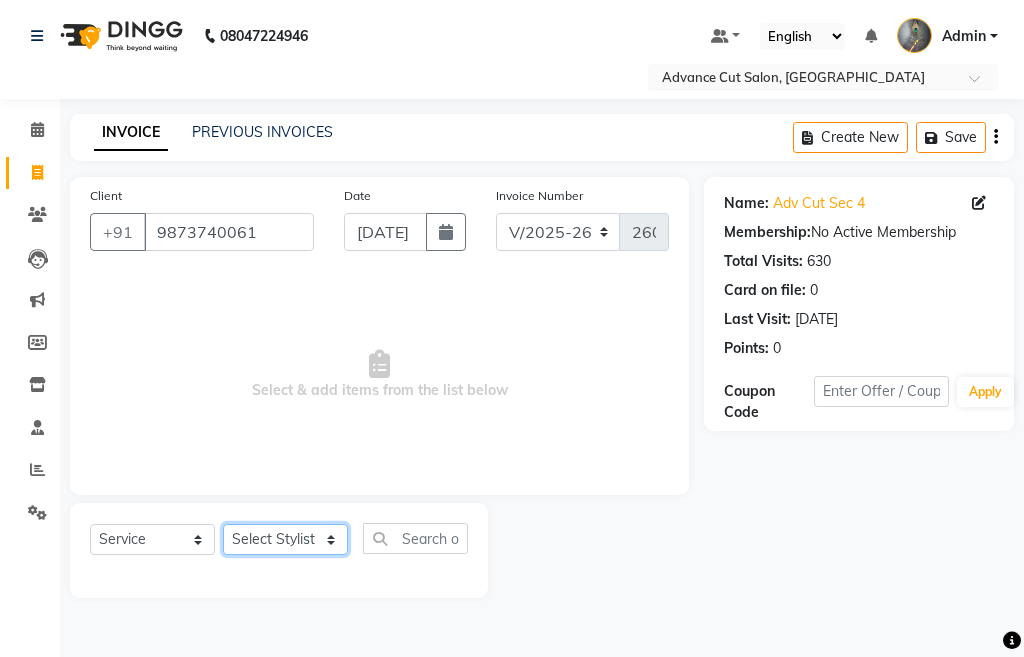 click on "Select Stylist Admin chahit COUNTOR [PERSON_NAME] mamta [PERSON_NAME] navi [PERSON_NAME] [PERSON_NAME] [PERSON_NAME] sunny tip" 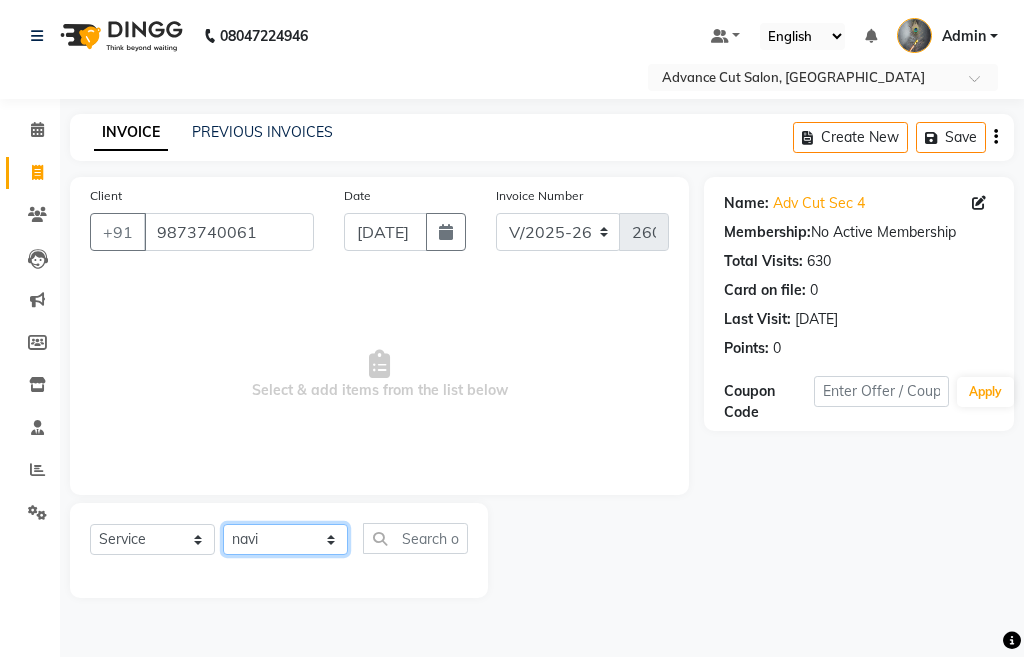 click on "Select Stylist Admin chahit COUNTOR [PERSON_NAME] mamta [PERSON_NAME] navi [PERSON_NAME] [PERSON_NAME] [PERSON_NAME] sunny tip" 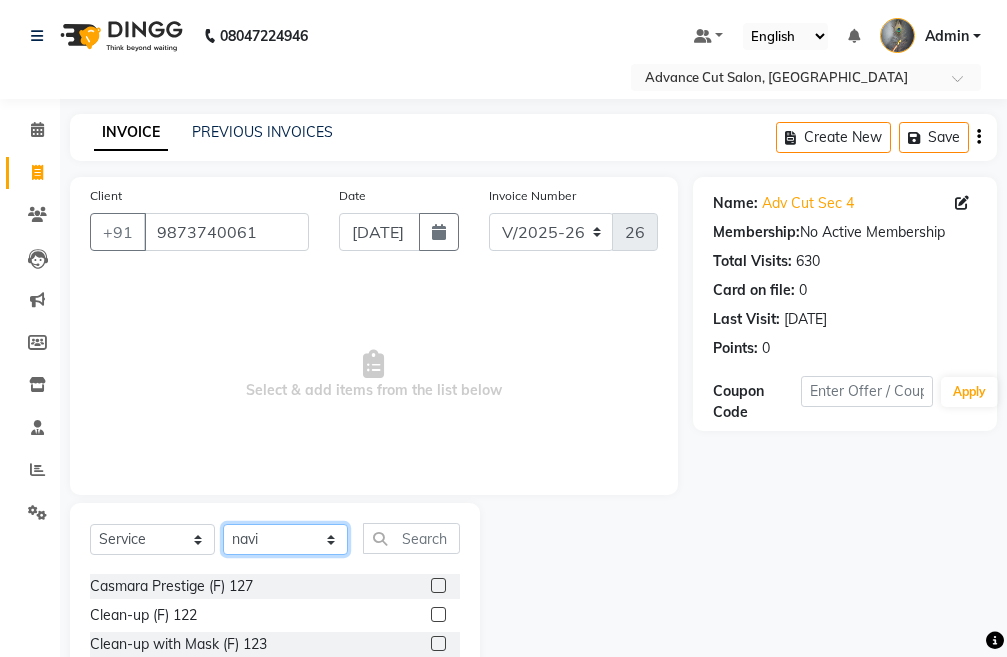 scroll, scrollTop: 700, scrollLeft: 0, axis: vertical 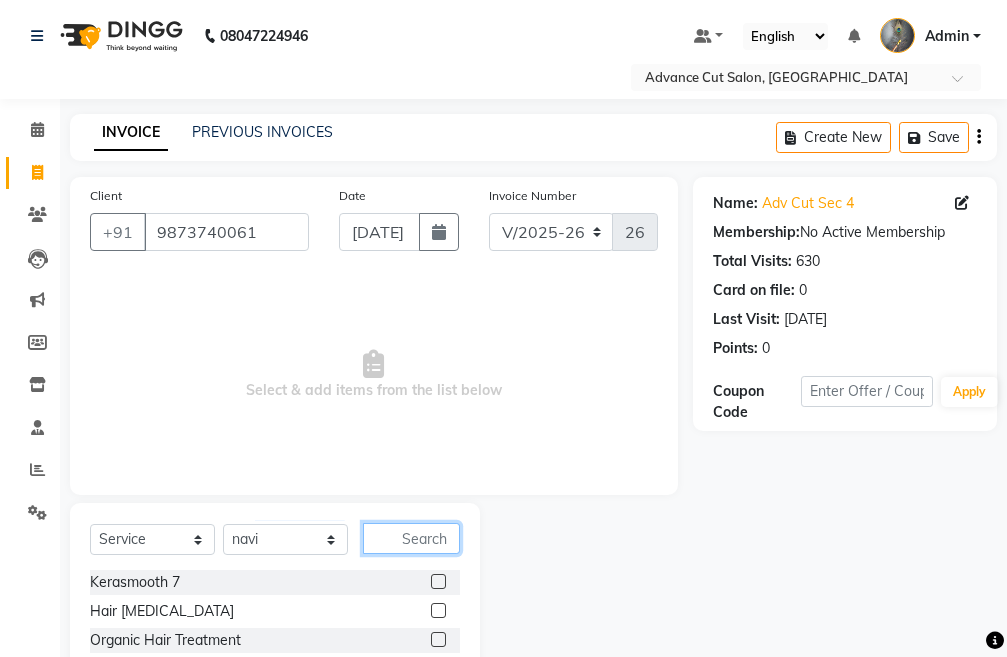 click 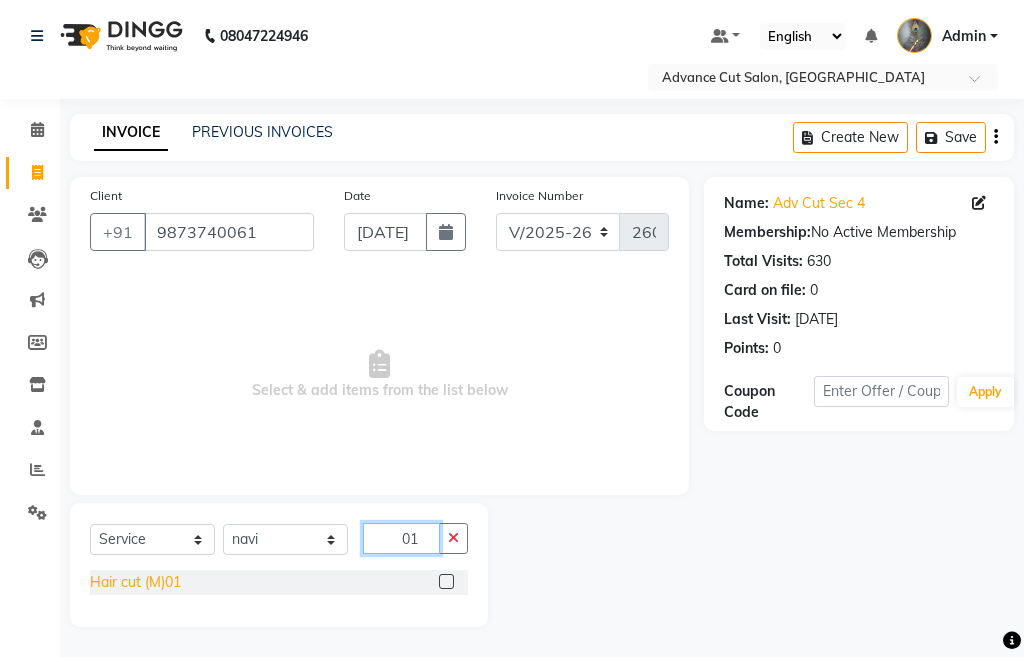 type on "01" 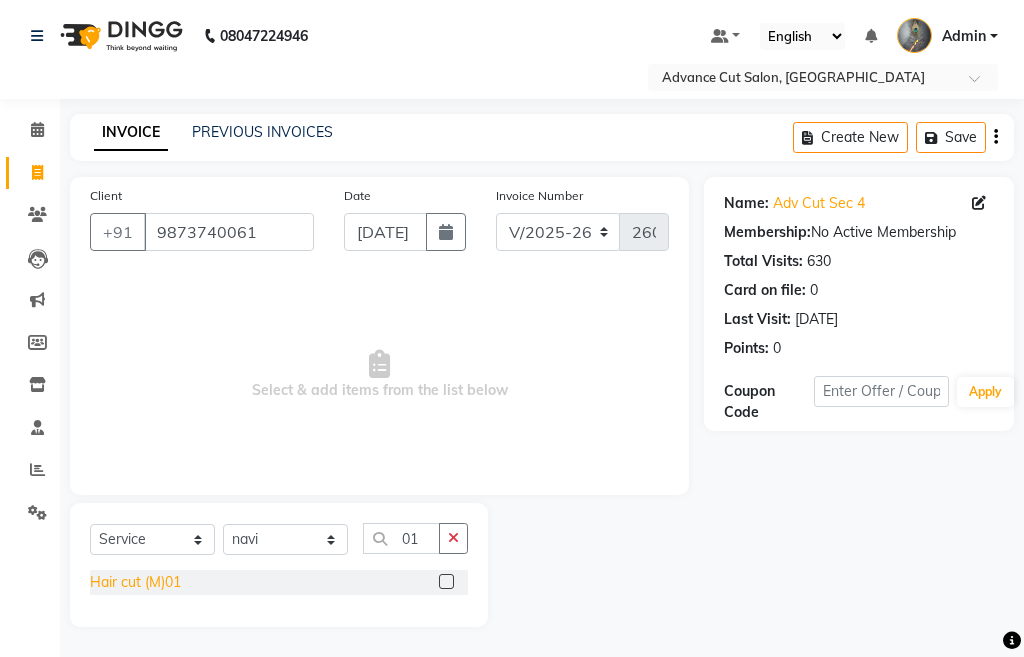 click on "Hair cut (M)01" 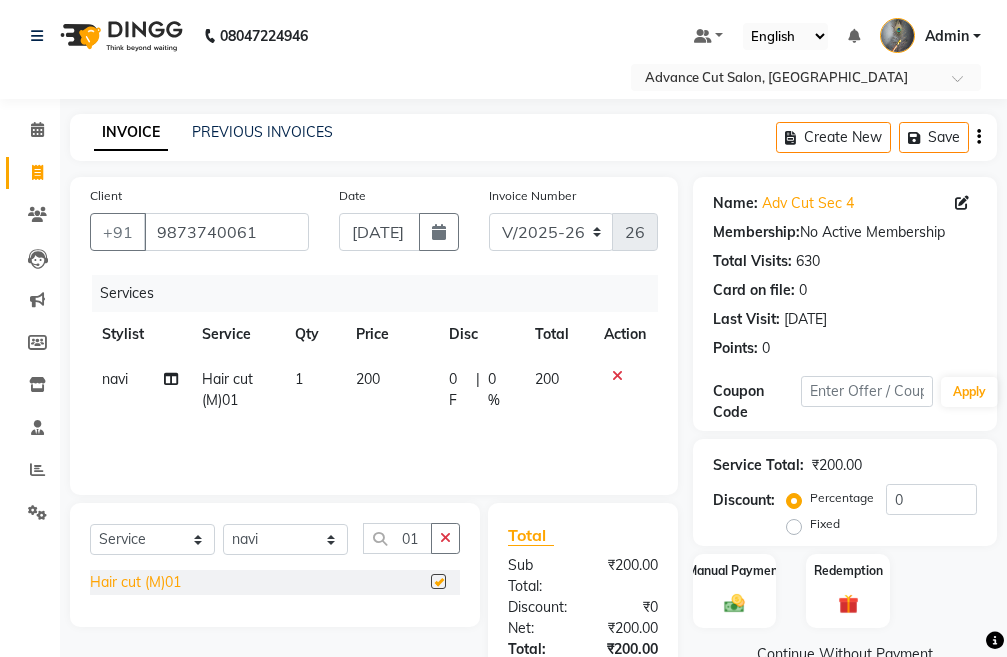 checkbox on "false" 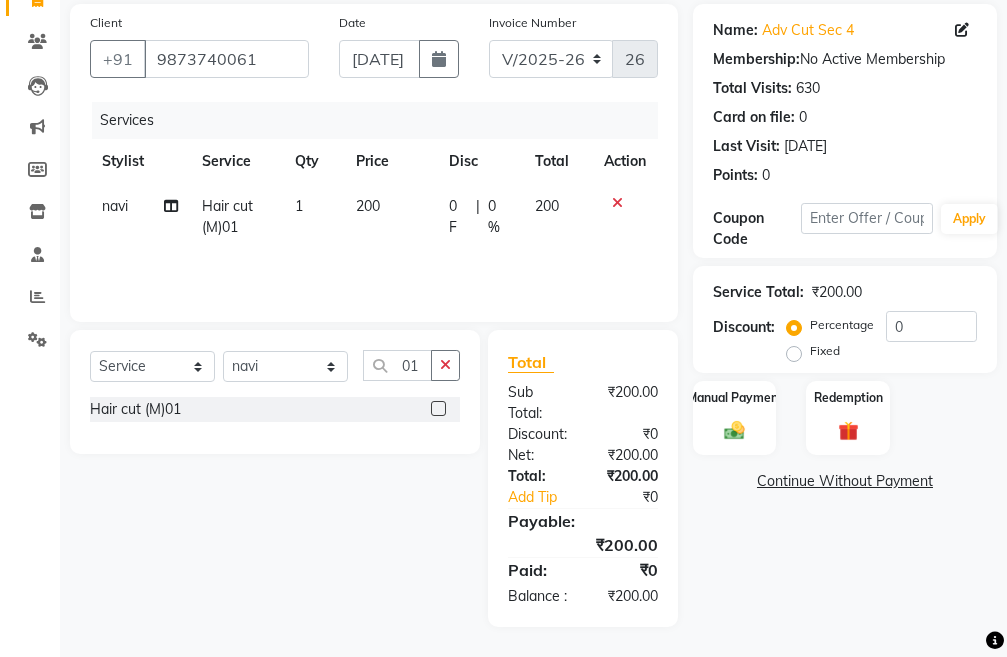 scroll, scrollTop: 194, scrollLeft: 0, axis: vertical 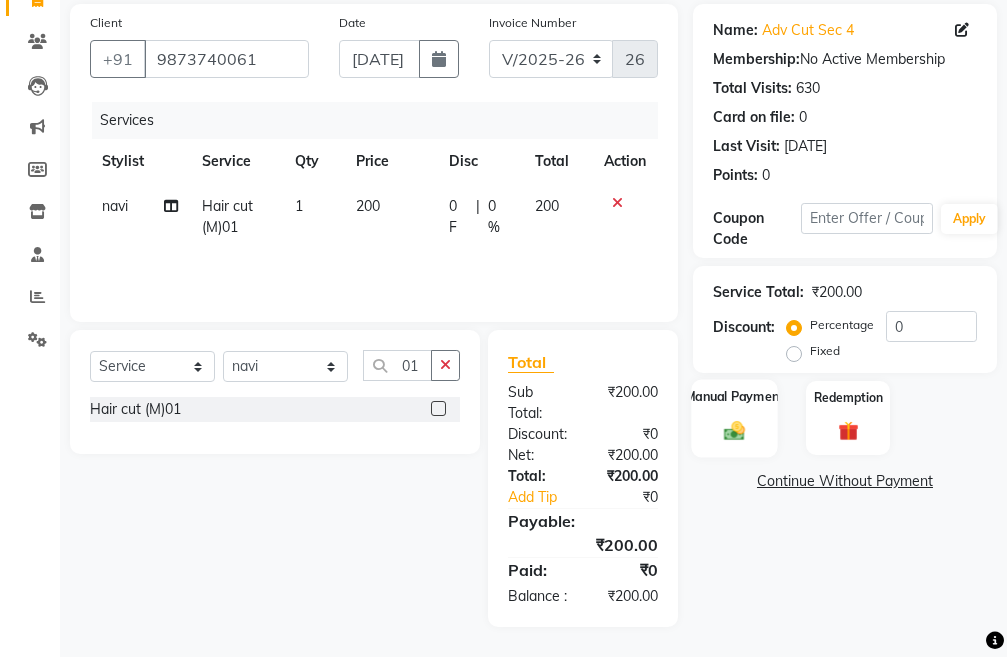 click on "Manual Payment" 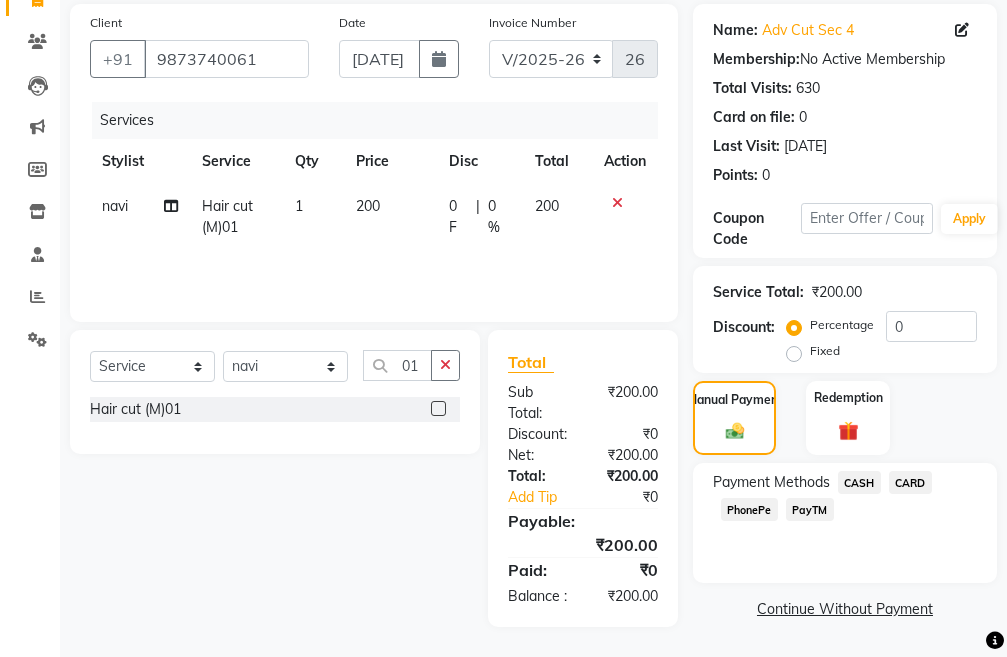 click on "PayTM" 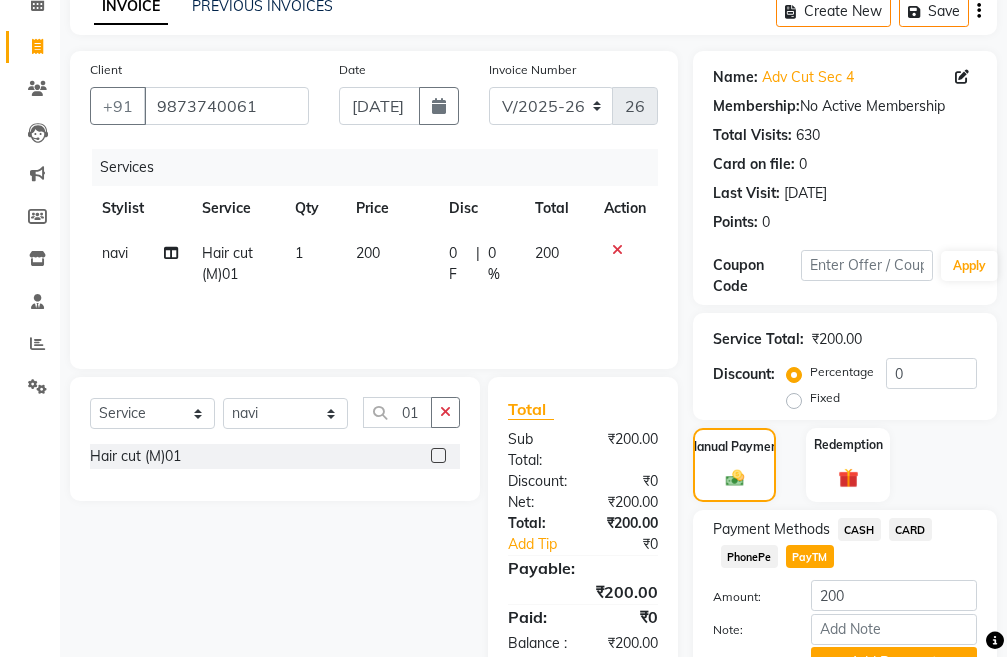 scroll, scrollTop: 226, scrollLeft: 0, axis: vertical 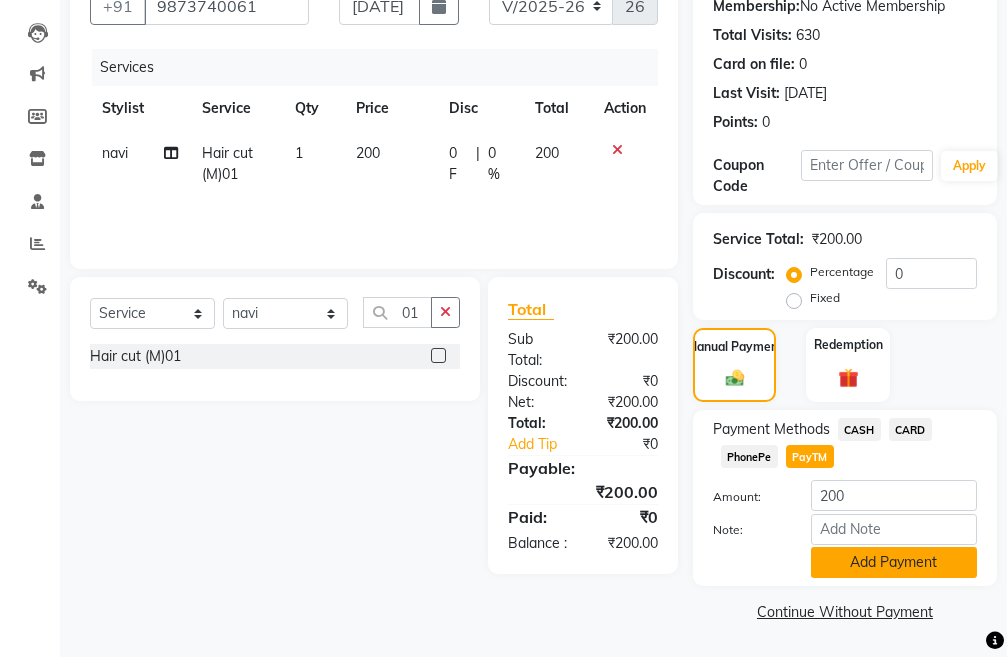 click on "Add Payment" 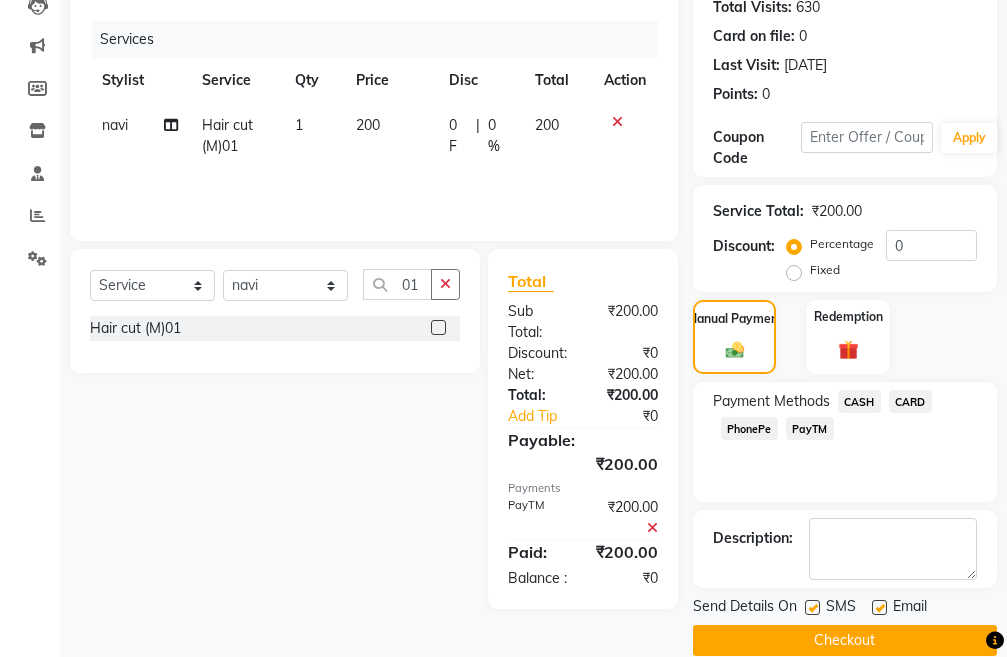 scroll, scrollTop: 283, scrollLeft: 0, axis: vertical 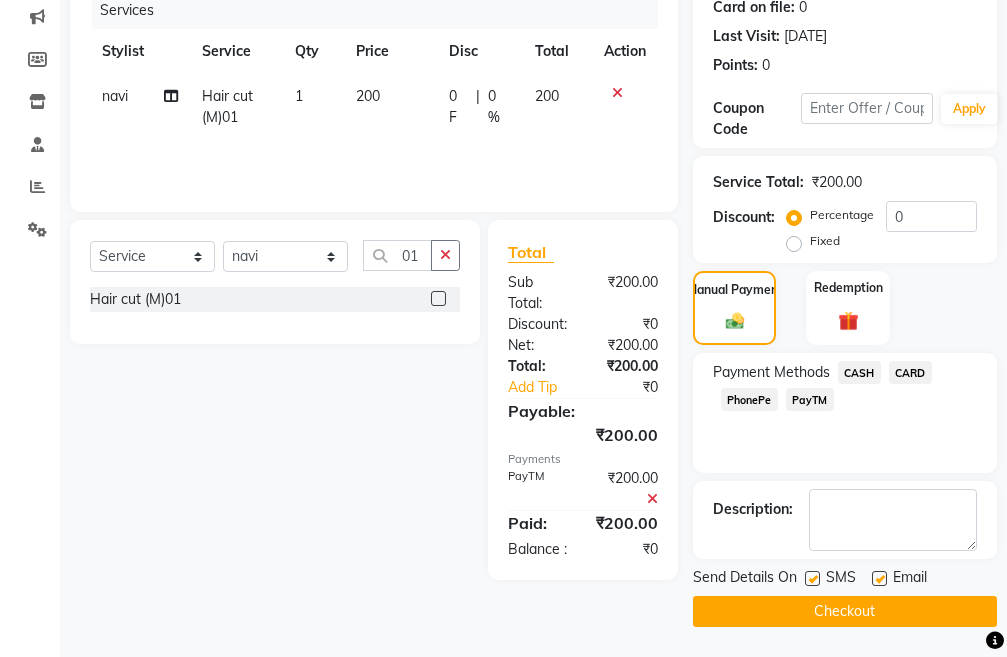 click on "Checkout" 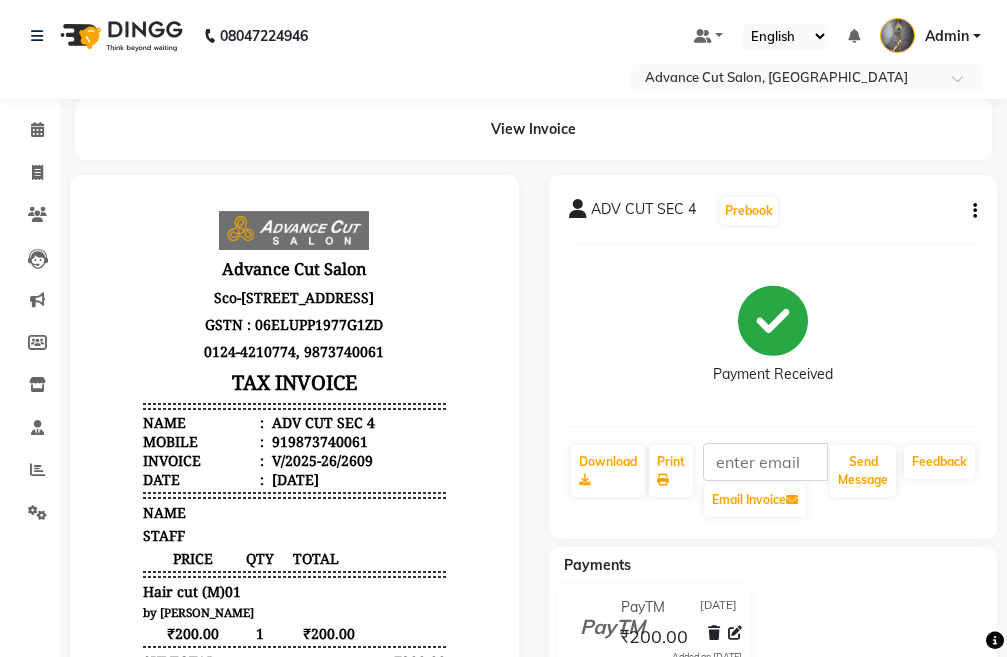 scroll, scrollTop: 242, scrollLeft: 0, axis: vertical 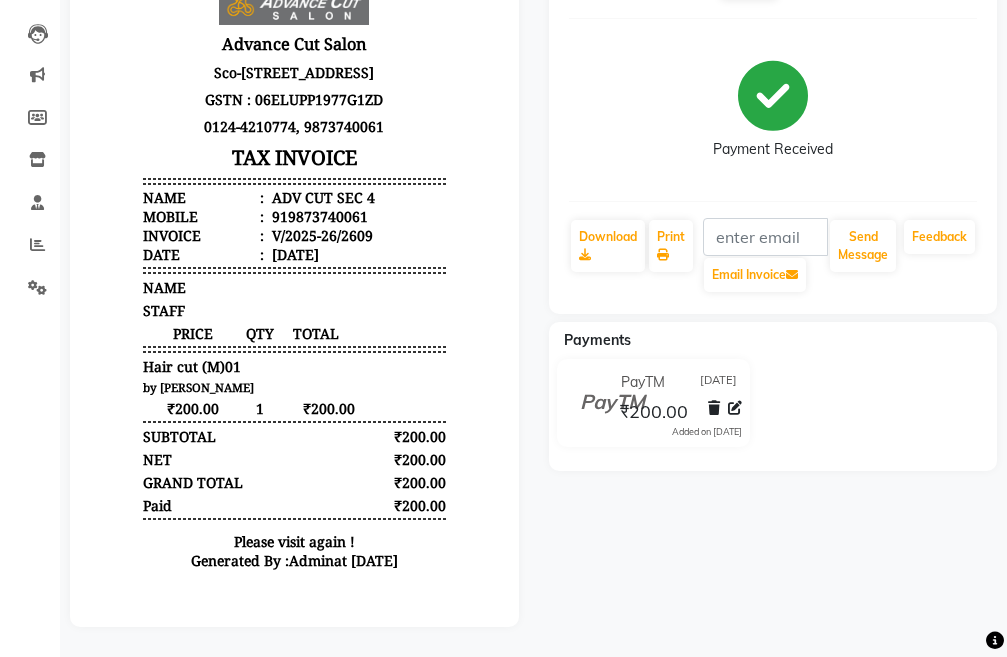 click on "Please visit again !" at bounding box center (294, 541) 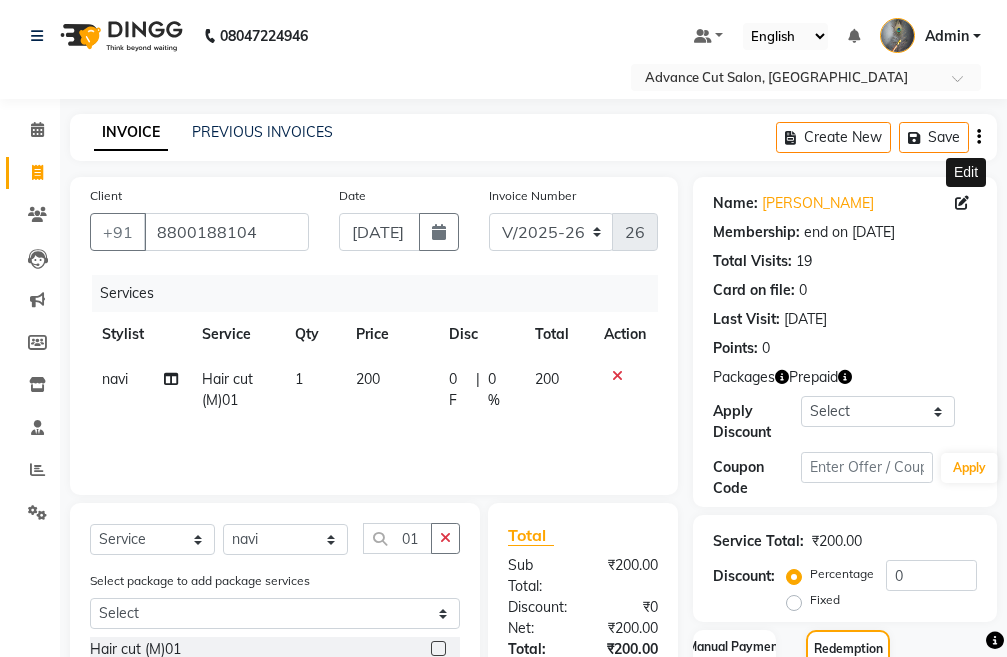 select on "4939" 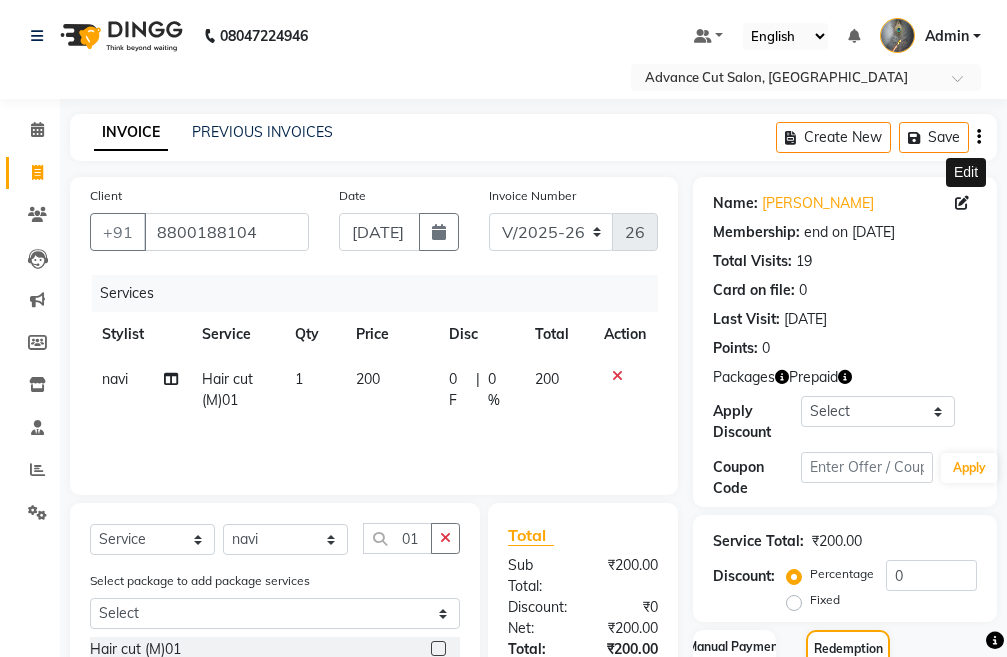 scroll, scrollTop: 0, scrollLeft: 0, axis: both 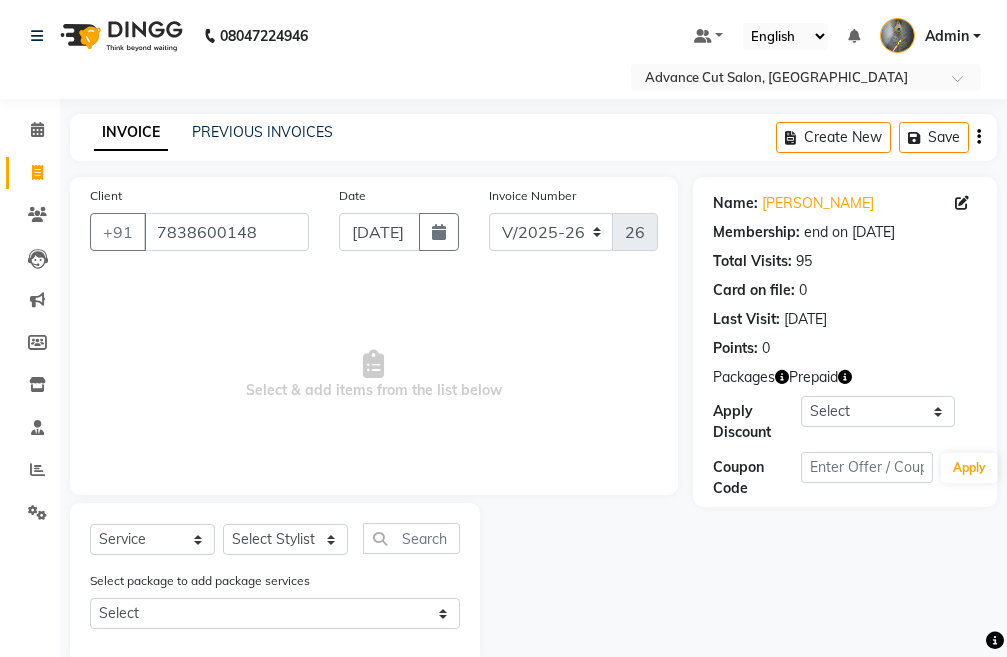 select on "4939" 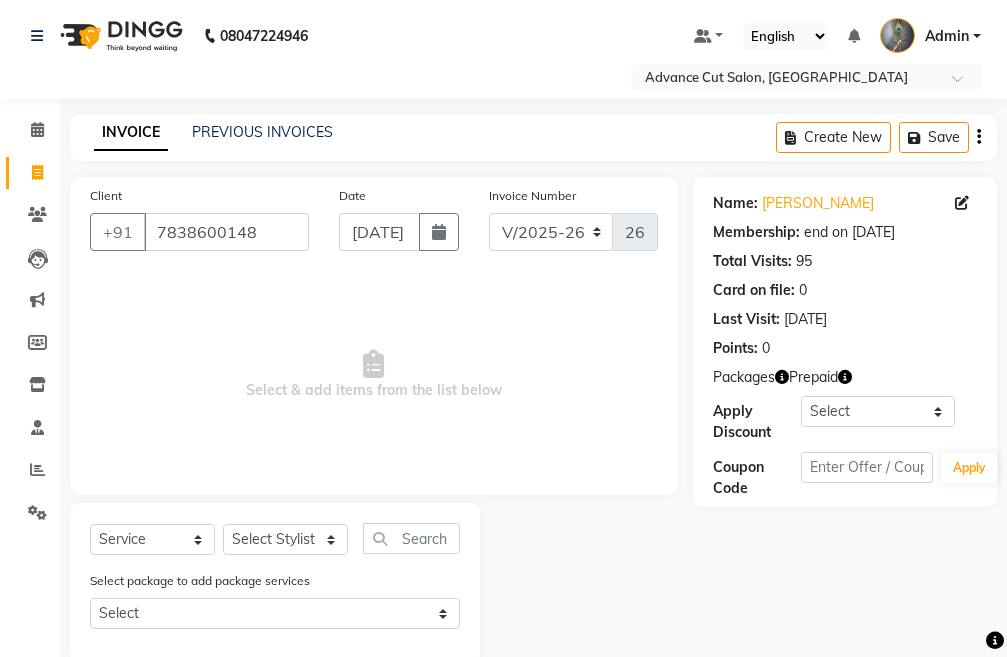 scroll, scrollTop: 0, scrollLeft: 0, axis: both 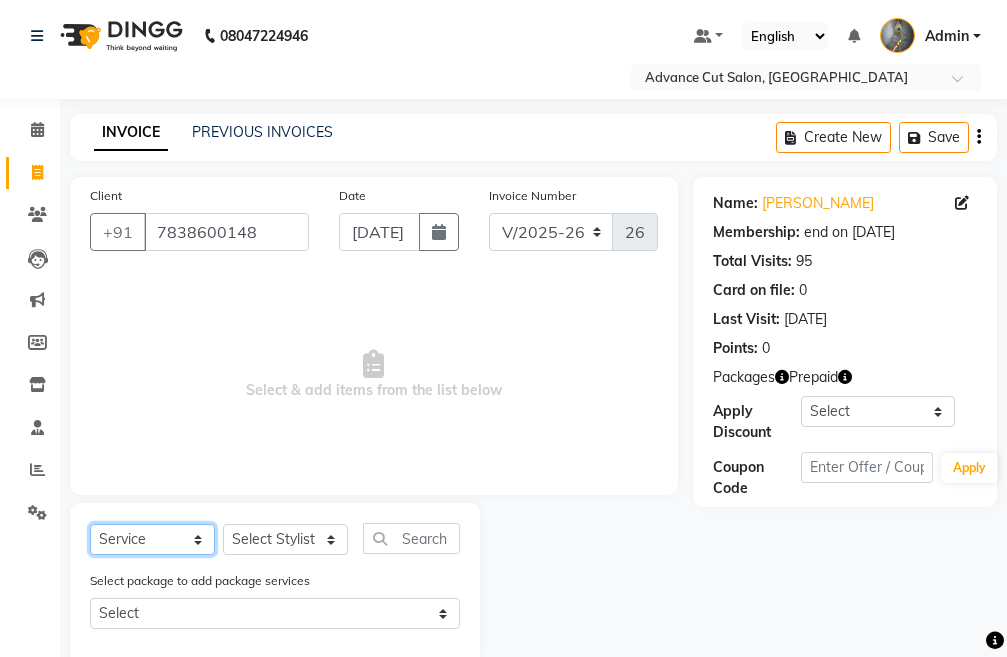 click on "Select  Service  Product  Membership  Package Voucher Prepaid Gift Card" 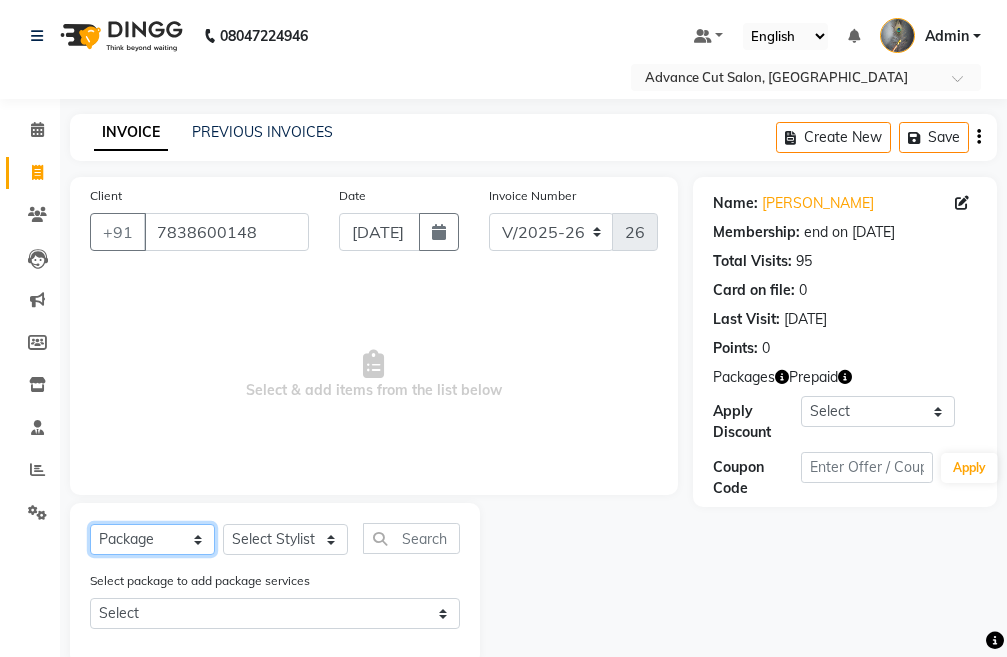 click on "Select  Service  Product  Membership  Package Voucher Prepaid Gift Card" 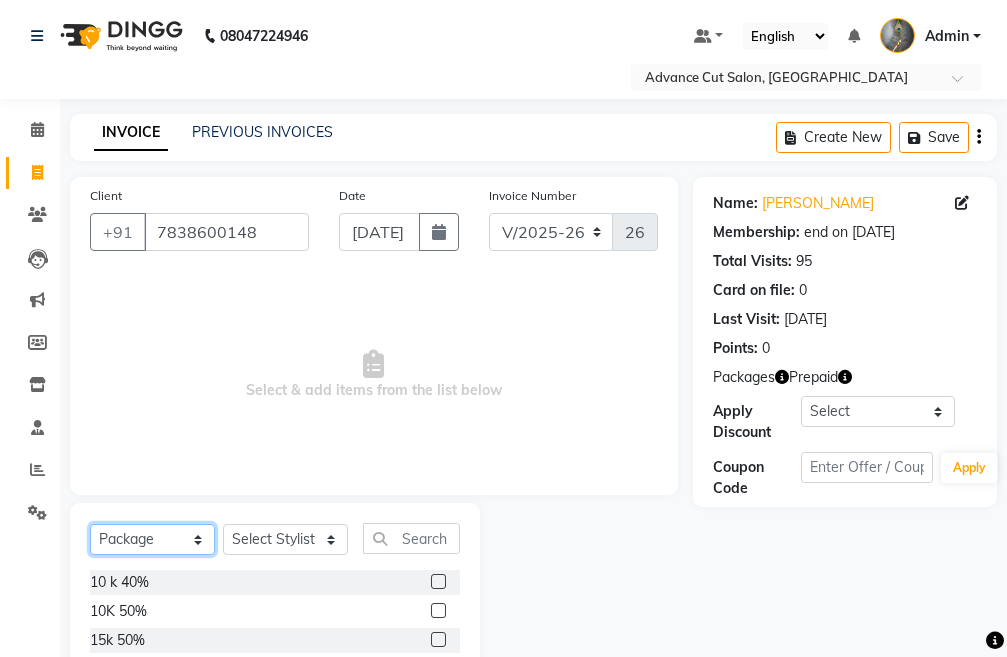 click on "Select  Service  Product  Membership  Package Voucher Prepaid Gift Card" 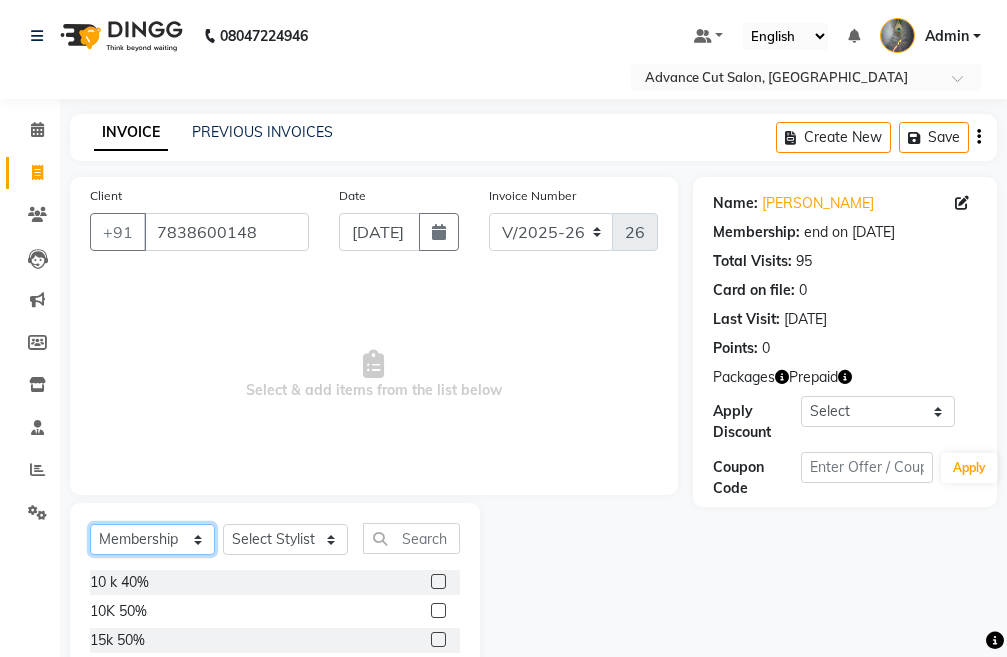 click on "Select  Service  Product  Membership  Package Voucher Prepaid Gift Card" 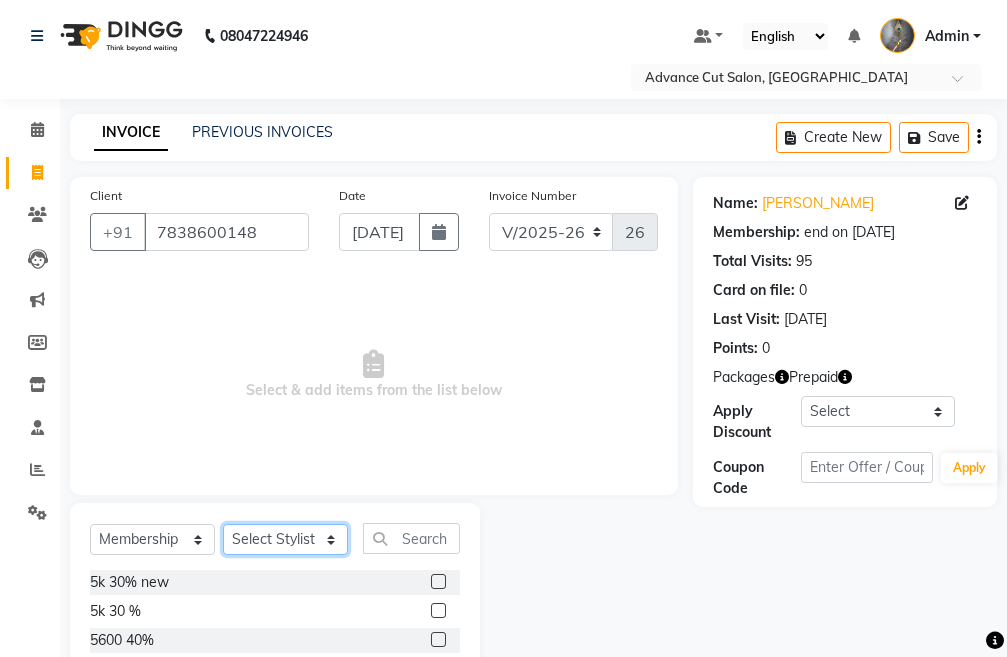 click on "Select Stylist Admin chahit COUNTOR [PERSON_NAME] mamta [PERSON_NAME] navi [PERSON_NAME] [PERSON_NAME] [PERSON_NAME] sunny tip" 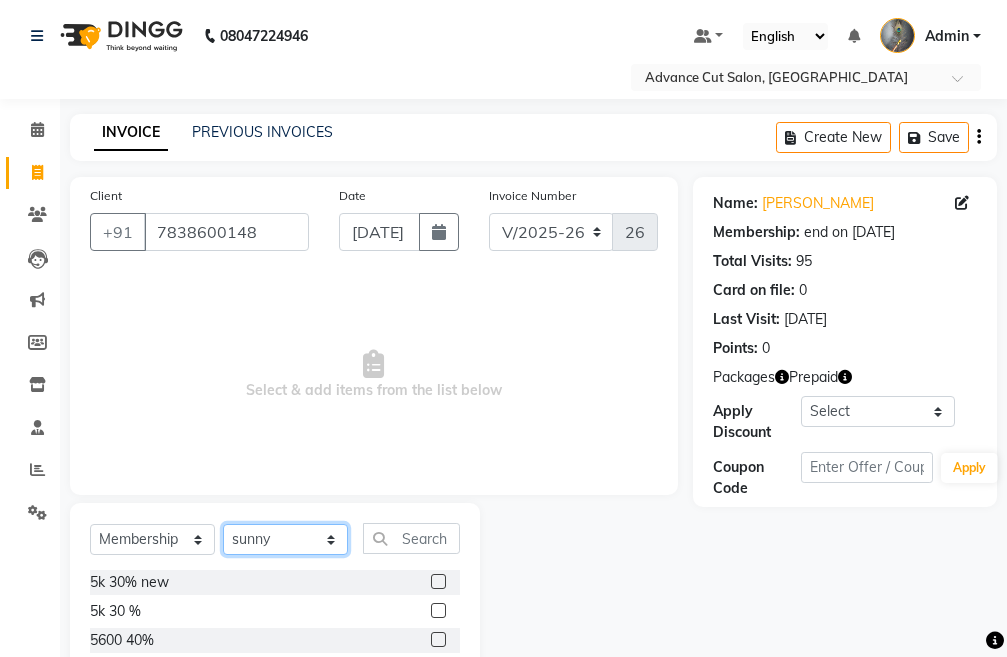 click on "Select Stylist Admin chahit COUNTOR [PERSON_NAME] mamta [PERSON_NAME] navi [PERSON_NAME] [PERSON_NAME] [PERSON_NAME] sunny tip" 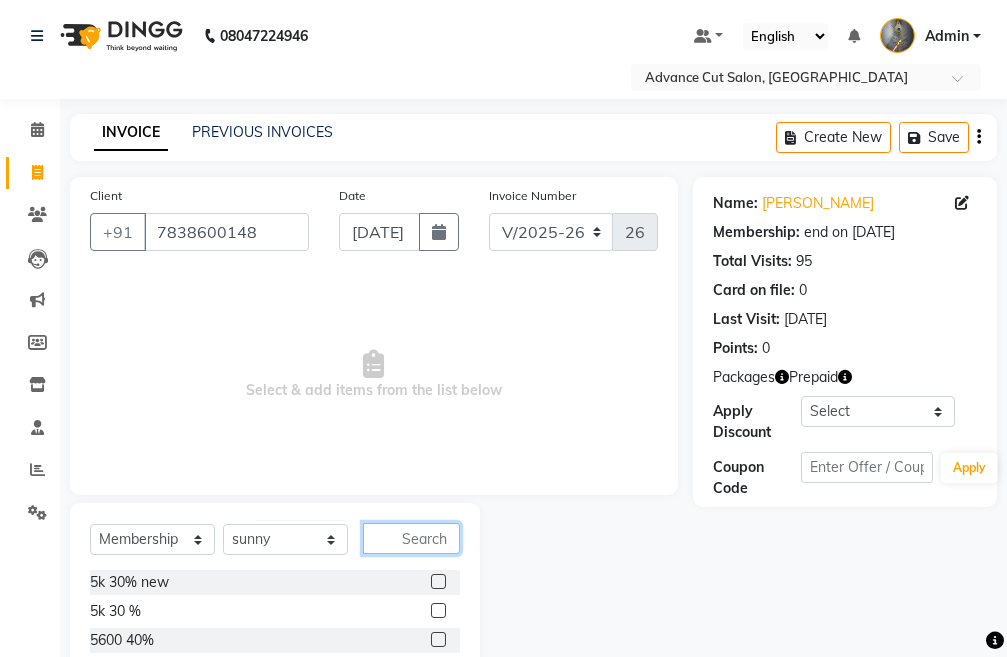click 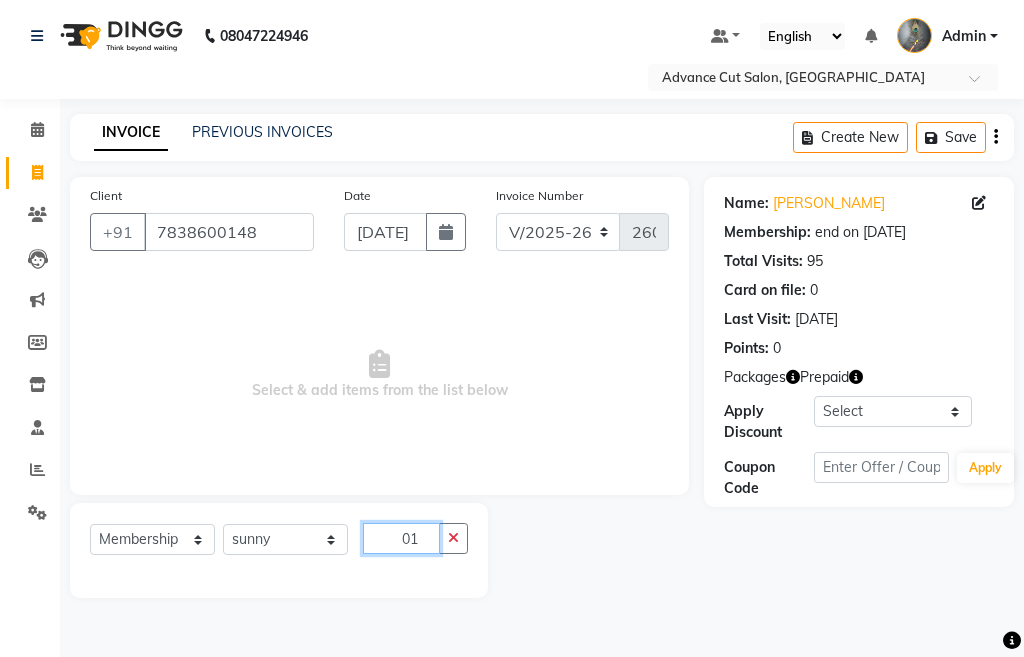 type on "01" 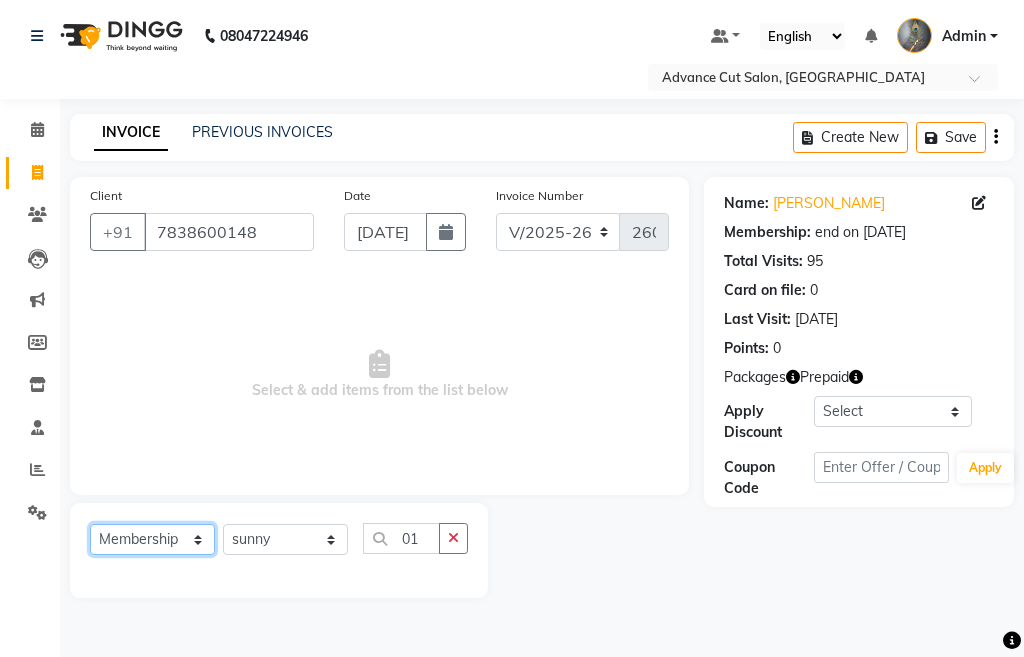 click on "Select  Service  Product  Membership  Package Voucher Prepaid Gift Card" 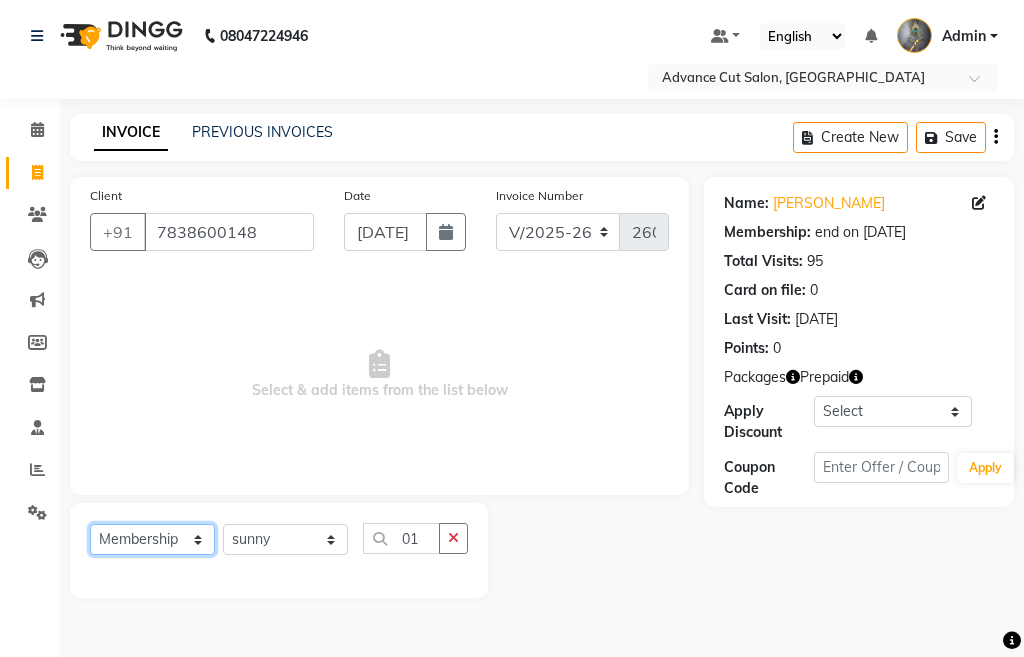 select on "service" 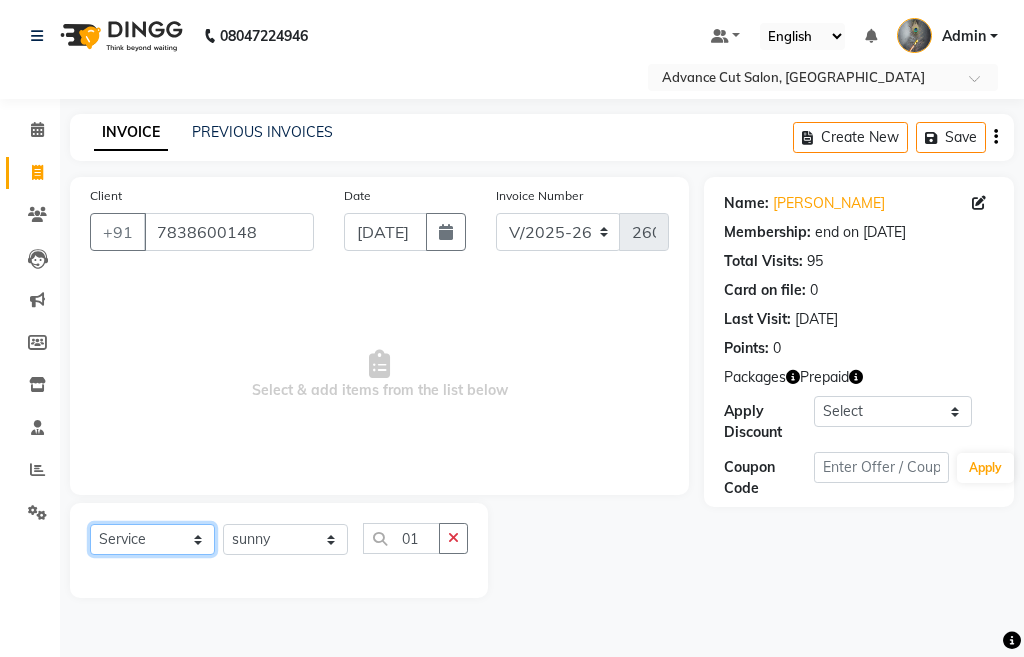 click on "Select  Service  Product  Membership  Package Voucher Prepaid Gift Card" 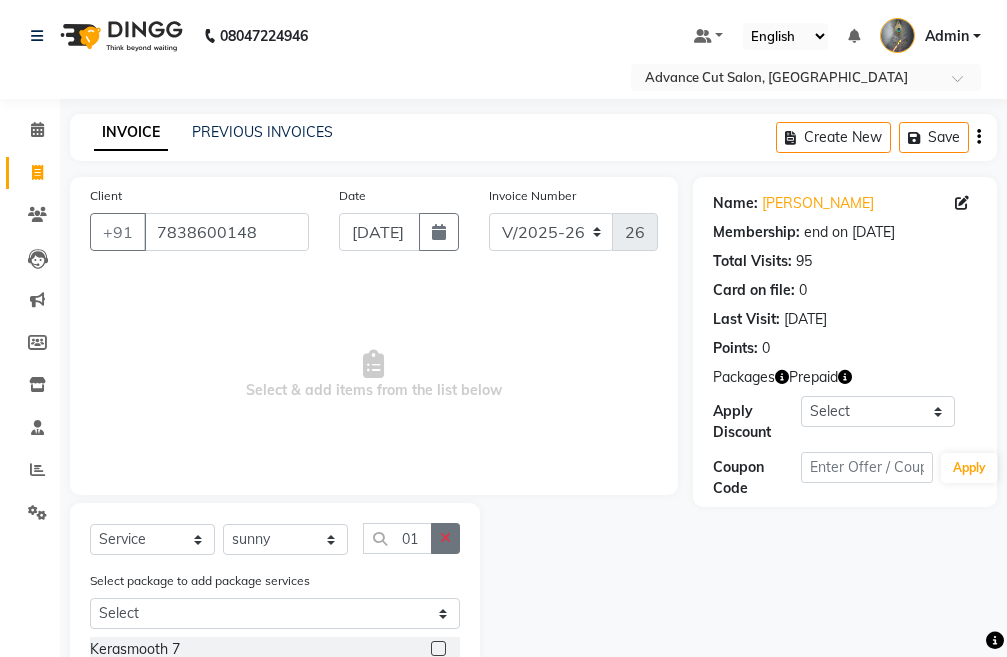 click 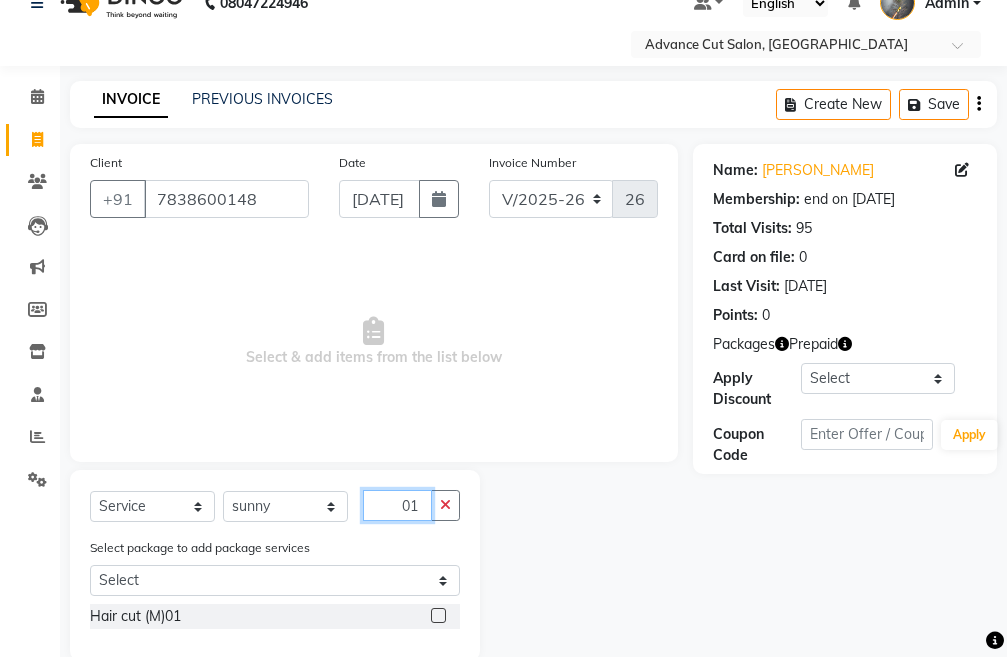 scroll, scrollTop: 67, scrollLeft: 0, axis: vertical 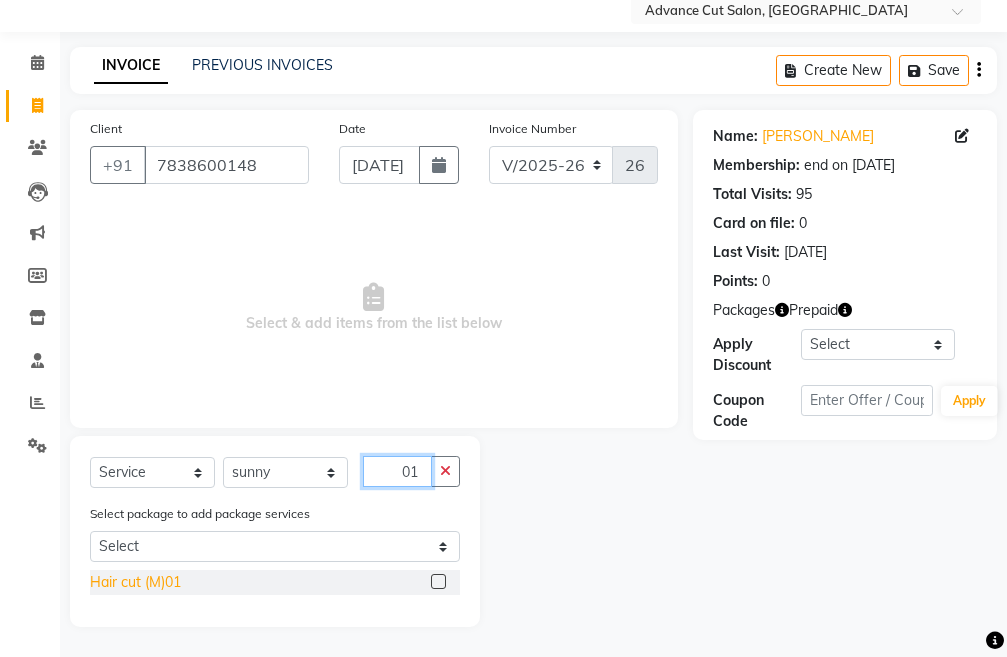 type on "01" 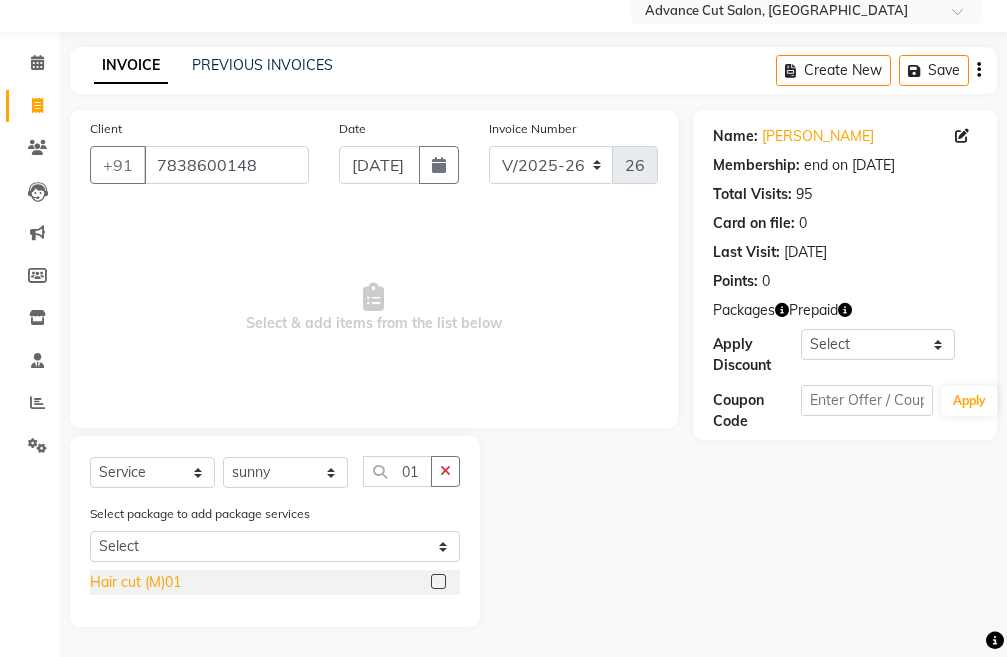 click on "Hair cut (M)01" 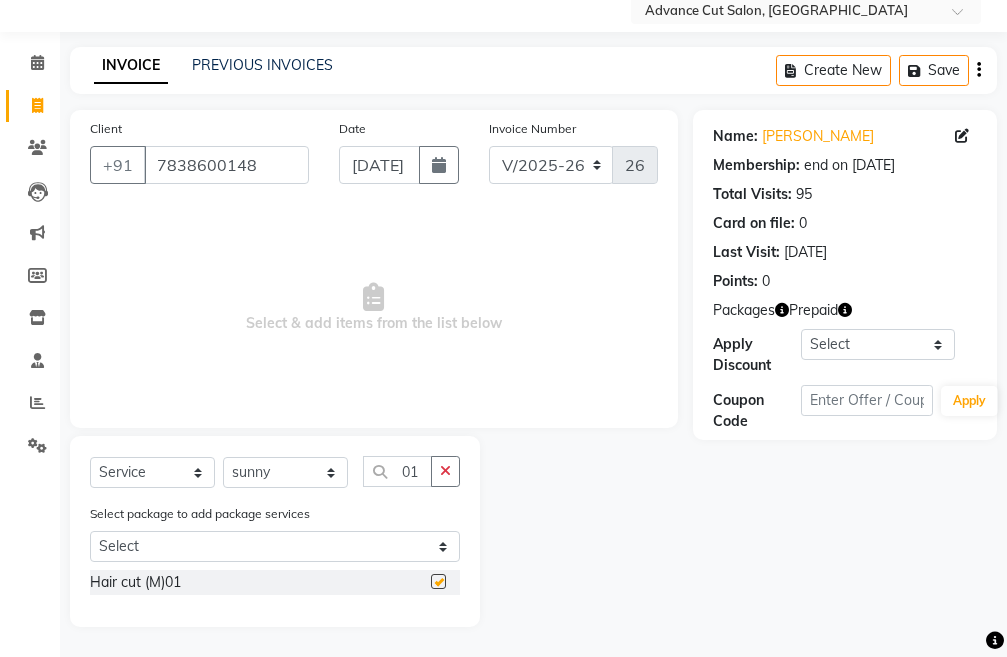 checkbox on "false" 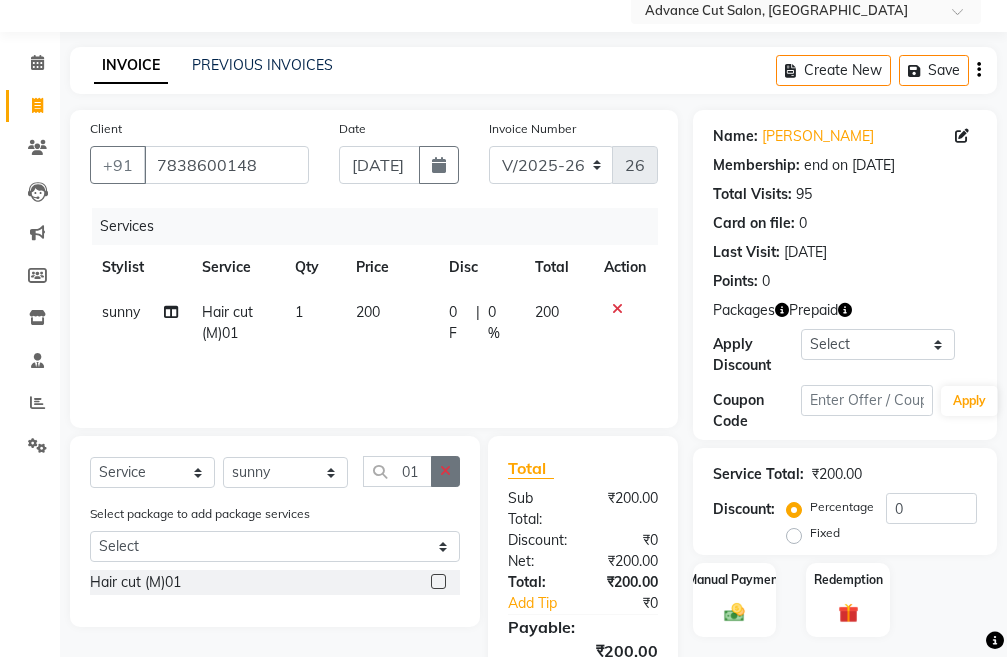click 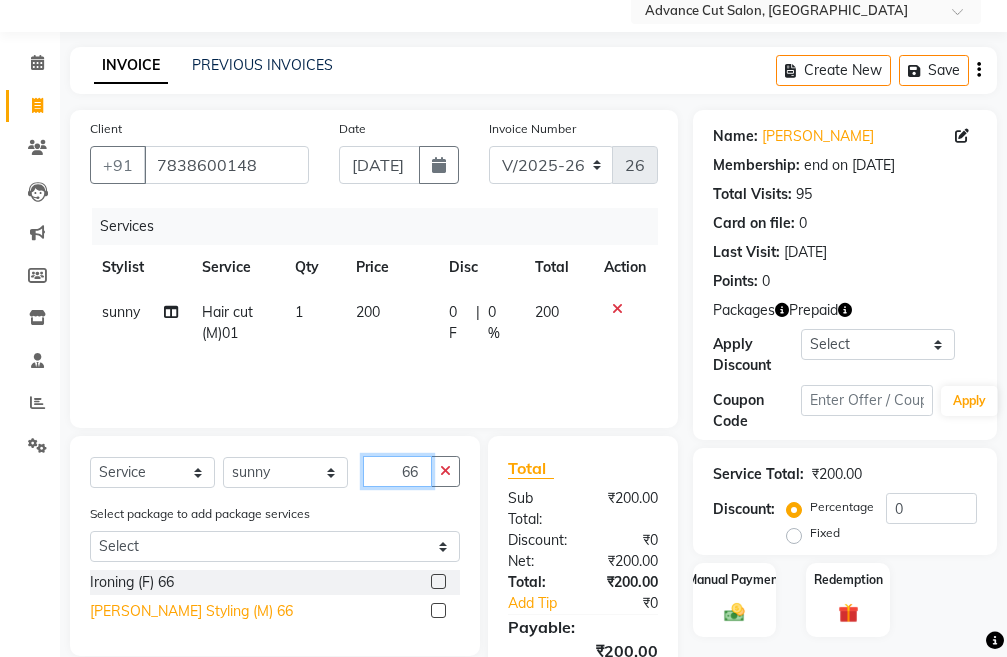 type on "66" 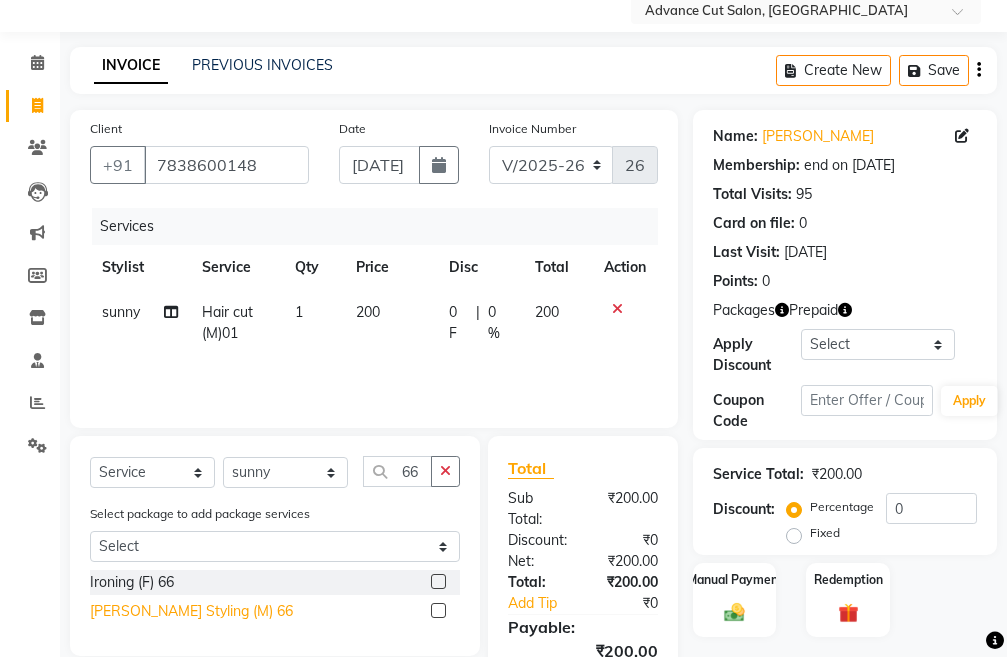 click on "[PERSON_NAME] Styling (M) 66" 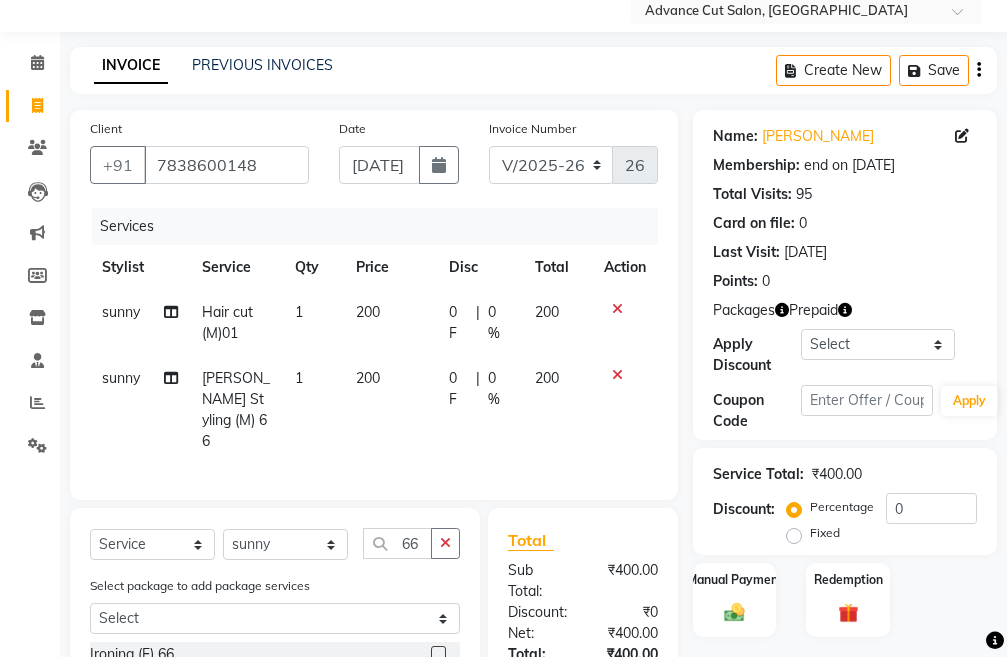 checkbox on "false" 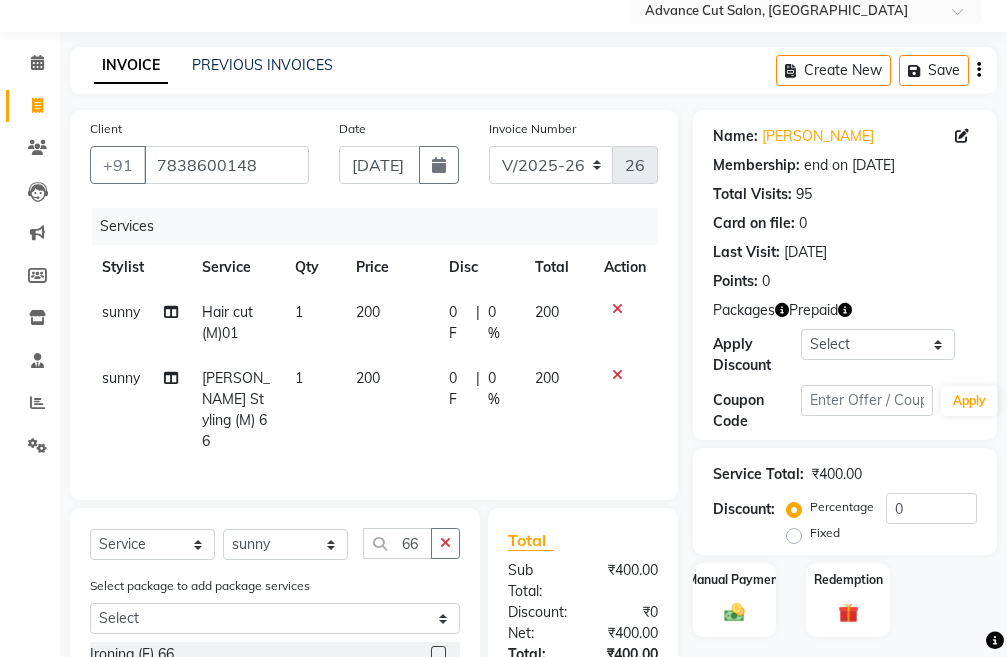 scroll, scrollTop: 241, scrollLeft: 0, axis: vertical 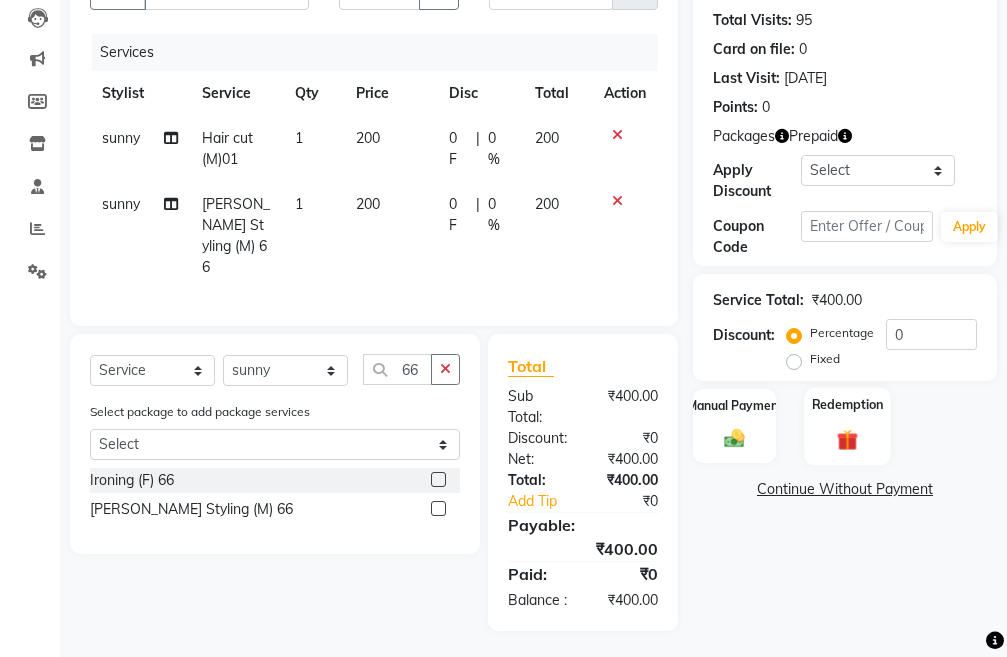 click 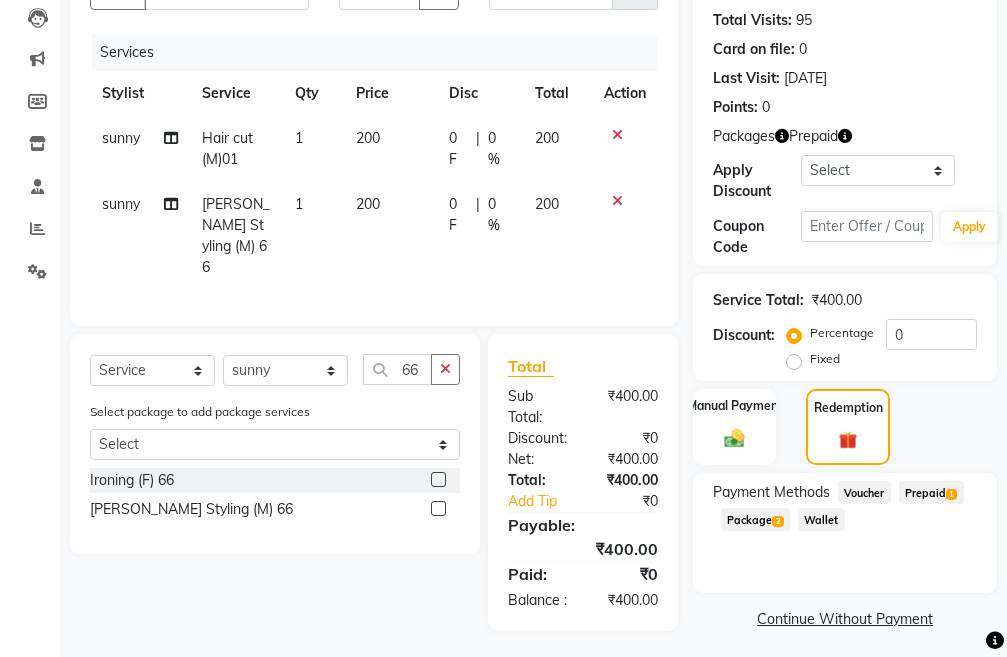 click on "Prepaid  1" 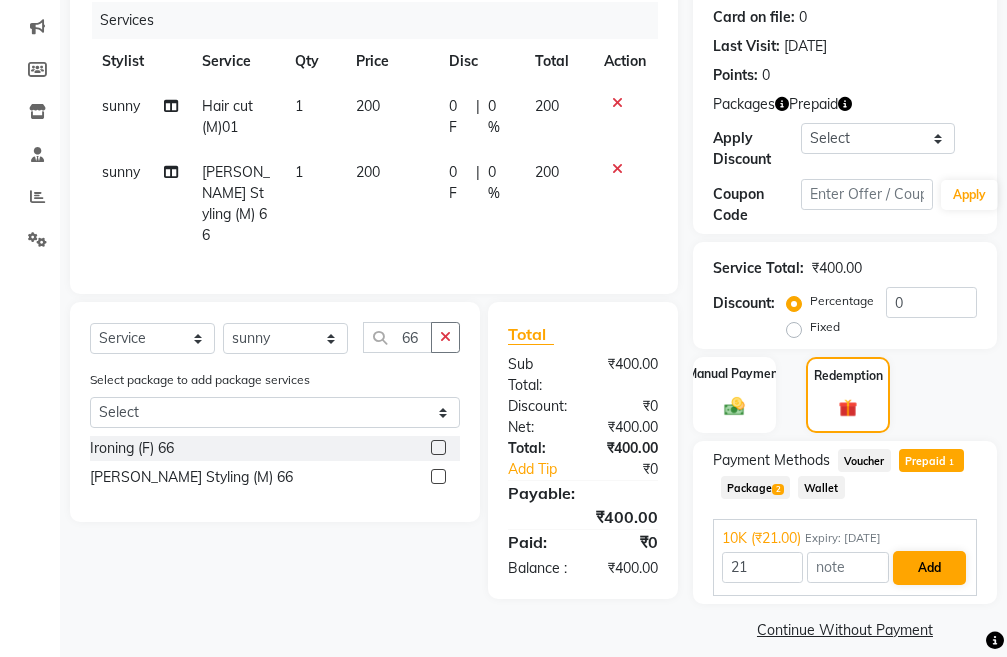 scroll, scrollTop: 291, scrollLeft: 0, axis: vertical 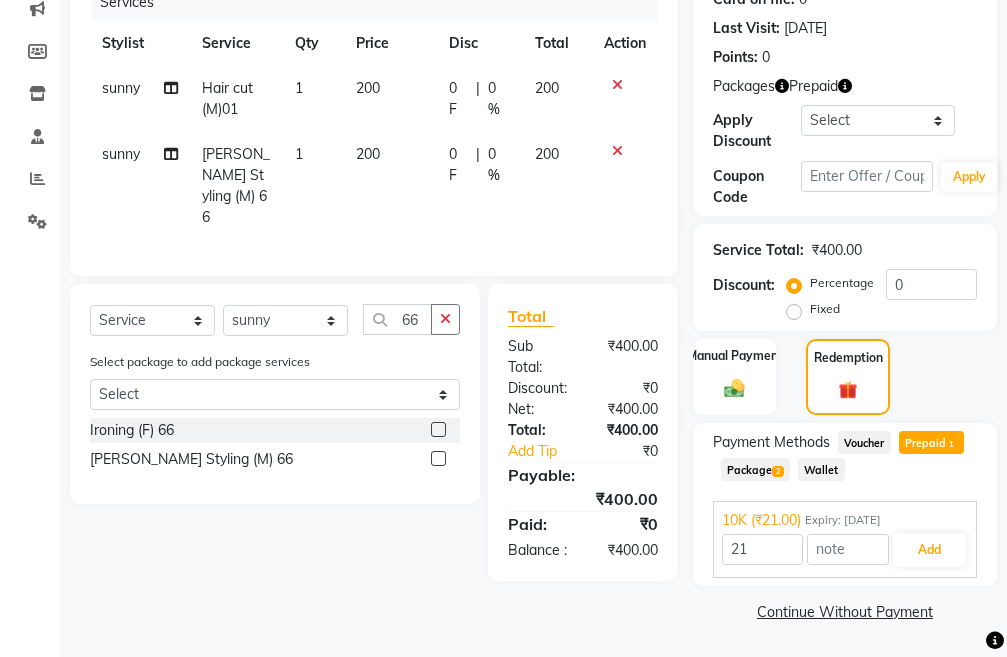 click on "Package  2" 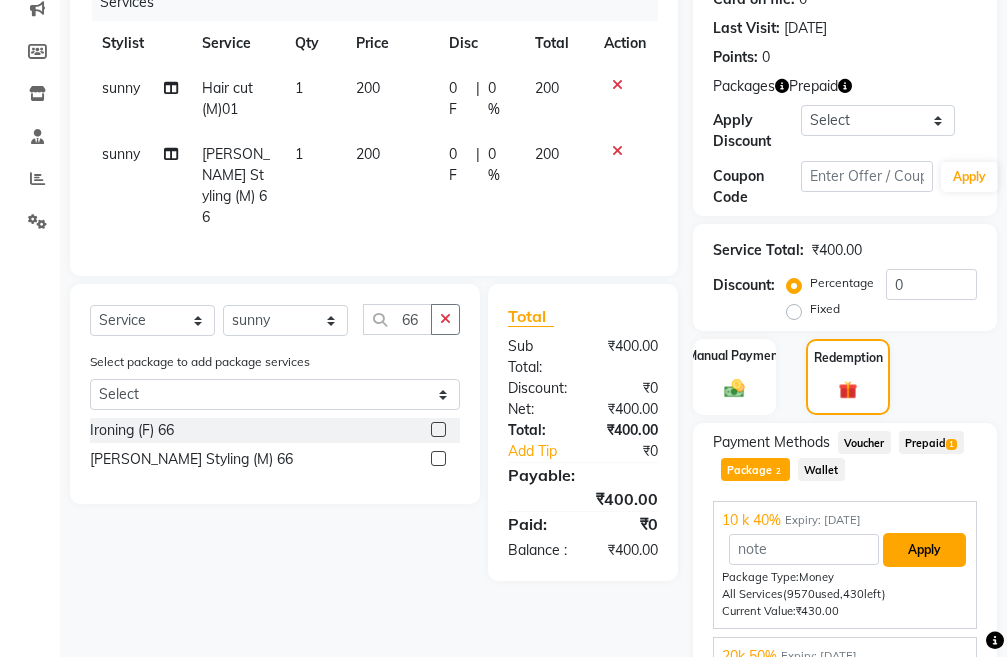 click on "Apply" at bounding box center [924, 550] 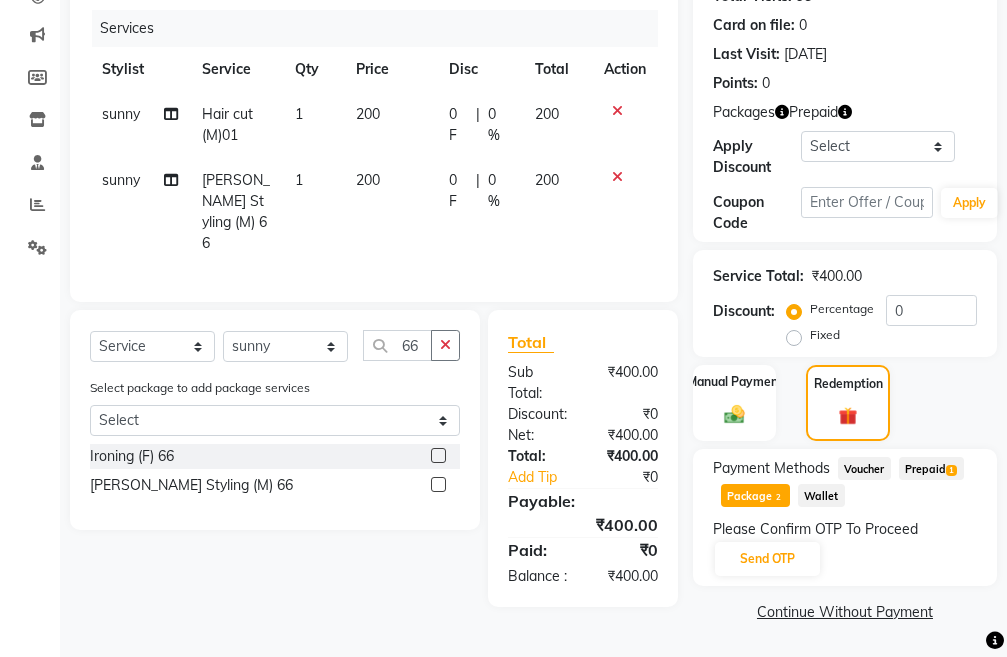 scroll, scrollTop: 265, scrollLeft: 0, axis: vertical 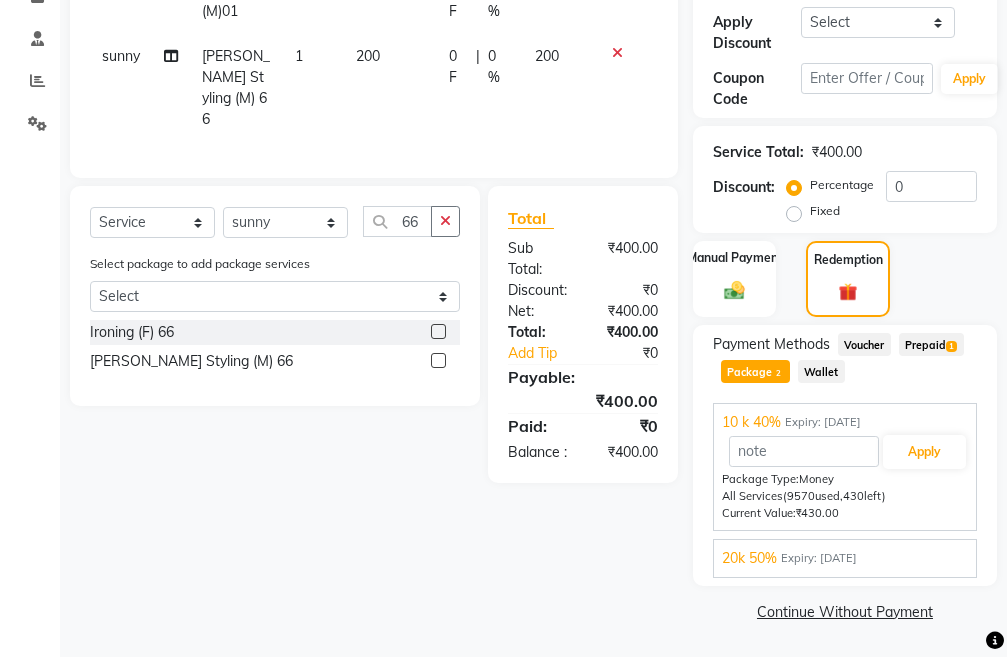 click on "20k 50% Expiry: 28-12-2025 Apply Package Type:  Money All Services  (19975  used,  25   left)  Current Value:  ₹25.00" at bounding box center (845, 558) 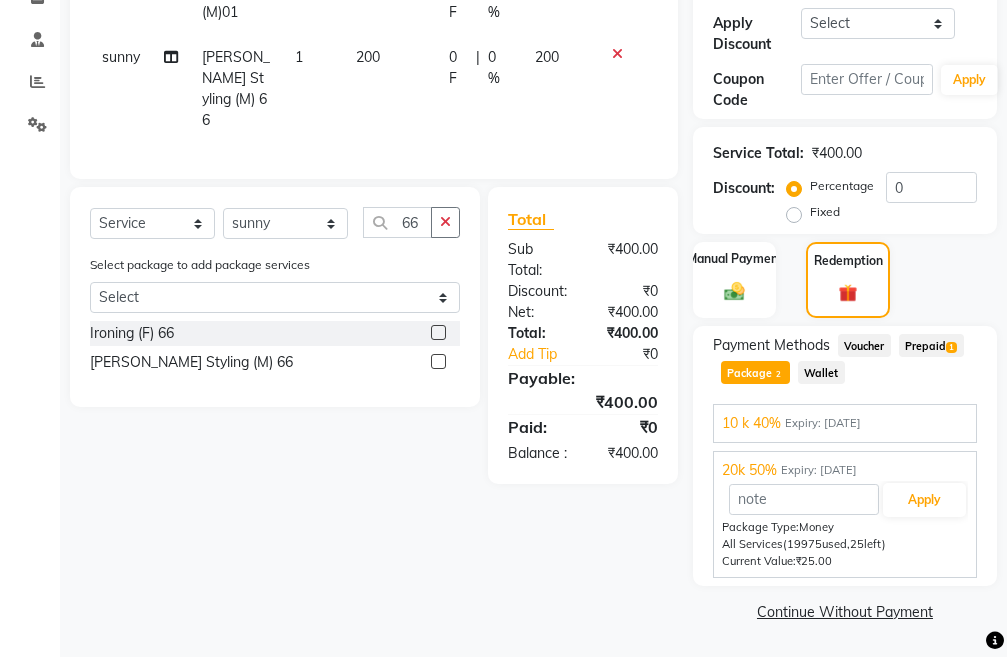 scroll, scrollTop: 389, scrollLeft: 0, axis: vertical 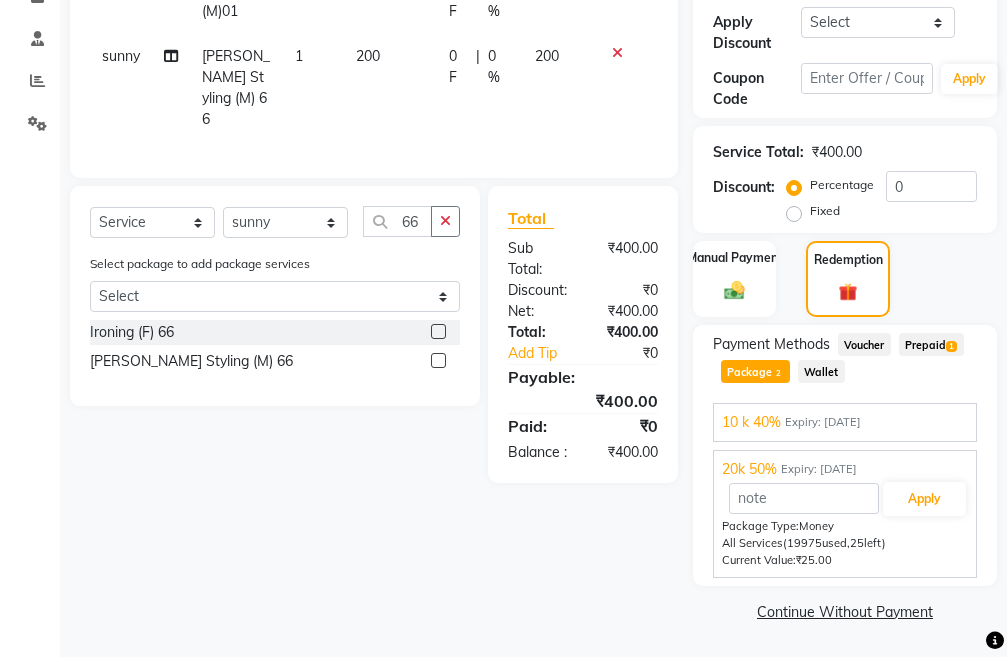 click on "10 k 40% Expiry: 05-03-2026" at bounding box center [845, 422] 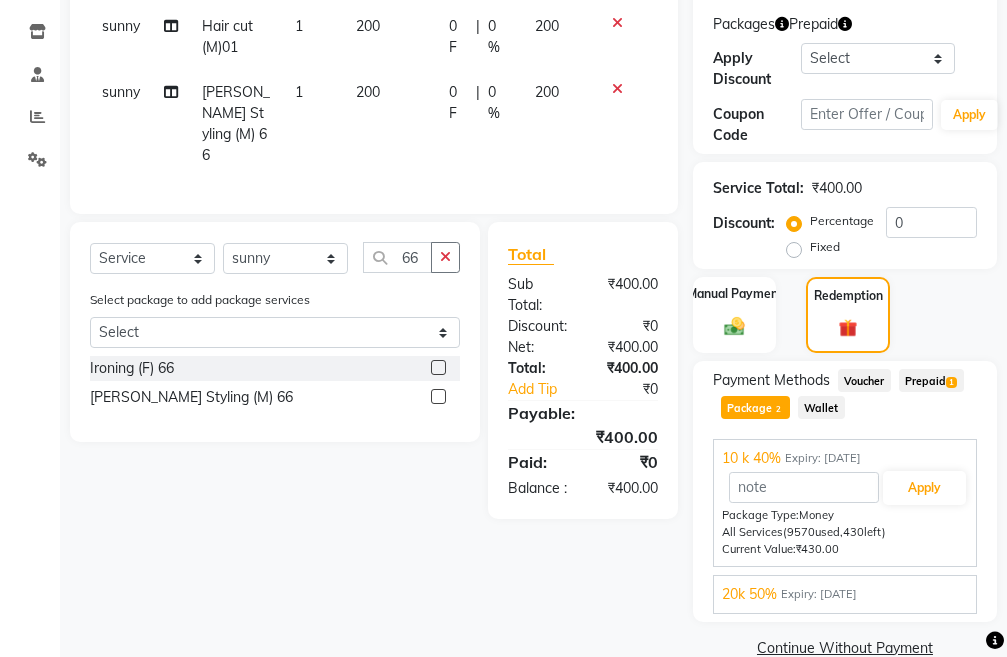 scroll, scrollTop: 389, scrollLeft: 0, axis: vertical 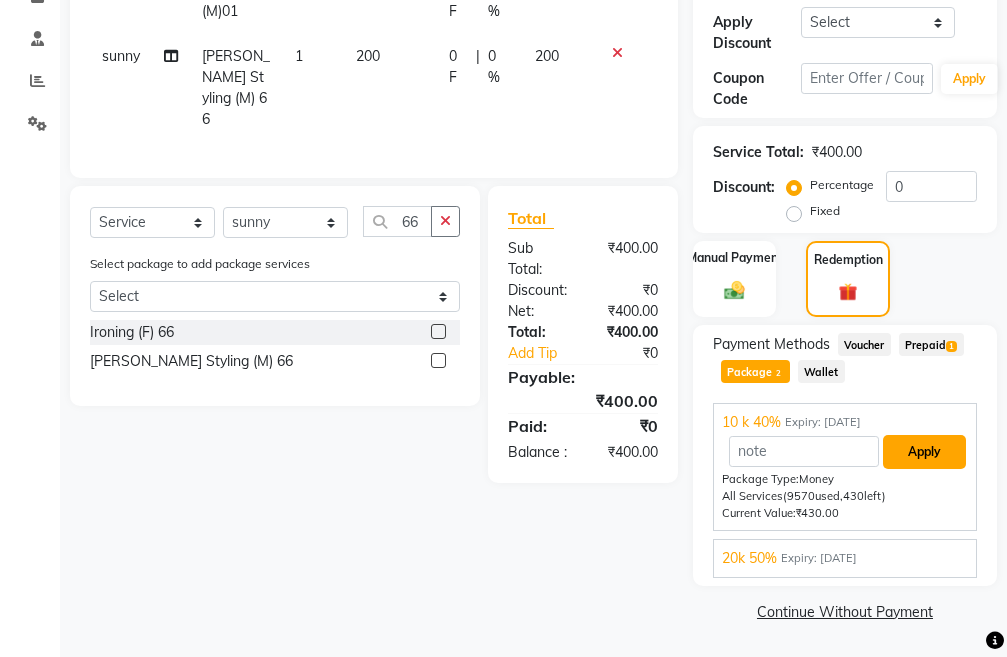 click on "Apply" at bounding box center (924, 452) 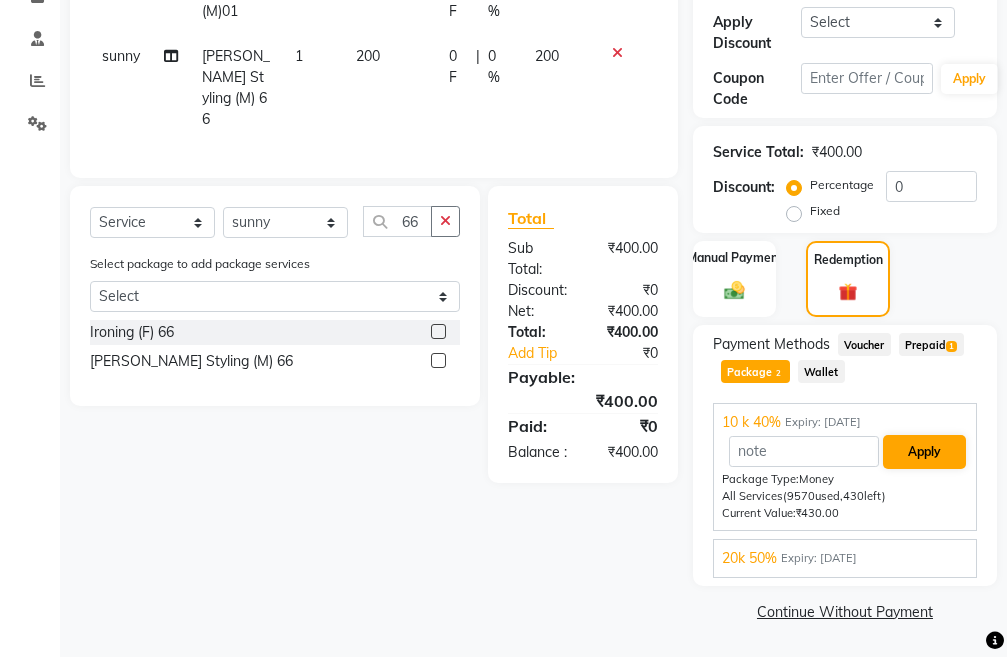 scroll, scrollTop: 265, scrollLeft: 0, axis: vertical 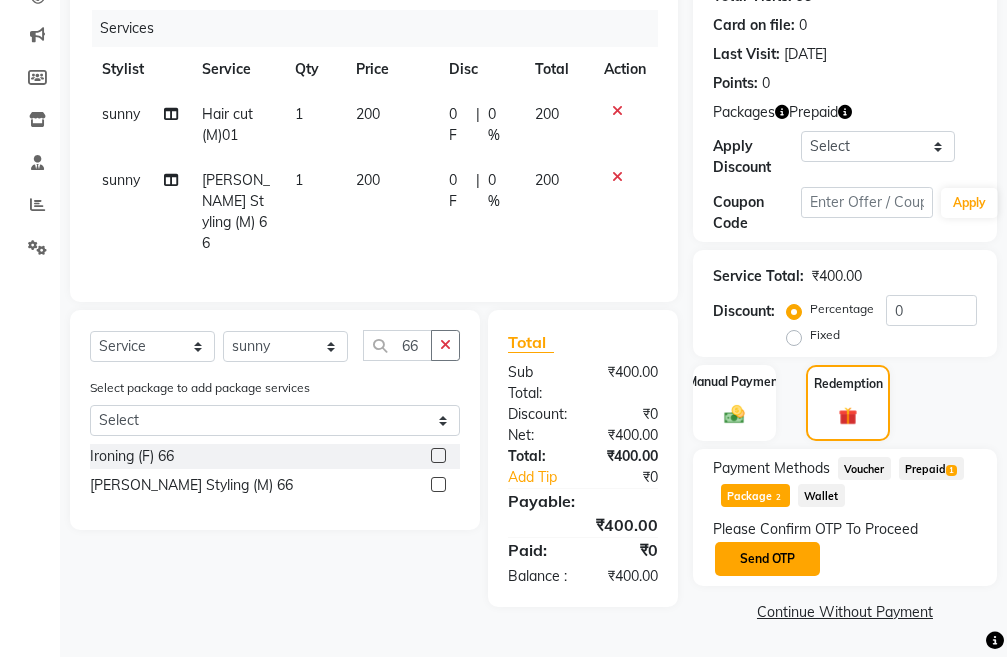 click on "Send OTP" 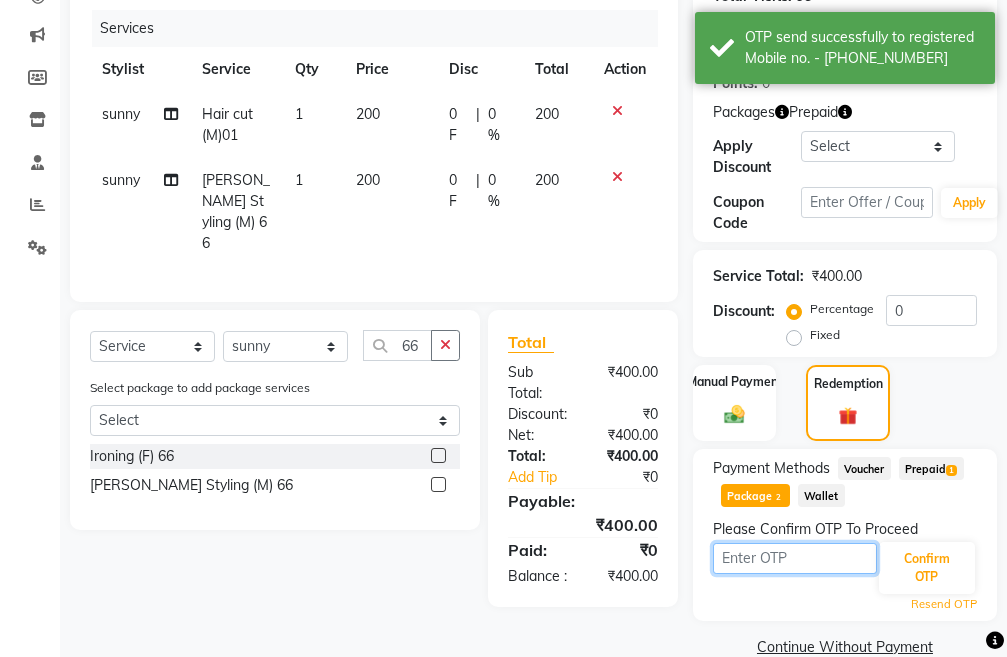 click at bounding box center [795, 558] 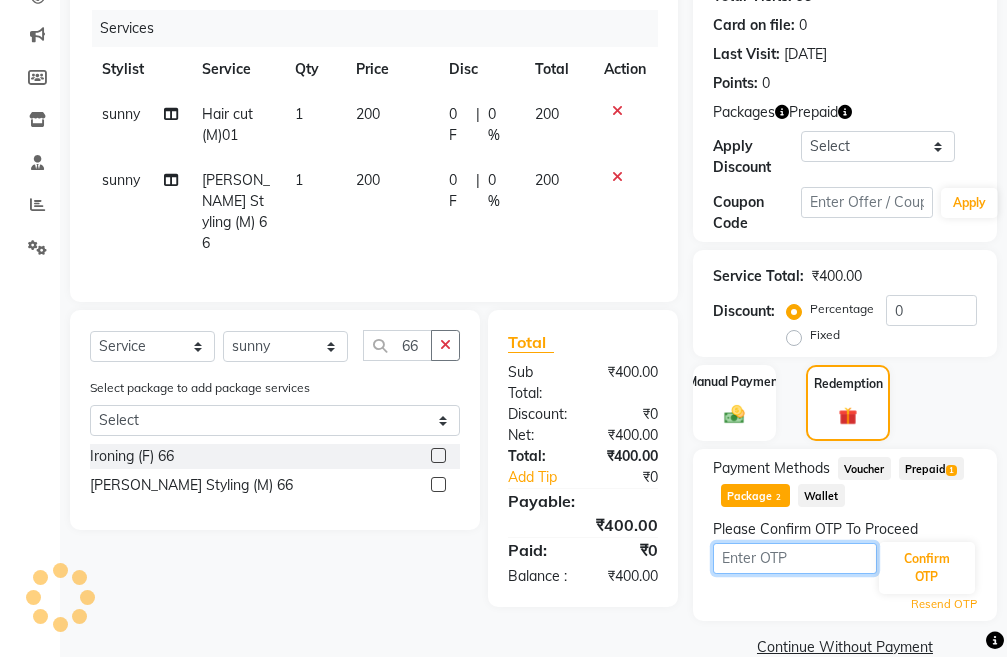 click at bounding box center (795, 558) 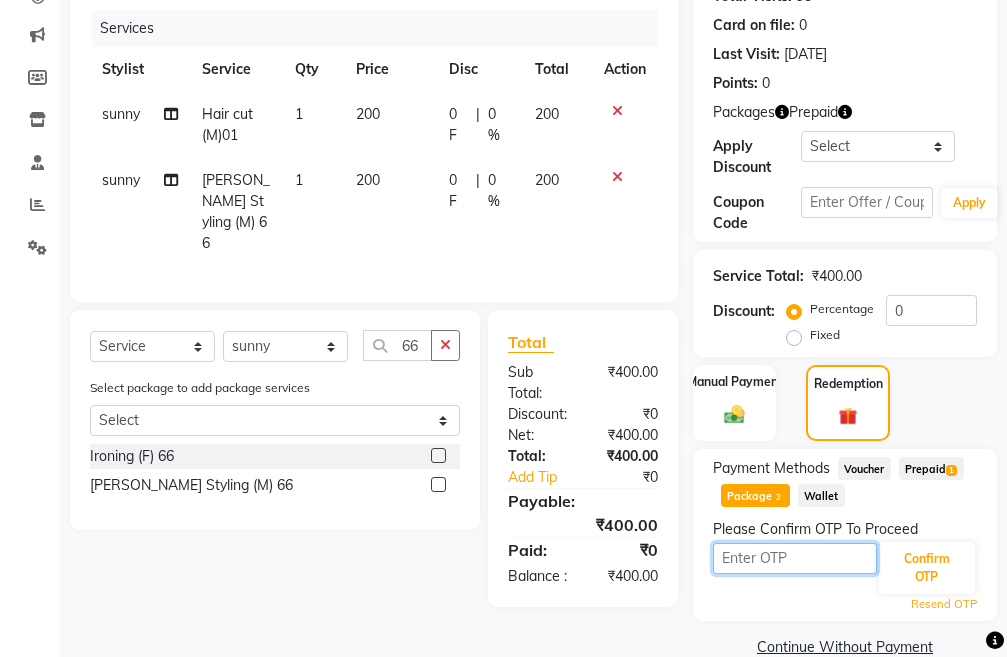 click at bounding box center (795, 558) 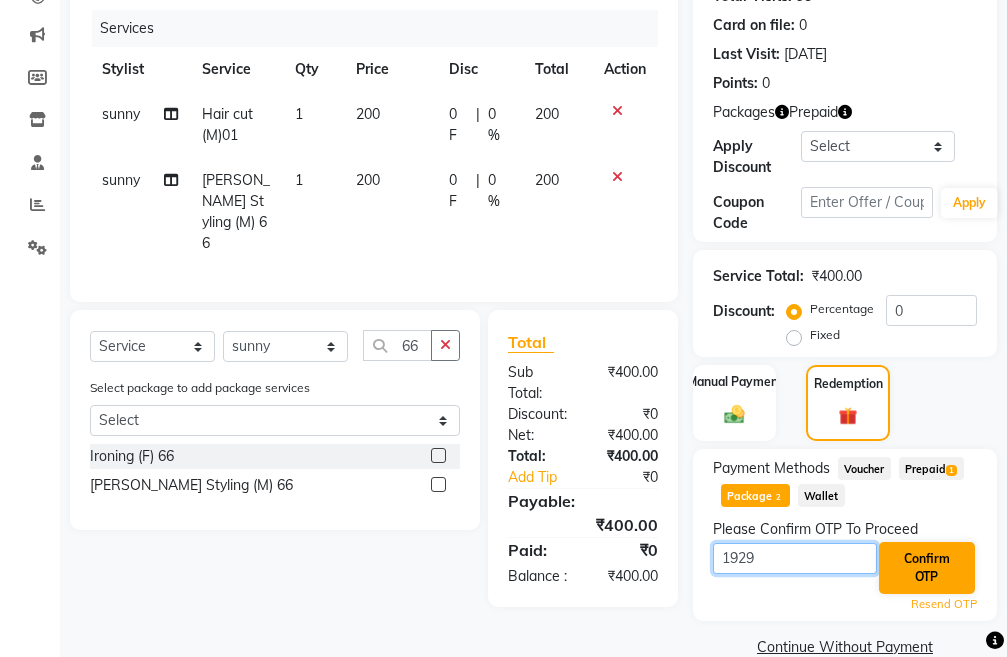type on "1929" 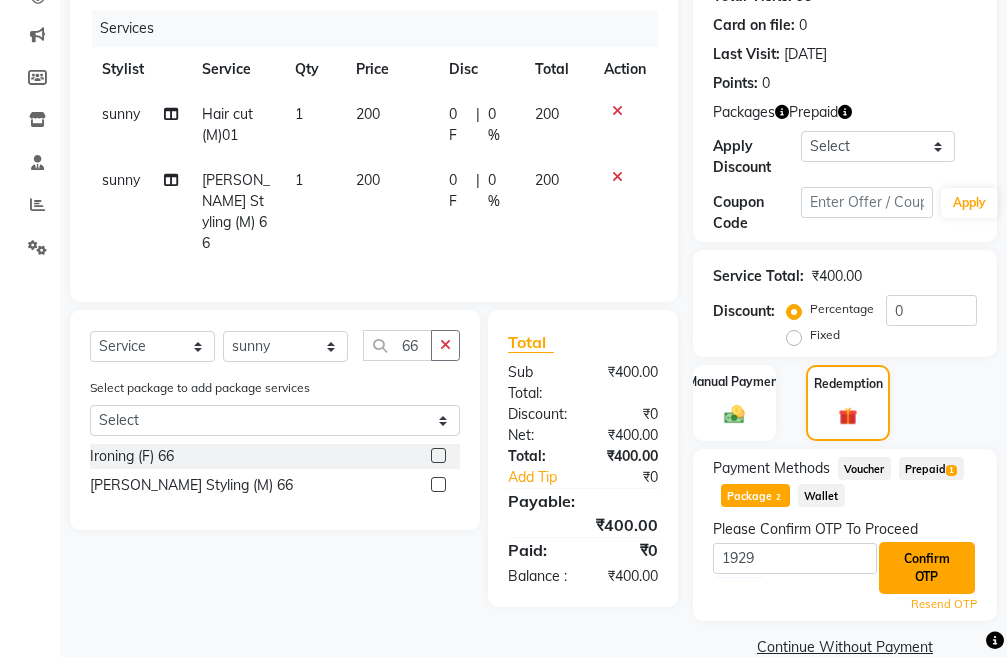 click on "Confirm OTP" 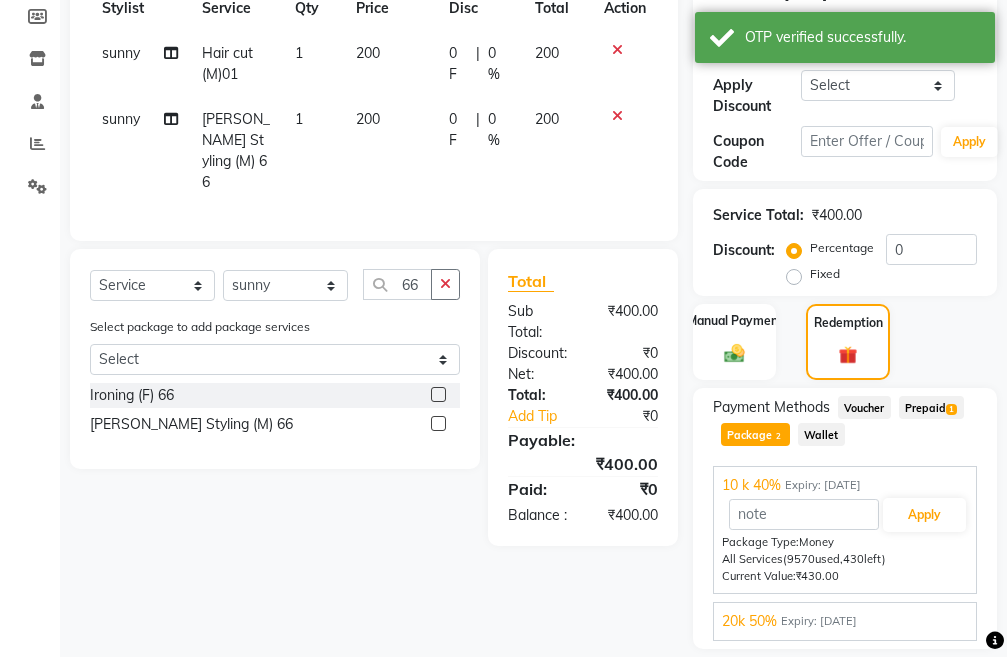 scroll, scrollTop: 389, scrollLeft: 0, axis: vertical 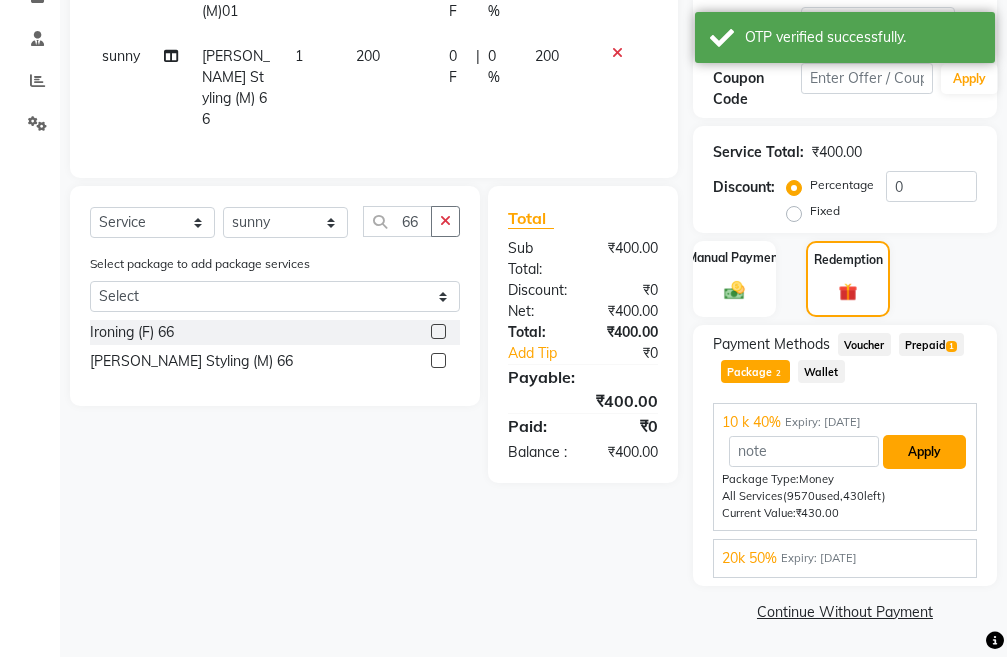 click on "Apply" at bounding box center (924, 452) 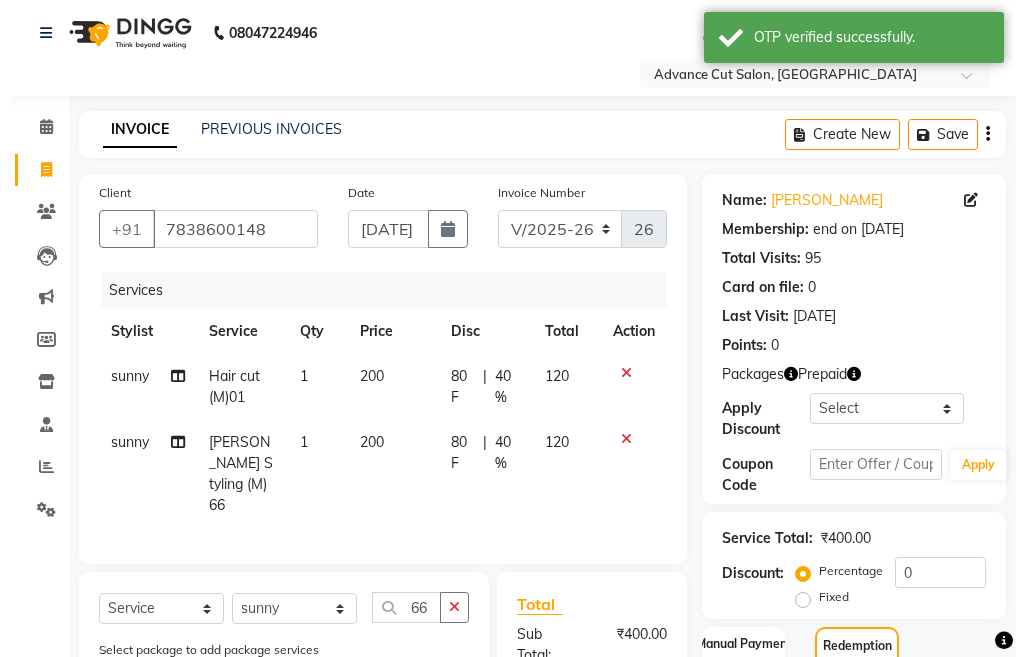 scroll, scrollTop: 0, scrollLeft: 0, axis: both 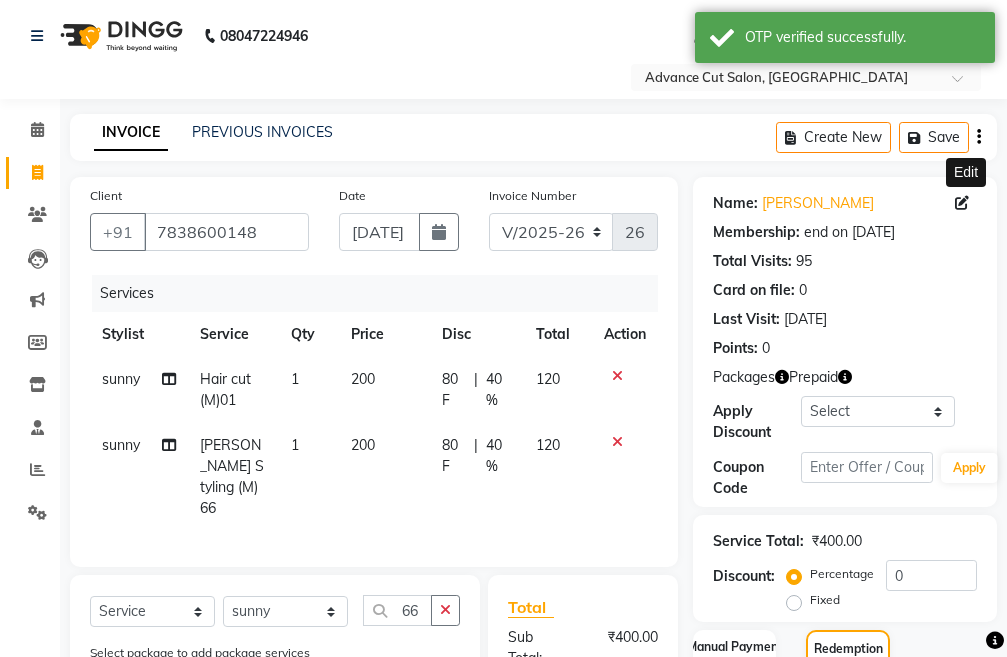 click 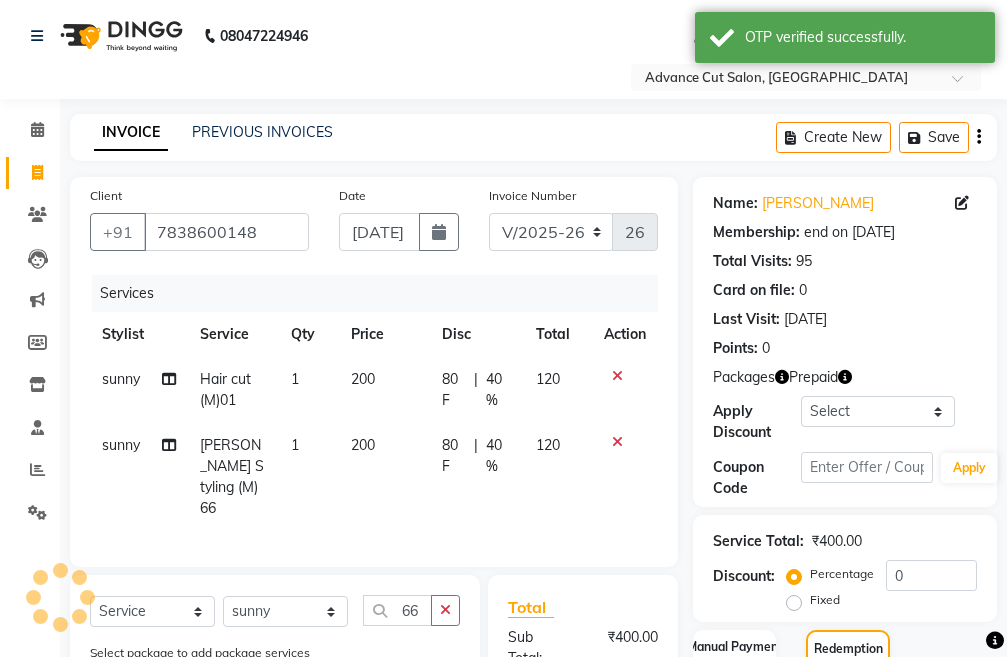 select on "[DEMOGRAPHIC_DATA]" 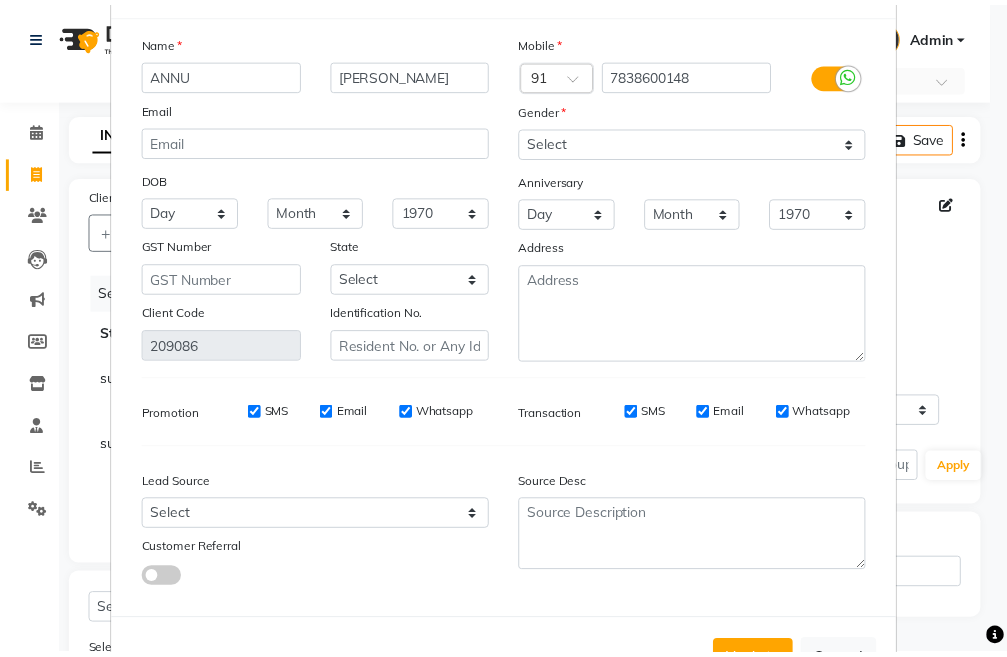 scroll, scrollTop: 156, scrollLeft: 0, axis: vertical 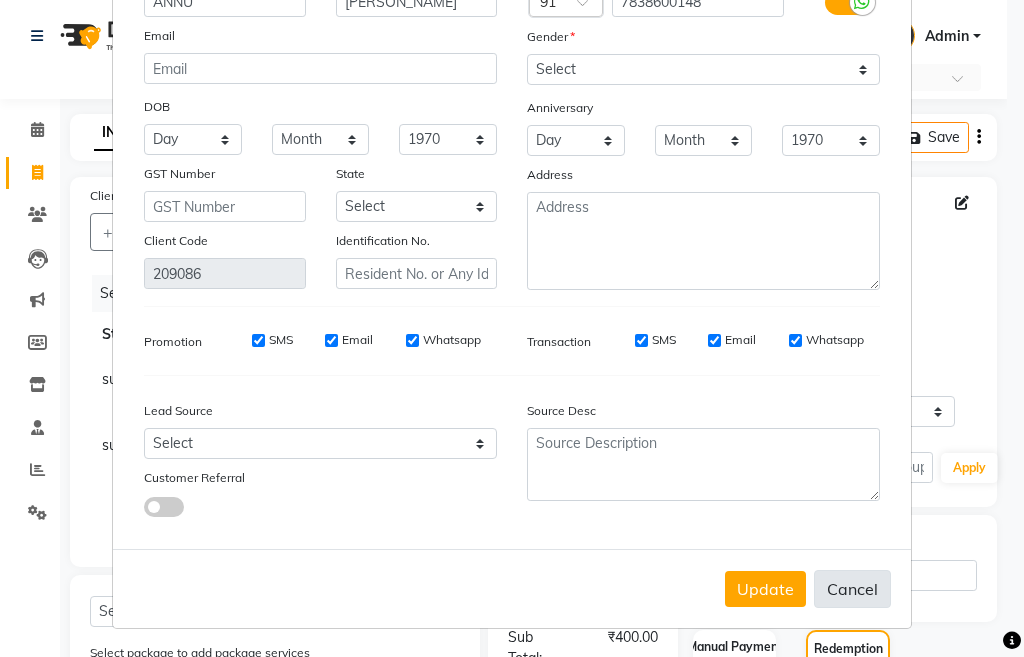 click on "Cancel" at bounding box center [852, 589] 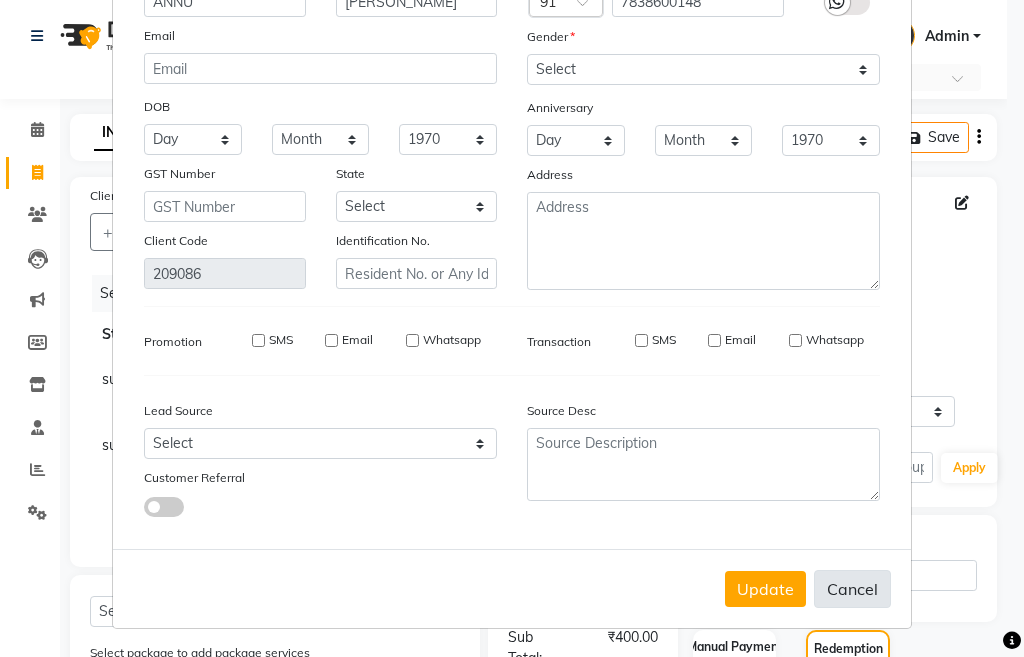 type 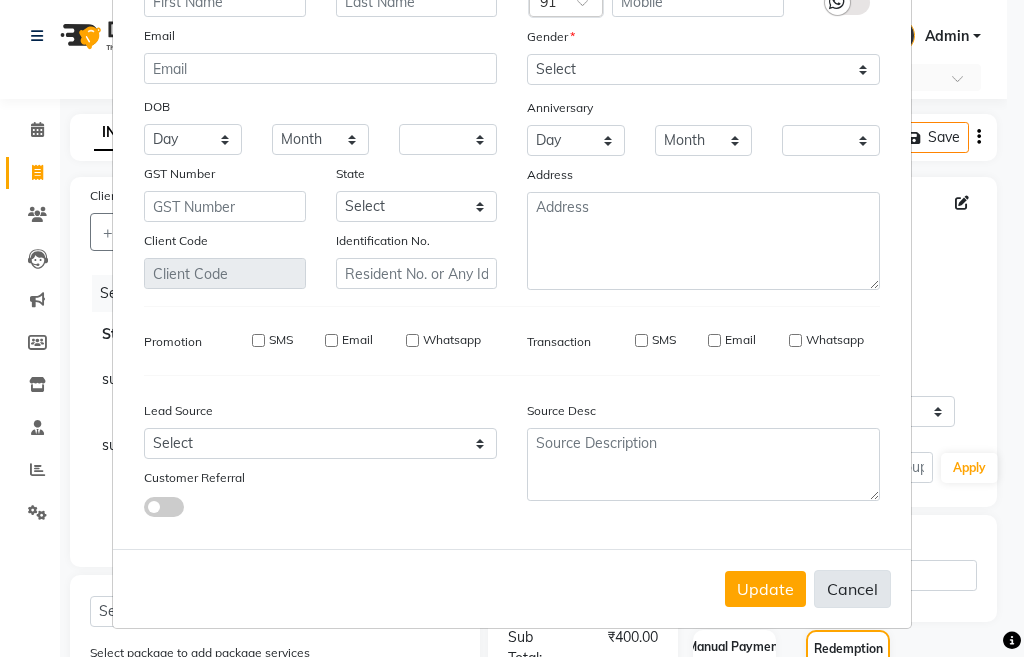checkbox on "false" 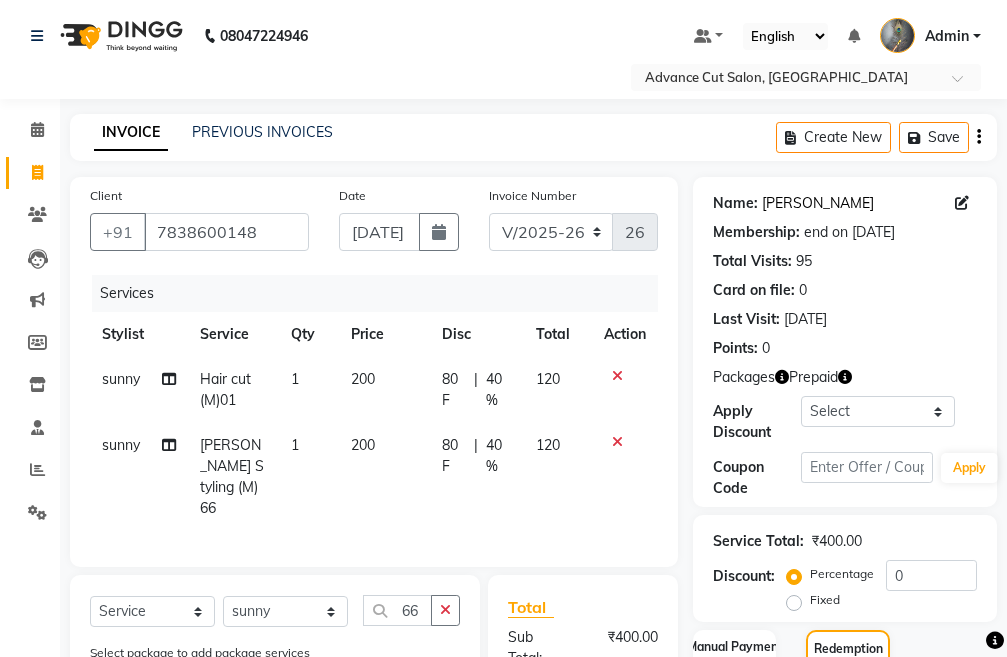 click on "Annu Shrma" 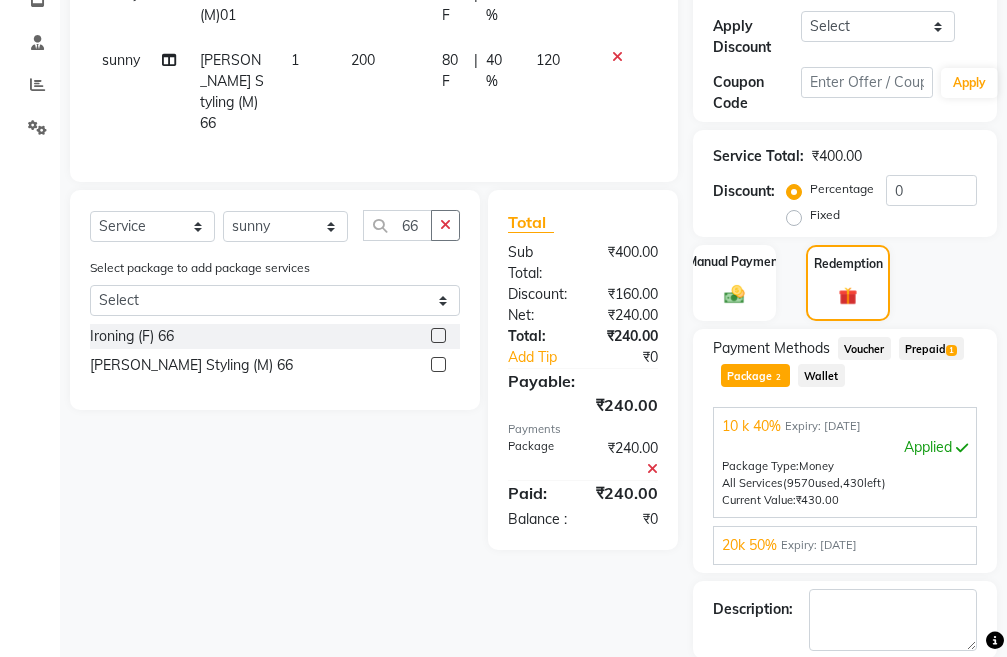 scroll, scrollTop: 485, scrollLeft: 0, axis: vertical 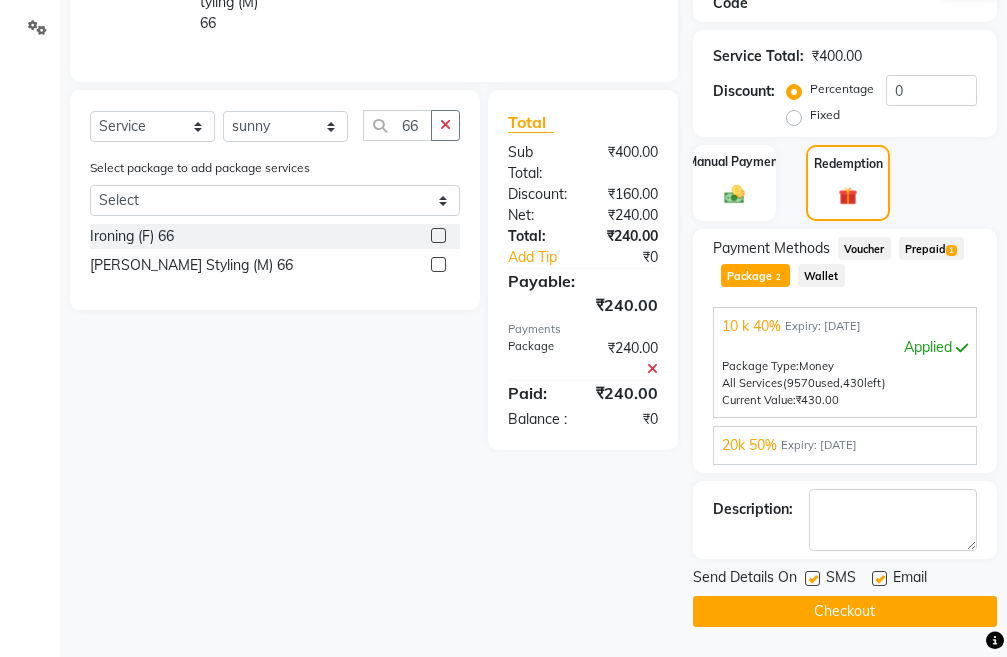 click on "Checkout" 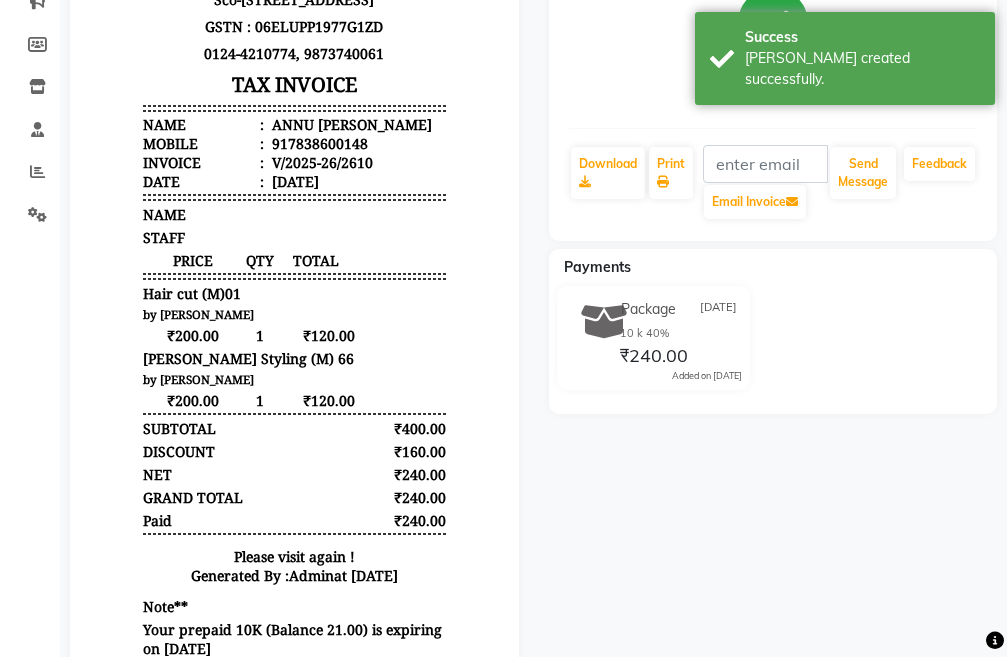 scroll, scrollTop: 441, scrollLeft: 0, axis: vertical 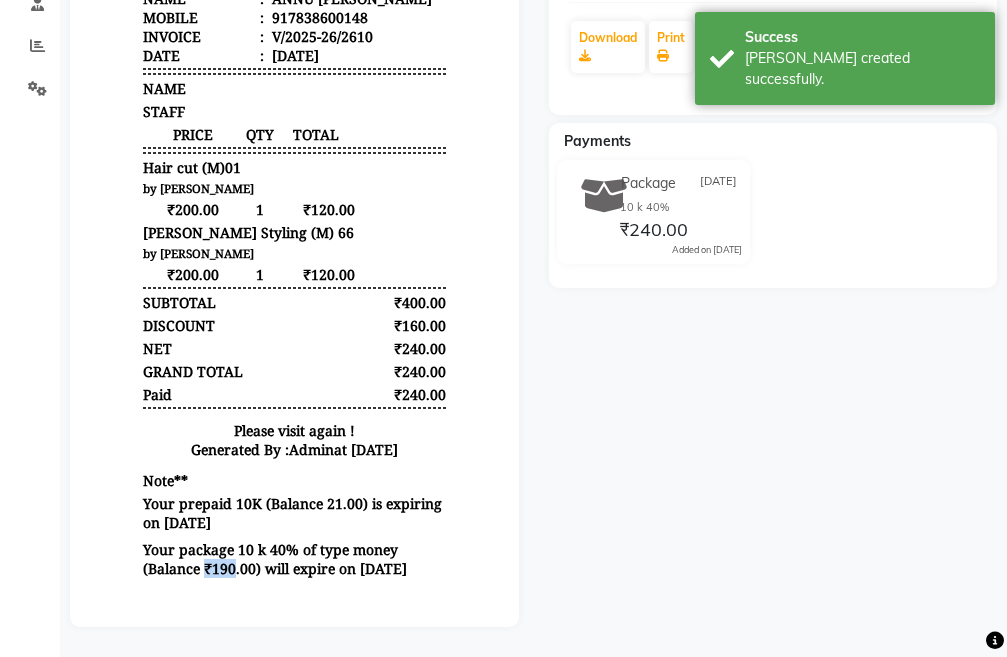 drag, startPoint x: 187, startPoint y: 574, endPoint x: 219, endPoint y: 577, distance: 32.140316 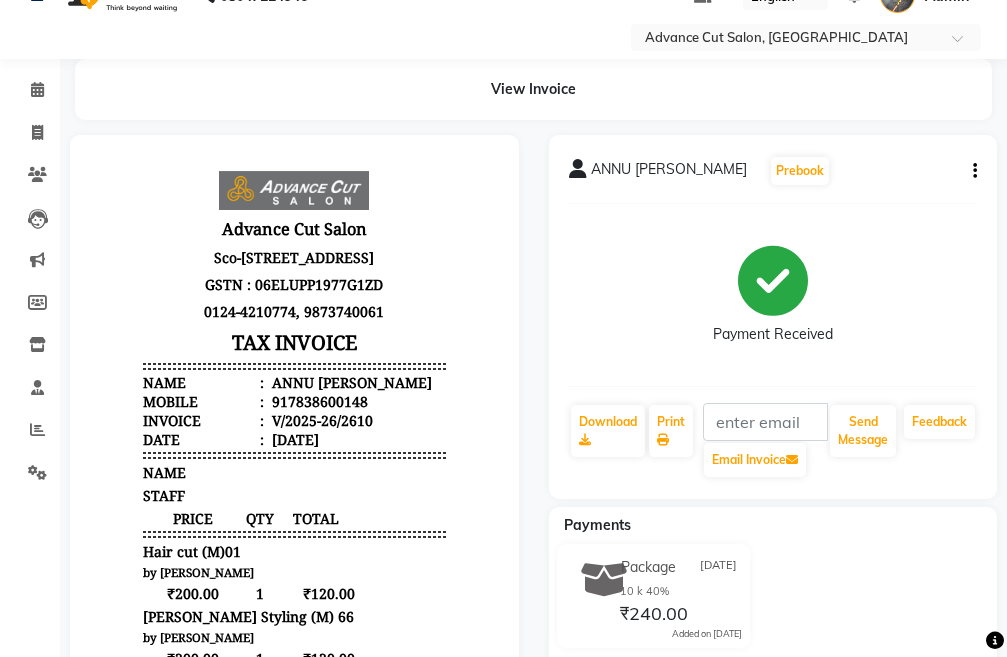 scroll, scrollTop: 0, scrollLeft: 0, axis: both 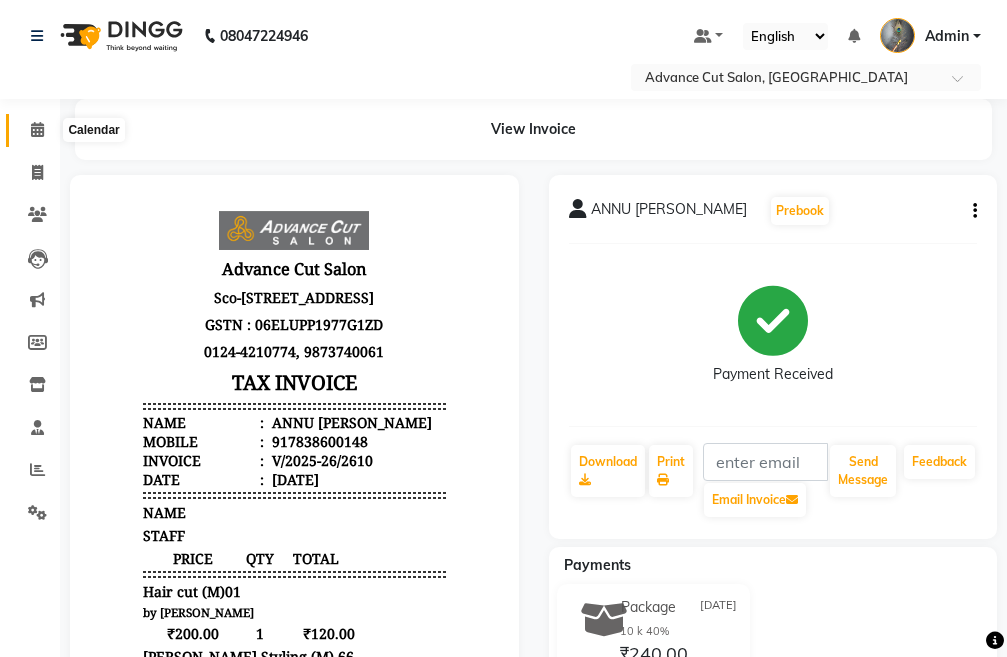 click 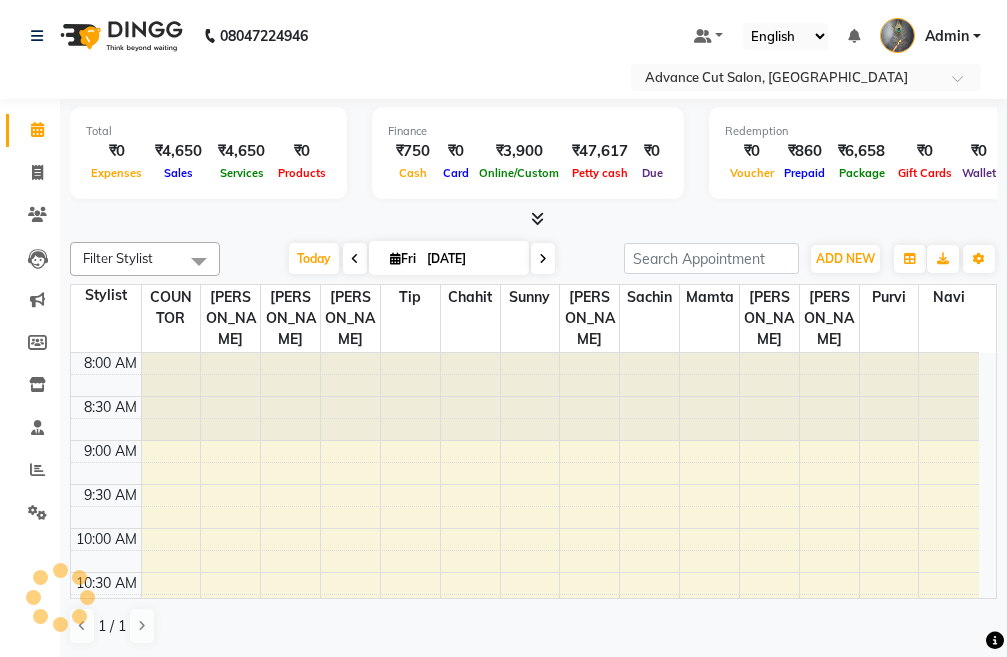 scroll, scrollTop: 0, scrollLeft: 0, axis: both 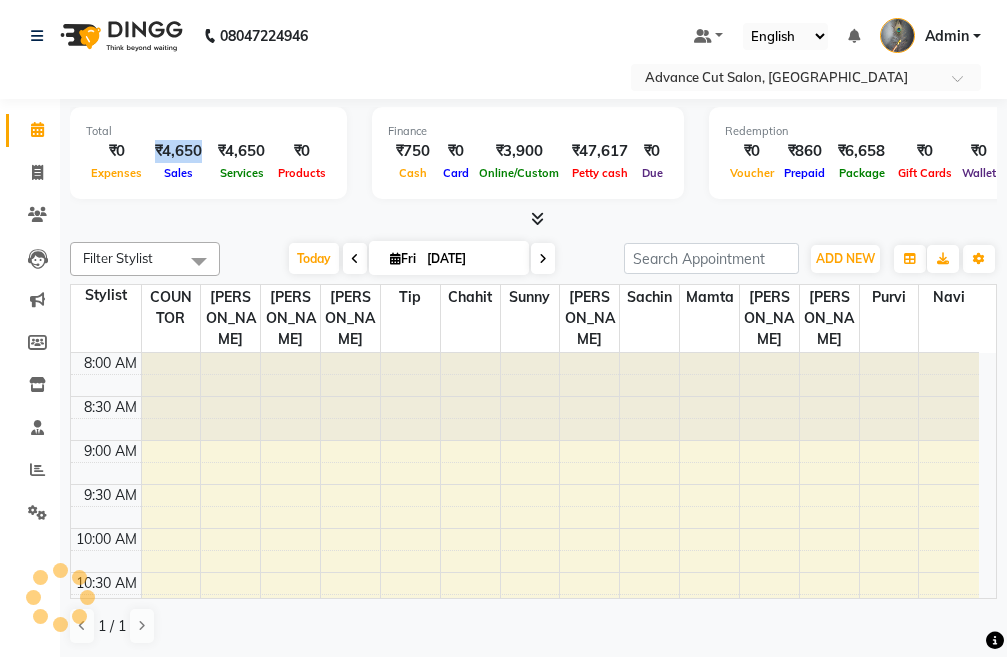 click on "₹4,650" at bounding box center [178, 151] 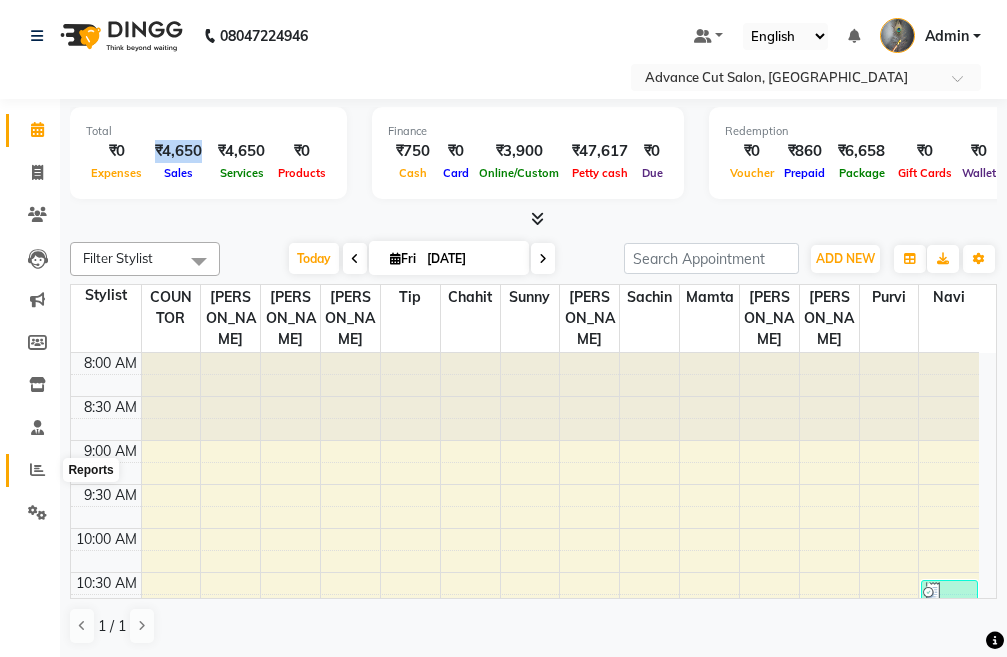 click 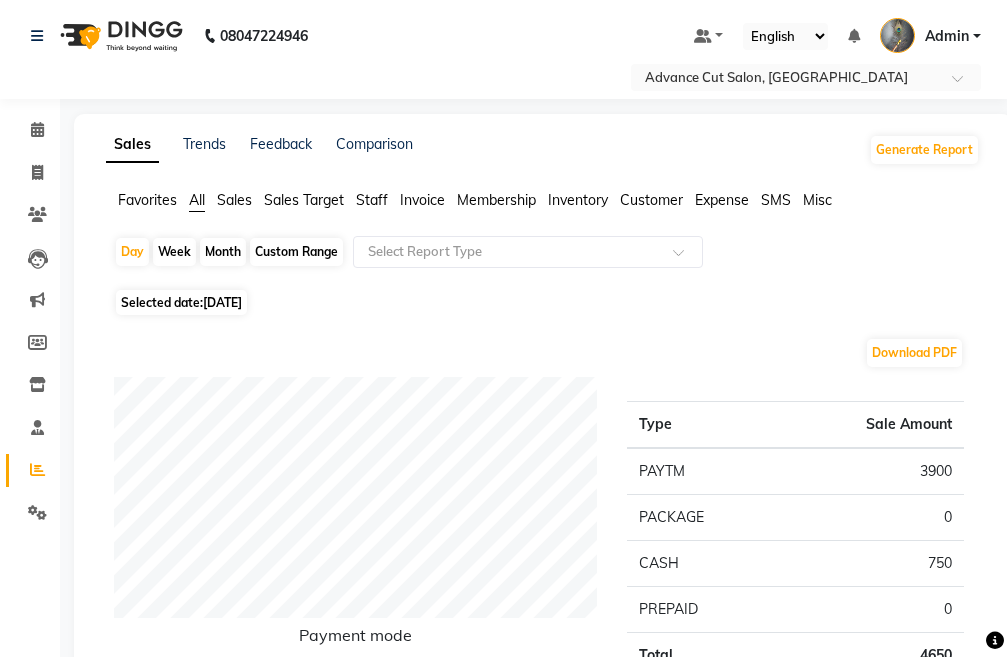 scroll, scrollTop: 600, scrollLeft: 0, axis: vertical 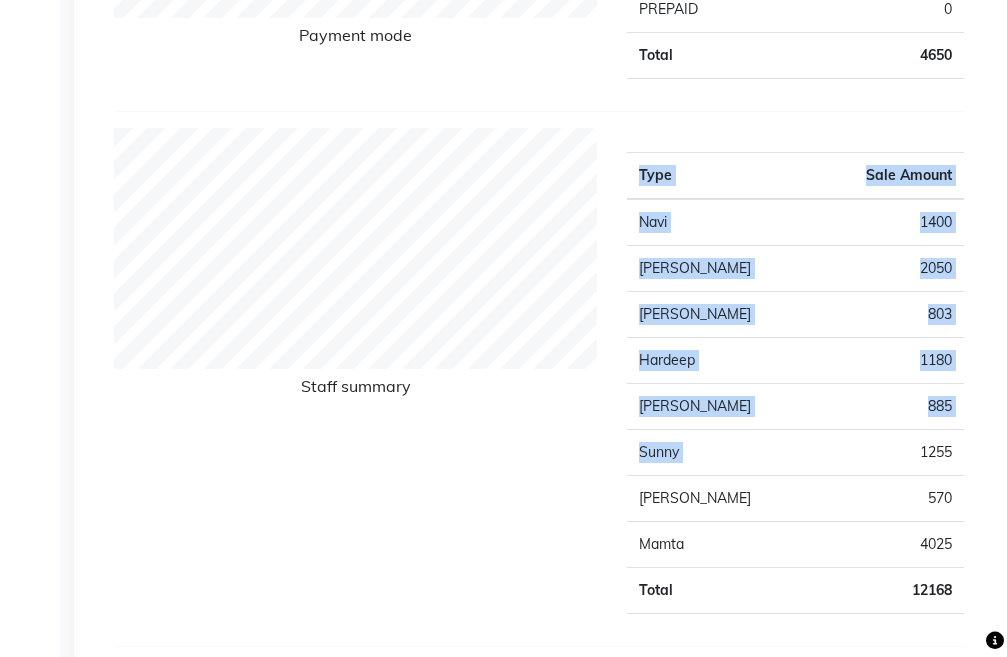 drag, startPoint x: 898, startPoint y: 453, endPoint x: 968, endPoint y: 460, distance: 70.34913 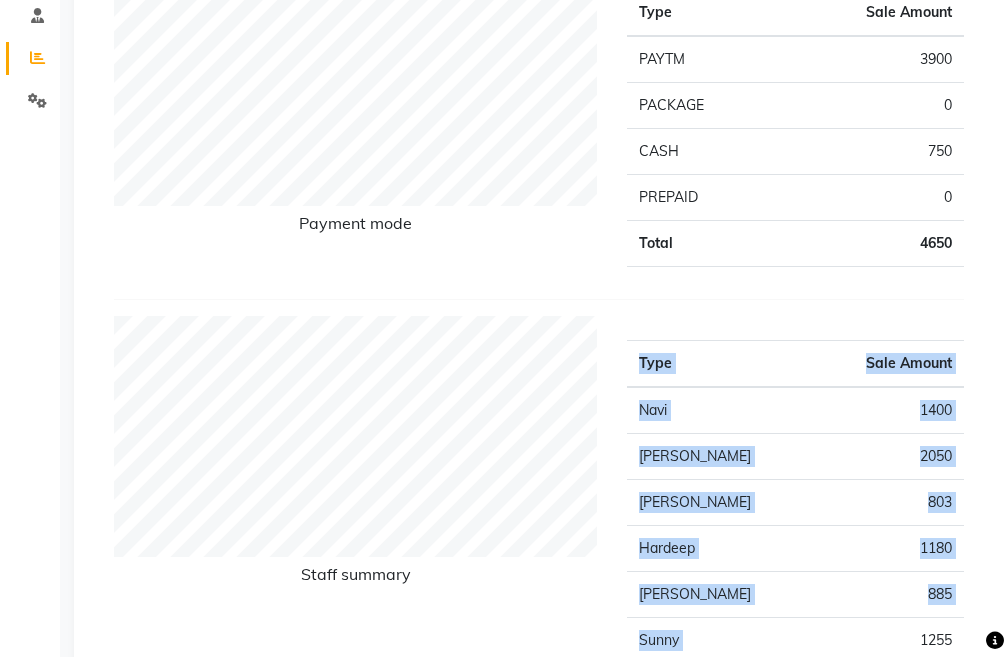 scroll, scrollTop: 0, scrollLeft: 0, axis: both 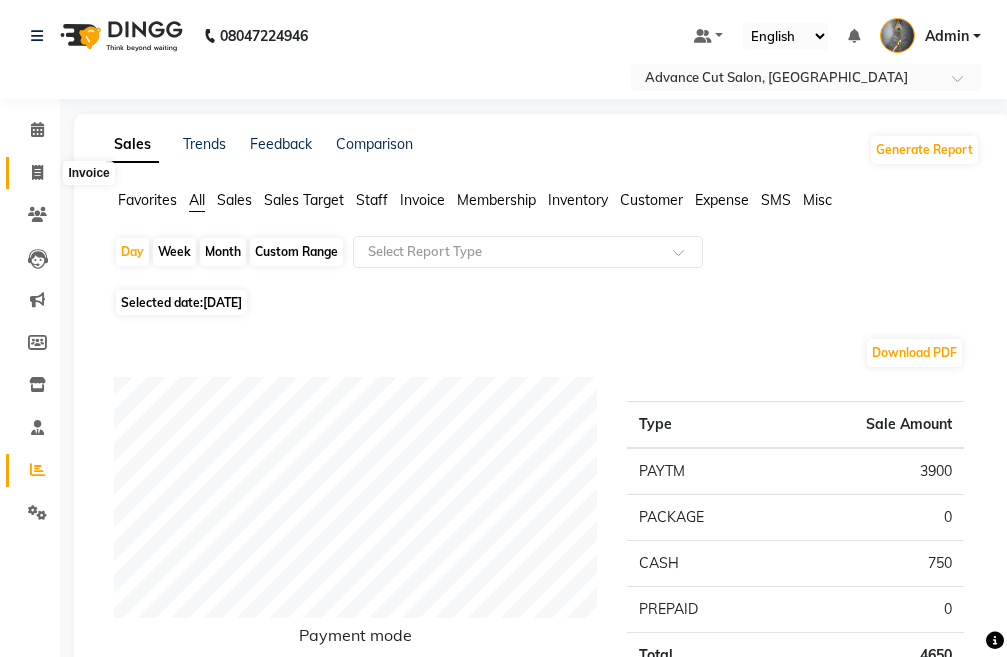 click 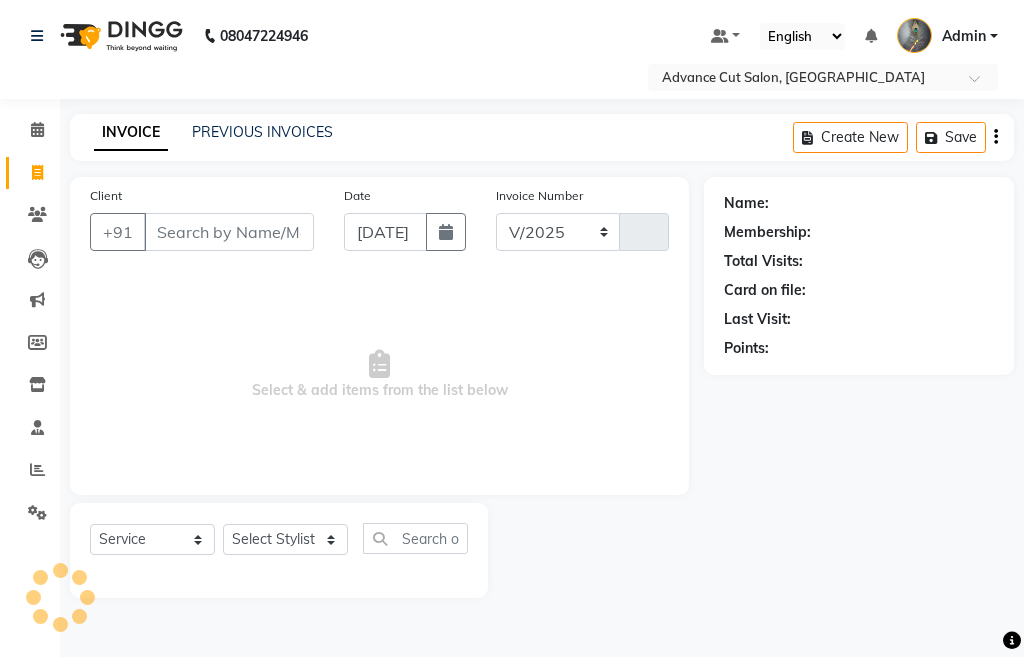select on "4939" 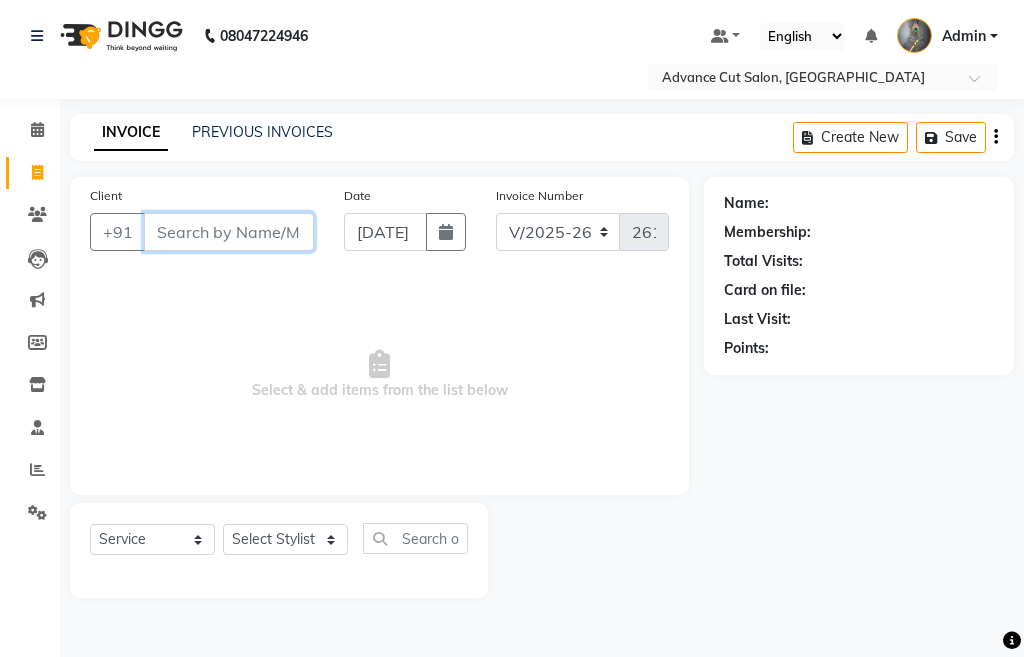 click on "Client" at bounding box center [229, 232] 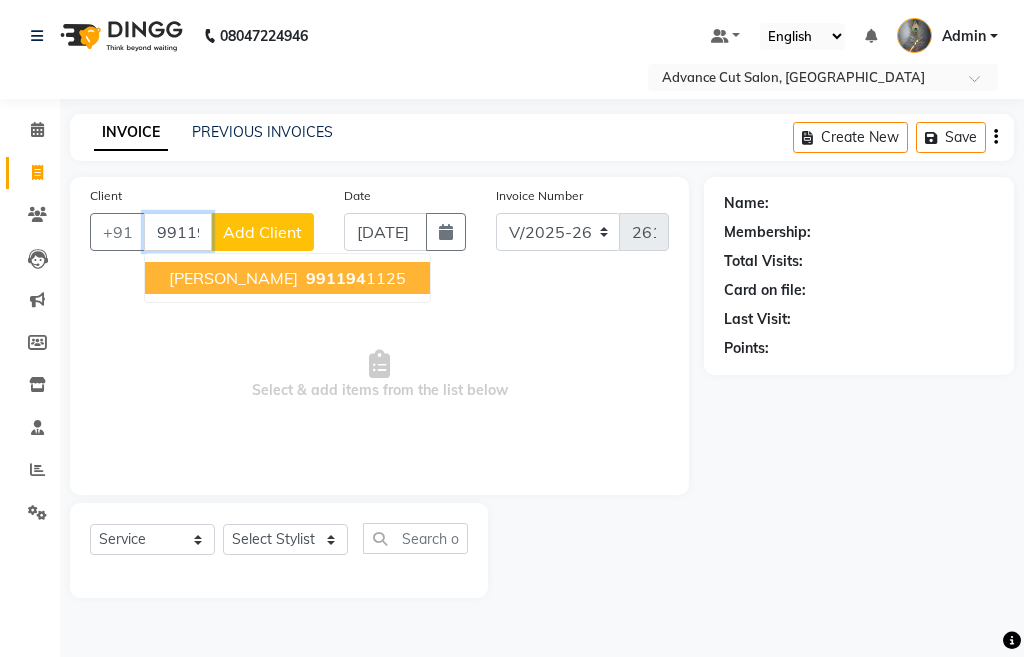click on "subham garal" at bounding box center (233, 278) 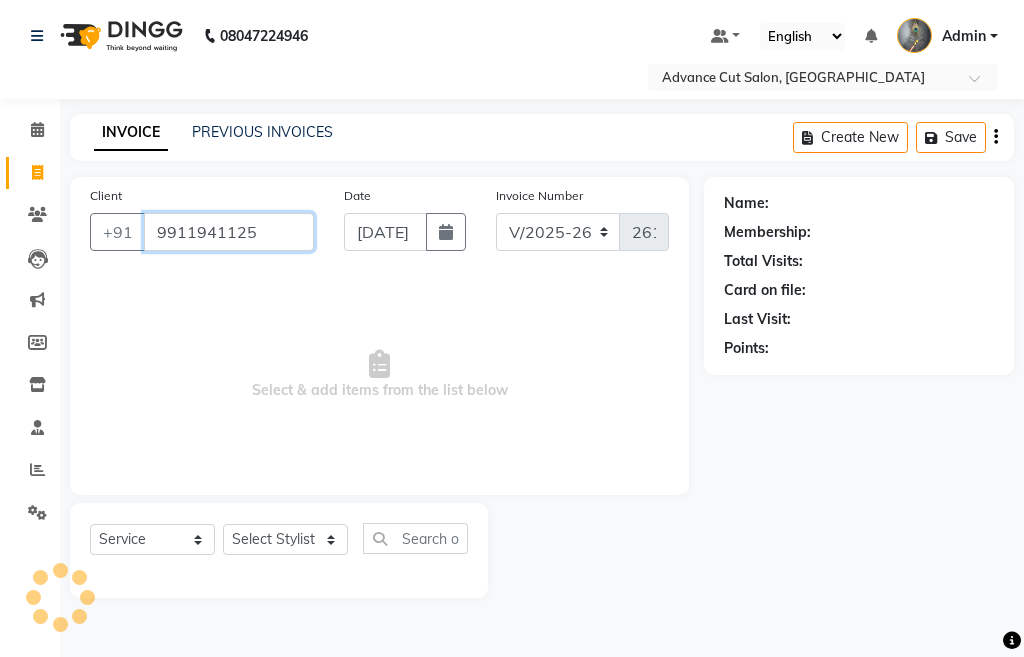 type on "9911941125" 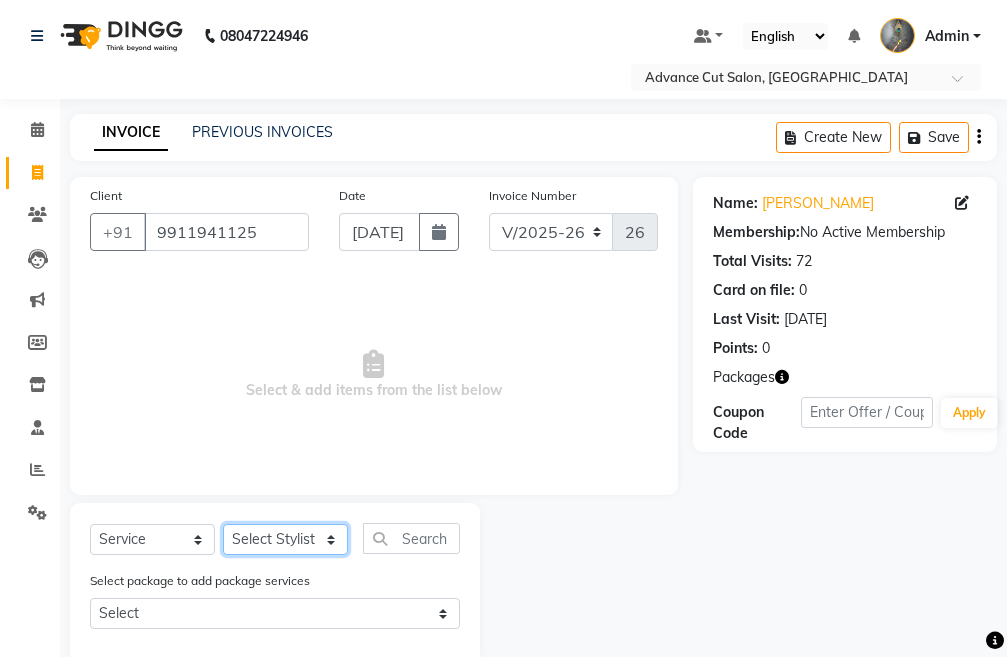 click on "Select Stylist Admin chahit COUNTOR [PERSON_NAME] mamta [PERSON_NAME] navi [PERSON_NAME] [PERSON_NAME] [PERSON_NAME] sunny tip" 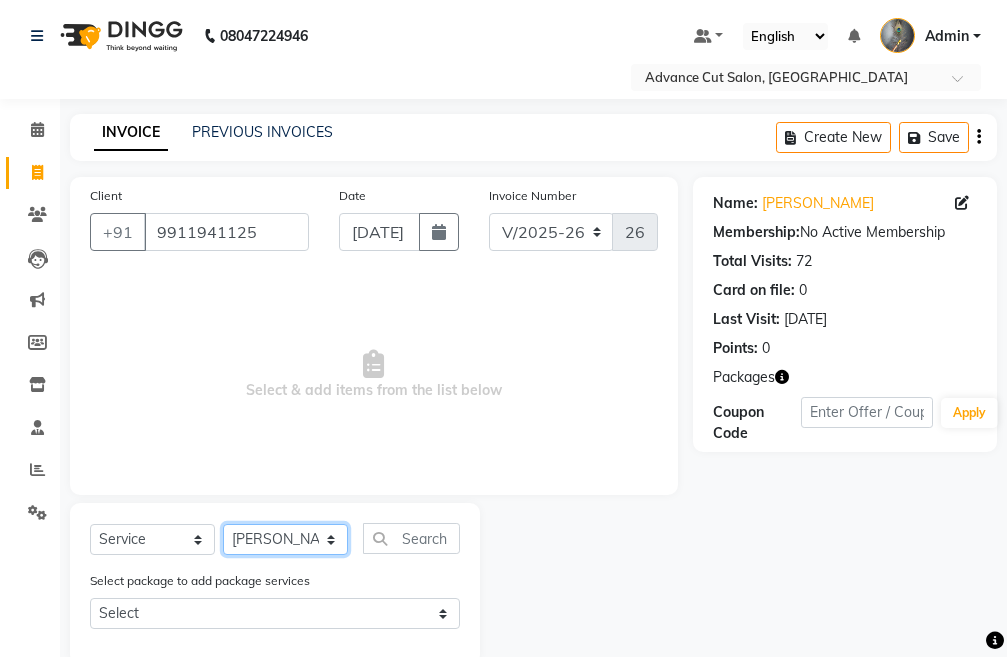 click on "Select Stylist Admin chahit COUNTOR [PERSON_NAME] mamta [PERSON_NAME] navi [PERSON_NAME] [PERSON_NAME] [PERSON_NAME] sunny tip" 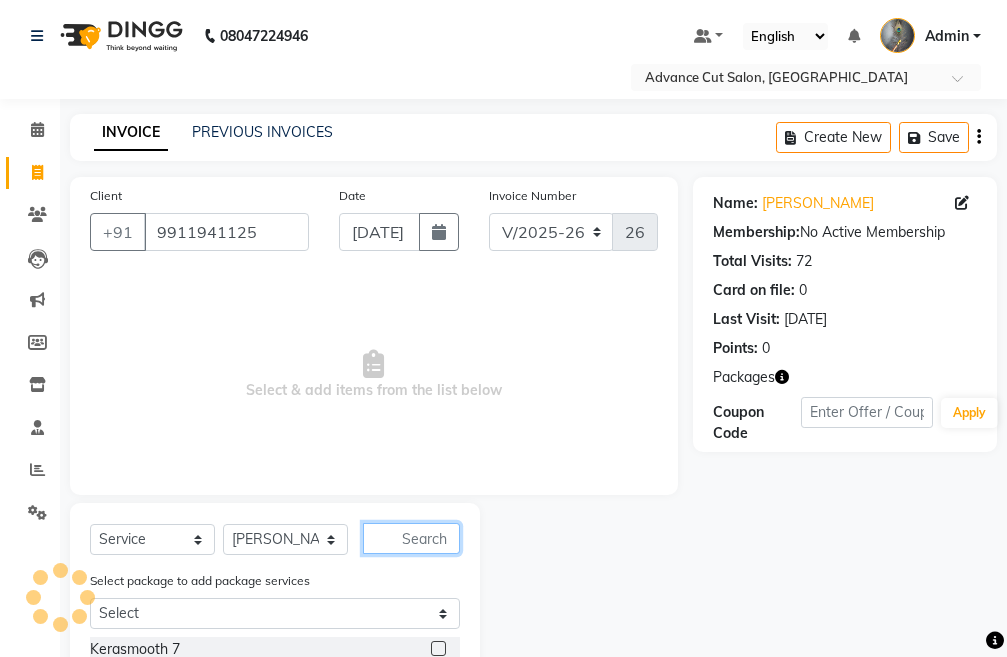 click 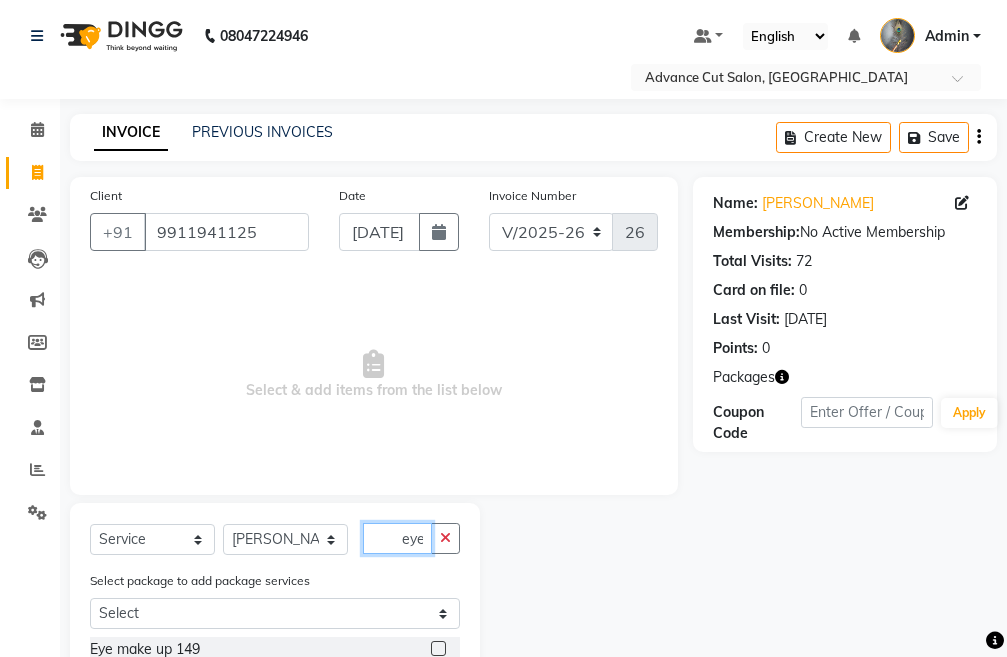 scroll, scrollTop: 96, scrollLeft: 0, axis: vertical 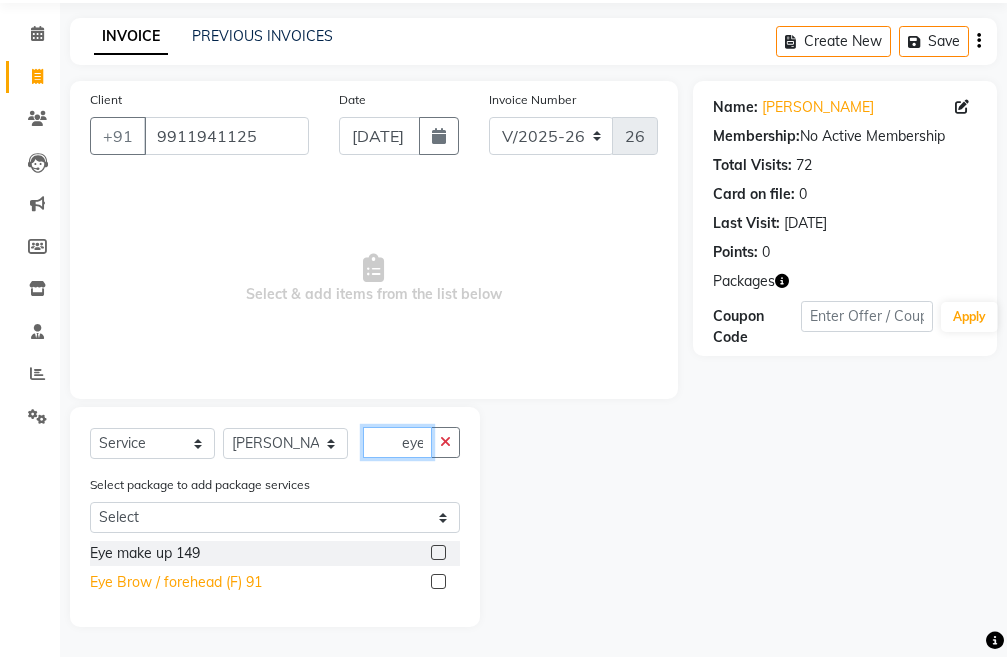 type on "eye" 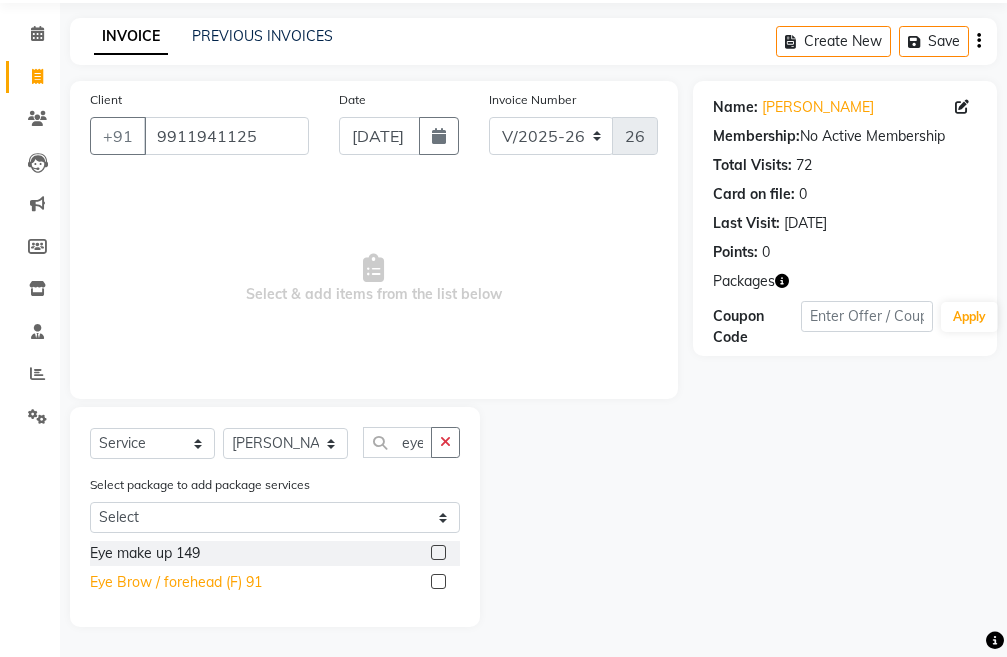 click on "Eye Brow / forehead (F) 91" 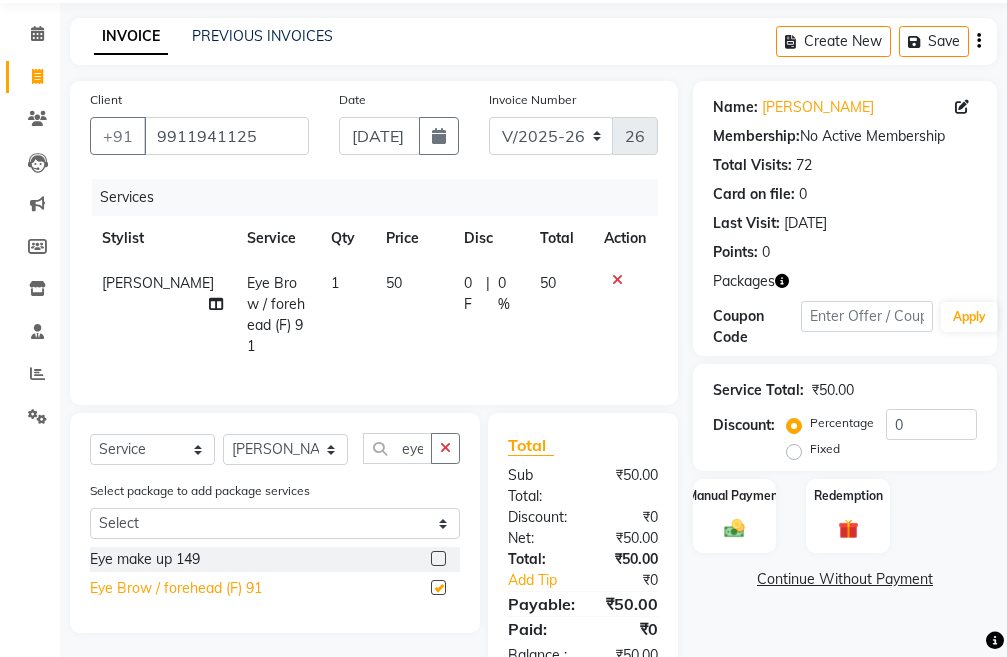 checkbox on "false" 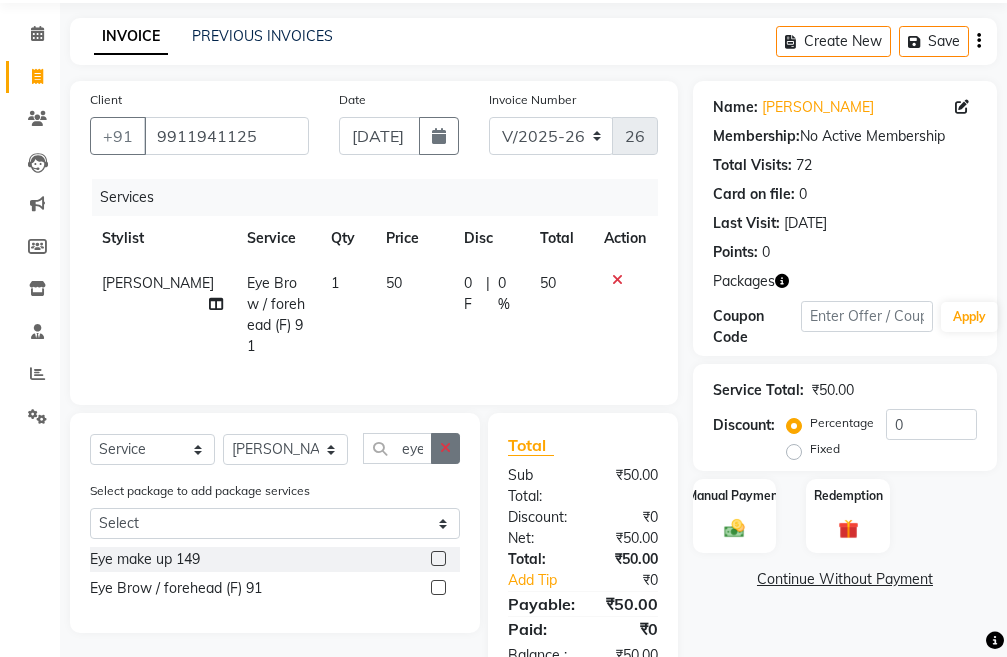click 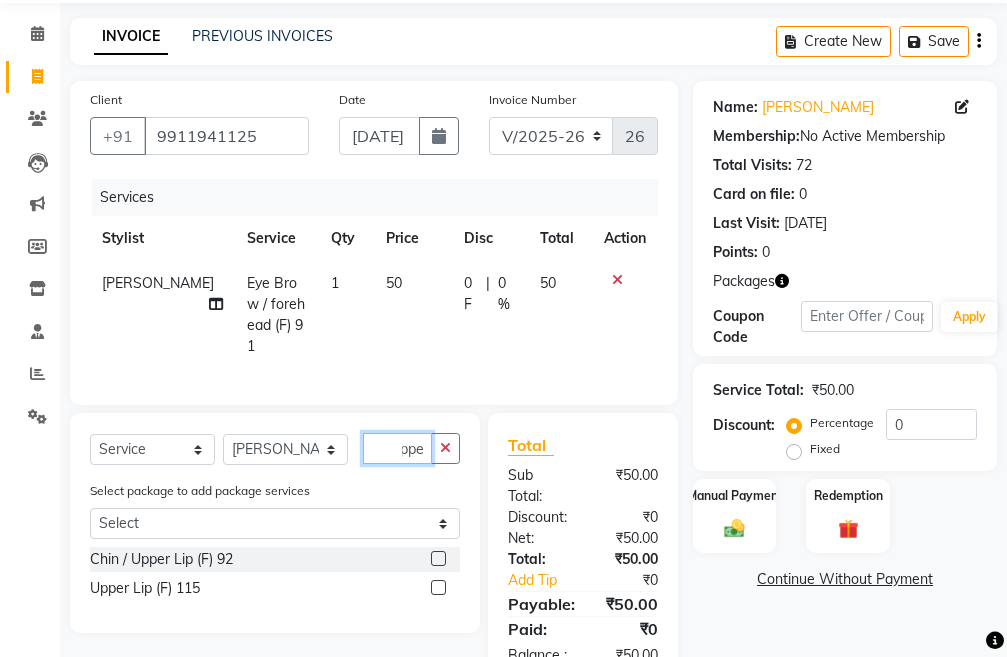 scroll, scrollTop: 0, scrollLeft: 15, axis: horizontal 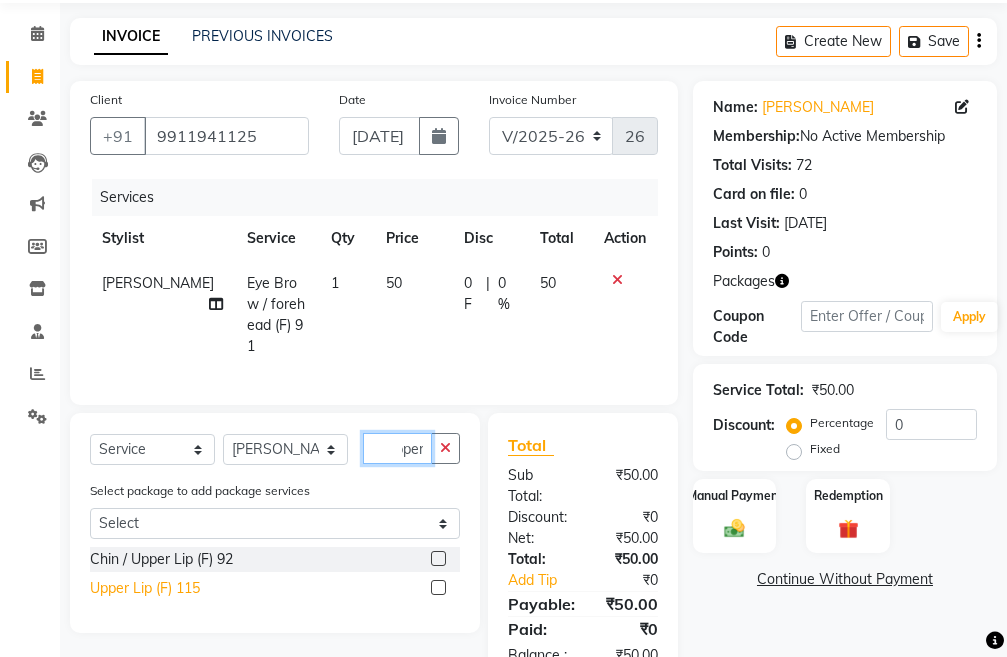 type on "upper" 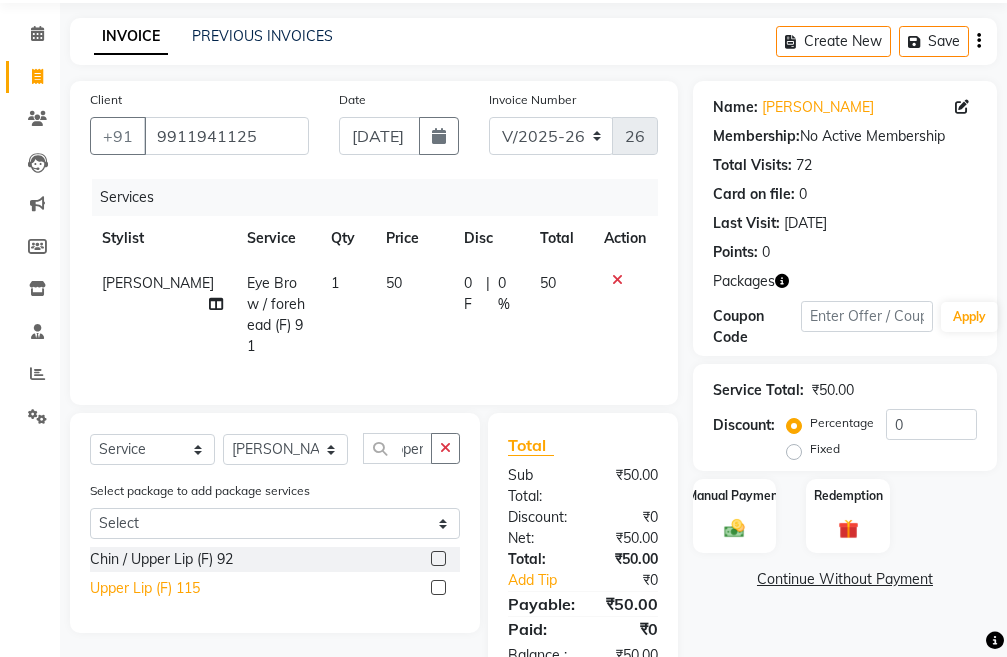 scroll, scrollTop: 0, scrollLeft: 0, axis: both 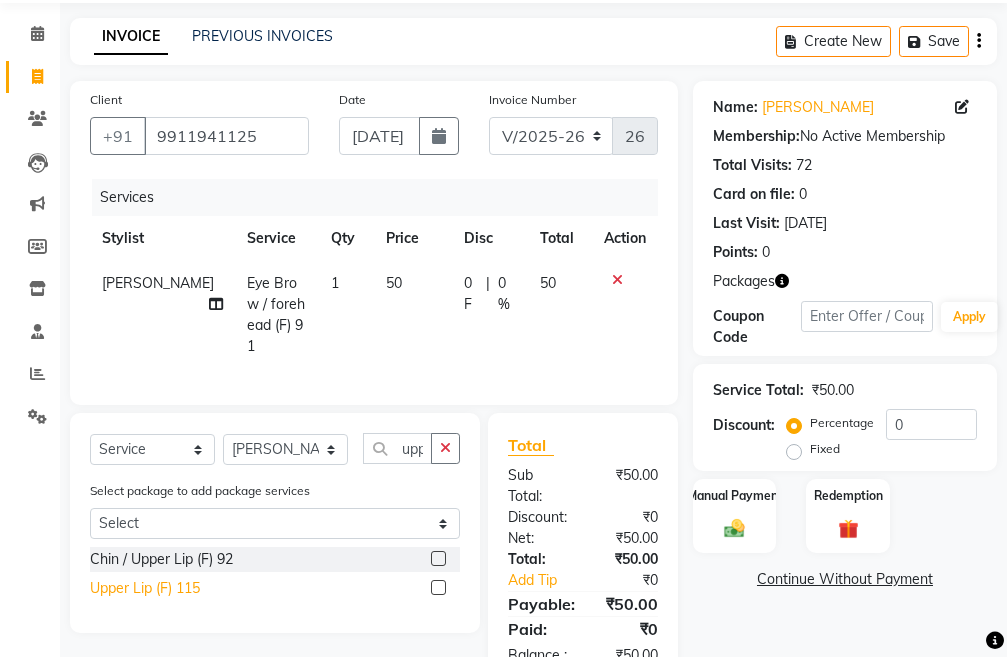 click on "Upper Lip (F) 115" 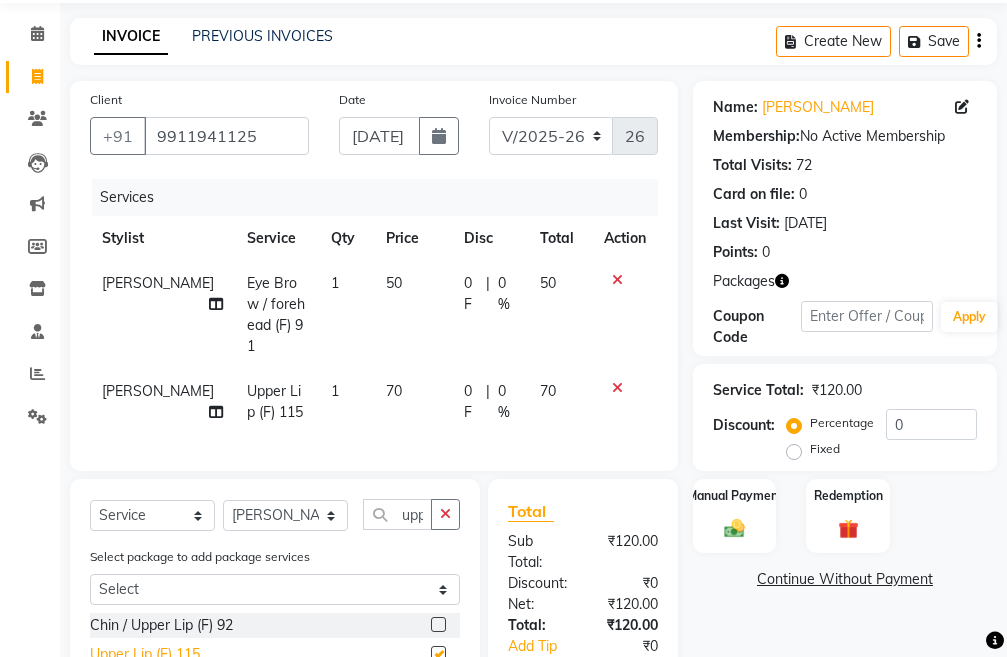 checkbox on "false" 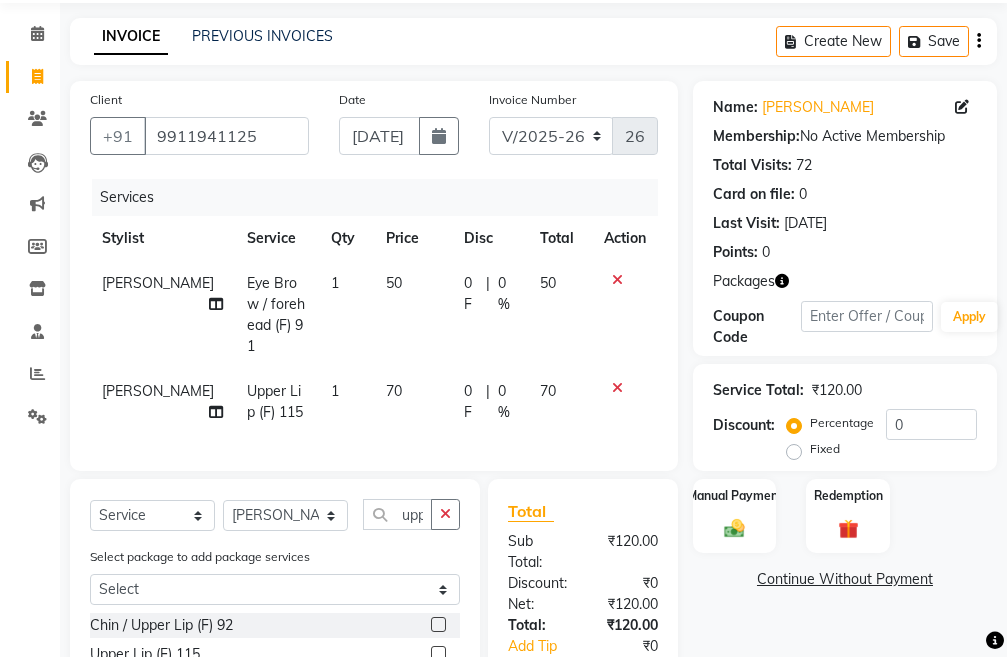scroll, scrollTop: 262, scrollLeft: 0, axis: vertical 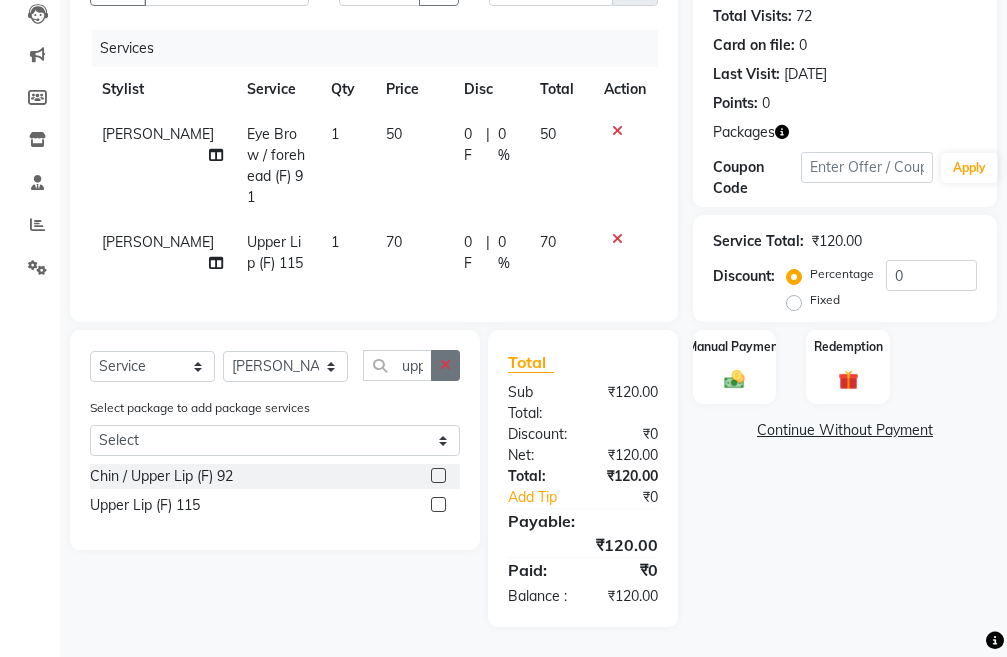 click 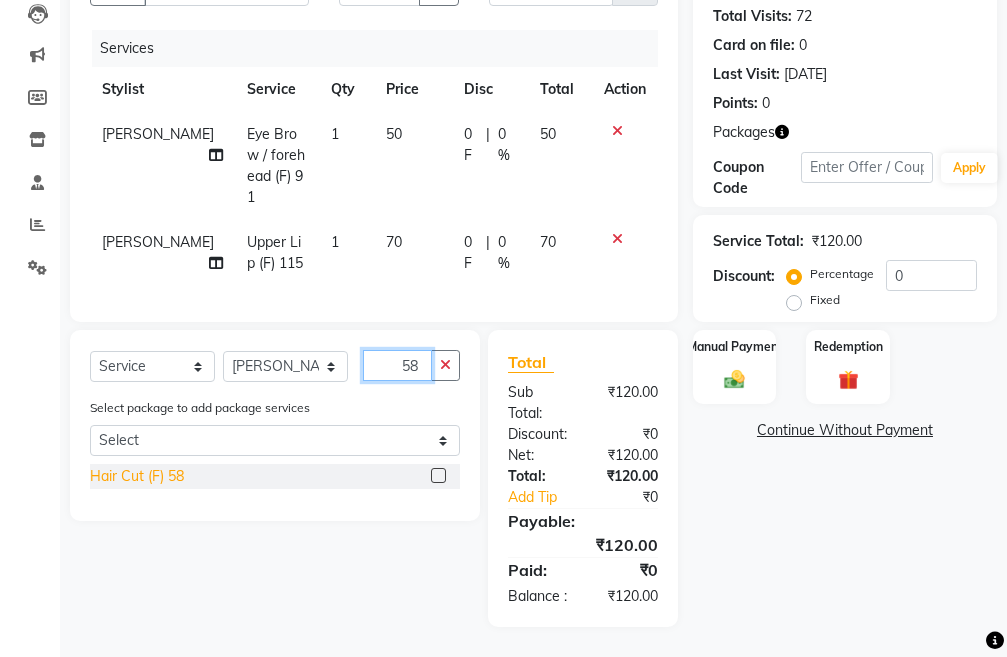 type on "58" 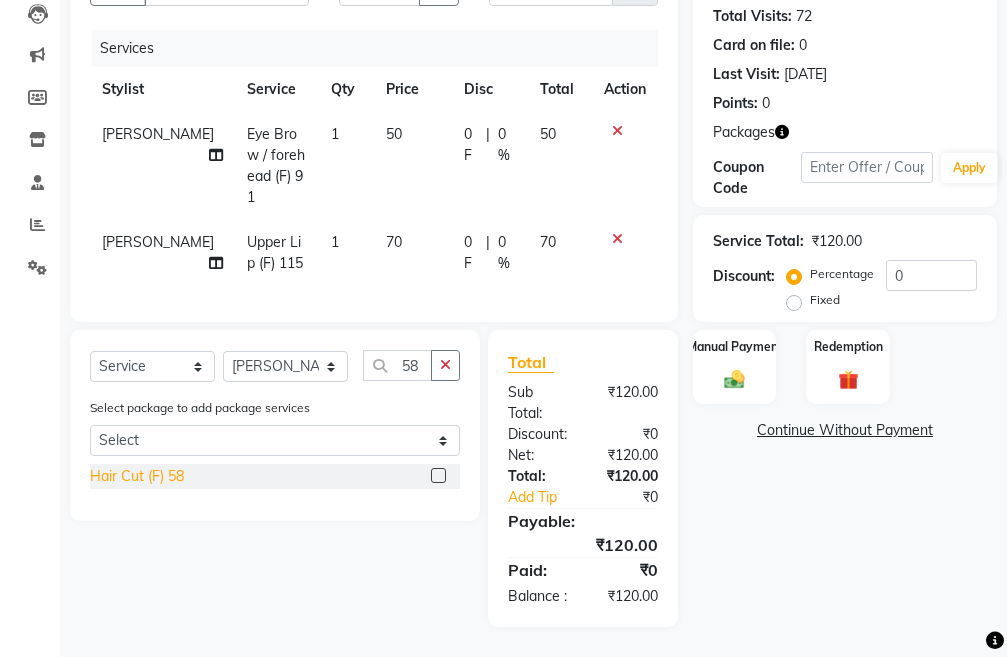 click on "Hair Cut (F) 58" 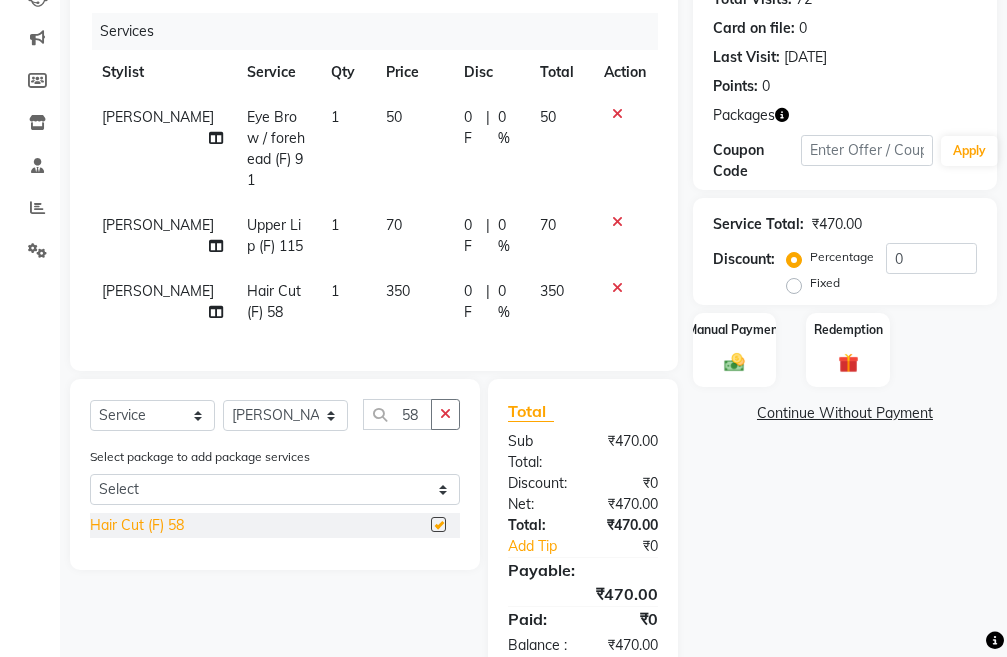 checkbox on "false" 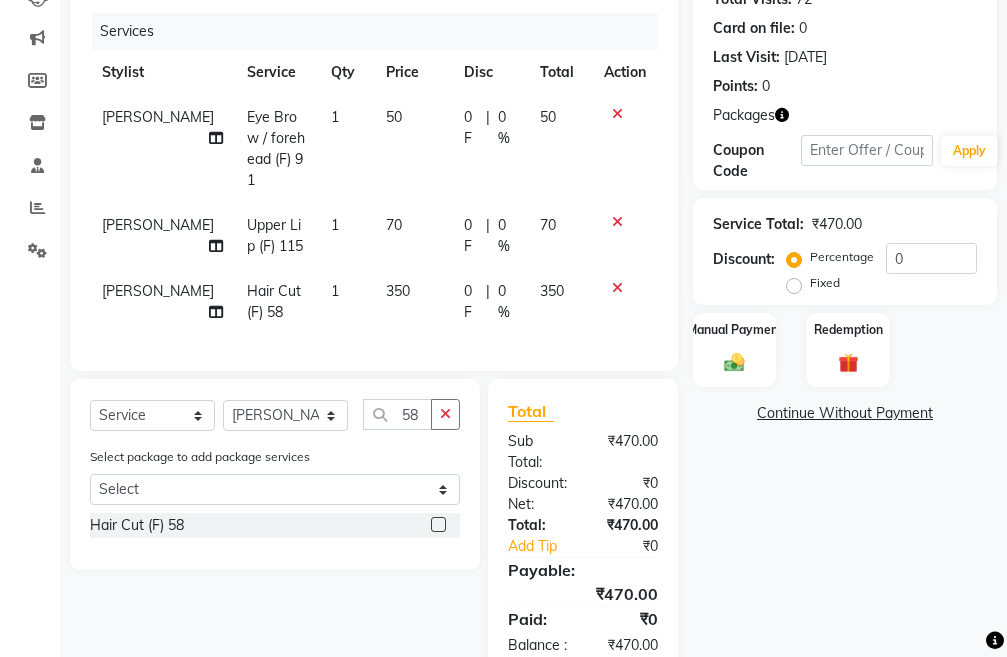 scroll, scrollTop: 328, scrollLeft: 0, axis: vertical 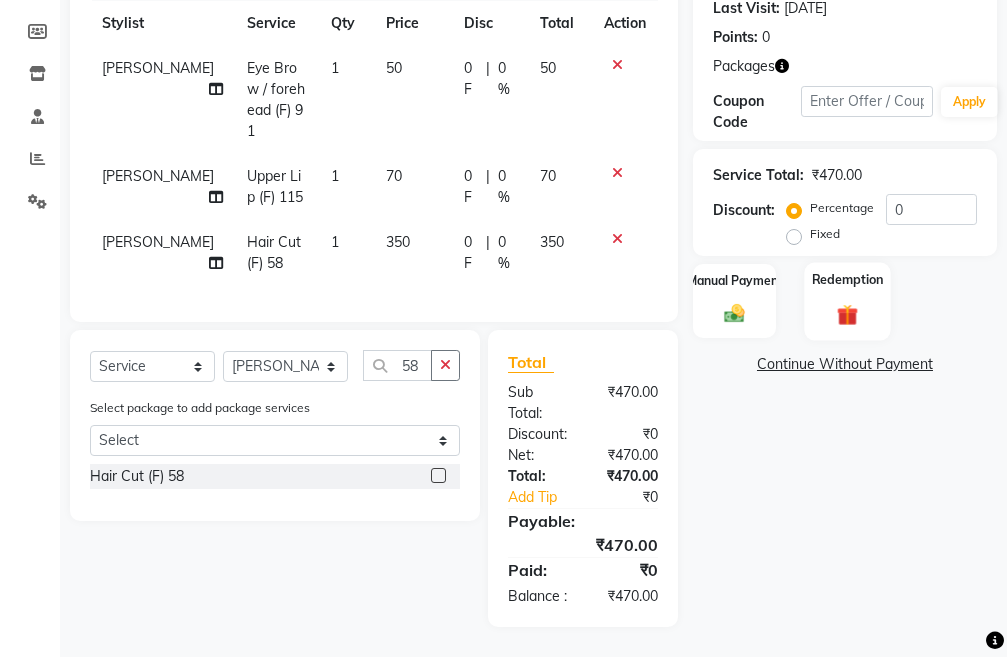 click on "Redemption" 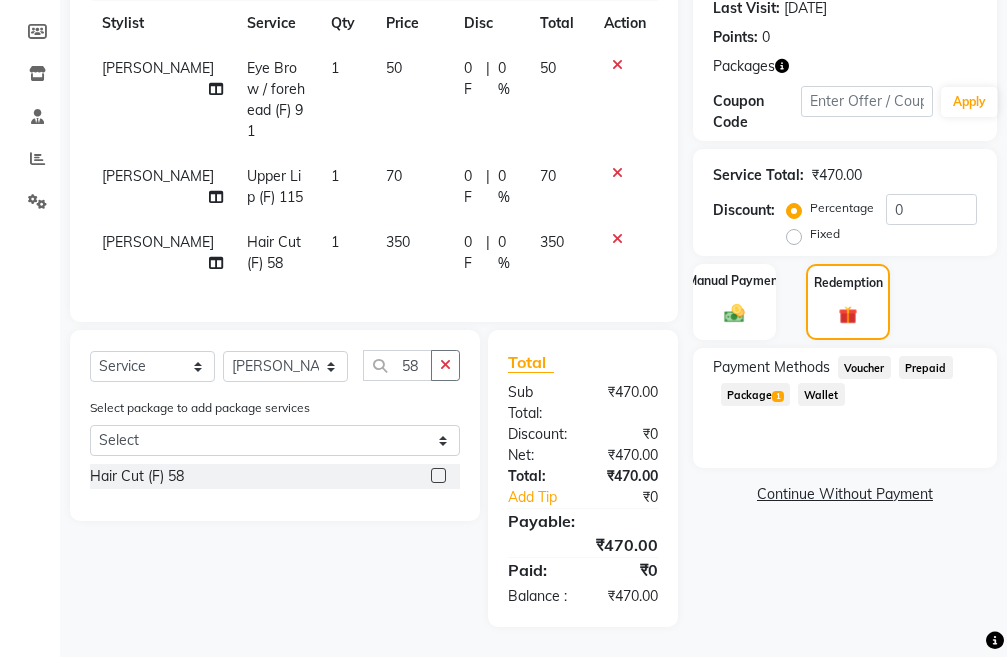 click on "Package  1" 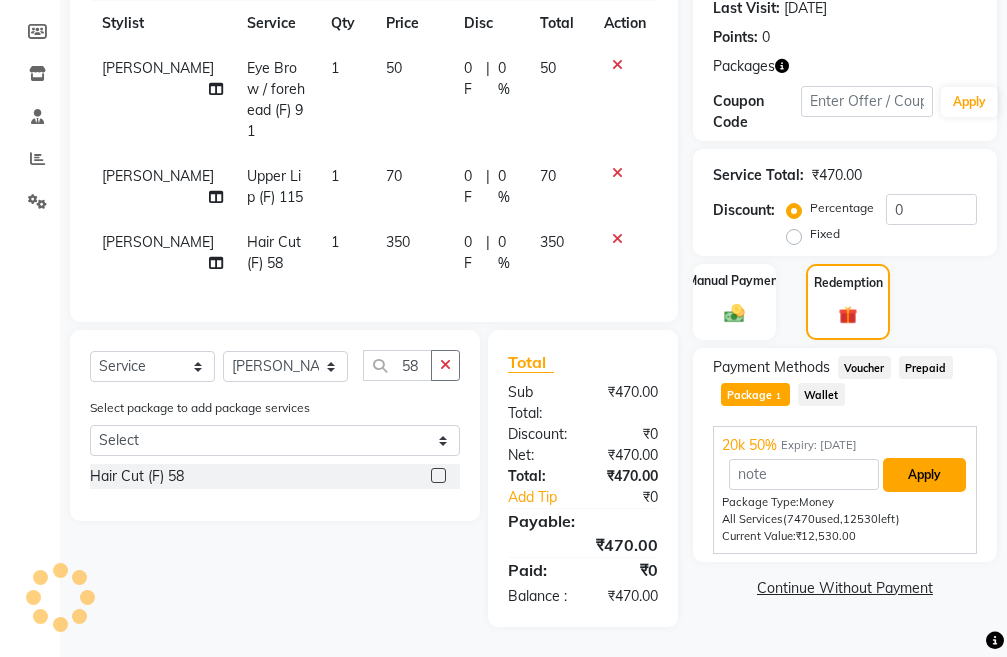 click on "Apply" at bounding box center [924, 475] 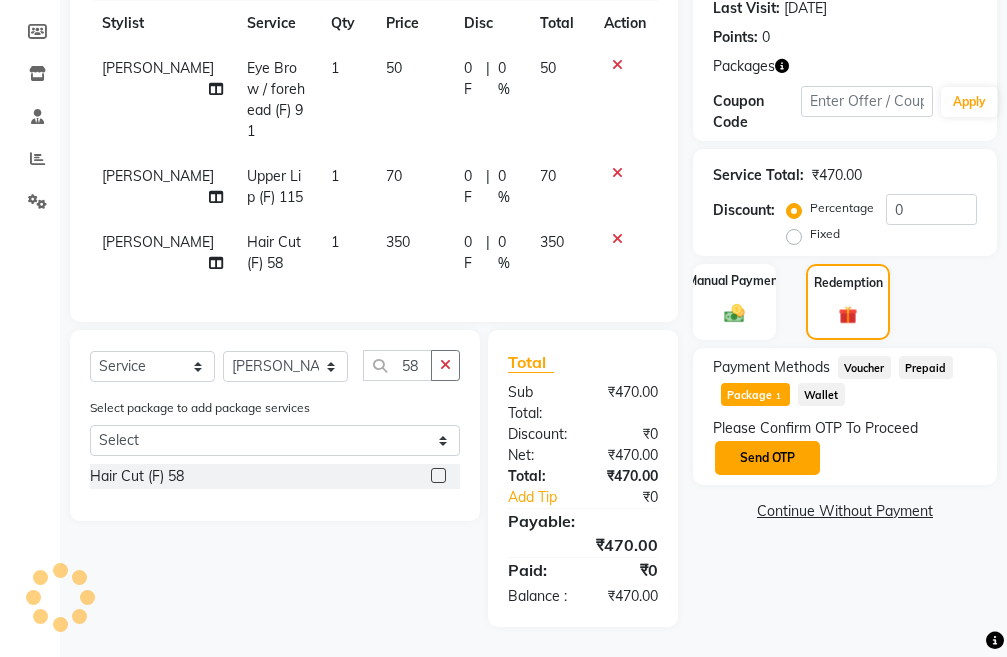 click on "Send OTP" 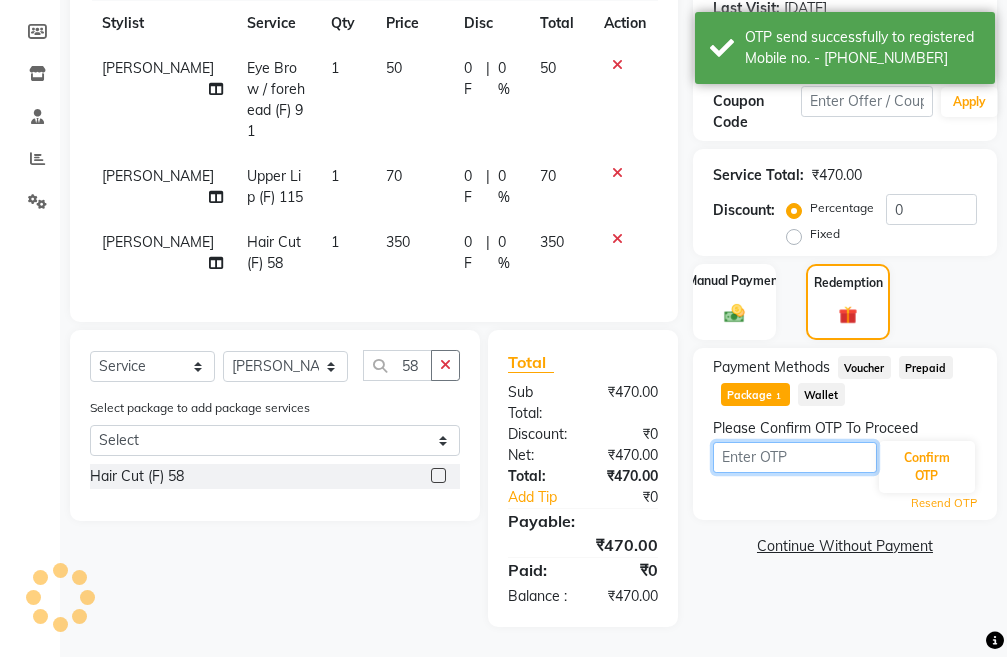 click at bounding box center (795, 457) 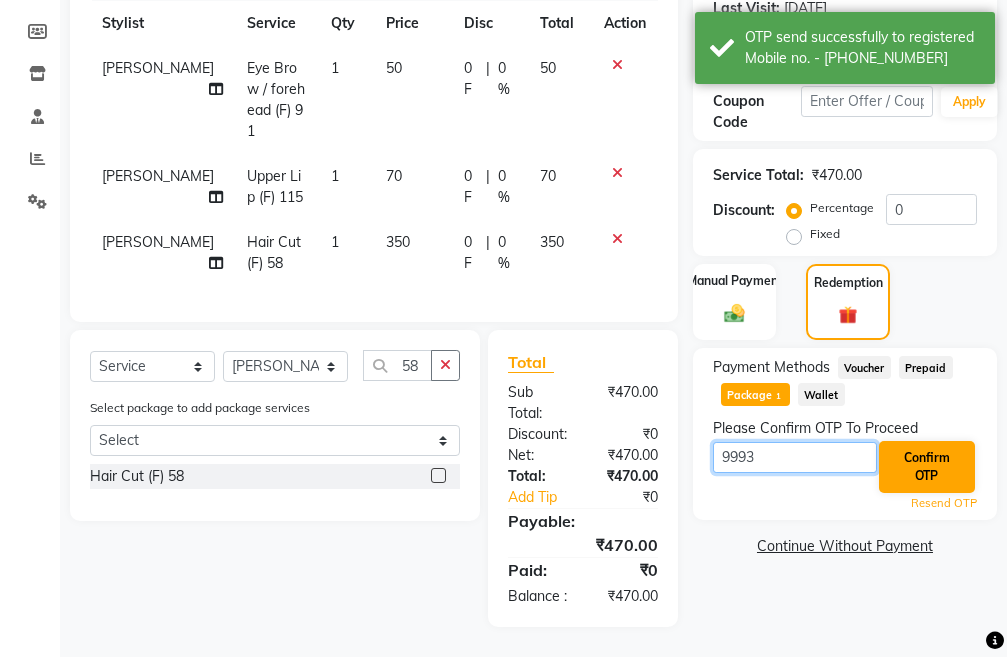 type on "9993" 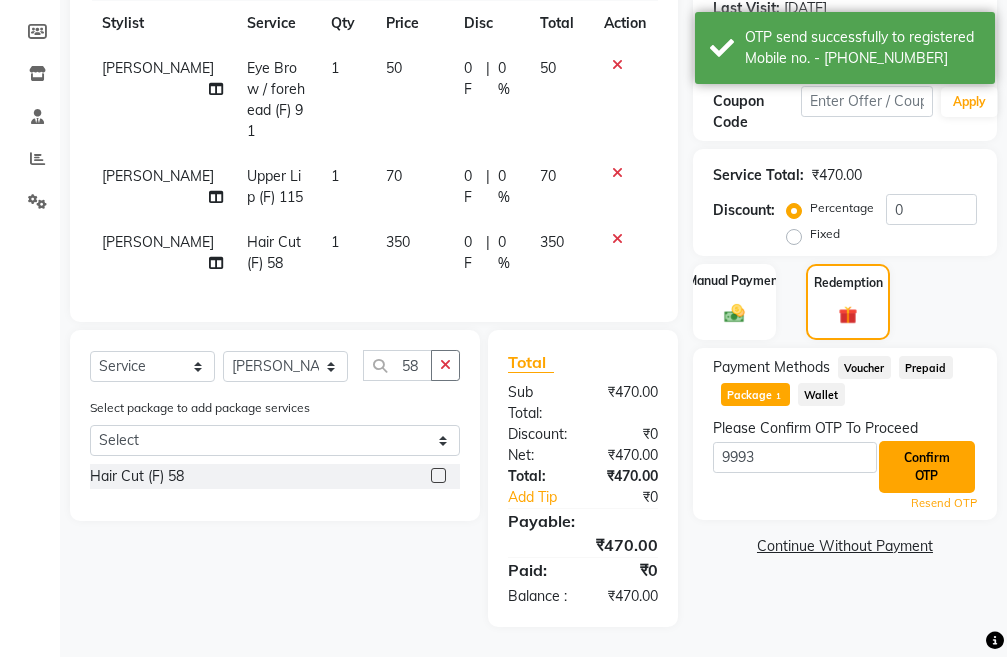 click on "Confirm OTP" 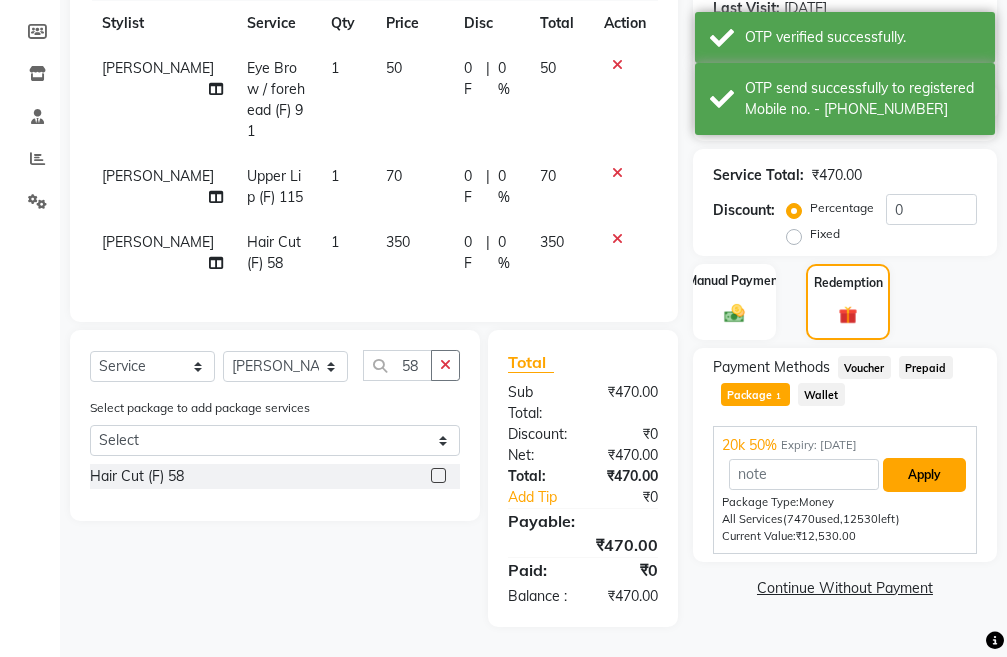 click on "Apply" at bounding box center (924, 475) 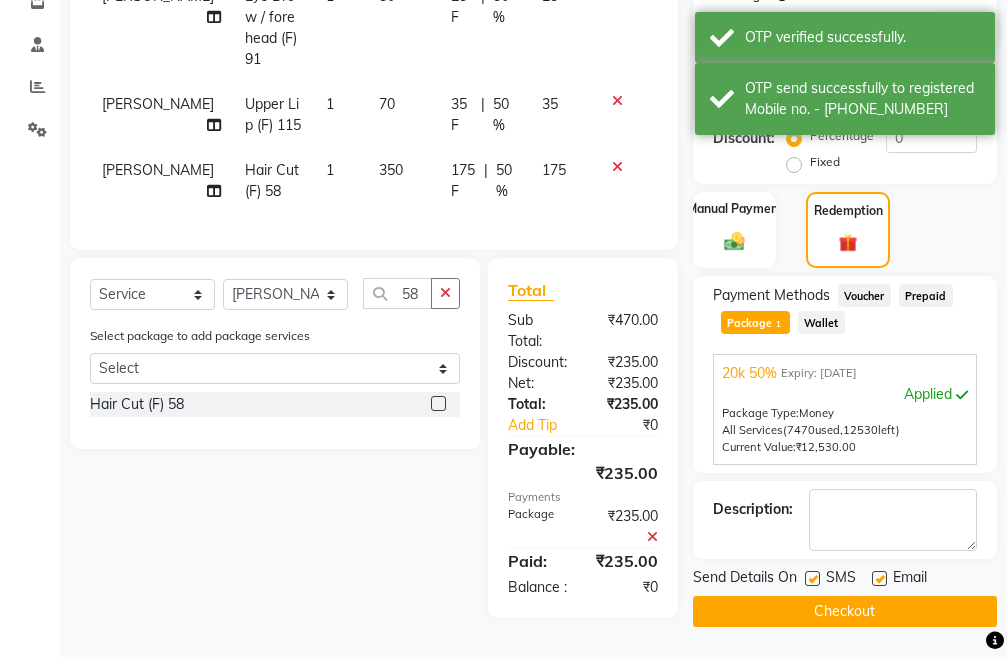 scroll, scrollTop: 391, scrollLeft: 0, axis: vertical 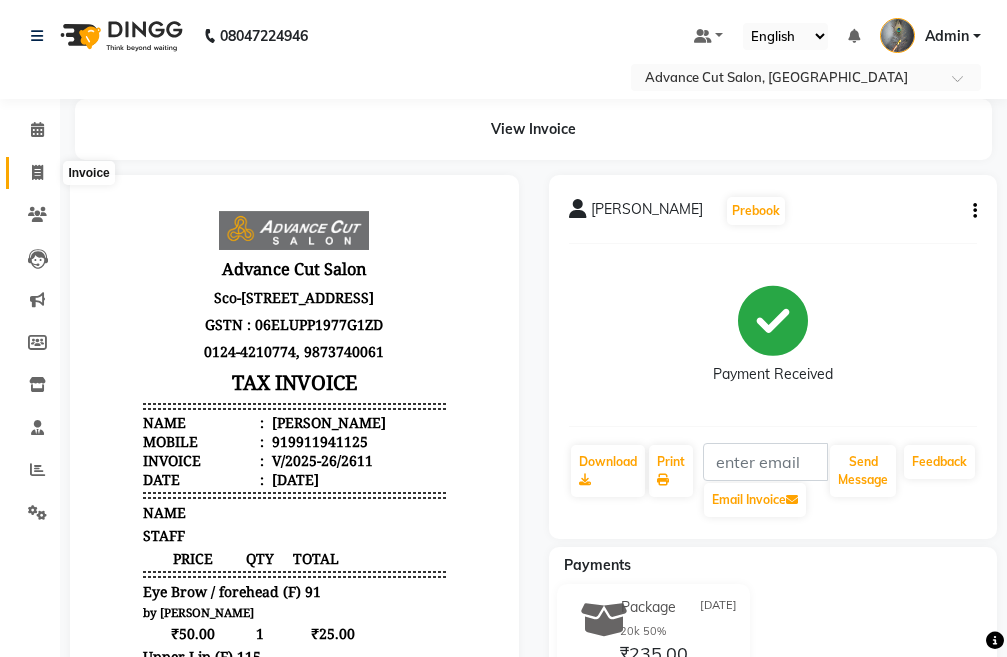 click 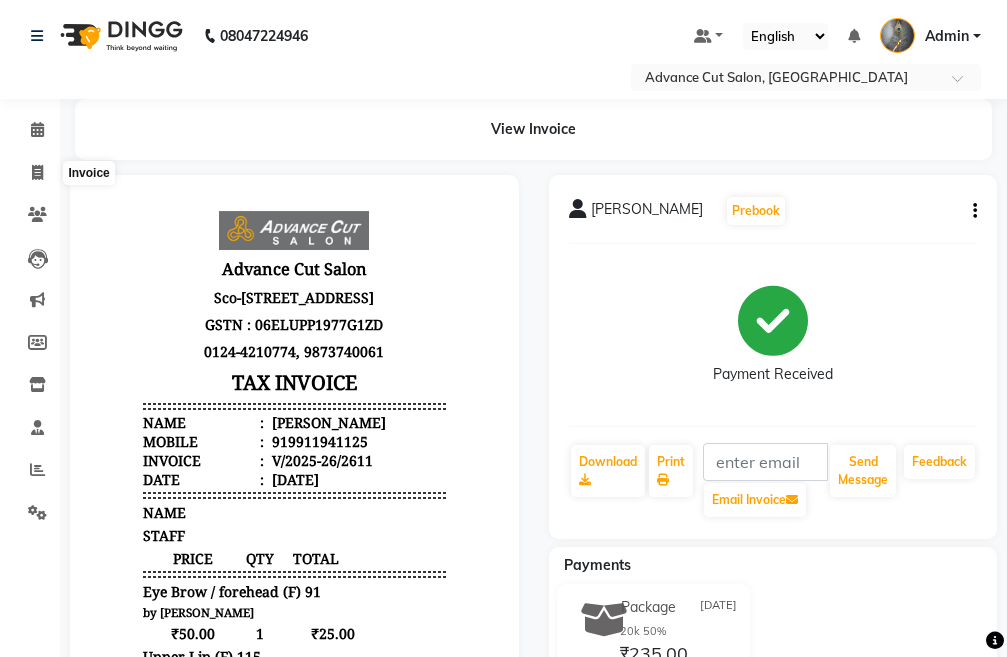select on "service" 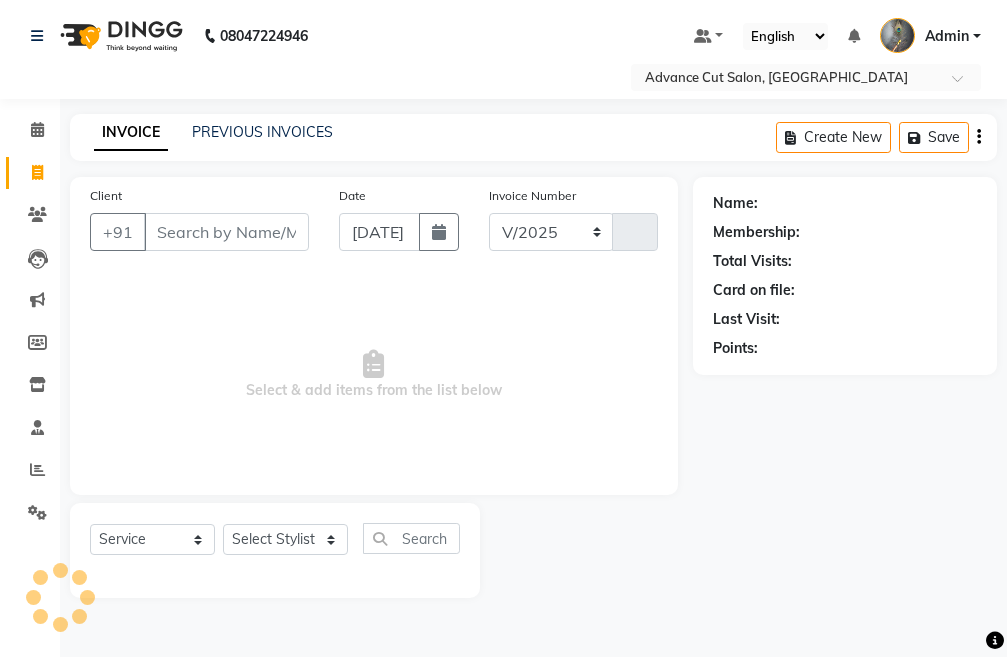 select on "4939" 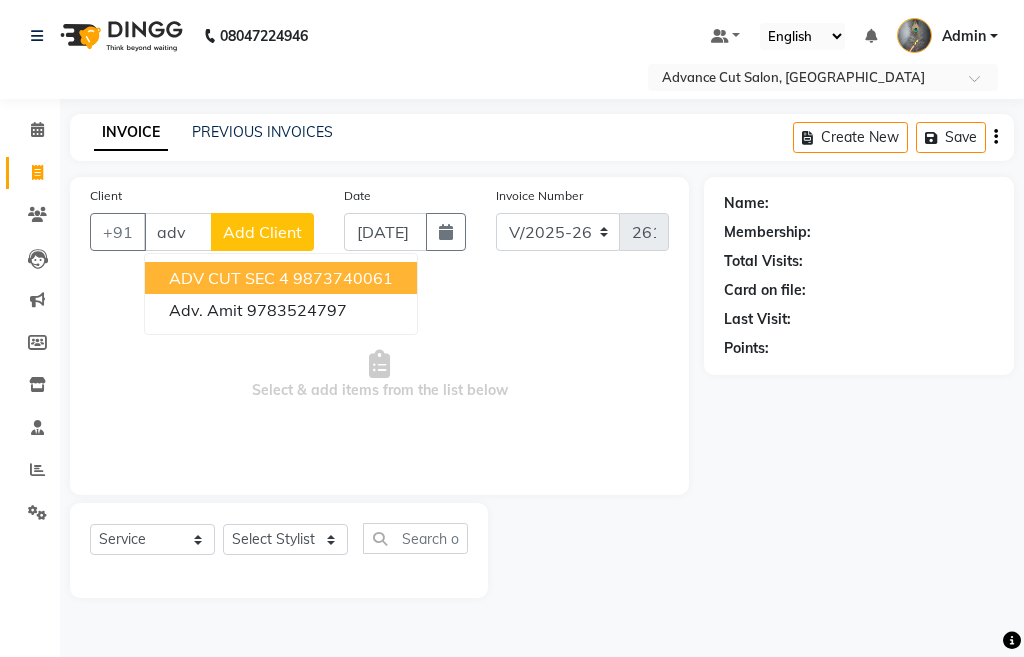 type on "adv" 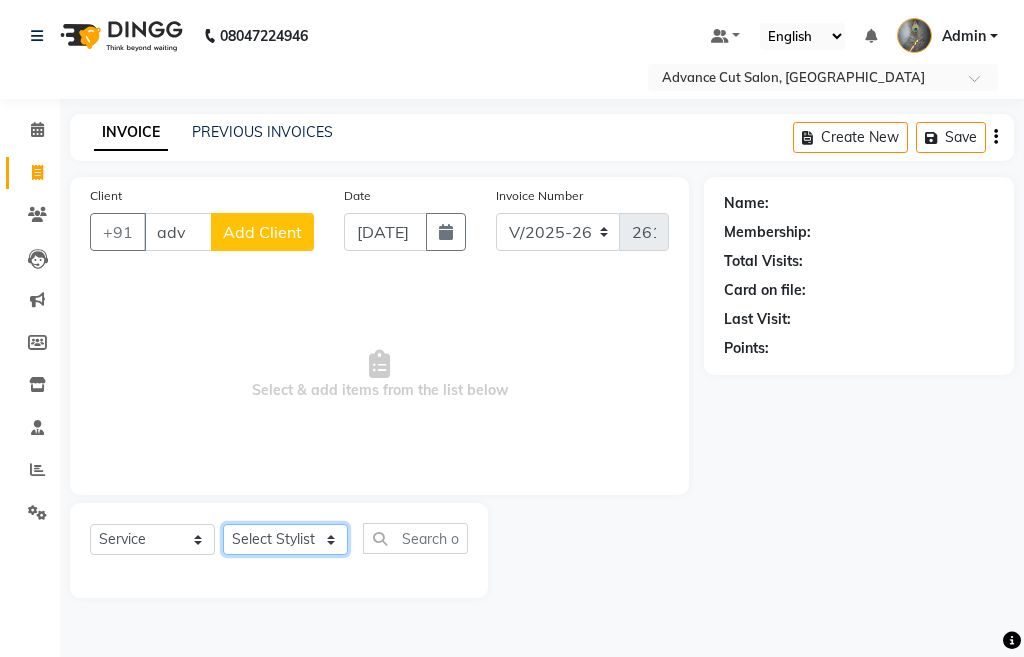 click on "Select Stylist Admin chahit COUNTOR gourav hardeep mamta manisha MONISH navi NOSHAD ALI purvi sachin shatnam sunny tip" 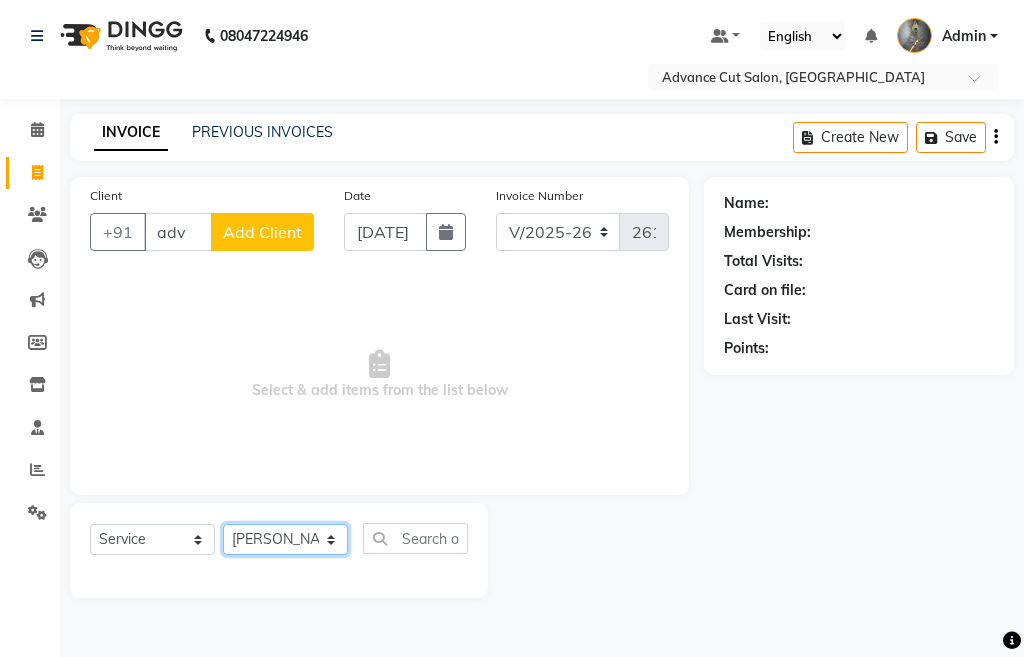 click on "Select Stylist Admin chahit COUNTOR gourav hardeep mamta manisha MONISH navi NOSHAD ALI purvi sachin shatnam sunny tip" 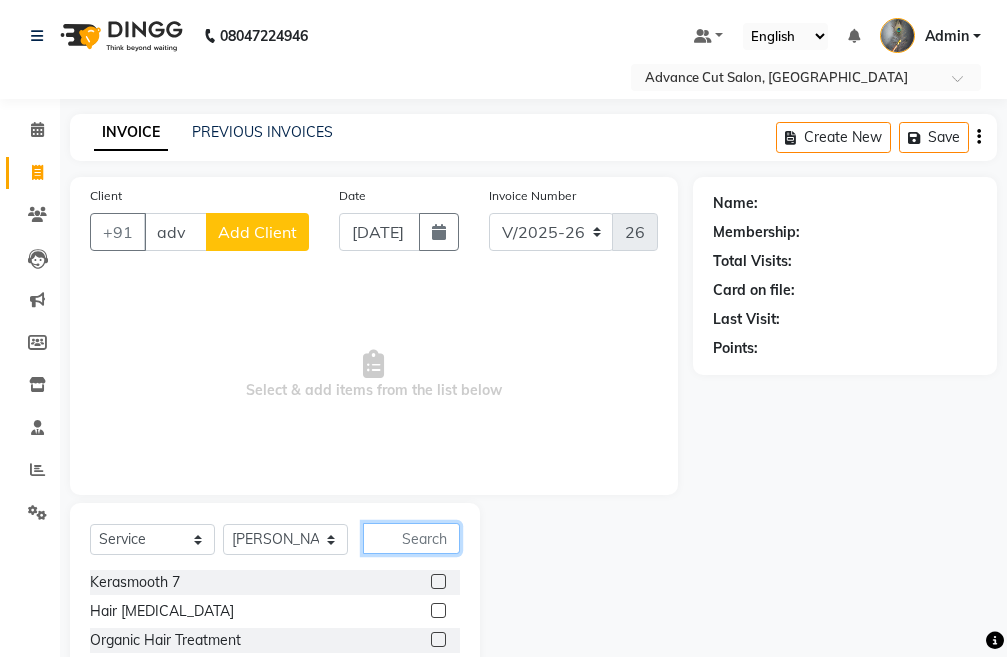 click 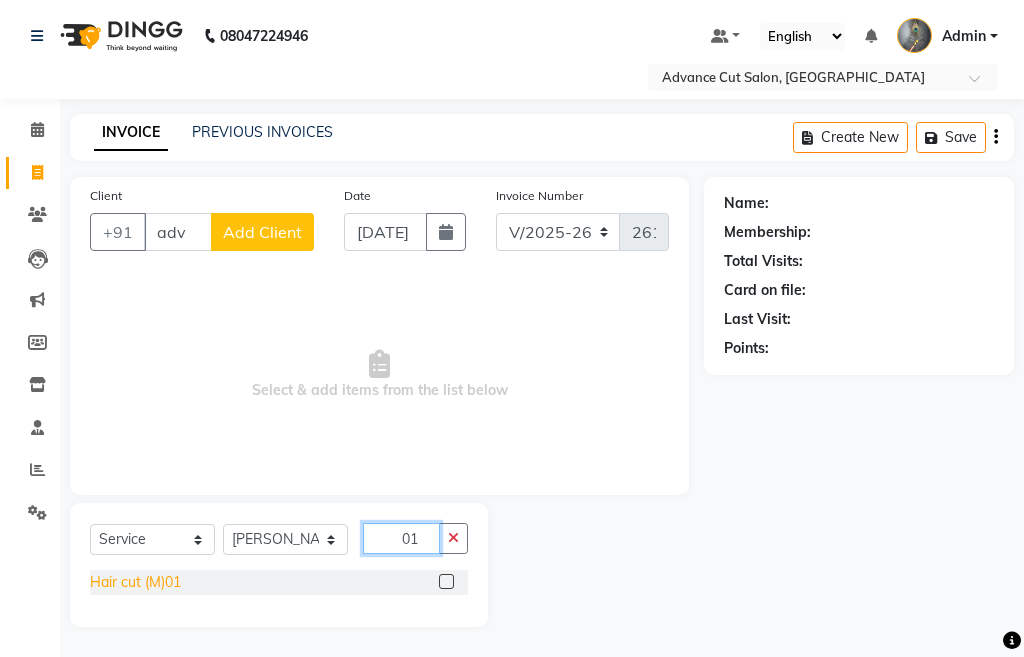 type on "01" 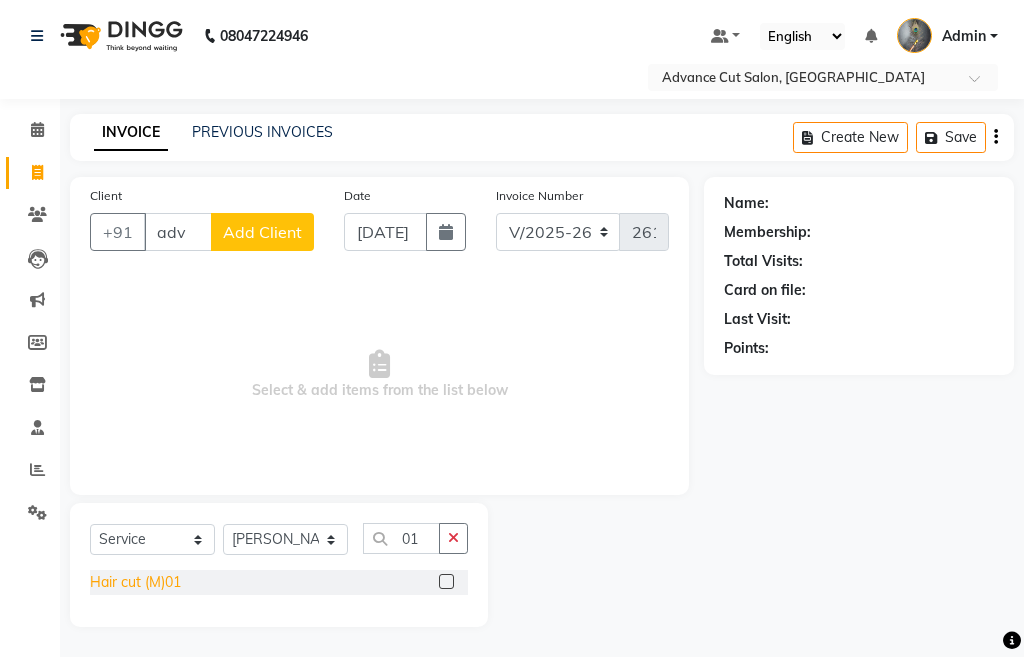 click on "Hair cut (M)01" 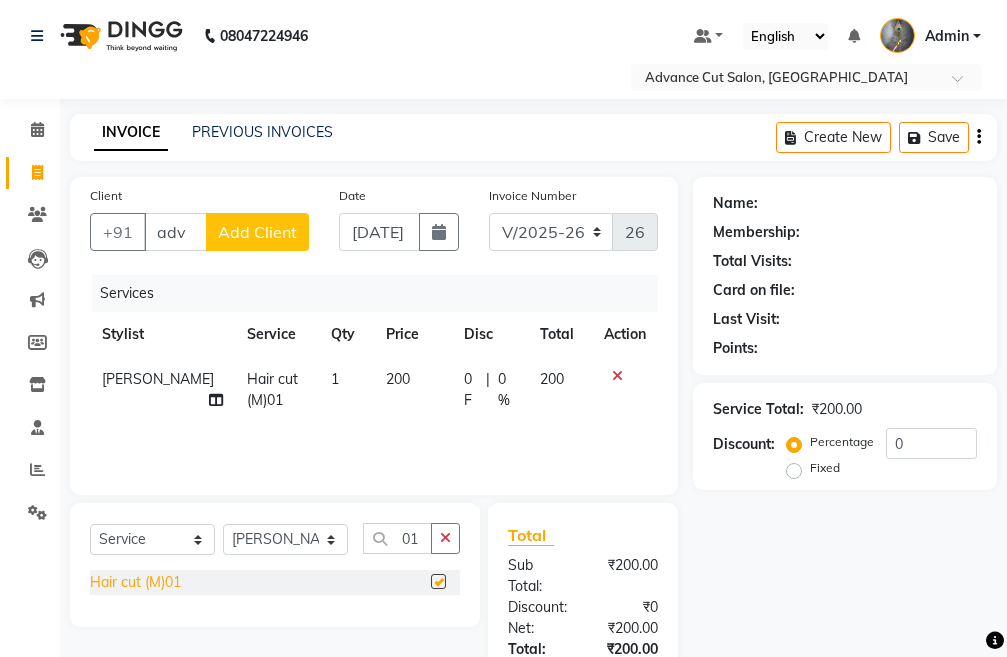 checkbox on "false" 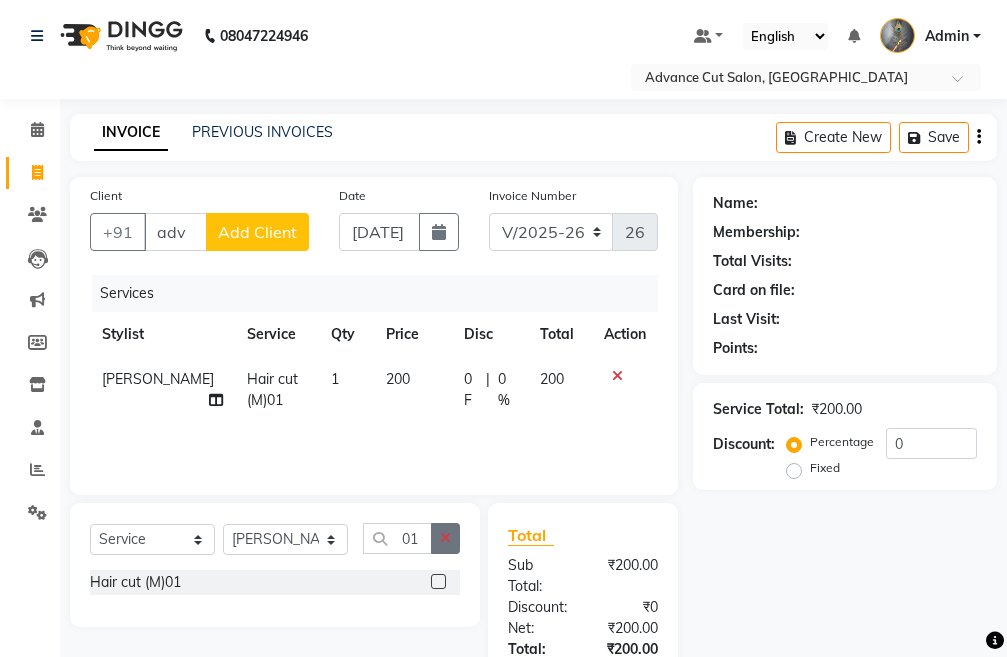 click 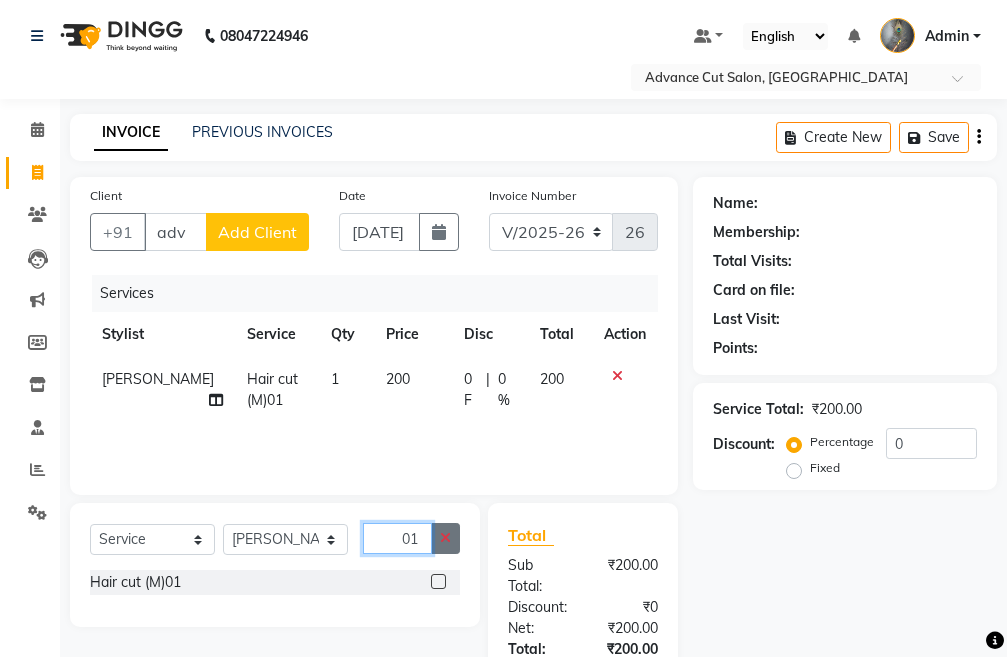 type 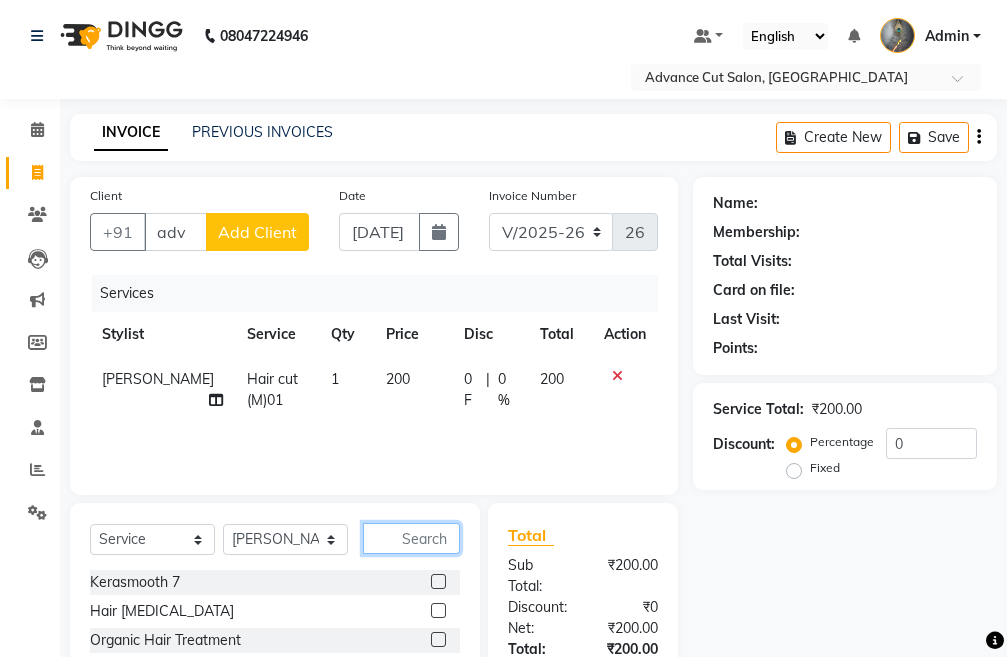 scroll, scrollTop: 194, scrollLeft: 0, axis: vertical 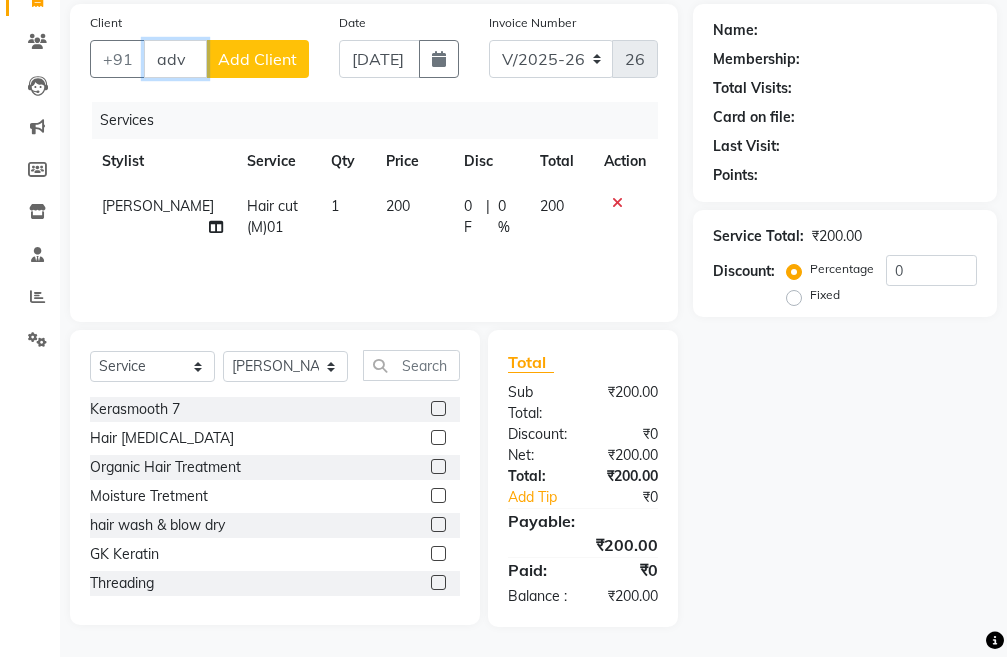 click on "adv" at bounding box center [175, 59] 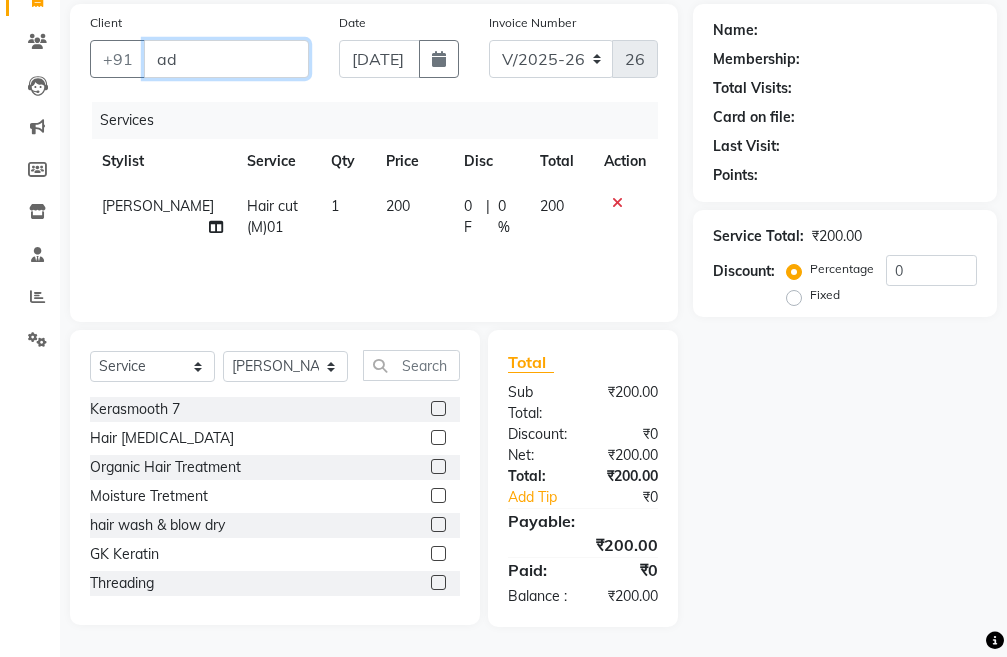 type on "a" 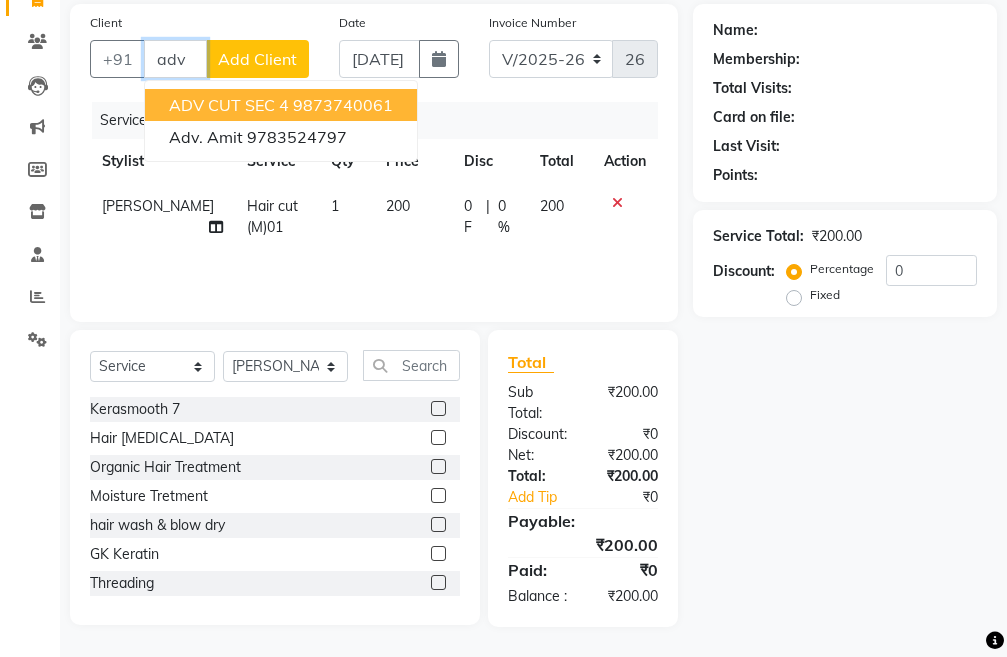 click on "ADV CUT SEC 4" at bounding box center [229, 105] 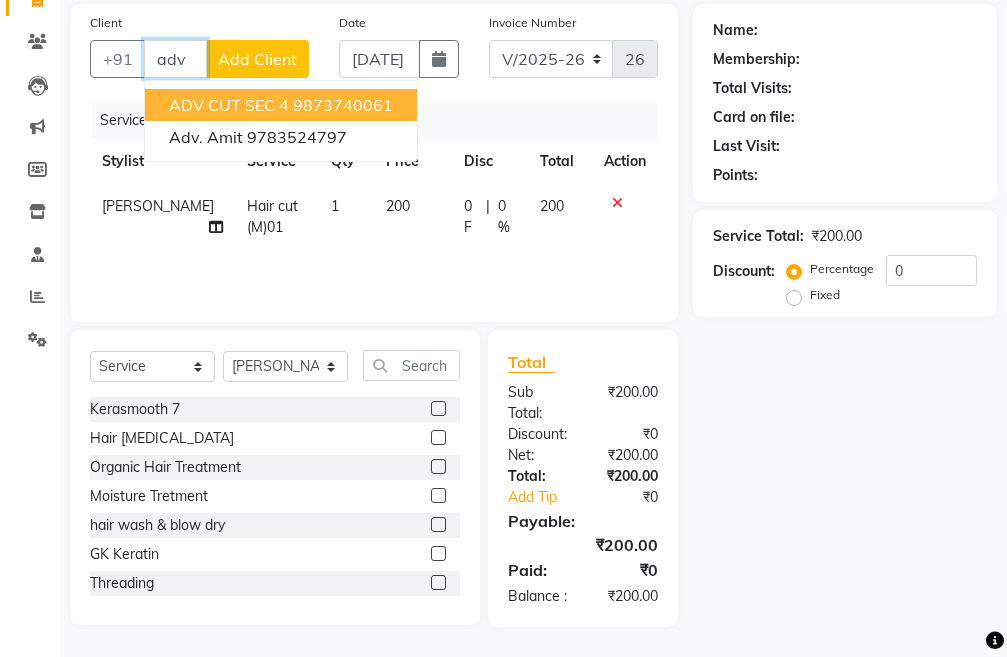 type on "9873740061" 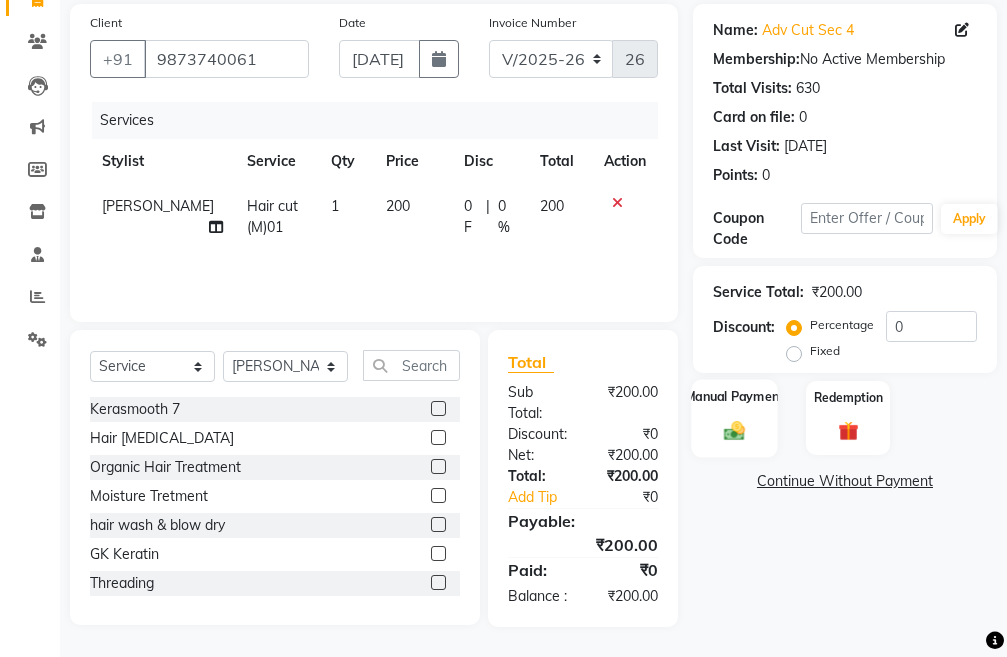 click on "Manual Payment" 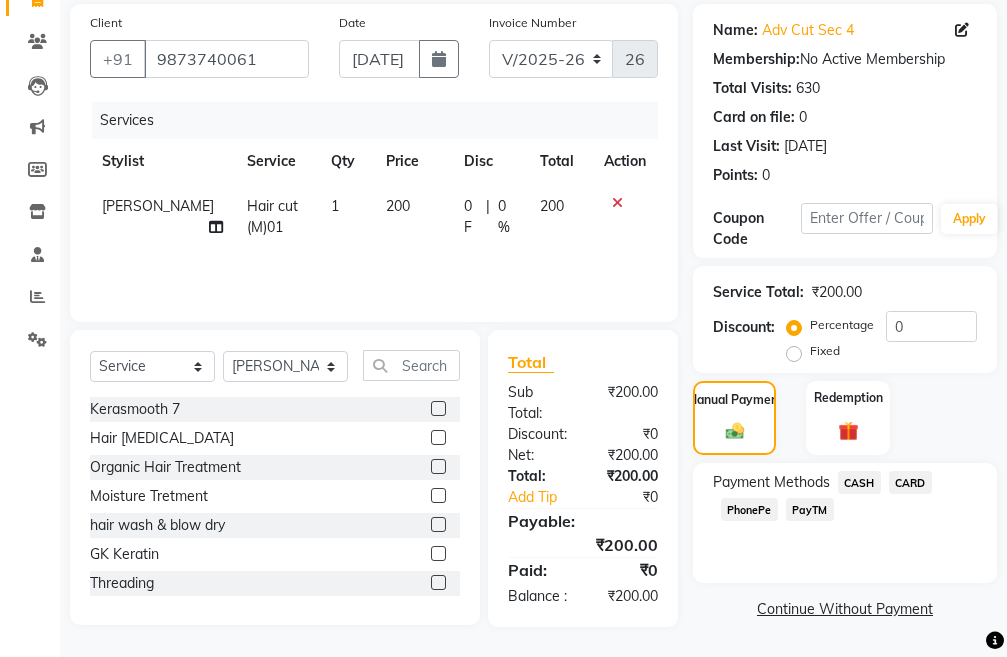 click on "CASH" 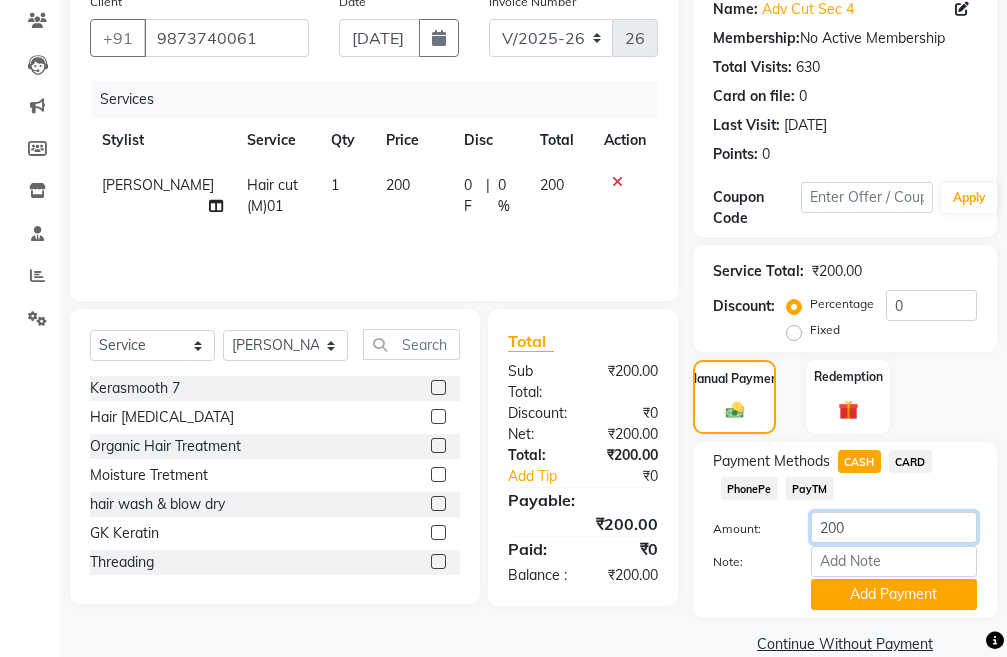 click on "200" 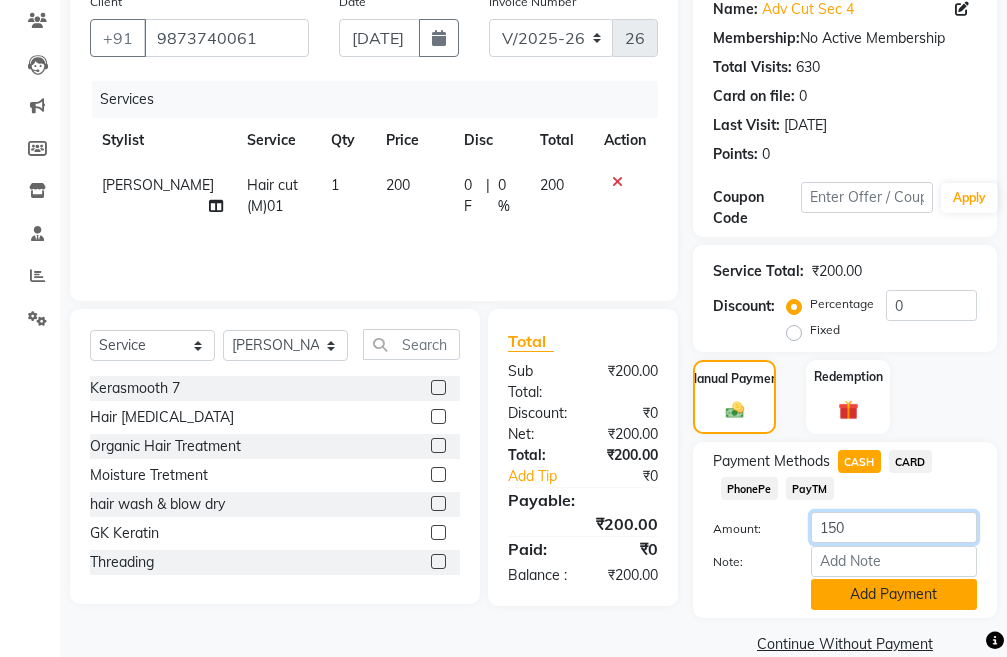 type on "150" 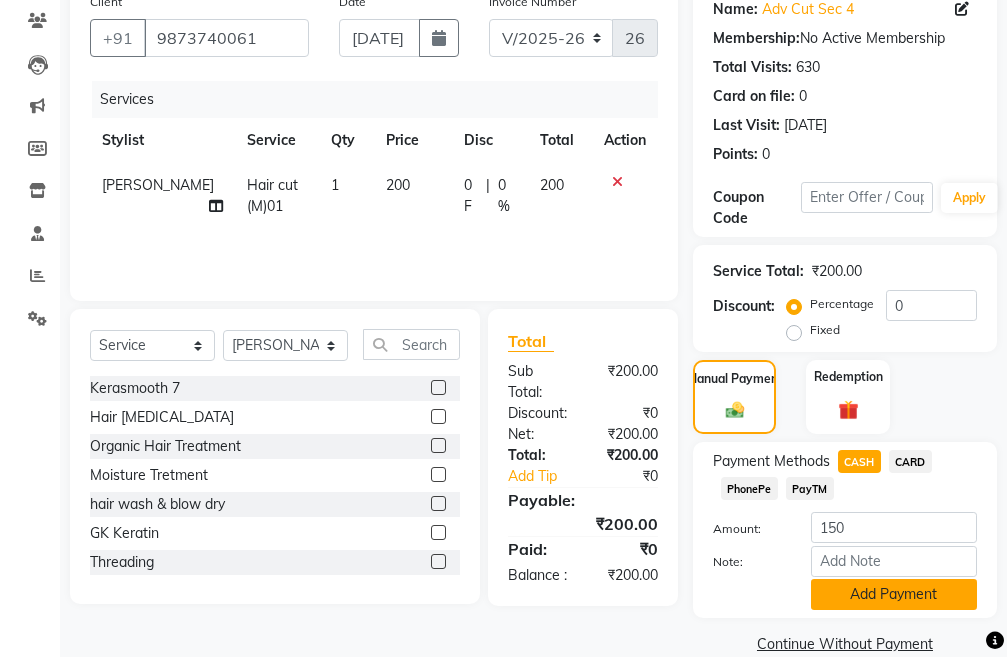 click on "Add Payment" 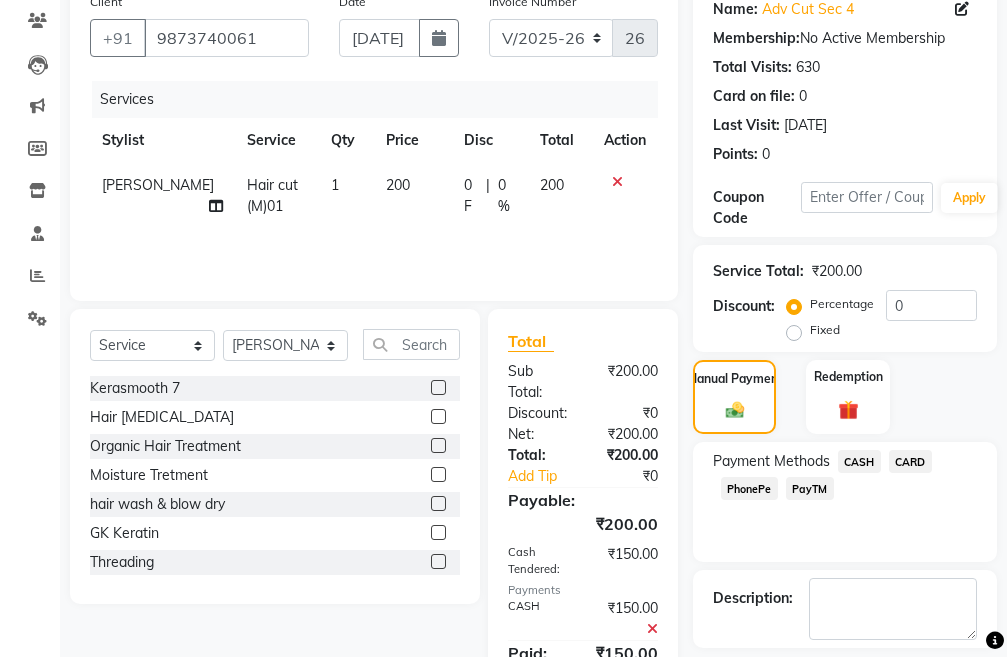 click on "PayTM" 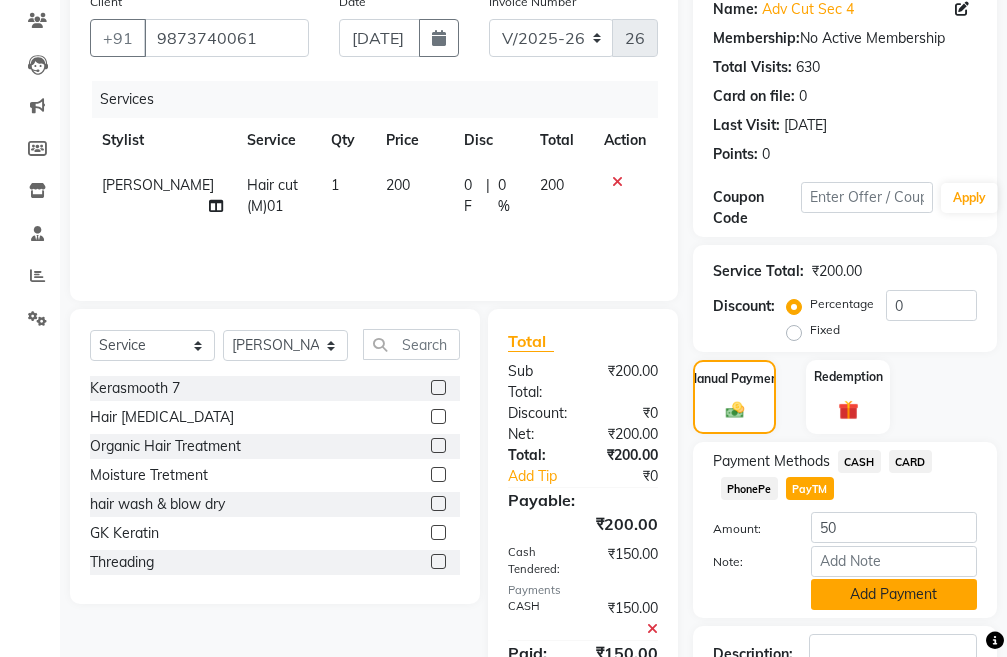 click on "Add Payment" 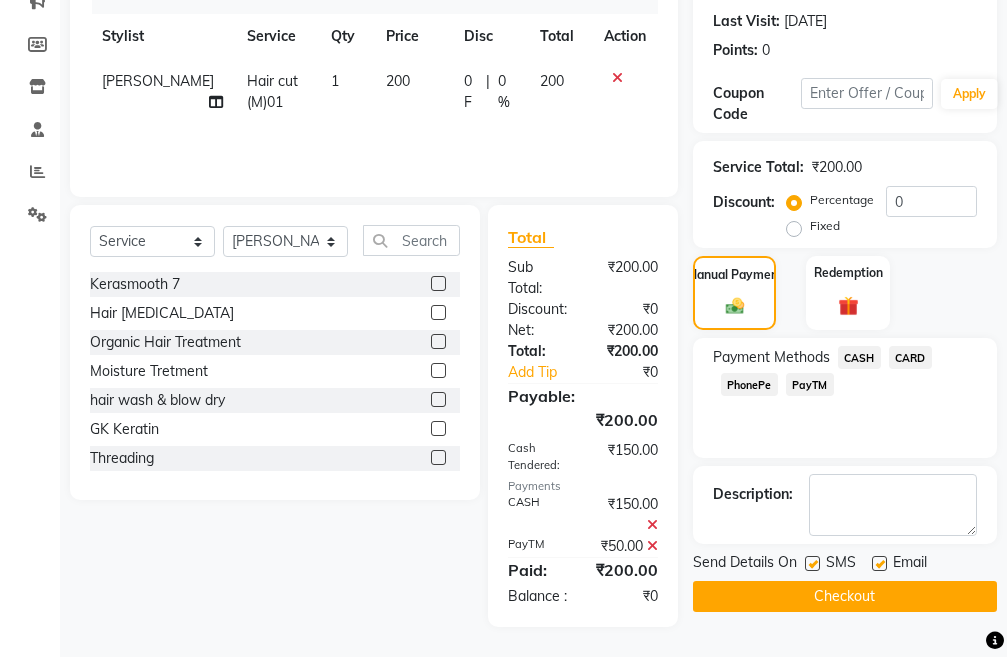 scroll, scrollTop: 340, scrollLeft: 0, axis: vertical 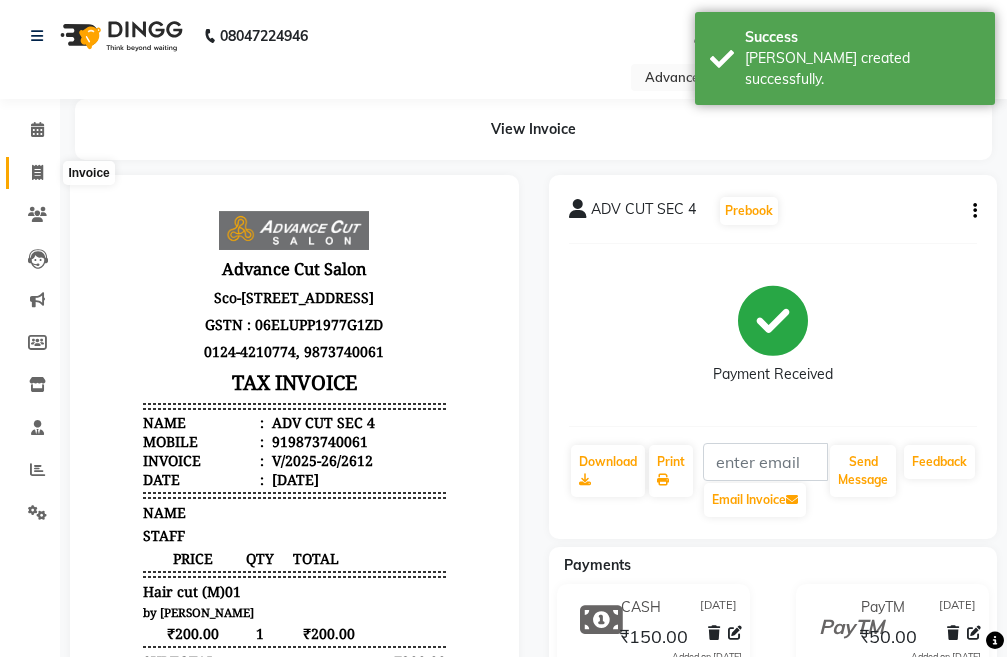 click 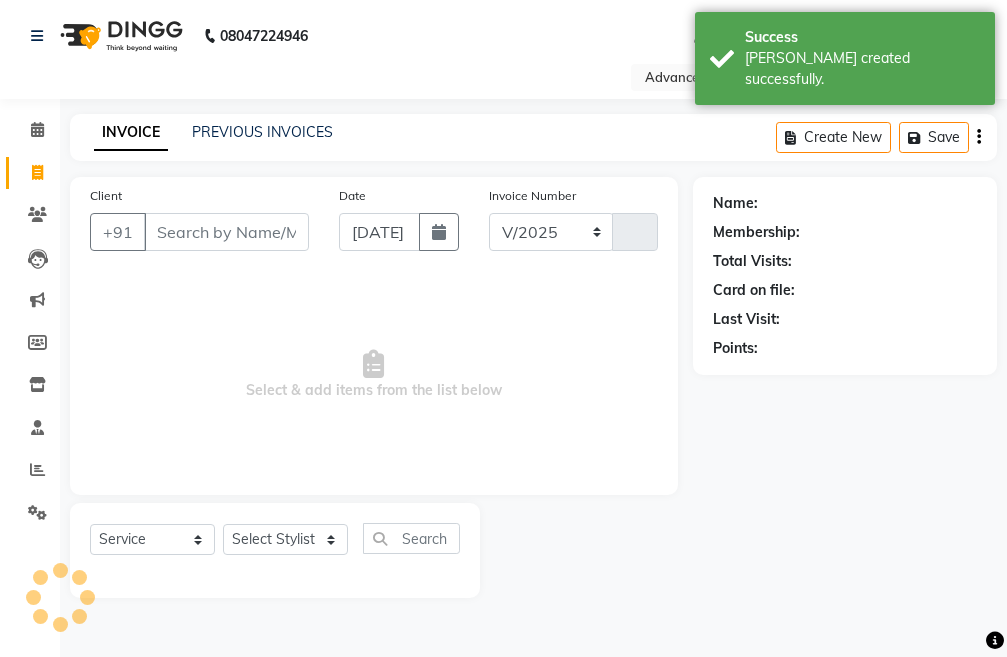 select on "4939" 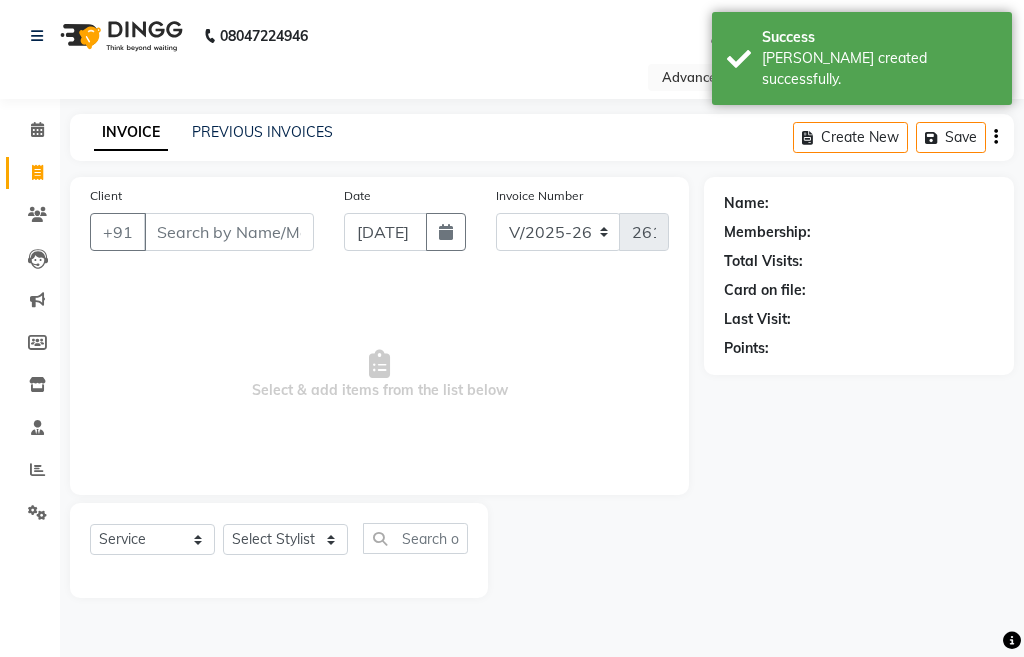 click on "Client" at bounding box center [229, 232] 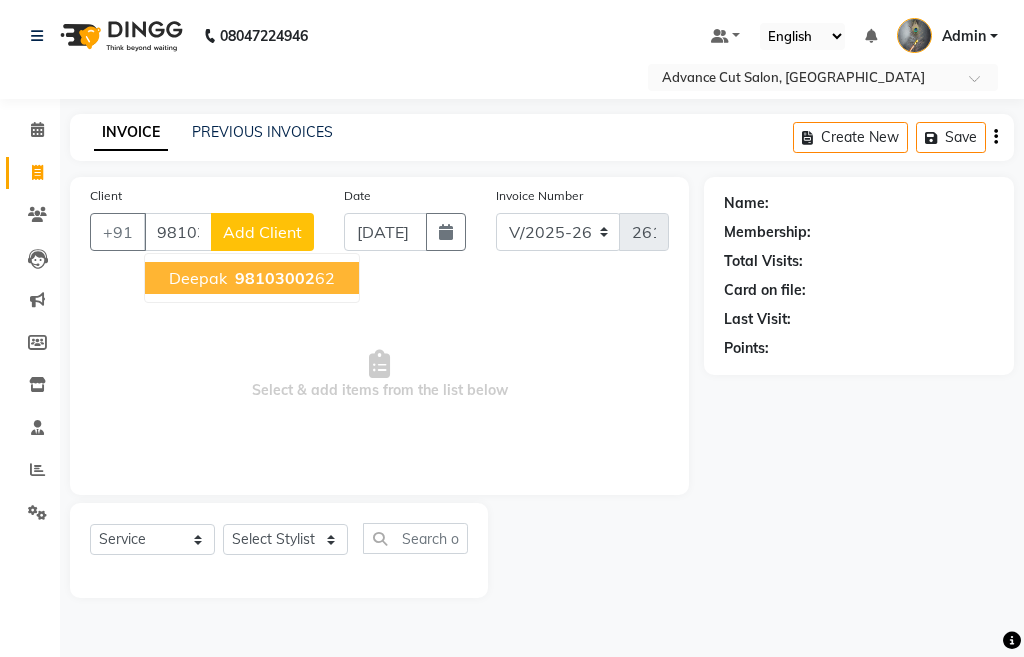 click on "98103002" at bounding box center (275, 278) 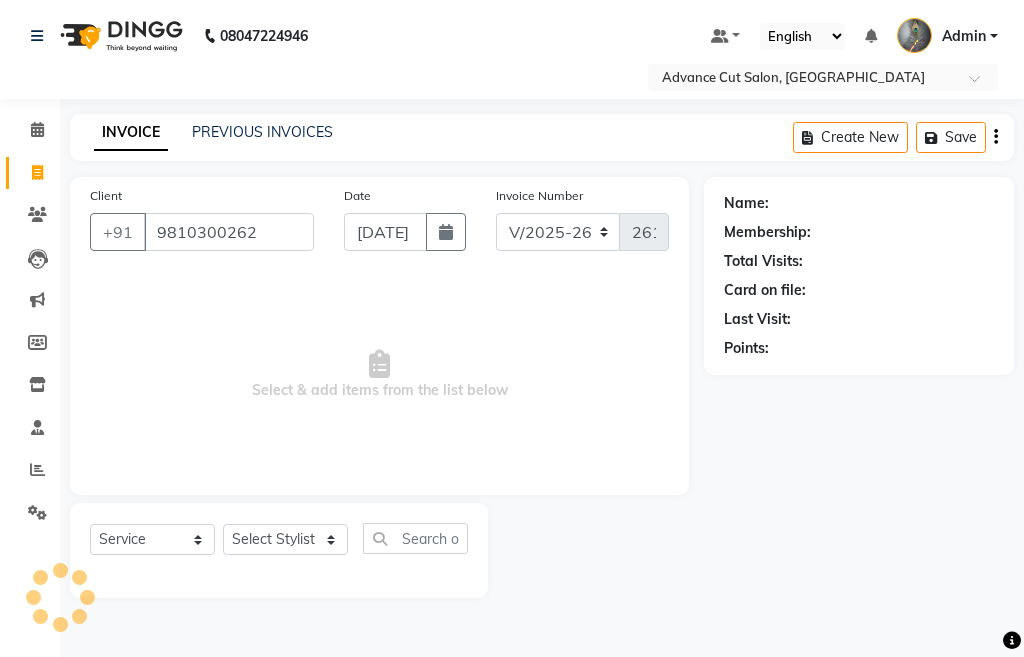 type on "9810300262" 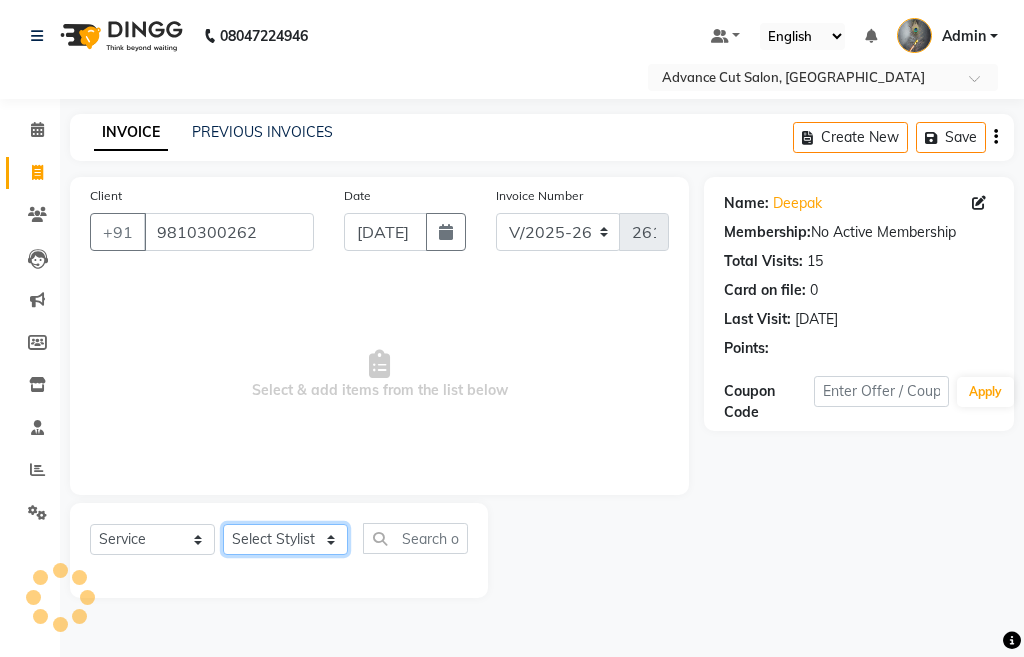 click on "Select Stylist Admin chahit COUNTOR [PERSON_NAME] mamta [PERSON_NAME] navi [PERSON_NAME] [PERSON_NAME] [PERSON_NAME] sunny tip" 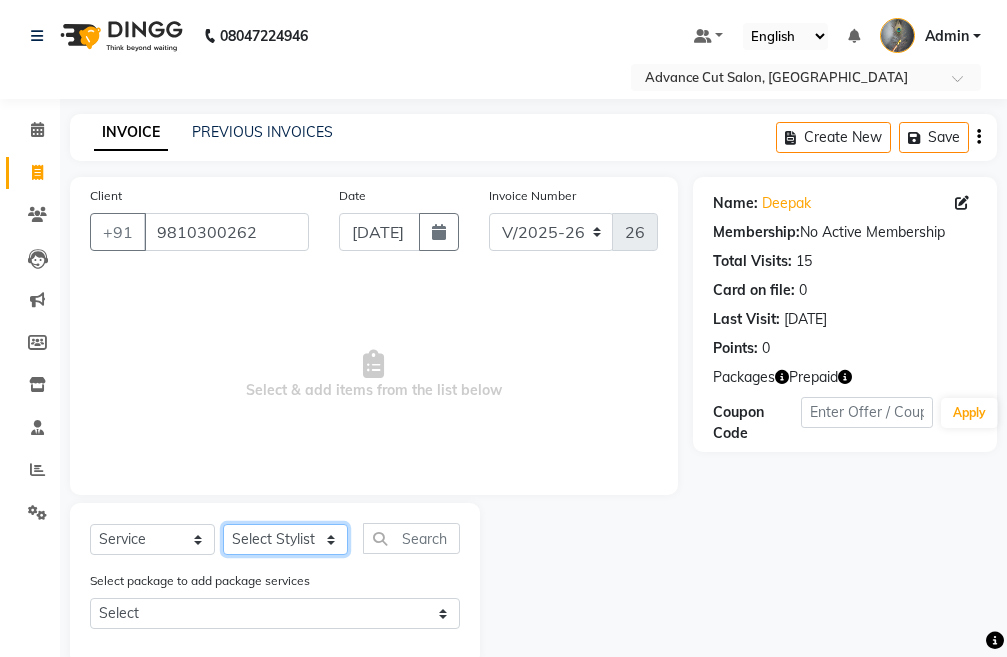select on "61779" 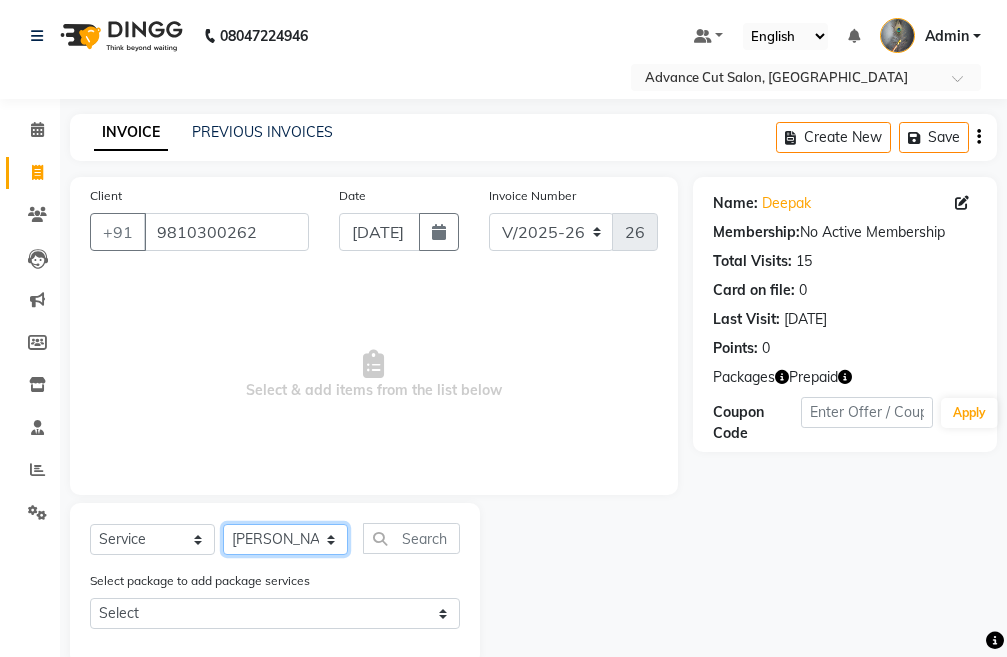 click on "Select Stylist Admin chahit COUNTOR [PERSON_NAME] mamta [PERSON_NAME] navi [PERSON_NAME] [PERSON_NAME] [PERSON_NAME] sunny tip" 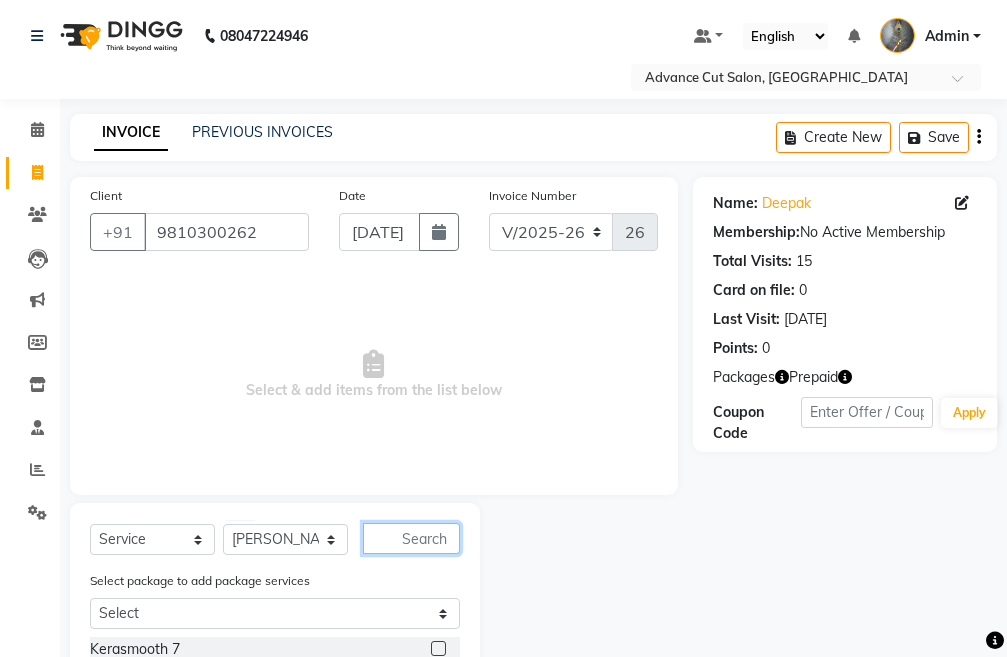 click 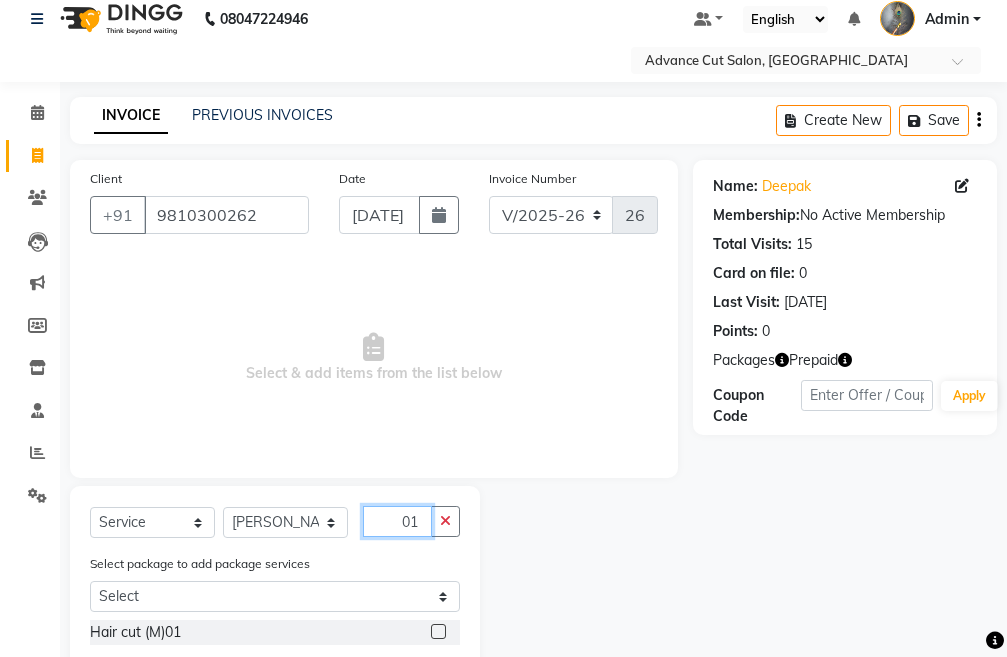 scroll, scrollTop: 0, scrollLeft: 0, axis: both 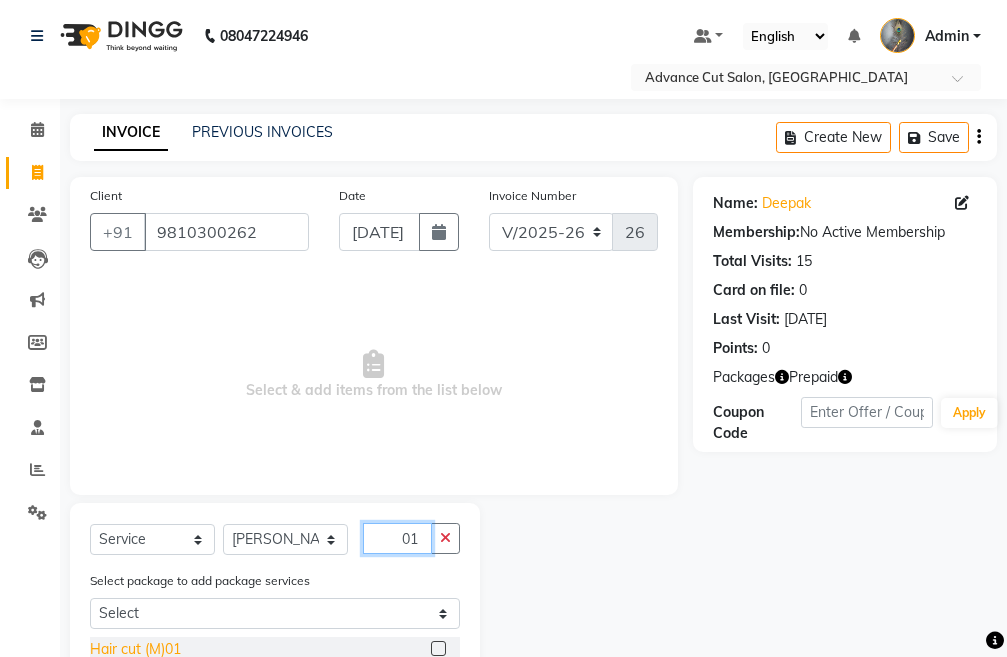 type on "01" 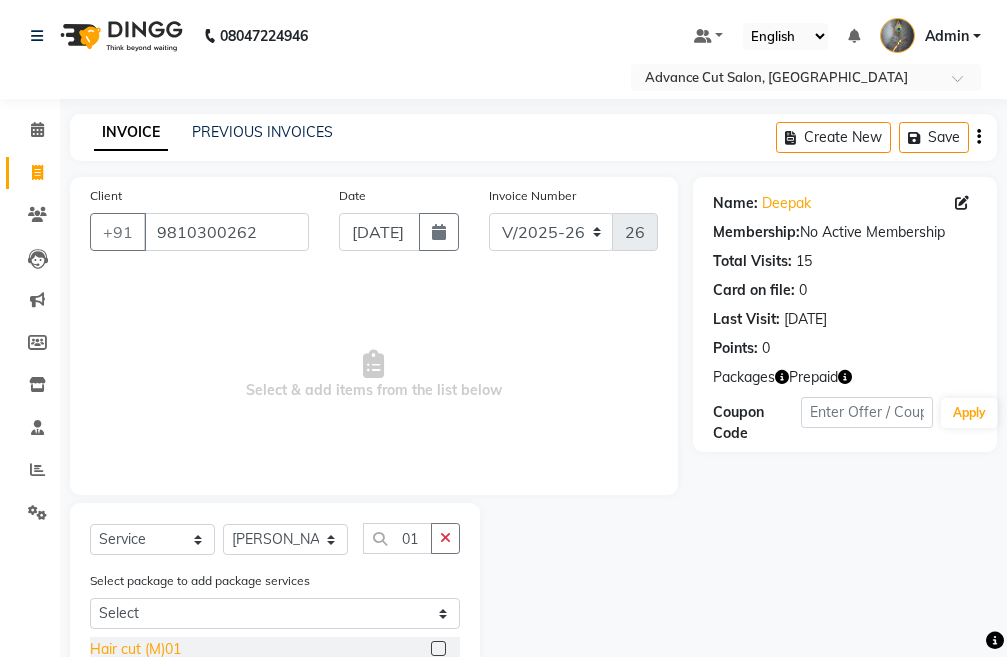 click on "Hair cut (M)01" 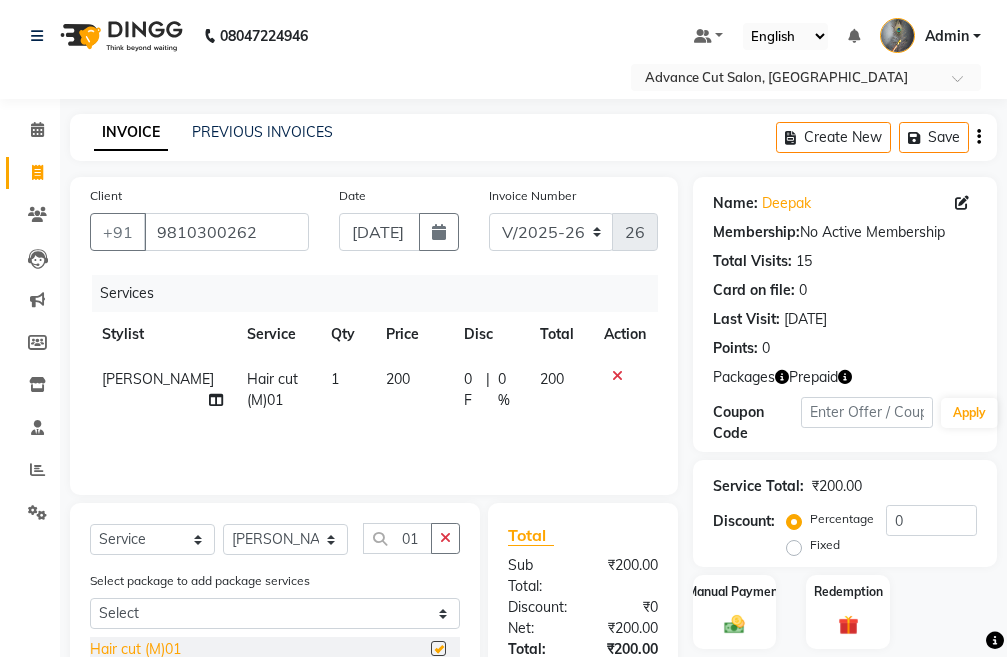 checkbox on "false" 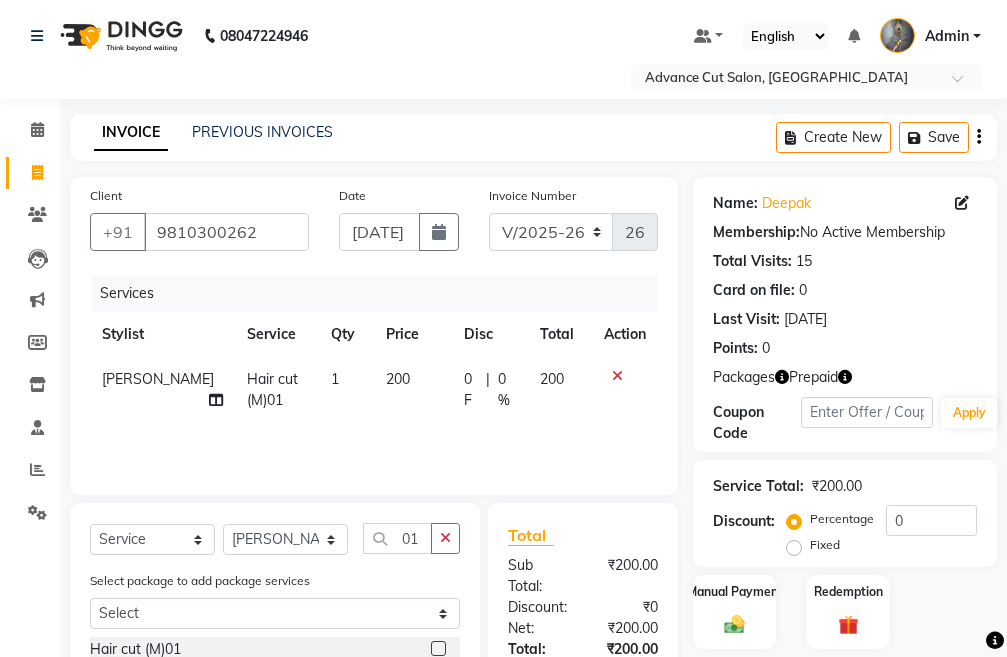 scroll, scrollTop: 194, scrollLeft: 0, axis: vertical 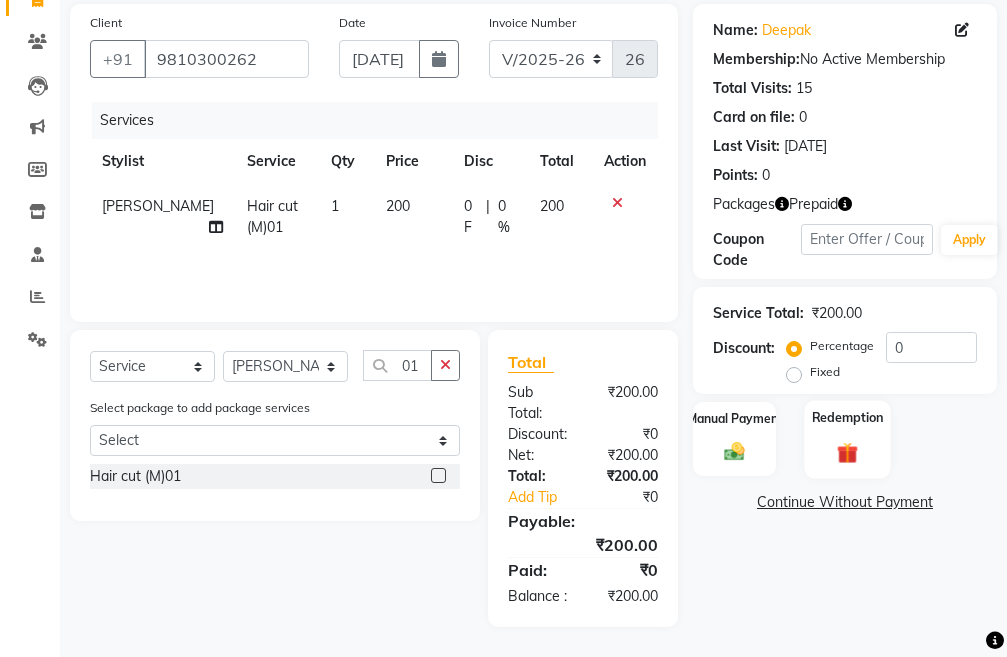 click on "Redemption" 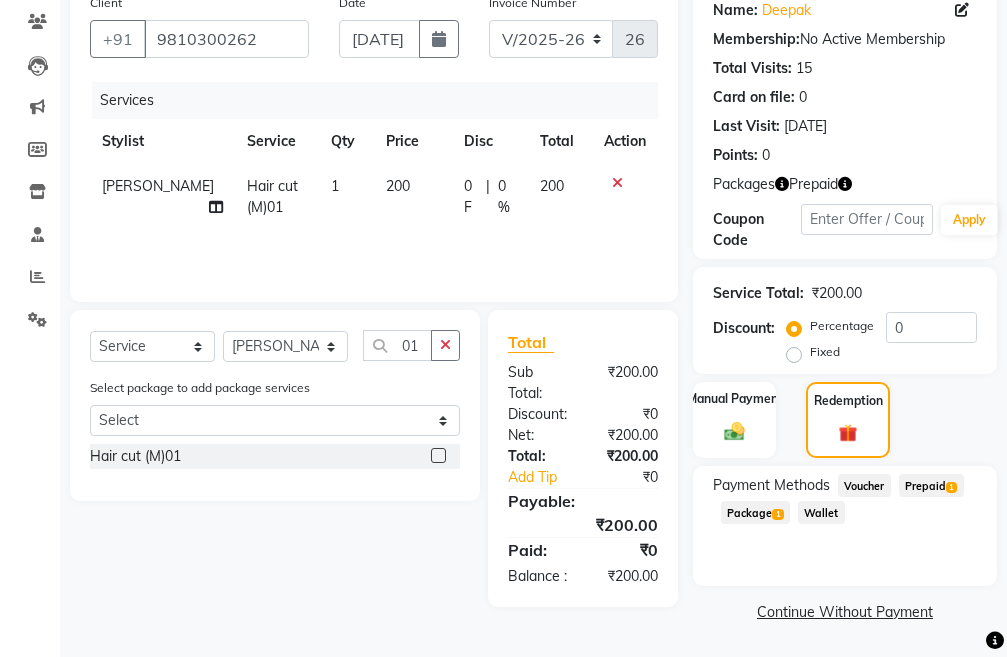 click on "Prepaid  1" 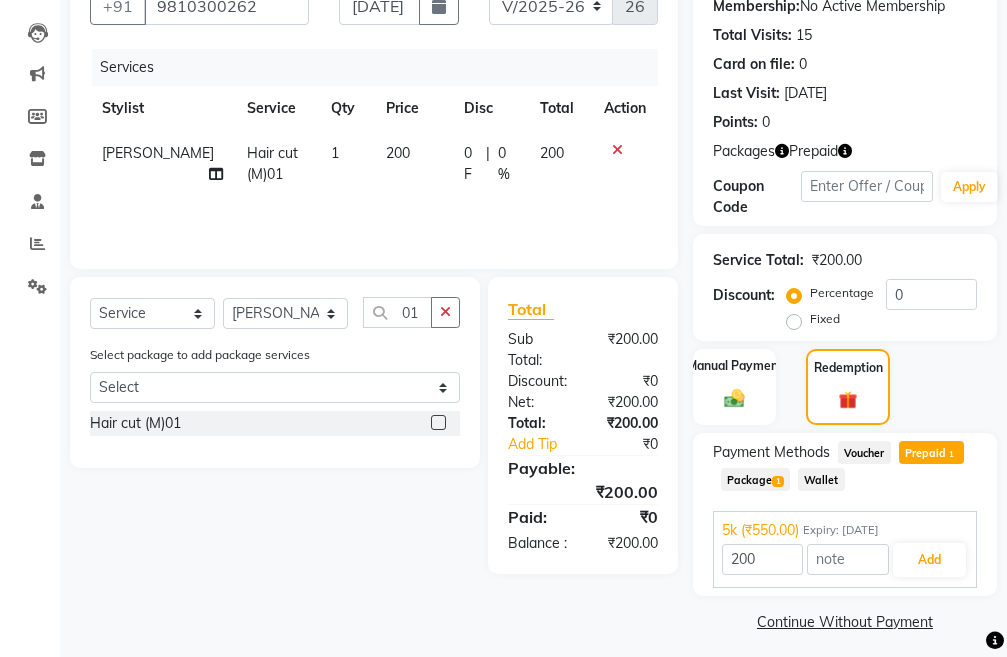 scroll, scrollTop: 236, scrollLeft: 0, axis: vertical 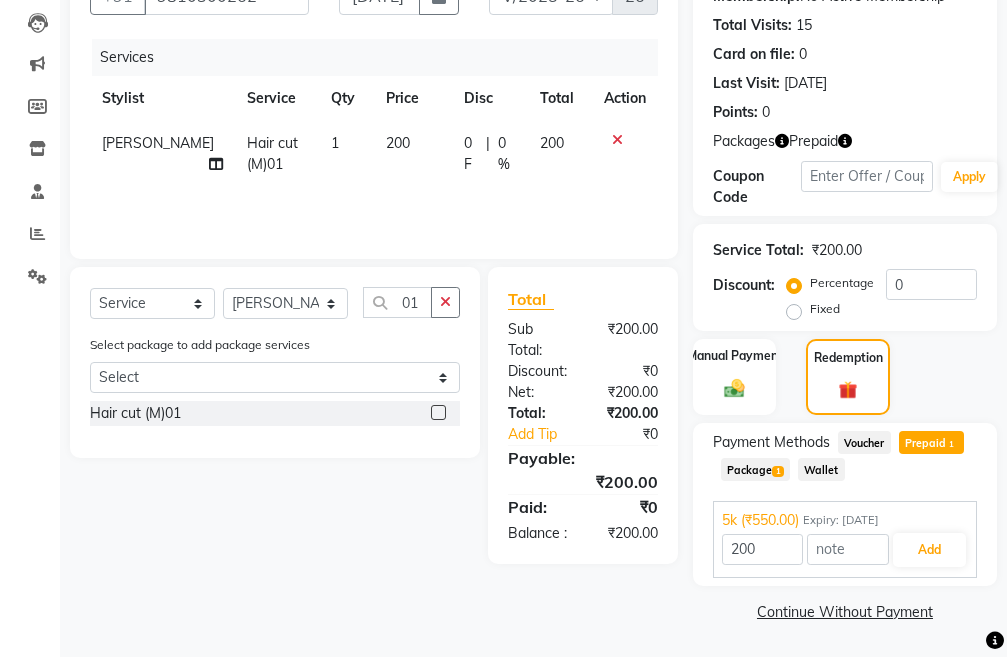 click on "1" 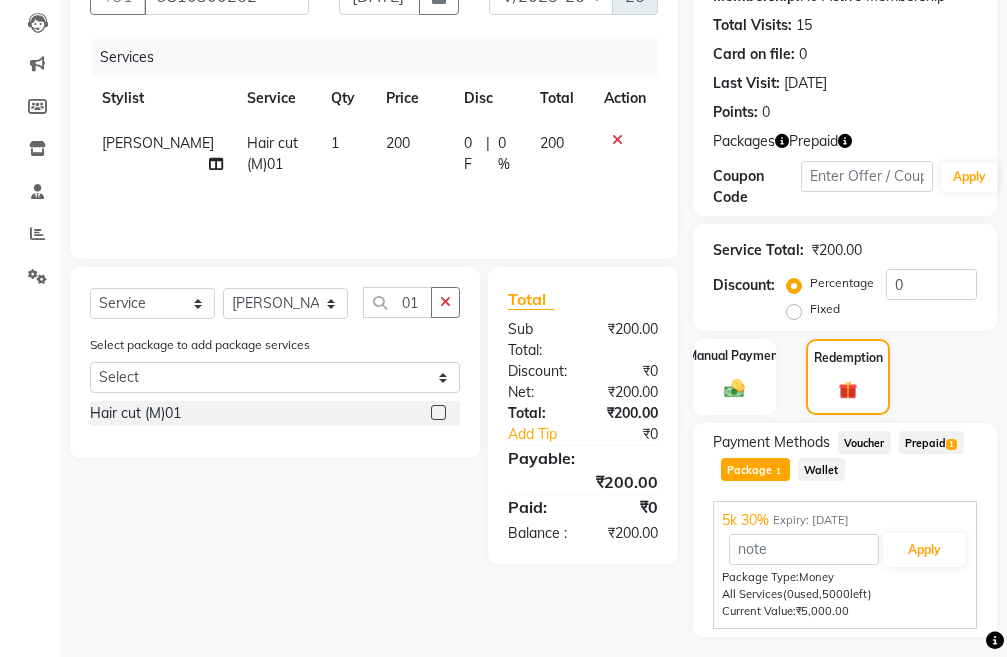 click on "Prepaid  1" 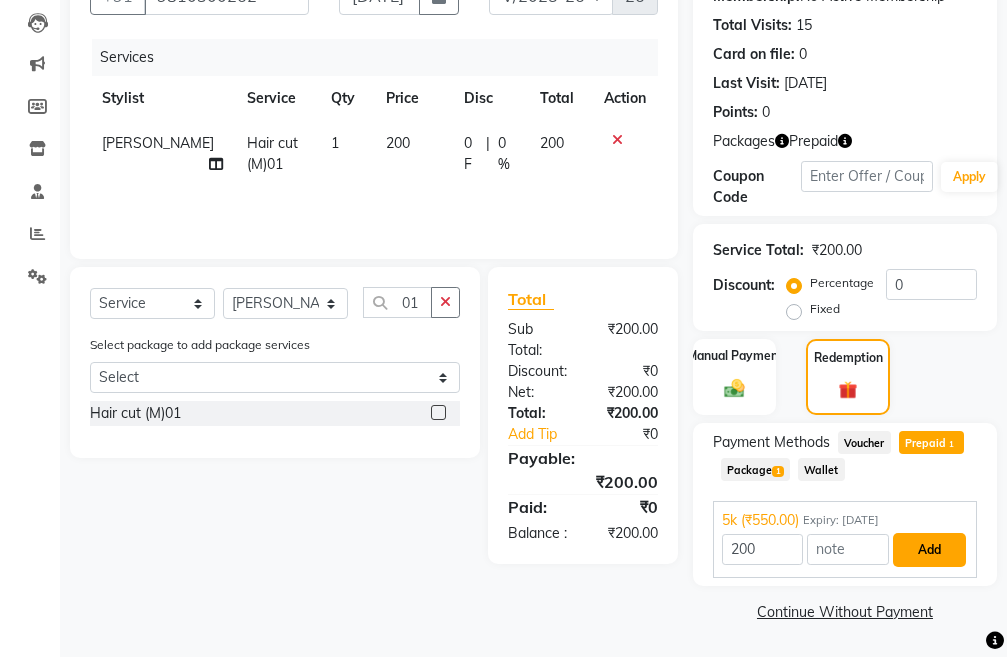 click on "Add" at bounding box center [929, 550] 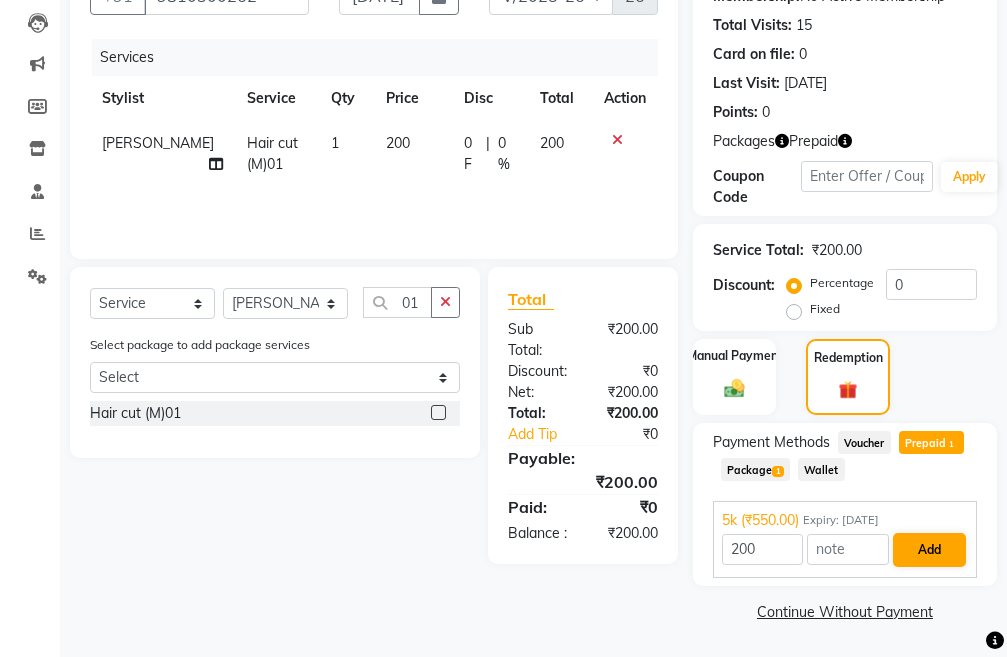 scroll, scrollTop: 210, scrollLeft: 0, axis: vertical 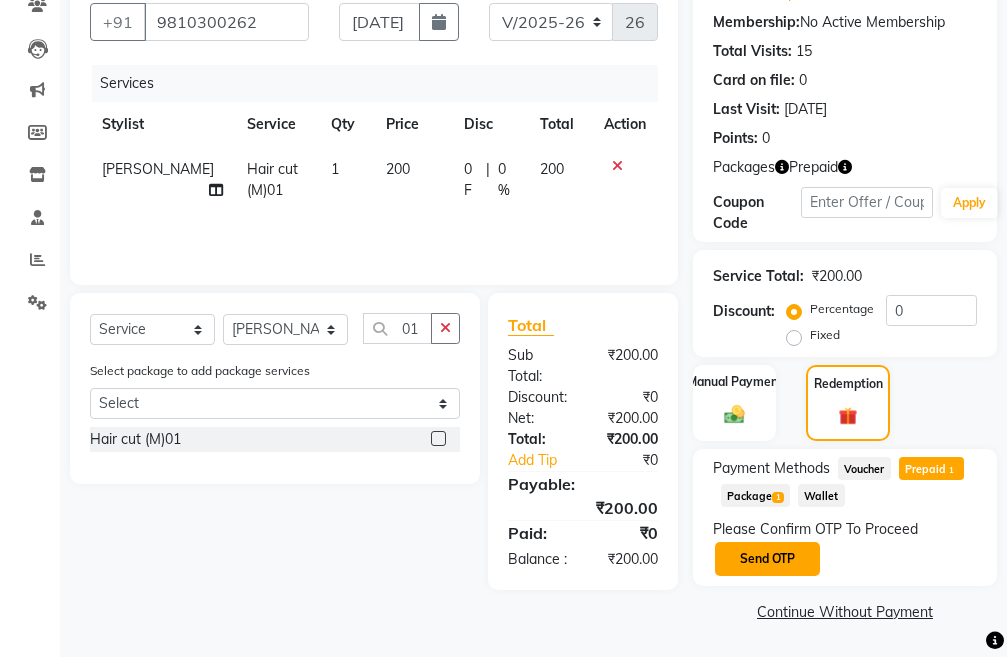 click on "Send OTP" 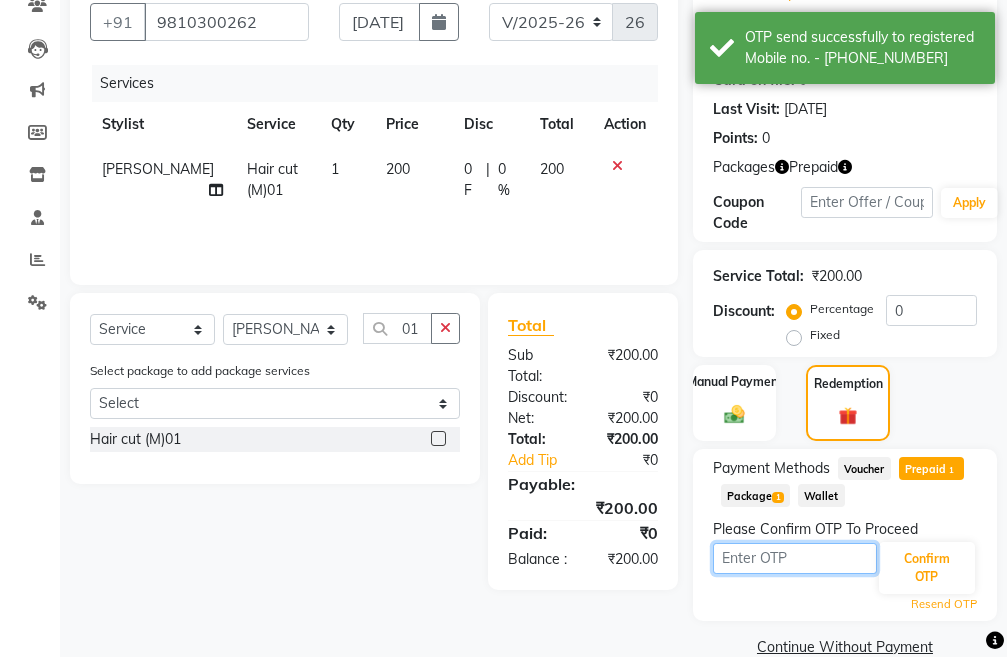 click at bounding box center [795, 558] 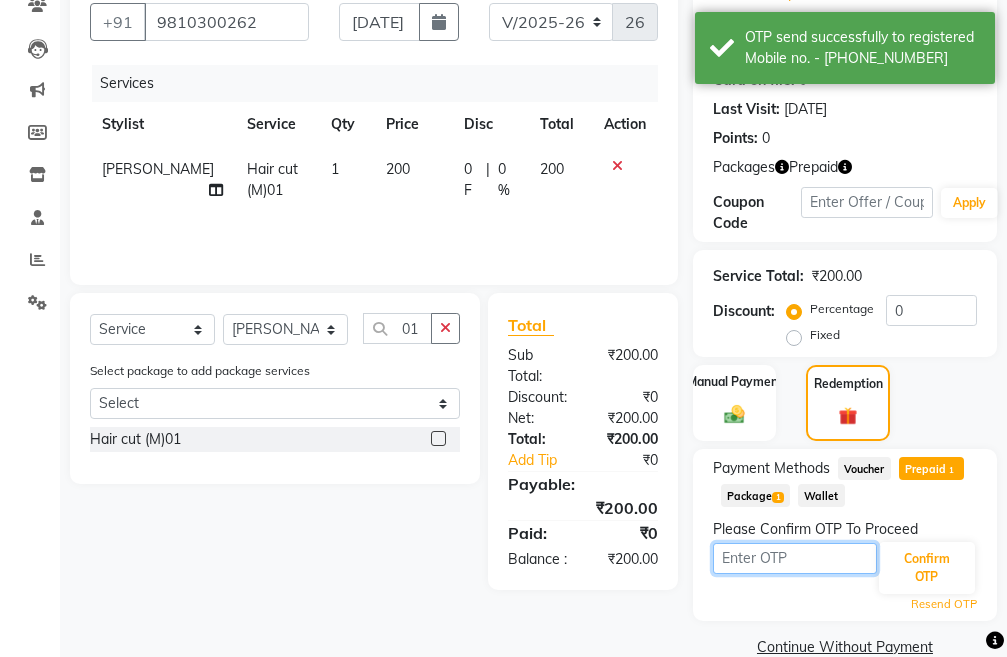 click at bounding box center [795, 558] 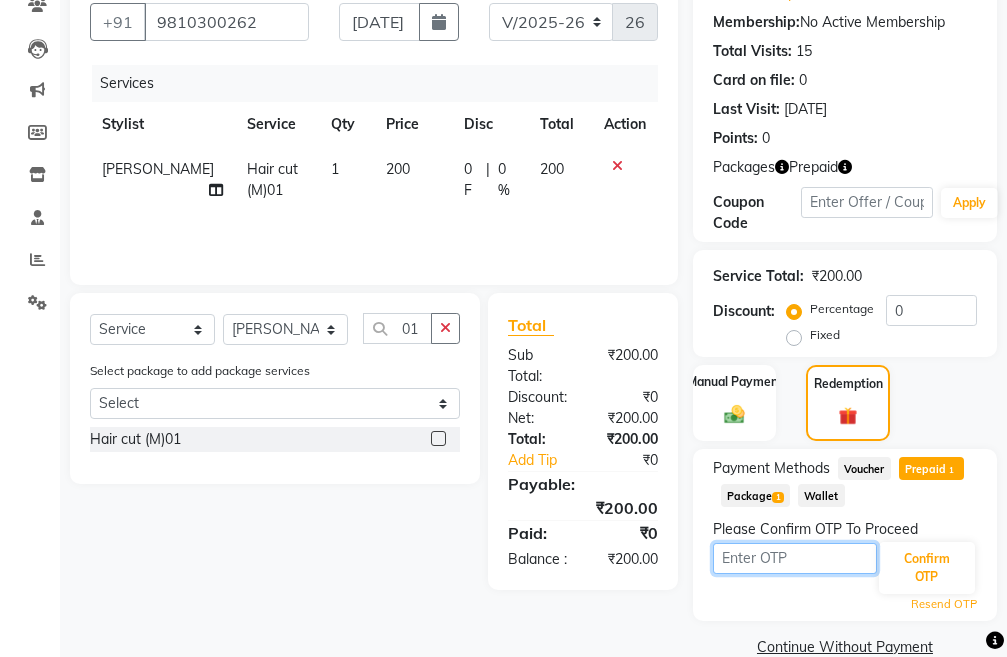 click at bounding box center (795, 558) 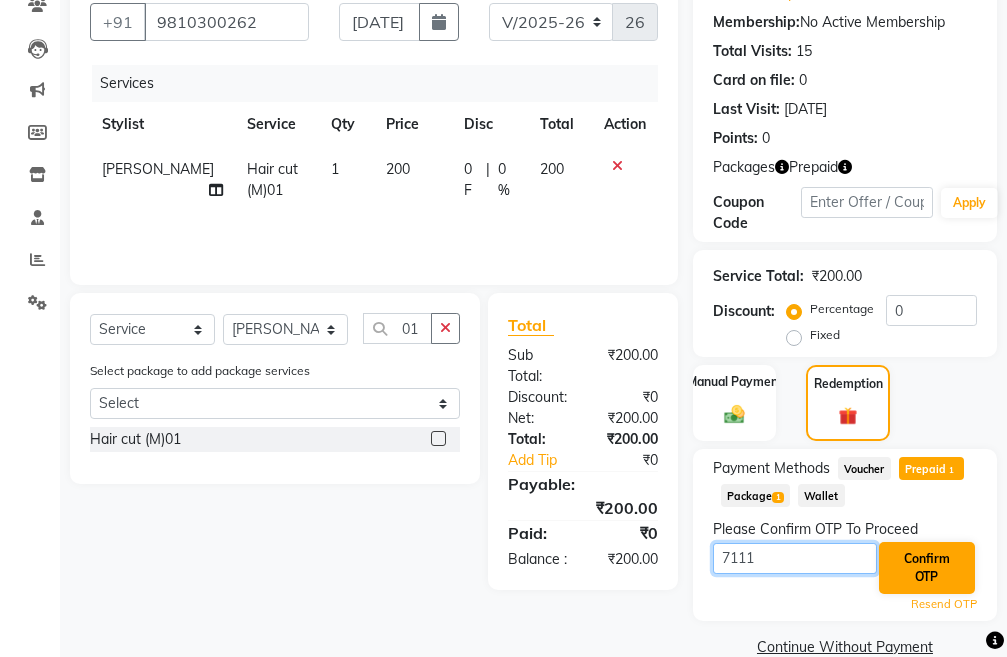 type on "7111" 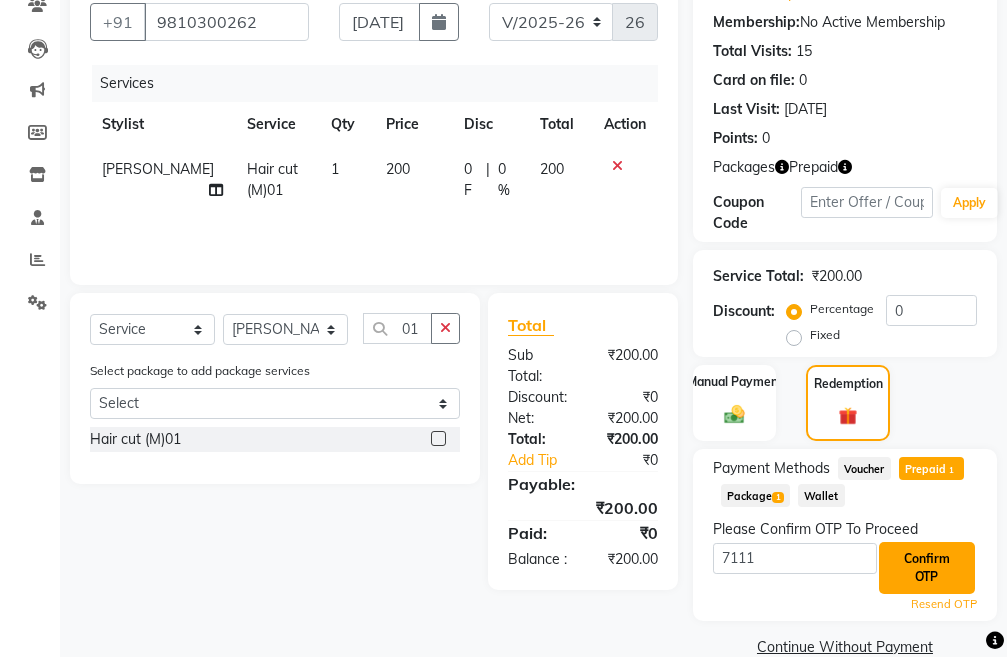 click on "Confirm OTP" 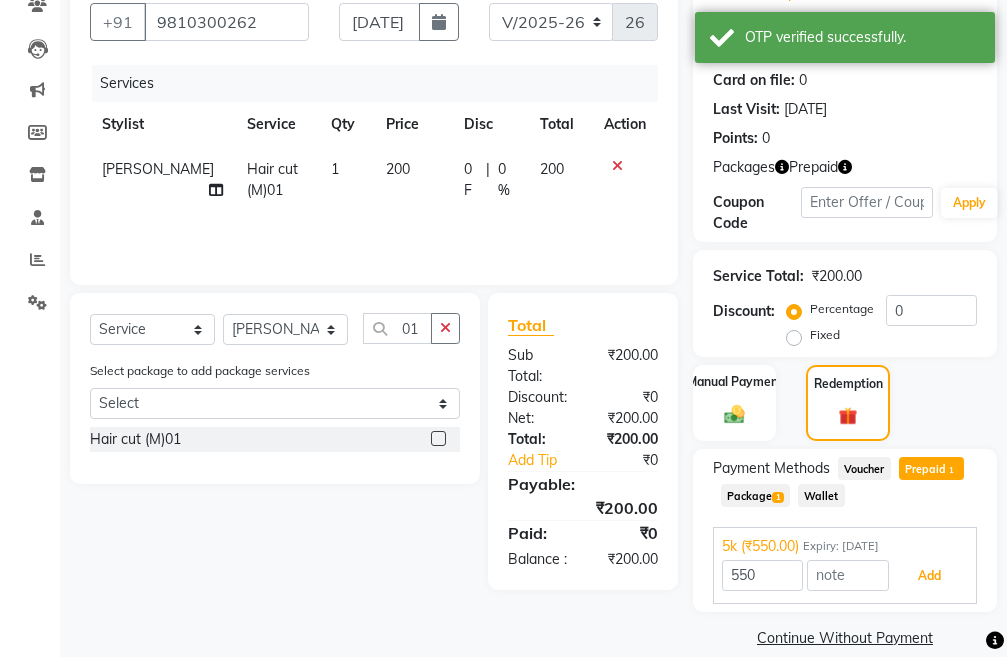 click on "Add" at bounding box center [929, 576] 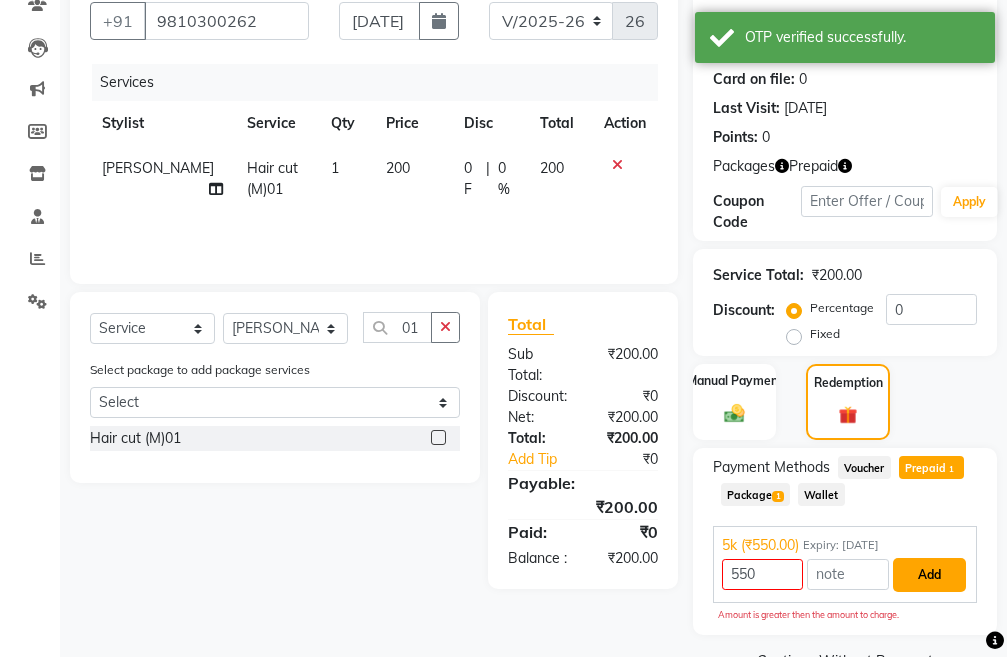 scroll, scrollTop: 260, scrollLeft: 0, axis: vertical 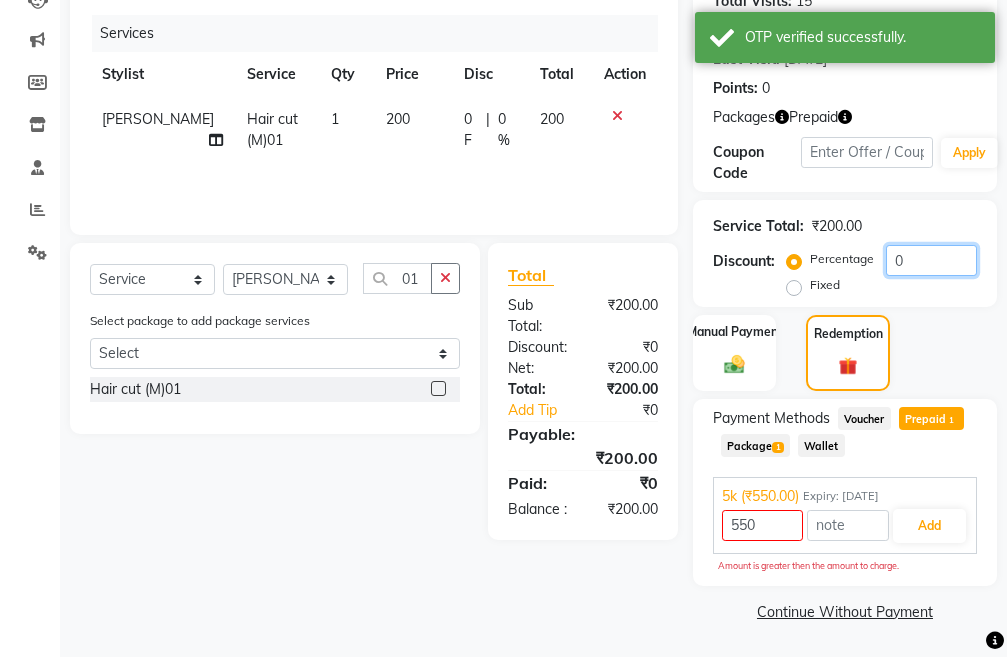 click on "0" 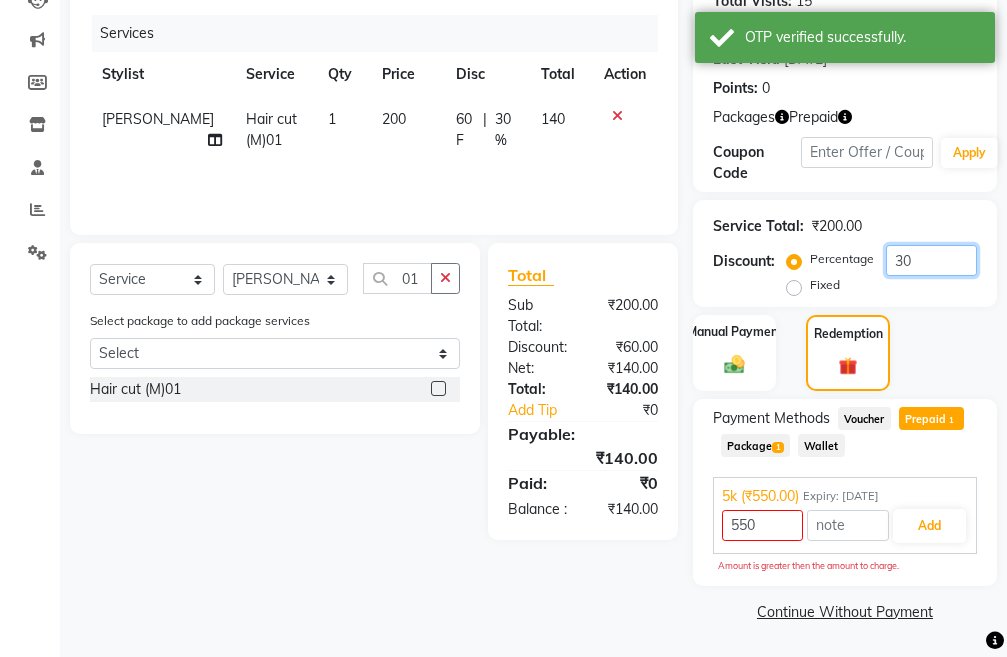 type on "30" 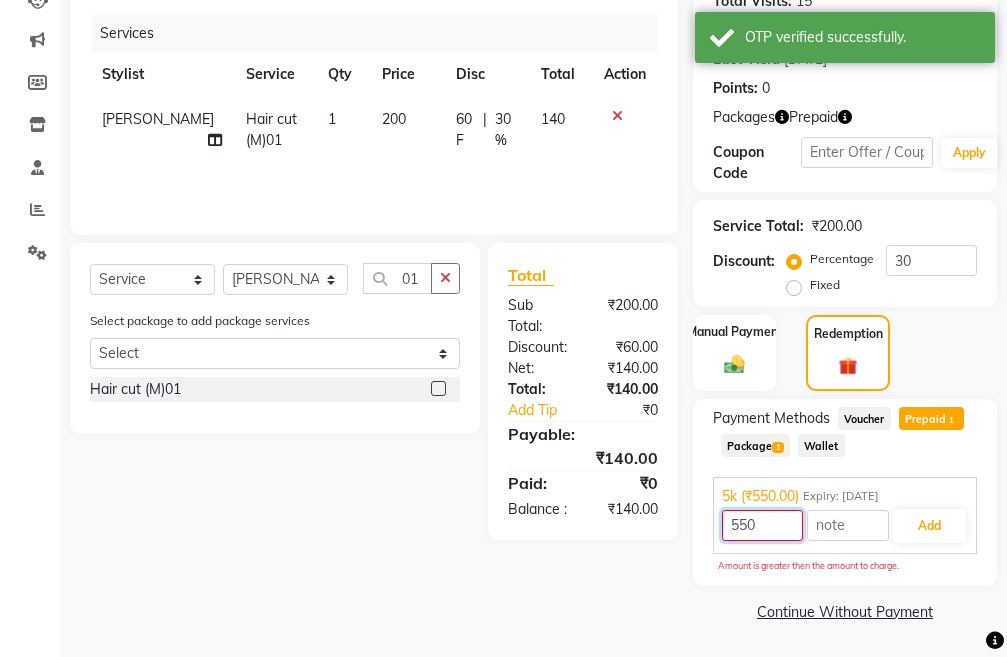 click on "550" at bounding box center [762, 525] 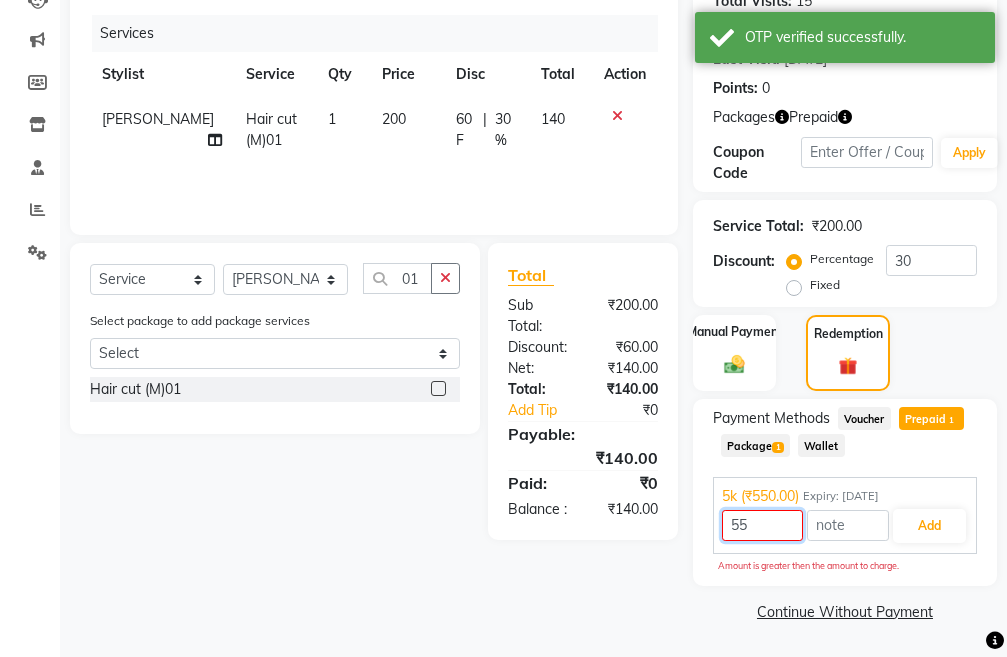 type on "5" 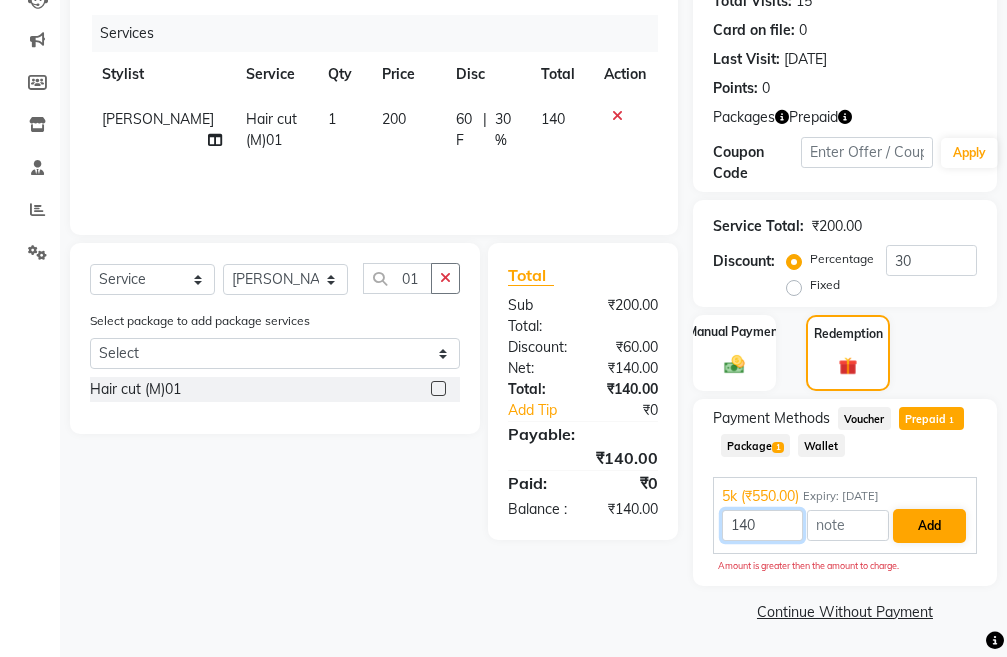 type on "140" 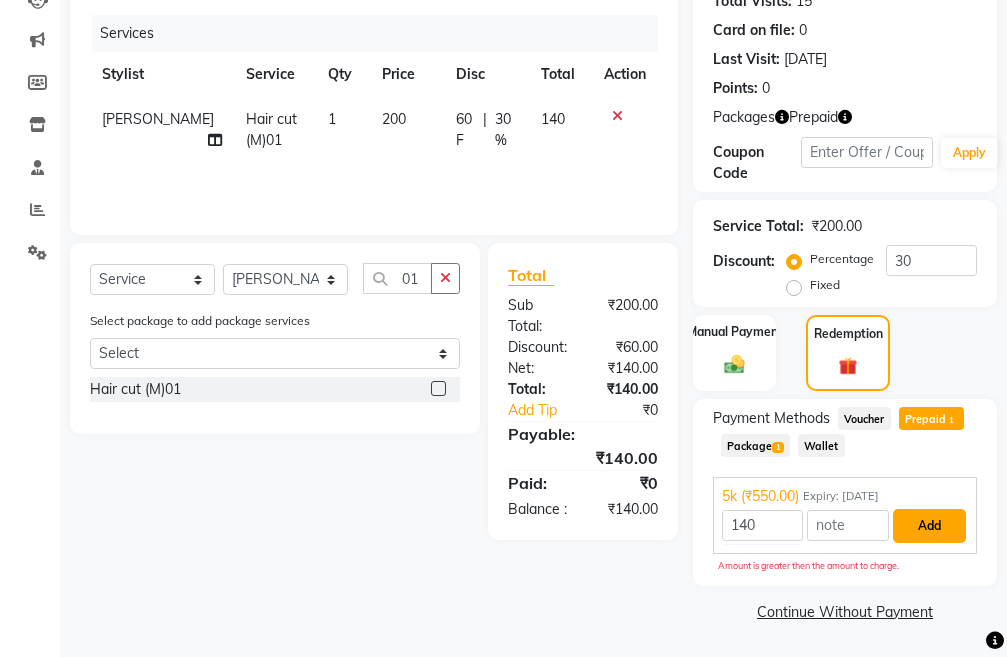 click on "Add" at bounding box center (929, 526) 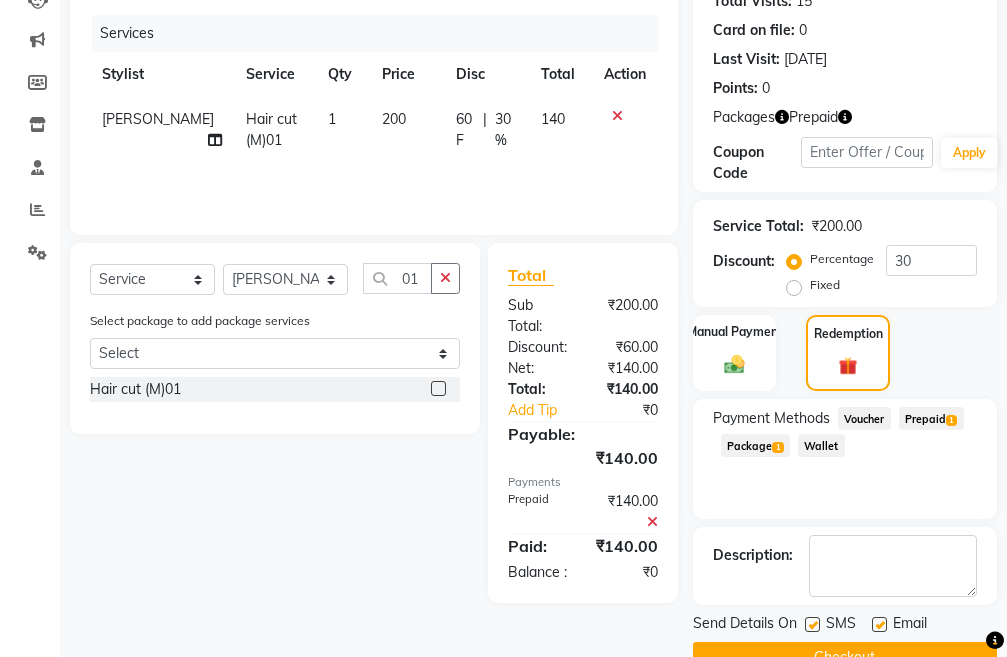 scroll, scrollTop: 306, scrollLeft: 0, axis: vertical 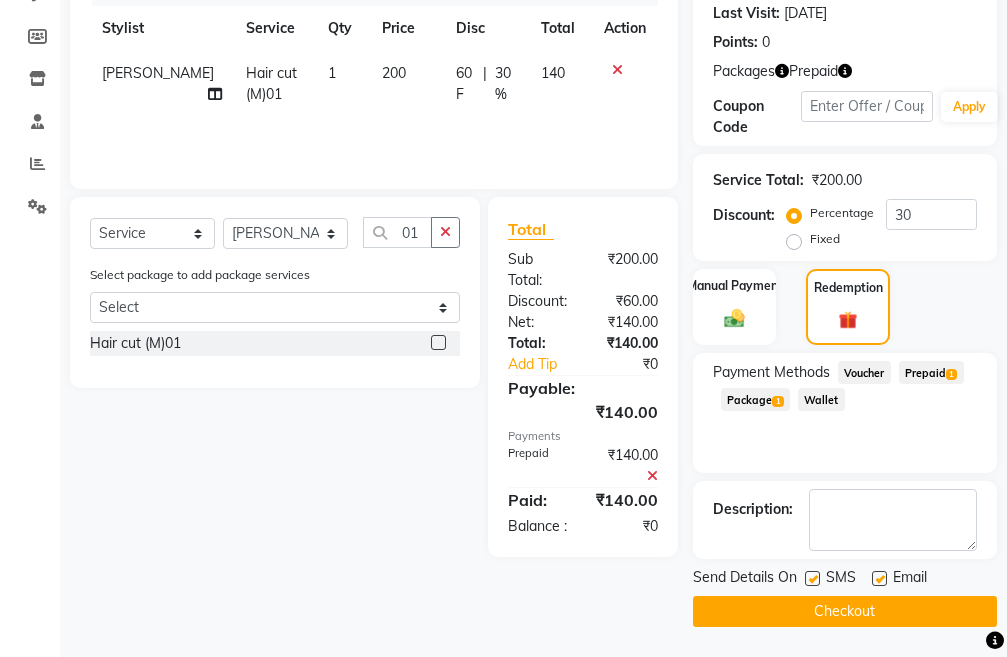 click on "Checkout" 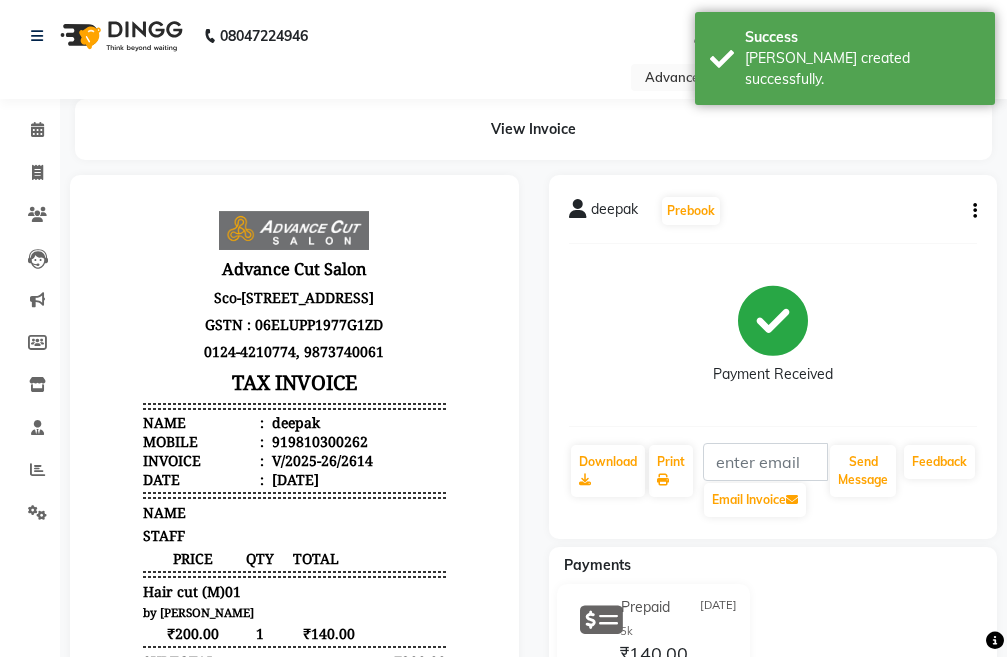 scroll, scrollTop: 0, scrollLeft: 0, axis: both 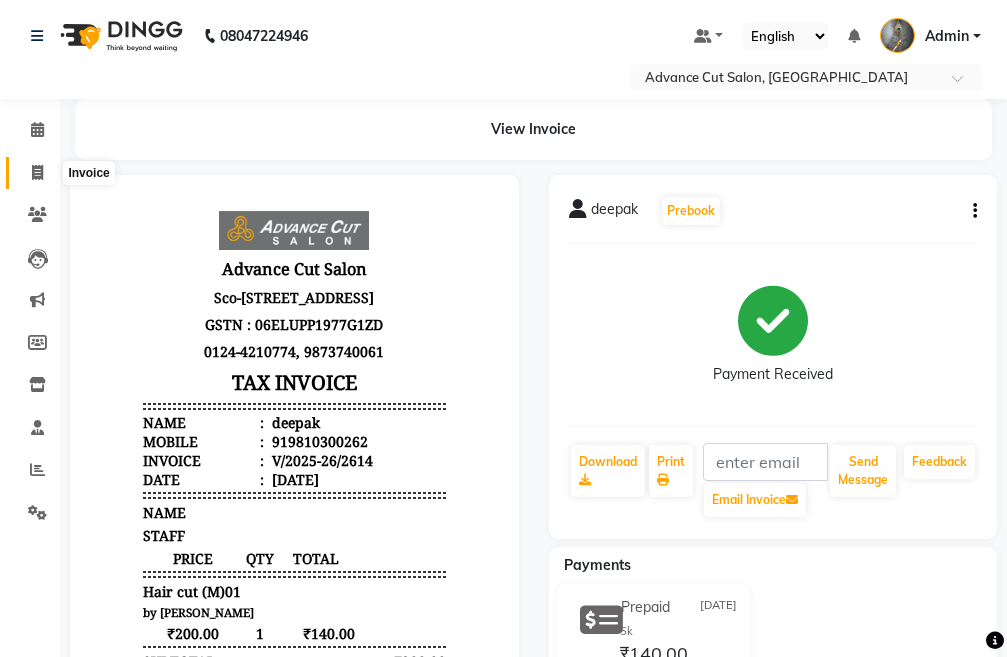 click 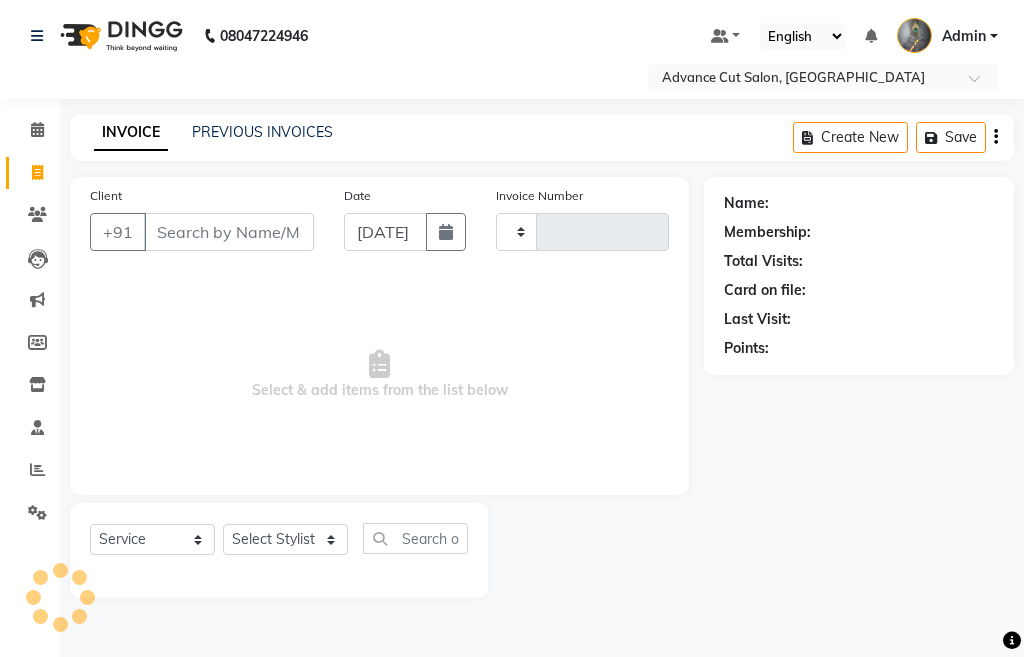 type on "9" 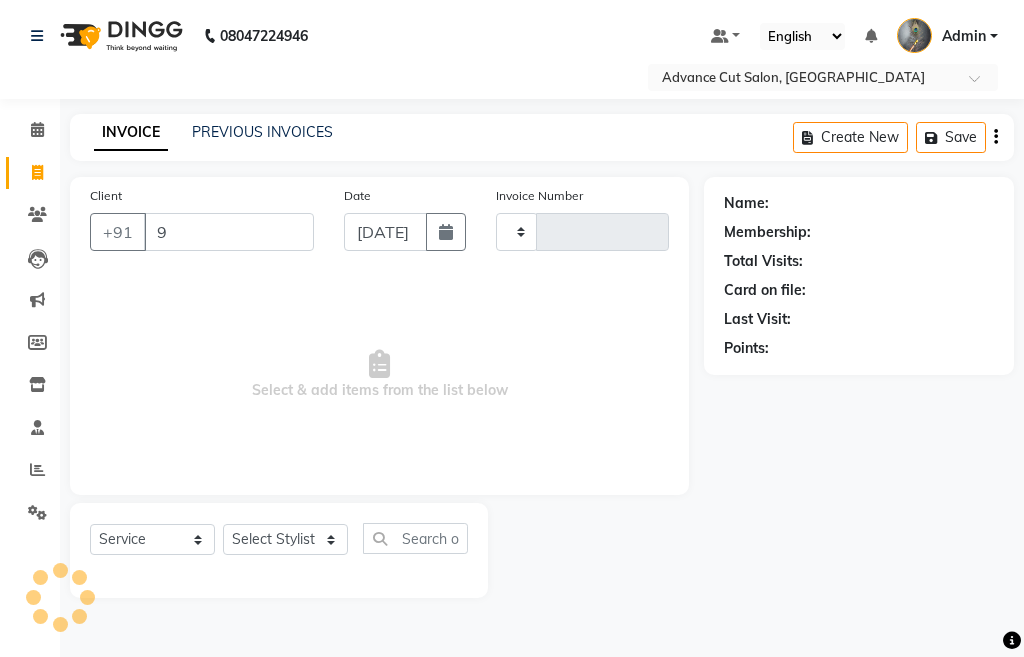 type on "2615" 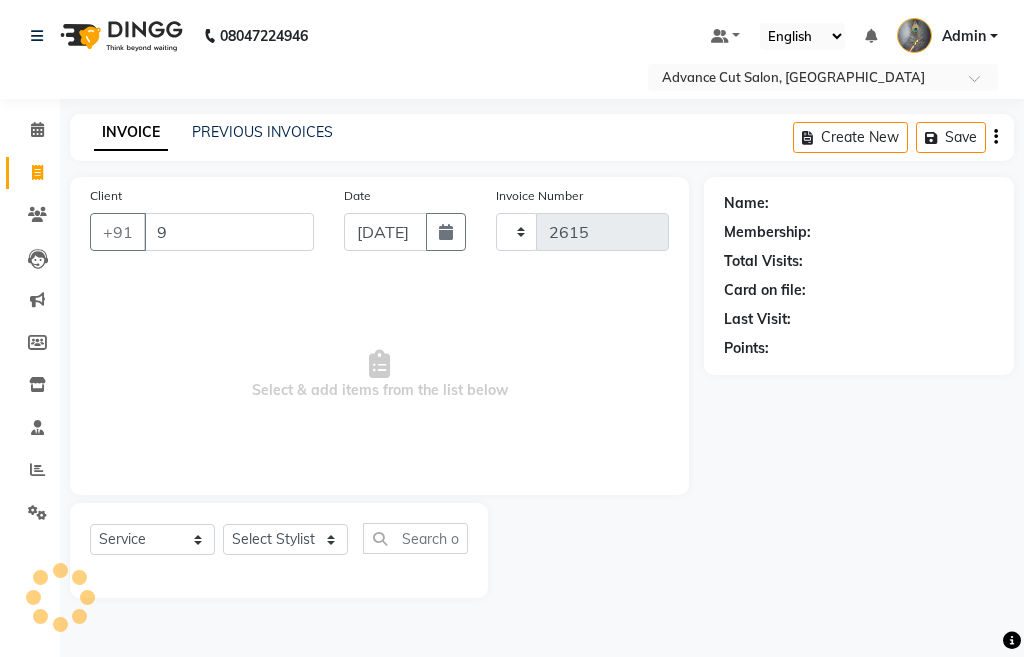 select on "4939" 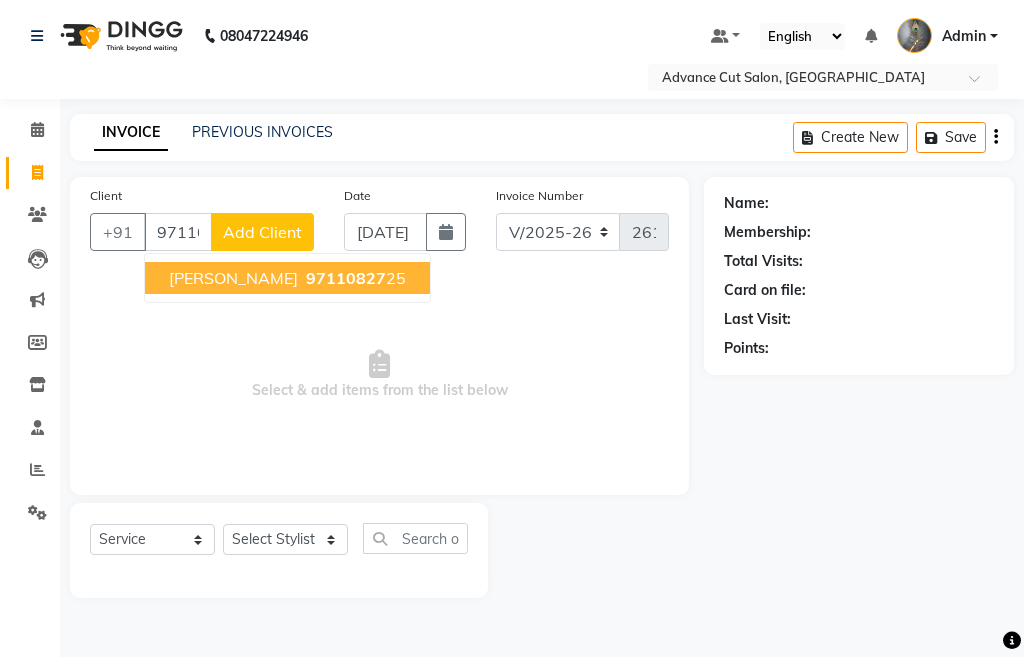 click on "97110827 25" at bounding box center [354, 278] 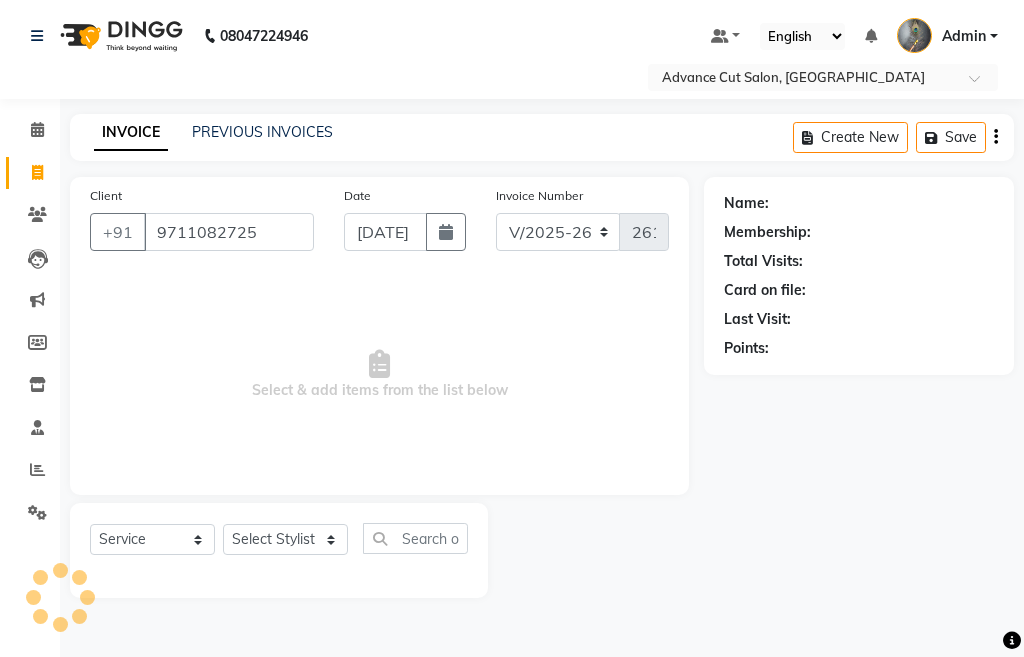 type on "9711082725" 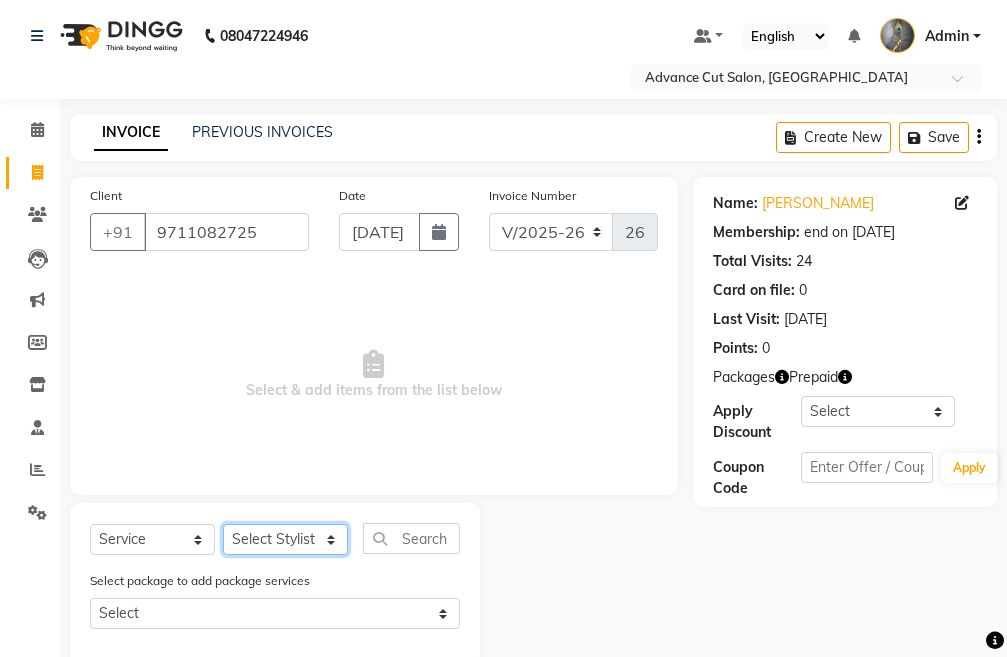 click on "Select Stylist Admin chahit COUNTOR gourav hardeep mamta manisha MONISH navi NOSHAD ALI purvi sachin shatnam sunny tip" 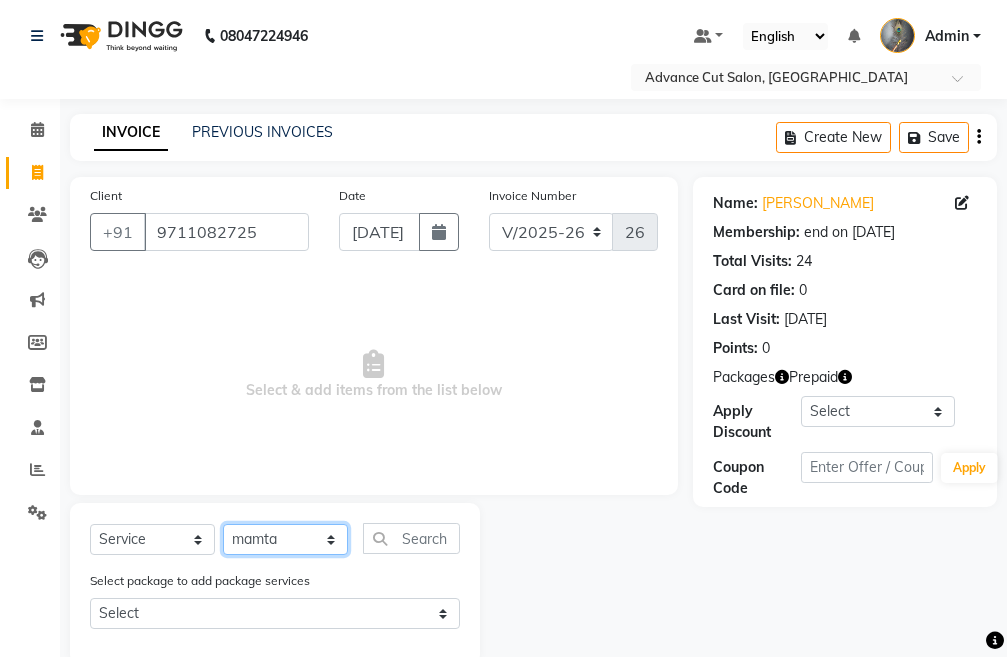 click on "Select Stylist Admin chahit COUNTOR gourav hardeep mamta manisha MONISH navi NOSHAD ALI purvi sachin shatnam sunny tip" 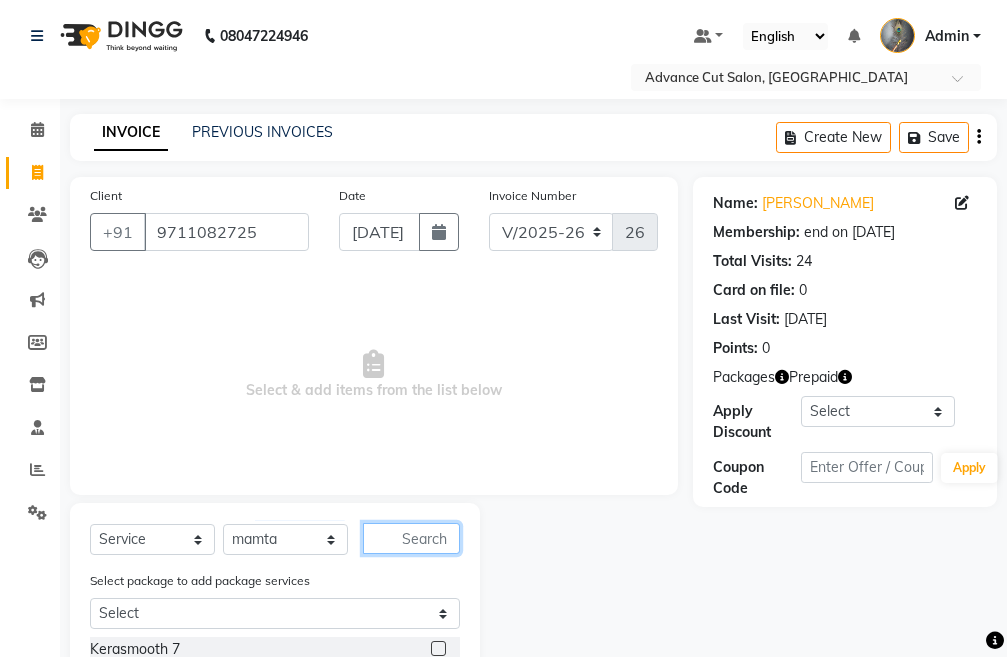 click 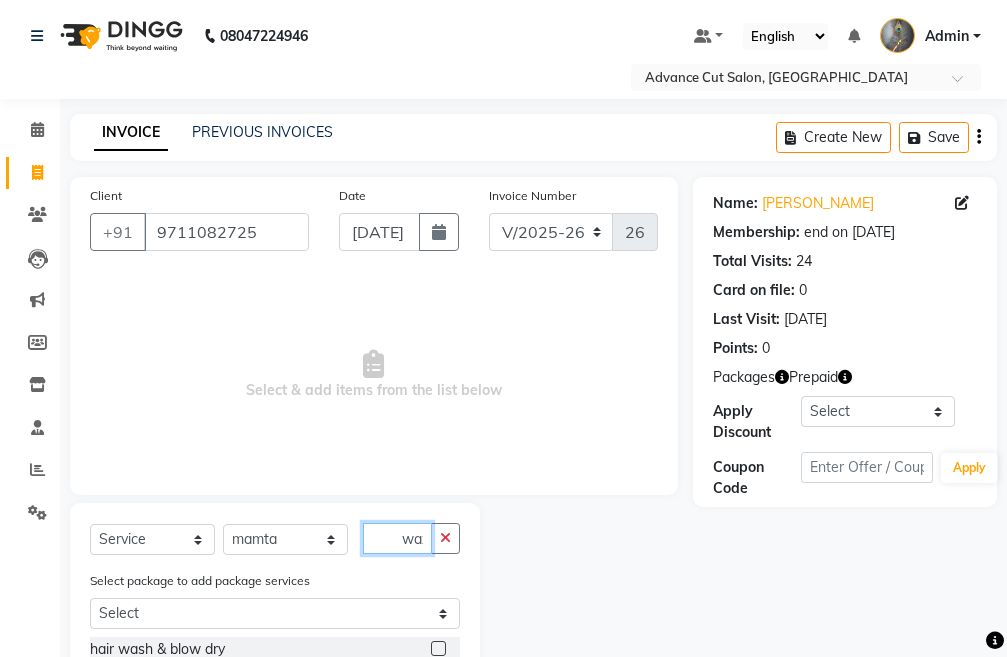scroll, scrollTop: 0, scrollLeft: 4, axis: horizontal 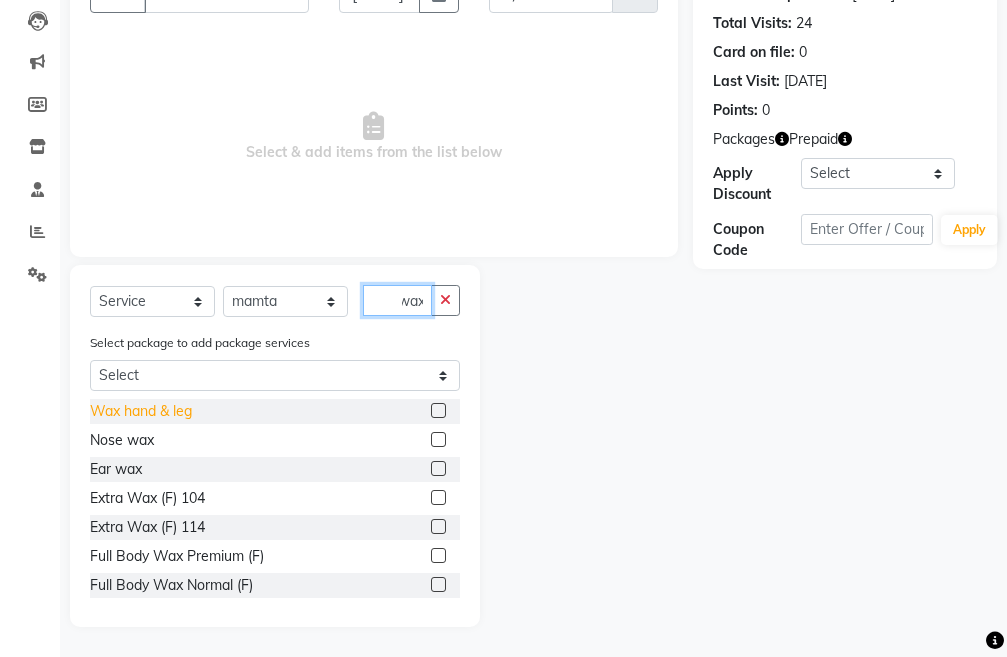 type on "wax" 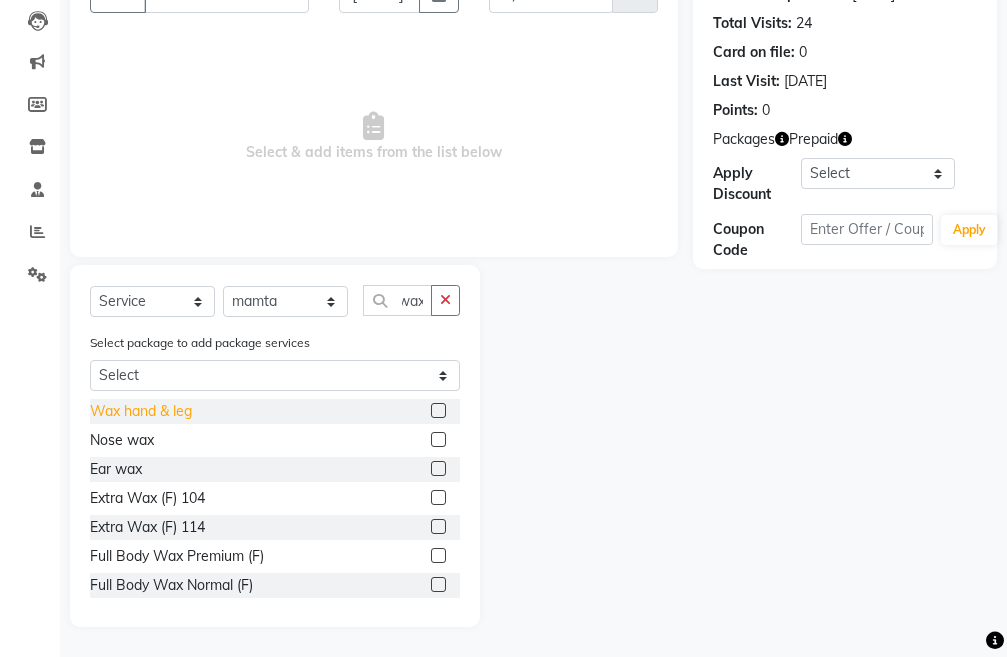 click on "Wax hand & leg" 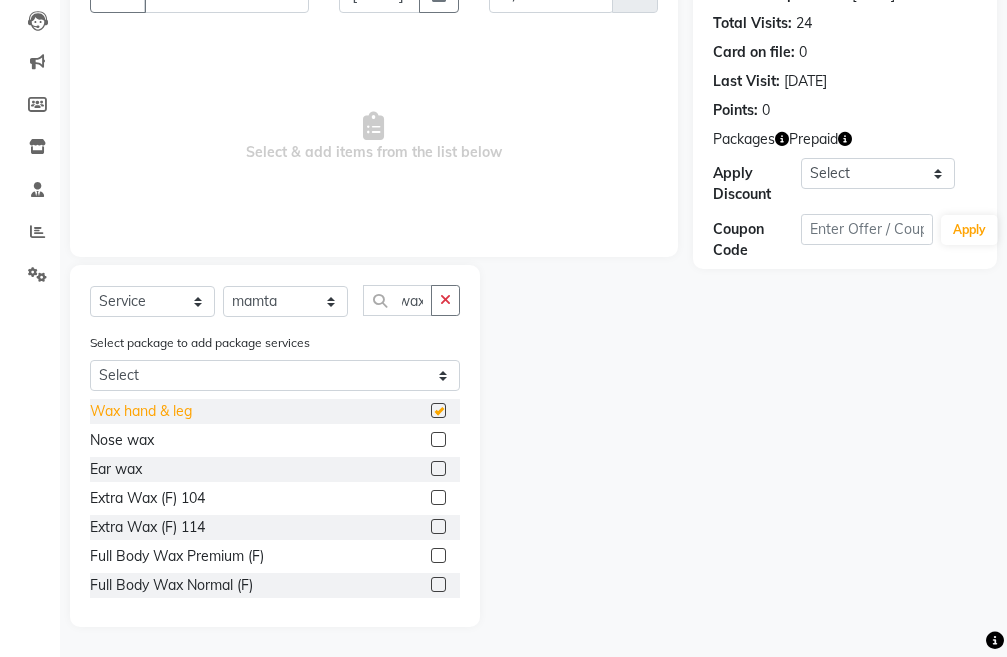 scroll, scrollTop: 0, scrollLeft: 0, axis: both 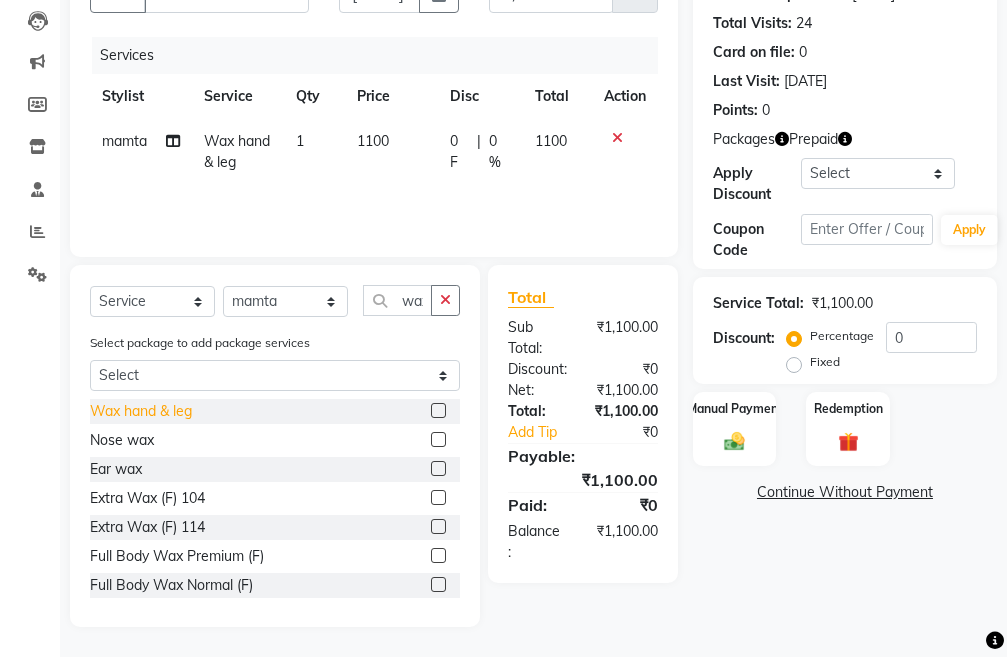 checkbox on "false" 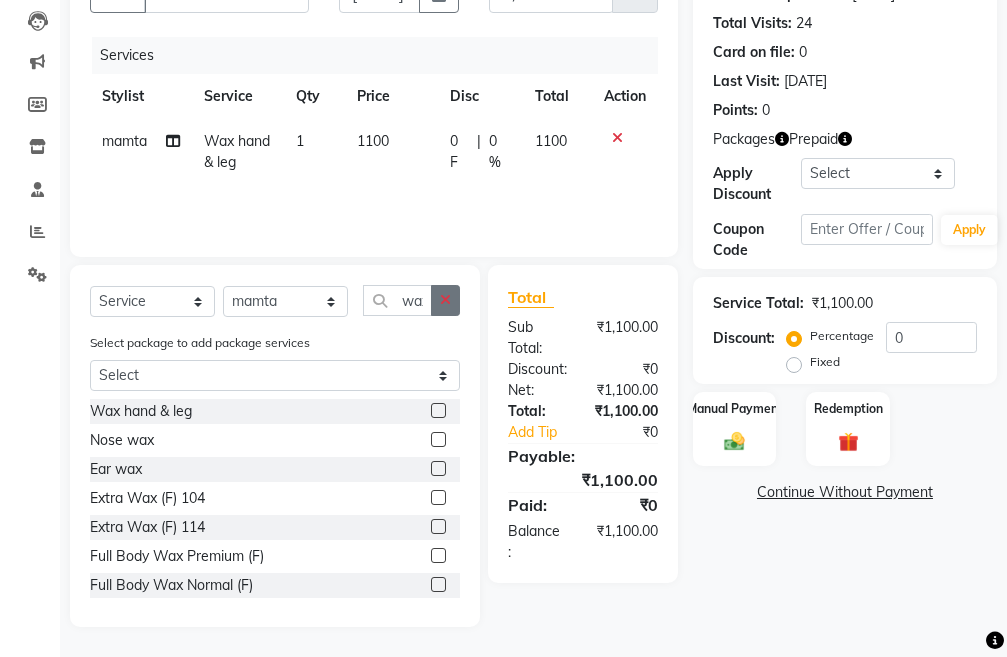 click 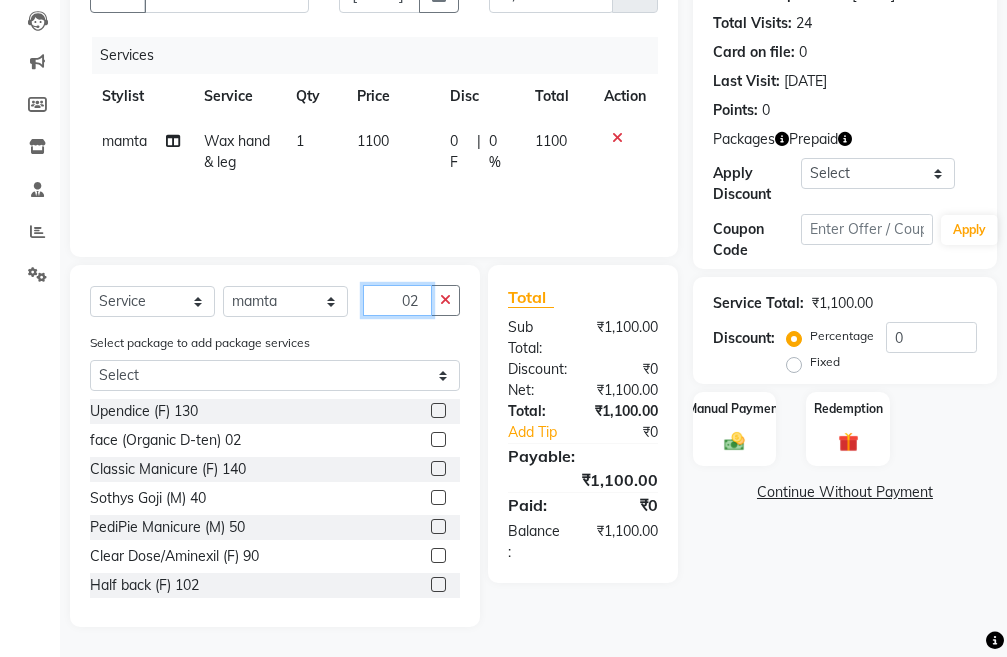 scroll, scrollTop: 194, scrollLeft: 0, axis: vertical 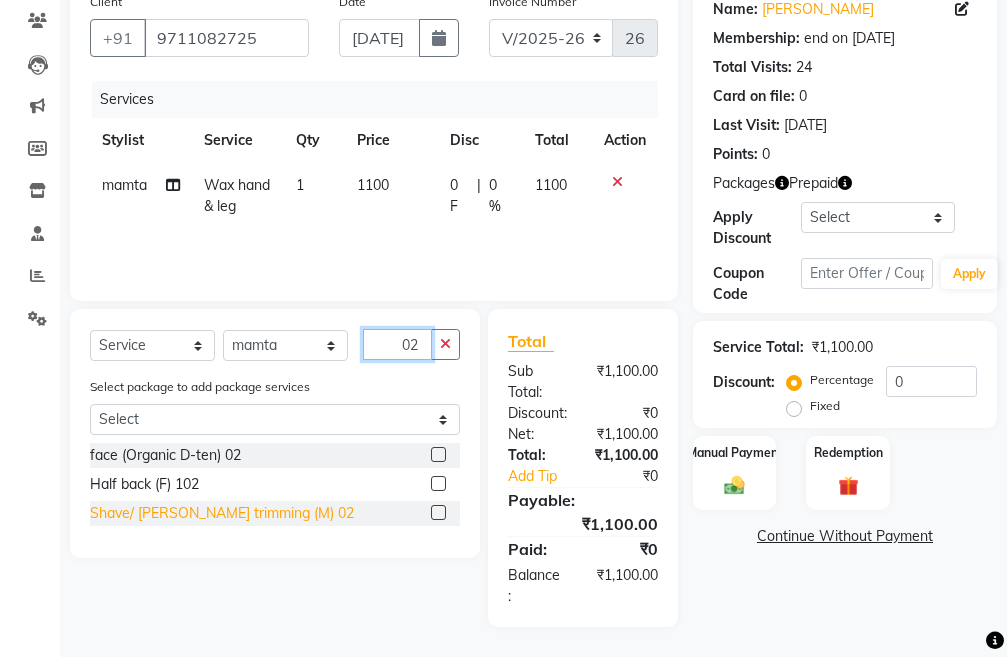 type on "02" 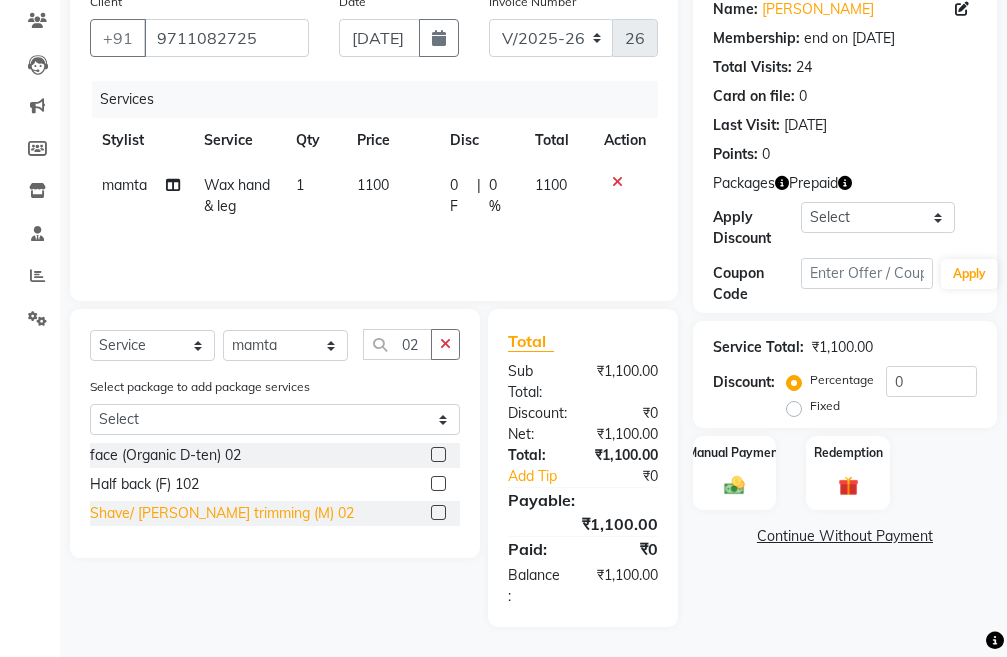 click on "Shave/ [PERSON_NAME] trimming (M) 02" 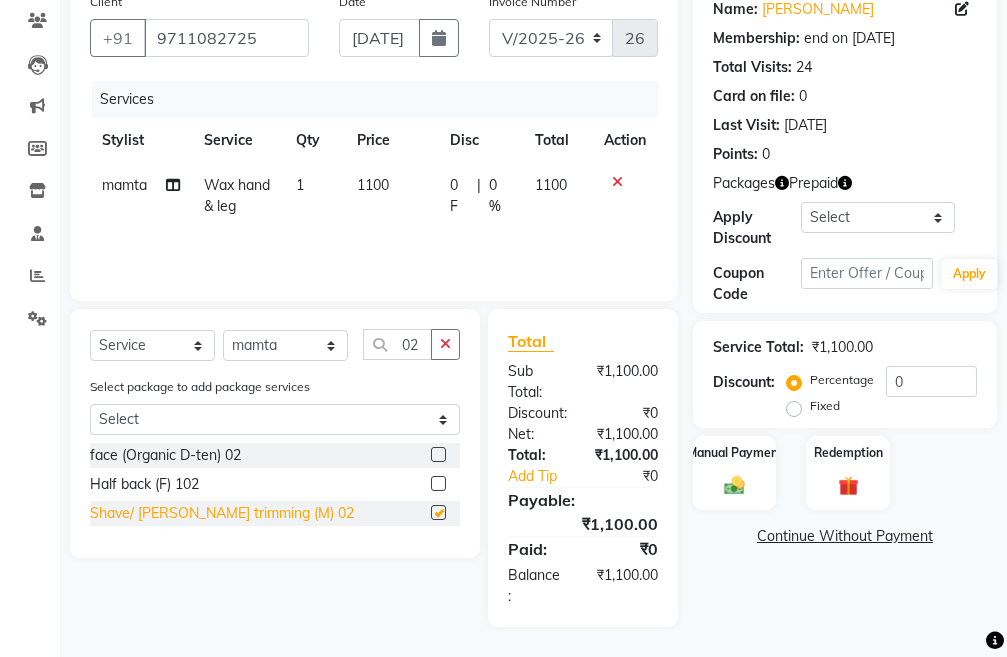 checkbox on "false" 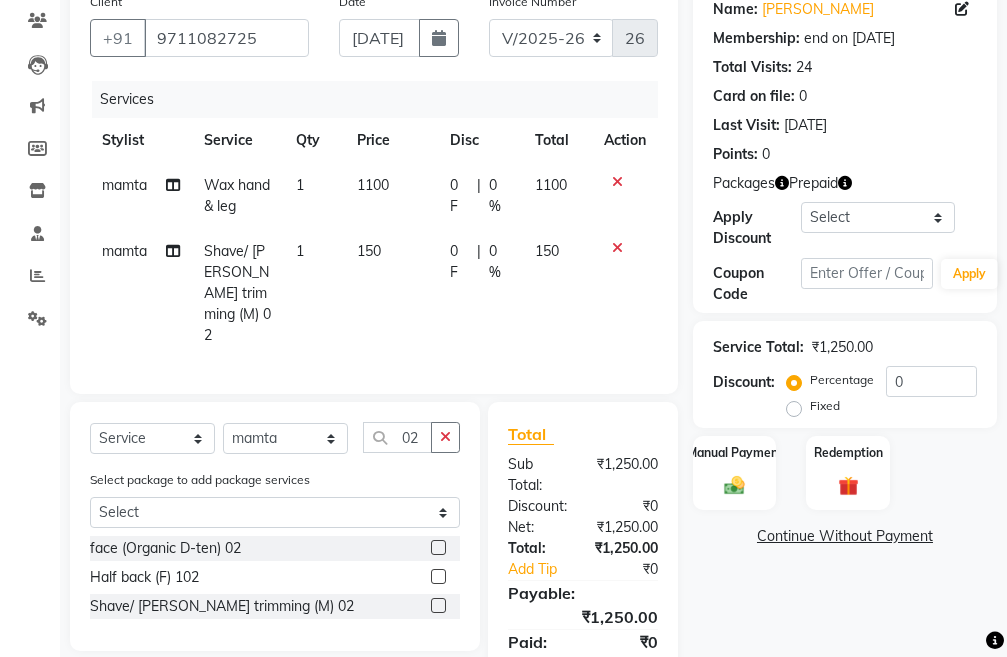 click 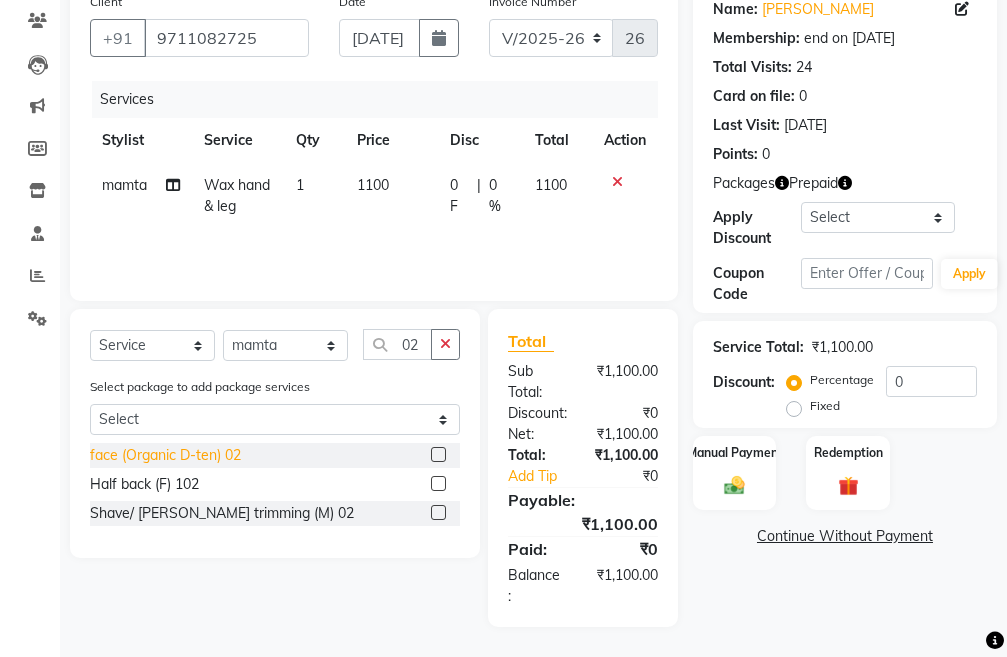 click on "face (Organic D-ten) 02" 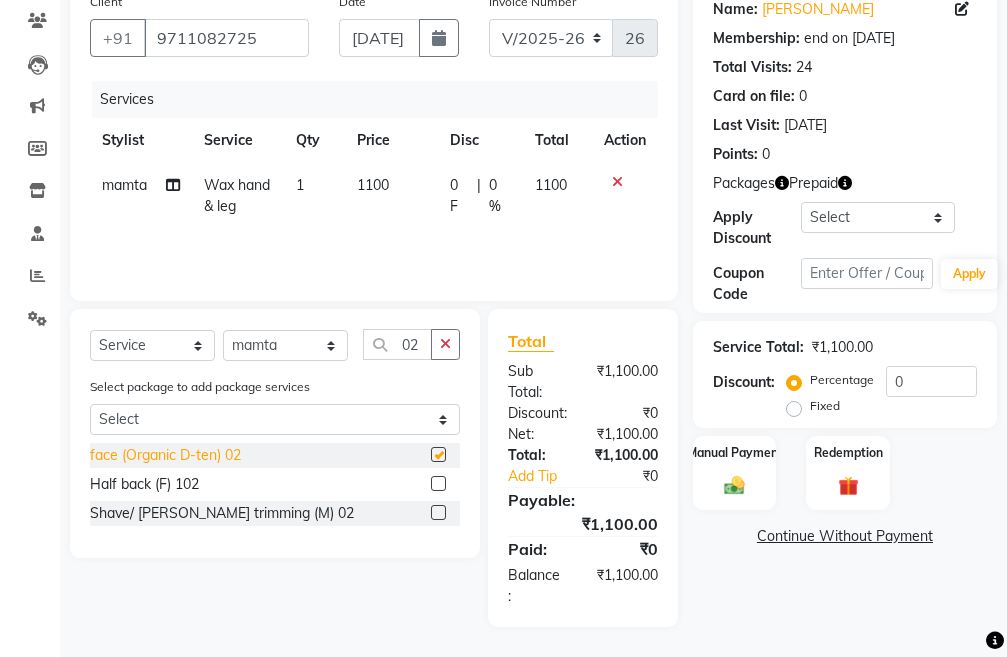 checkbox on "false" 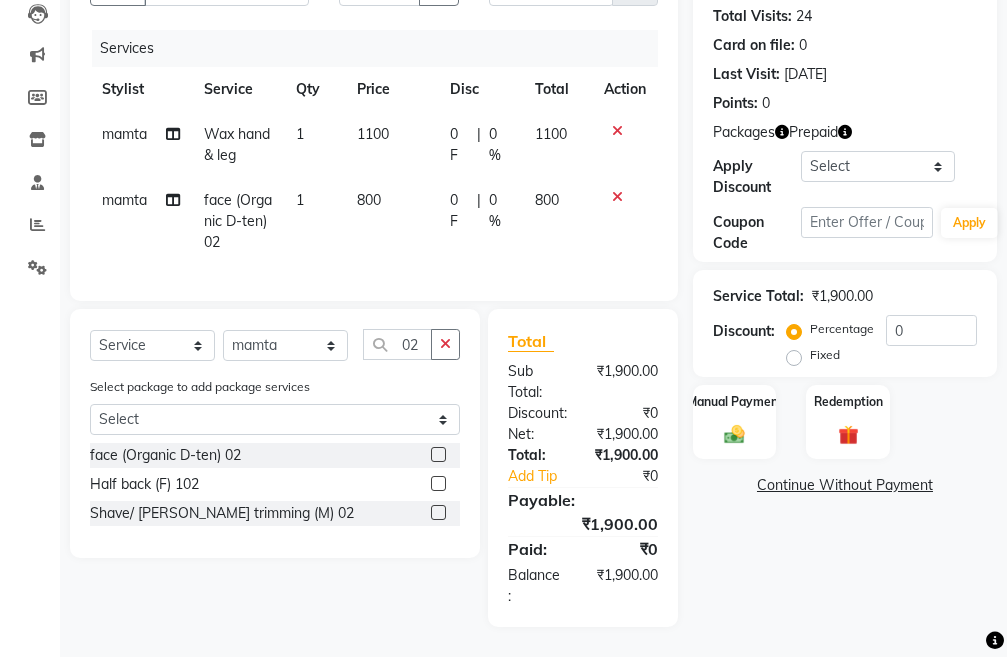 scroll, scrollTop: 262, scrollLeft: 0, axis: vertical 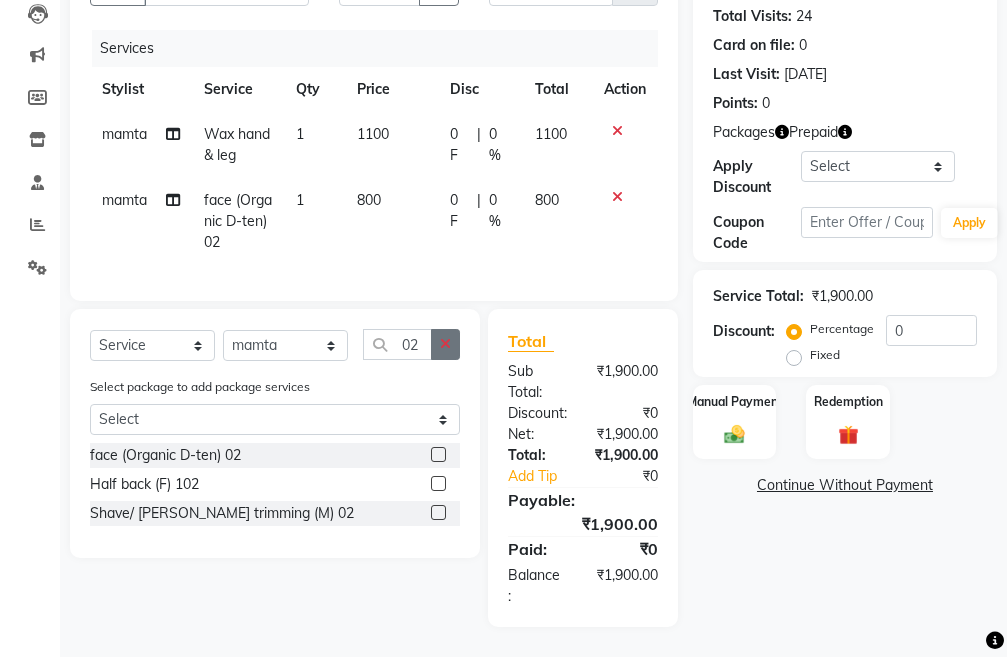 click 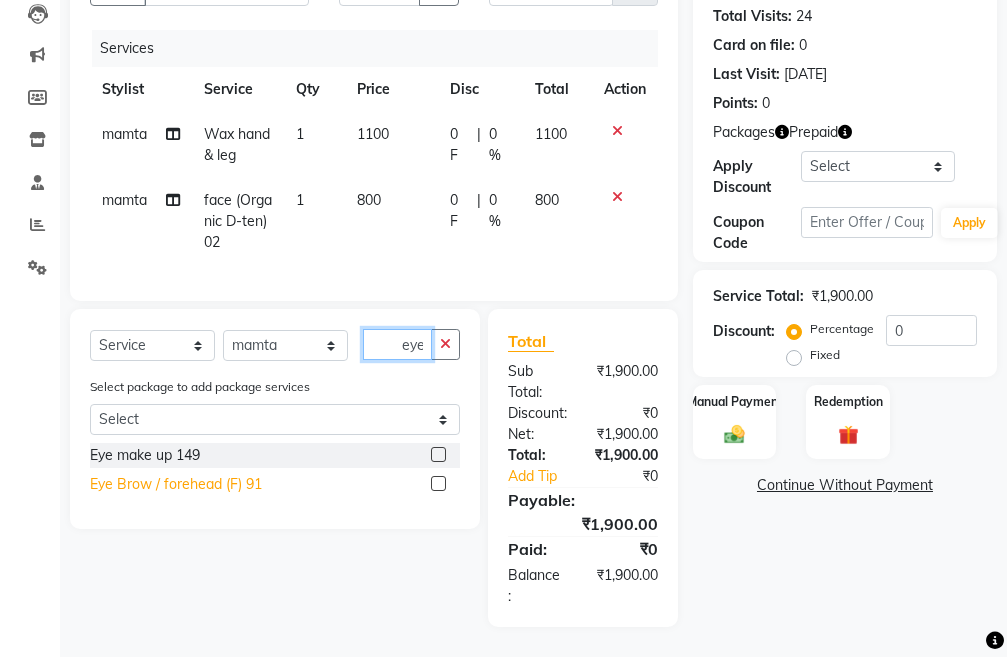type on "eye" 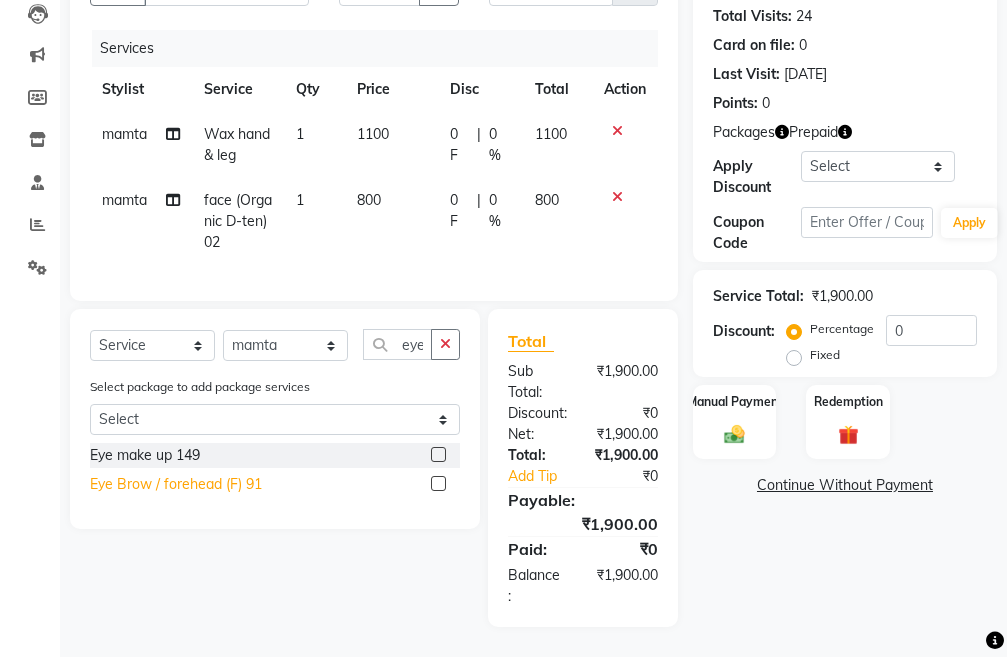 click on "Eye Brow / forehead (F) 91" 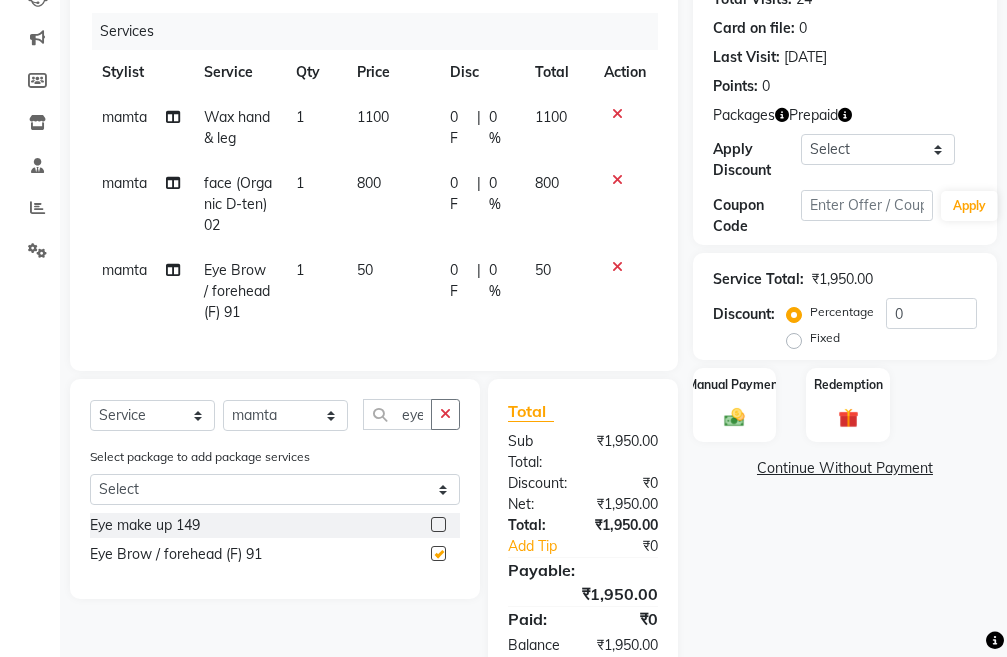 checkbox on "false" 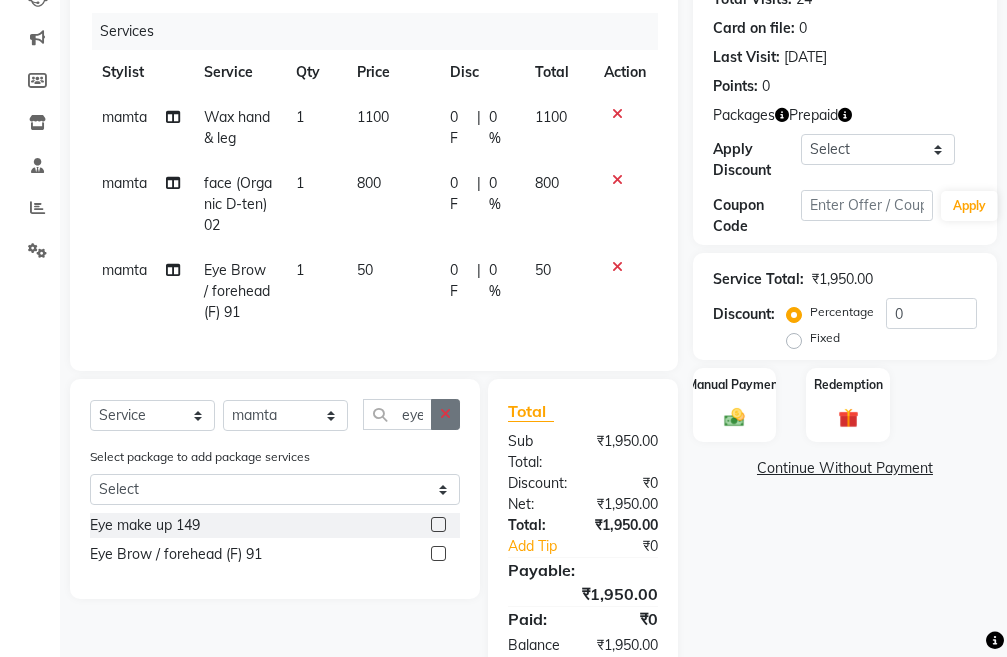 click 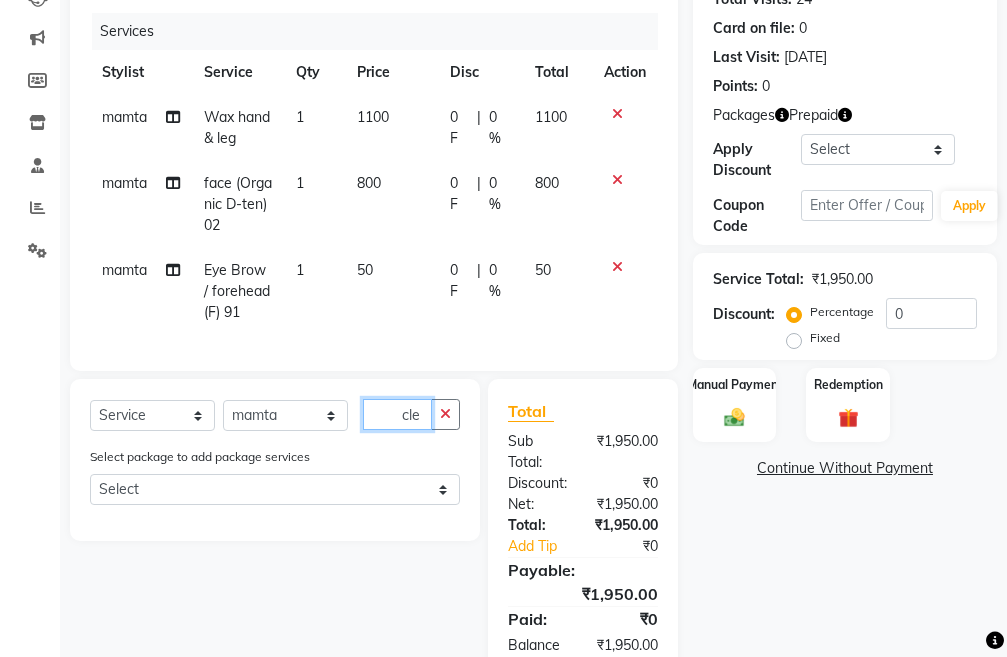 scroll, scrollTop: 0, scrollLeft: 0, axis: both 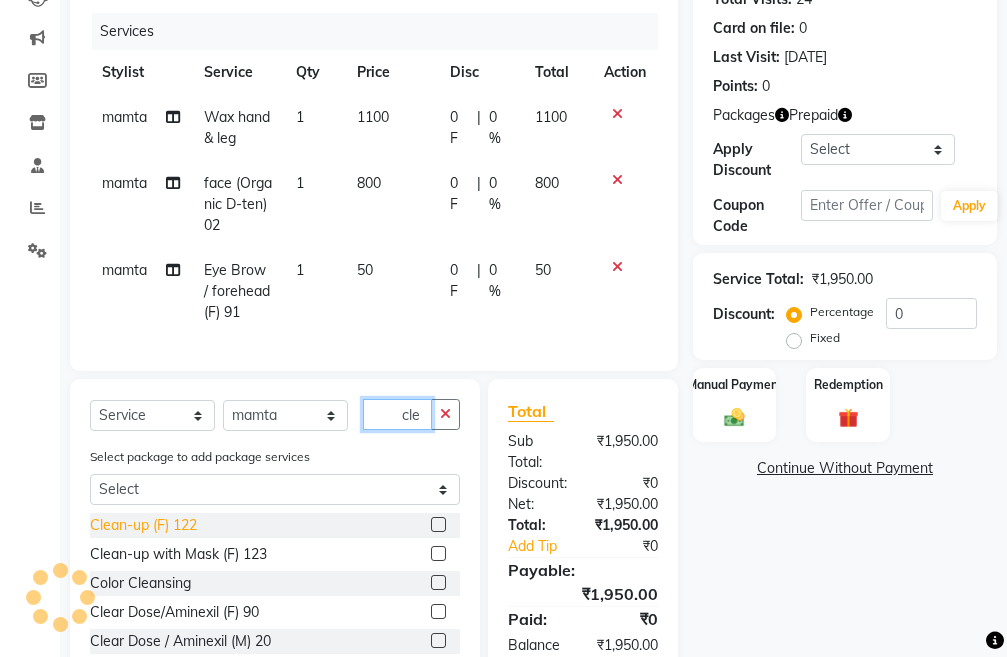 type on "cle" 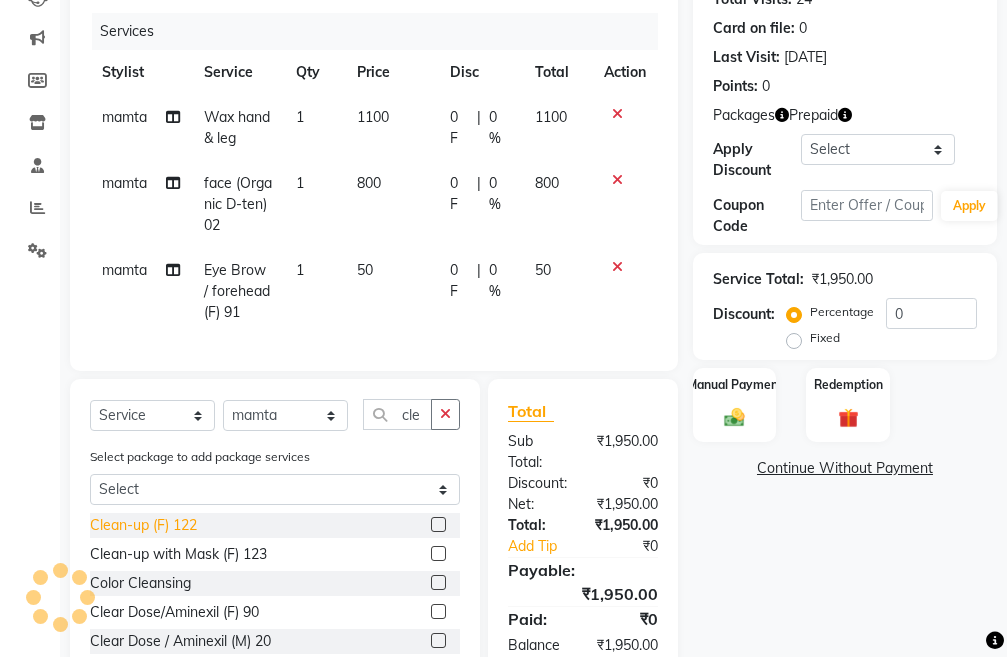 click on "Clean-up (F) 122" 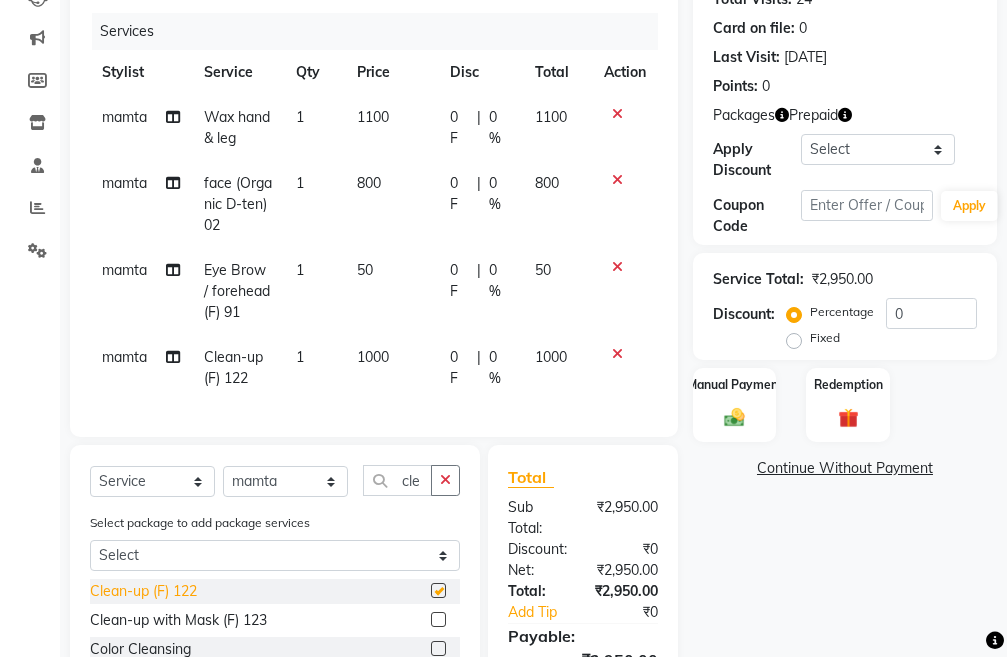 checkbox on "false" 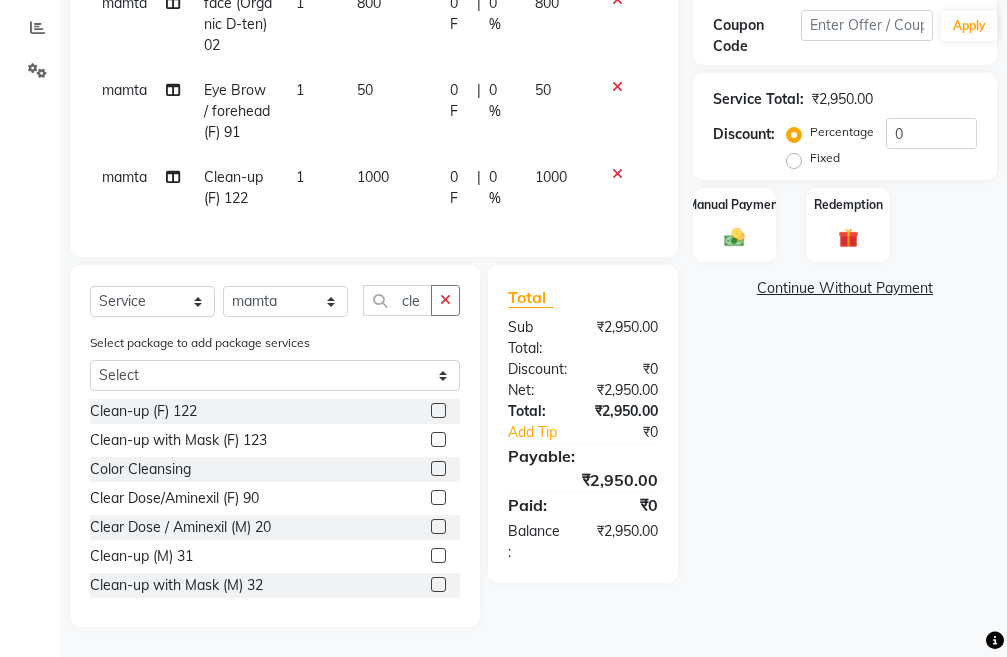 scroll, scrollTop: 459, scrollLeft: 0, axis: vertical 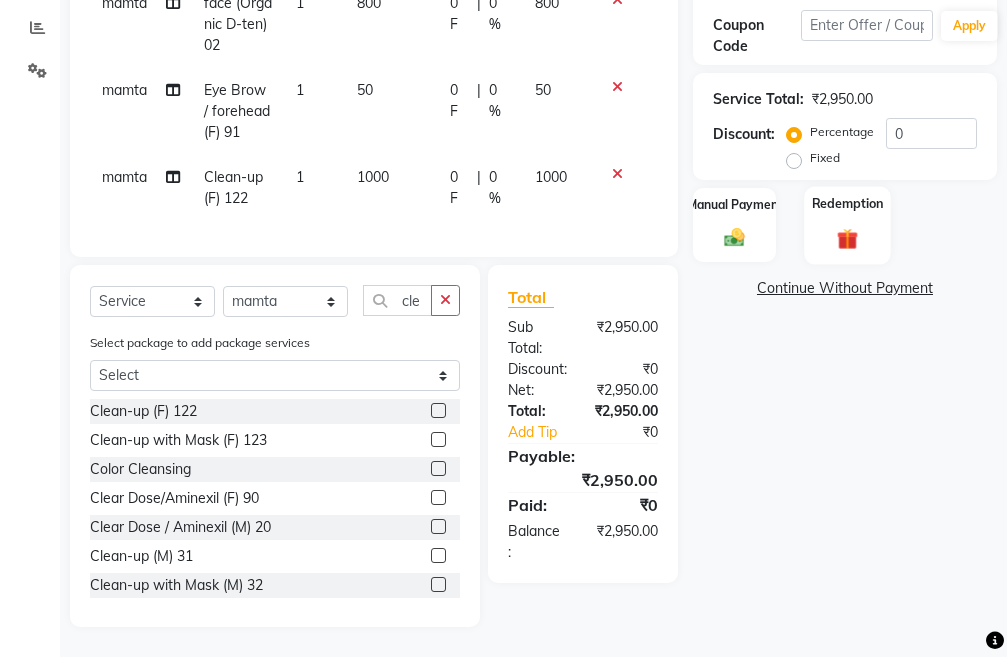click 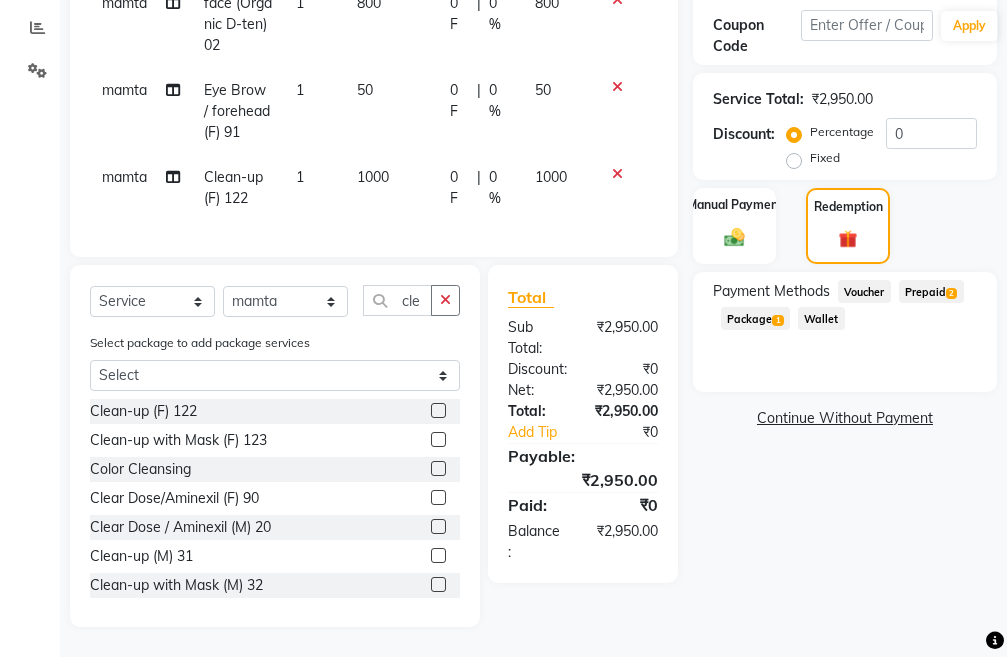 click on "Prepaid  2" 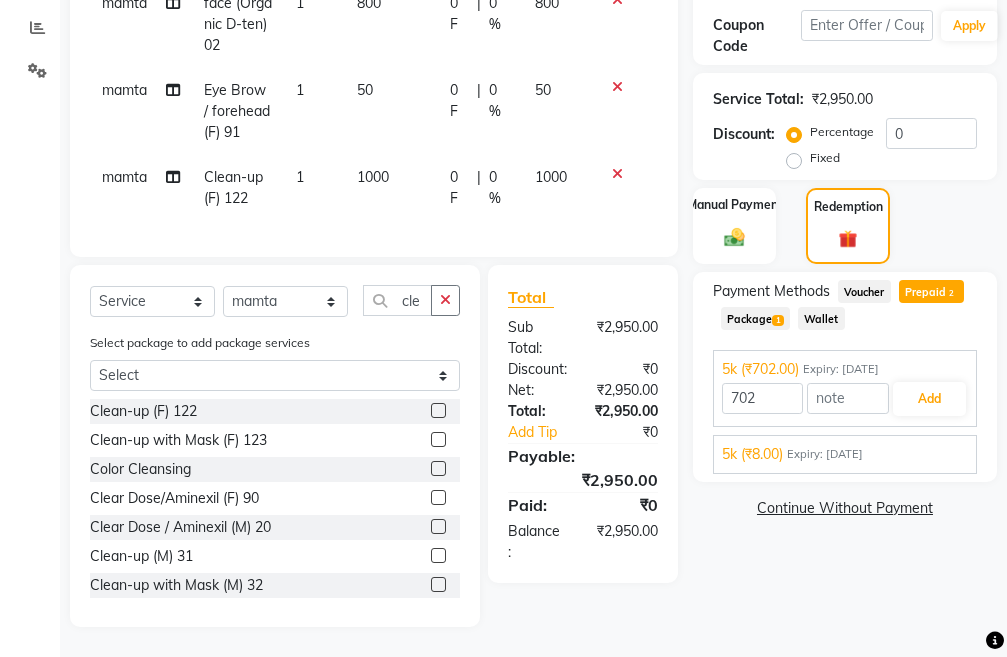 click on "Package  1" 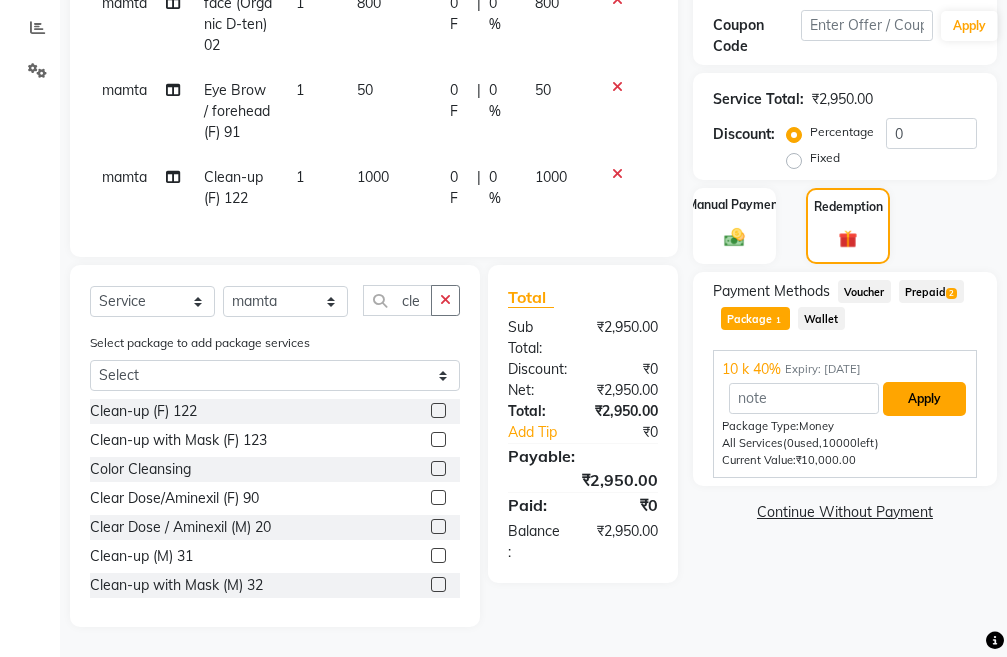 click on "Apply" at bounding box center (924, 399) 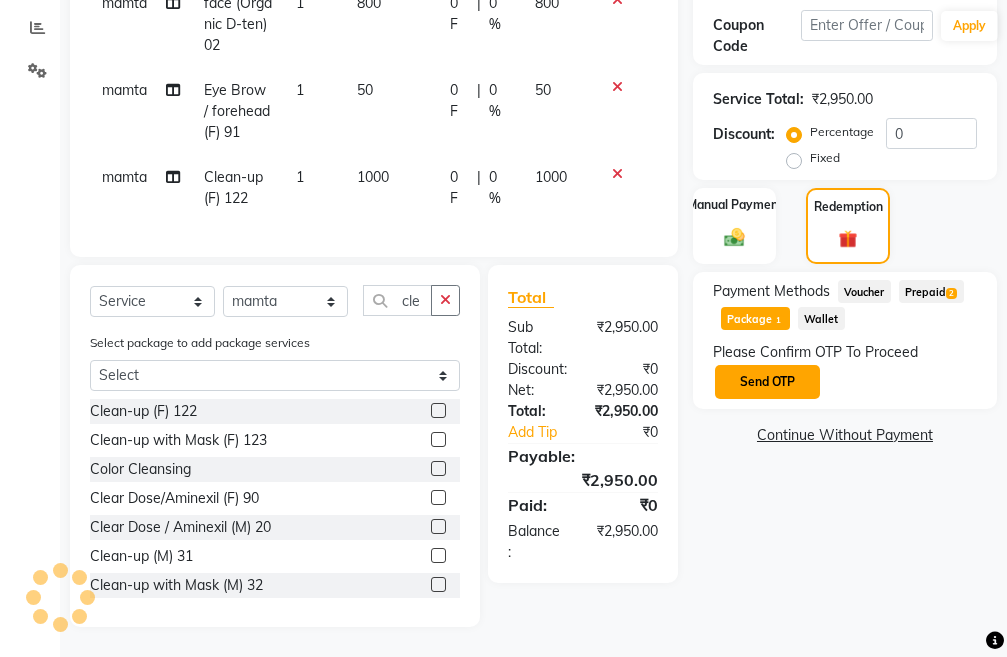 click on "Send OTP" 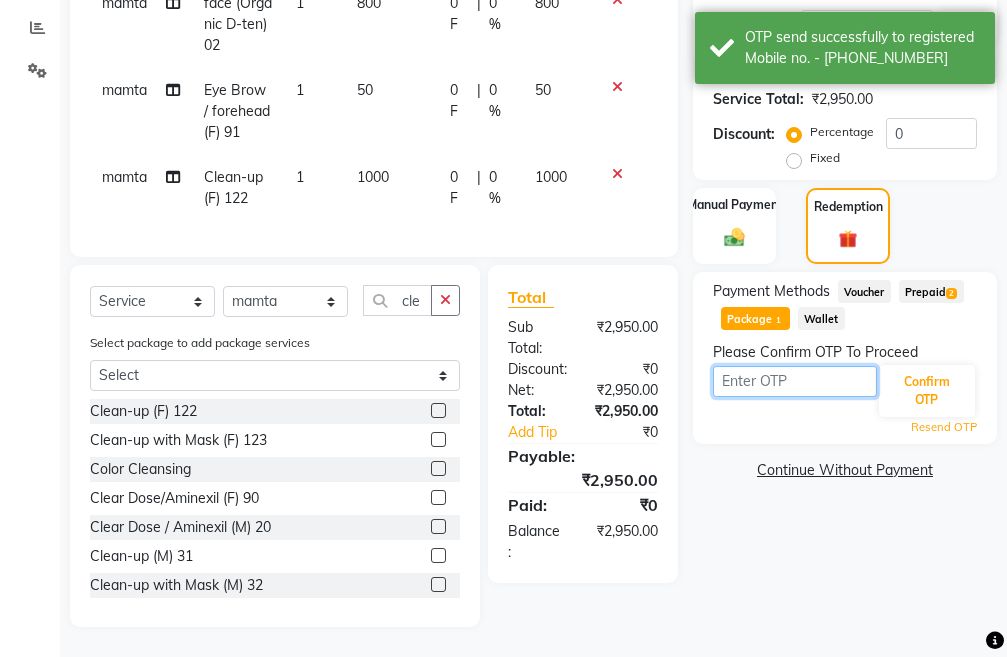 click at bounding box center (795, 381) 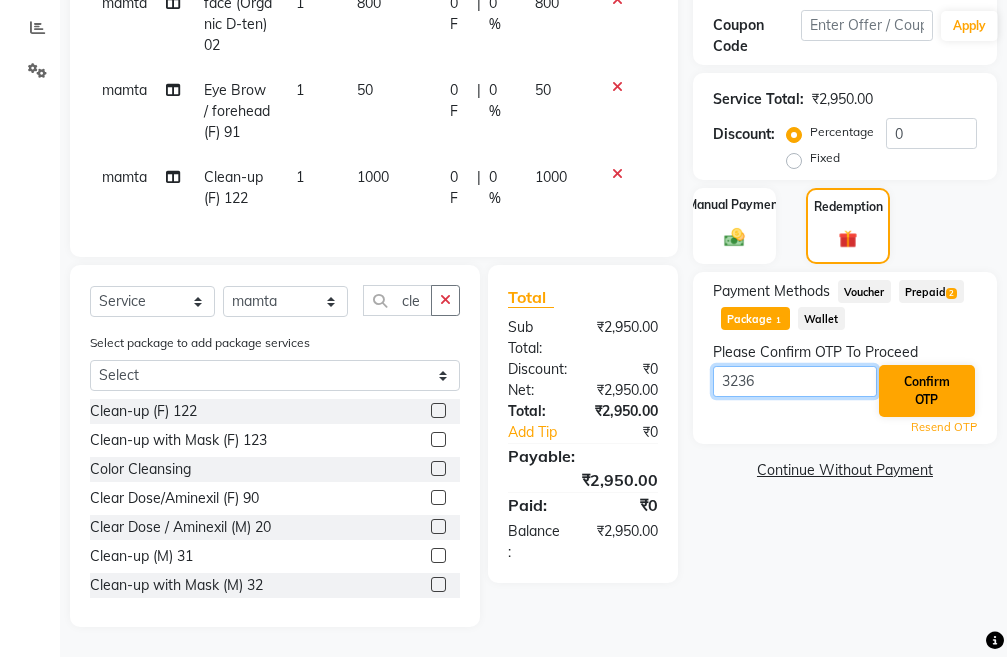 type on "3236" 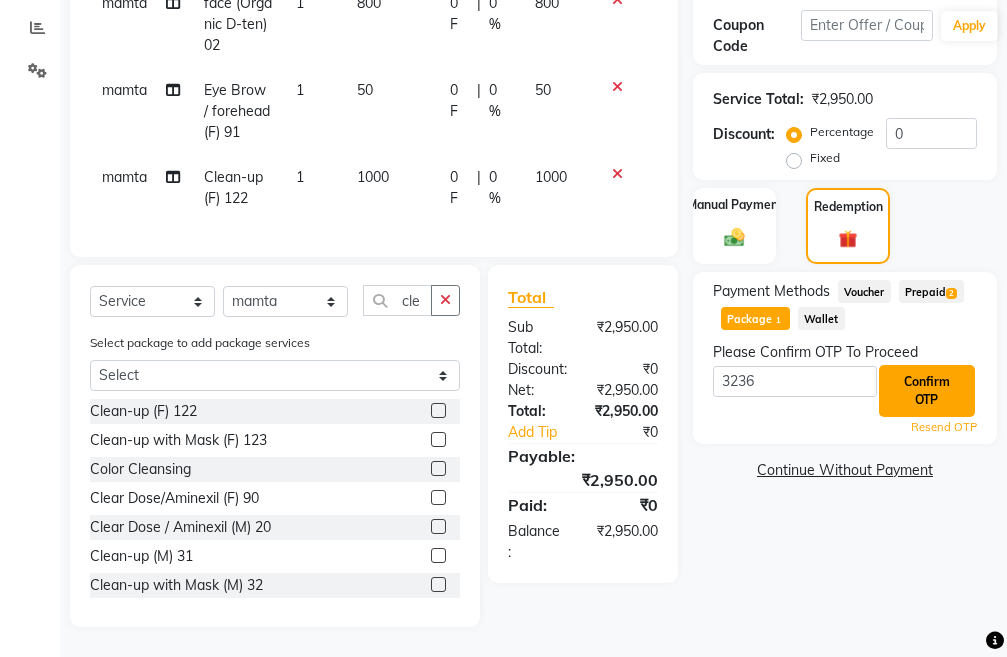click on "Confirm OTP" 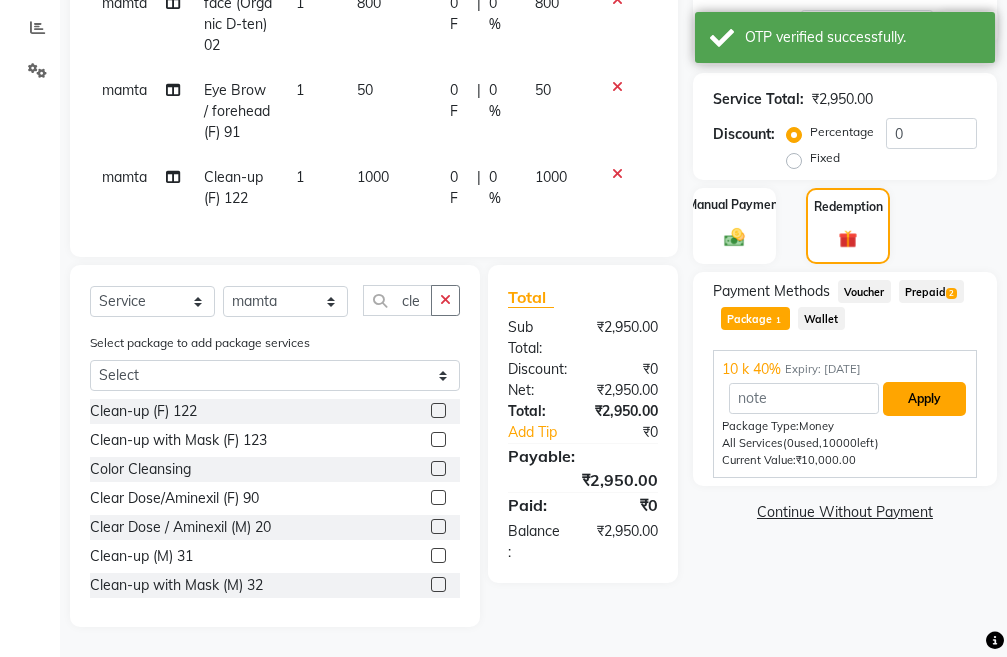 click on "Apply" at bounding box center (924, 399) 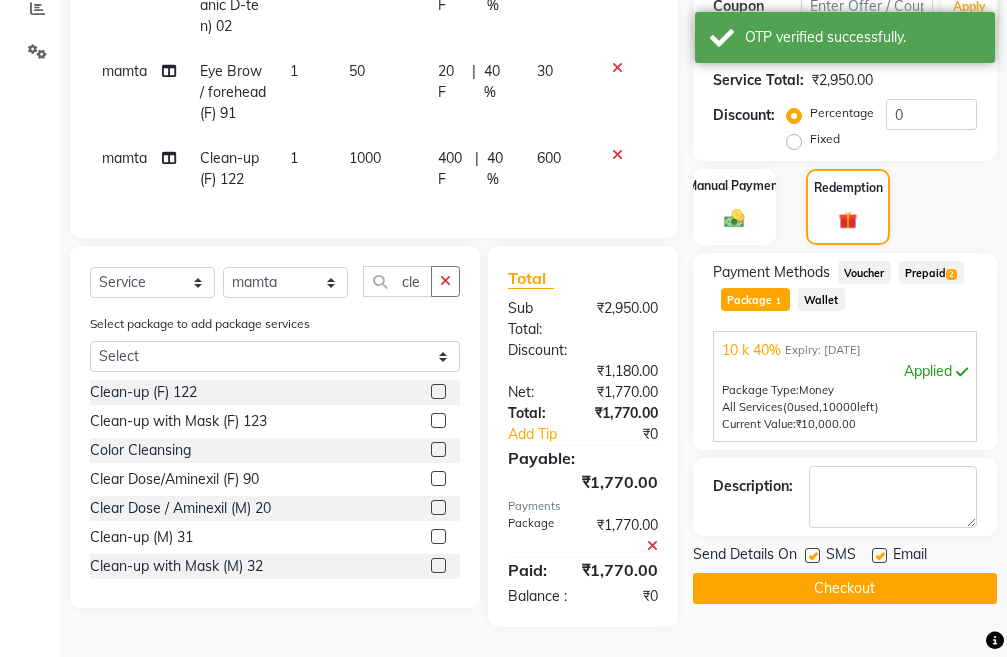 scroll, scrollTop: 499, scrollLeft: 0, axis: vertical 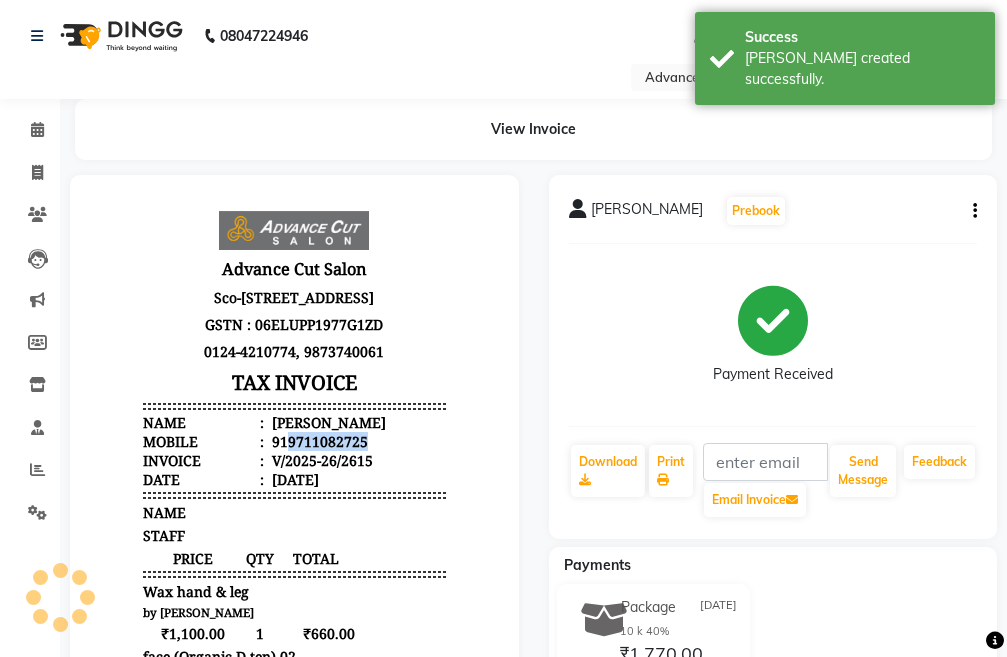 drag, startPoint x: 355, startPoint y: 457, endPoint x: 269, endPoint y: 458, distance: 86.00581 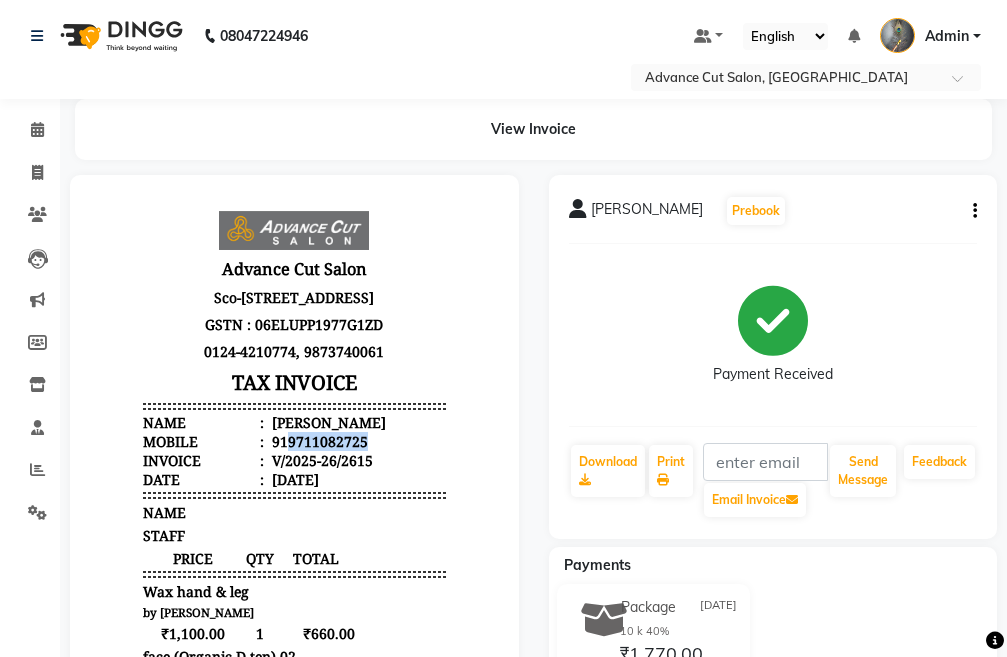 copy on "9711082725" 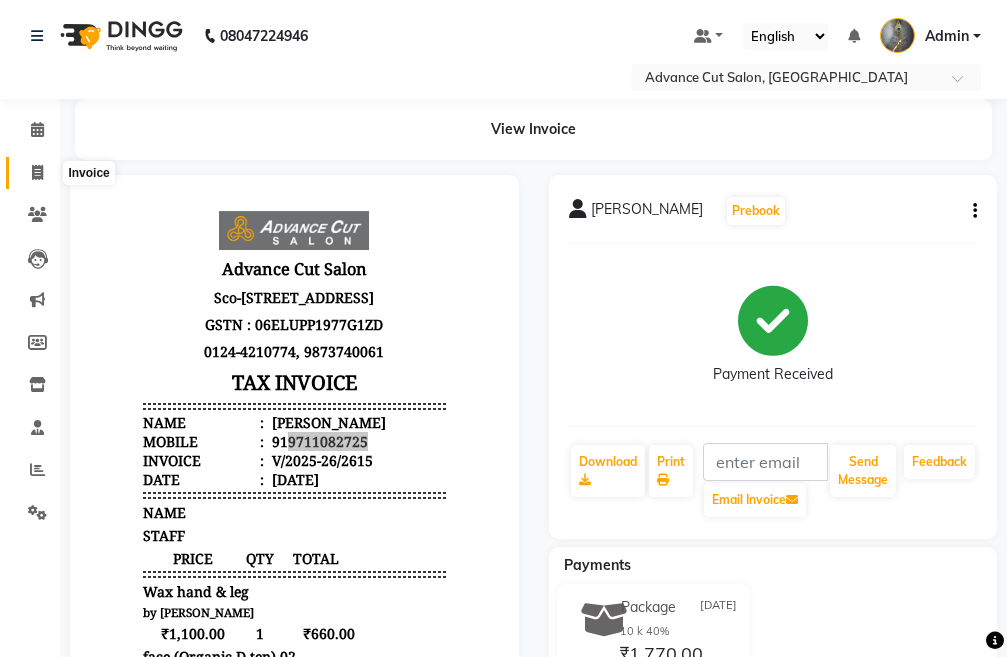 click 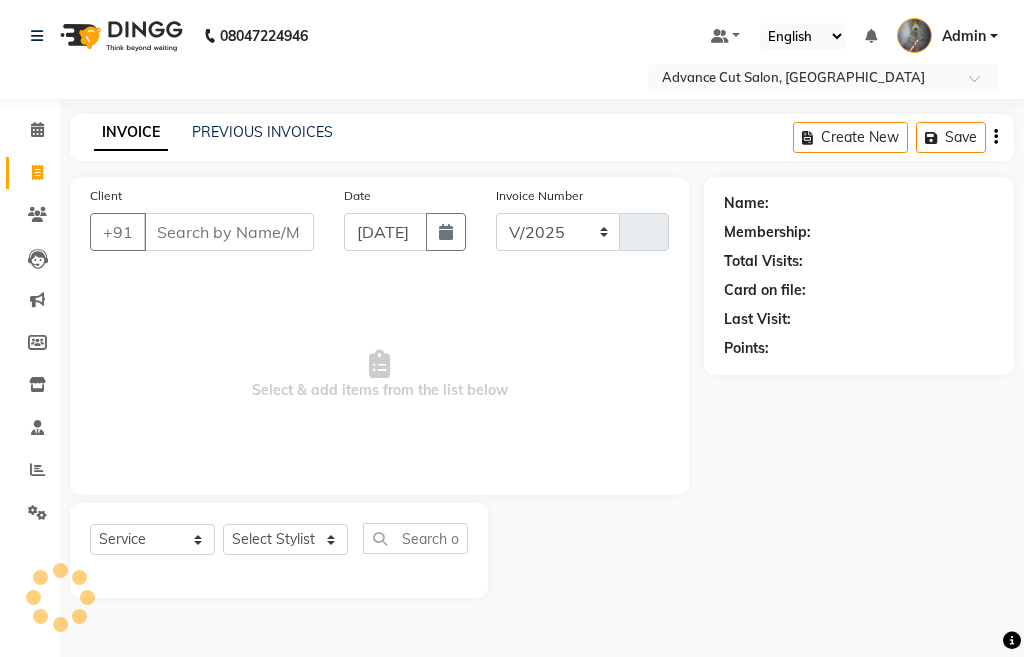 select on "4939" 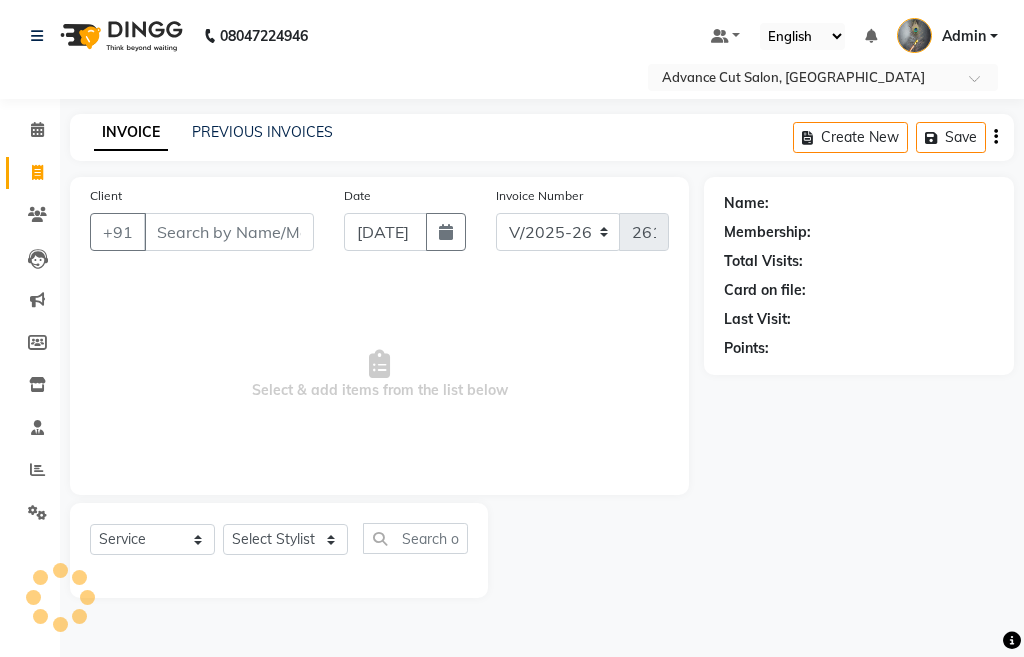click on "Client" at bounding box center [229, 232] 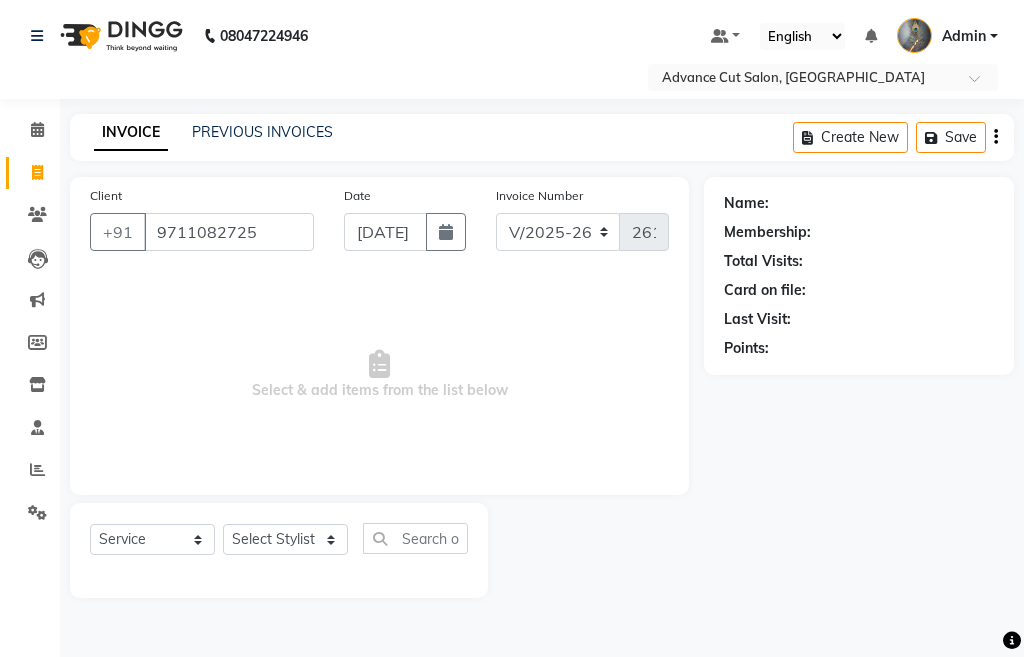 type on "9711082725" 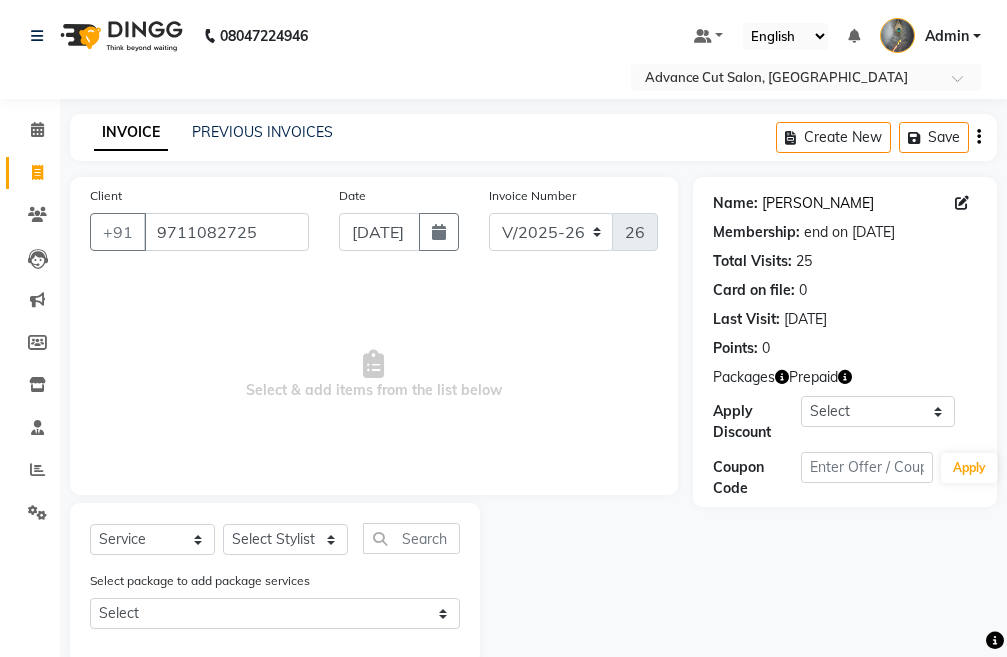 click on "Yasha Jain" 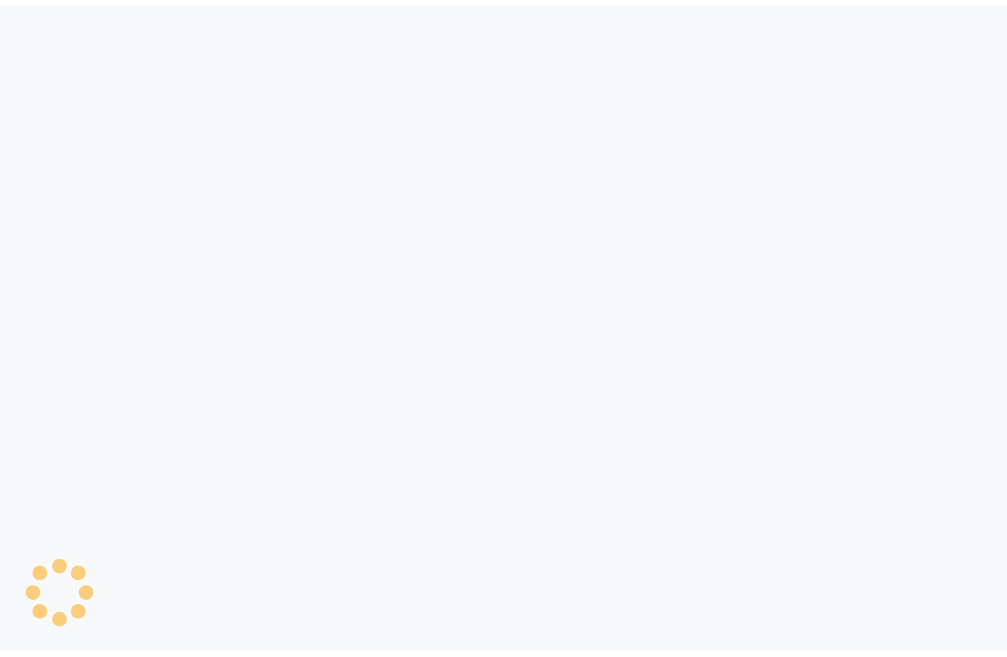 scroll, scrollTop: 0, scrollLeft: 0, axis: both 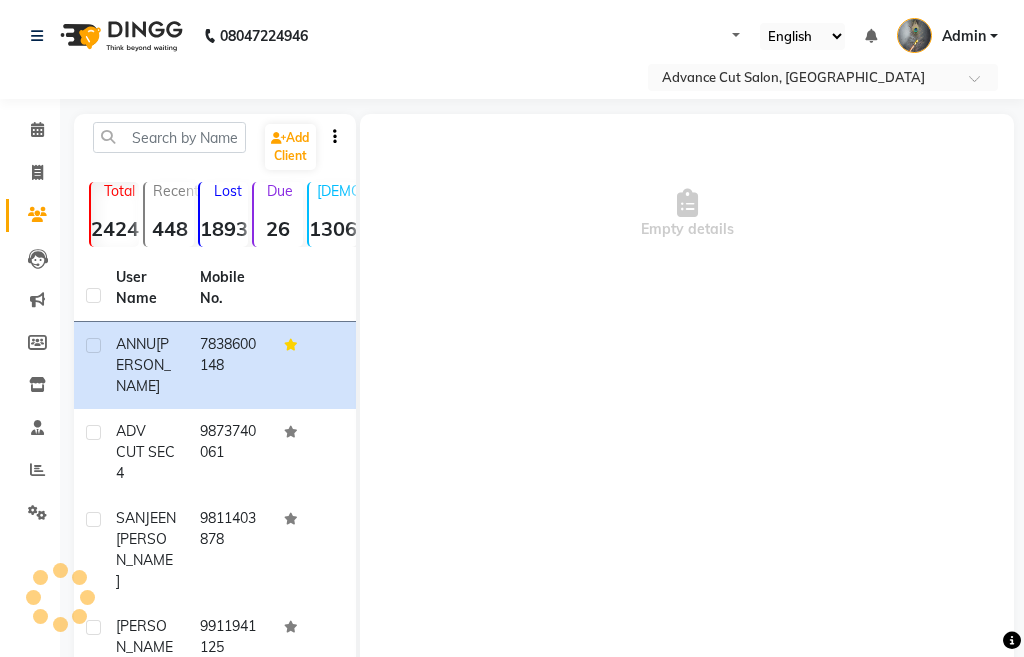 select on "en" 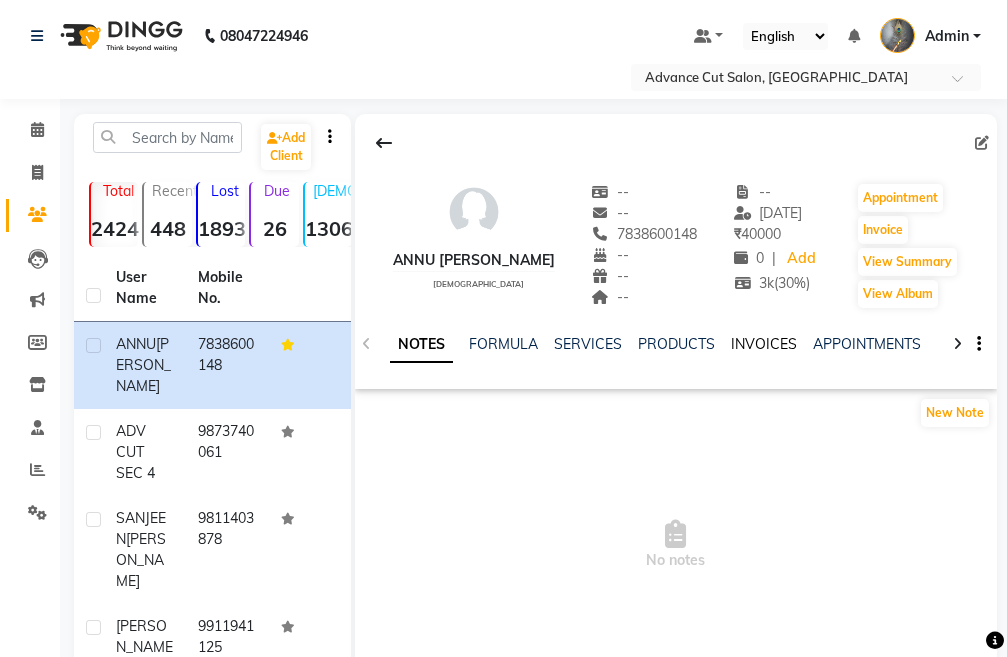 click on "INVOICES" 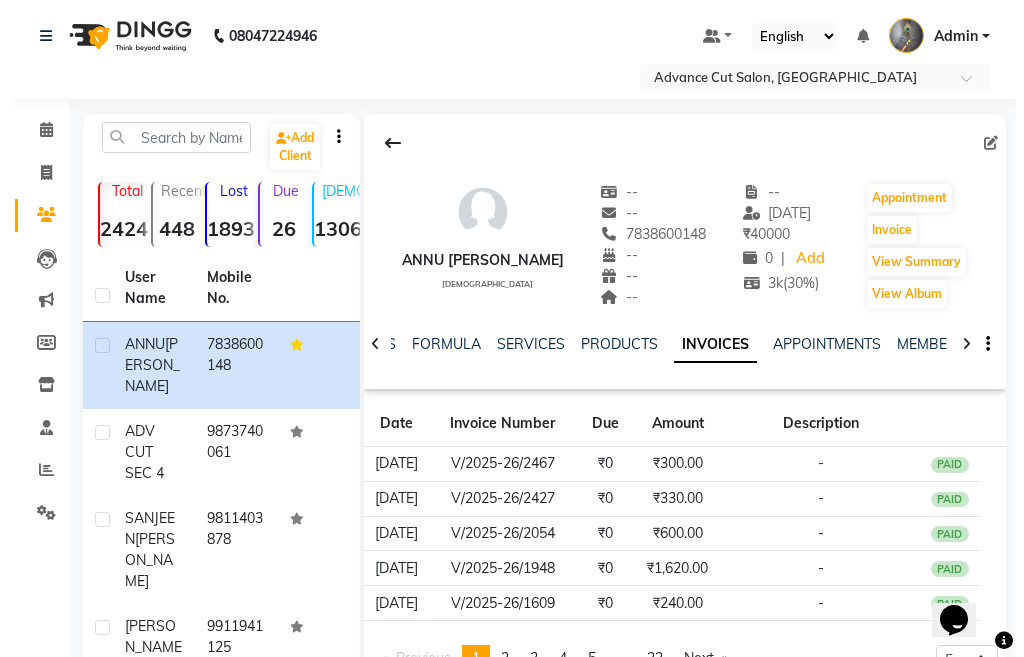 scroll, scrollTop: 0, scrollLeft: 0, axis: both 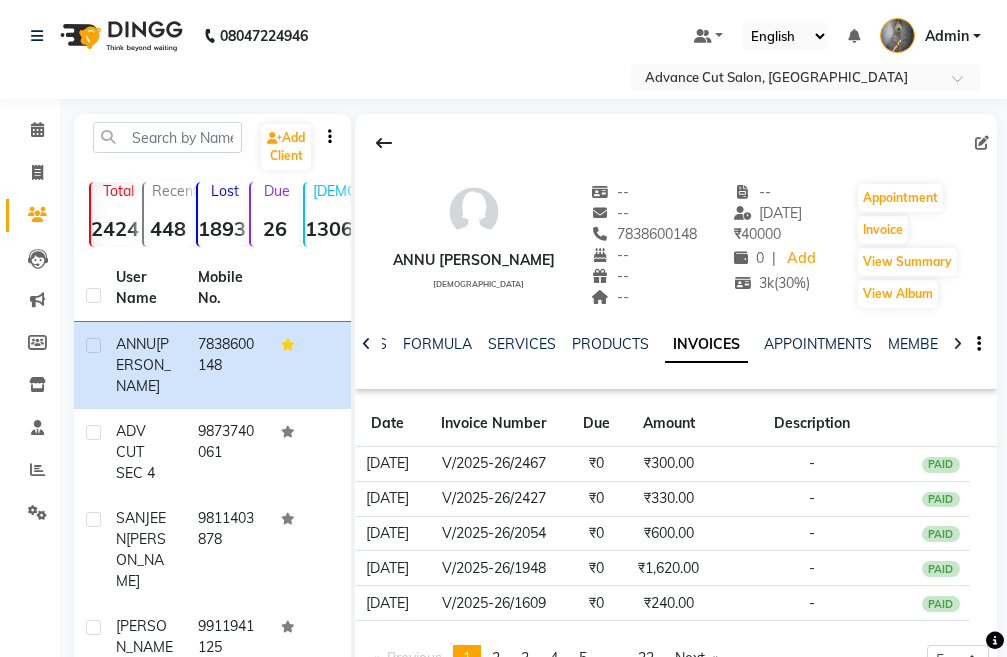 click on "APPOINTMENTS" 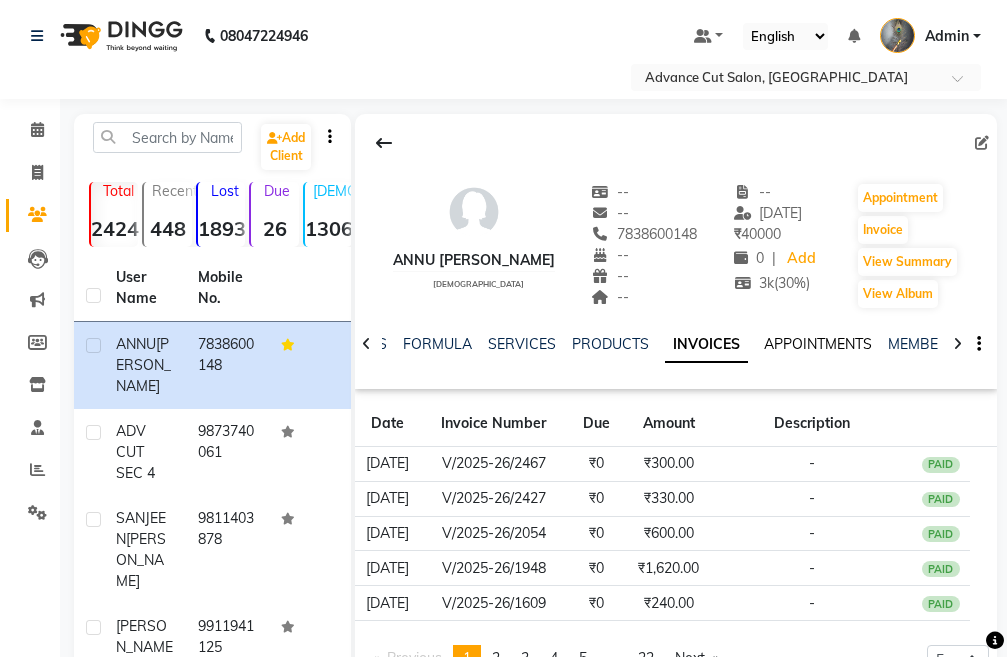click on "APPOINTMENTS" 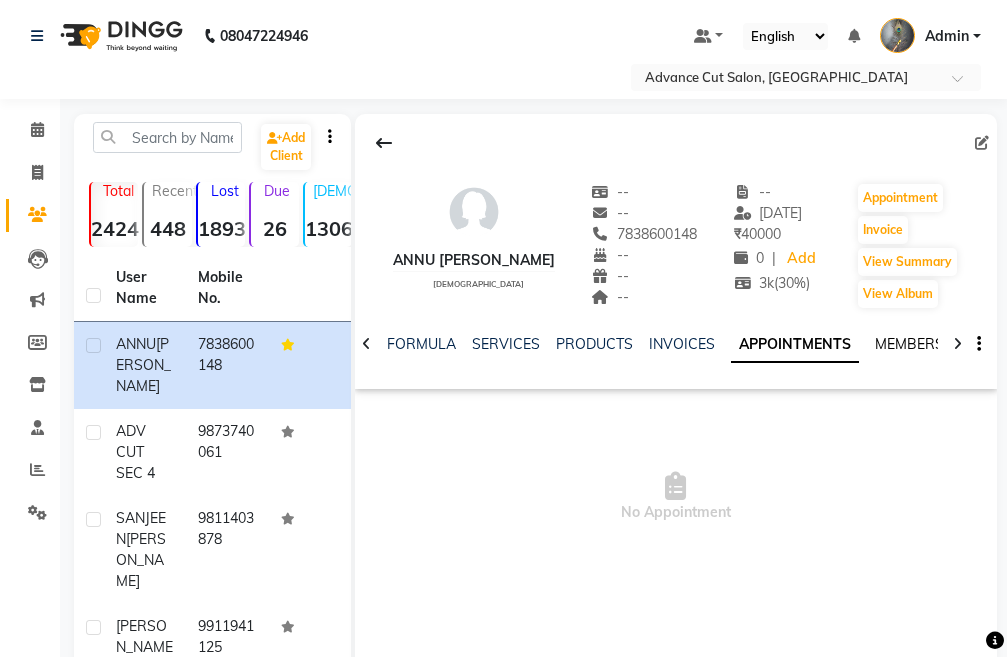 click on "MEMBERSHIP" 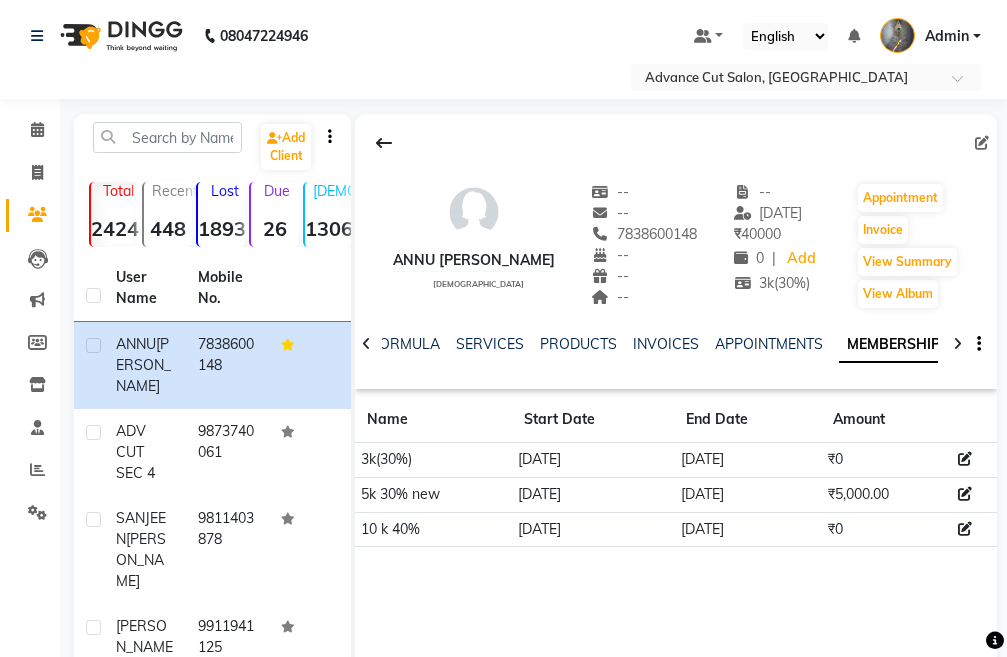 click 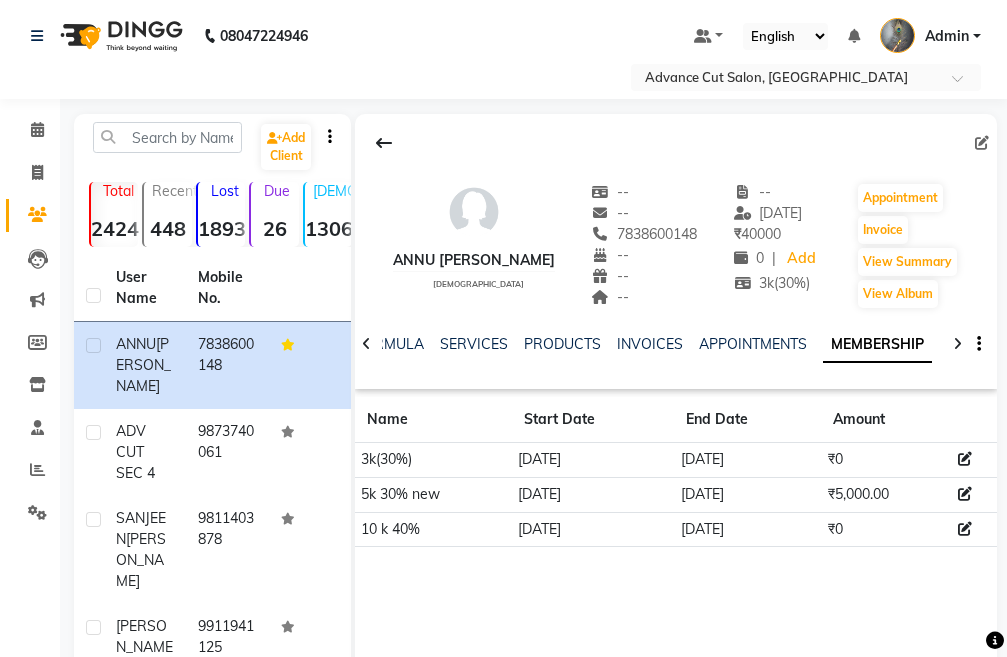 click 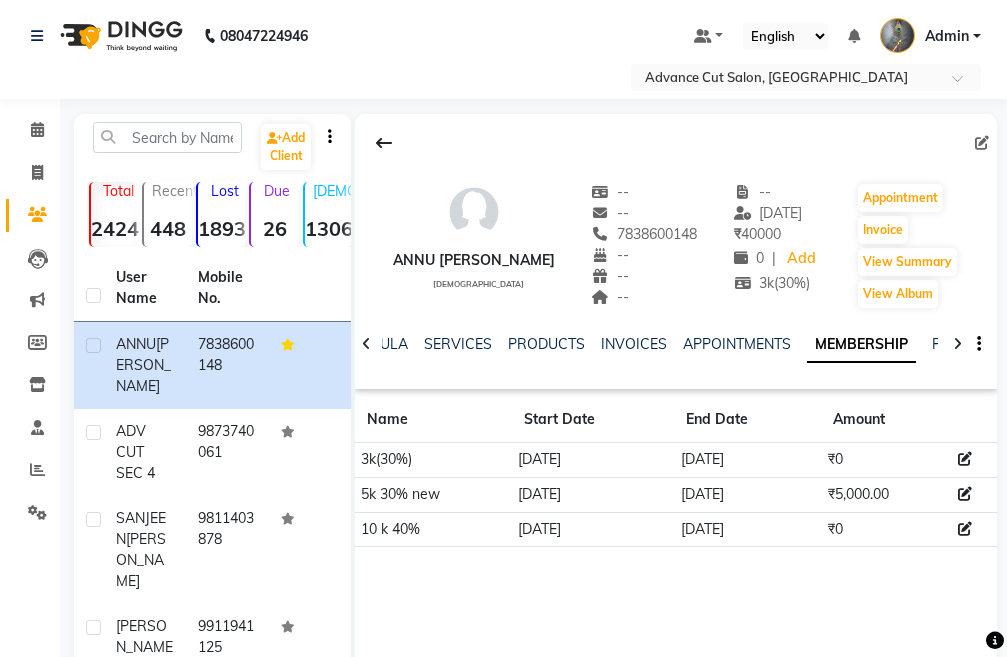 click 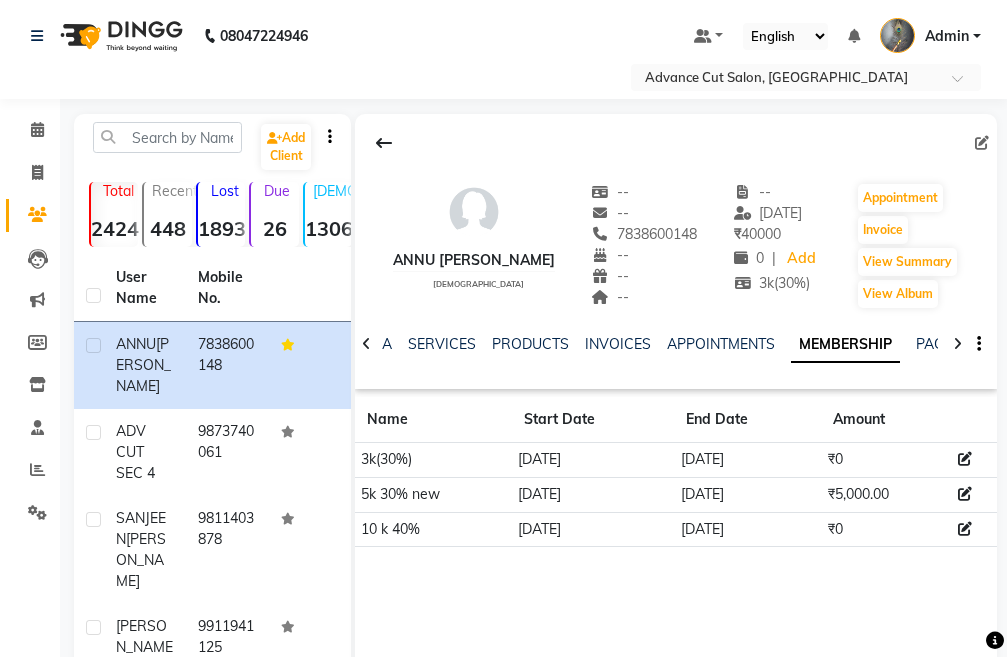 click 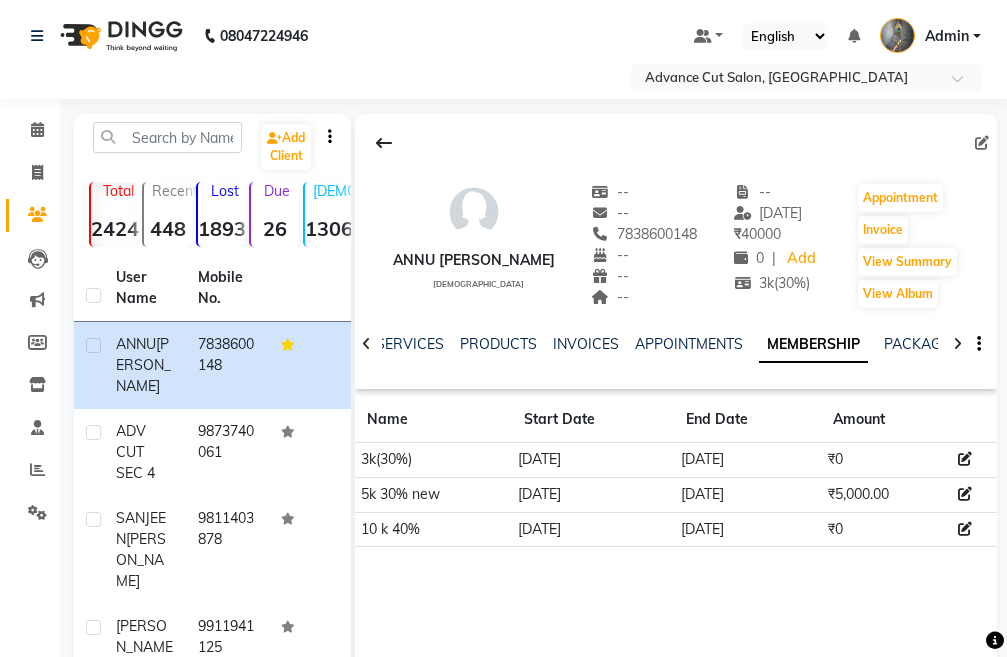 click 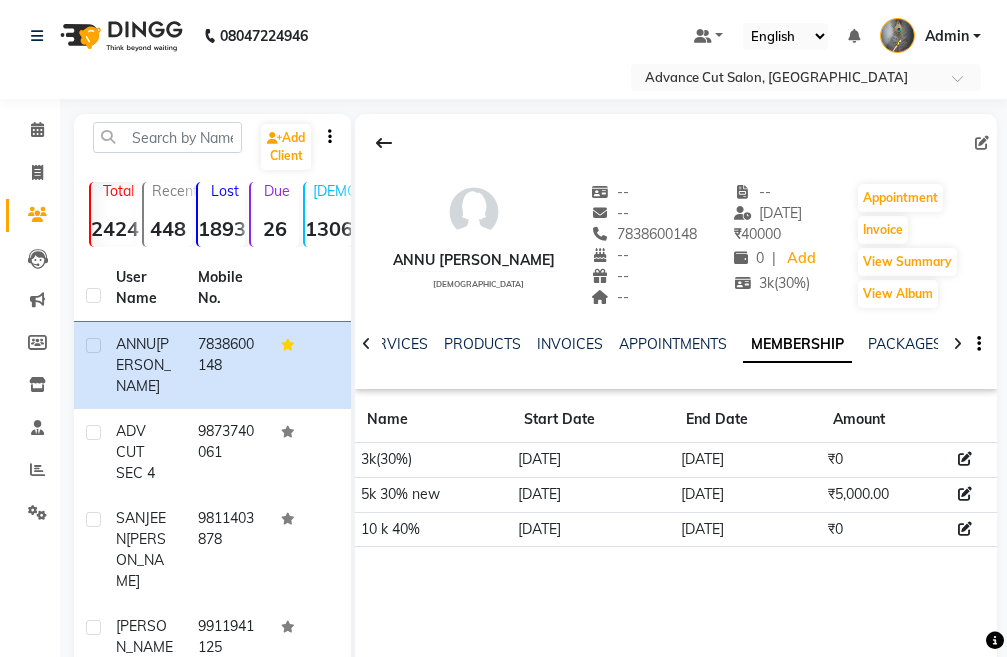 click 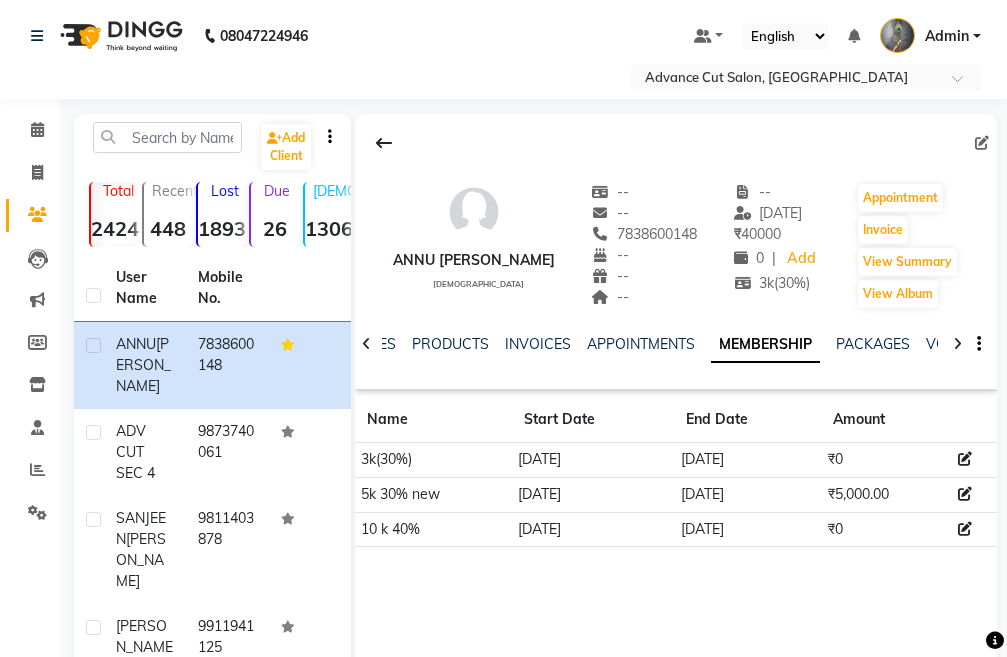 click 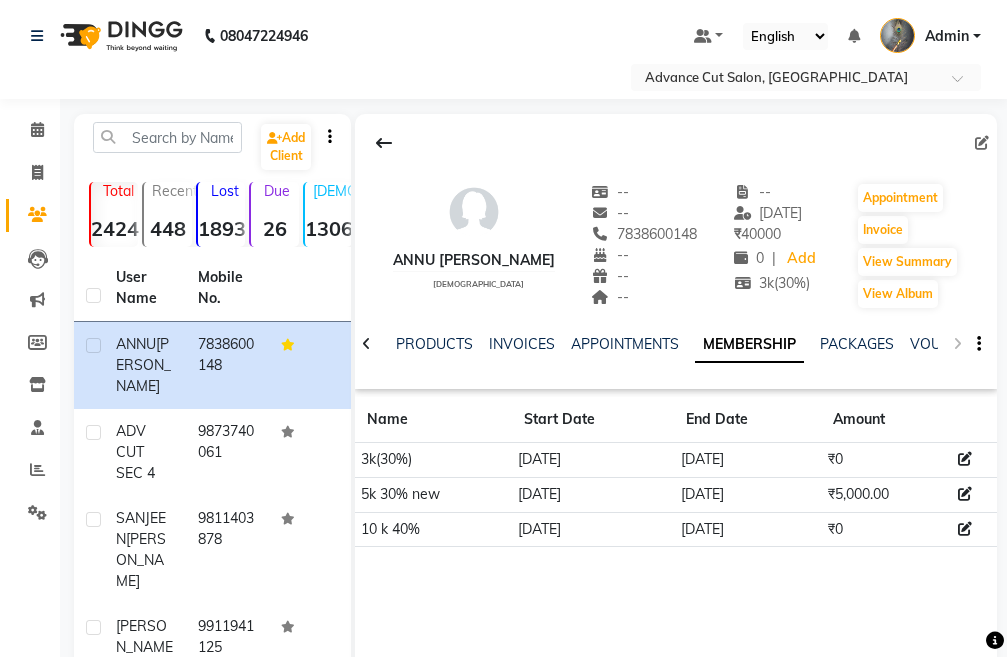 click on "NOTES FORMULA SERVICES PRODUCTS INVOICES APPOINTMENTS MEMBERSHIP PACKAGES VOUCHERS GIFTCARDS POINTS FORMS FAMILY CARDS WALLET" 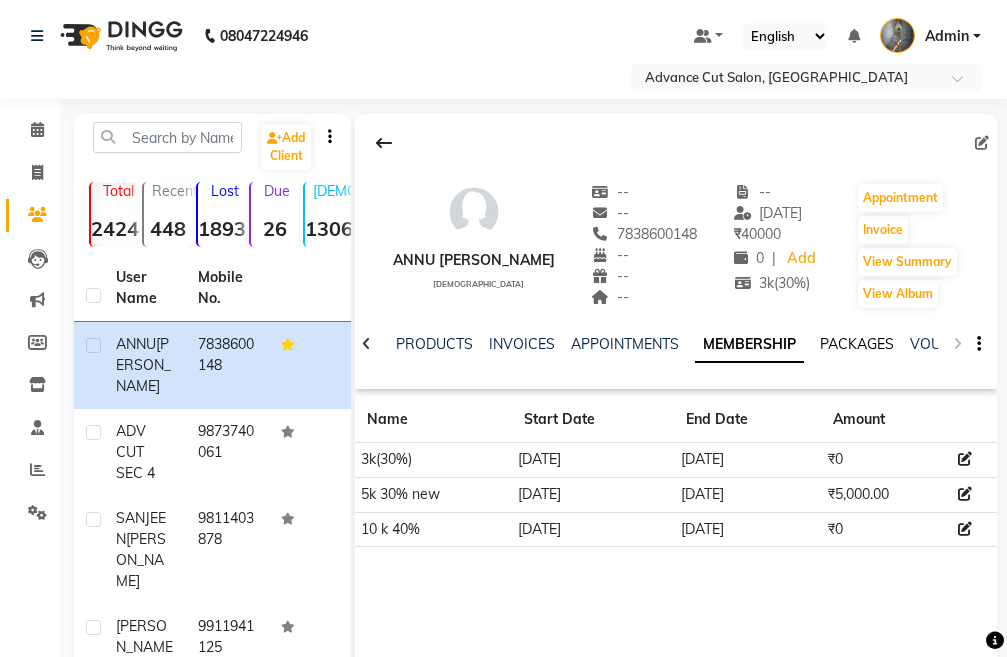 click on "PACKAGES" 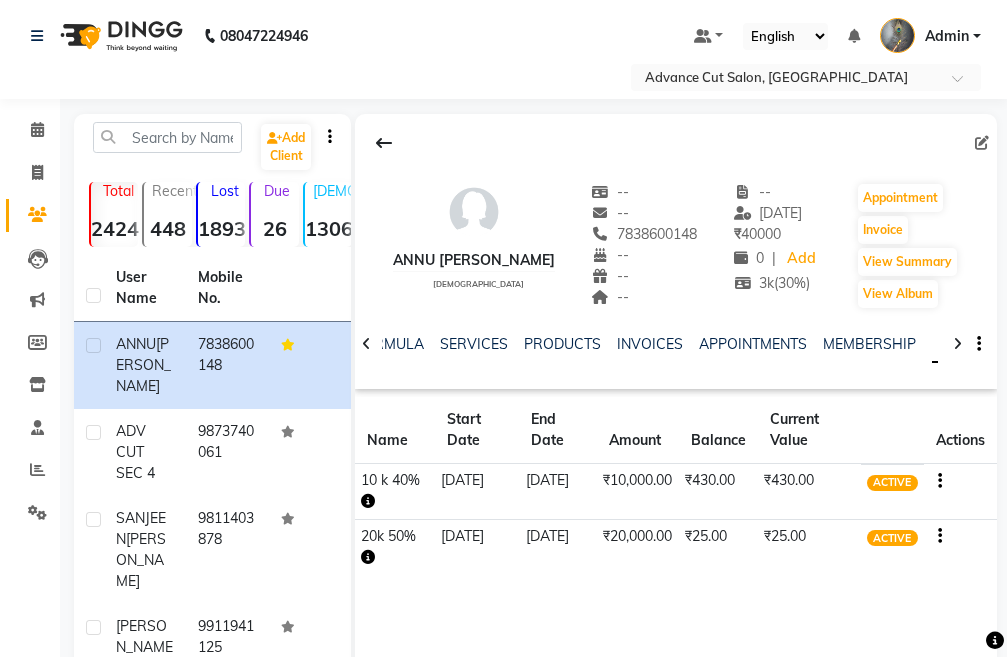 click 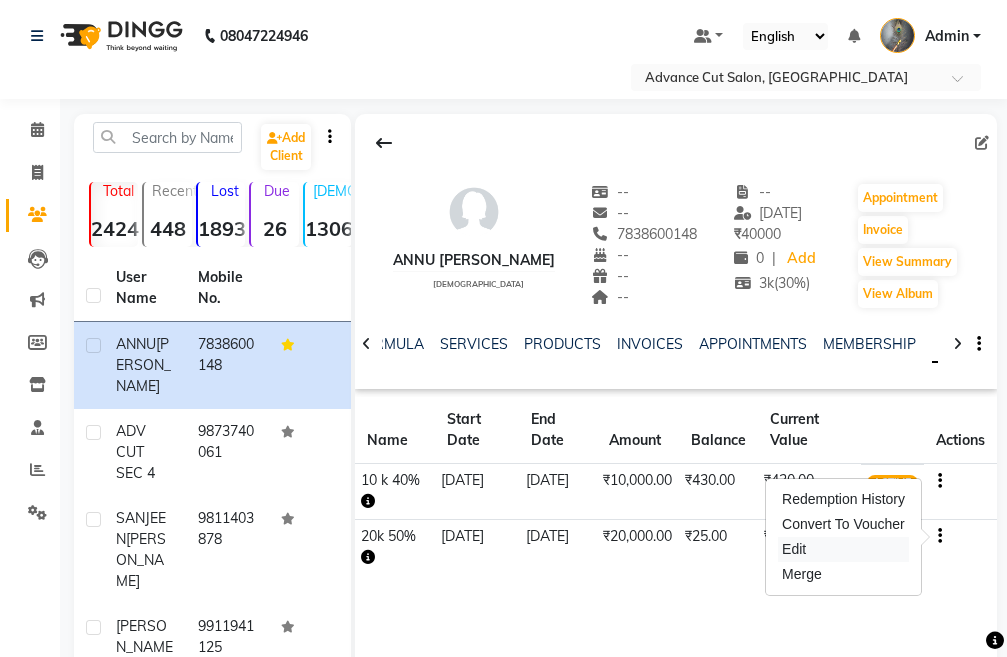 click on "Edit" at bounding box center (843, 549) 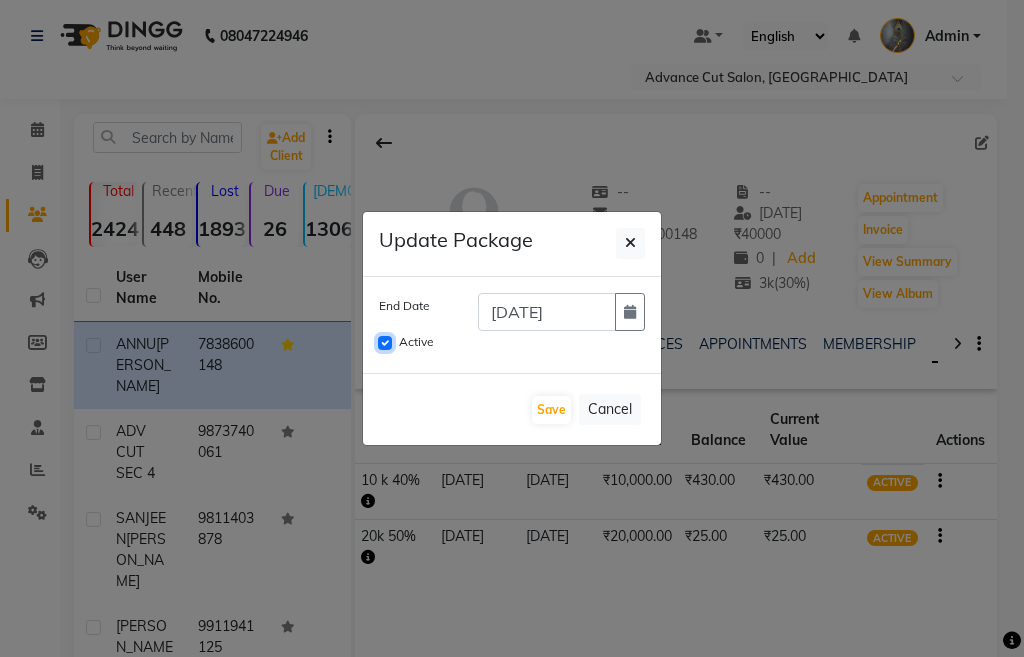 click on "Active" at bounding box center (385, 343) 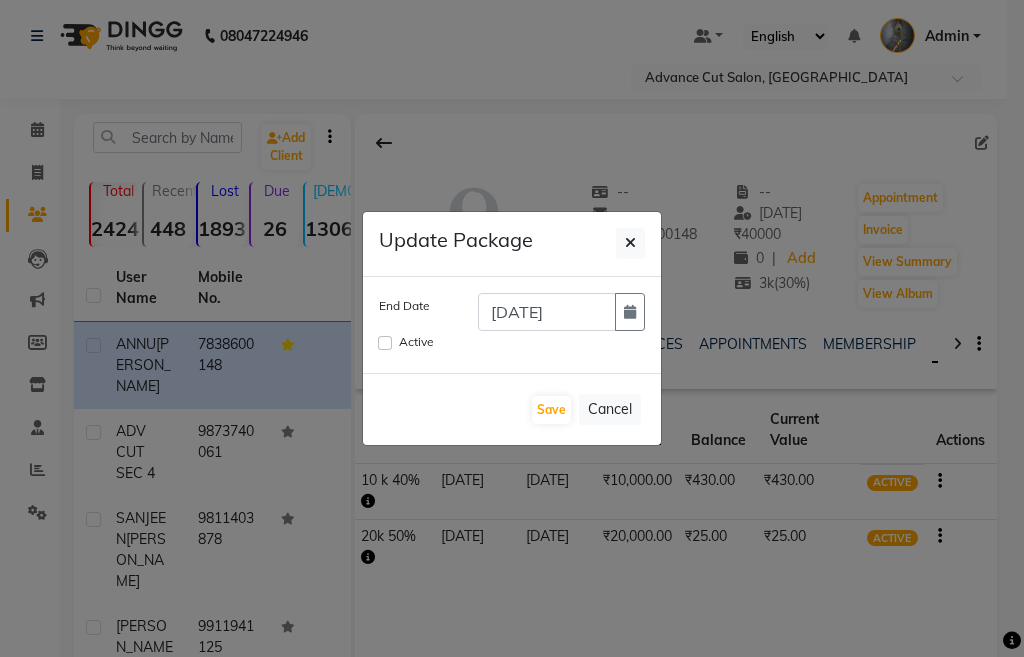 click on "Save   Cancel" 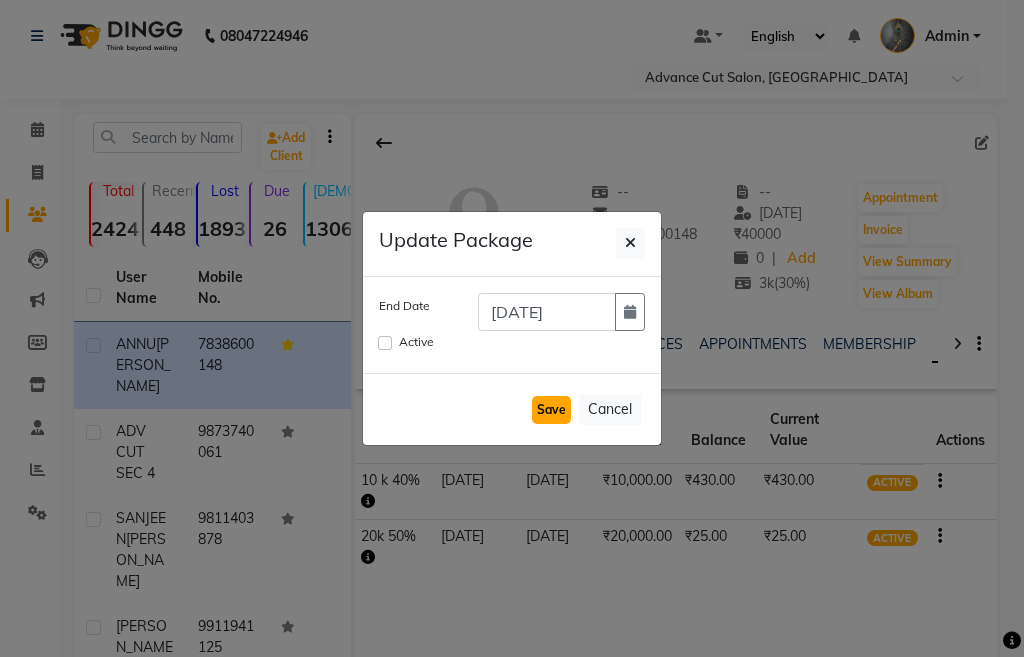 click on "Save" 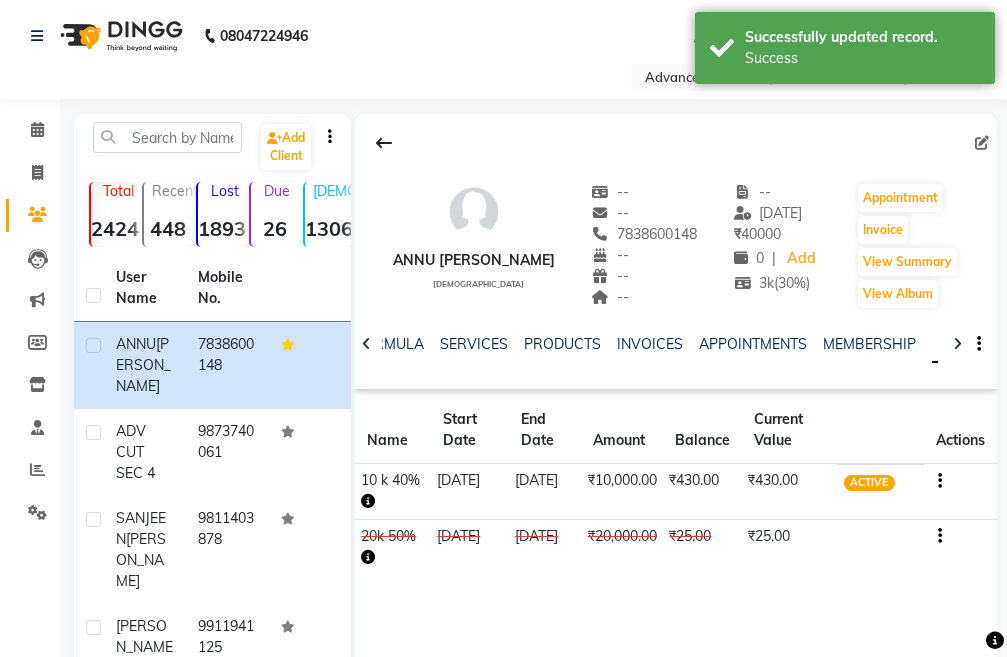 click 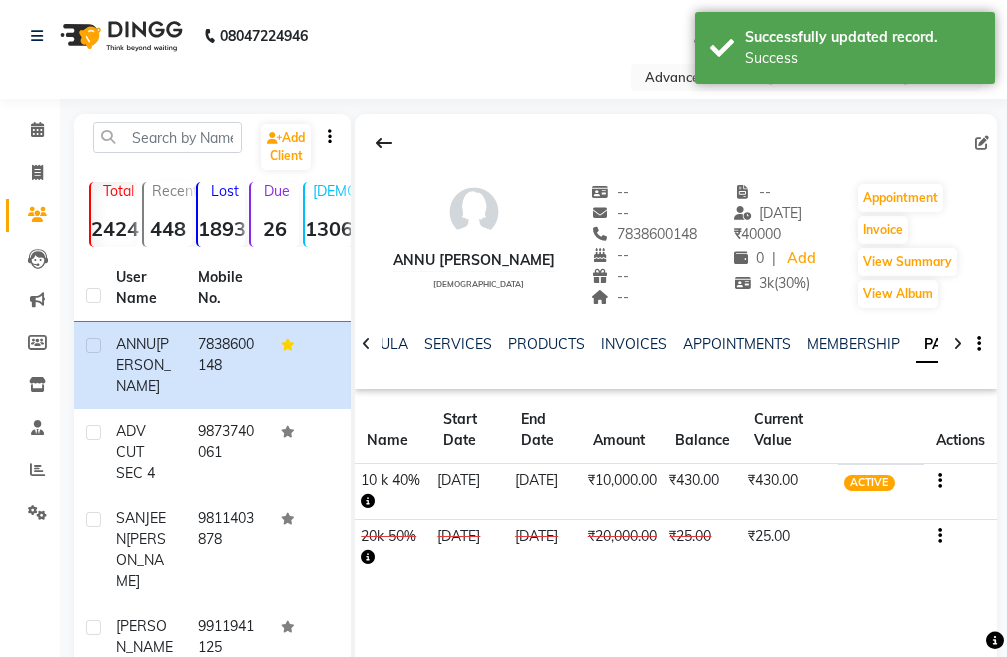 click 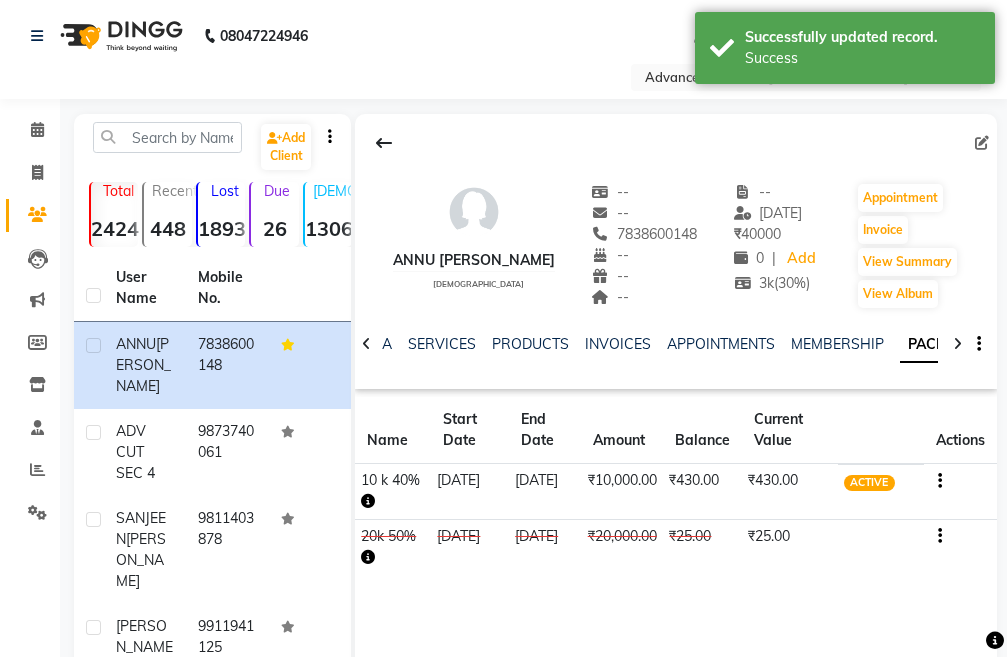 click 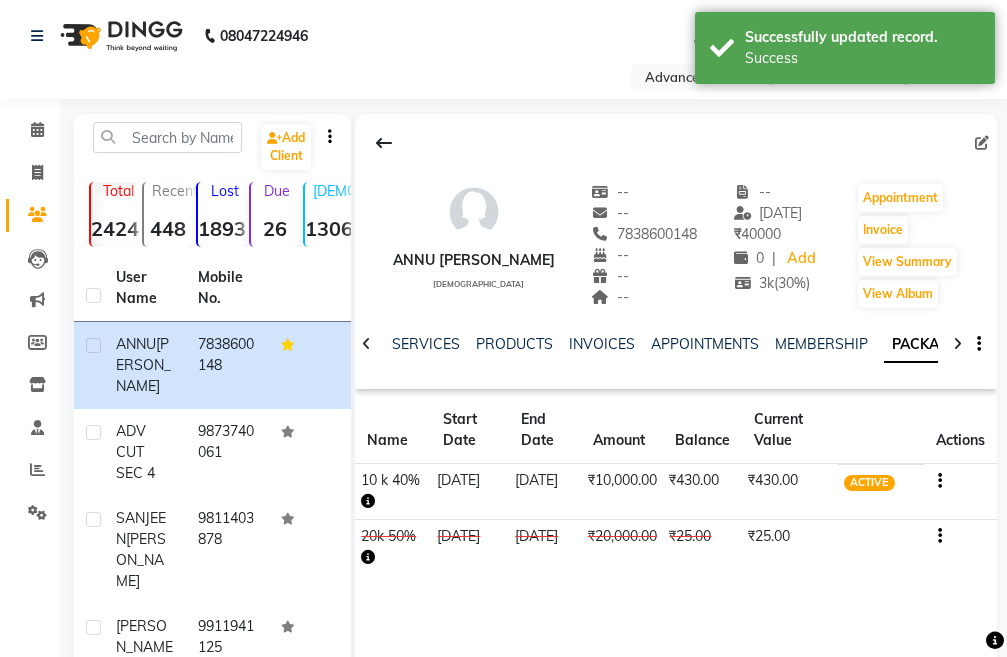 click 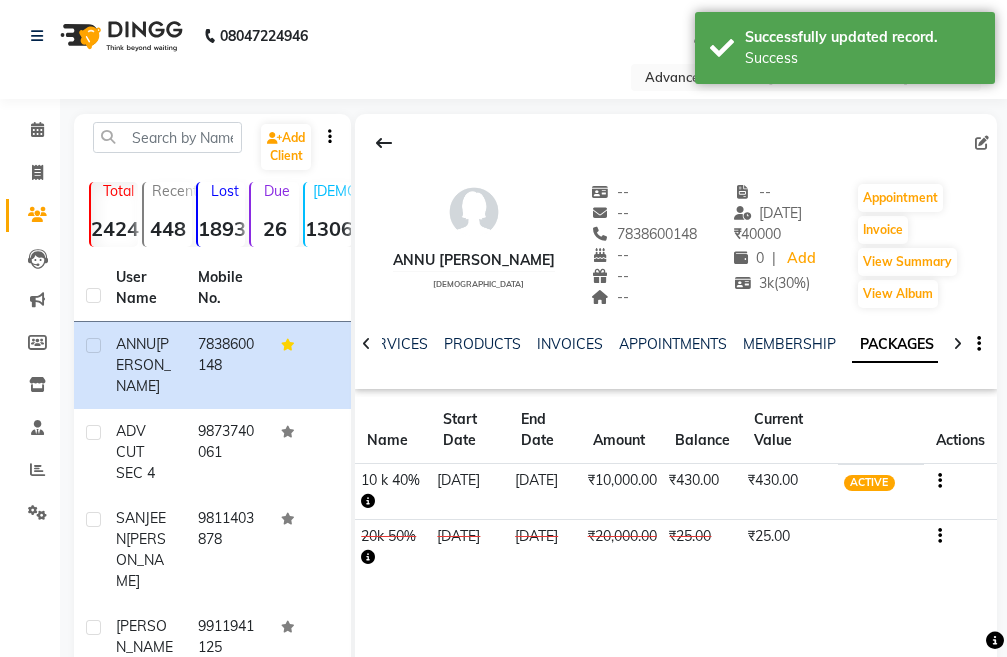 click 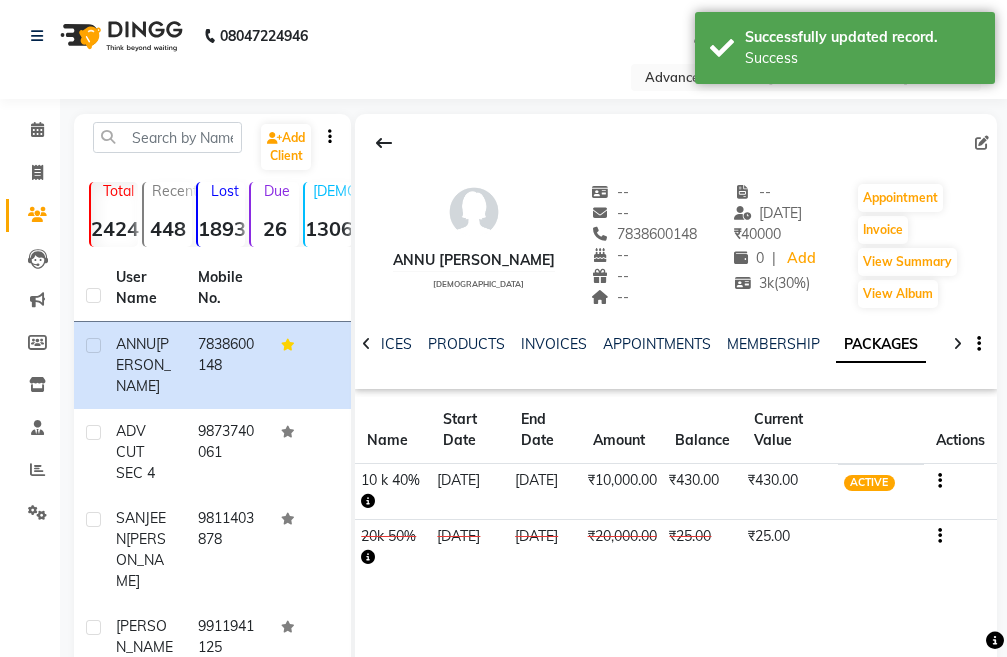 click 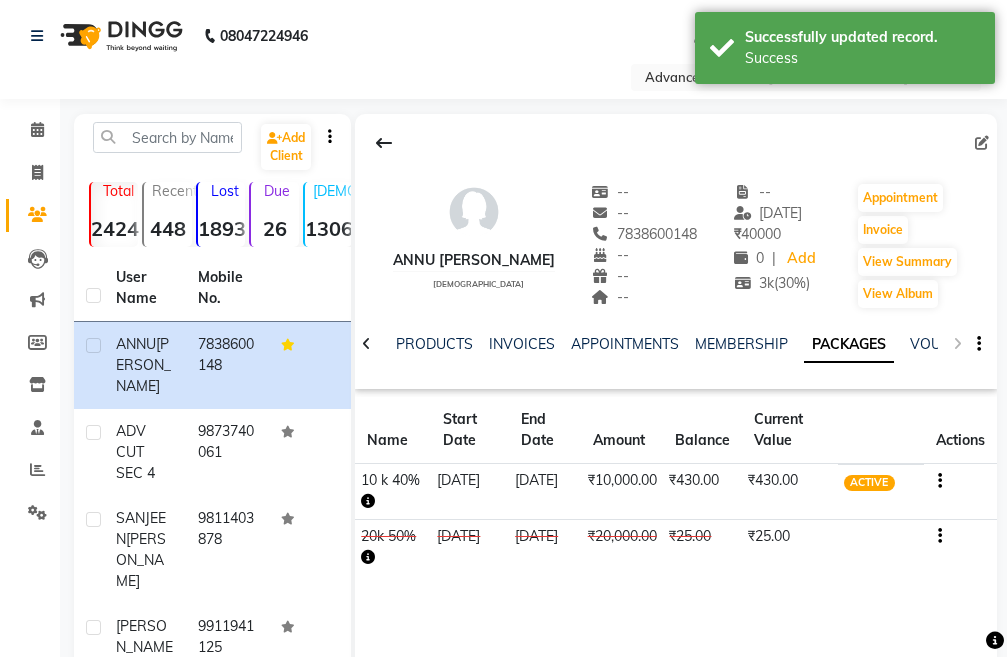 click on "NOTES FORMULA SERVICES PRODUCTS INVOICES APPOINTMENTS MEMBERSHIP PACKAGES VOUCHERS GIFTCARDS POINTS FORMS FAMILY CARDS WALLET" 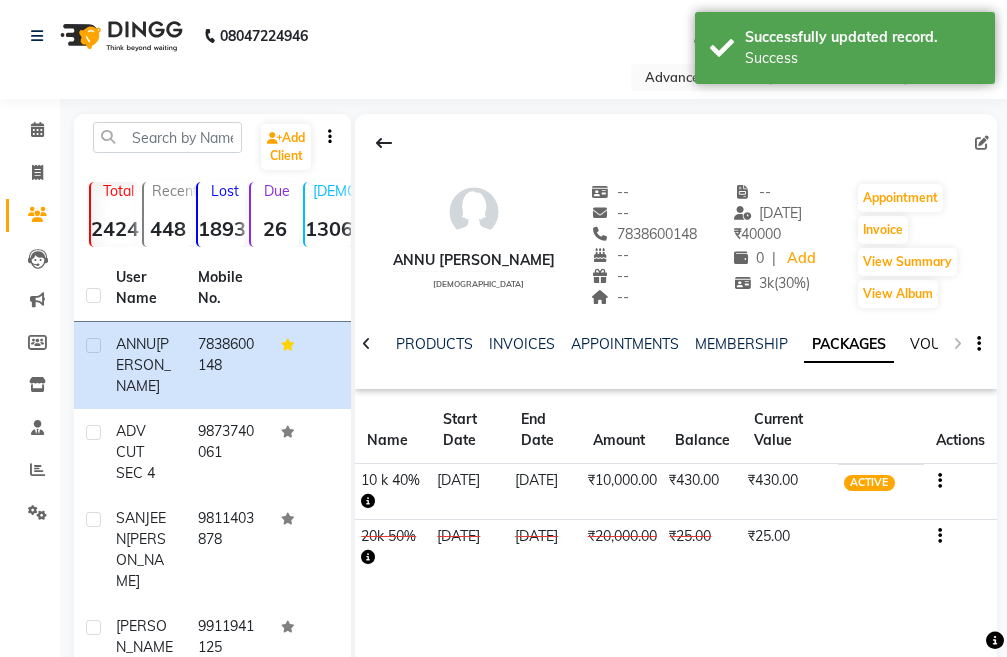 click on "VOUCHERS" 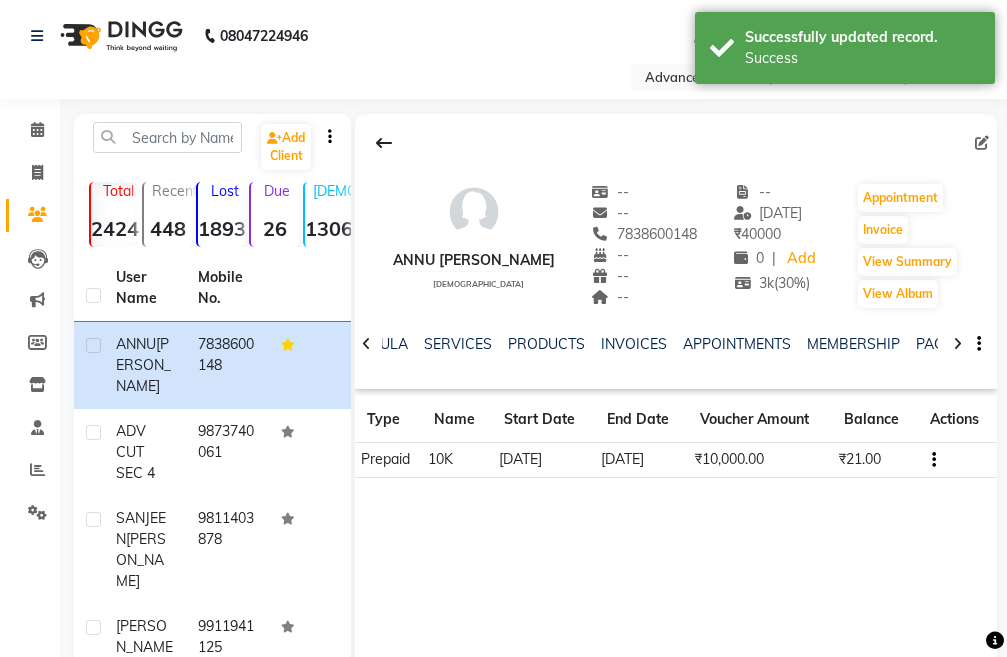 click 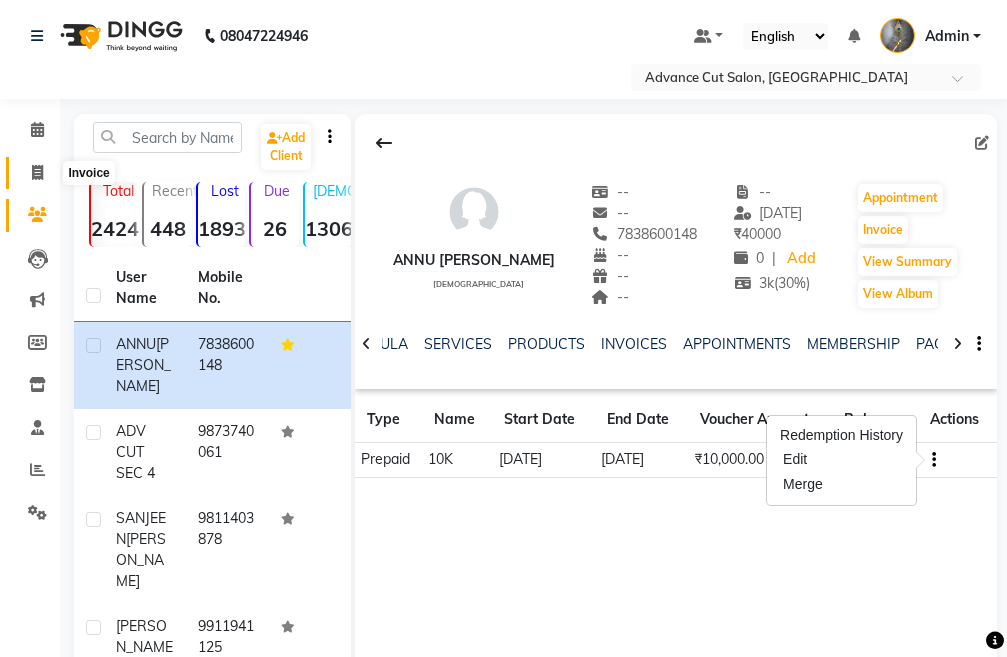 click 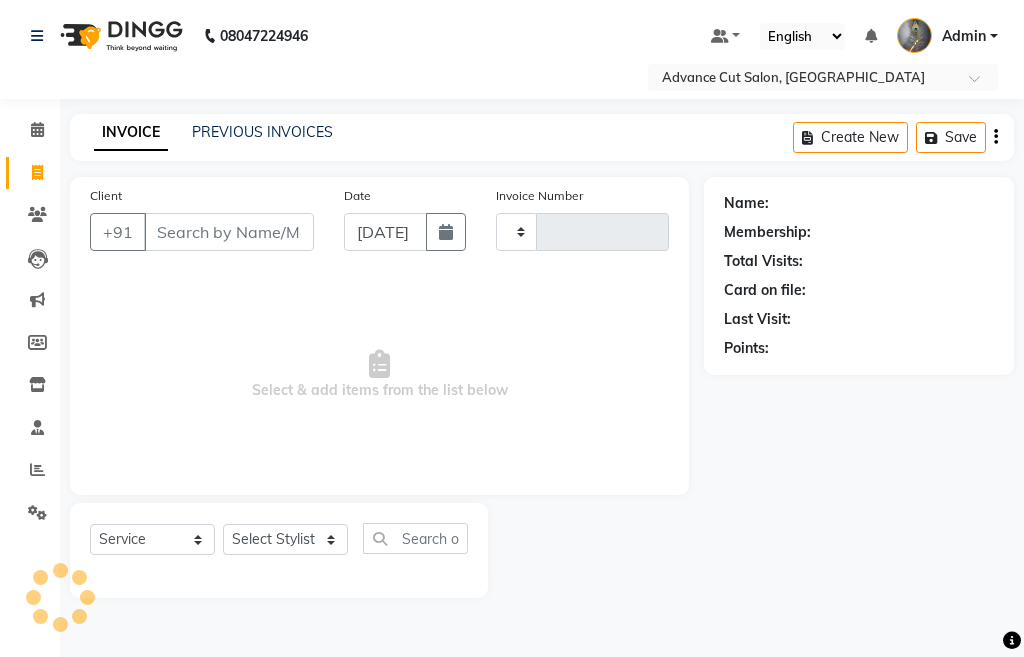 type on "2611" 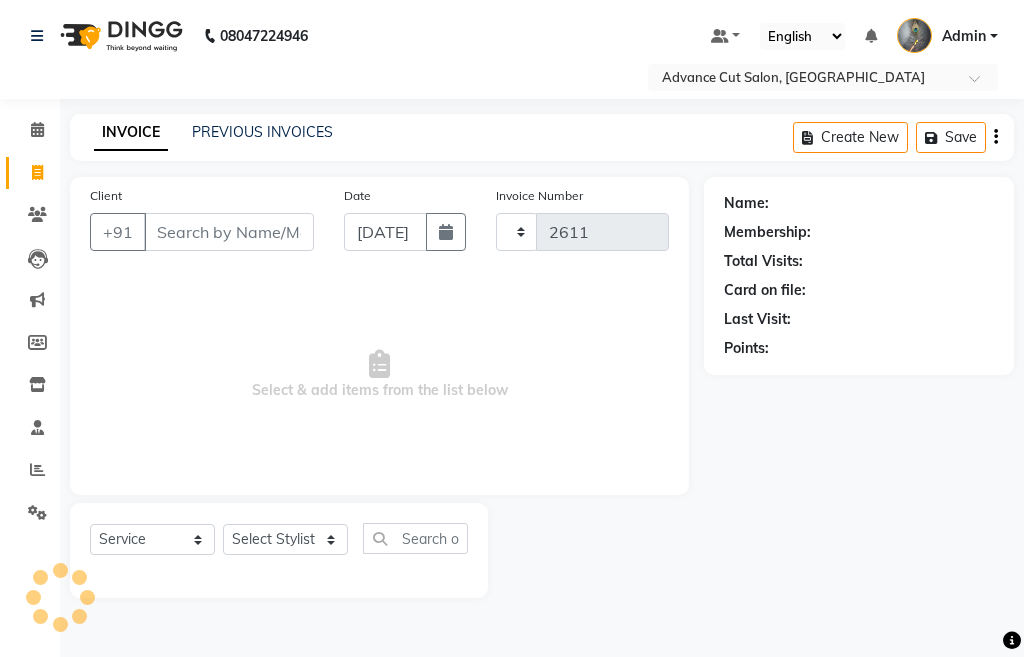 select on "4939" 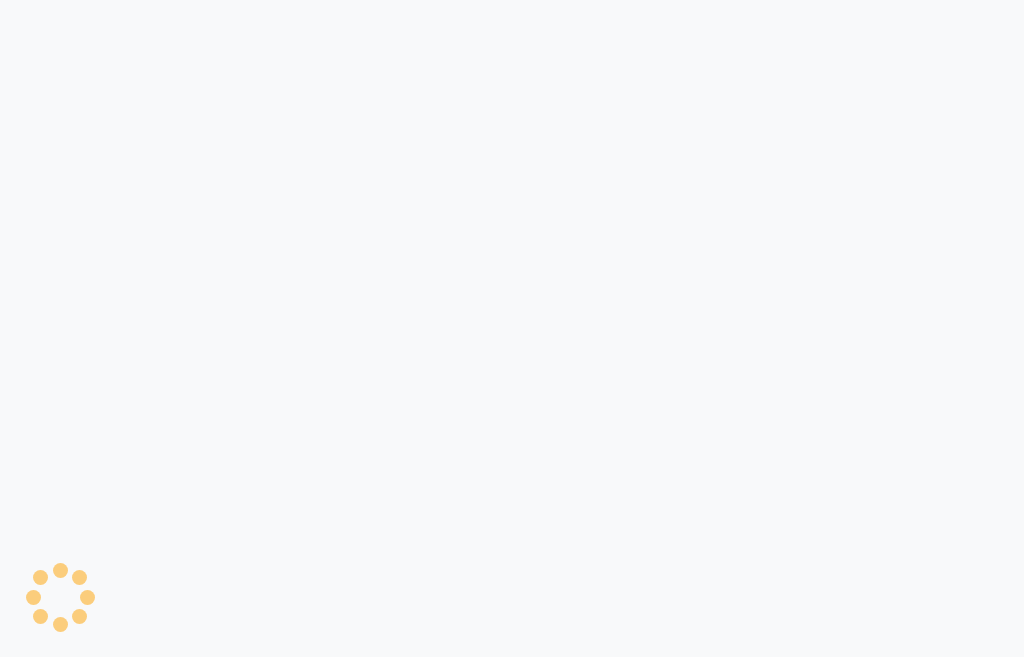 scroll, scrollTop: 0, scrollLeft: 0, axis: both 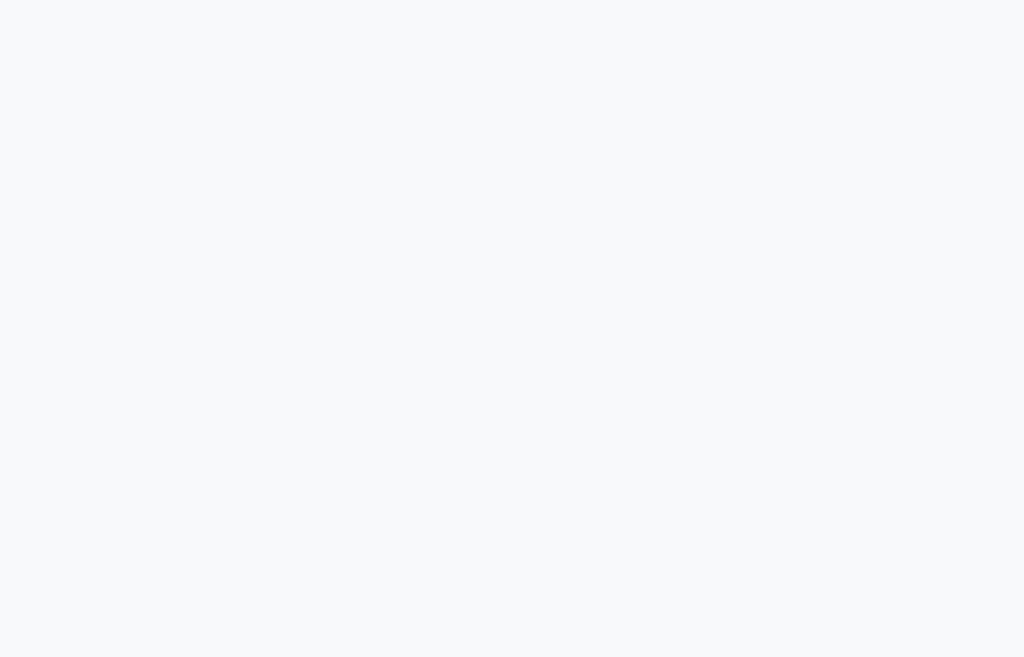 select on "service" 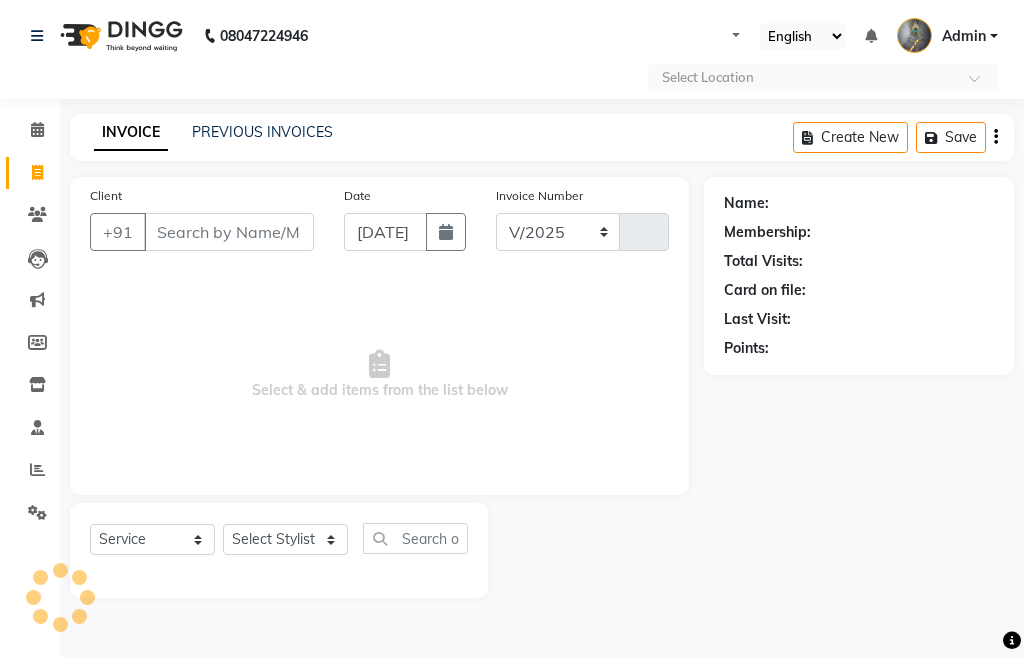 select on "en" 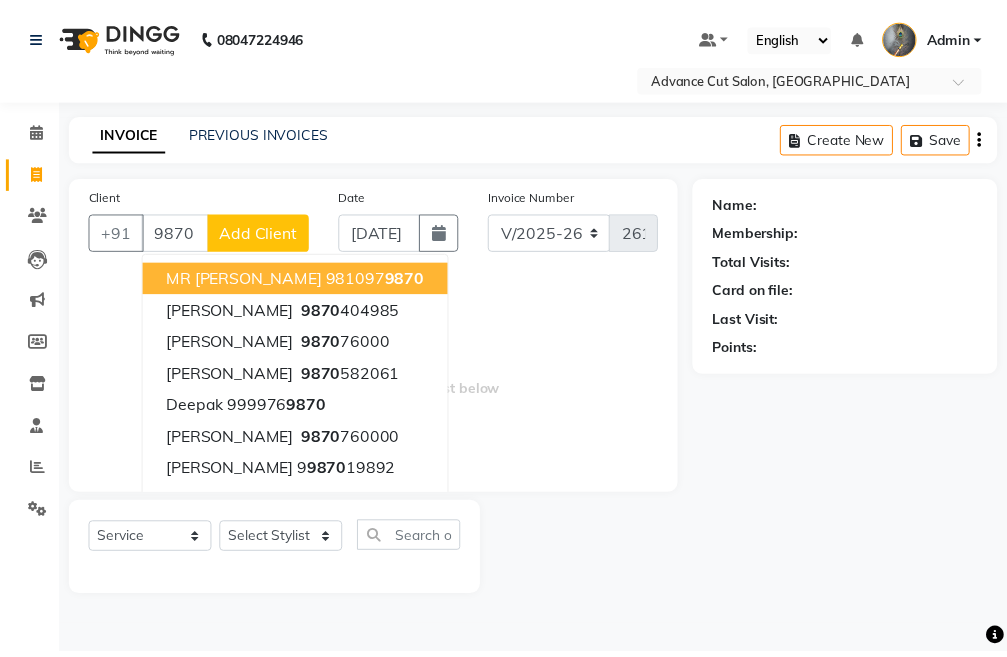 scroll, scrollTop: 0, scrollLeft: 0, axis: both 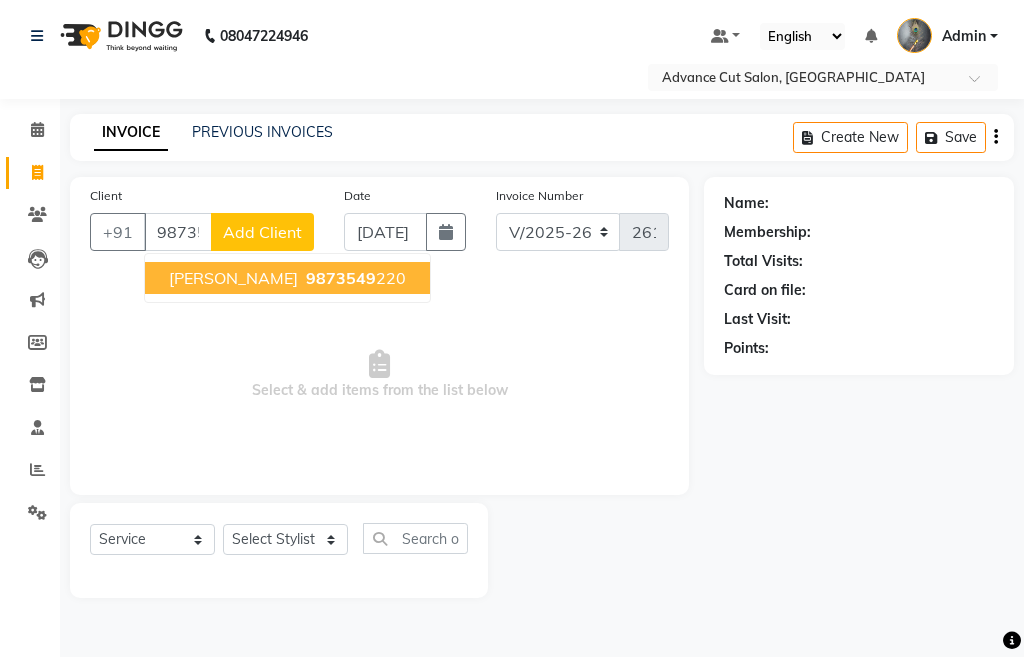click on "9873549" at bounding box center [341, 278] 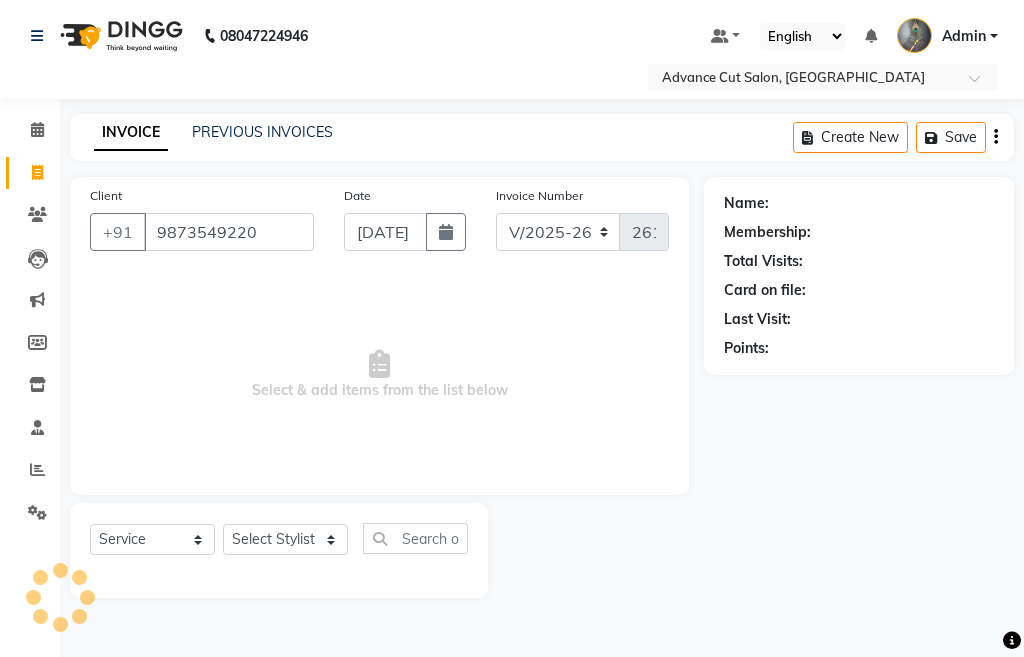 type on "9873549220" 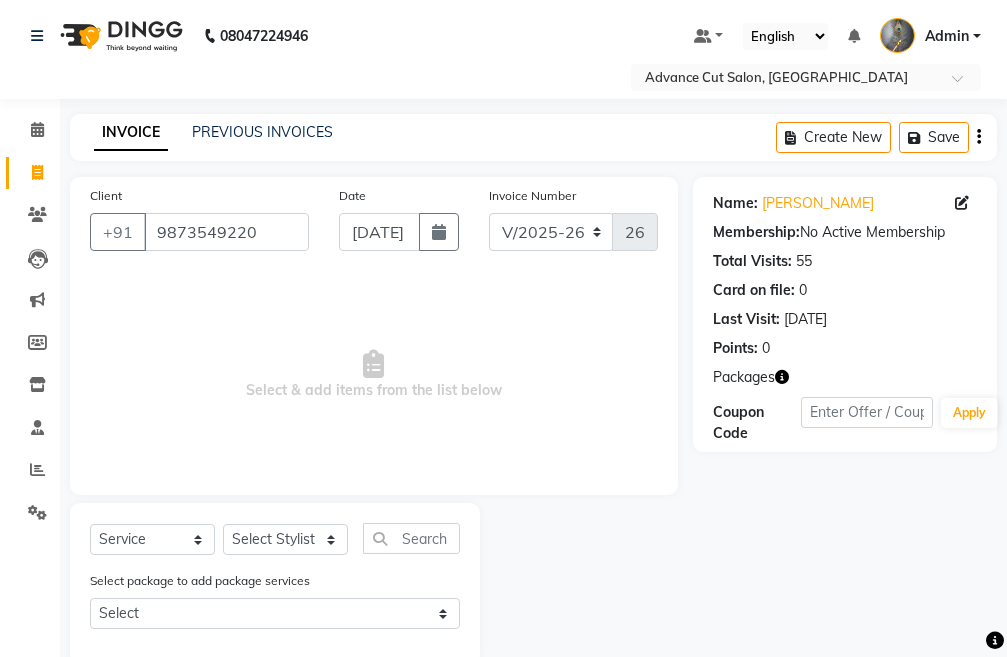click 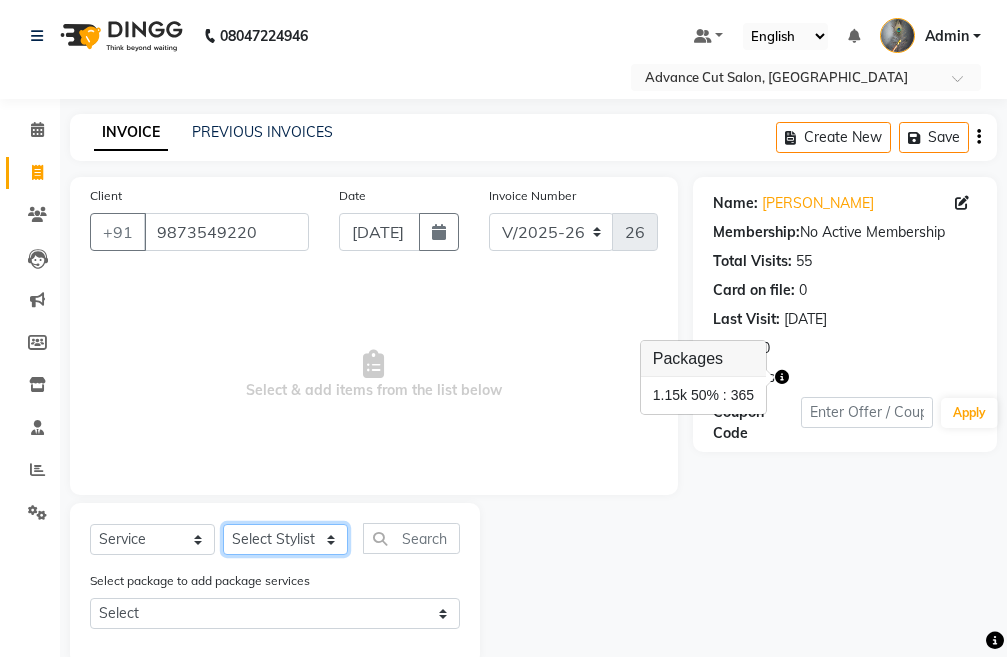 click on "Select Stylist Admin chahit COUNTOR [PERSON_NAME] mamta [PERSON_NAME] navi [PERSON_NAME] [PERSON_NAME] [PERSON_NAME] sunny tip" 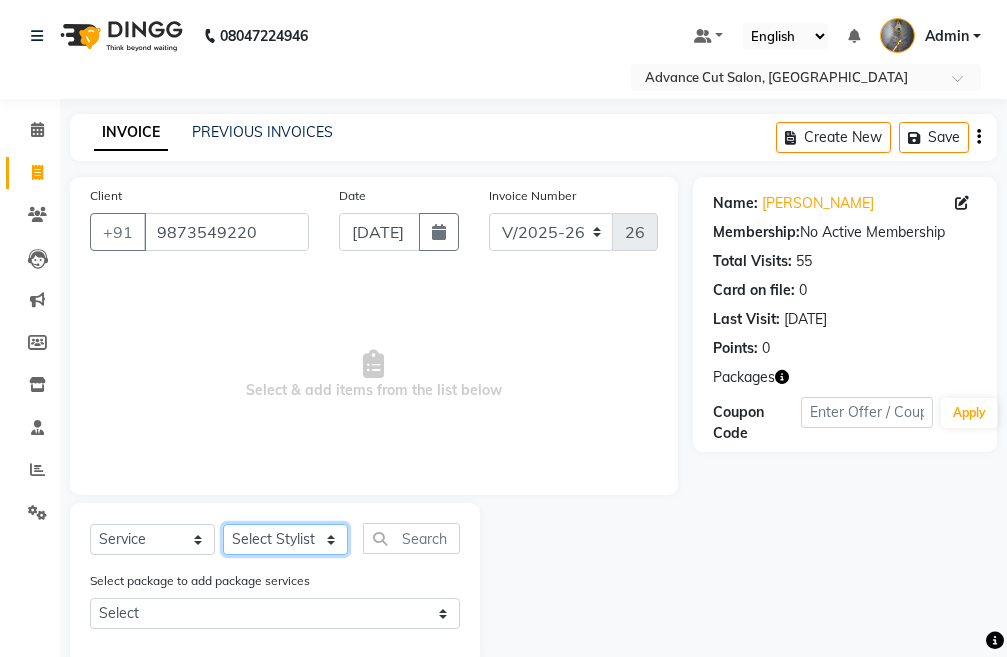 select on "58461" 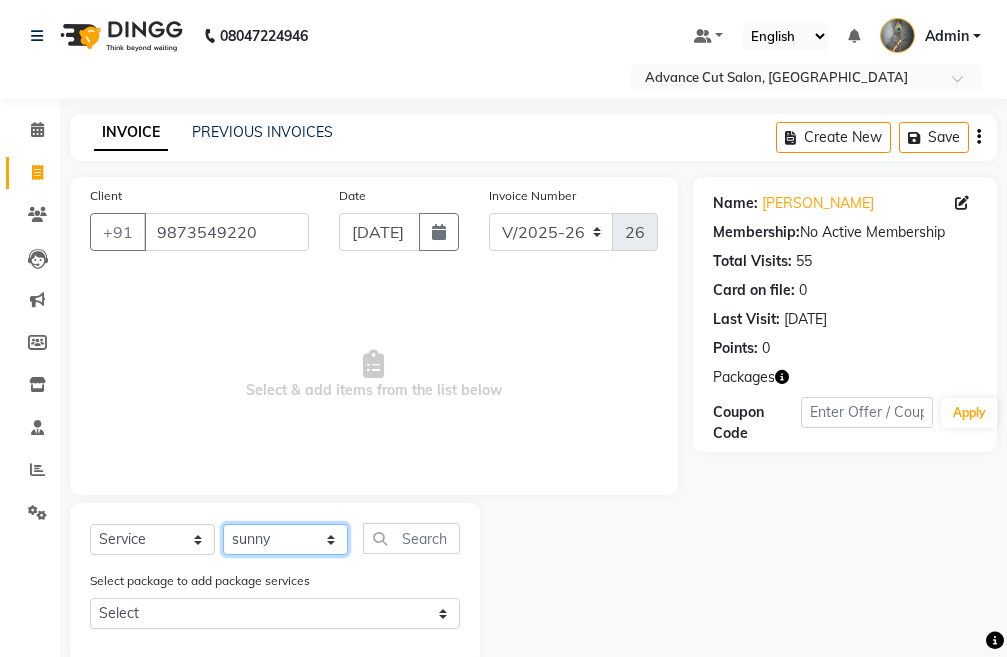 click on "Select Stylist Admin chahit COUNTOR [PERSON_NAME] mamta [PERSON_NAME] navi [PERSON_NAME] [PERSON_NAME] [PERSON_NAME] sunny tip" 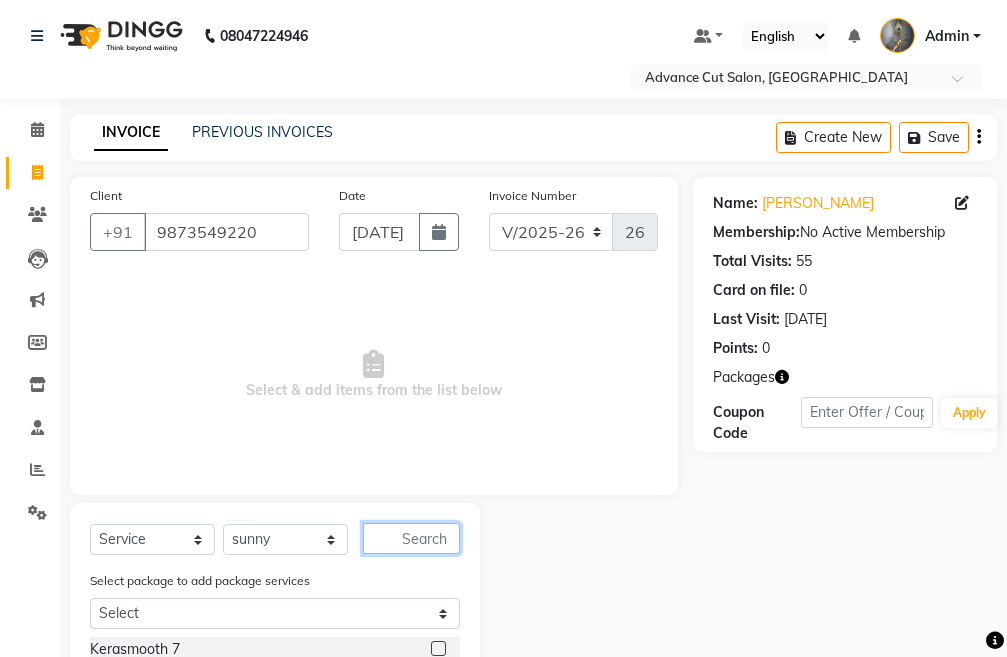 click 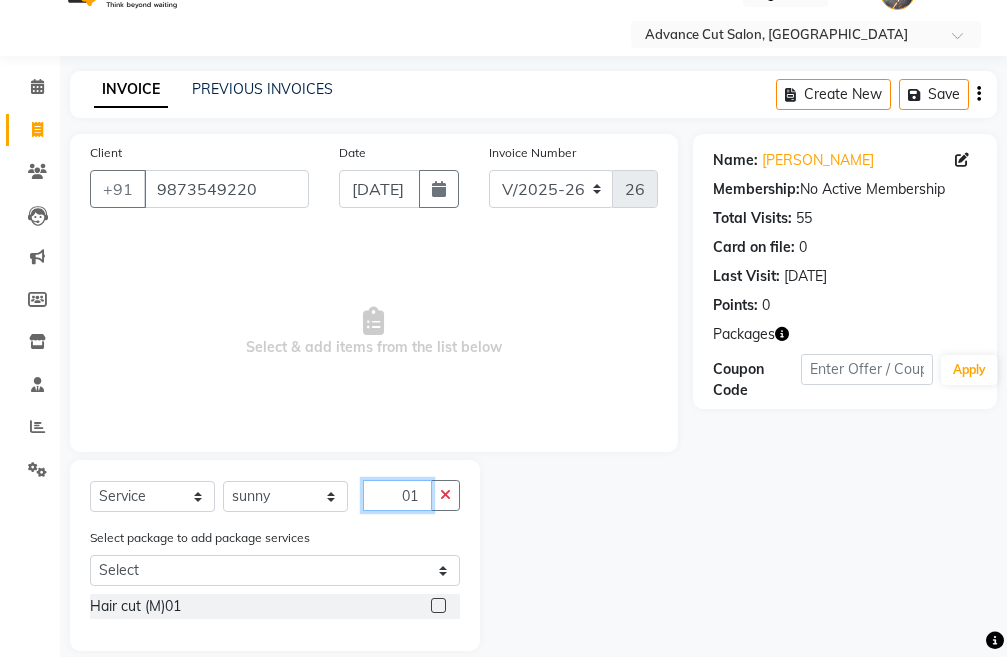 scroll, scrollTop: 67, scrollLeft: 0, axis: vertical 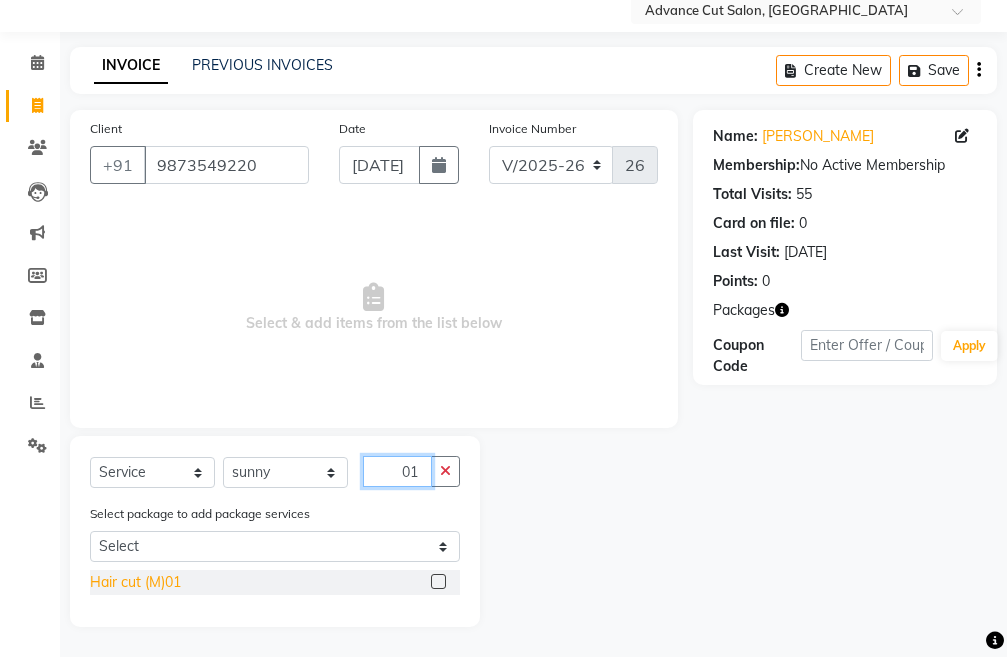 type on "01" 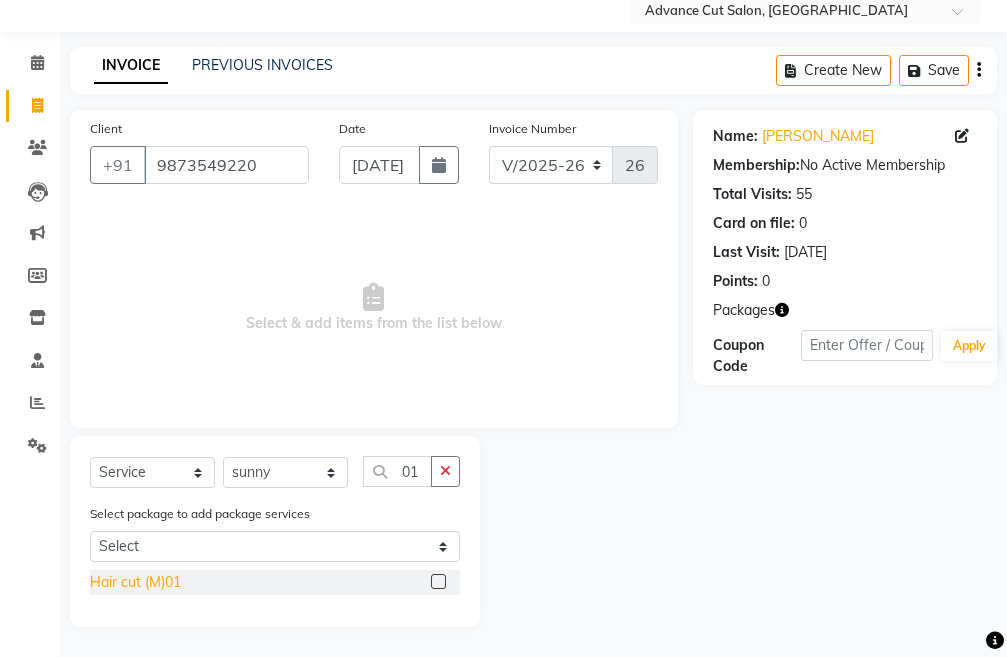 click on "Hair cut (M)01" 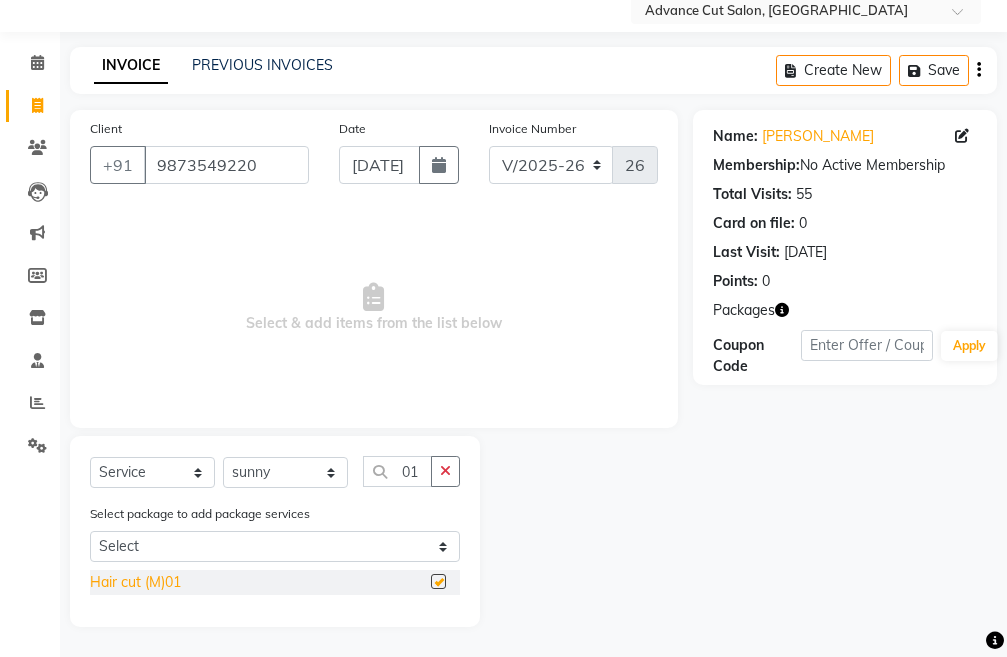 click on "Hair cut (M)01" 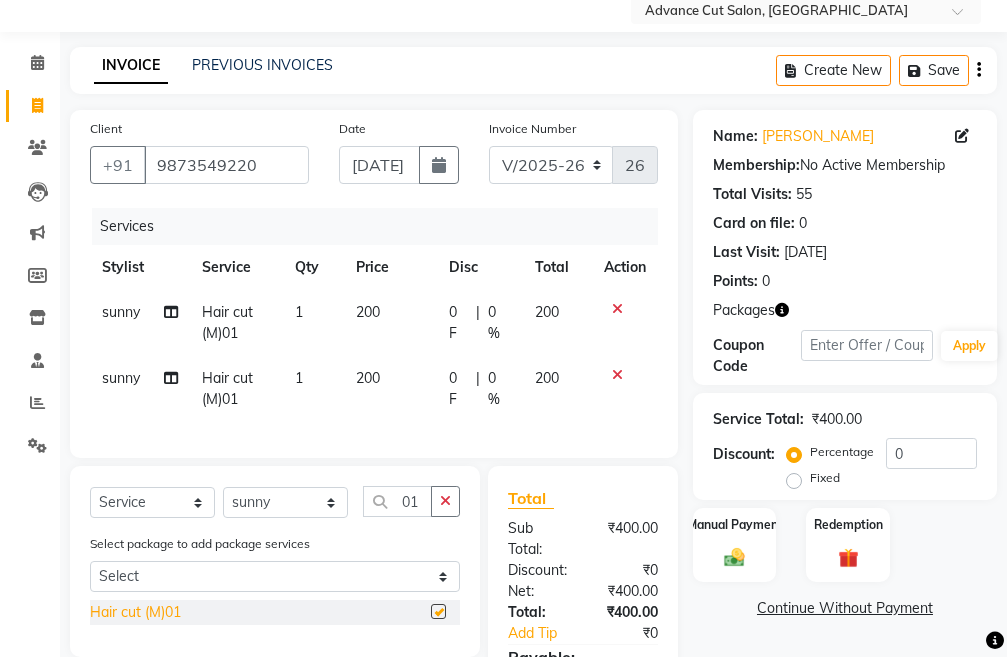 checkbox on "false" 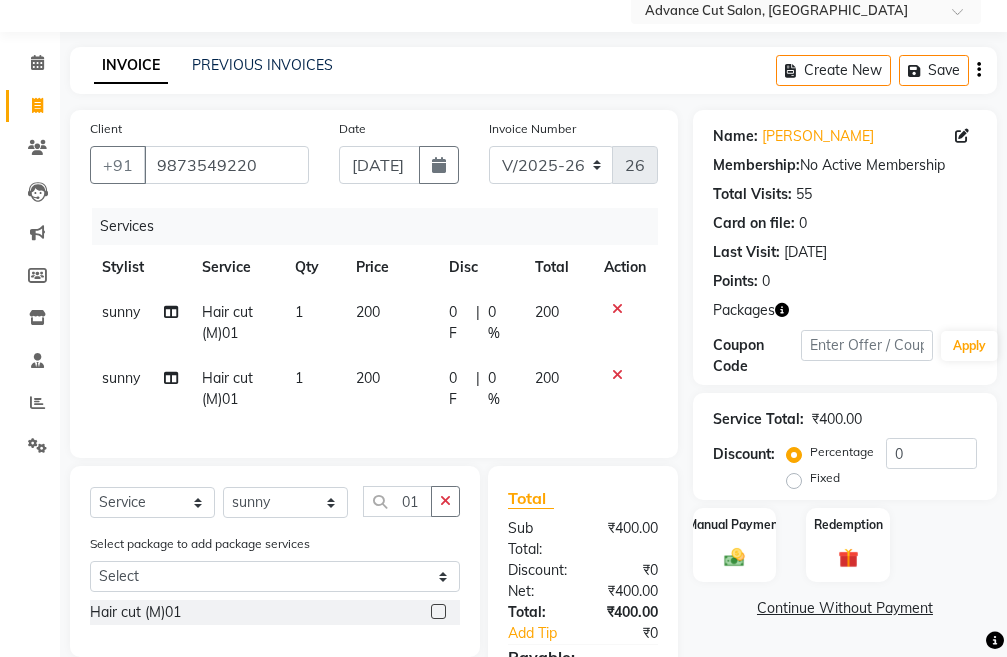 scroll, scrollTop: 241, scrollLeft: 0, axis: vertical 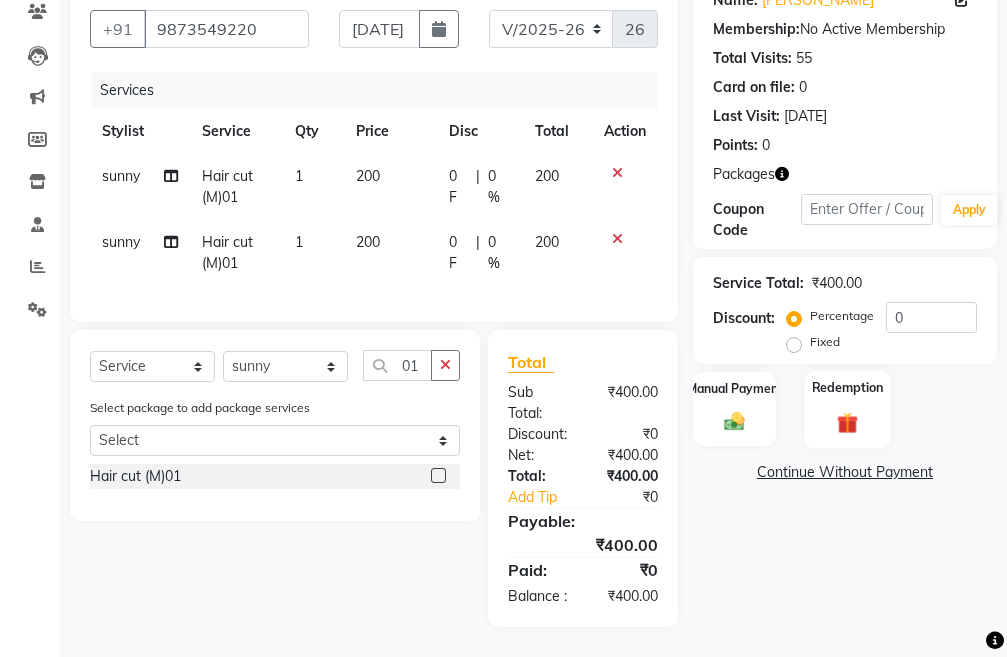 click 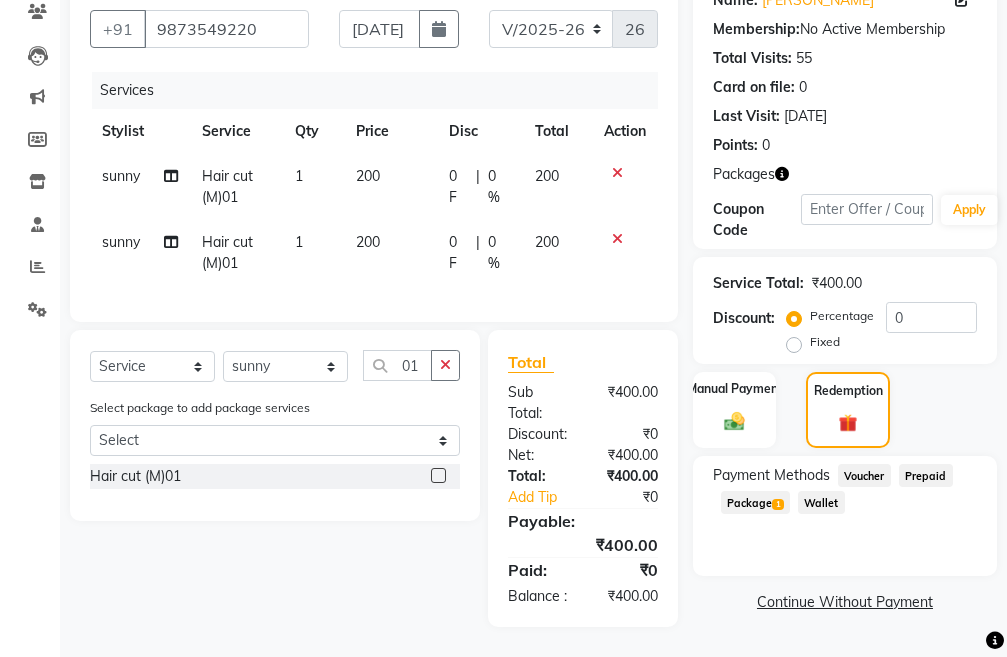 click on "Package  1" 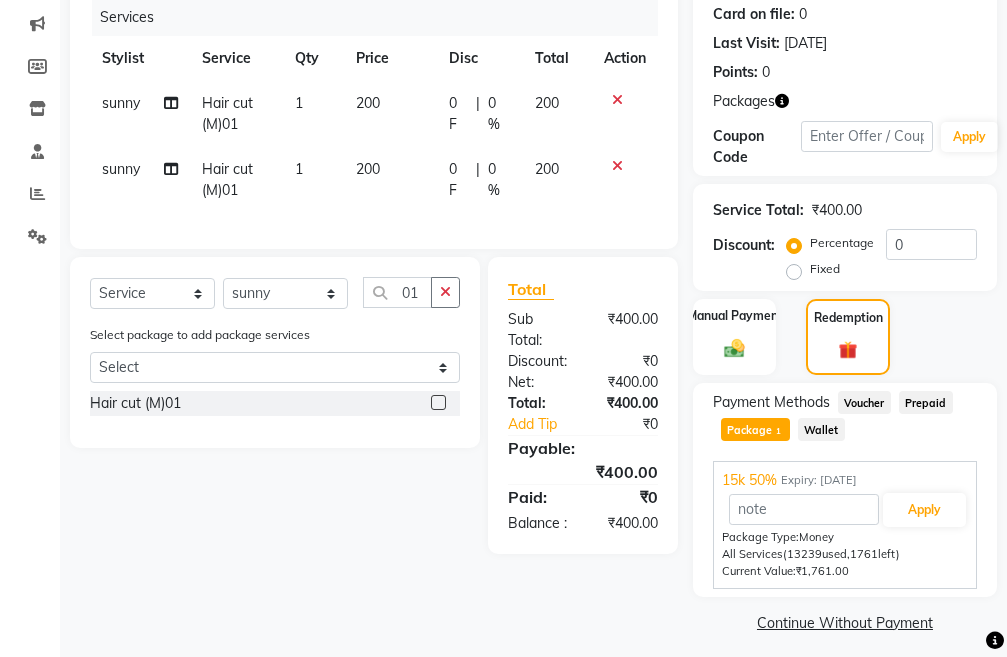 scroll, scrollTop: 287, scrollLeft: 0, axis: vertical 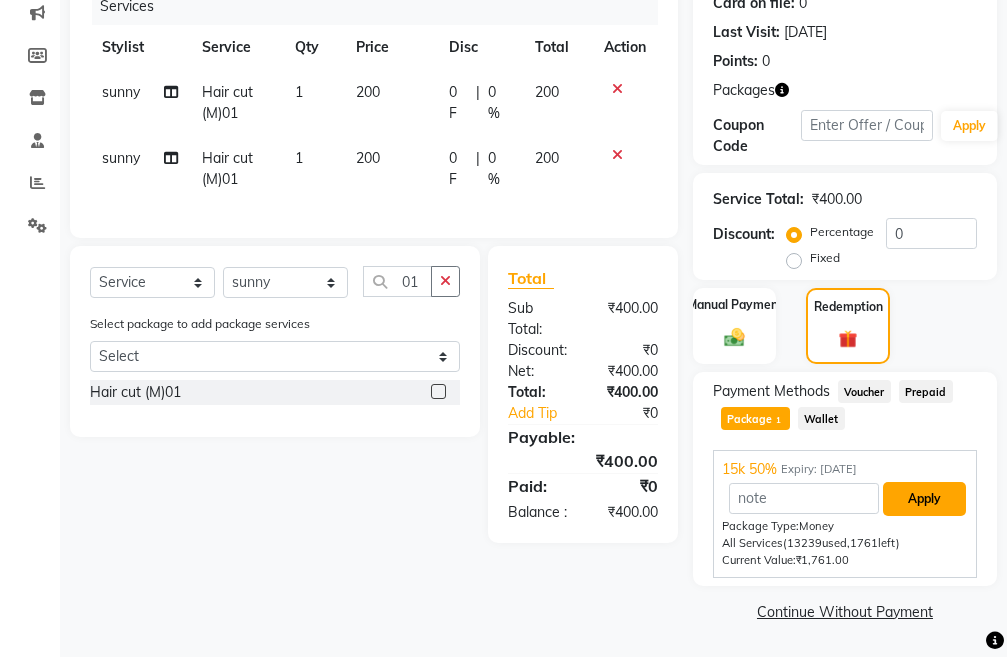 click on "Apply" at bounding box center [924, 499] 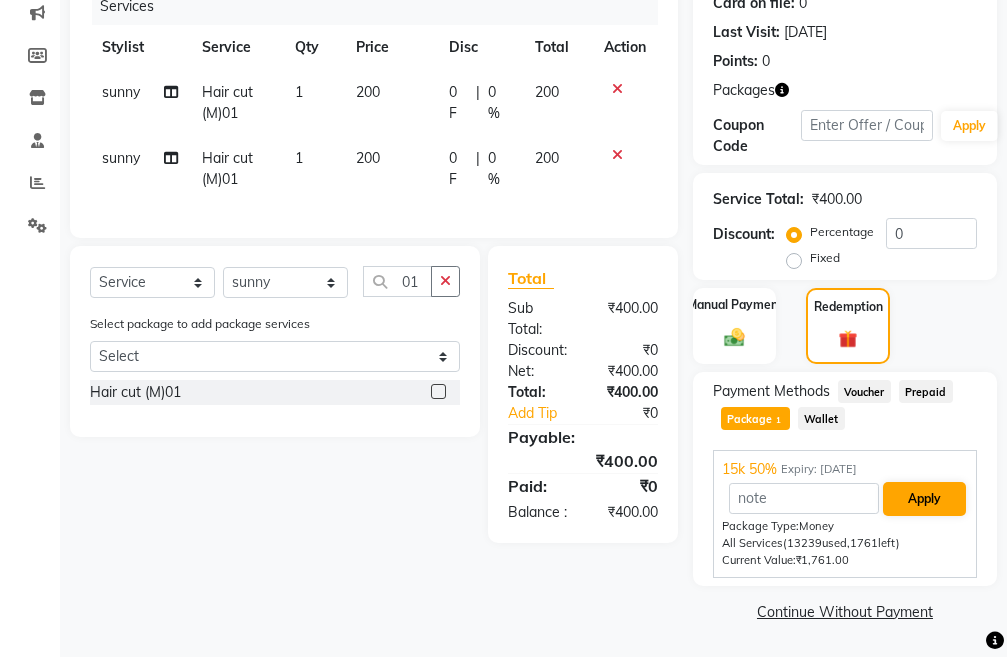 scroll, scrollTop: 241, scrollLeft: 0, axis: vertical 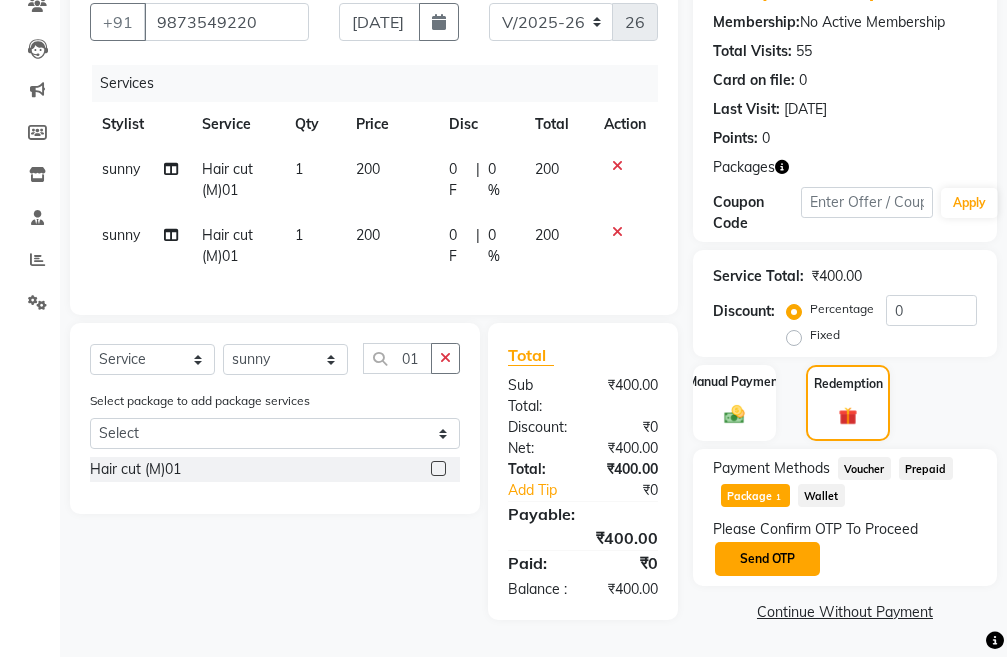 click on "Send OTP" 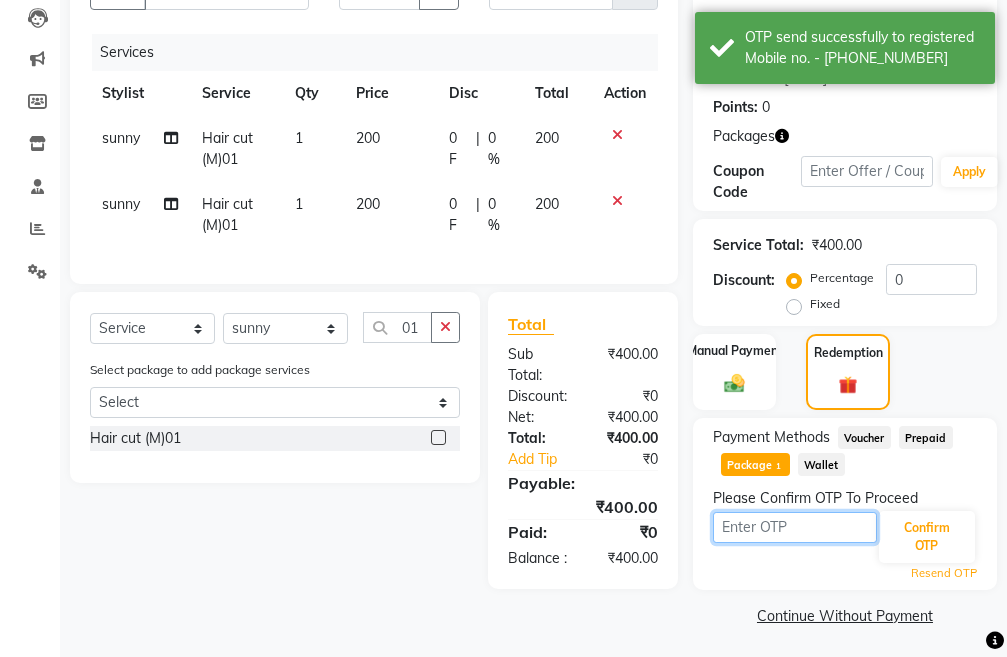 click at bounding box center (795, 527) 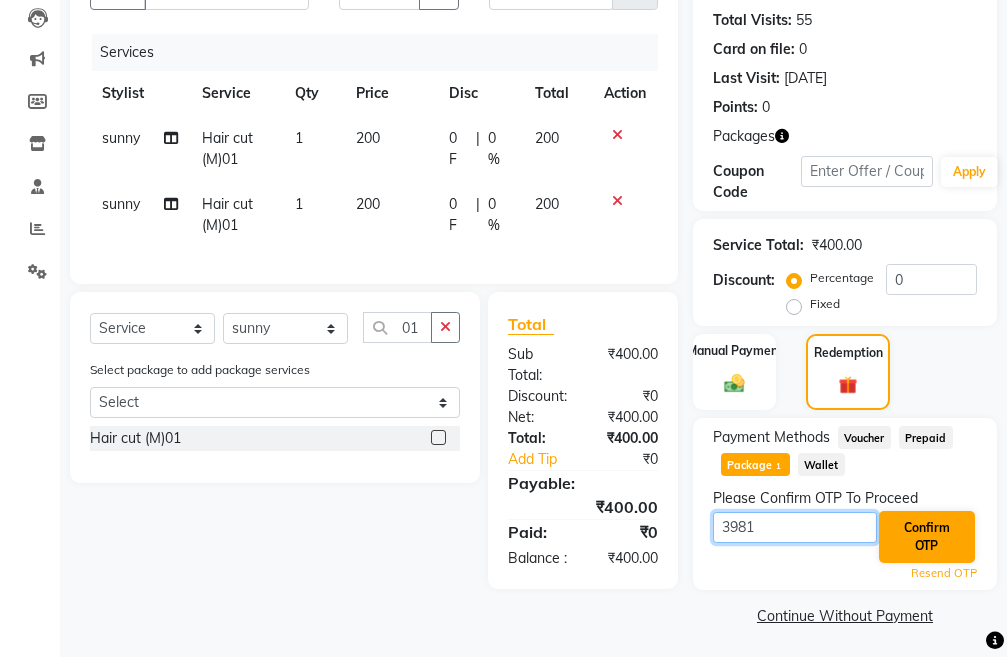type on "3981" 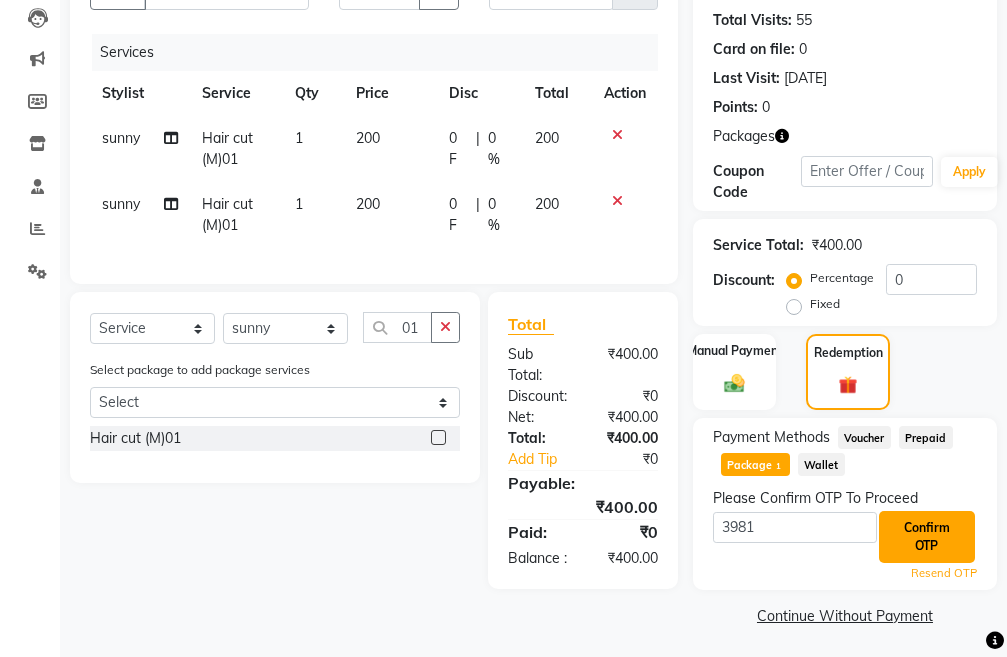 click on "Confirm OTP" 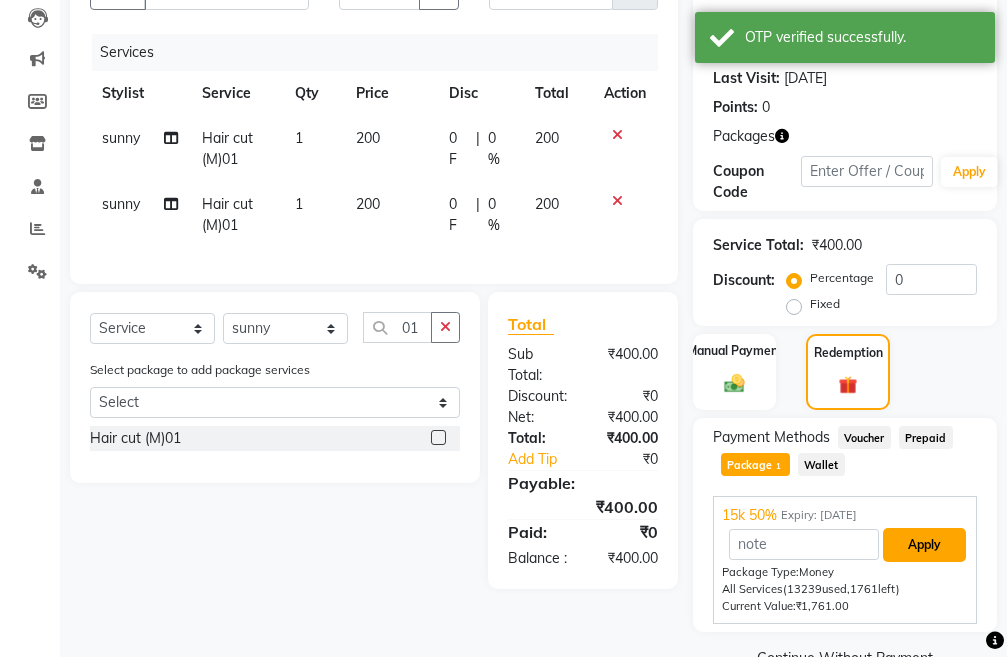click on "Apply" at bounding box center [924, 545] 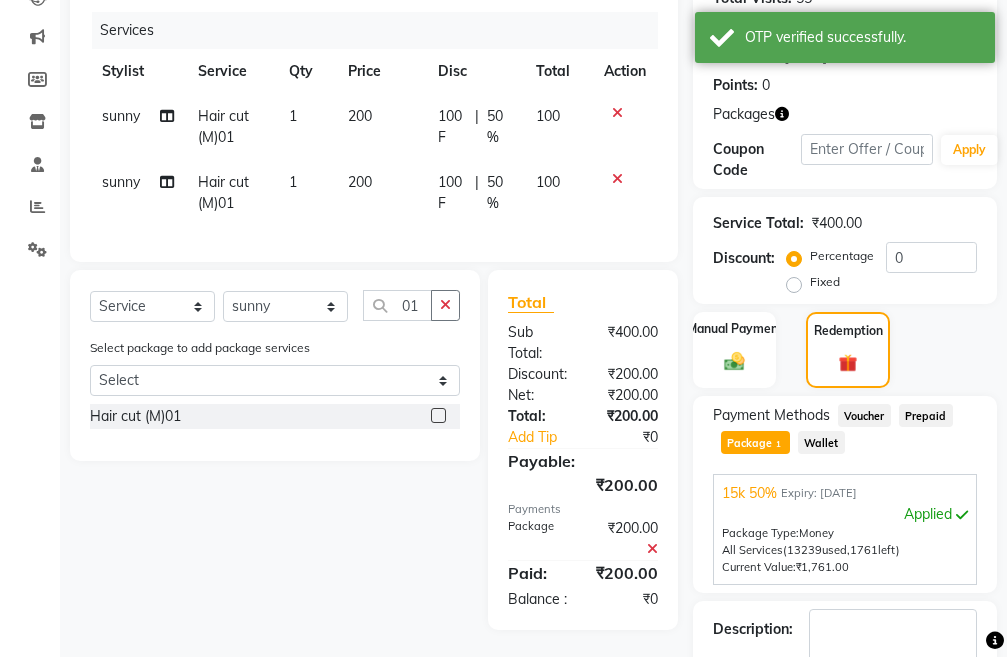 scroll, scrollTop: 0, scrollLeft: 0, axis: both 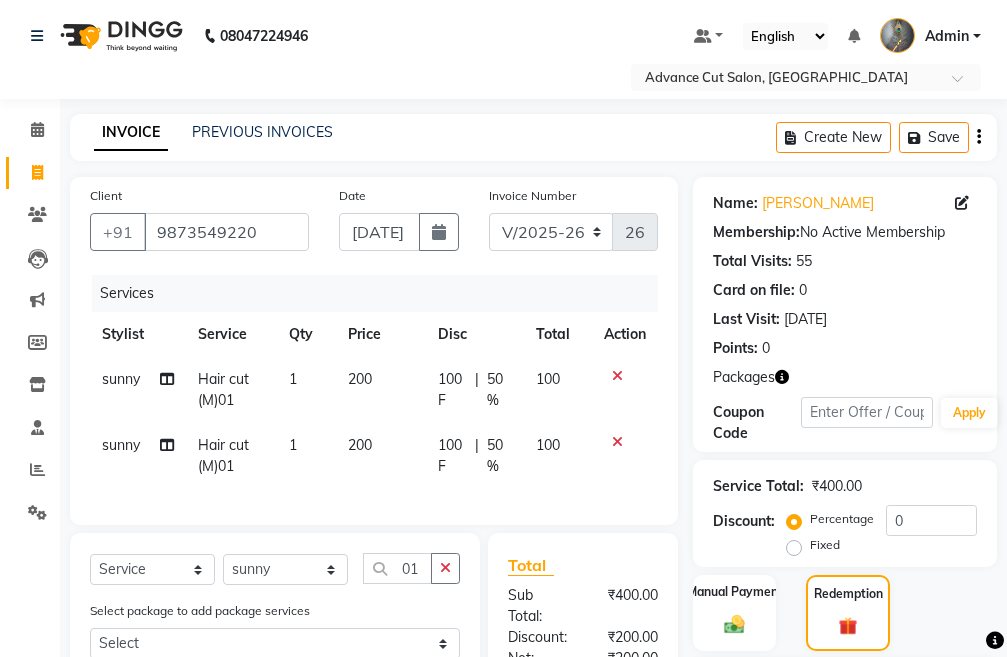 click 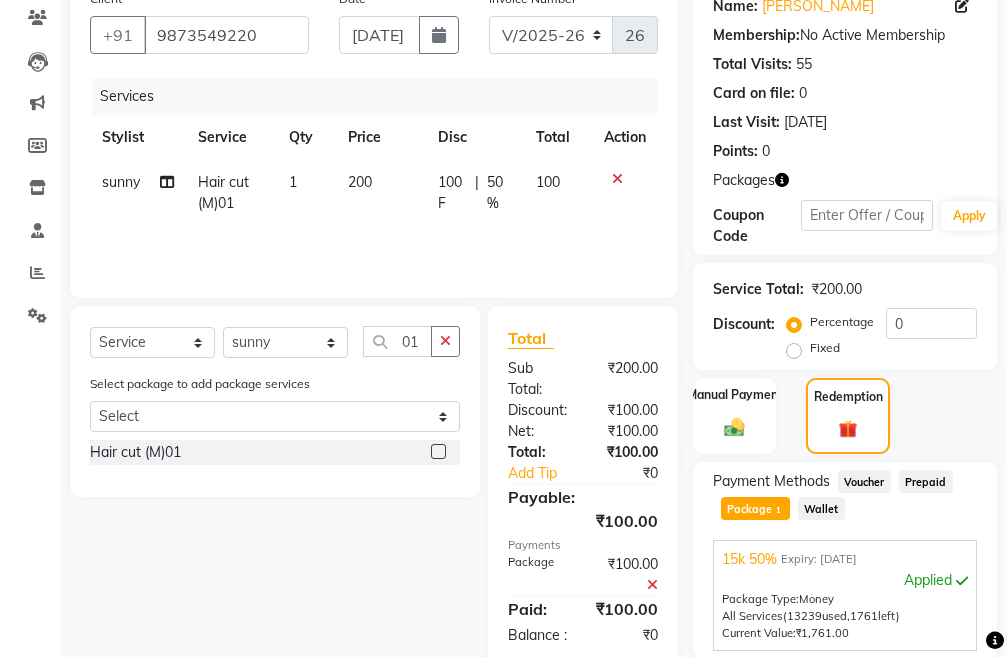 scroll, scrollTop: 383, scrollLeft: 0, axis: vertical 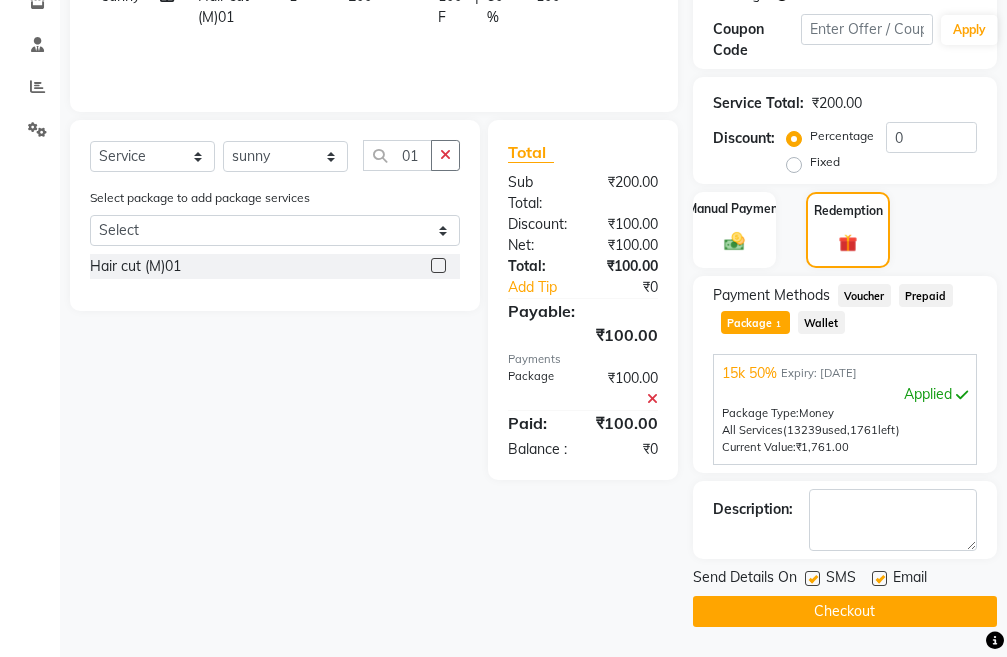 click on "Checkout" 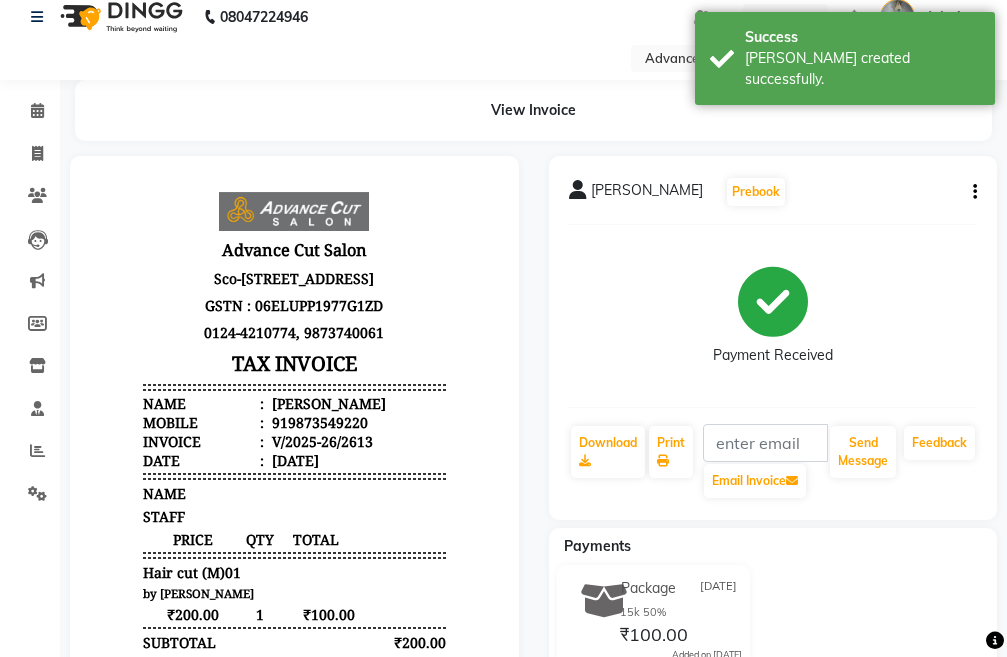 scroll, scrollTop: 0, scrollLeft: 0, axis: both 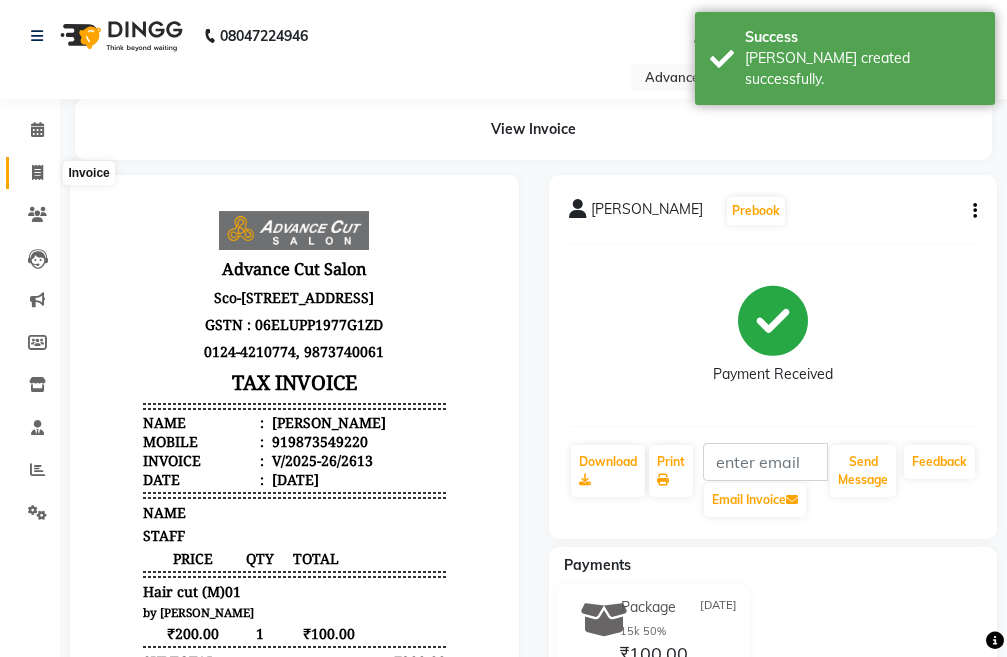click 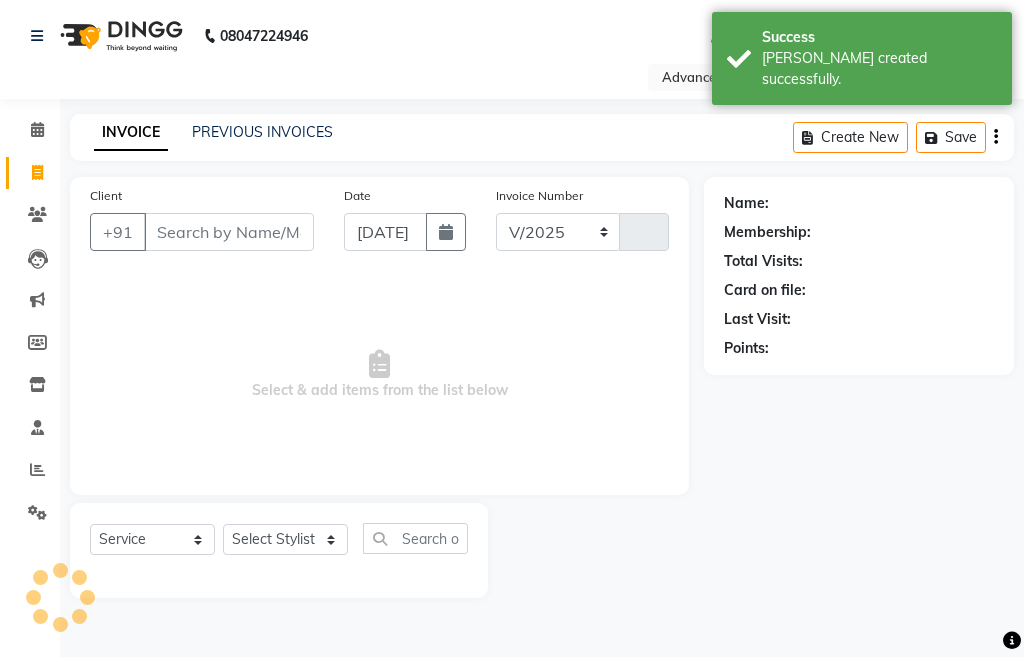 select on "4939" 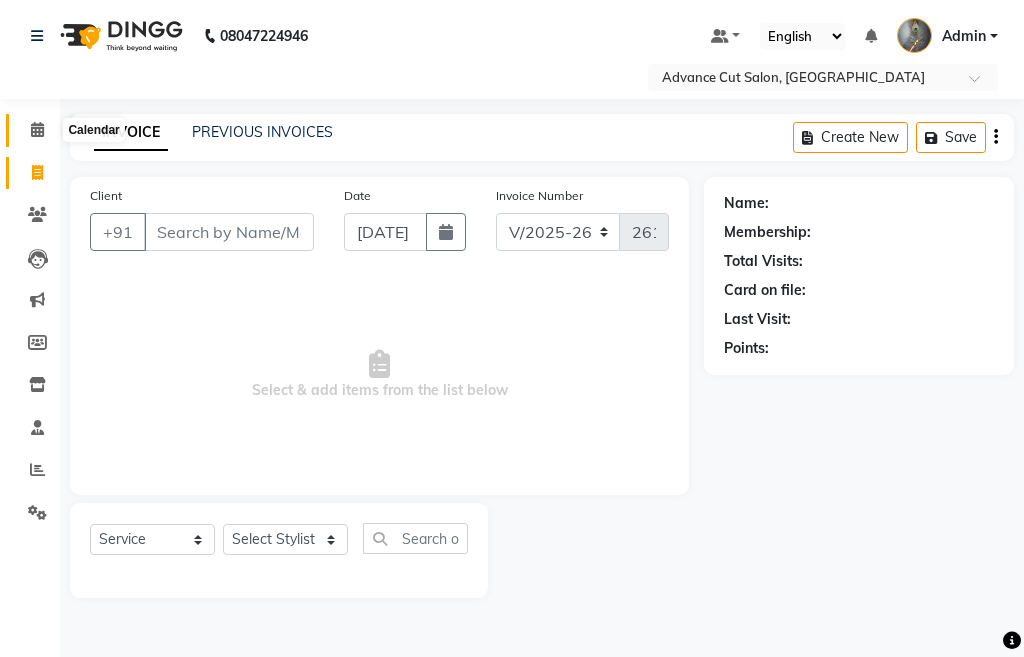 click 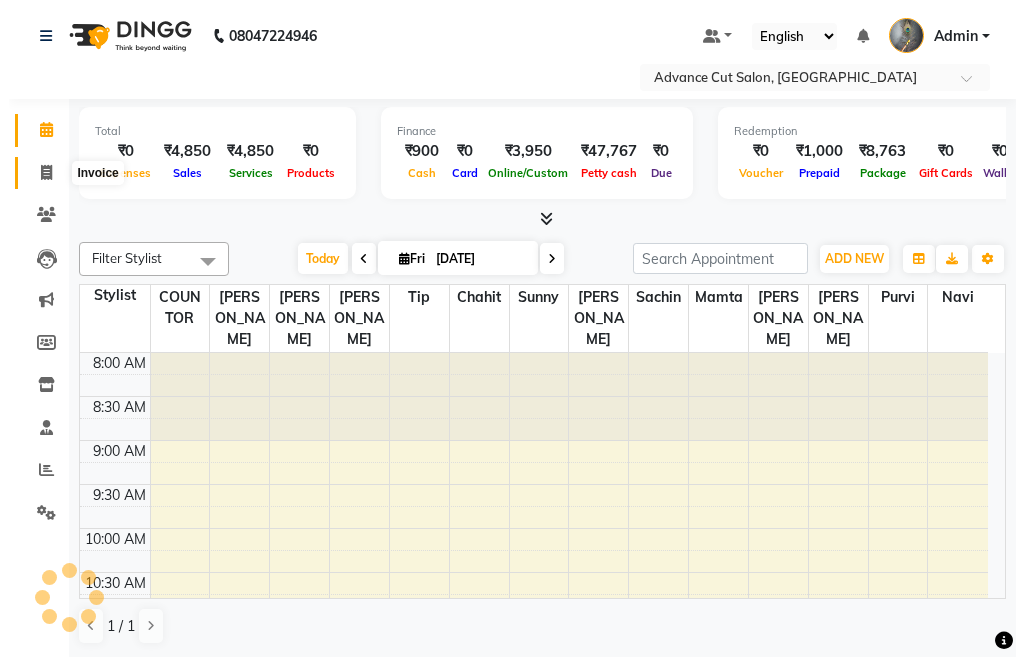 scroll, scrollTop: 0, scrollLeft: 0, axis: both 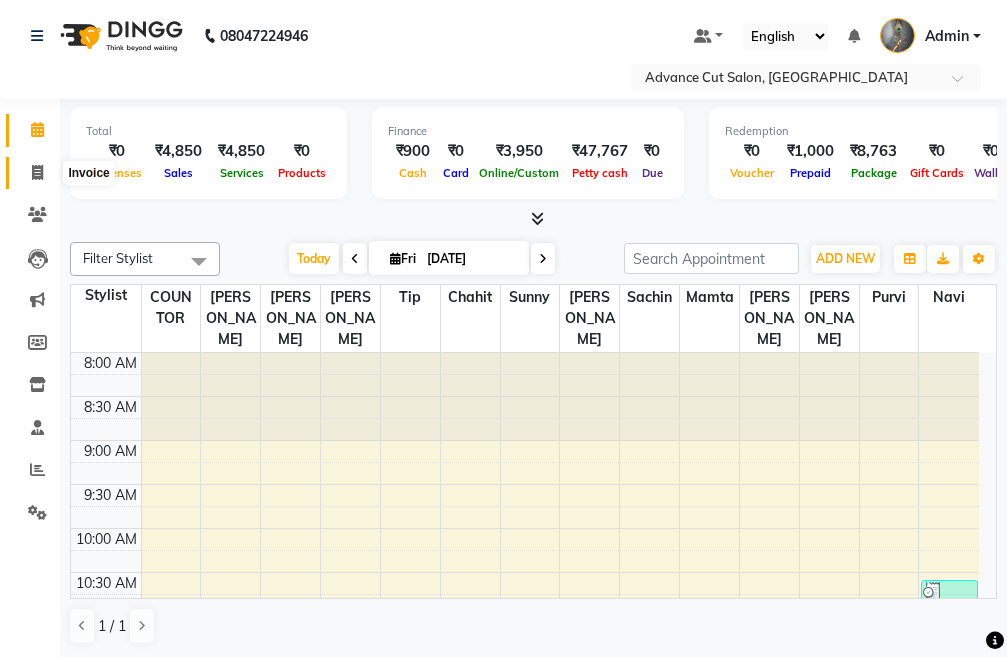 click 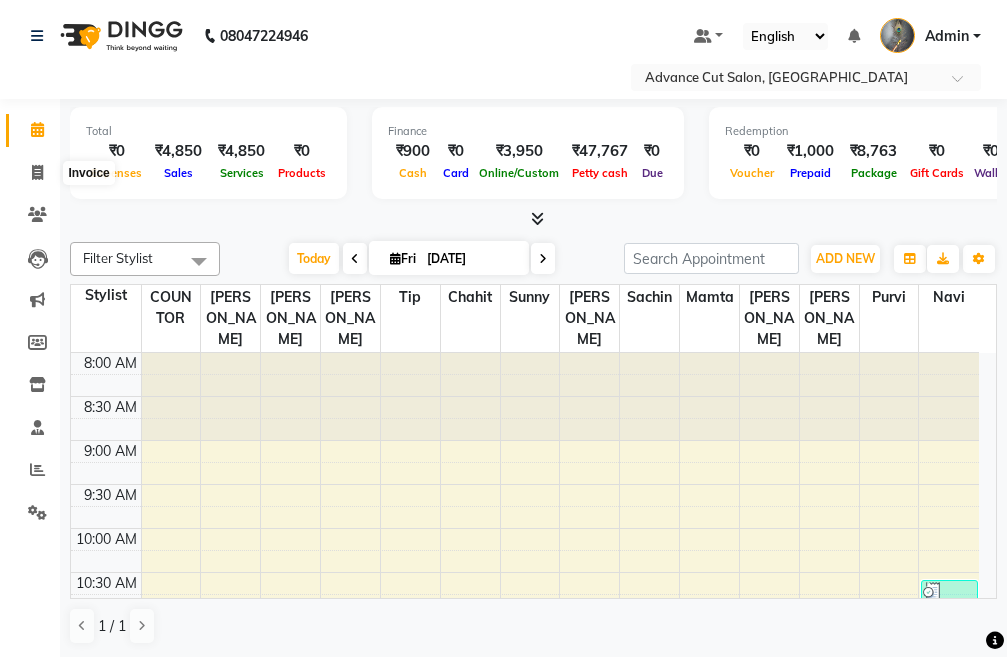 click 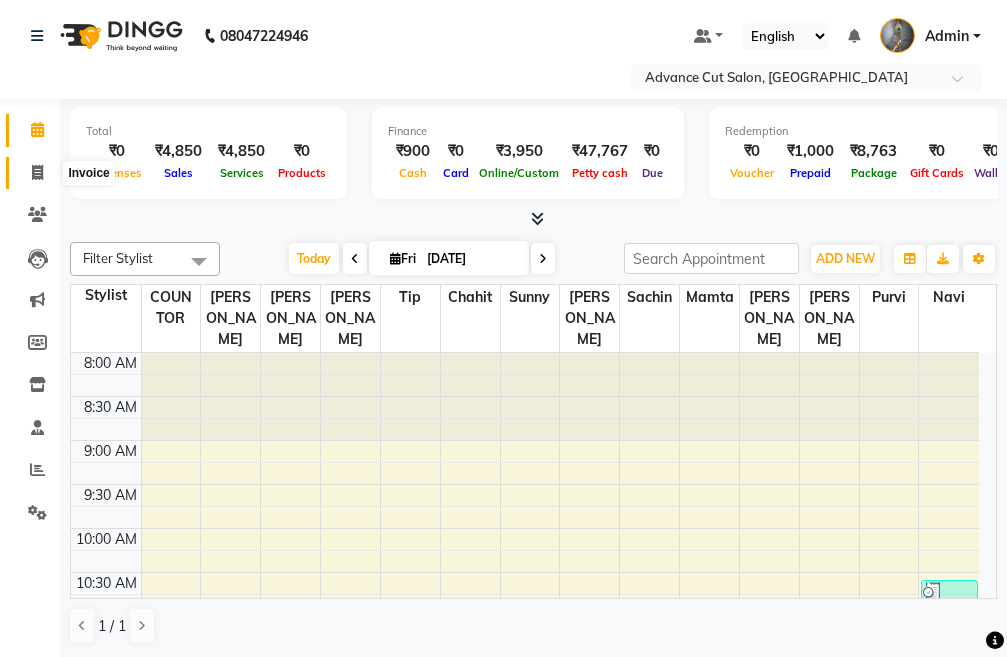 click 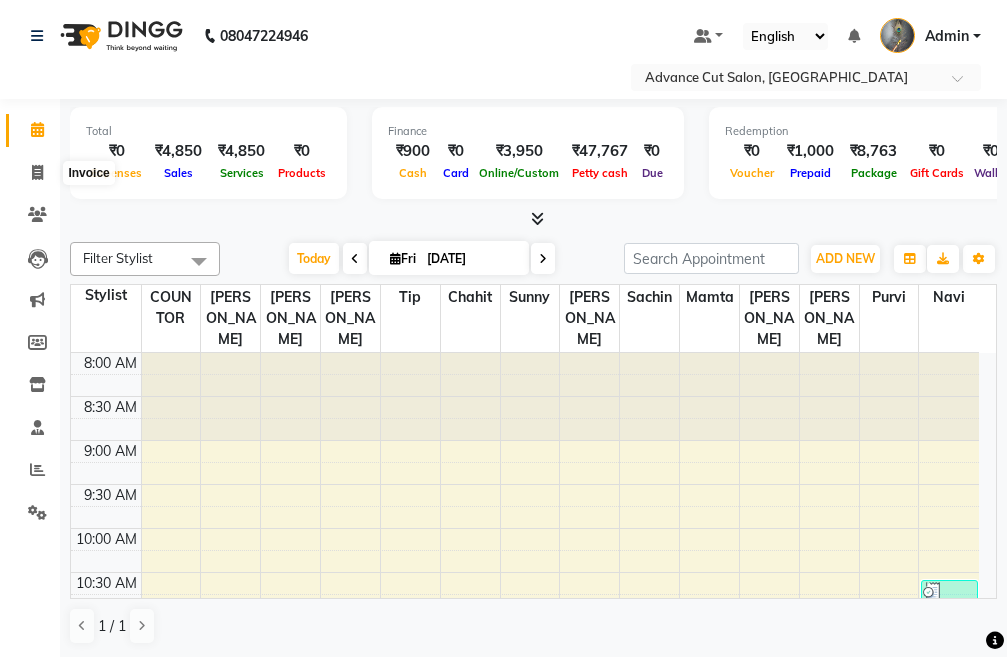 select on "service" 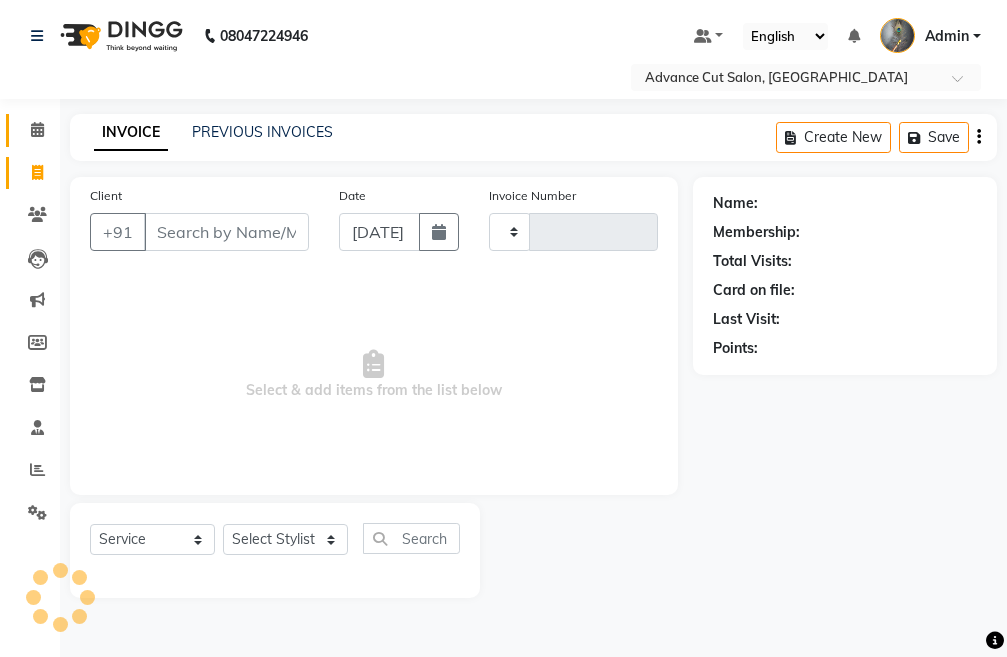 click 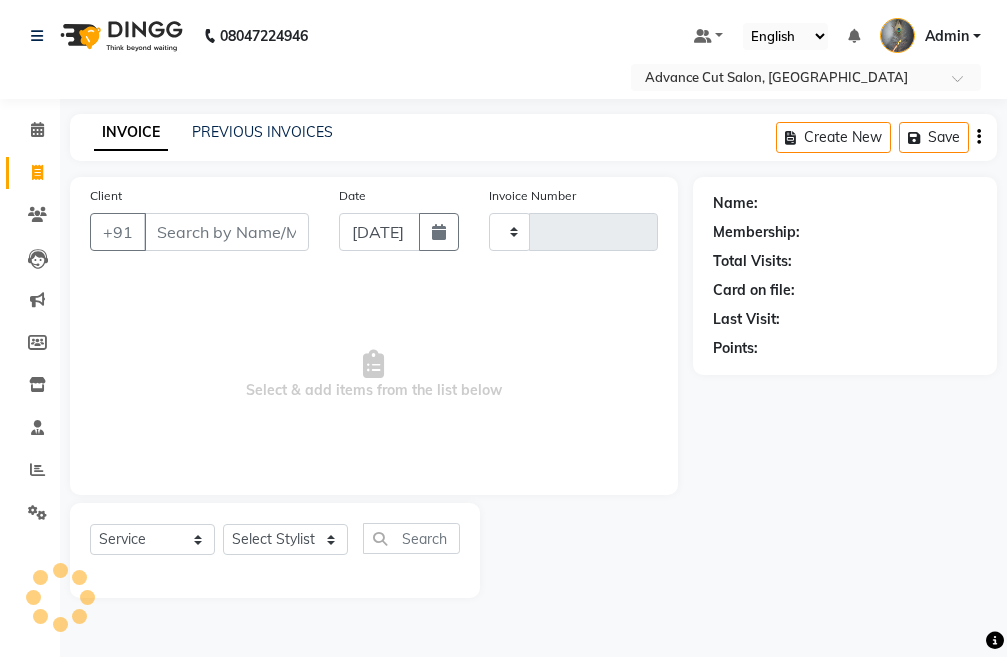 click 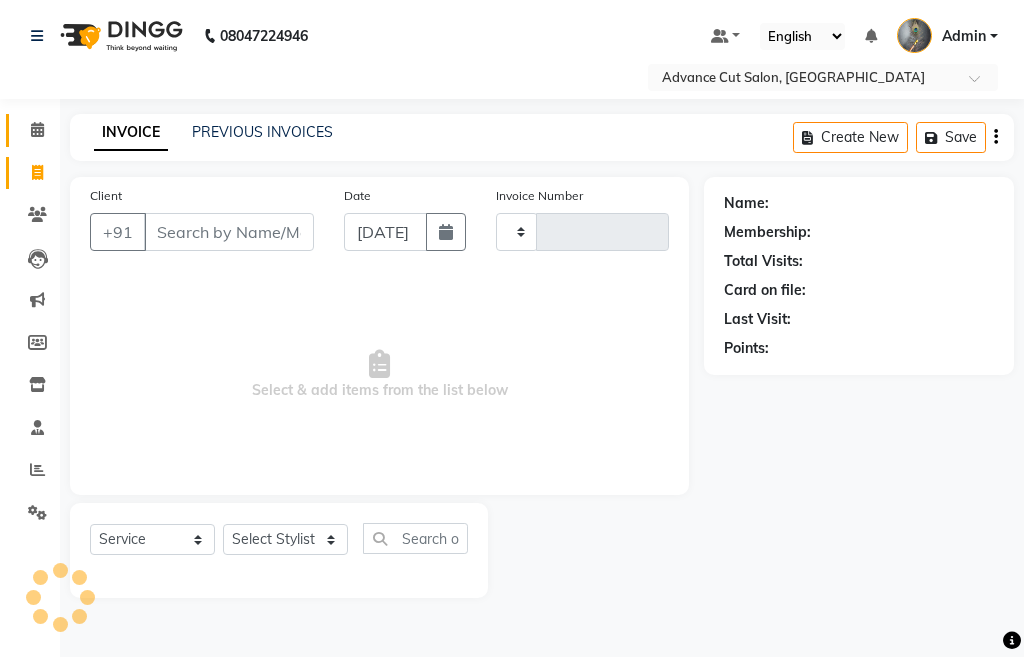 click 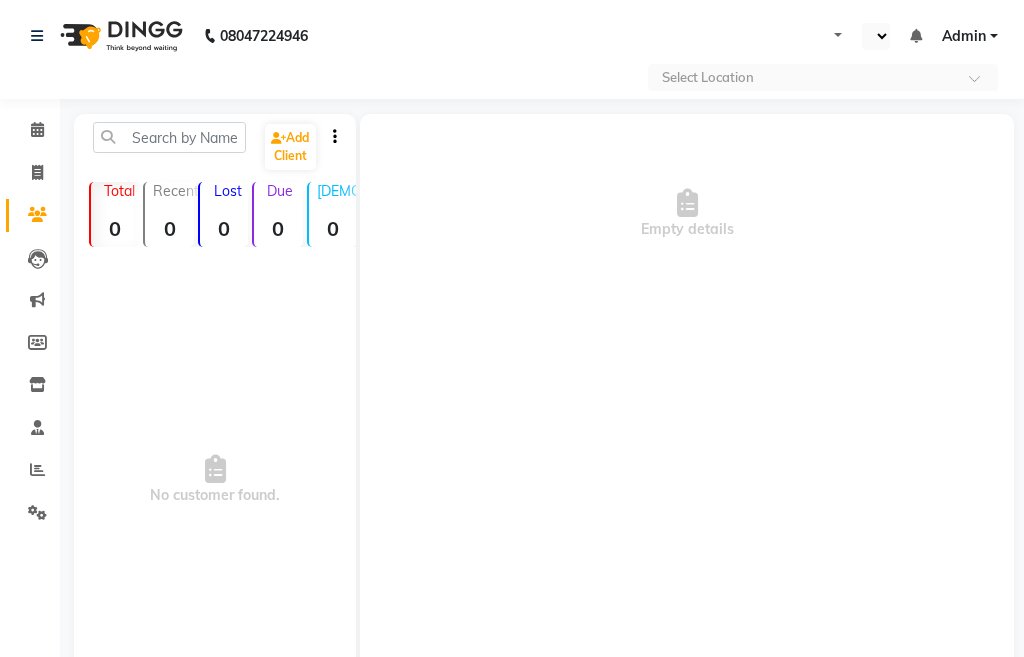 select on "en" 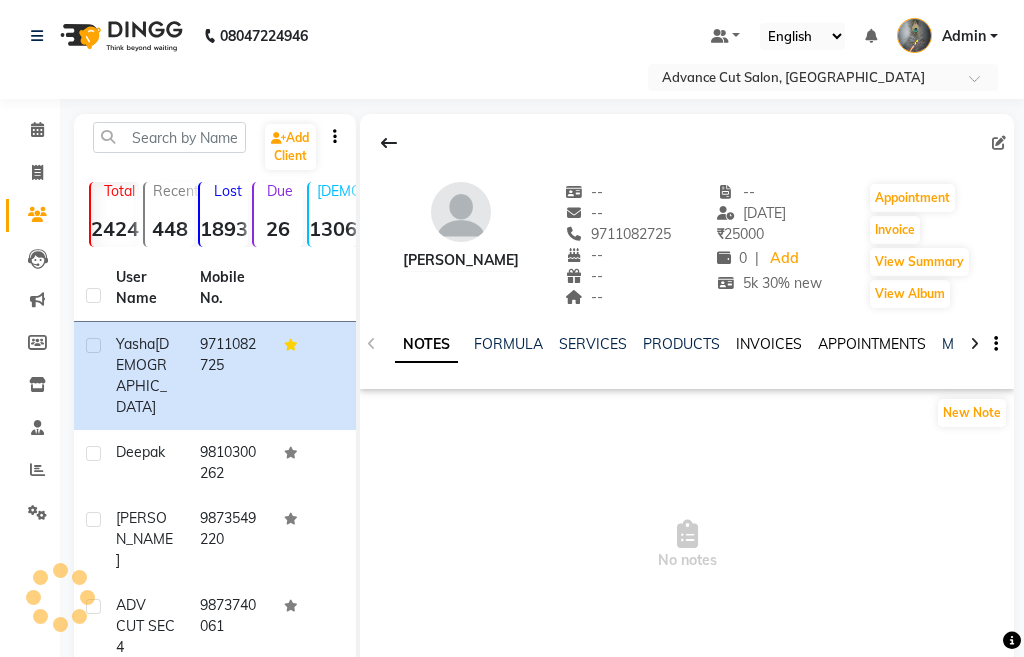 click on "INVOICES" 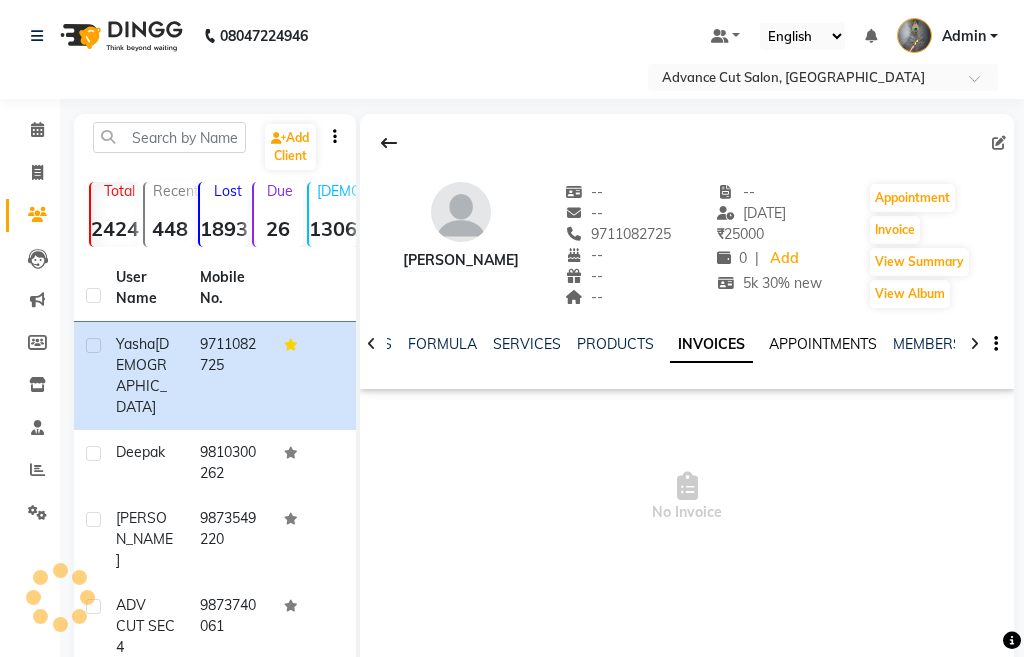 click on "APPOINTMENTS" 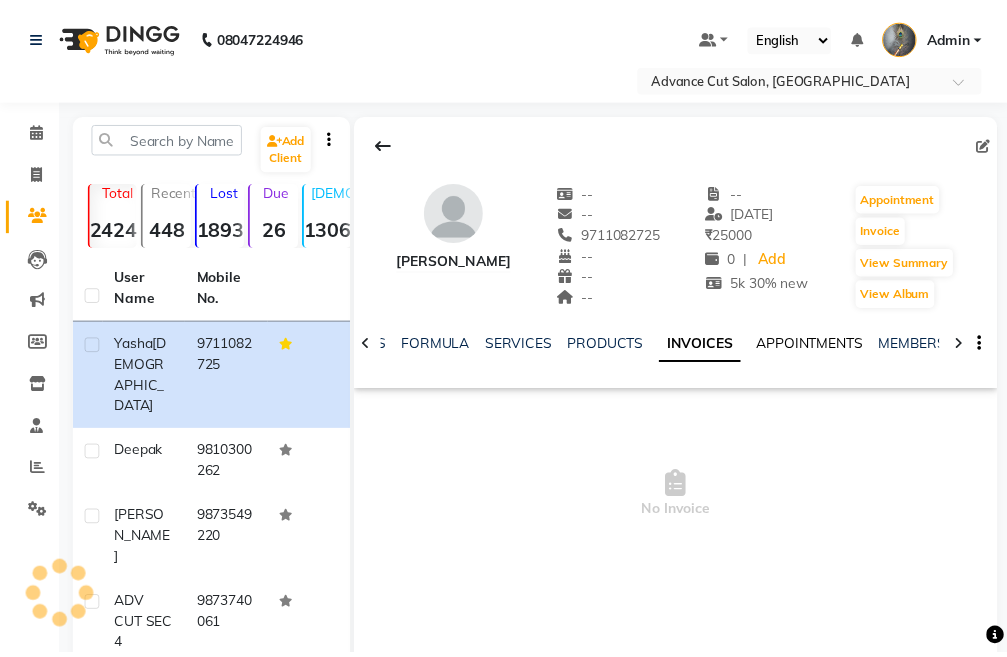 scroll, scrollTop: 0, scrollLeft: 0, axis: both 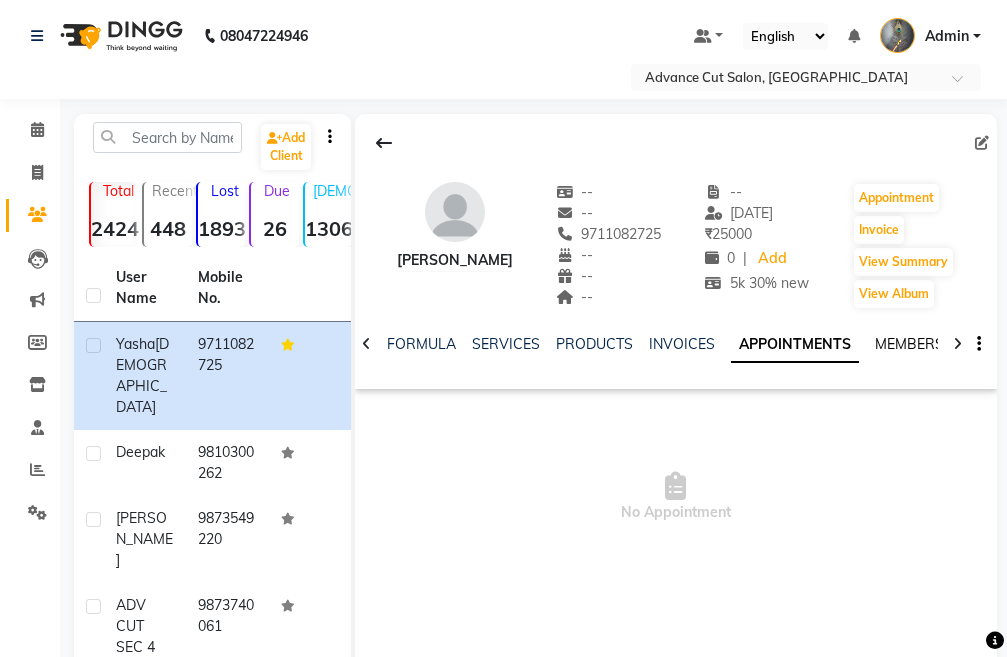click on "MEMBERSHIP" 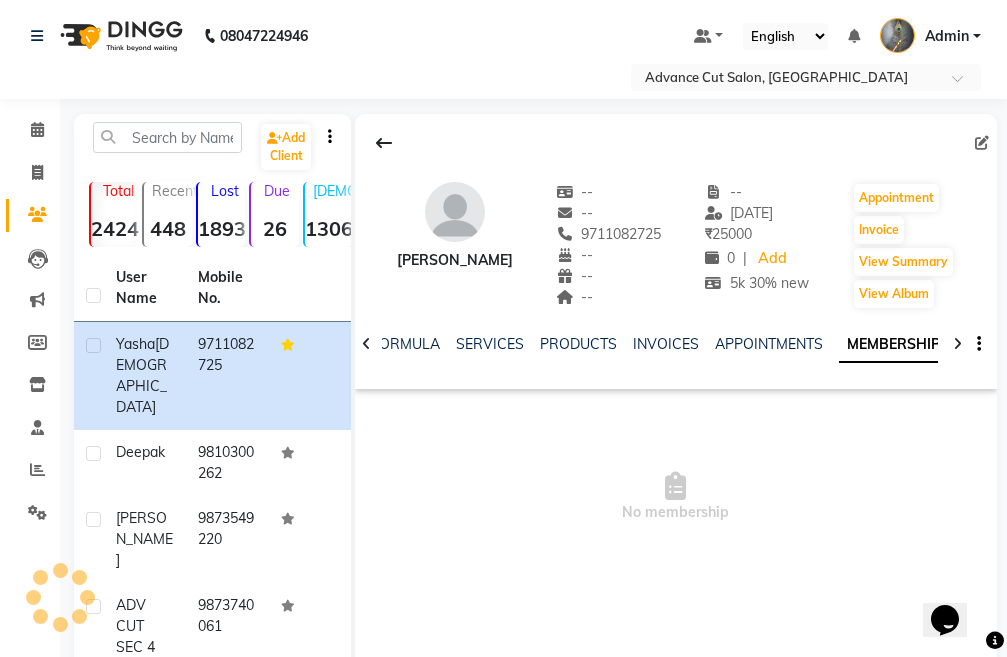 scroll, scrollTop: 0, scrollLeft: 0, axis: both 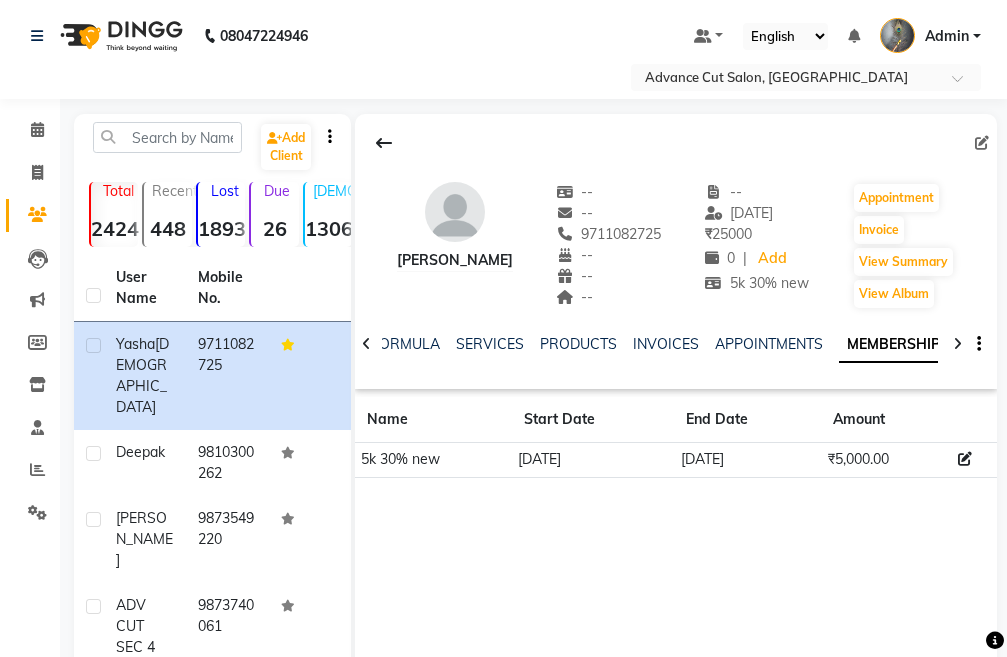 click 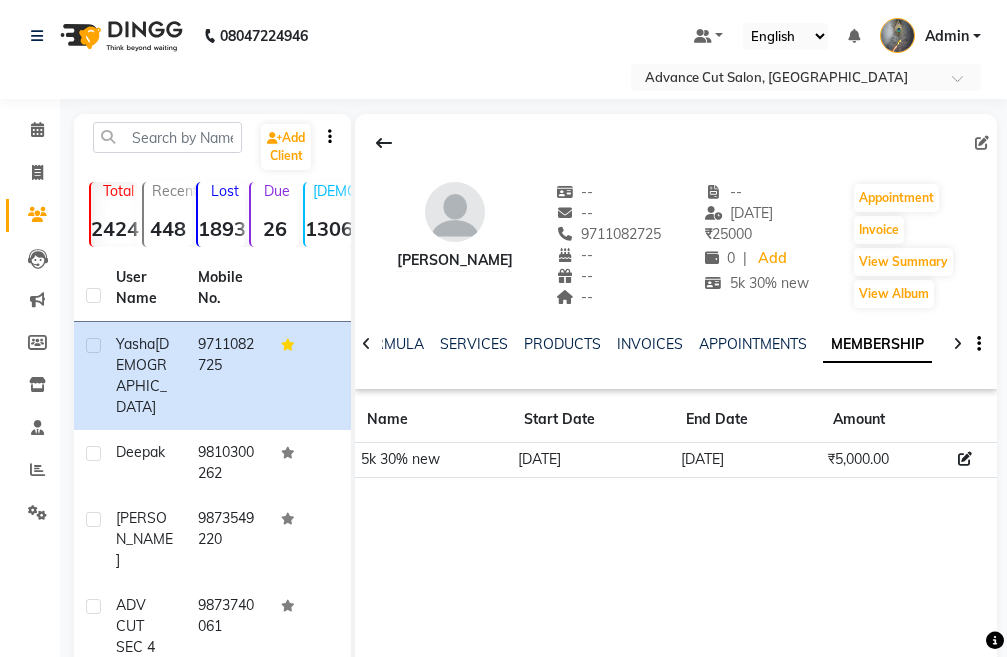 click 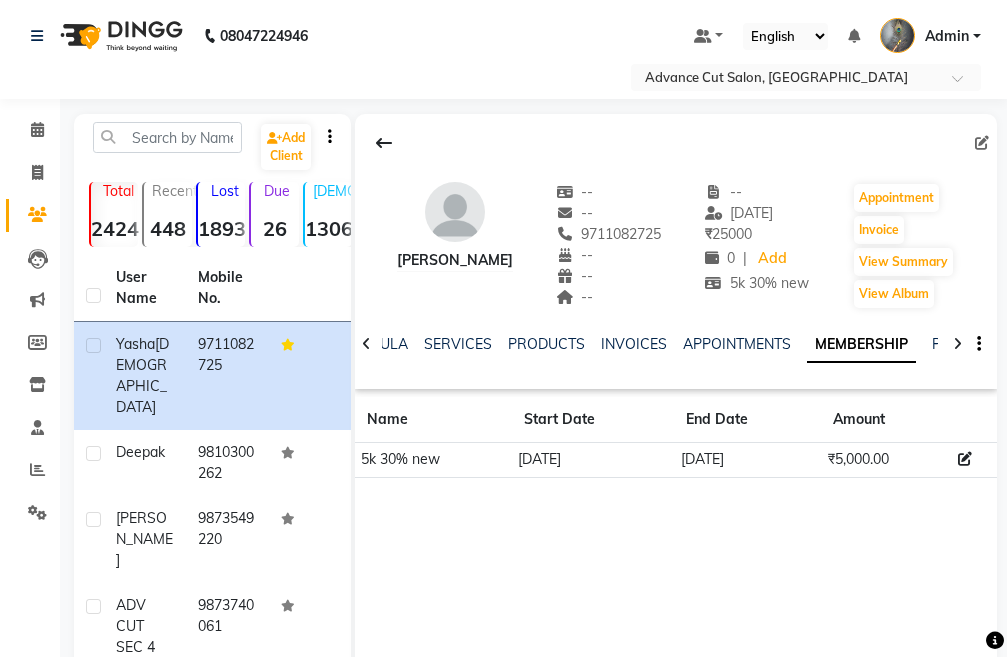 click 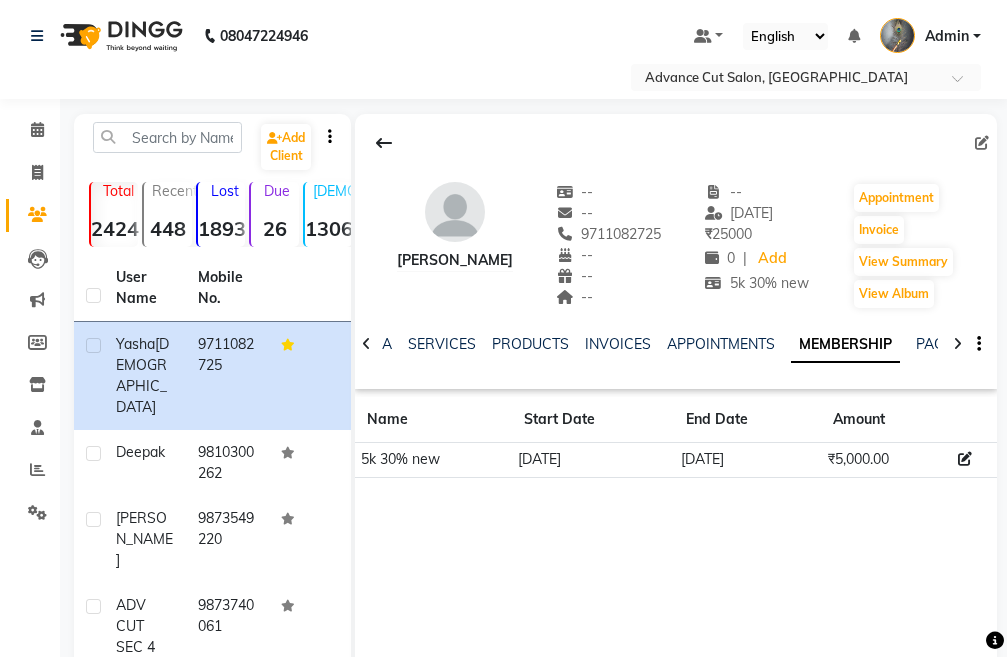 click 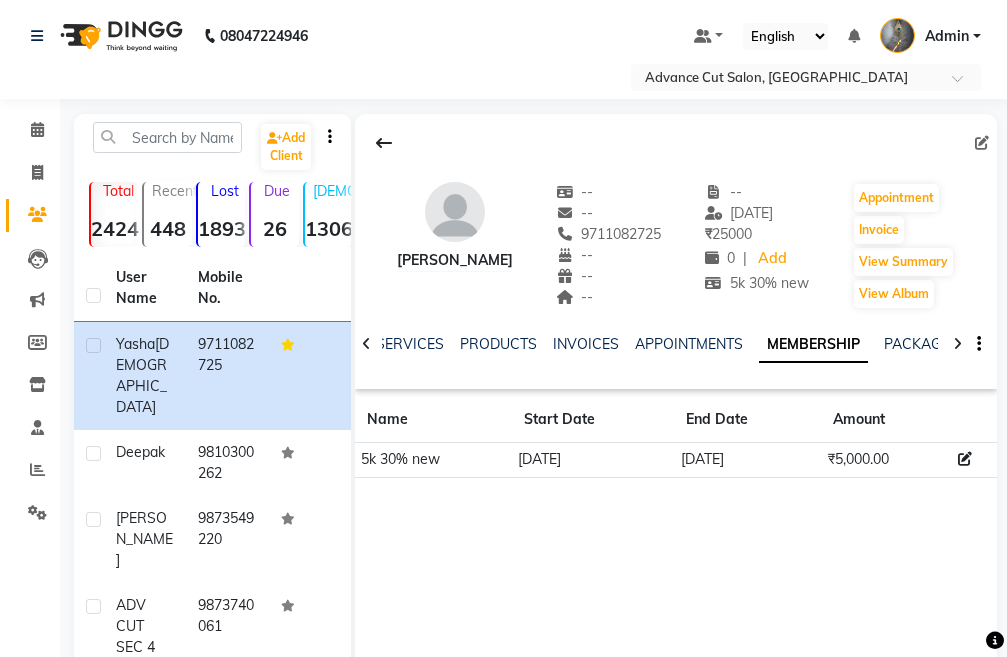 click 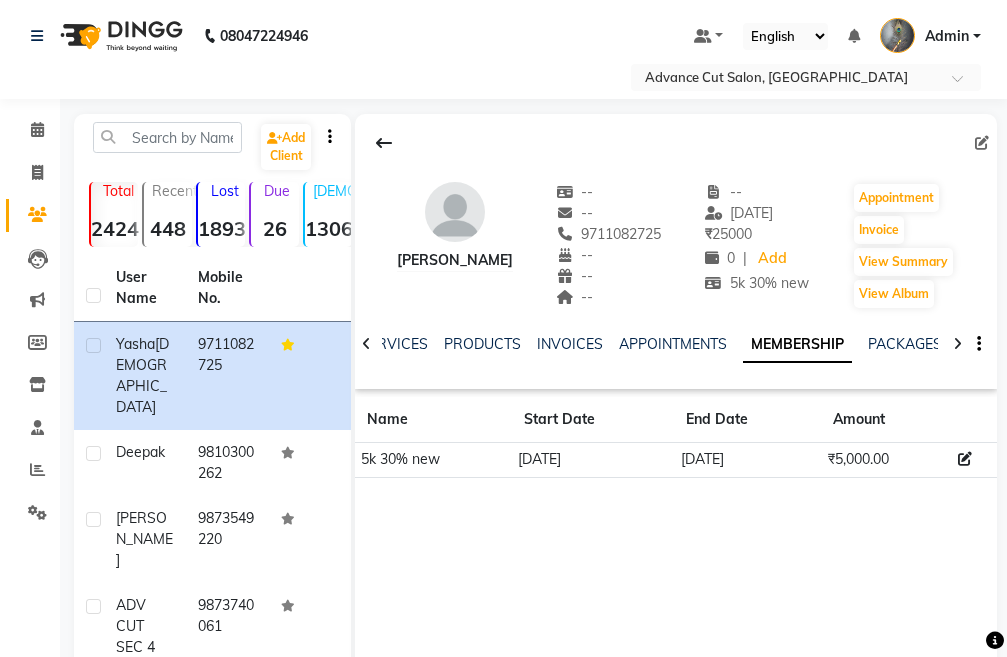 click 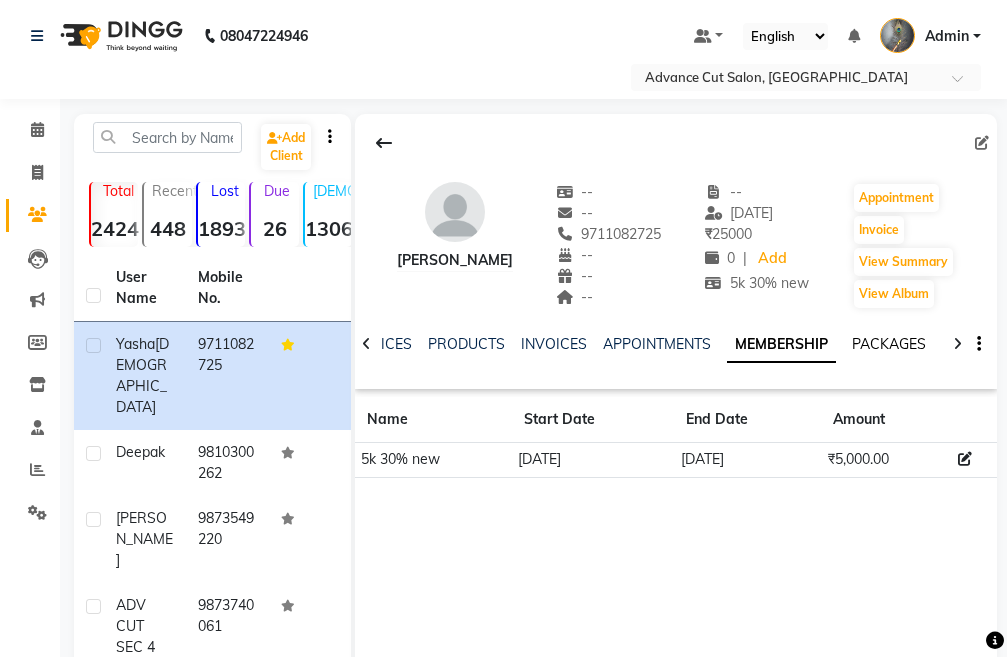 click on "PACKAGES" 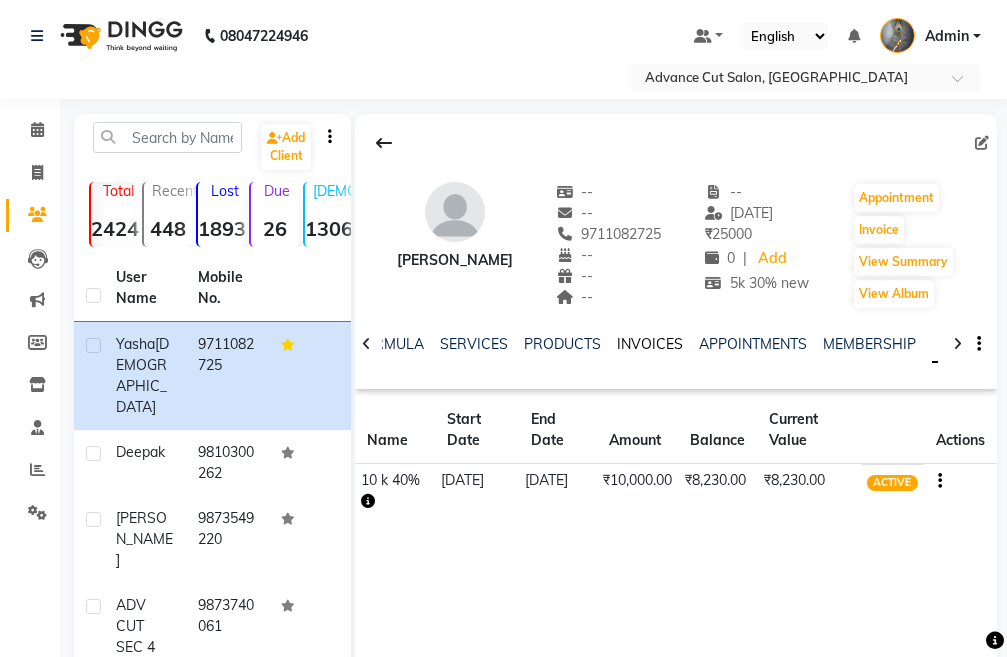 click on "INVOICES" 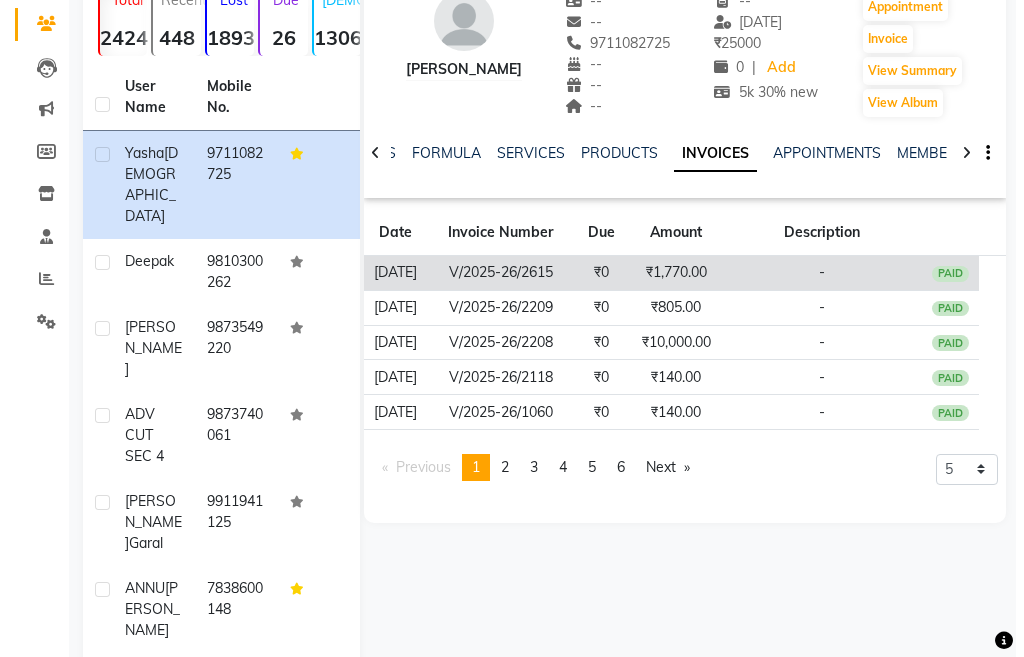 scroll, scrollTop: 200, scrollLeft: 0, axis: vertical 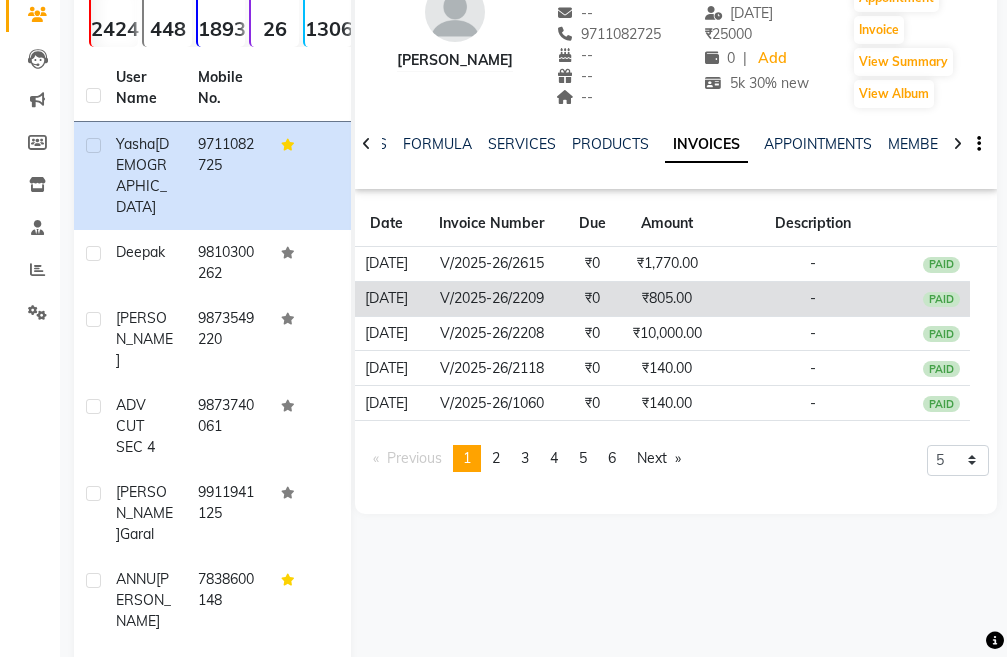 click on "₹805.00" 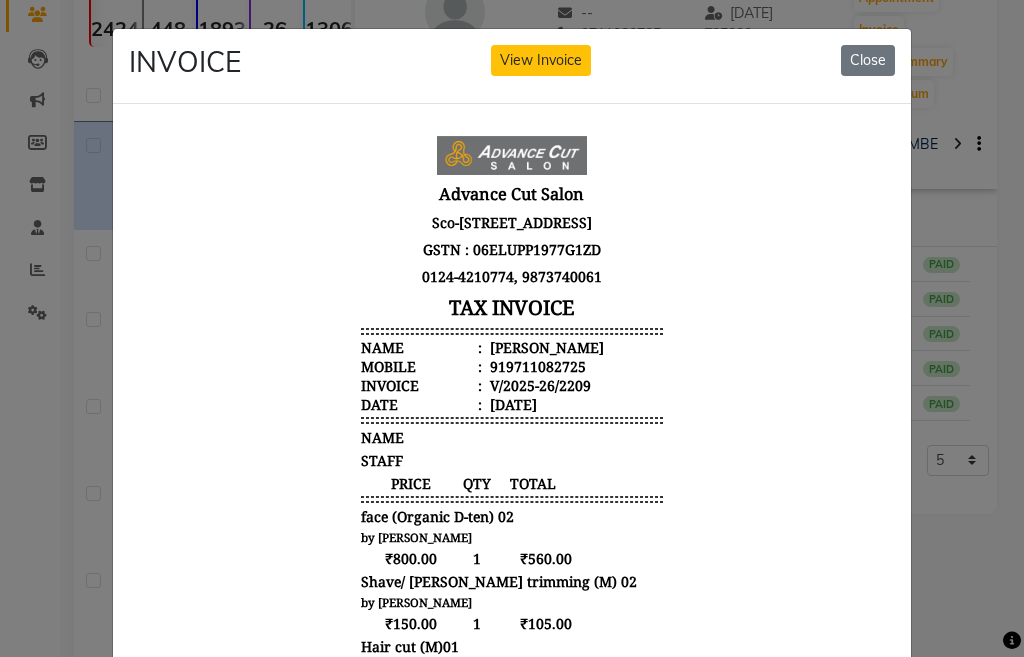 scroll, scrollTop: 16, scrollLeft: 0, axis: vertical 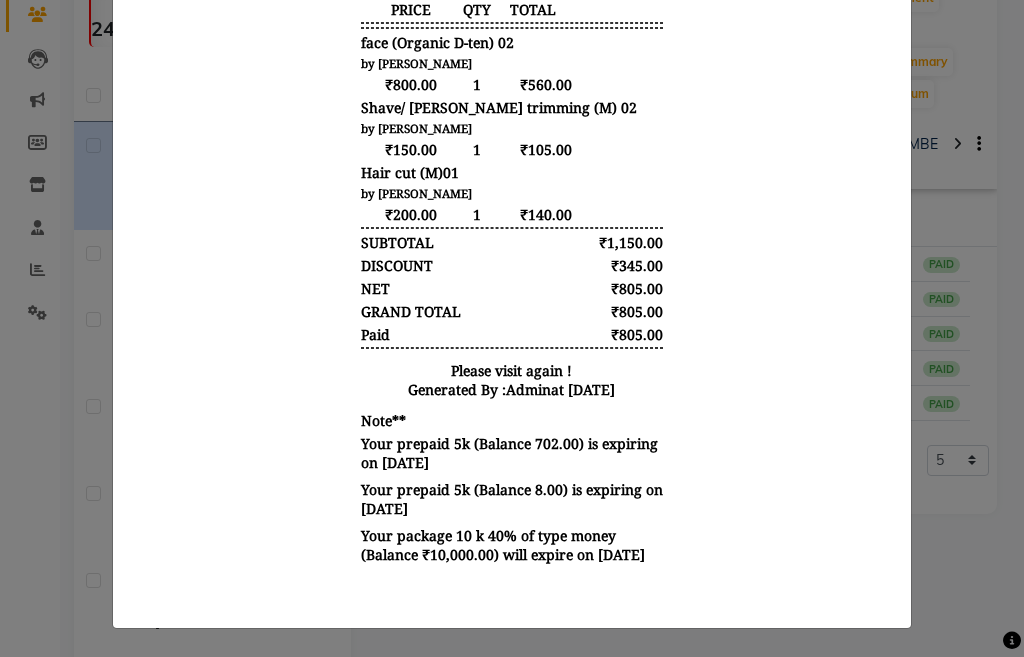 click on "Advance Cut Salon
Sco-9 first floor, Near Om Sweets, Huda Market, Sector 4 Gurugram Haryana 12200
GSTN : 06ELUPP1977G1ZD
0124-4210774, 9873740061
TAX INVOICE
Name  :
Yasha jain
Mobile :
919711082725
Invoice  :
V/2025-26/2209
:" at bounding box center (512, 115) 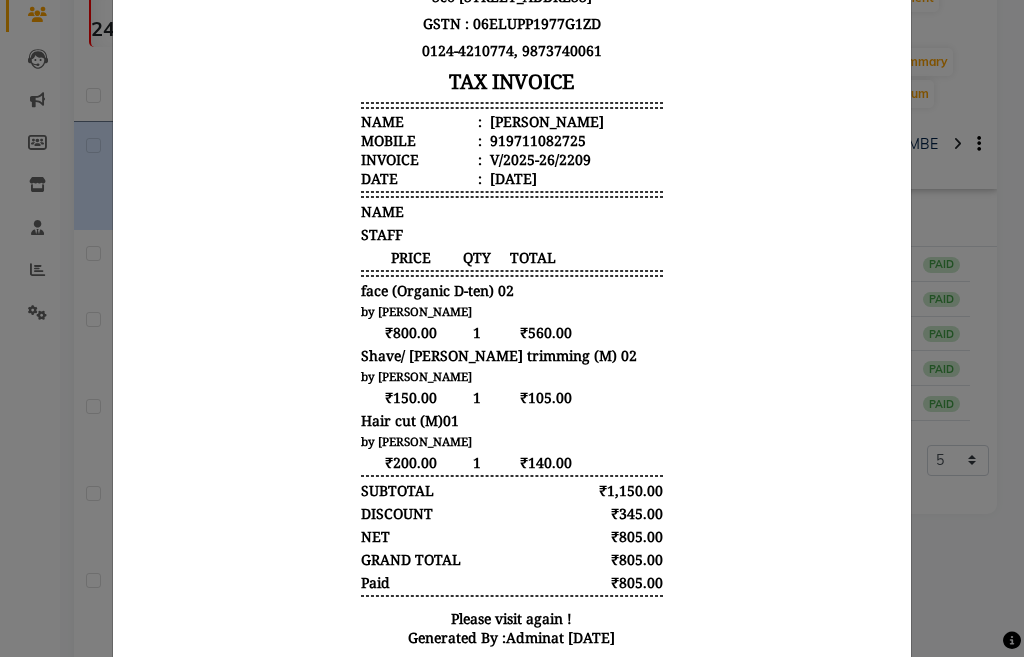 scroll, scrollTop: 191, scrollLeft: 0, axis: vertical 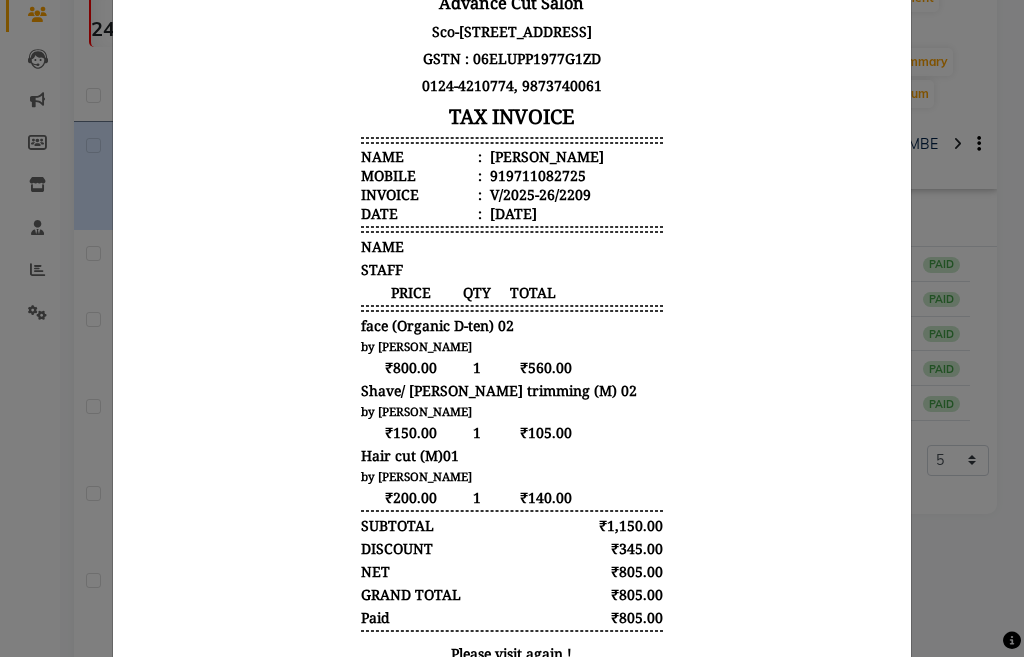 drag, startPoint x: 333, startPoint y: 335, endPoint x: 581, endPoint y: 507, distance: 301.8079 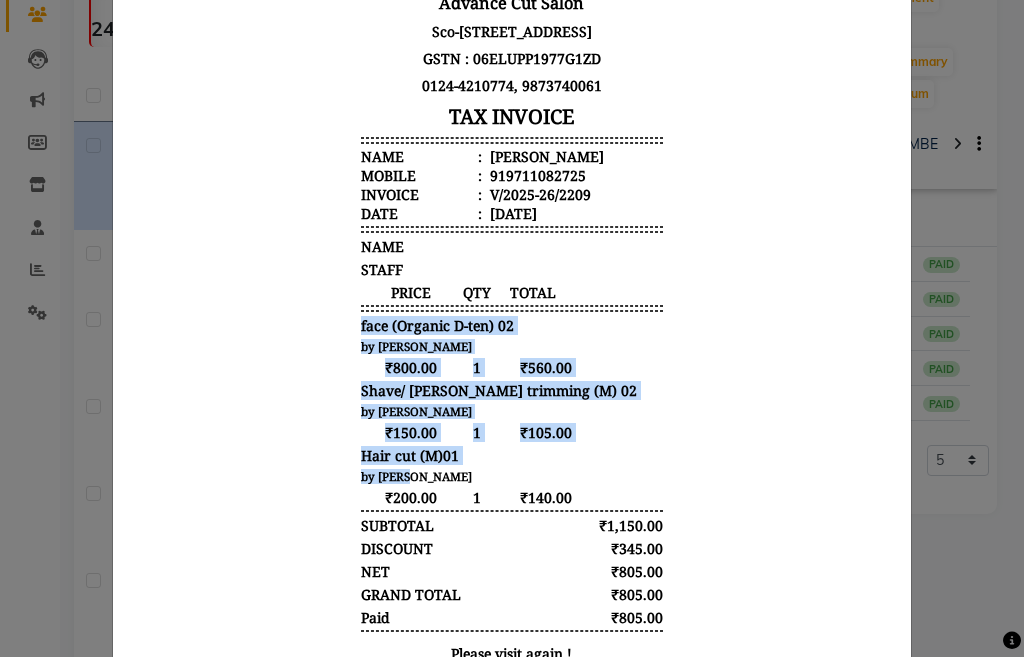 drag, startPoint x: 589, startPoint y: 496, endPoint x: 286, endPoint y: 345, distance: 338.541 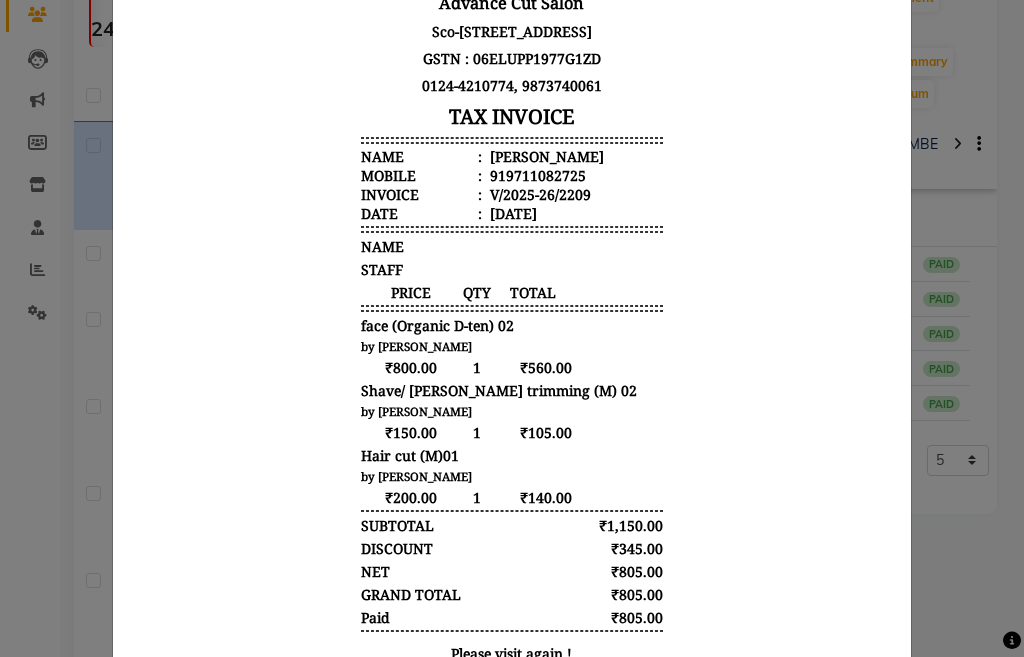 click on "₹140.00" at bounding box center [533, 497] 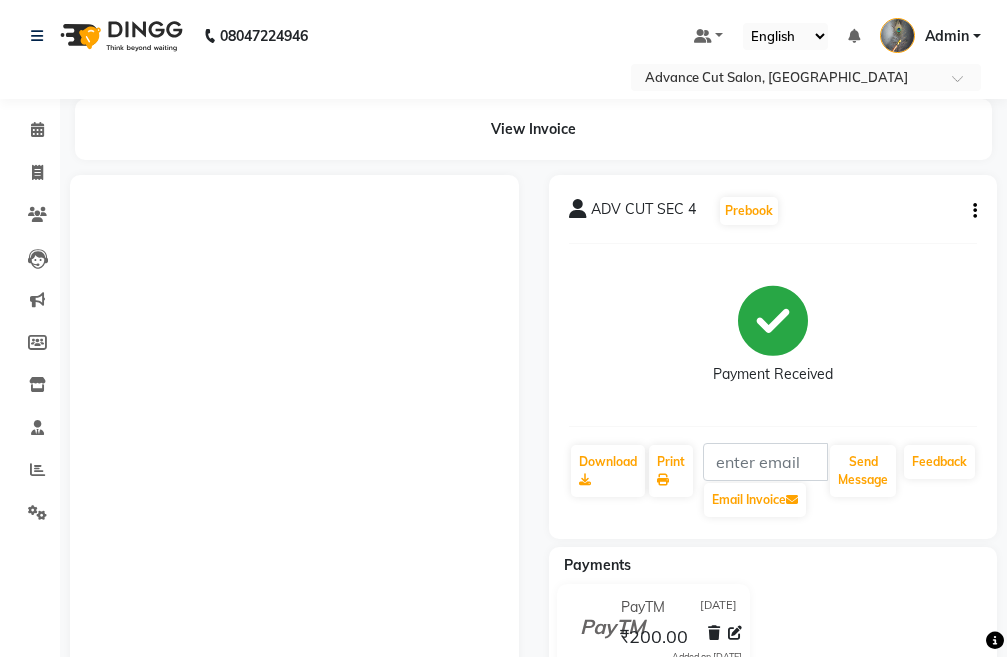 scroll, scrollTop: 0, scrollLeft: 0, axis: both 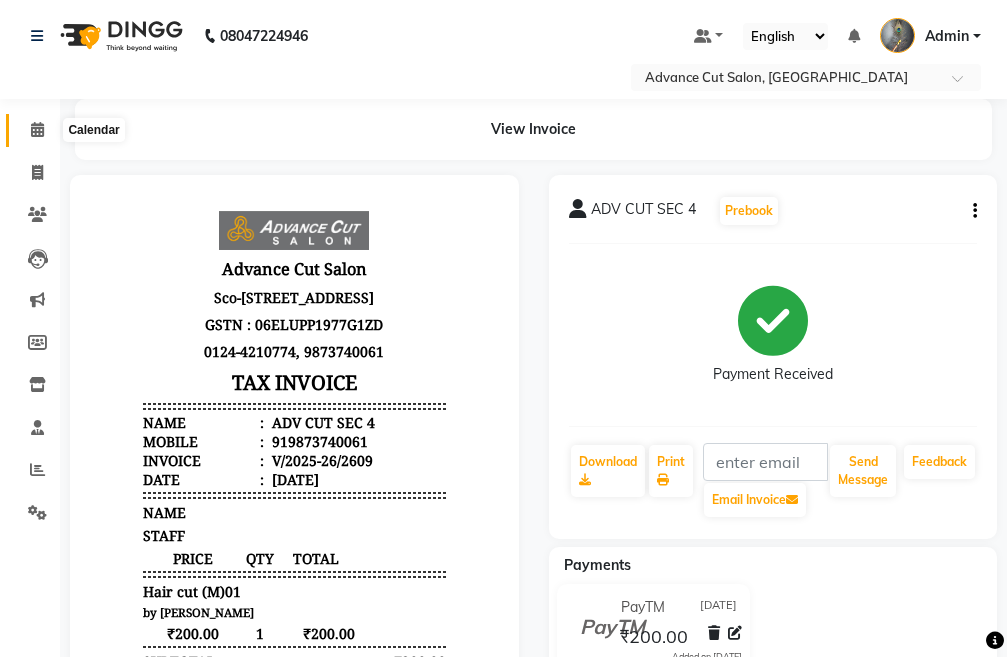 click 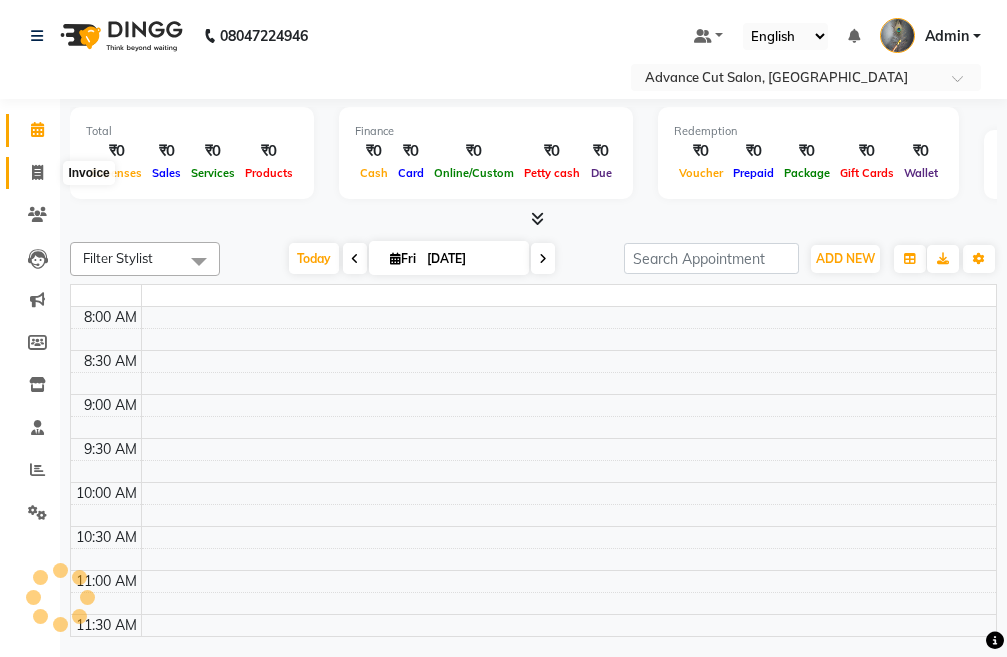 click 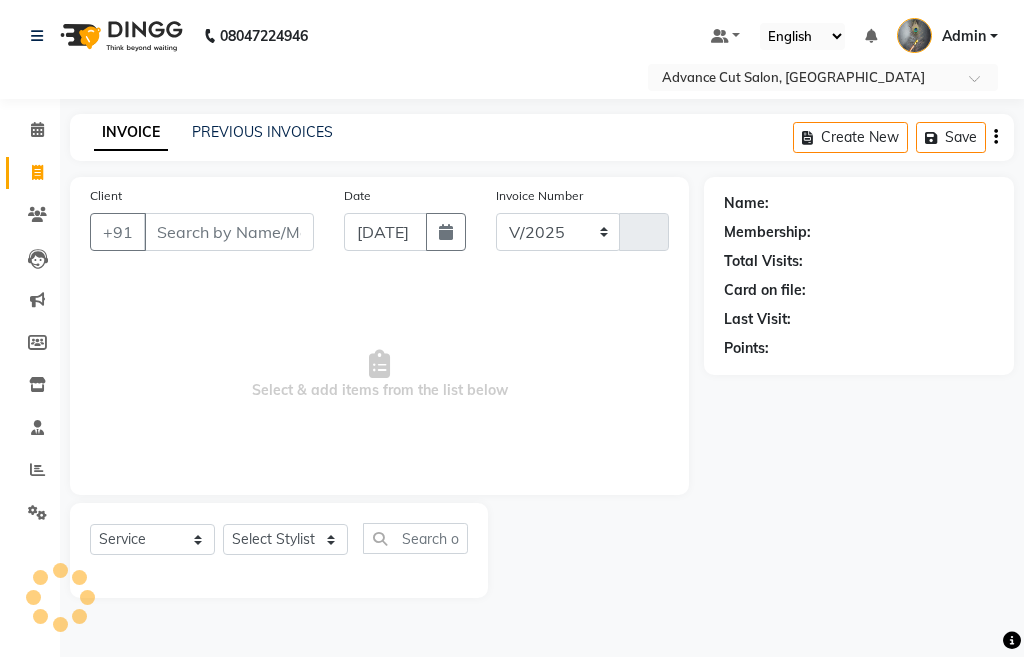 select on "4939" 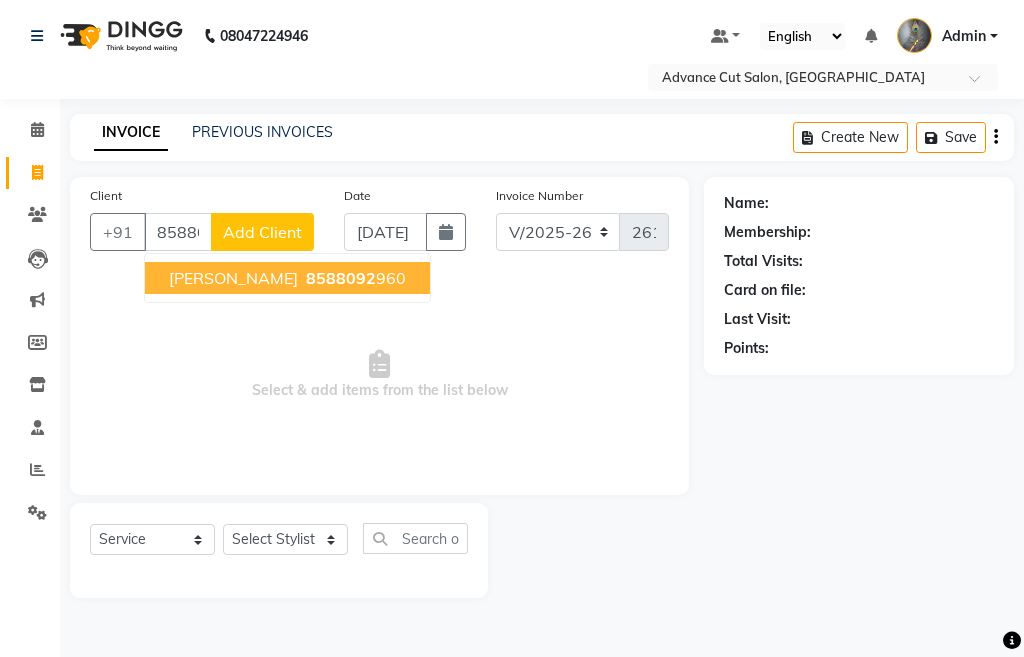 click on "Abhilash" at bounding box center (233, 278) 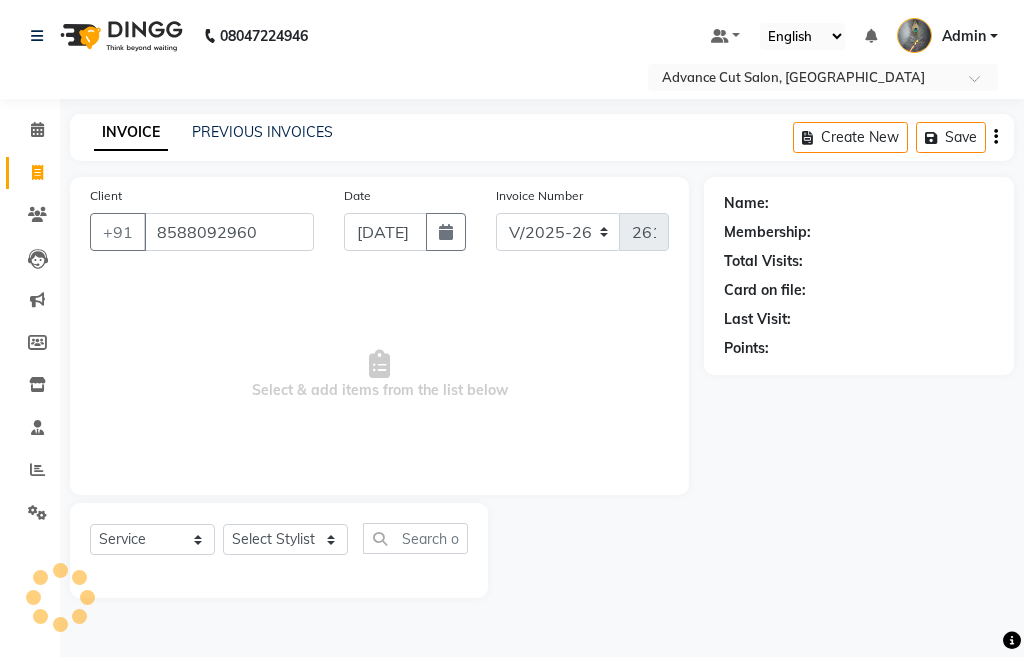 type on "8588092960" 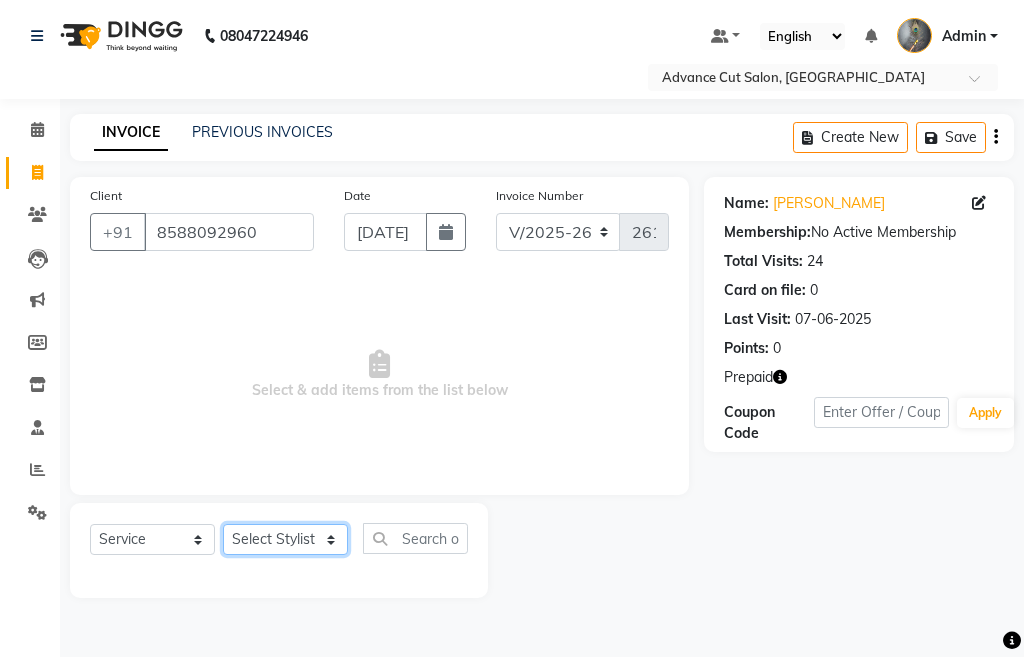 click on "Select Stylist Admin chahit COUNTOR gourav hardeep mamta manisha MONISH navi NOSHAD ALI purvi sachin shatnam sunny tip" 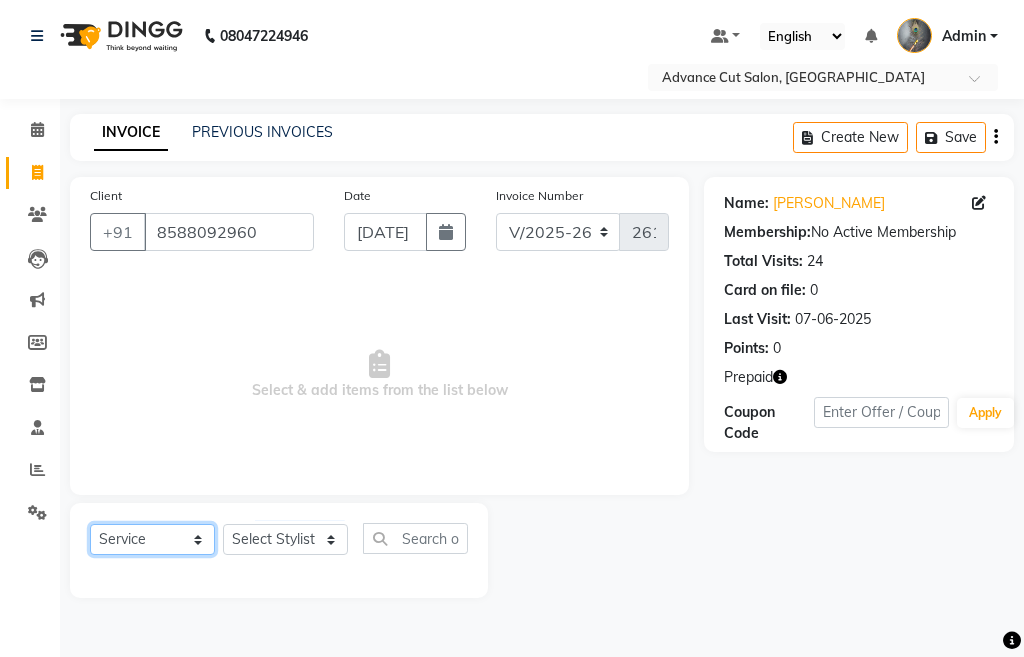 click on "Select  Service  Product  Membership  Package Voucher Prepaid Gift Card" 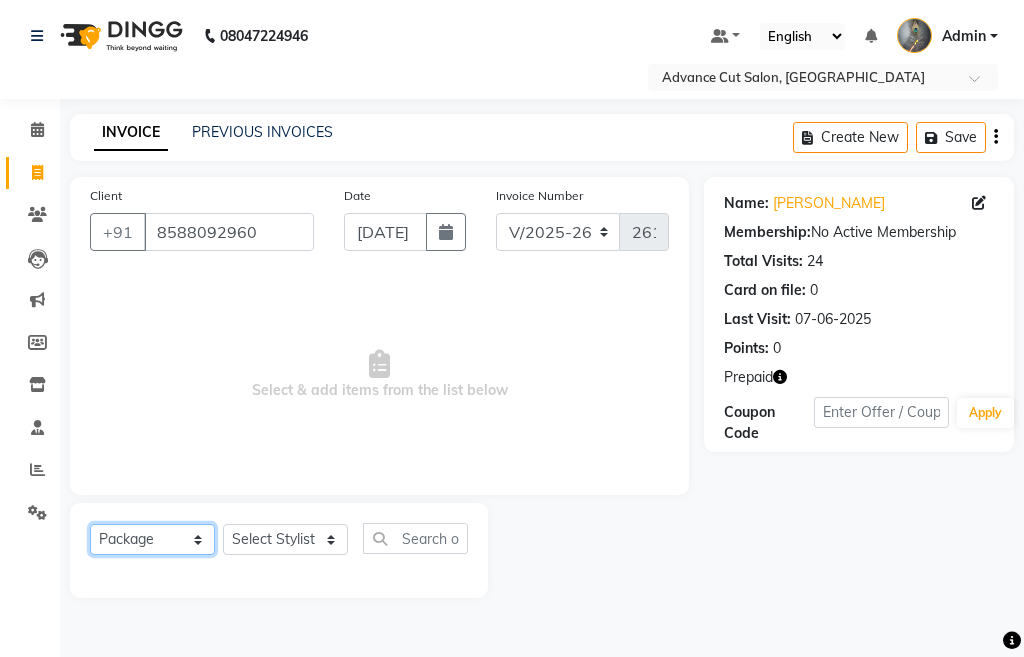 click on "Select  Service  Product  Membership  Package Voucher Prepaid Gift Card" 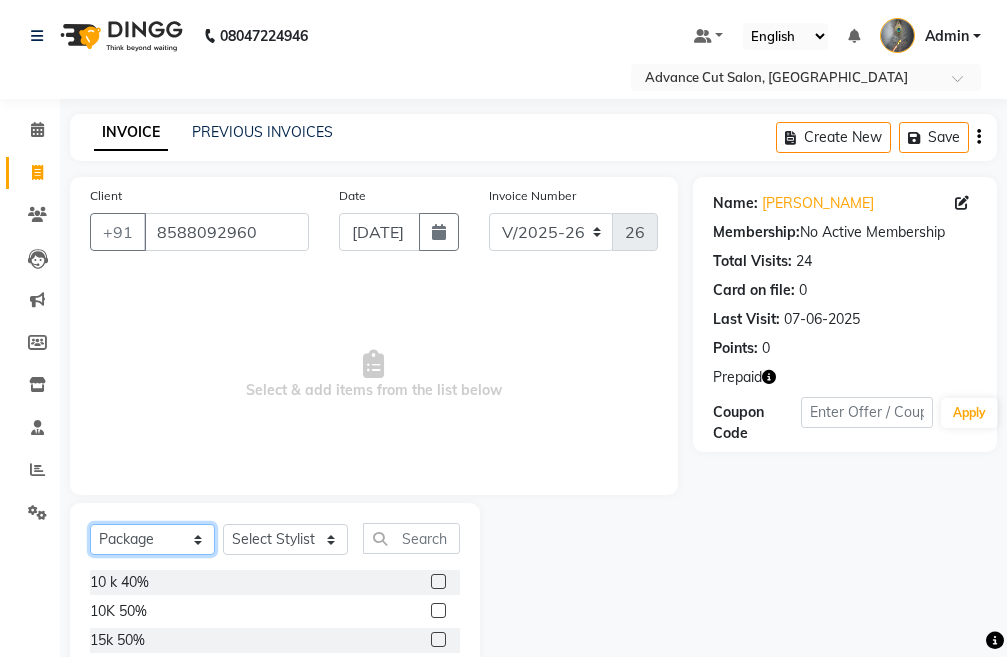 click on "Select  Service  Product  Membership  Package Voucher Prepaid Gift Card" 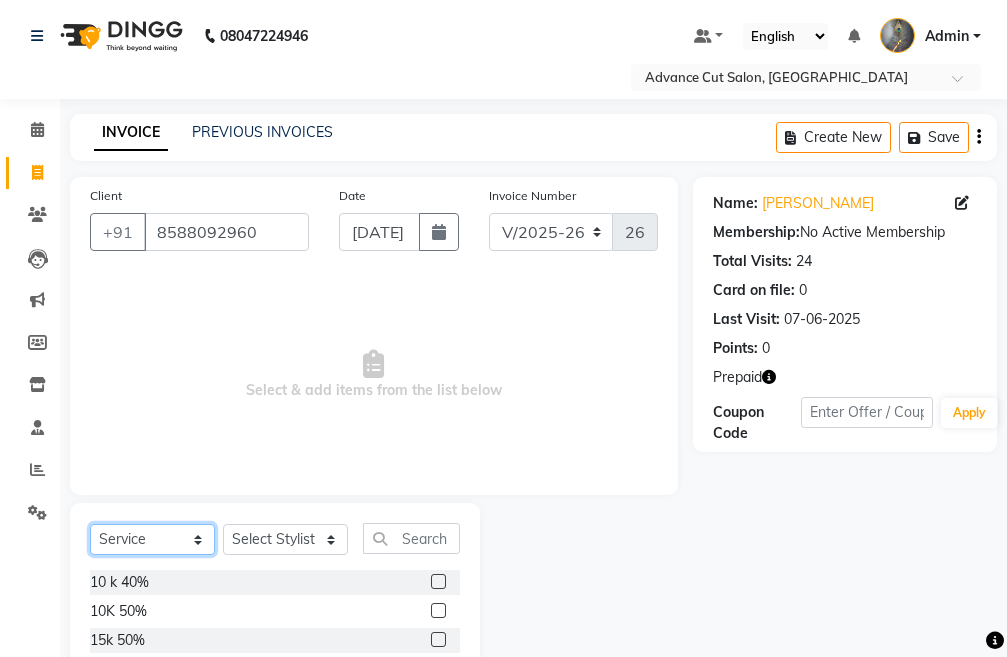 click on "Select  Service  Product  Membership  Package Voucher Prepaid Gift Card" 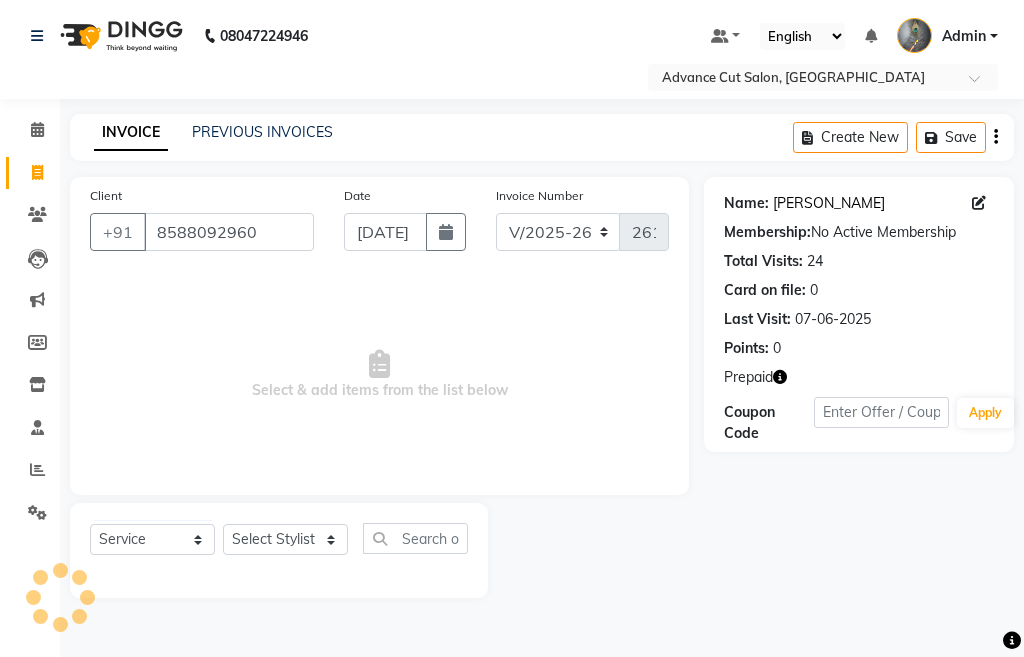 click on "Abhilash" 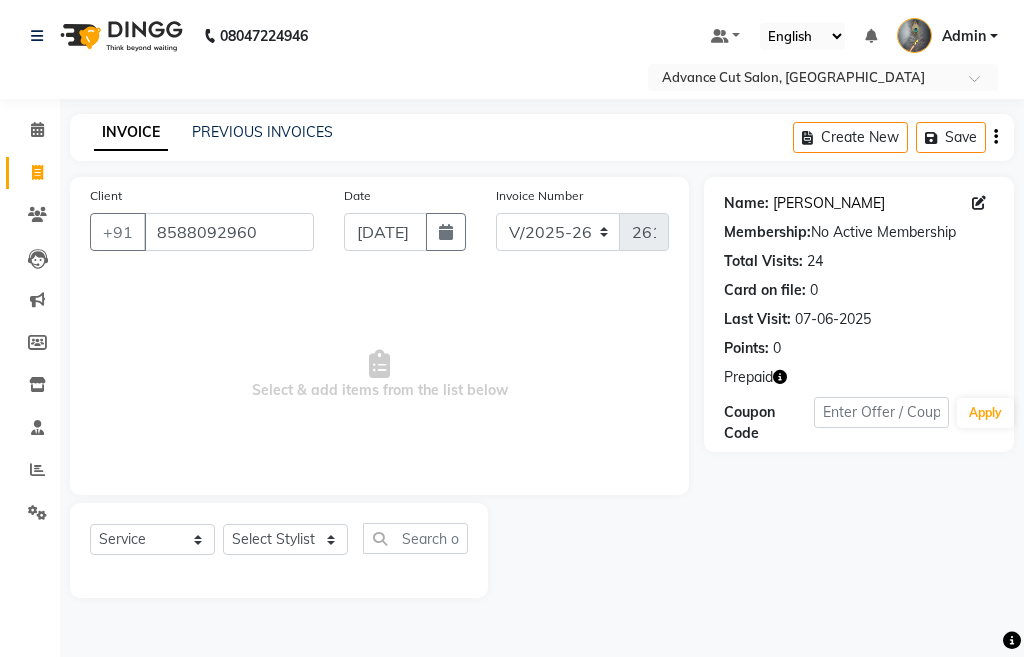 click on "Abhilash" 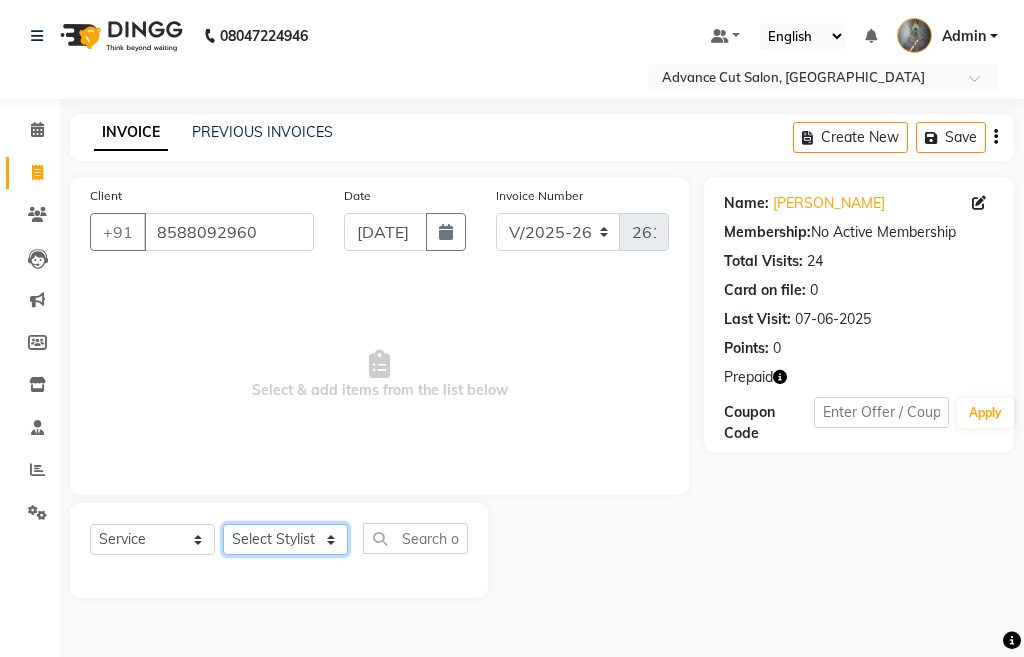click on "Select Stylist Admin chahit COUNTOR gourav hardeep mamta manisha MONISH navi NOSHAD ALI purvi sachin shatnam sunny tip" 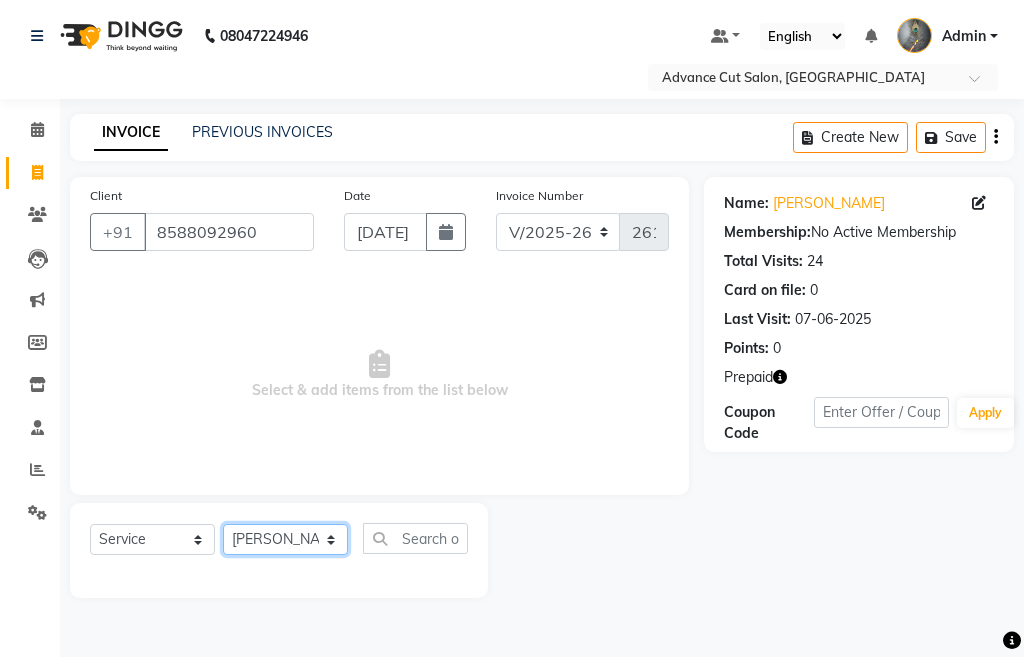 click on "Select Stylist Admin chahit COUNTOR gourav hardeep mamta manisha MONISH navi NOSHAD ALI purvi sachin shatnam sunny tip" 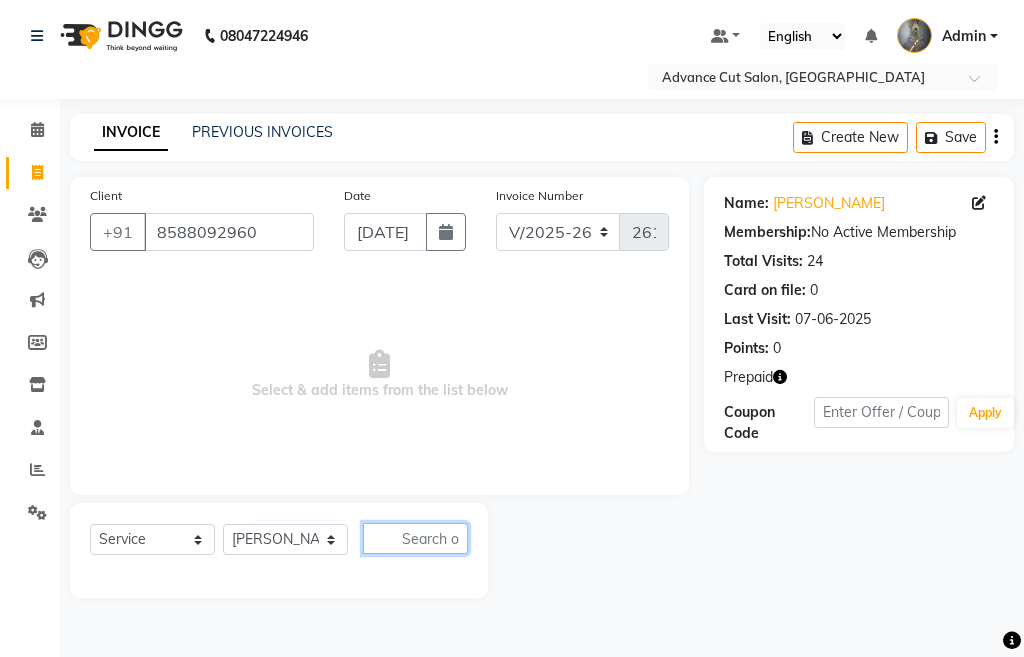 click 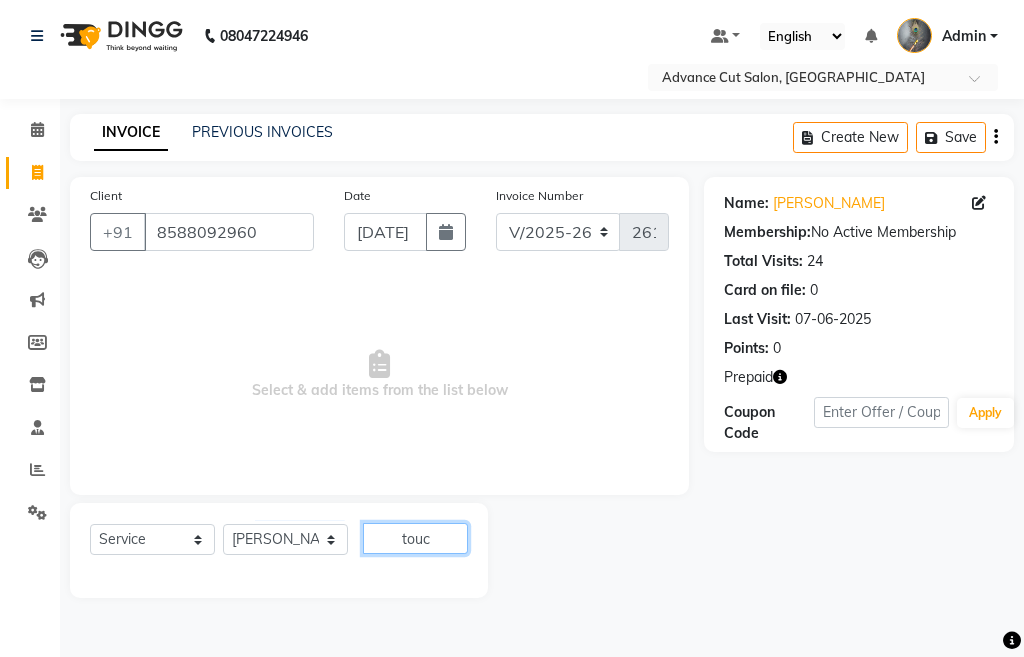 click on "touc" 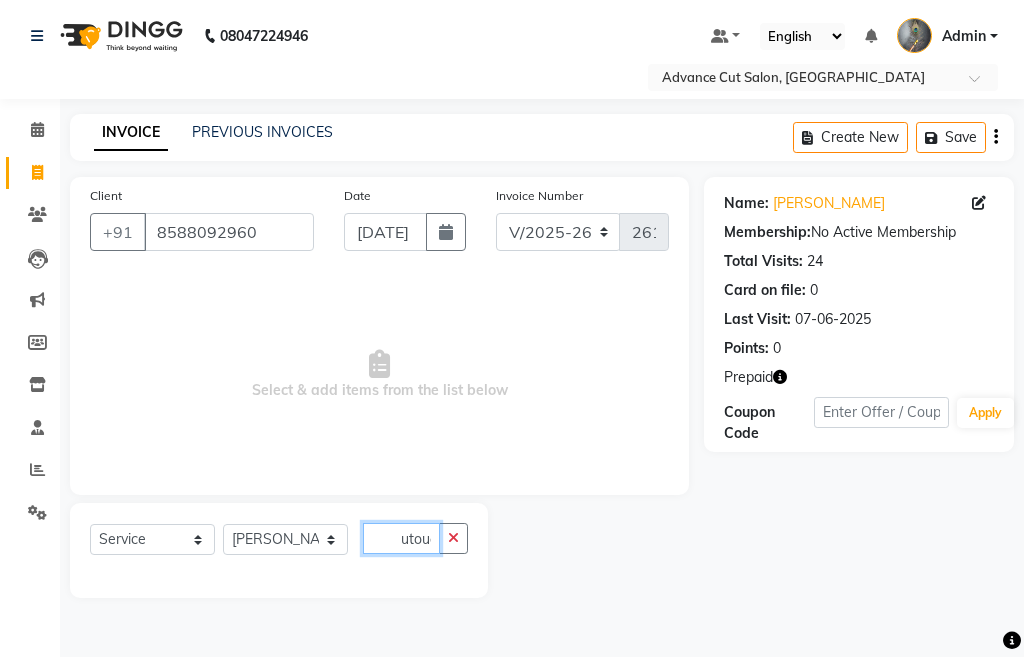 scroll, scrollTop: 0, scrollLeft: 21, axis: horizontal 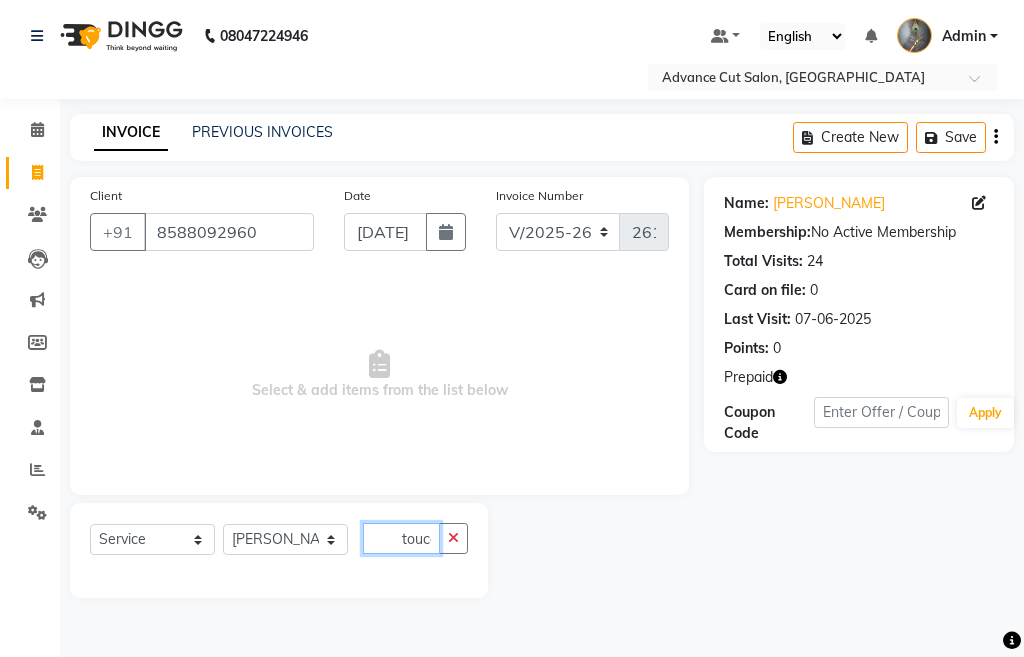 type on "toutoucc" 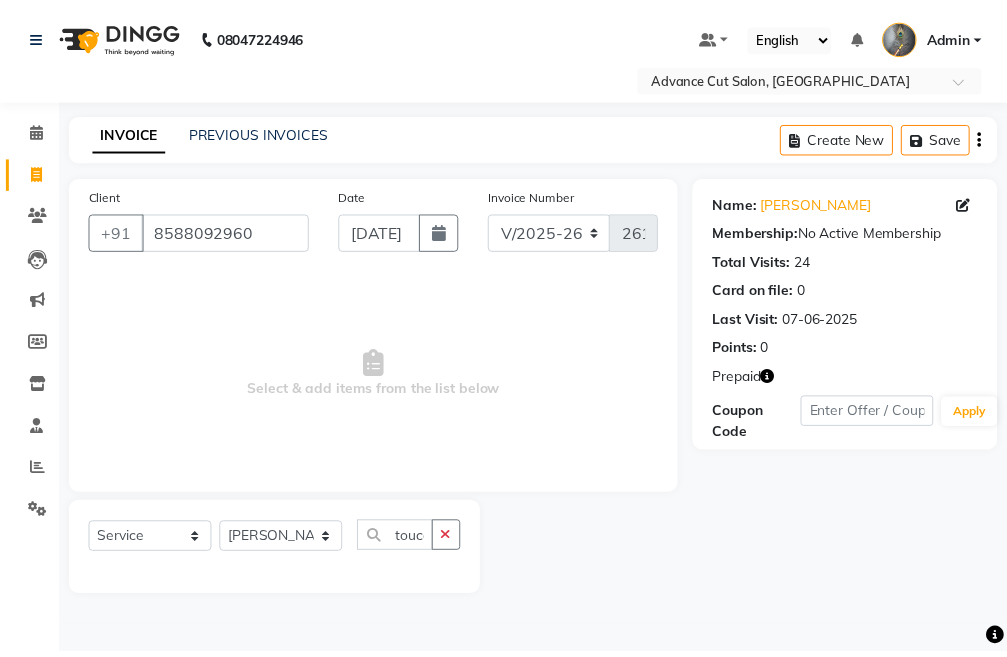 scroll, scrollTop: 0, scrollLeft: 0, axis: both 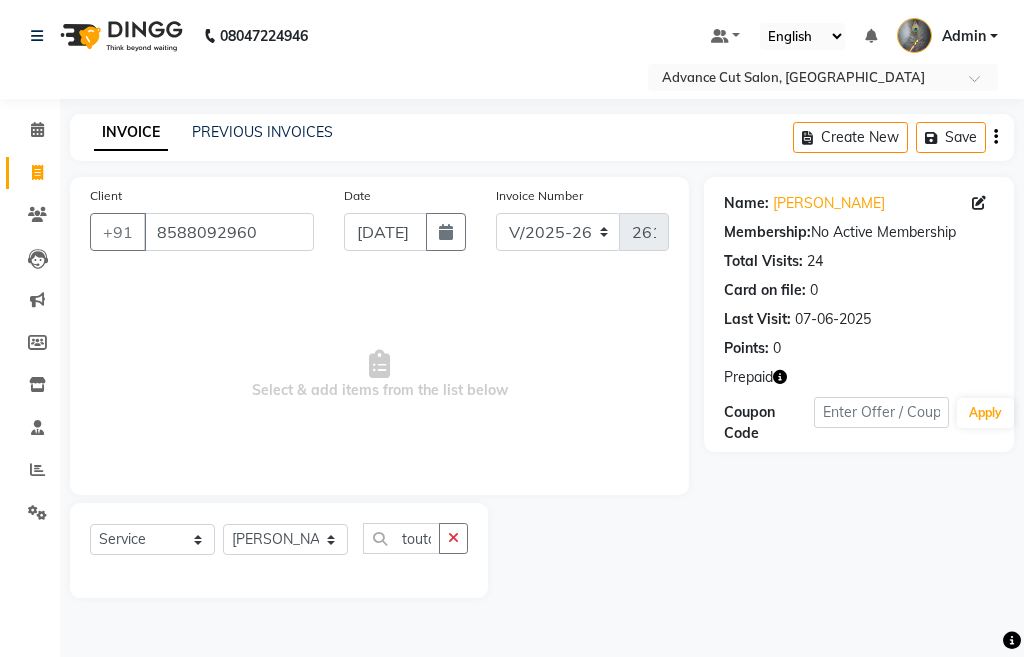 click on "Client +91 8588092960 Date 11-07-2025 Invoice Number V/2025 V/2025-26 2616  Select & add items from the list below  Select  Service  Product  Membership  Package Voucher Prepaid Gift Card  Select Stylist Admin chahit COUNTOR gourav hardeep mamta manisha MONISH navi NOSHAD ALI purvi sachin shatnam sunny tip toutoucc" 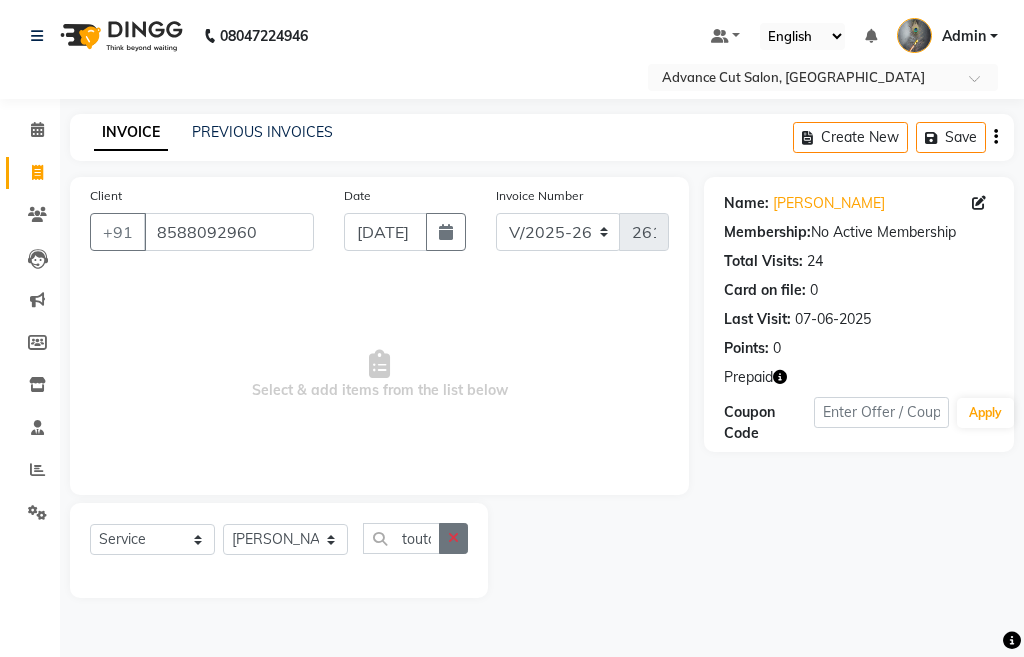 click 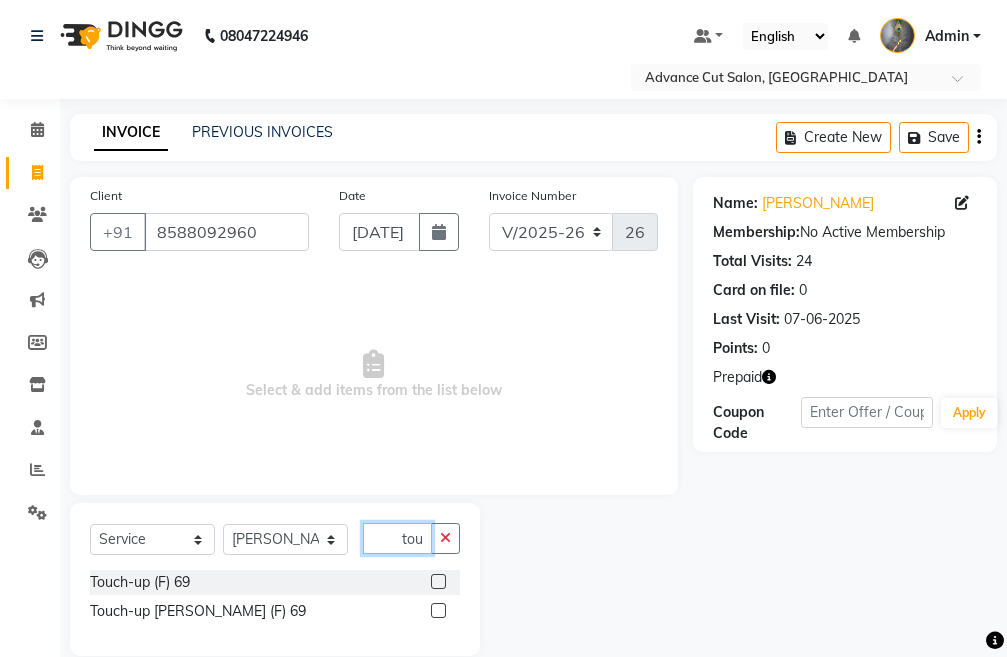 scroll, scrollTop: 0, scrollLeft: 6, axis: horizontal 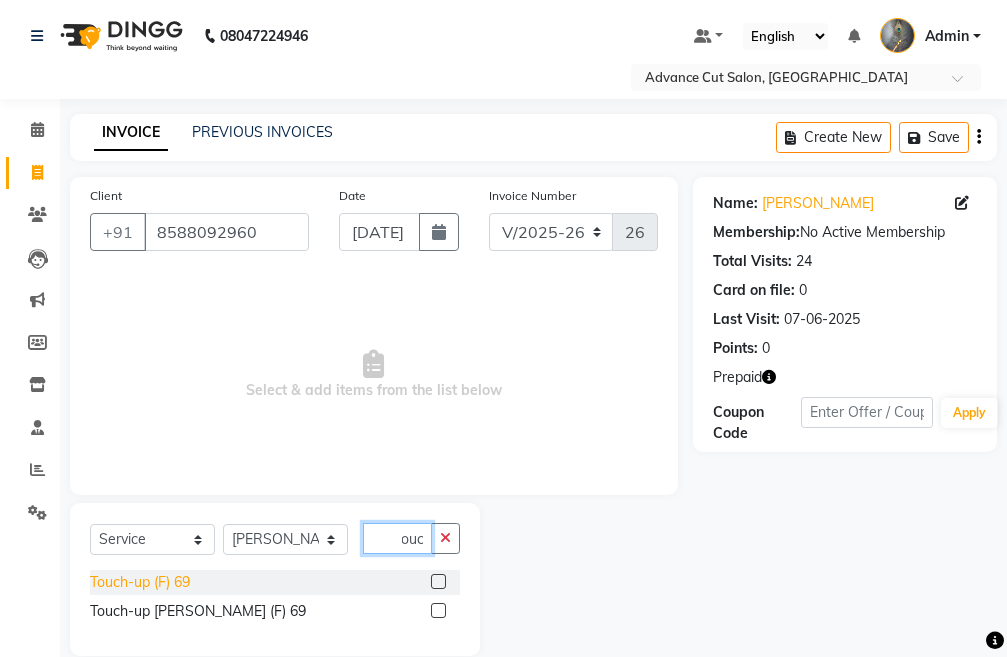 type on "touc" 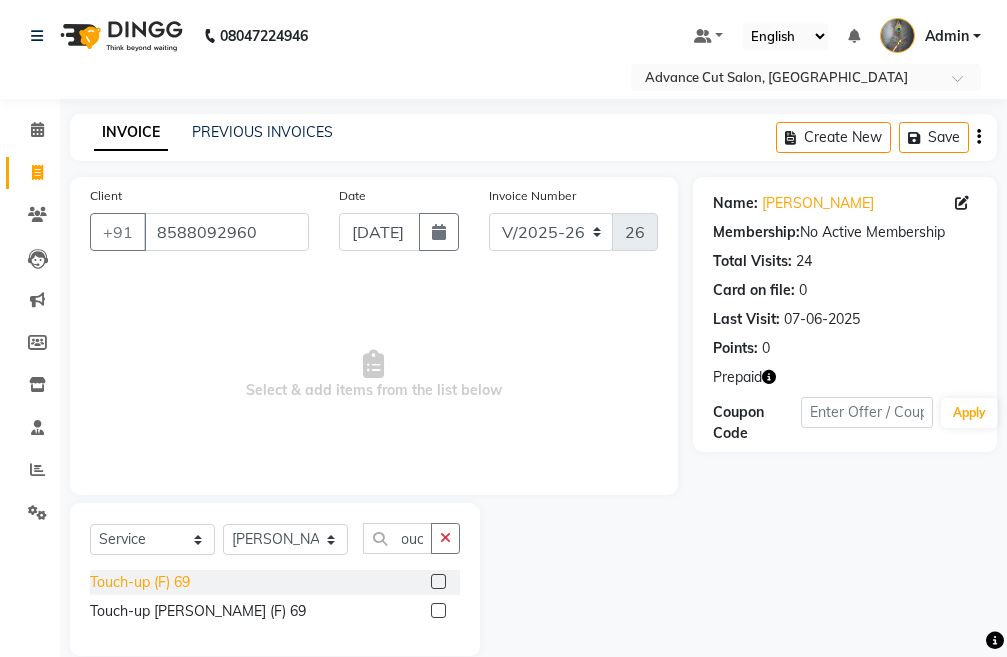 scroll, scrollTop: 0, scrollLeft: 0, axis: both 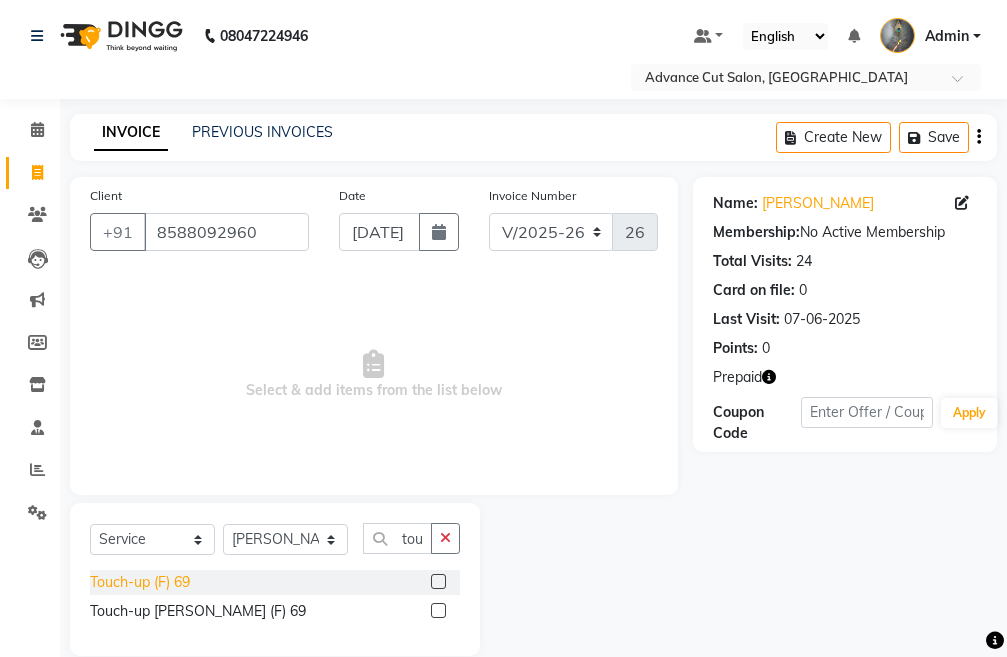 click on "Touch-up (F) 69" 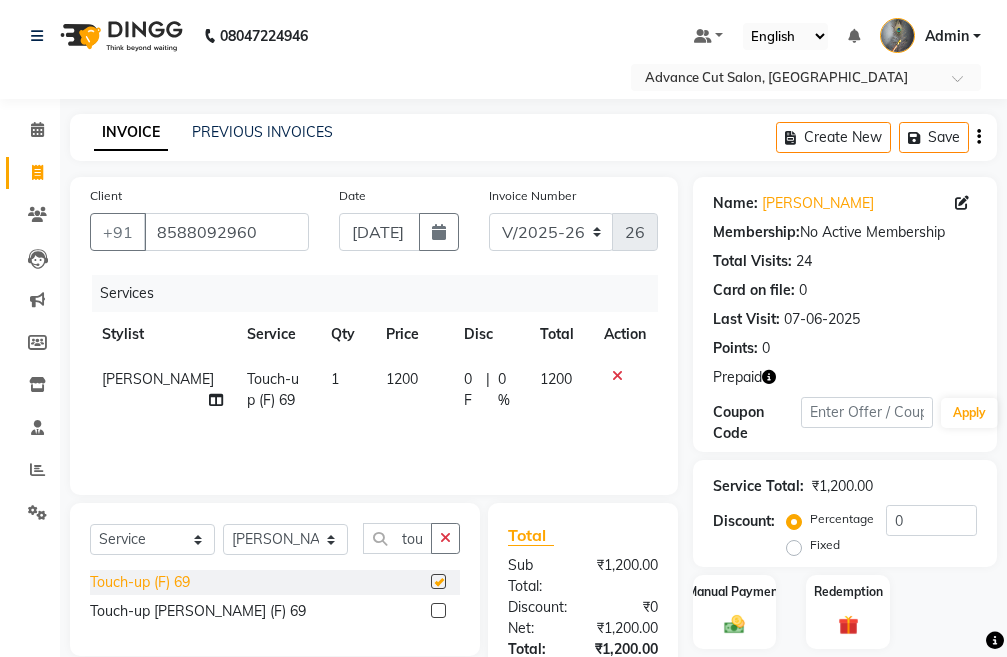 checkbox on "false" 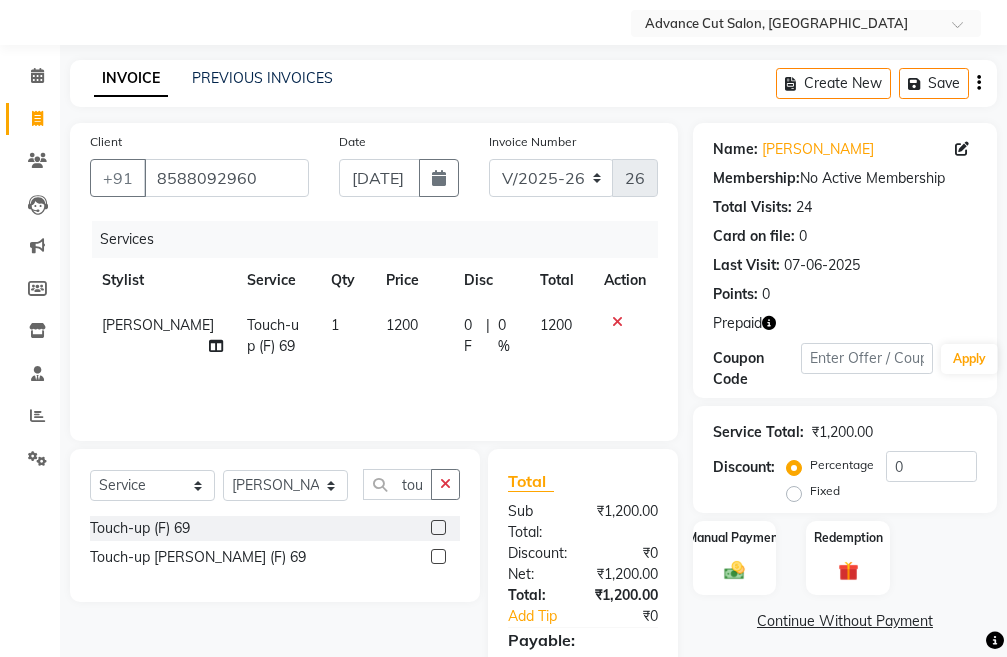 scroll, scrollTop: 194, scrollLeft: 0, axis: vertical 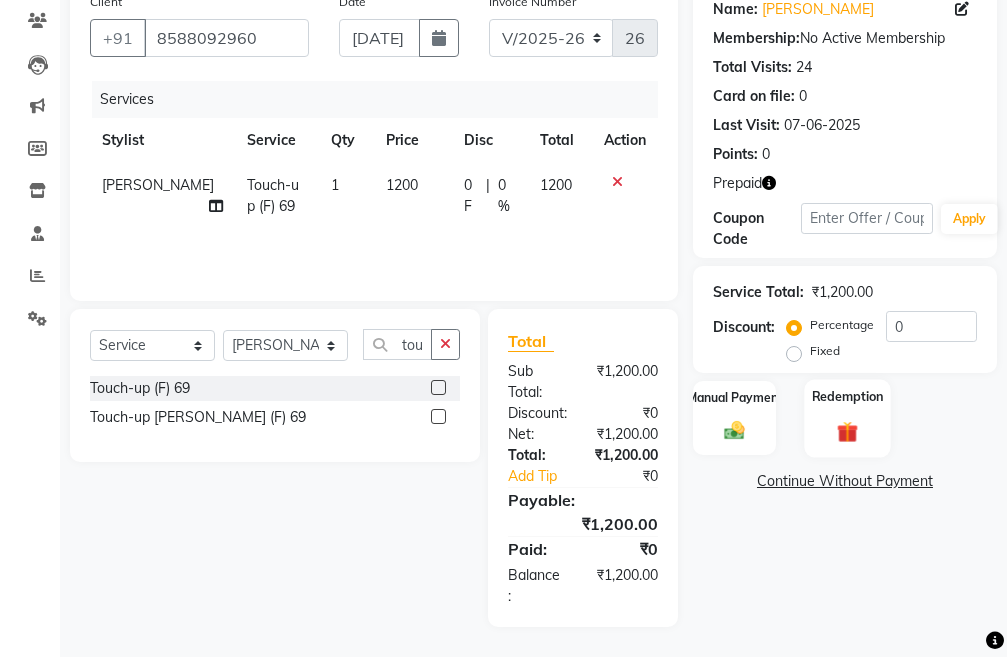 click 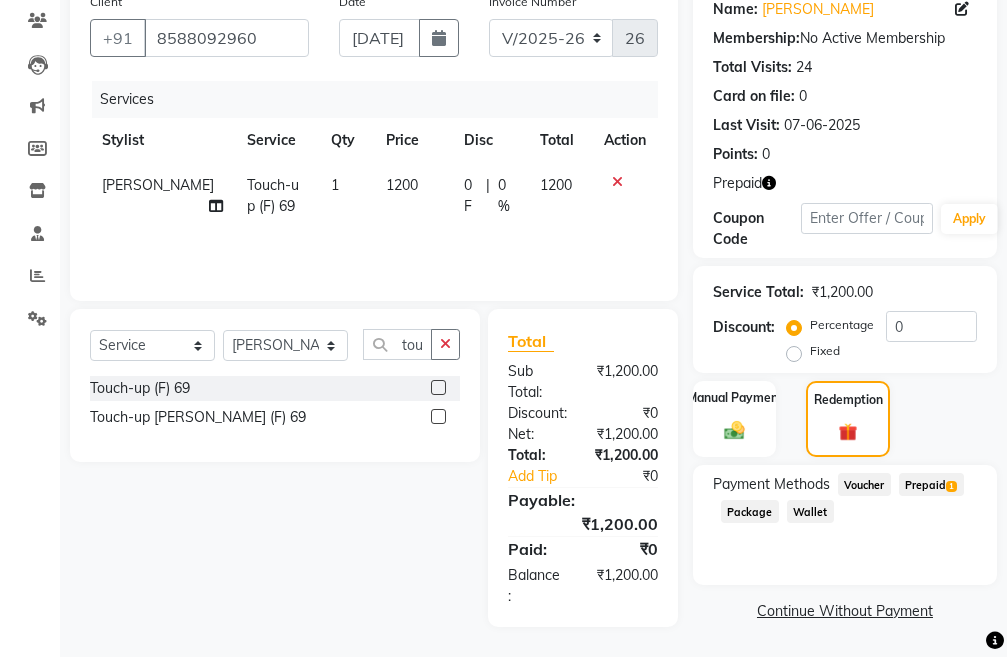 click on "Prepaid  1" 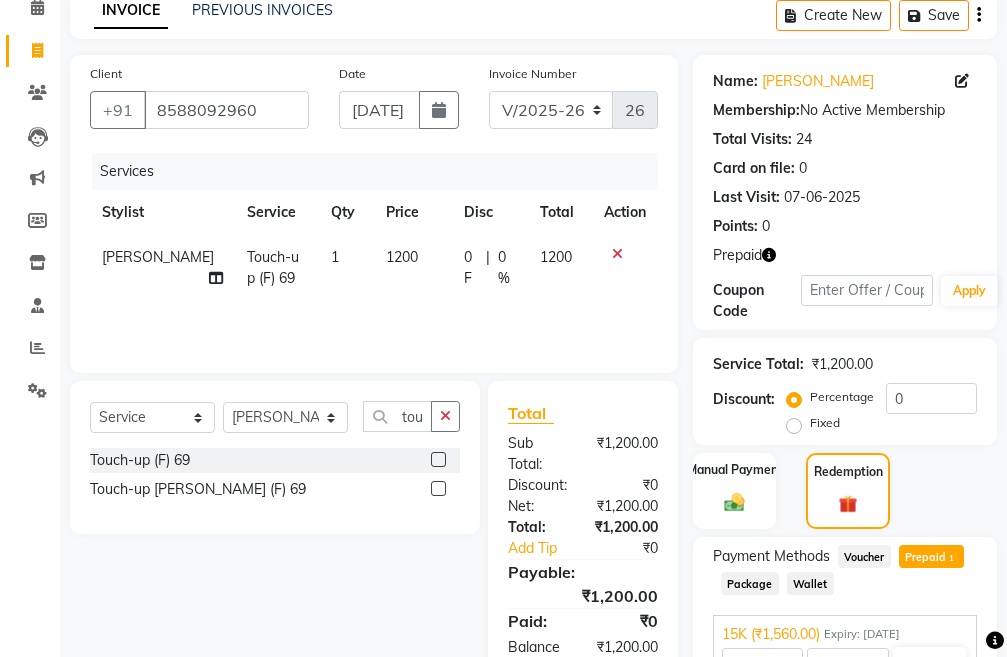 scroll, scrollTop: 0, scrollLeft: 0, axis: both 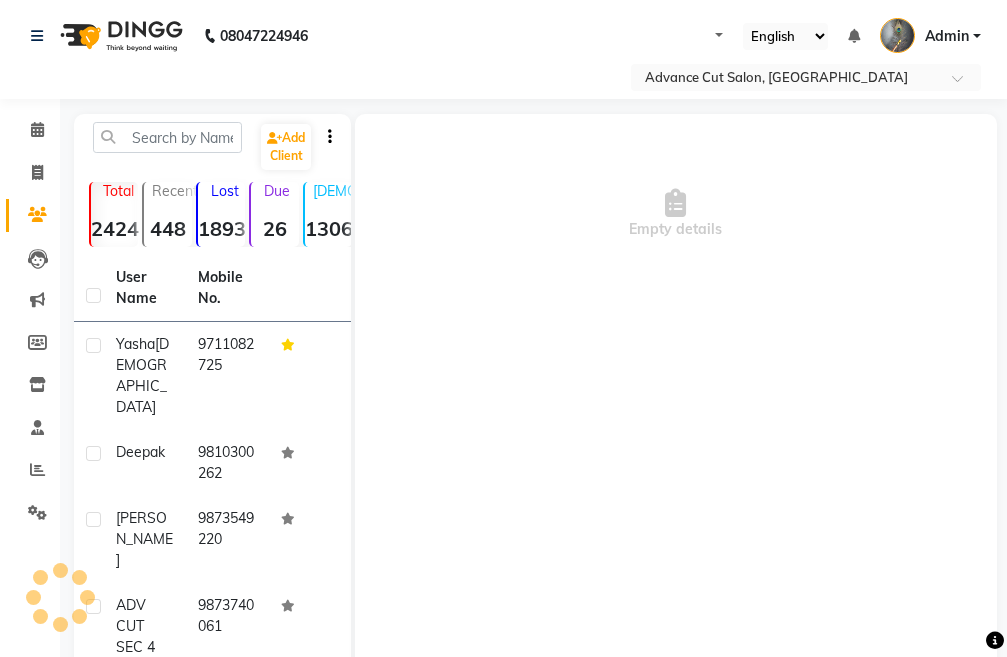 select on "en" 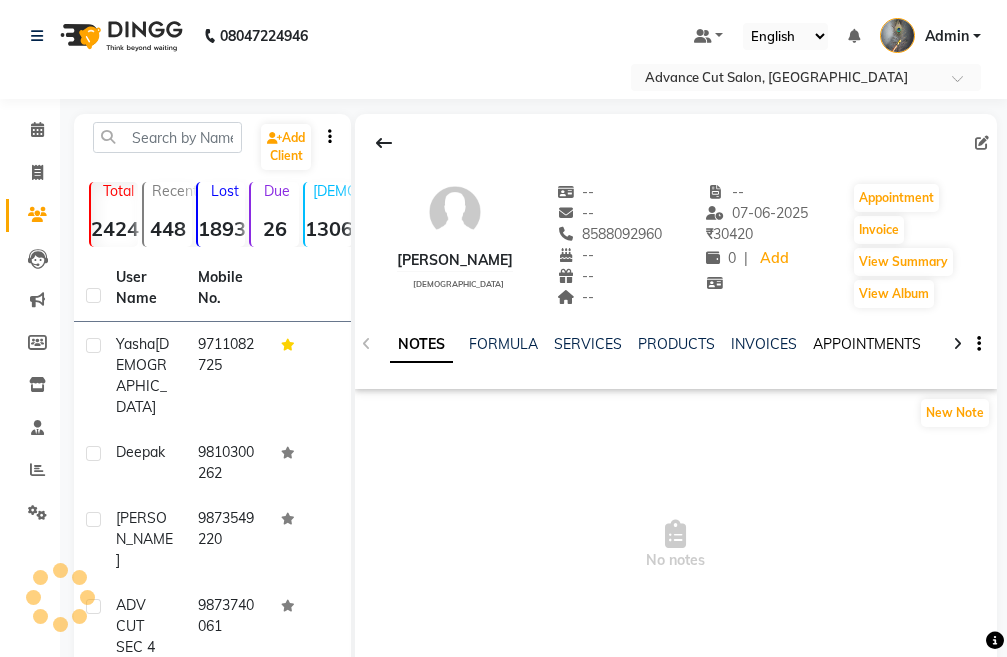 click on "APPOINTMENTS" 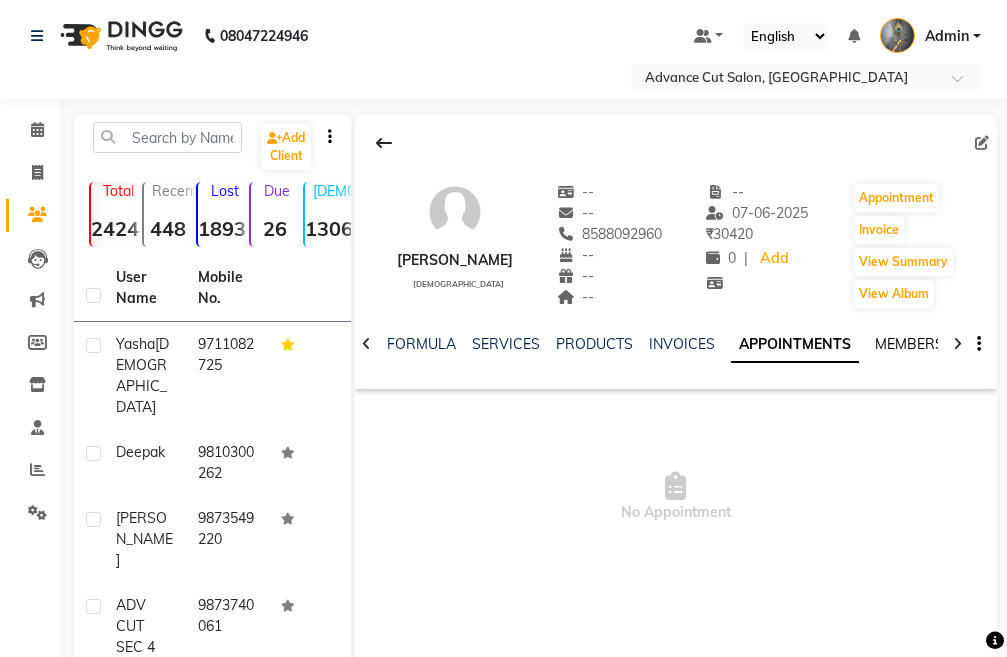 click on "MEMBERSHIP" 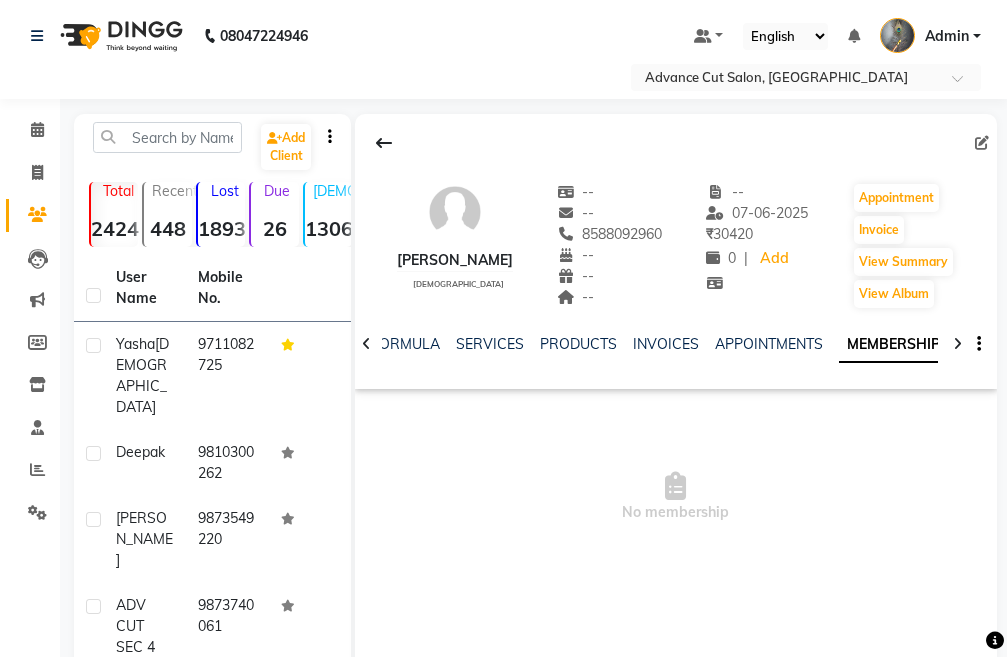 click 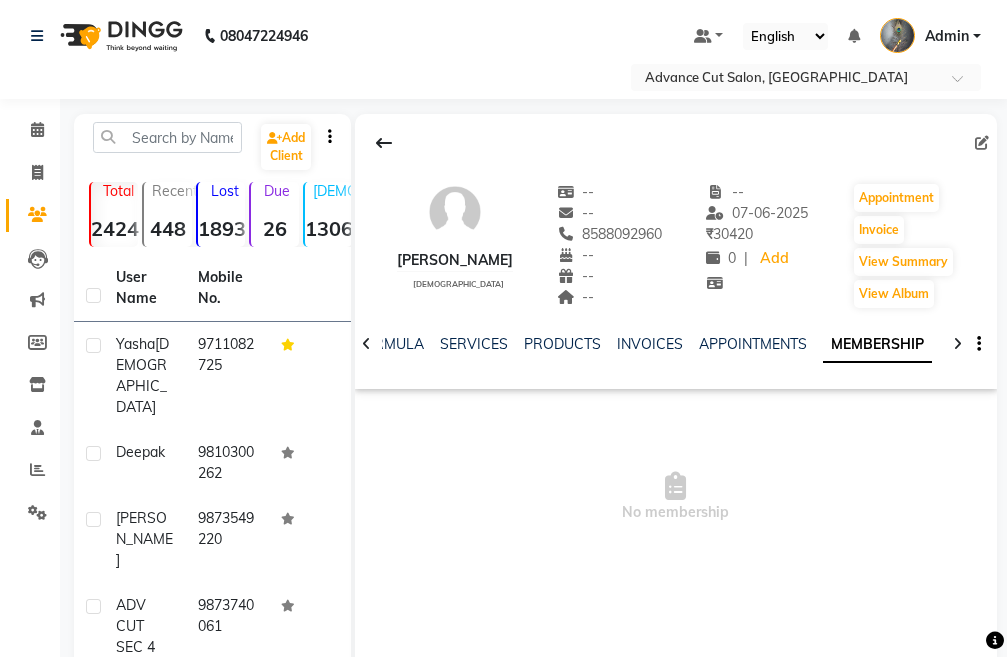 click 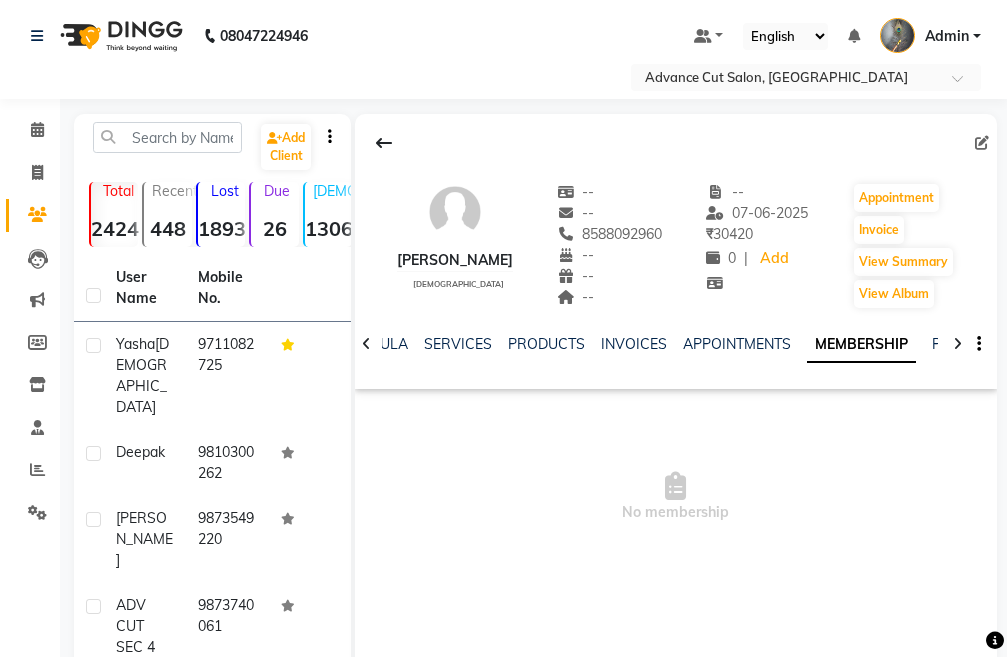click 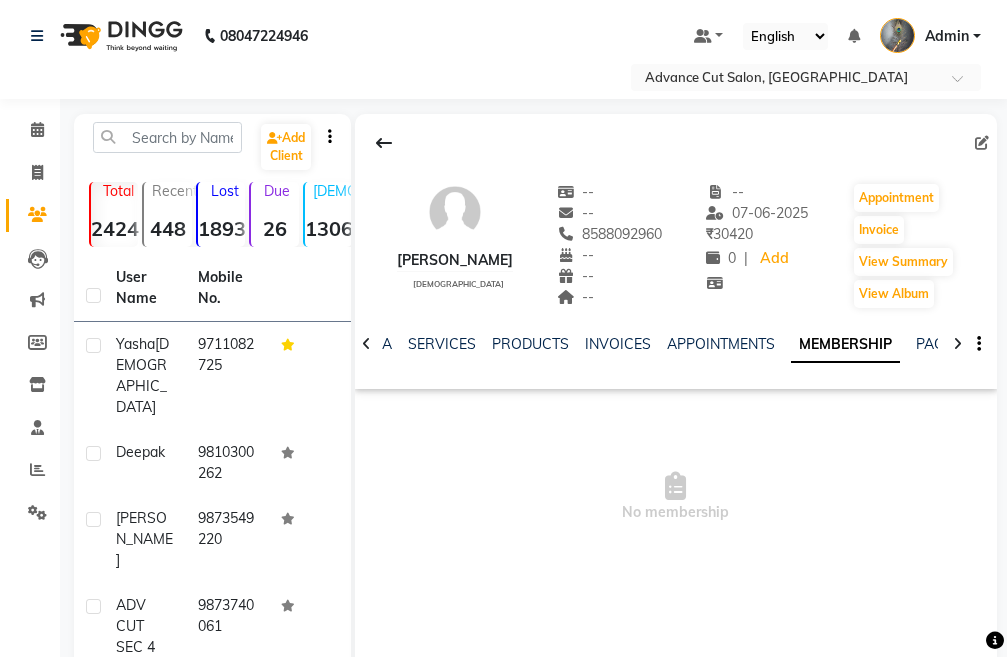 click 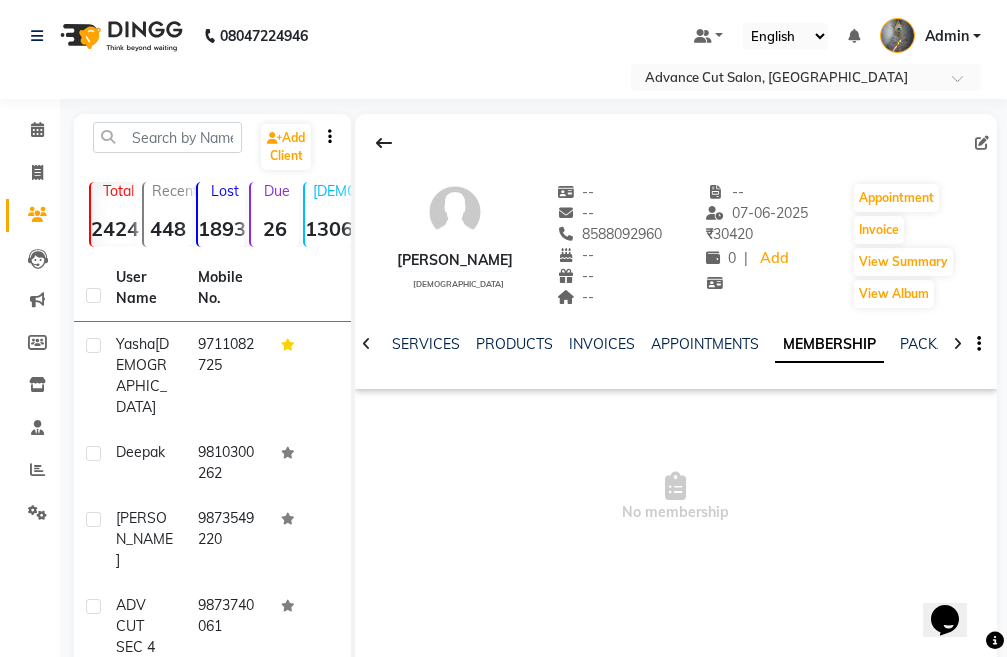 scroll, scrollTop: 0, scrollLeft: 0, axis: both 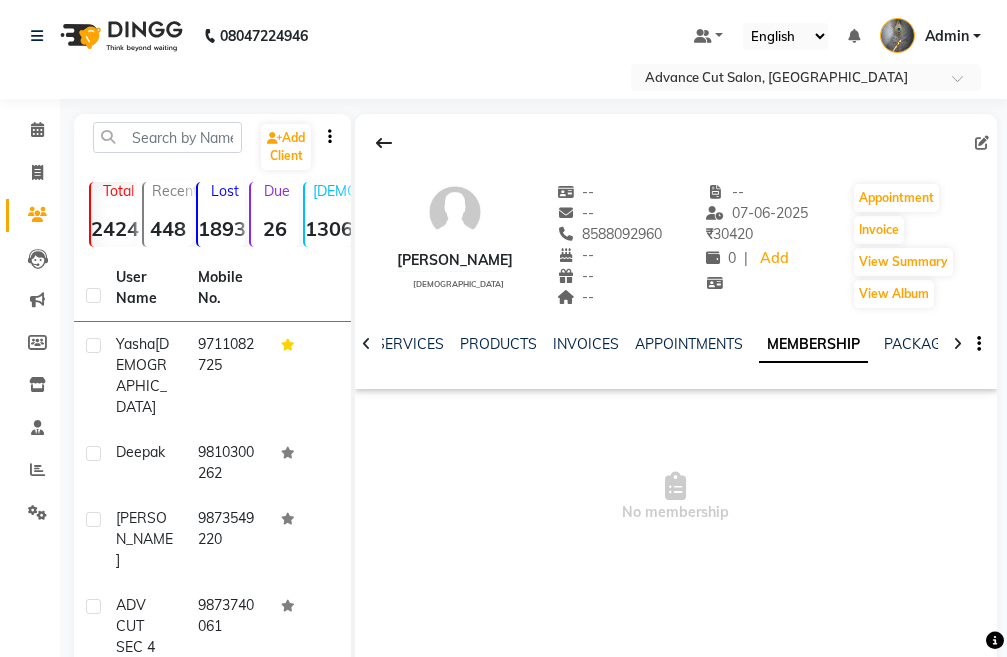 click 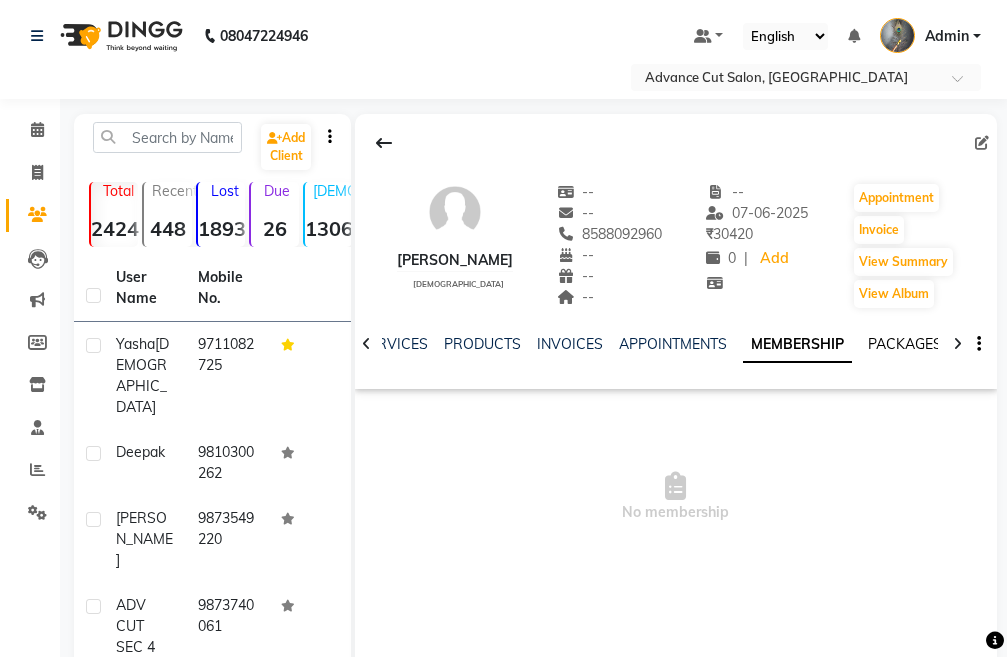 click on "PACKAGES" 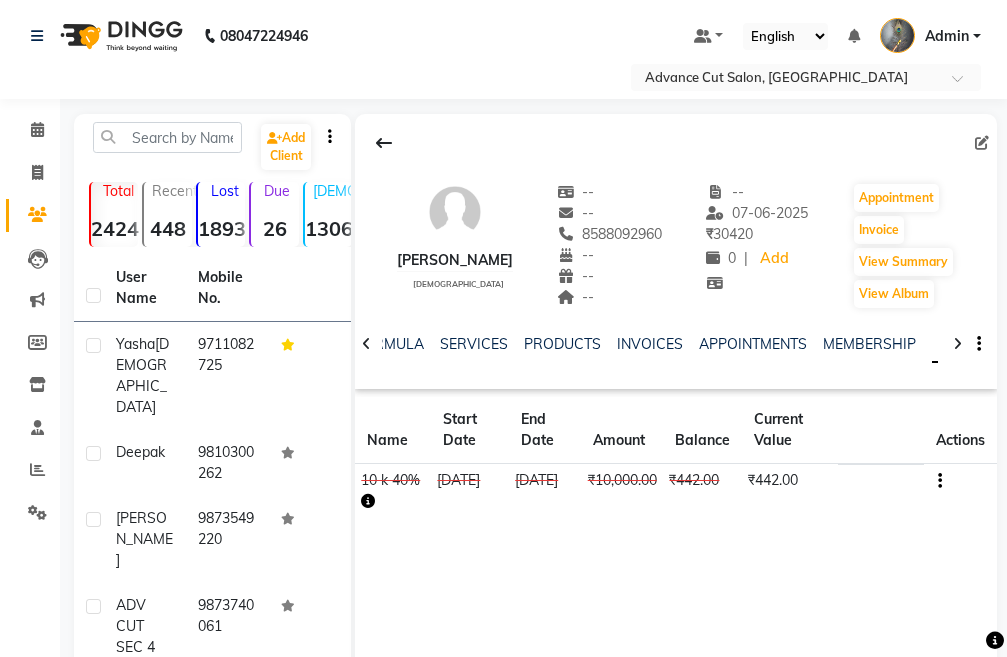 click 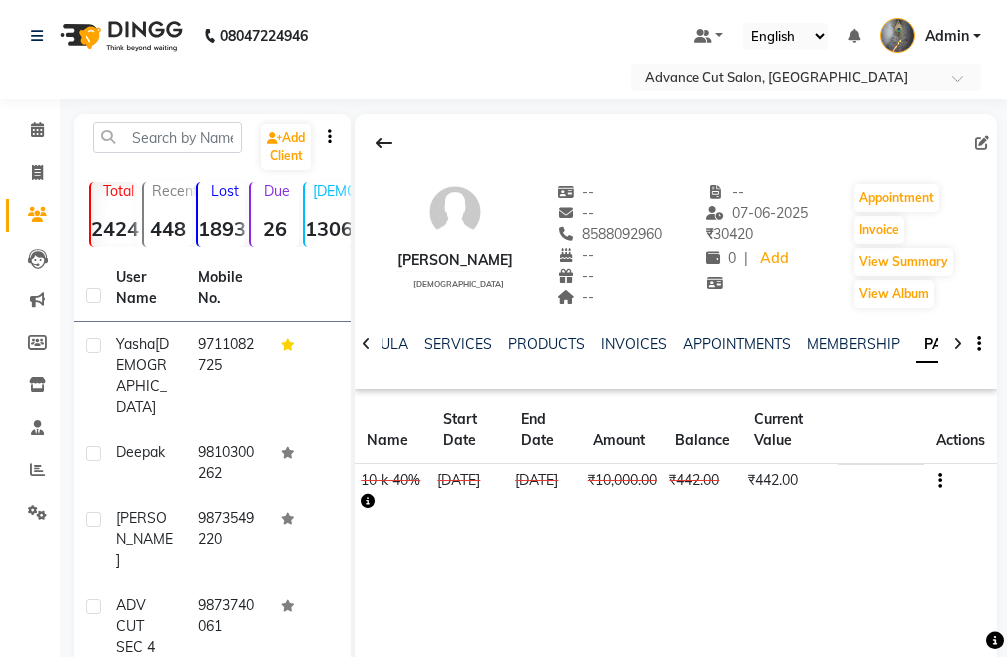 click 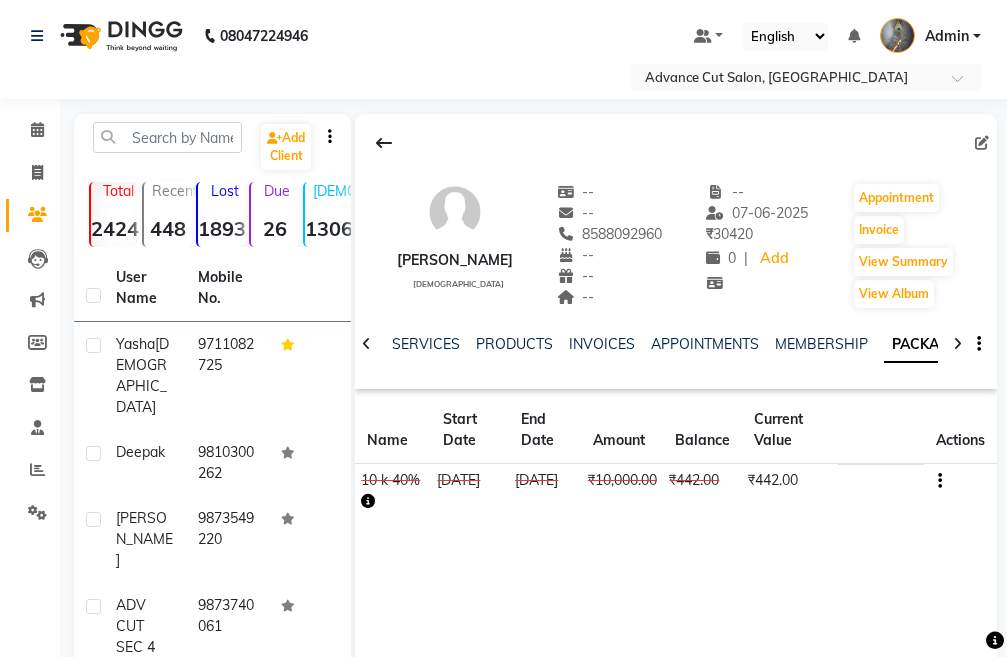click 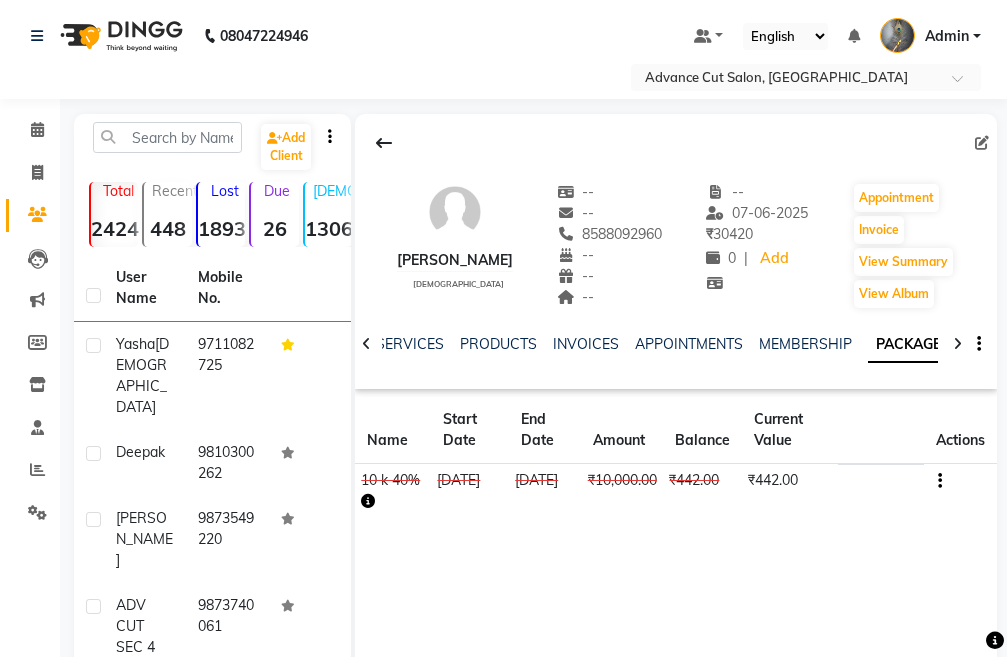 click 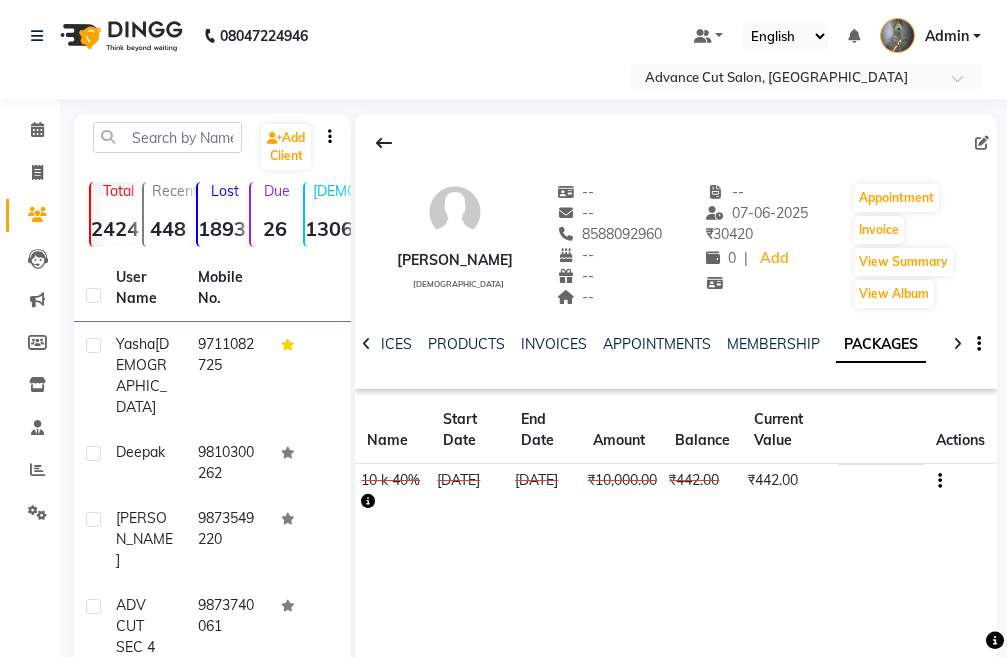 click 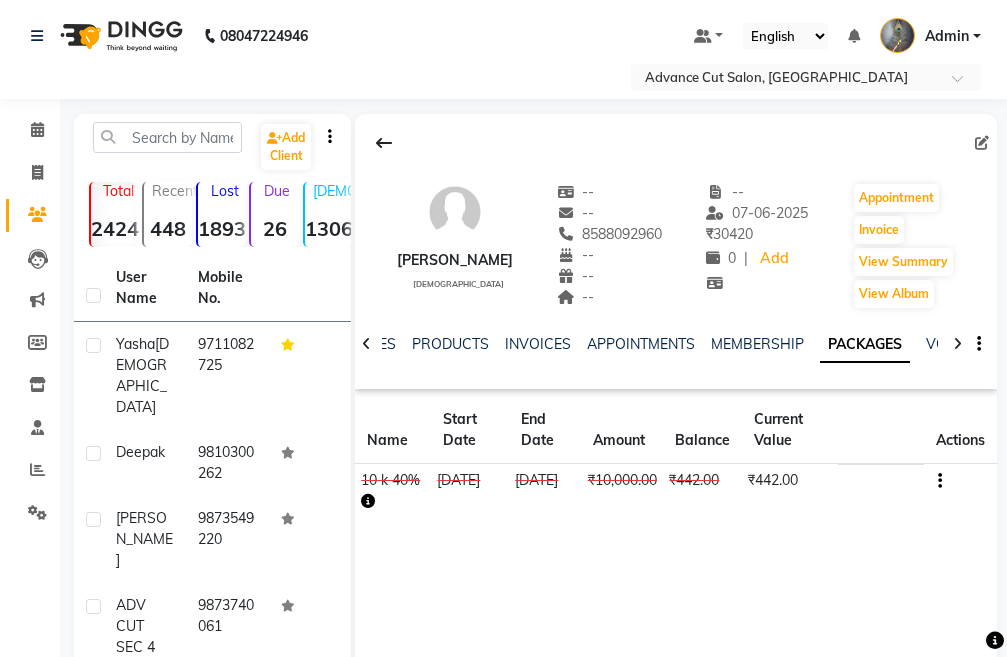 click 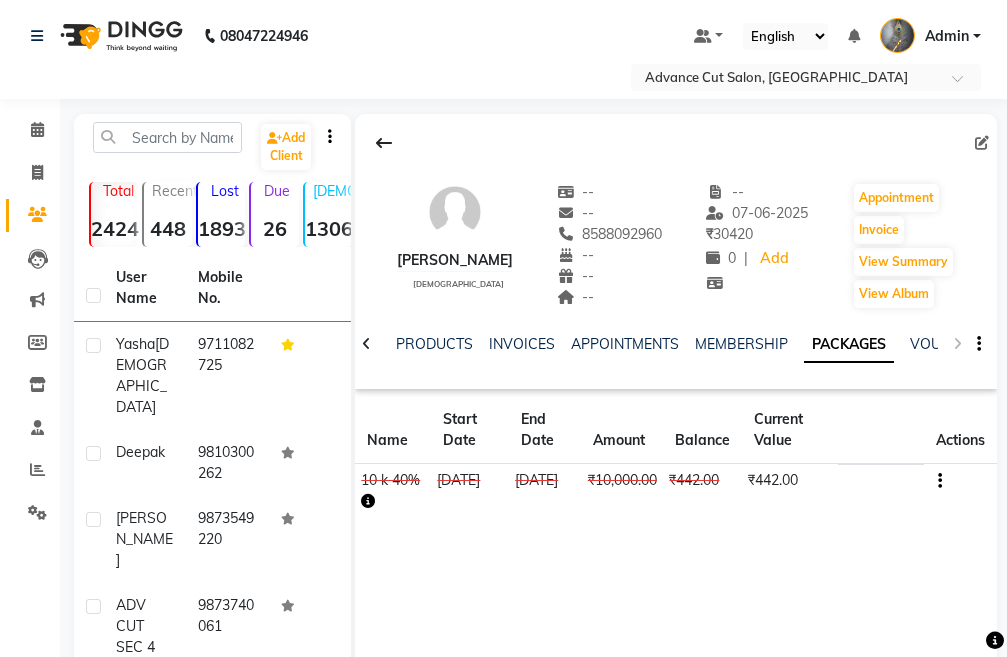 click on "NOTES FORMULA SERVICES PRODUCTS INVOICES APPOINTMENTS MEMBERSHIP PACKAGES VOUCHERS GIFTCARDS POINTS FORMS FAMILY CARDS WALLET" 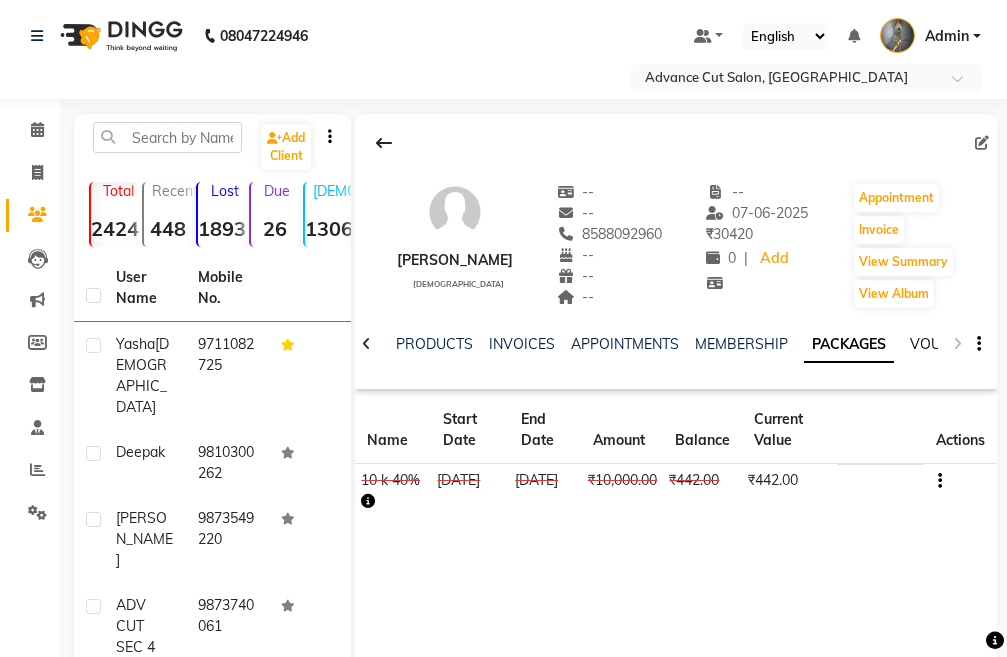 click on "VOUCHERS" 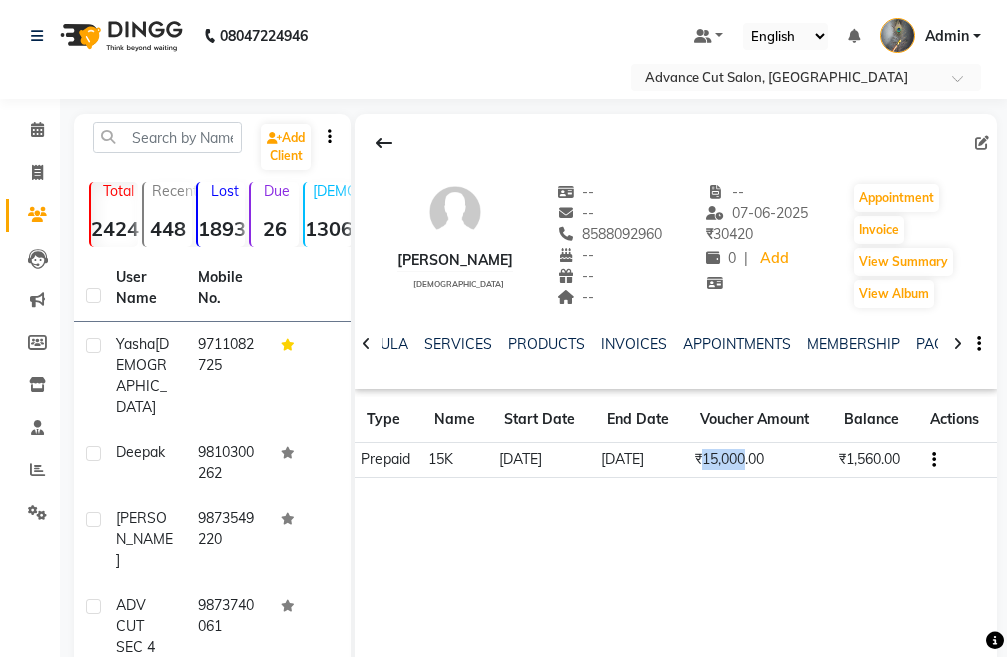 drag, startPoint x: 701, startPoint y: 456, endPoint x: 748, endPoint y: 462, distance: 47.38143 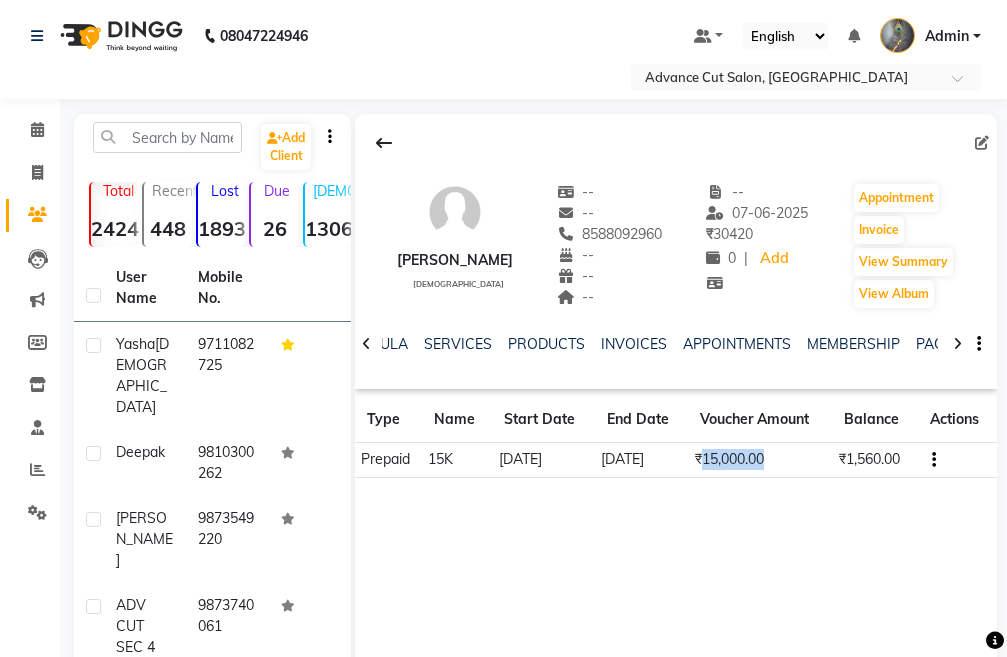drag, startPoint x: 773, startPoint y: 456, endPoint x: 706, endPoint y: 454, distance: 67.02985 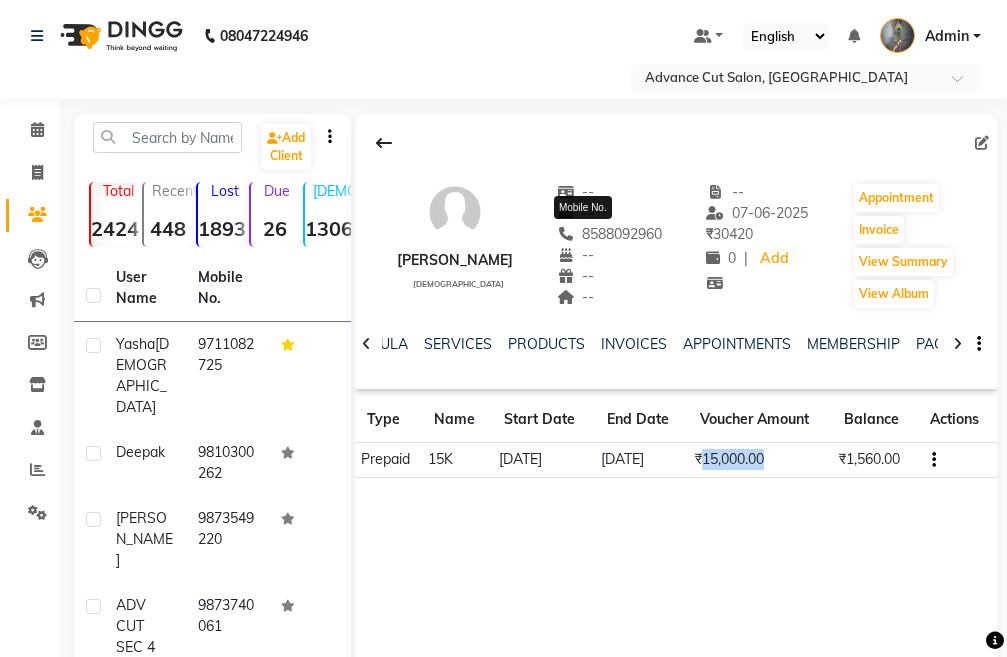 drag, startPoint x: 639, startPoint y: 228, endPoint x: 555, endPoint y: 236, distance: 84.38009 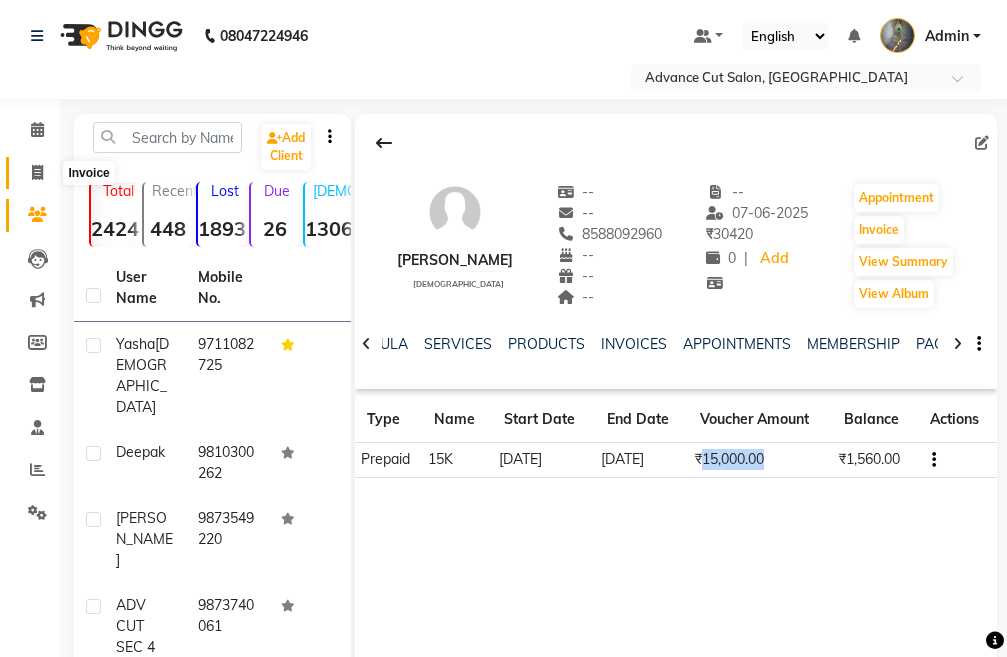click 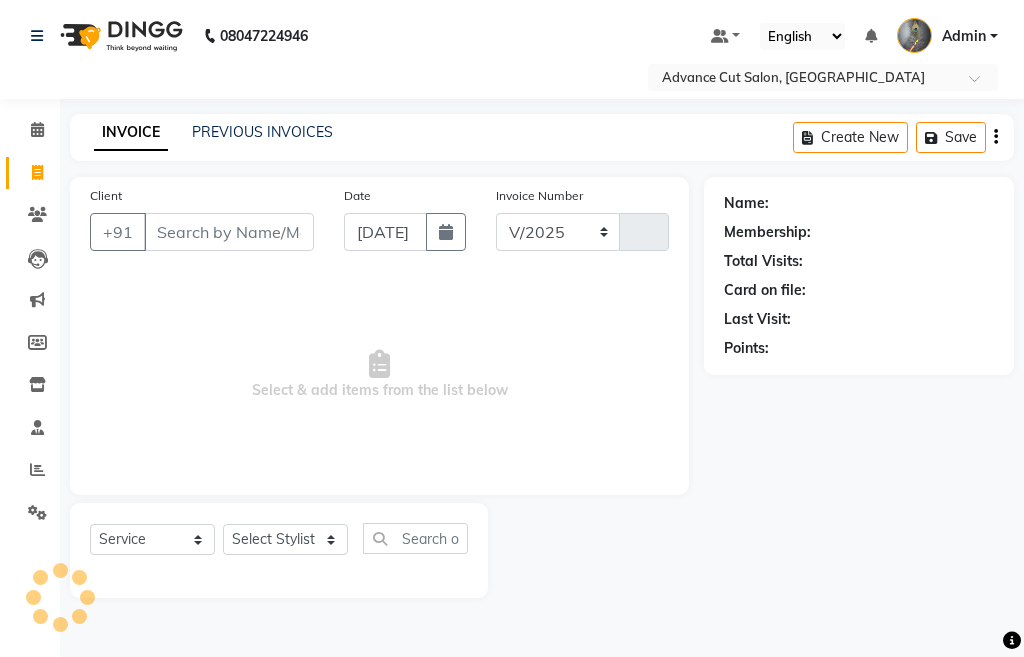 select on "4939" 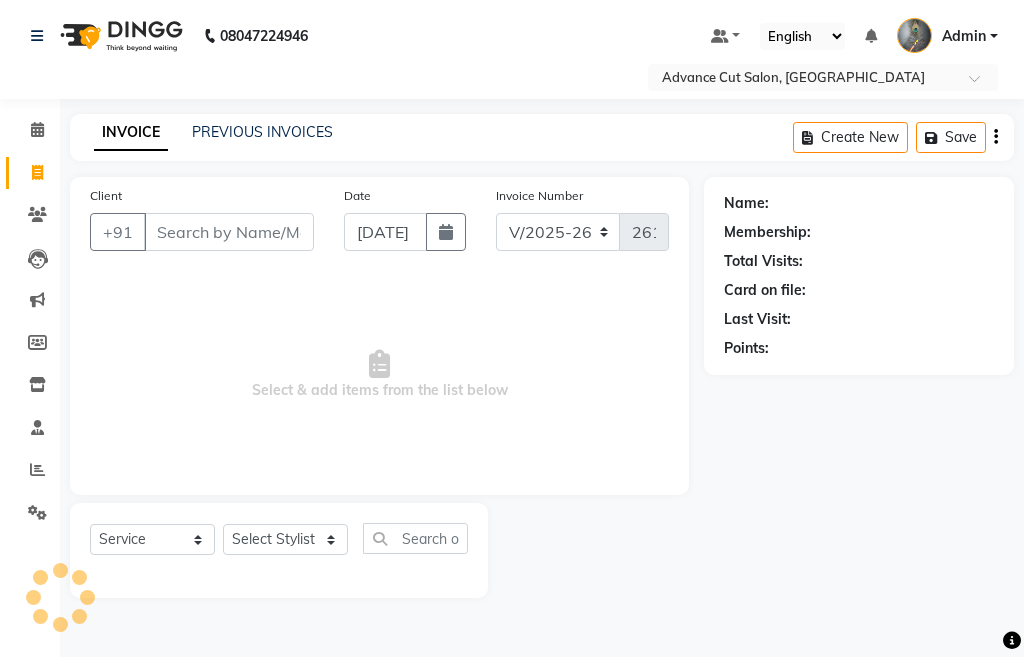 click on "Client" at bounding box center [229, 232] 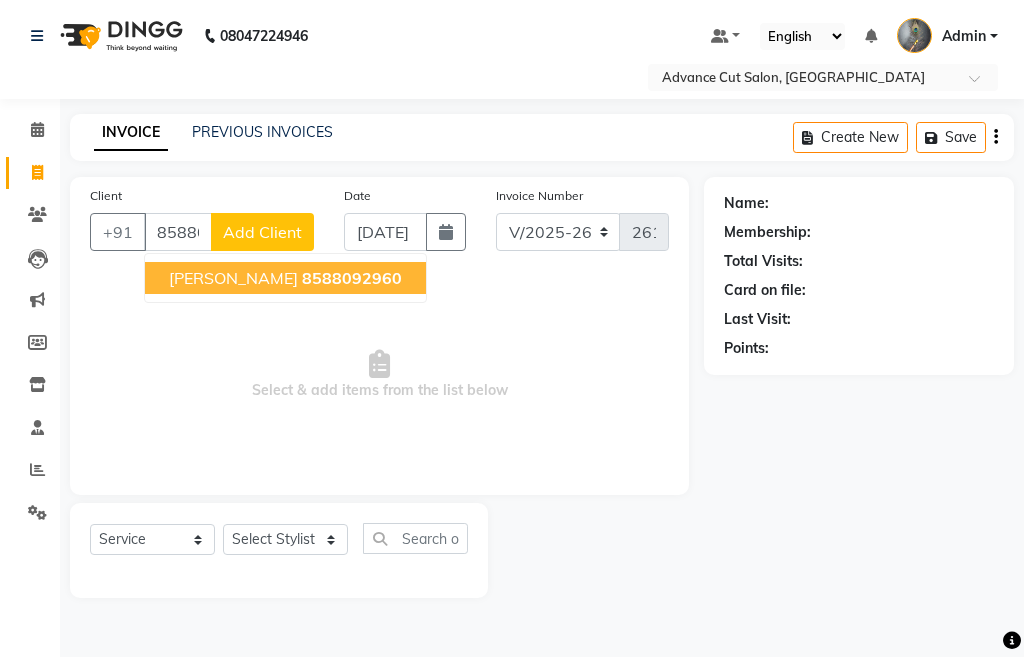 click on "Abhilash  8588092960" at bounding box center (285, 278) 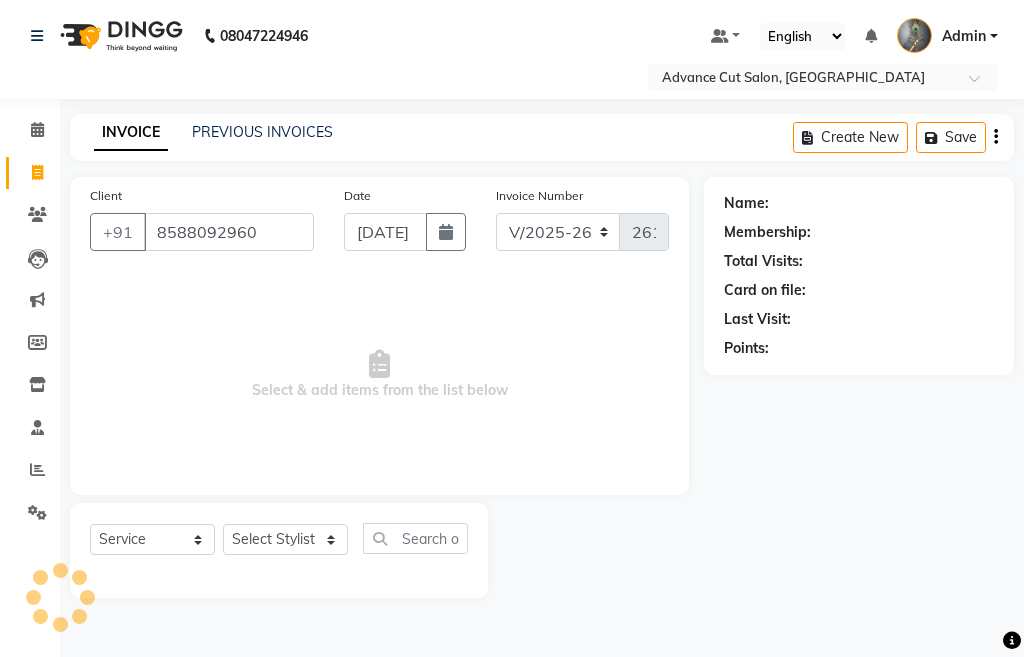 type on "8588092960" 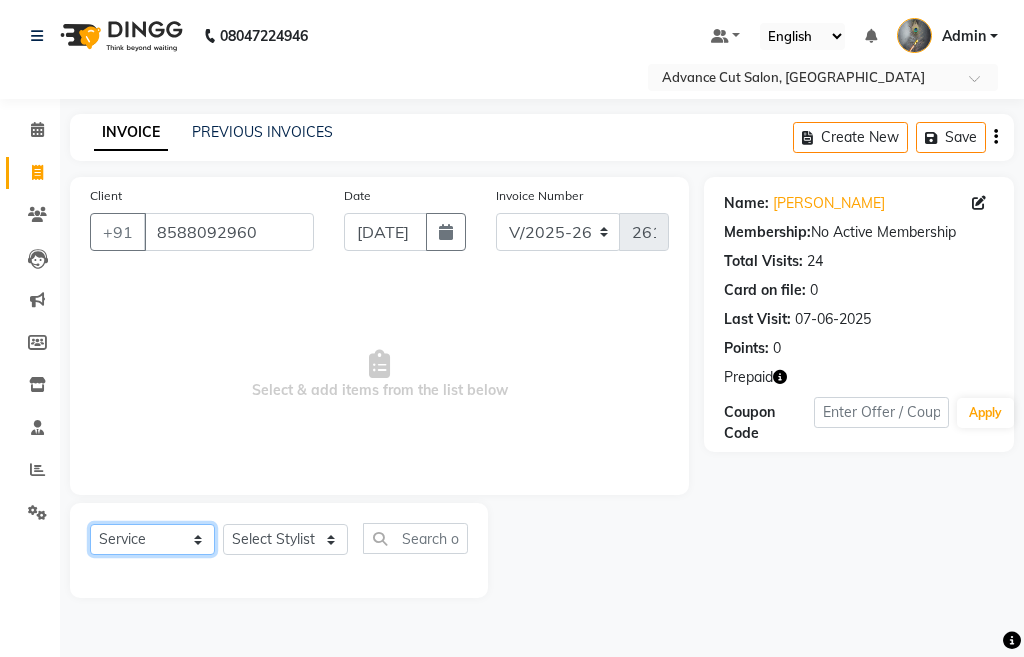 click on "Select  Service  Product  Membership  Package Voucher Prepaid Gift Card" 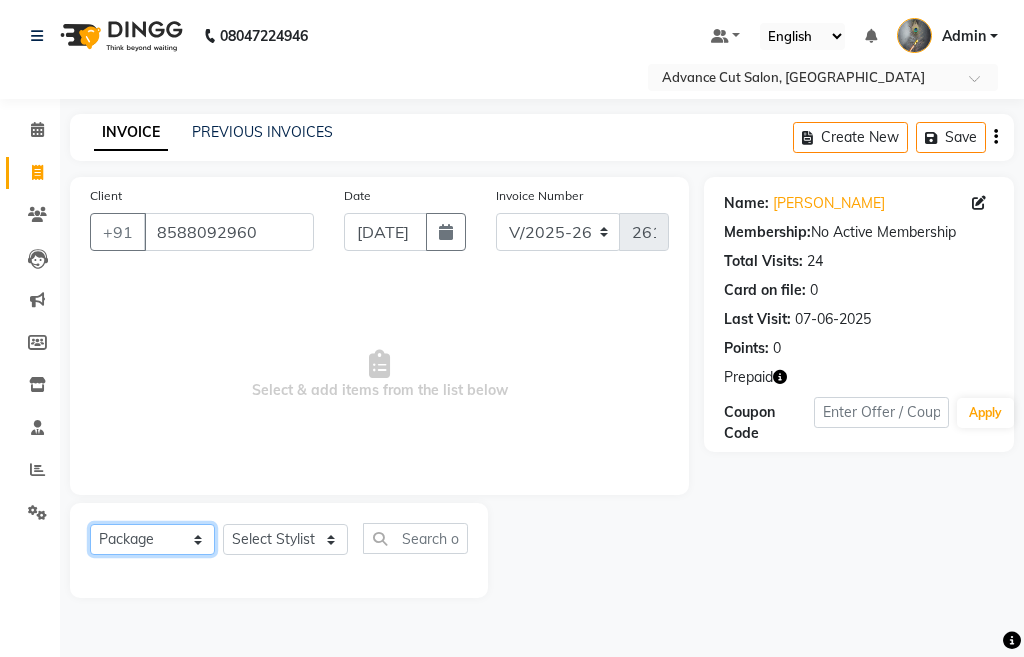 click on "Select  Service  Product  Membership  Package Voucher Prepaid Gift Card" 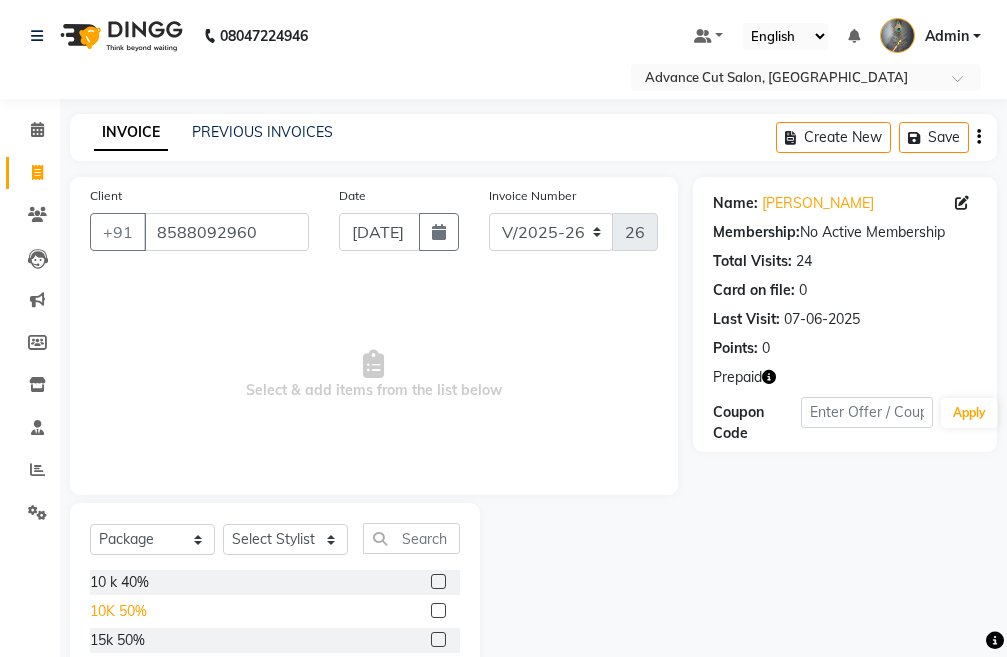 click on "10K 50%" 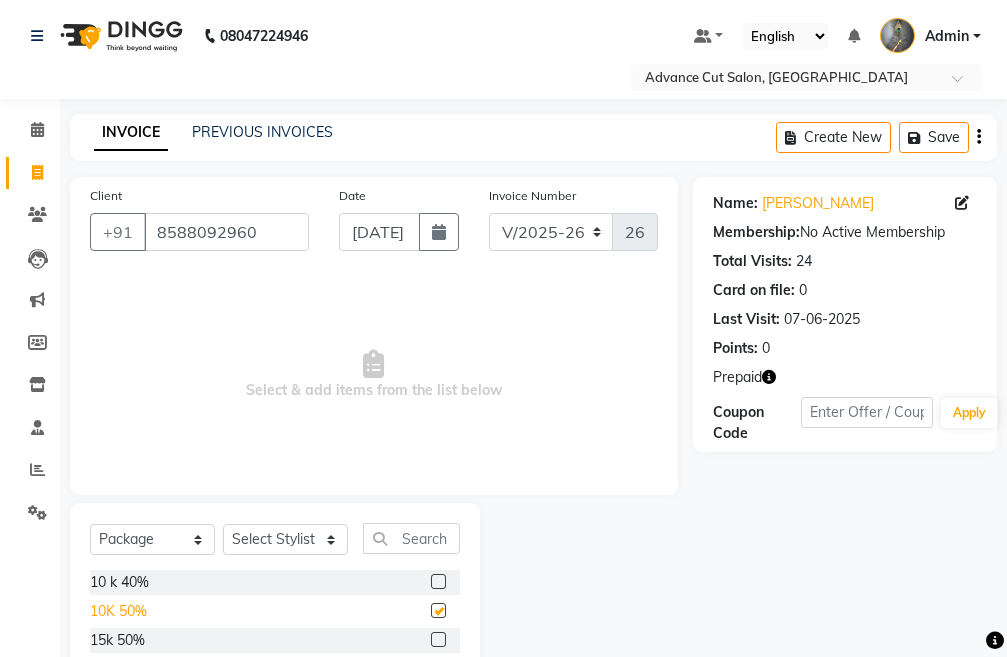 checkbox on "false" 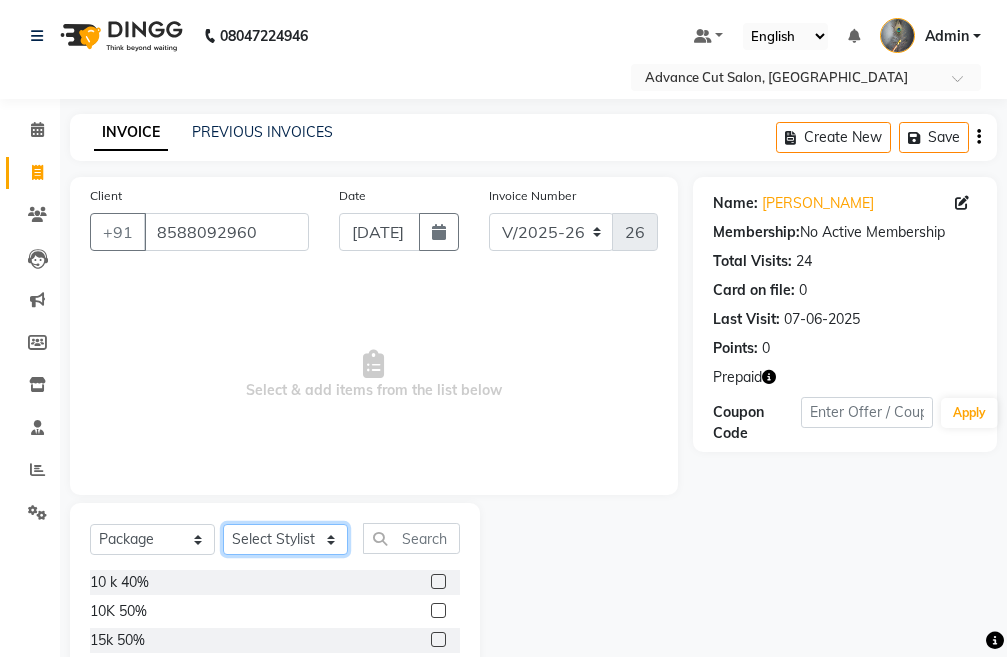 click on "Select Stylist Admin chahit COUNTOR gourav hardeep mamta manisha MONISH navi NOSHAD ALI purvi sachin shatnam sunny tip" 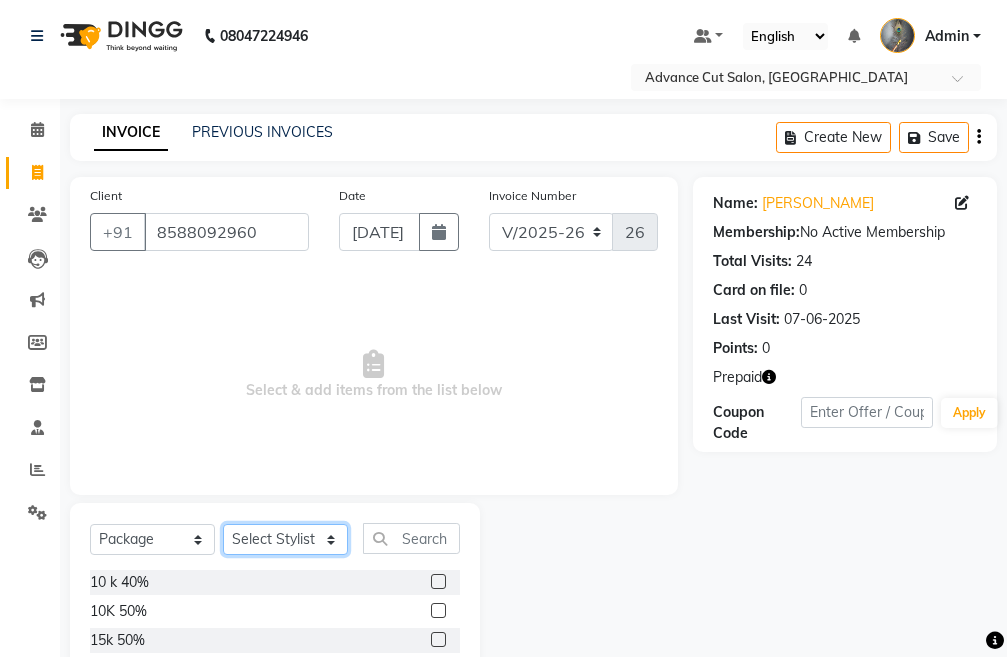 select on "30644" 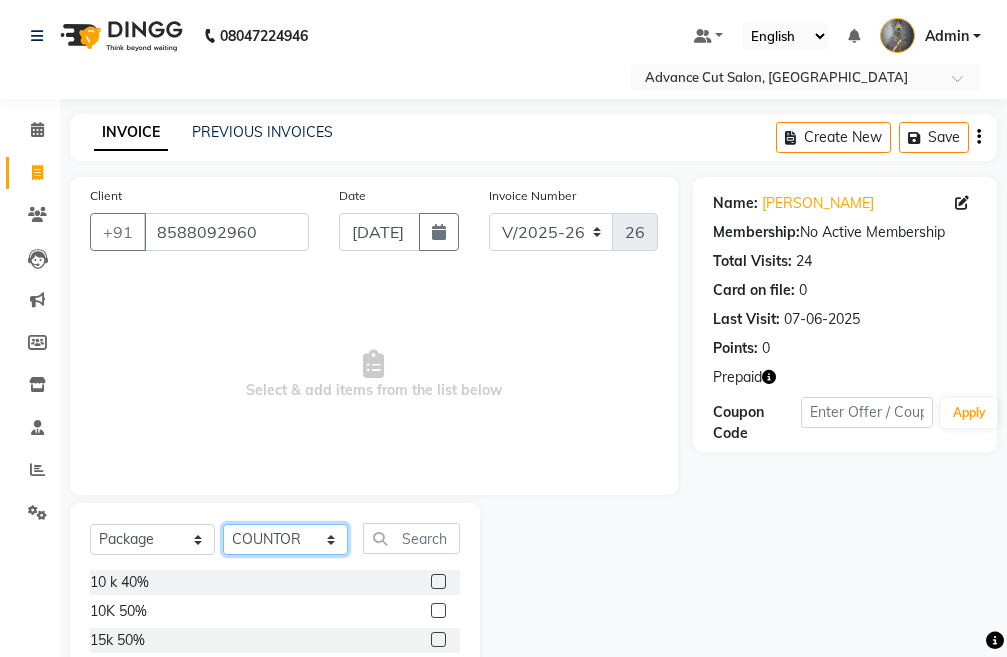 click on "Select Stylist Admin chahit COUNTOR gourav hardeep mamta manisha MONISH navi NOSHAD ALI purvi sachin shatnam sunny tip" 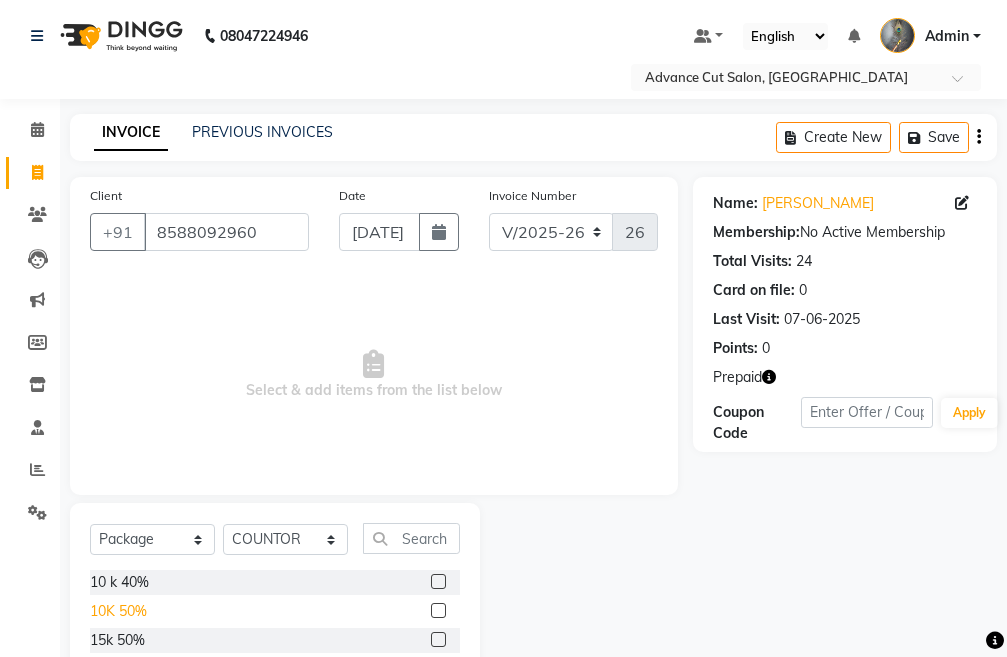 click on "10K 50%" 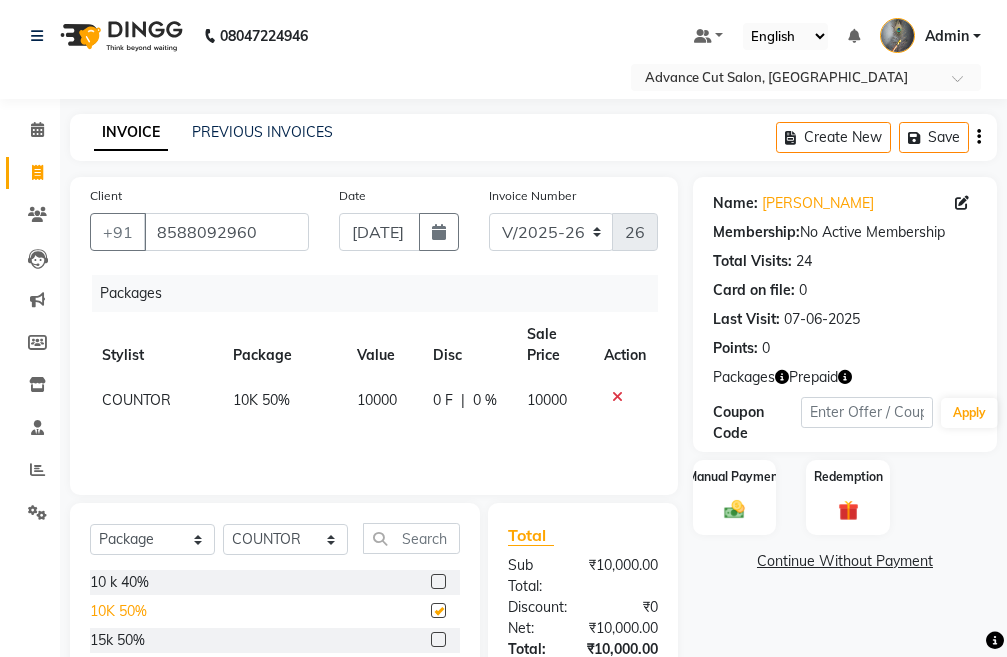 checkbox on "false" 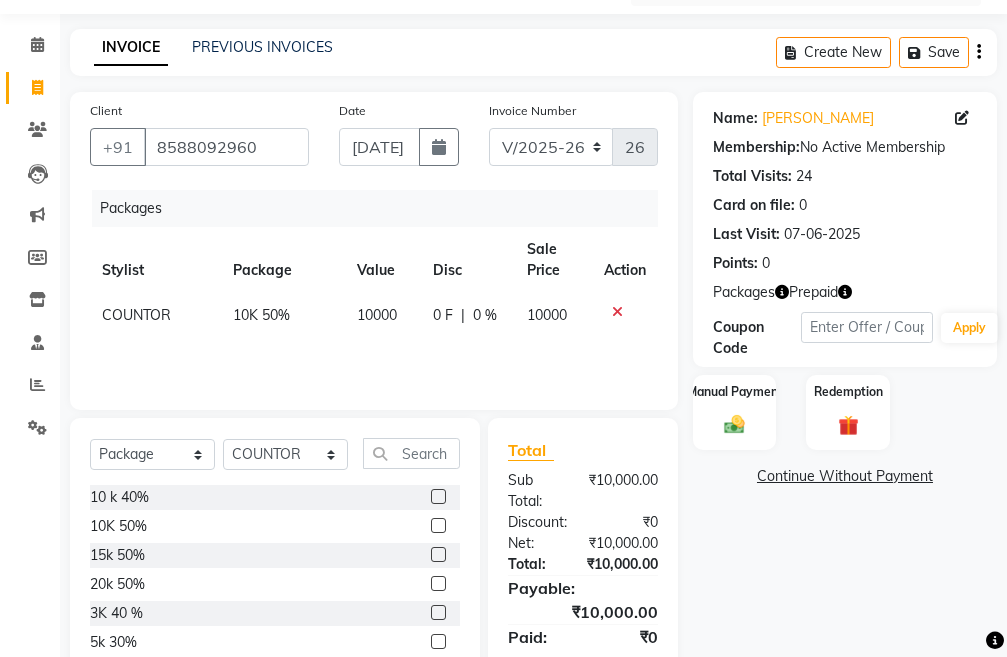 scroll, scrollTop: 173, scrollLeft: 0, axis: vertical 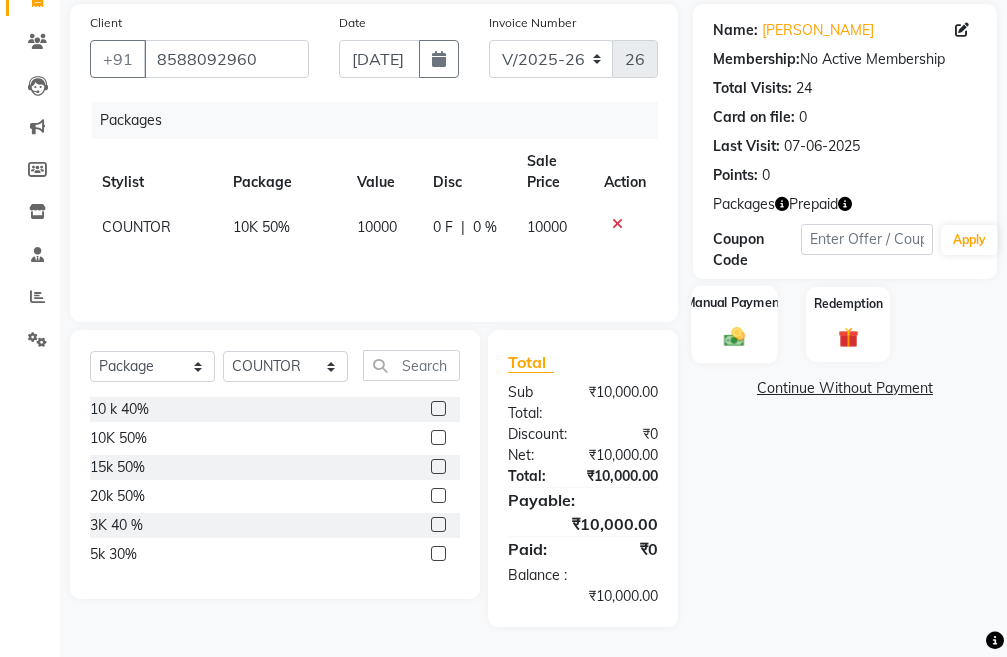 click on "Manual Payment" 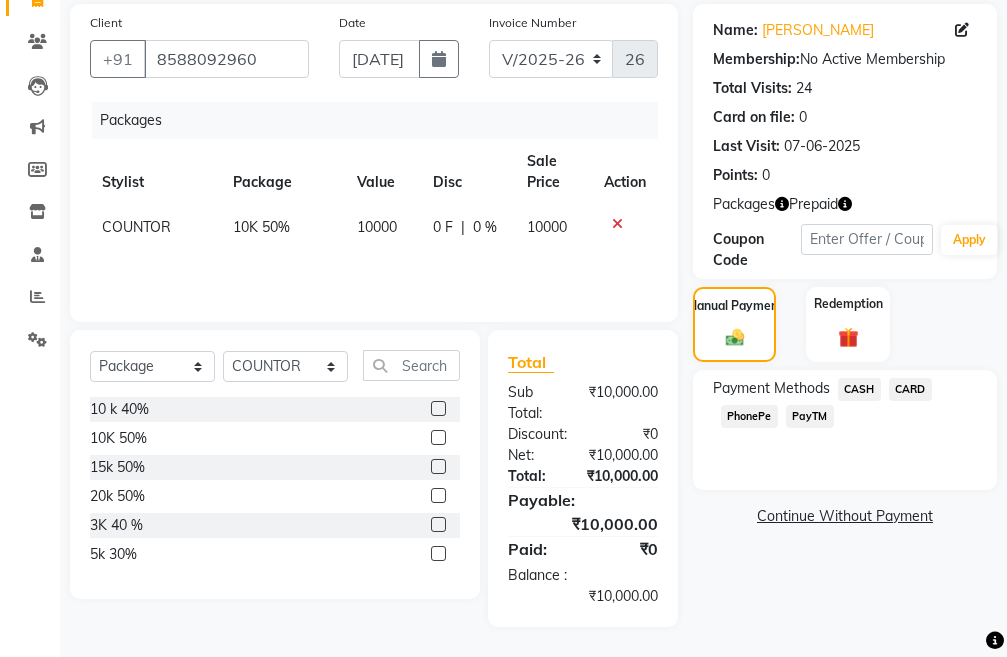 click on "PayTM" 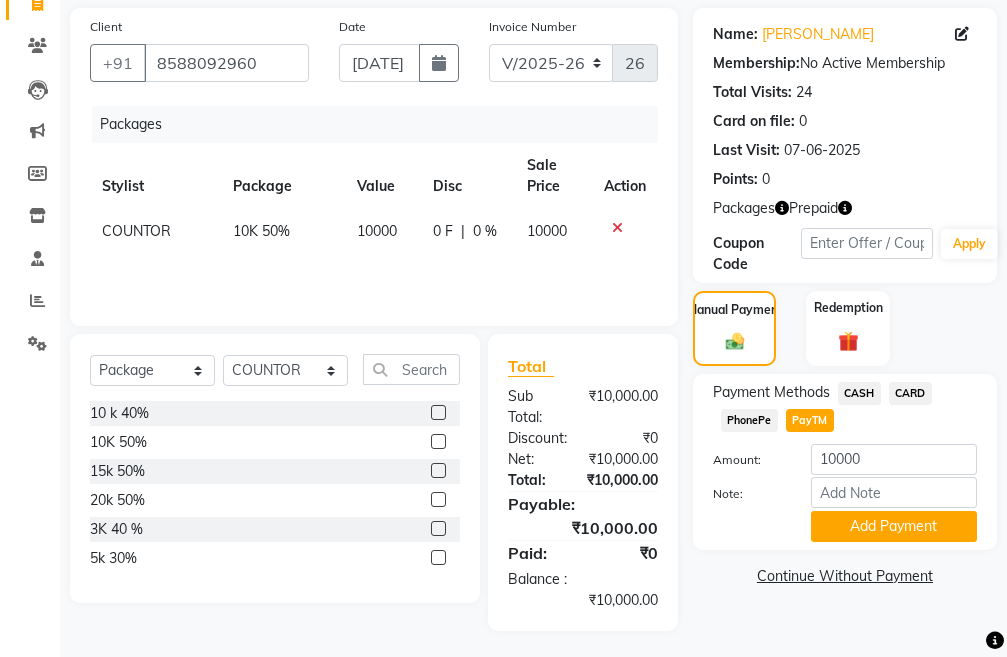 scroll, scrollTop: 173, scrollLeft: 0, axis: vertical 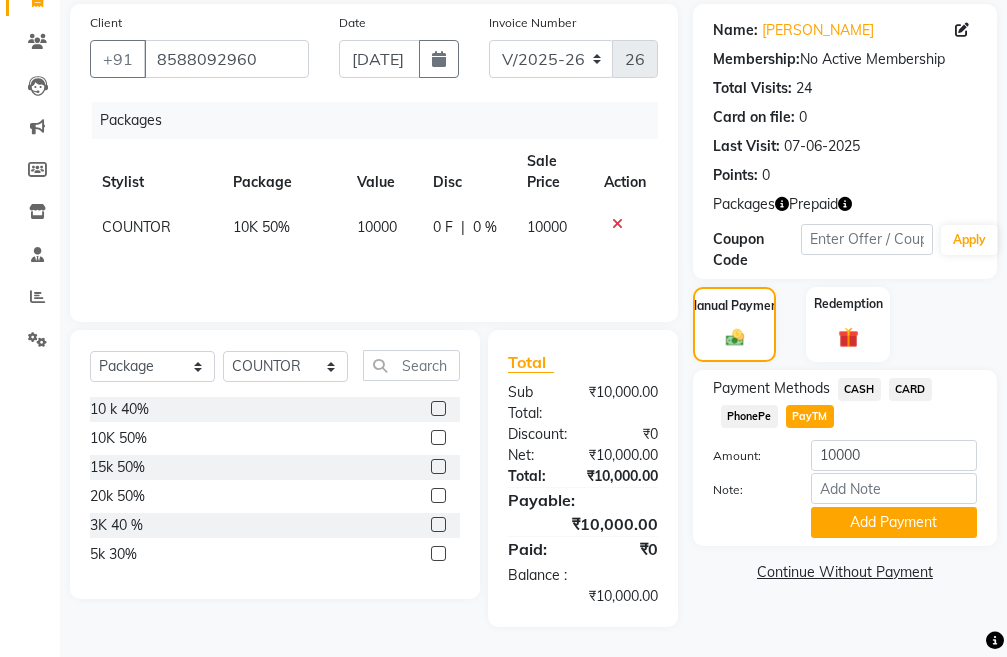 click 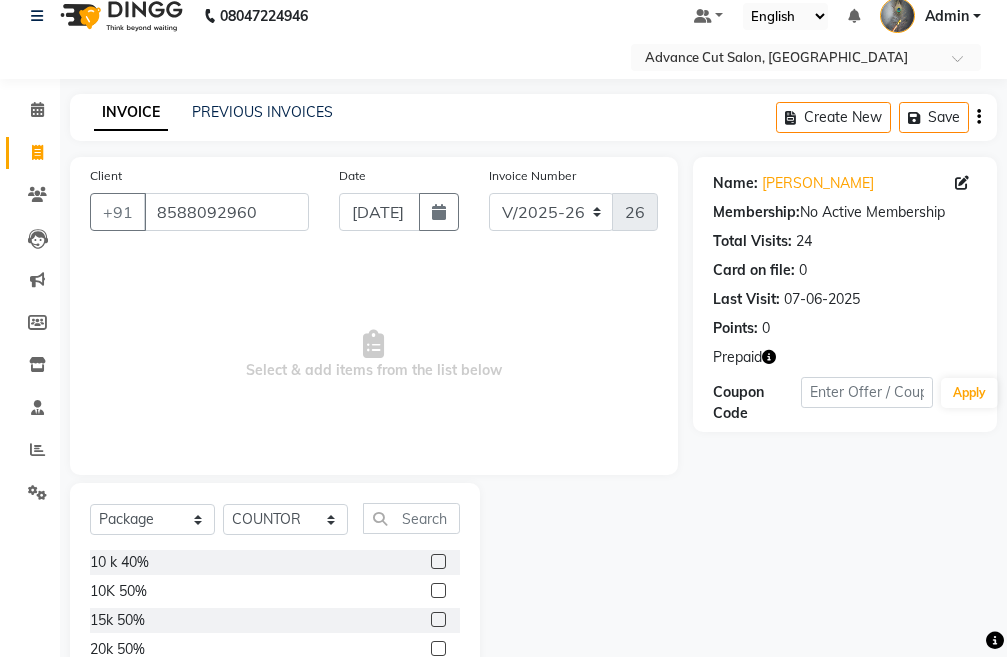scroll, scrollTop: 0, scrollLeft: 0, axis: both 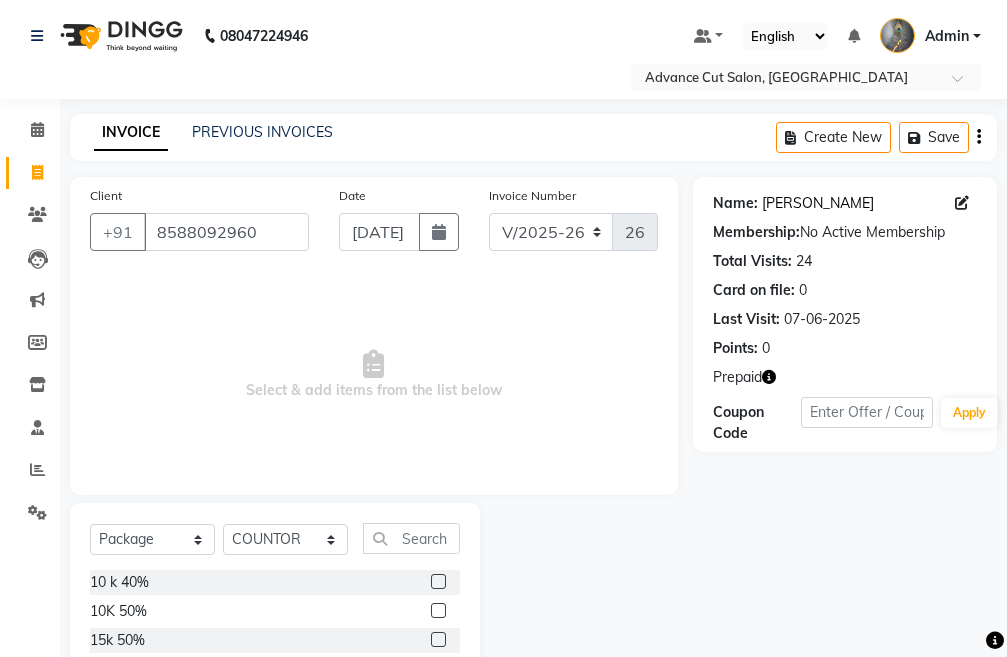 click on "[PERSON_NAME]" 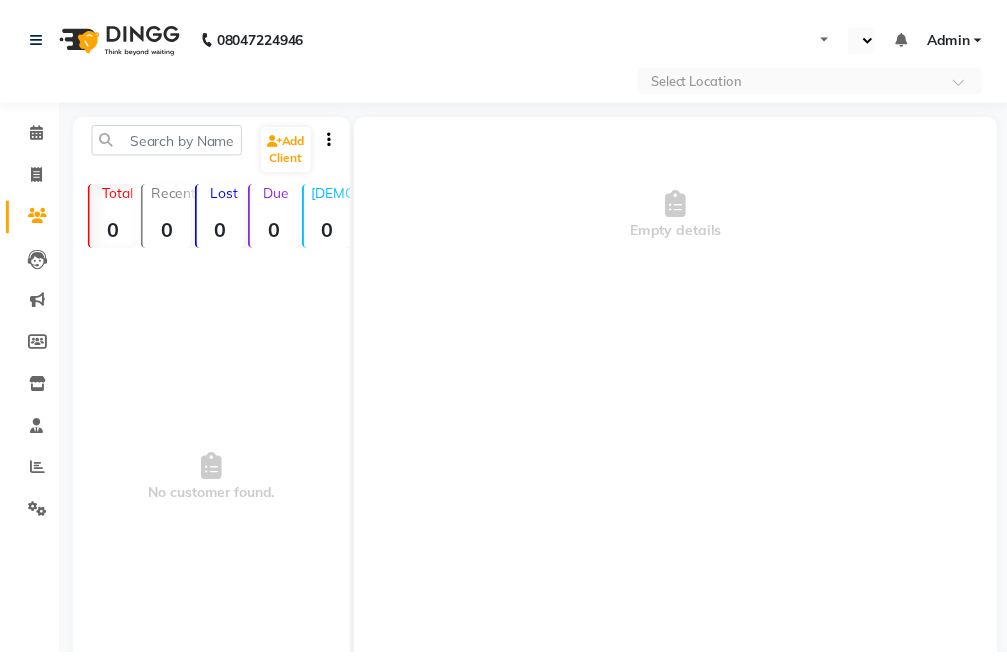 scroll, scrollTop: 0, scrollLeft: 0, axis: both 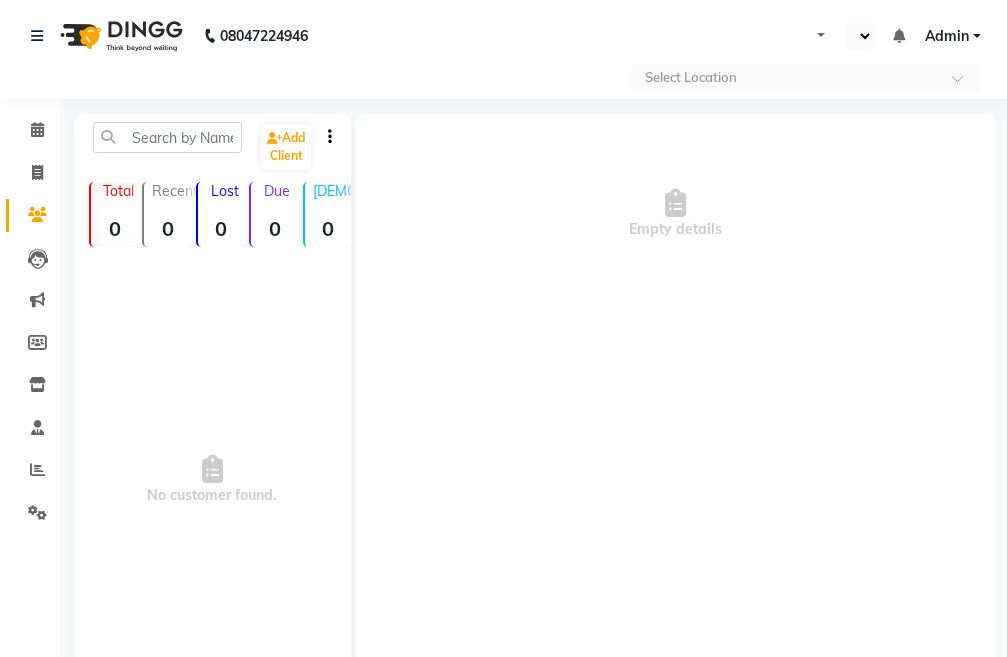 select on "en" 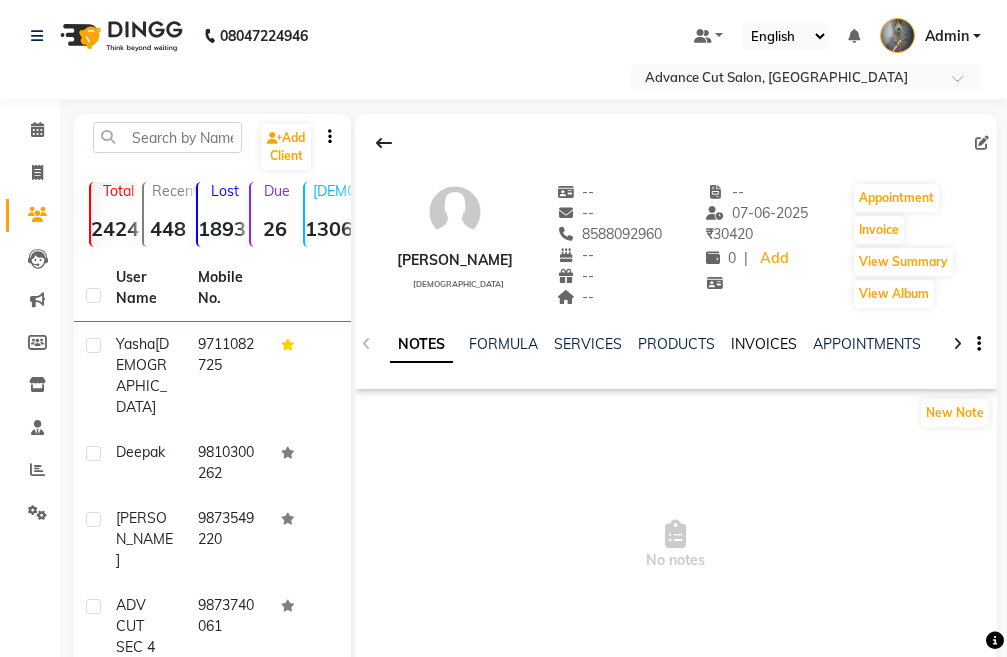 click on "INVOICES" 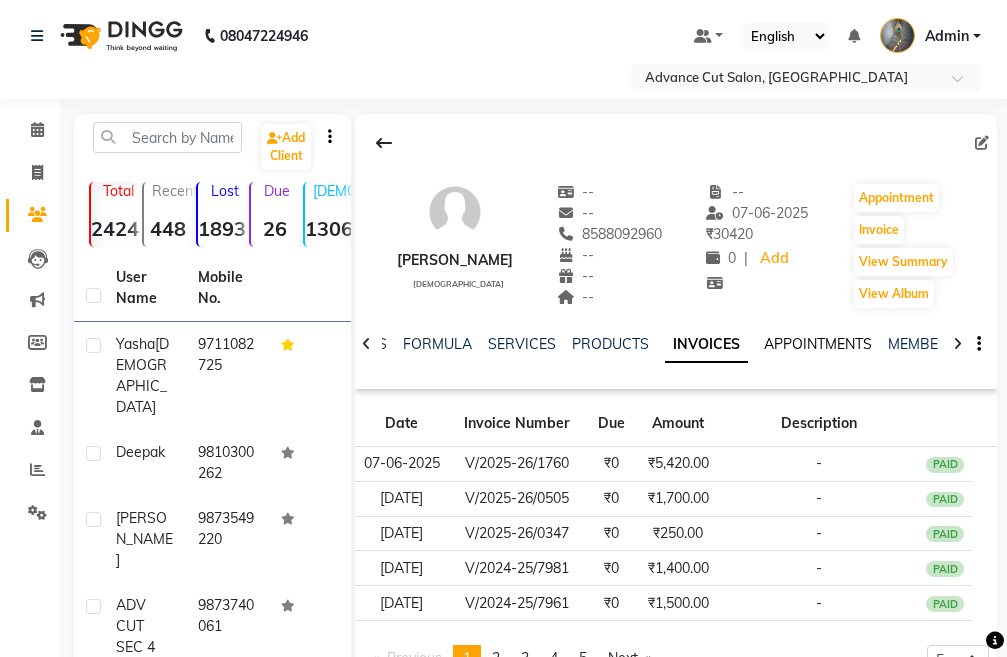 click on "APPOINTMENTS" 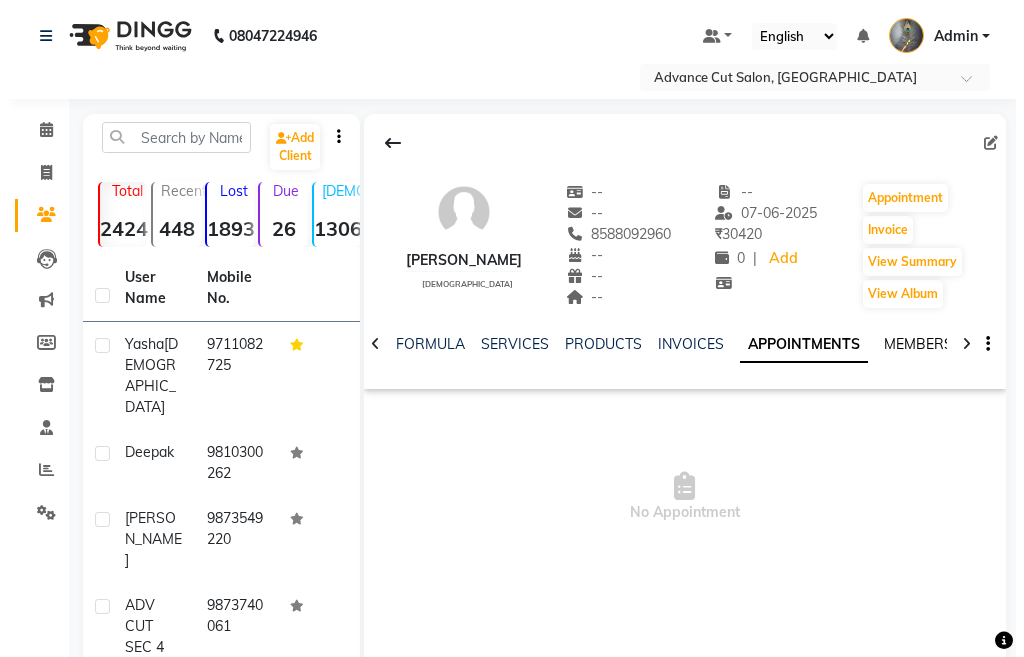 scroll, scrollTop: 0, scrollLeft: 0, axis: both 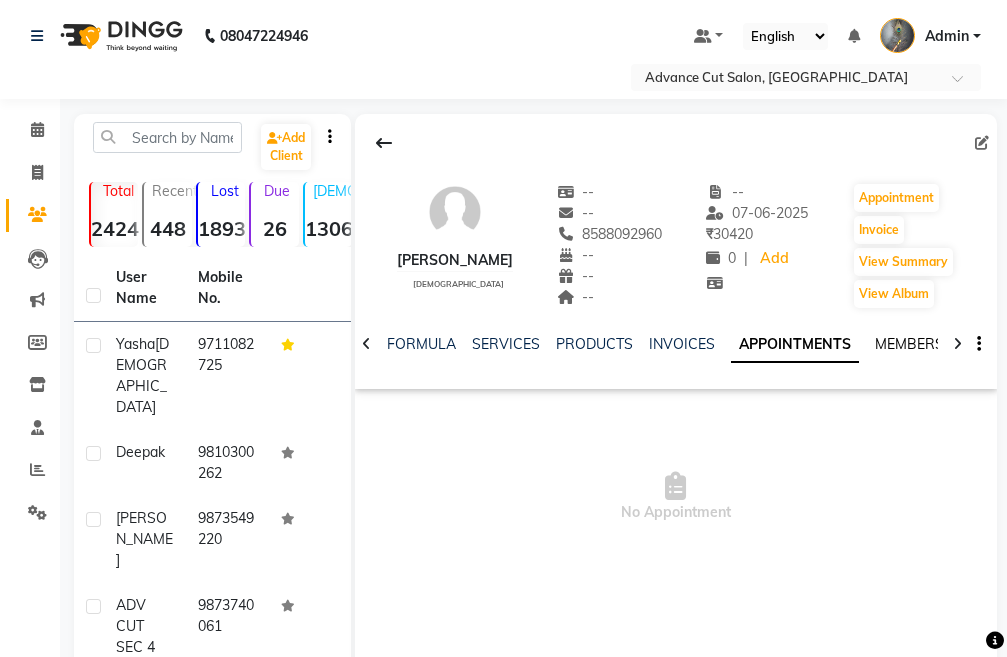 click on "MEMBERSHIP" 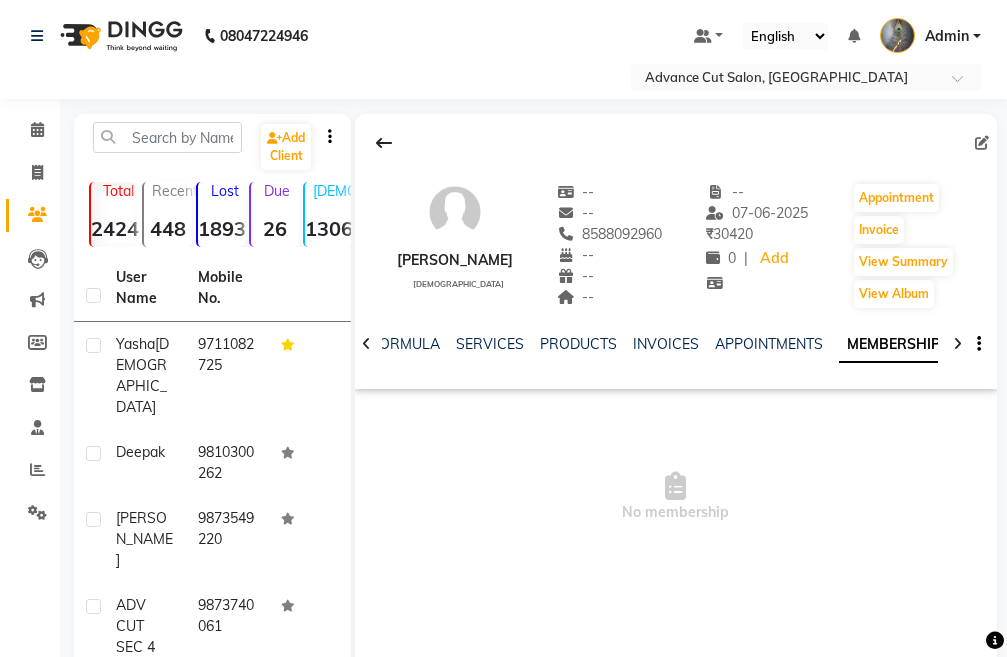 click 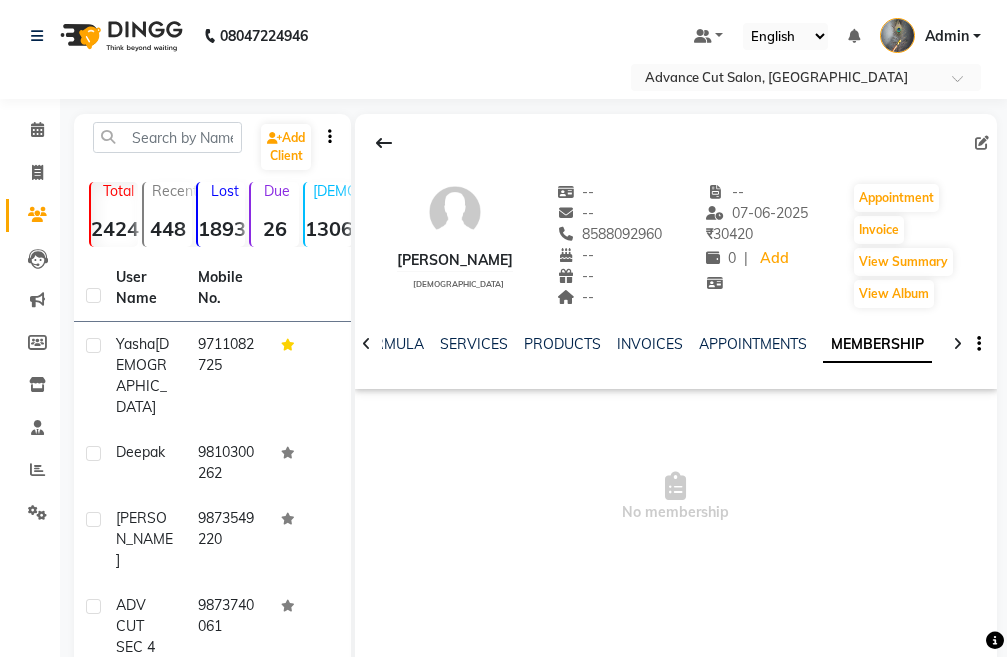 click 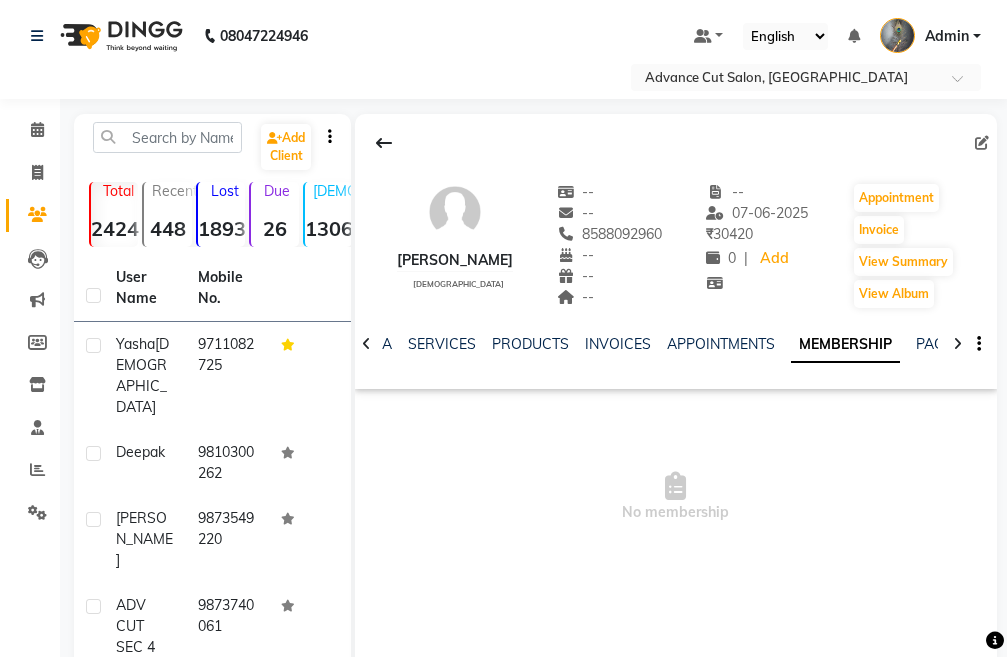 click 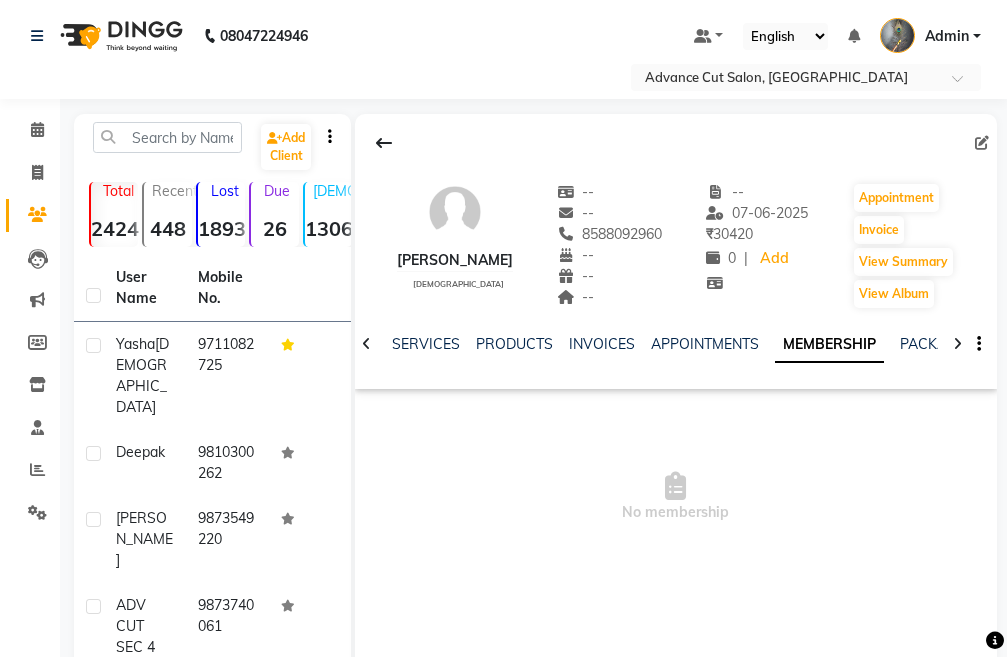 click 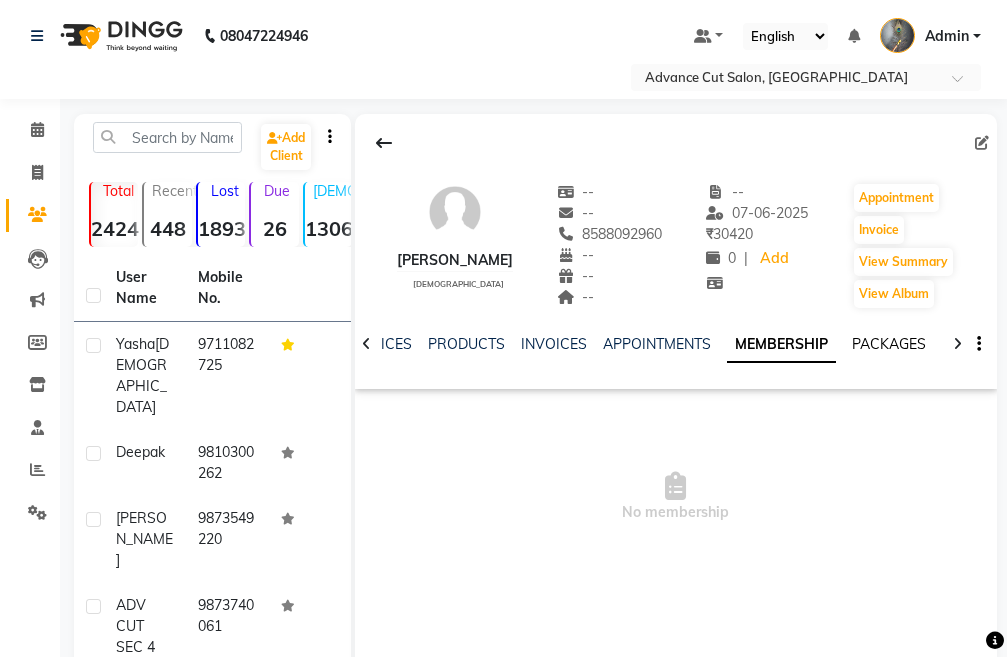 click on "PACKAGES" 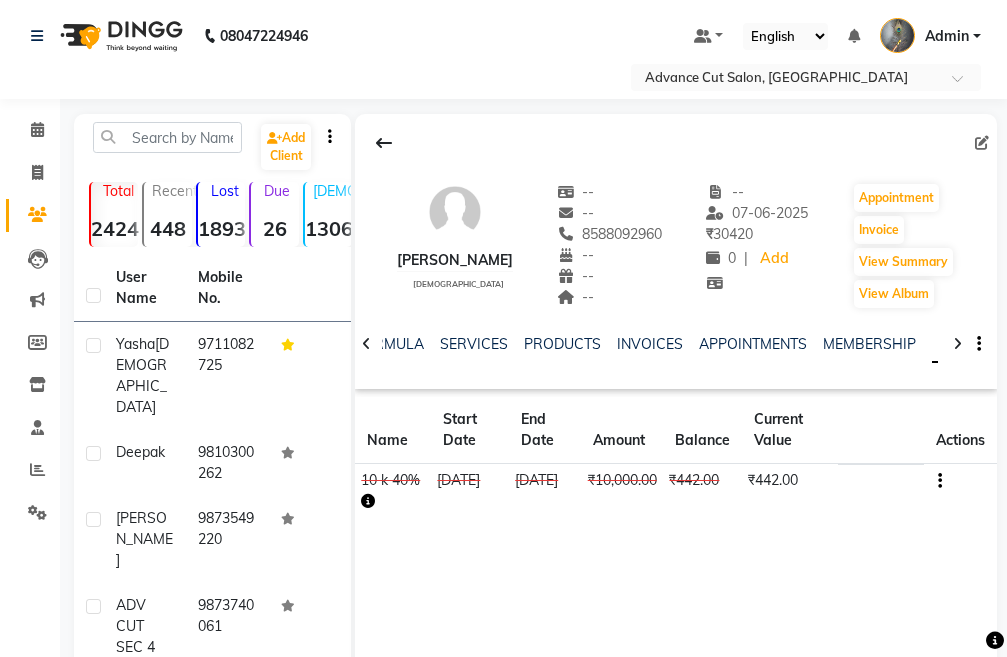click 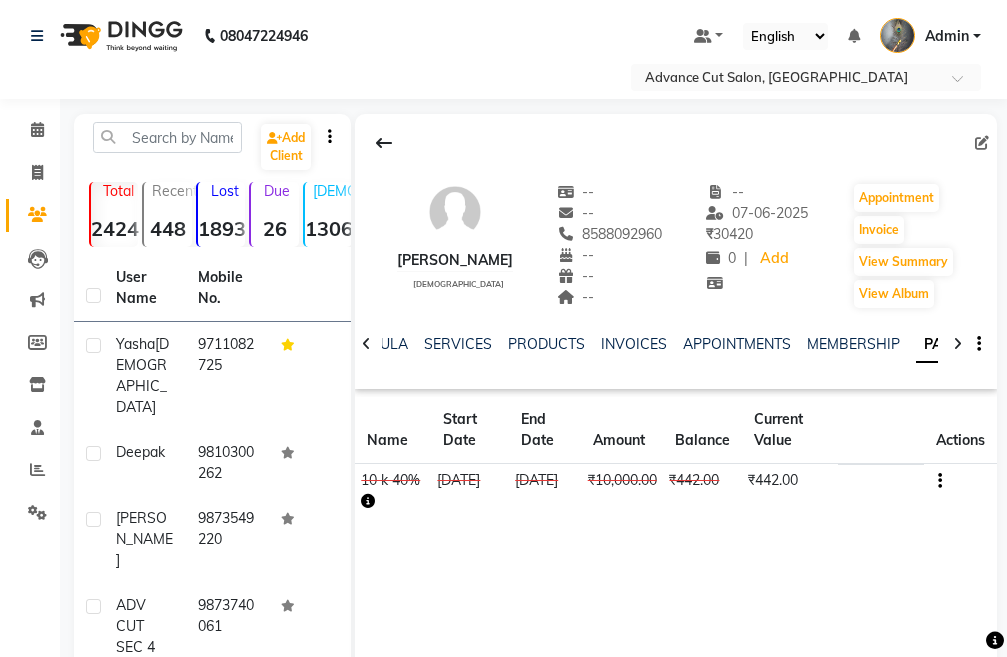 click 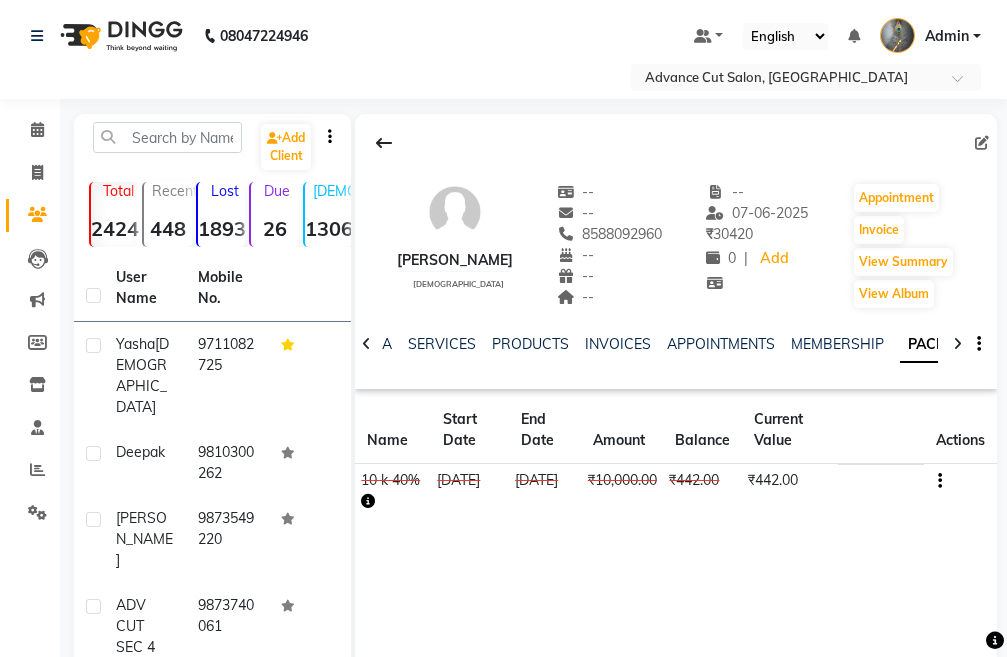 click 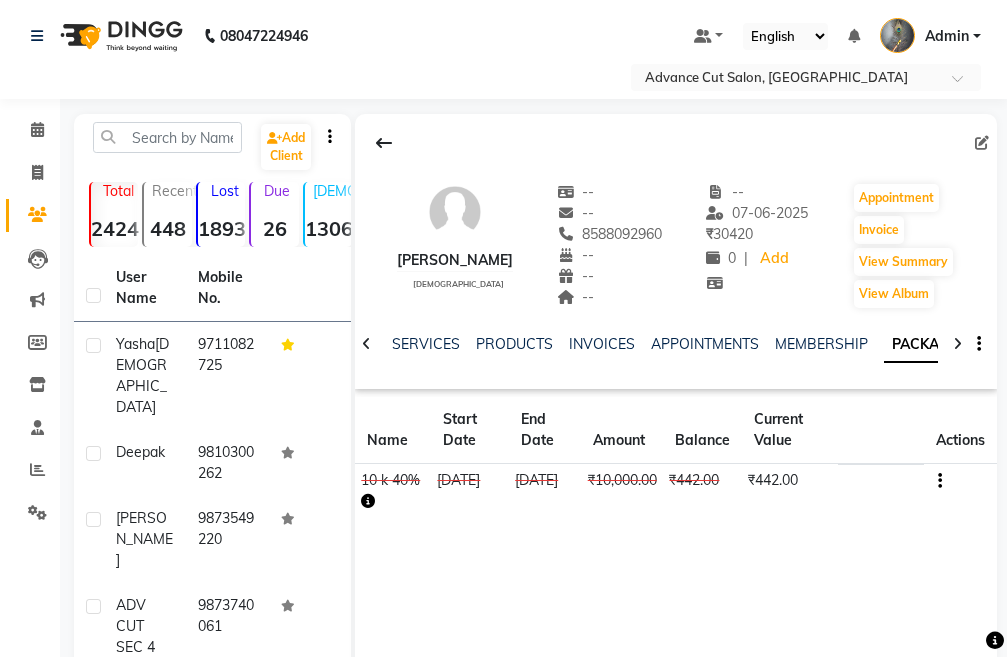click 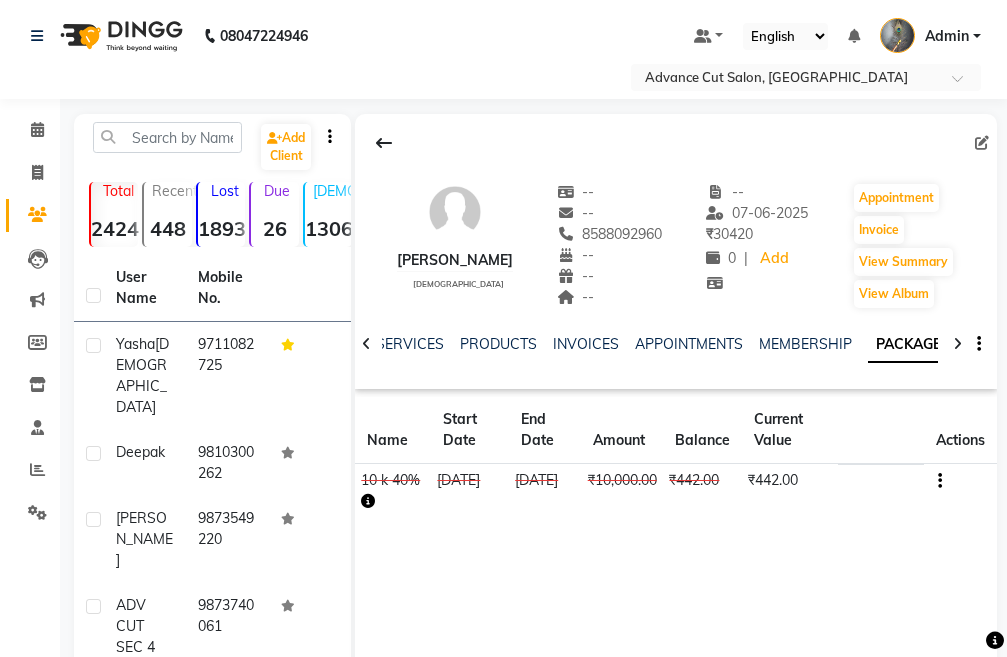 click 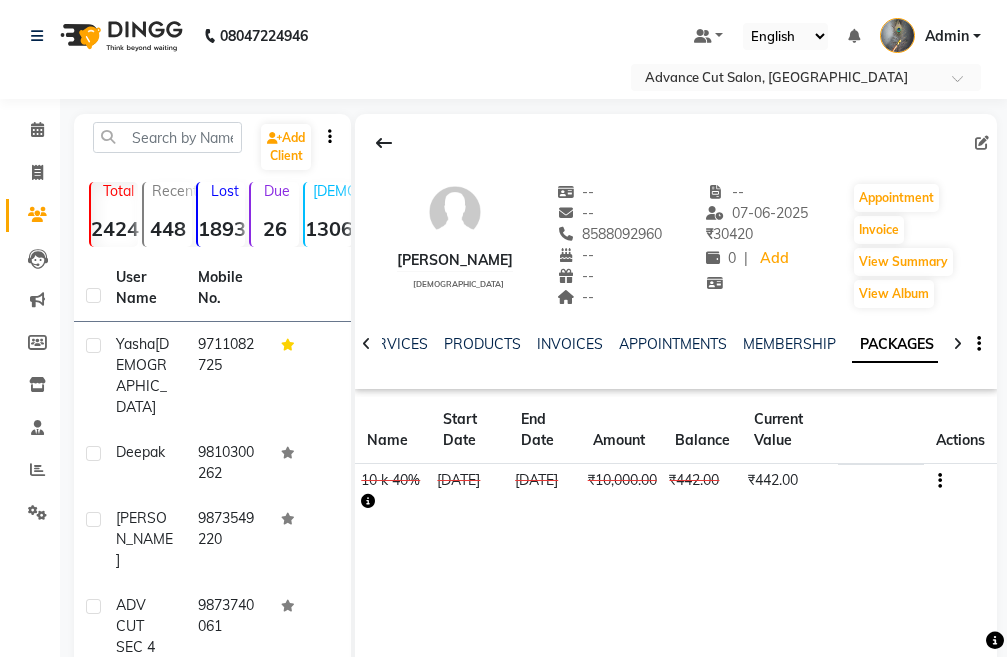 click 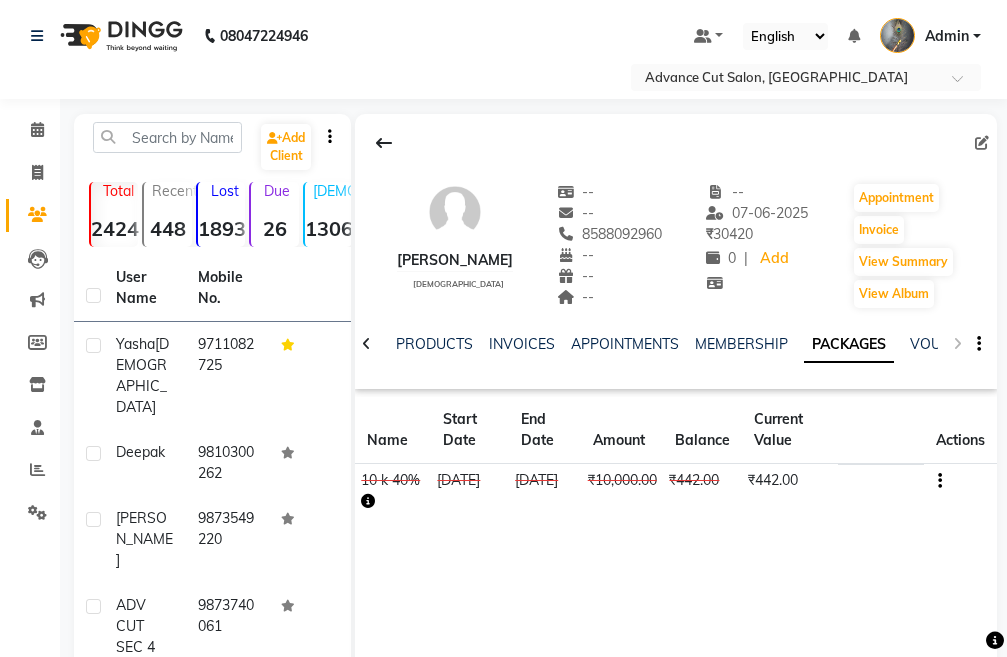 click on "NOTES FORMULA SERVICES PRODUCTS INVOICES APPOINTMENTS MEMBERSHIP PACKAGES VOUCHERS GIFTCARDS POINTS FORMS FAMILY CARDS WALLET" 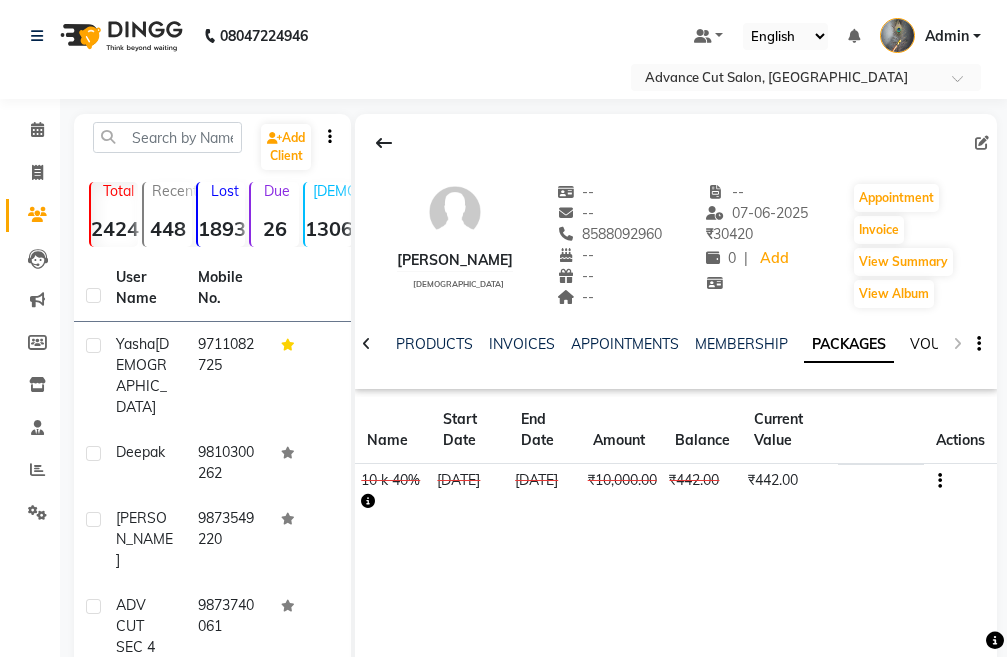 click on "VOUCHERS" 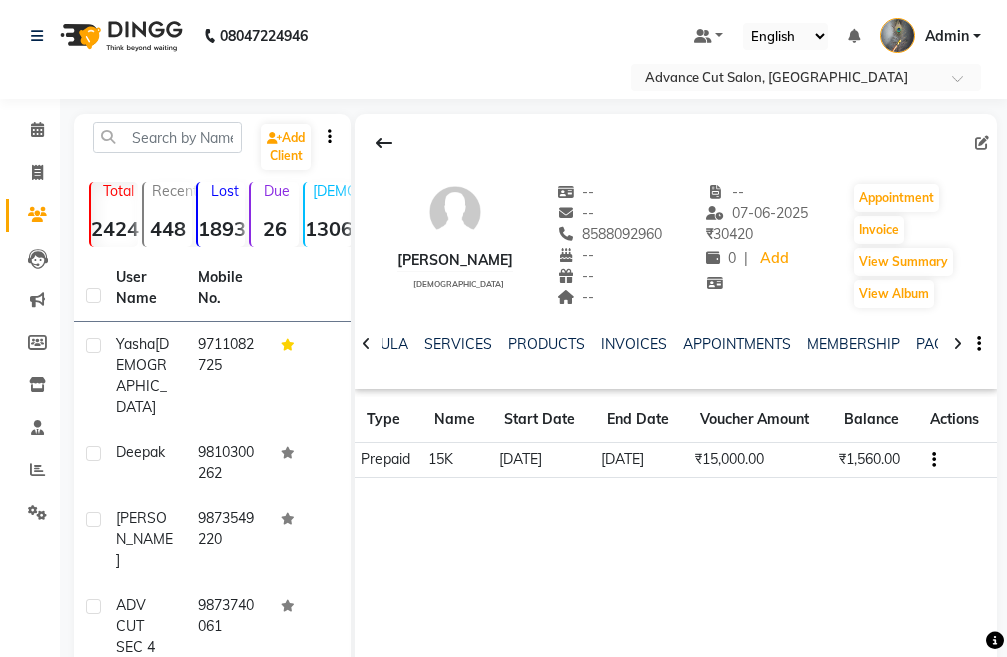 click 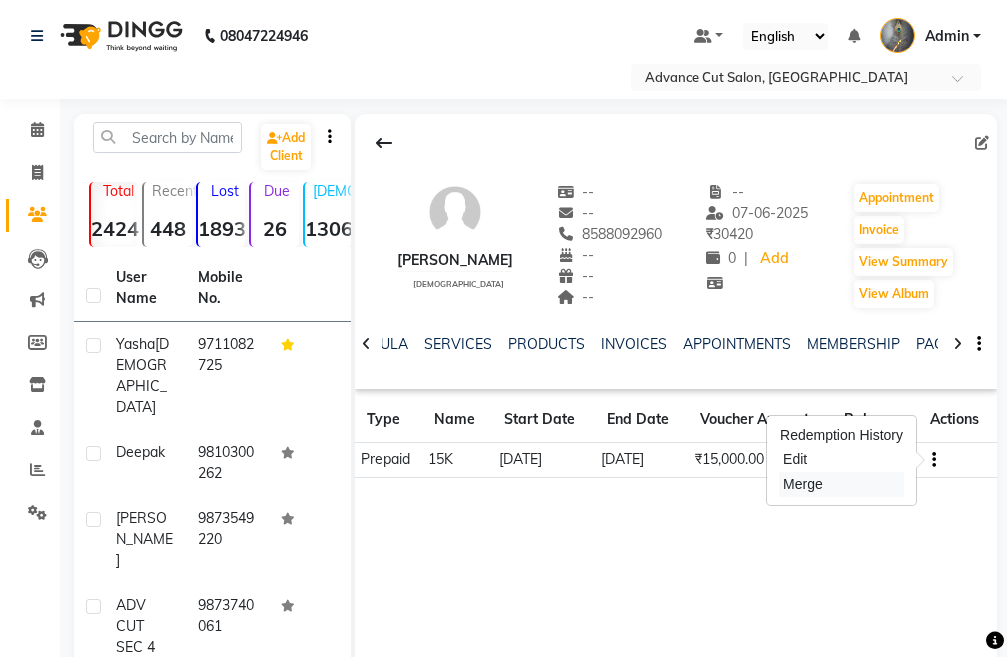 click on "Merge" at bounding box center [841, 484] 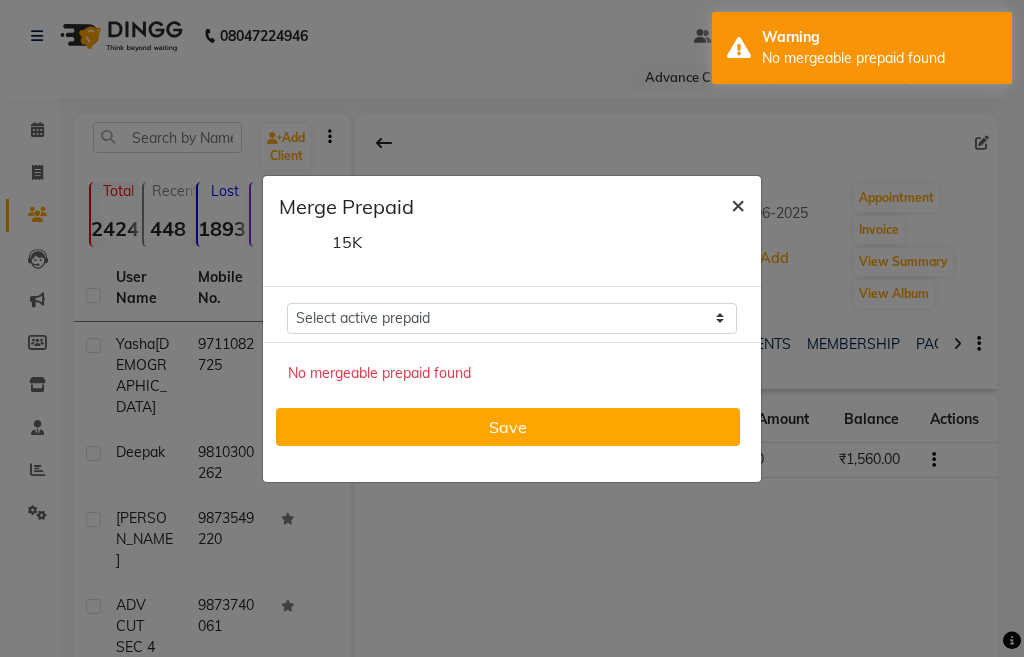 click on "×" 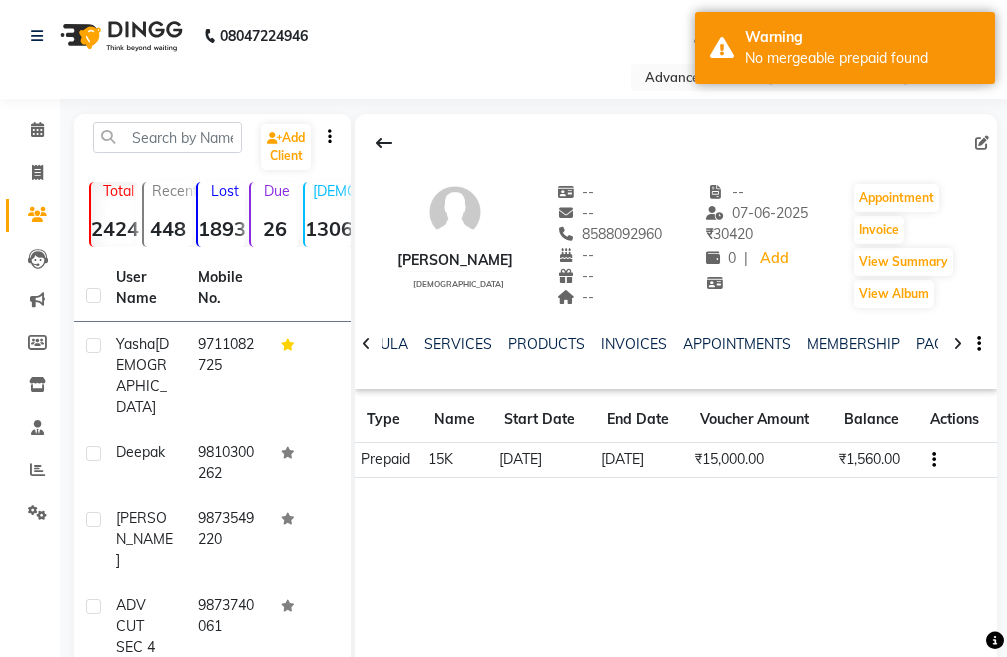 click 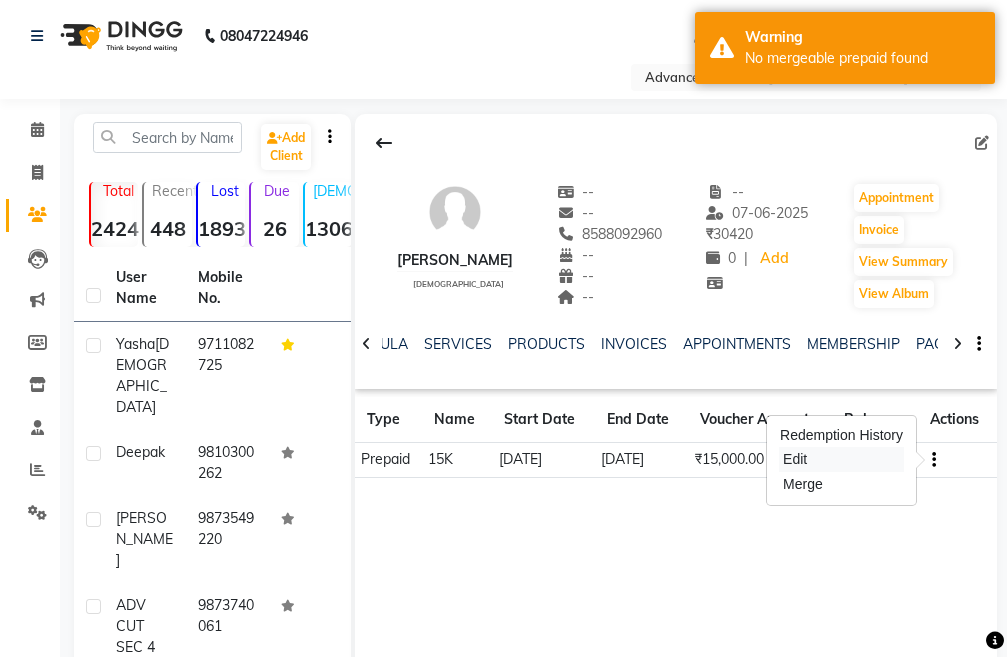 click on "Edit" at bounding box center [841, 459] 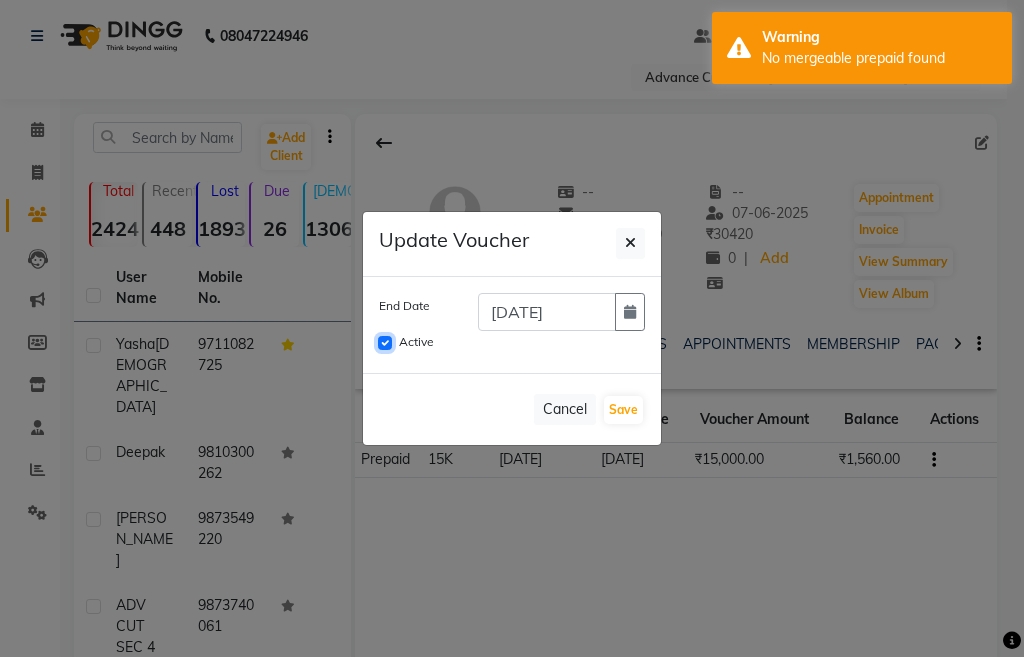 click on "Active" at bounding box center [385, 343] 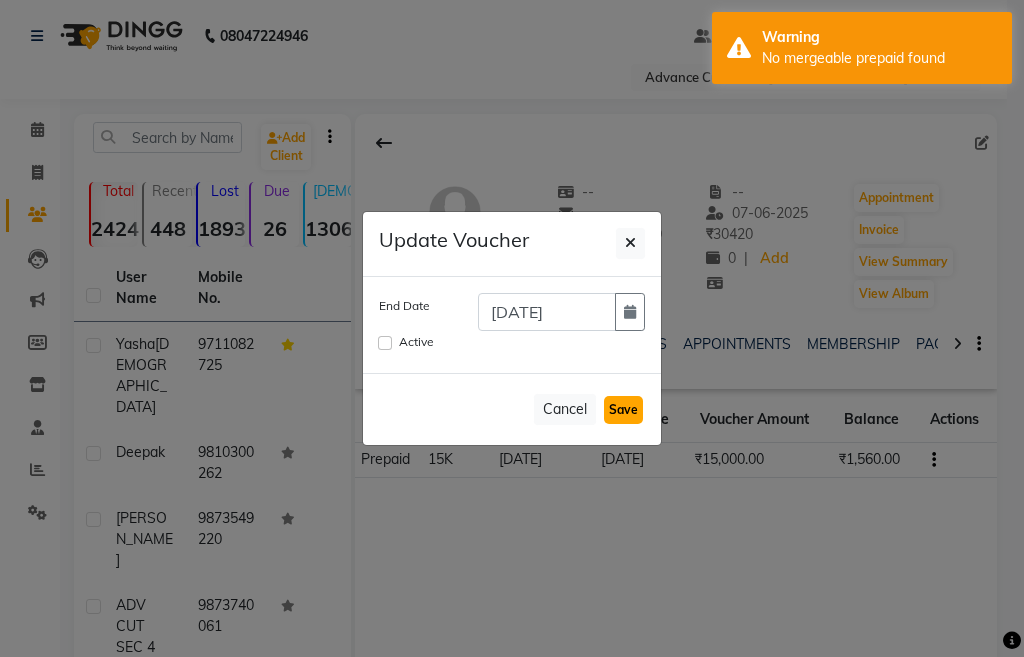 click on "Save" 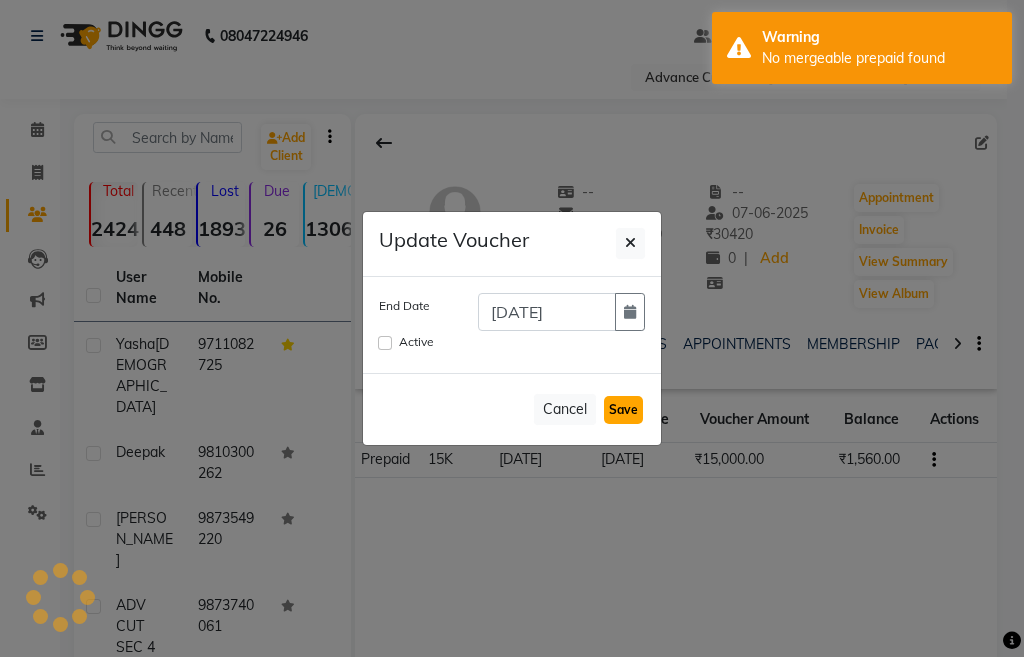 type 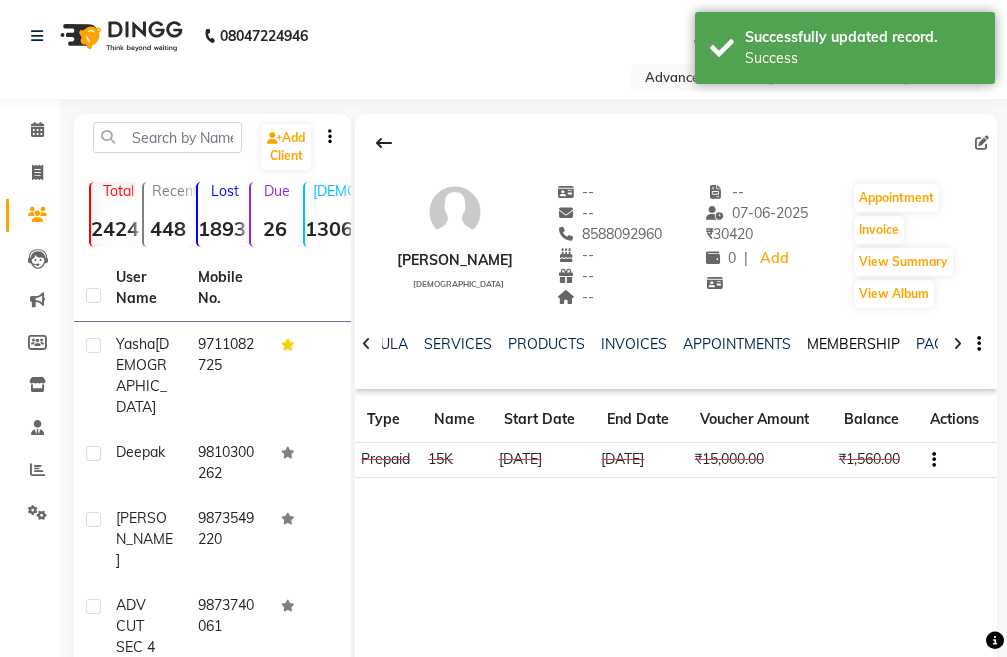 click on "MEMBERSHIP" 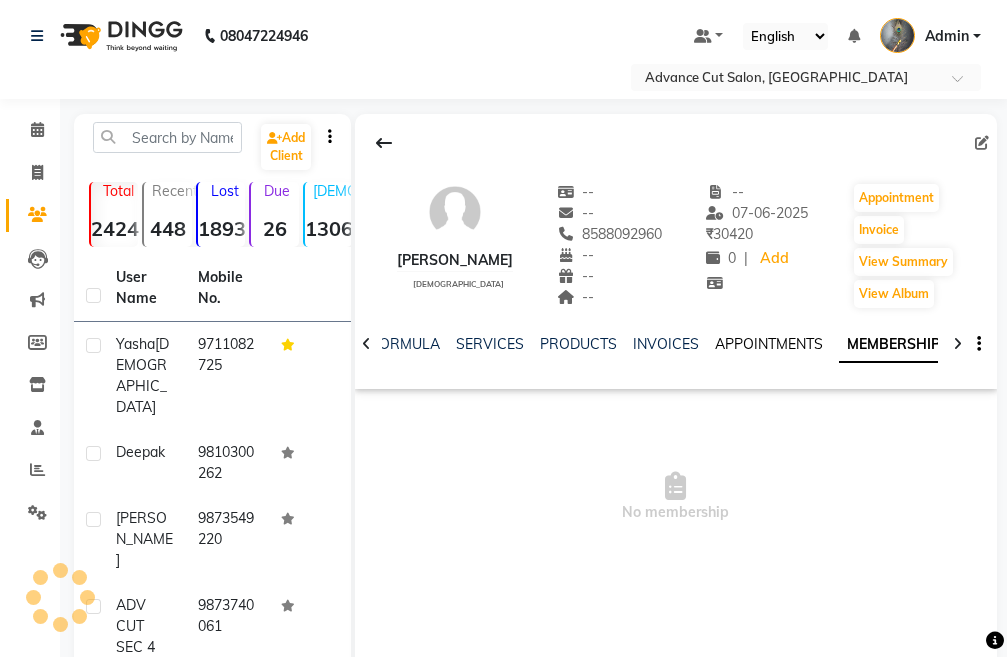 click on "APPOINTMENTS" 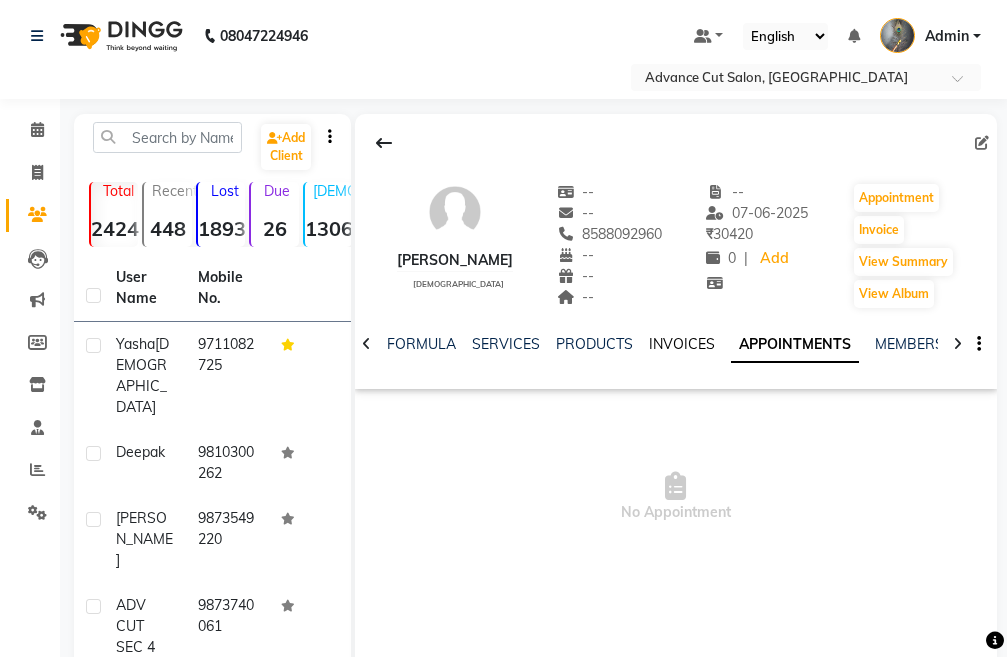 click on "INVOICES" 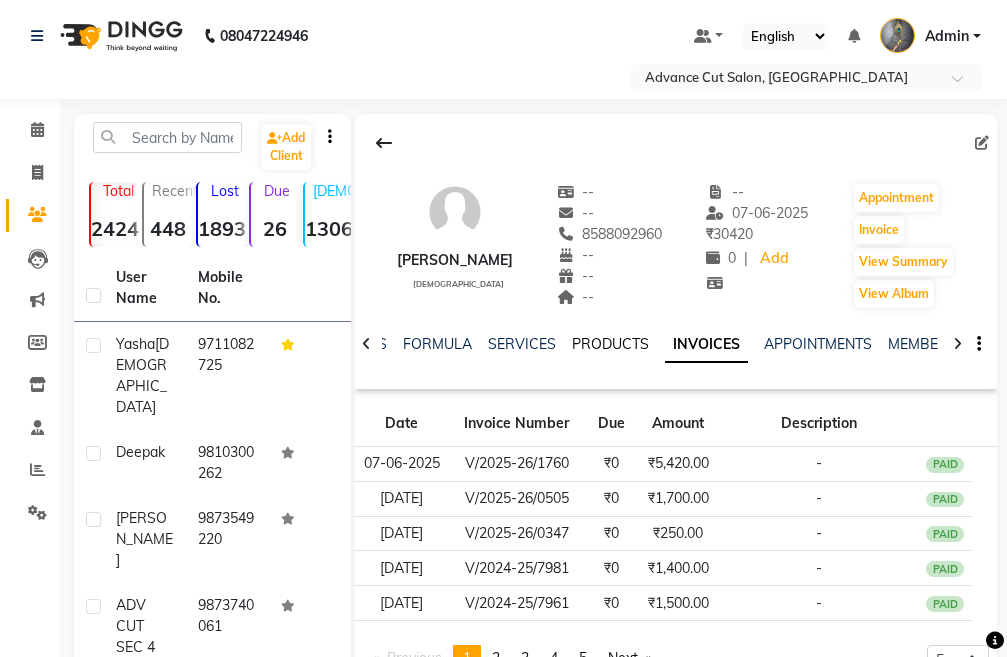 click on "PRODUCTS" 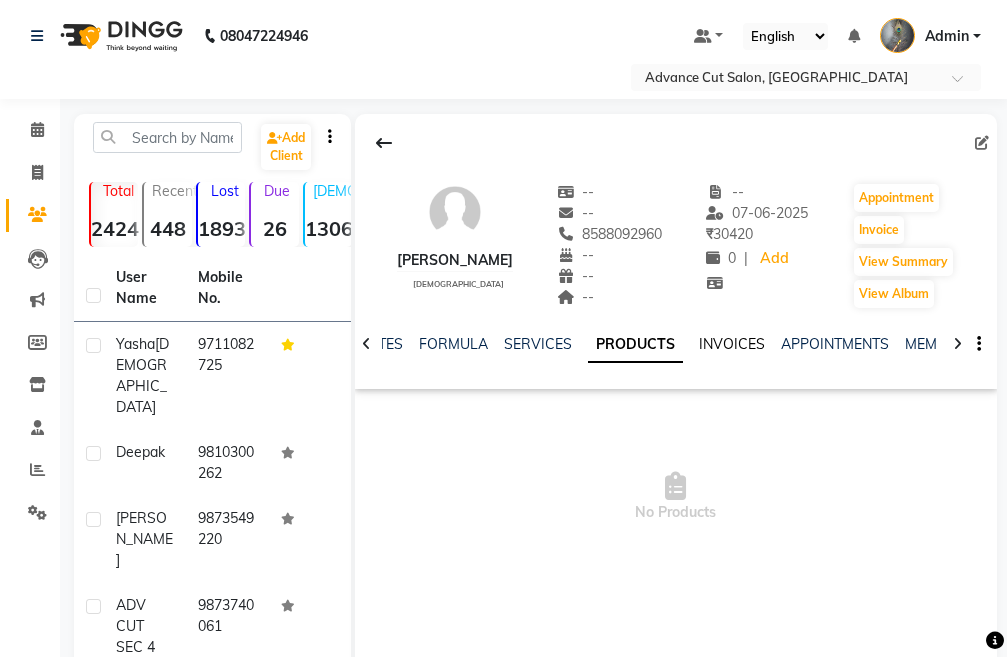 click on "INVOICES" 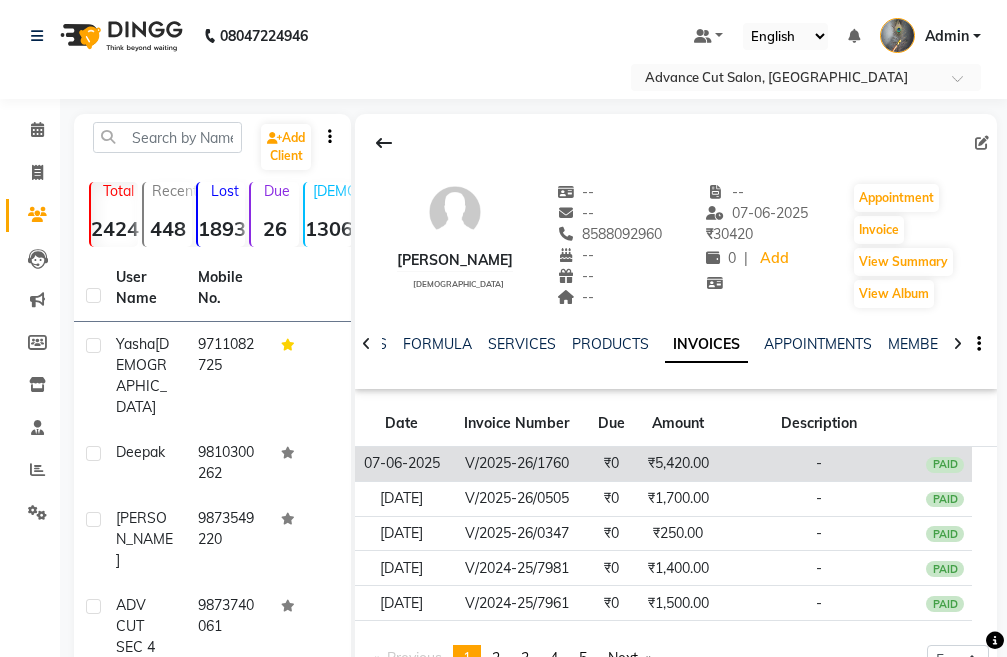 click on "₹0" 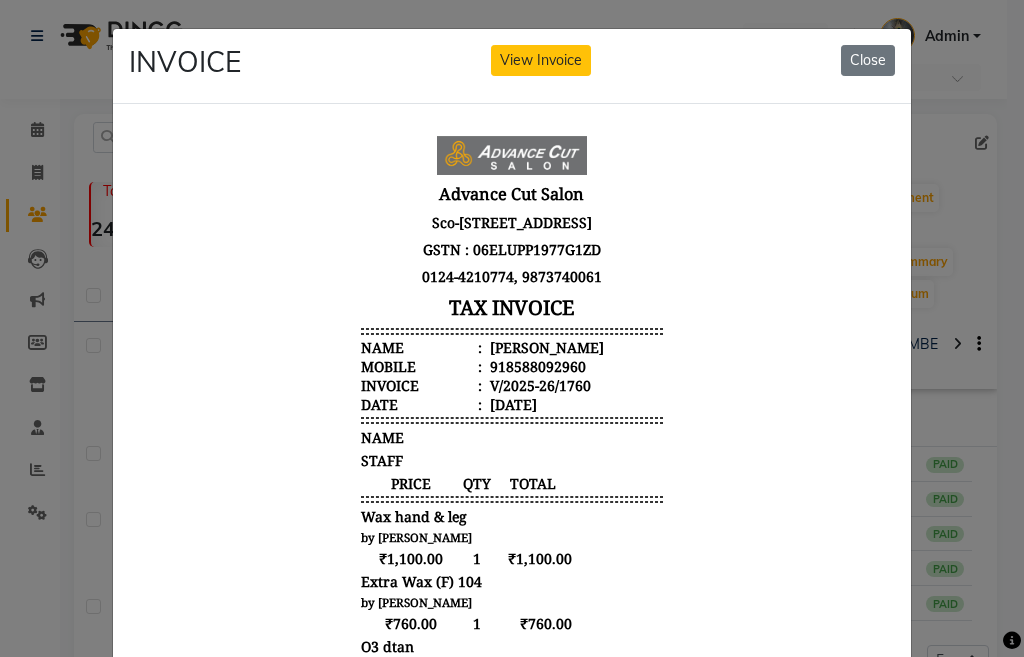 scroll, scrollTop: 16, scrollLeft: 0, axis: vertical 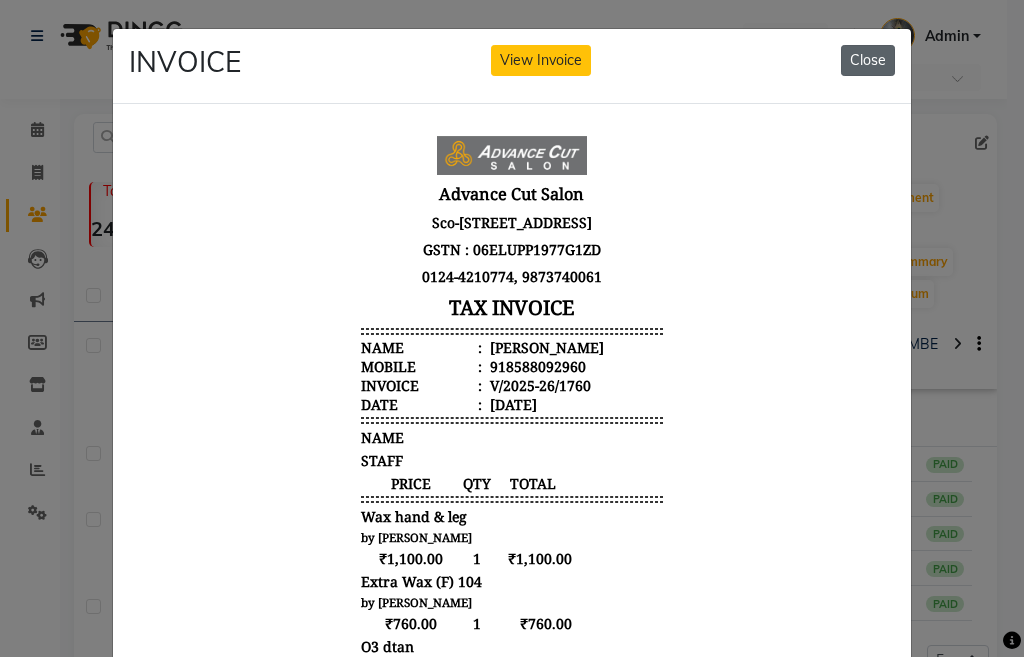 click on "Close" 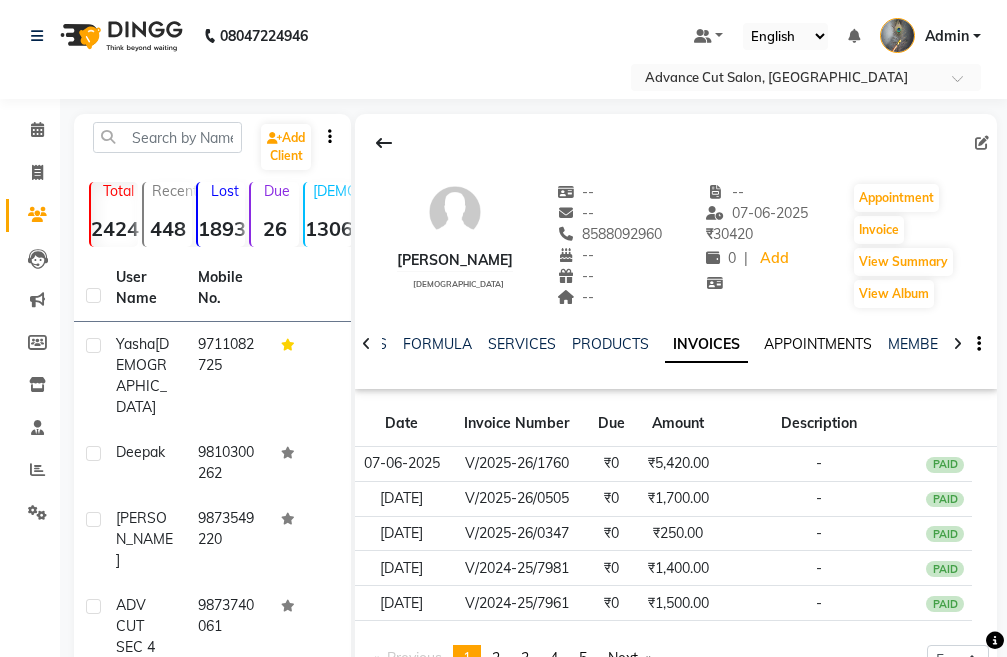 click on "APPOINTMENTS" 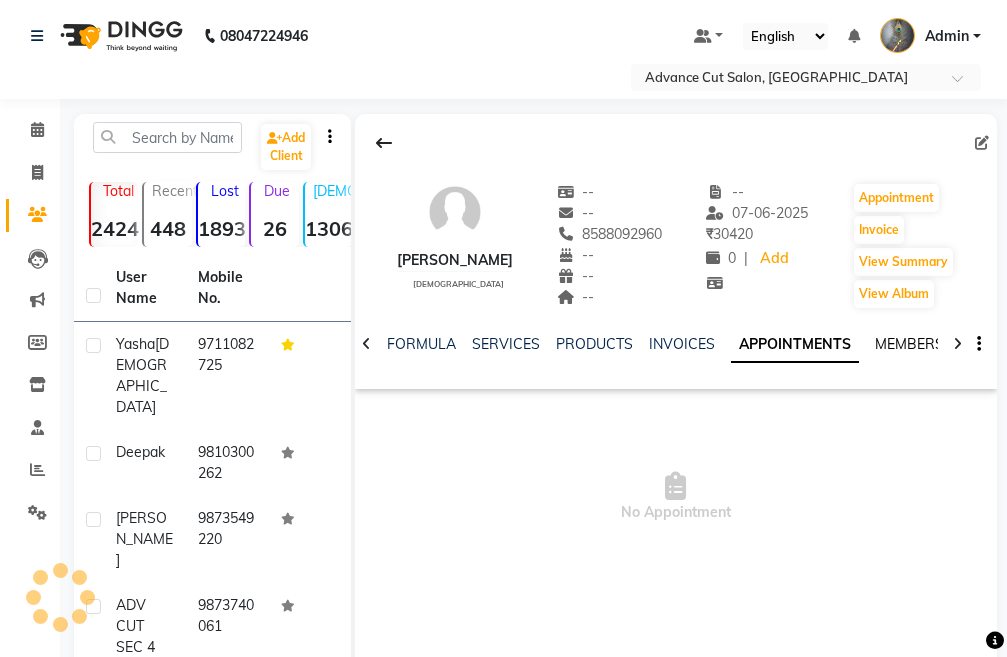 click on "MEMBERSHIP" 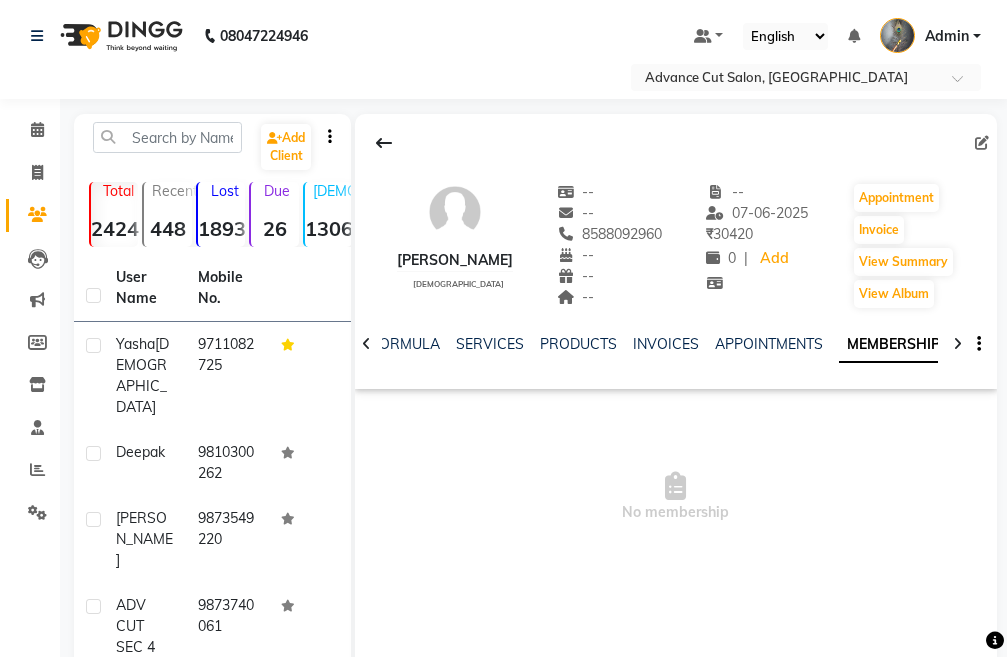 click 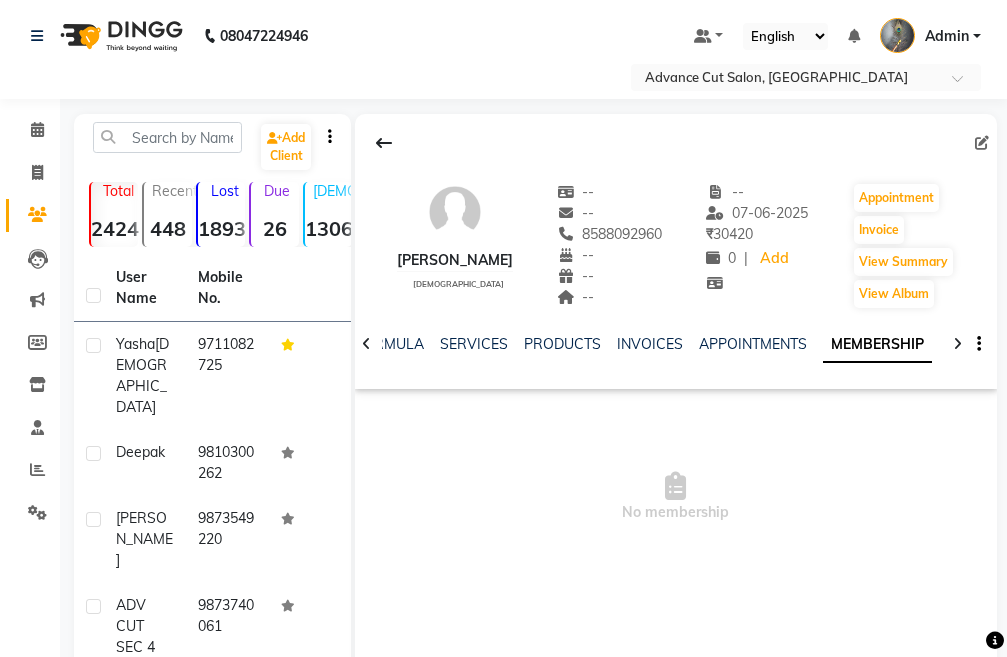 click 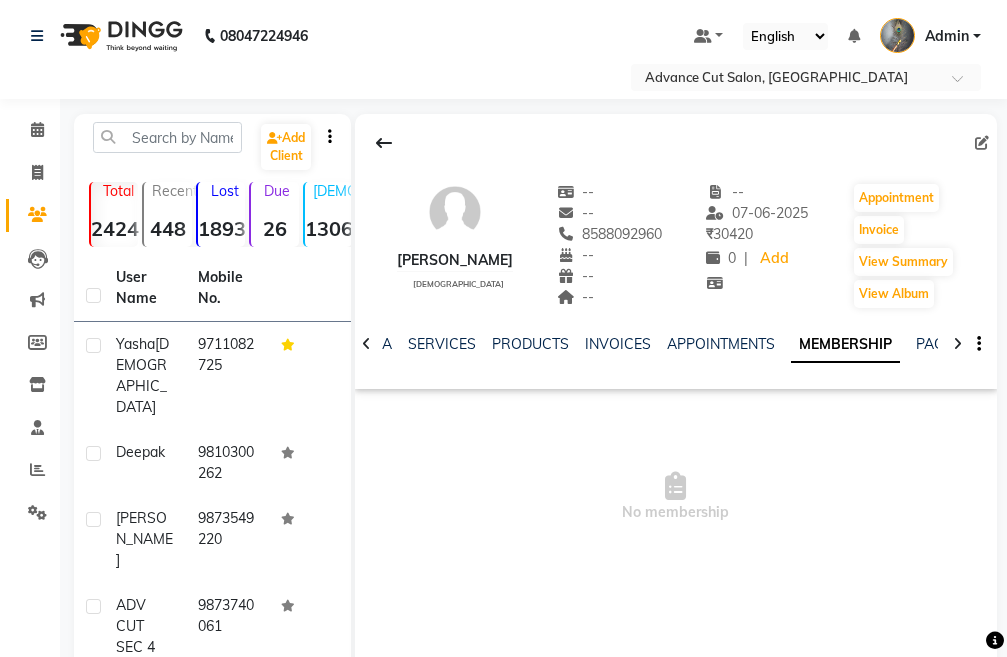 click 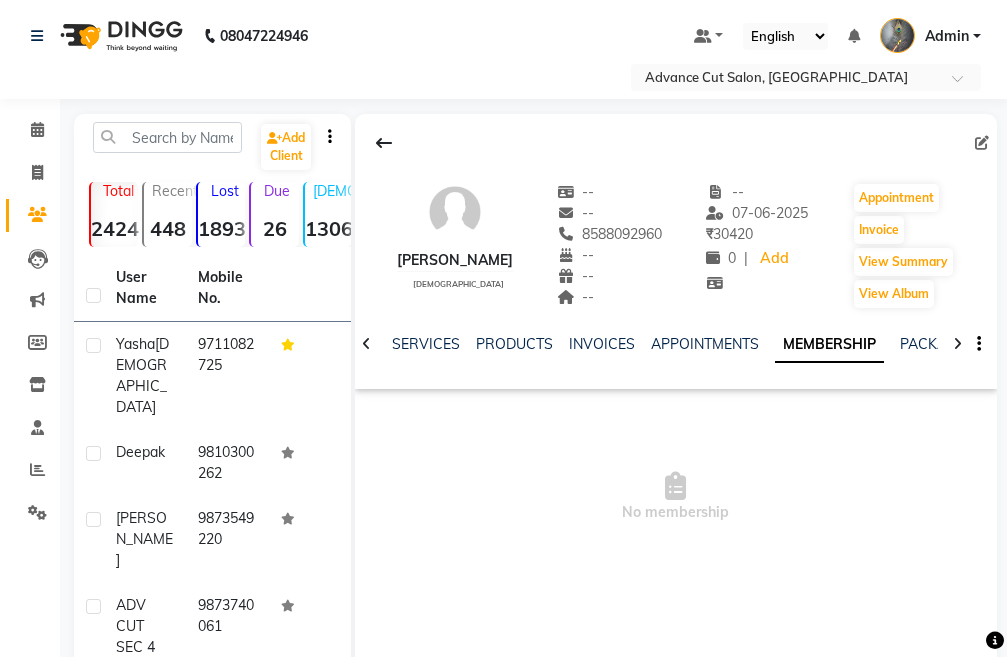click 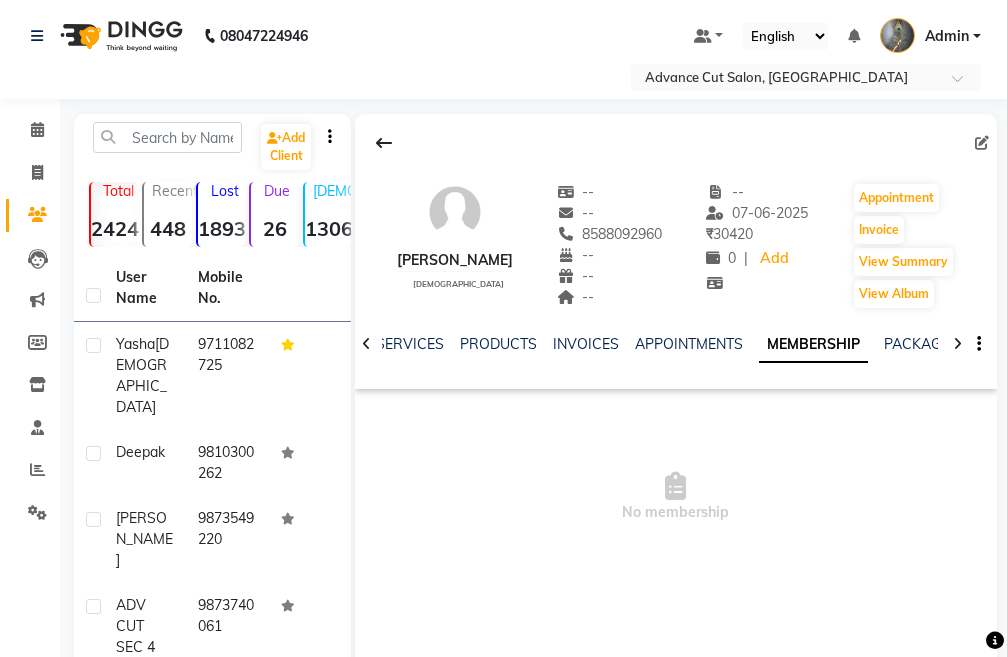 click 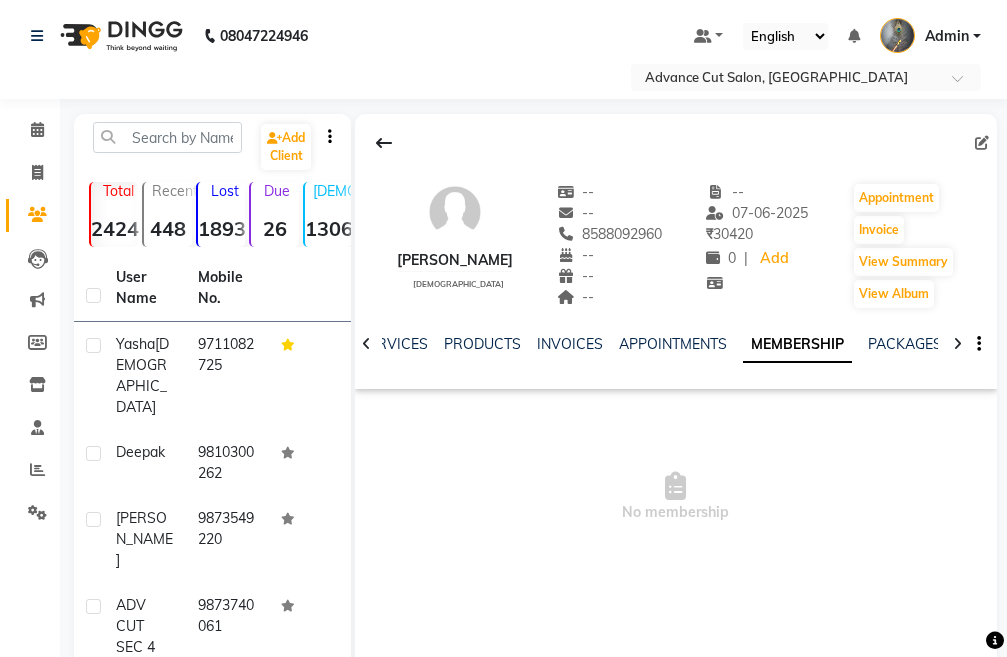 click 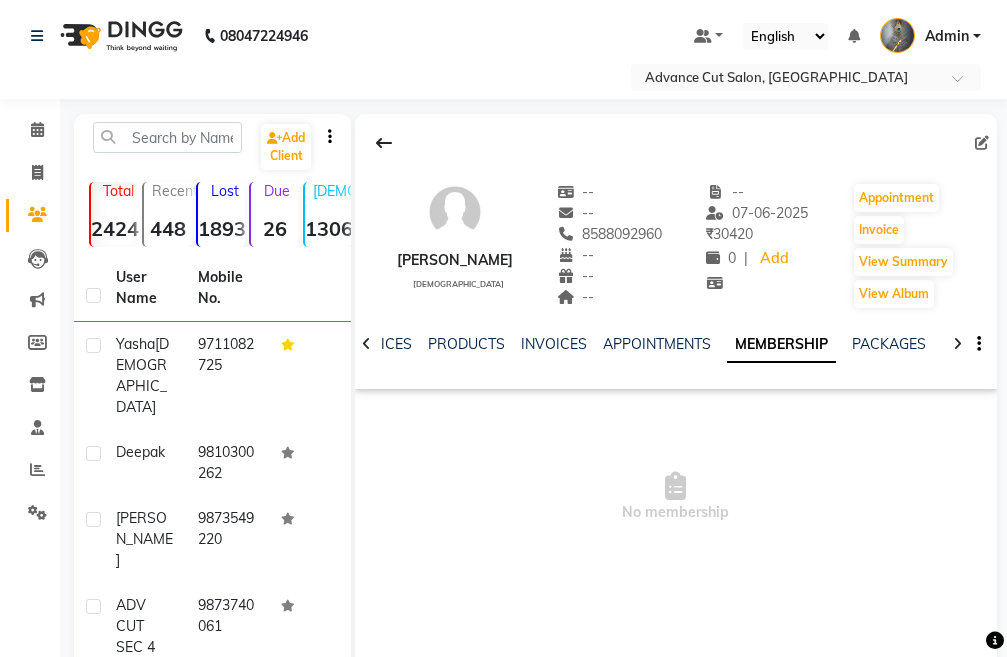 click 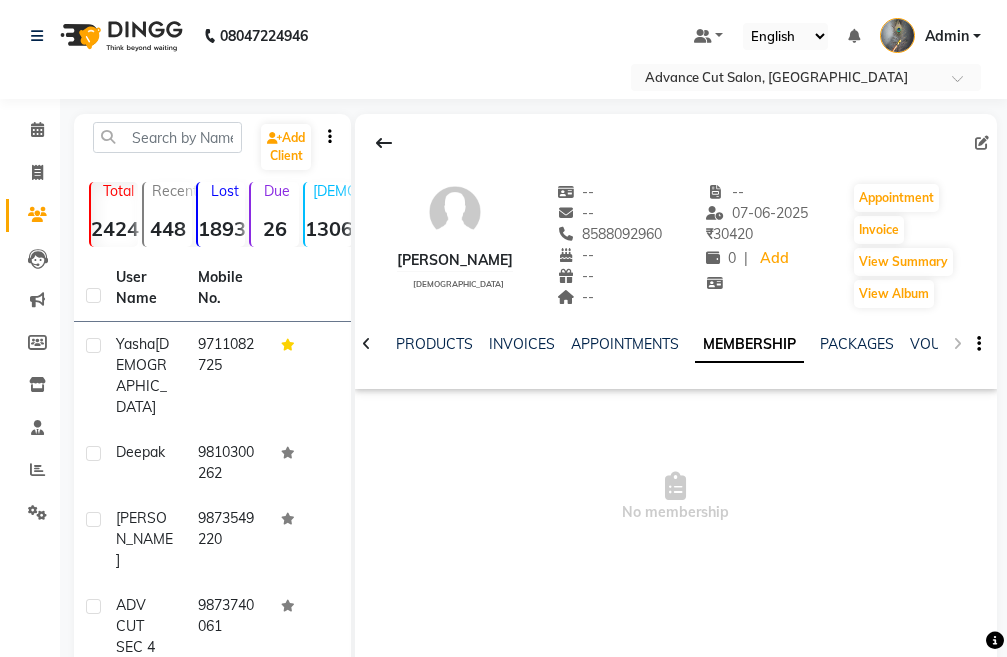 click on "NOTES FORMULA SERVICES PRODUCTS INVOICES APPOINTMENTS MEMBERSHIP PACKAGES VOUCHERS GIFTCARDS POINTS FORMS FAMILY CARDS WALLET" 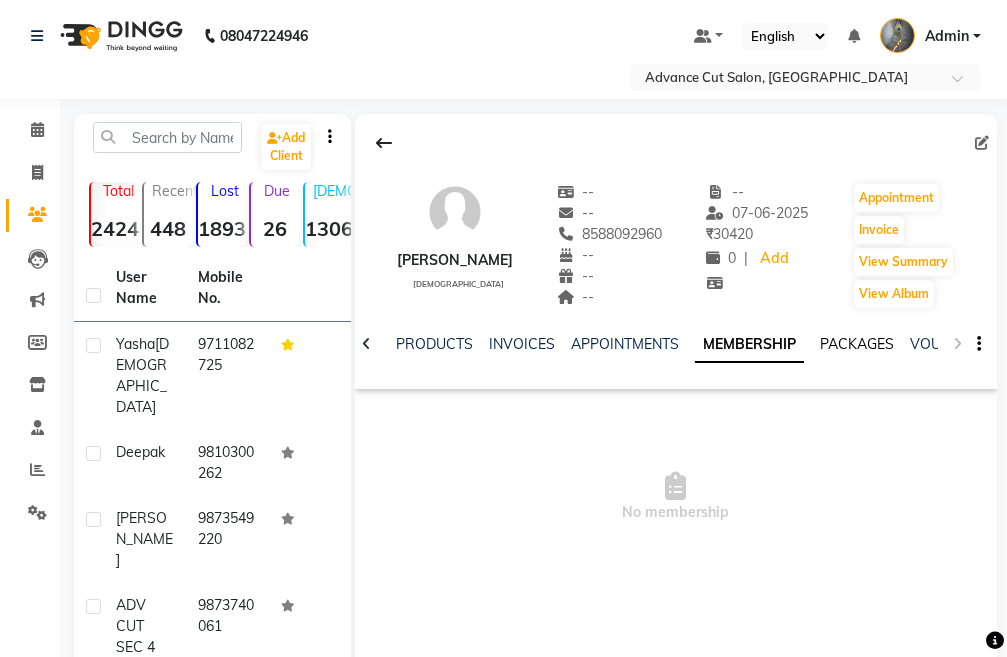 click on "PACKAGES" 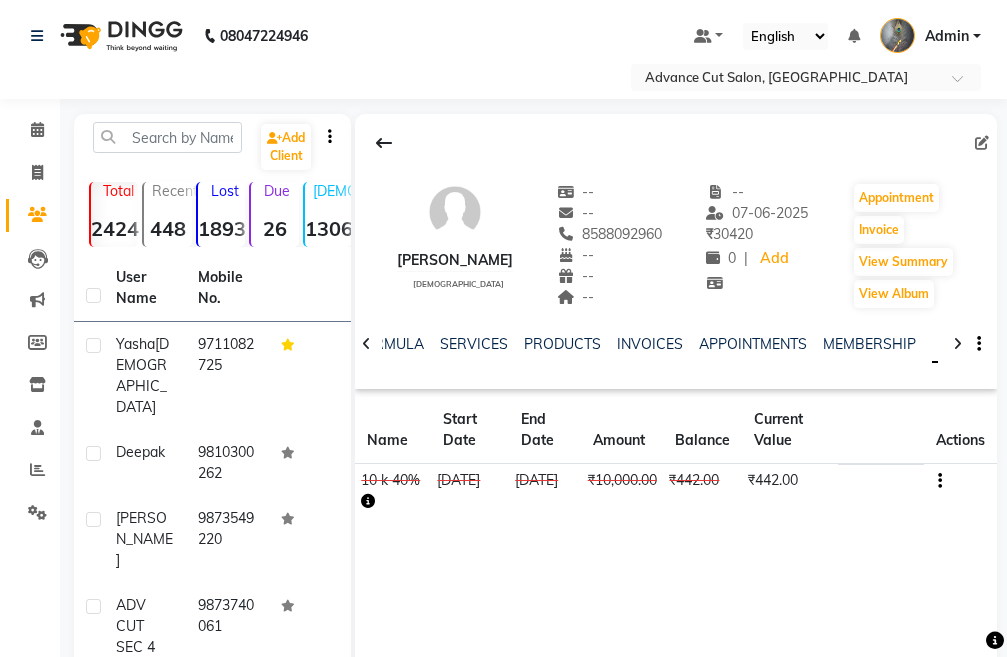 click 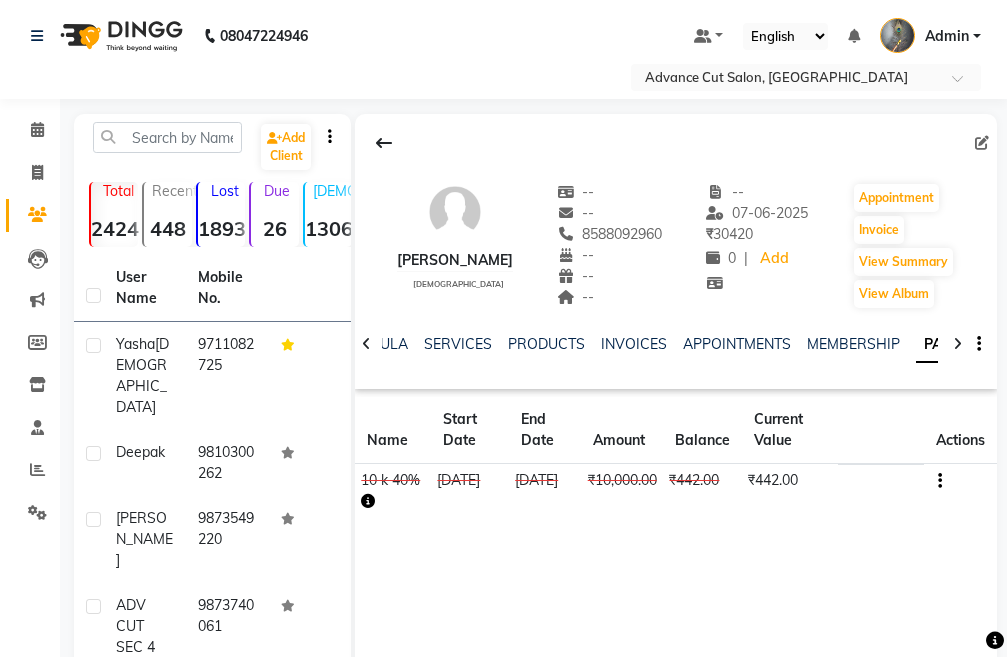click 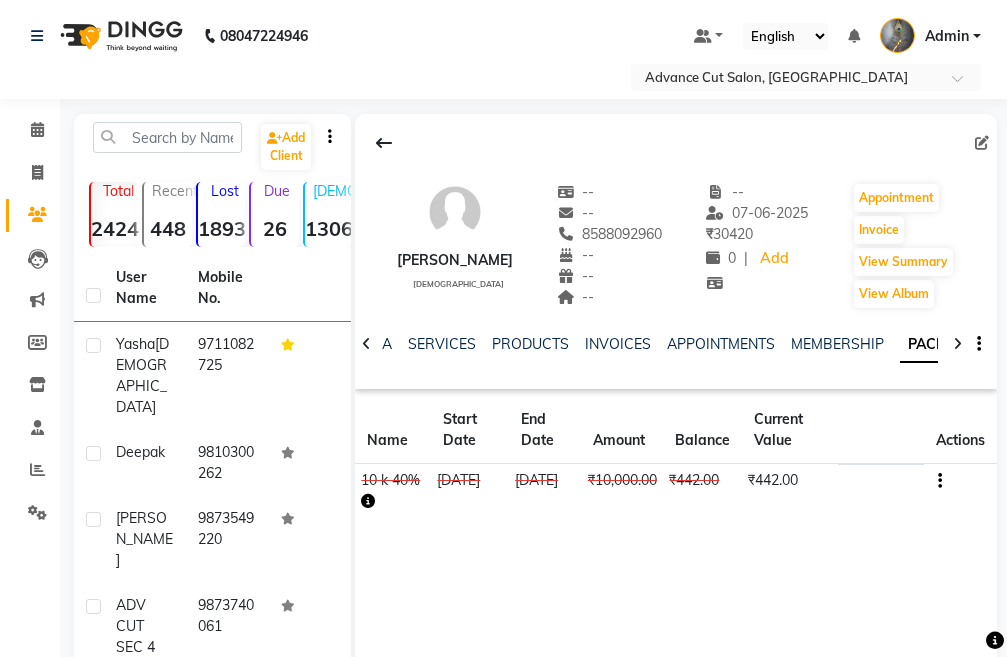 click 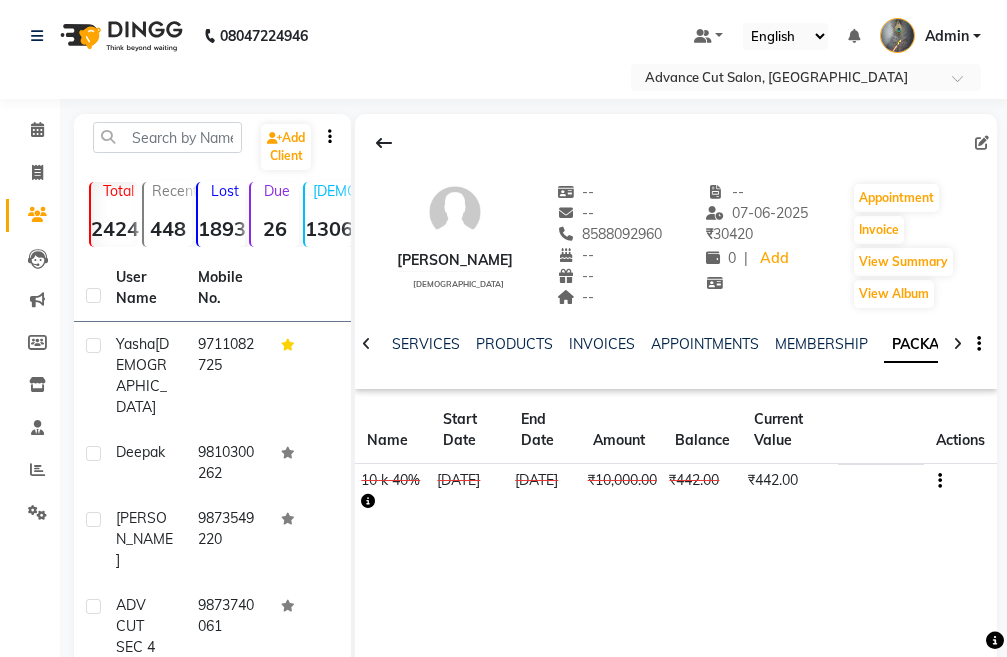 click 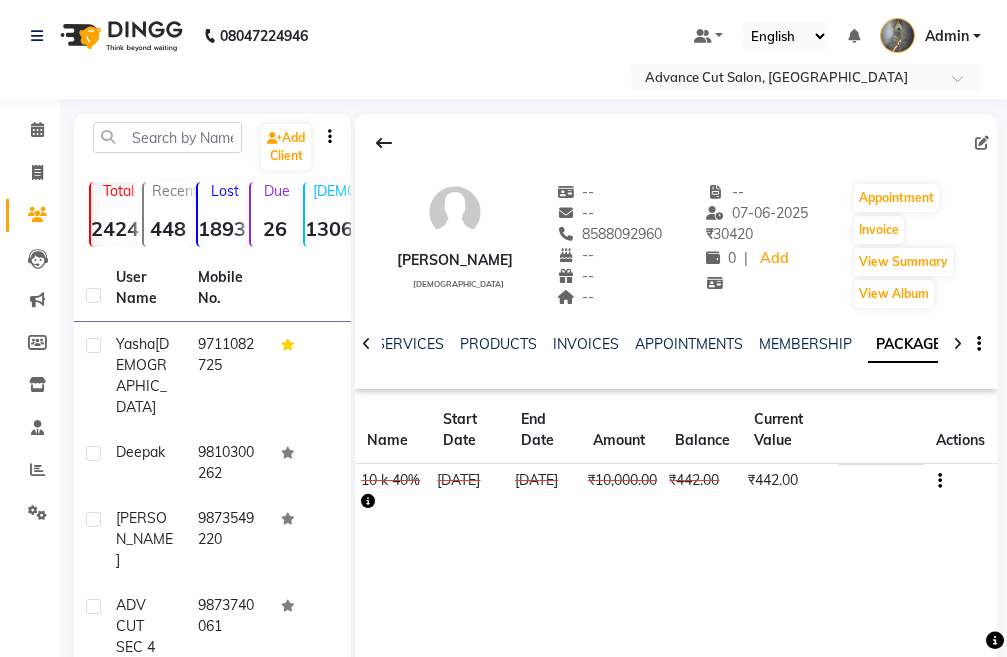 click 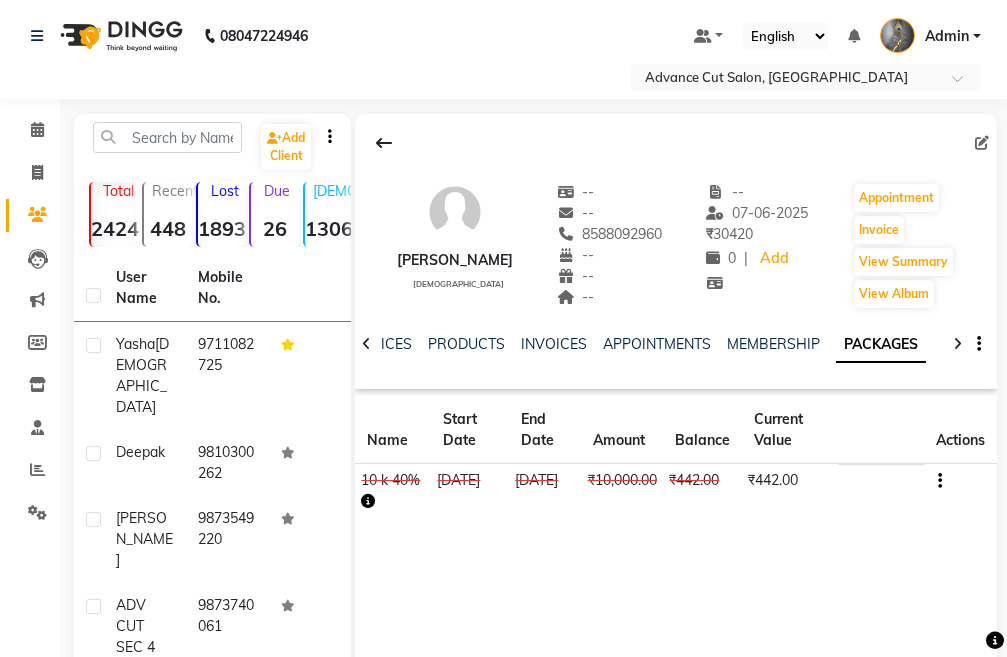 click 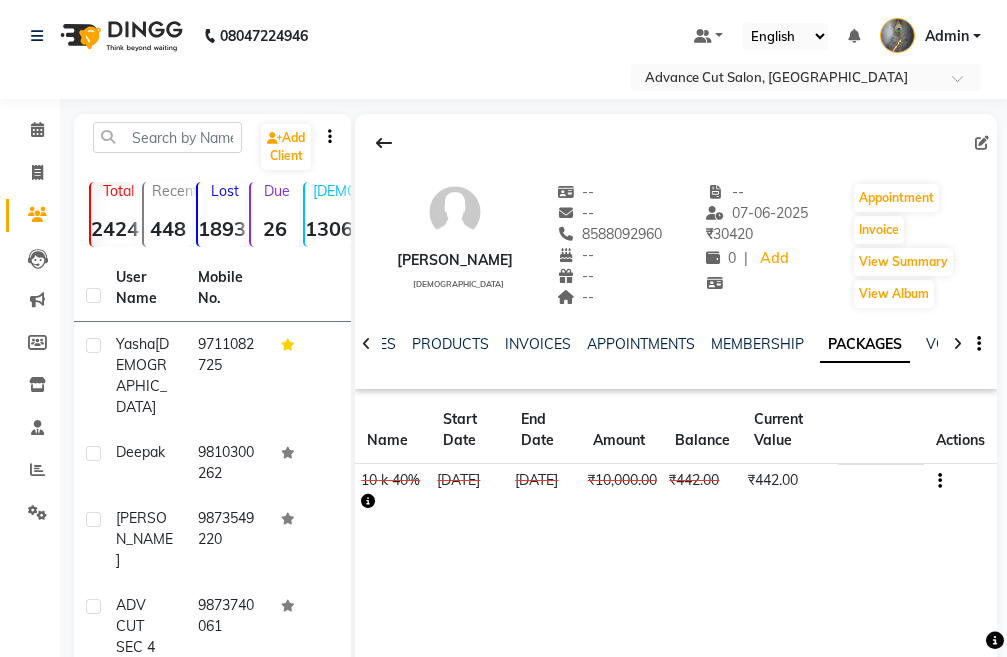click 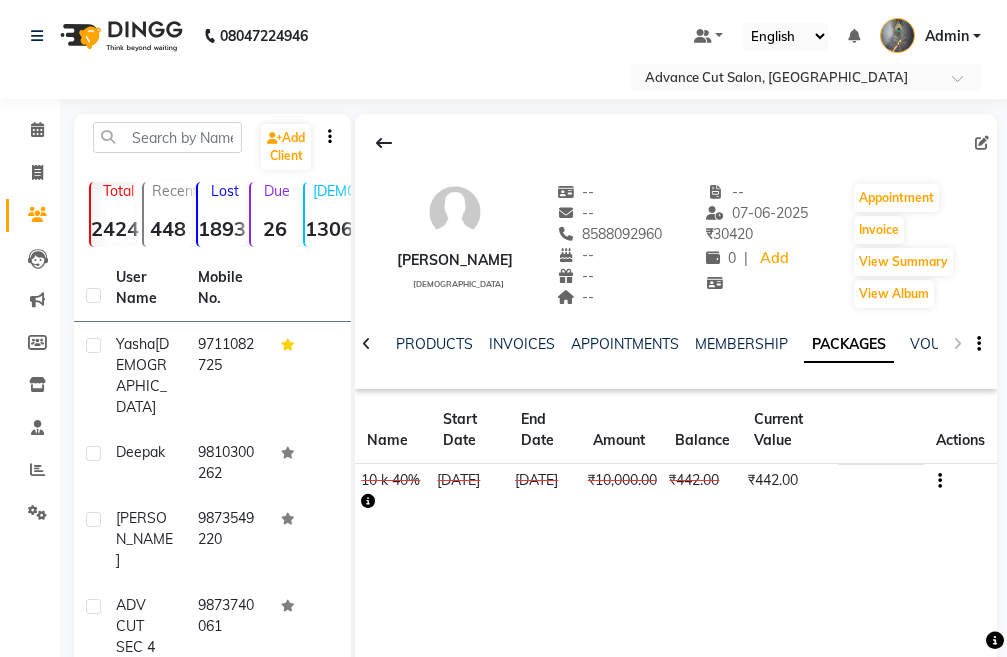 click on "NOTES FORMULA SERVICES PRODUCTS INVOICES APPOINTMENTS MEMBERSHIP PACKAGES VOUCHERS GIFTCARDS POINTS FORMS FAMILY CARDS WALLET" 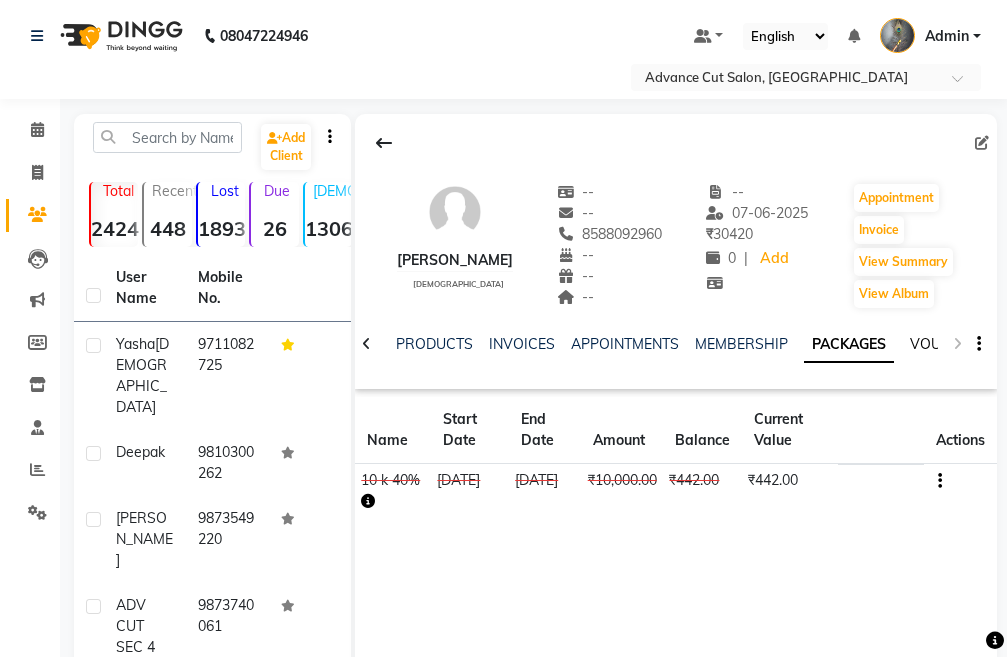 click on "VOUCHERS" 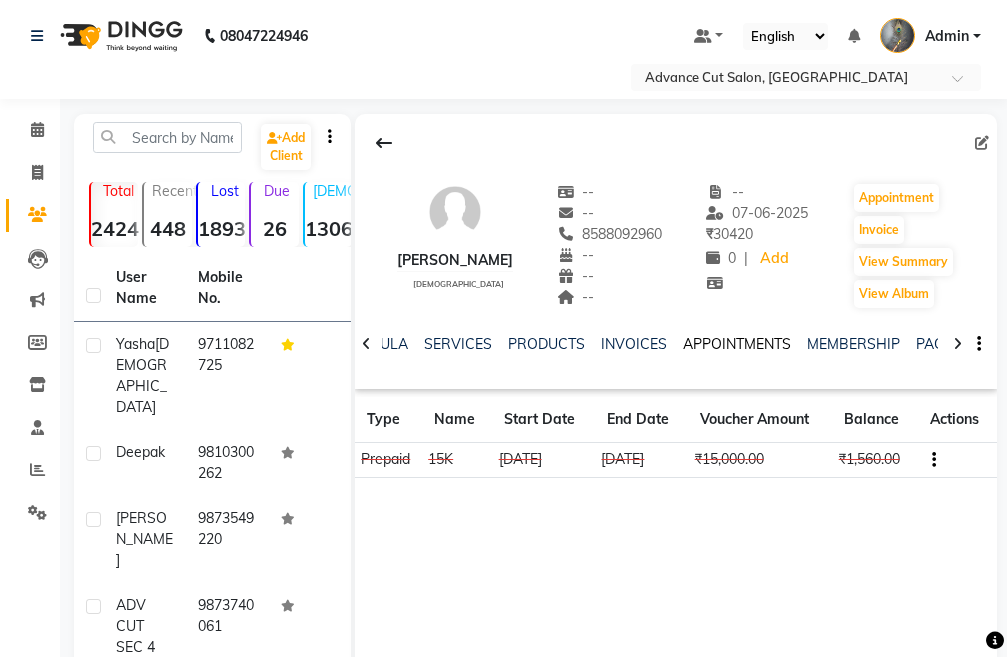 click on "APPOINTMENTS" 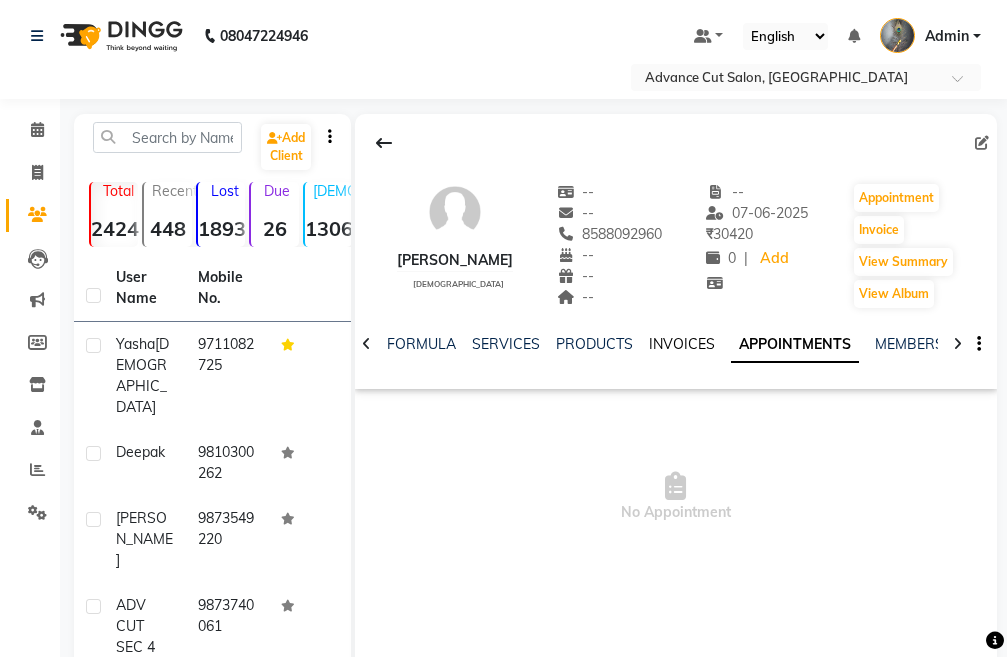 click on "INVOICES" 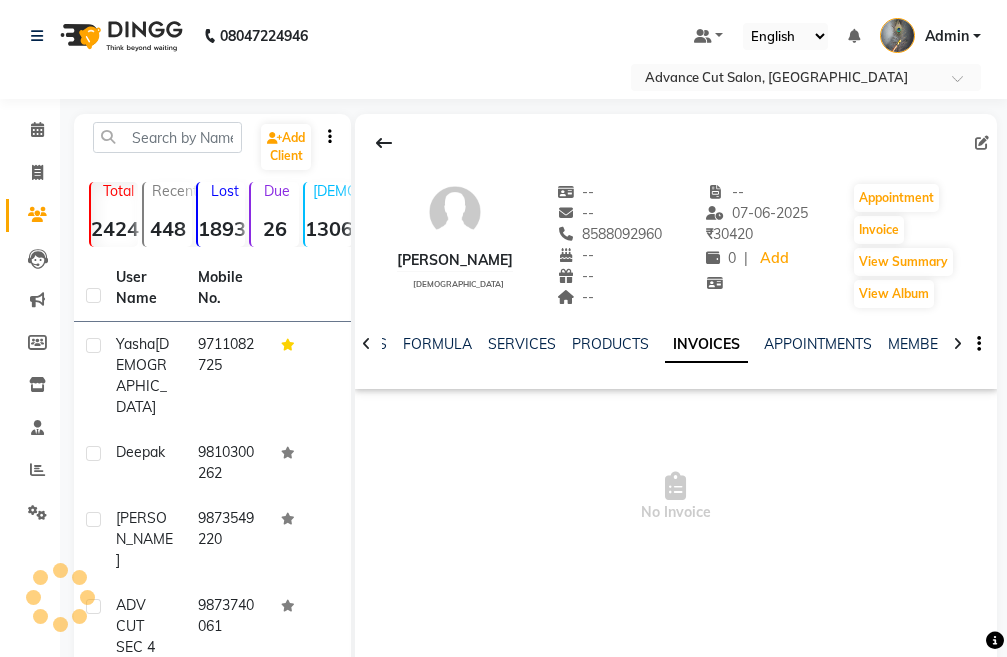 click on "INVOICES" 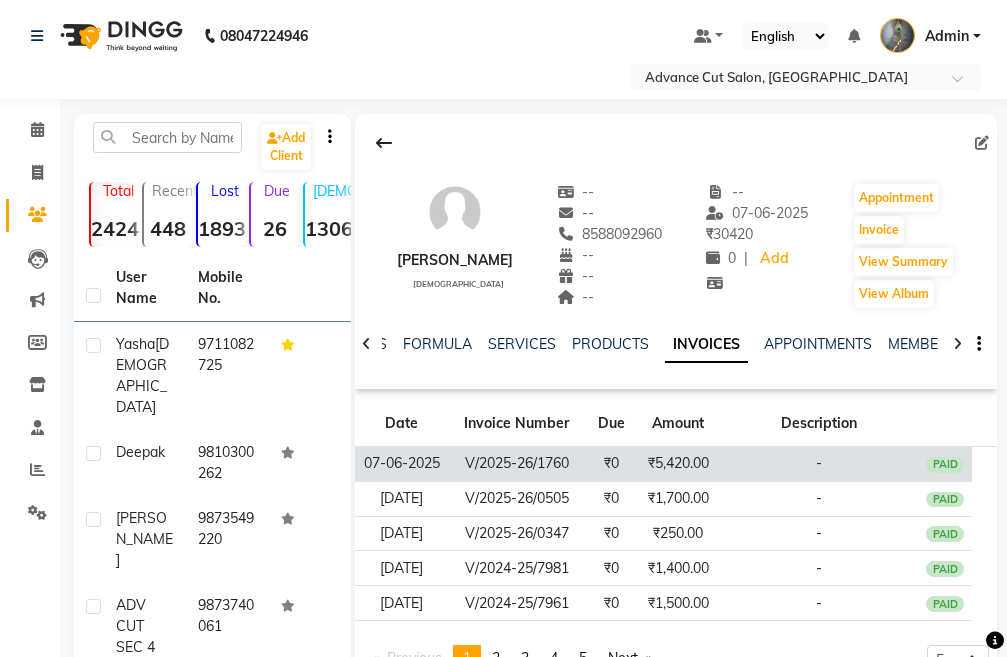 click on "₹5,420.00" 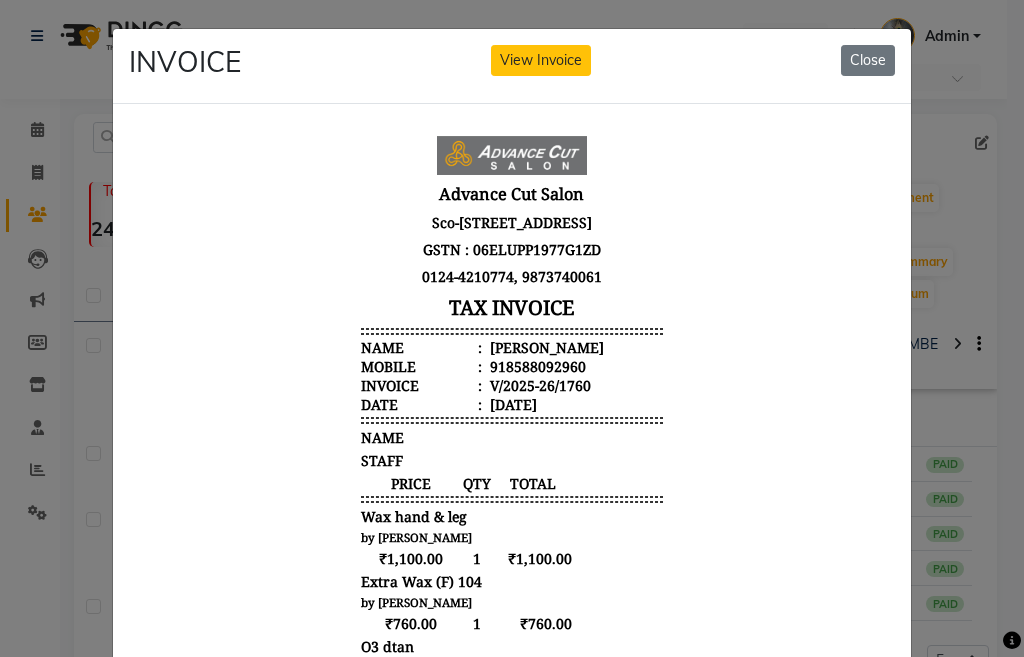 scroll, scrollTop: 16, scrollLeft: 0, axis: vertical 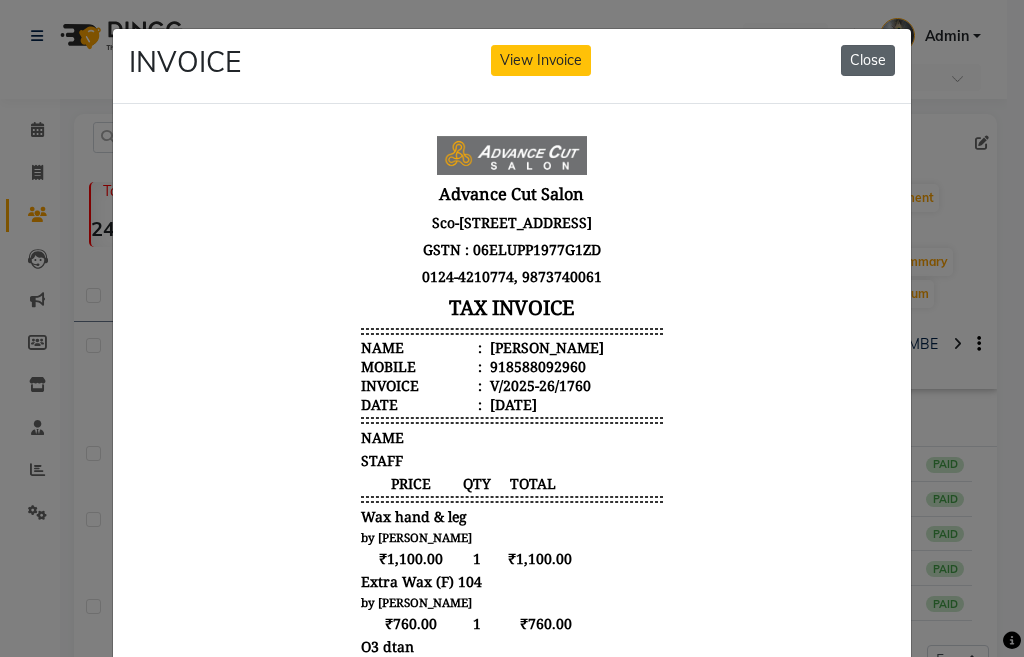 click on "Close" 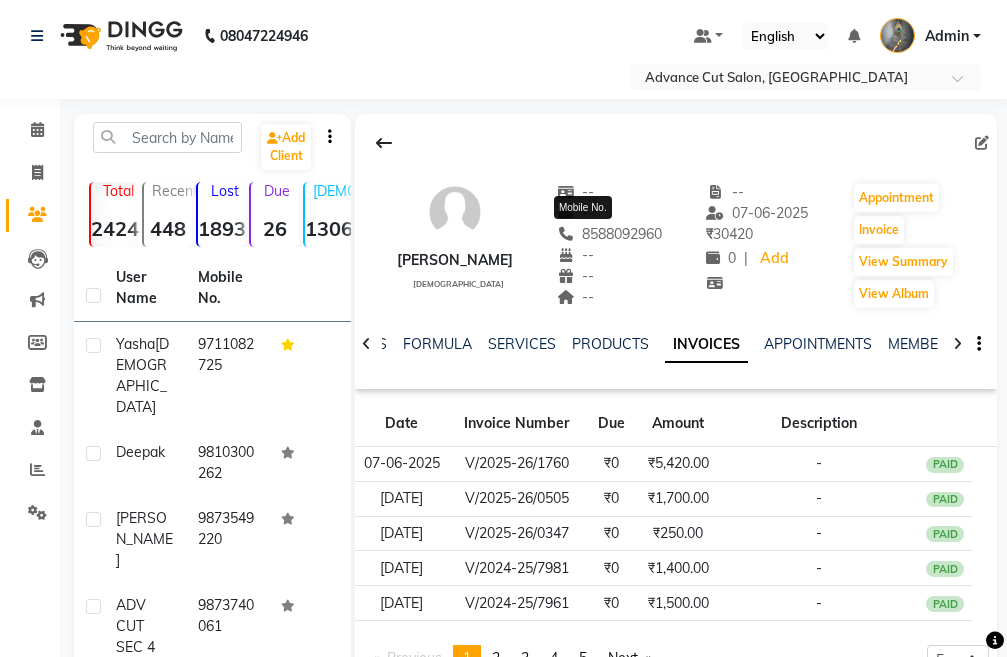 drag, startPoint x: 650, startPoint y: 230, endPoint x: 557, endPoint y: 234, distance: 93.08598 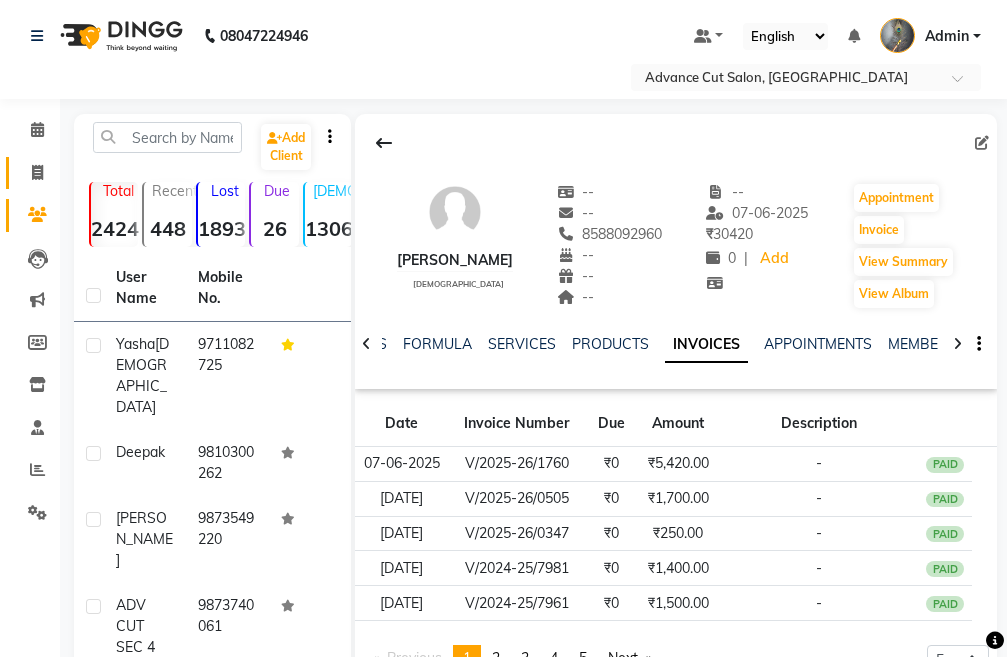 click on "Invoice" 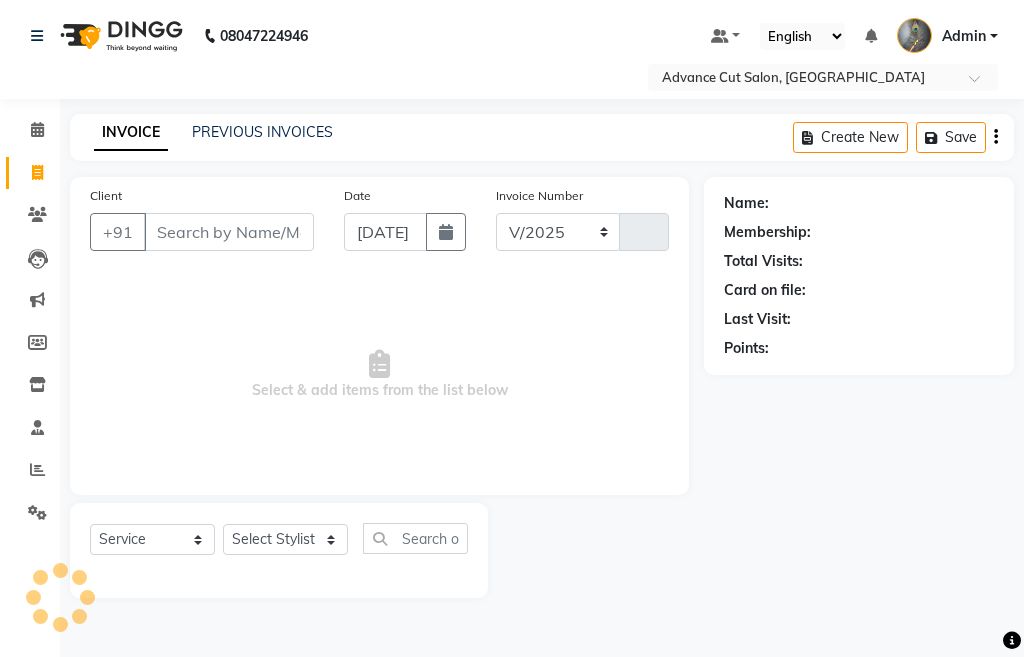 select on "4939" 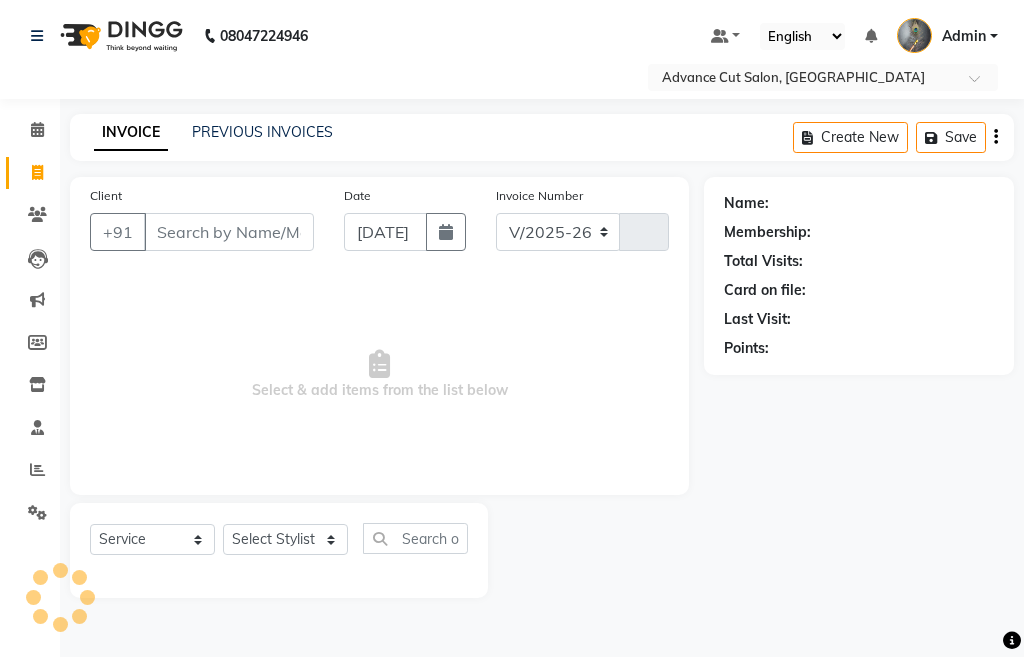 type on "2616" 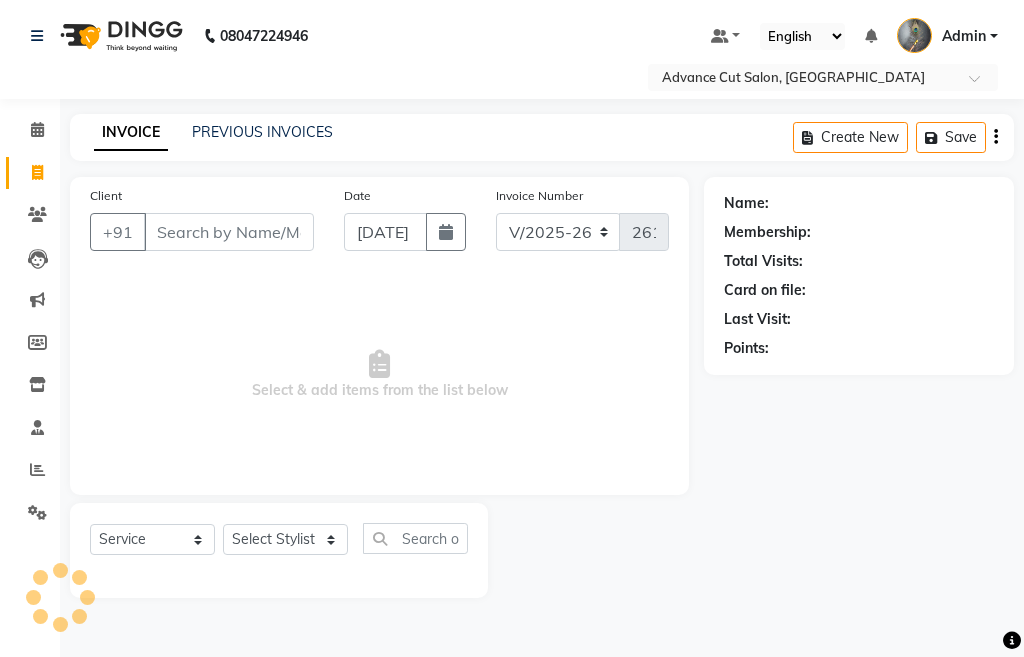 click on "Client" at bounding box center (229, 232) 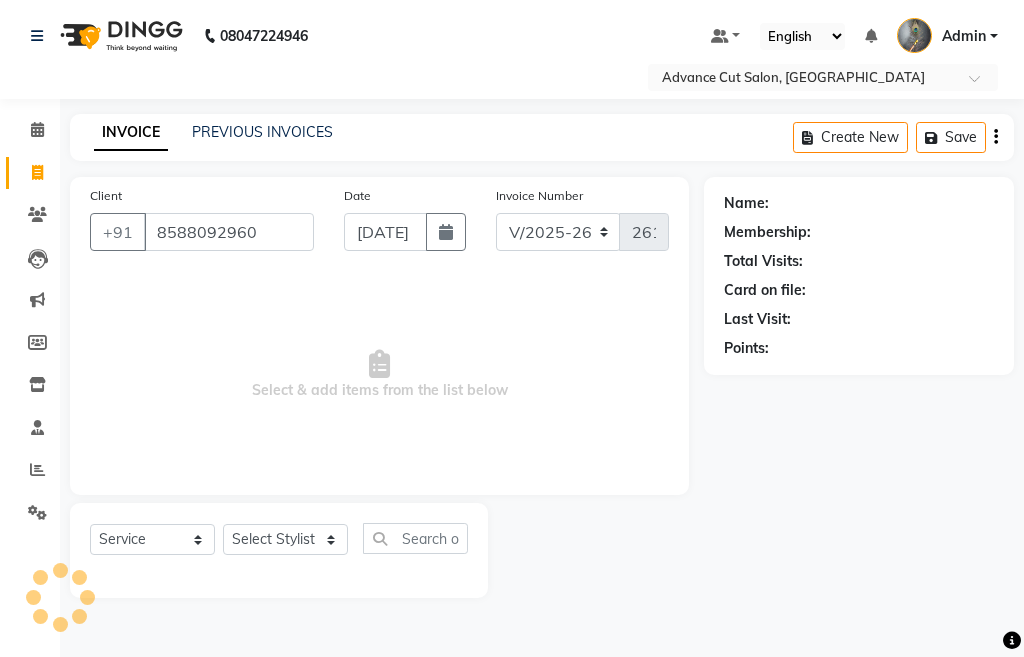 type on "8588092960" 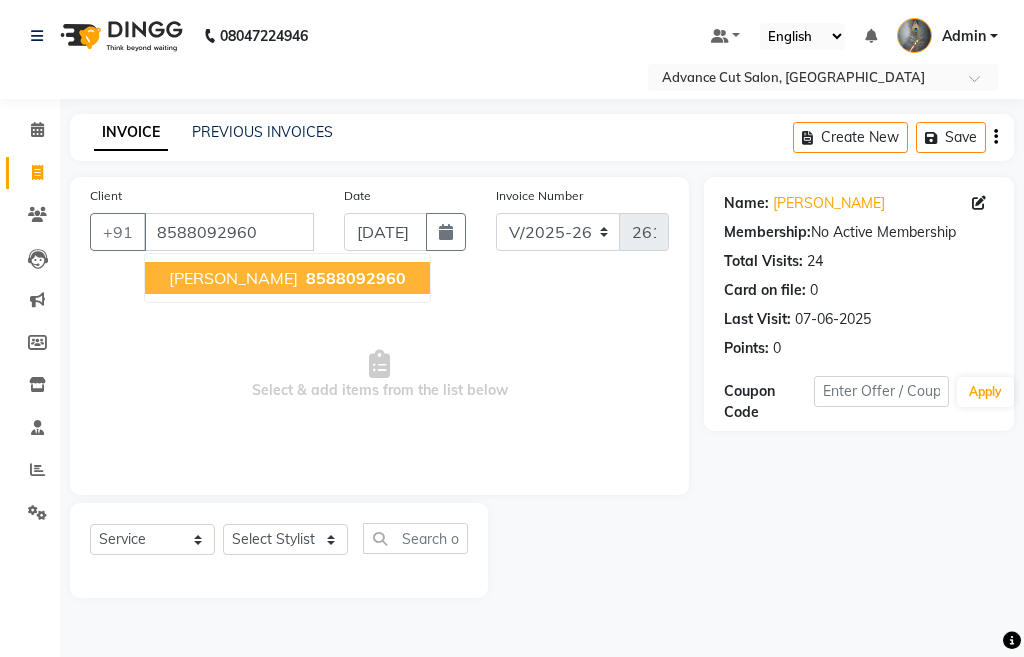 click on "Abhilash   8588092960" at bounding box center [287, 278] 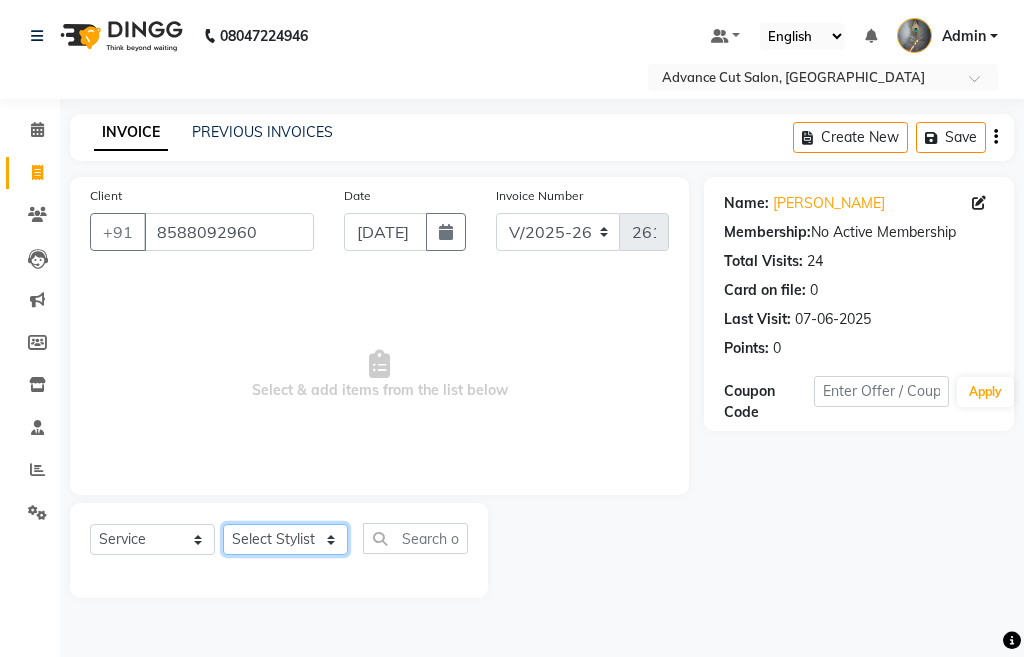 drag, startPoint x: 269, startPoint y: 543, endPoint x: 280, endPoint y: 543, distance: 11 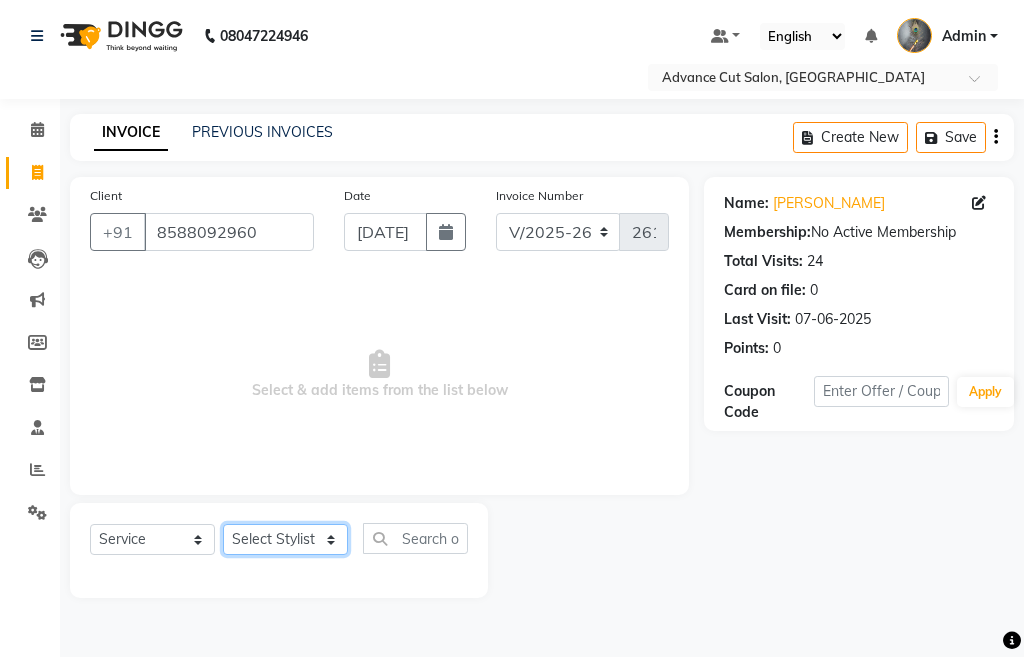 select on "78660" 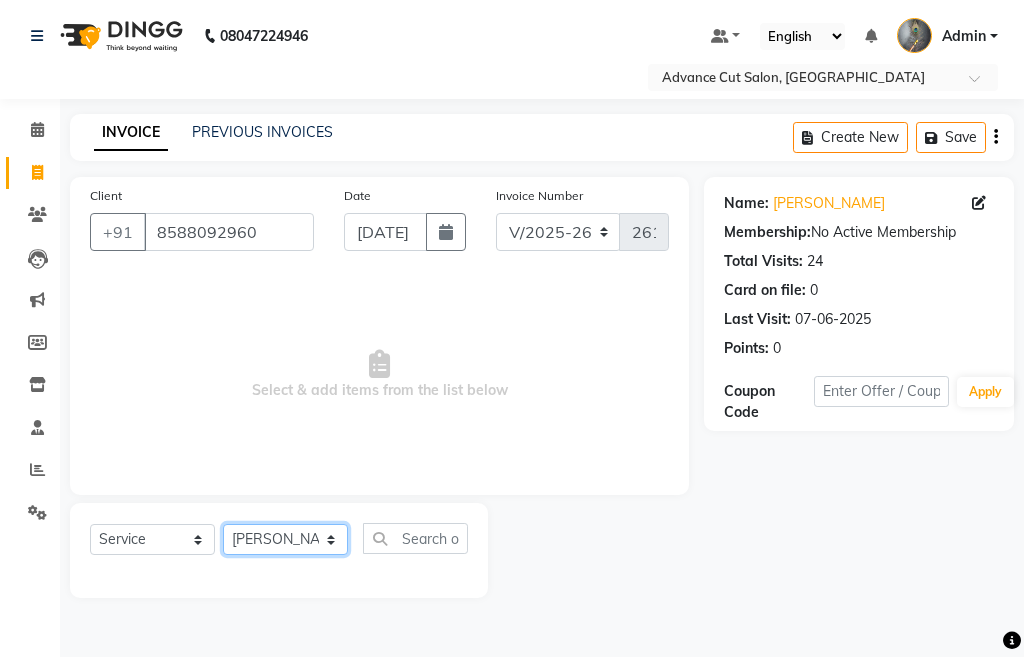 click on "Select Stylist Admin chahit COUNTOR gourav hardeep mamta manisha MONISH navi NOSHAD ALI purvi sachin shatnam sunny tip" 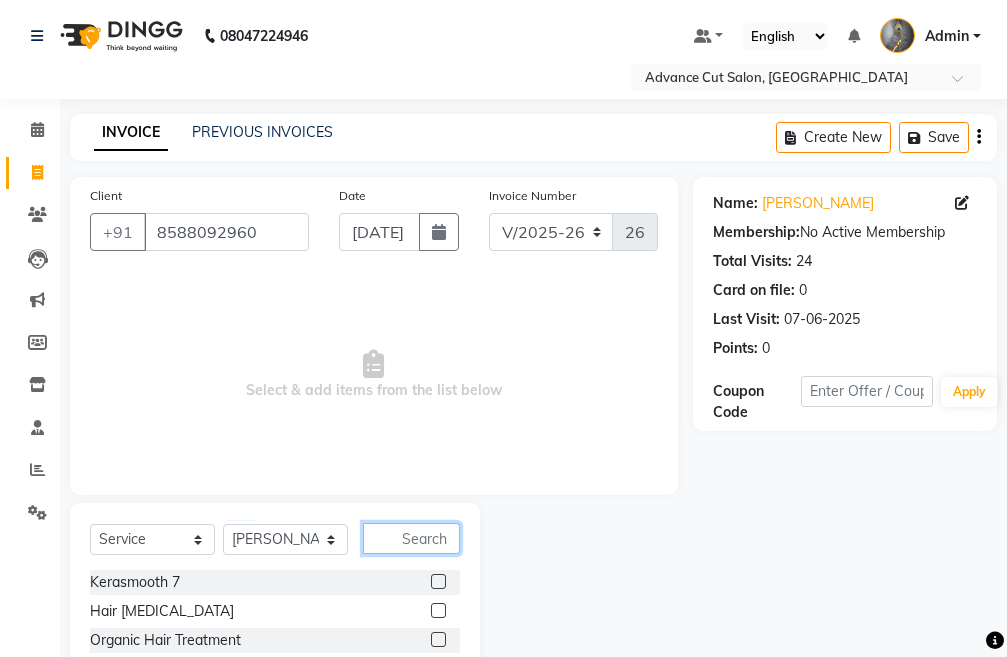 click 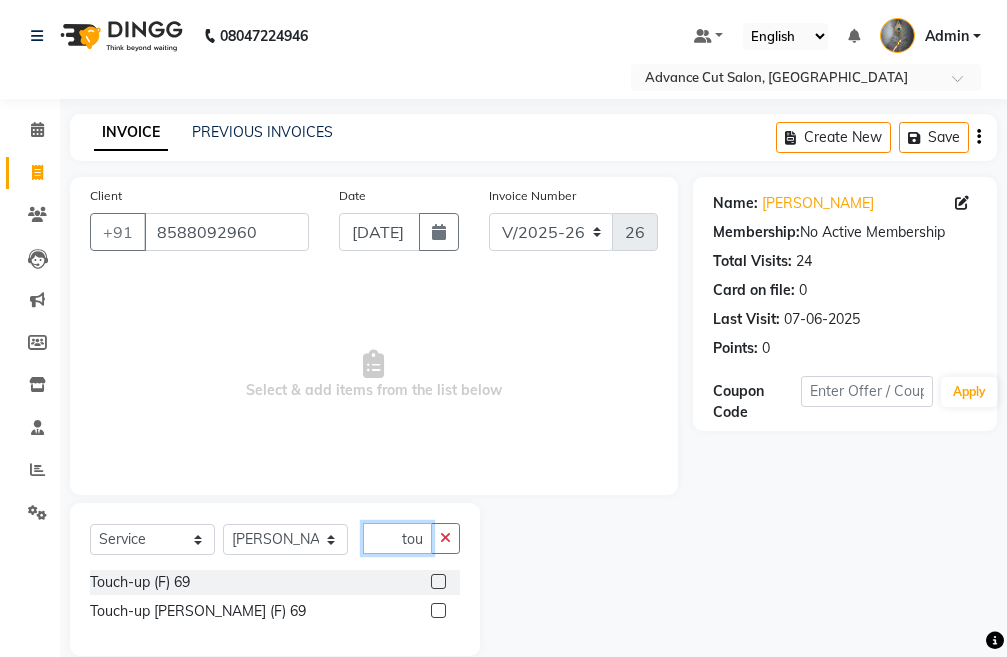 scroll, scrollTop: 0, scrollLeft: 6, axis: horizontal 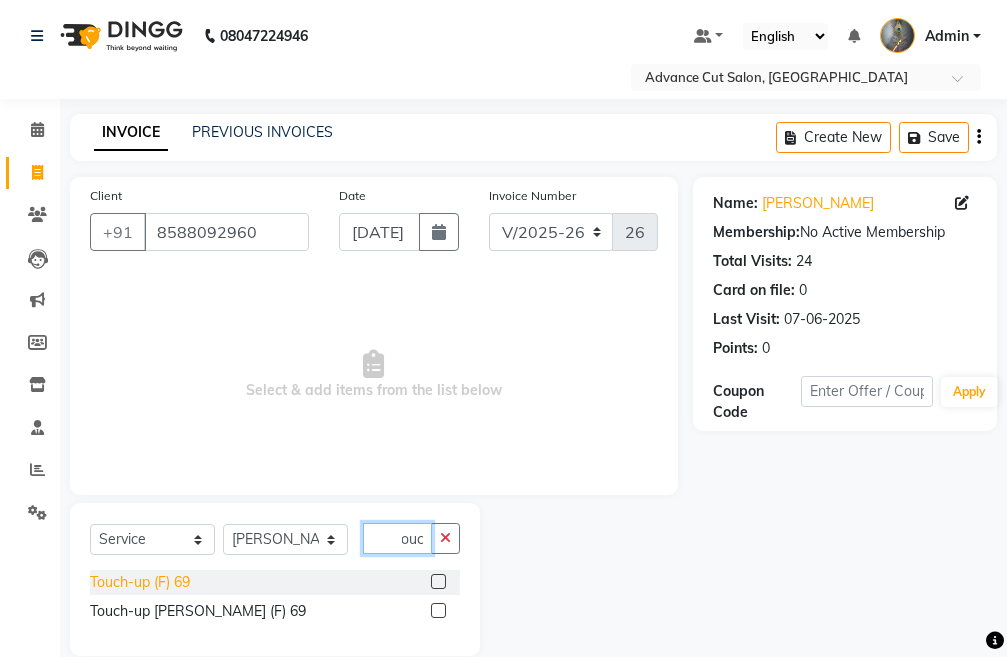 type on "touc" 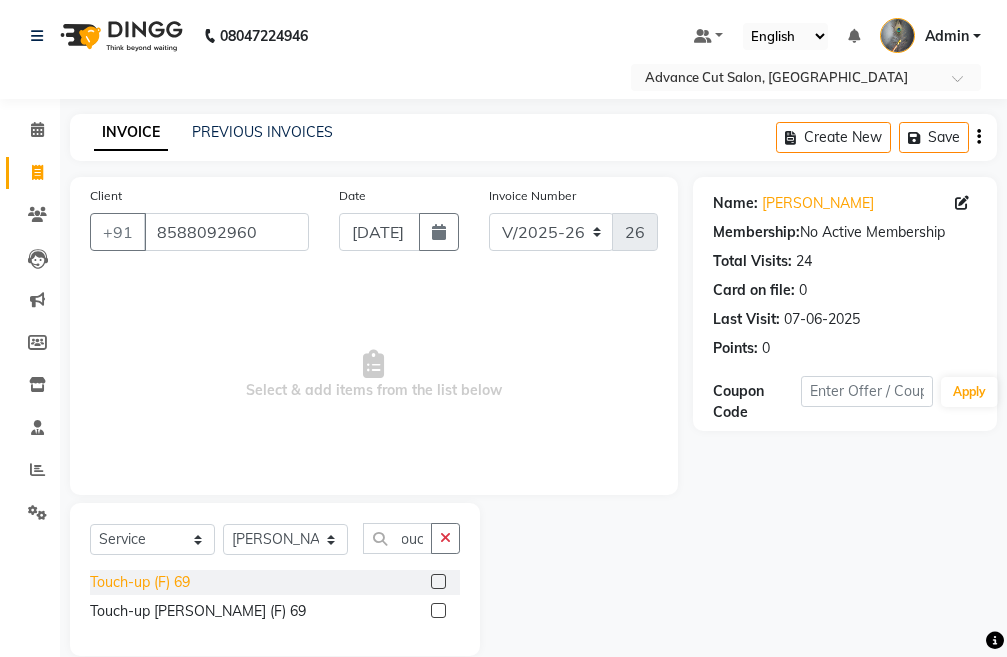 scroll, scrollTop: 0, scrollLeft: 0, axis: both 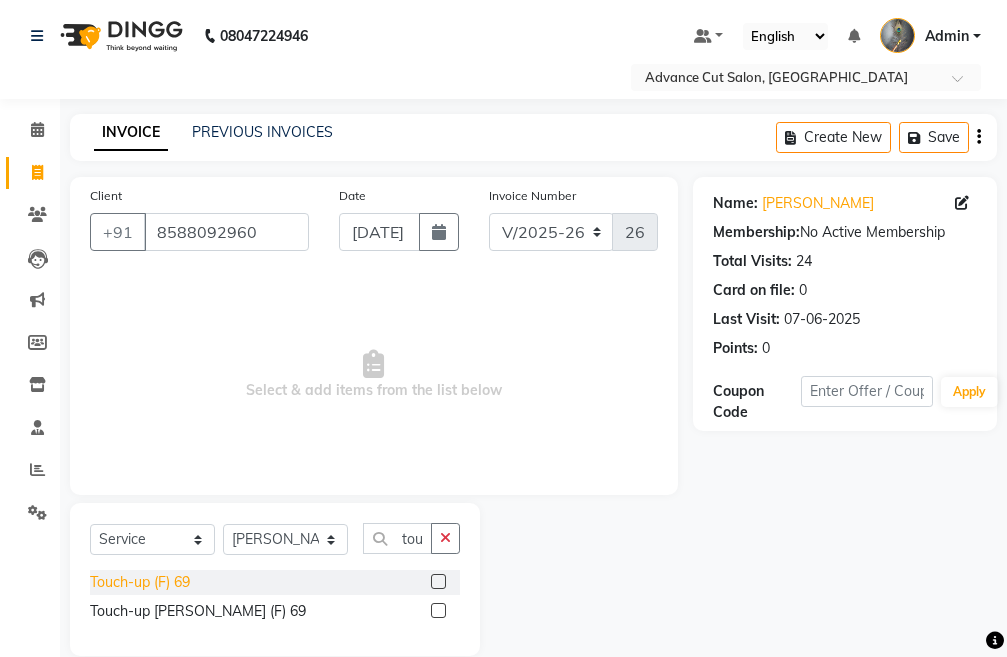click on "Touch-up (F) 69" 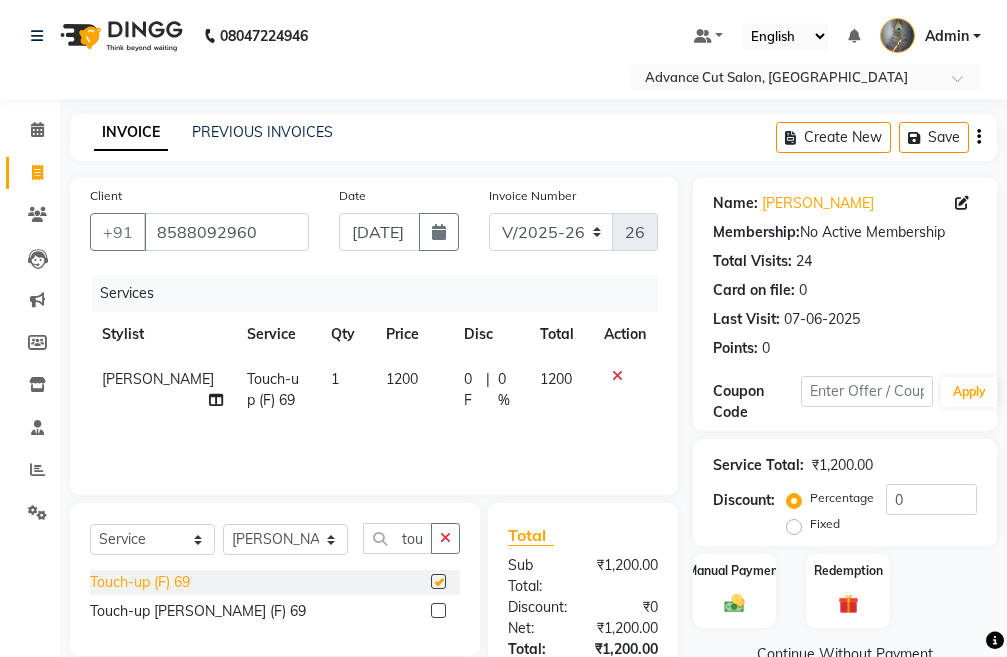 checkbox on "false" 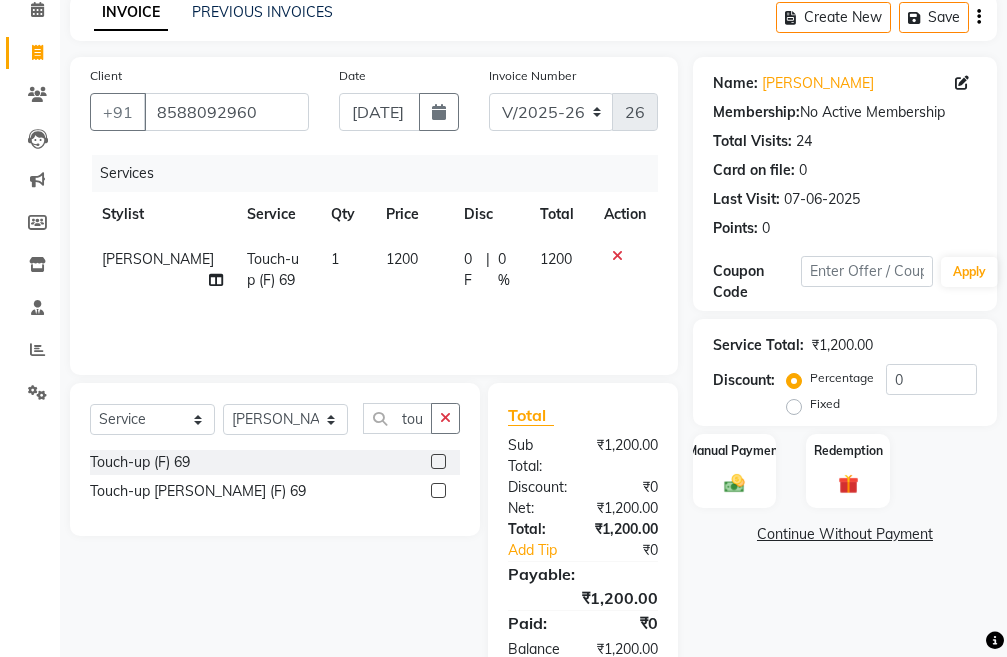scroll, scrollTop: 194, scrollLeft: 0, axis: vertical 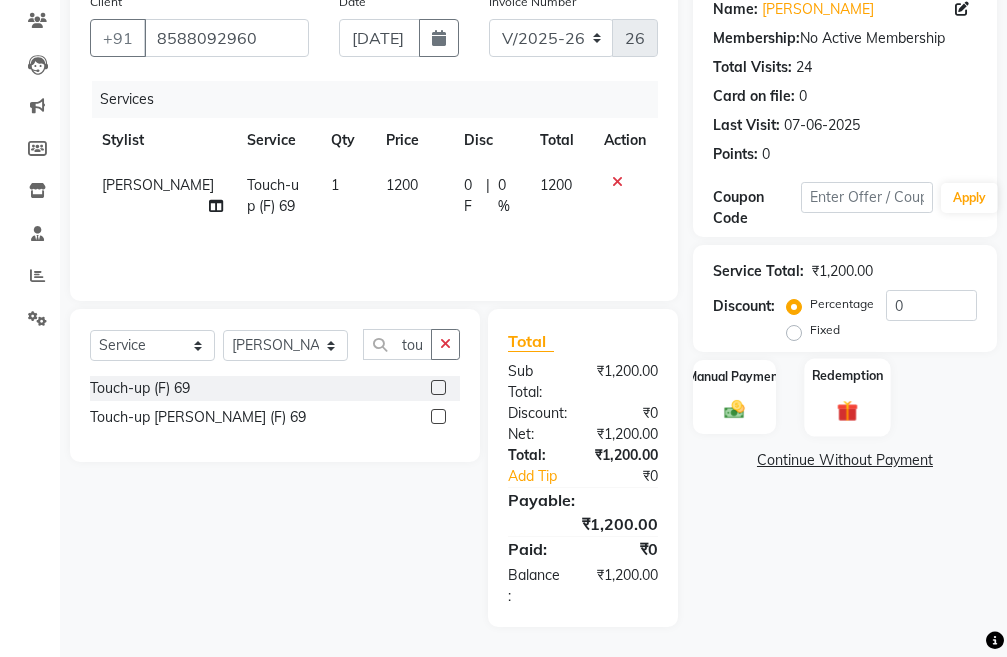 click on "Redemption" 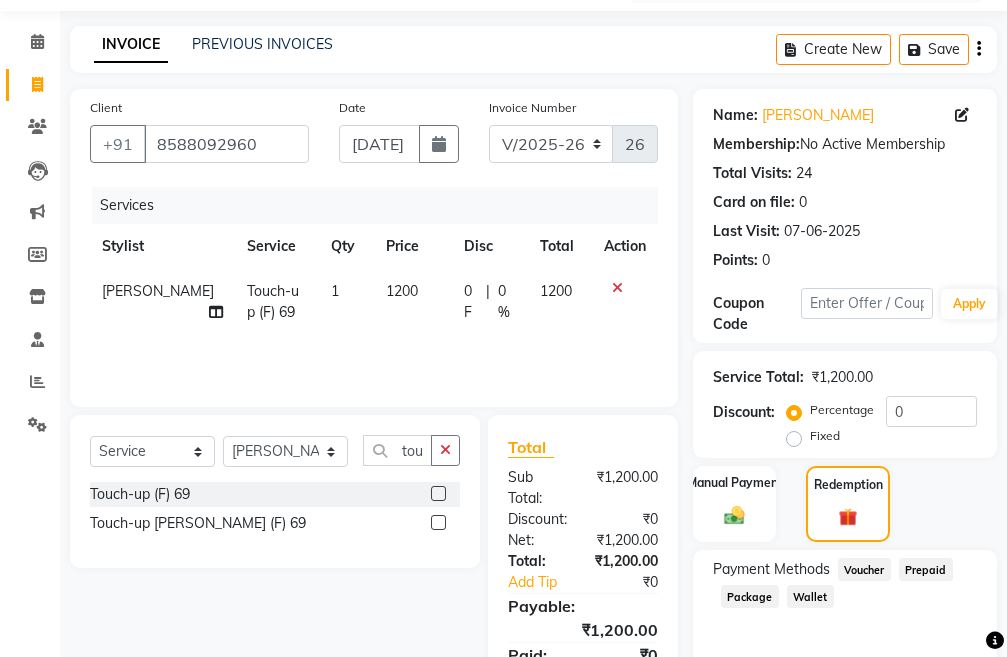 scroll, scrollTop: 194, scrollLeft: 0, axis: vertical 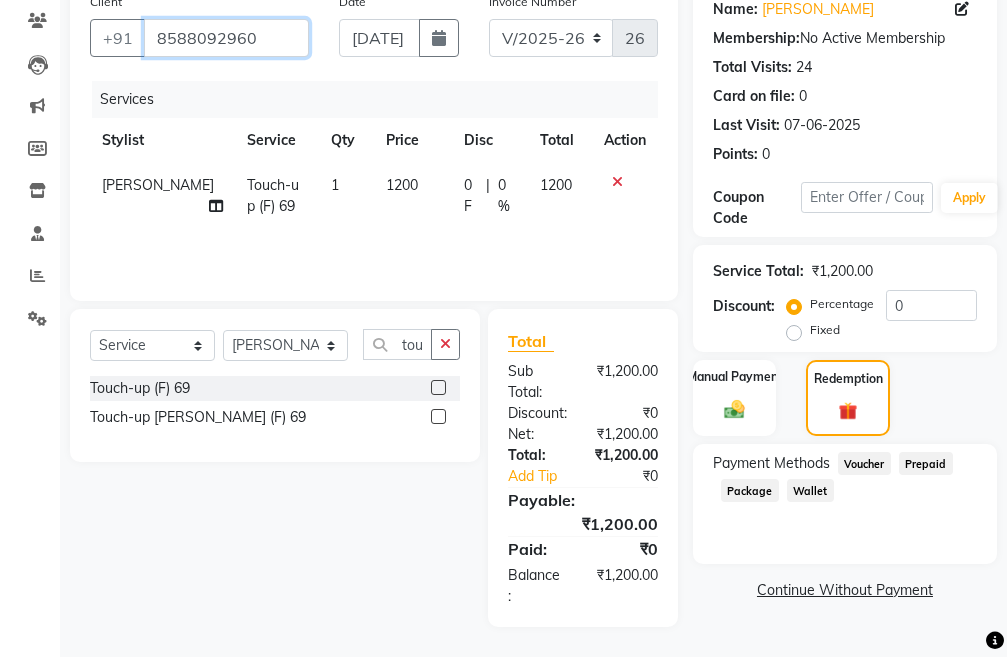 drag, startPoint x: 285, startPoint y: 42, endPoint x: 154, endPoint y: 37, distance: 131.09538 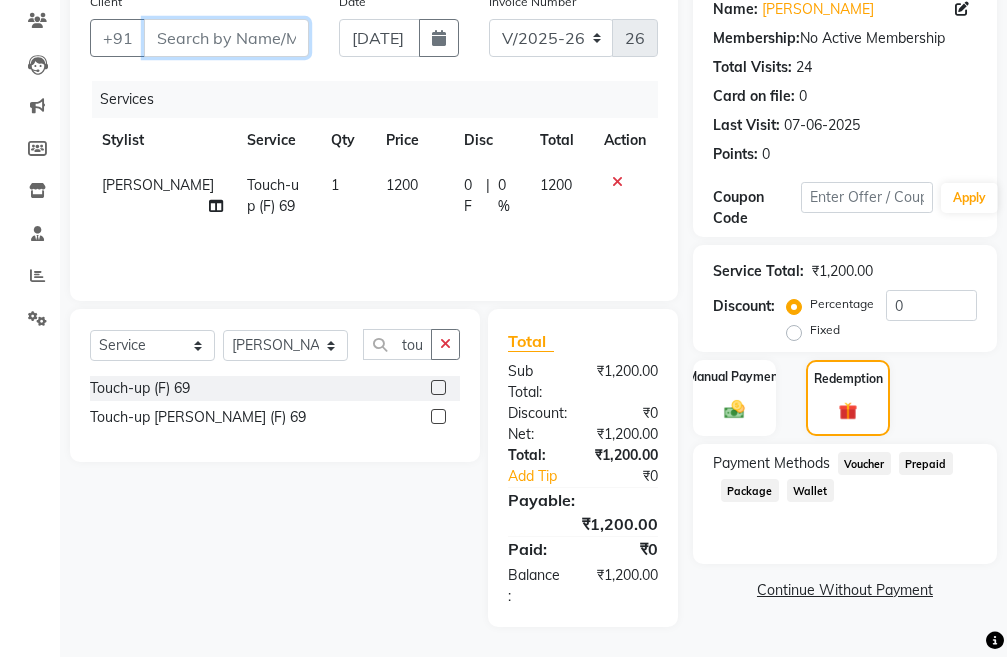 paste on "8588092960" 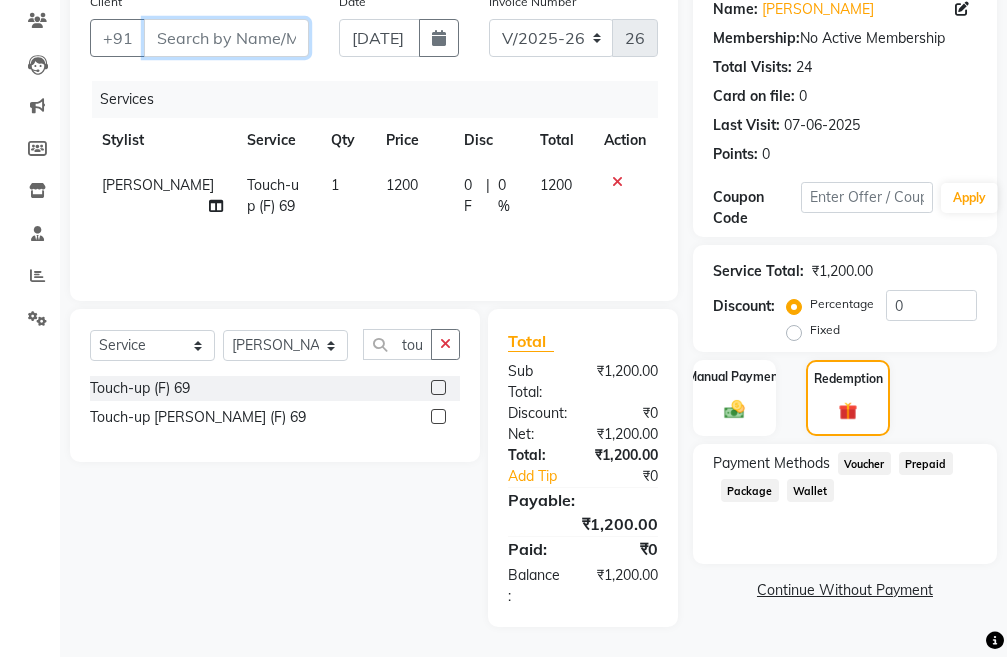 type on "8588092960" 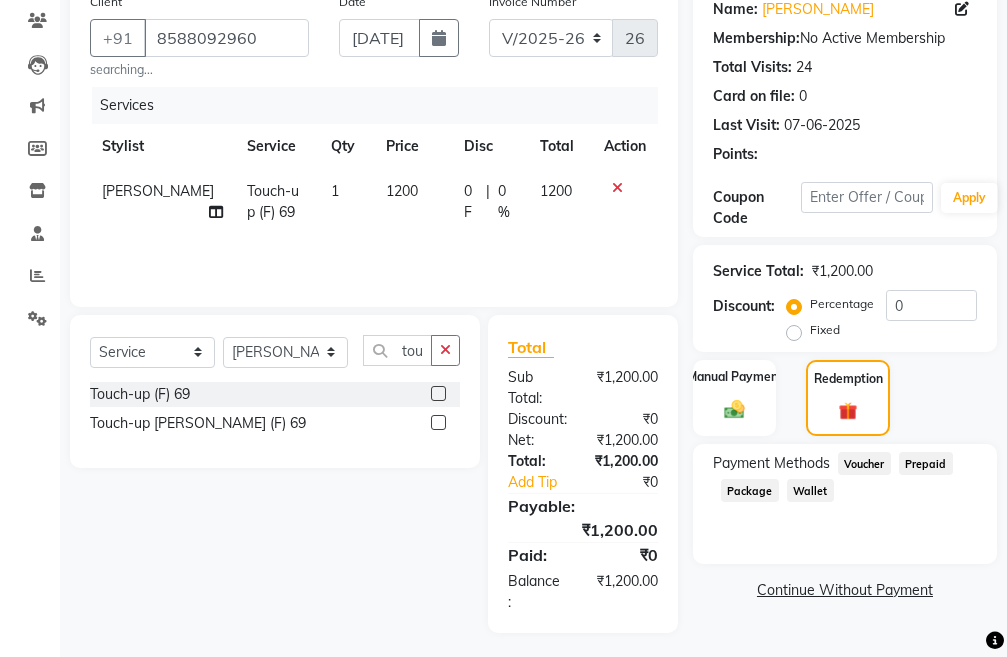 scroll, scrollTop: 200, scrollLeft: 0, axis: vertical 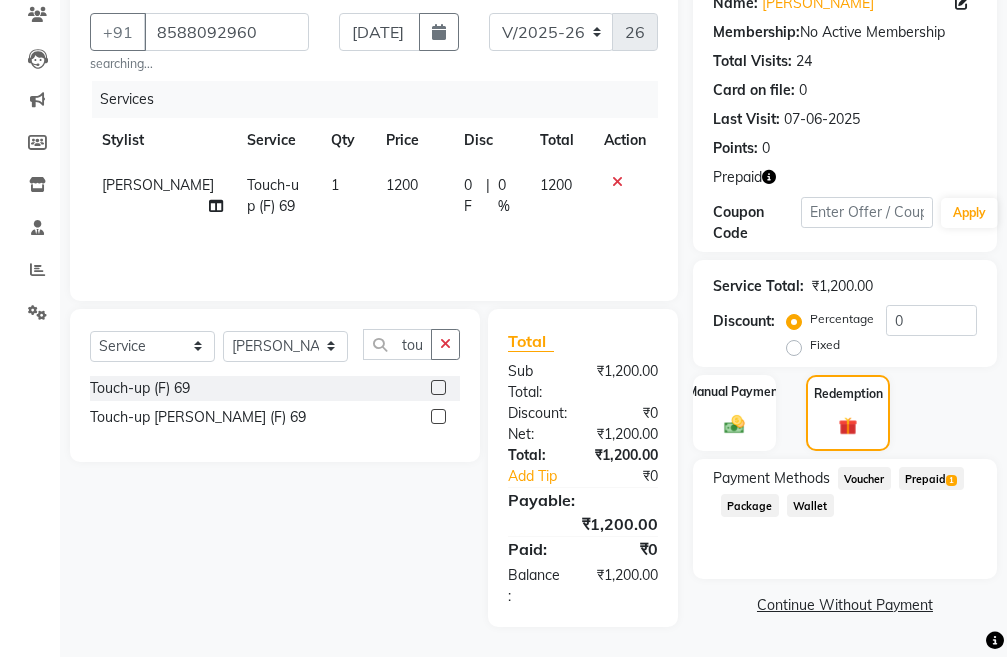 click on "Prepaid  1" 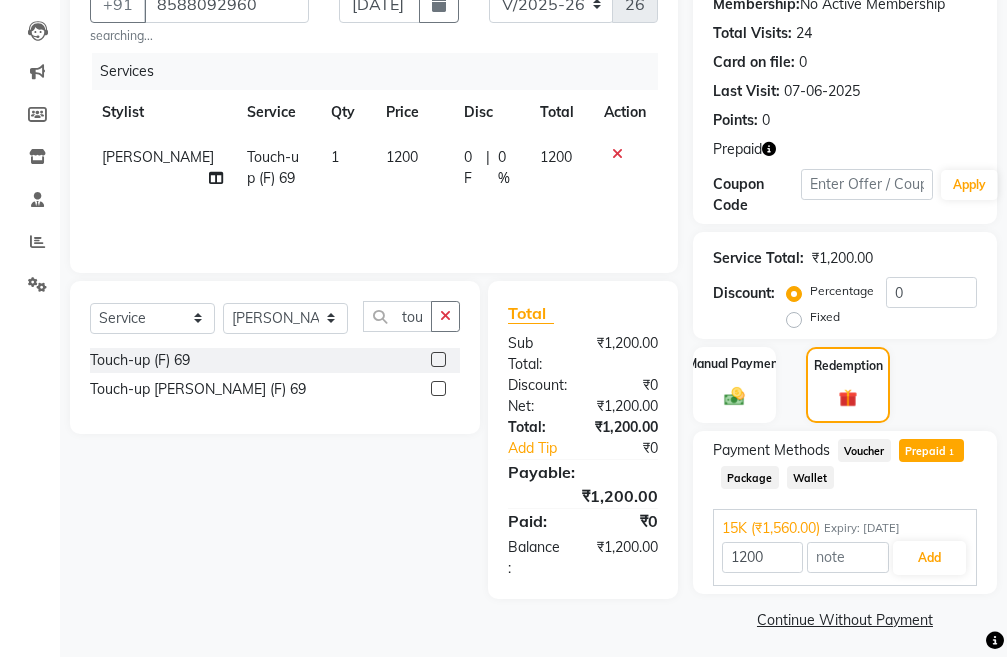 scroll, scrollTop: 236, scrollLeft: 0, axis: vertical 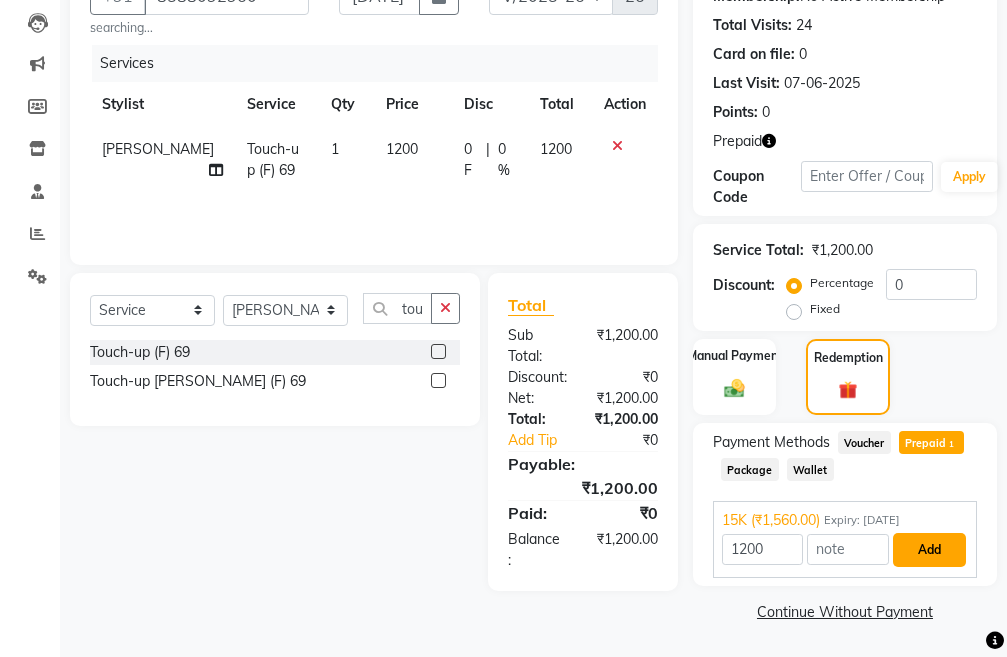 click on "Add" at bounding box center (929, 550) 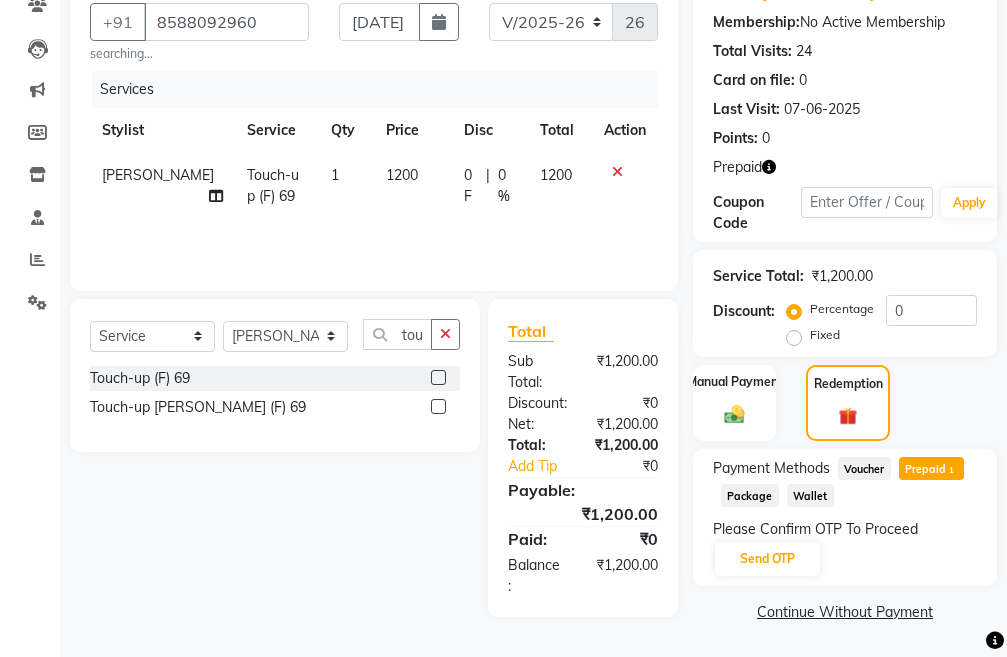 scroll, scrollTop: 210, scrollLeft: 0, axis: vertical 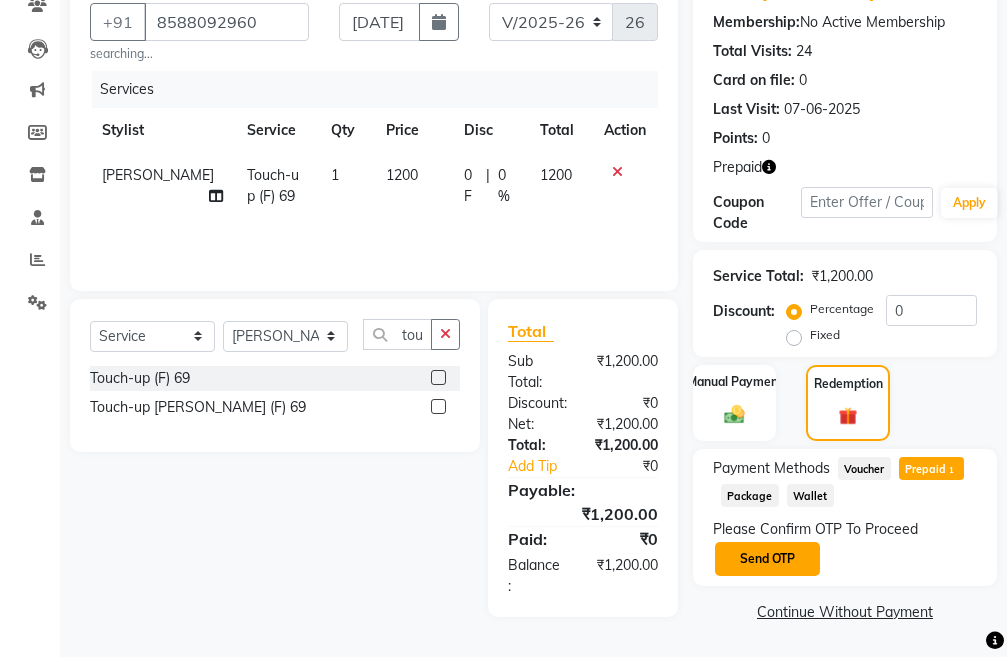 click on "Send OTP" 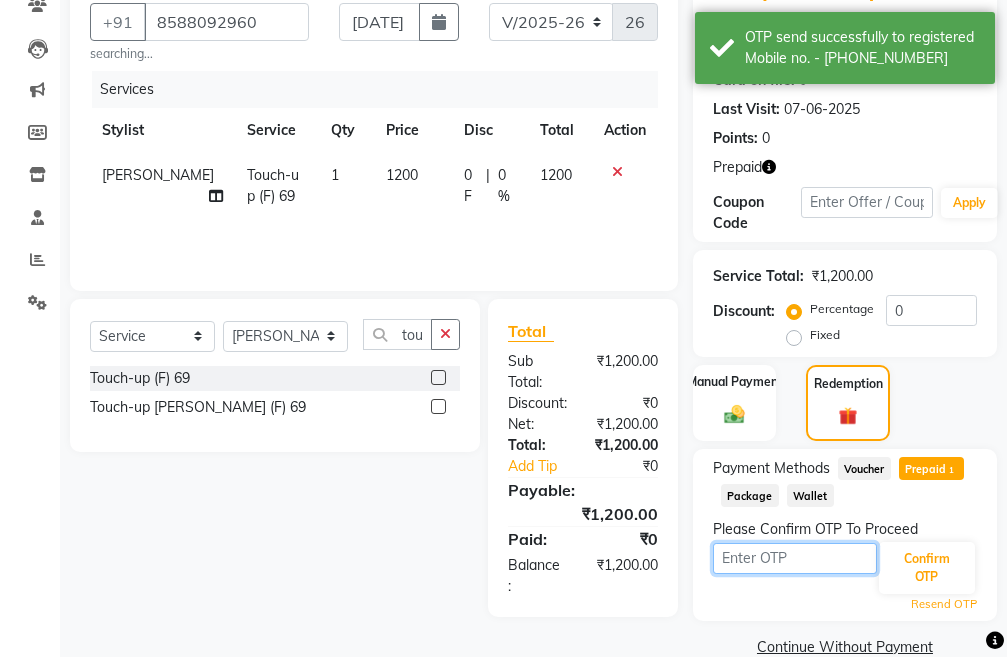 click at bounding box center (795, 558) 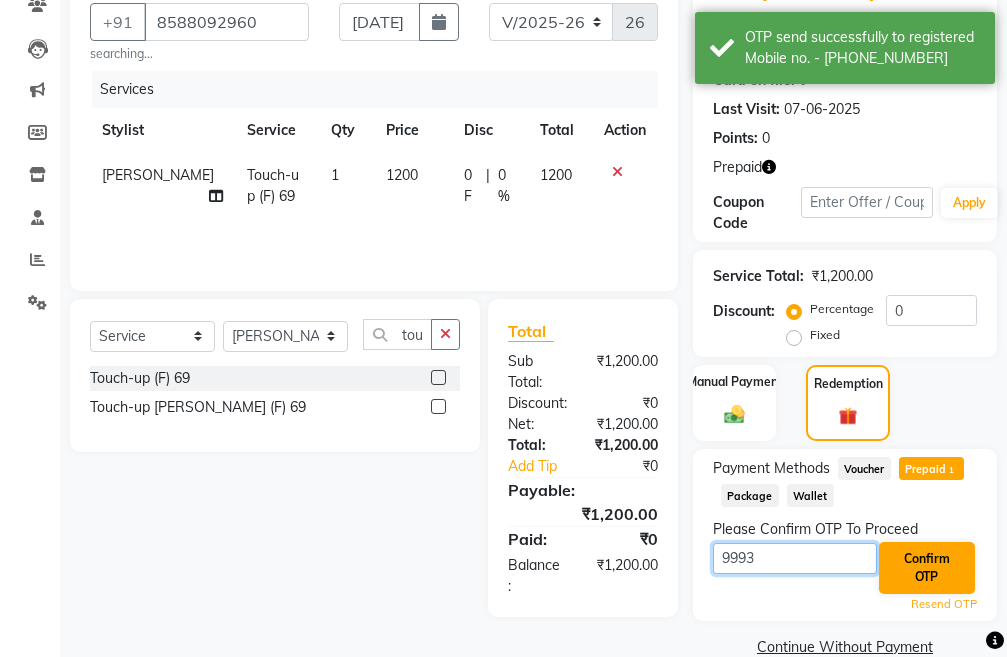 type on "9993" 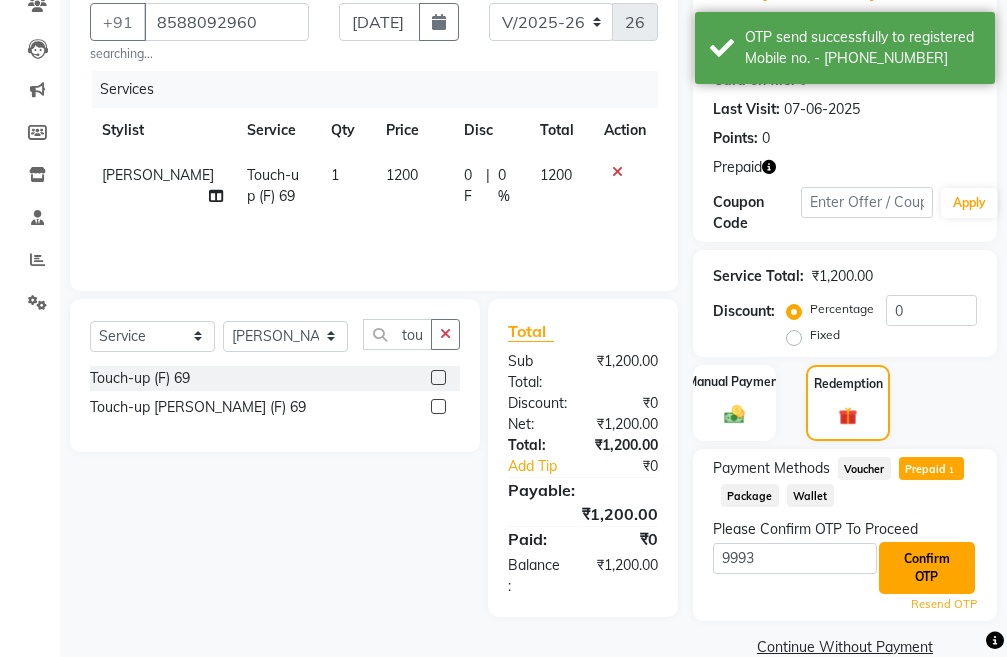 click on "Confirm OTP" 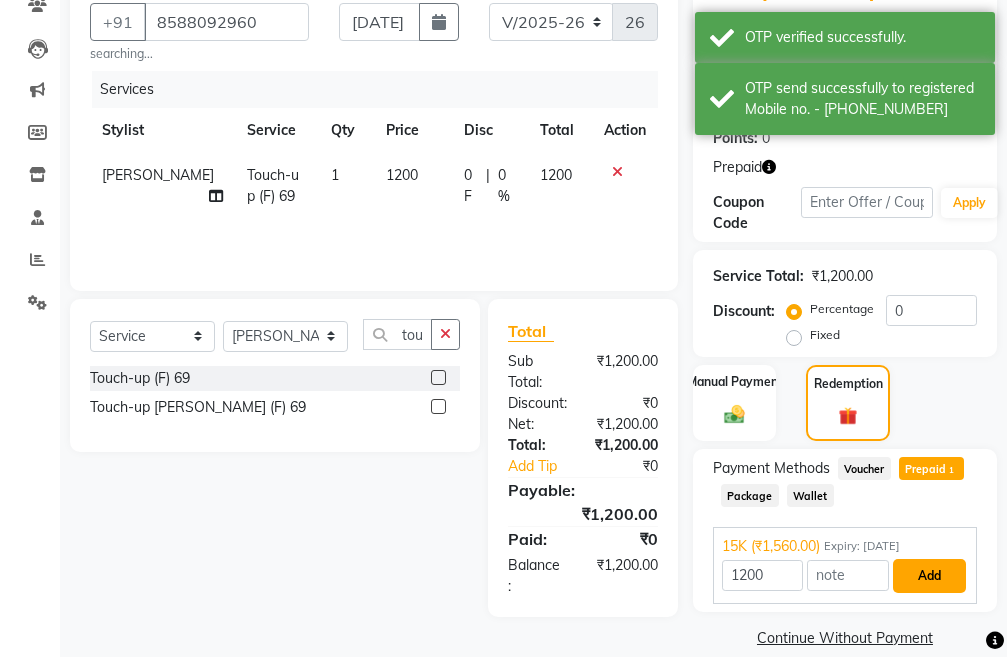click on "Add" at bounding box center [929, 576] 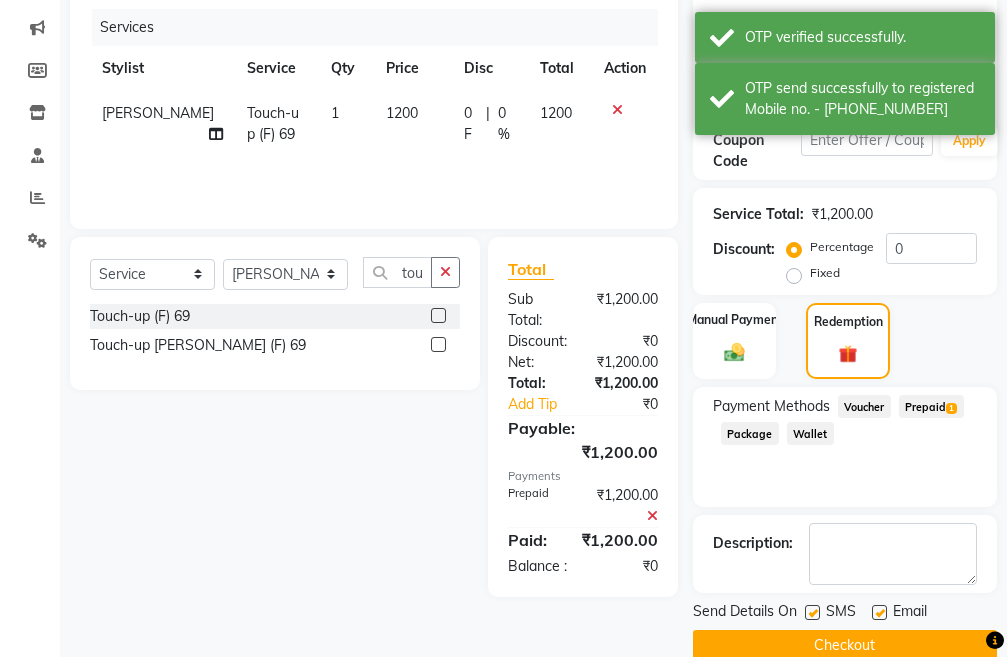 scroll, scrollTop: 306, scrollLeft: 0, axis: vertical 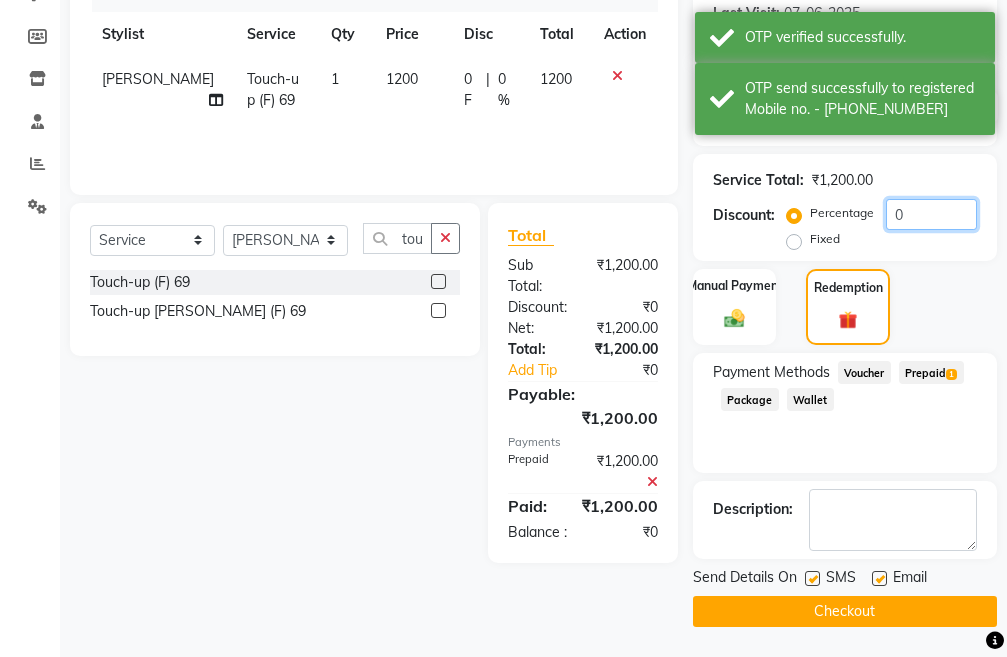 click on "0" 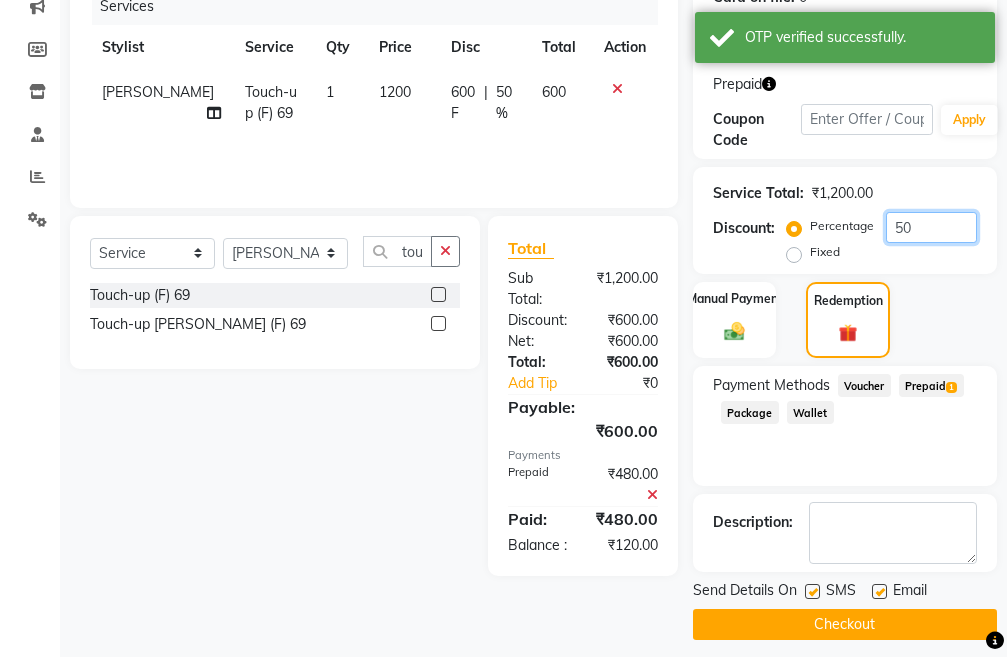 scroll, scrollTop: 306, scrollLeft: 0, axis: vertical 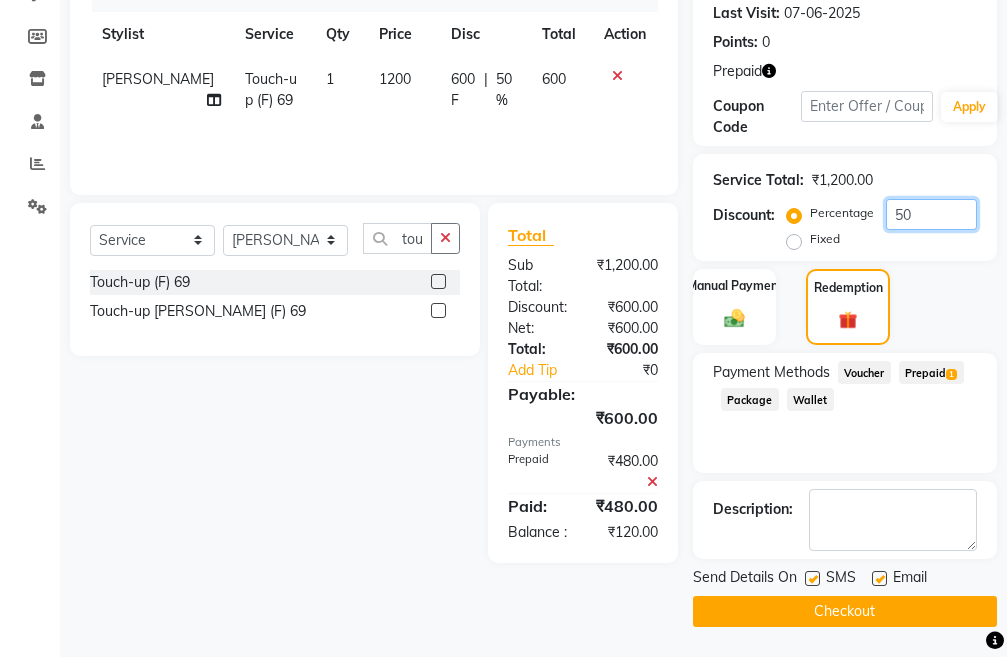 type on "50" 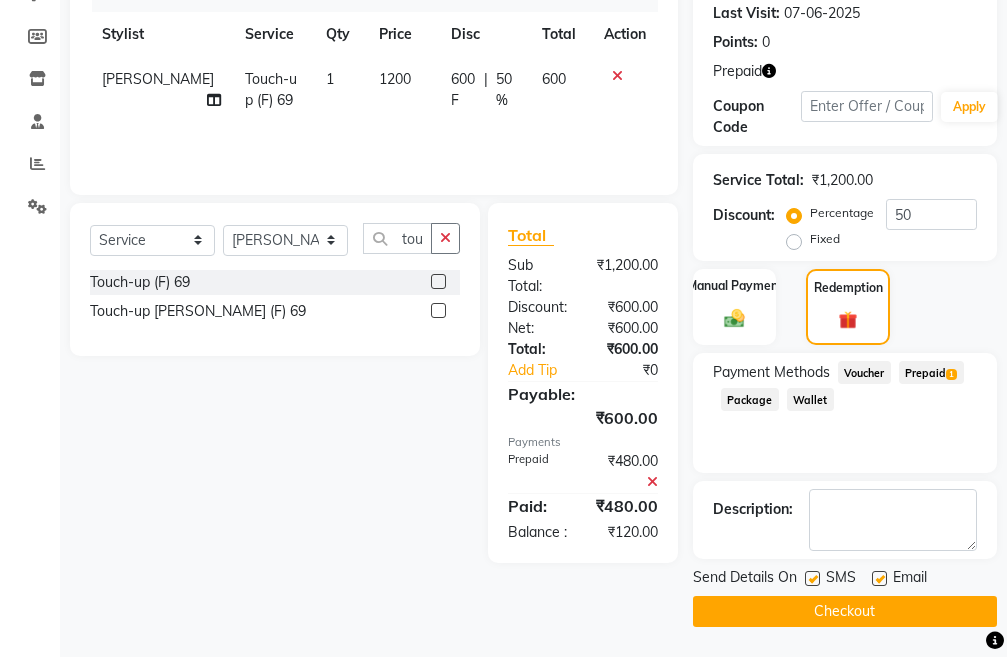 click 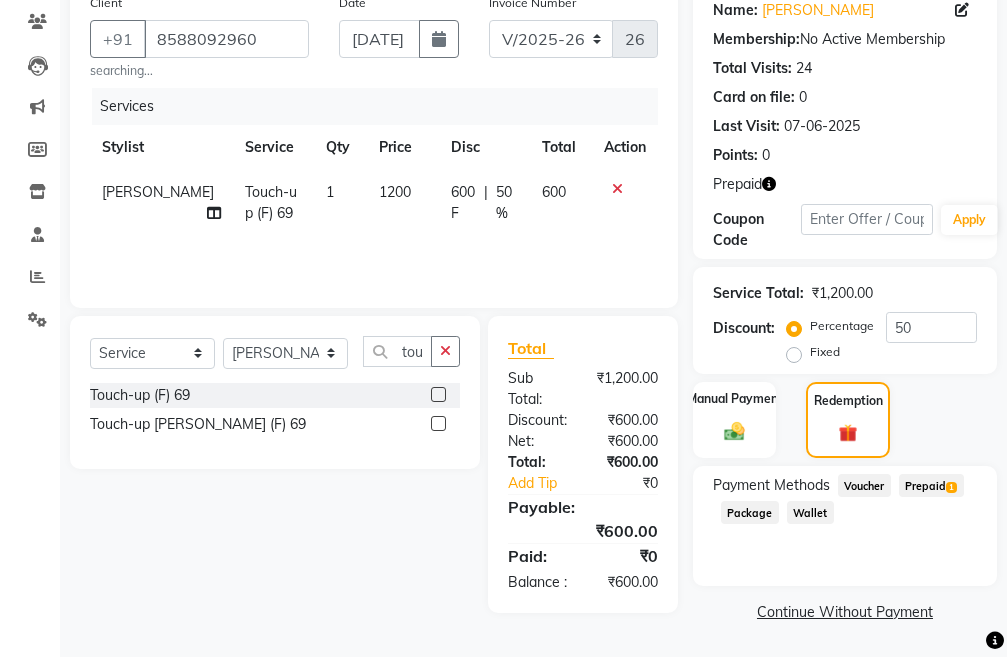 scroll, scrollTop: 200, scrollLeft: 0, axis: vertical 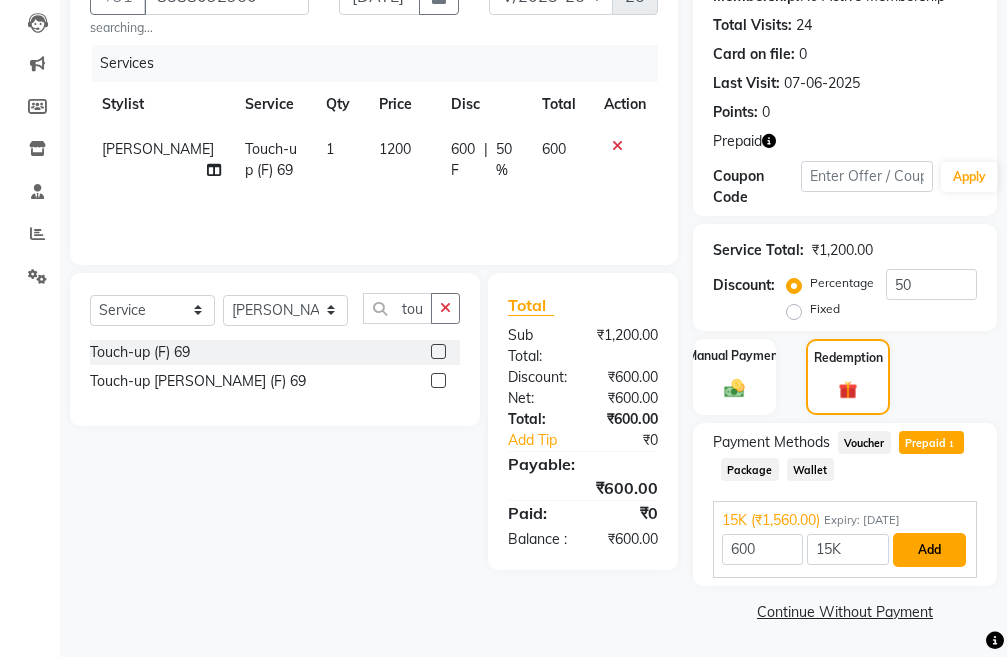 click on "Add" at bounding box center (929, 550) 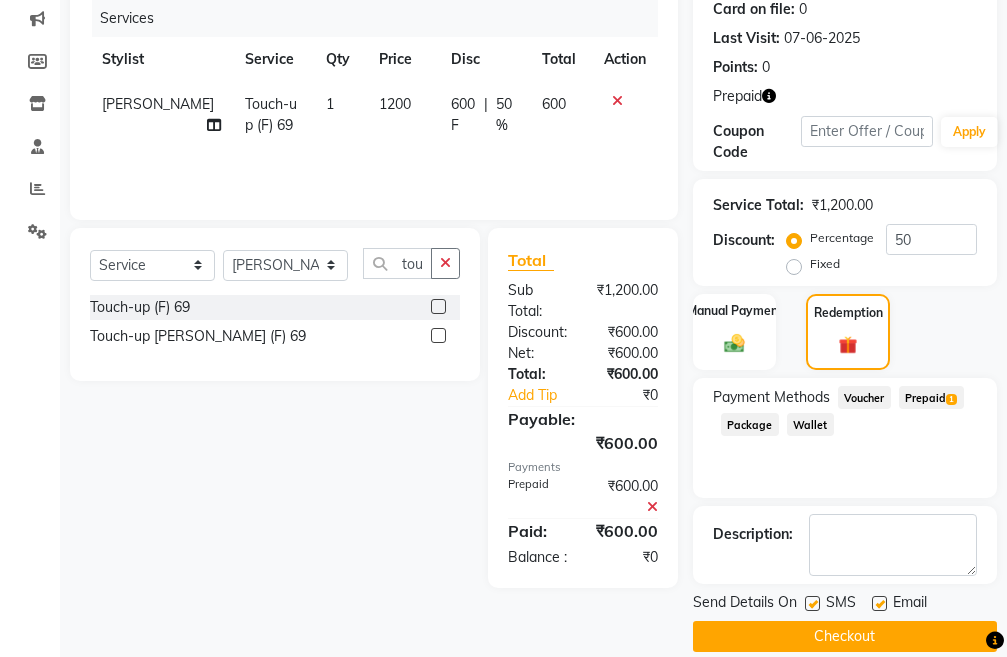 scroll, scrollTop: 306, scrollLeft: 0, axis: vertical 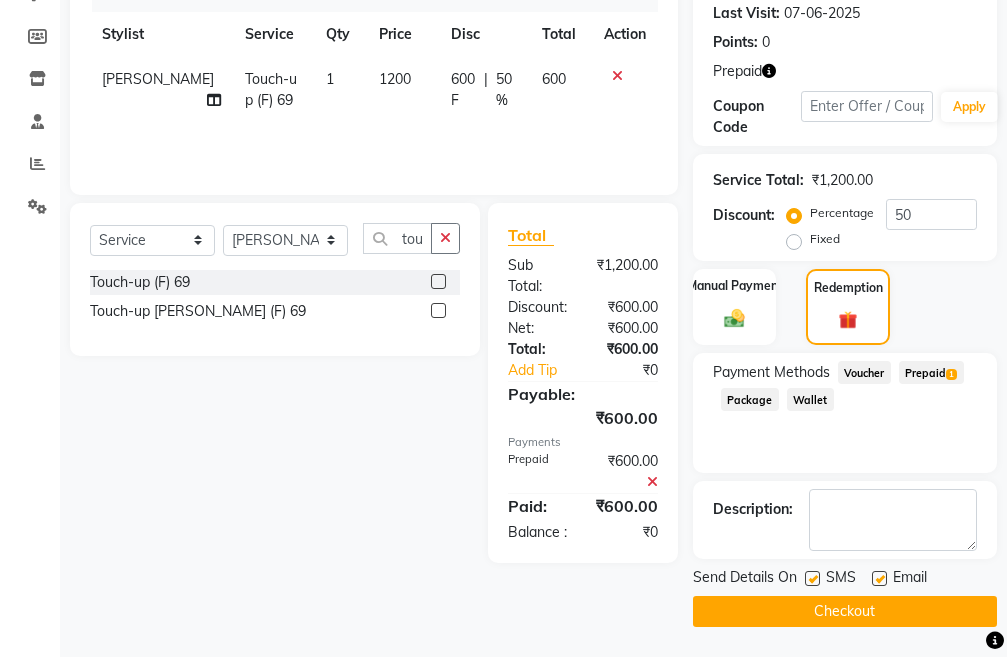 click on "Checkout" 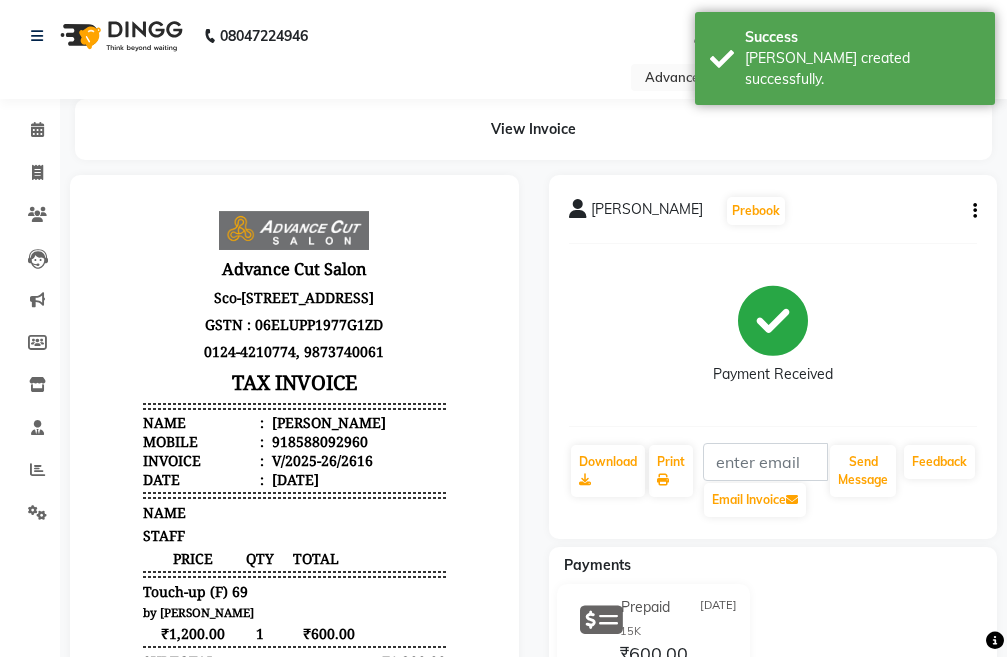 scroll, scrollTop: 0, scrollLeft: 0, axis: both 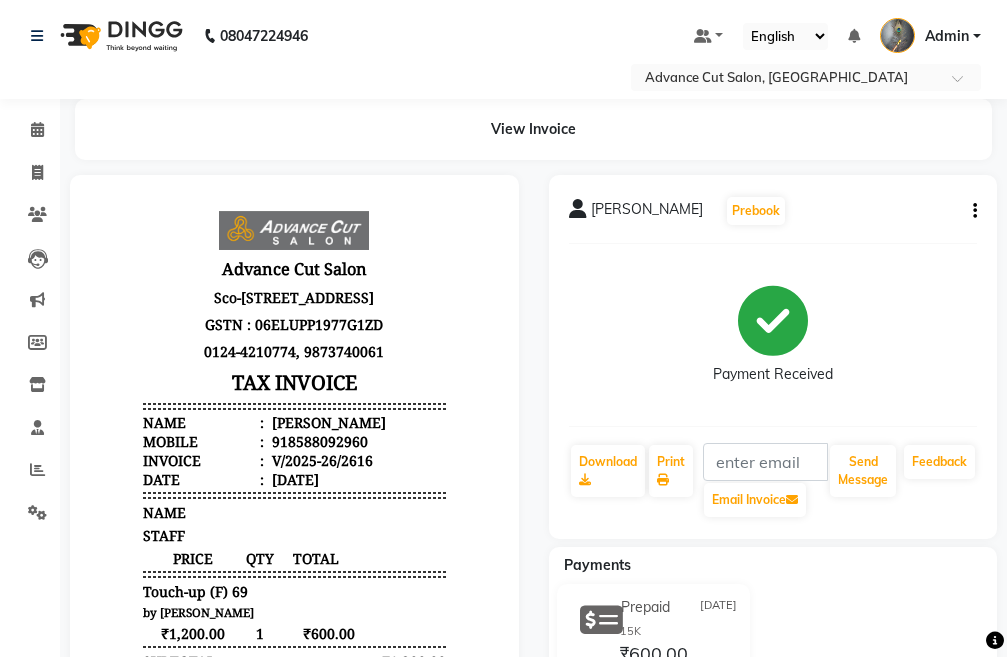click on "TAX INVOICE" at bounding box center [294, 382] 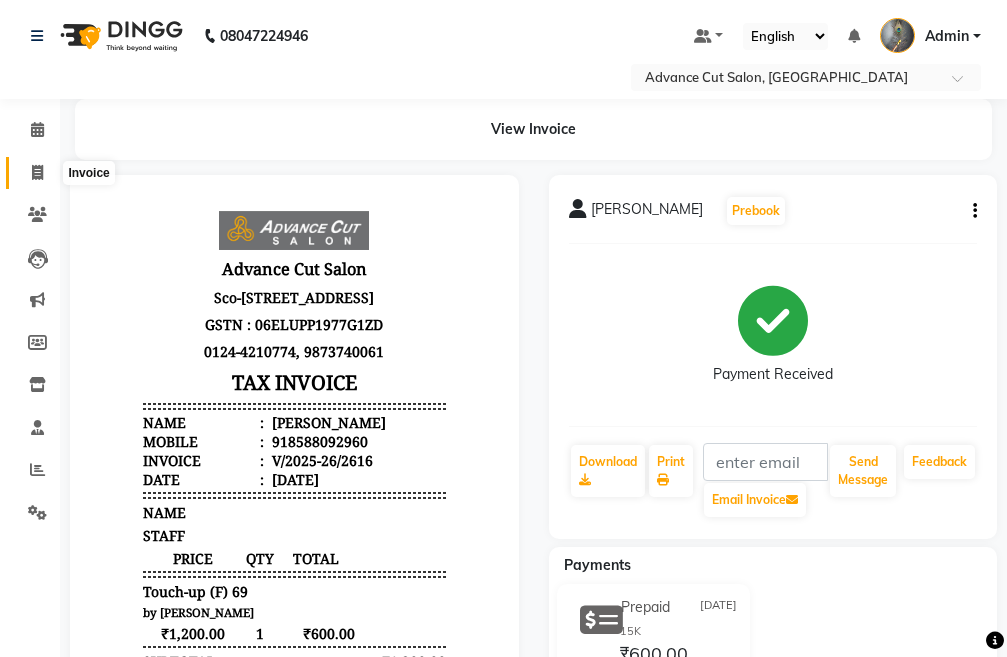 click 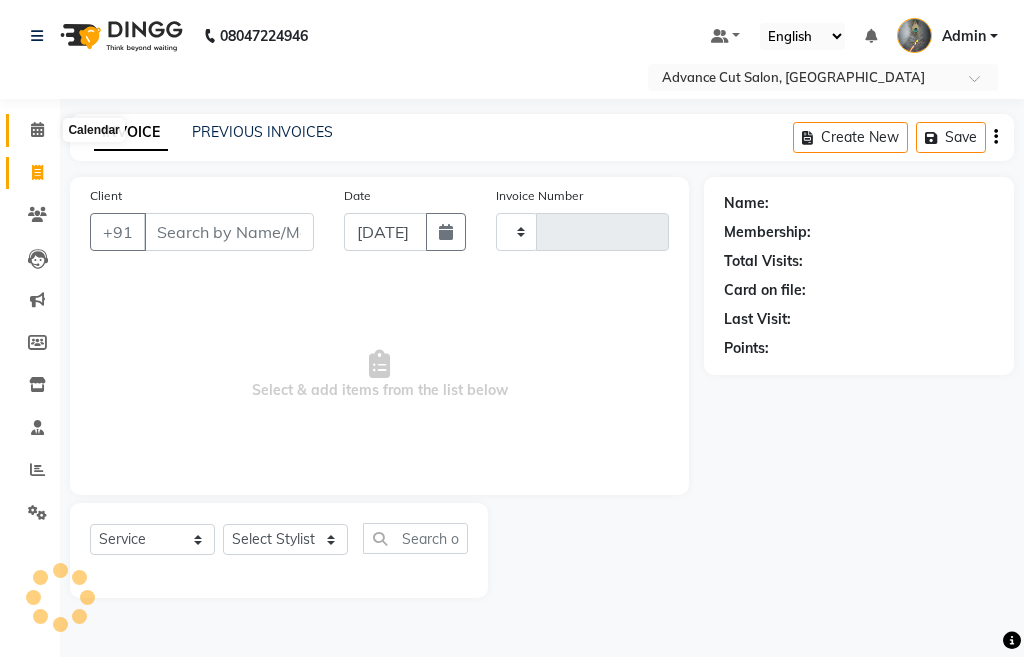 drag, startPoint x: 33, startPoint y: 126, endPoint x: 32, endPoint y: 169, distance: 43.011627 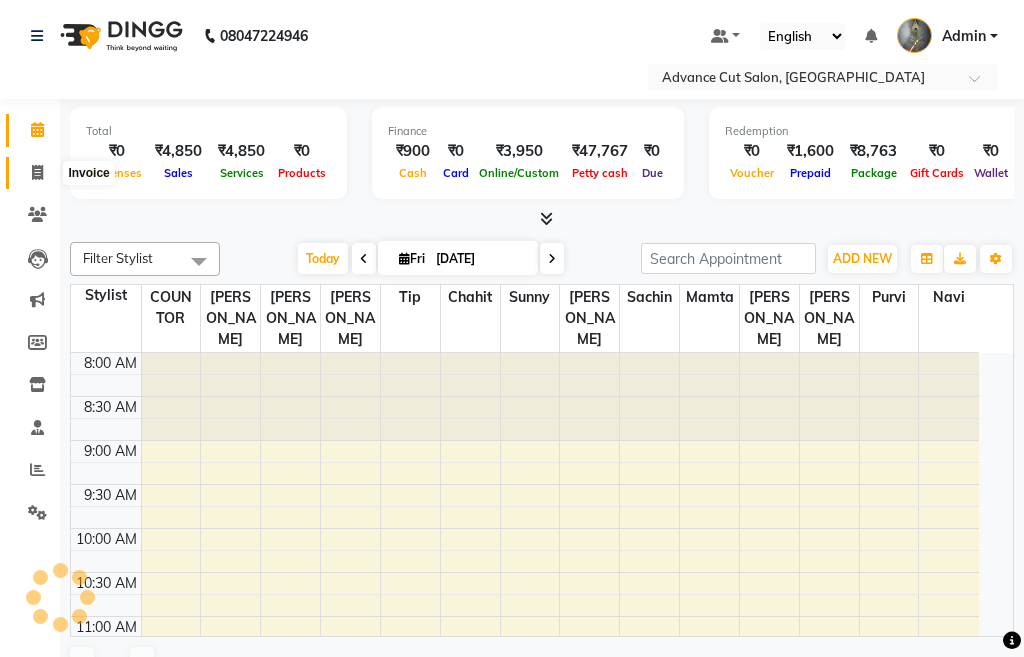 click 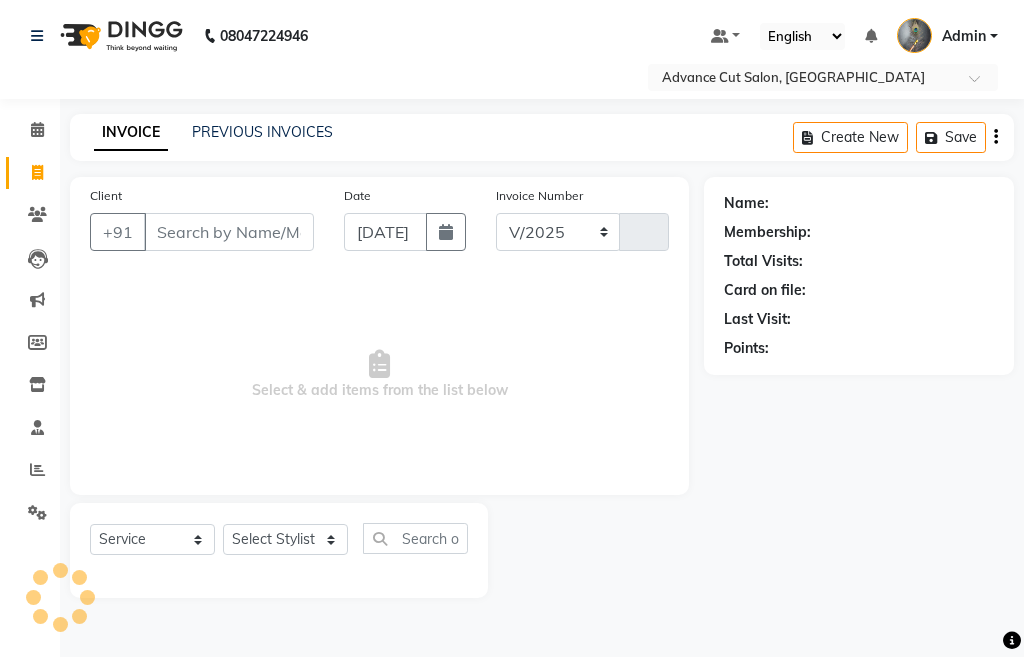 select on "4939" 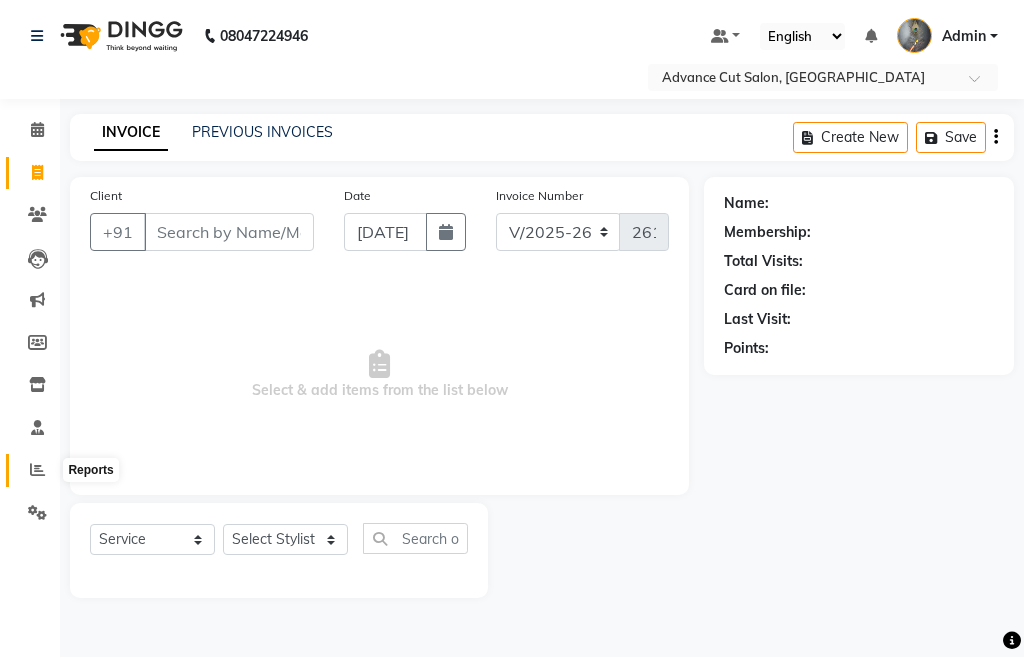 click 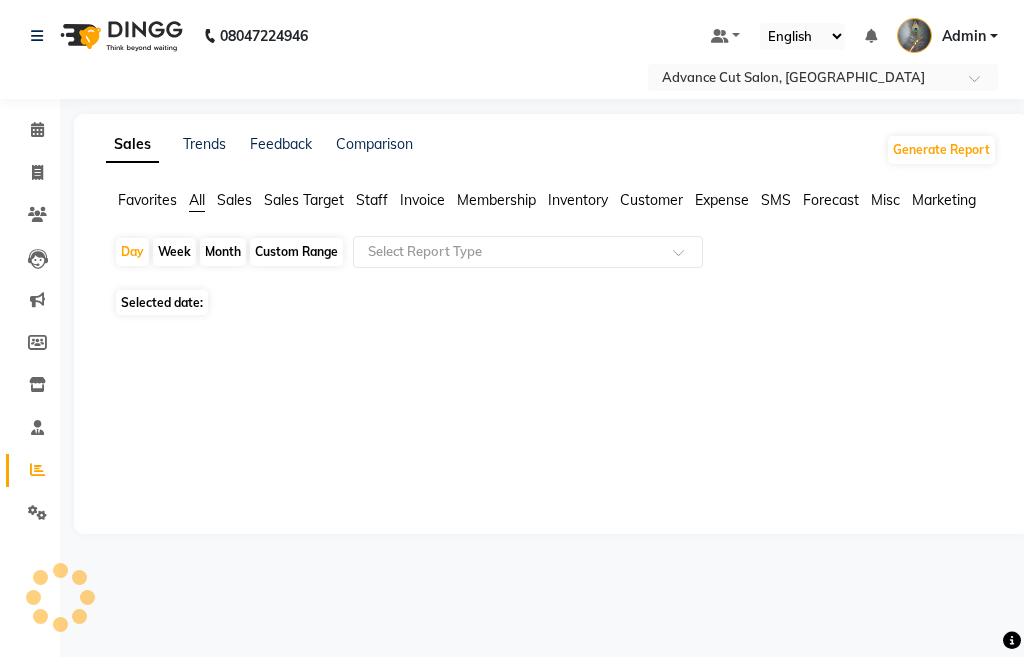 click 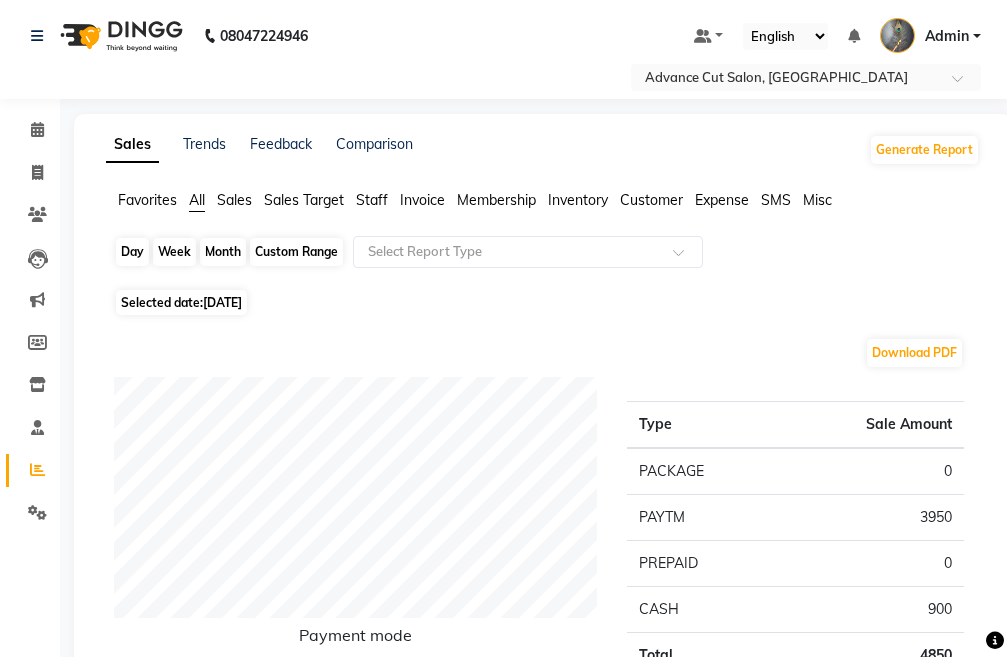 click on "Day" 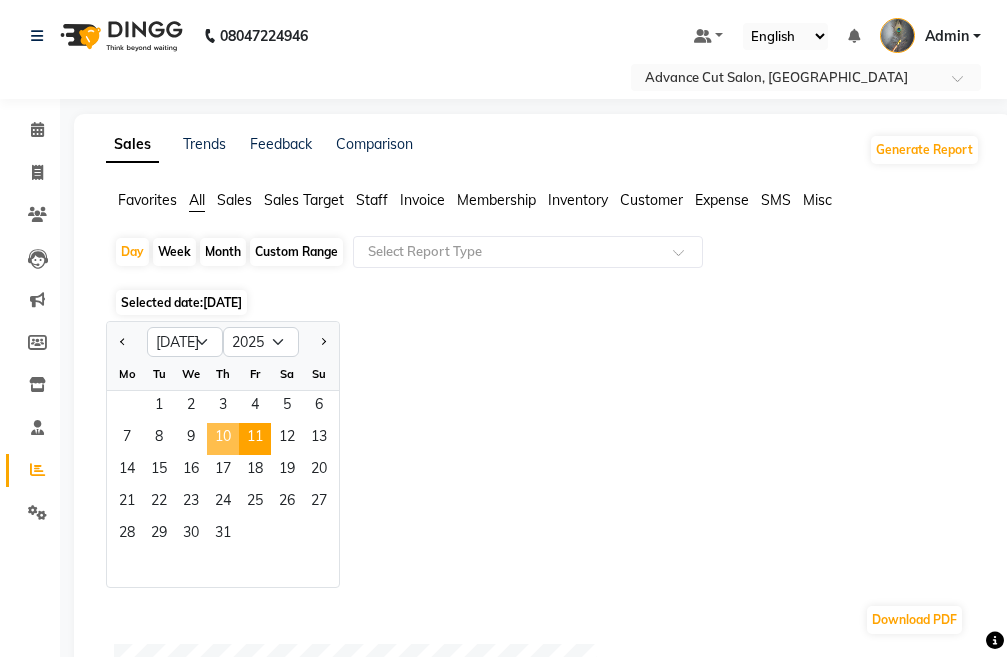 click on "10" 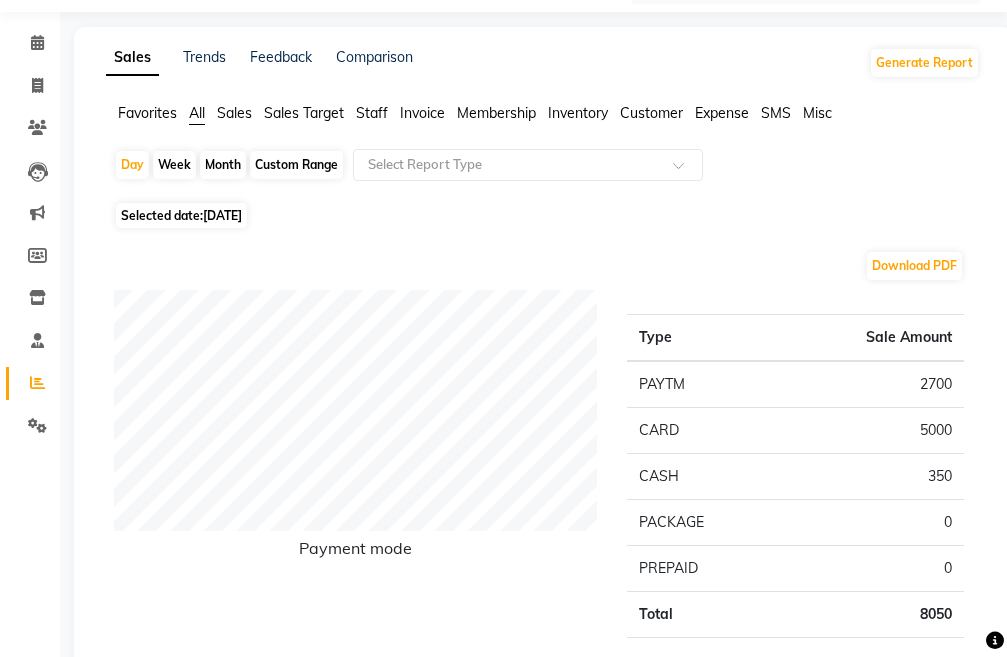 scroll, scrollTop: 100, scrollLeft: 0, axis: vertical 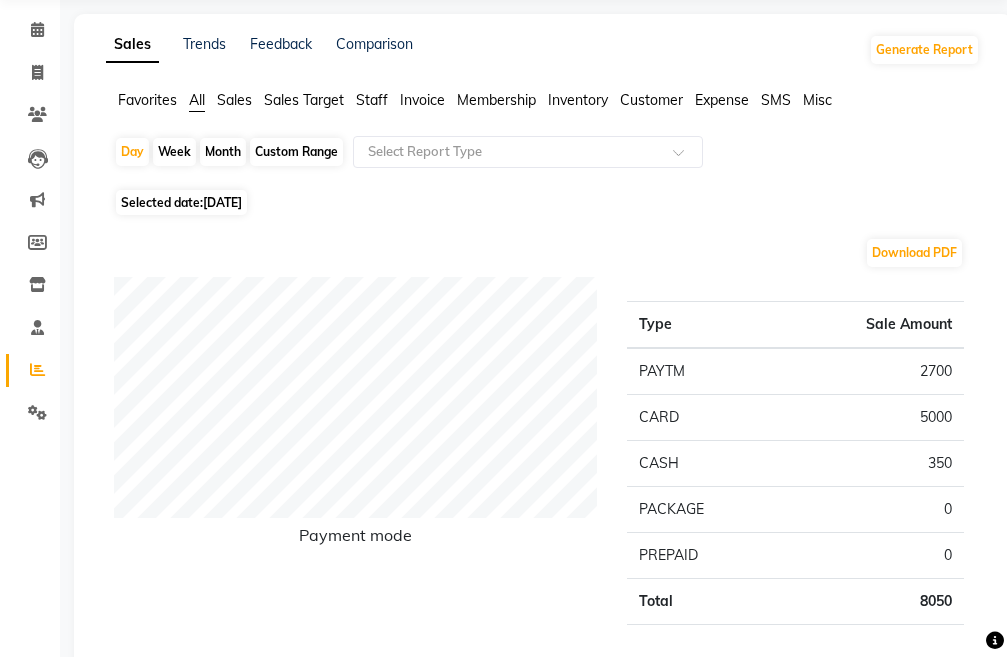 click on "Custom Range" 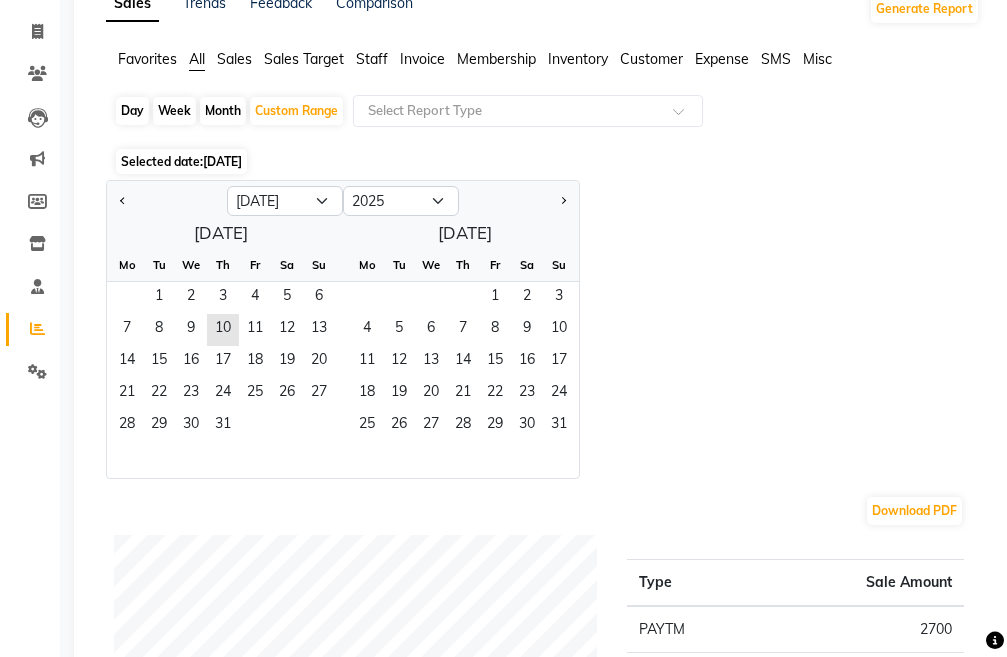 scroll, scrollTop: 0, scrollLeft: 0, axis: both 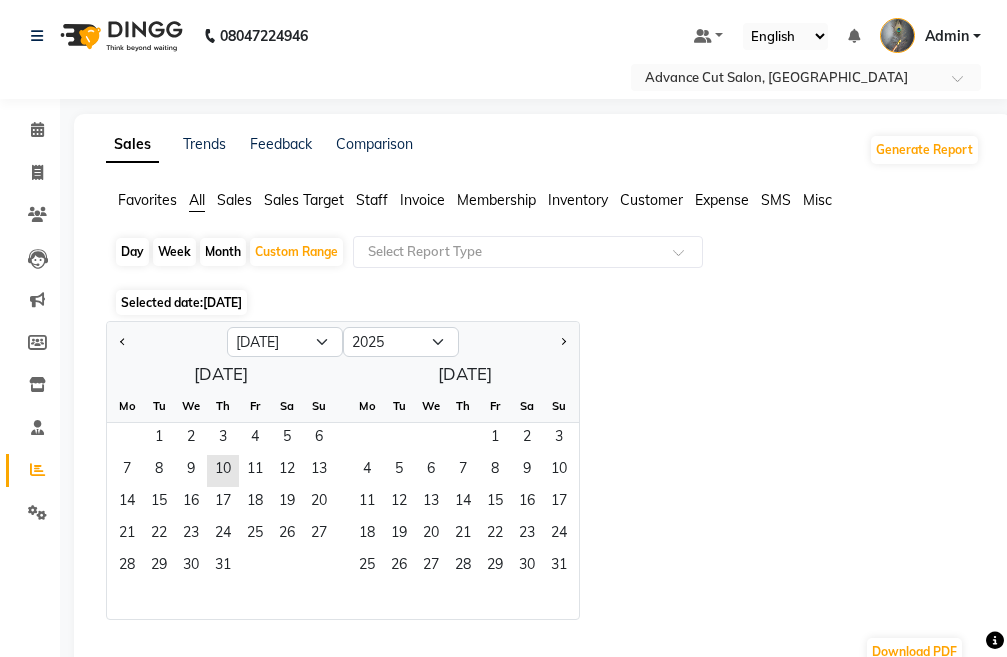 click on "Day" 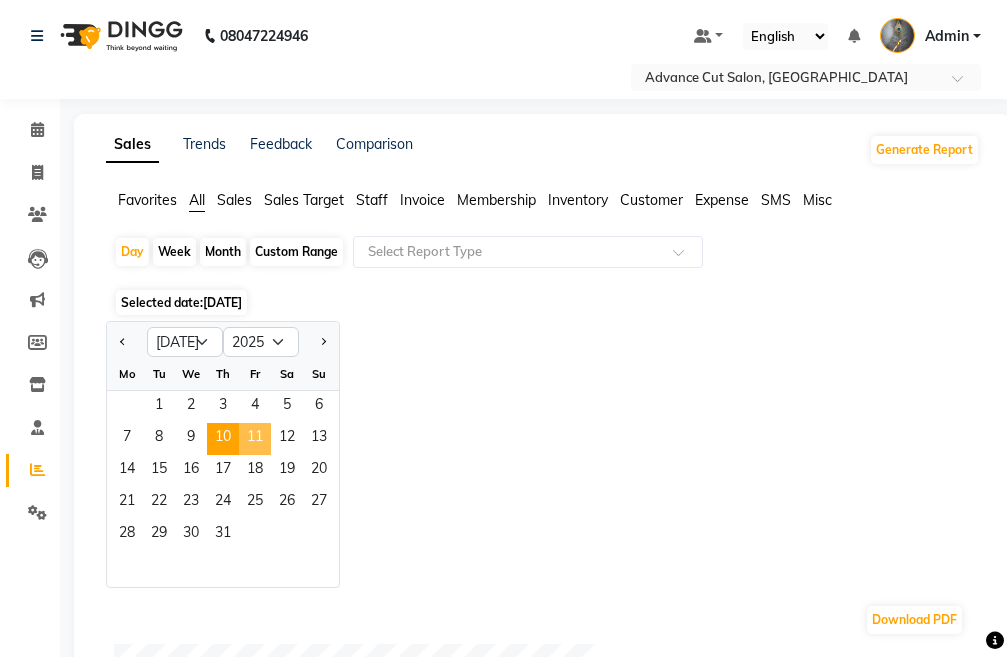 click on "11" 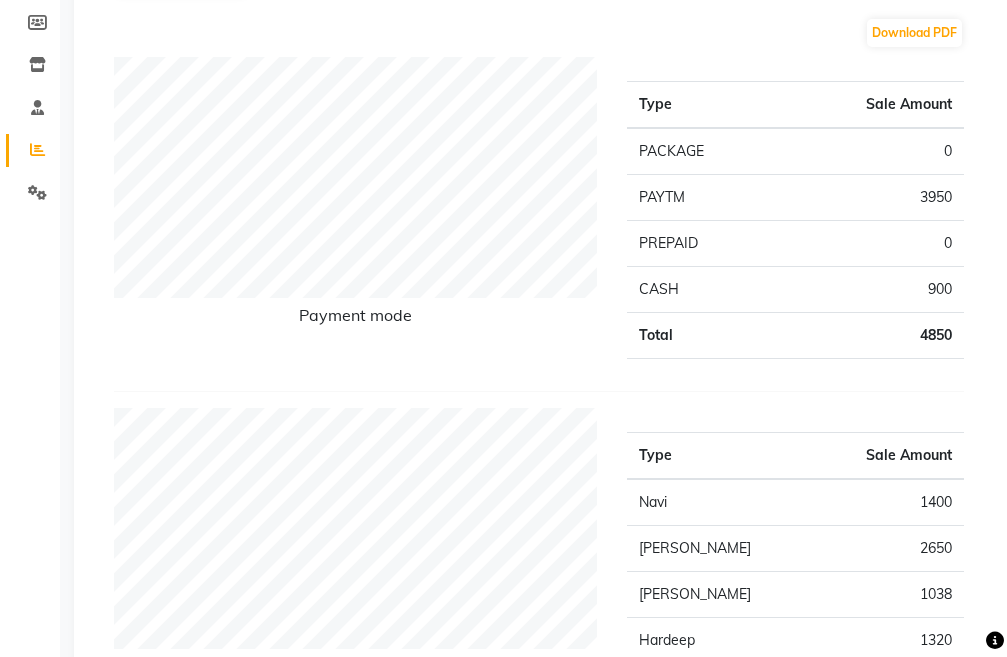 scroll, scrollTop: 0, scrollLeft: 0, axis: both 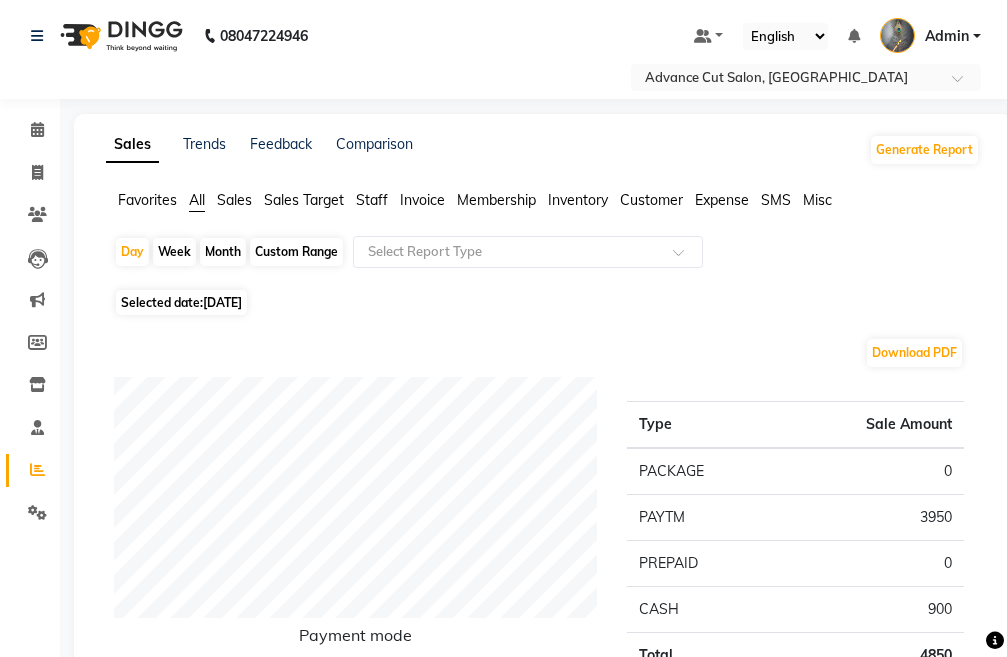 click on "Custom Range" 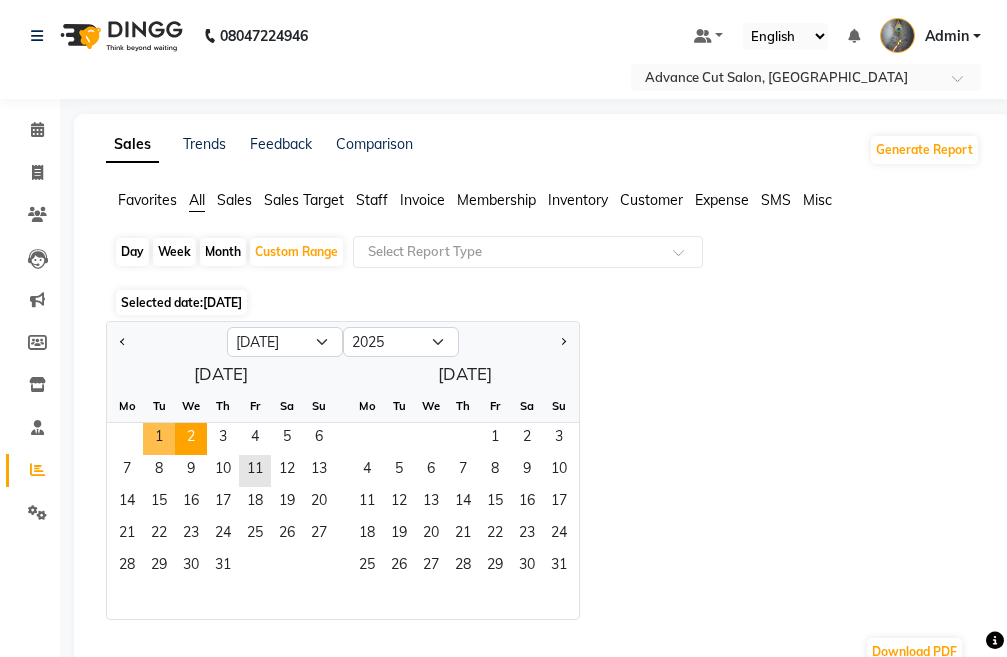 drag, startPoint x: 159, startPoint y: 439, endPoint x: 179, endPoint y: 447, distance: 21.540659 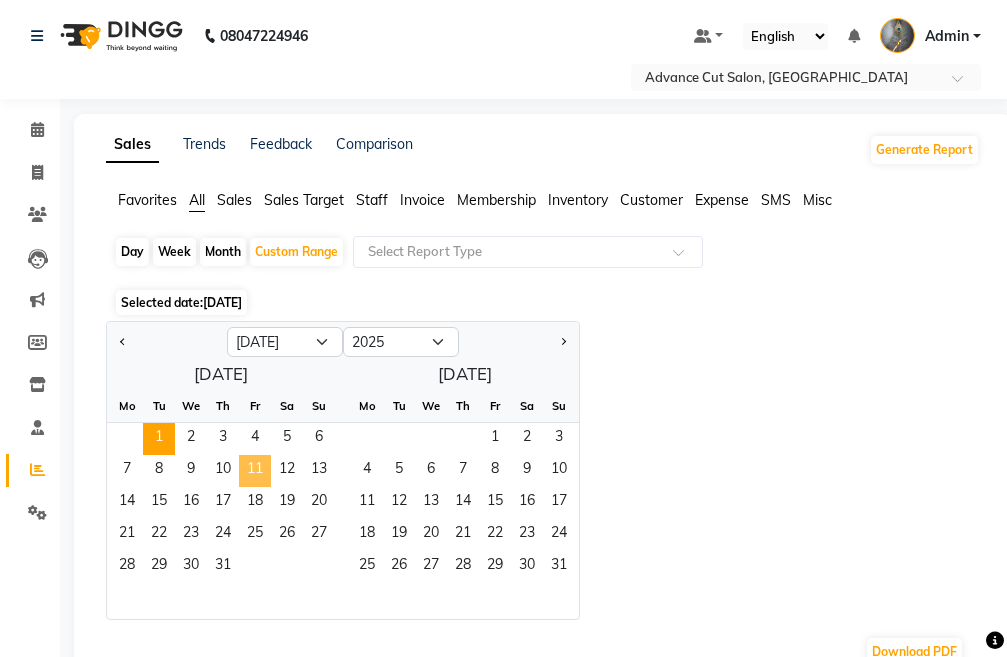click on "11" 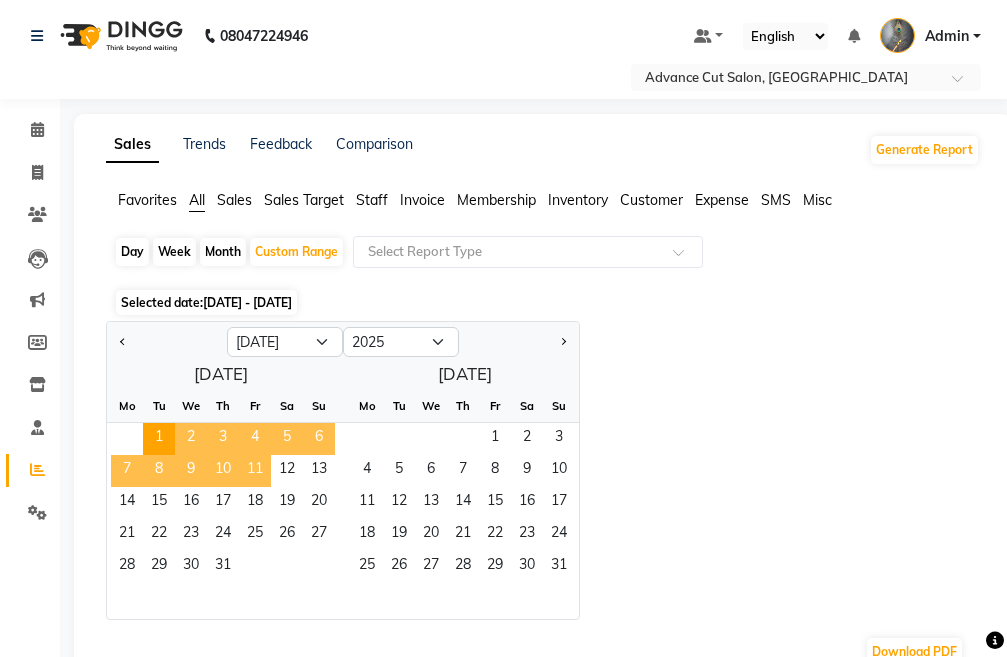 click on "11" 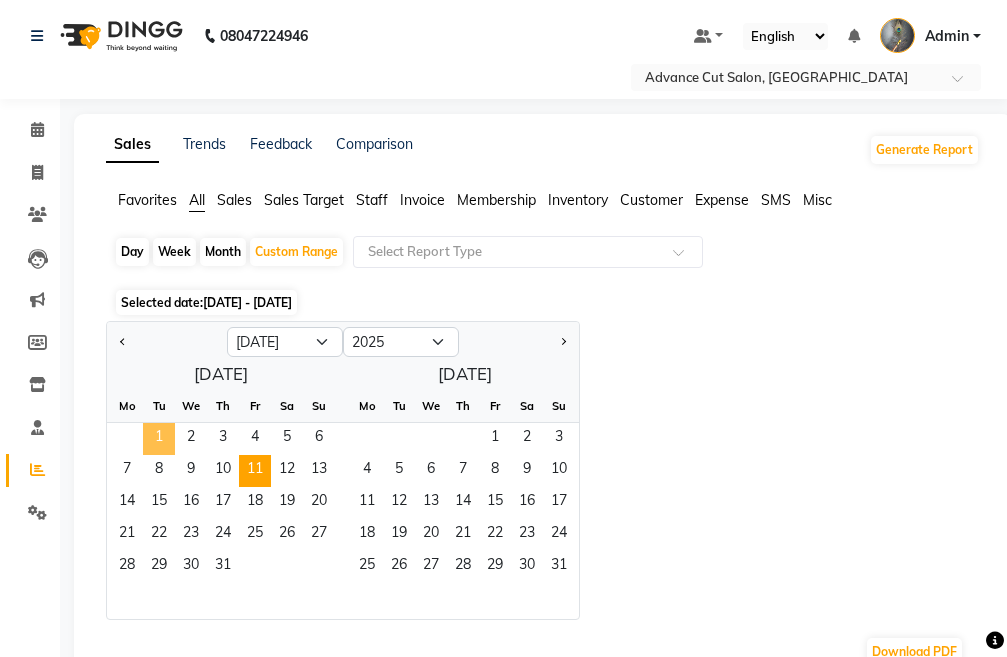 click on "1" 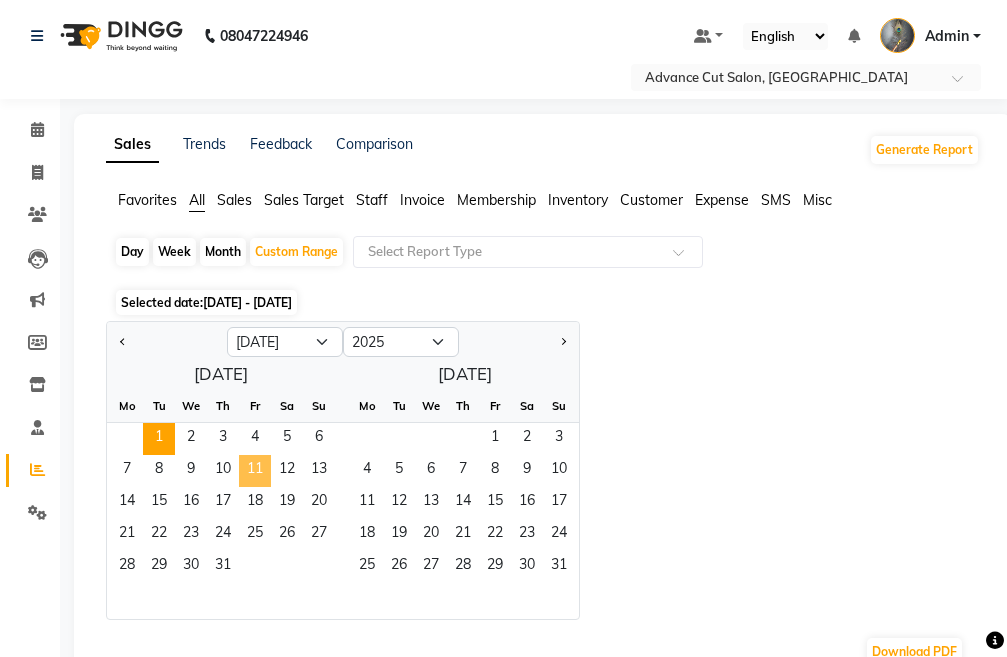click on "11" 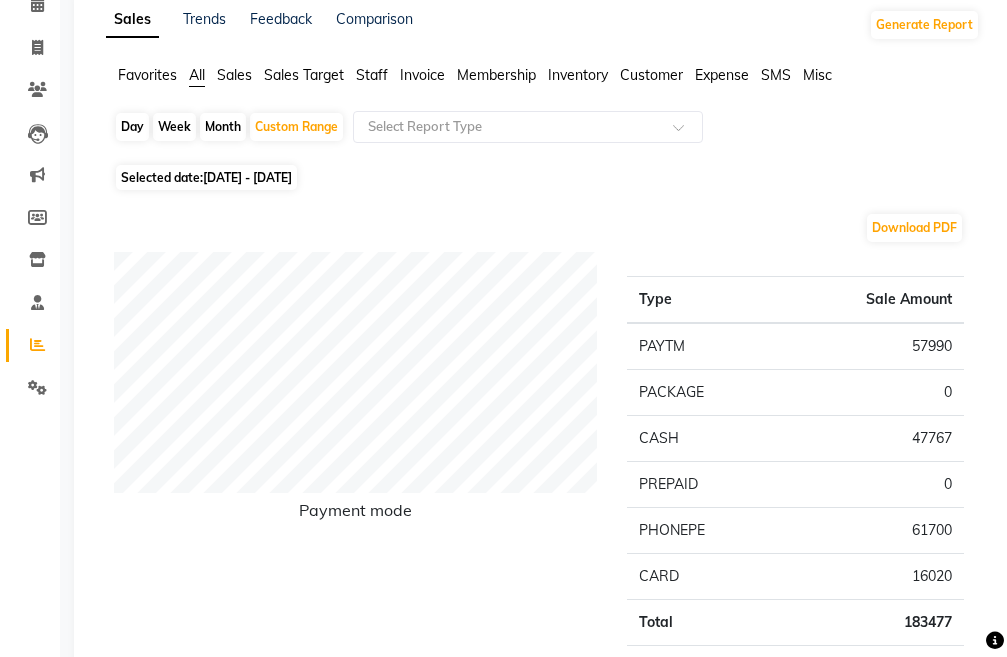 scroll, scrollTop: 0, scrollLeft: 0, axis: both 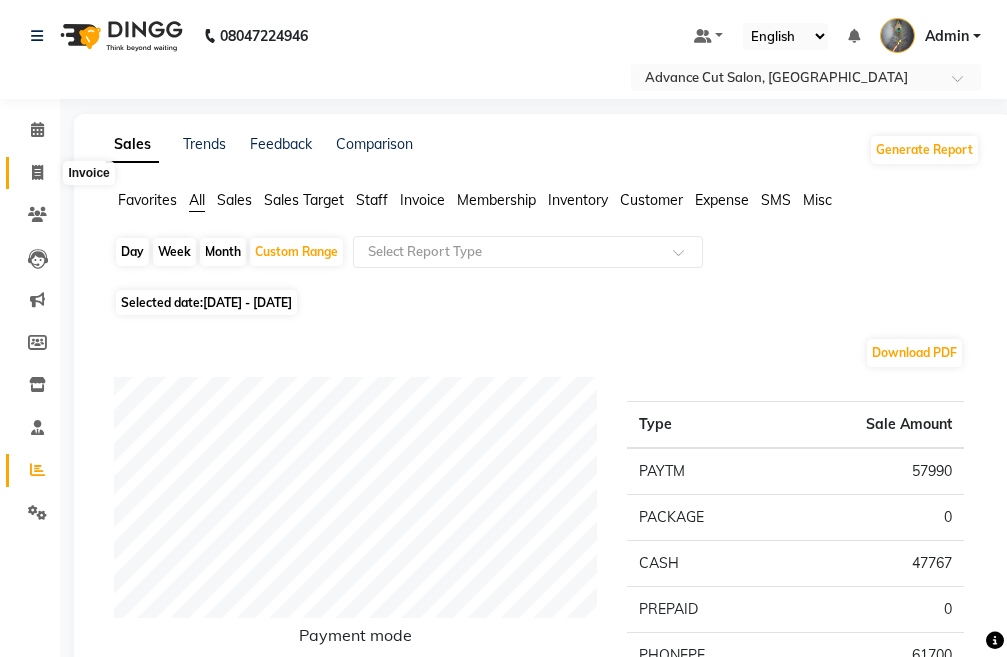 click 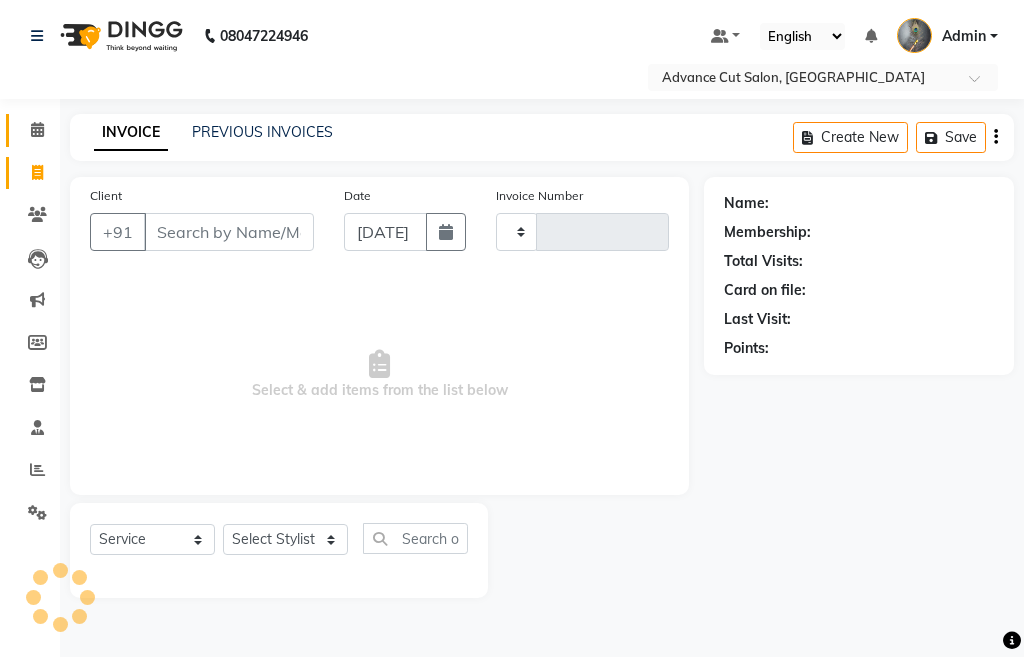 type on "2617" 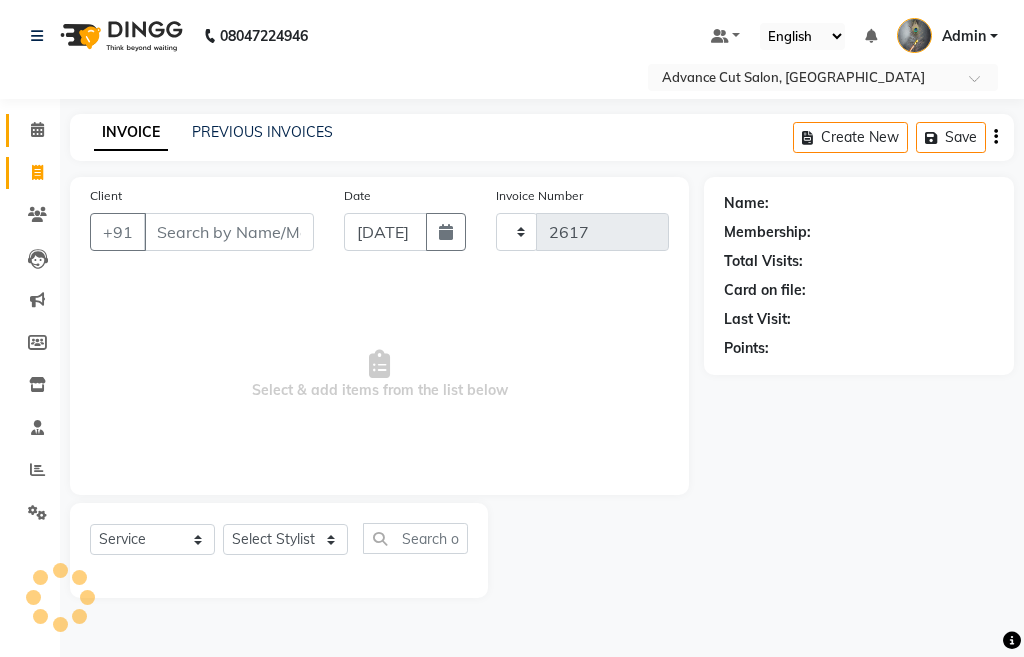 select on "4939" 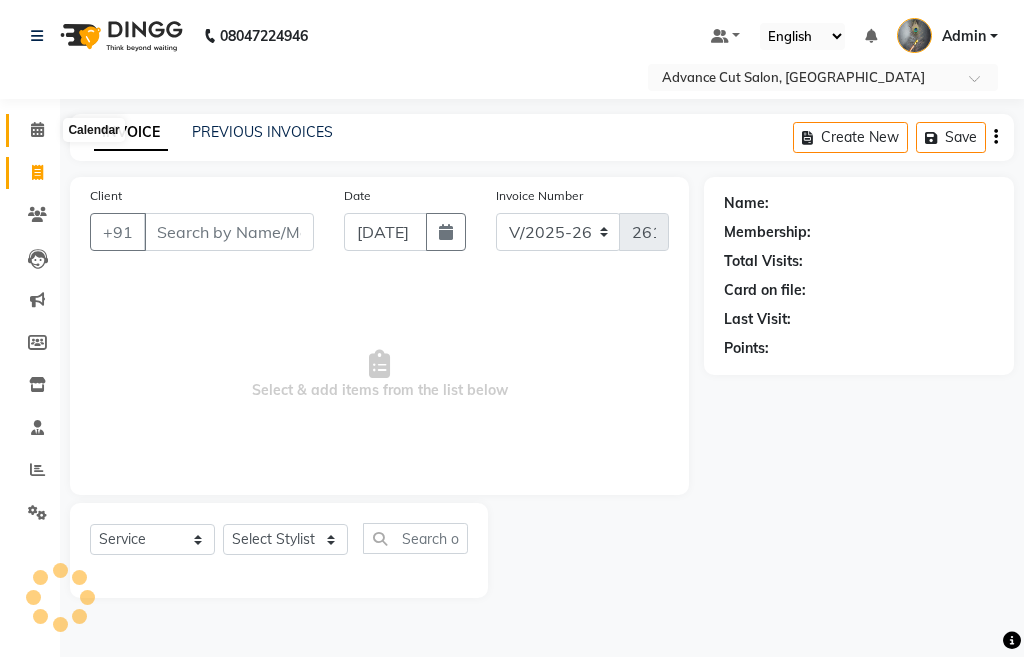 click 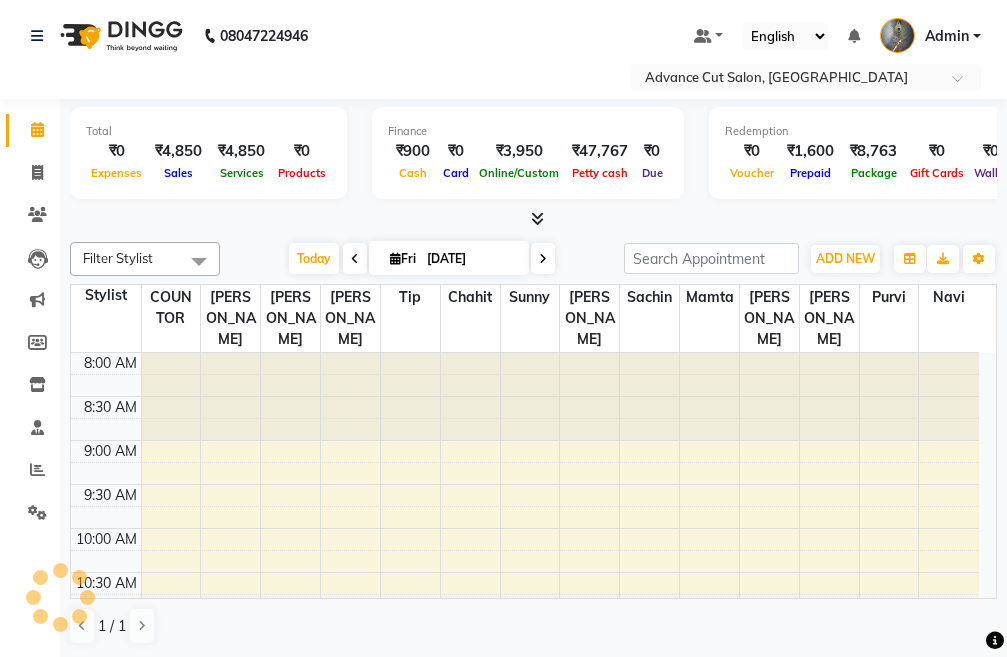 scroll, scrollTop: 0, scrollLeft: 0, axis: both 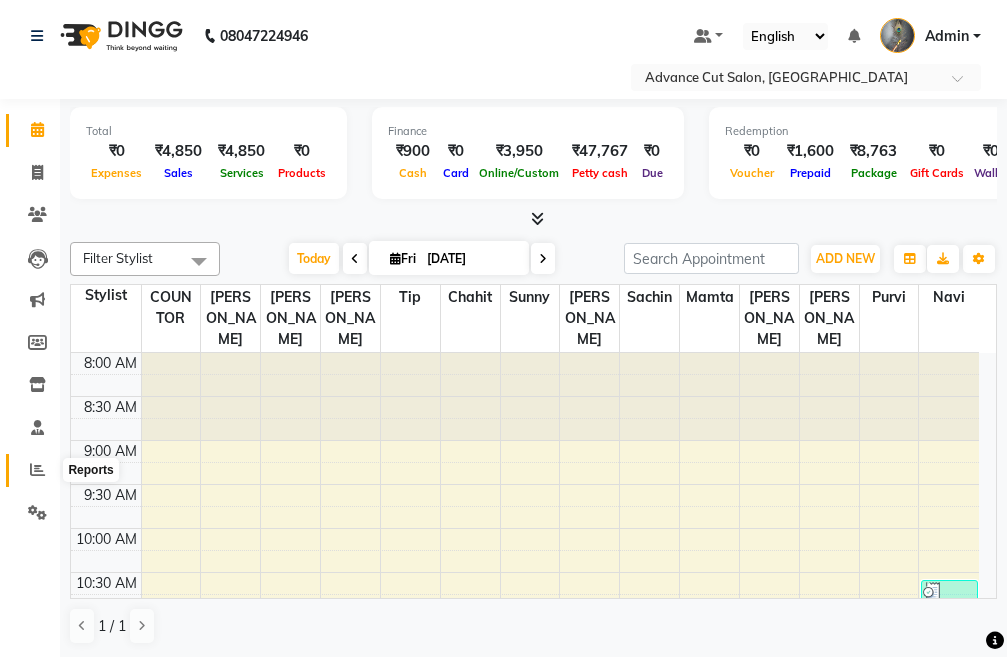 click 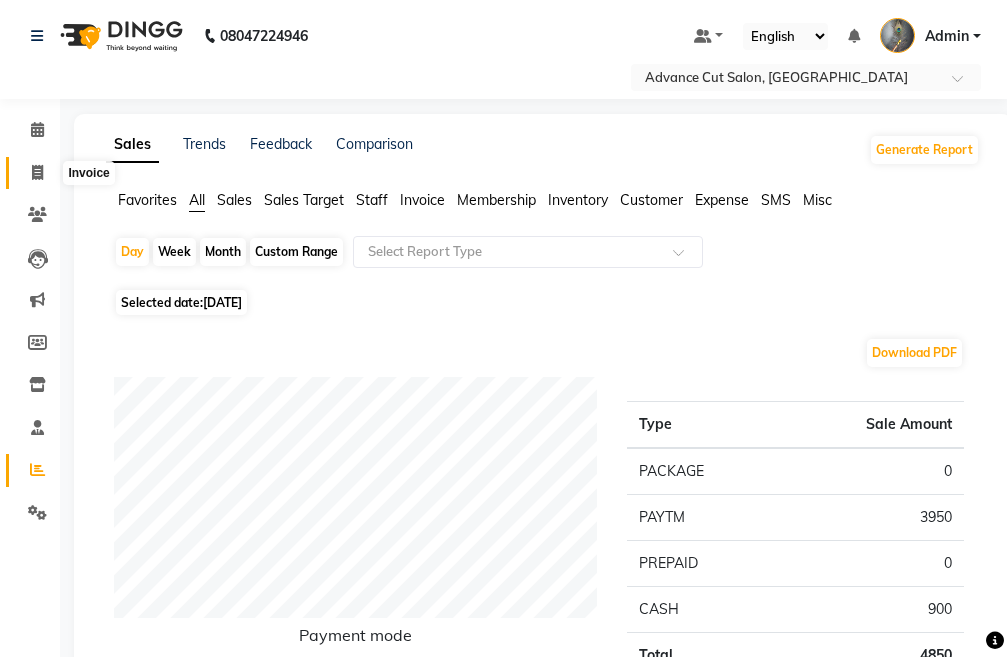 click 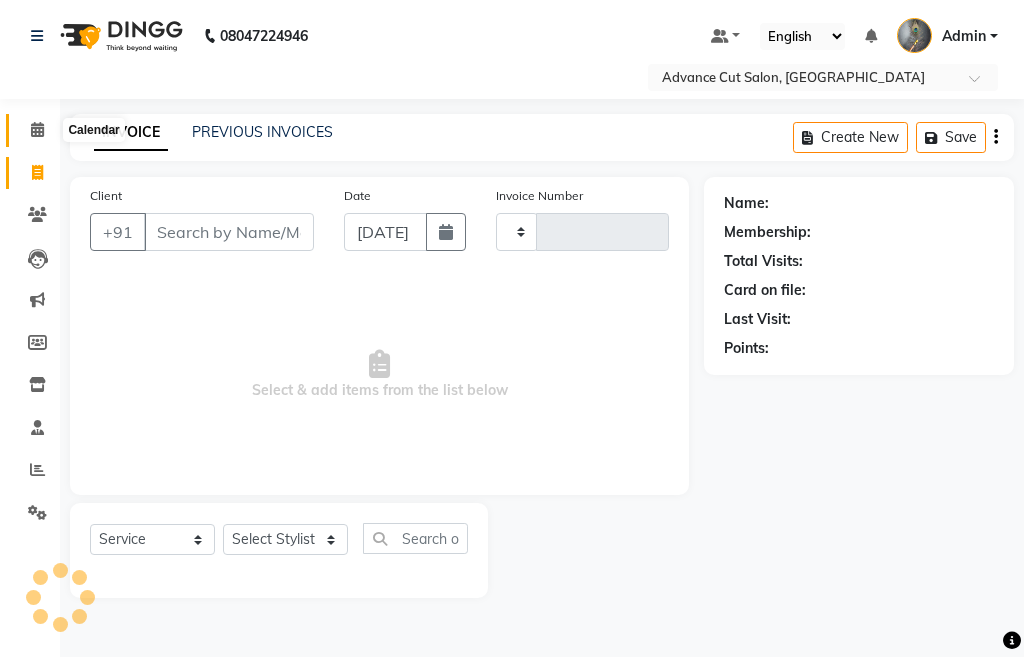 click 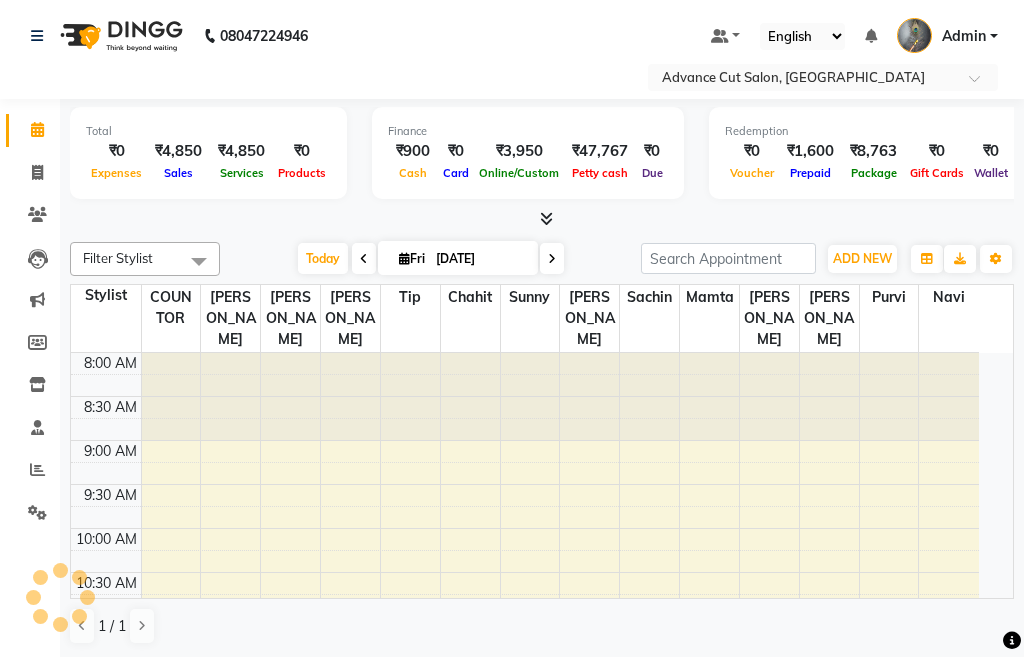 click at bounding box center [546, 218] 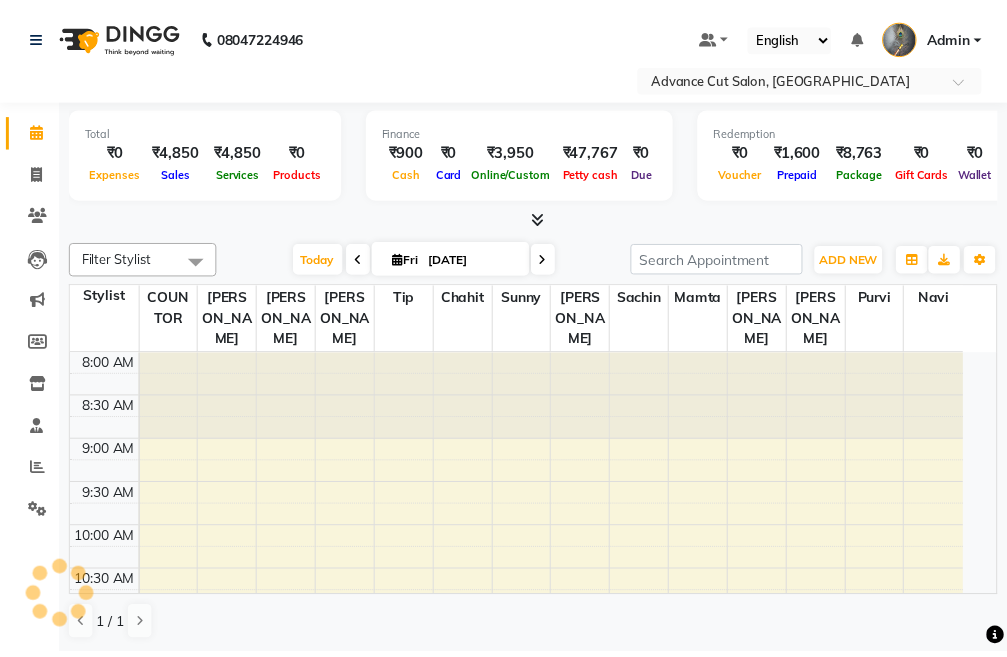 scroll, scrollTop: 0, scrollLeft: 0, axis: both 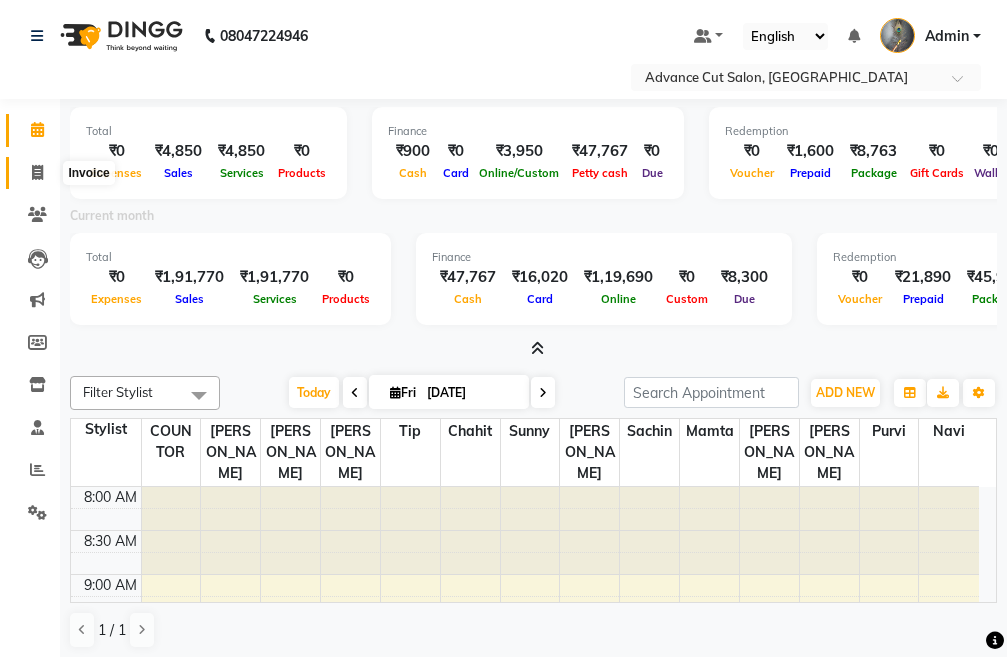 click 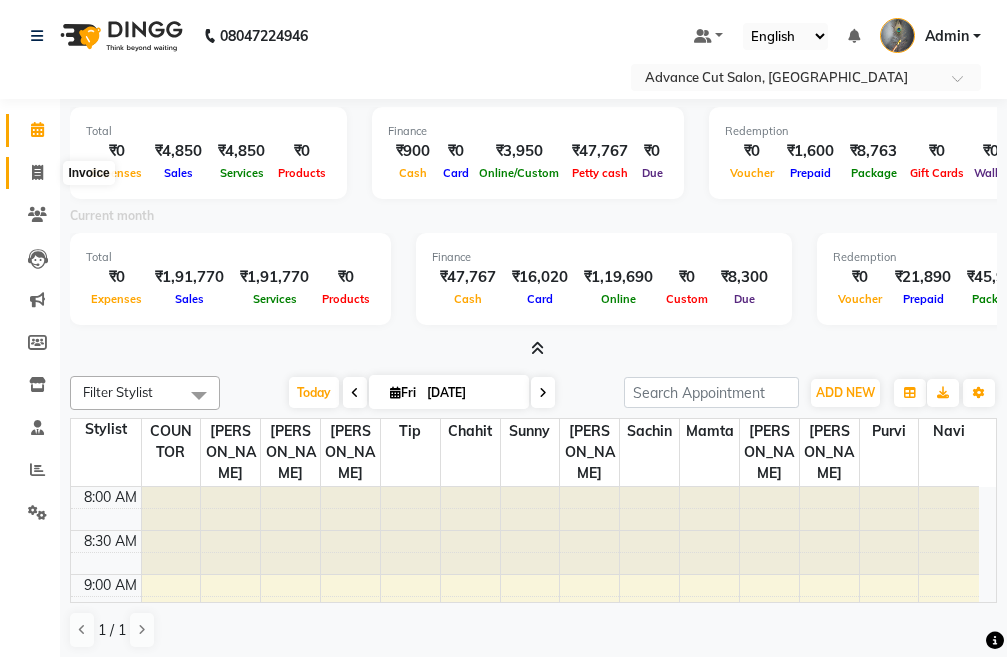 select on "service" 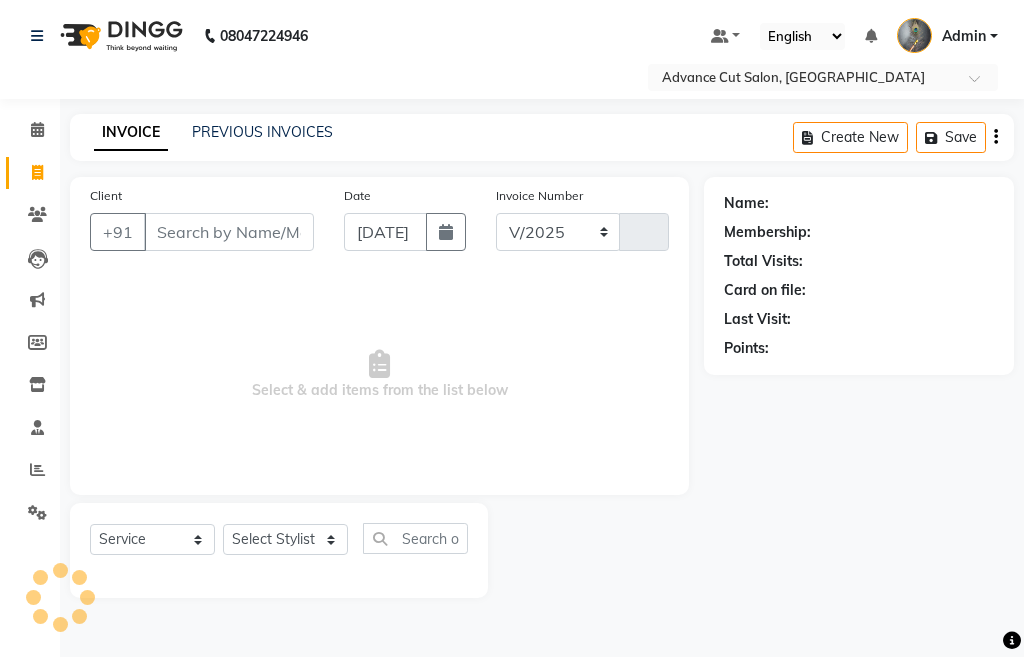 select on "4939" 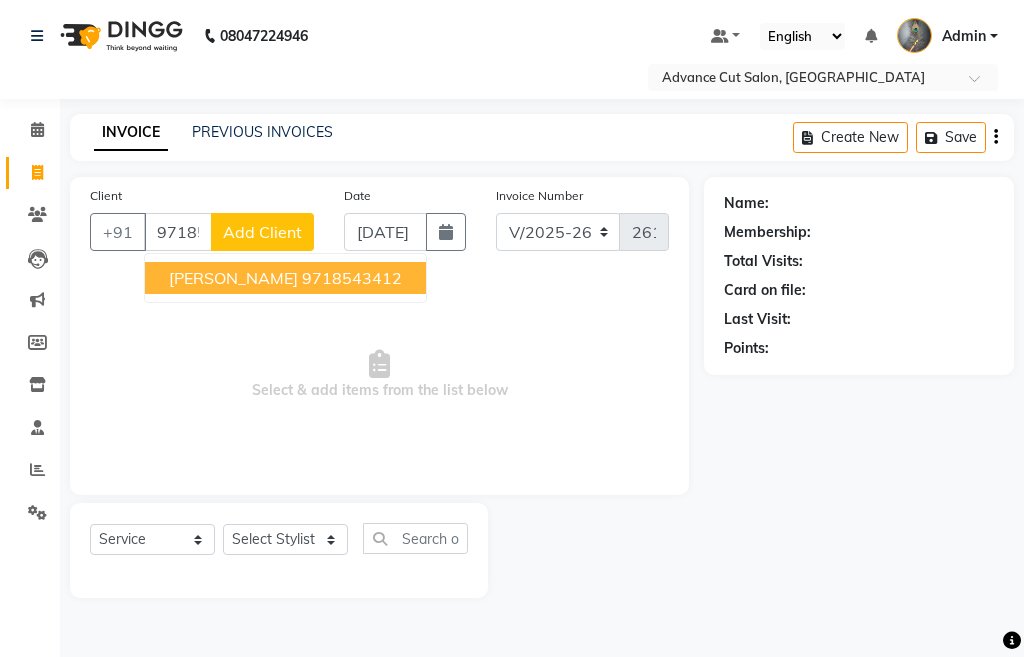 click on "9718543412" at bounding box center (352, 278) 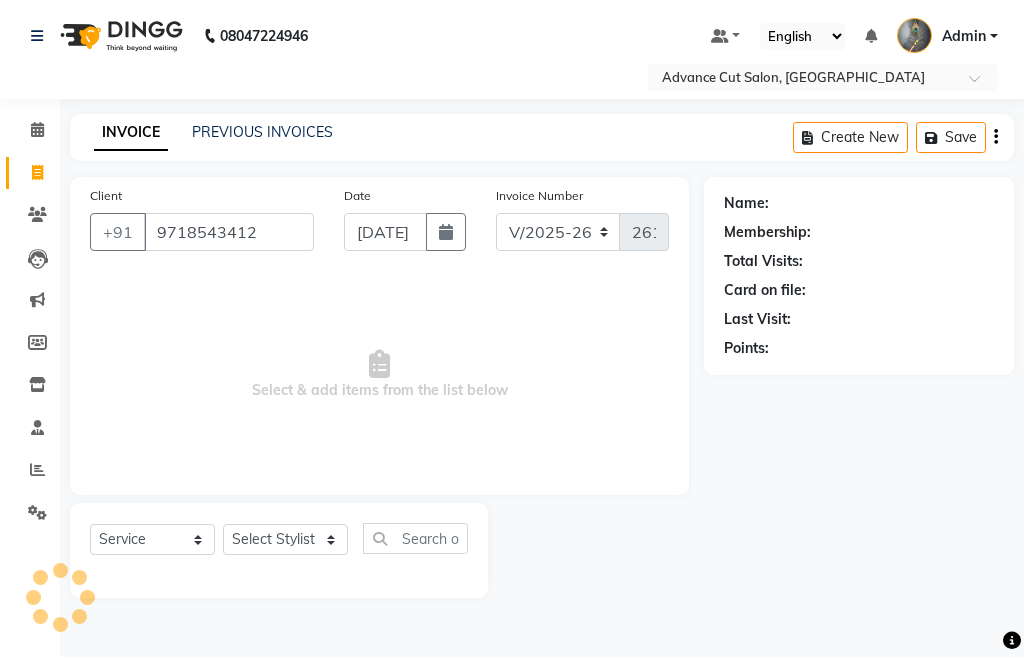 type on "9718543412" 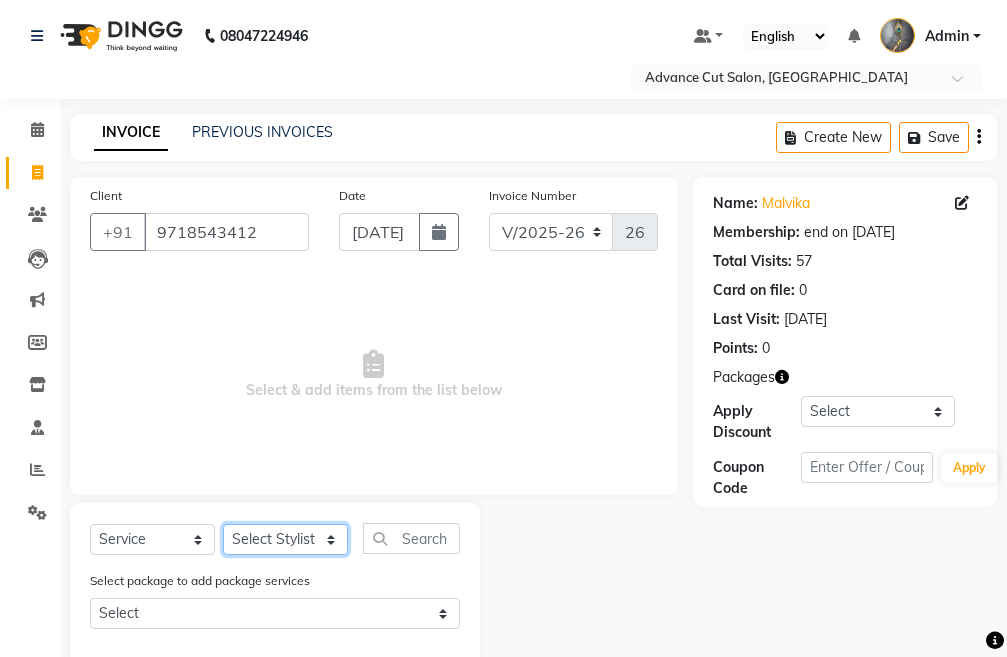 click on "Select Stylist Admin chahit COUNTOR [PERSON_NAME] mamta [PERSON_NAME] navi [PERSON_NAME] [PERSON_NAME] [PERSON_NAME] sunny tip" 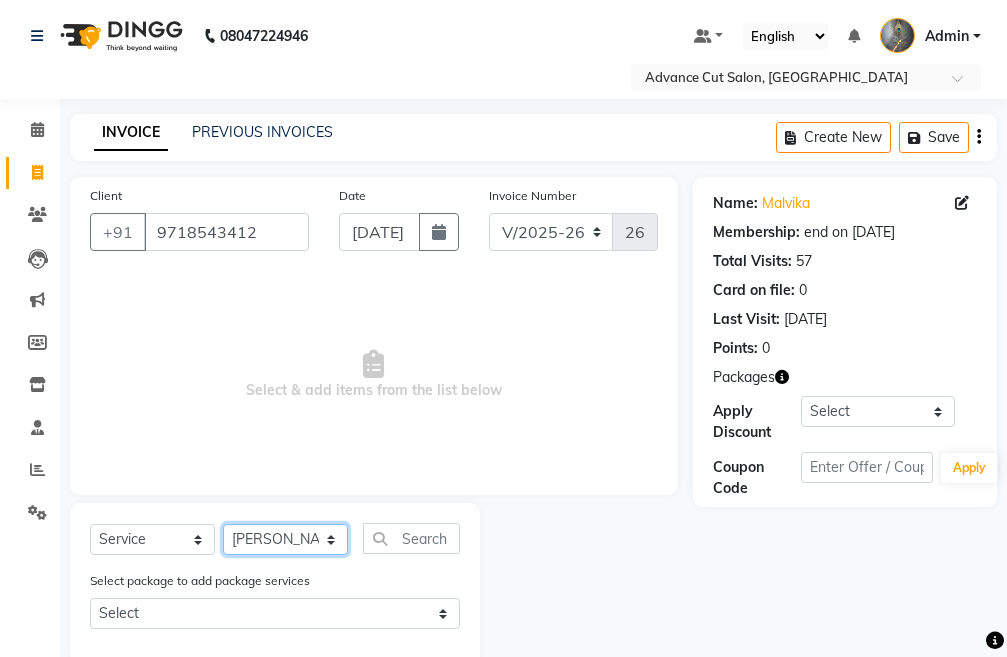 click on "Select Stylist Admin chahit COUNTOR [PERSON_NAME] mamta [PERSON_NAME] navi [PERSON_NAME] [PERSON_NAME] [PERSON_NAME] sunny tip" 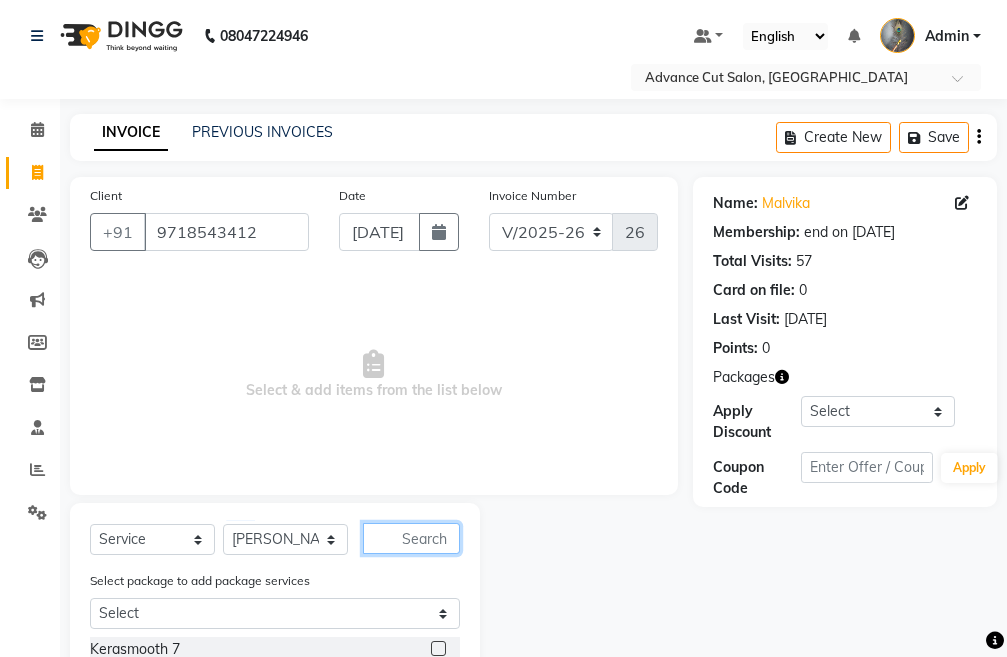 click 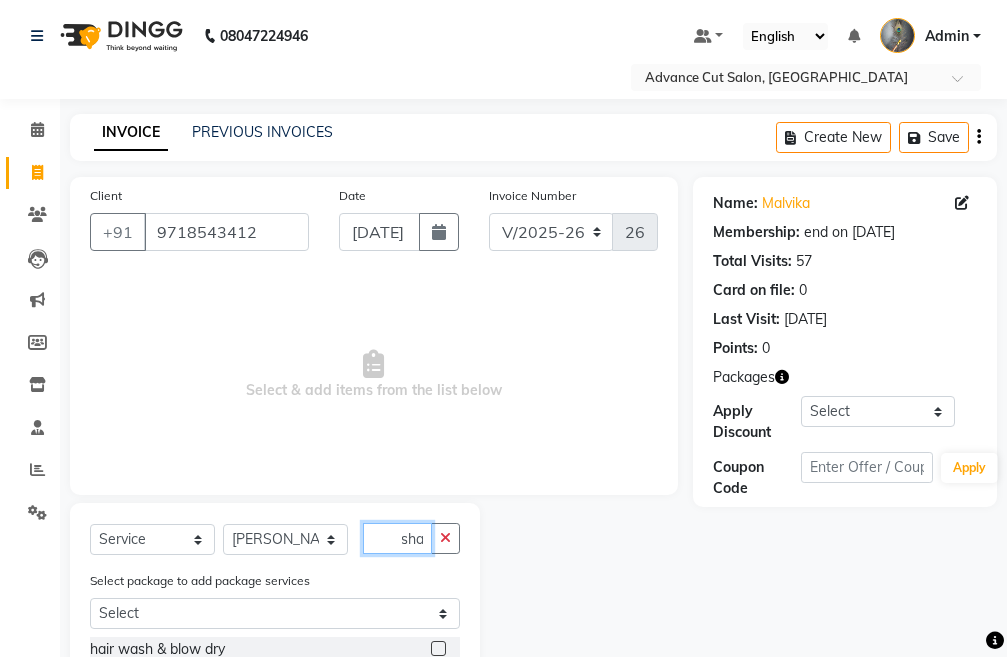 scroll, scrollTop: 0, scrollLeft: 13, axis: horizontal 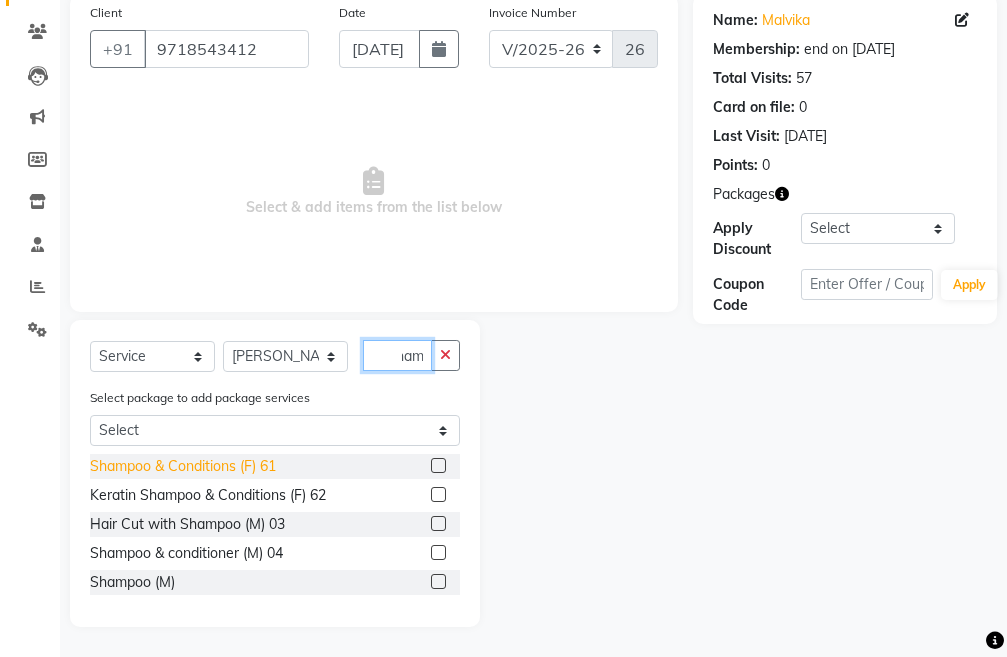 type on "sham" 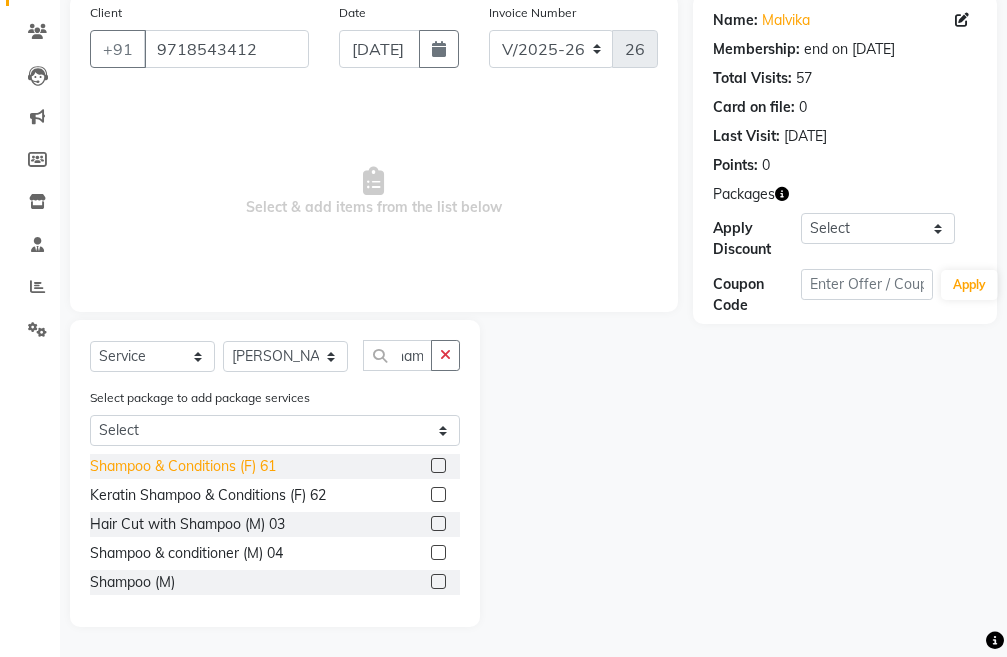 scroll, scrollTop: 0, scrollLeft: 0, axis: both 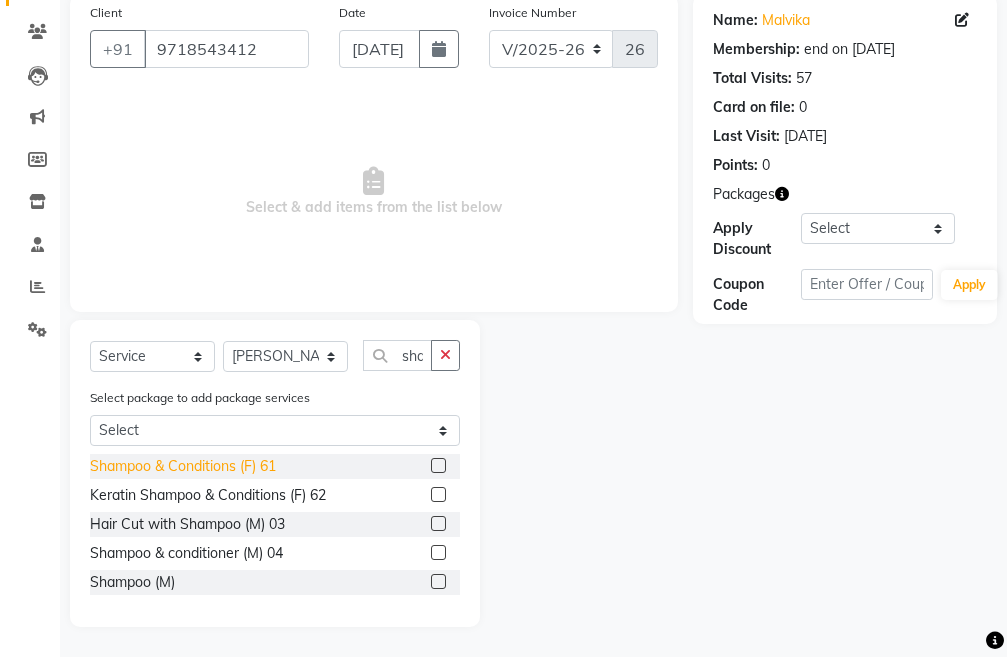 click on "Shampoo & Conditions (F) 61" 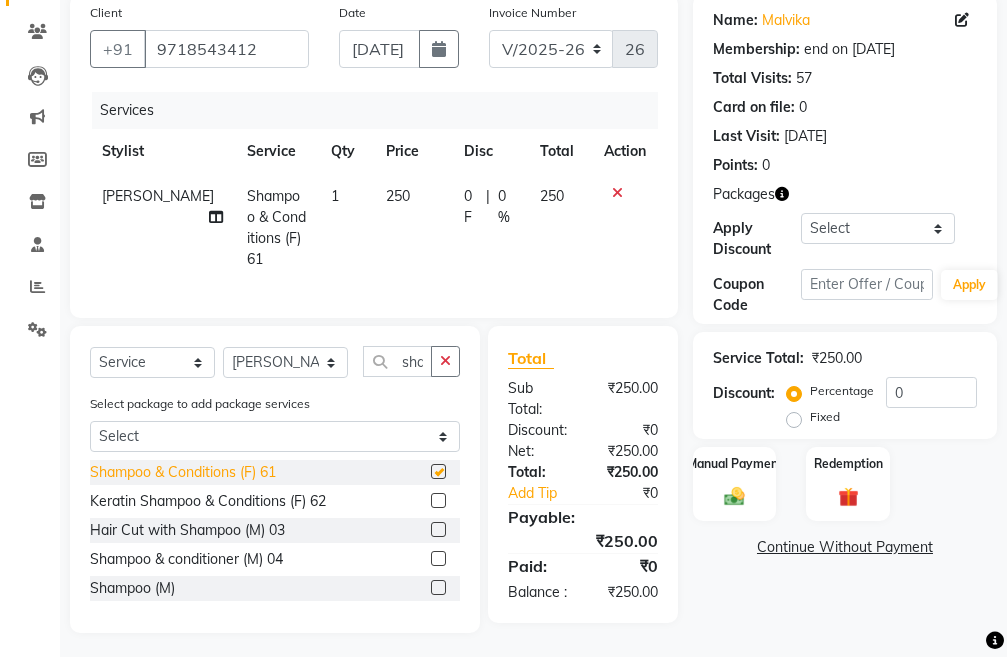 checkbox on "false" 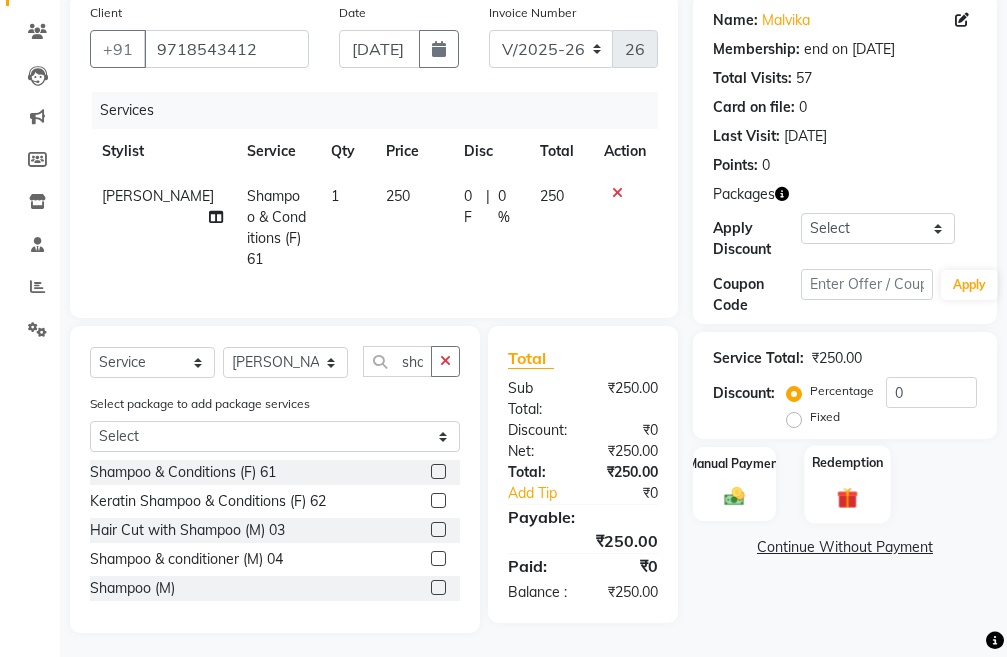 click on "Redemption" 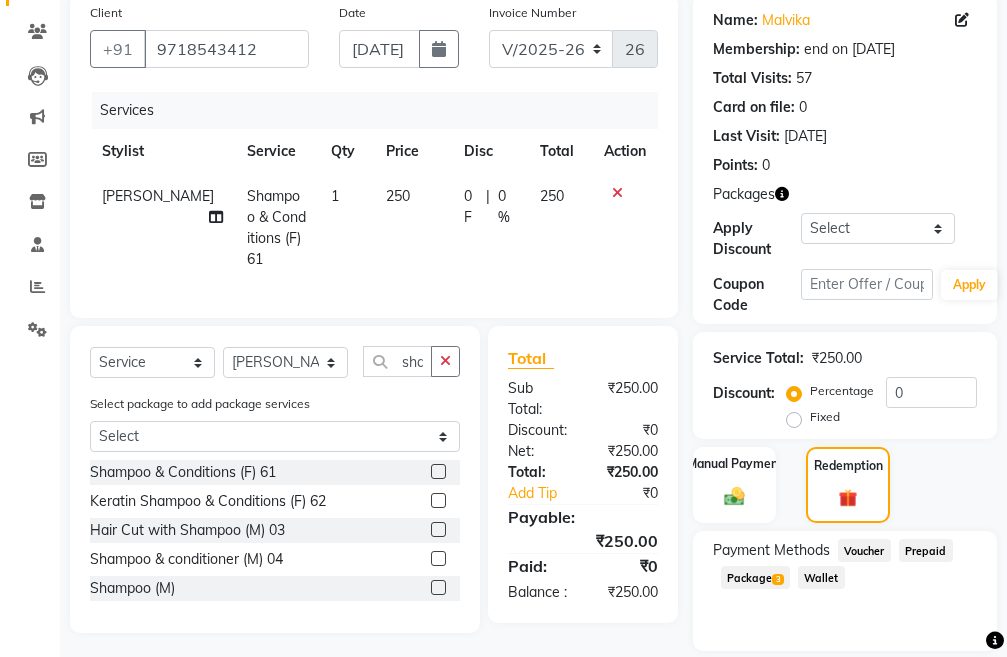 click on "Package  3" 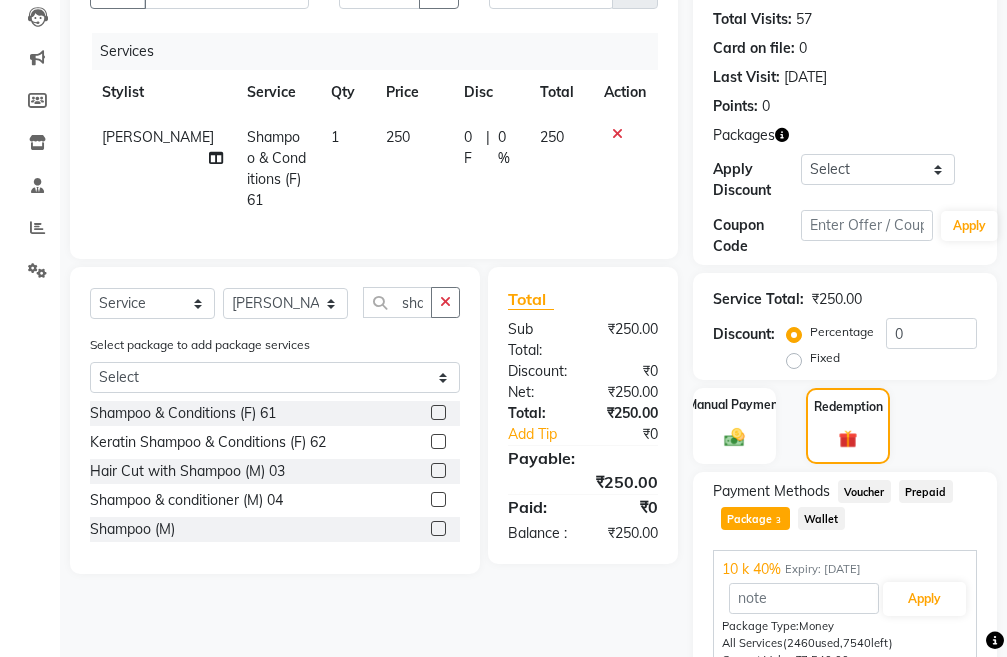 scroll, scrollTop: 436, scrollLeft: 0, axis: vertical 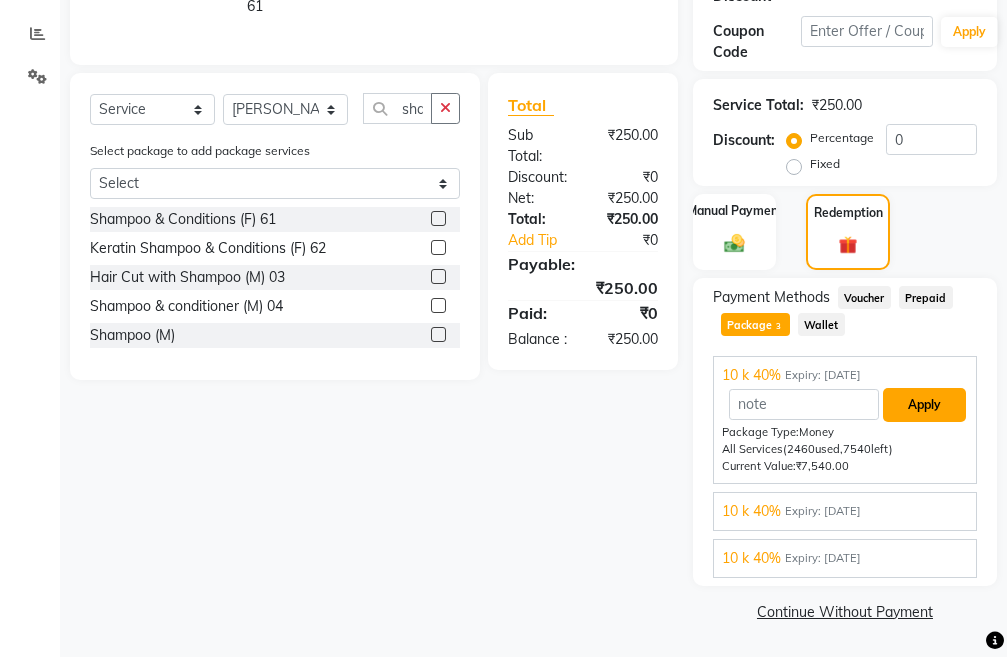 click on "Apply" at bounding box center (924, 405) 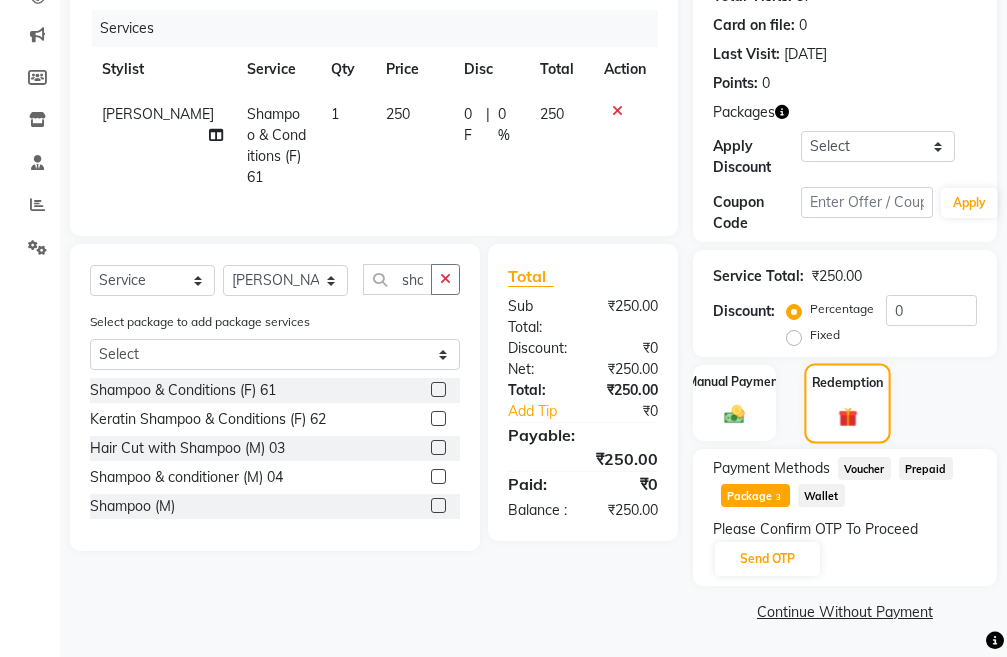 scroll, scrollTop: 265, scrollLeft: 0, axis: vertical 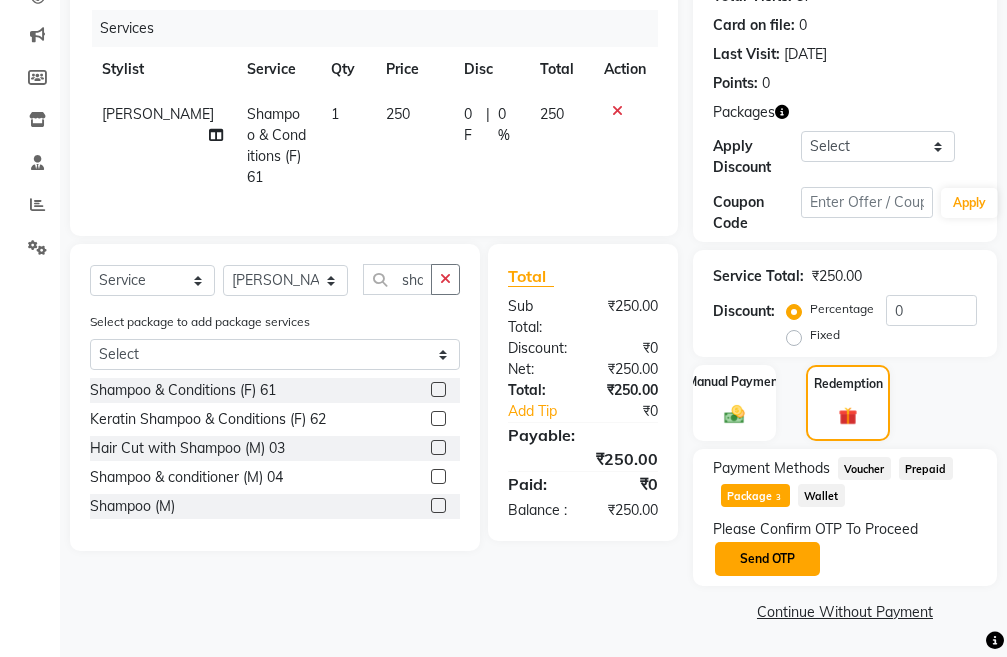 click on "Send OTP" 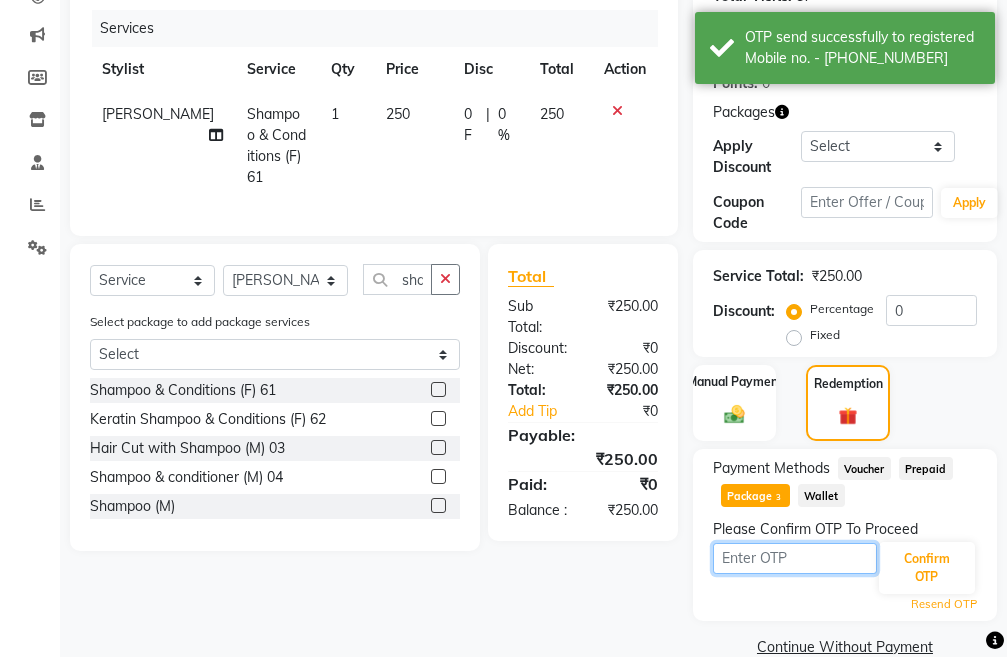 click at bounding box center [795, 558] 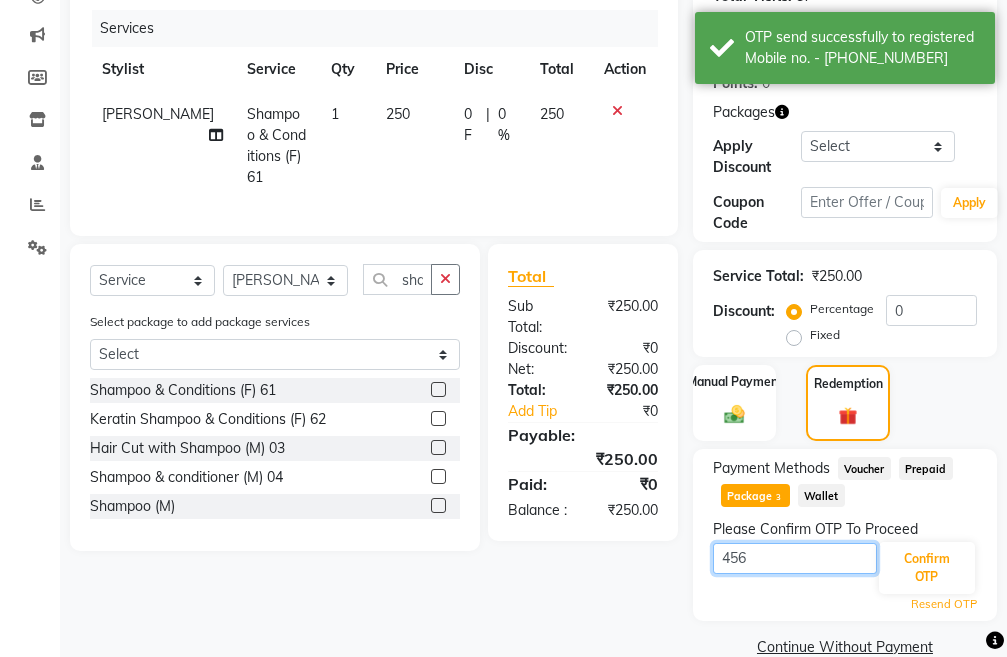 type on "4561" 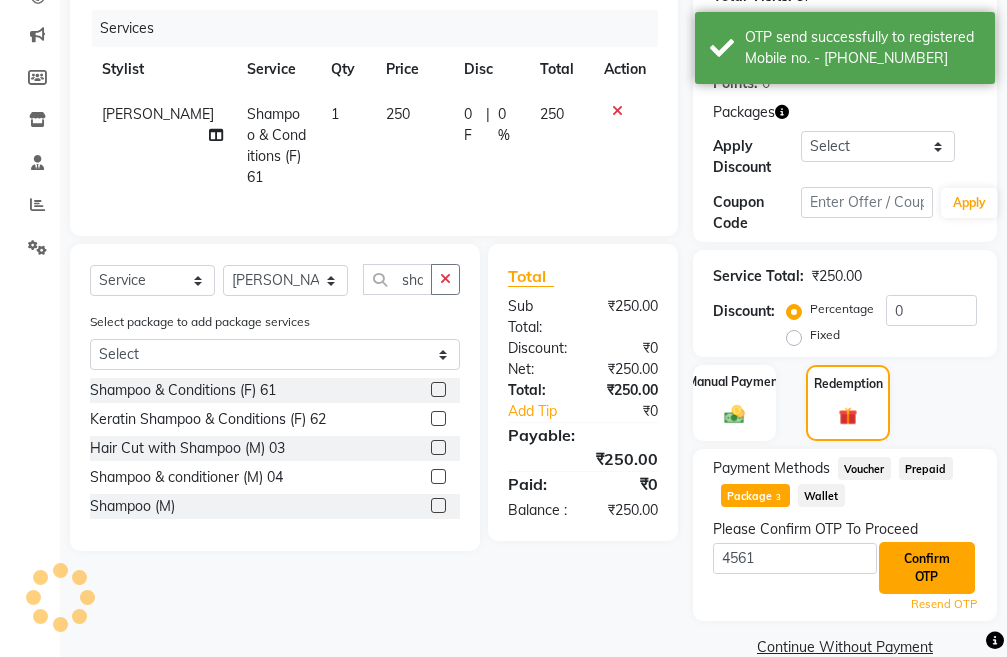 click on "Confirm OTP" 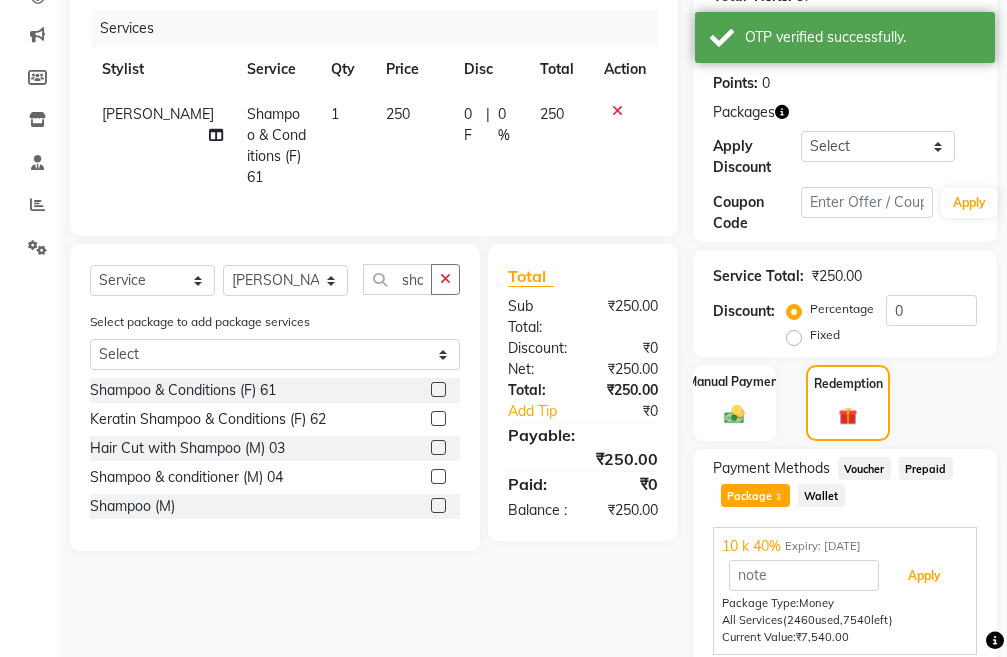 click on "Apply" at bounding box center (924, 576) 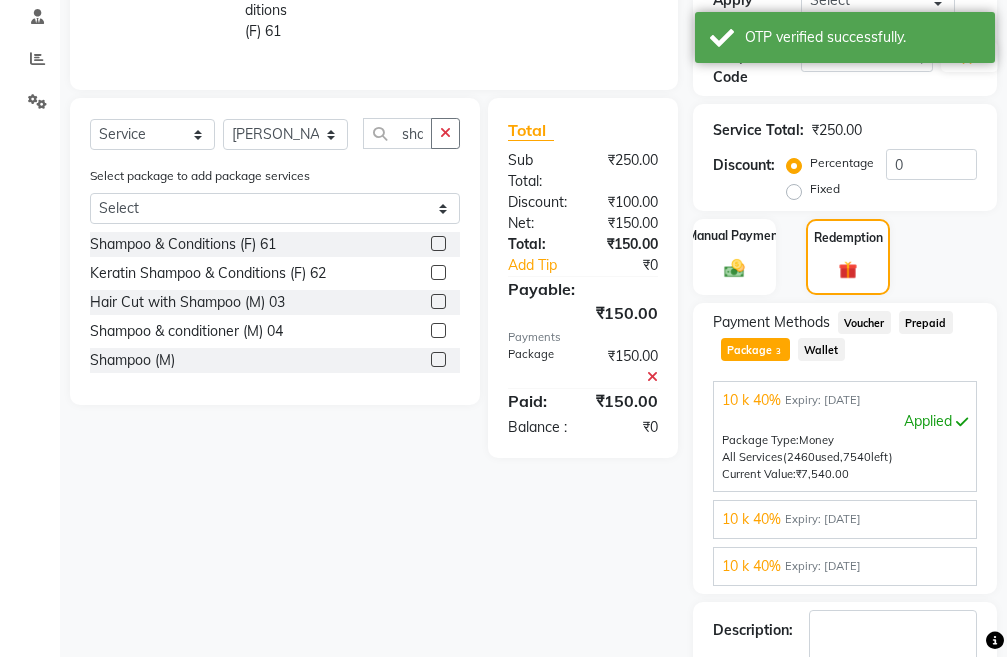 scroll, scrollTop: 532, scrollLeft: 0, axis: vertical 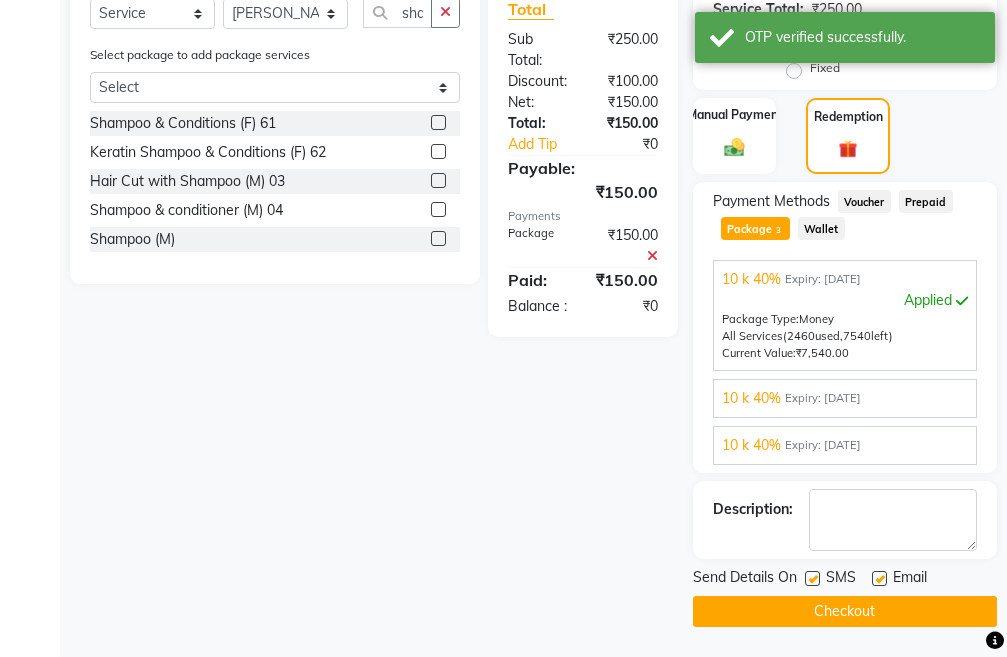 click on "Checkout" 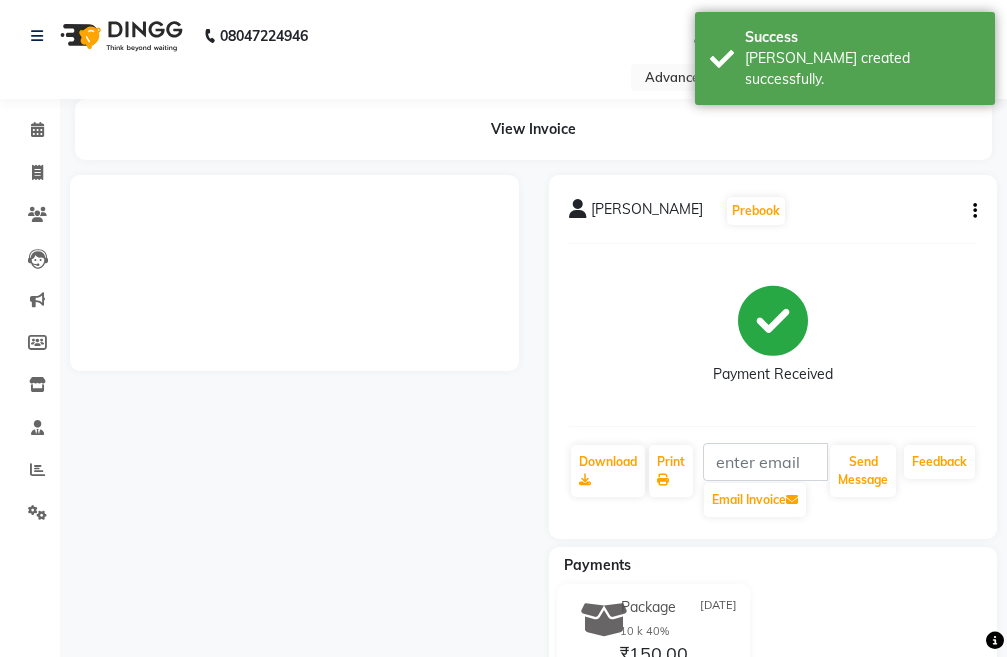 scroll, scrollTop: 98, scrollLeft: 0, axis: vertical 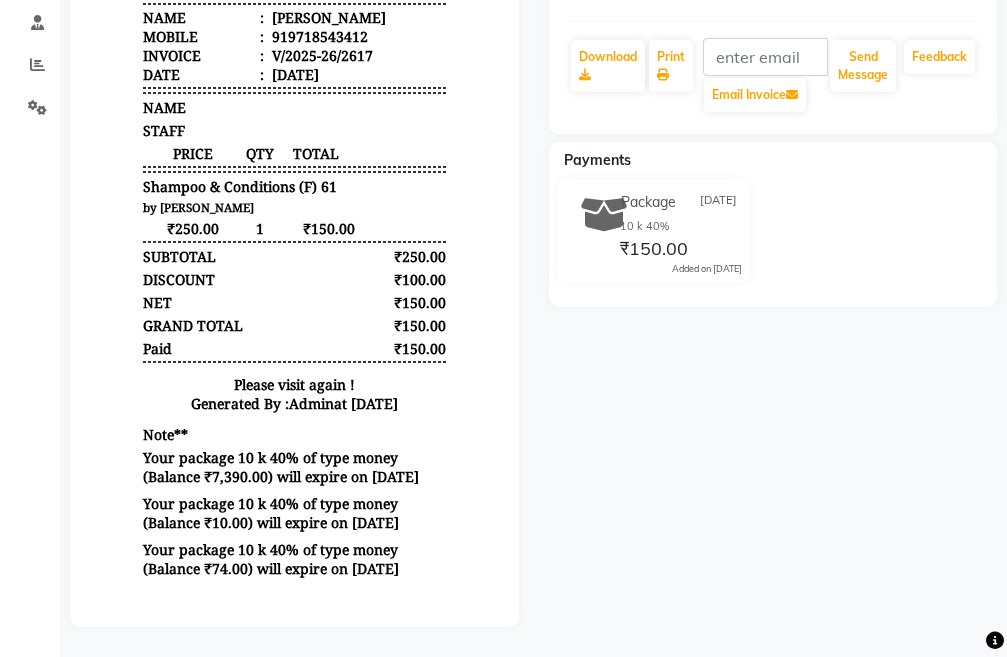 drag, startPoint x: 1013, startPoint y: 352, endPoint x: 351, endPoint y: 709, distance: 752.1257 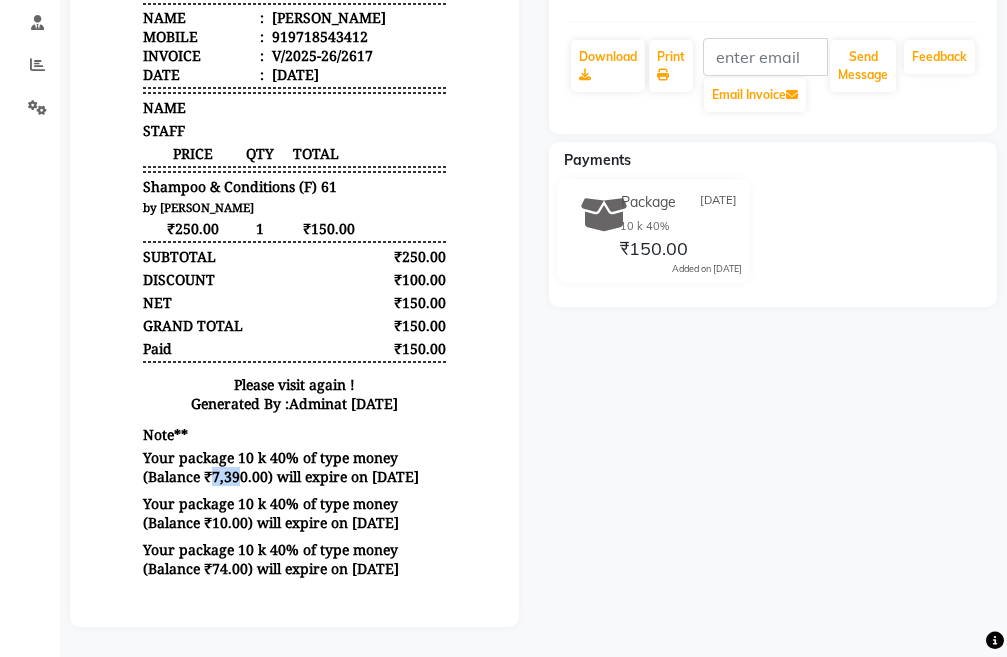 drag, startPoint x: 194, startPoint y: 479, endPoint x: 234, endPoint y: 491, distance: 41.761227 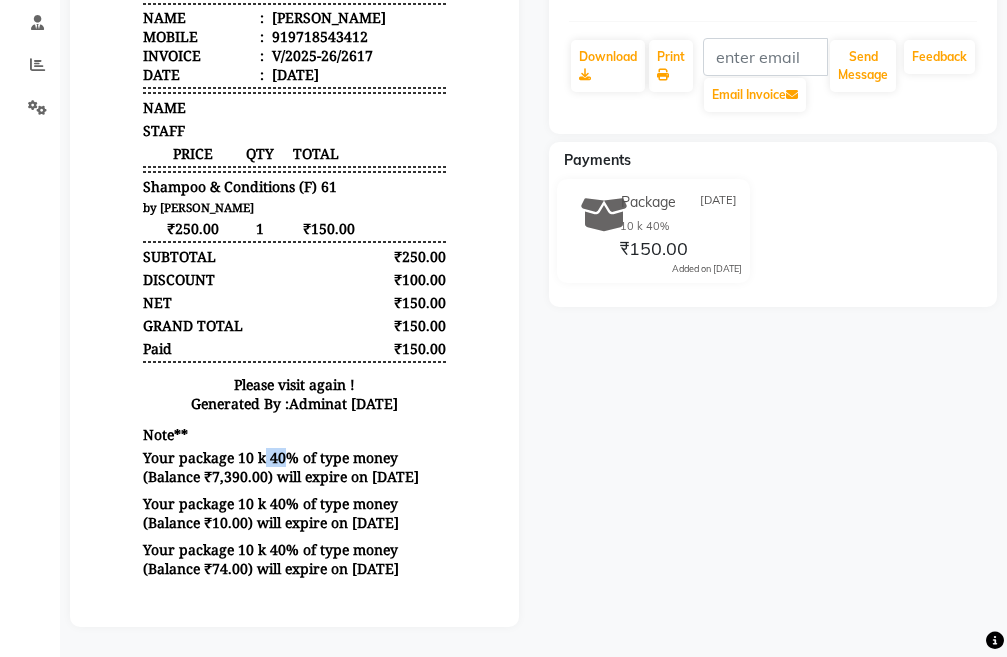 drag, startPoint x: 249, startPoint y: 467, endPoint x: 263, endPoint y: 467, distance: 14 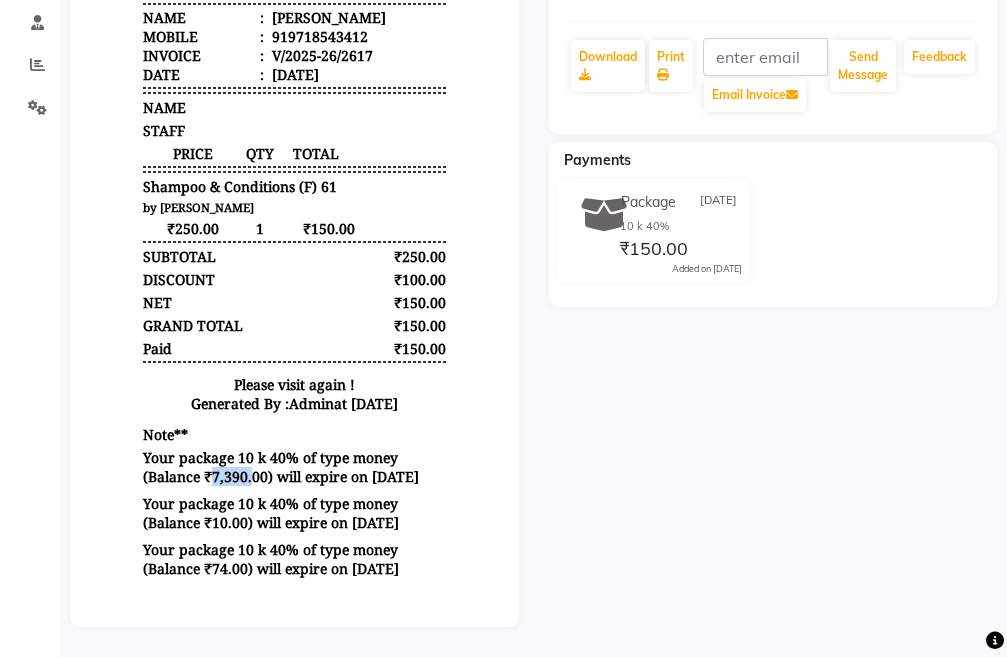 drag, startPoint x: 192, startPoint y: 481, endPoint x: 237, endPoint y: 487, distance: 45.39824 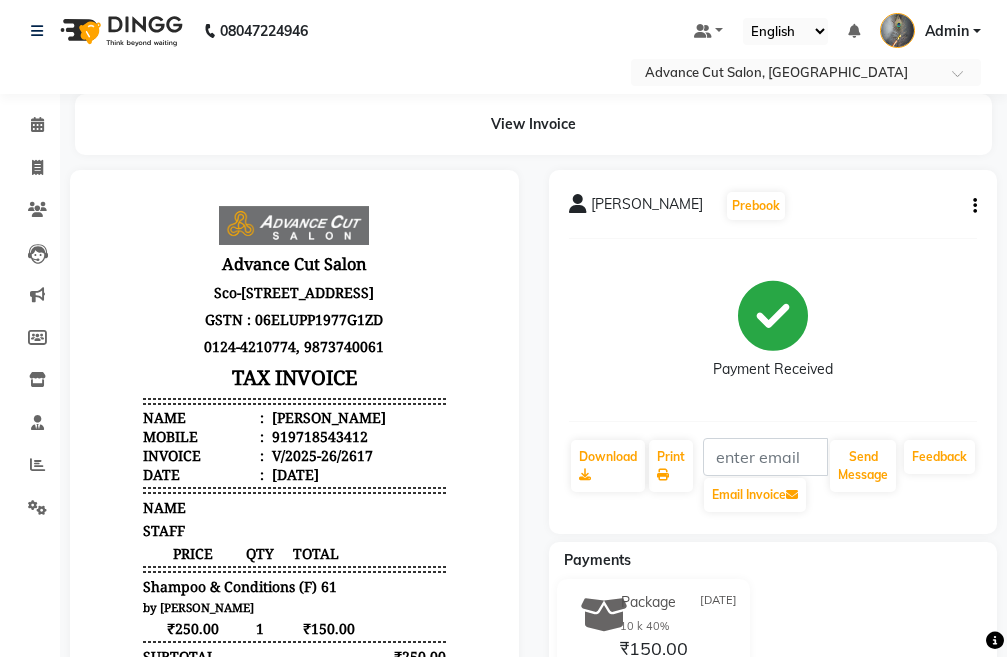 scroll, scrollTop: 0, scrollLeft: 0, axis: both 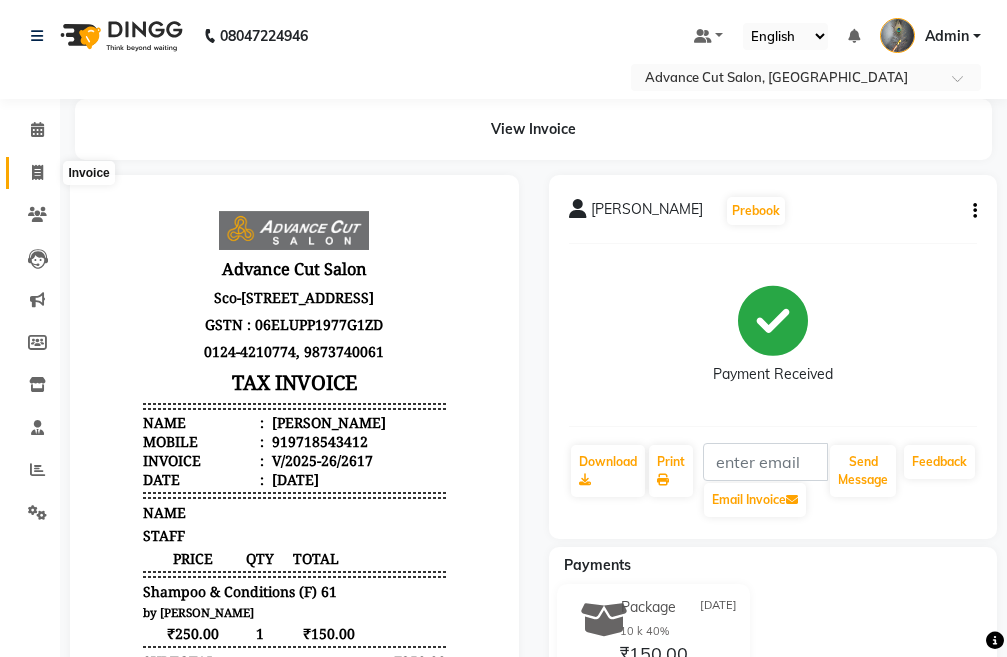 click 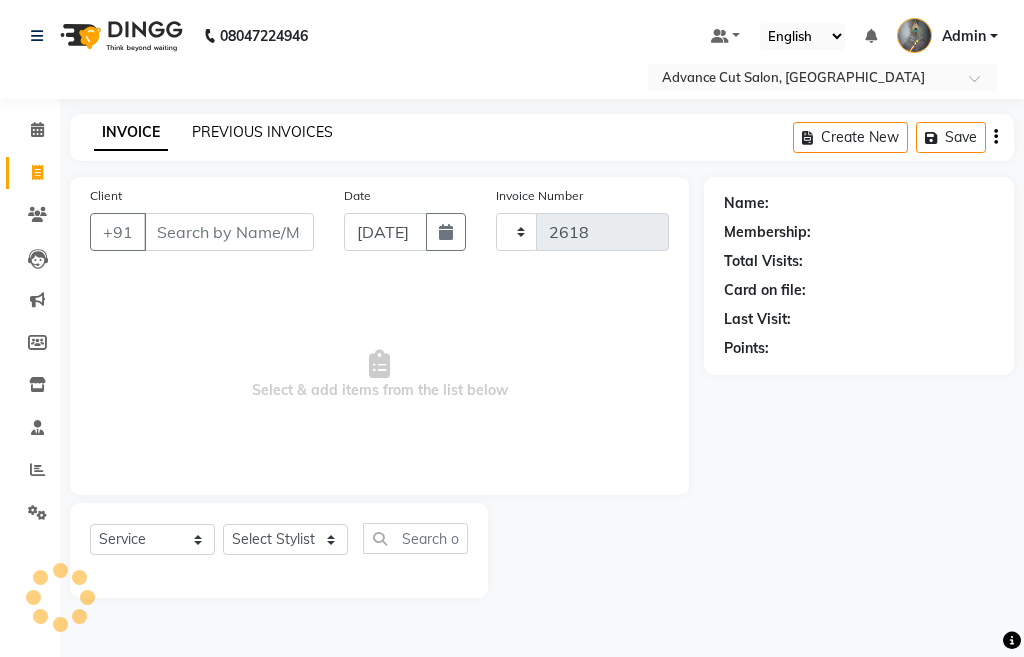 click on "PREVIOUS INVOICES" 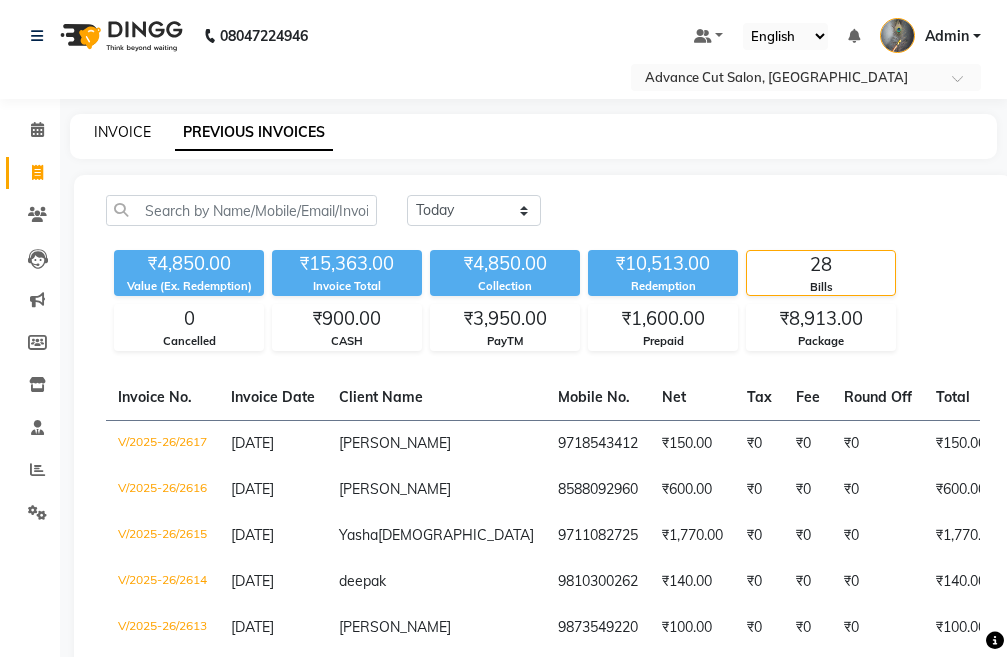 click on "INVOICE" 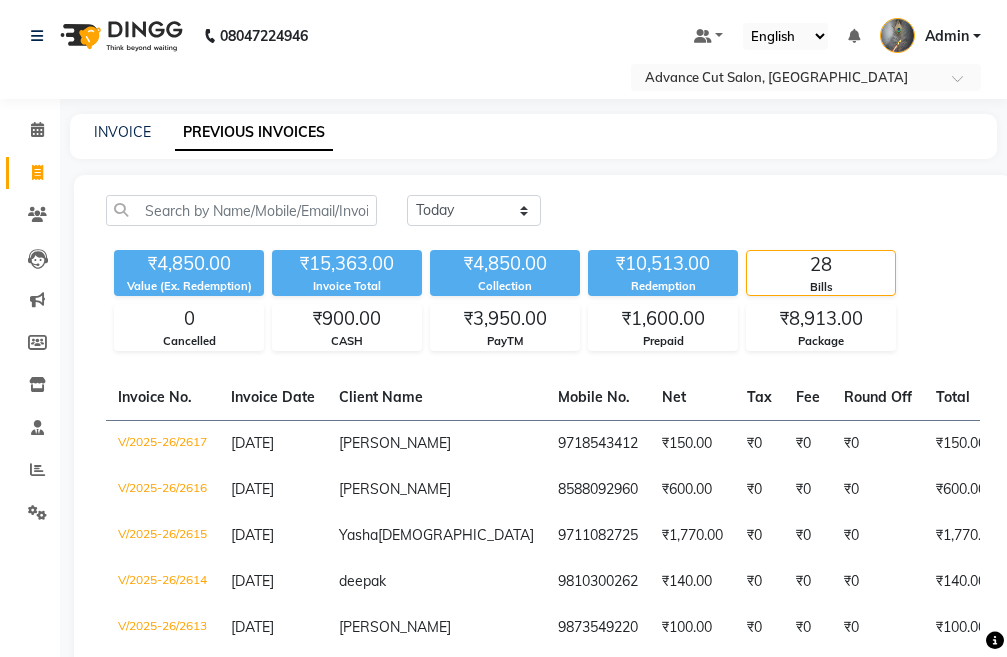 select on "service" 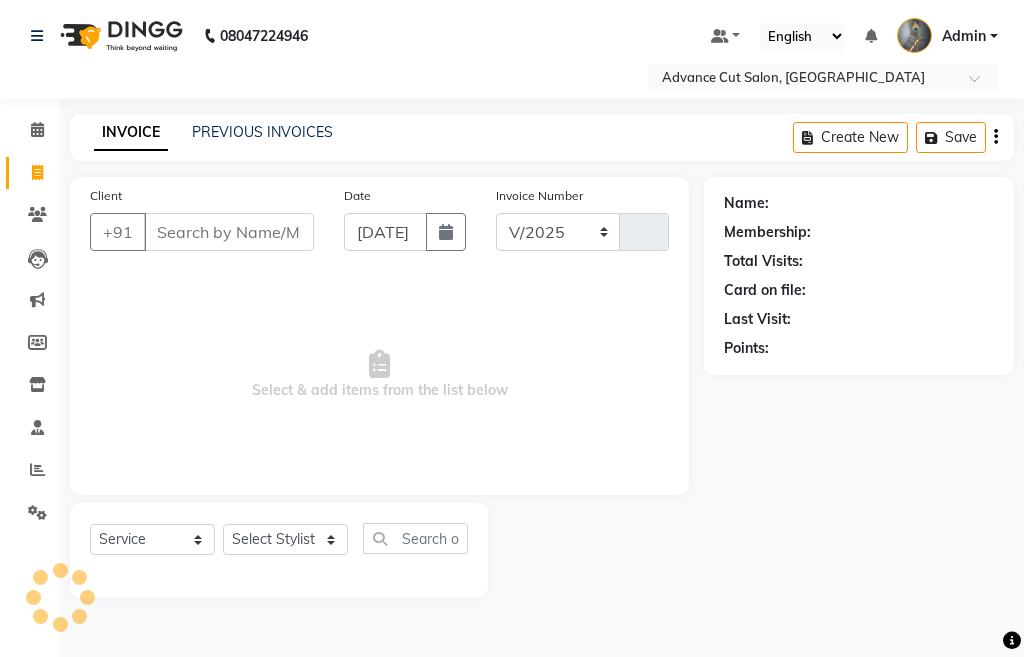 select on "4939" 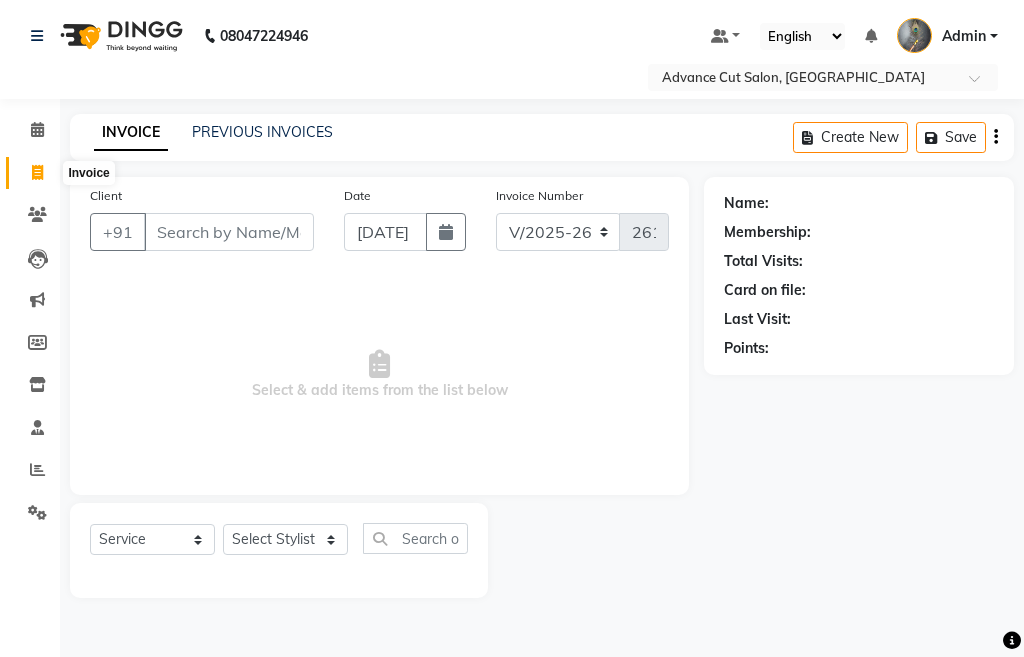 click 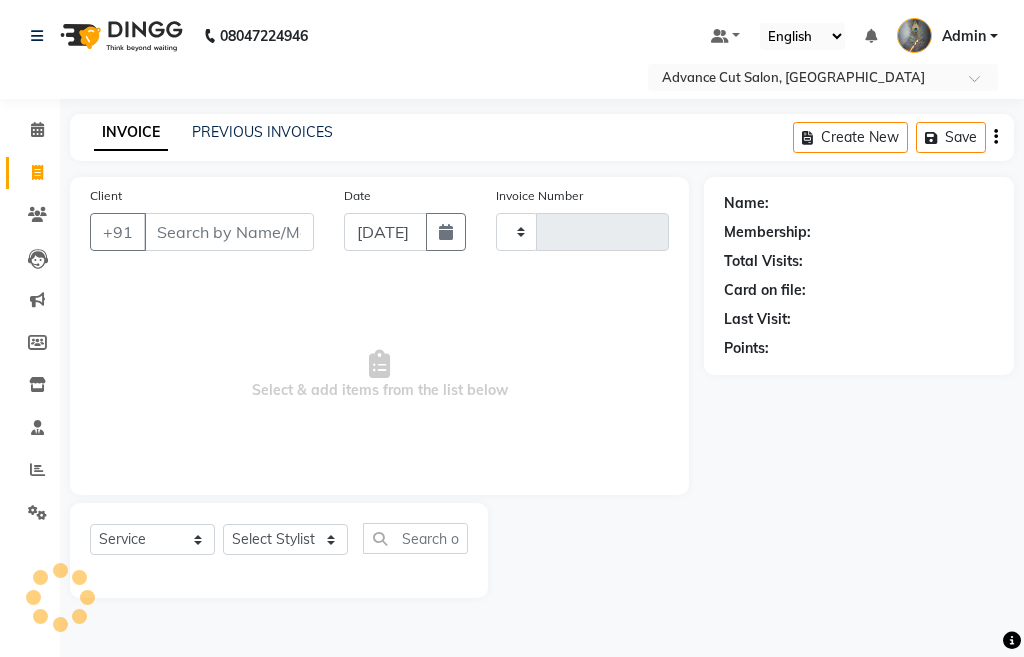 type on "2618" 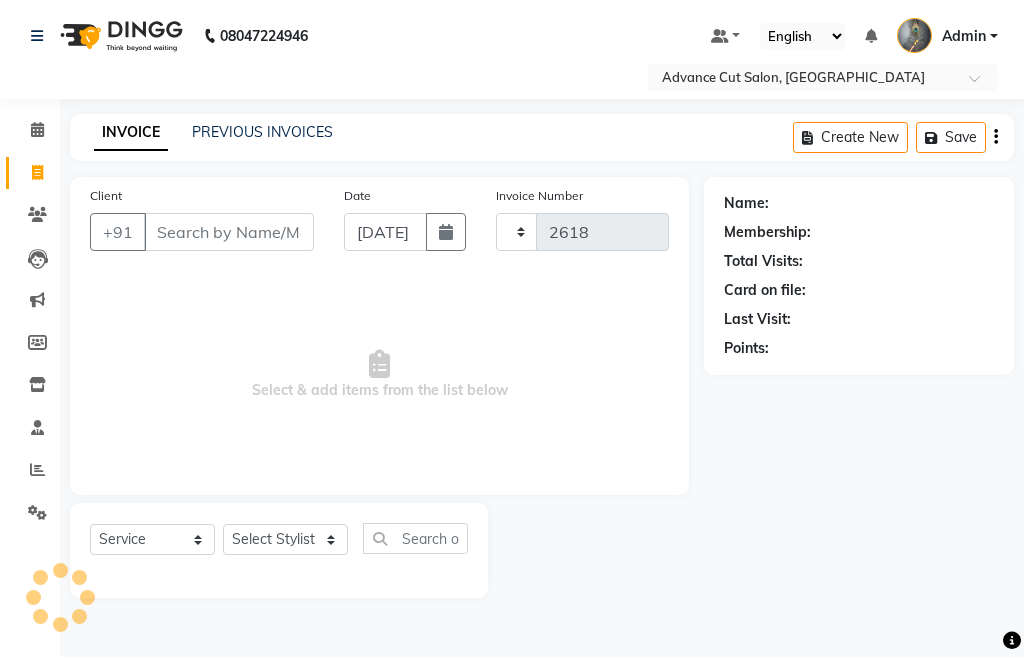 select on "4939" 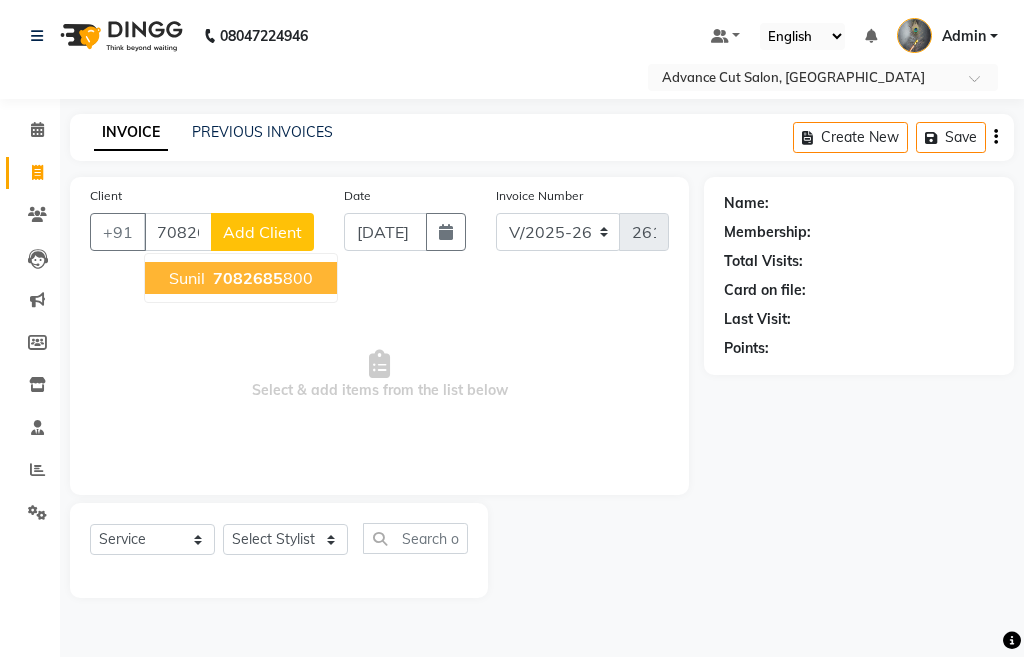 click on "sunil" at bounding box center (187, 278) 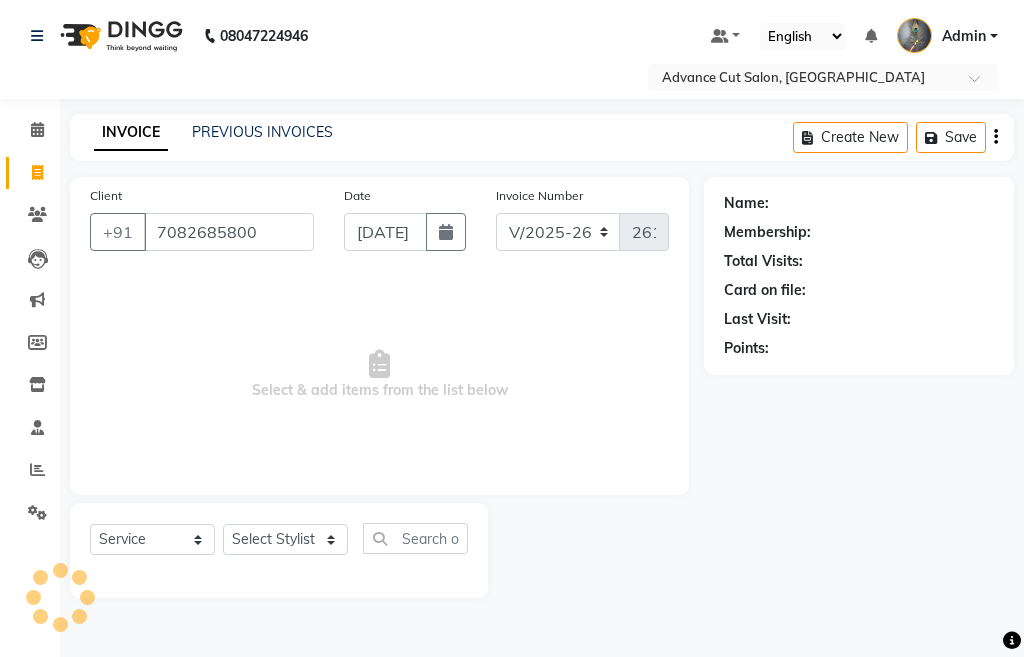 type on "7082685800" 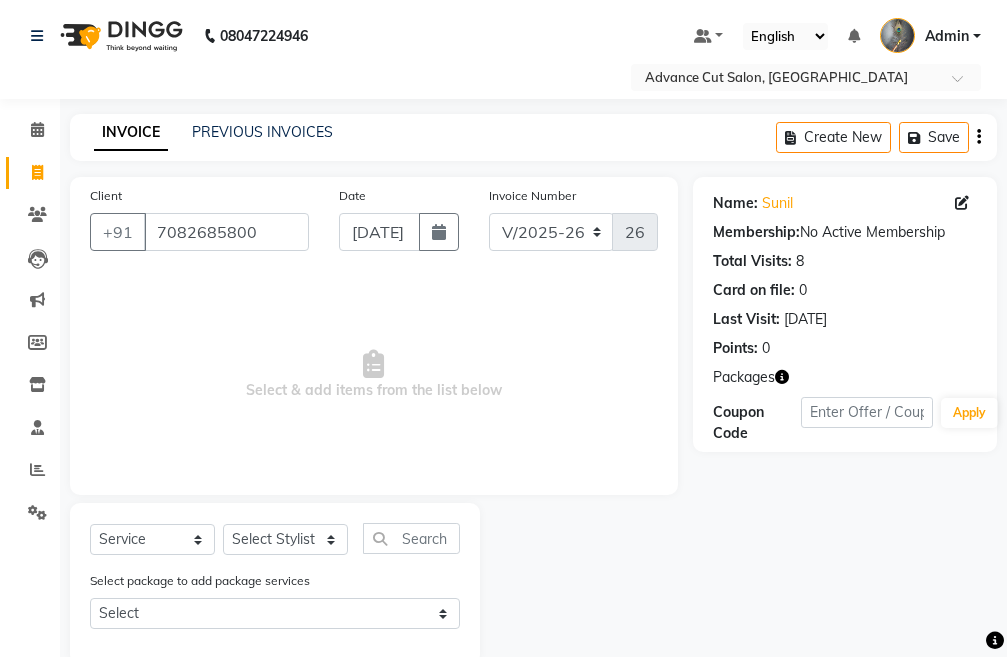 click 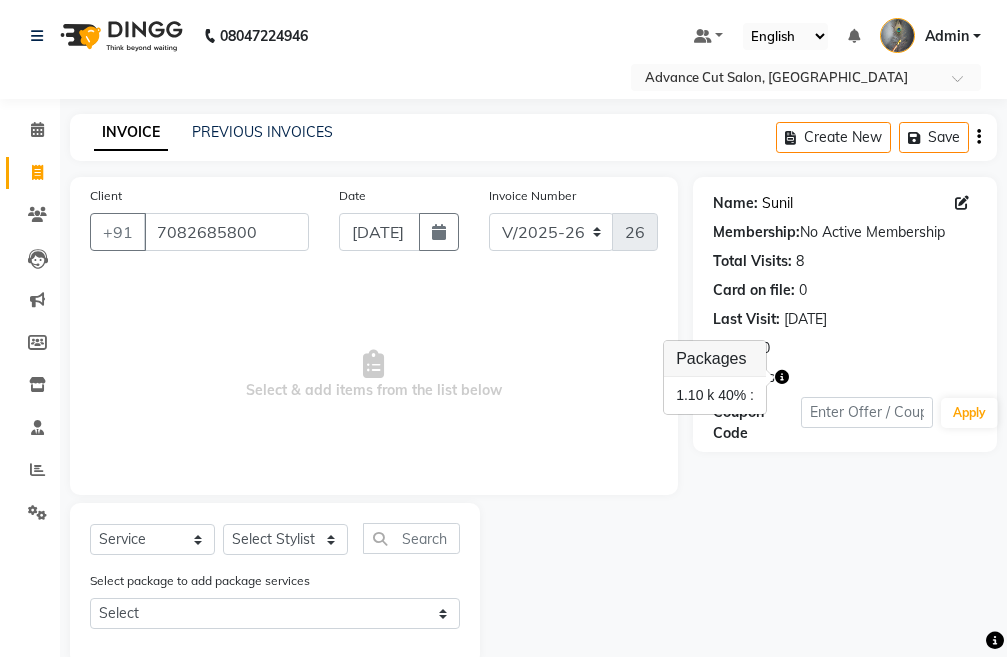 click on "Sunil" 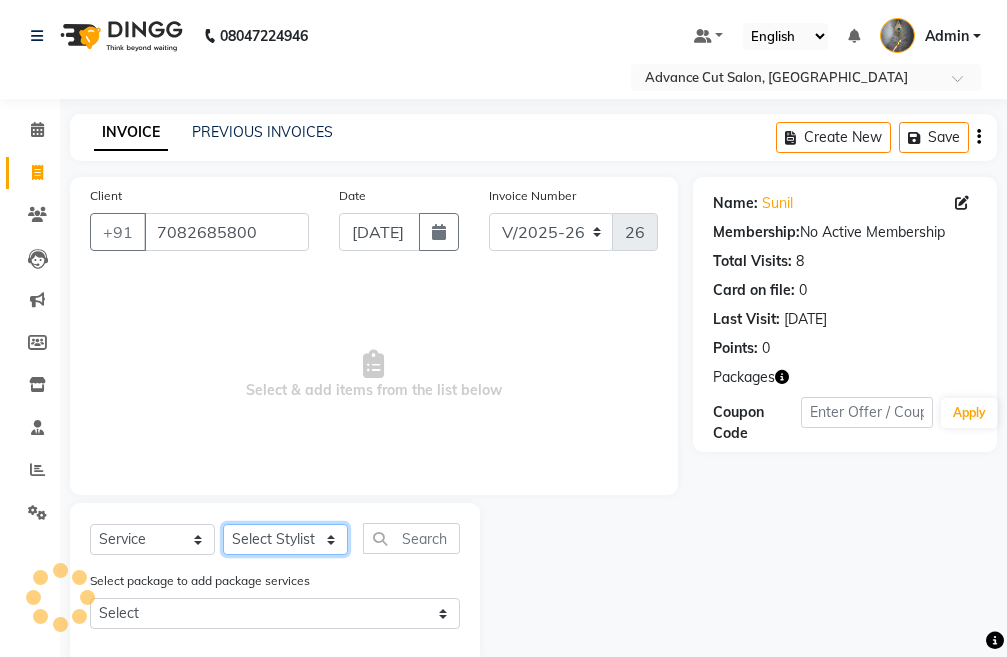 click on "Select Stylist Admin chahit COUNTOR [PERSON_NAME] mamta [PERSON_NAME] navi [PERSON_NAME] [PERSON_NAME] [PERSON_NAME] sunny tip" 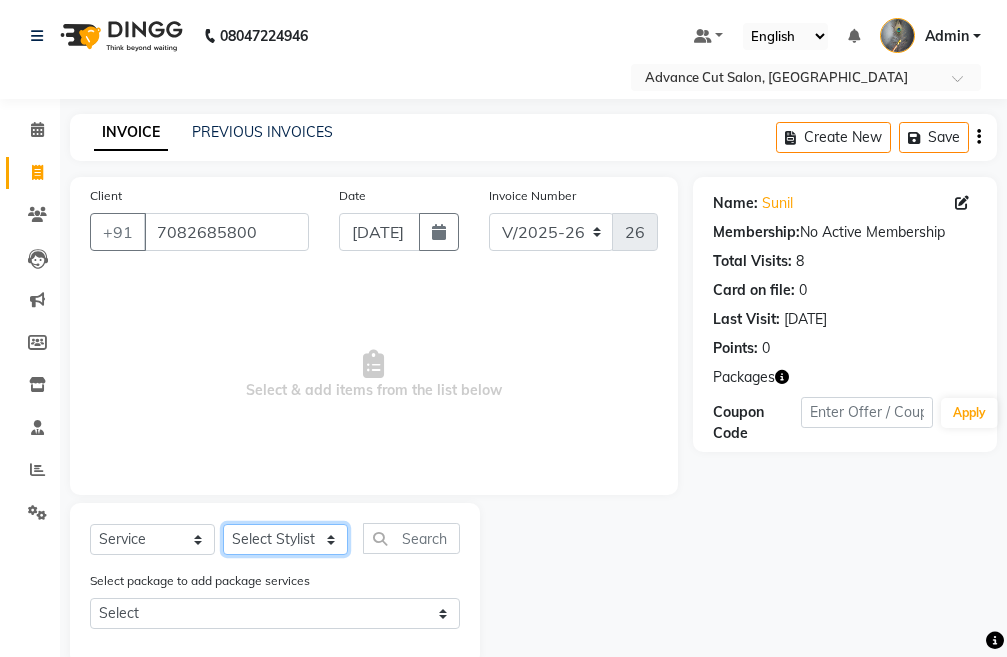 select on "78660" 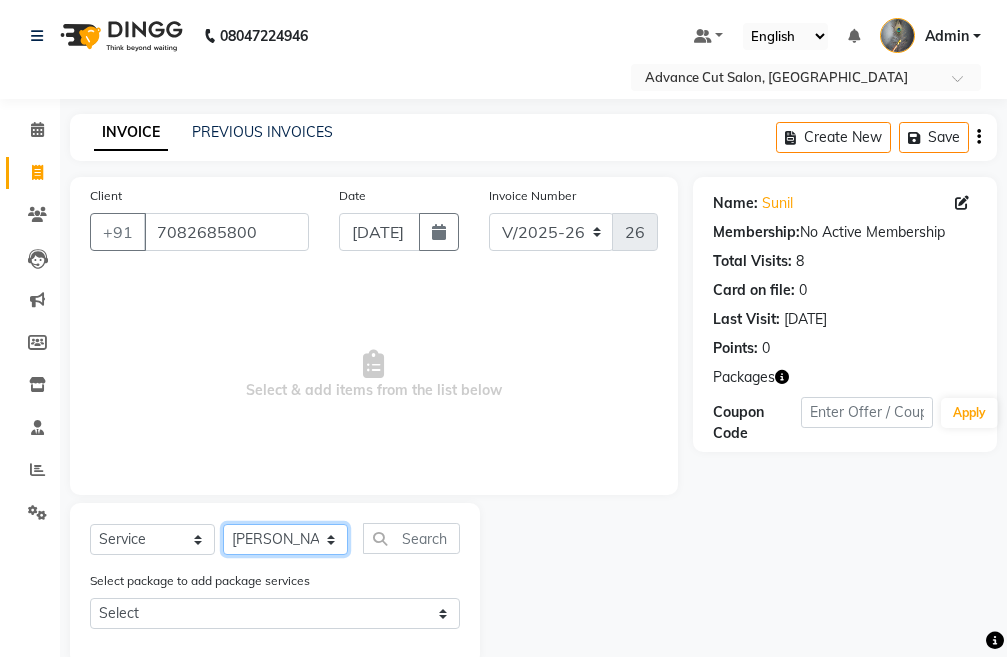click on "Select Stylist Admin chahit COUNTOR [PERSON_NAME] mamta [PERSON_NAME] navi [PERSON_NAME] [PERSON_NAME] [PERSON_NAME] sunny tip" 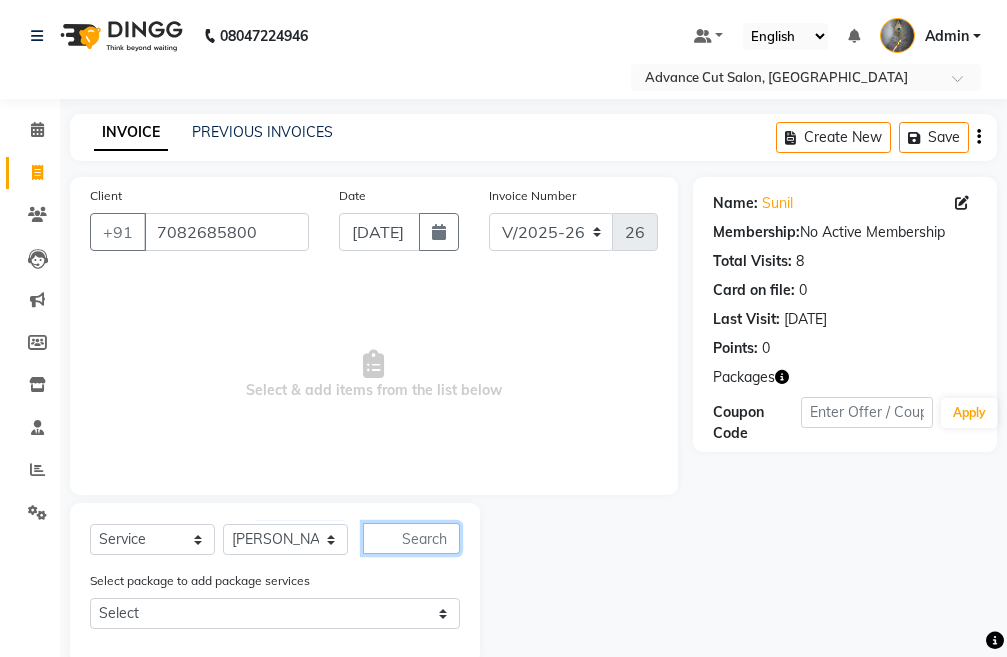 click 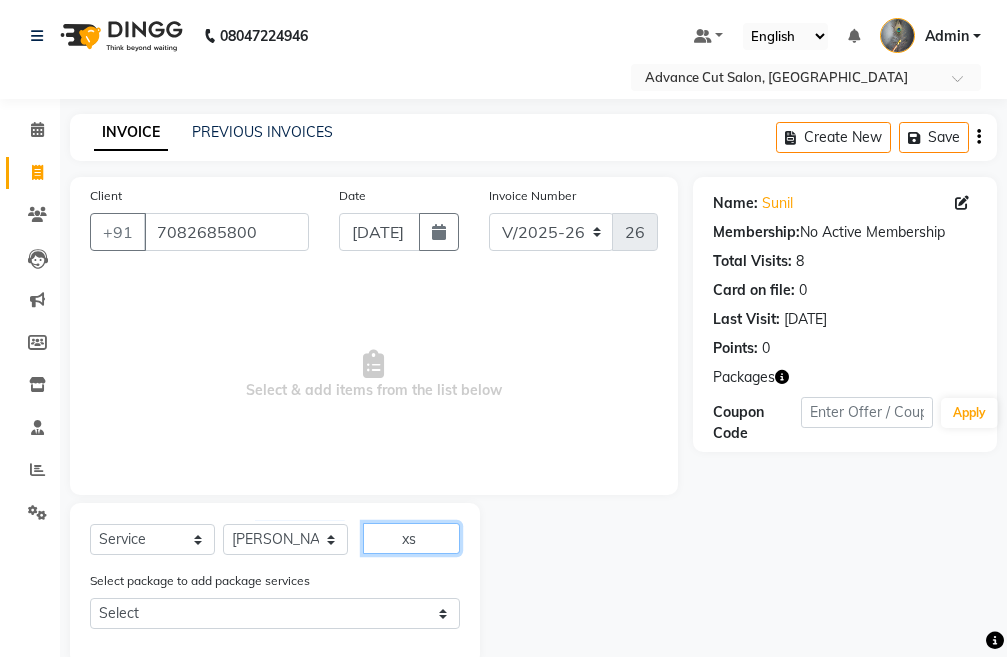 click on "xs" 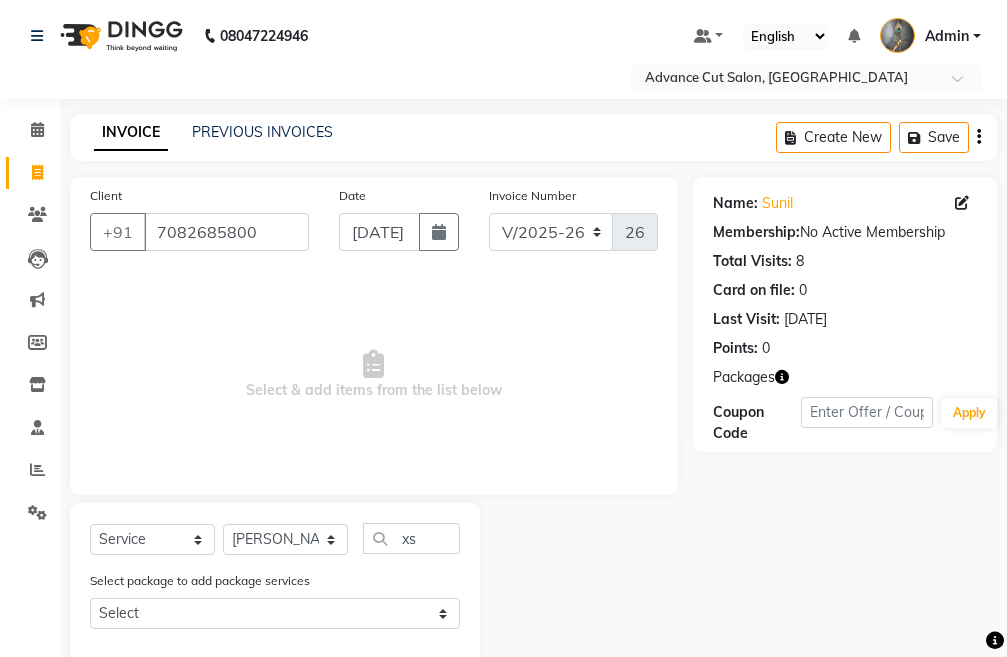 click on "Select  Service  Product  Membership  Package Voucher Prepaid Gift Card  Select Stylist Admin chahit COUNTOR gourav hardeep mamta manisha MONISH navi NOSHAD ALI purvi sachin shatnam sunny tip xs" 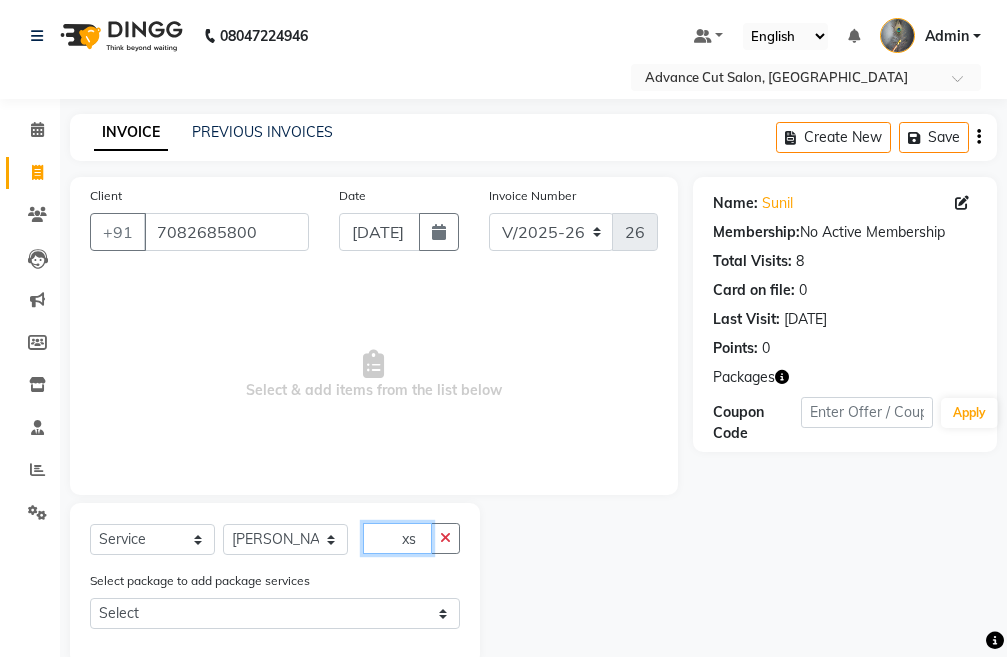 click on "xs" 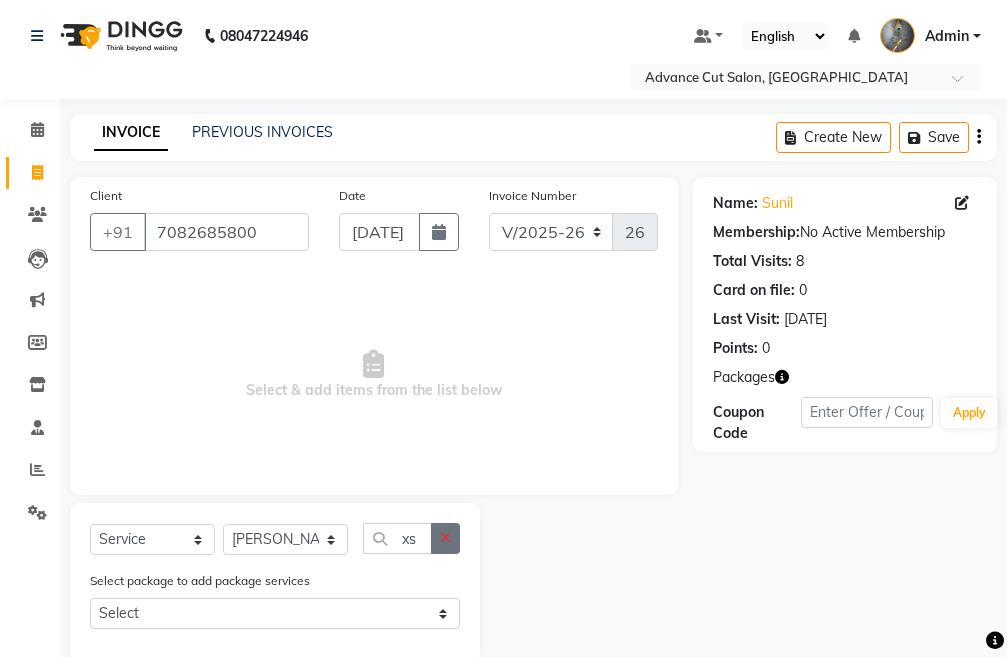 click 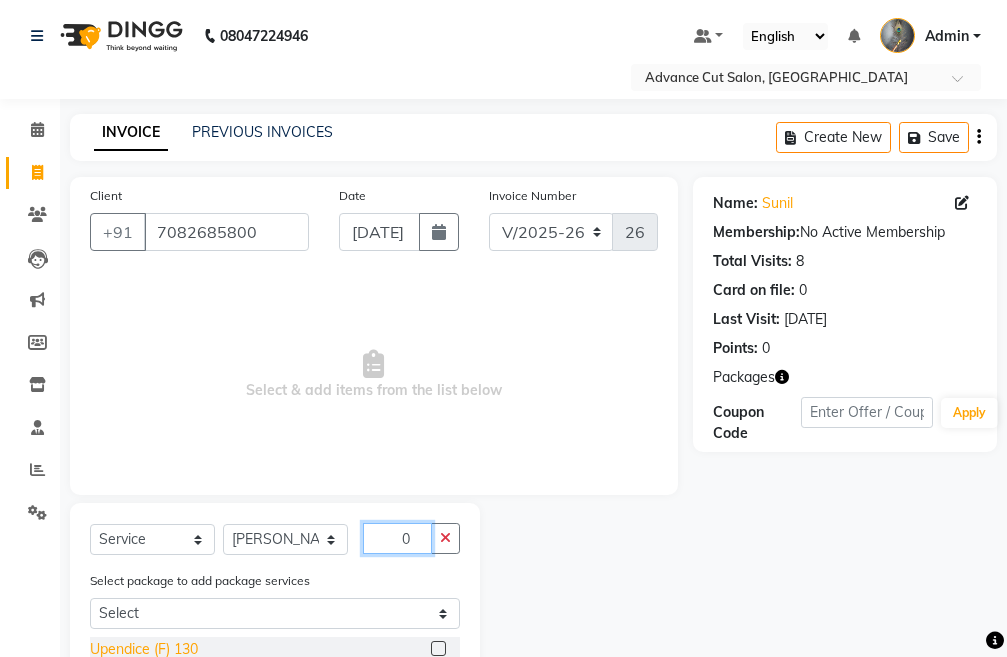 type on "0" 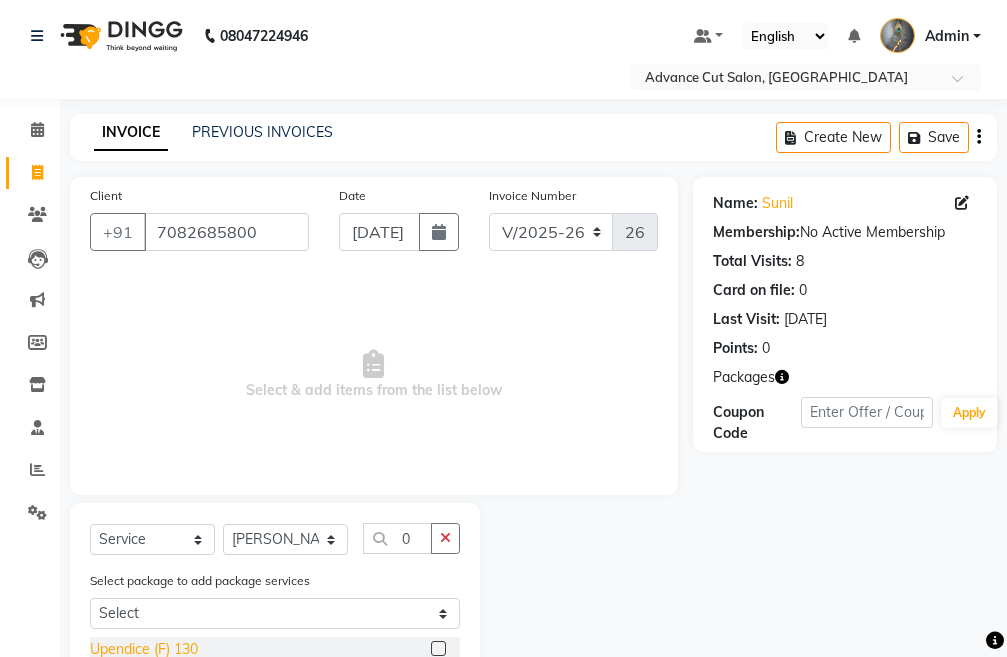 click on "Upendice (F) 130" 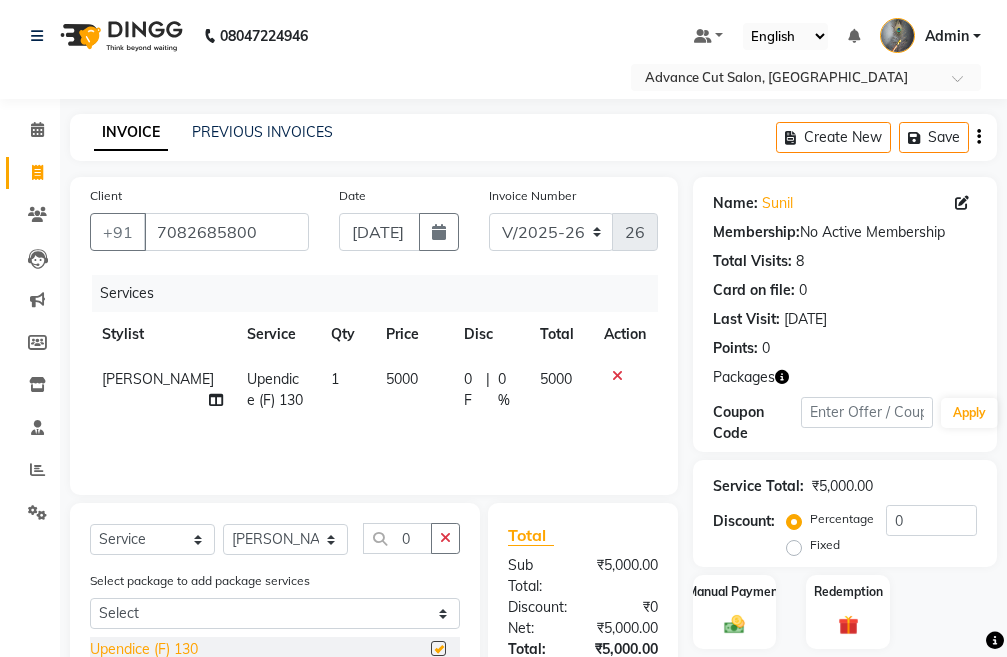 checkbox on "false" 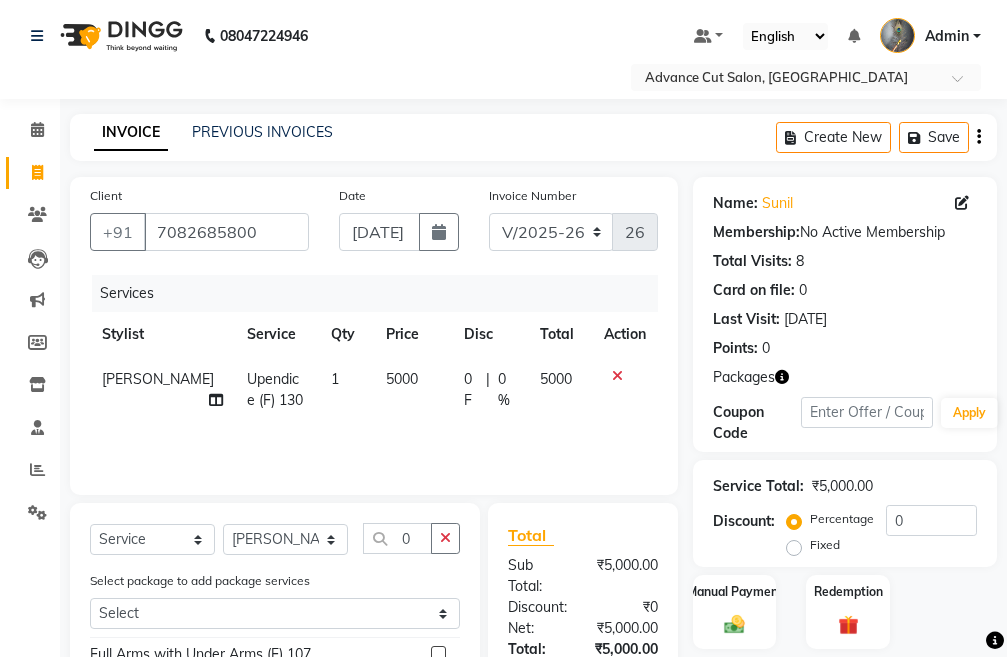 scroll, scrollTop: 400, scrollLeft: 0, axis: vertical 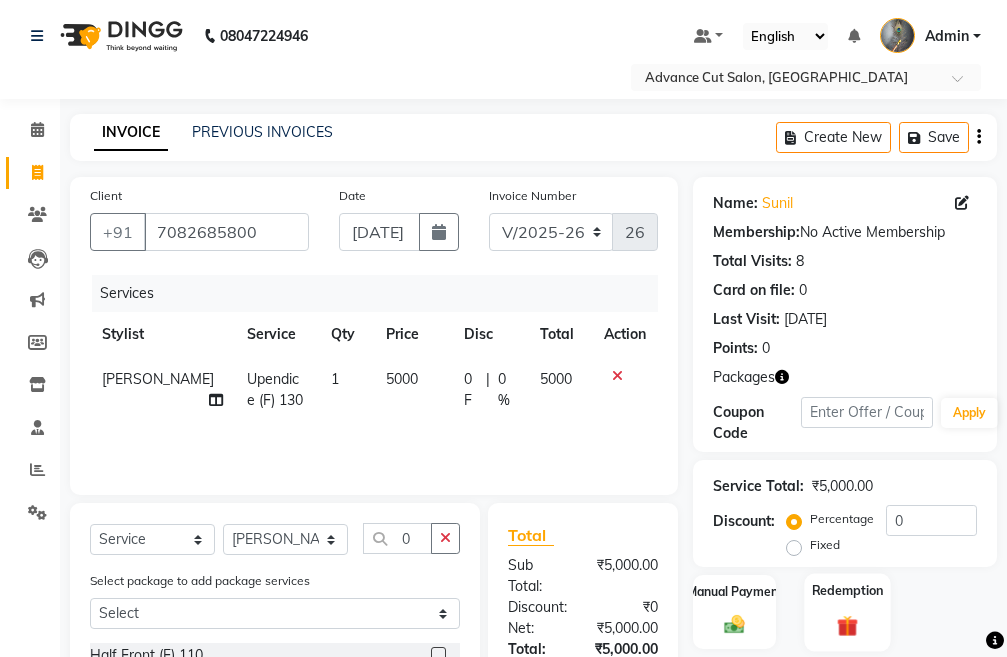 click on "Redemption" 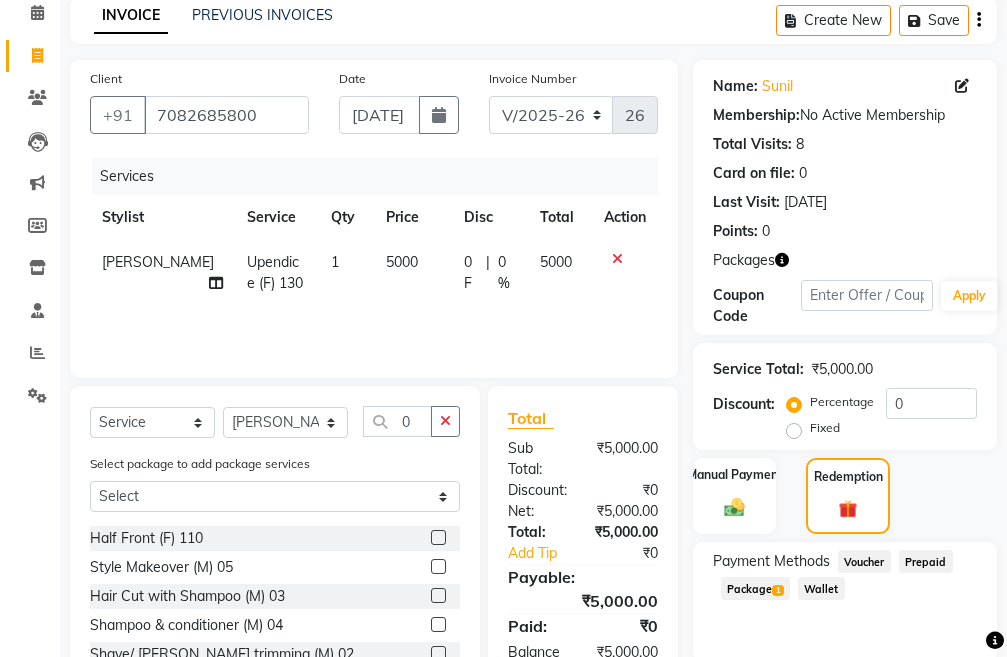 scroll, scrollTop: 138, scrollLeft: 0, axis: vertical 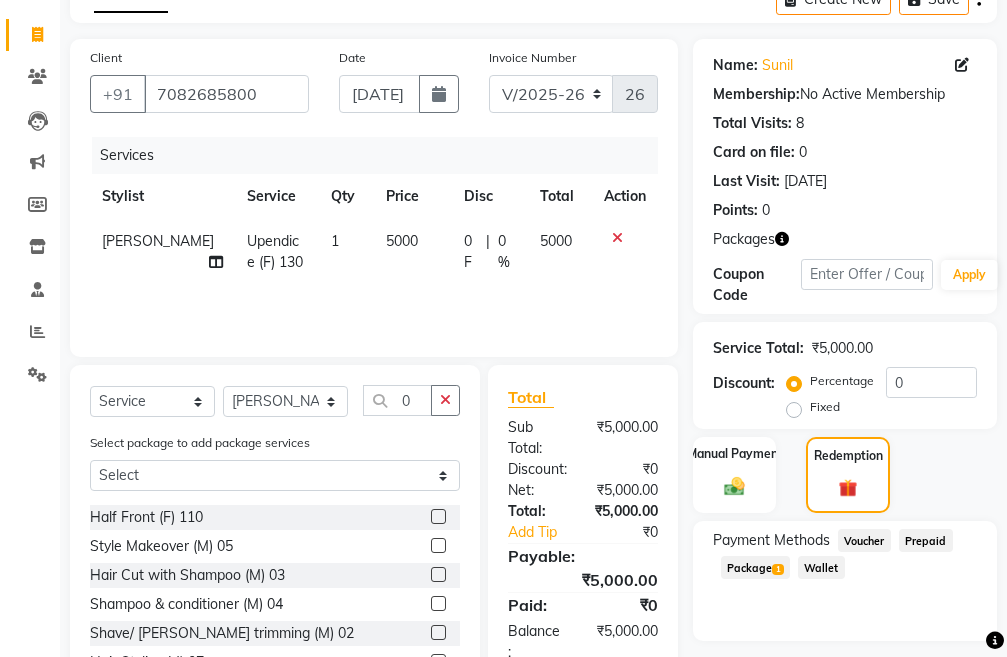 click on "Package  1" 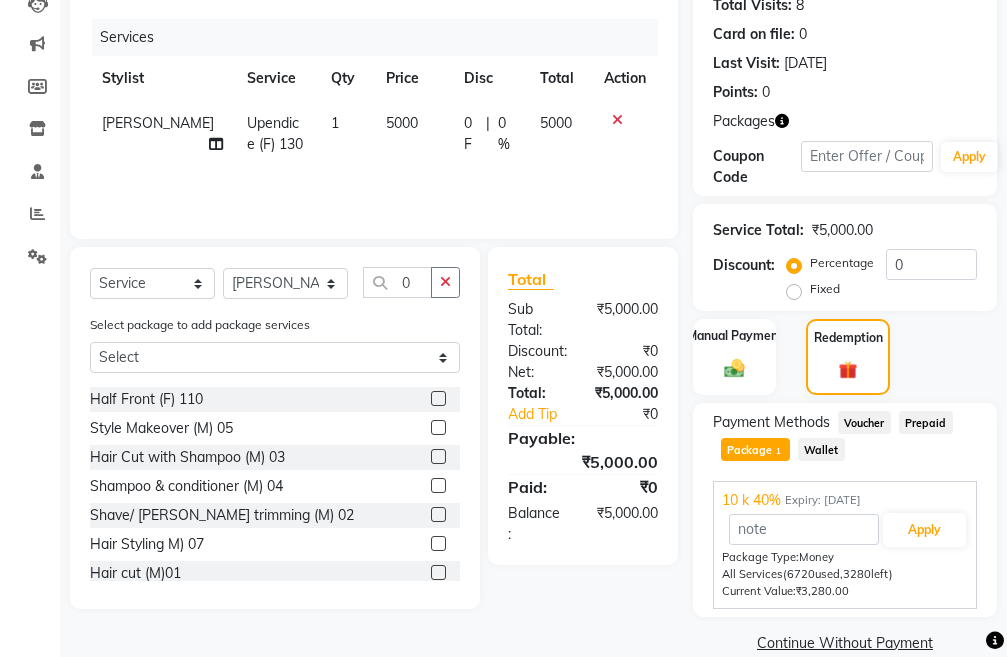 scroll, scrollTop: 287, scrollLeft: 0, axis: vertical 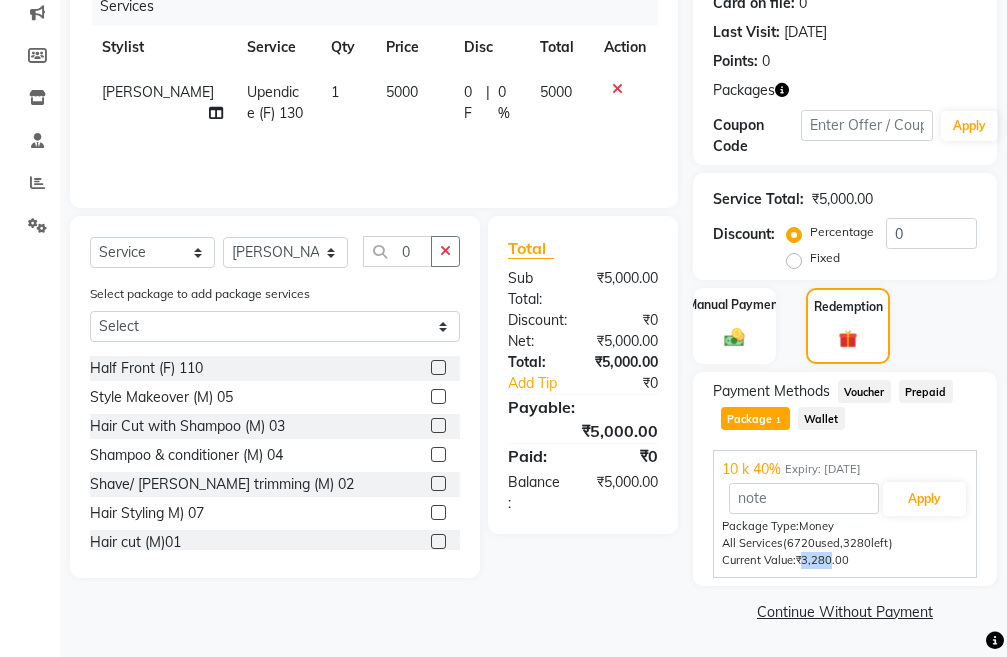 drag, startPoint x: 805, startPoint y: 564, endPoint x: 837, endPoint y: 578, distance: 34.928497 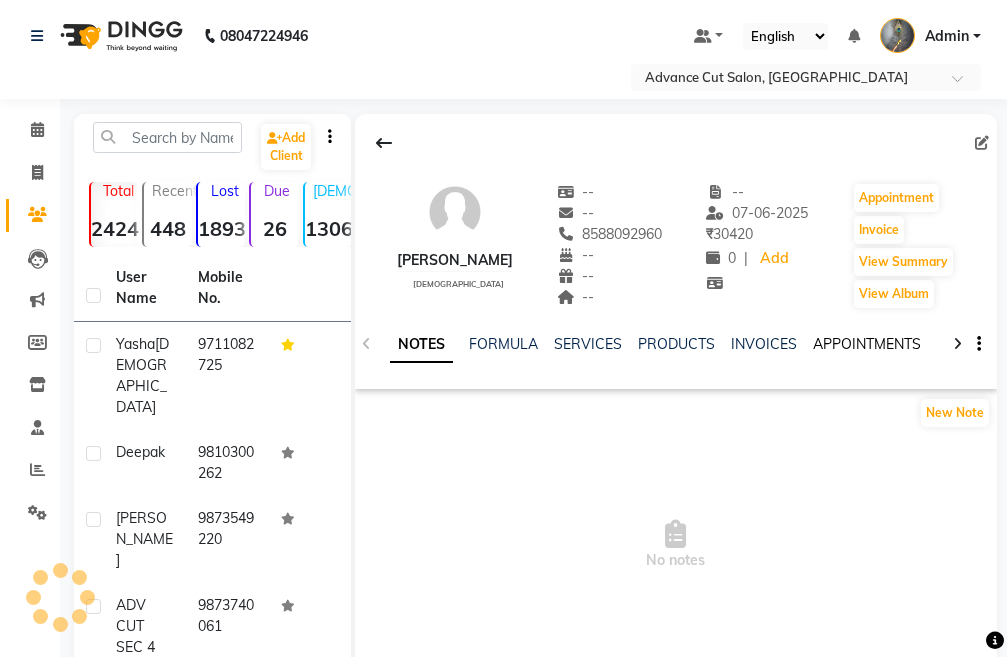 drag, startPoint x: 852, startPoint y: 343, endPoint x: 943, endPoint y: 339, distance: 91.08787 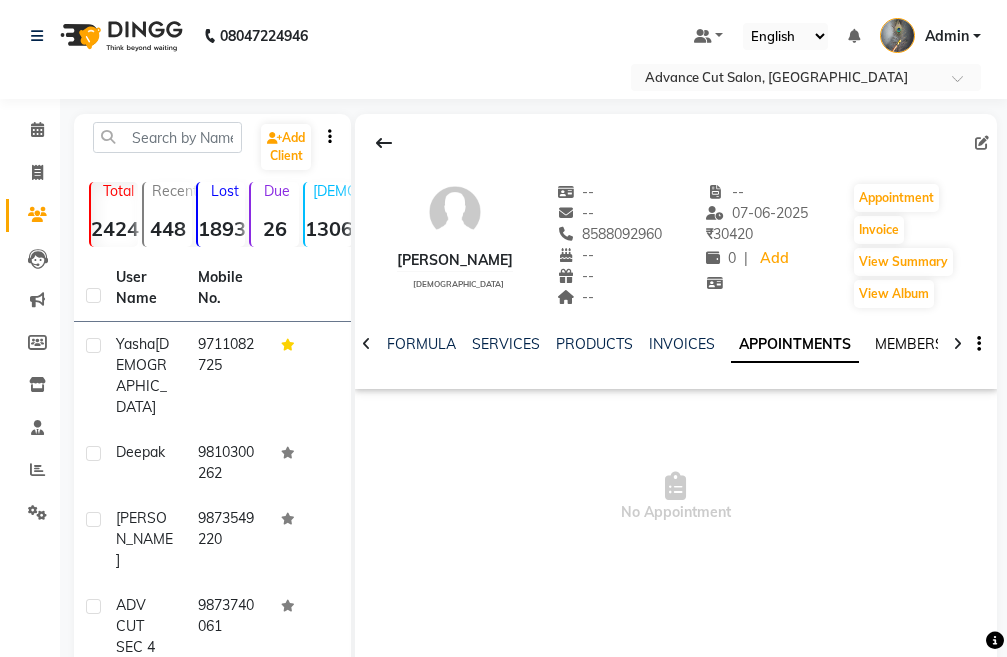 scroll, scrollTop: 0, scrollLeft: 0, axis: both 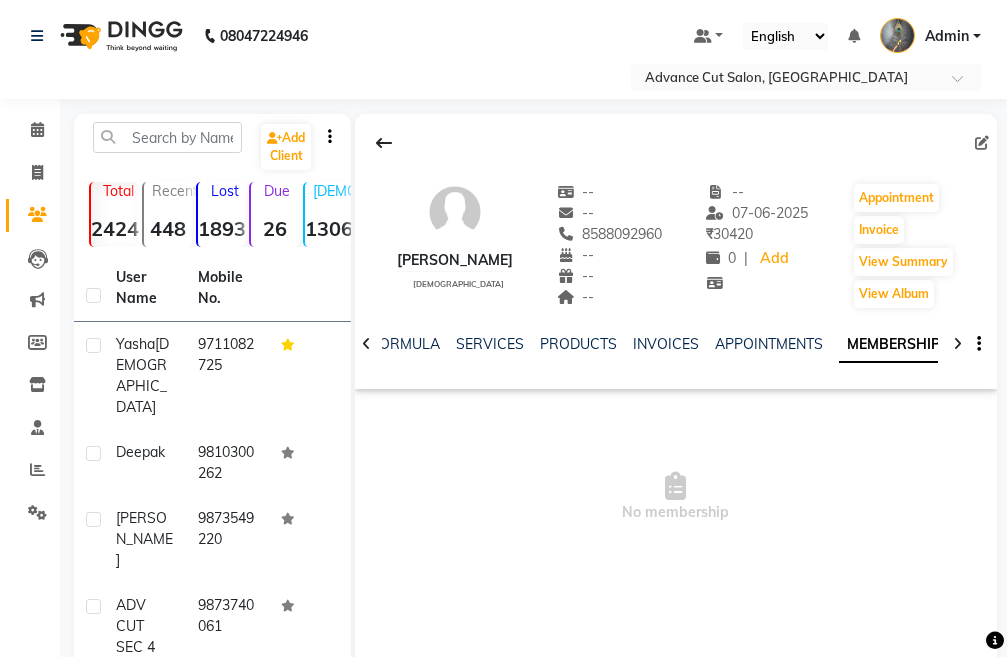 click 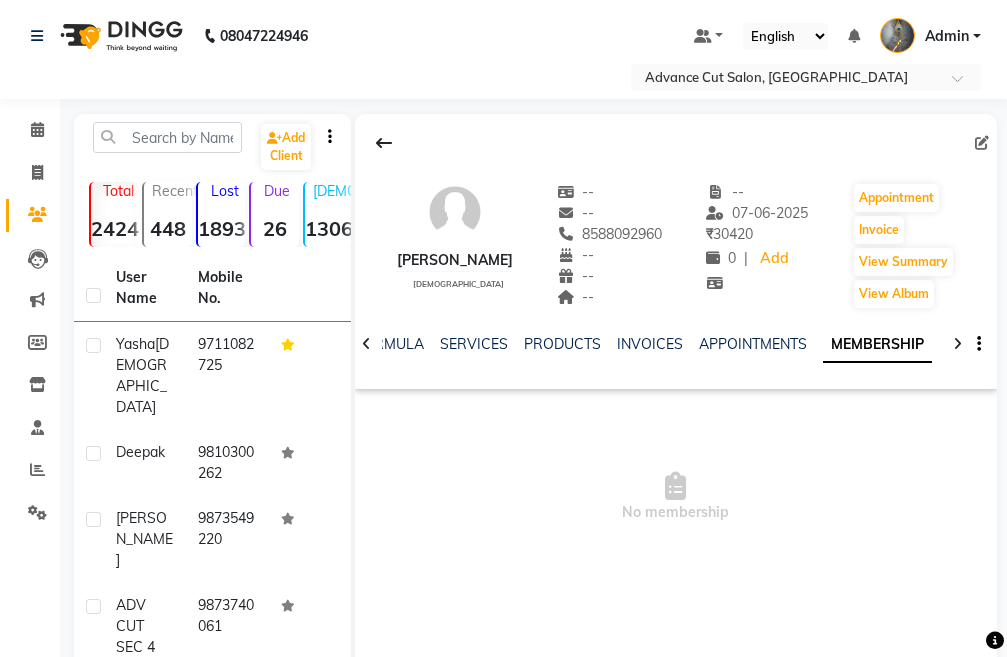 click 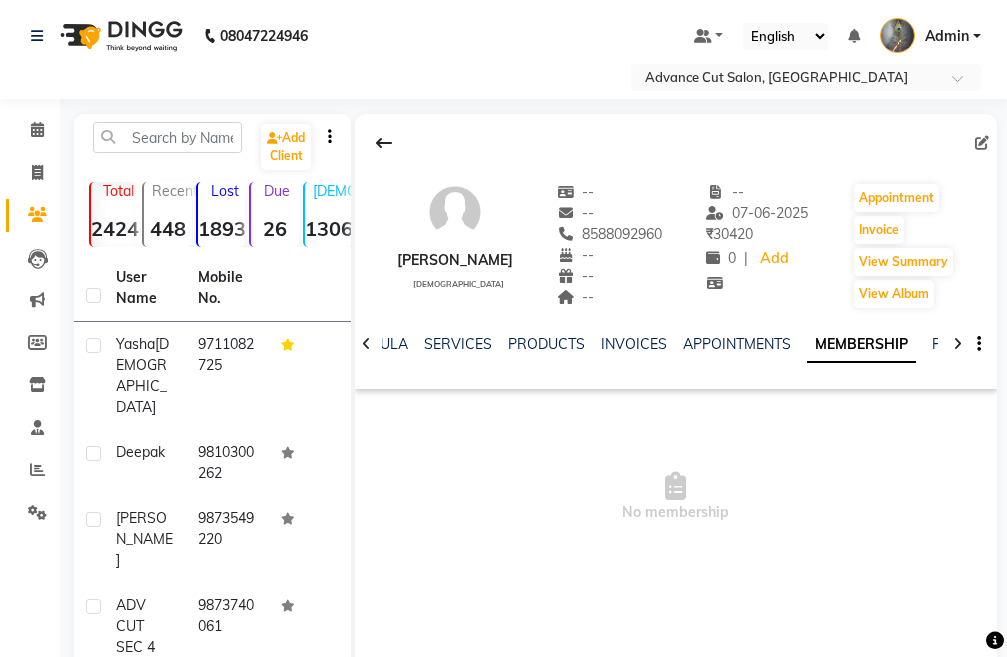 click 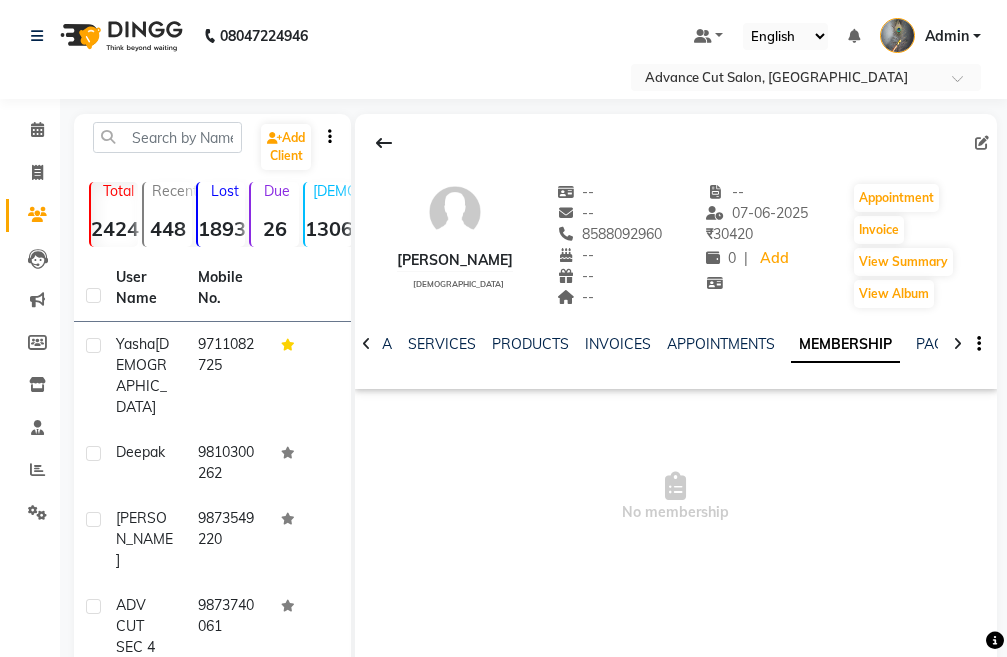 click 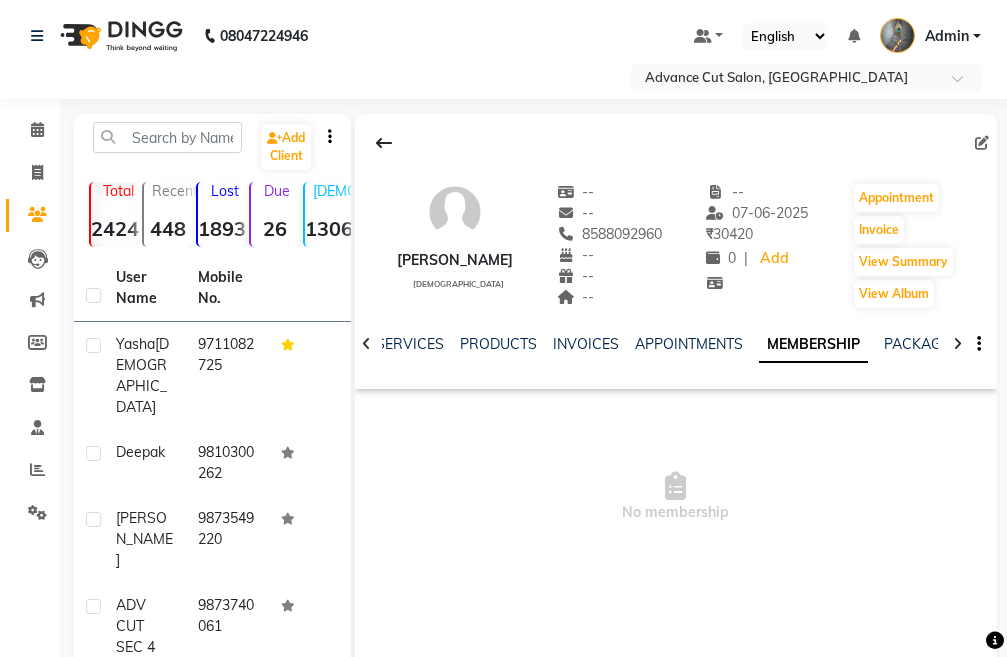 click 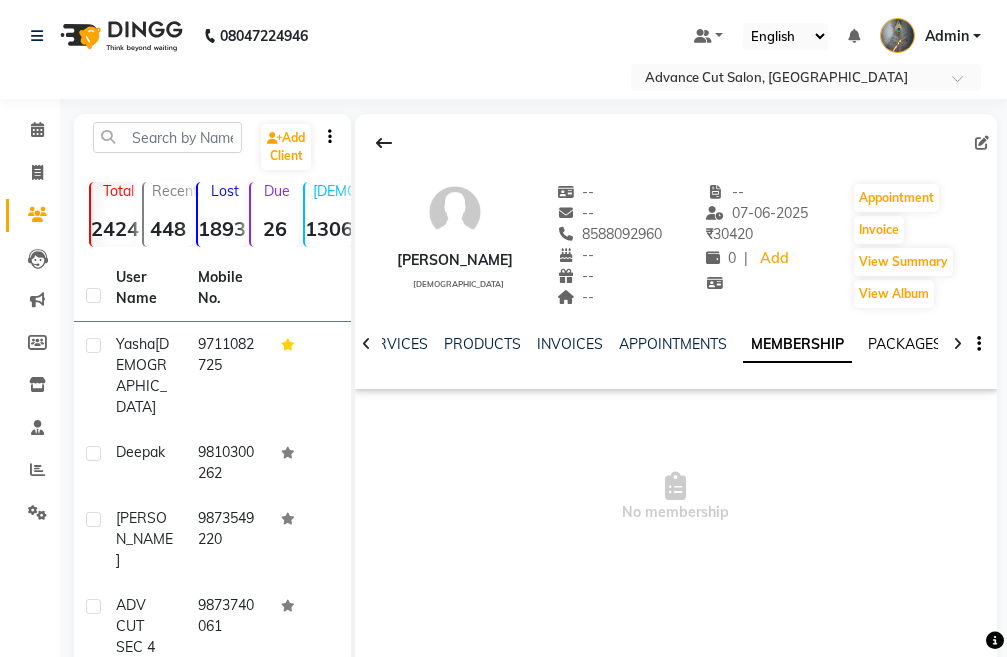 click on "PACKAGES" 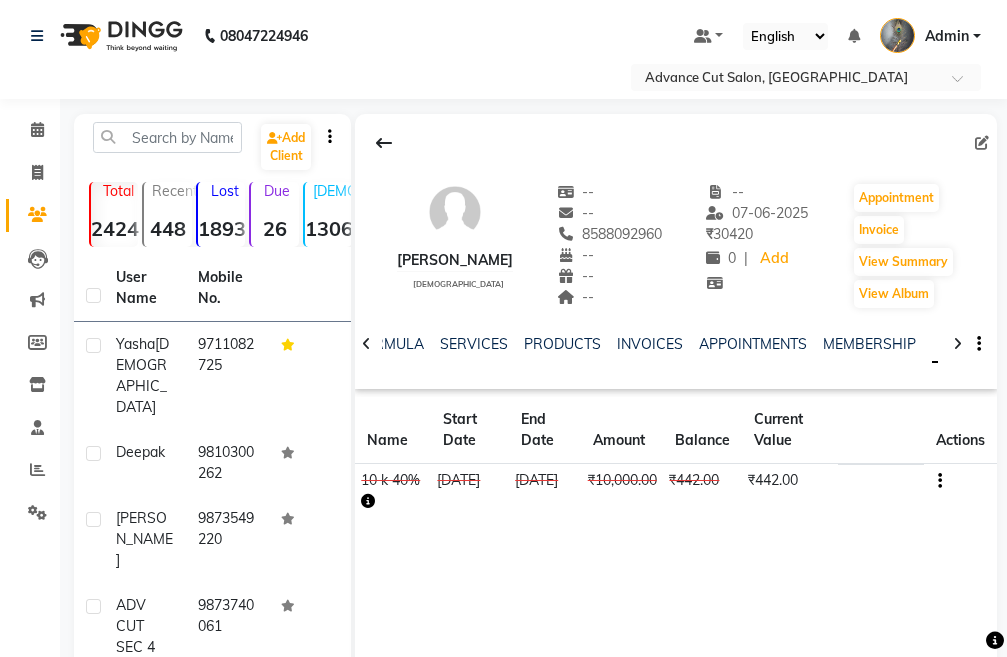 click 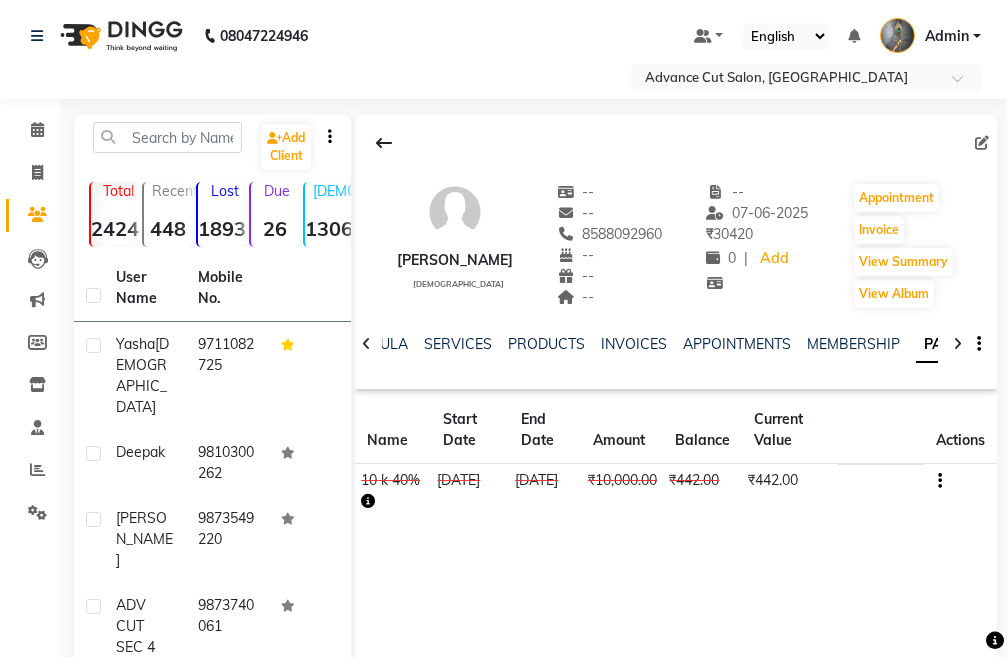 click 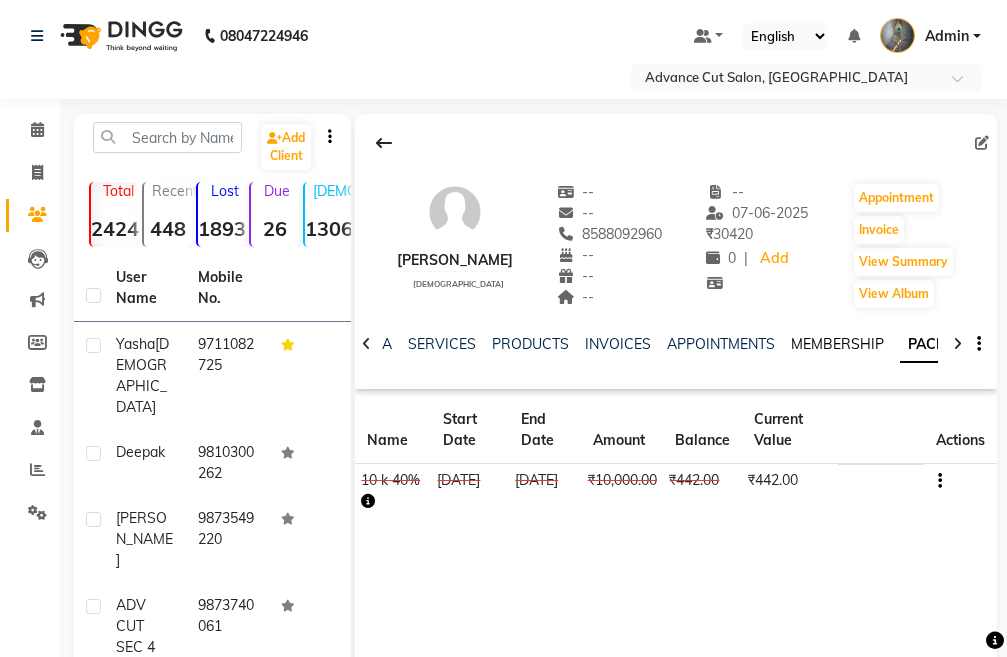 click on "MEMBERSHIP" 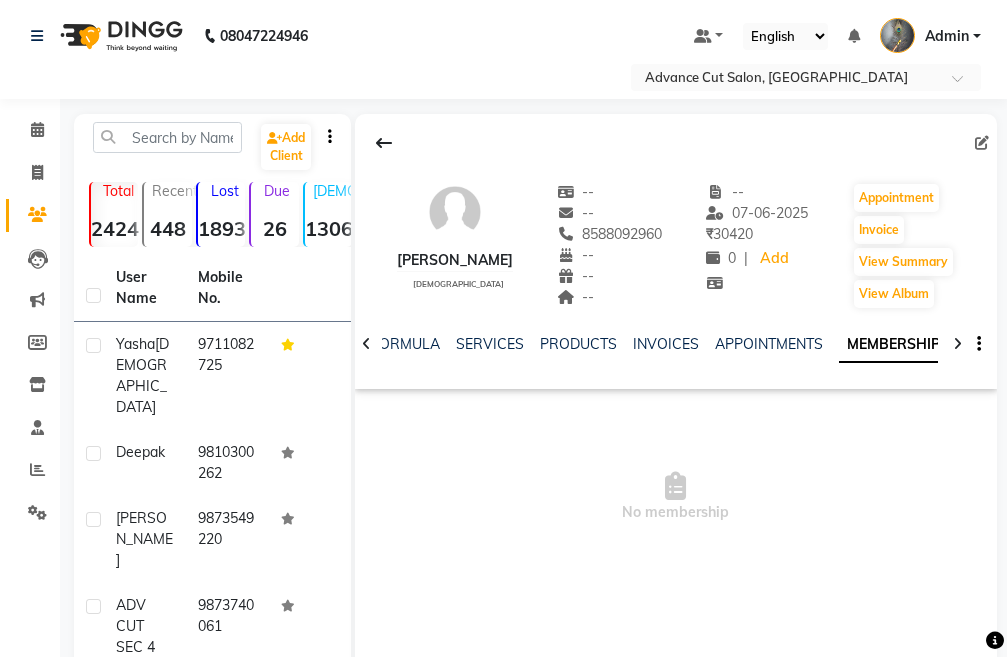 click 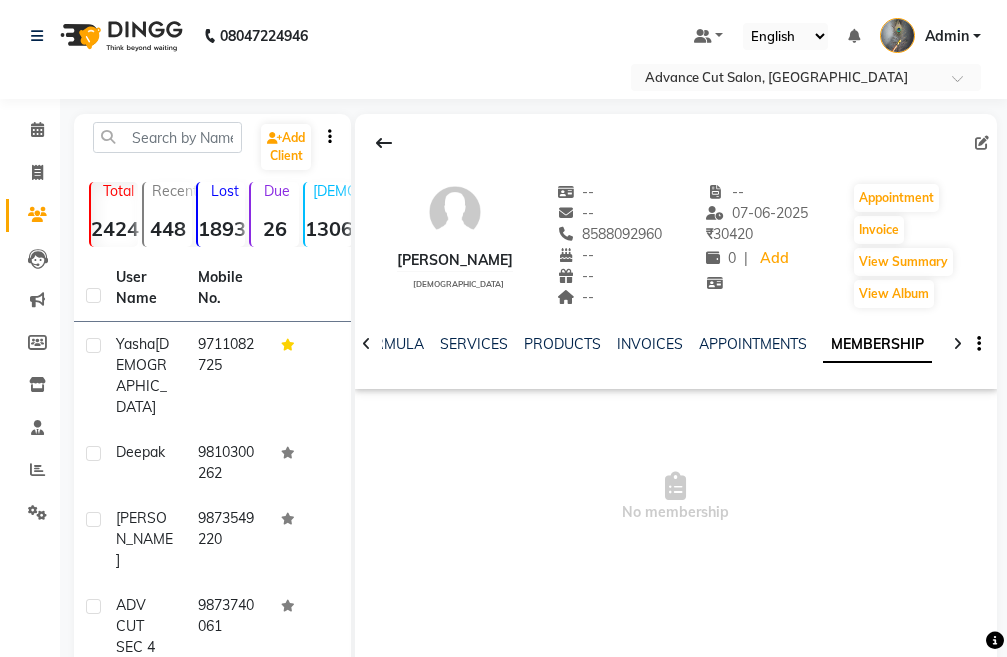 click 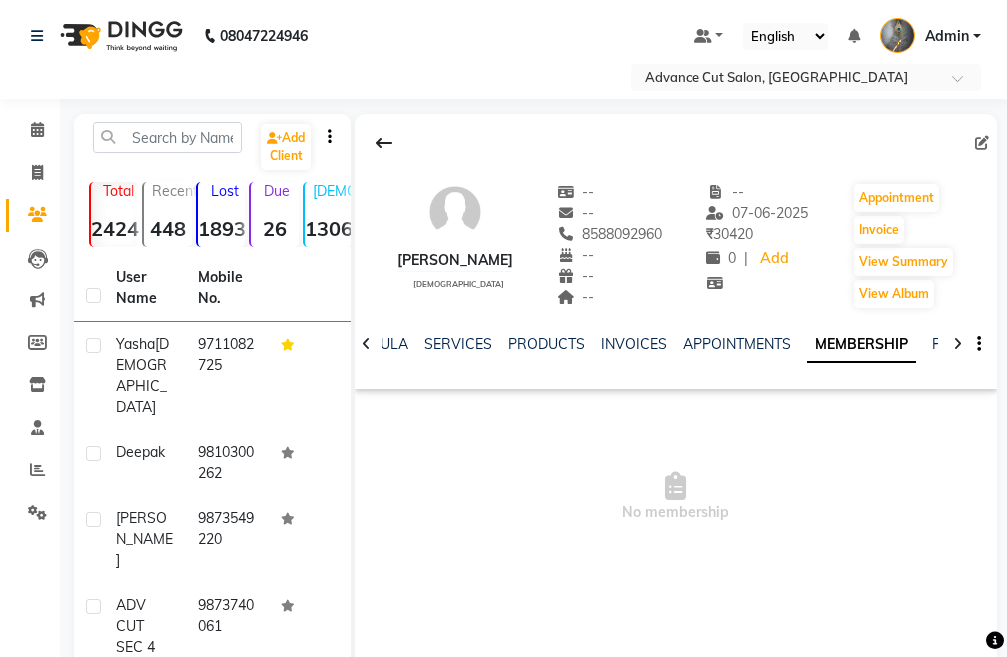 click 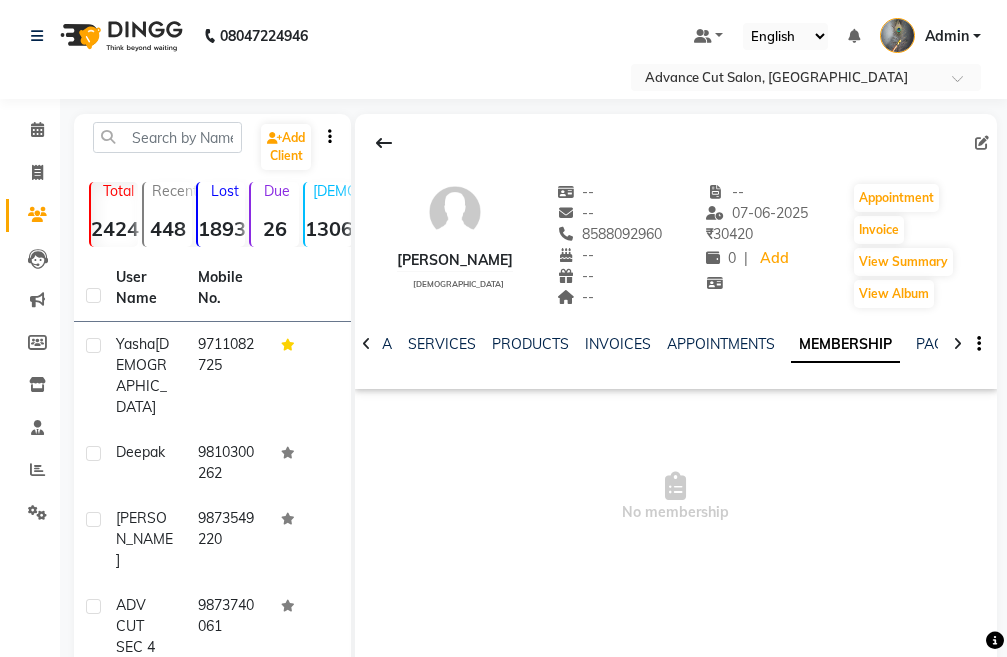 click 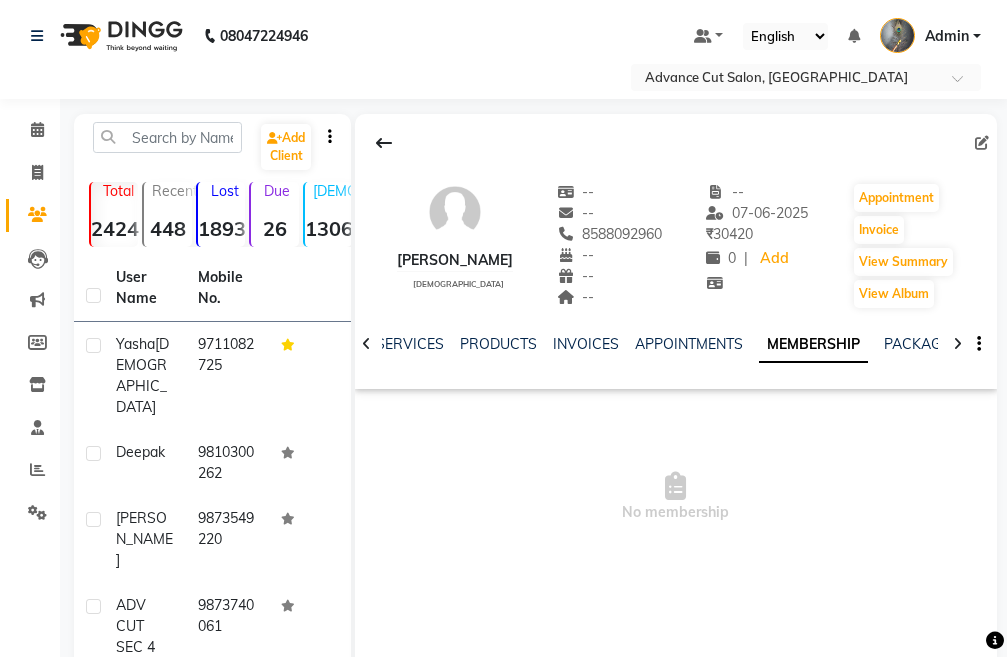 click 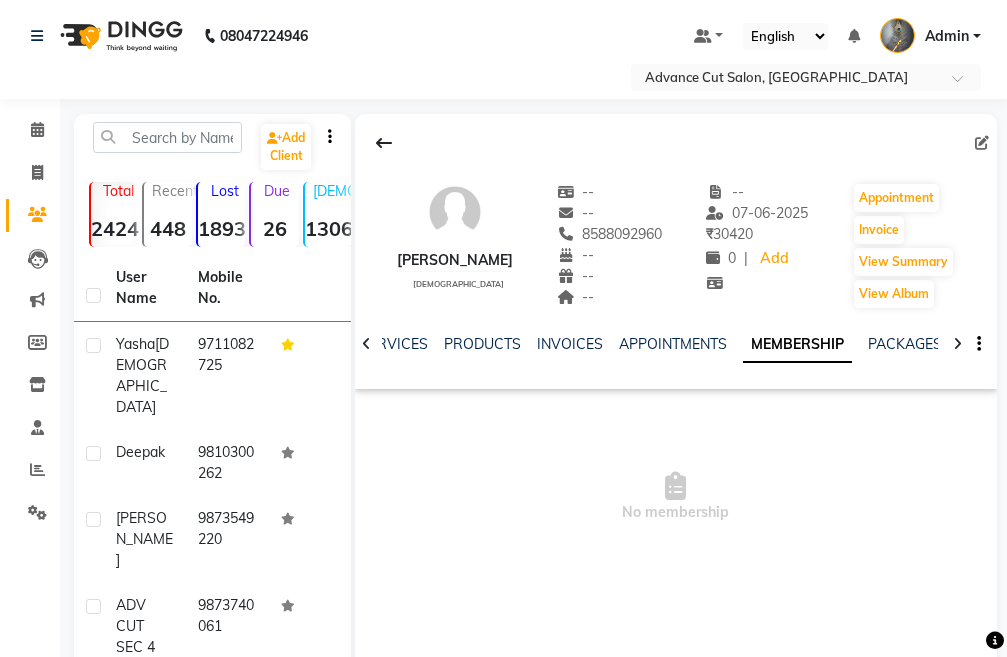 click 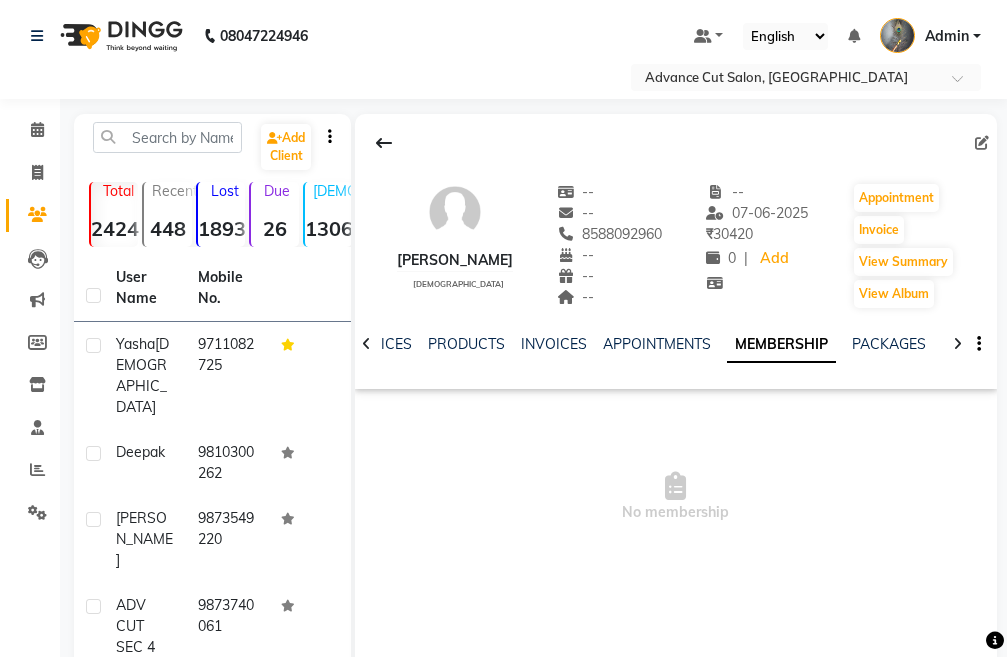 click 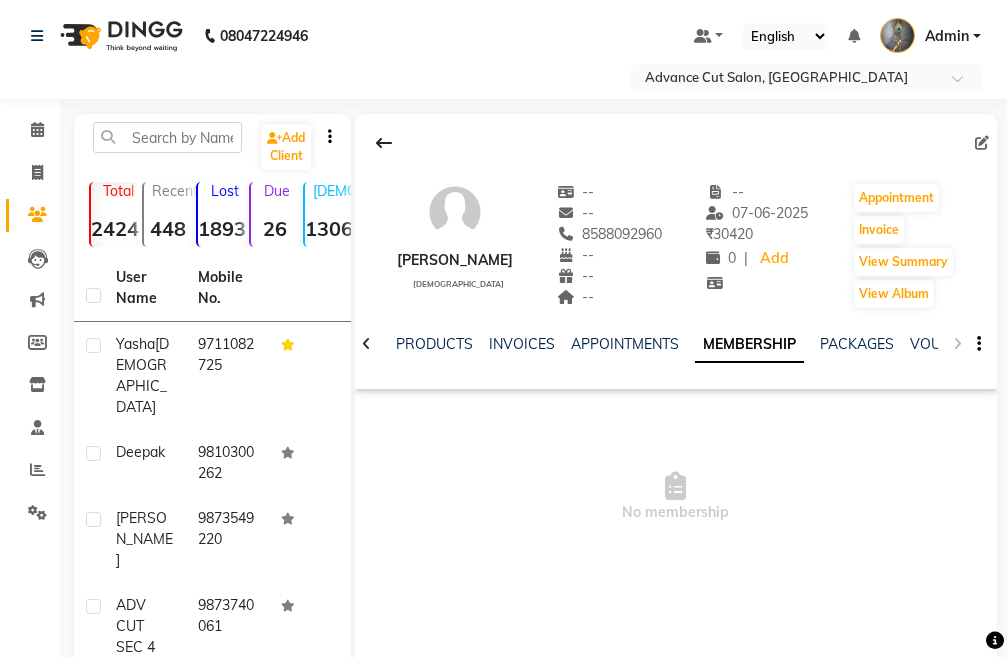 click on "NOTES FORMULA SERVICES PRODUCTS INVOICES APPOINTMENTS MEMBERSHIP PACKAGES VOUCHERS GIFTCARDS POINTS FORMS FAMILY CARDS WALLET" 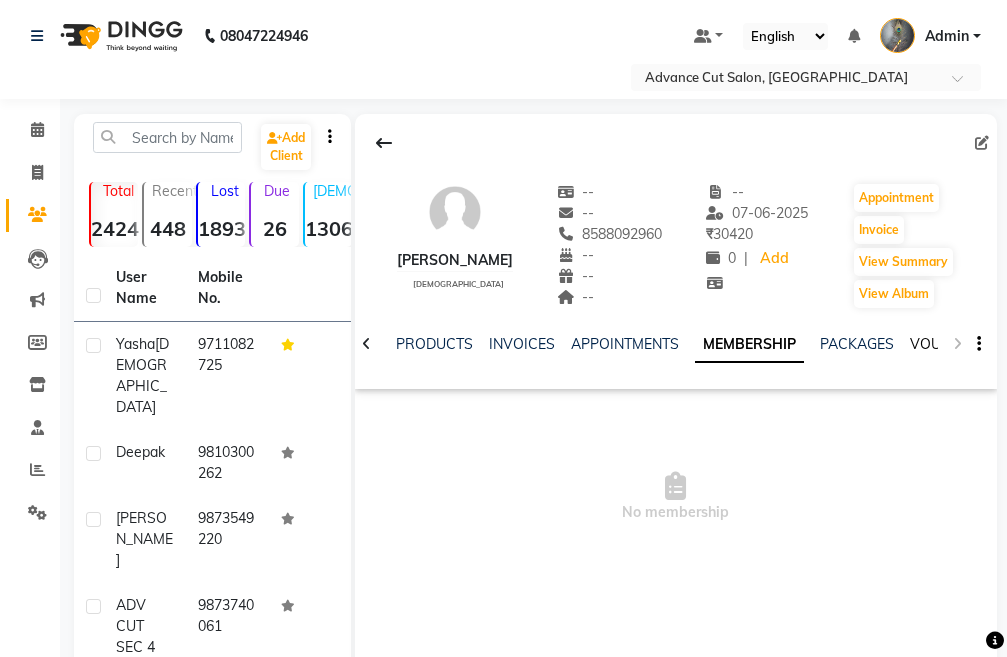 click on "VOUCHERS" 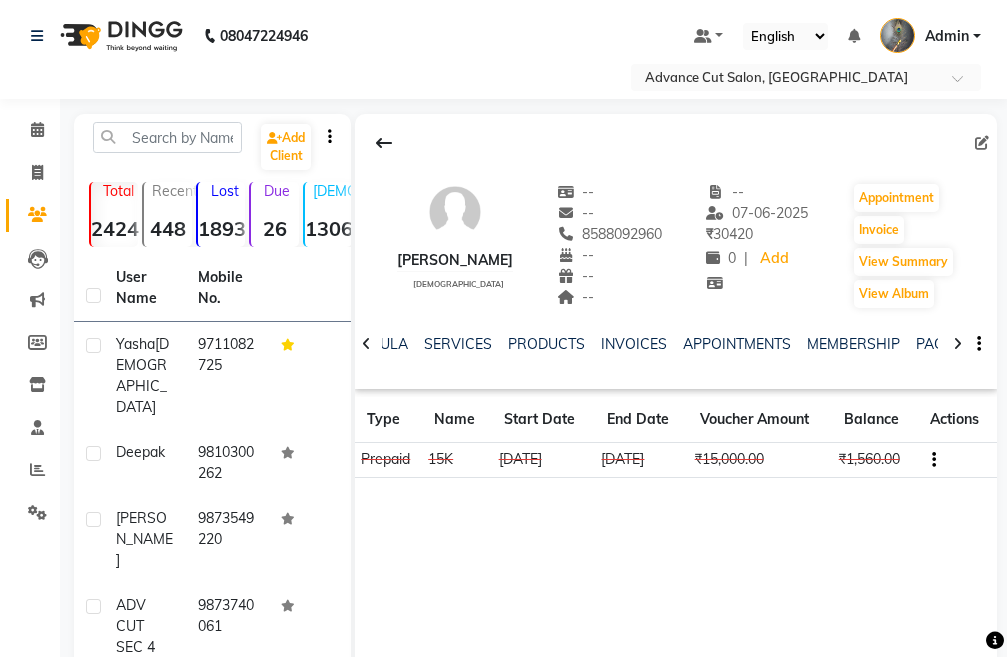 click 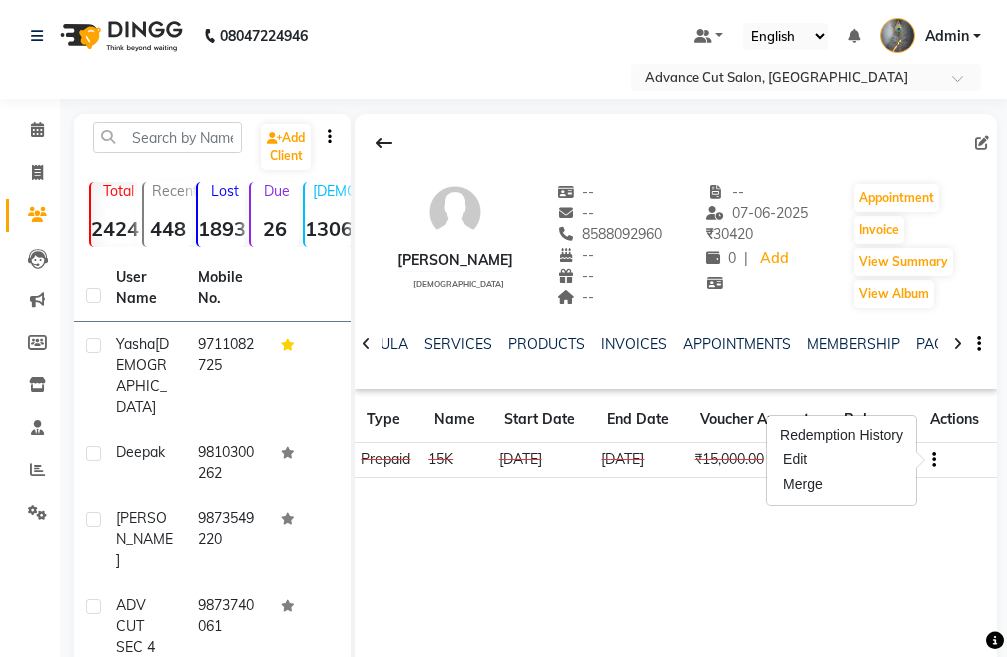 drag, startPoint x: 828, startPoint y: 459, endPoint x: 826, endPoint y: 498, distance: 39.051247 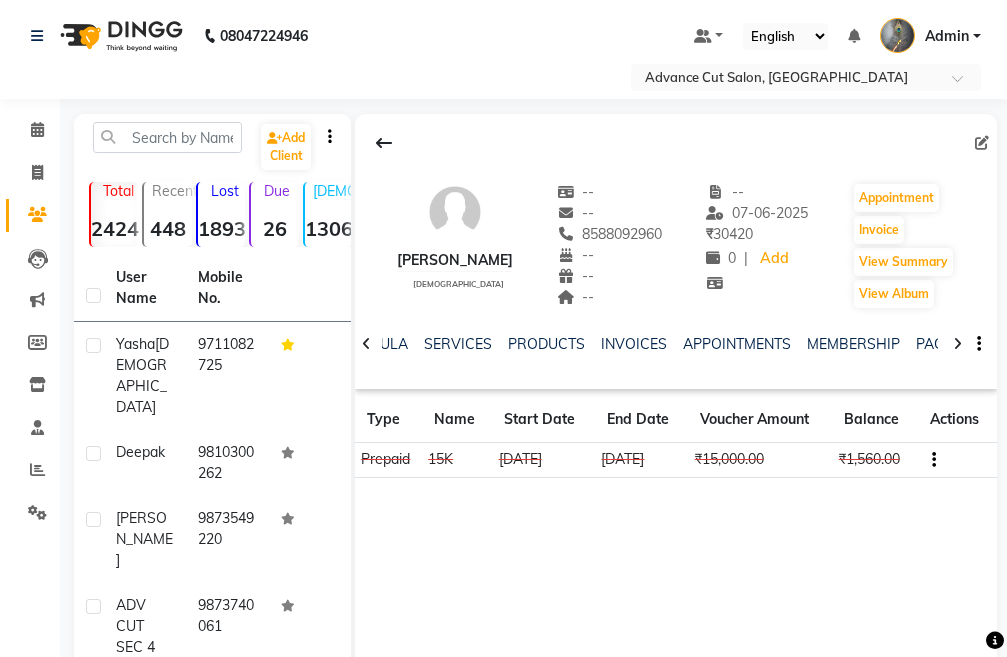 click 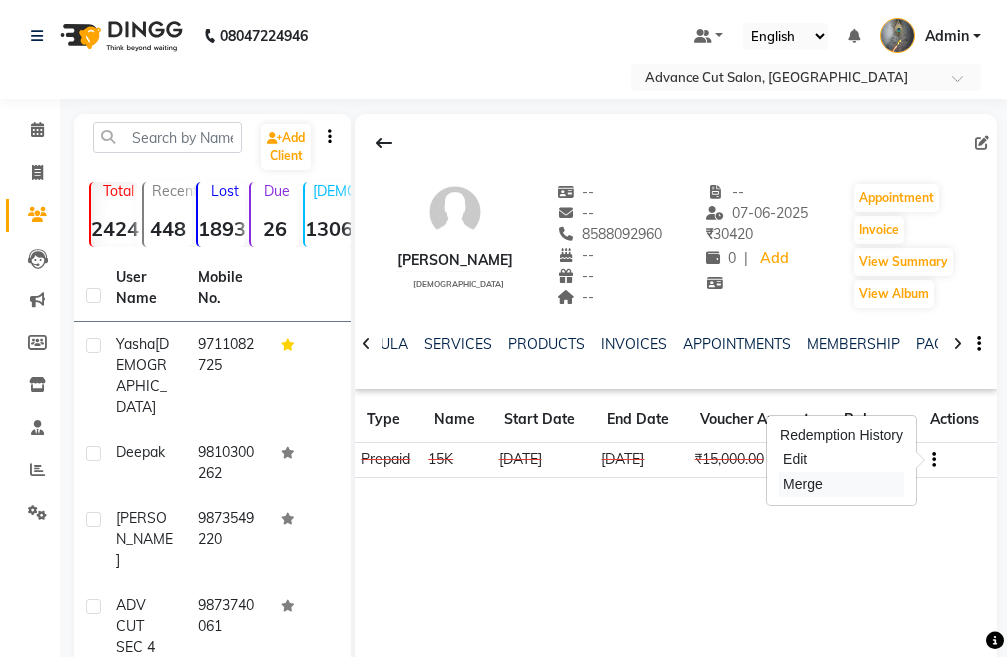 click on "Merge" at bounding box center [841, 484] 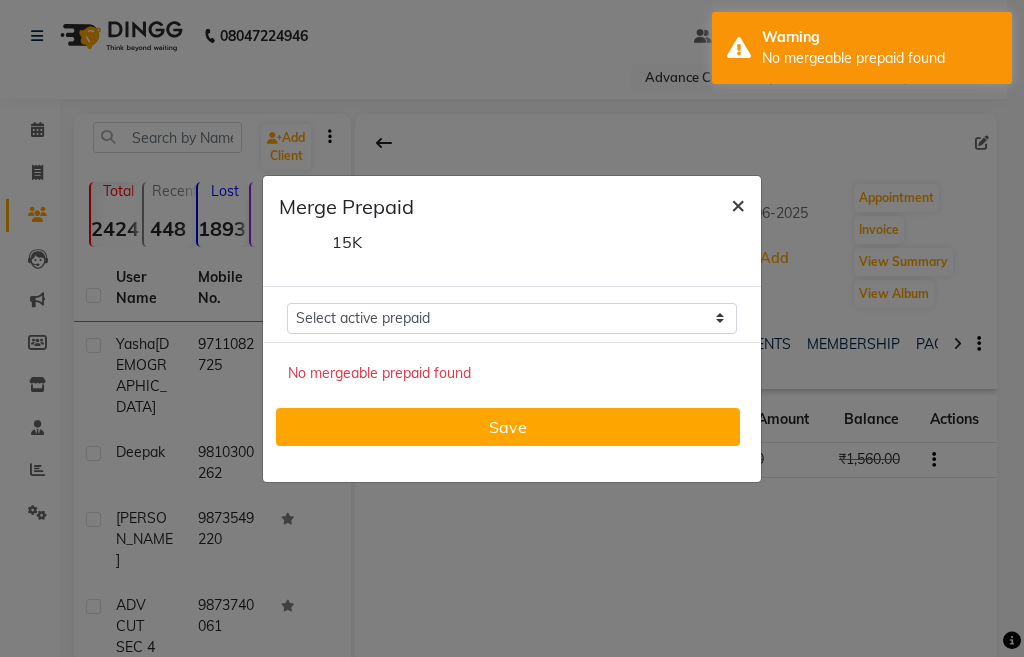 click on "×" 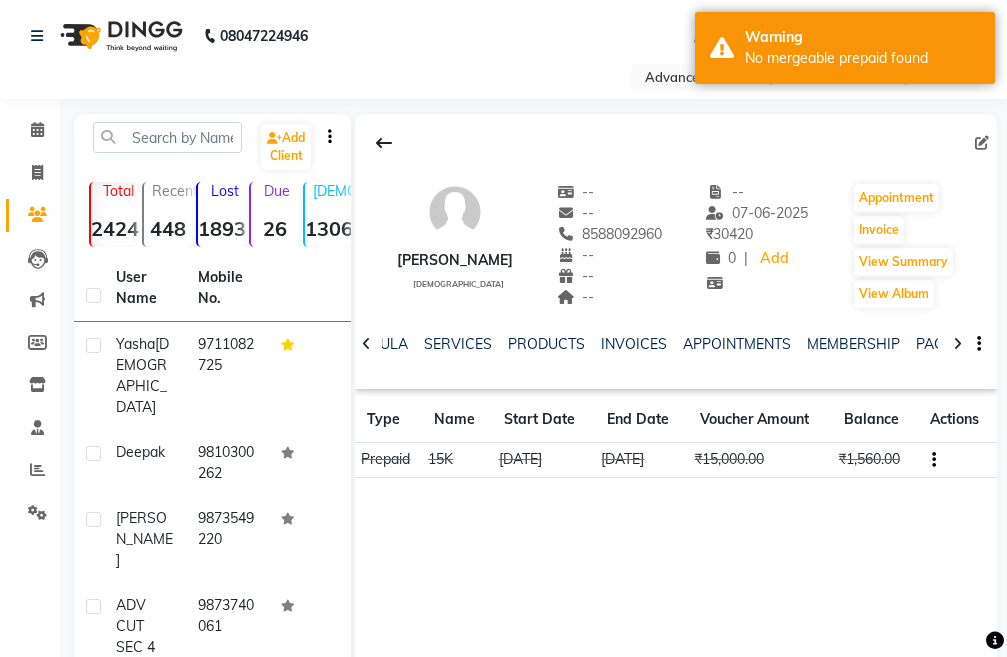 click 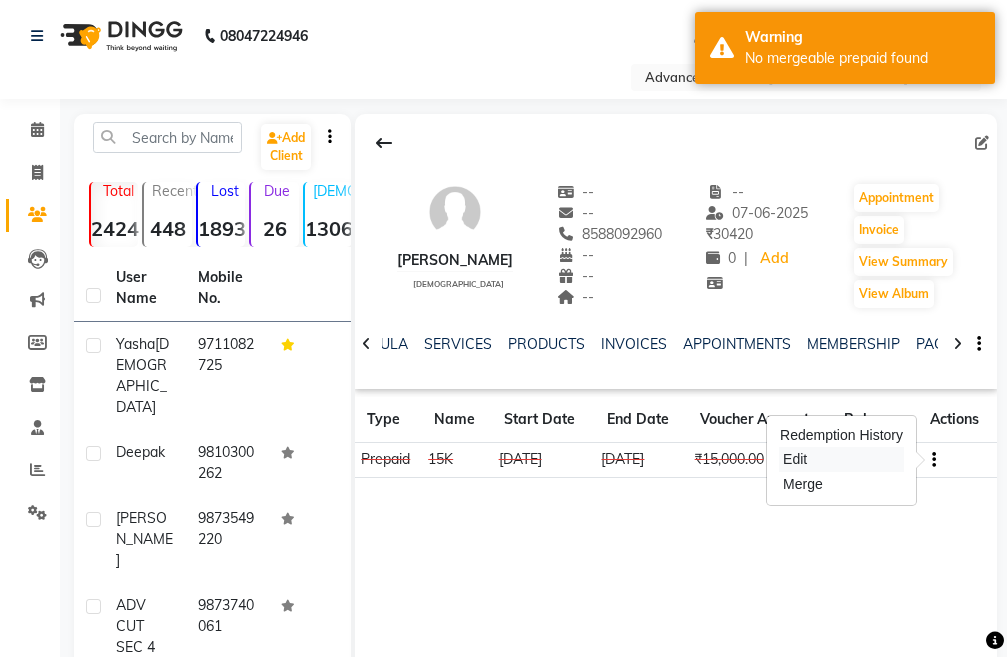 click on "Edit" at bounding box center [841, 459] 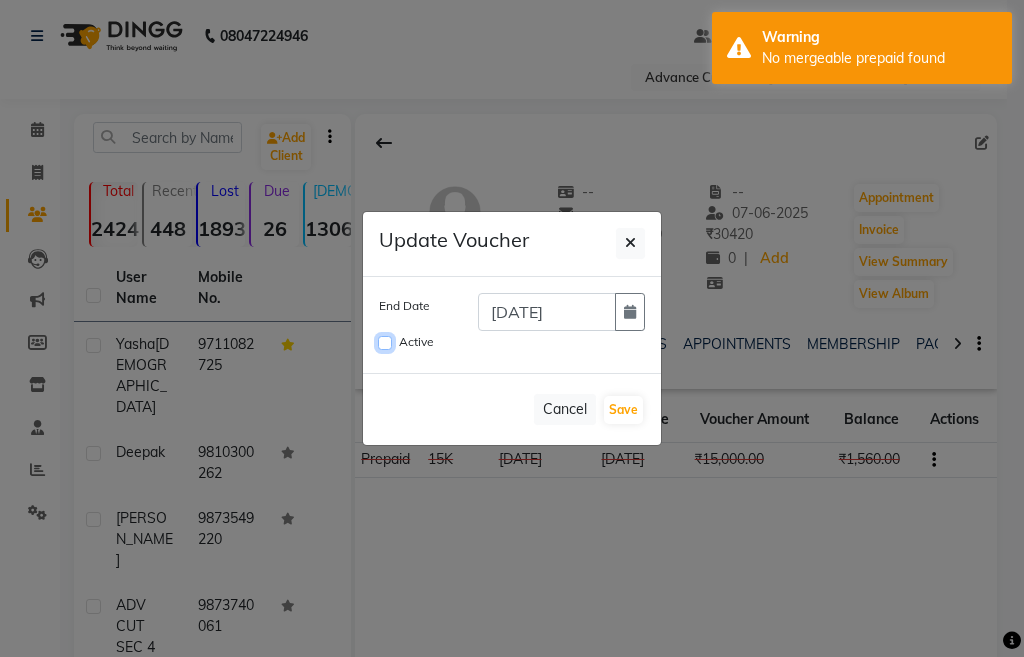 click on "Active" at bounding box center (385, 343) 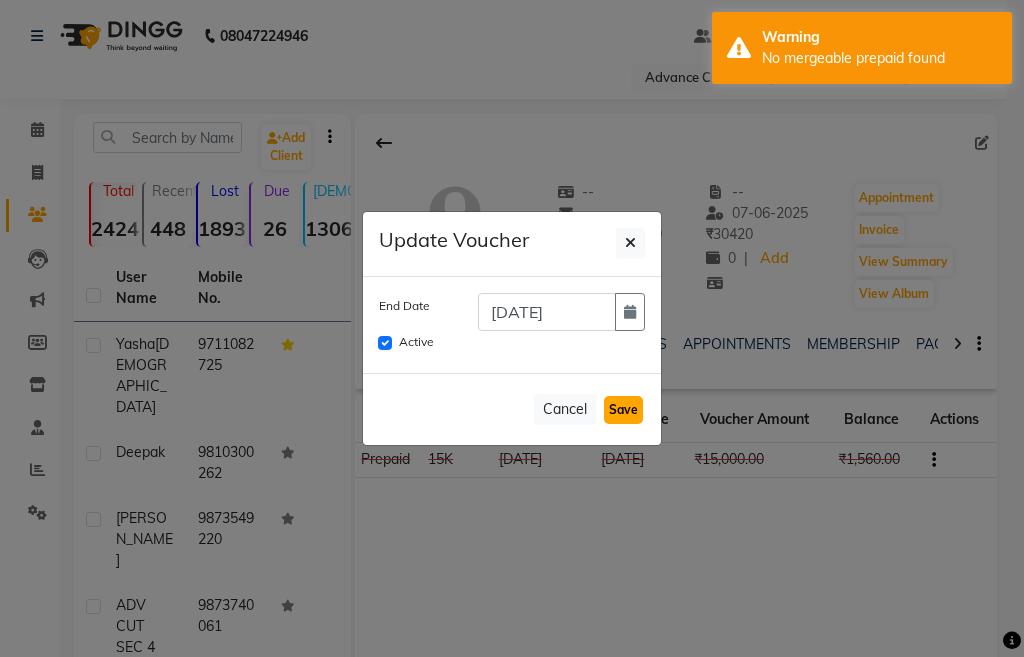 click on "Save" 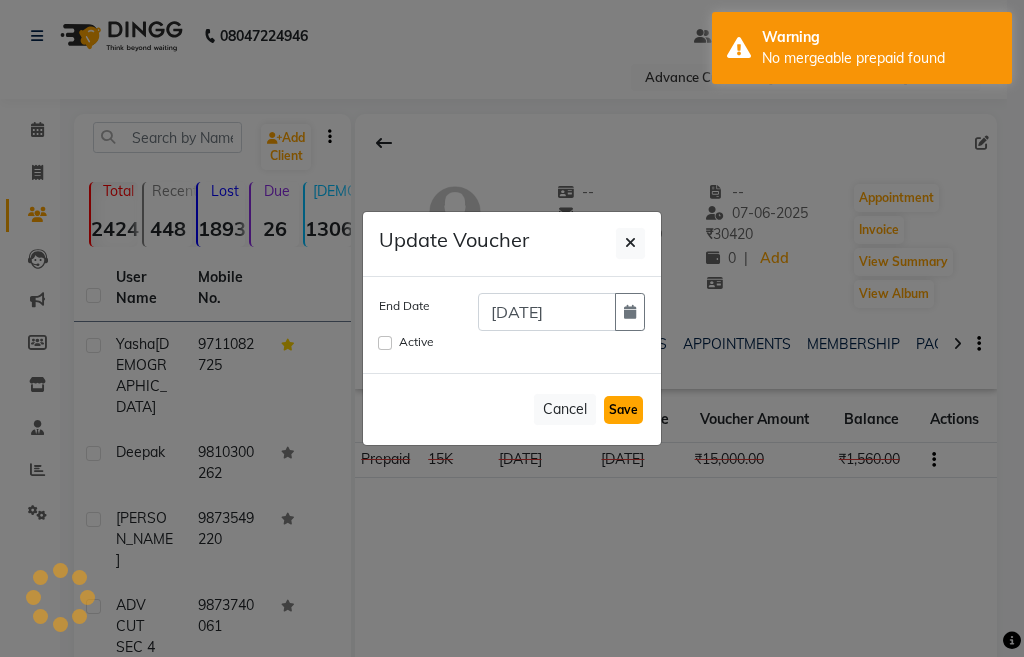 type 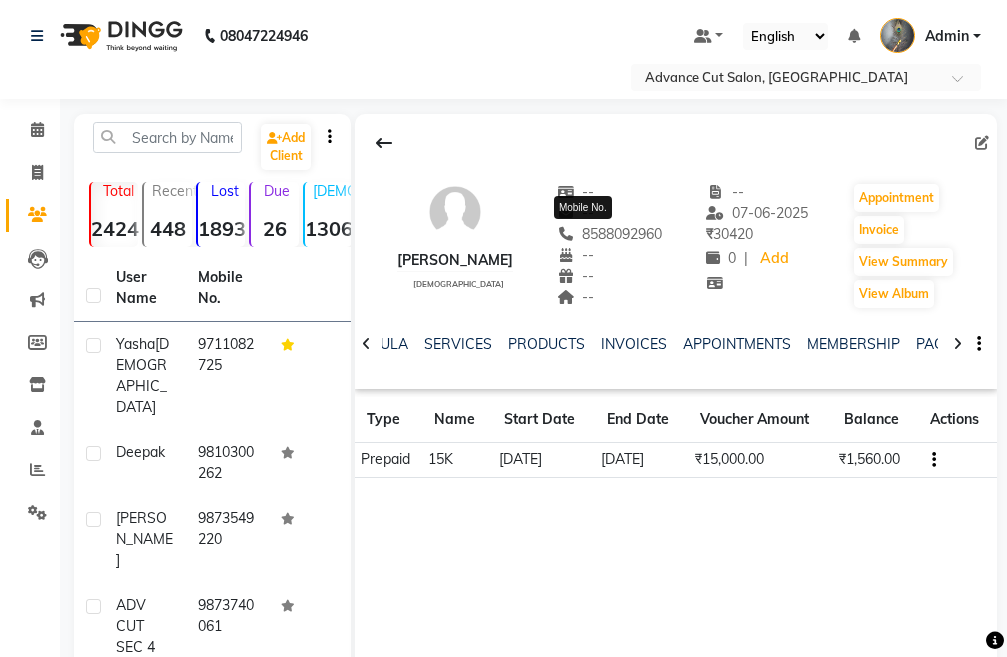 drag, startPoint x: 644, startPoint y: 230, endPoint x: 560, endPoint y: 225, distance: 84.14868 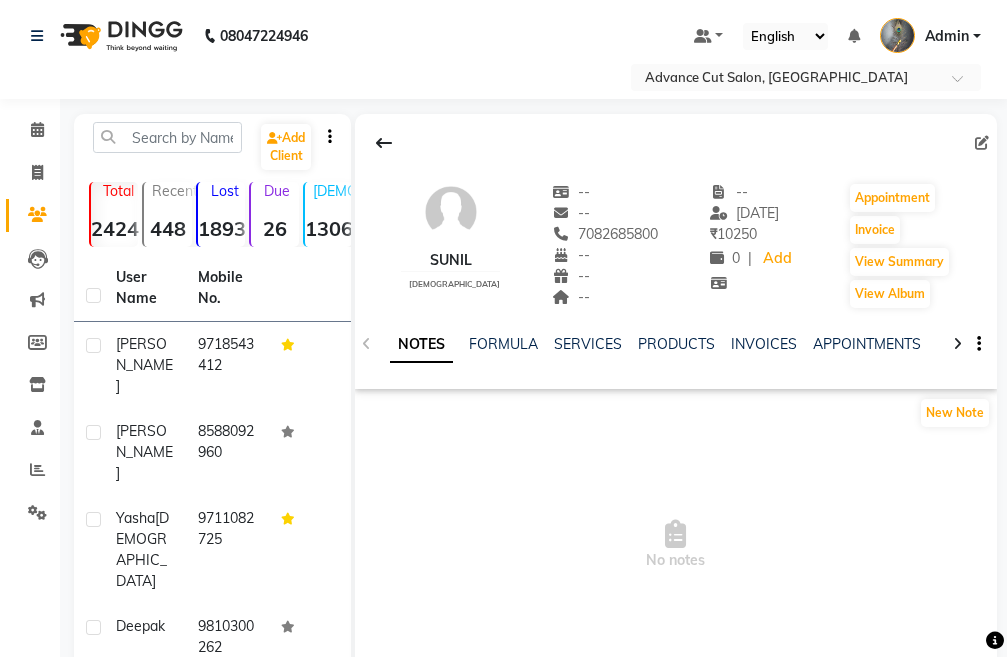 scroll, scrollTop: 0, scrollLeft: 0, axis: both 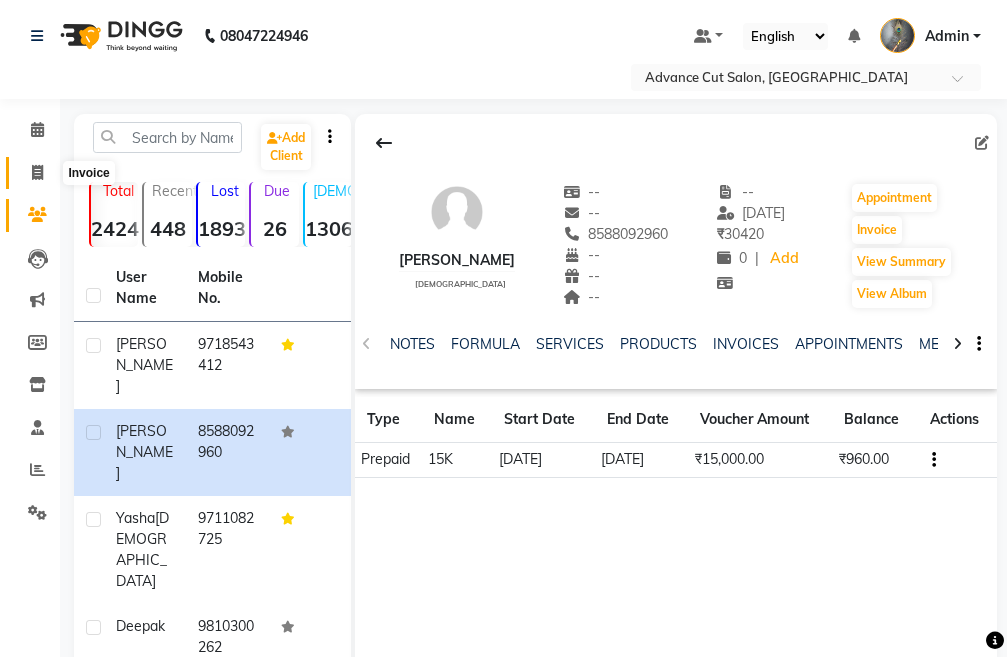 click 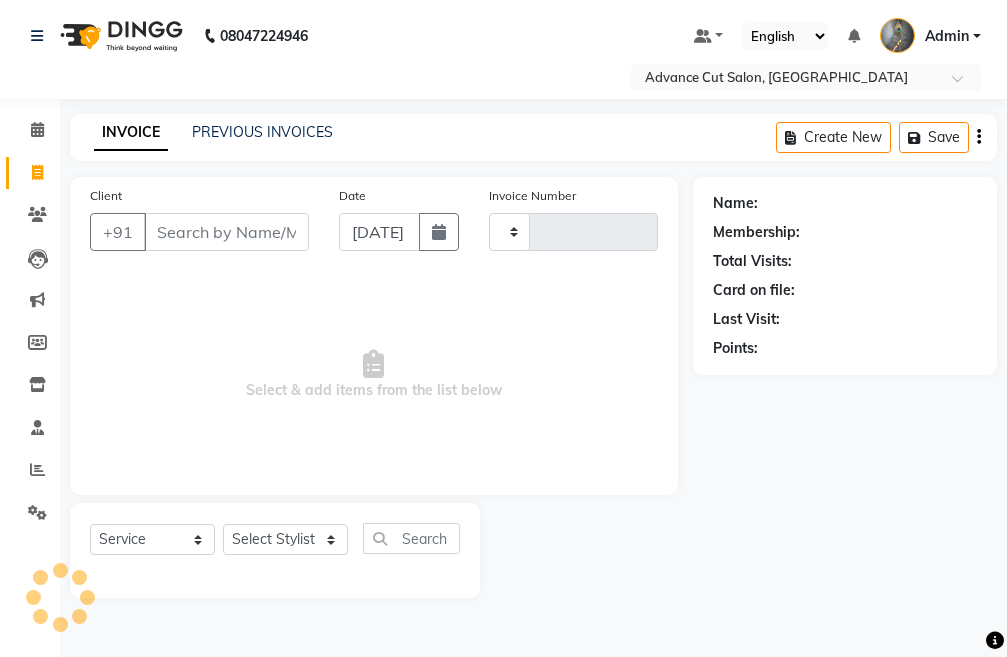 type on "2618" 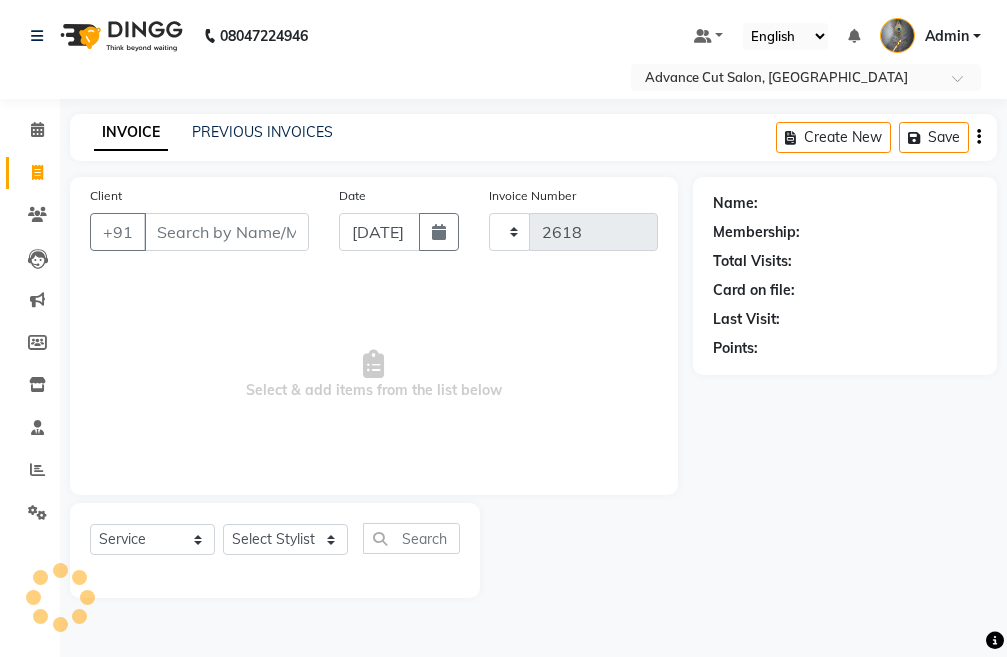 select on "4939" 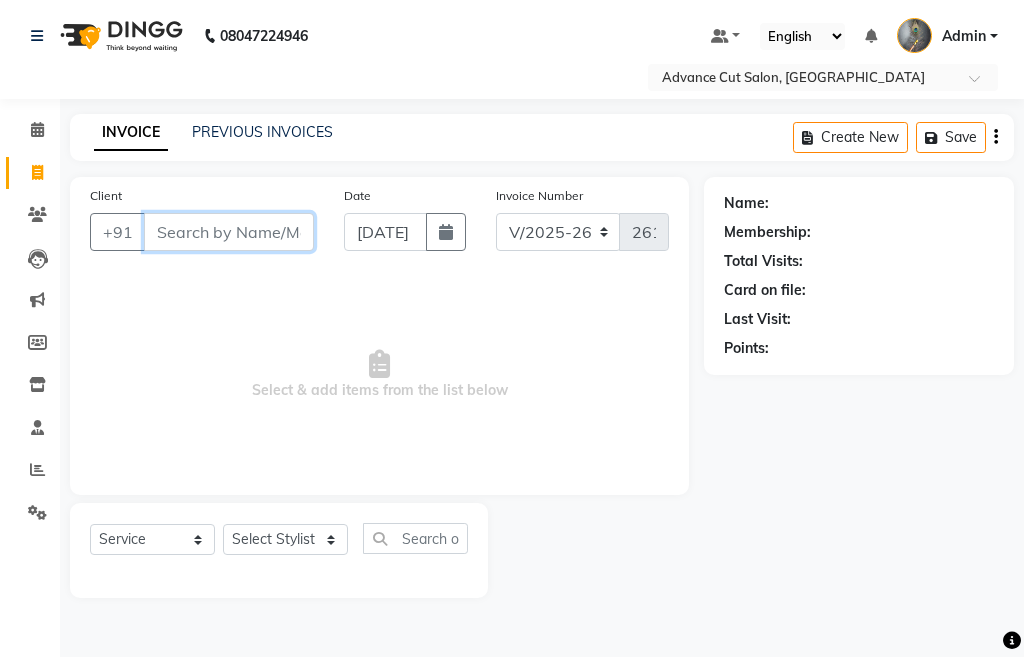 scroll, scrollTop: 0, scrollLeft: 0, axis: both 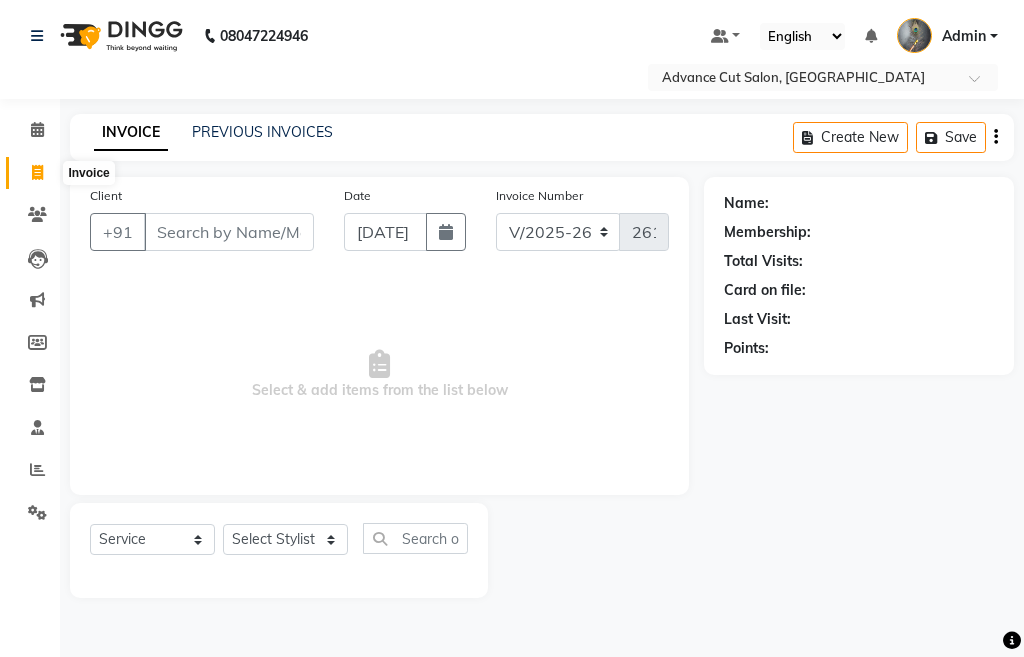 click 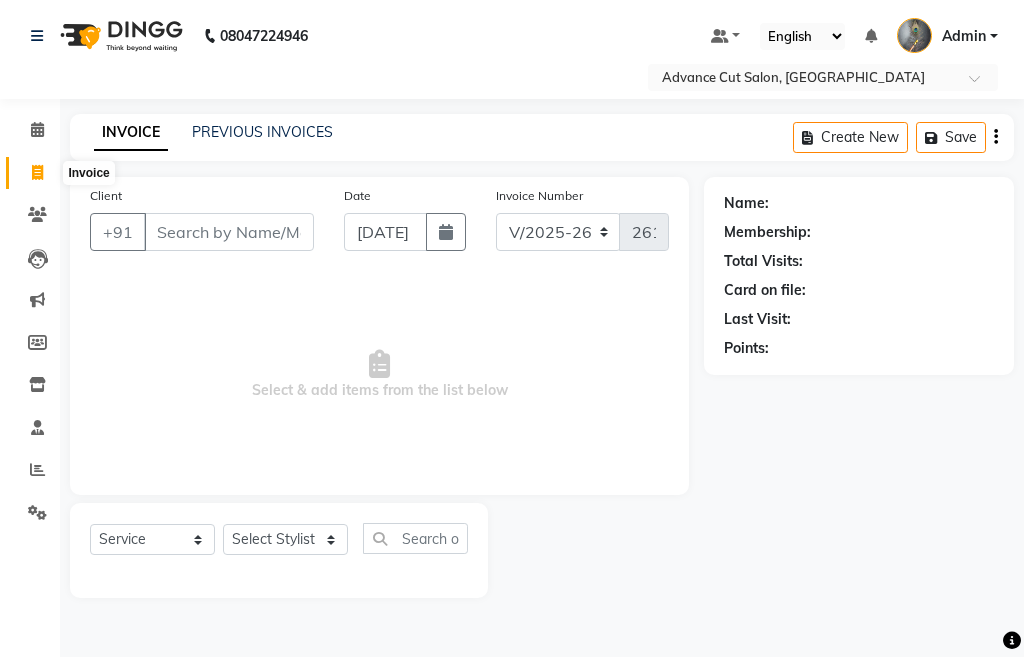 select on "service" 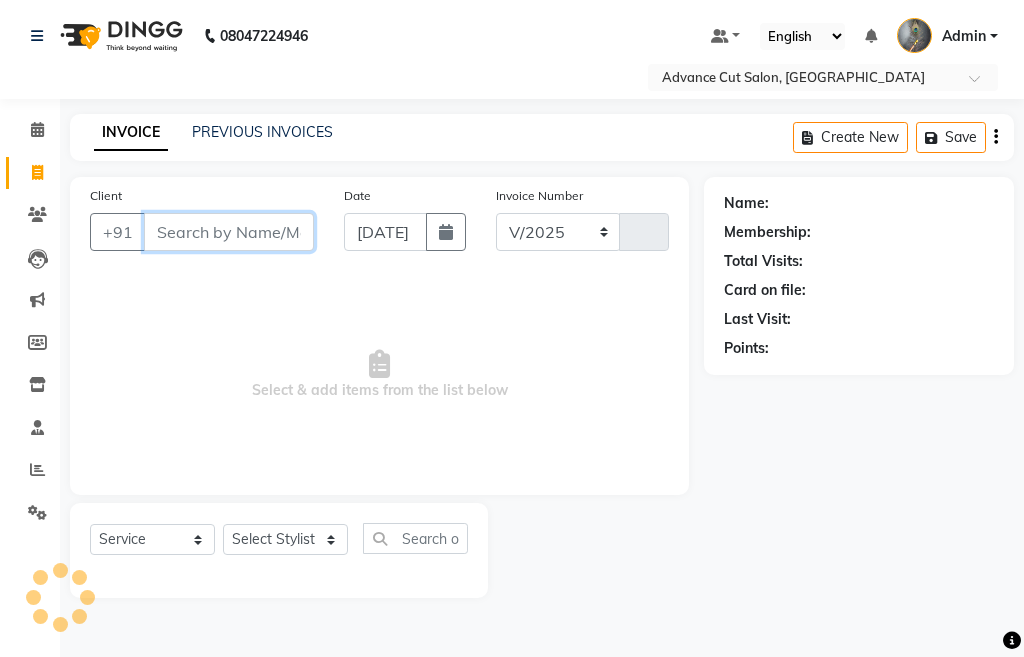 select on "4939" 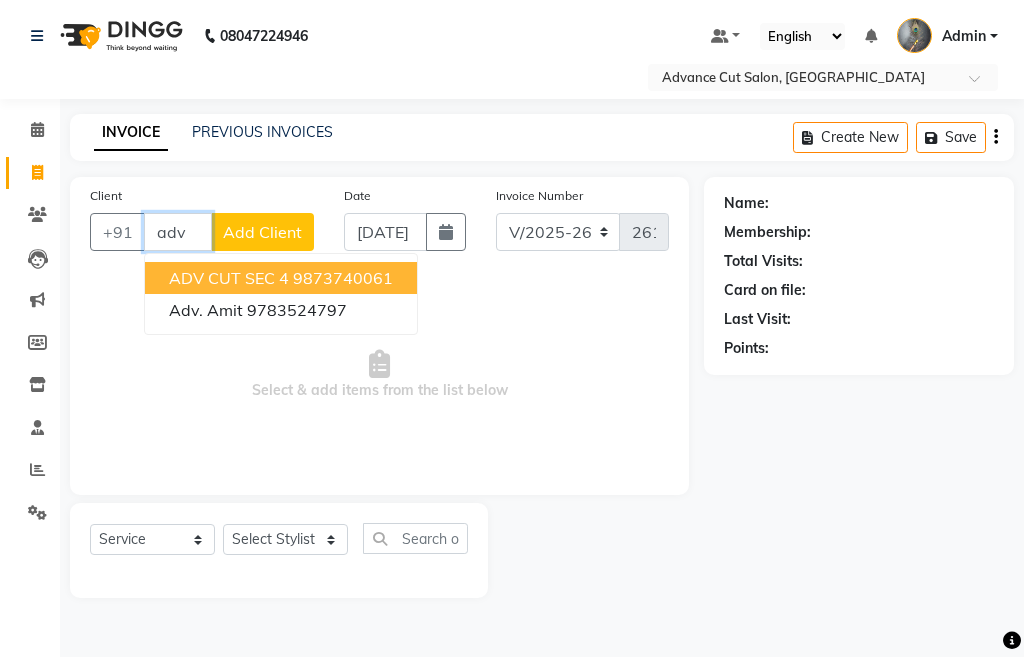 click on "ADV CUT SEC 4" at bounding box center [229, 278] 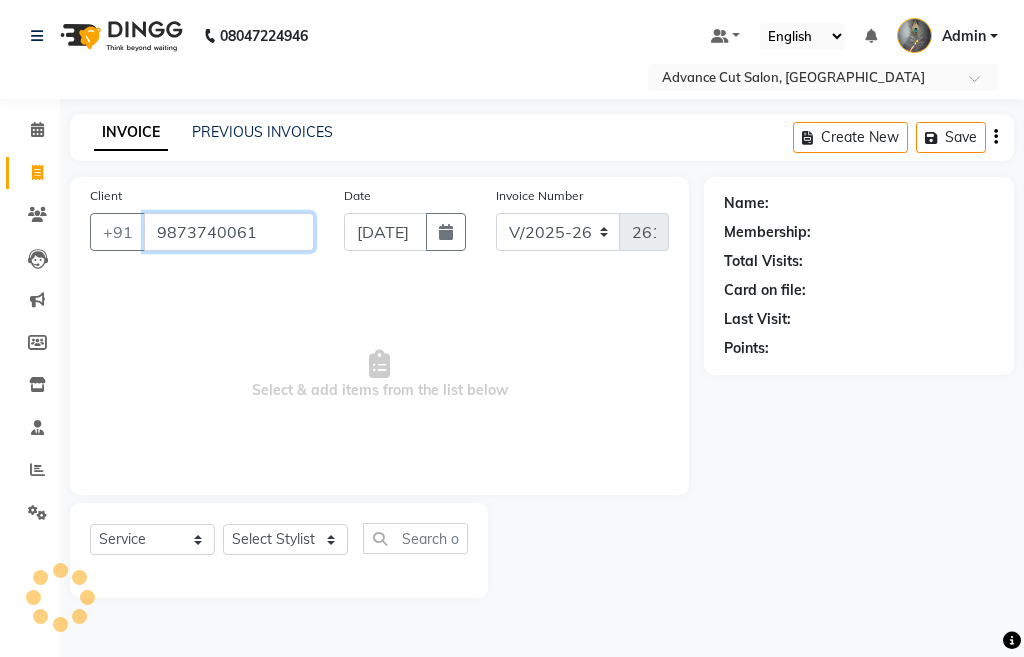 type on "9873740061" 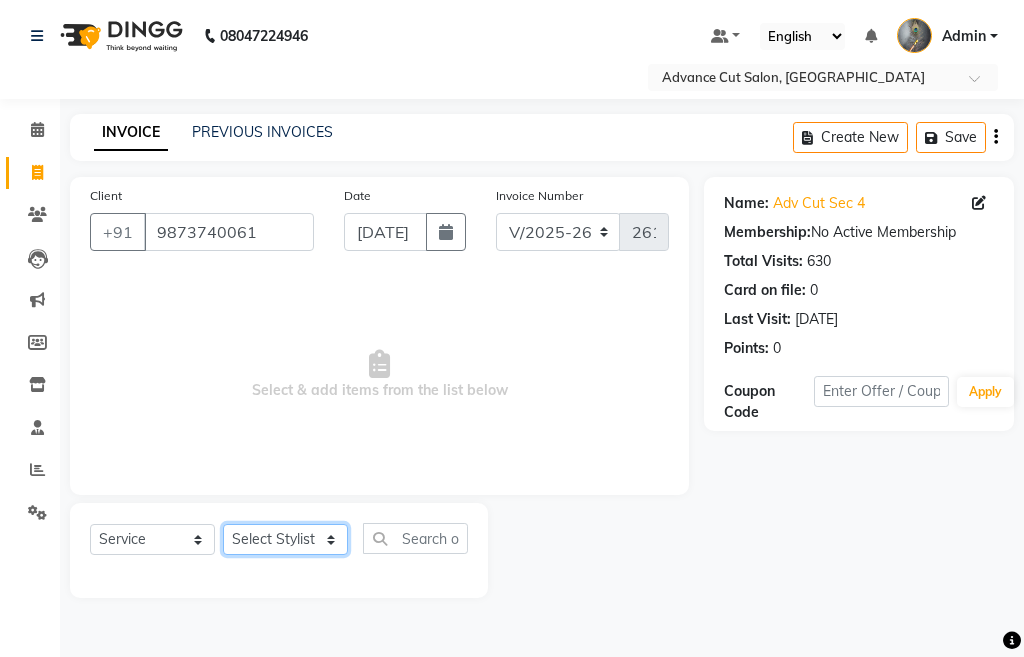 click on "Select Stylist Admin chahit COUNTOR [PERSON_NAME] mamta [PERSON_NAME] navi [PERSON_NAME] [PERSON_NAME] [PERSON_NAME] sunny tip" 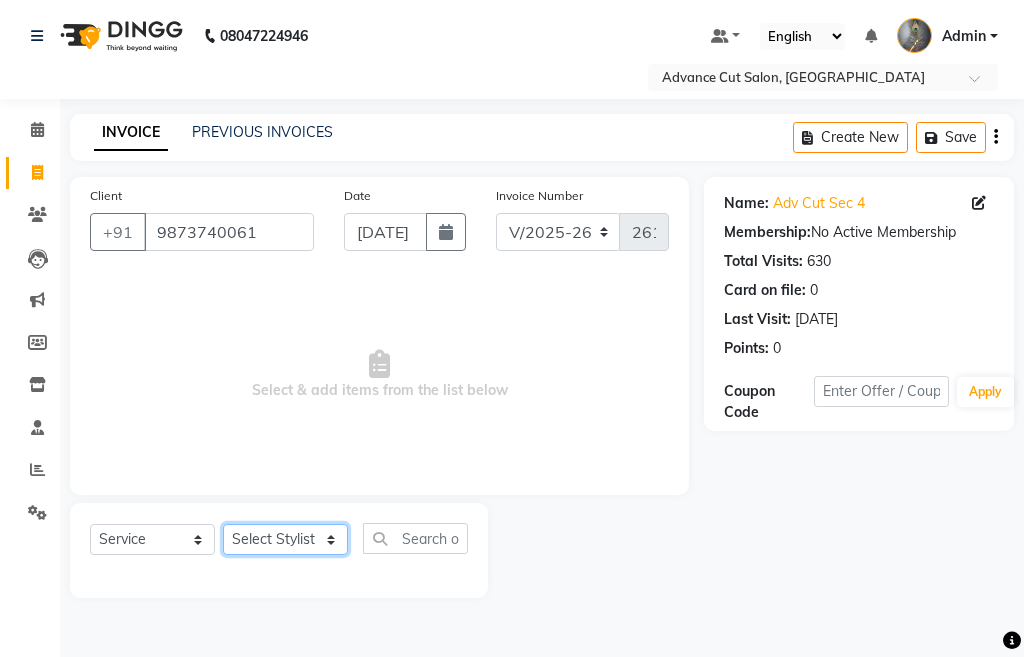 select on "81671" 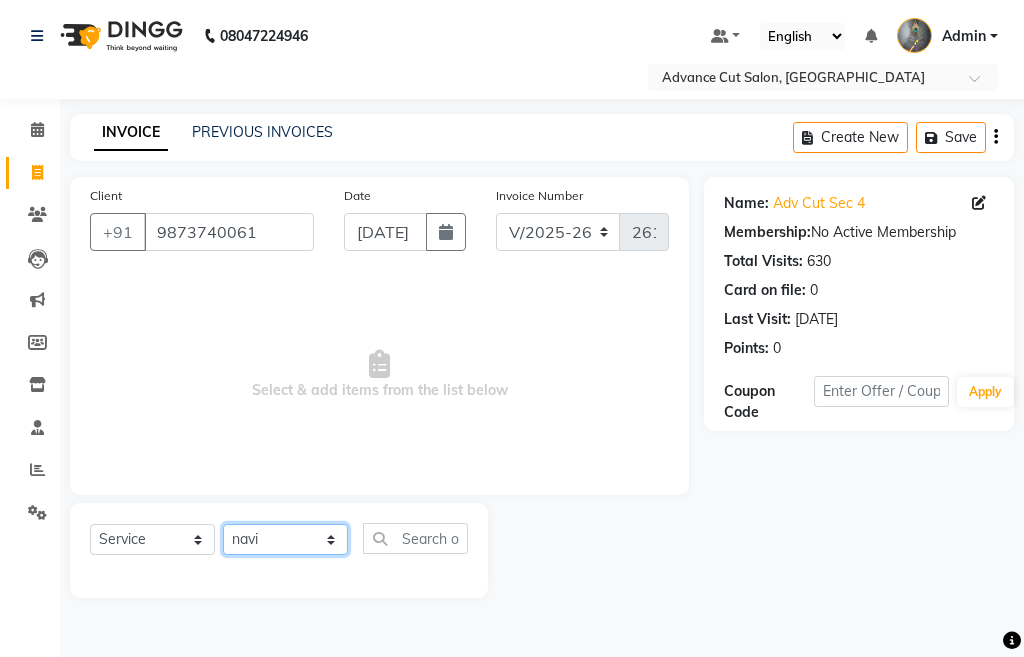 click on "Select Stylist Admin chahit COUNTOR [PERSON_NAME] mamta [PERSON_NAME] navi [PERSON_NAME] [PERSON_NAME] [PERSON_NAME] sunny tip" 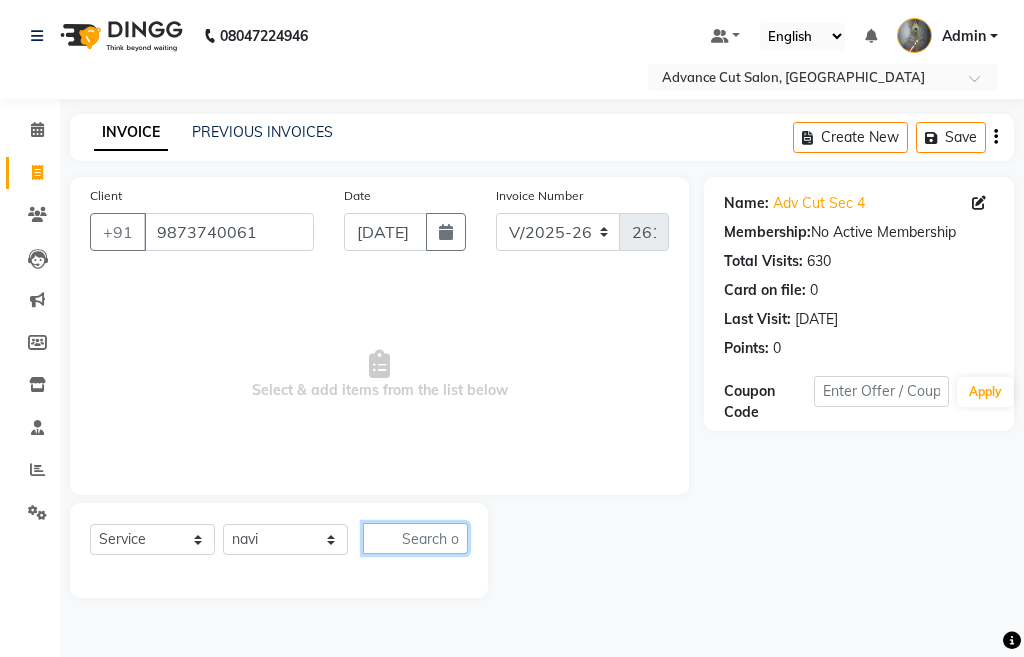click 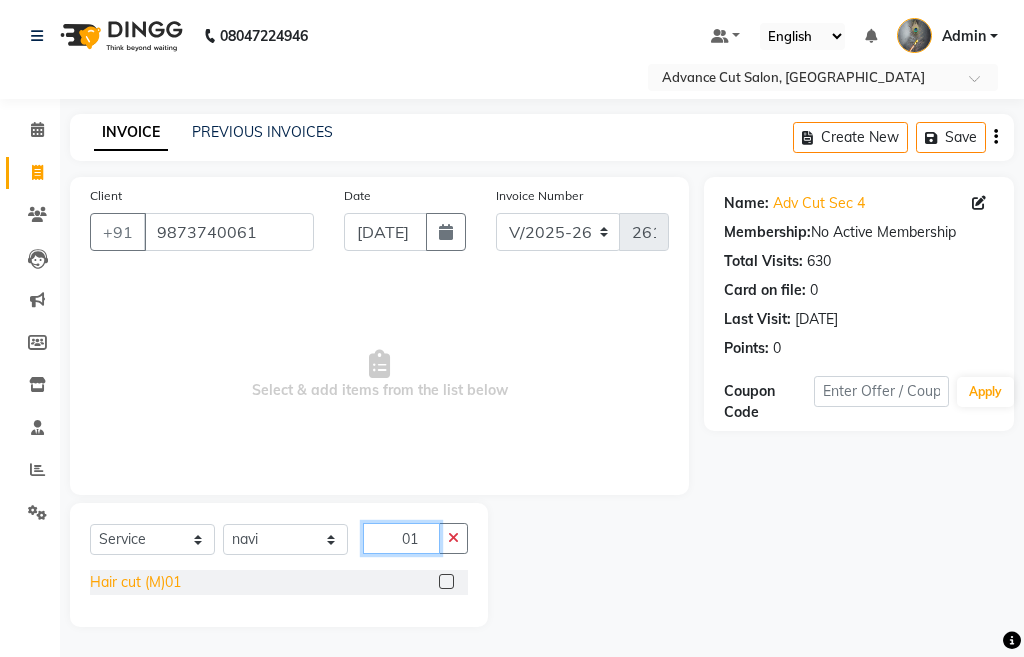 type on "01" 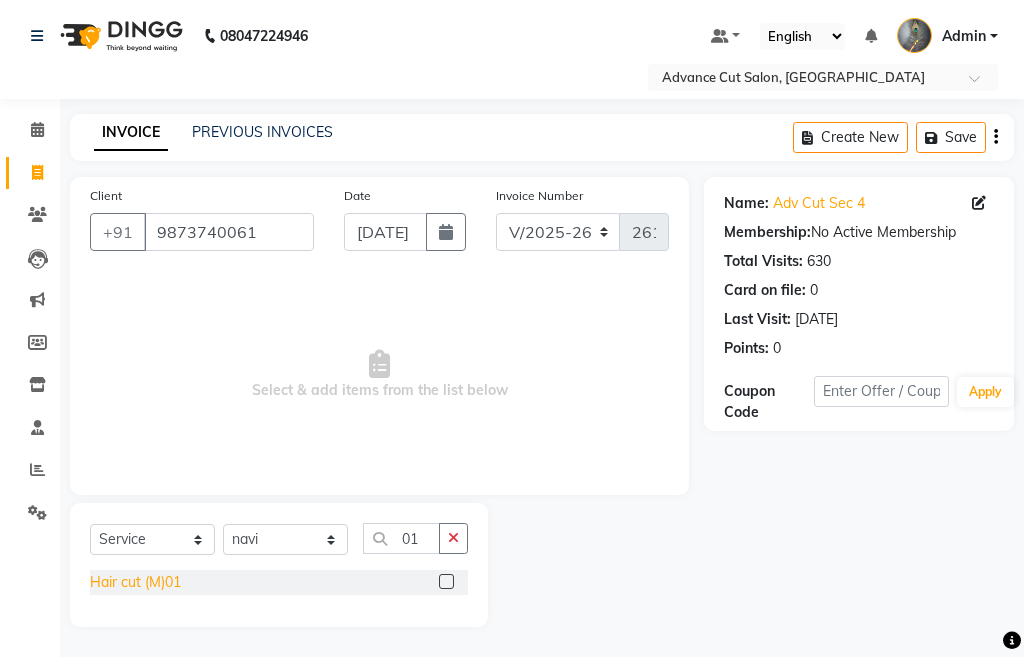 click on "Hair cut (M)01" 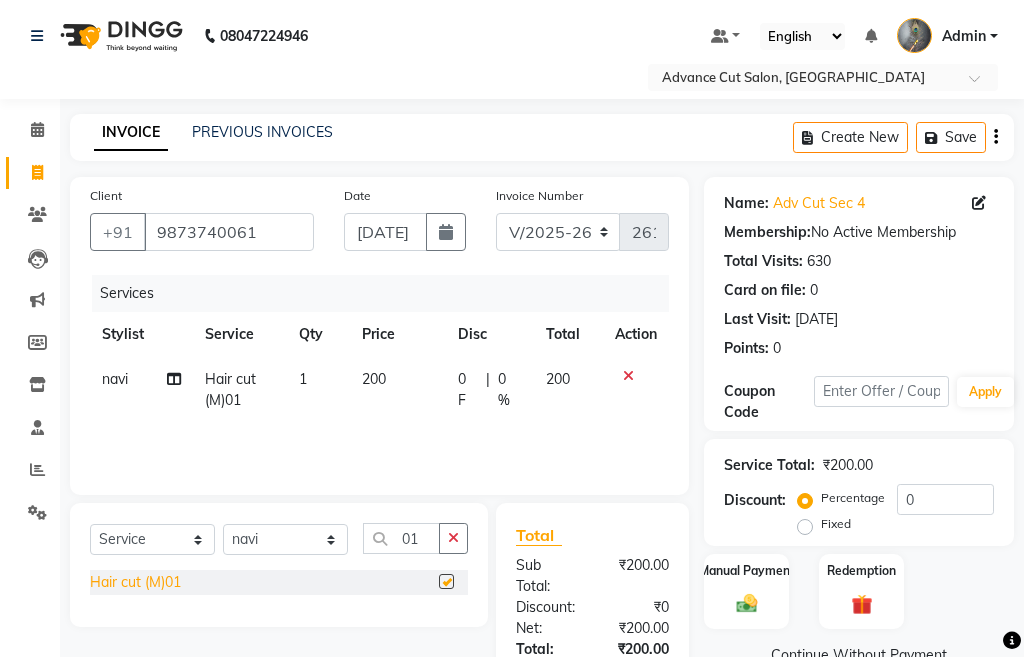 checkbox on "false" 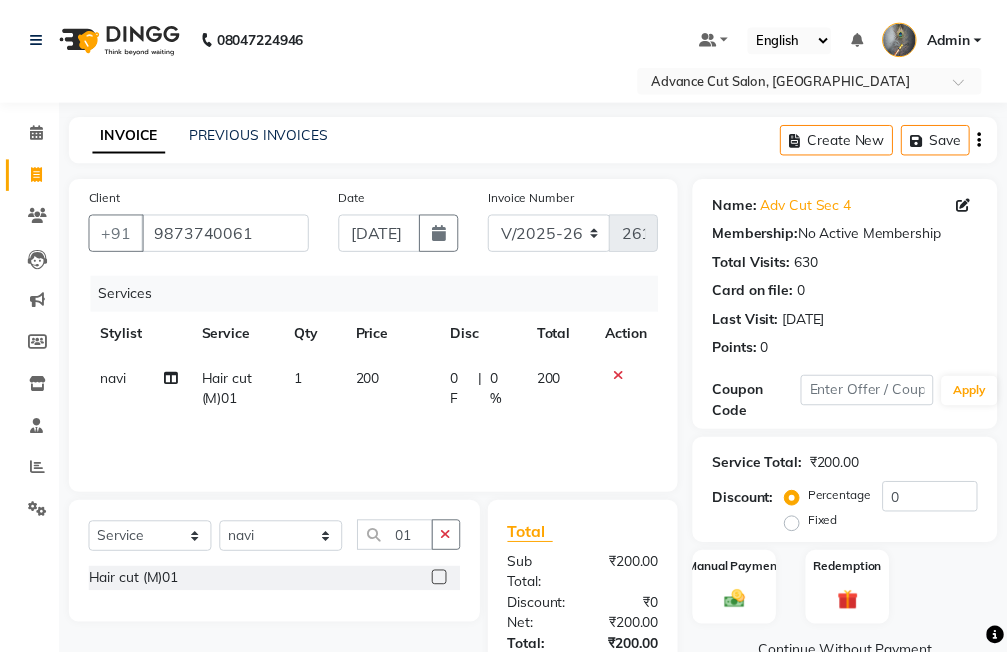 scroll, scrollTop: 1, scrollLeft: 0, axis: vertical 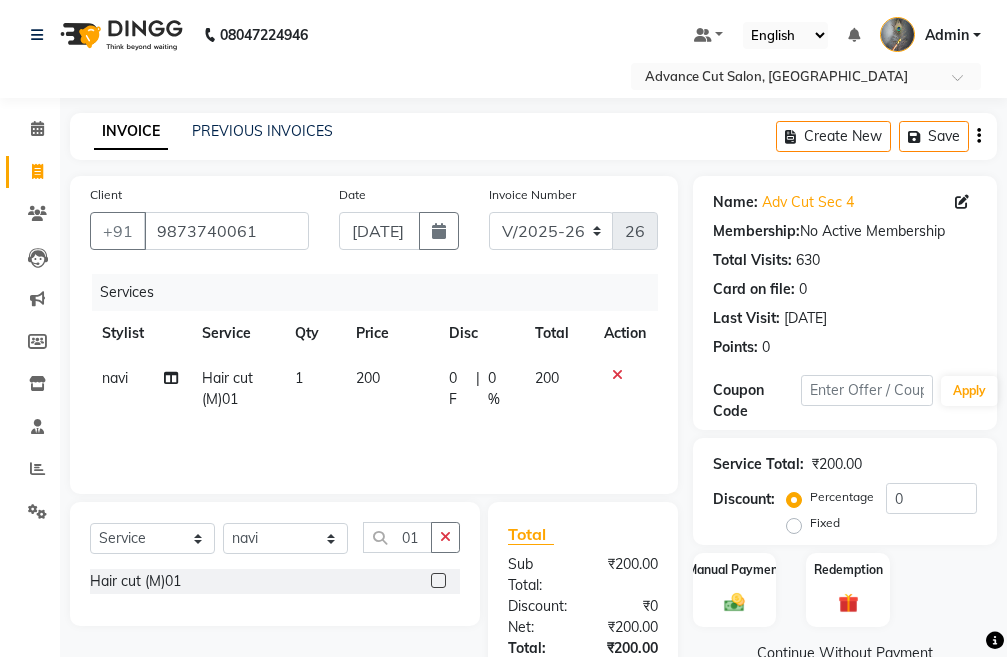 click on "Name: Adv Cut Sec 4  Membership:  No Active Membership  Total Visits:  630 Card on file:  0 Last Visit:   11-07-2025 Points:   0  Coupon Code Apply Service Total:  ₹200.00  Discount:  Percentage   Fixed  0 Manual Payment Redemption  Continue Without Payment" 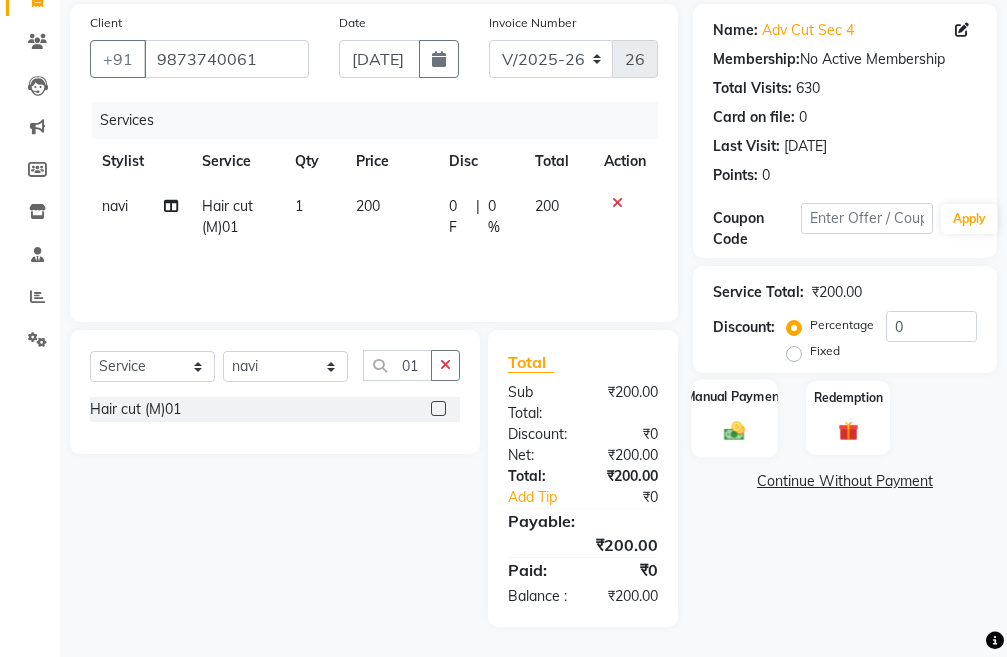 click 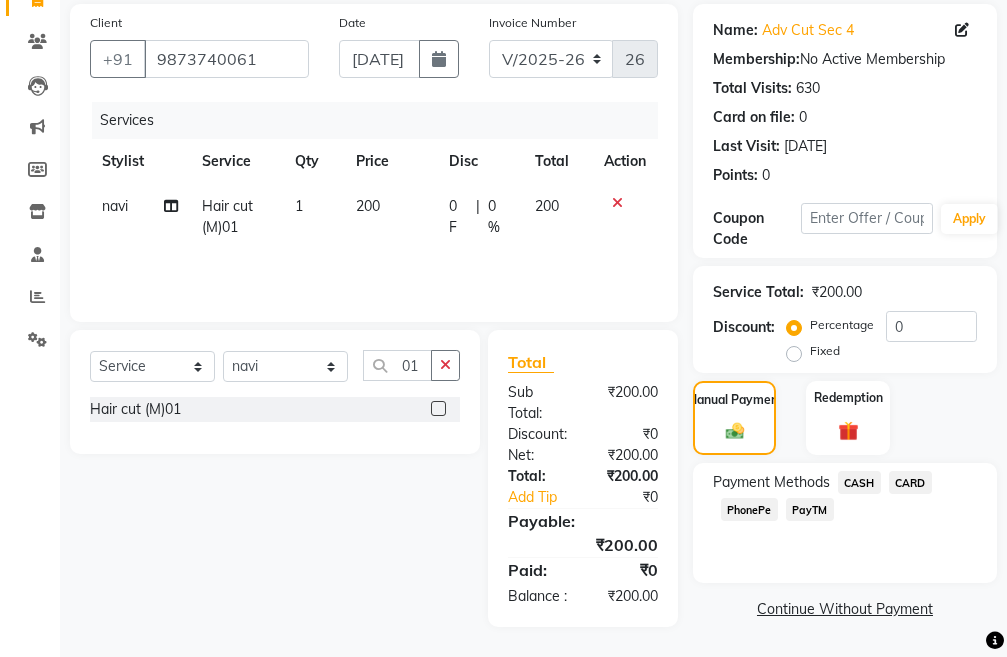click on "PayTM" 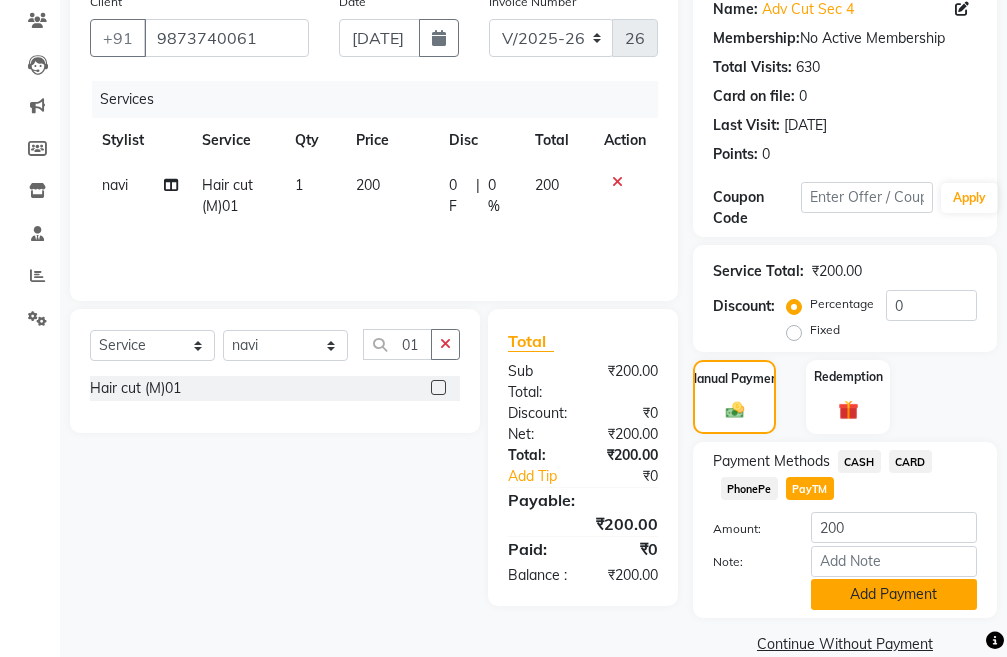 click on "Add Payment" 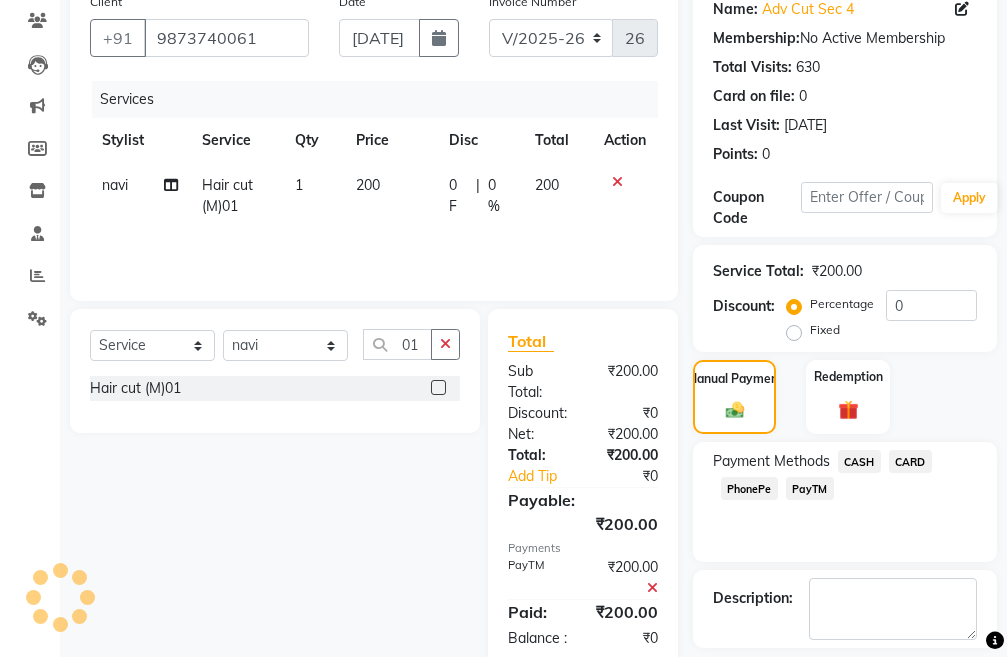 scroll, scrollTop: 283, scrollLeft: 0, axis: vertical 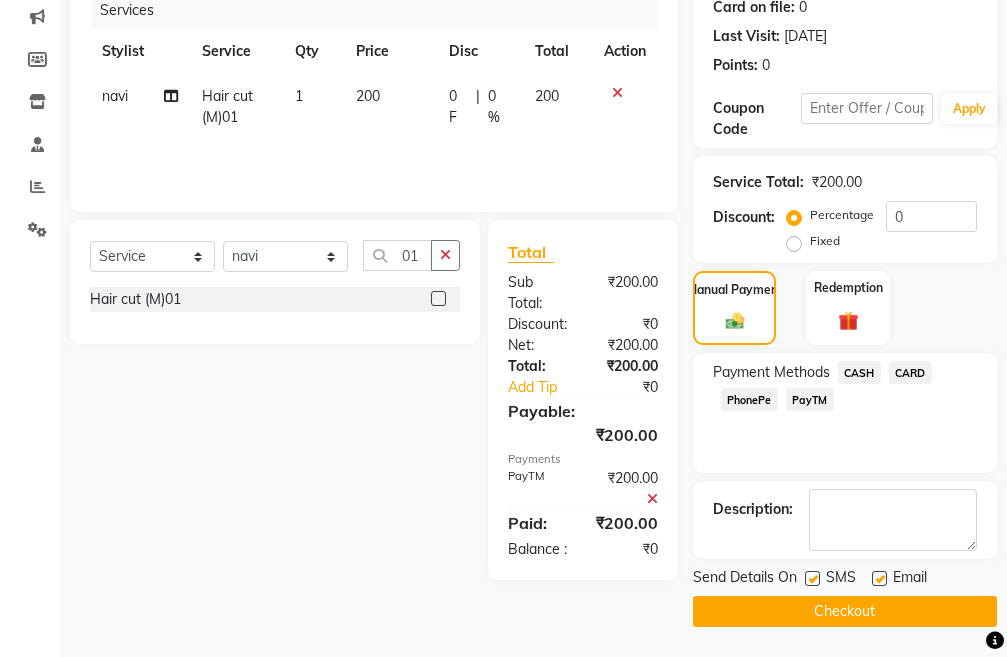 click on "Send Details On SMS Email  Checkout" 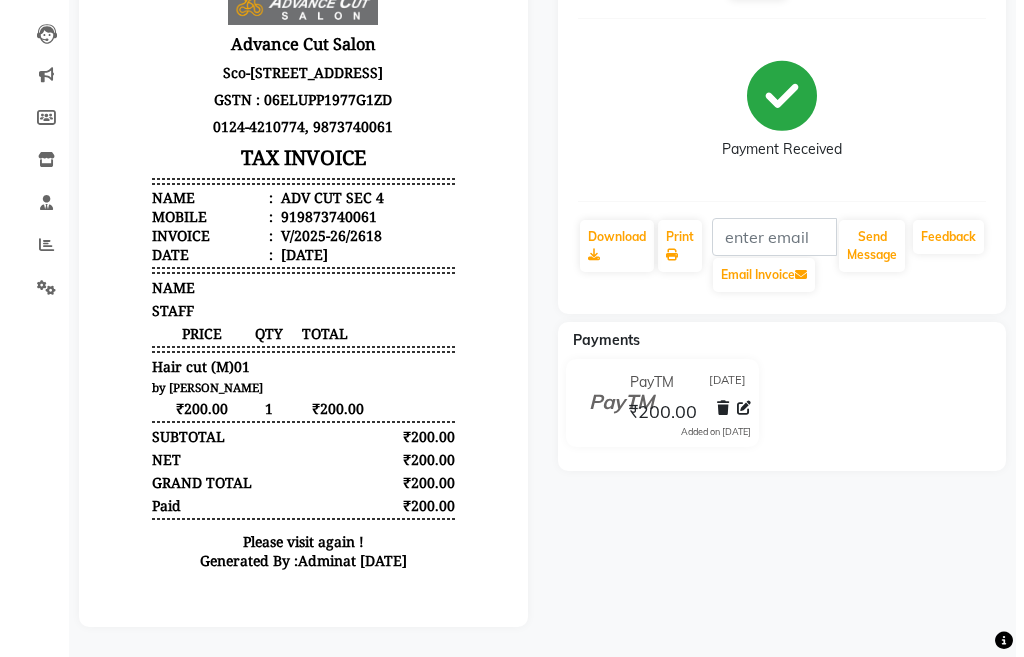 scroll, scrollTop: 0, scrollLeft: 0, axis: both 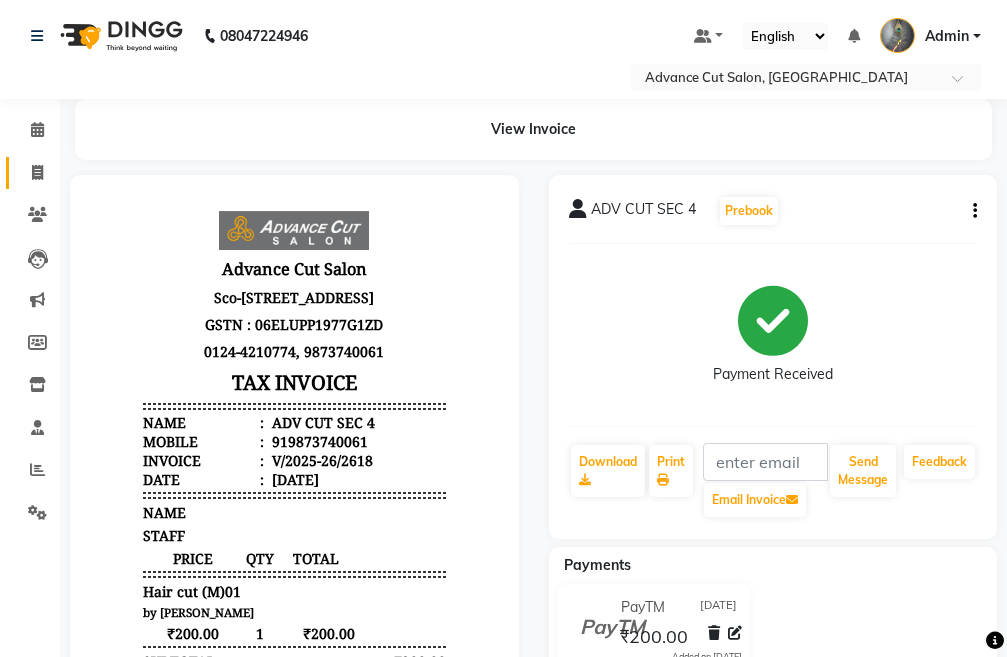 click 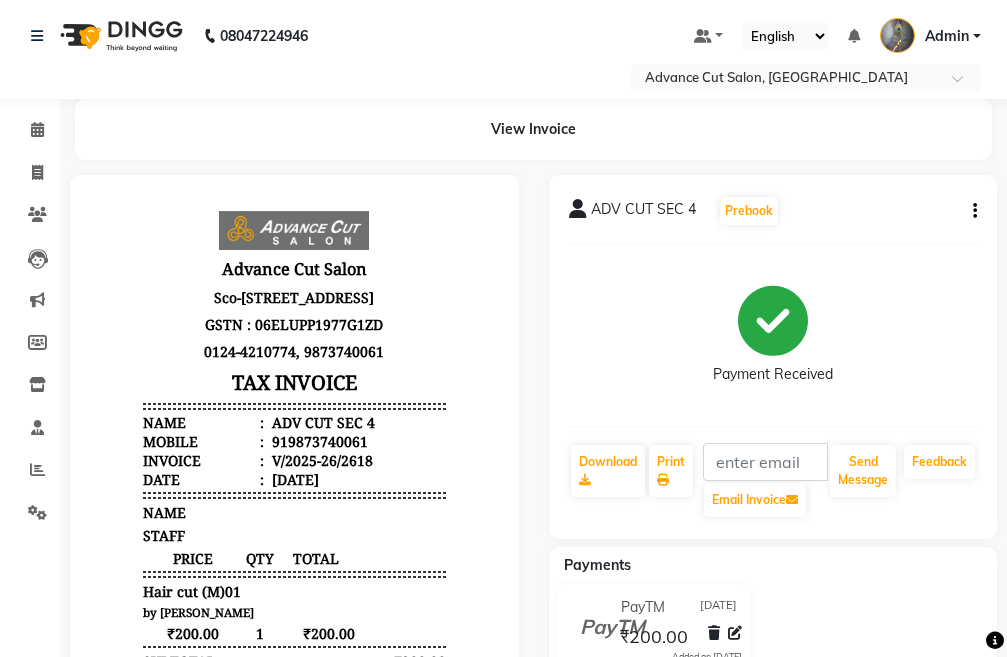 select on "service" 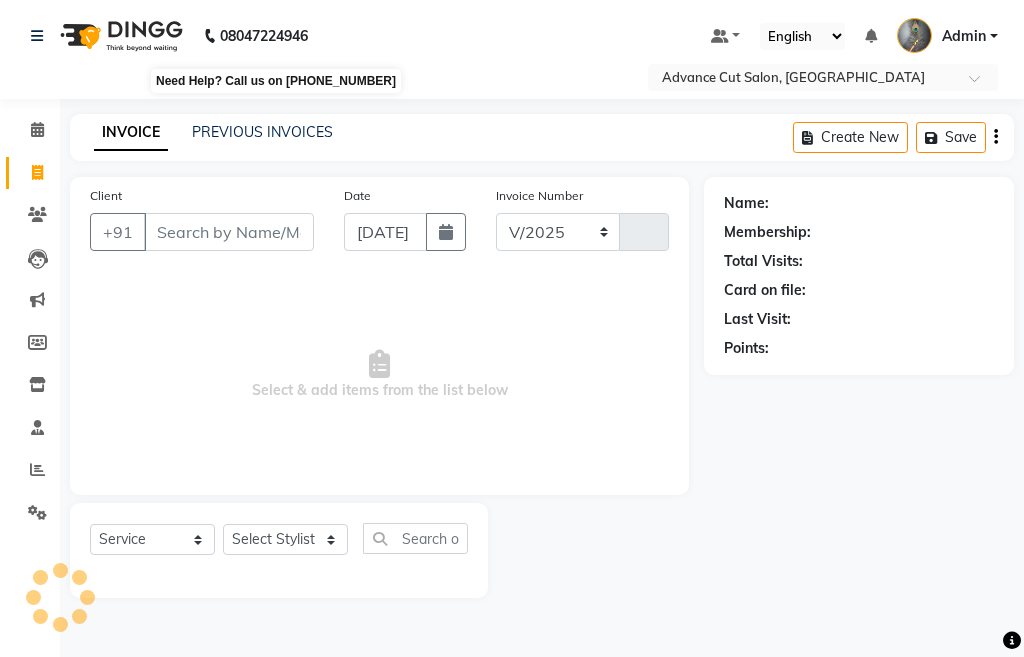 select on "4939" 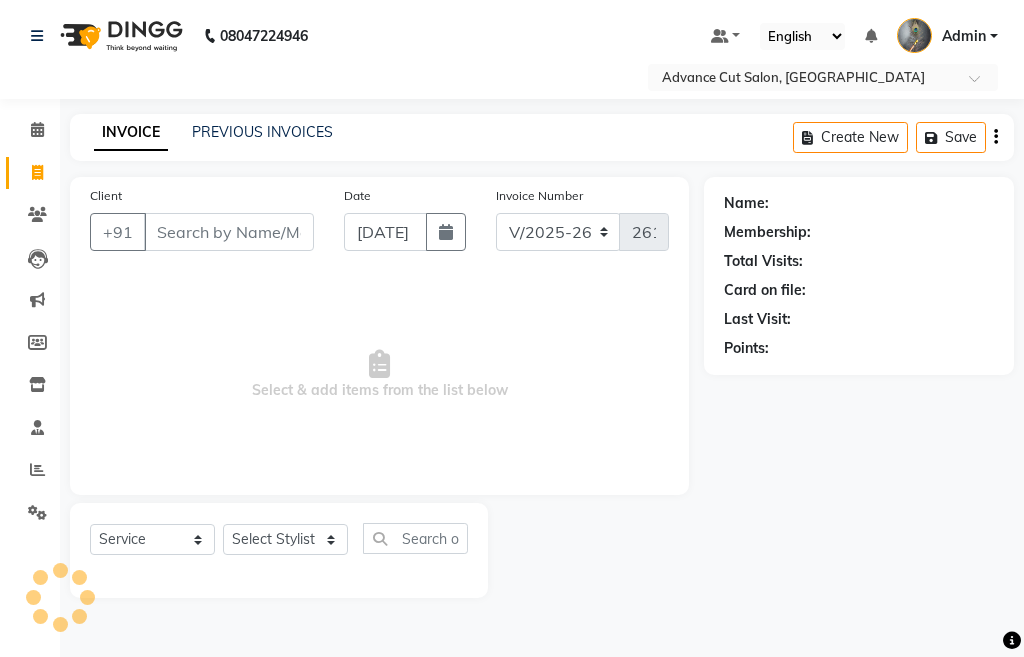 select on "4939" 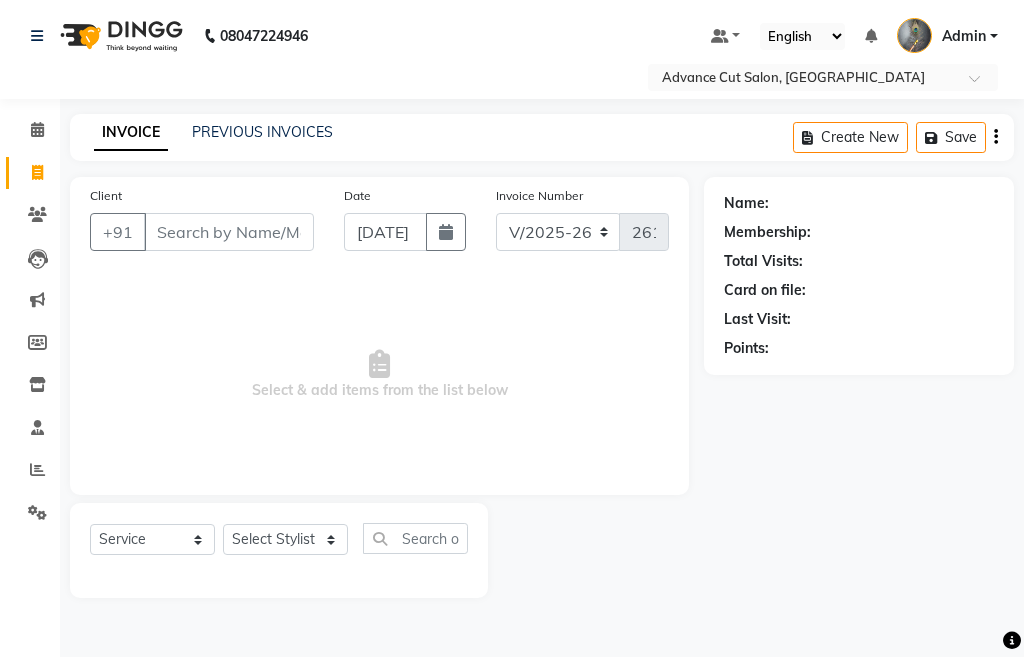 click 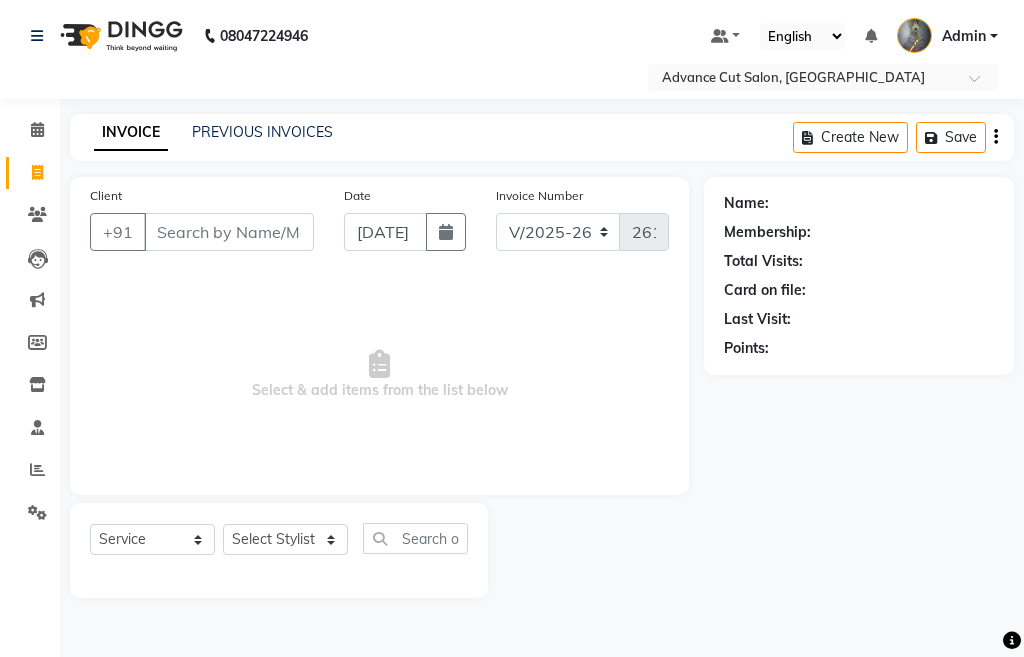 click 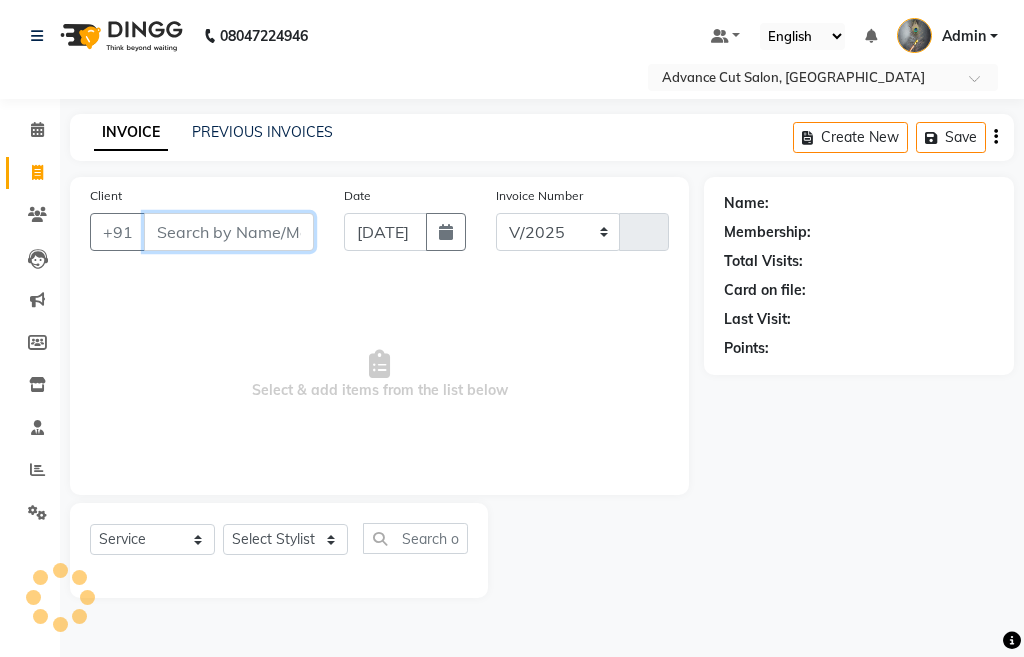 select on "4939" 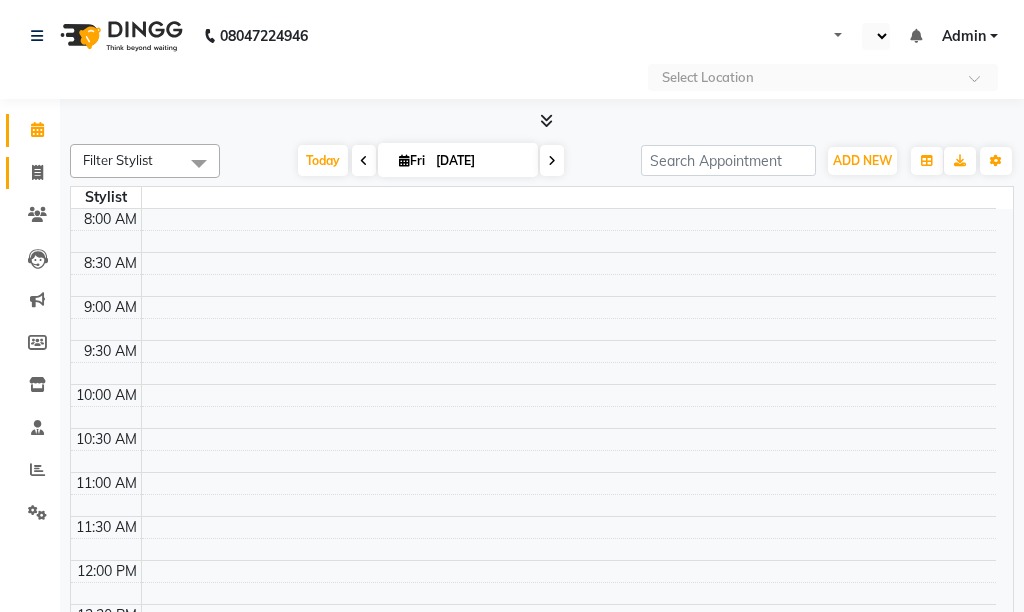 click 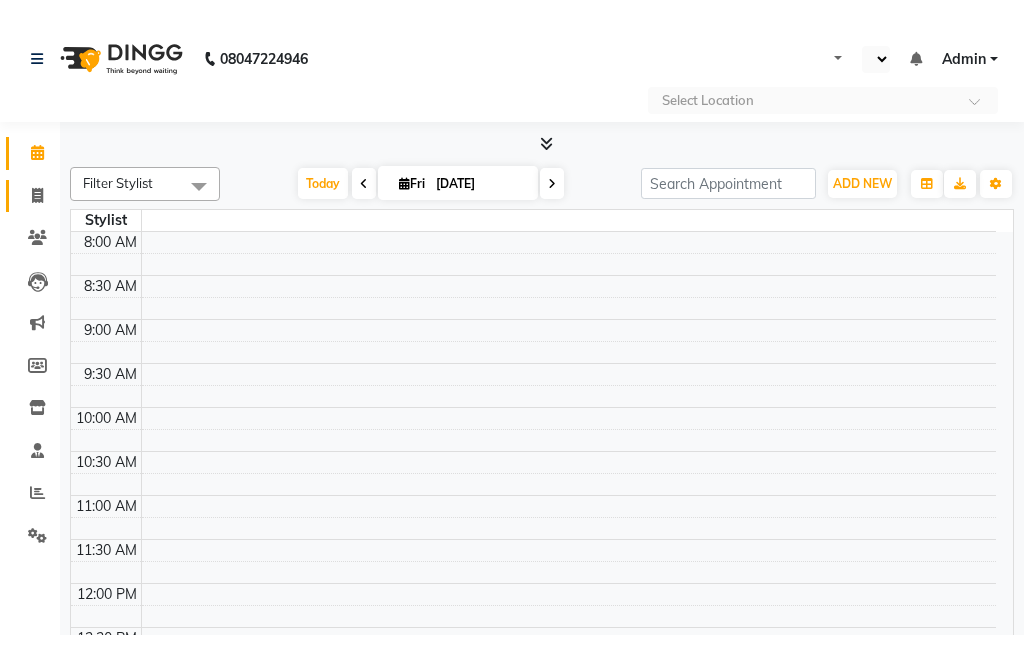 scroll, scrollTop: 0, scrollLeft: 0, axis: both 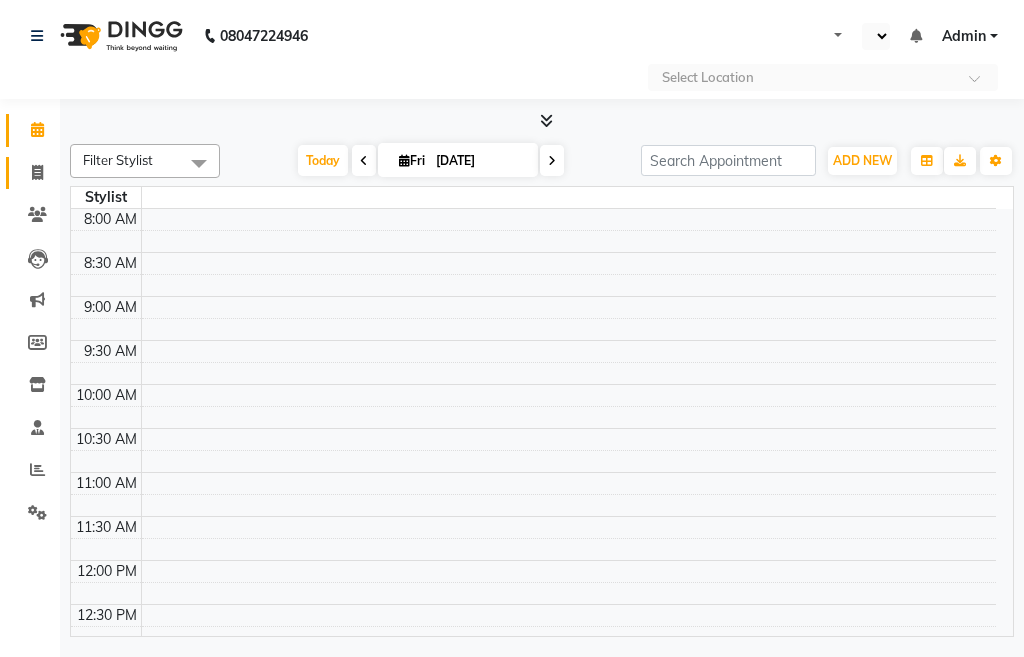 select on "en" 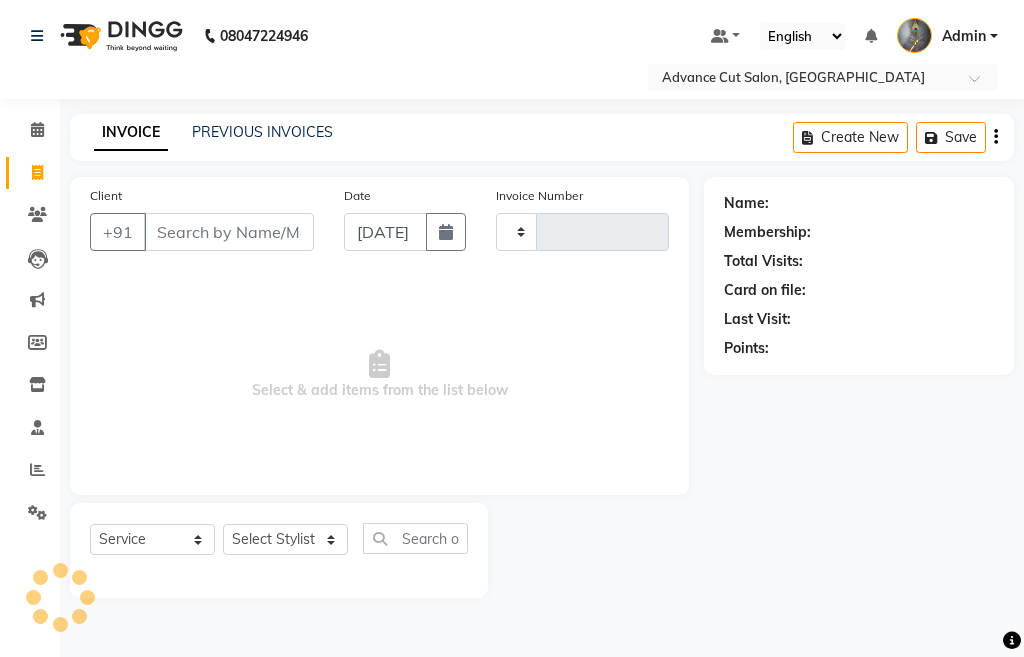 type on "2619" 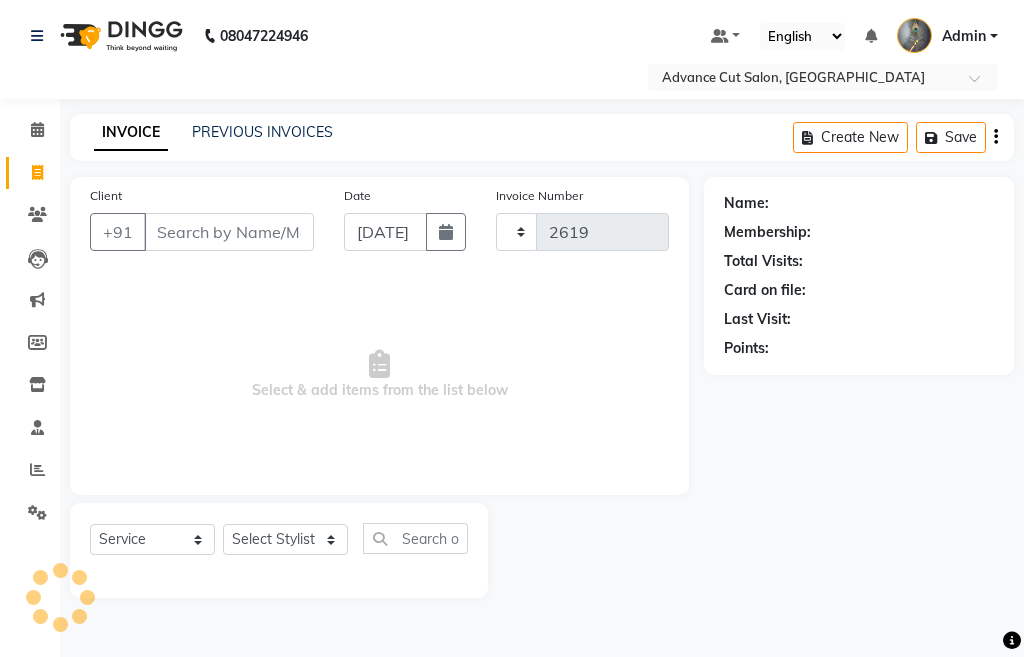 select on "4939" 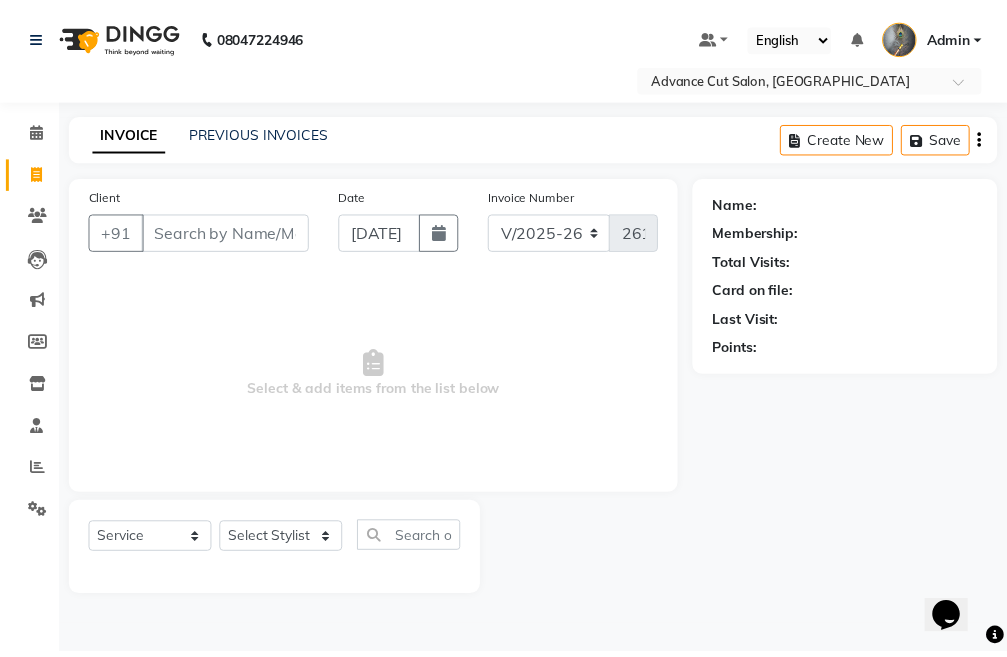 scroll, scrollTop: 0, scrollLeft: 0, axis: both 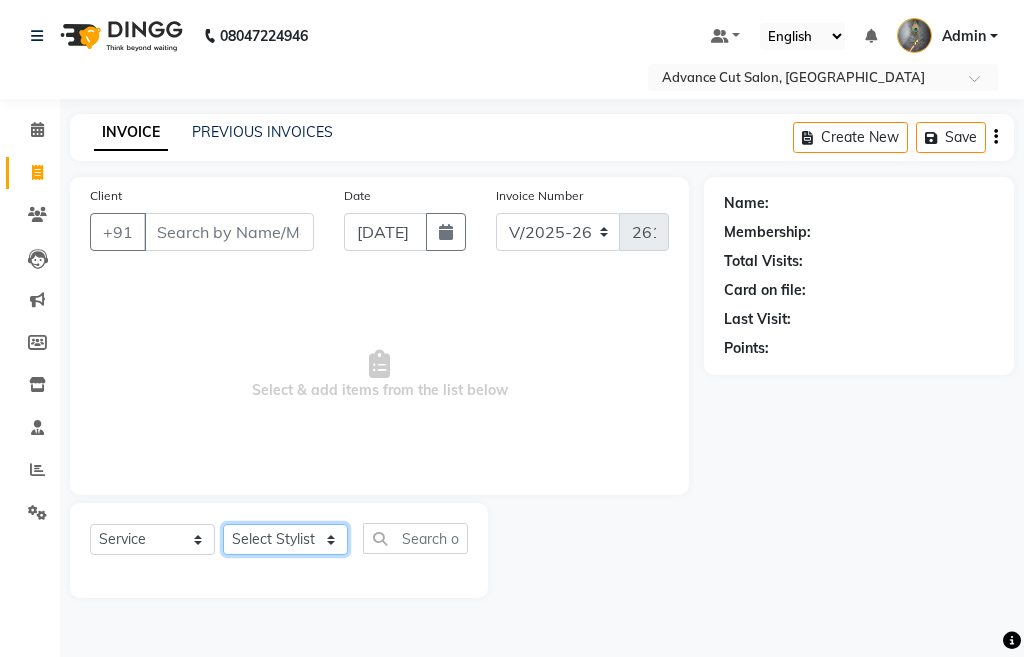 click on "Select Stylist Admin chahit COUNTOR [PERSON_NAME] mamta [PERSON_NAME] navi [PERSON_NAME] [PERSON_NAME] [PERSON_NAME] sunny tip" 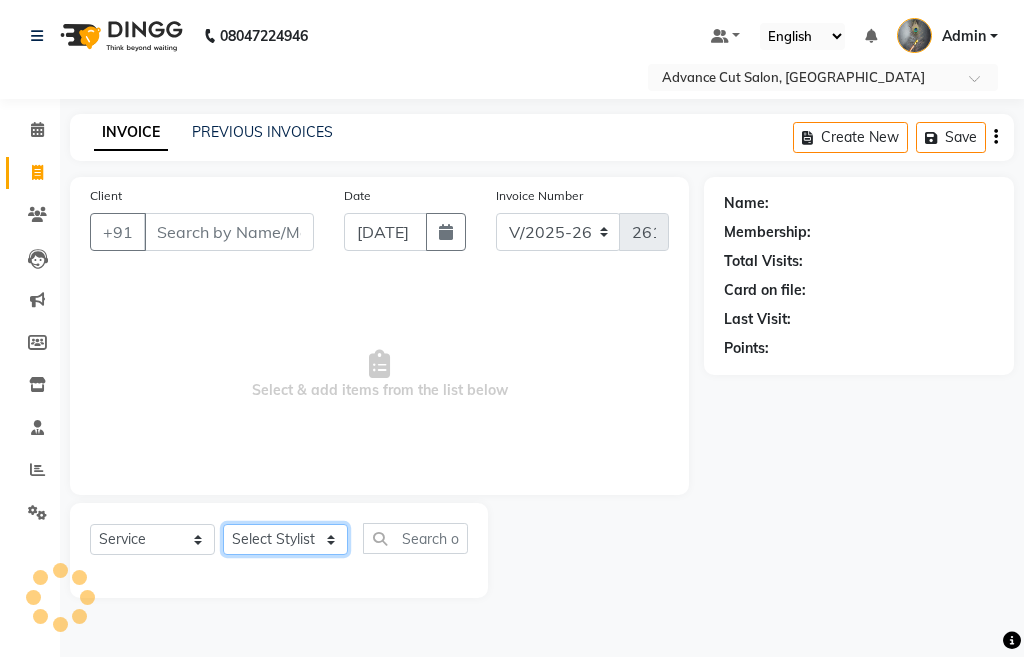 click on "Select Stylist Admin chahit COUNTOR [PERSON_NAME] mamta [PERSON_NAME] navi [PERSON_NAME] [PERSON_NAME] [PERSON_NAME] sunny tip" 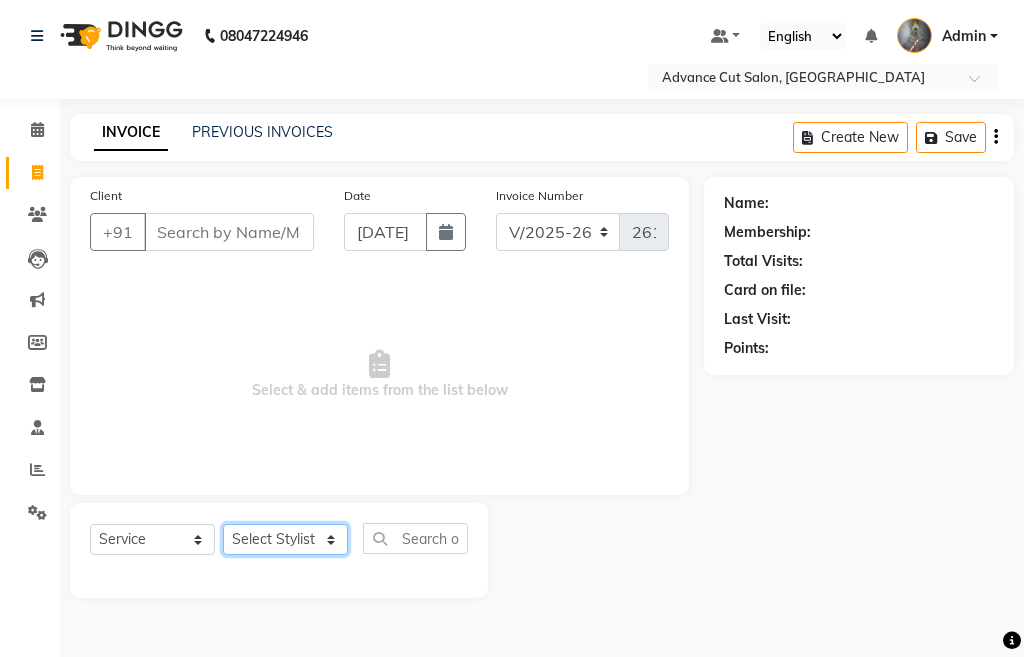 select on "38522" 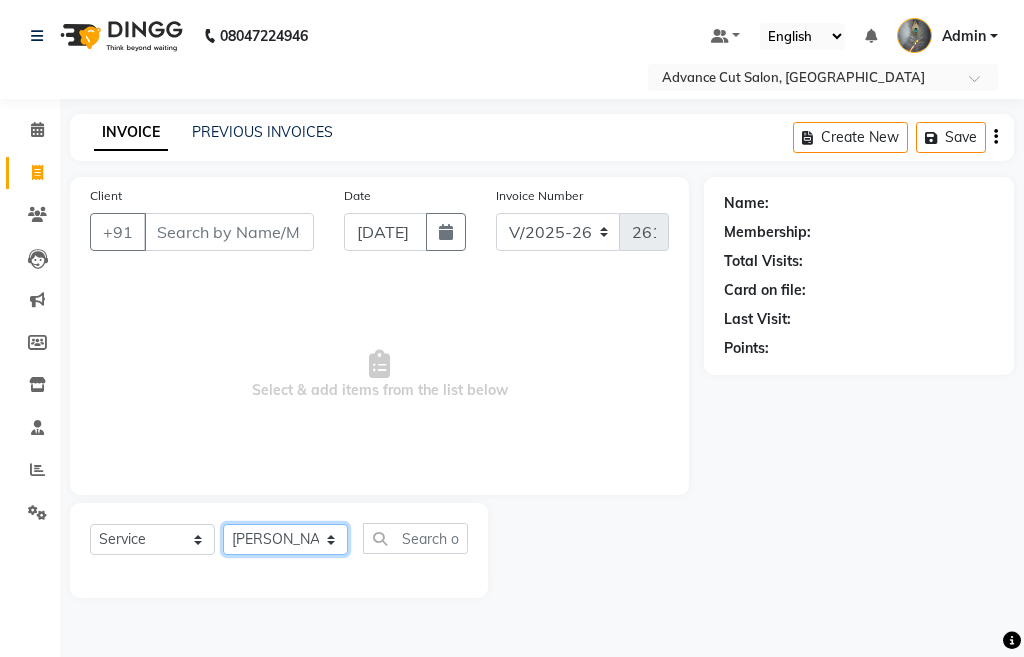 click on "Select Stylist Admin chahit COUNTOR [PERSON_NAME] mamta [PERSON_NAME] navi [PERSON_NAME] [PERSON_NAME] [PERSON_NAME] sunny tip" 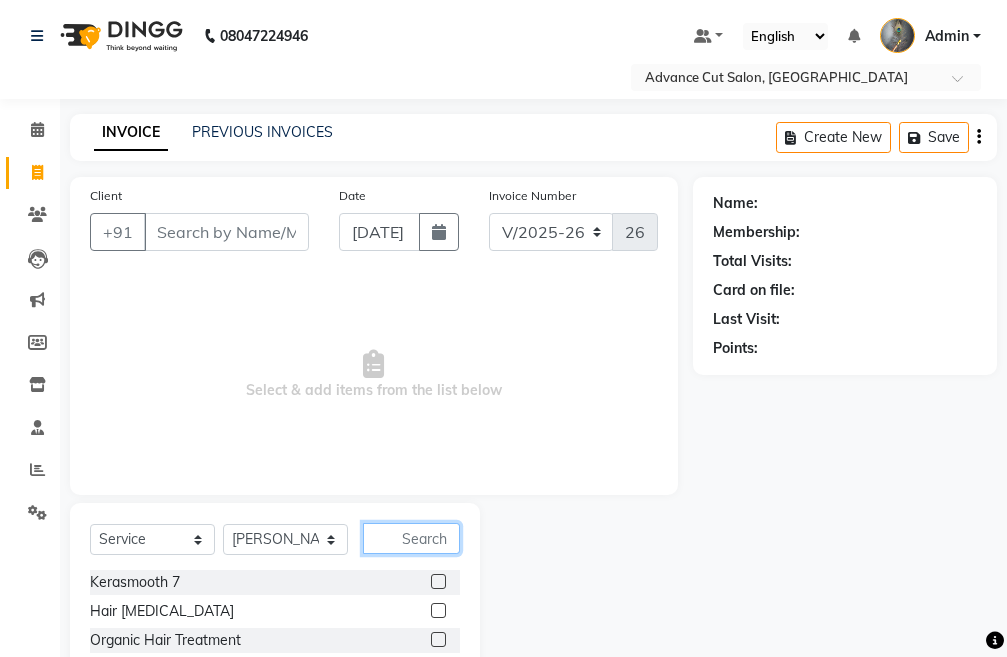 click 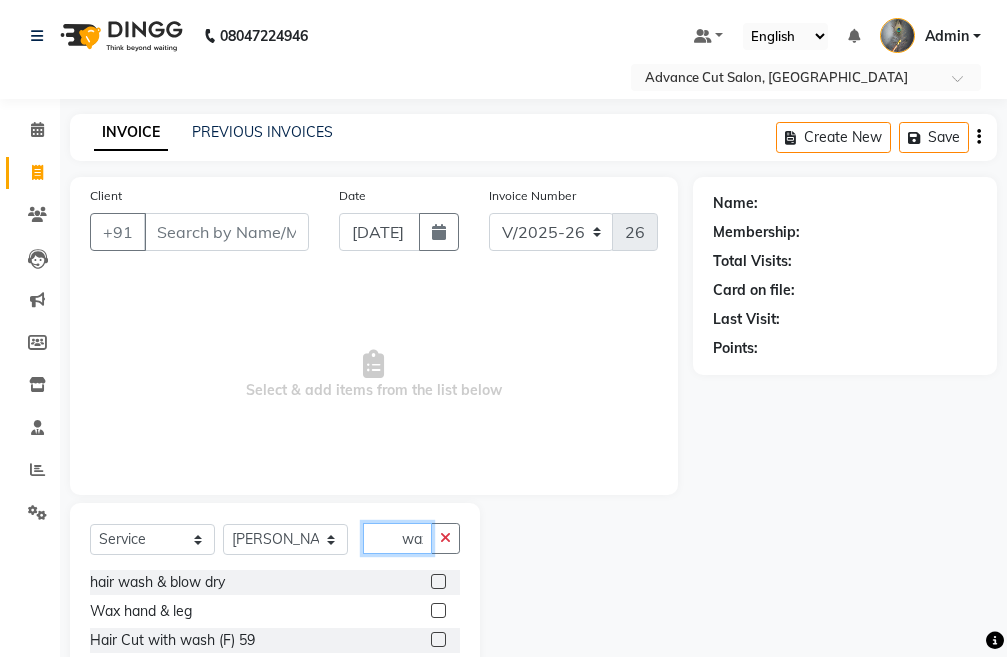 scroll, scrollTop: 0, scrollLeft: 4, axis: horizontal 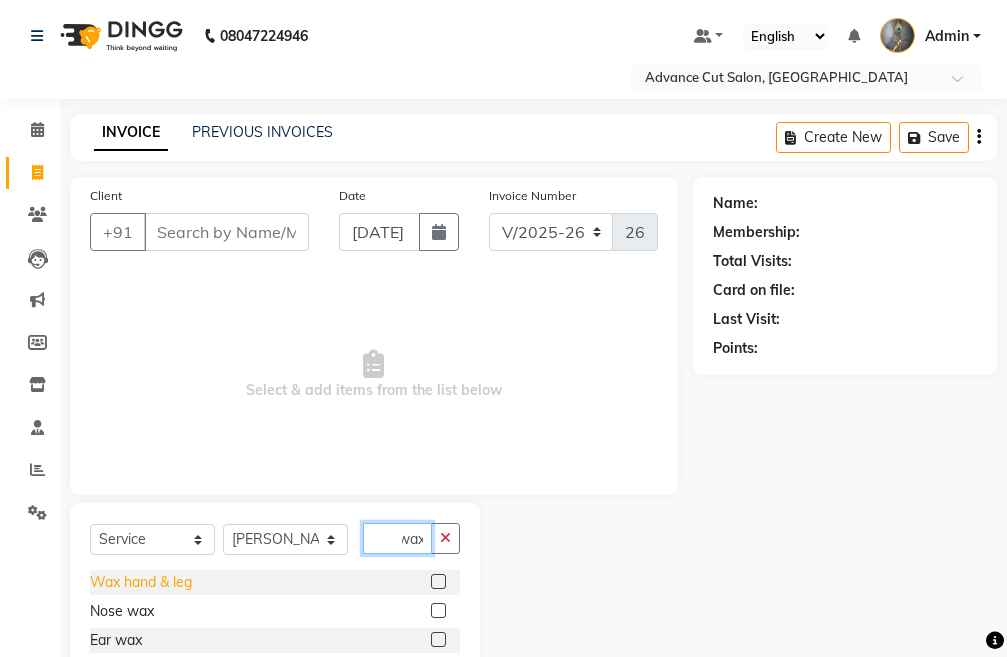 type on "wax" 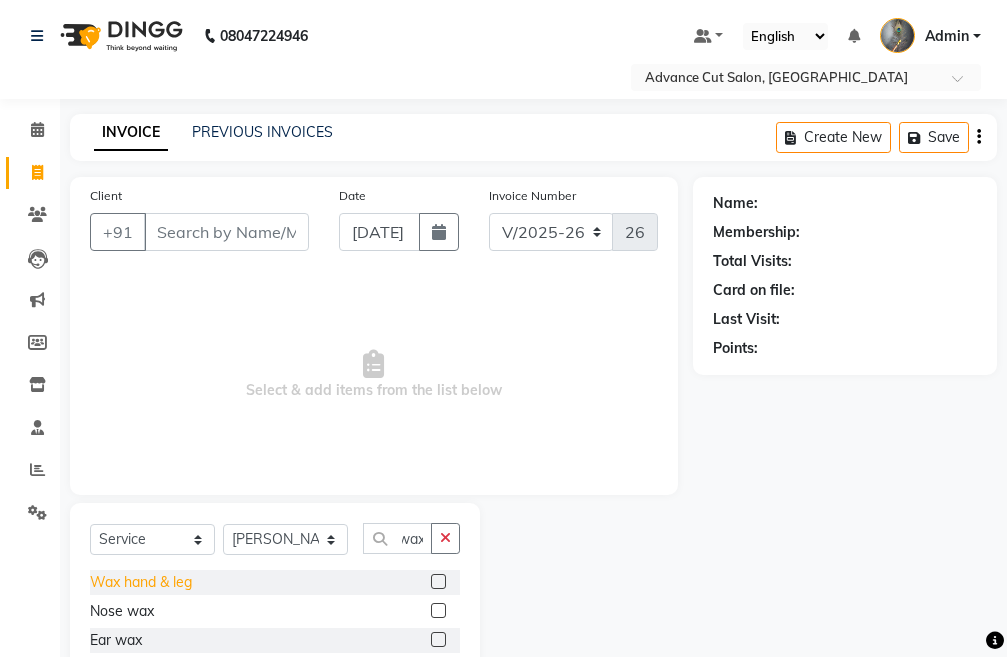 scroll, scrollTop: 0, scrollLeft: 0, axis: both 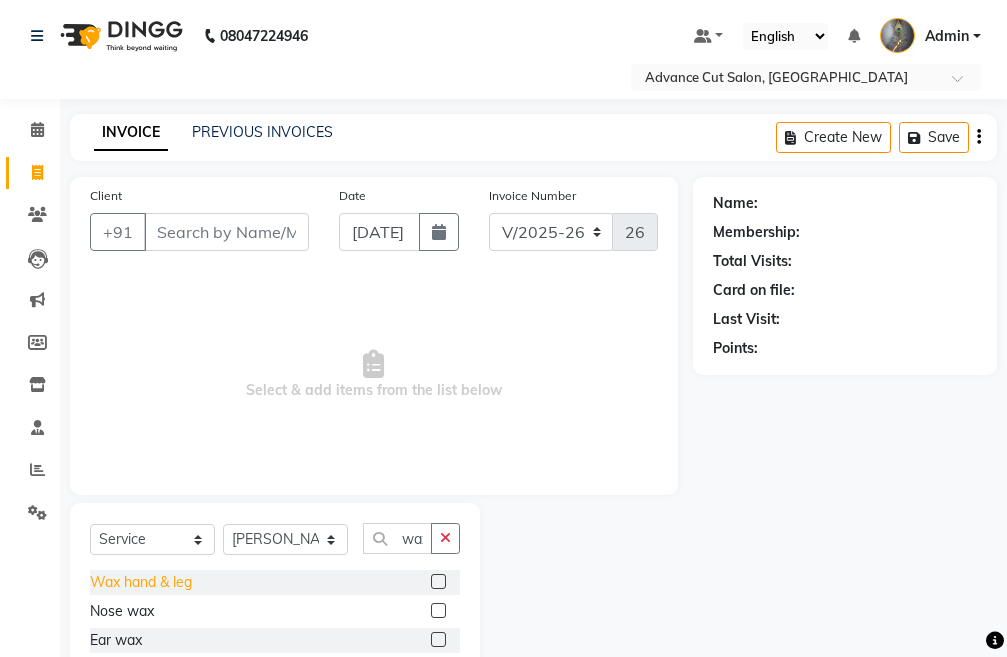 click on "Wax hand & leg" 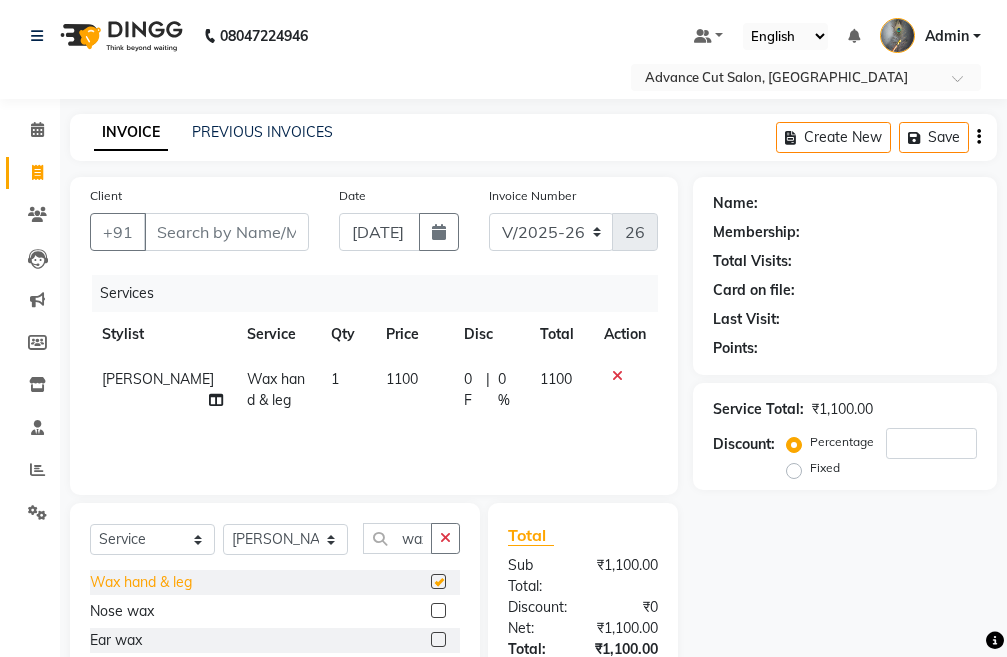 checkbox on "false" 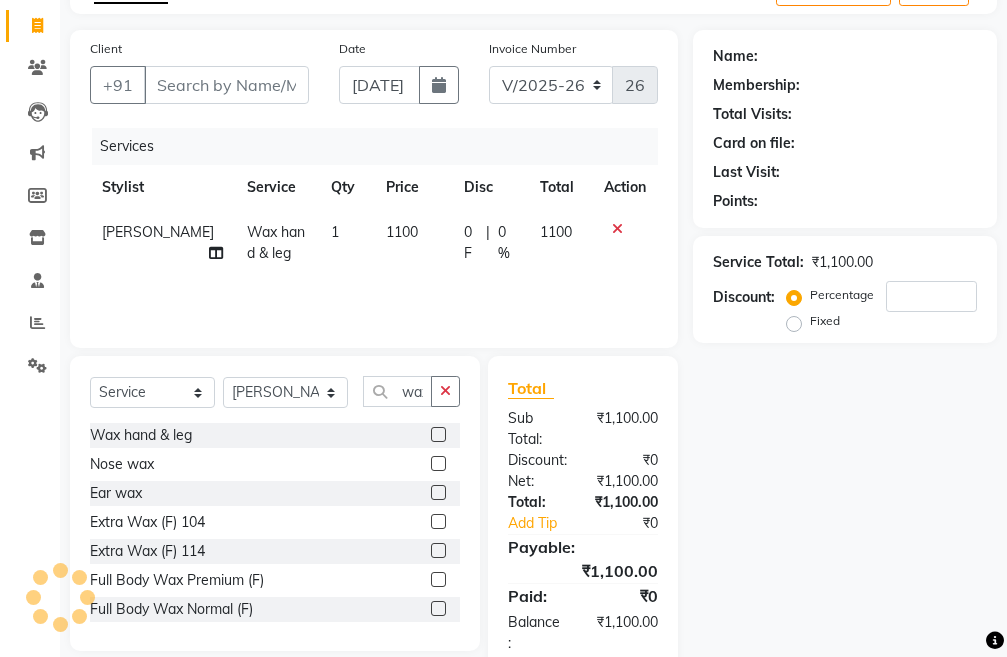 scroll, scrollTop: 194, scrollLeft: 0, axis: vertical 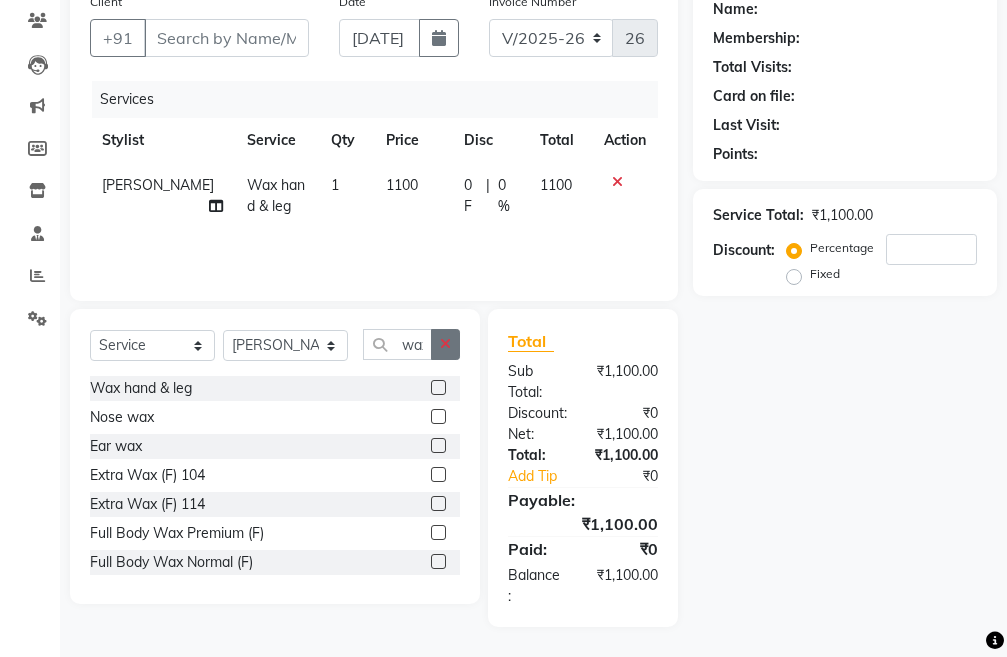click 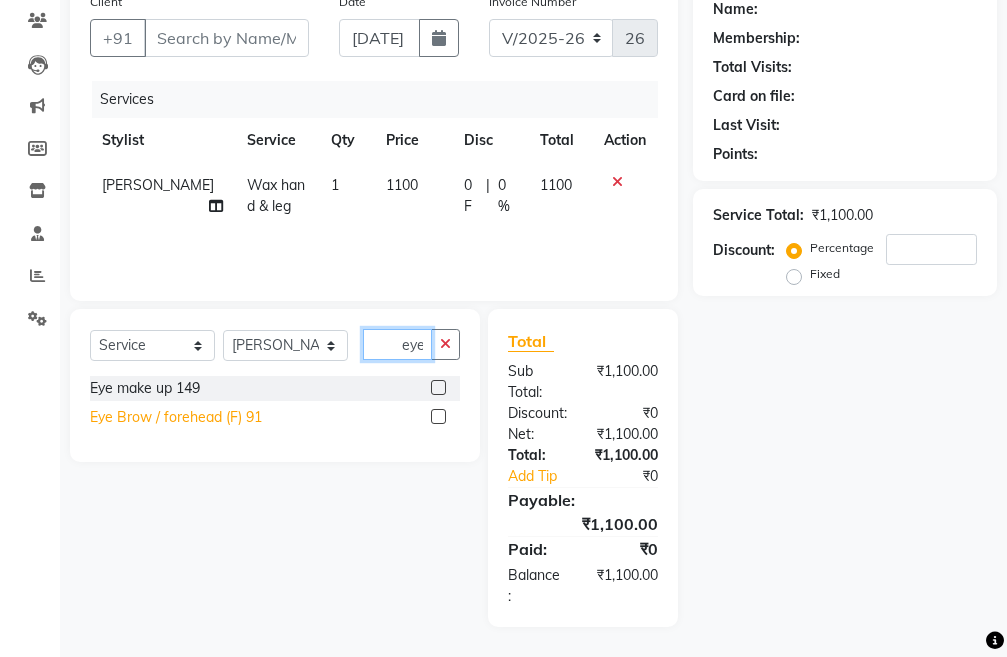 type on "eye" 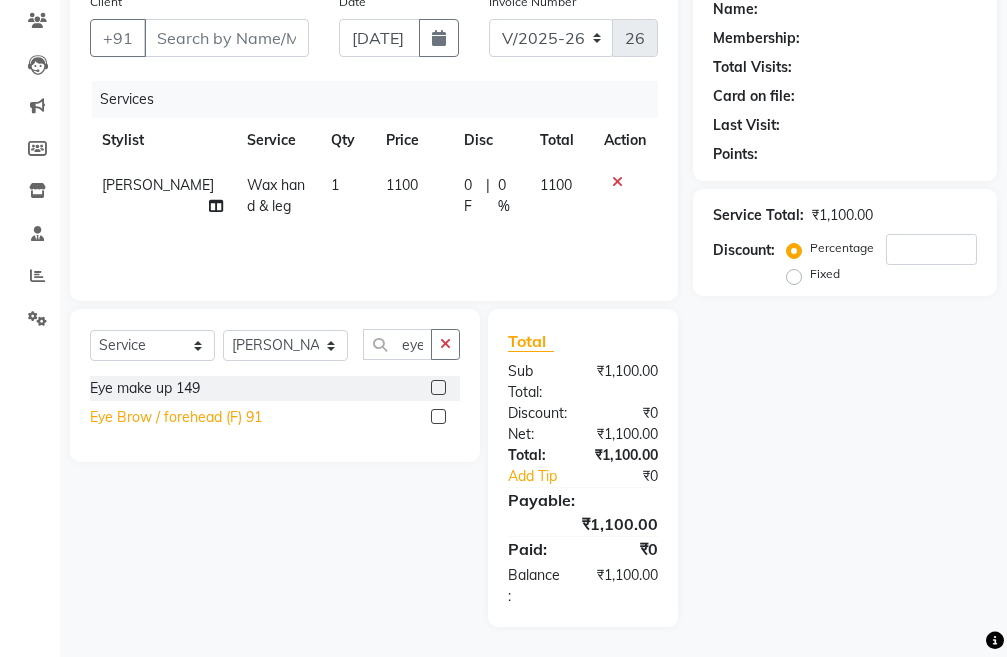 click on "Eye Brow / forehead (F) 91" 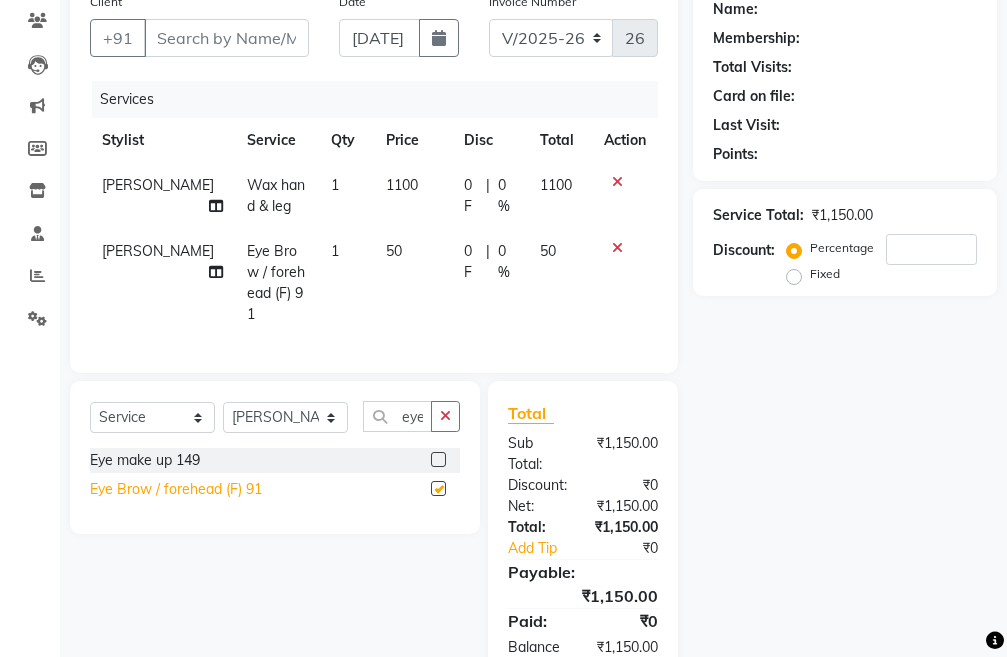 checkbox on "false" 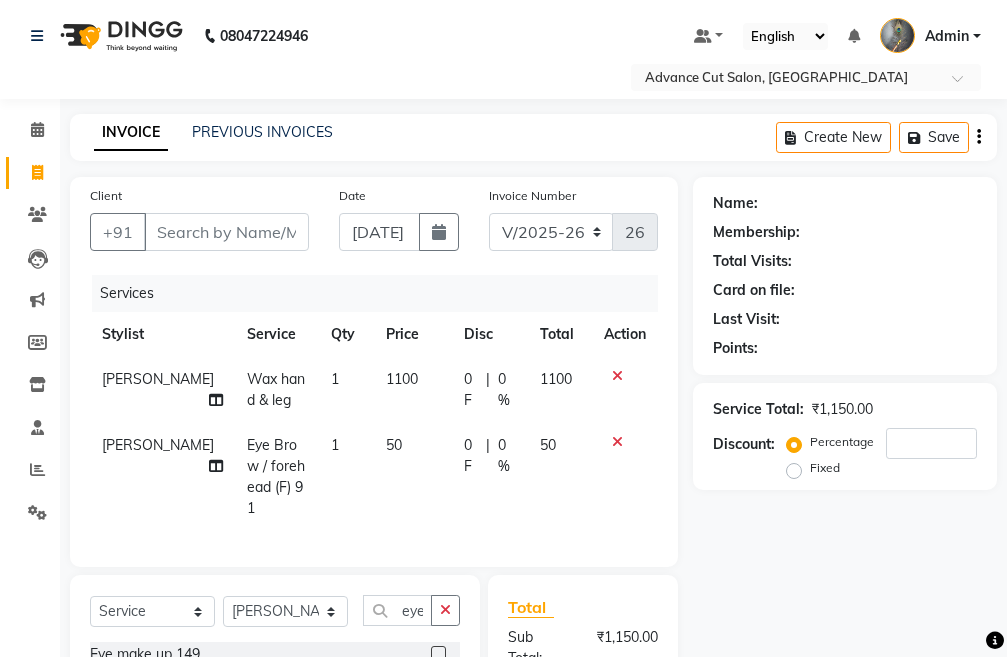 scroll, scrollTop: 262, scrollLeft: 0, axis: vertical 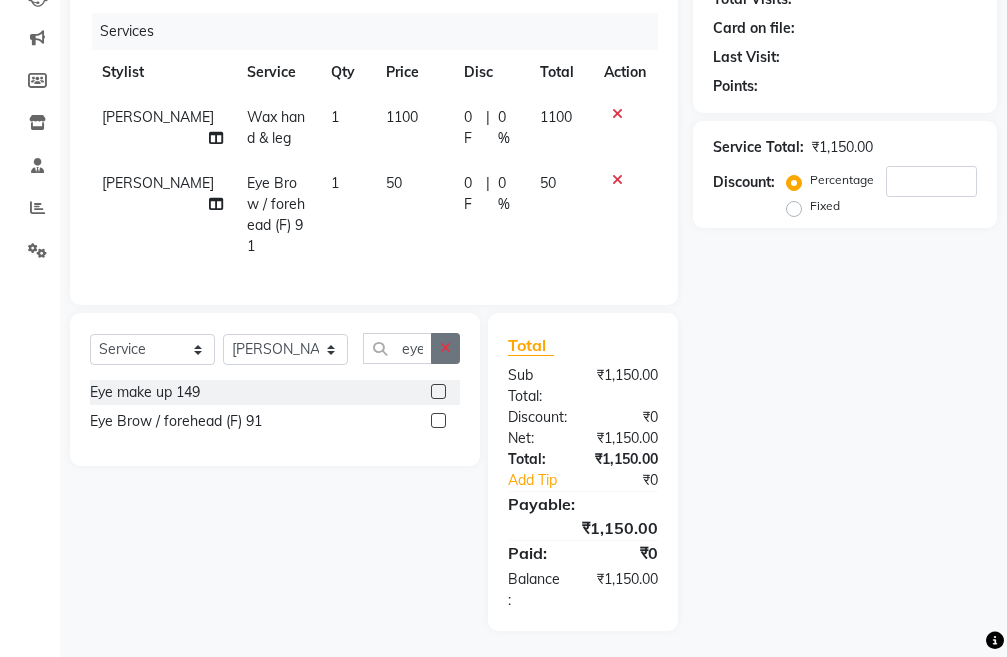 click 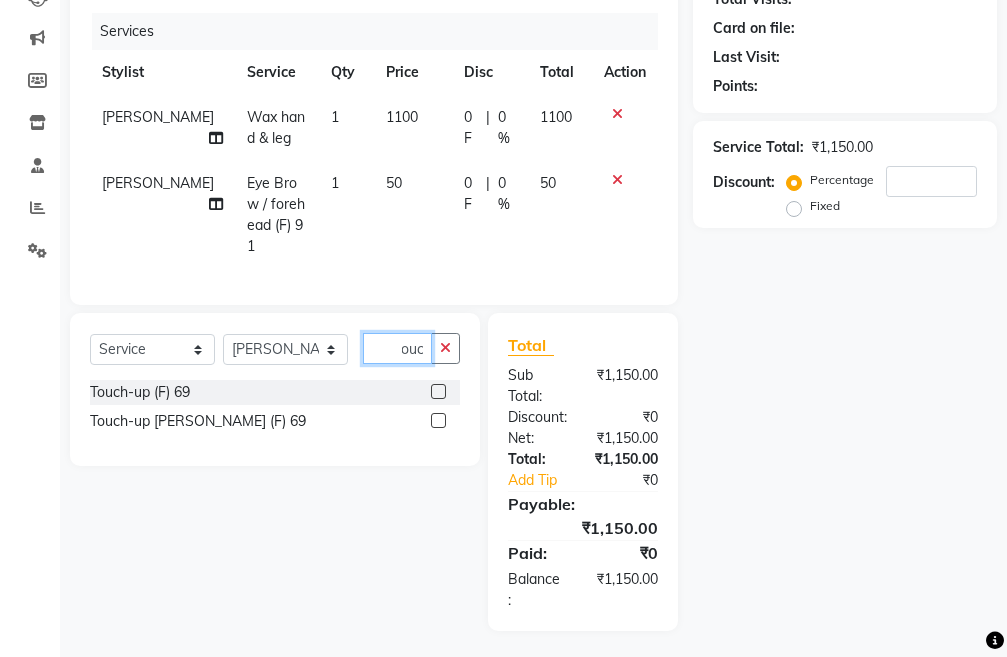 scroll, scrollTop: 0, scrollLeft: 14, axis: horizontal 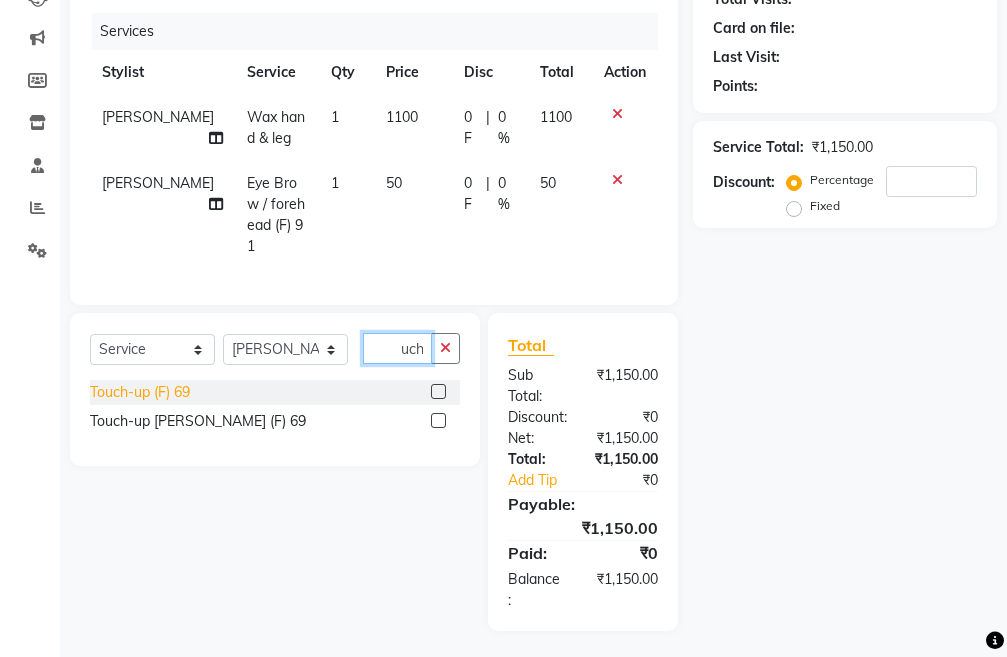 type on "touch" 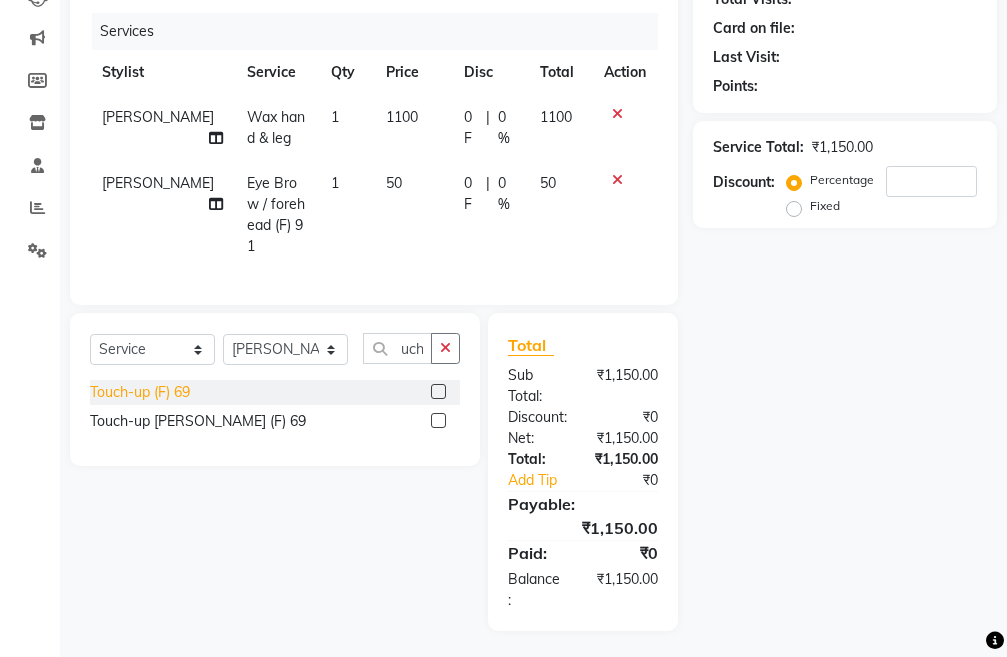 scroll, scrollTop: 0, scrollLeft: 0, axis: both 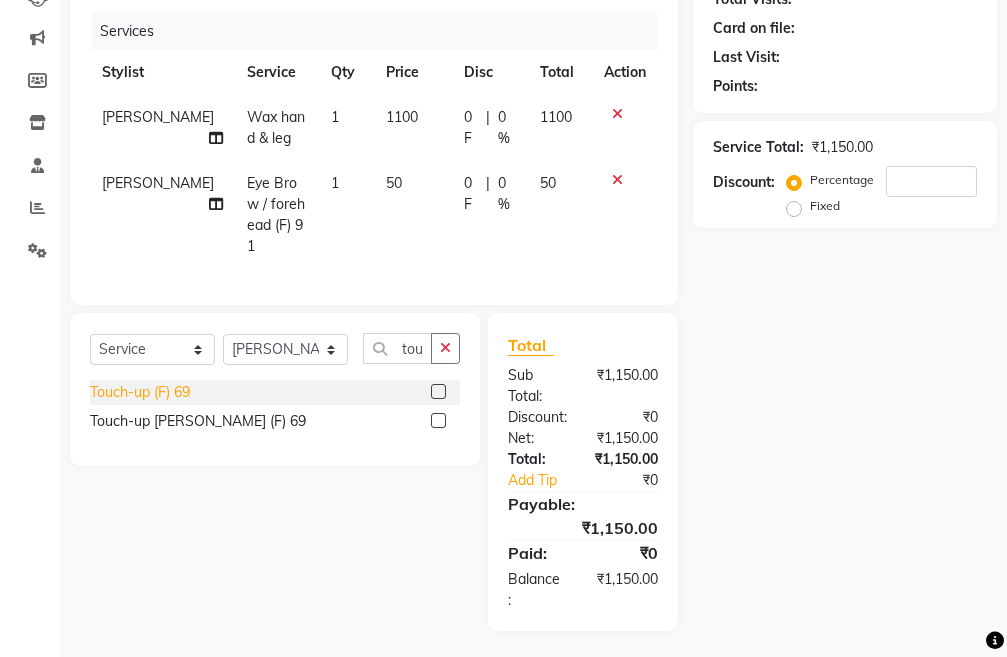 click on "Touch-up (F) 69" 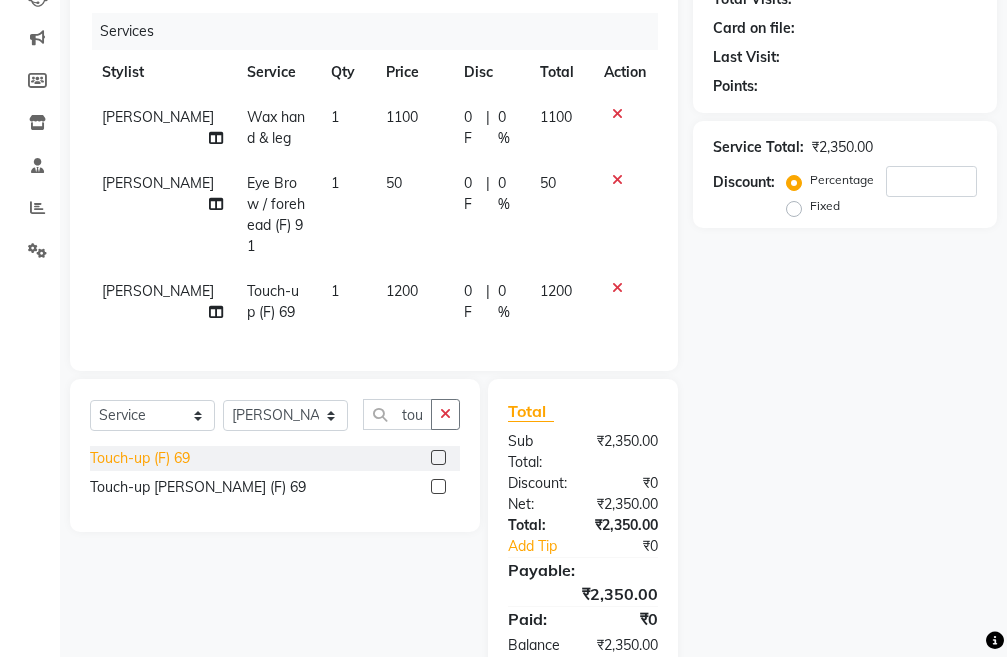 click on "Touch-up (F) 69" 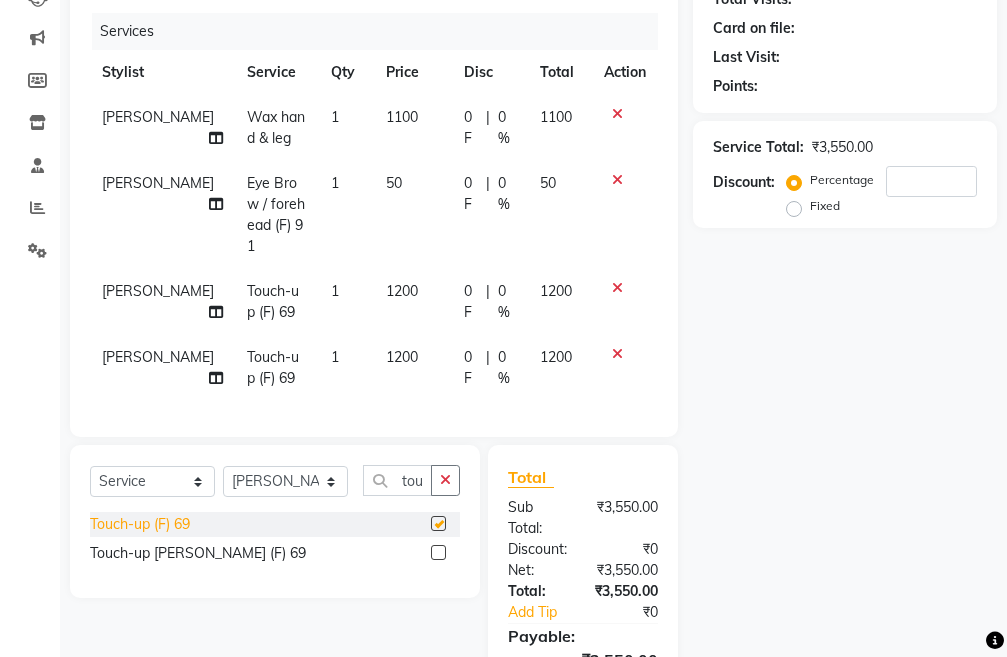 checkbox on "false" 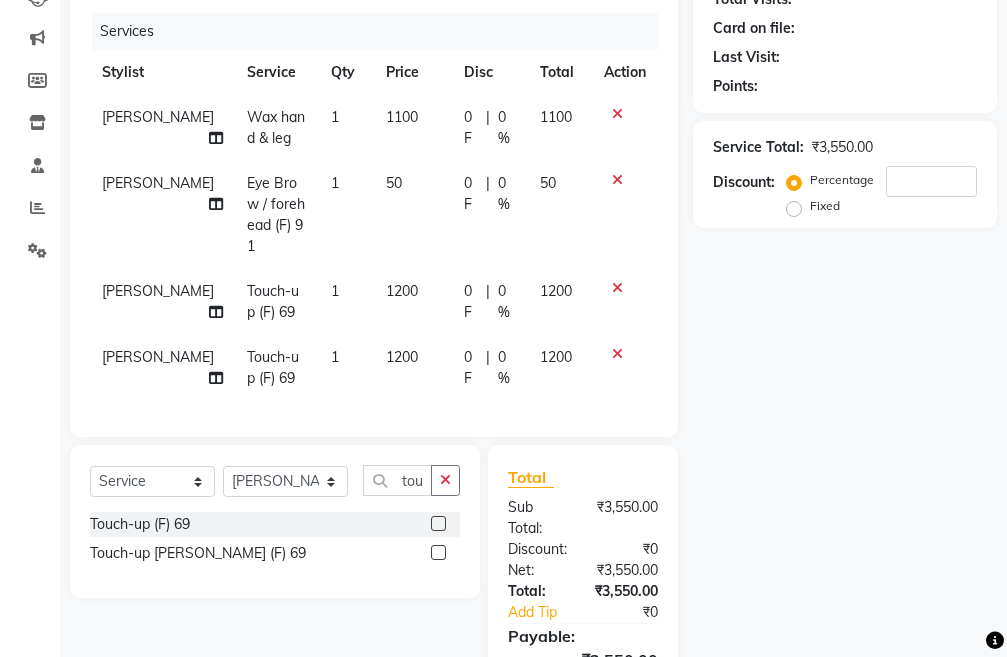 click on "[PERSON_NAME]" 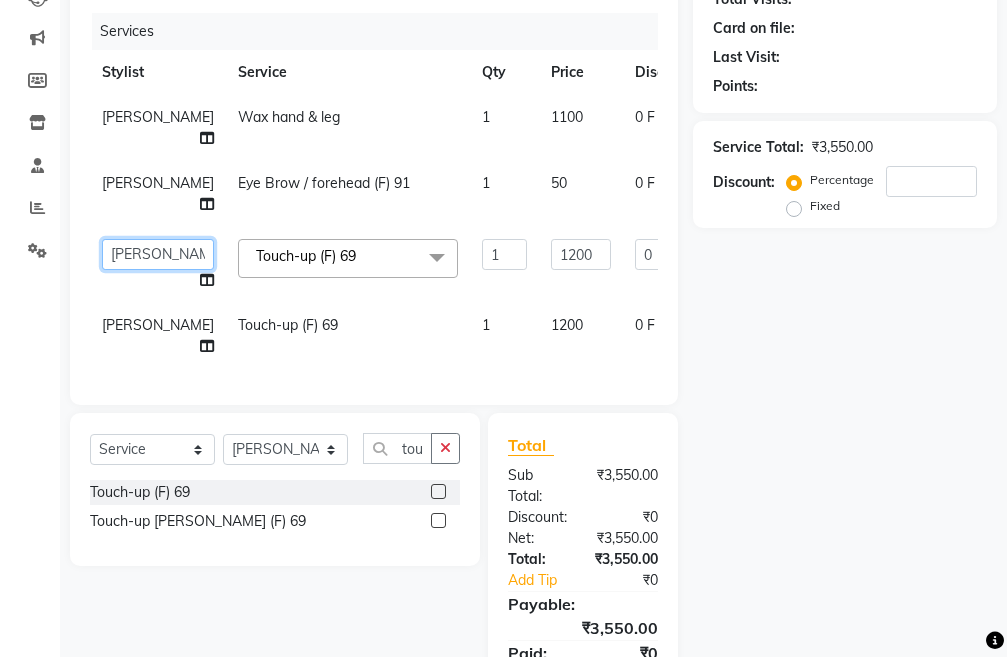 click on "Admin   chahit   COUNTOR   gourav   hardeep   mamta   manisha   MONISH   navi   NOSHAD ALI   purvi   sachin   shatnam   sunny   tip" 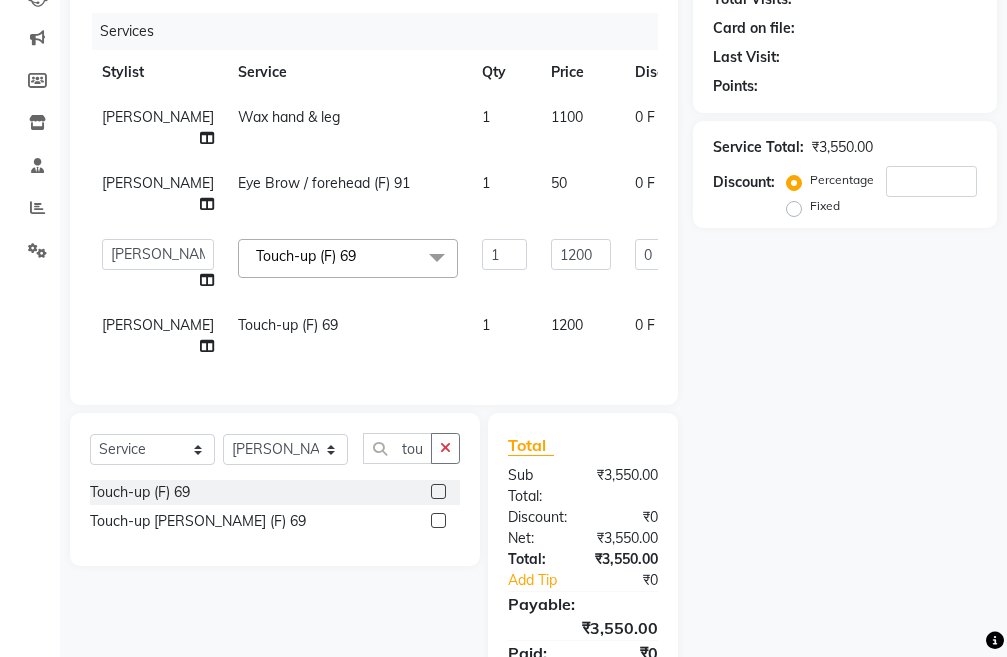select on "30646" 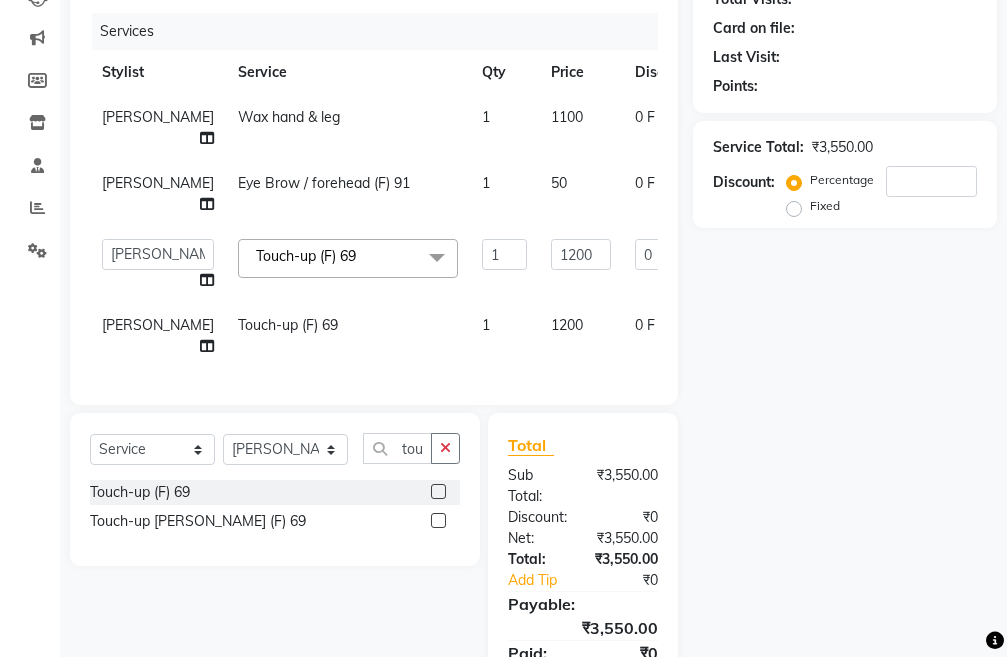 click on "[PERSON_NAME]" 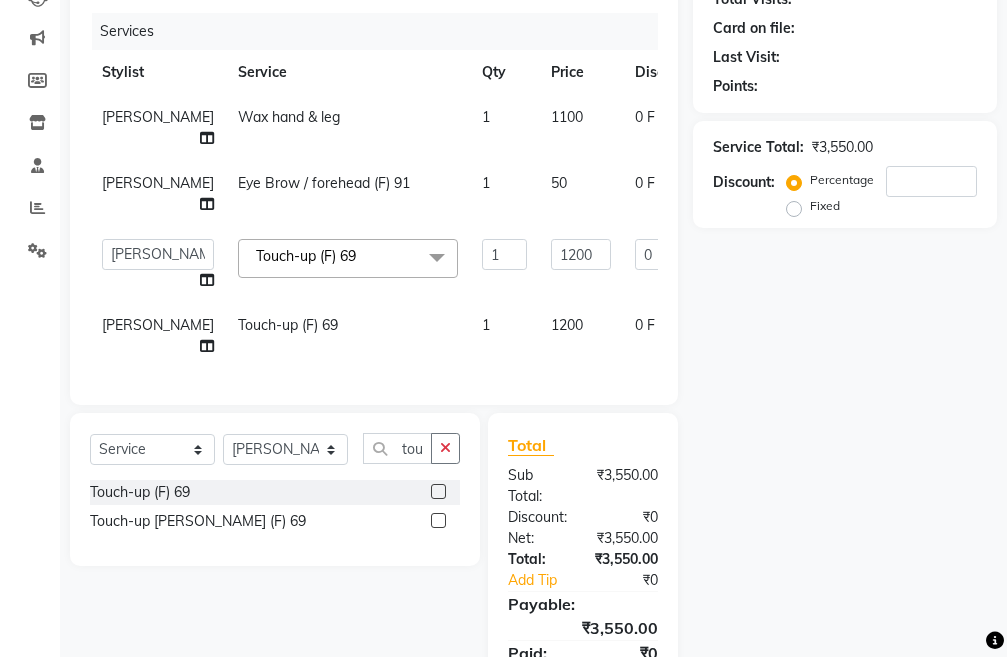 select on "38522" 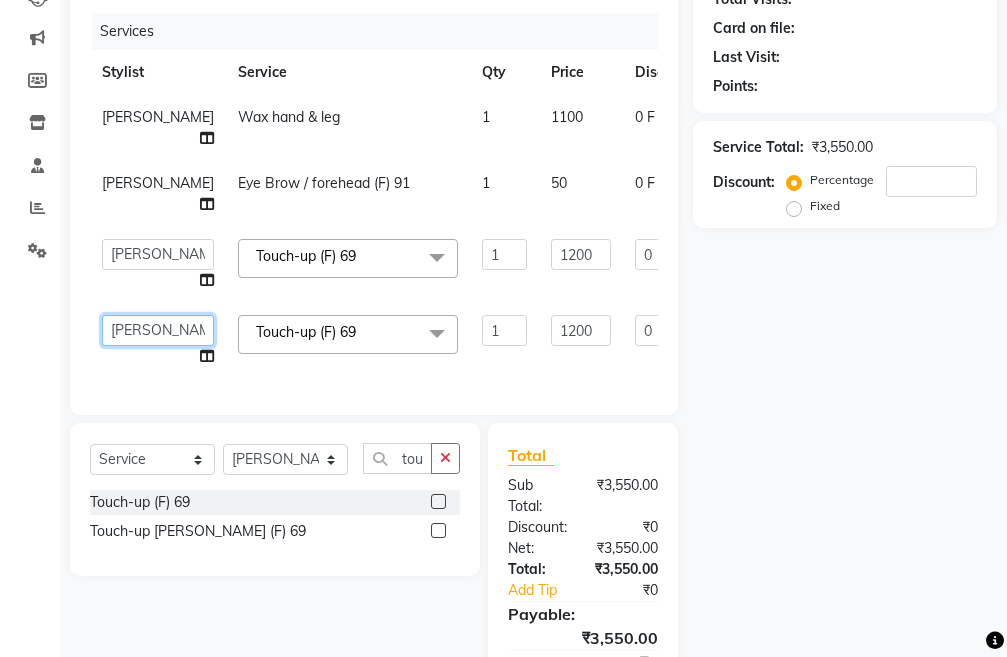 click on "Admin   chahit   COUNTOR   gourav   hardeep   mamta   manisha   MONISH   navi   NOSHAD ALI   purvi   sachin   shatnam   sunny   tip" 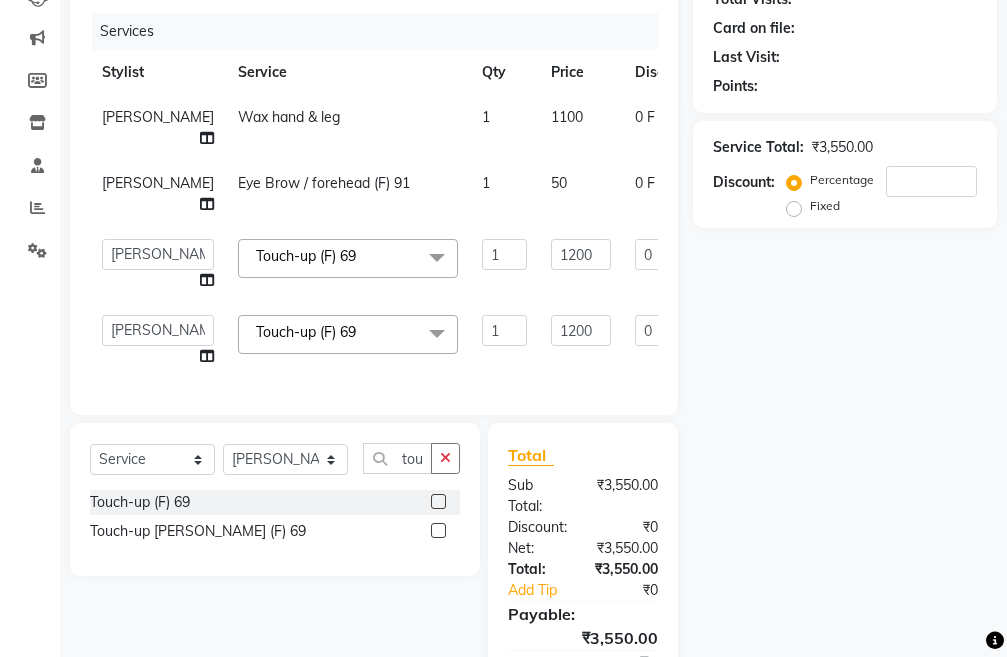 select on "61779" 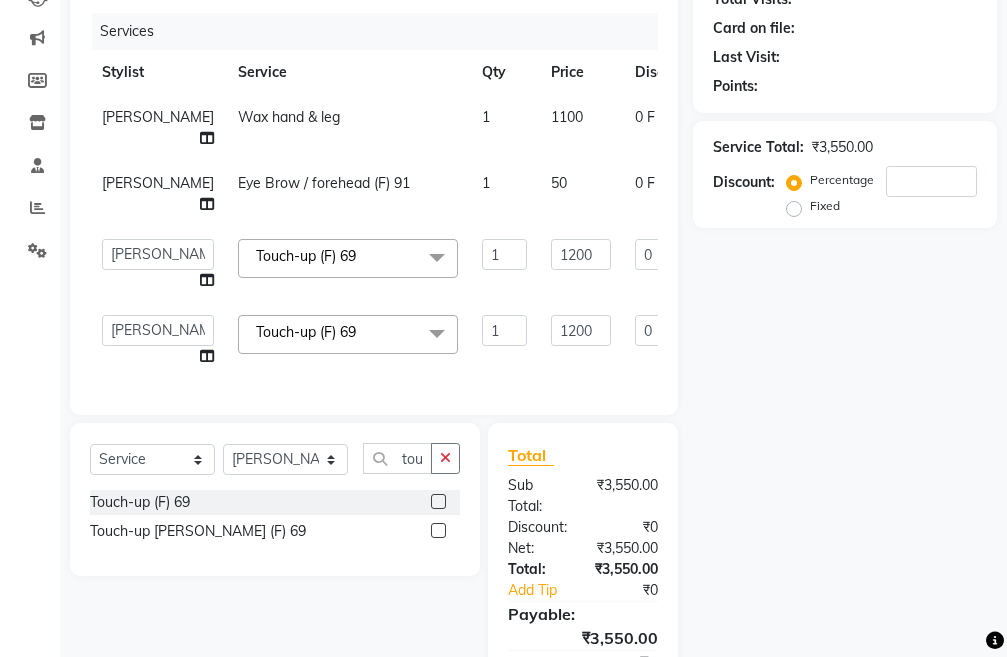 scroll, scrollTop: 362, scrollLeft: 0, axis: vertical 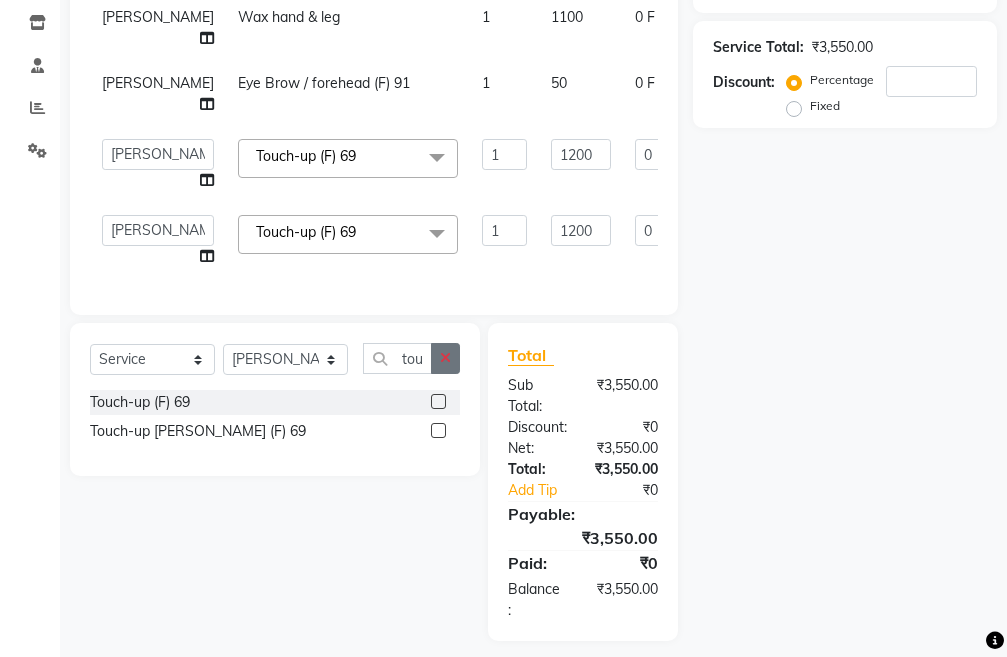 click 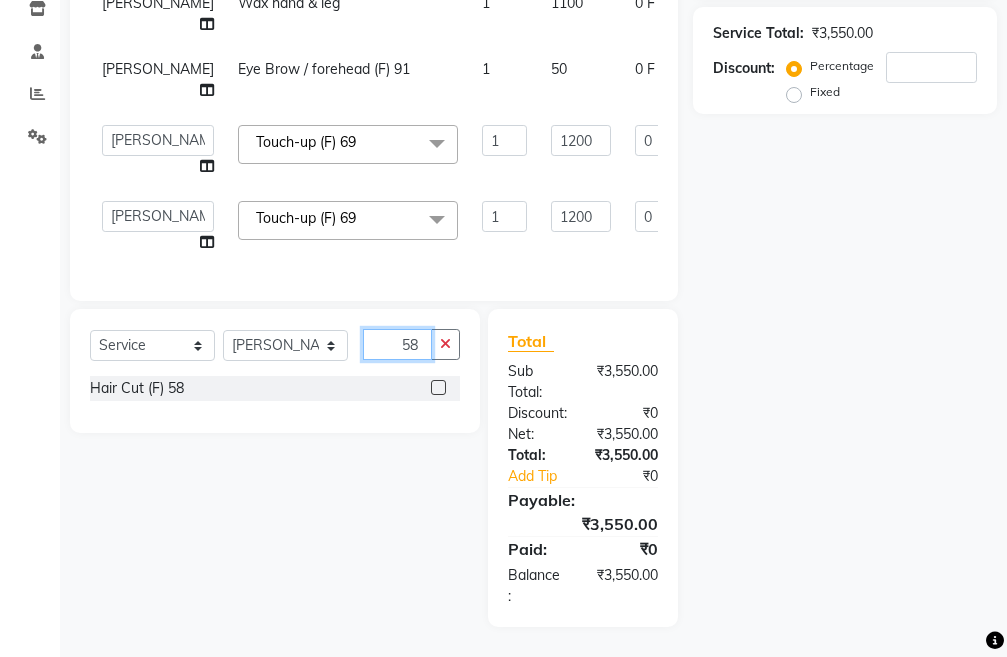scroll, scrollTop: 393, scrollLeft: 0, axis: vertical 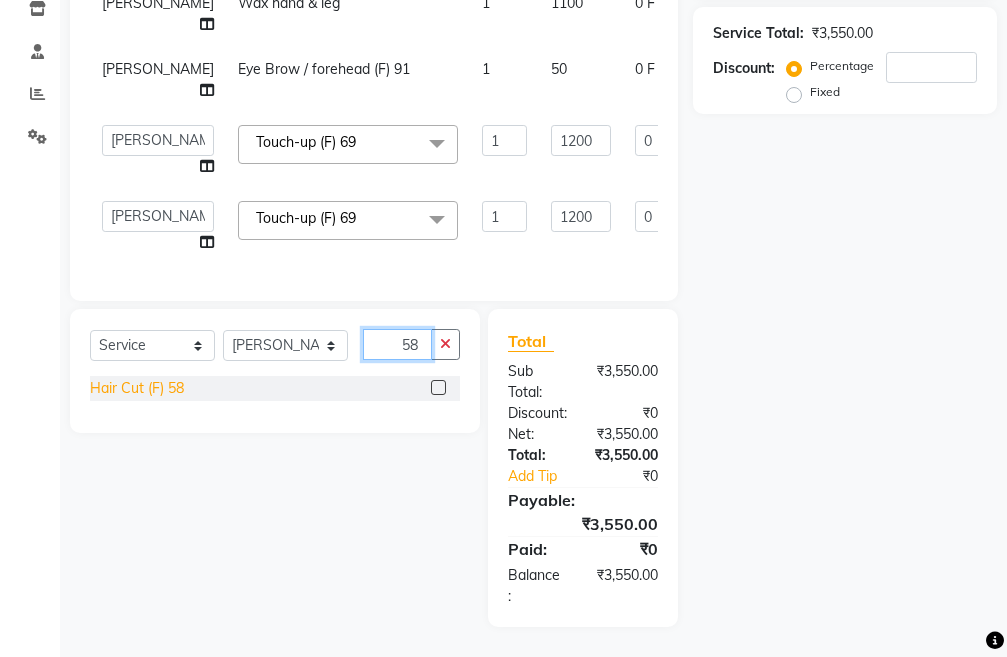 type on "58" 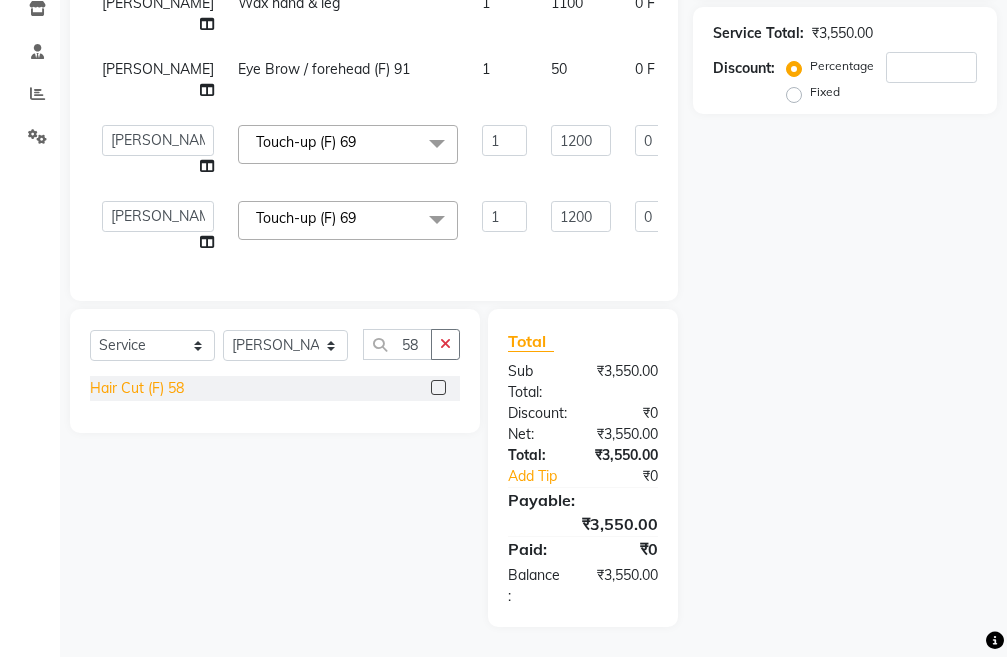 click on "Hair Cut (F) 58" 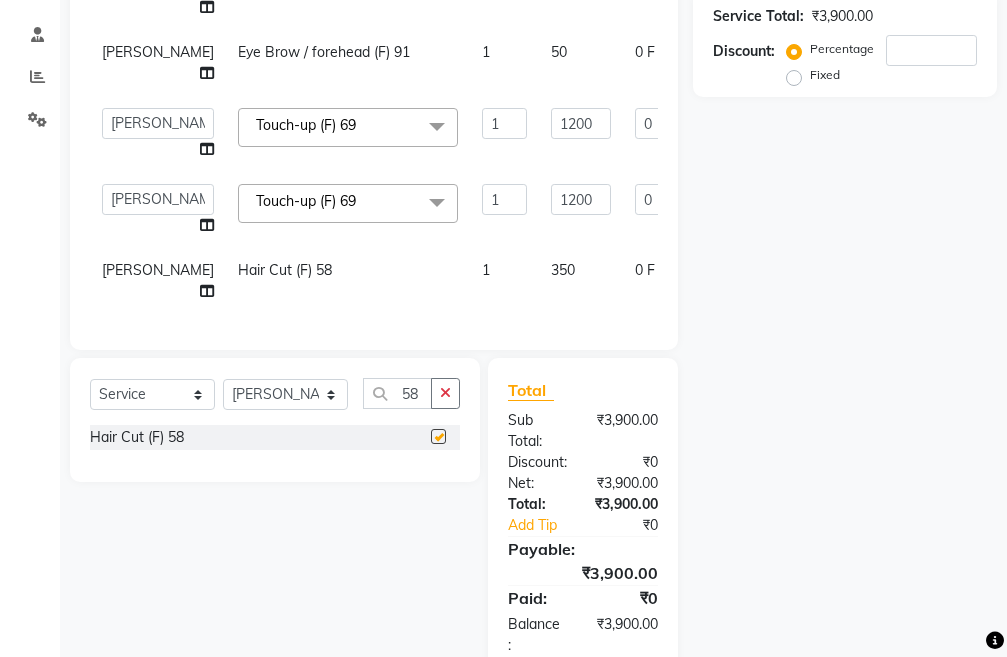 checkbox on "false" 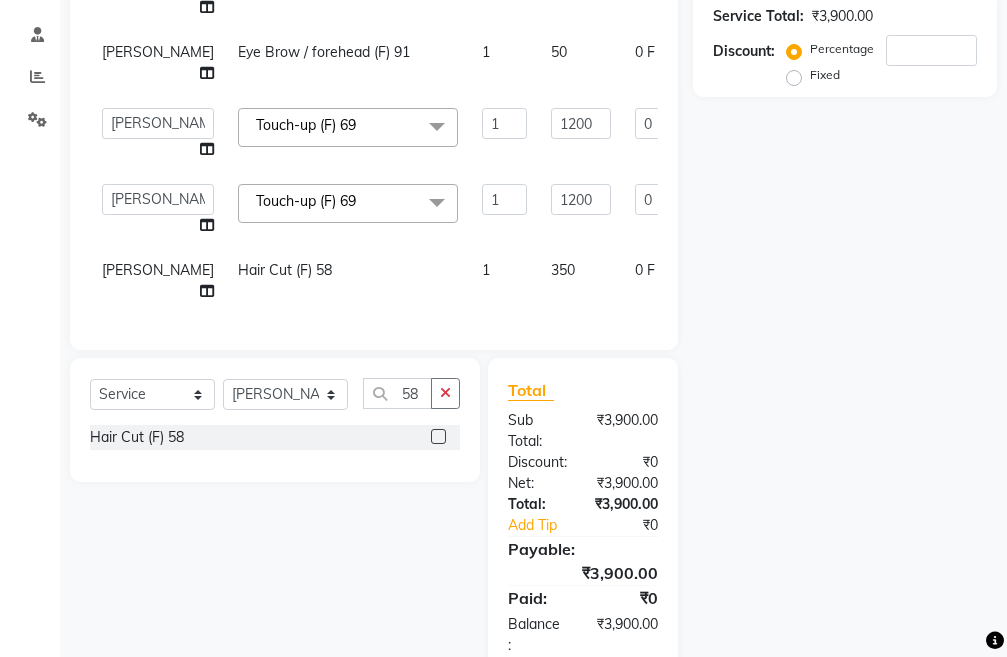 click on "[PERSON_NAME]" 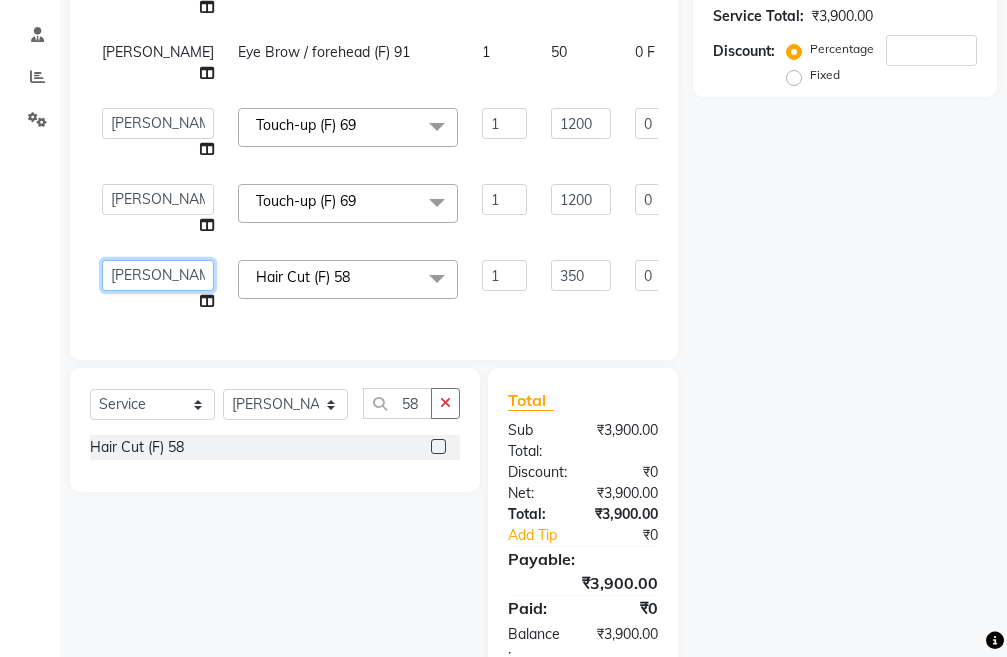 click on "Admin   chahit   COUNTOR   gourav   hardeep   mamta   manisha   MONISH   navi   NOSHAD ALI   purvi   sachin   shatnam   sunny   tip" 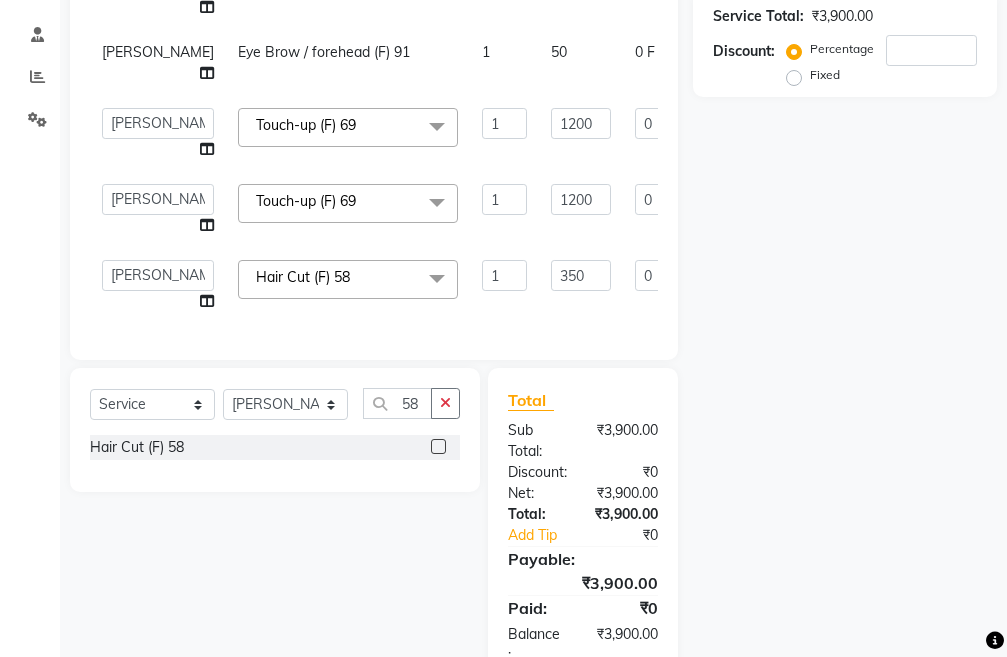 select on "61779" 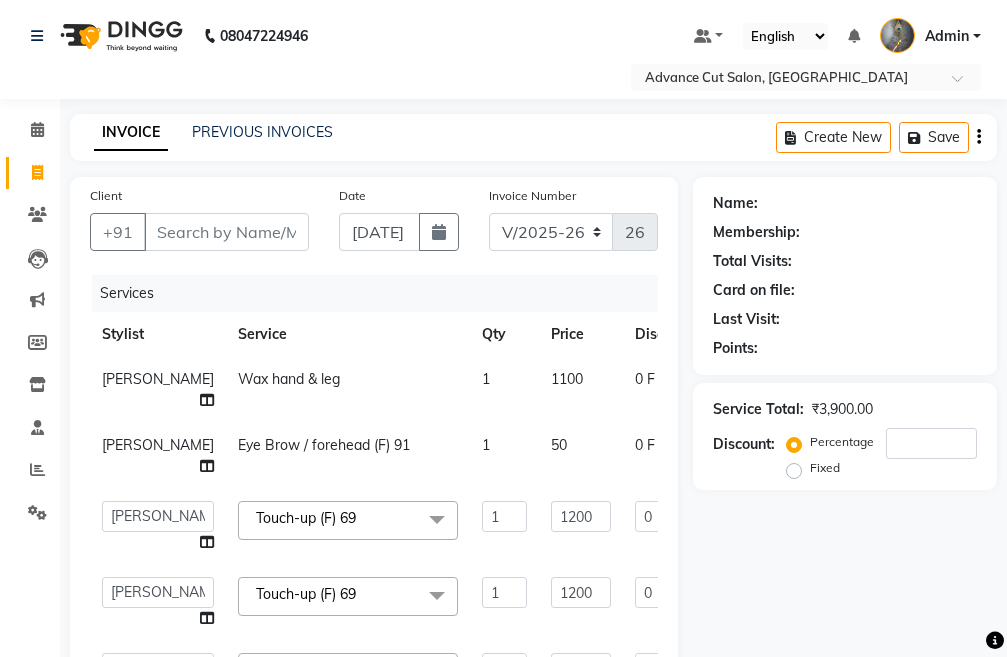 scroll, scrollTop: 200, scrollLeft: 0, axis: vertical 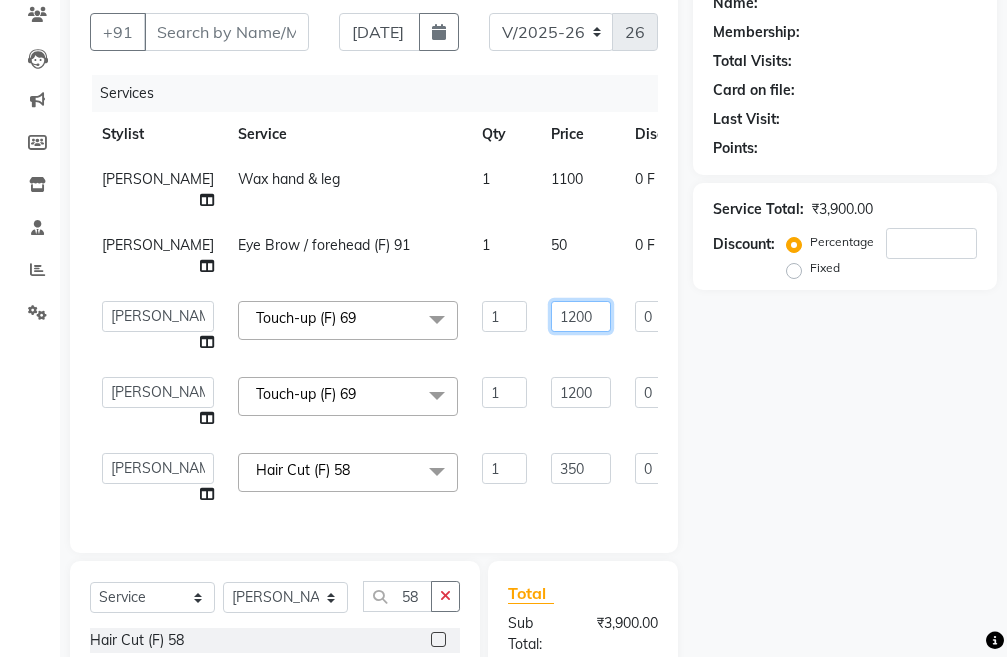 click on "1200" 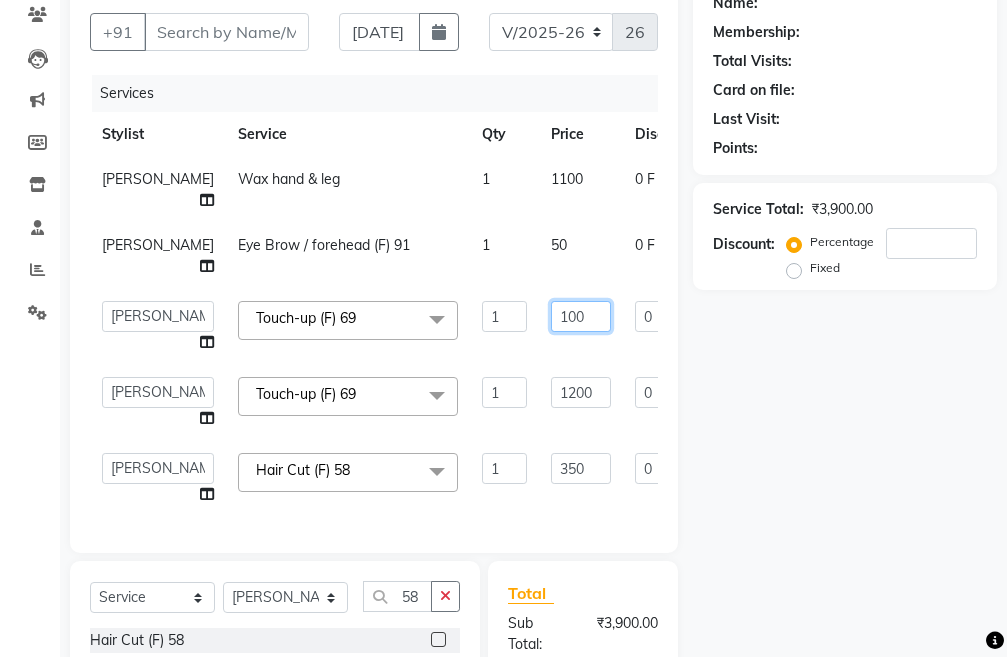 type on "1000" 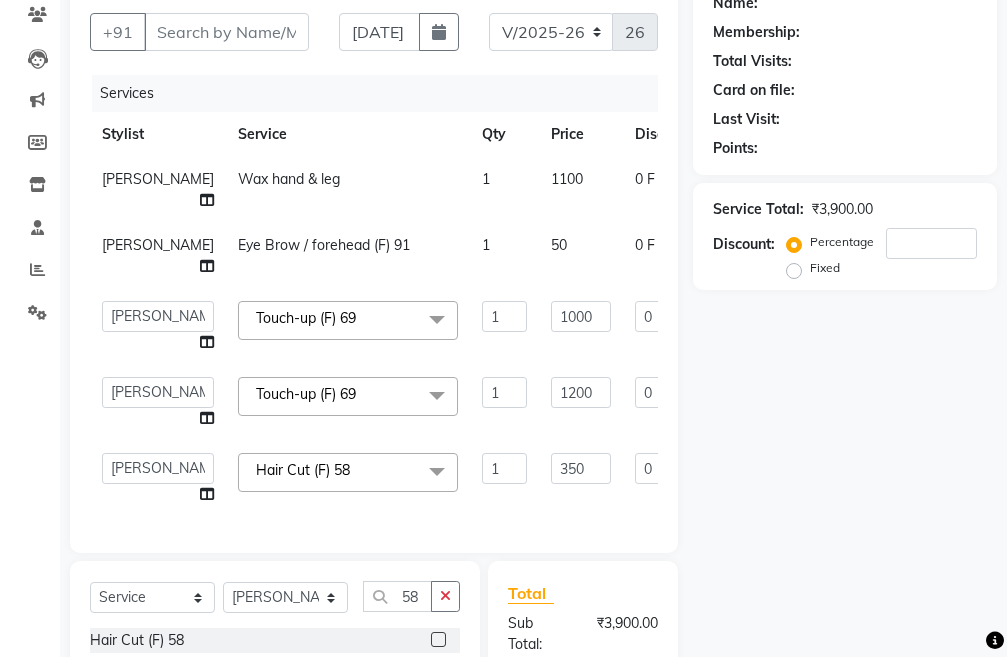 click on "1000" 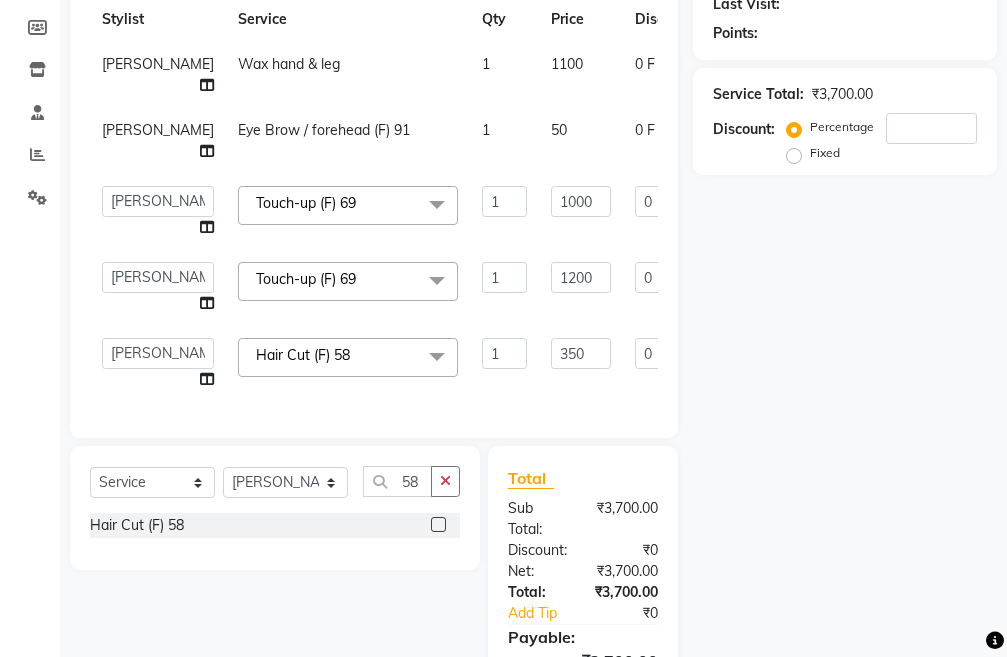 scroll, scrollTop: 400, scrollLeft: 0, axis: vertical 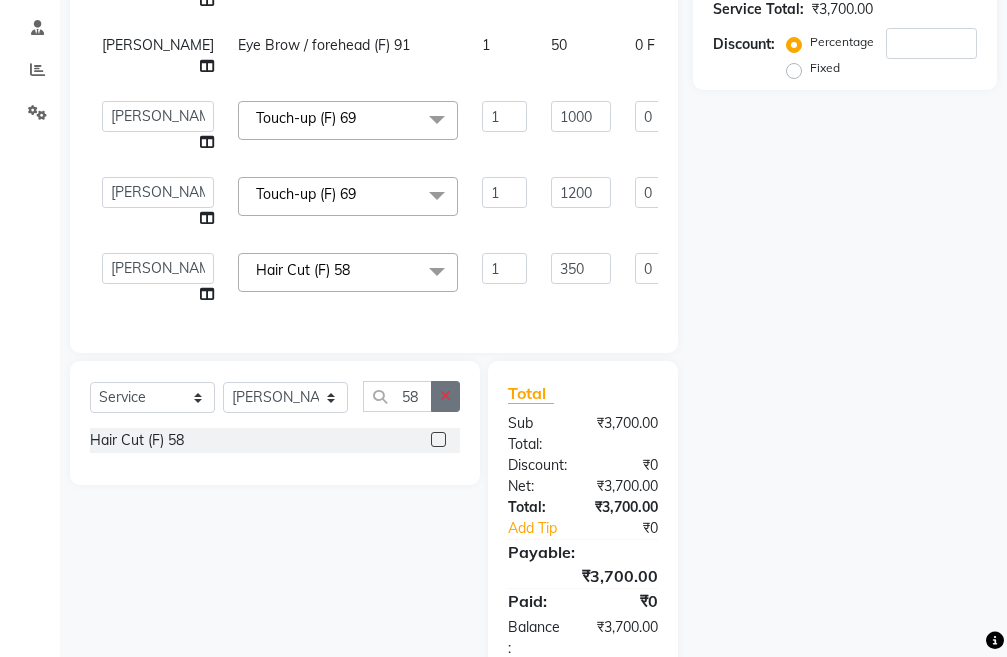 click 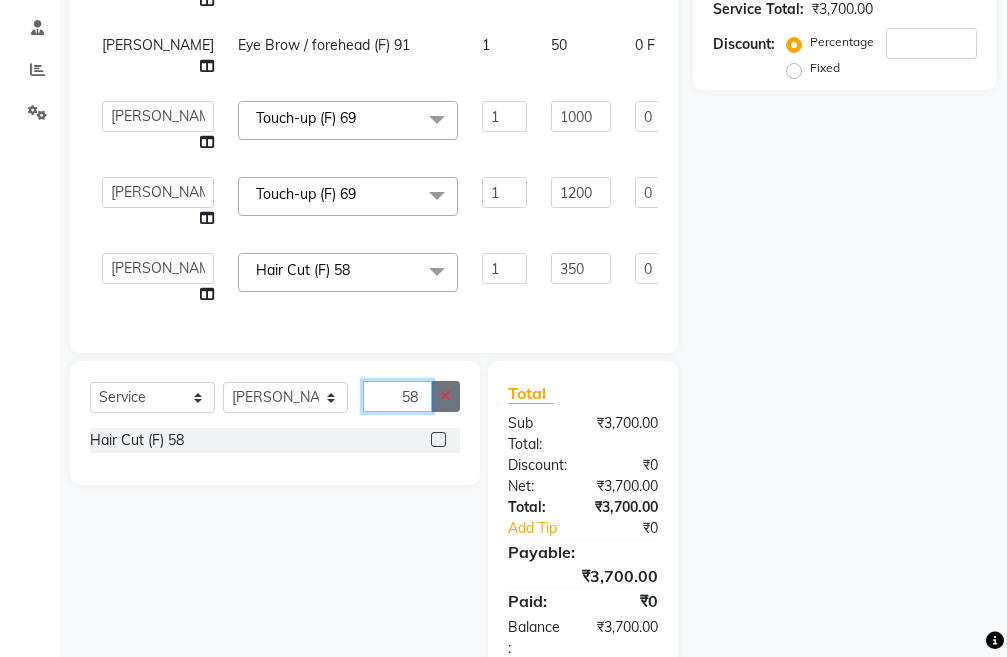 type 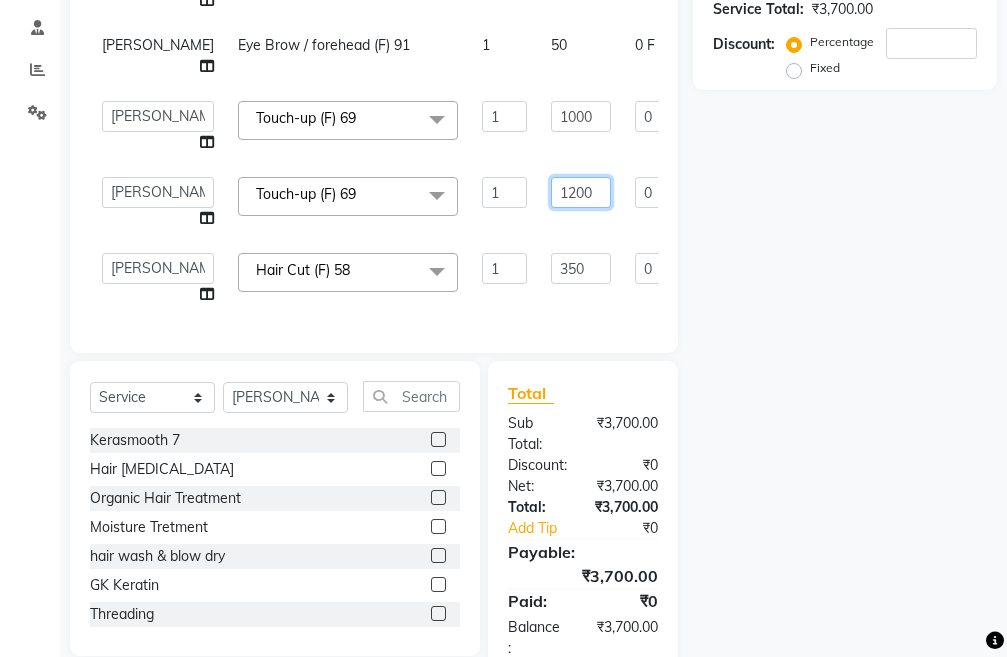 click on "1200" 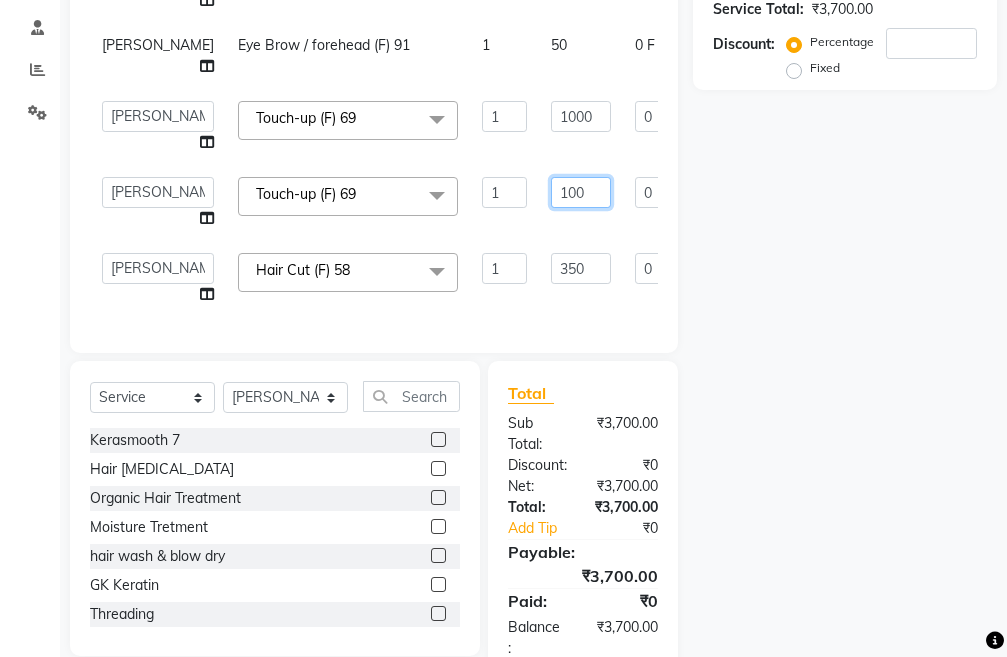 type on "1400" 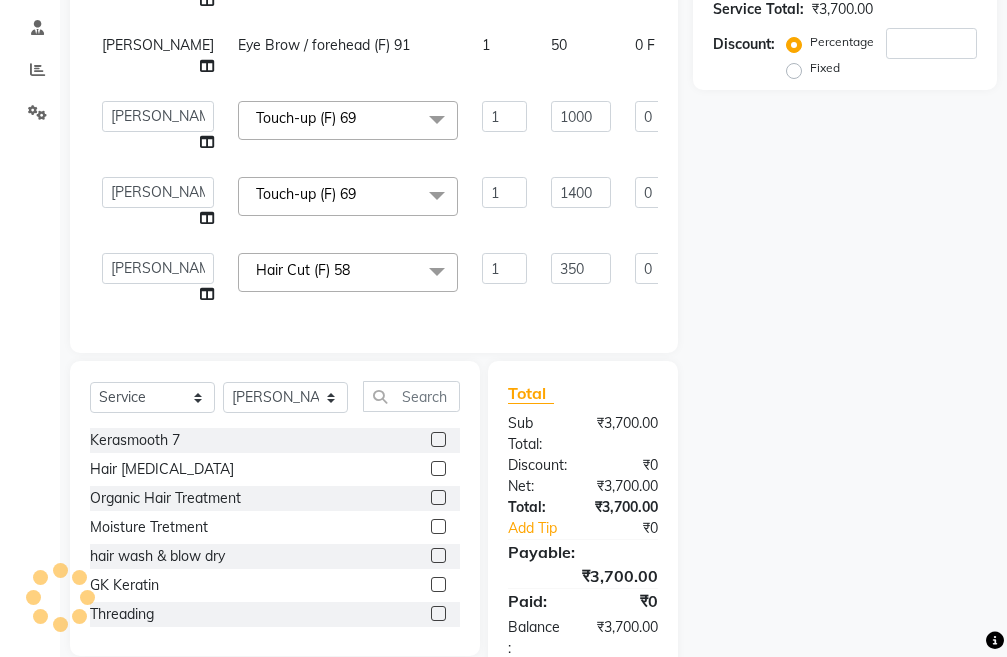 click on "1400" 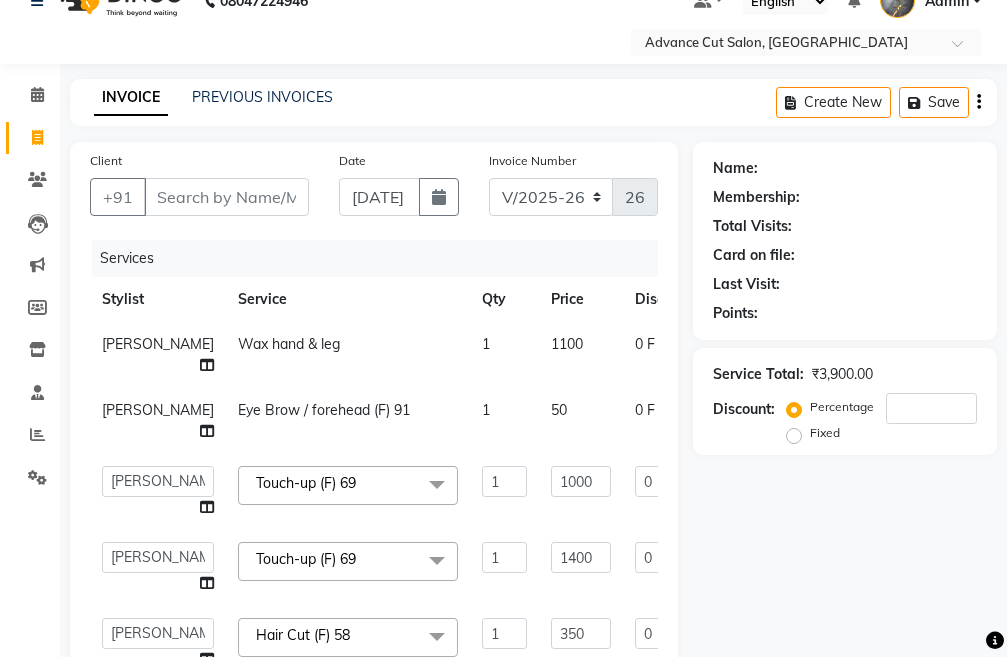 scroll, scrollTop: 0, scrollLeft: 0, axis: both 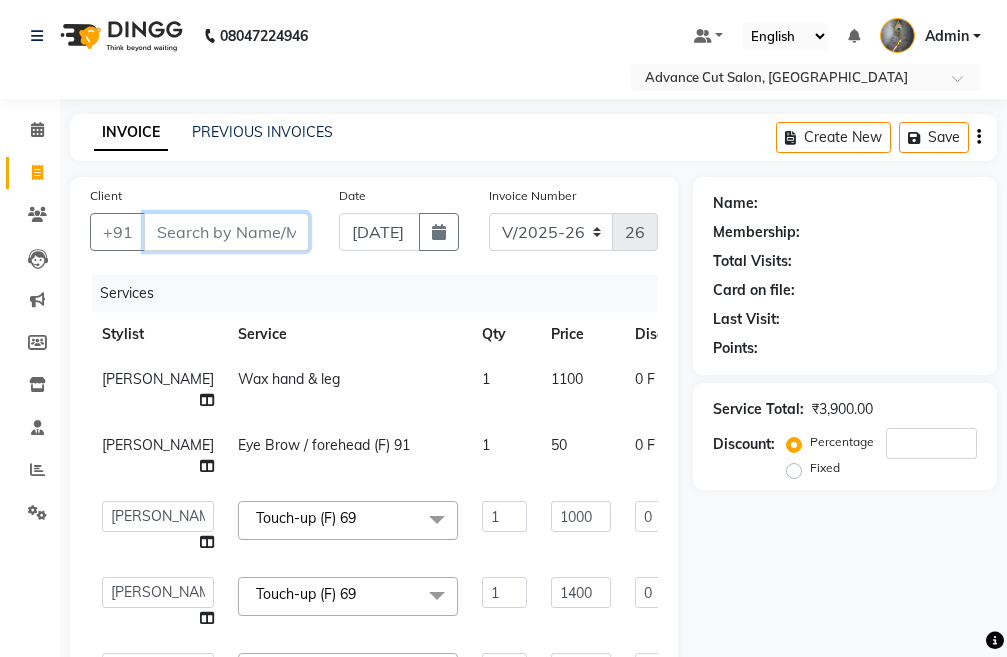 click on "Client" at bounding box center [226, 232] 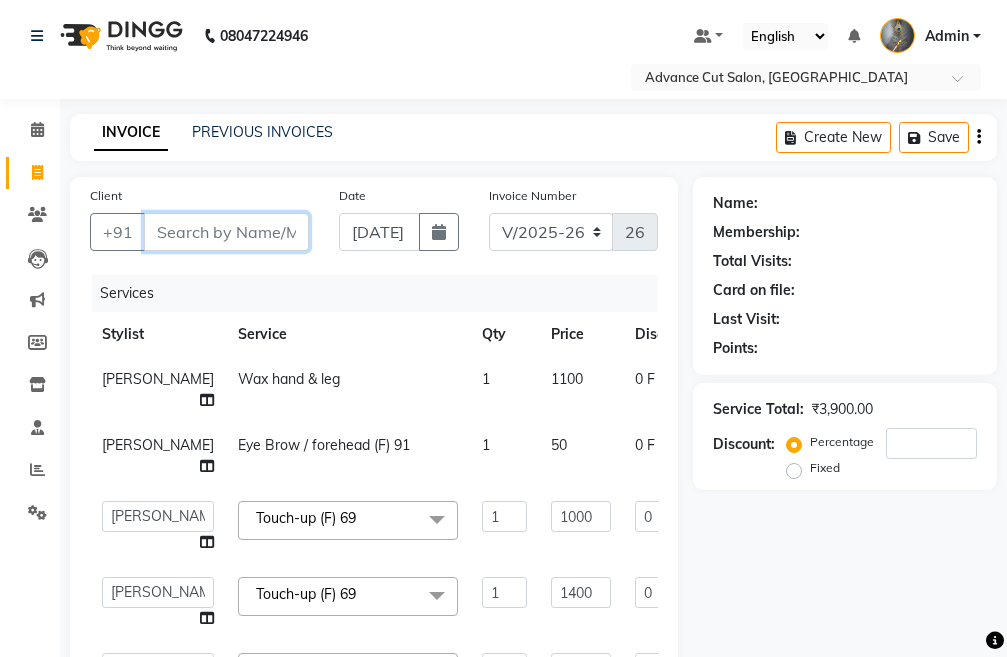 type on "8" 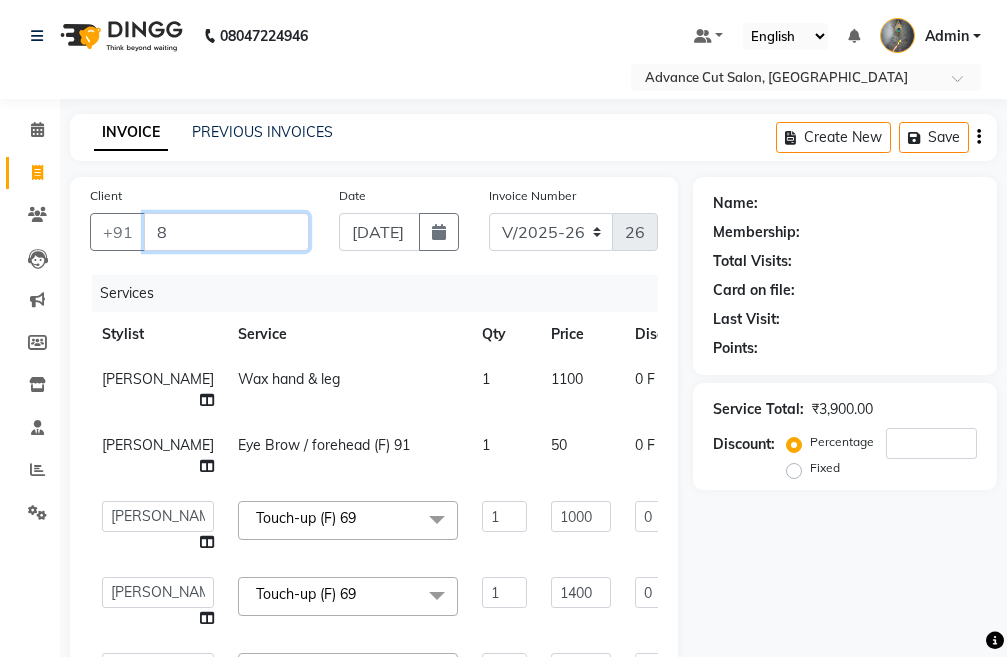 type on "0" 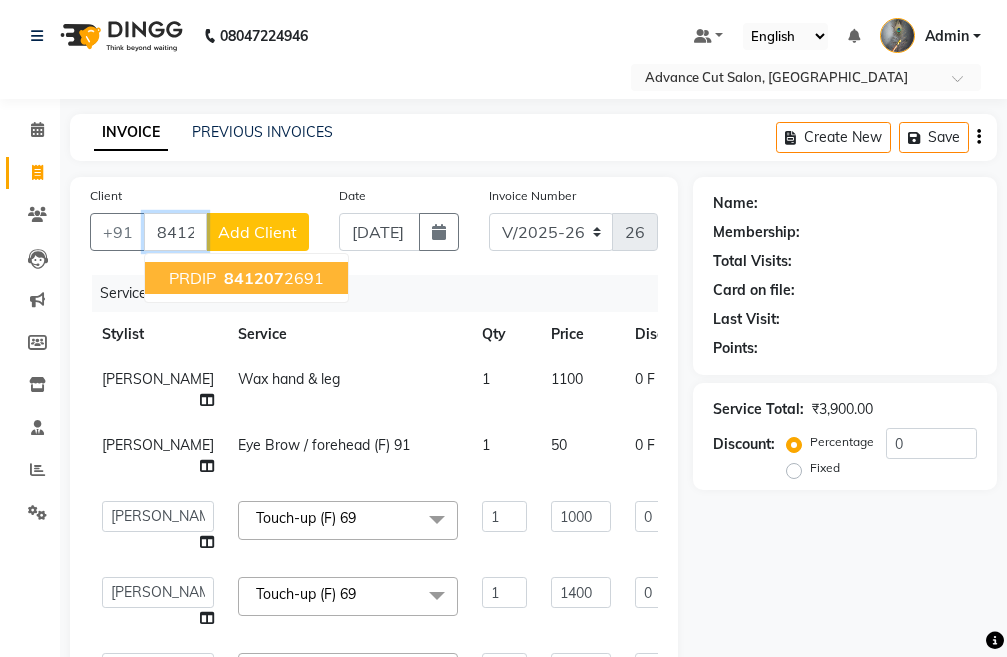 click on "PRDIP   841207 2691" at bounding box center [246, 278] 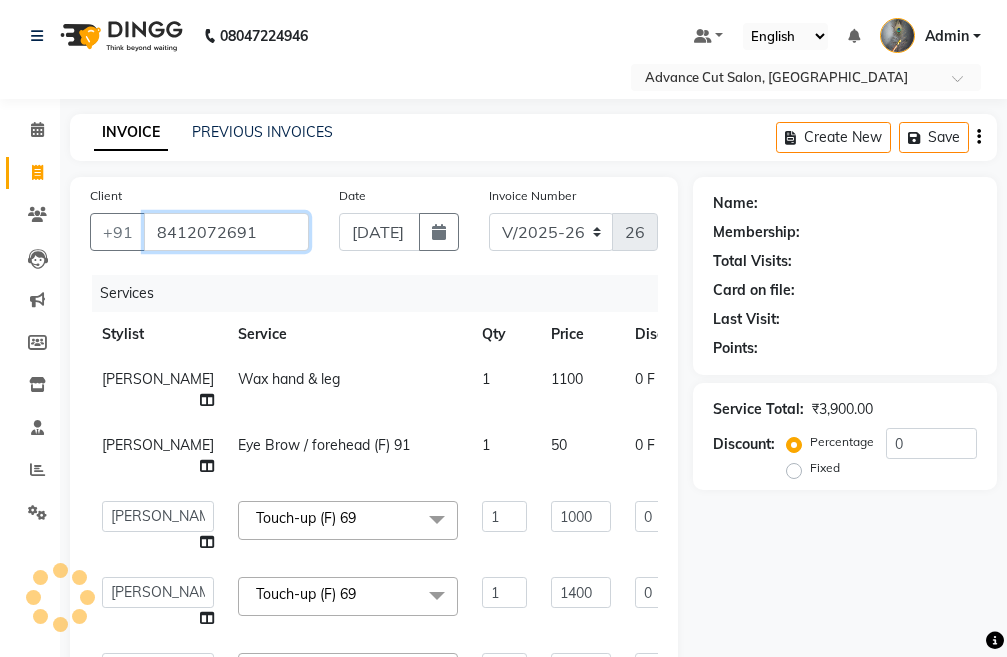 type on "8412072691" 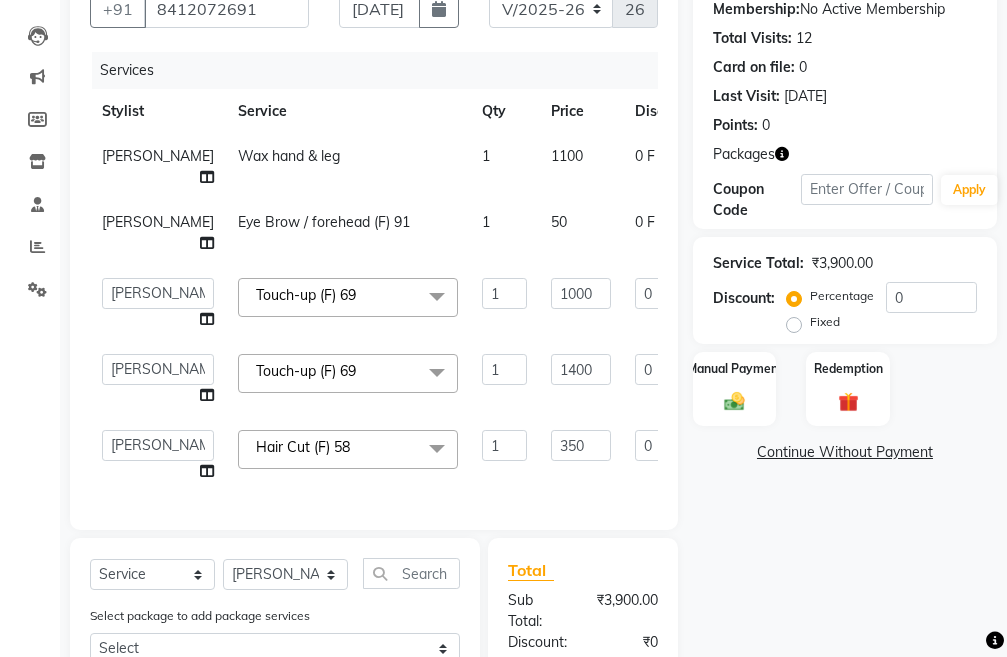 scroll, scrollTop: 469, scrollLeft: 0, axis: vertical 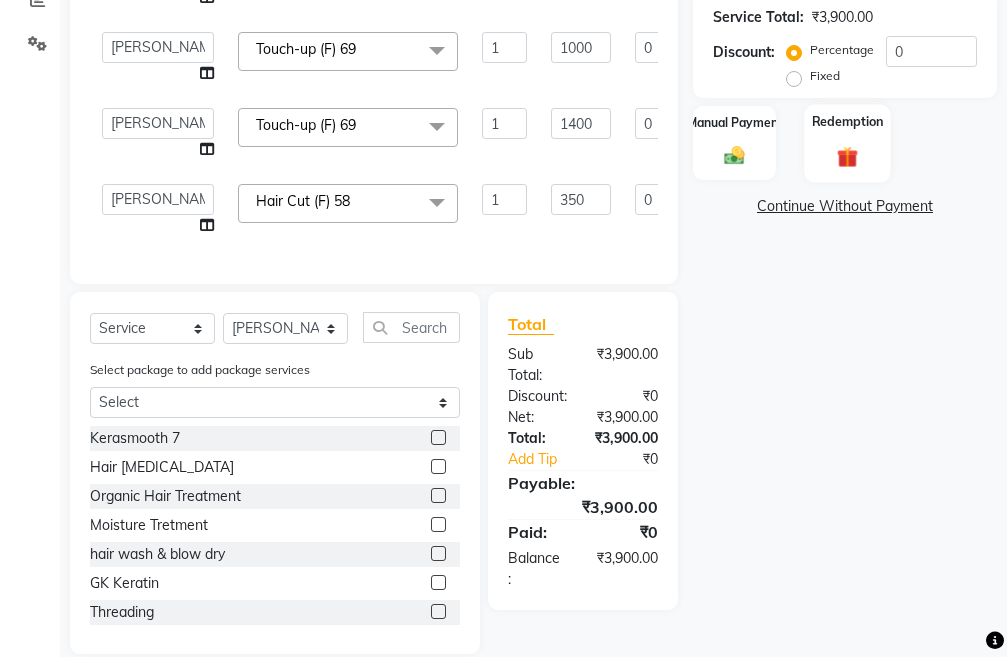 click 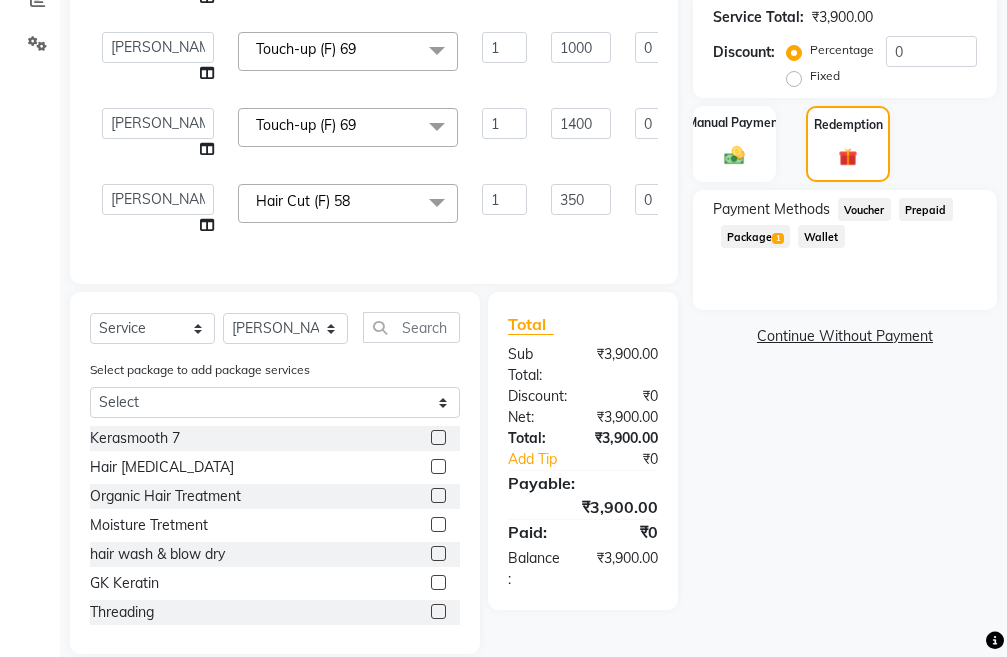 click on "1" 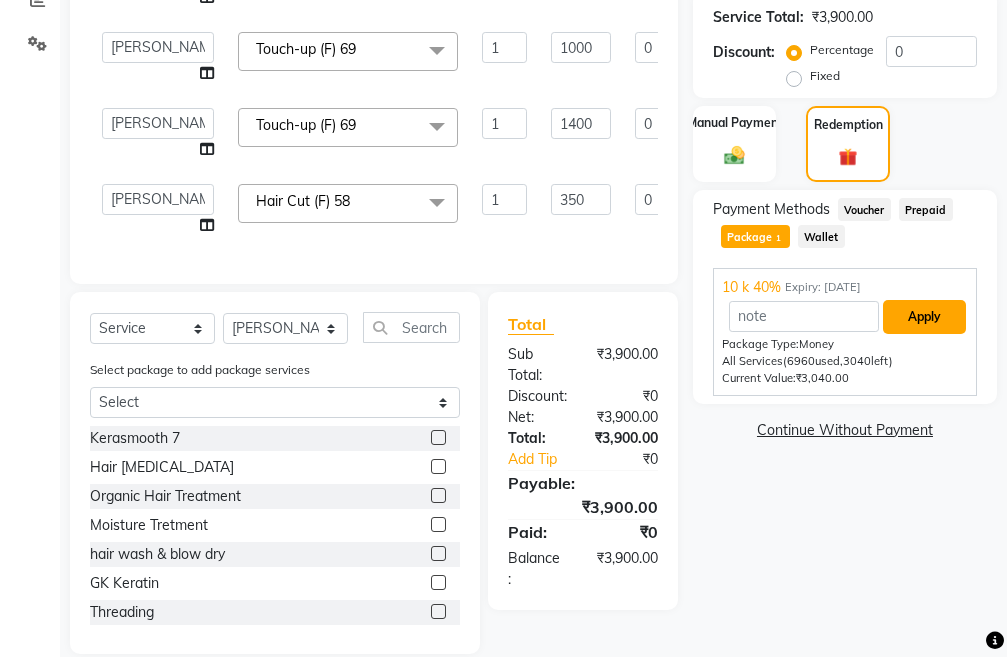 click on "Apply" at bounding box center (924, 317) 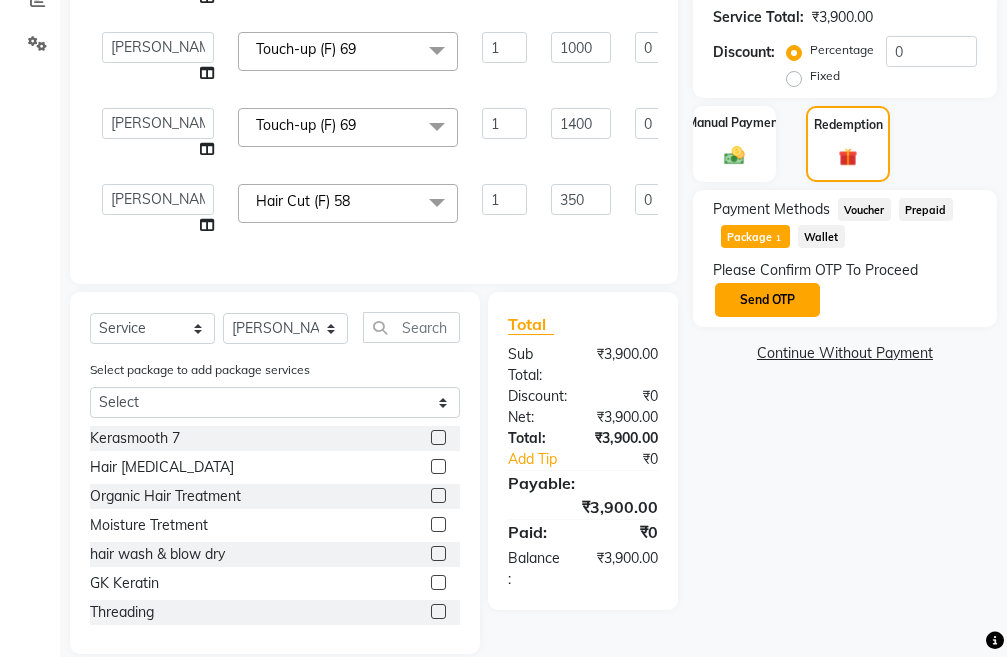 click on "Send OTP" 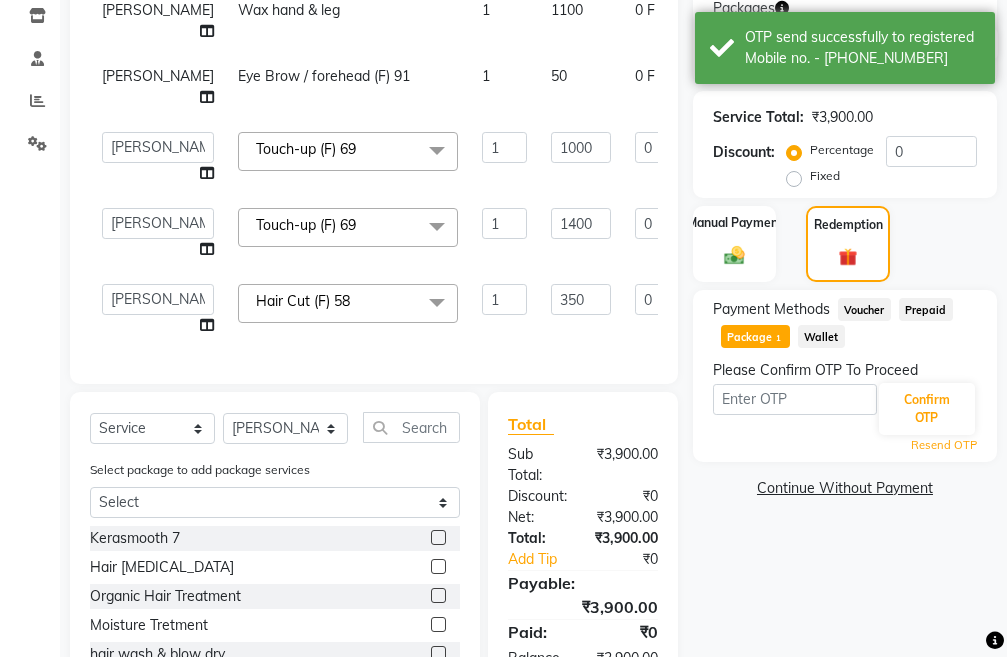 scroll, scrollTop: 169, scrollLeft: 0, axis: vertical 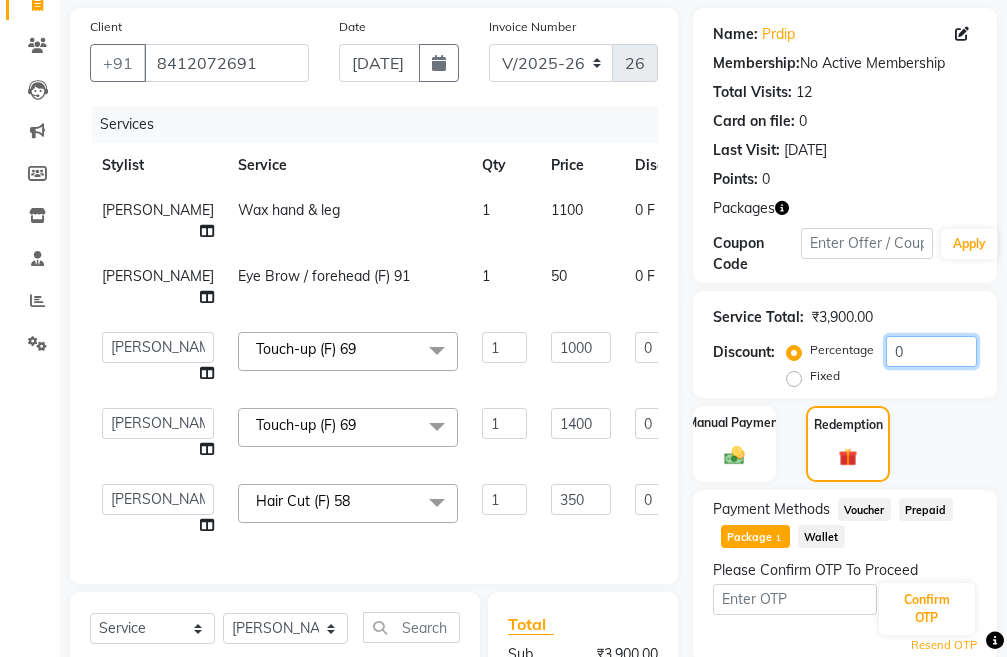 click on "0" 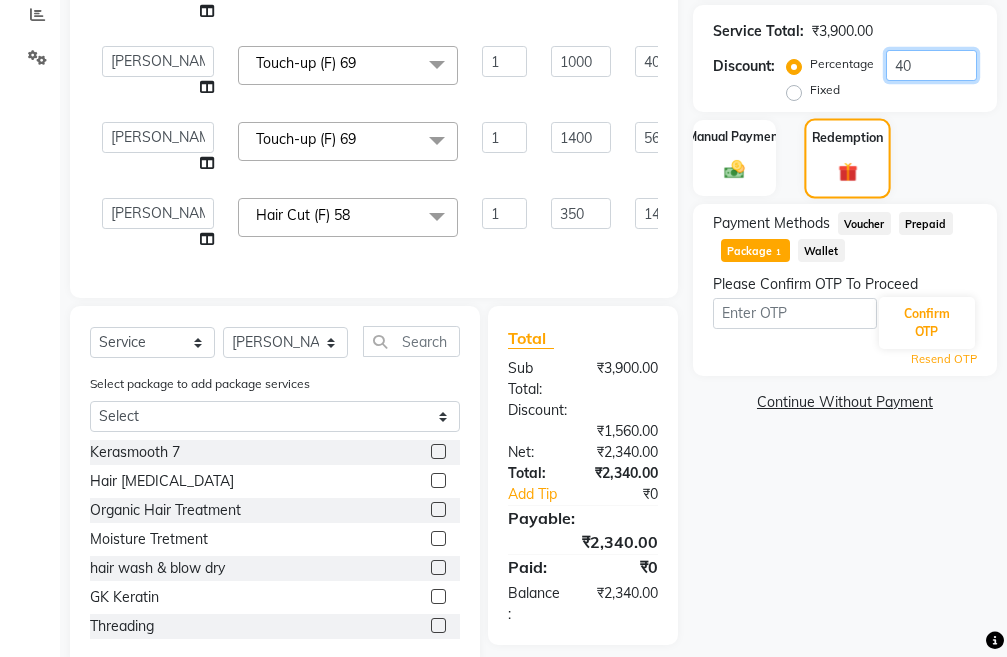 scroll, scrollTop: 469, scrollLeft: 0, axis: vertical 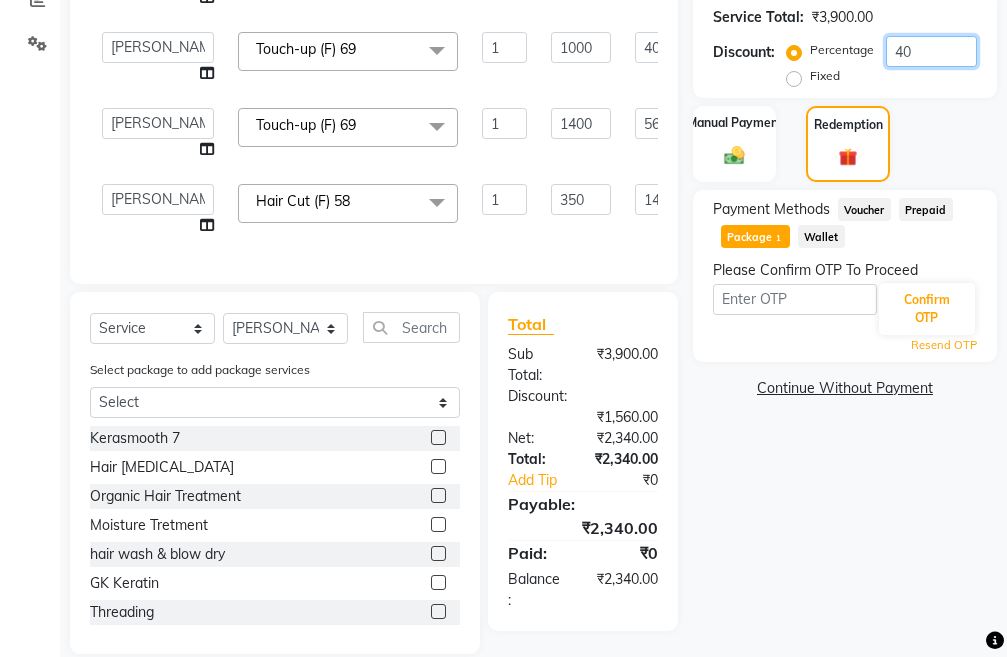 type on "40" 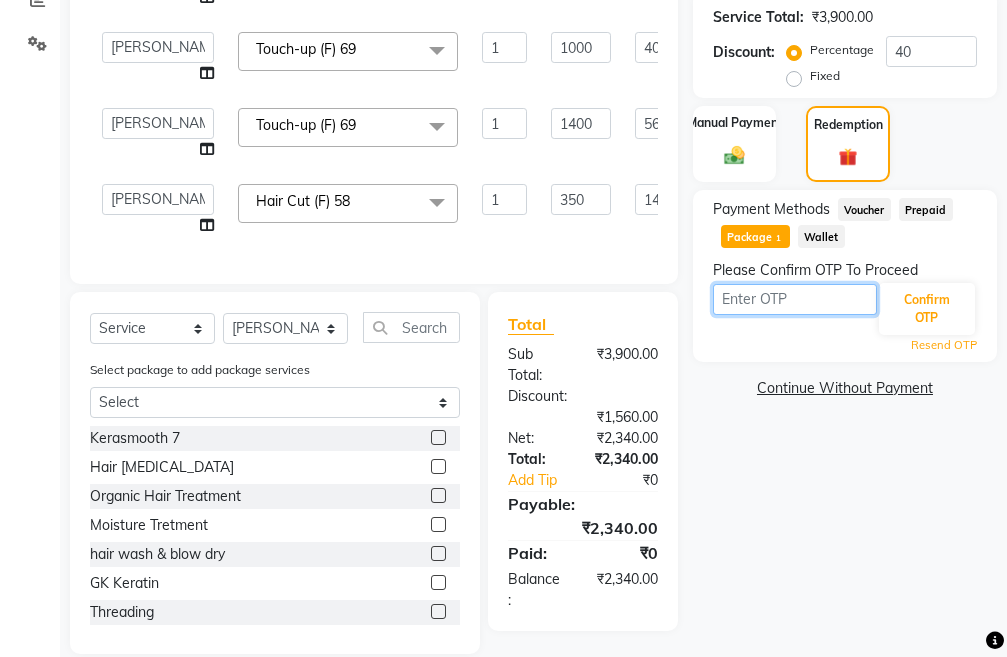 click at bounding box center [795, 299] 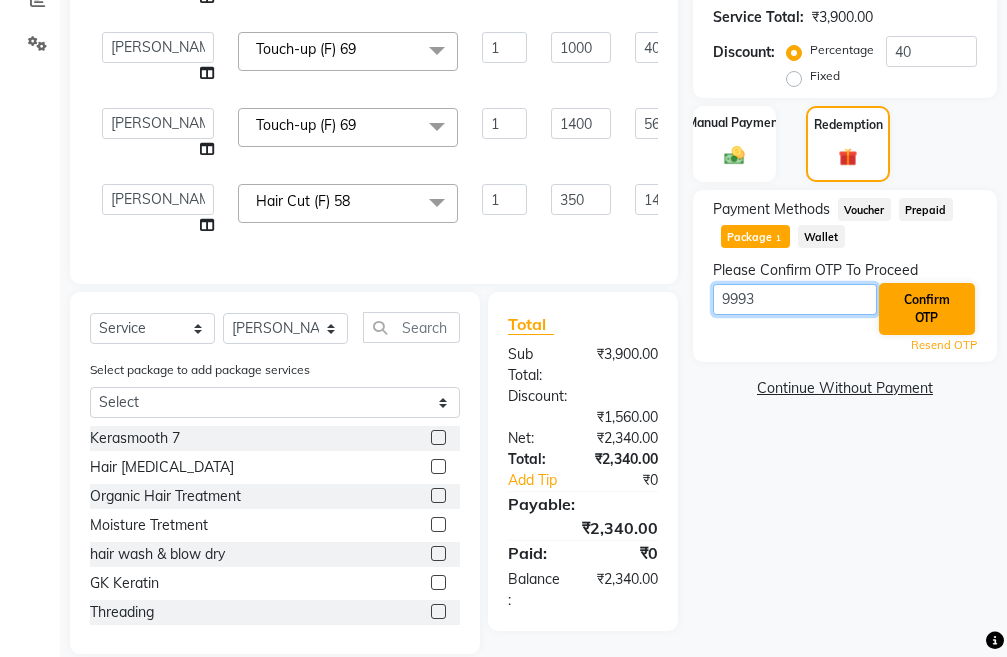 type on "9993" 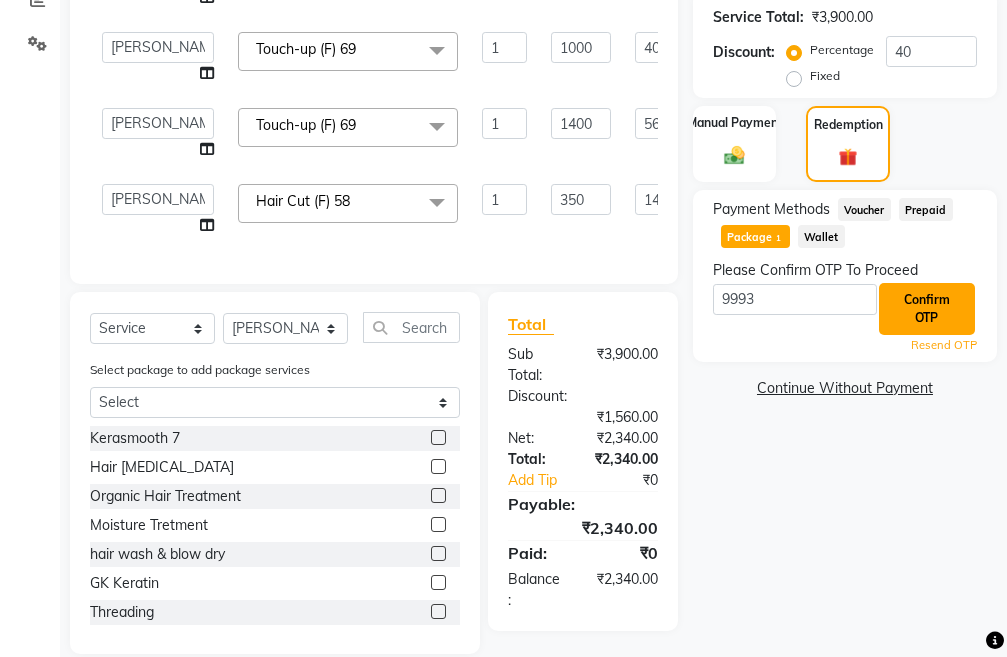 click on "Confirm OTP" 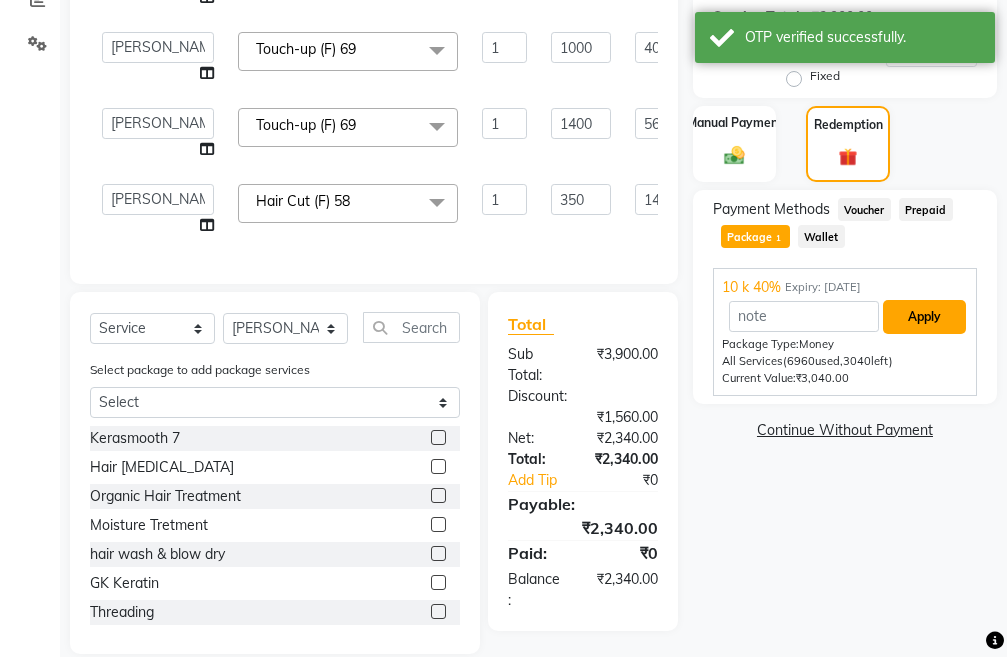 click on "Apply" at bounding box center [924, 317] 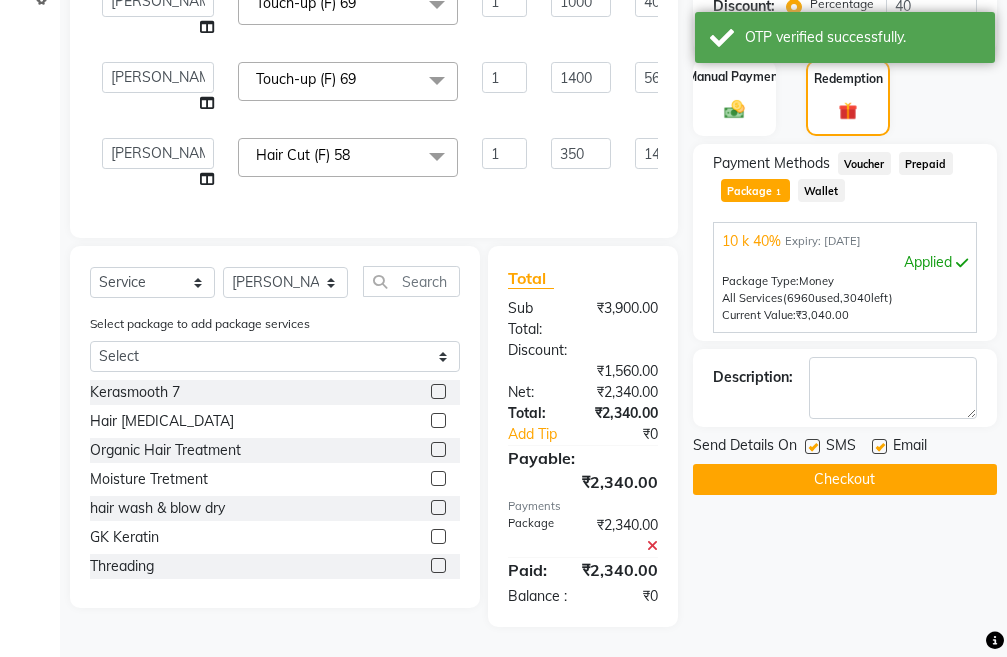 scroll, scrollTop: 553, scrollLeft: 0, axis: vertical 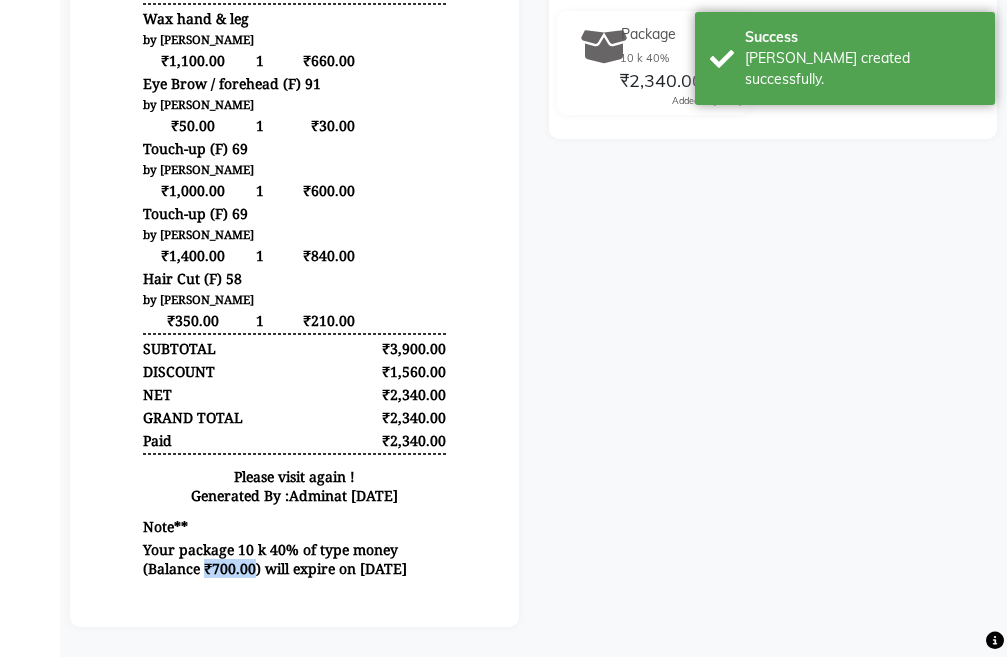 drag, startPoint x: 188, startPoint y: 588, endPoint x: 235, endPoint y: 592, distance: 47.169907 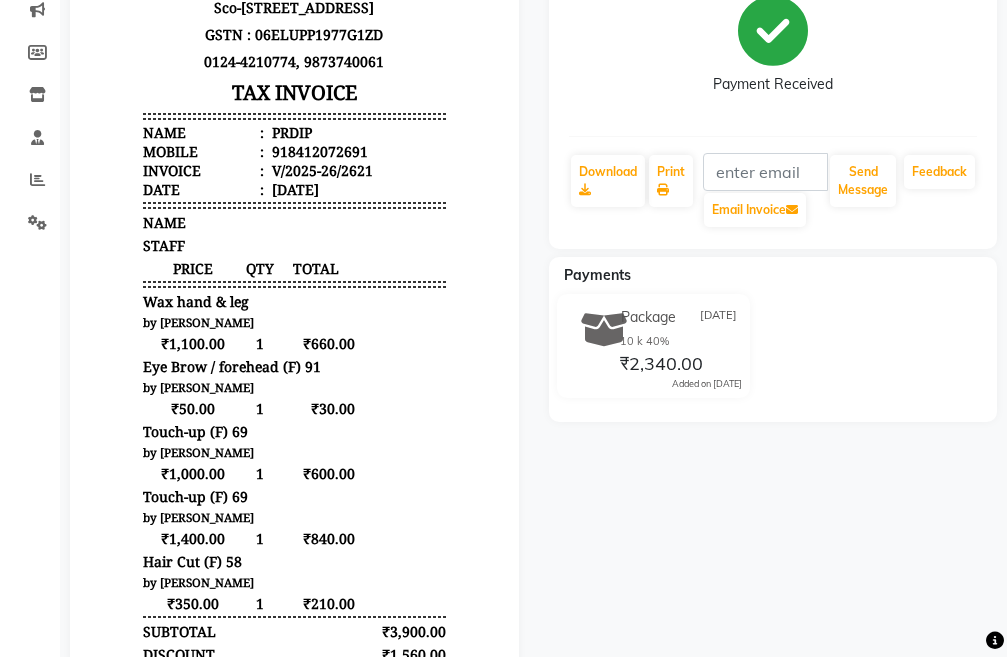 scroll, scrollTop: 0, scrollLeft: 0, axis: both 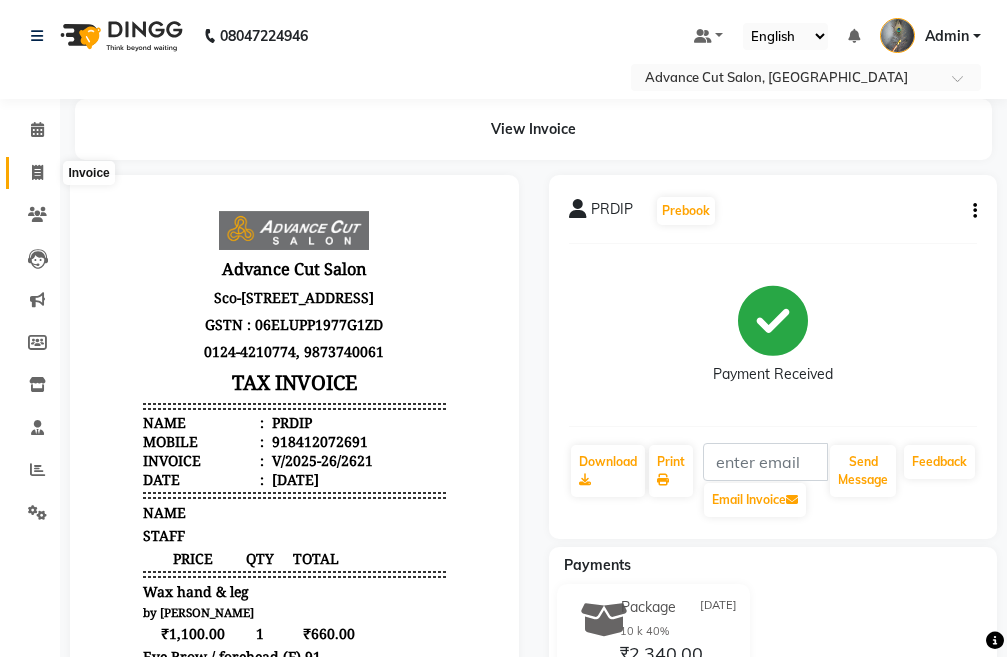 click 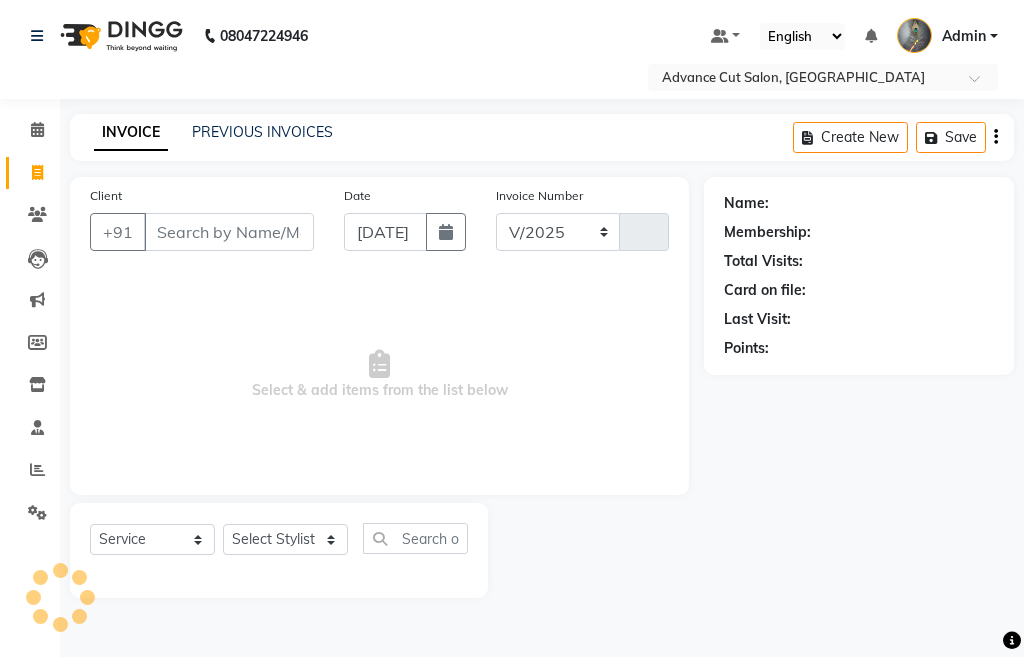 select on "4939" 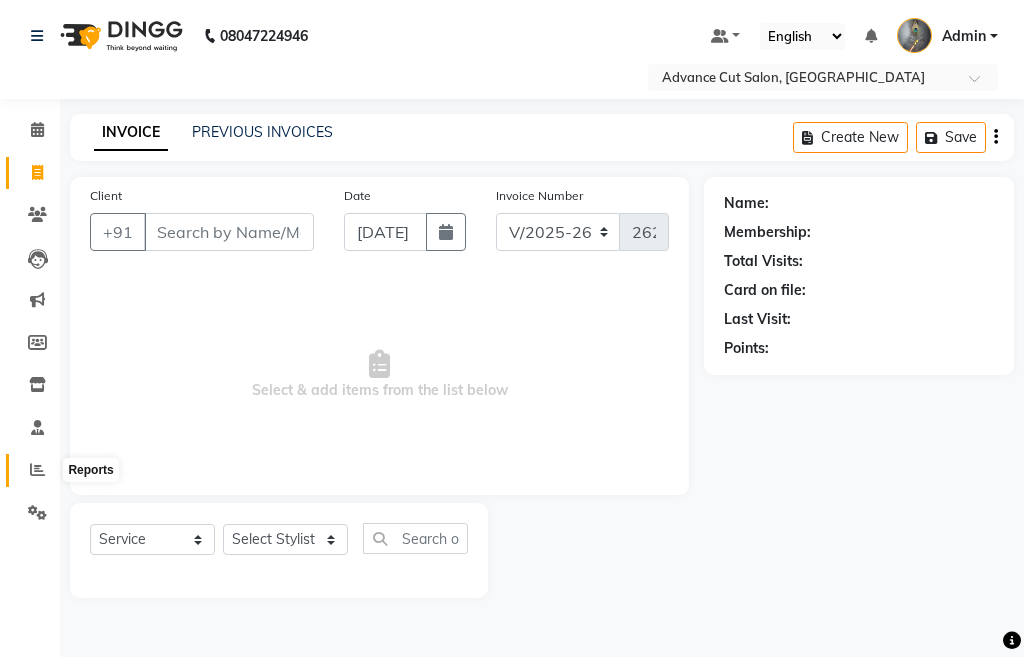 click 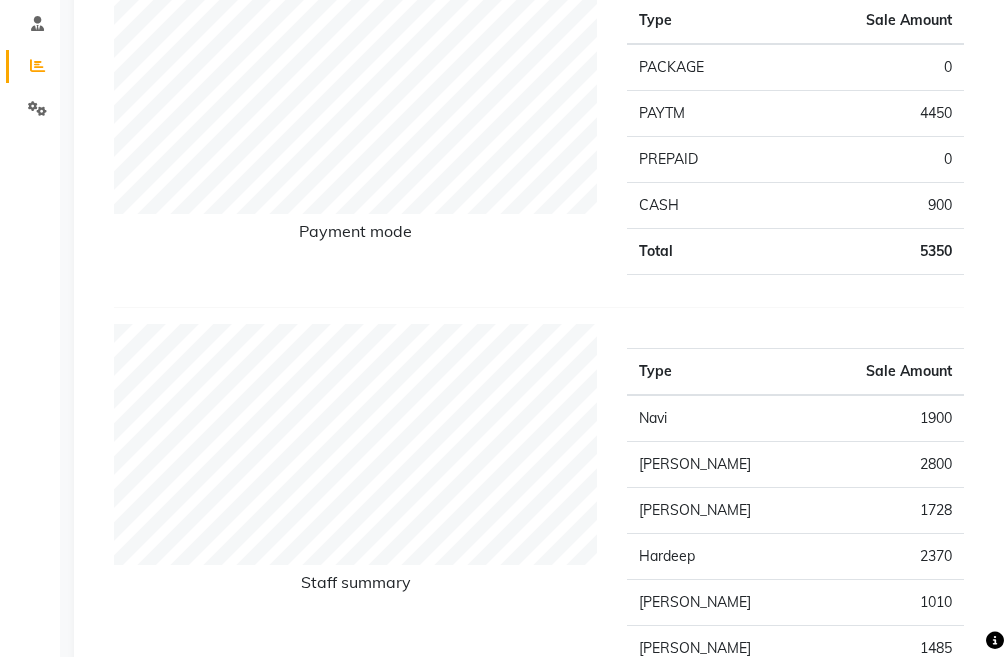 scroll, scrollTop: 600, scrollLeft: 0, axis: vertical 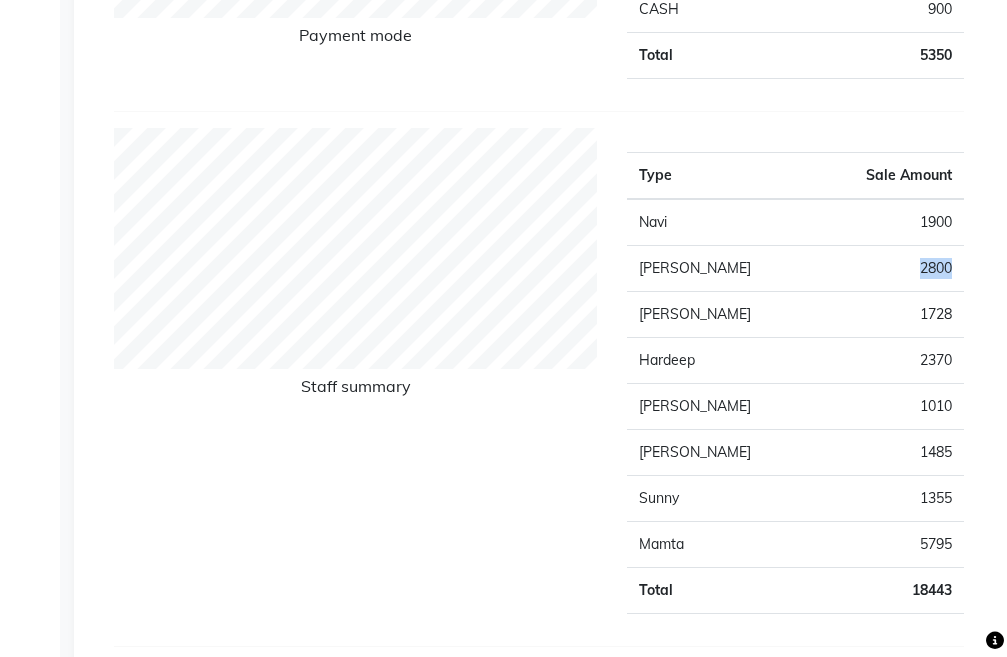 drag, startPoint x: 931, startPoint y: 271, endPoint x: 958, endPoint y: 271, distance: 27 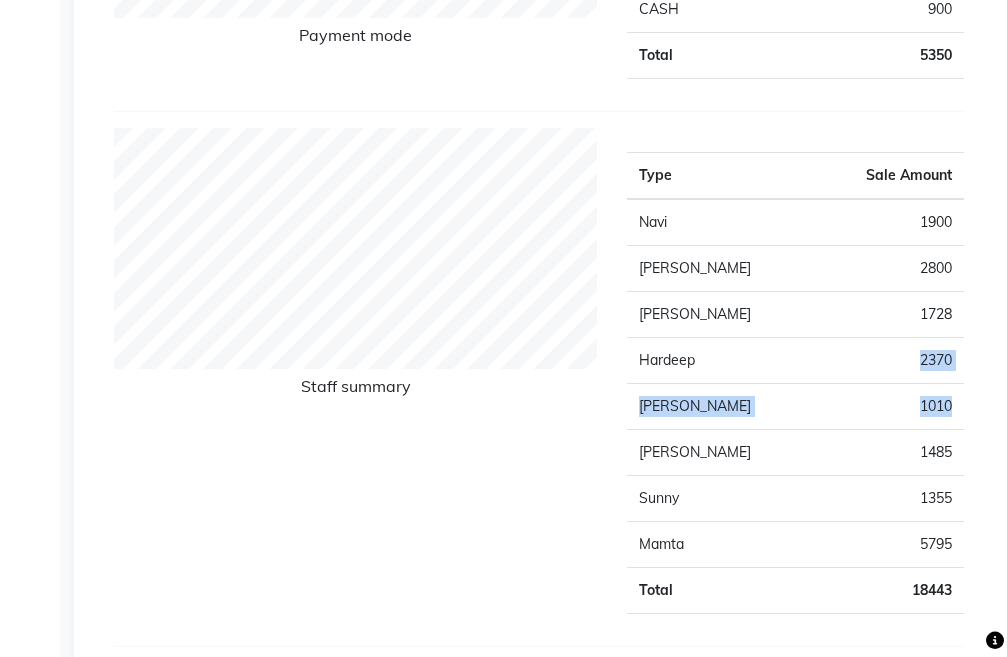 drag, startPoint x: 919, startPoint y: 361, endPoint x: 949, endPoint y: 393, distance: 43.863426 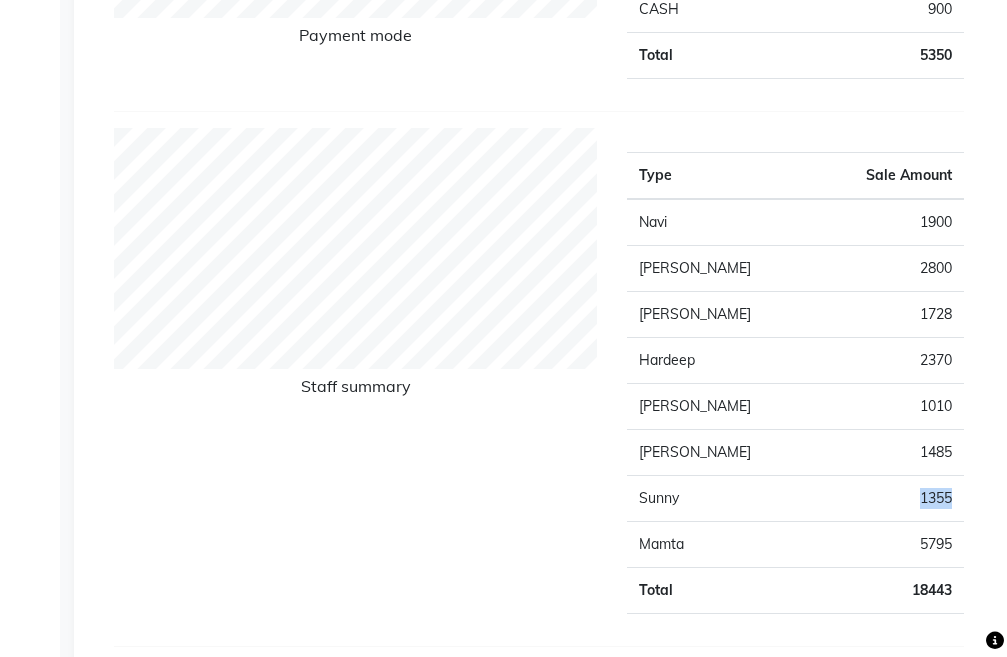 drag, startPoint x: 911, startPoint y: 491, endPoint x: 954, endPoint y: 491, distance: 43 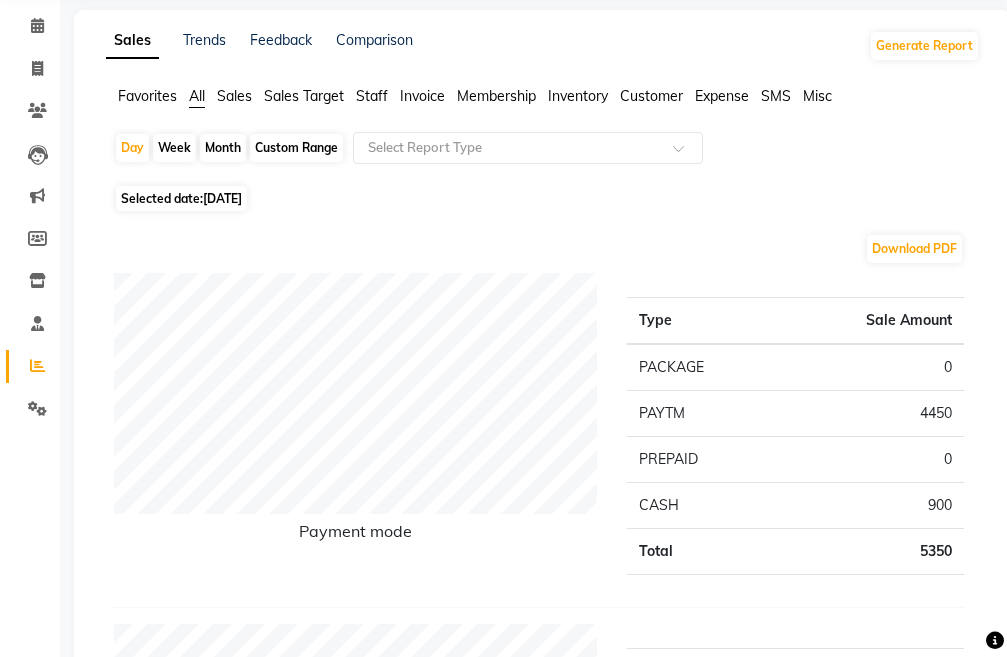 scroll, scrollTop: 100, scrollLeft: 0, axis: vertical 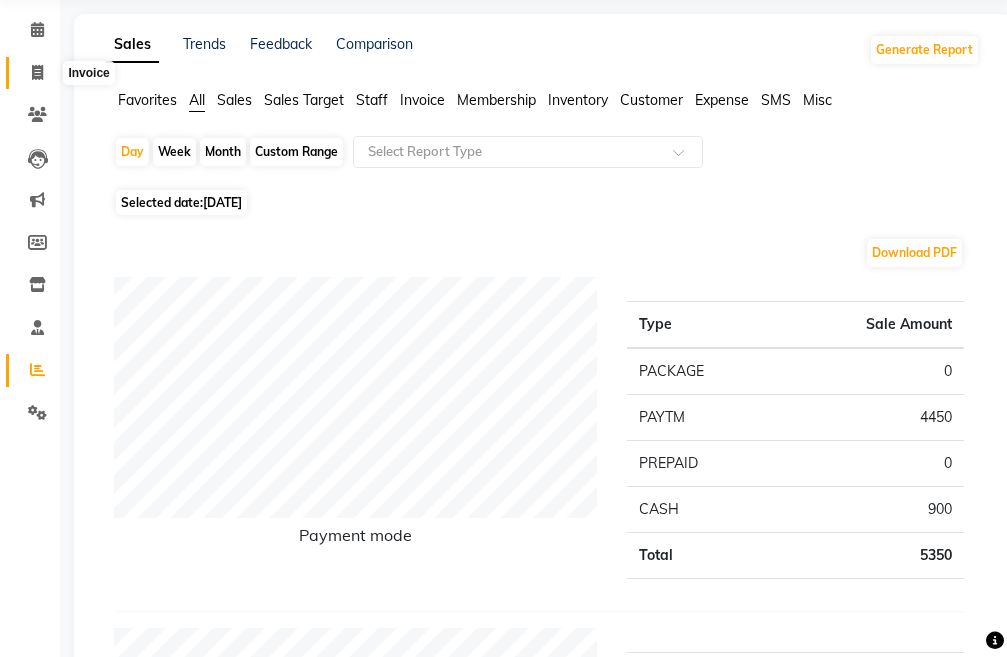 click 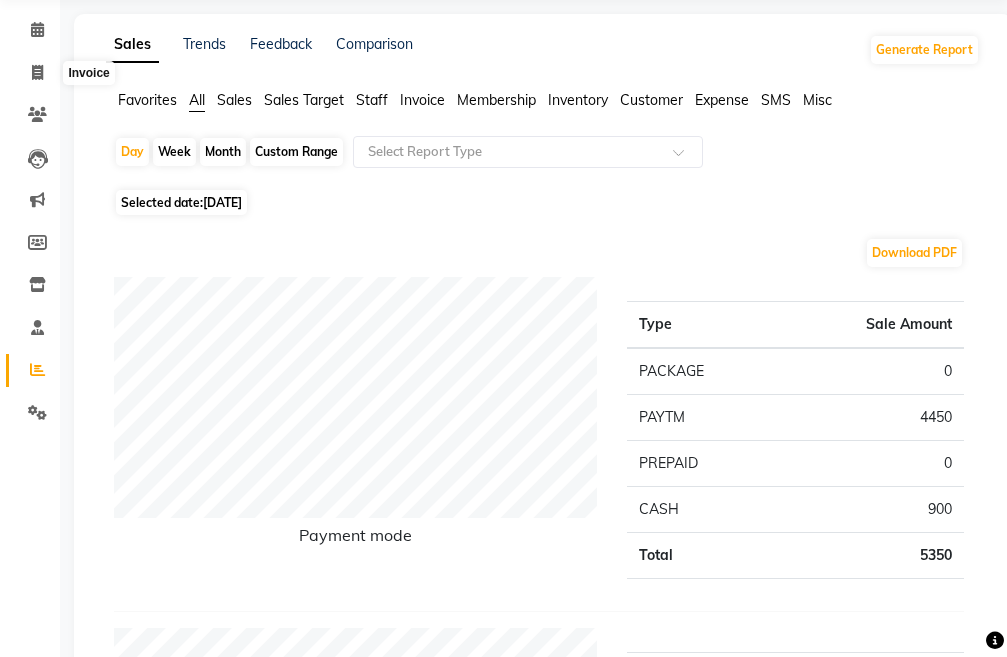 select on "service" 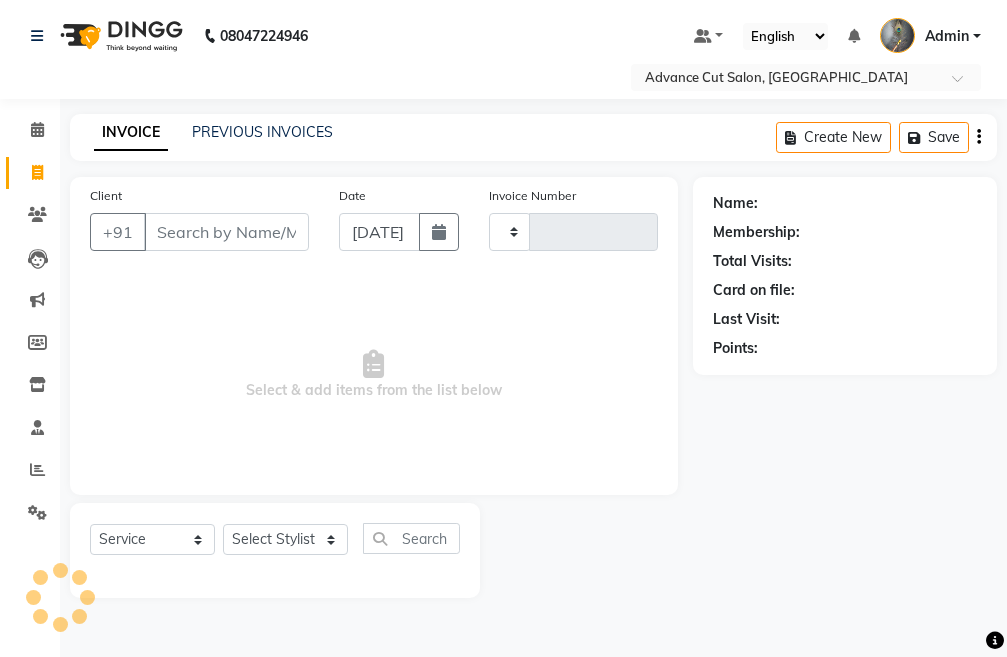 scroll, scrollTop: 0, scrollLeft: 0, axis: both 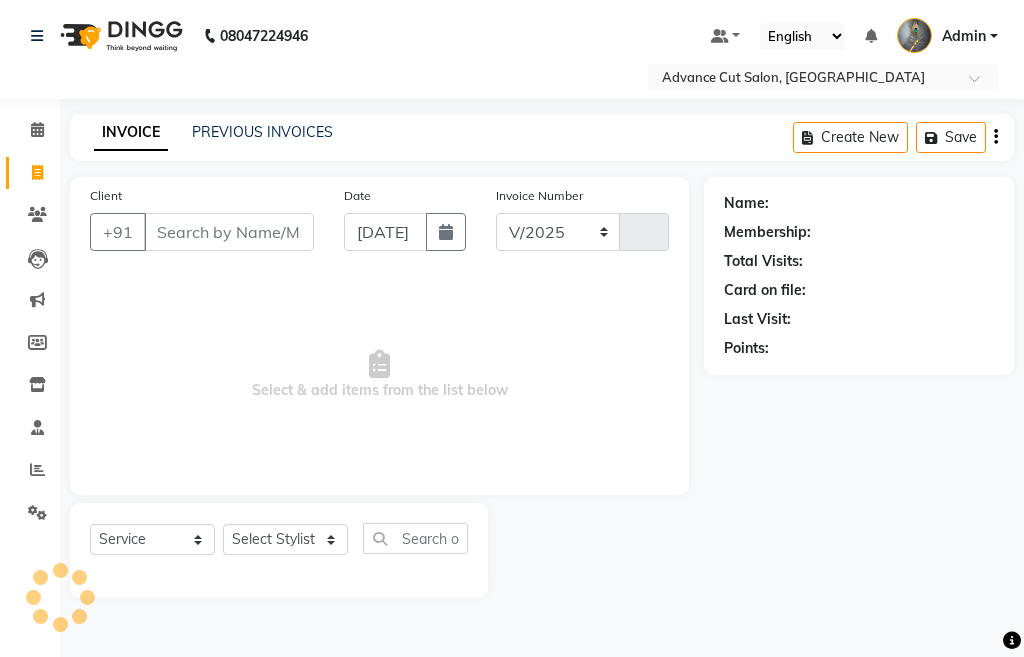 select on "4939" 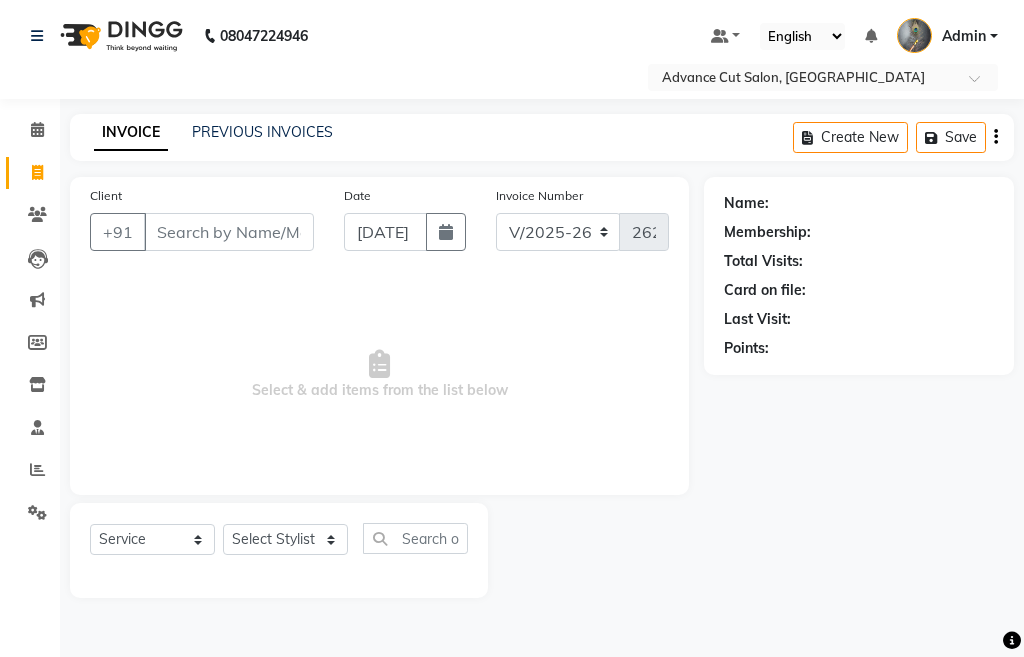 click on "Client" at bounding box center (229, 232) 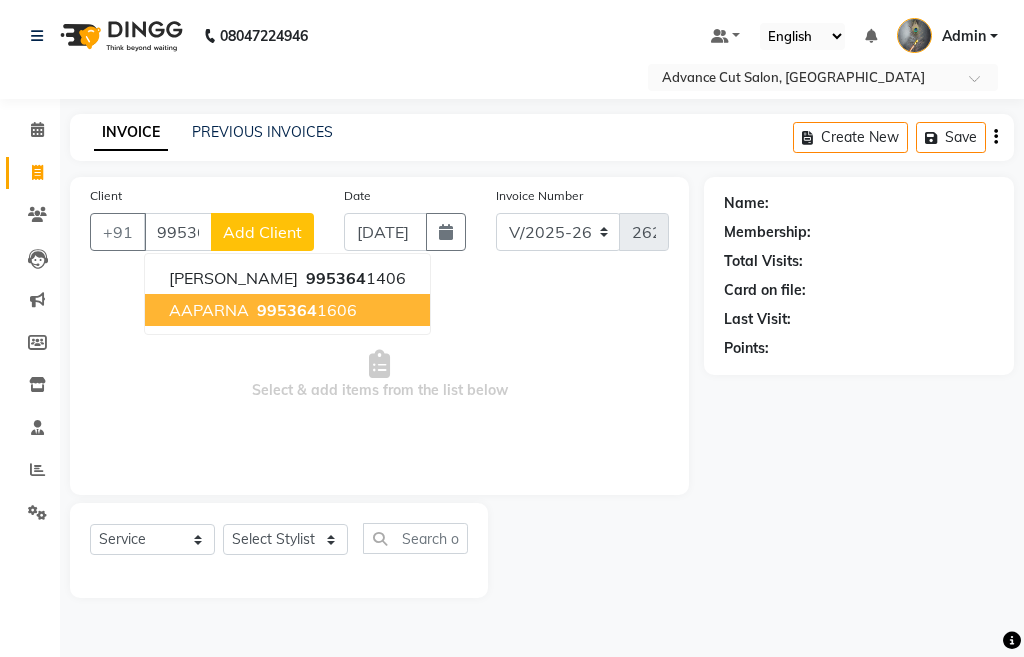 click on "AAPARNA   995364 1606" at bounding box center (287, 310) 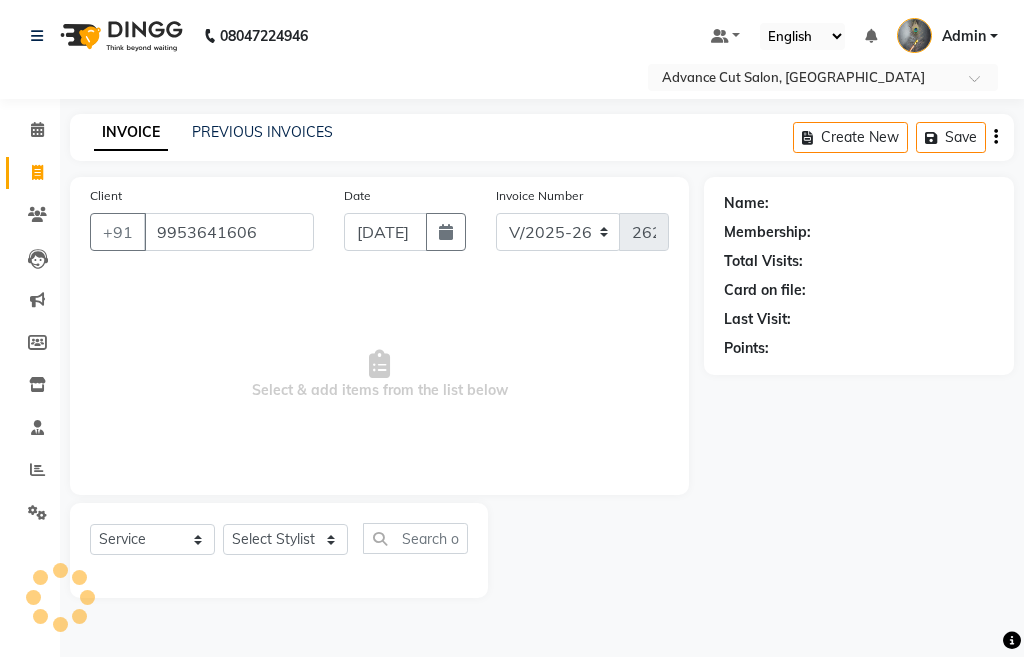 type on "9953641606" 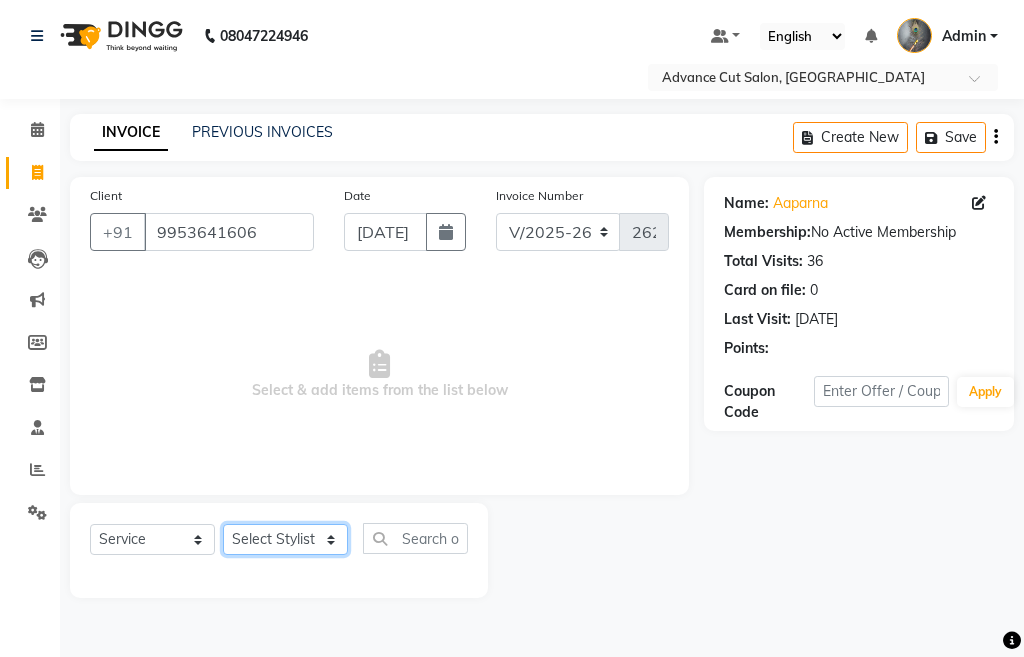 click on "Select Stylist Admin chahit COUNTOR [PERSON_NAME] mamta [PERSON_NAME] navi [PERSON_NAME] [PERSON_NAME] [PERSON_NAME] sunny tip" 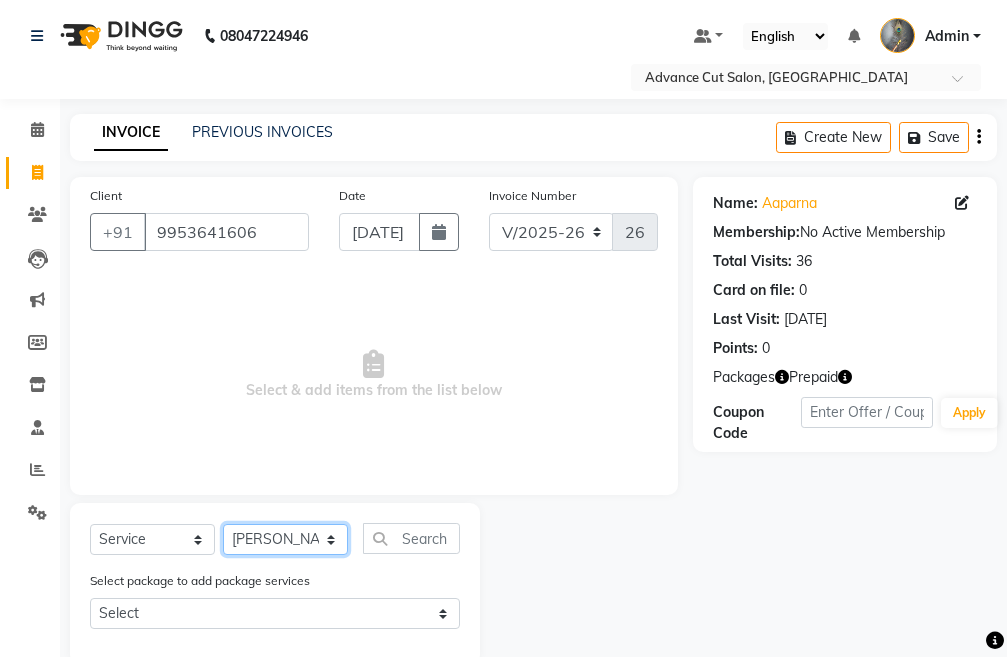 click on "Select Stylist Admin chahit COUNTOR [PERSON_NAME] mamta [PERSON_NAME] navi [PERSON_NAME] [PERSON_NAME] [PERSON_NAME] sunny tip" 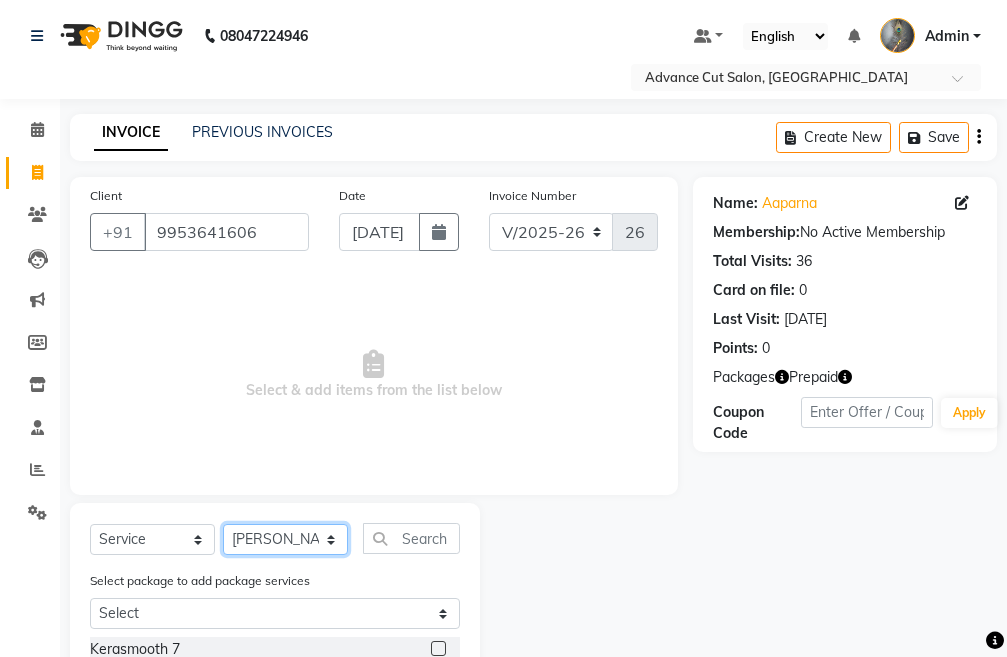 click on "Select Stylist Admin chahit COUNTOR [PERSON_NAME] mamta [PERSON_NAME] navi [PERSON_NAME] [PERSON_NAME] [PERSON_NAME] sunny tip" 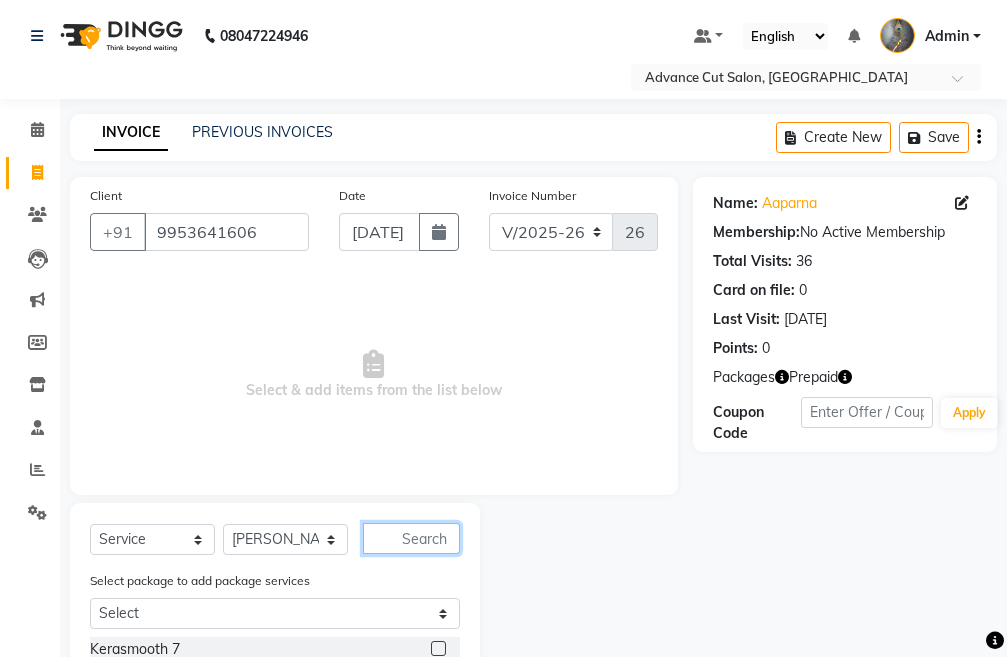 click 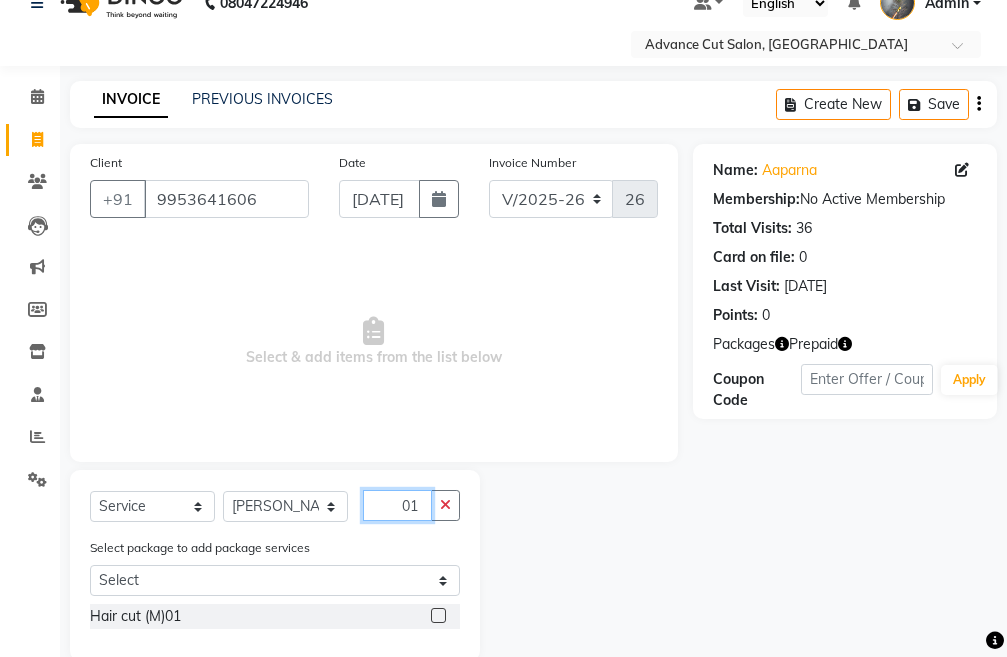 scroll, scrollTop: 67, scrollLeft: 0, axis: vertical 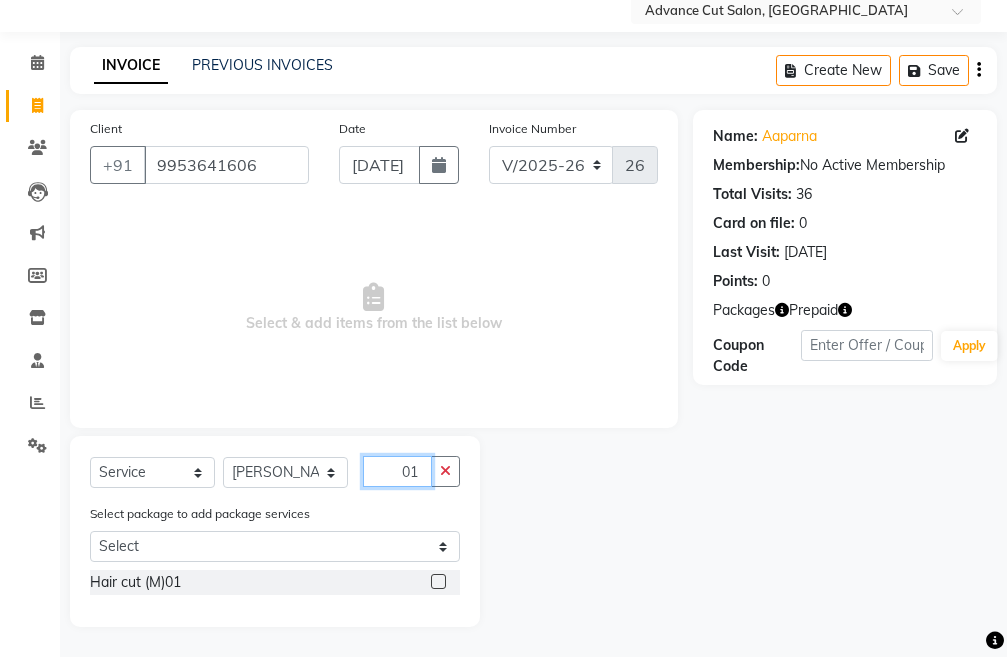 type on "01" 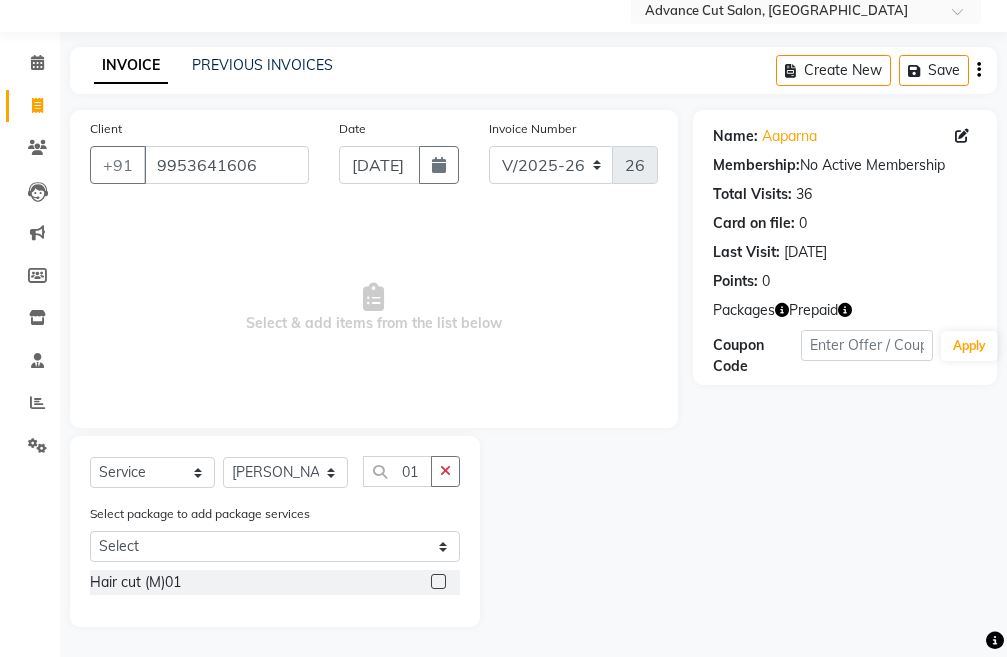 click 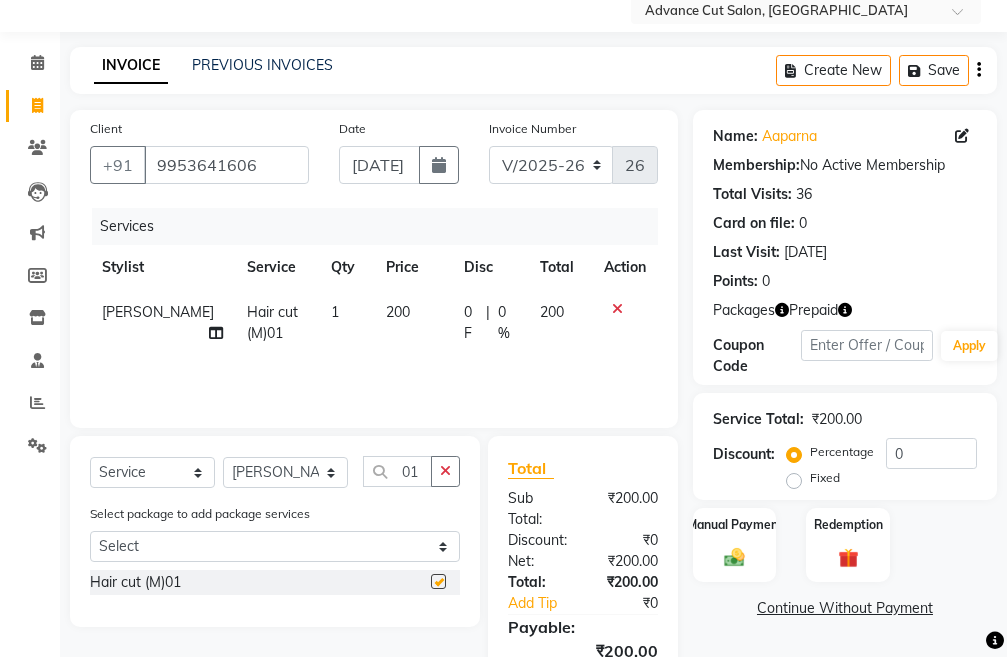 checkbox on "false" 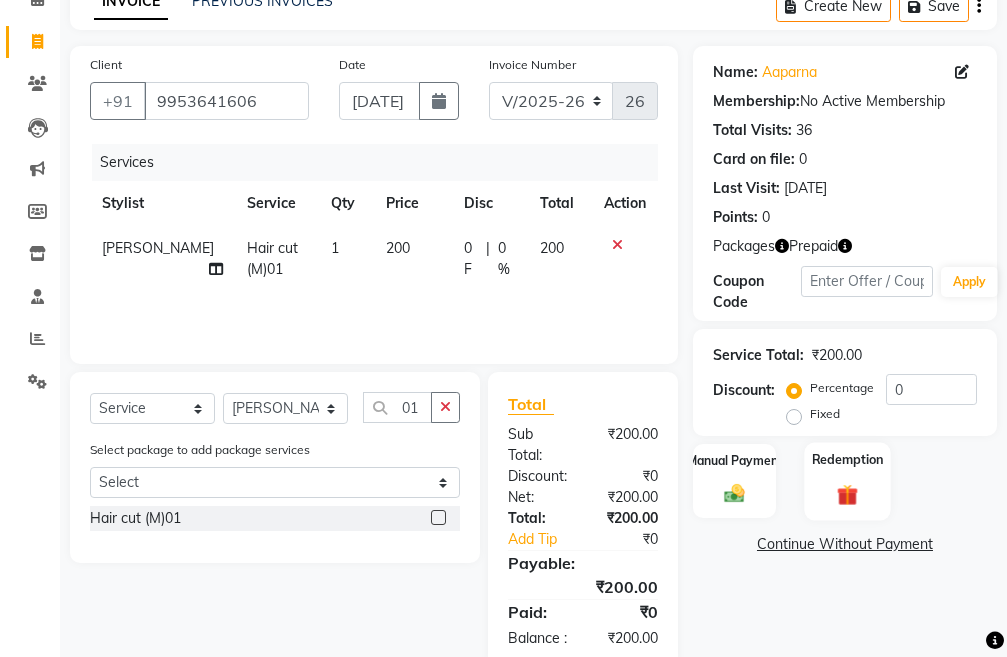 scroll, scrollTop: 167, scrollLeft: 0, axis: vertical 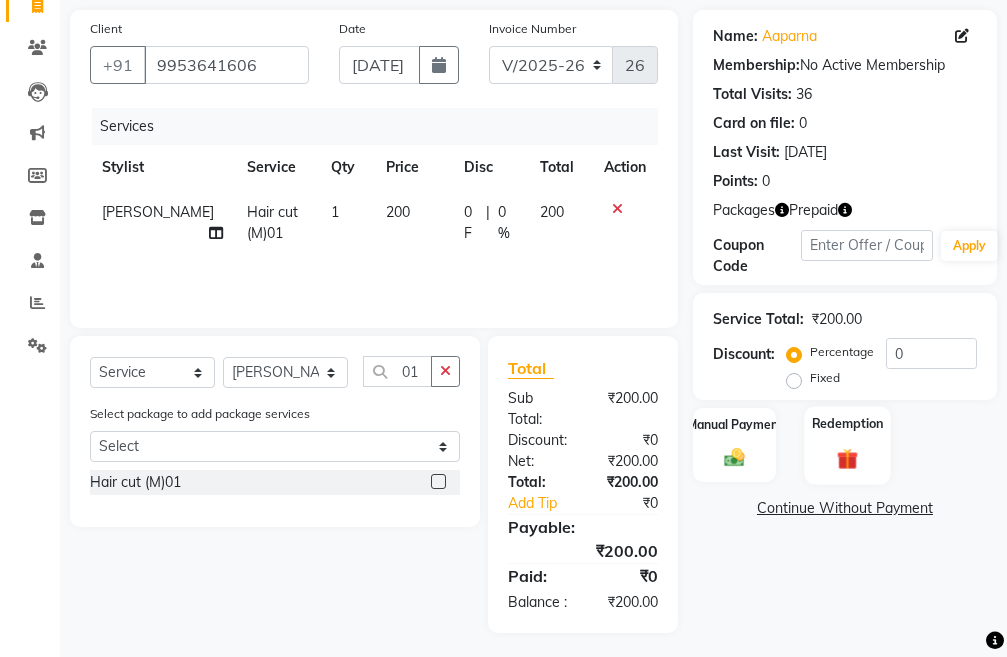click on "Redemption" 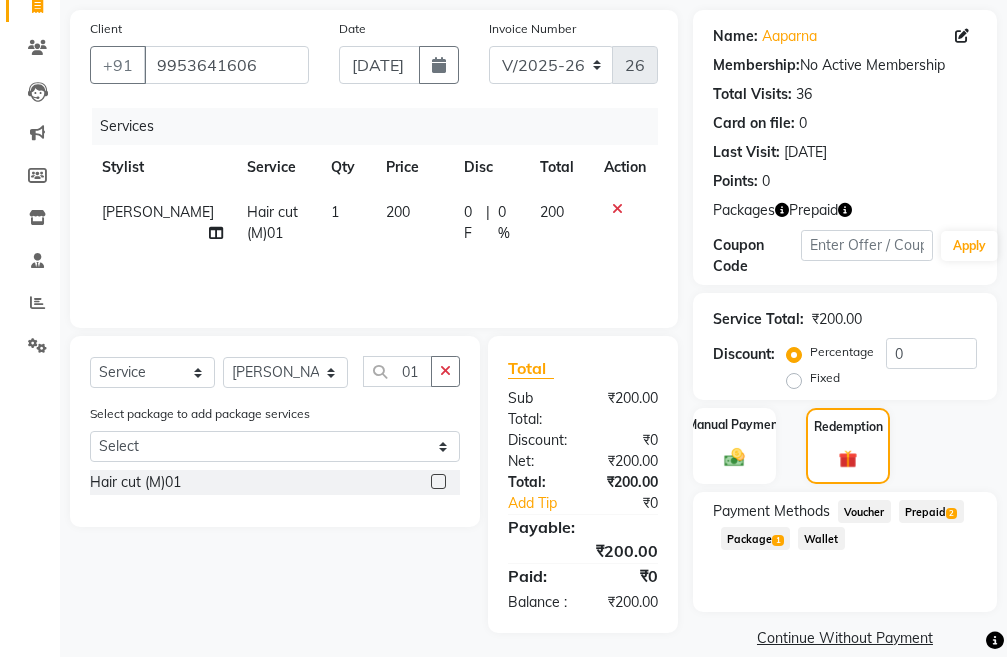 click on "Prepaid  2" 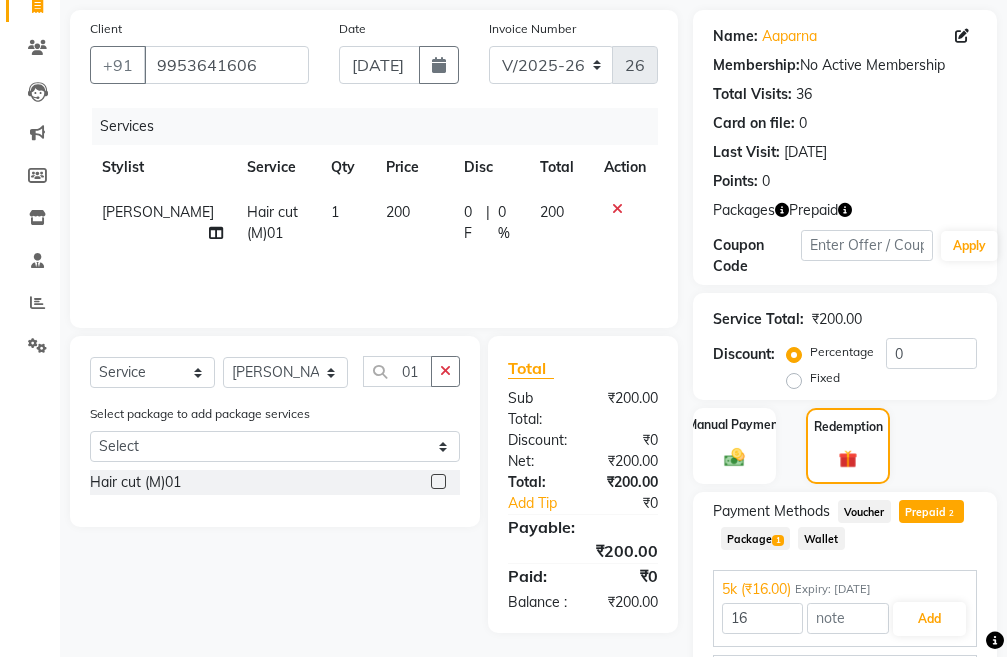 click on "Package  1" 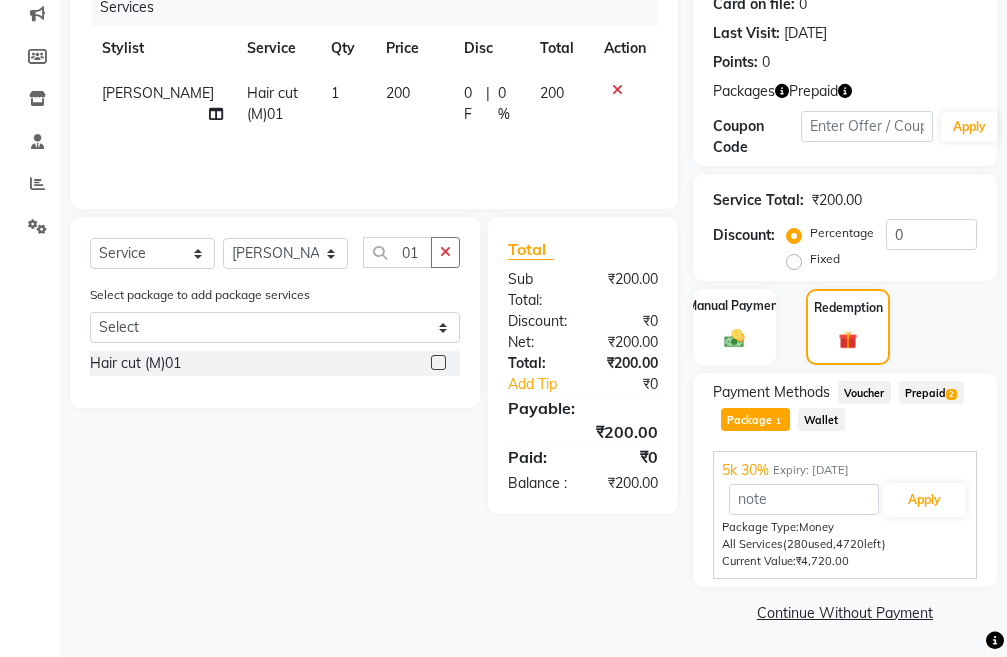 scroll, scrollTop: 287, scrollLeft: 0, axis: vertical 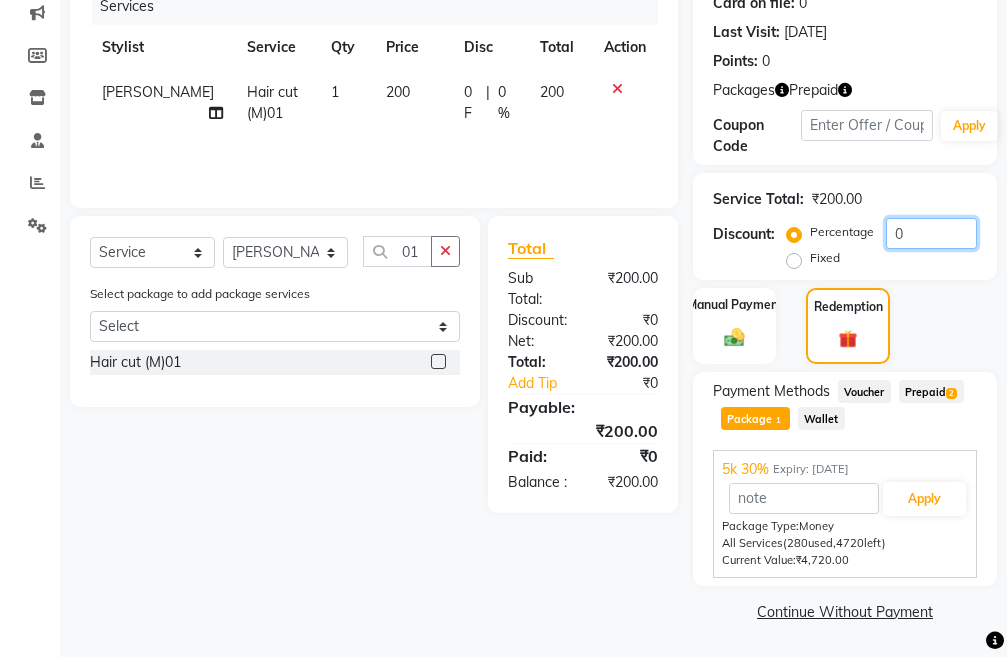 click on "0" 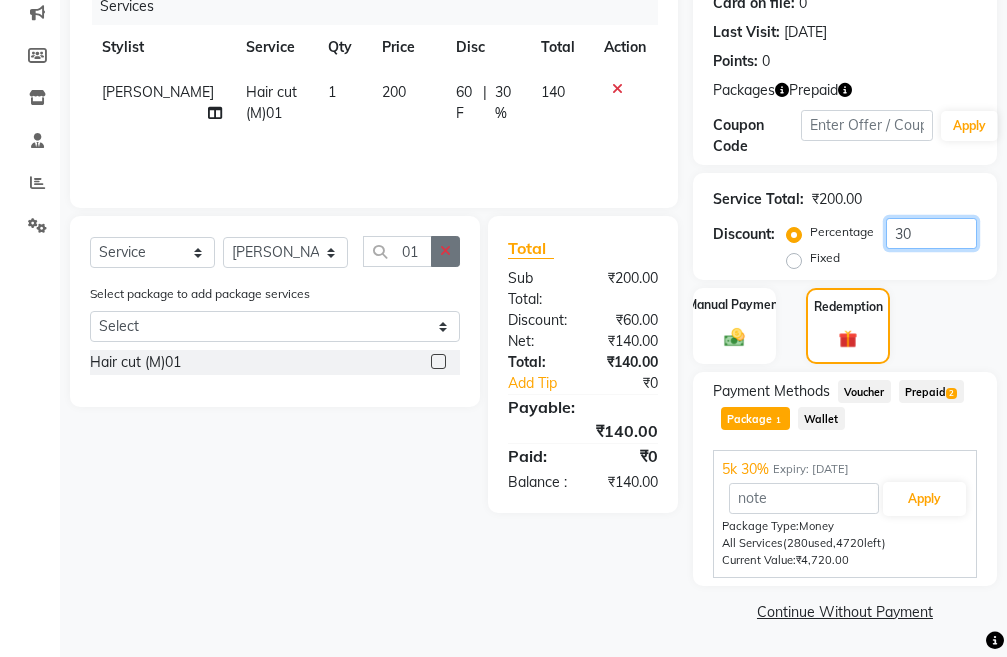 type on "30" 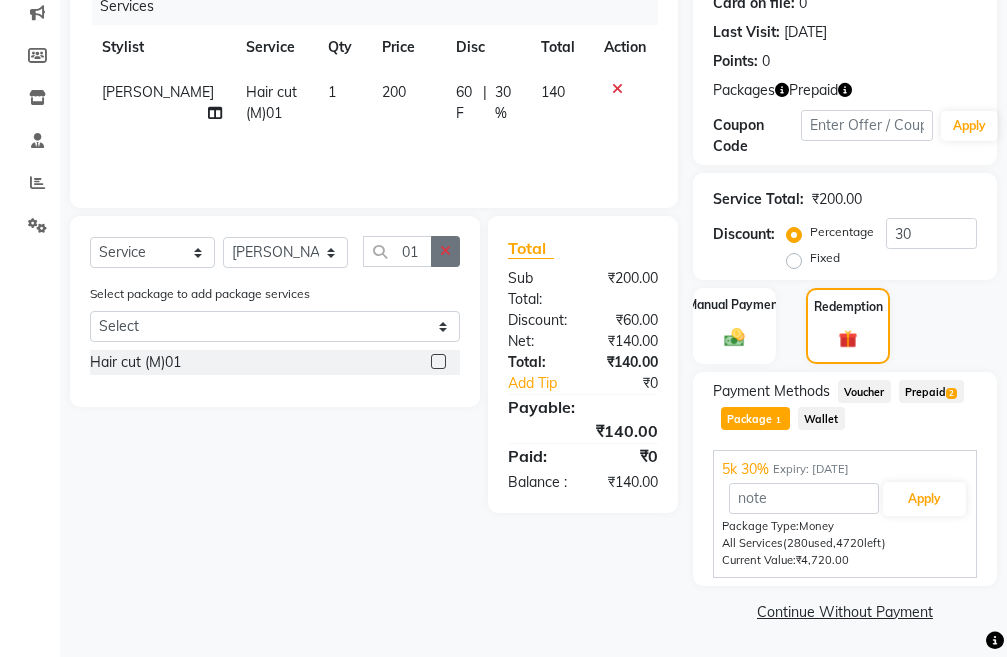 click 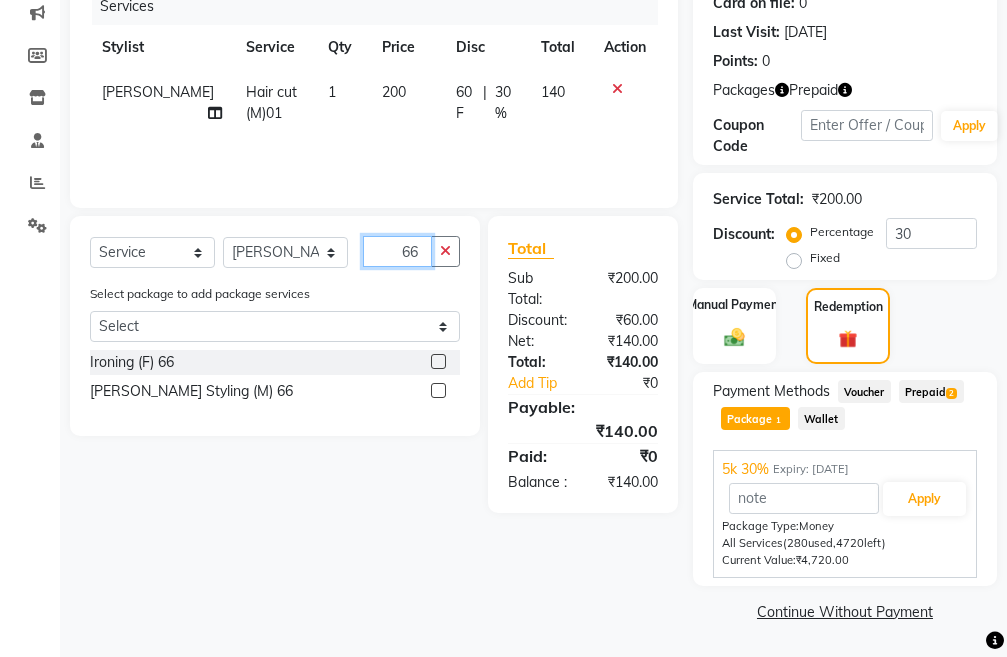 type on "66" 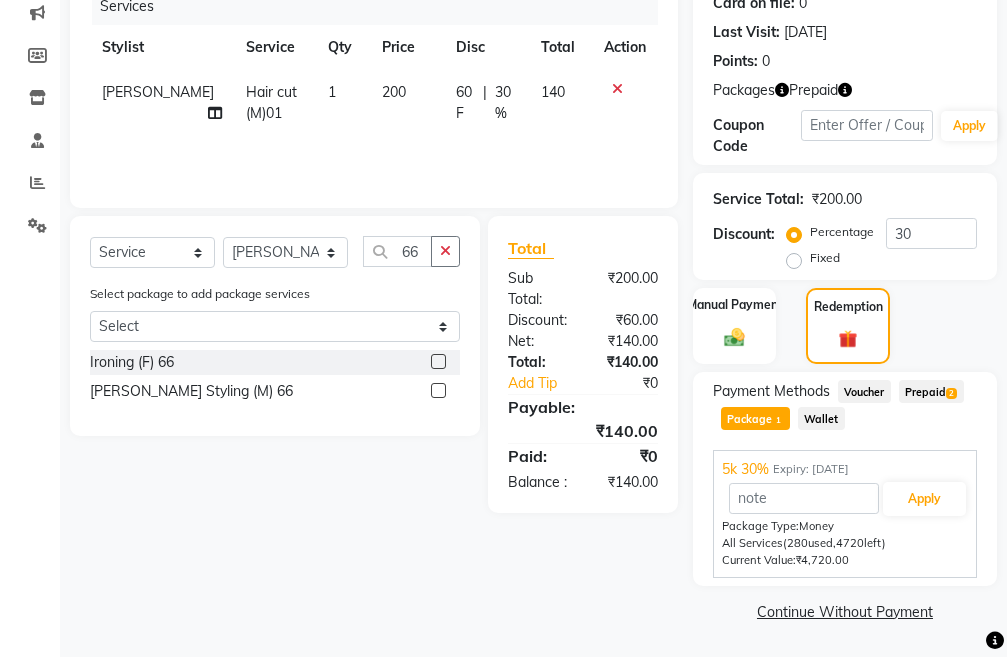 click 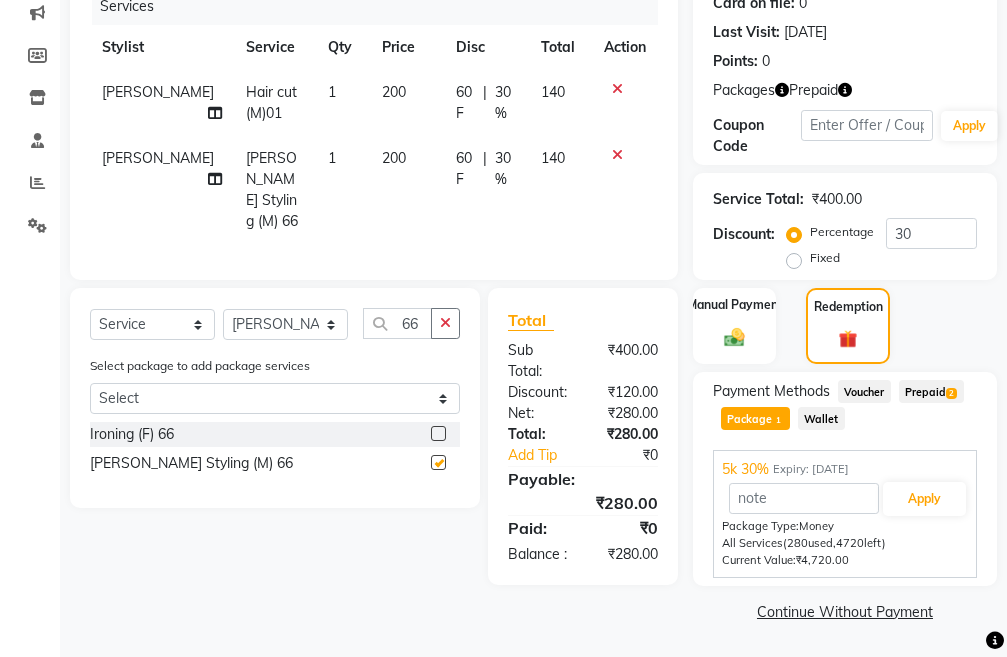 checkbox on "false" 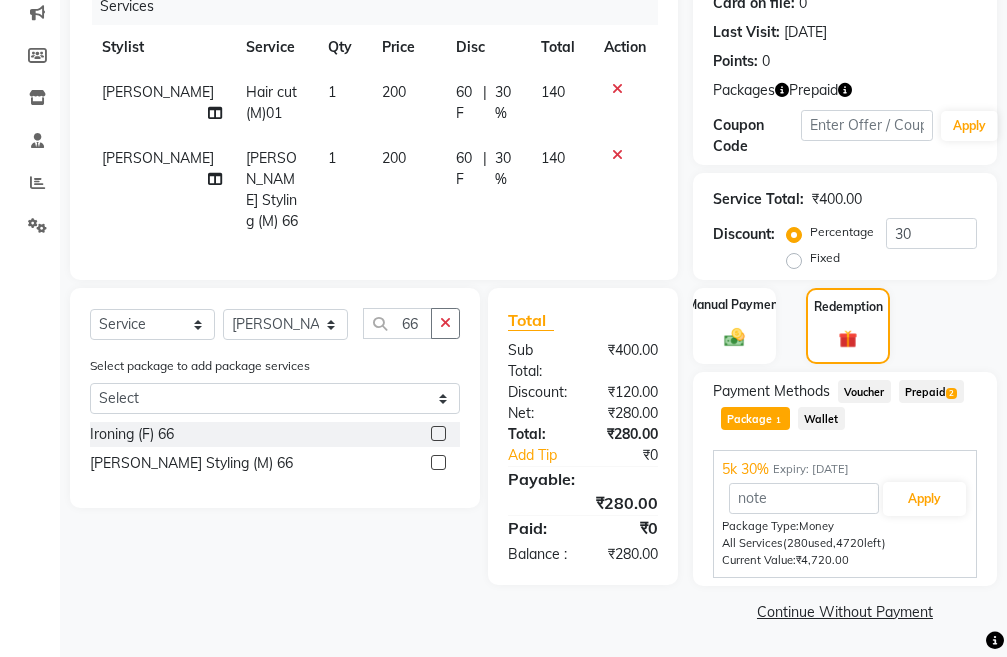 click 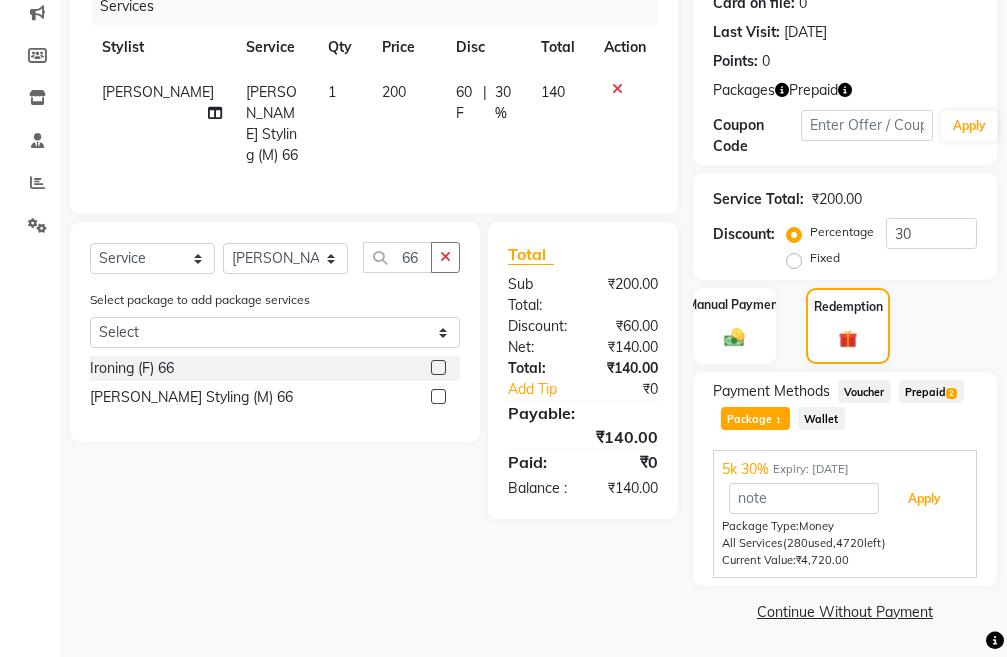 click on "Apply" at bounding box center [924, 499] 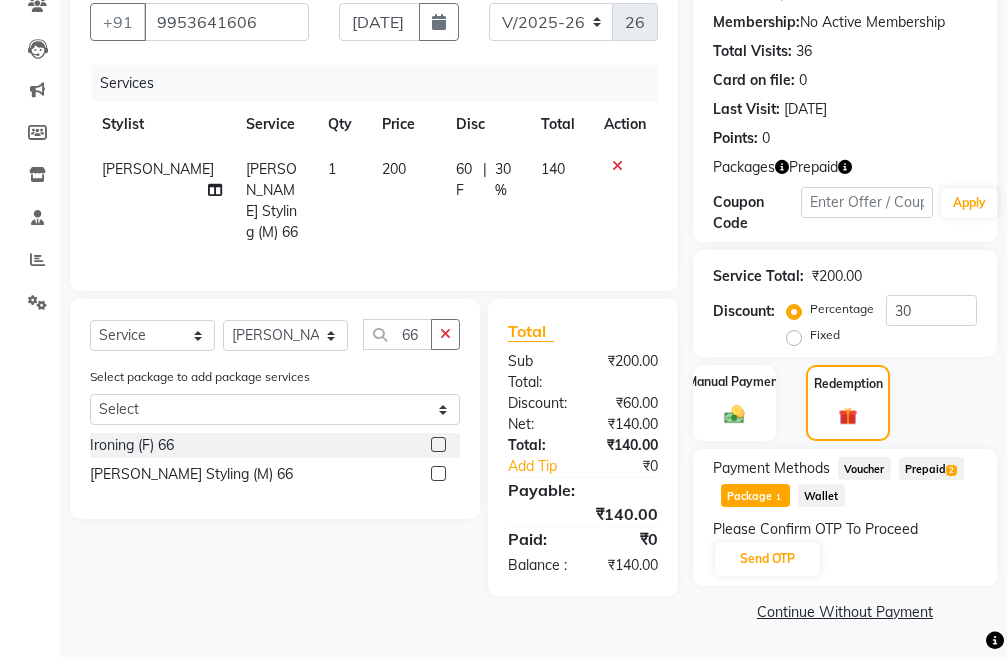 scroll, scrollTop: 210, scrollLeft: 0, axis: vertical 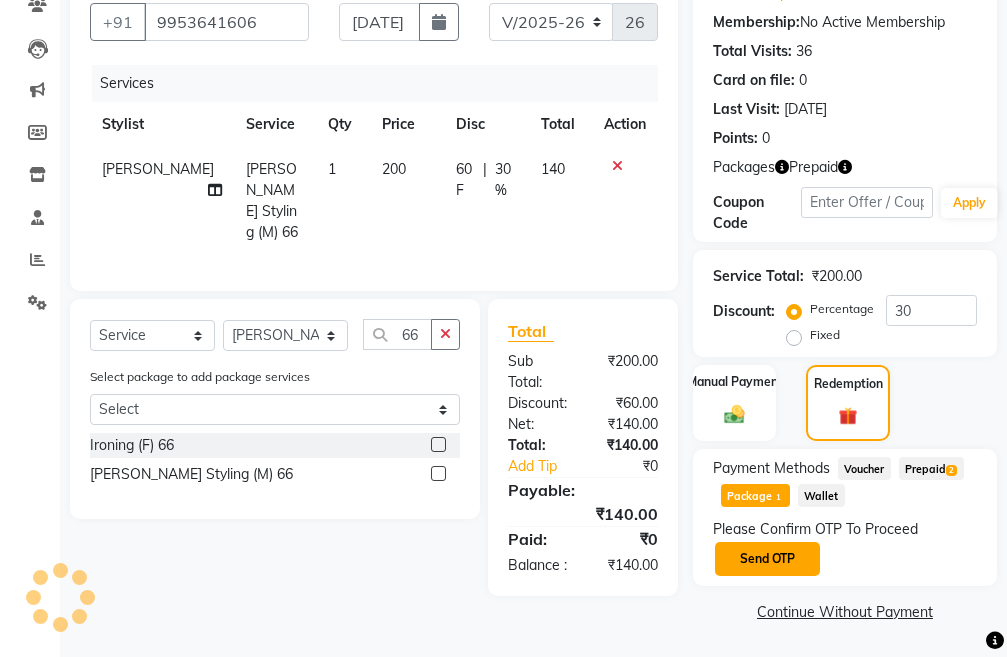 click on "Send OTP" 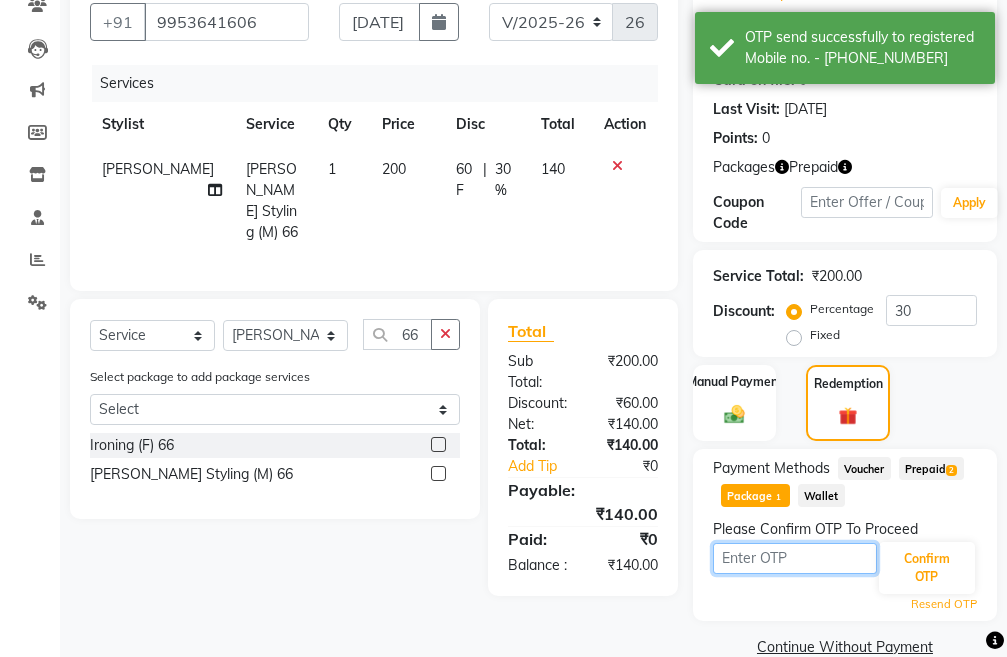 click at bounding box center (795, 558) 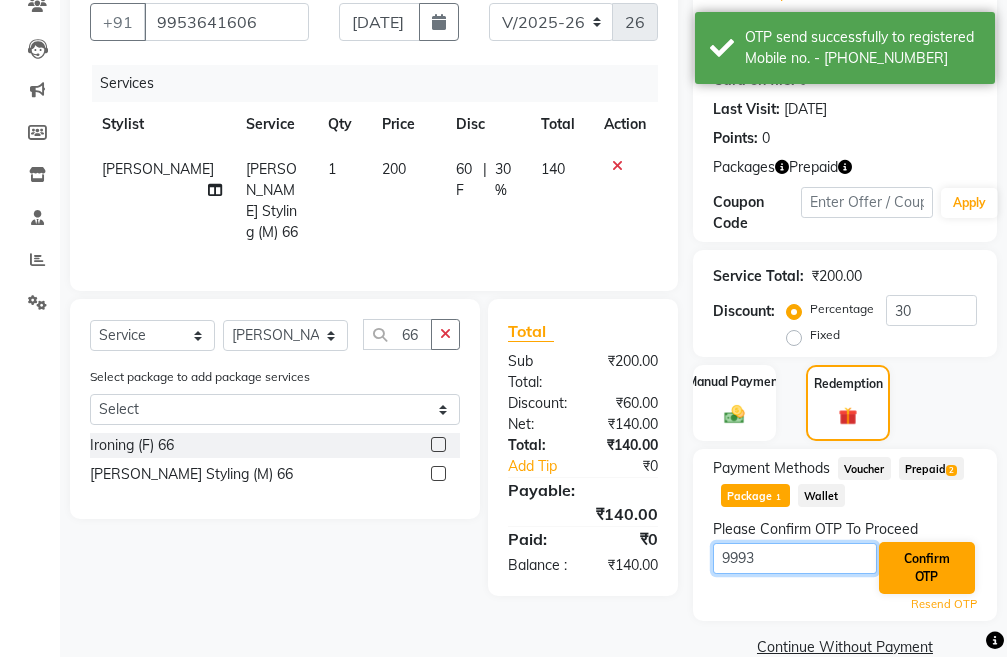 type on "9993" 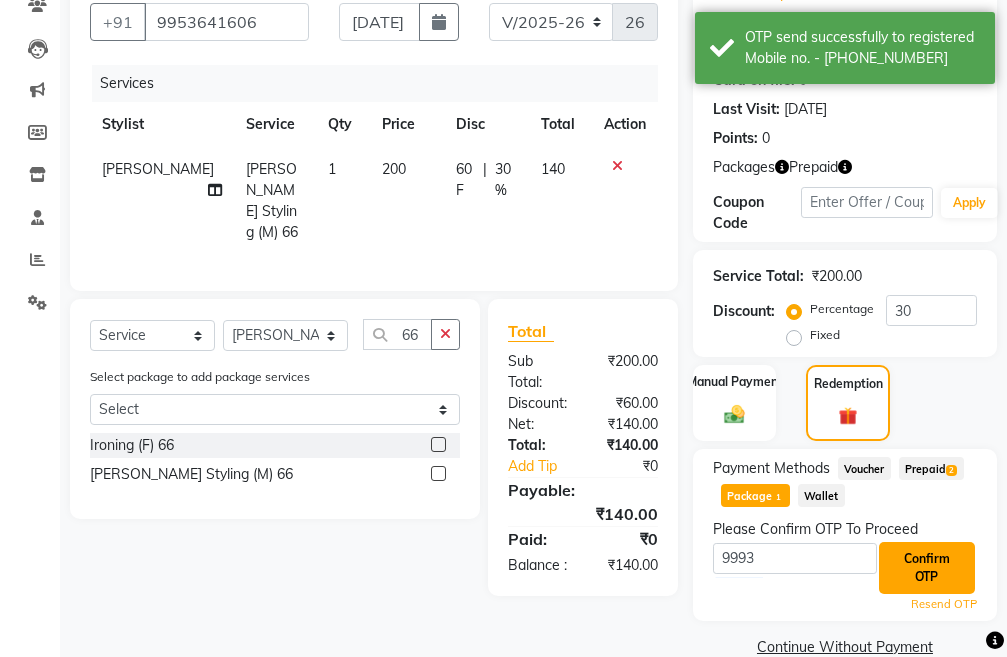 click on "Confirm OTP" 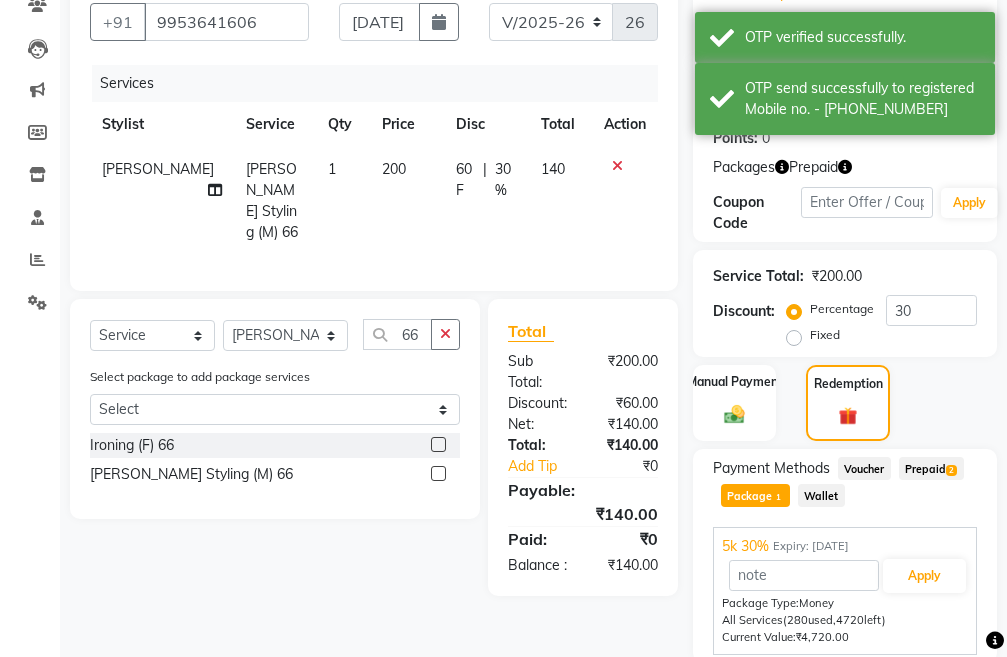 scroll, scrollTop: 245, scrollLeft: 0, axis: vertical 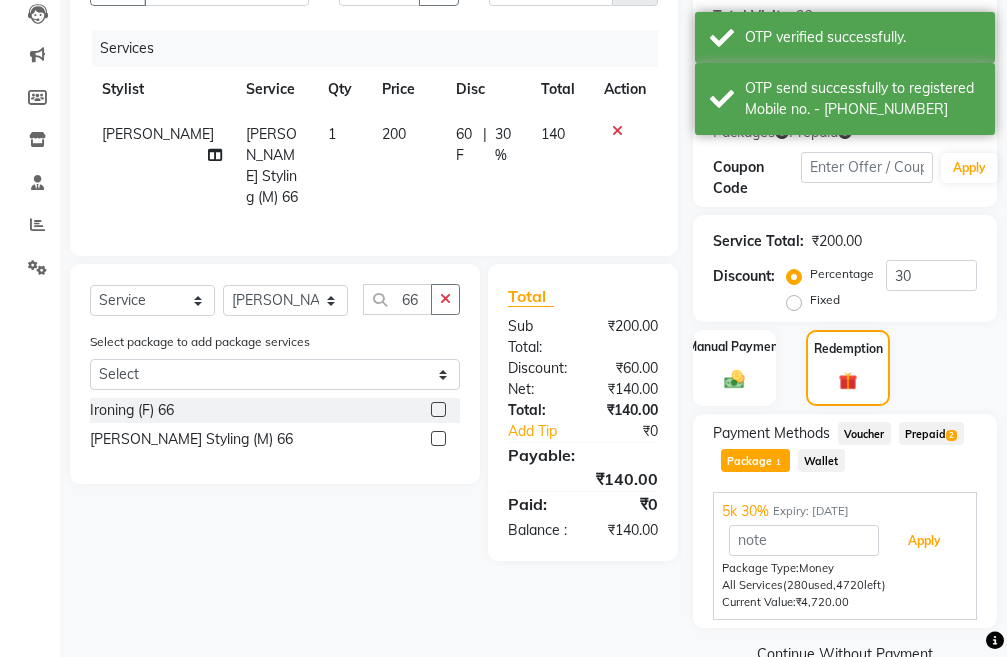 click on "Apply" at bounding box center (924, 541) 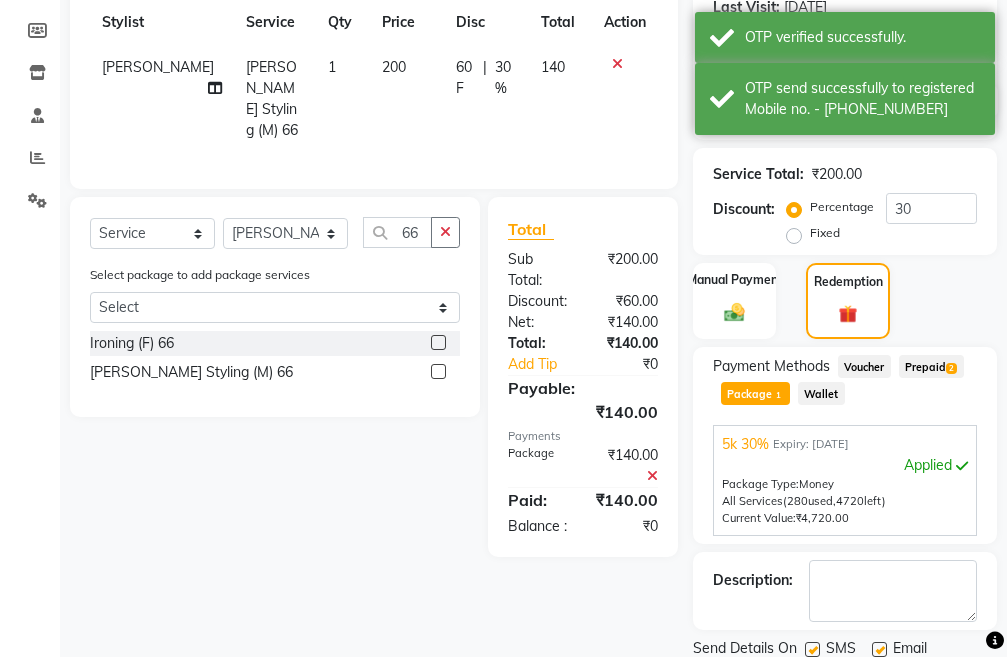 scroll, scrollTop: 383, scrollLeft: 0, axis: vertical 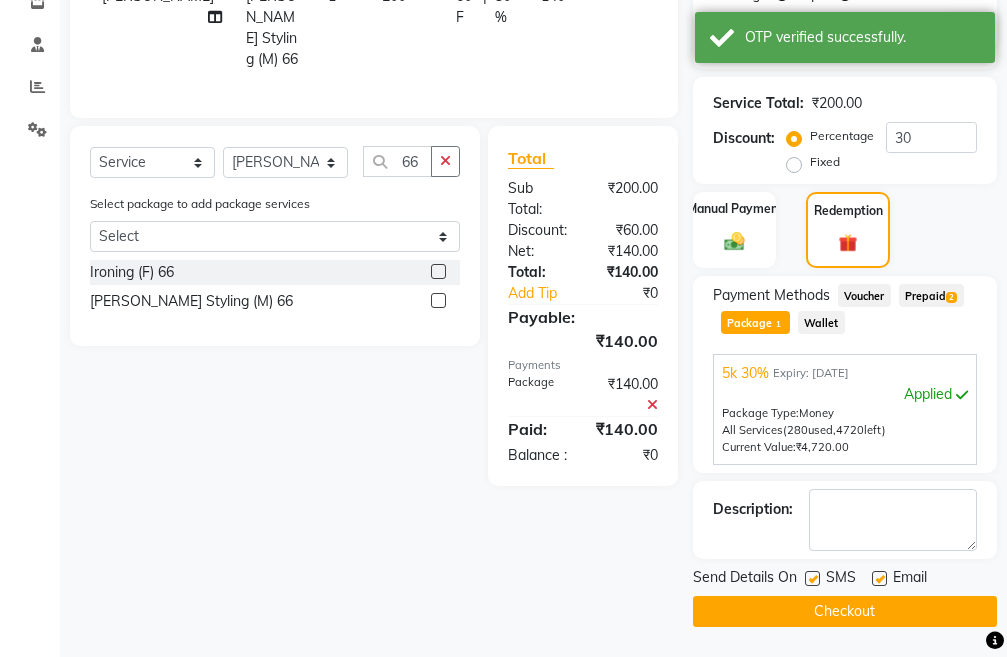 click on "Checkout" 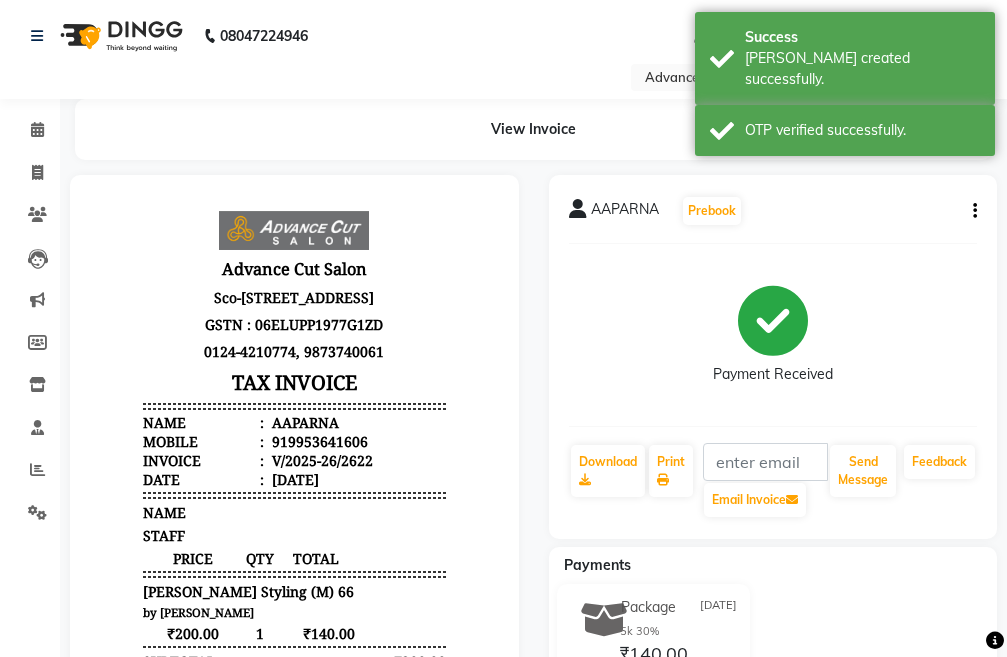 scroll, scrollTop: 0, scrollLeft: 0, axis: both 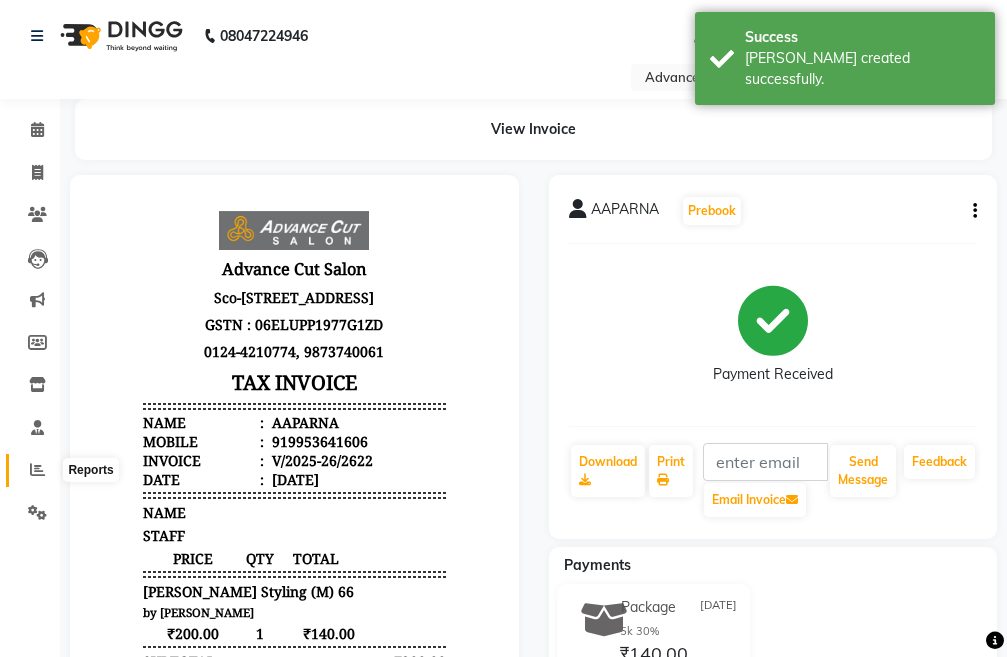 click 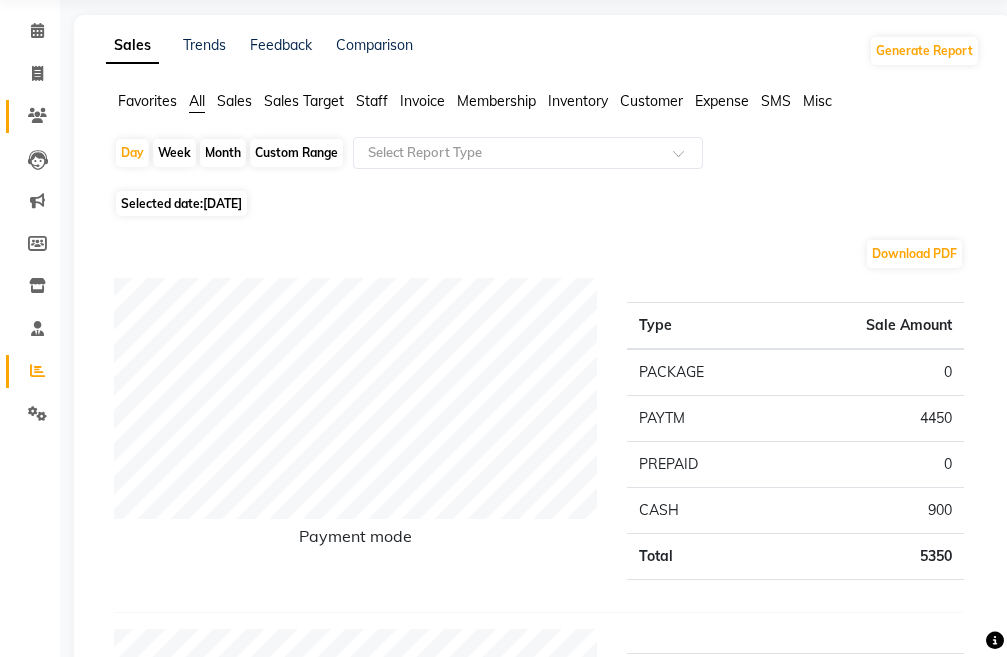 scroll, scrollTop: 0, scrollLeft: 0, axis: both 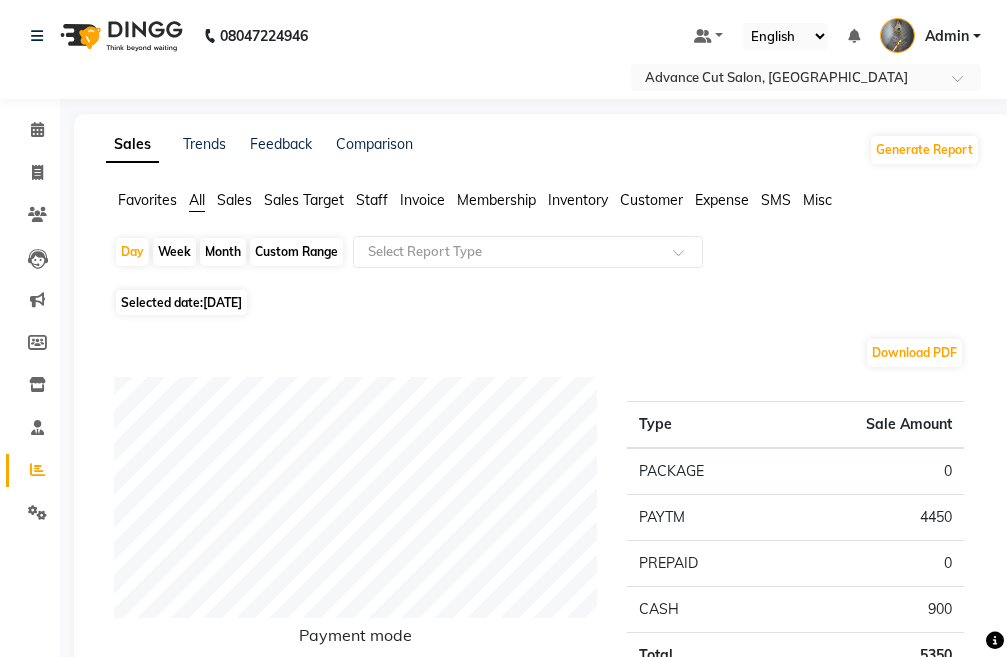 click on "Month" 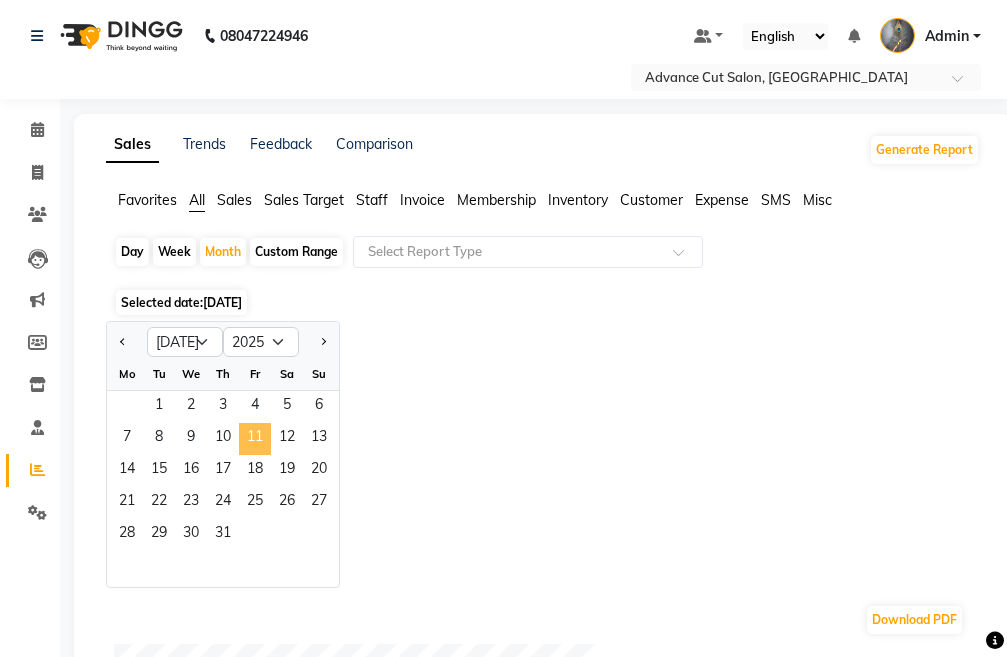 click on "11" 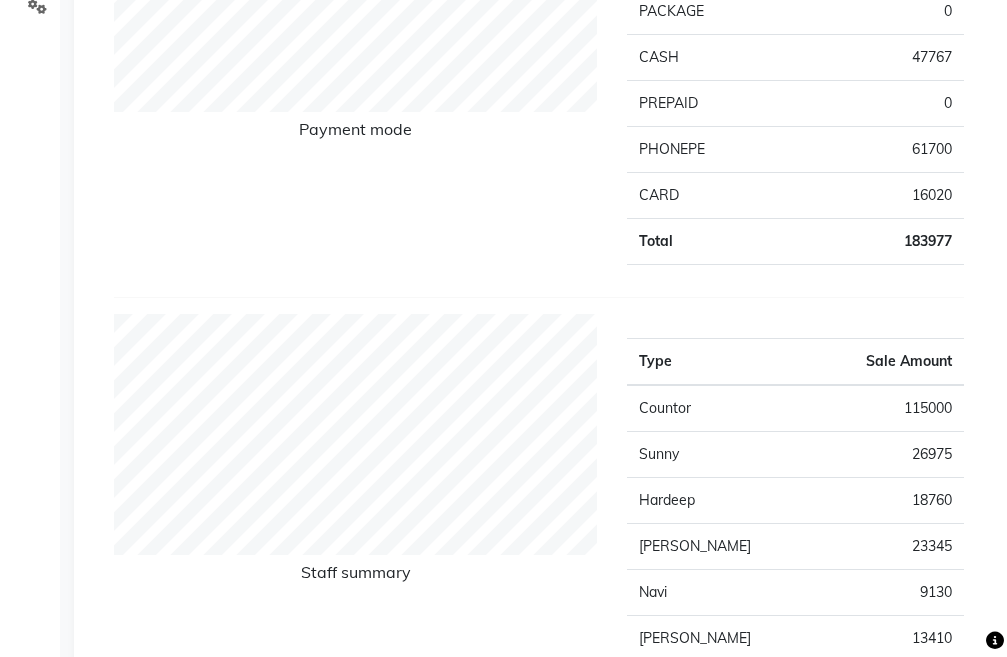 scroll, scrollTop: 500, scrollLeft: 0, axis: vertical 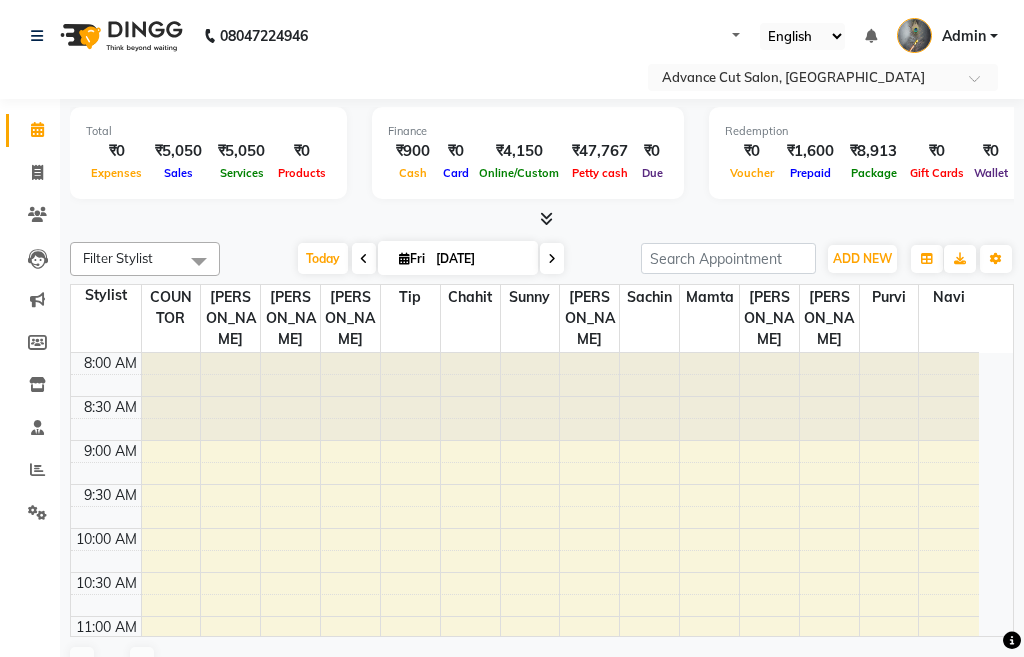 select on "en" 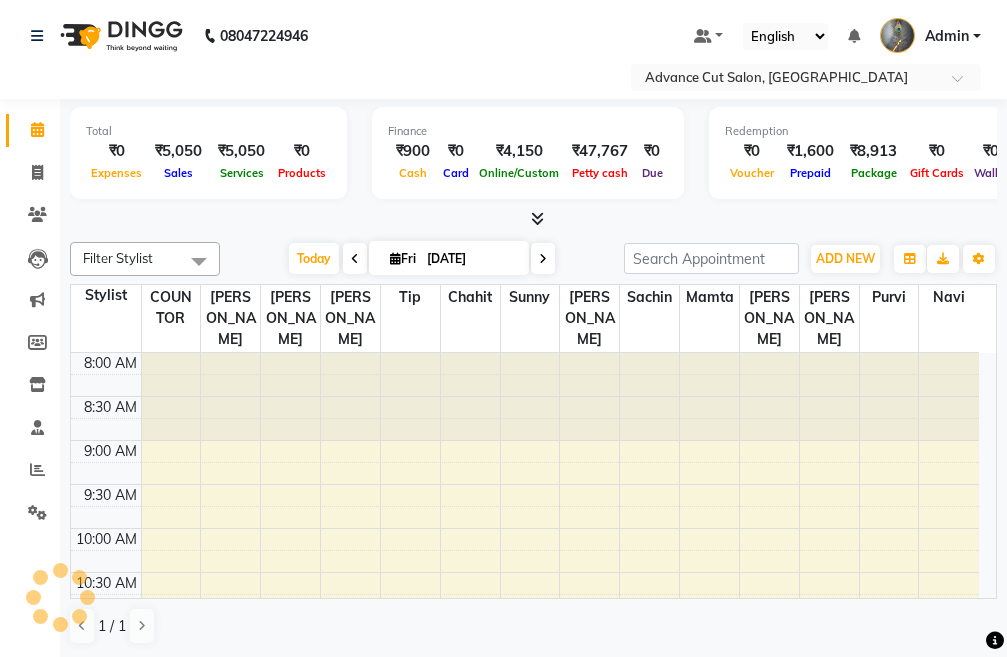 scroll, scrollTop: 0, scrollLeft: 0, axis: both 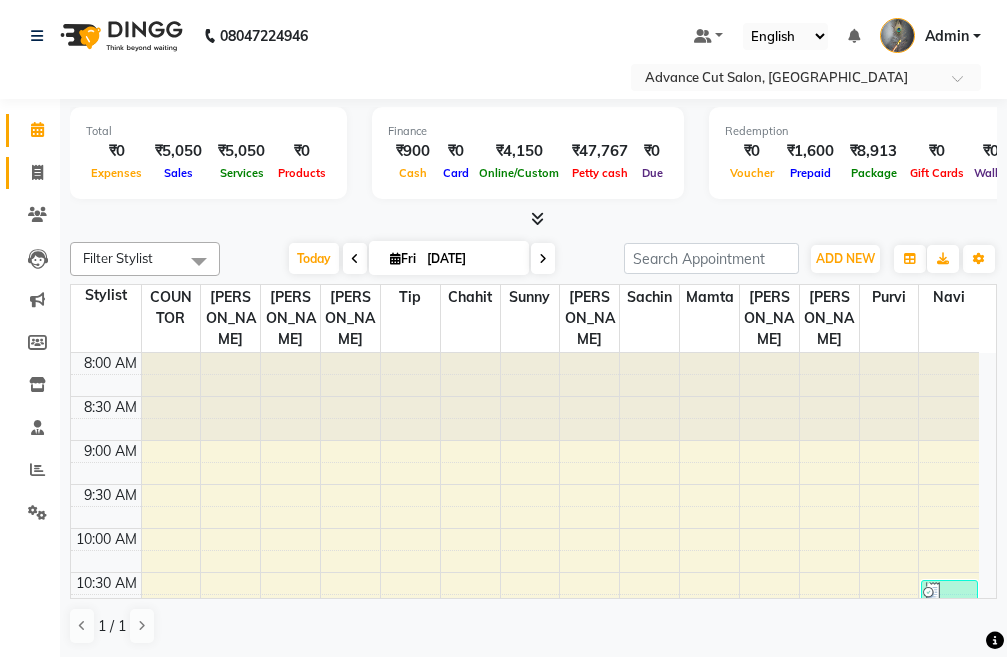 click on "Invoice" 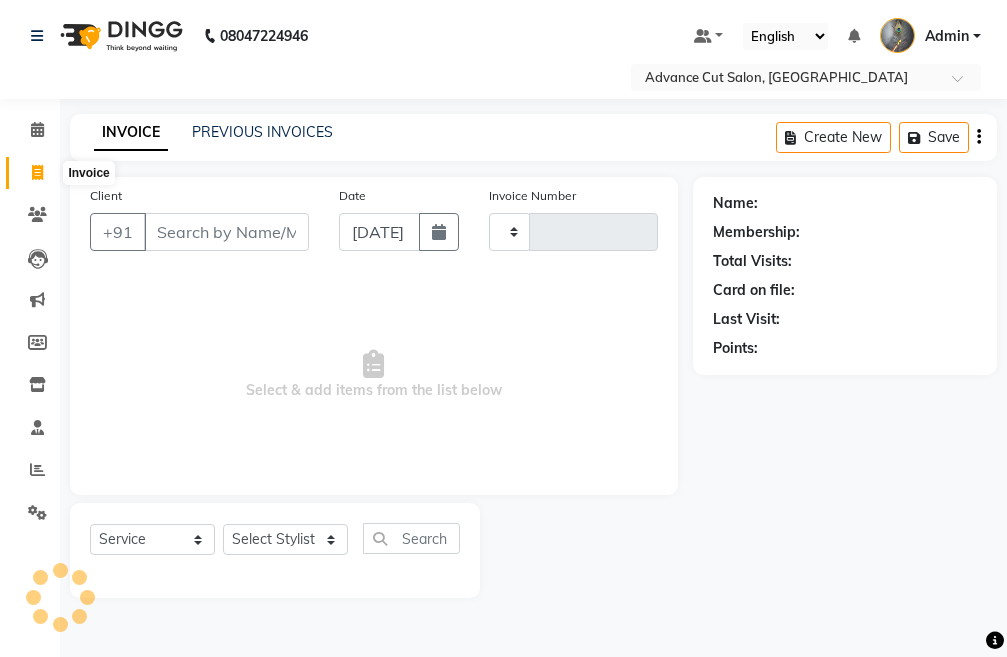 type on "2619" 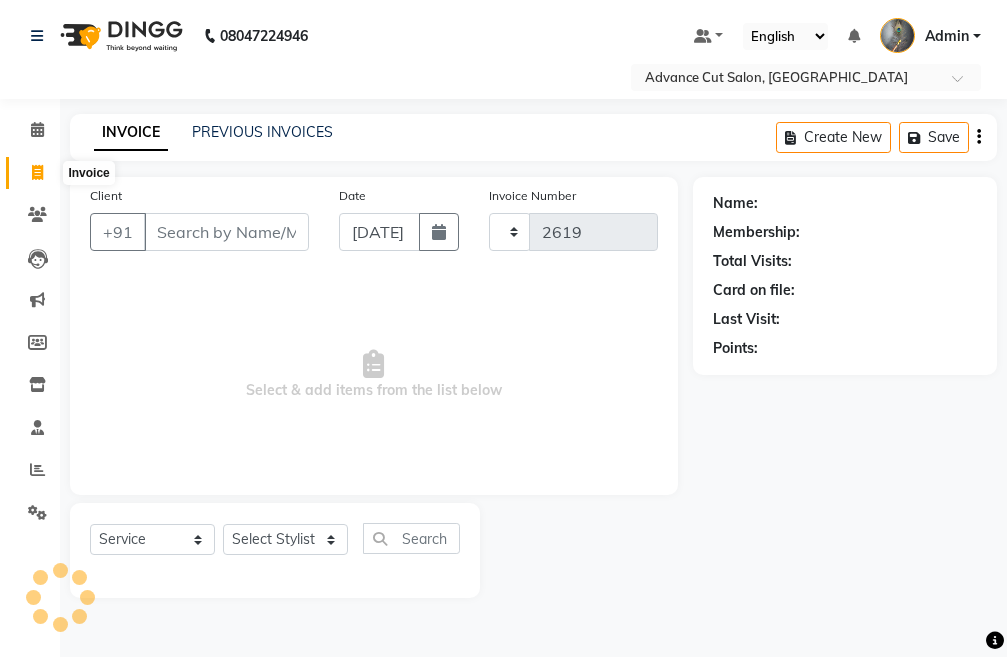 select on "4939" 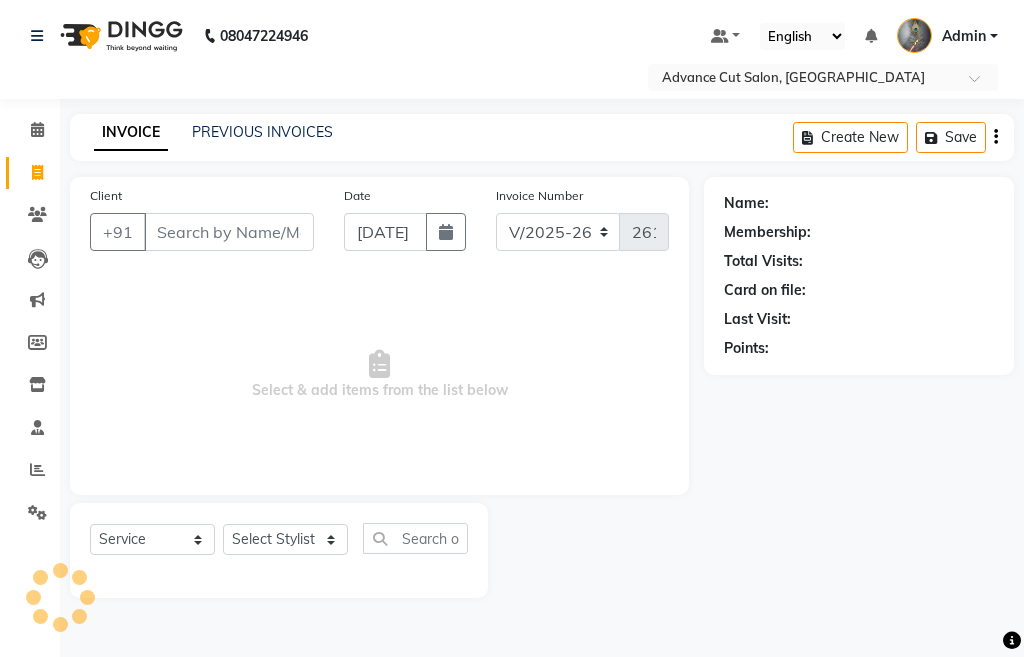 click on "Client" at bounding box center (229, 232) 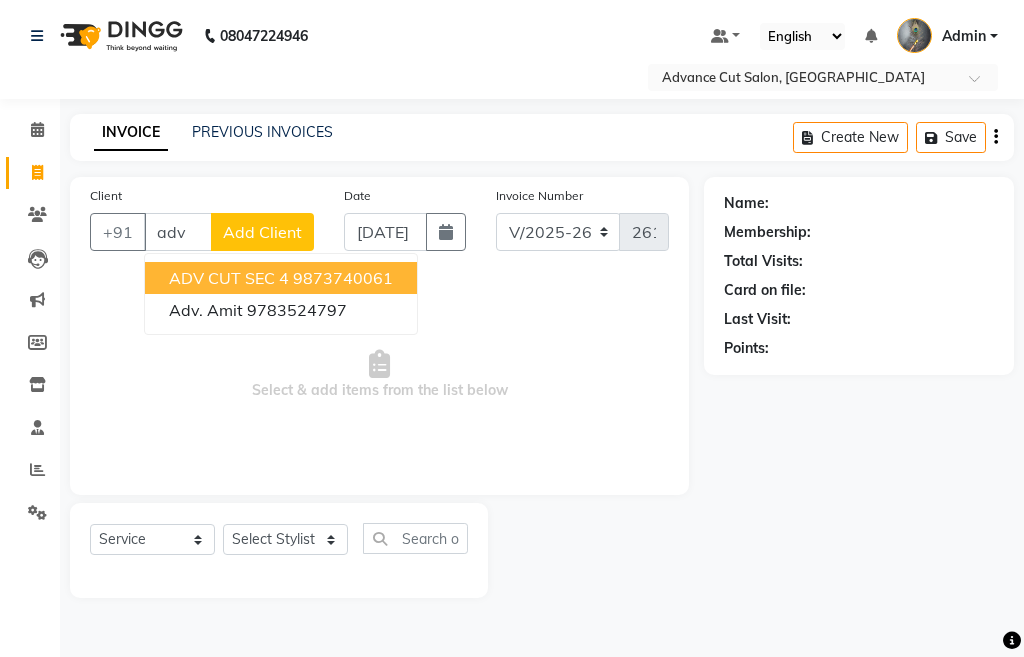 click on "ADV CUT SEC 4" at bounding box center [229, 278] 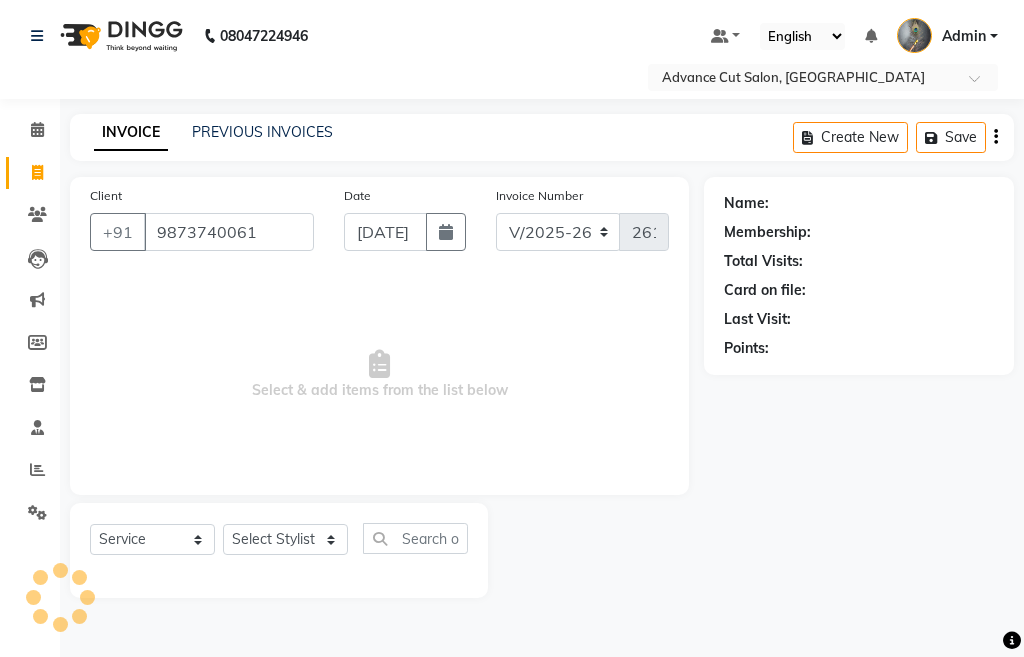 type on "9873740061" 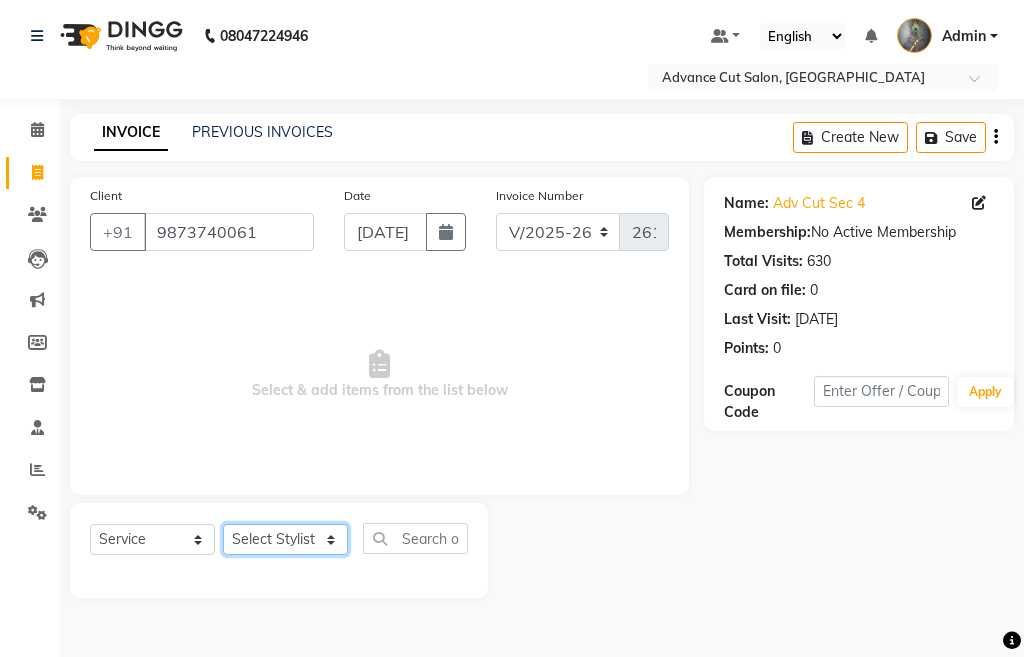 click on "Select Stylist Admin chahit COUNTOR [PERSON_NAME] mamta [PERSON_NAME] navi [PERSON_NAME] [PERSON_NAME] [PERSON_NAME] sunny tip" 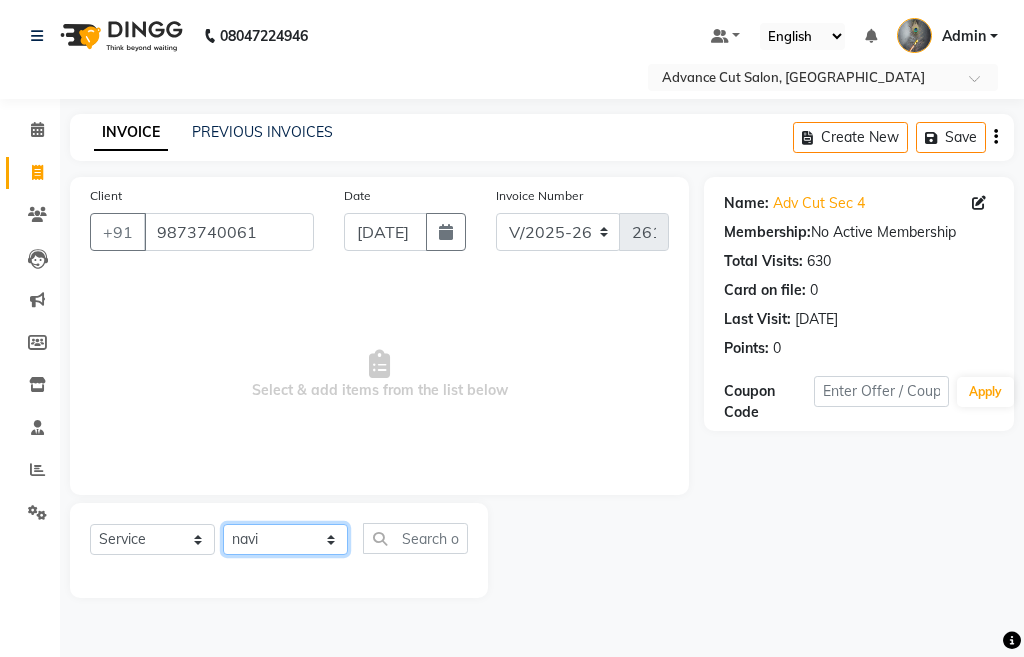click on "Select Stylist Admin chahit COUNTOR [PERSON_NAME] mamta [PERSON_NAME] navi [PERSON_NAME] [PERSON_NAME] [PERSON_NAME] sunny tip" 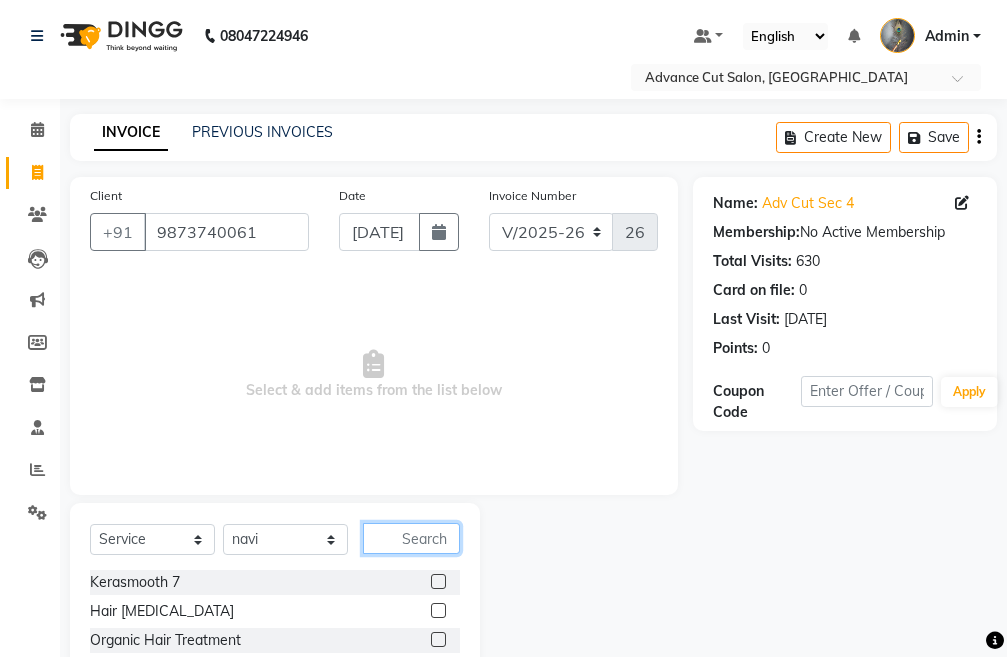 click 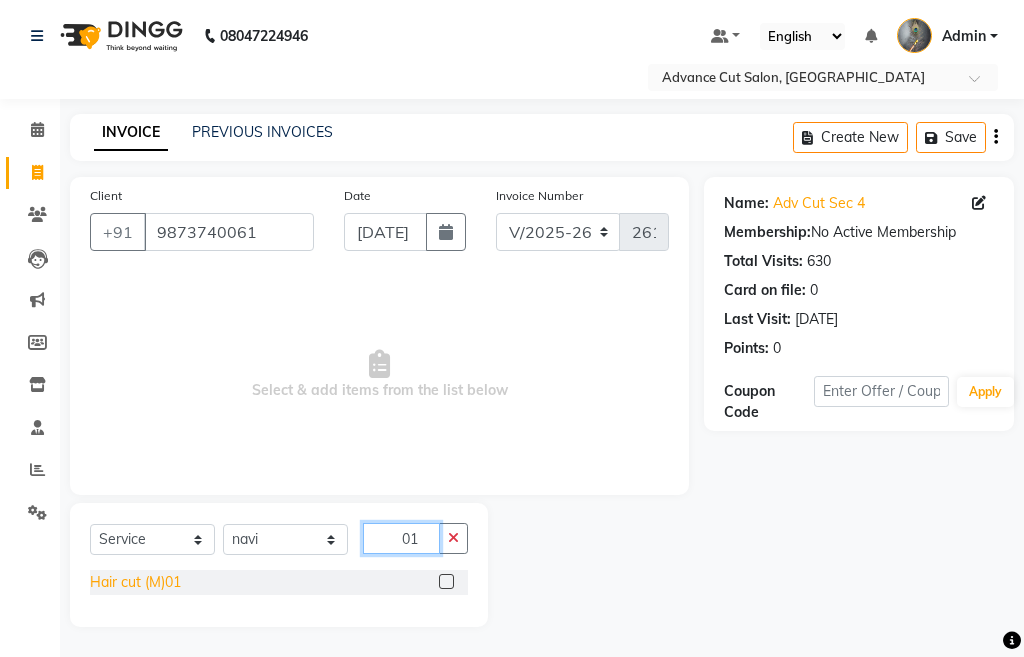 type on "01" 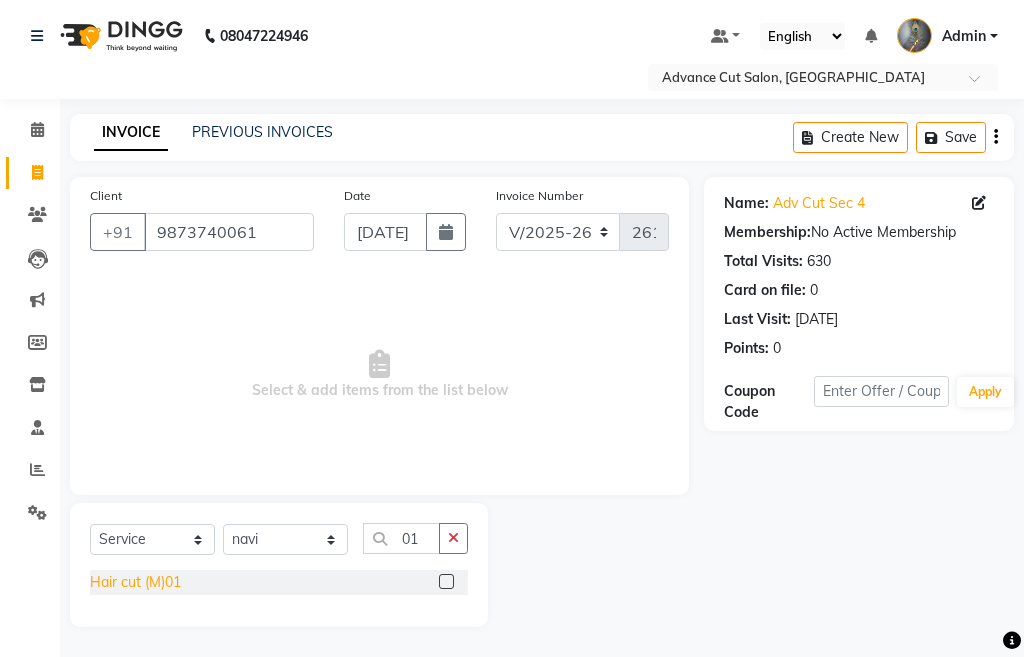 click on "Hair cut (M)01" 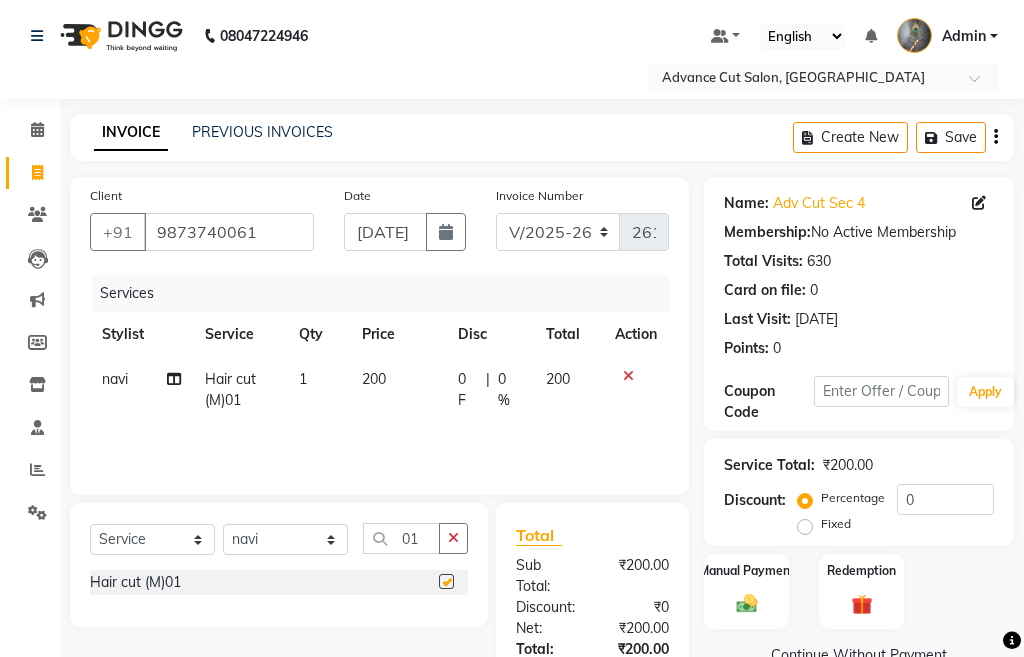 checkbox on "false" 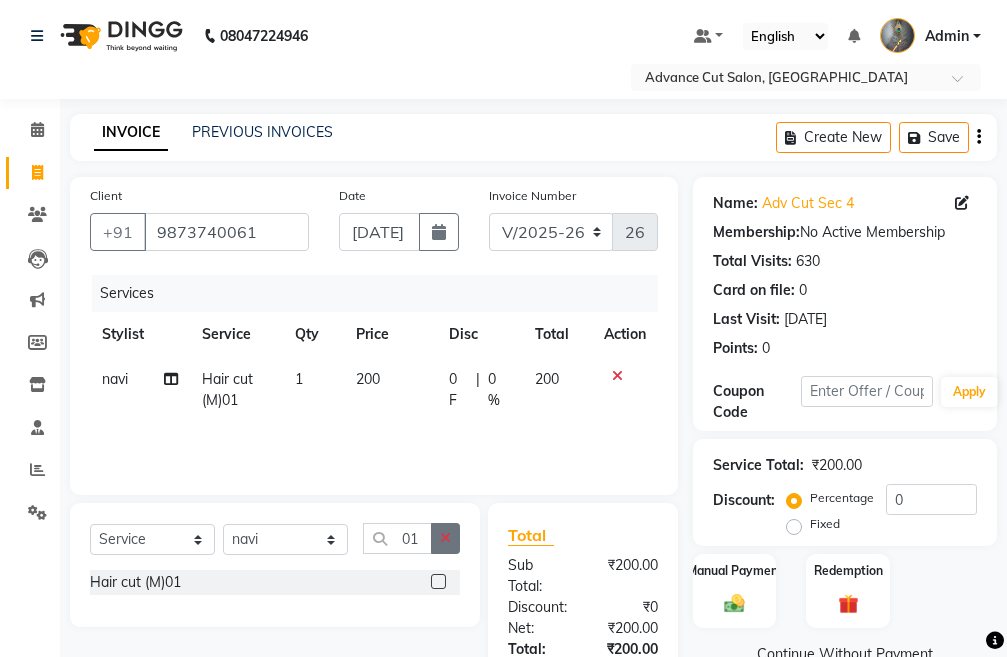 click 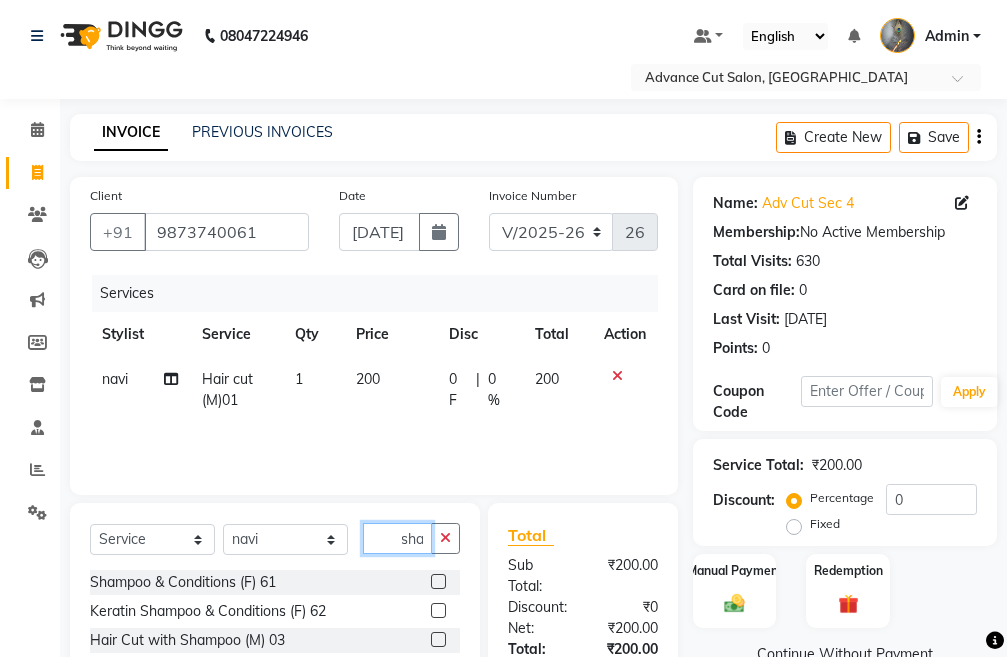 scroll, scrollTop: 0, scrollLeft: 13, axis: horizontal 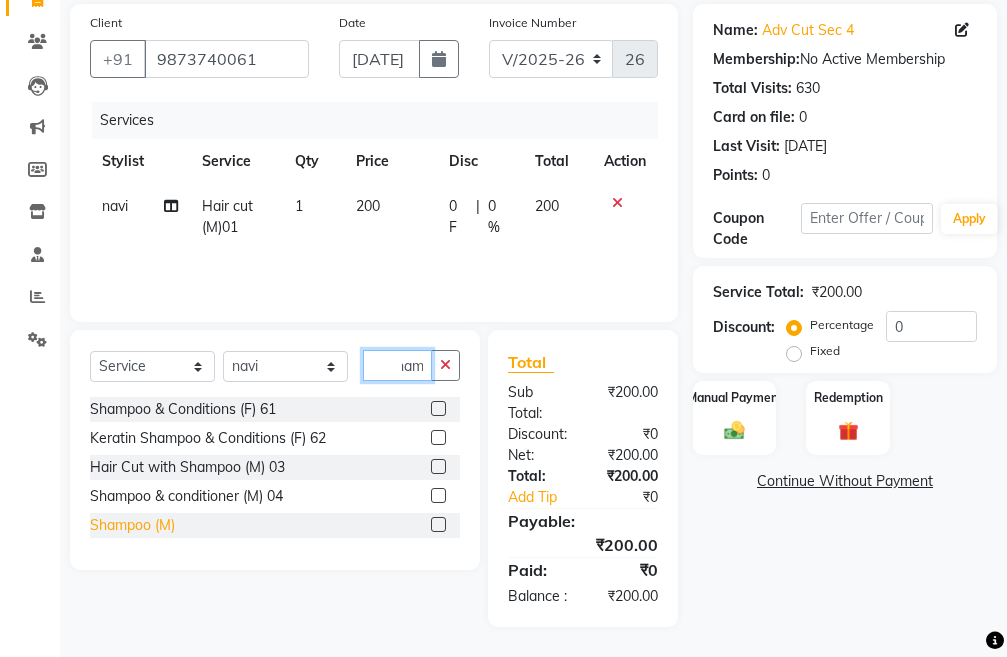 type on "sham" 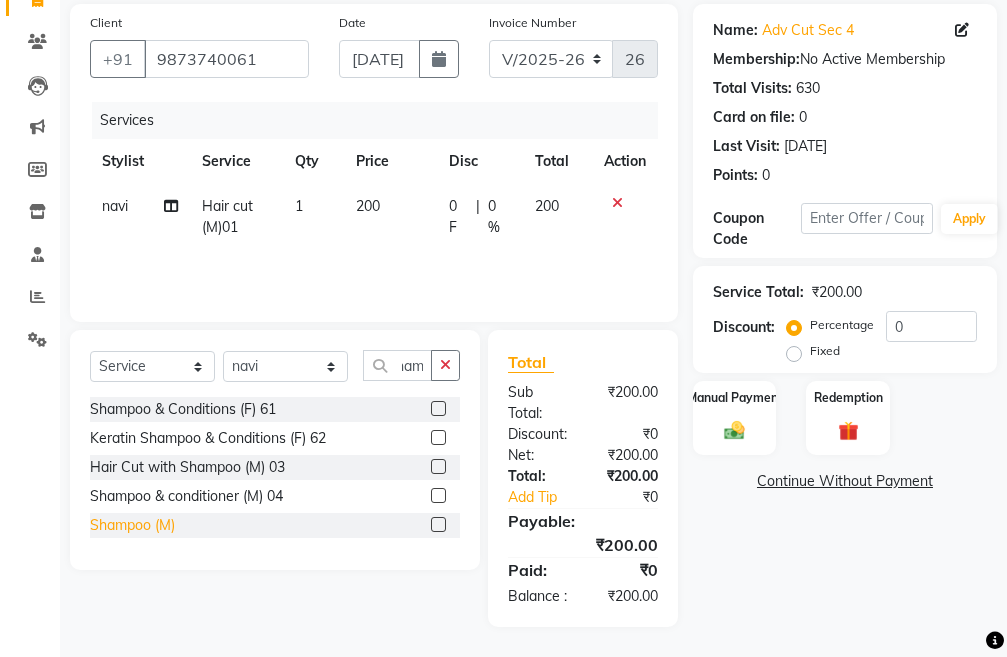 click on "Shampoo (M)" 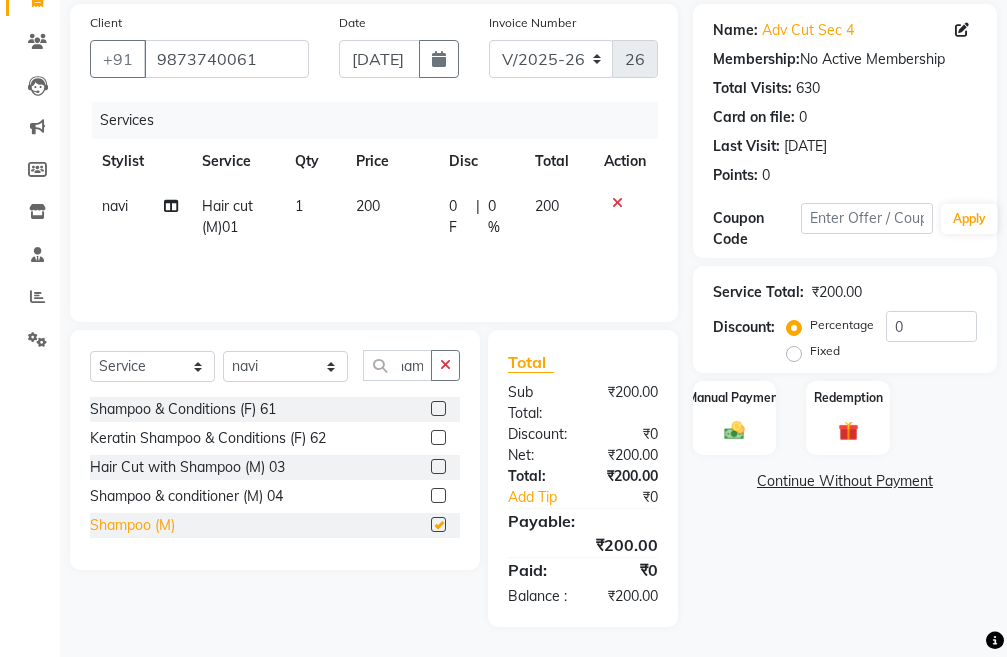 scroll, scrollTop: 0, scrollLeft: 0, axis: both 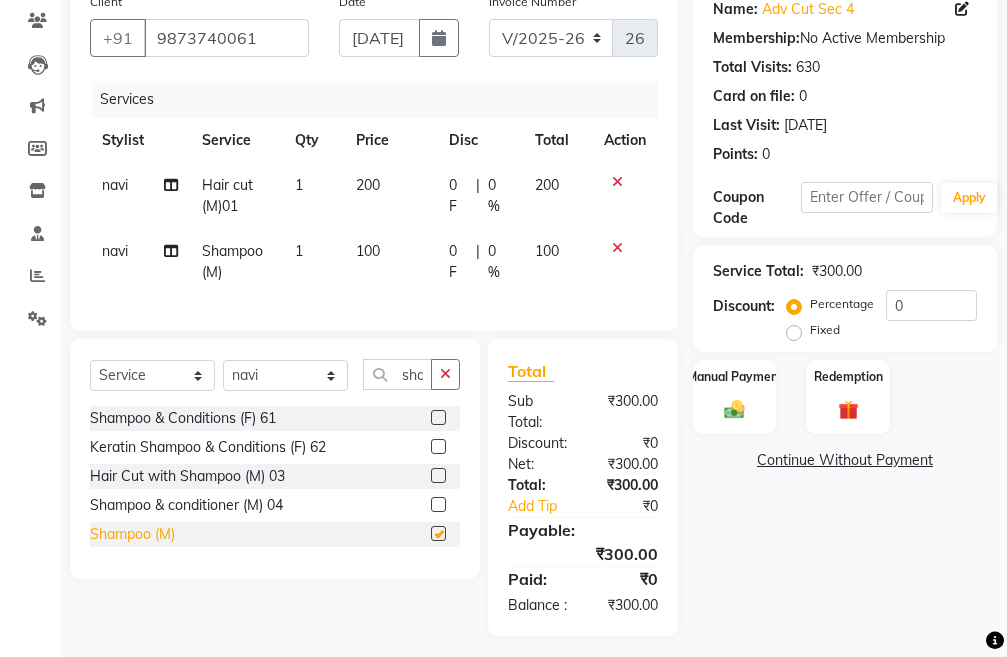 checkbox on "false" 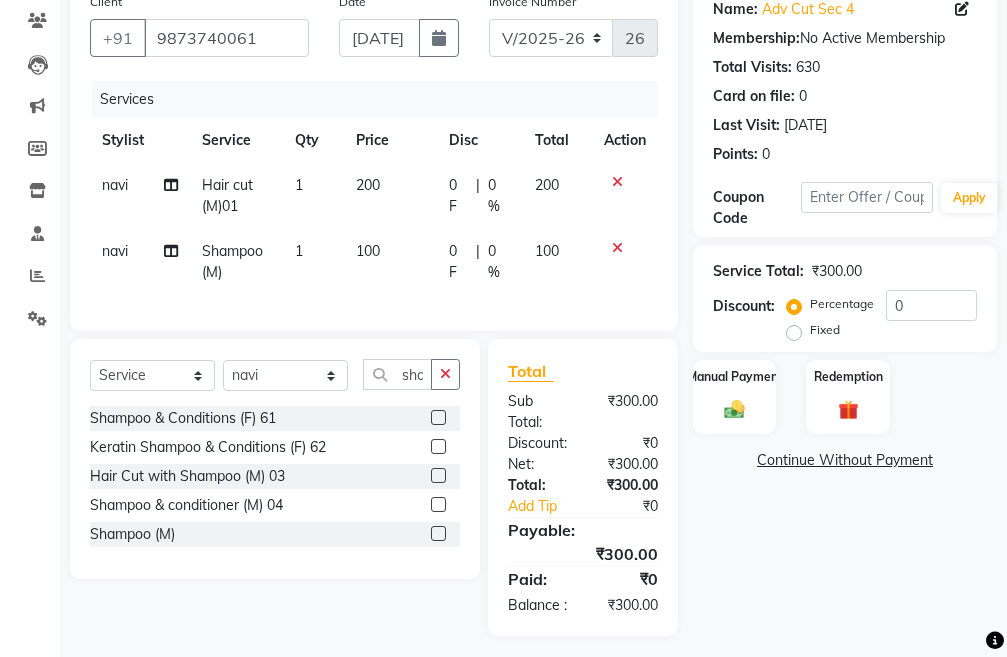 scroll, scrollTop: 241, scrollLeft: 0, axis: vertical 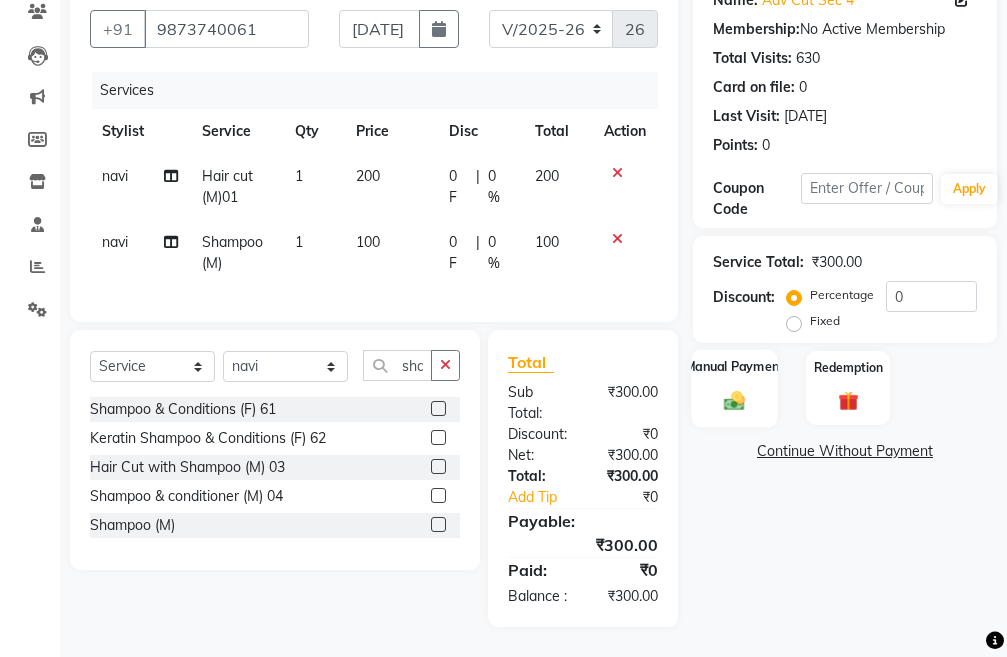 click 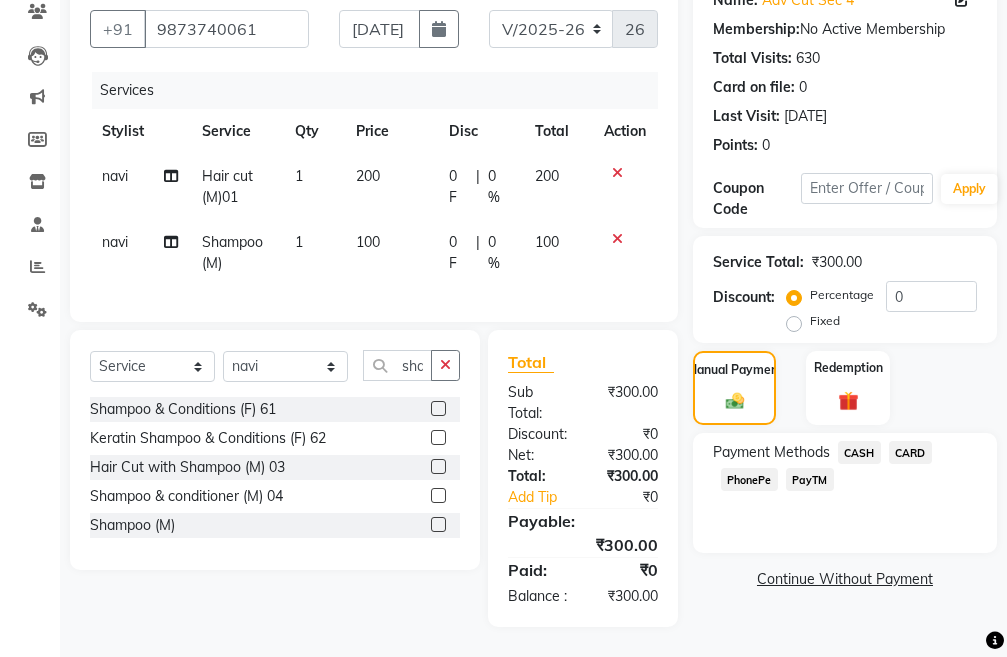 click on "PayTM" 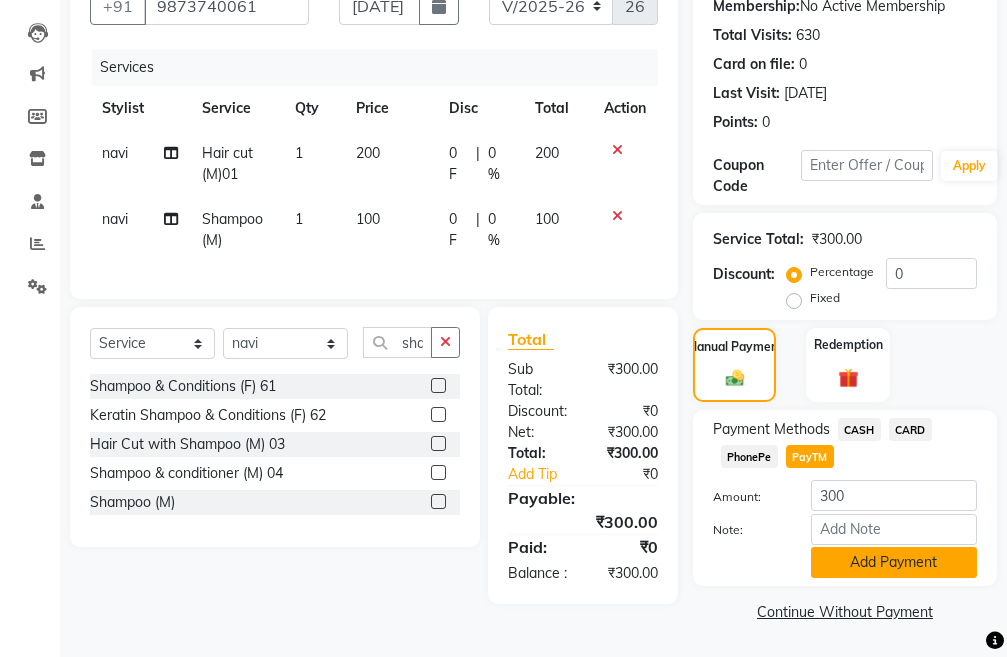 click on "Add Payment" 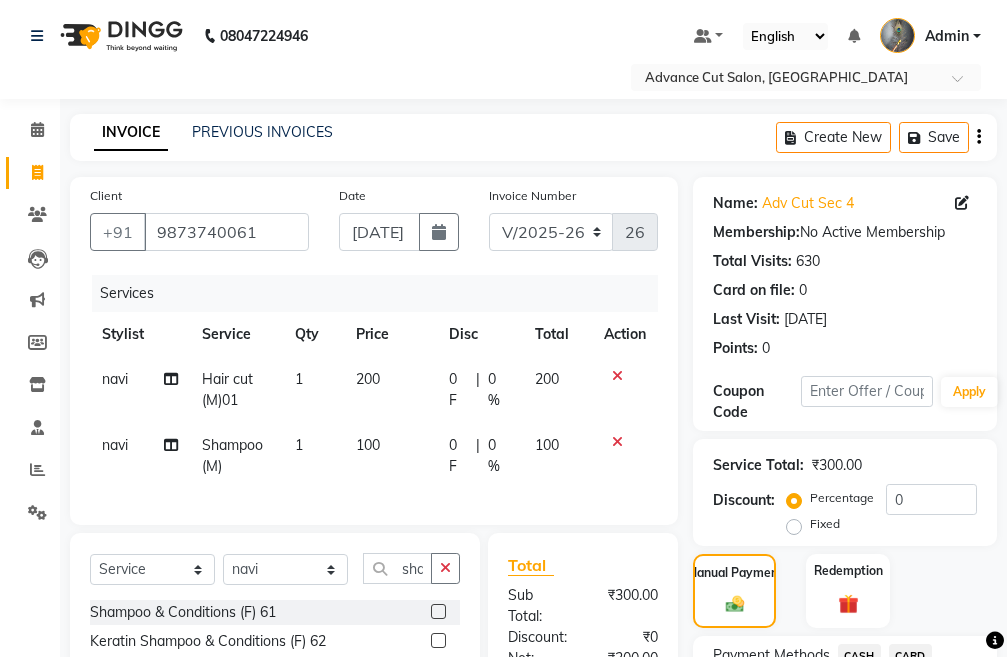 scroll, scrollTop: 304, scrollLeft: 0, axis: vertical 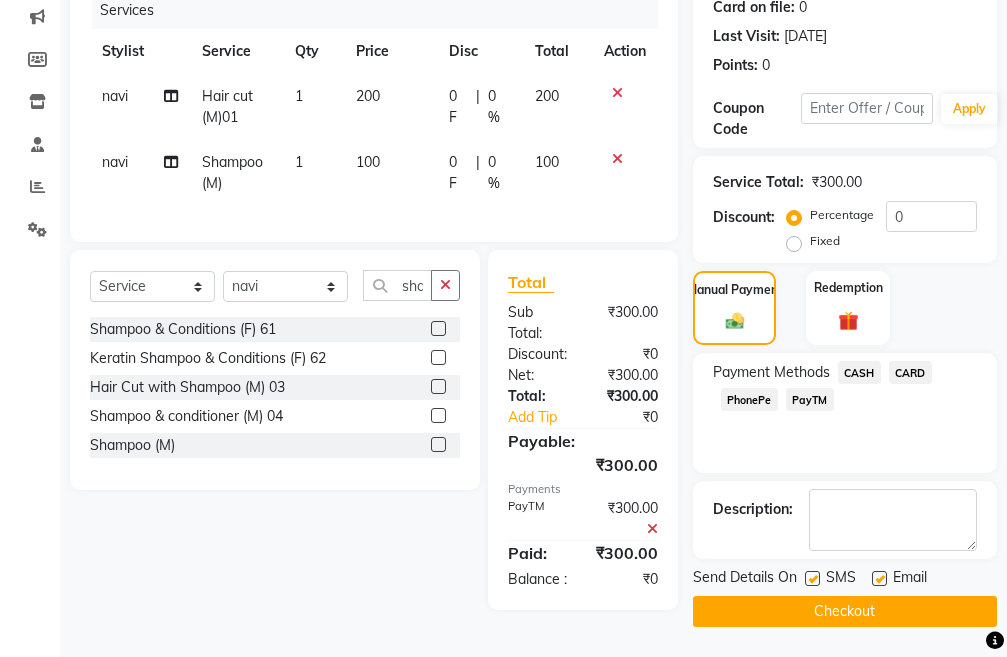 click on "Checkout" 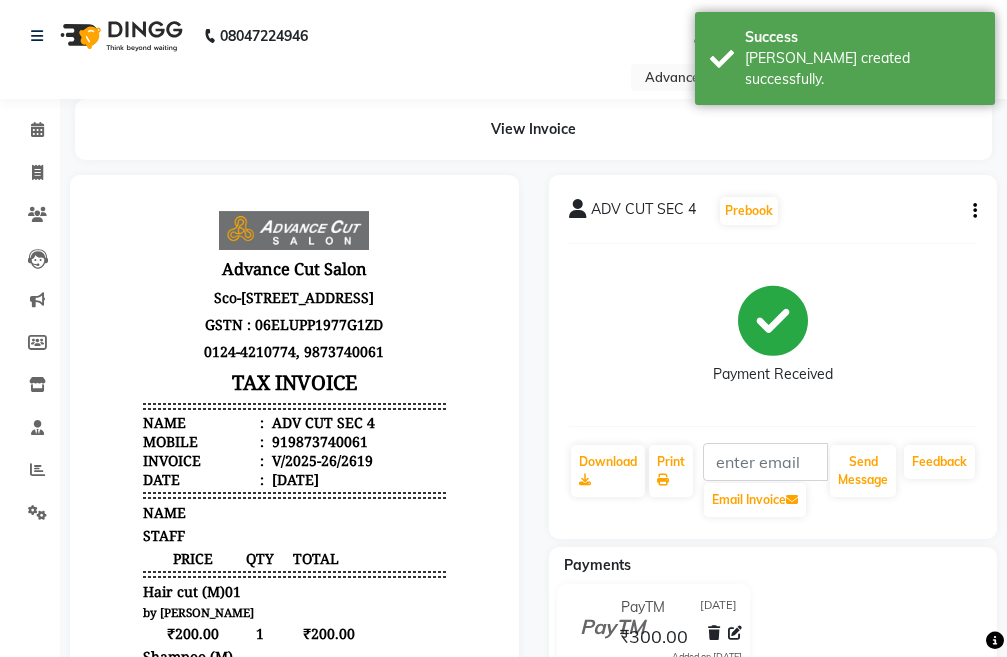 scroll, scrollTop: 0, scrollLeft: 0, axis: both 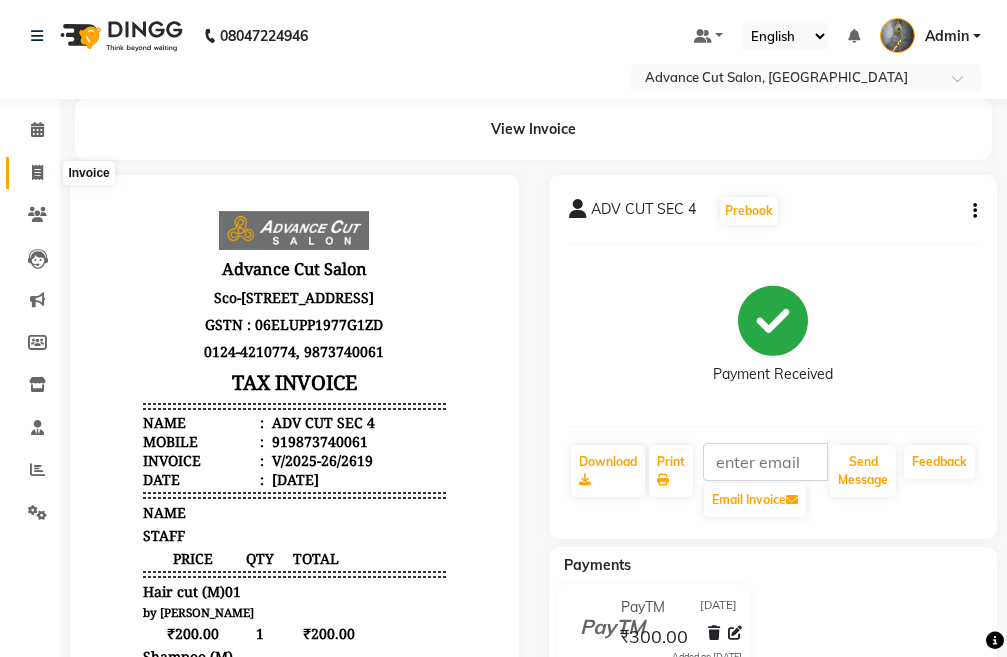 click 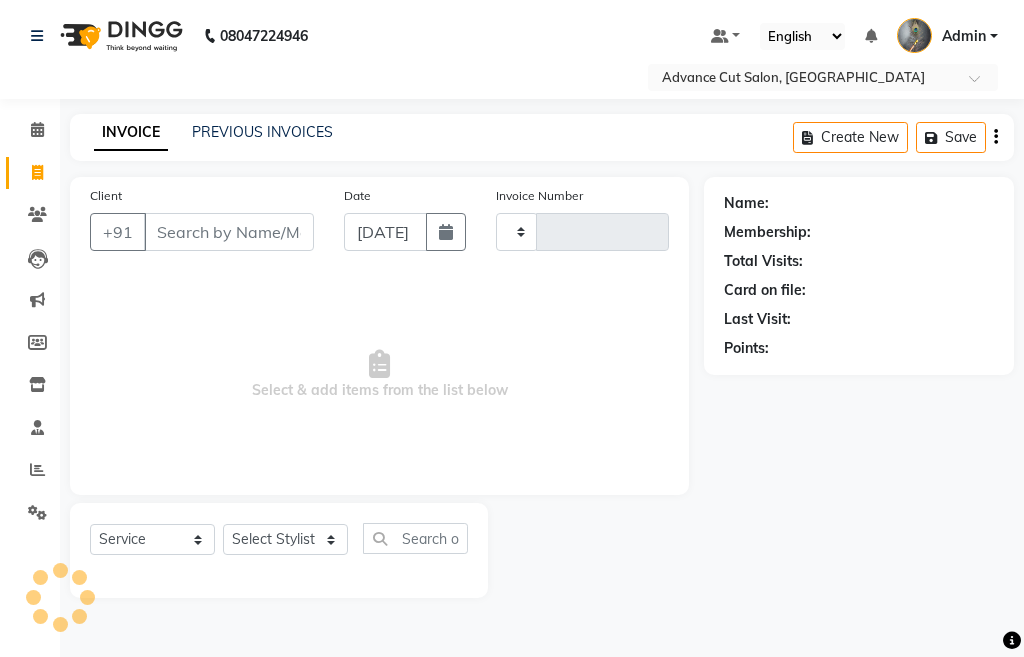type on "2620" 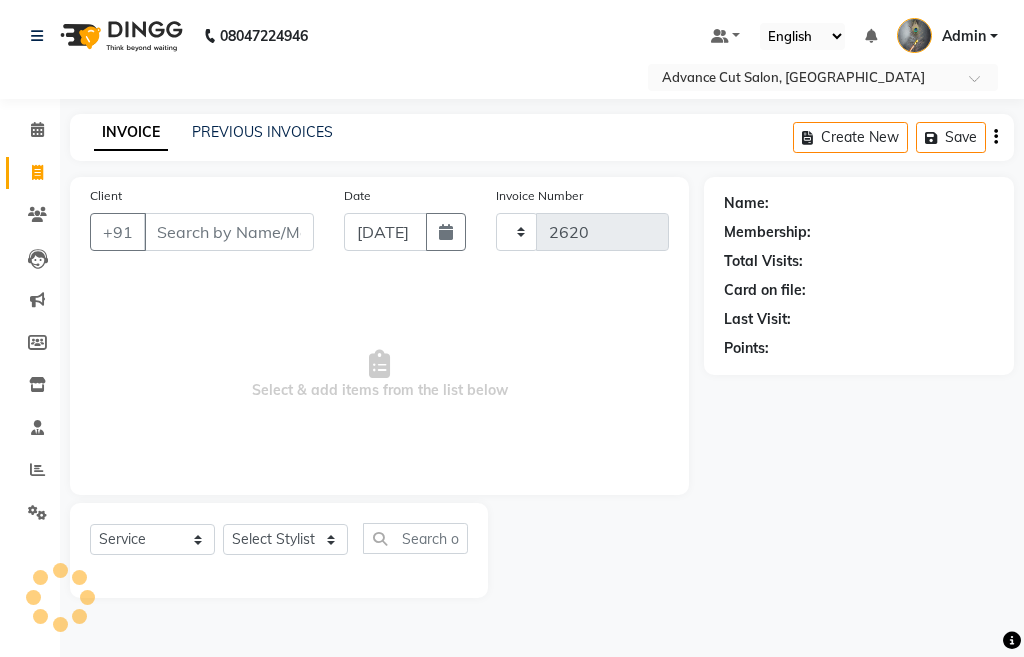 select on "4939" 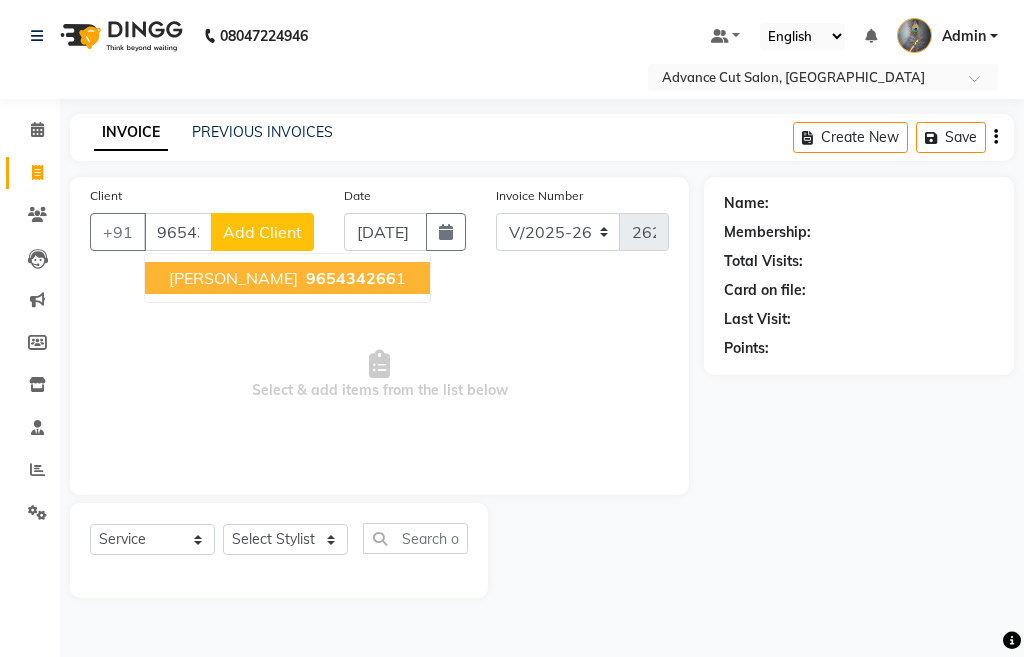 click on "[PERSON_NAME]   965434266 1" at bounding box center [287, 278] 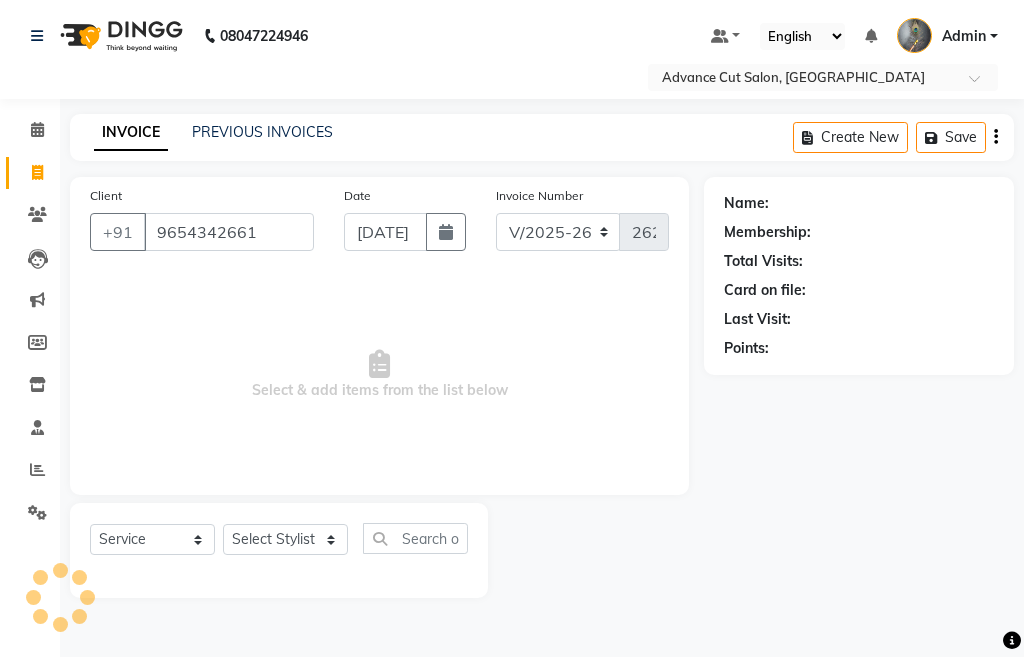type on "9654342661" 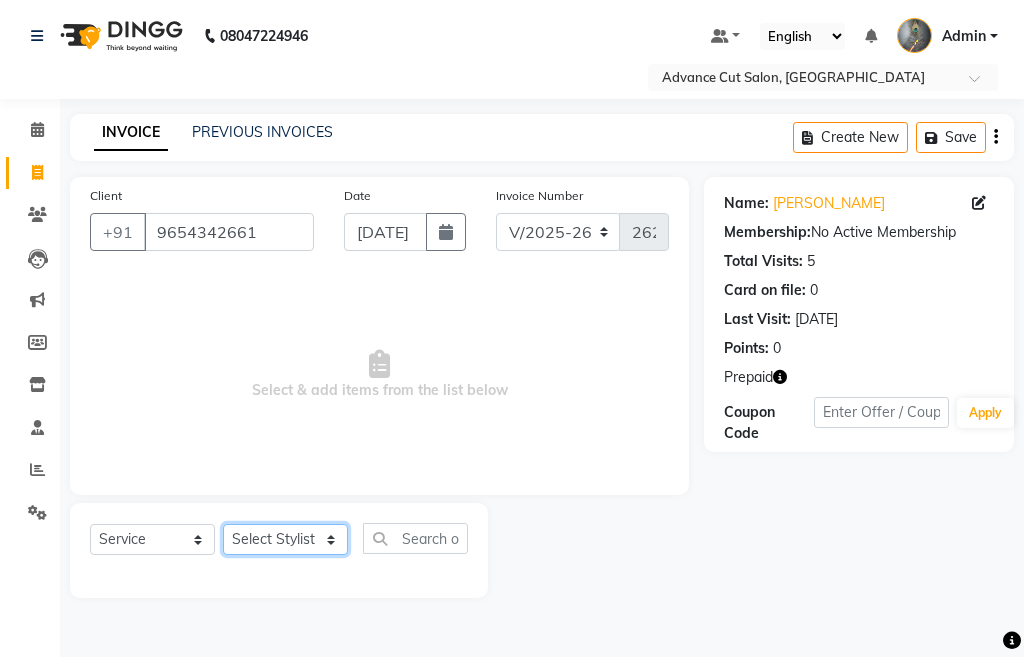 click on "Select Stylist Admin chahit COUNTOR [PERSON_NAME] mamta [PERSON_NAME] navi [PERSON_NAME] [PERSON_NAME] [PERSON_NAME] sunny tip" 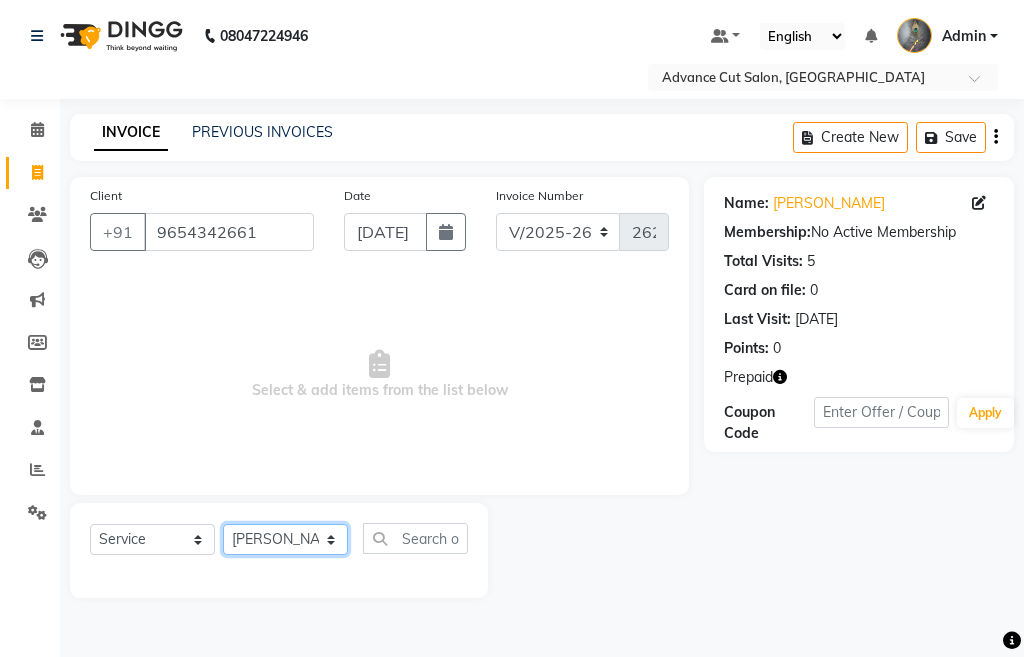 click on "Select Stylist Admin chahit COUNTOR [PERSON_NAME] mamta [PERSON_NAME] navi [PERSON_NAME] [PERSON_NAME] [PERSON_NAME] sunny tip" 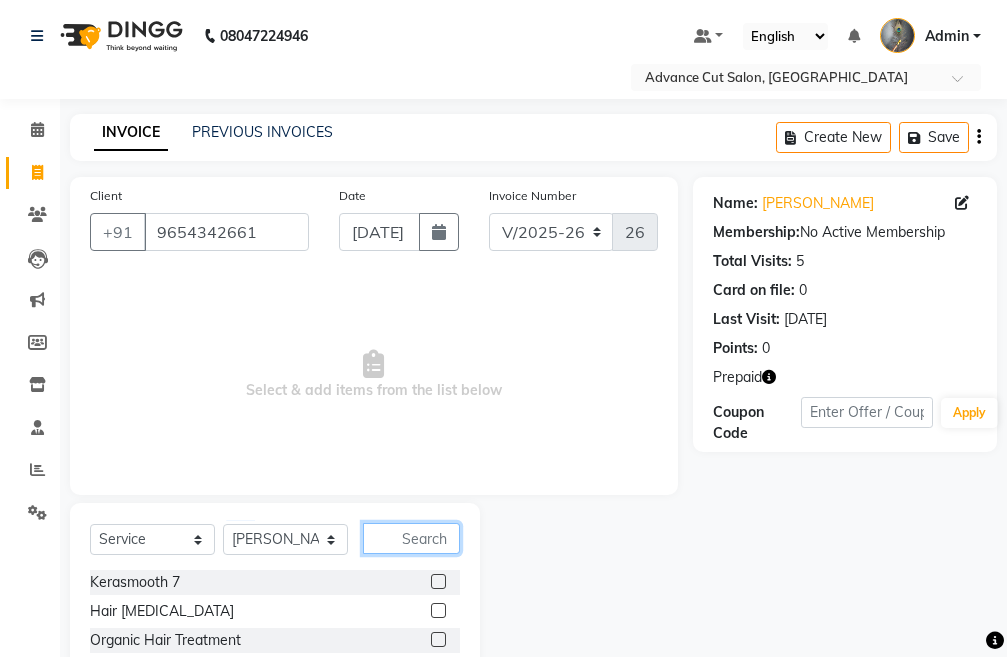 click 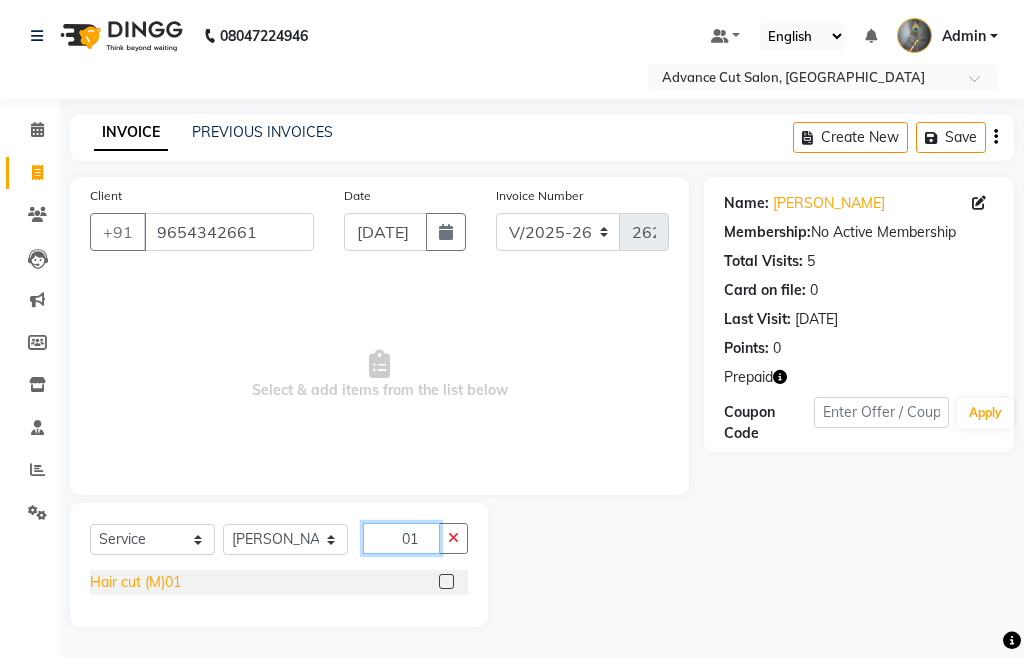 type on "01" 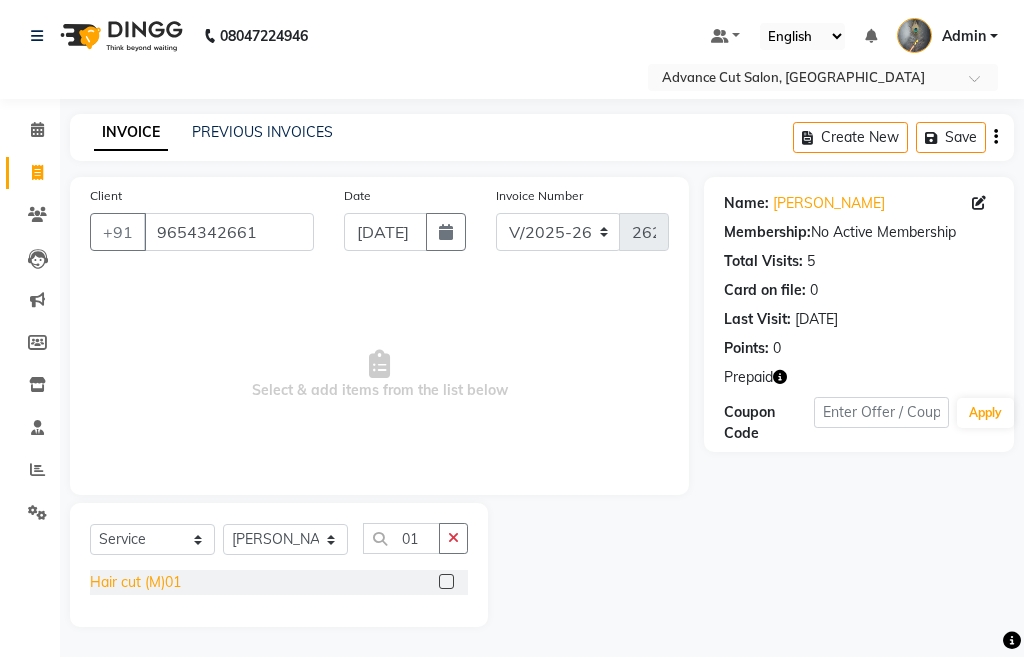 click on "Hair cut (M)01" 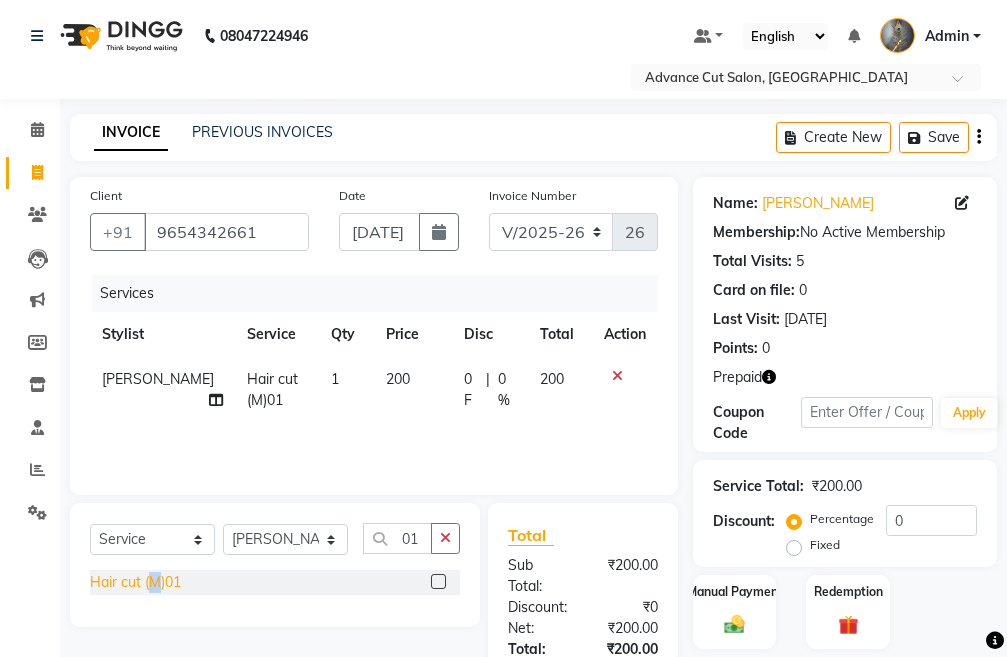 click on "Hair cut (M)01" 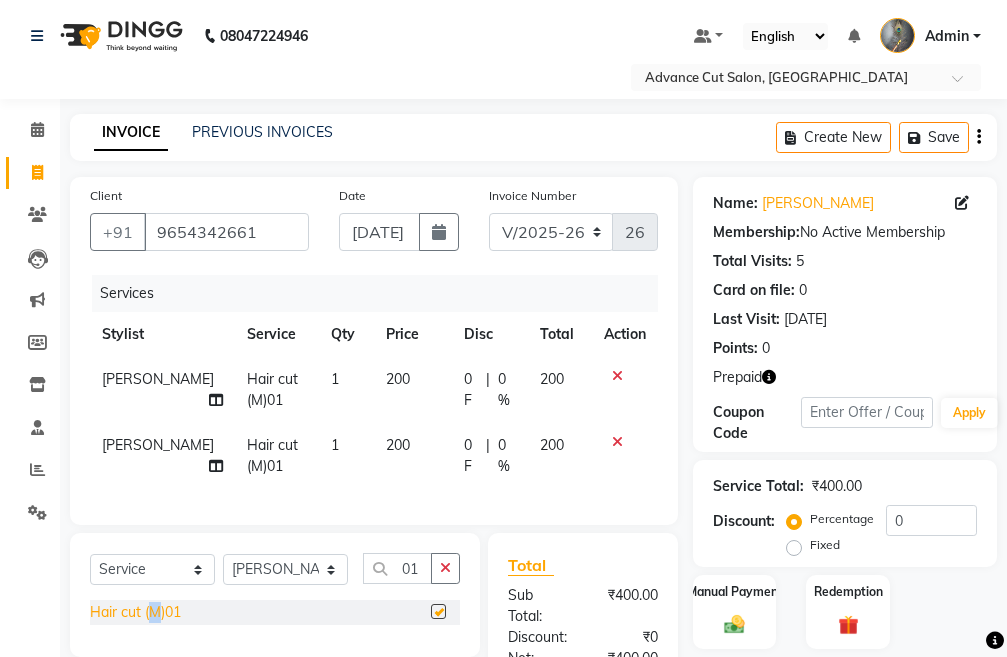 checkbox on "false" 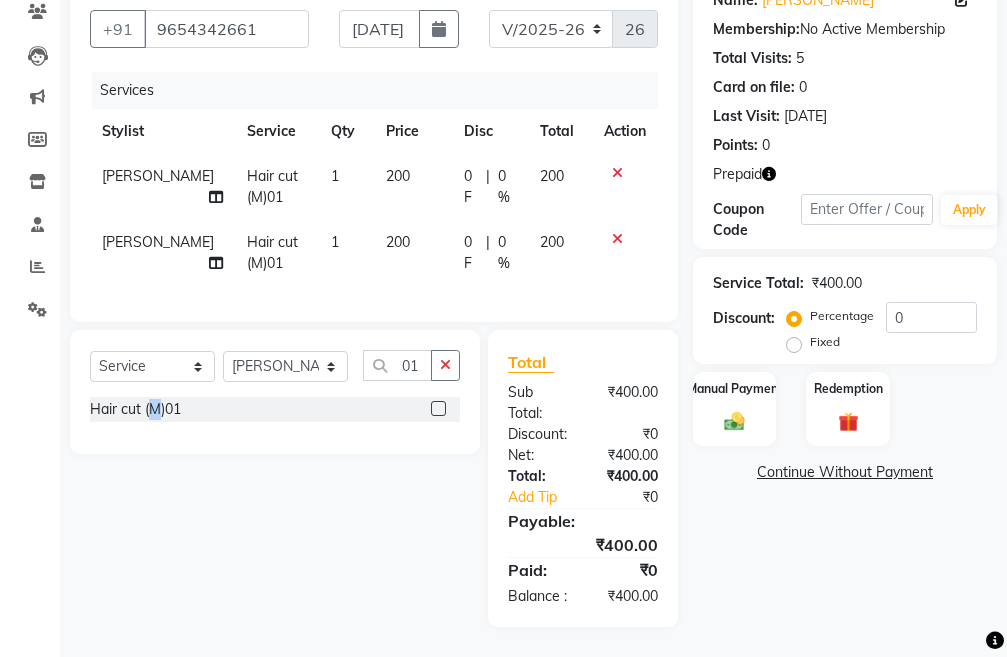 scroll, scrollTop: 241, scrollLeft: 0, axis: vertical 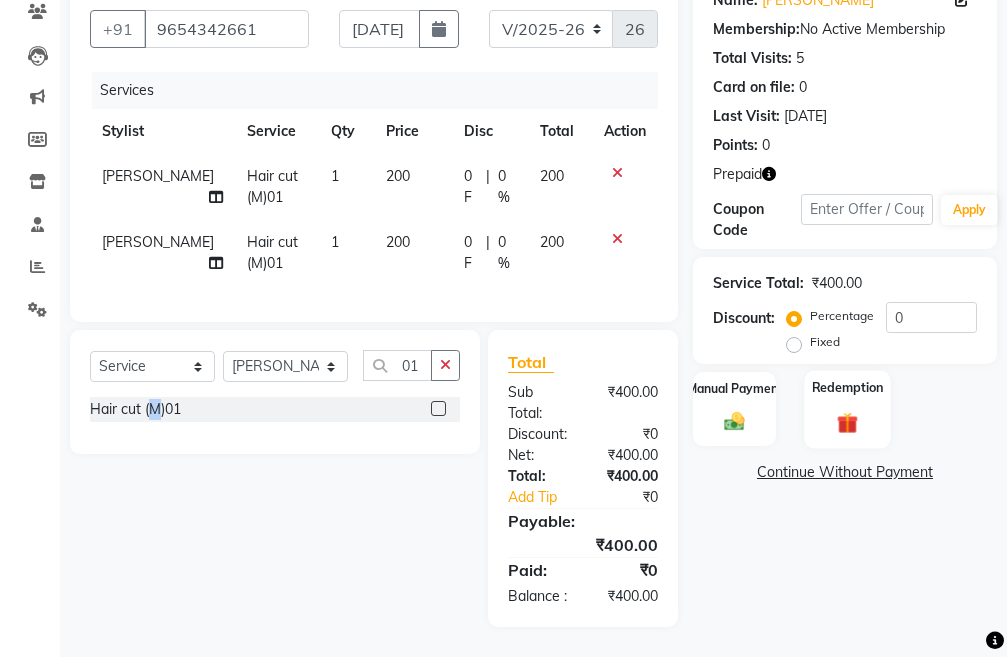 click 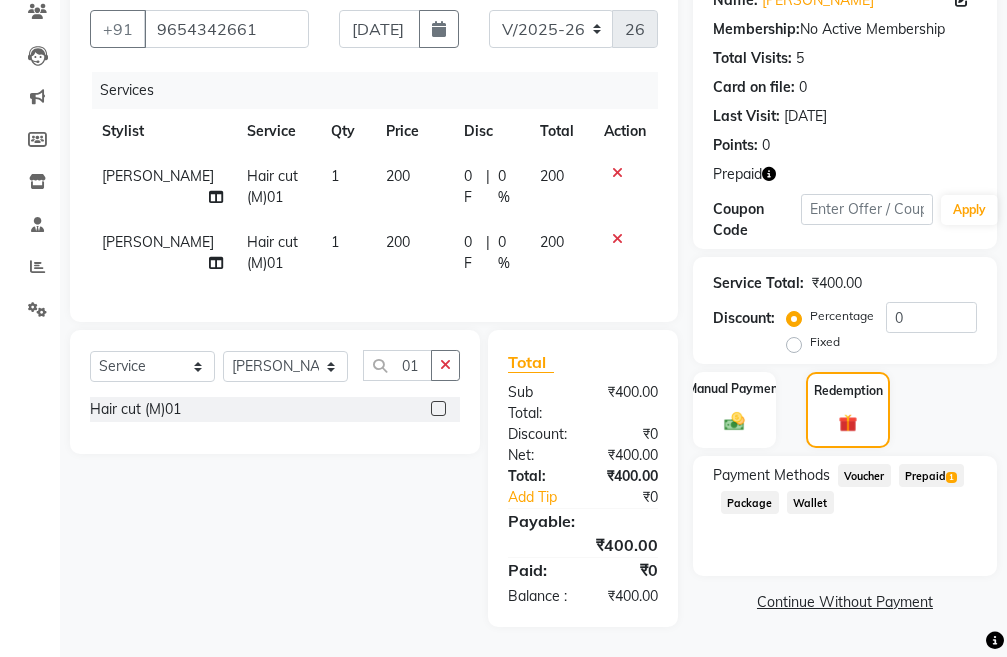 click on "Prepaid  1" 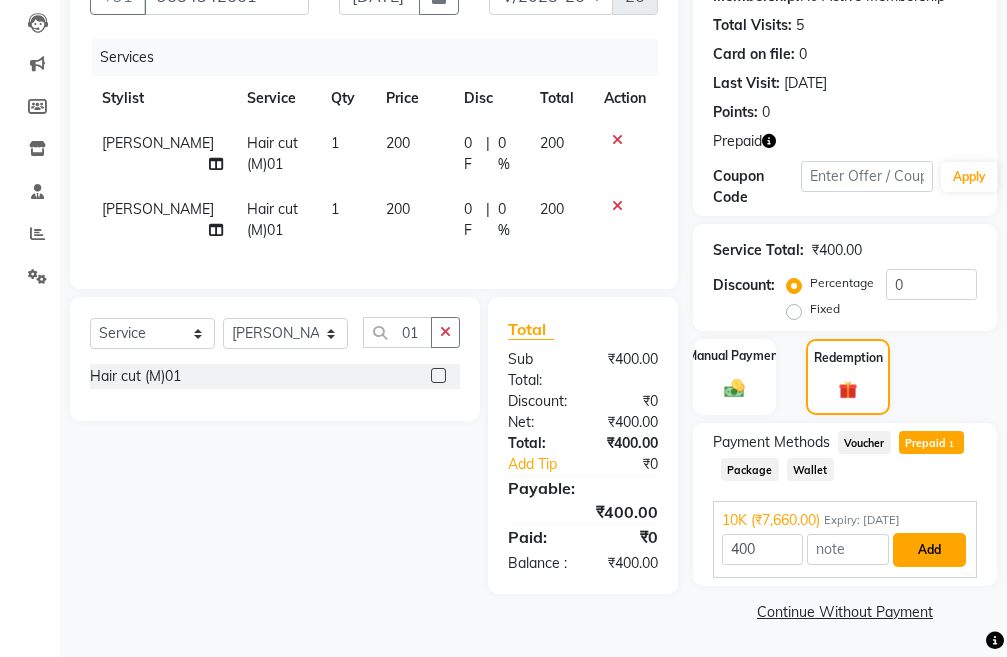 click on "Add" at bounding box center (929, 550) 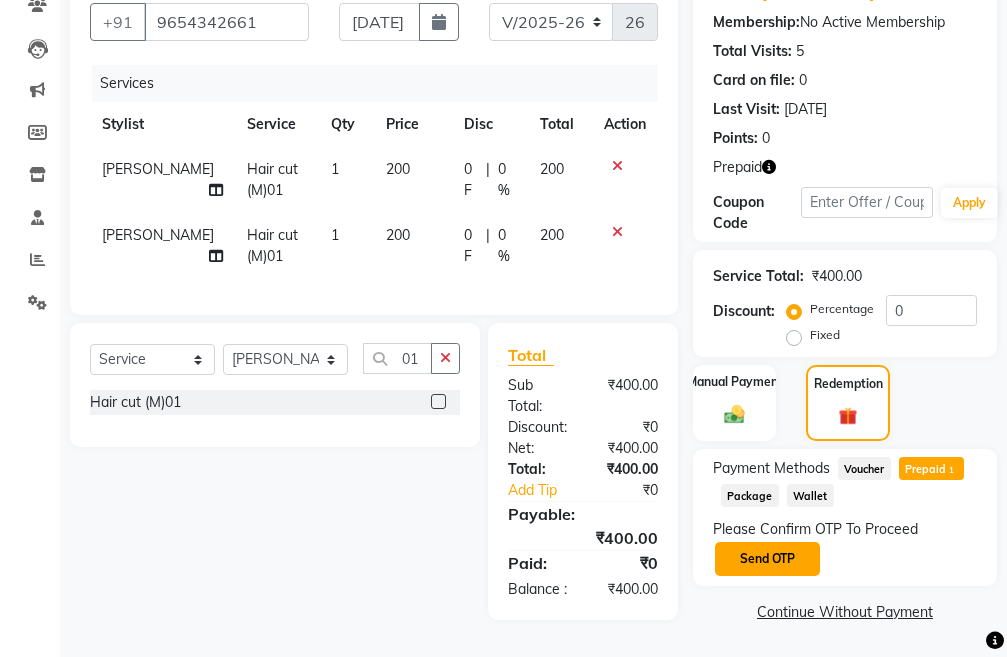 click on "Send OTP" 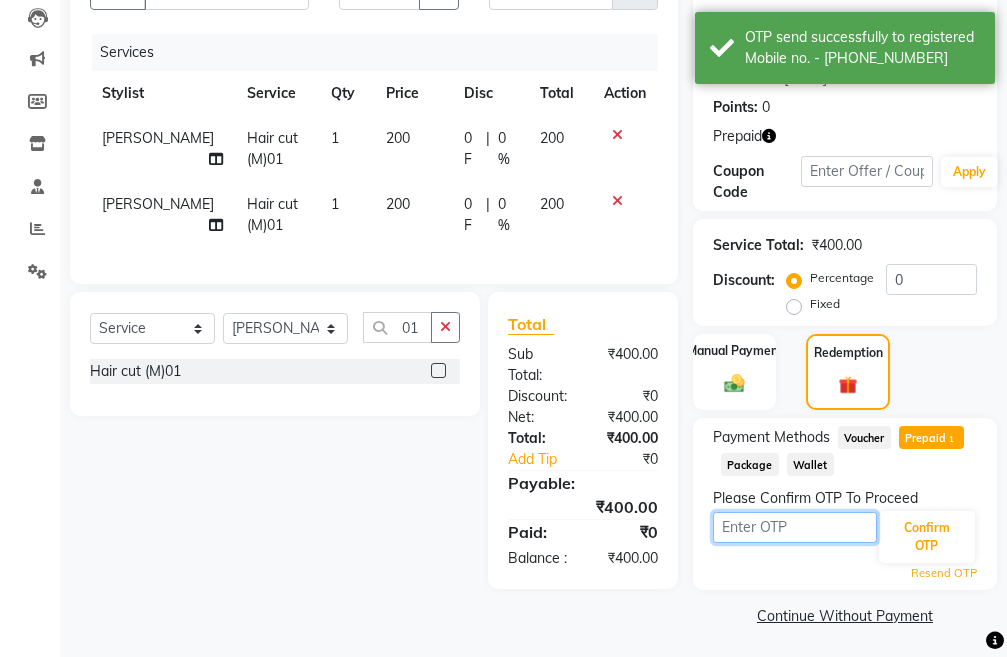 click at bounding box center (795, 527) 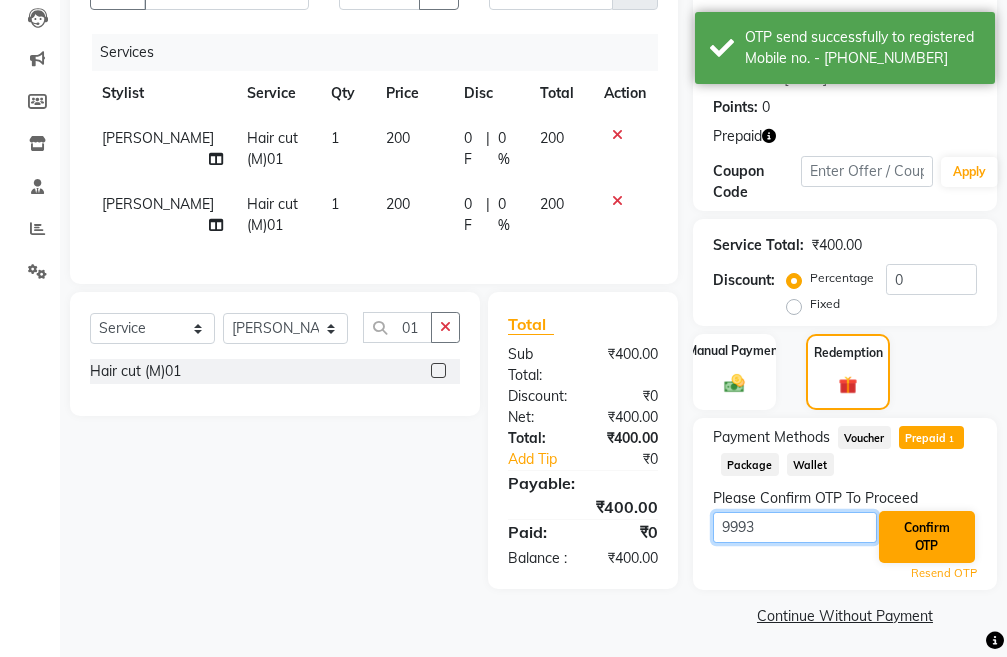 type on "9993" 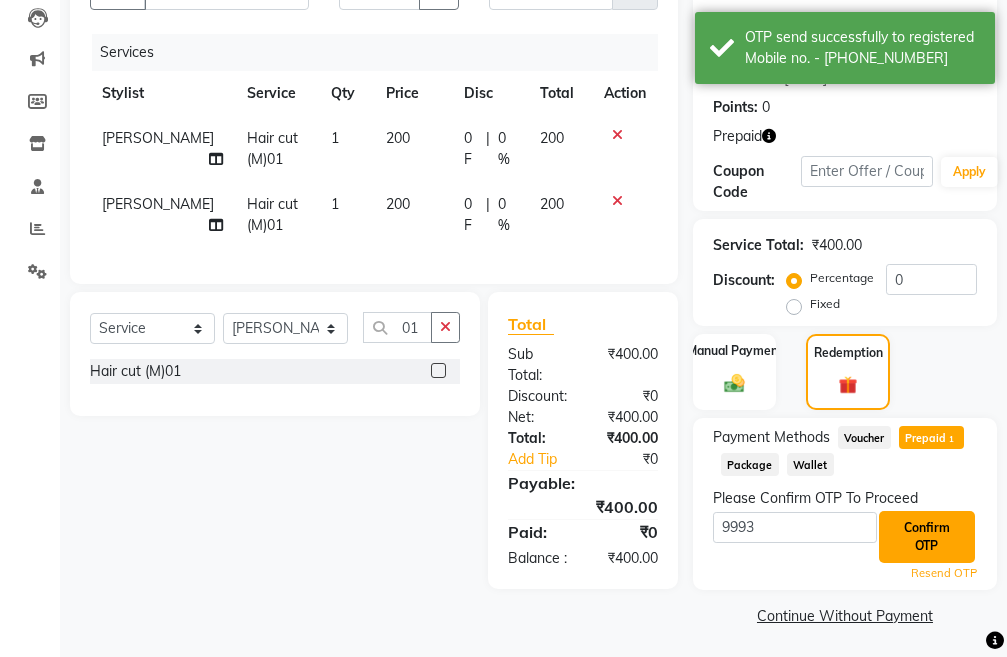 click on "Confirm OTP" 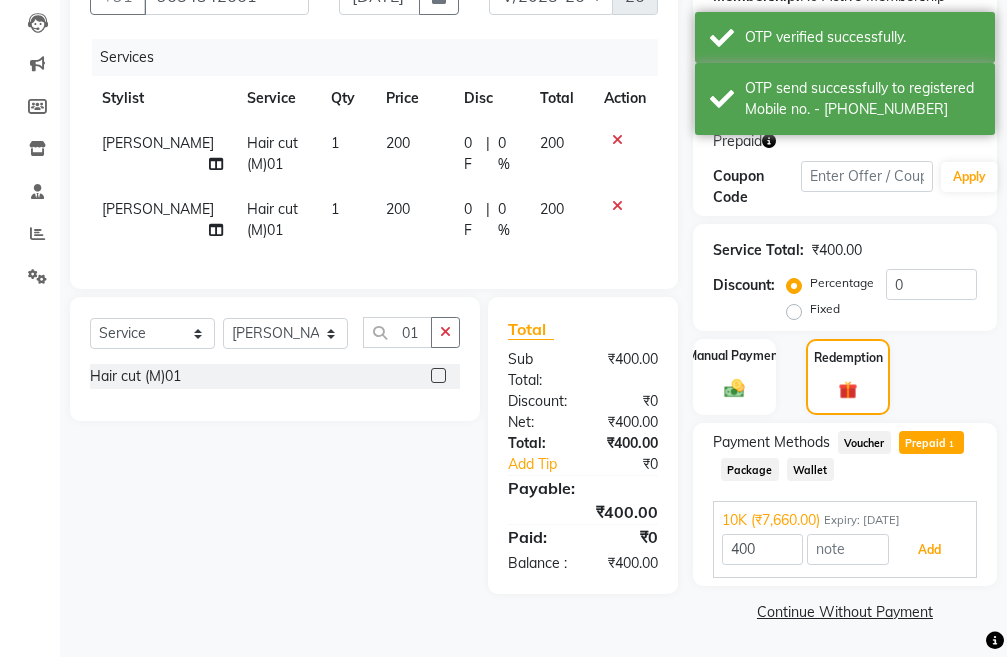 click on "Add" at bounding box center [929, 550] 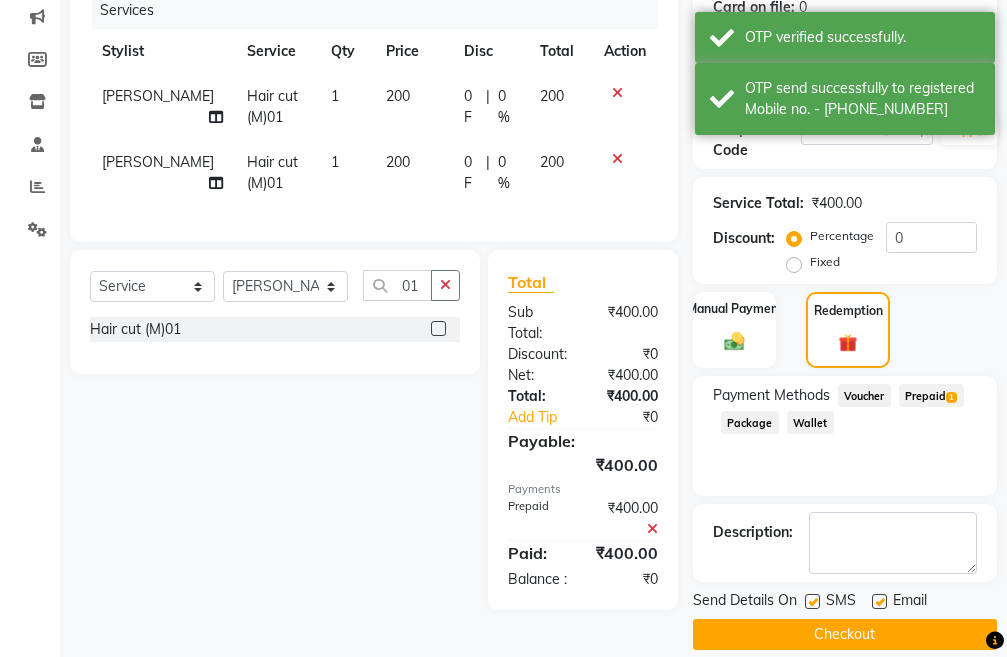 scroll, scrollTop: 306, scrollLeft: 0, axis: vertical 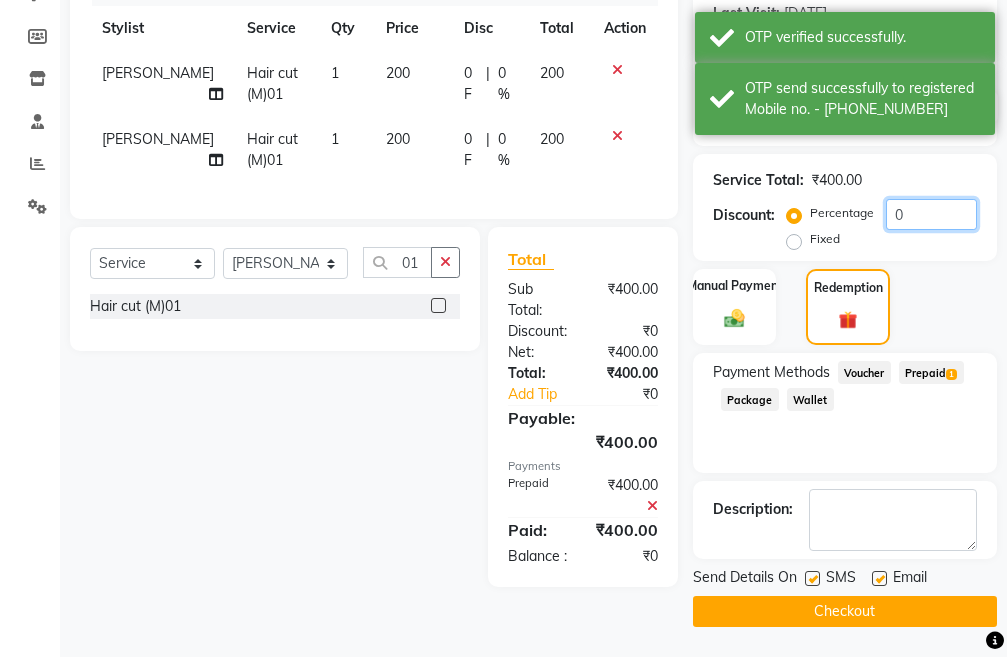 click on "0" 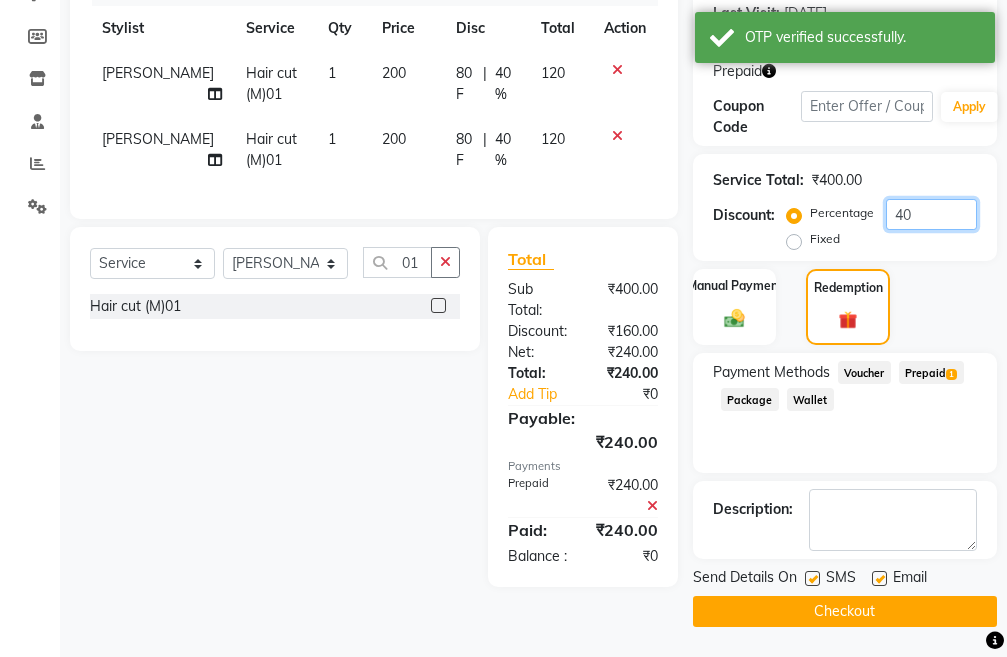 type on "40" 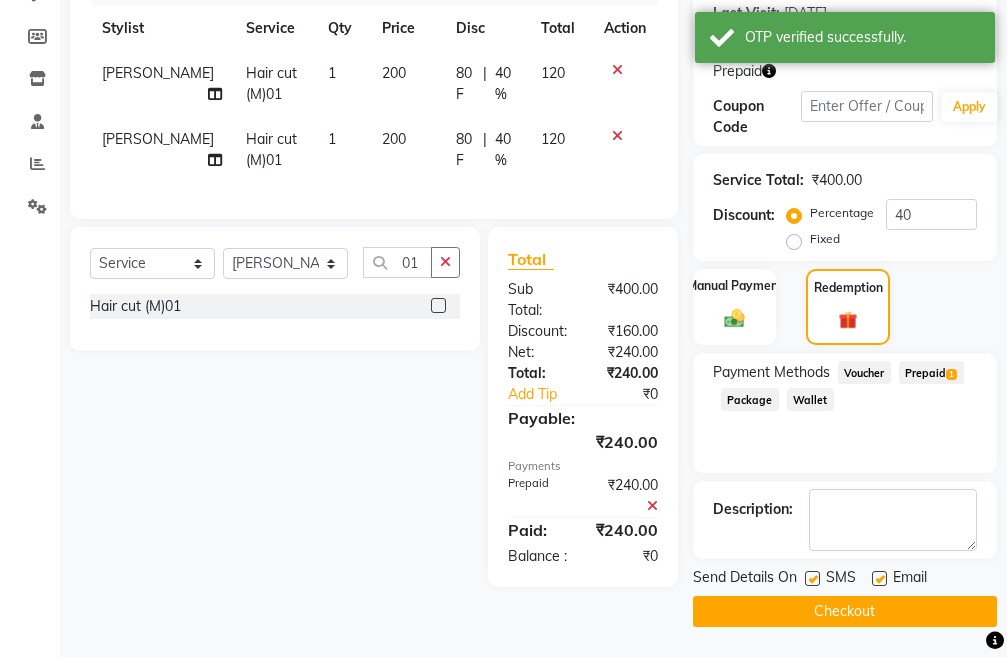 click on "Checkout" 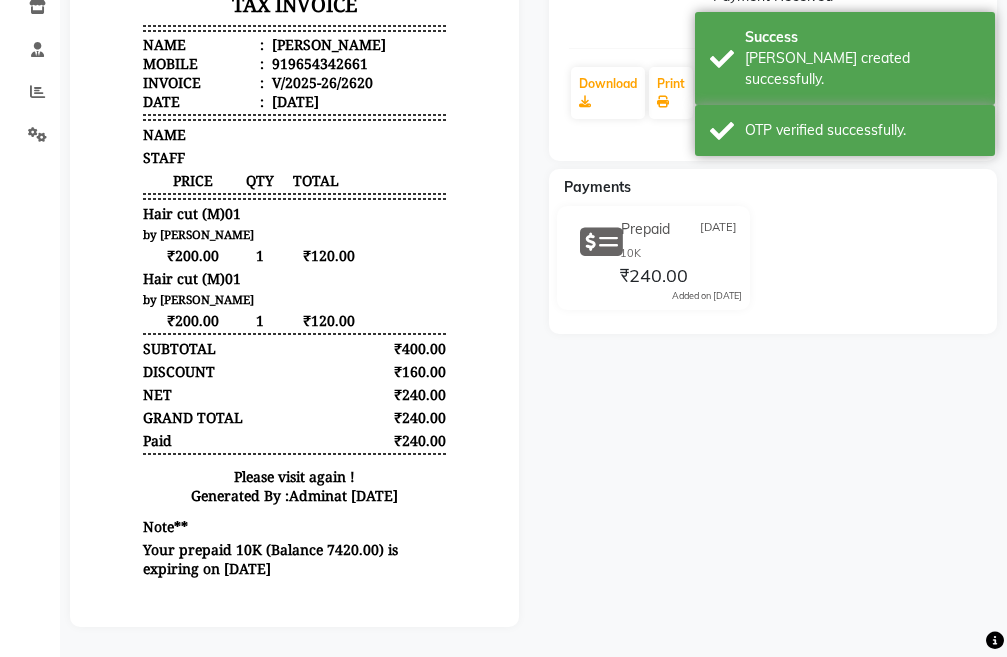 scroll, scrollTop: 16, scrollLeft: 0, axis: vertical 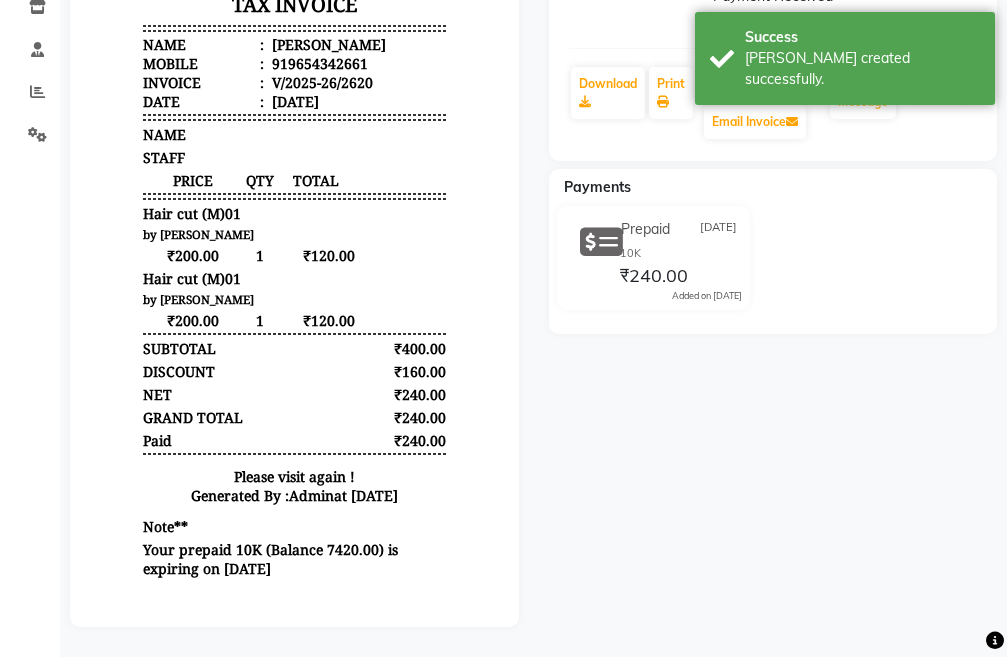 drag, startPoint x: 307, startPoint y: 555, endPoint x: 324, endPoint y: 562, distance: 18.384777 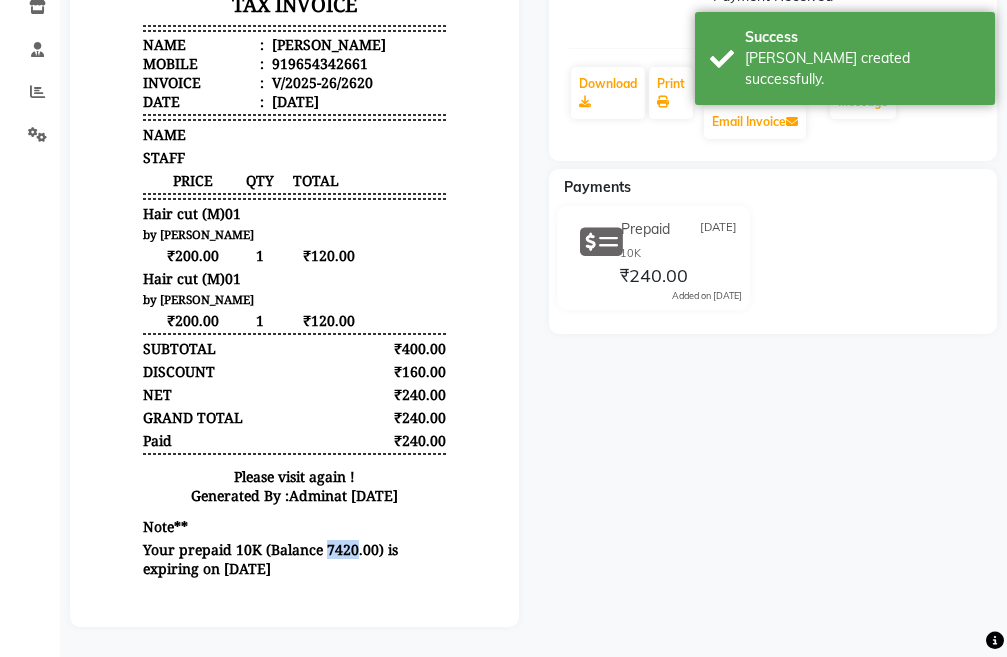 drag, startPoint x: 337, startPoint y: 552, endPoint x: 311, endPoint y: 548, distance: 26.305893 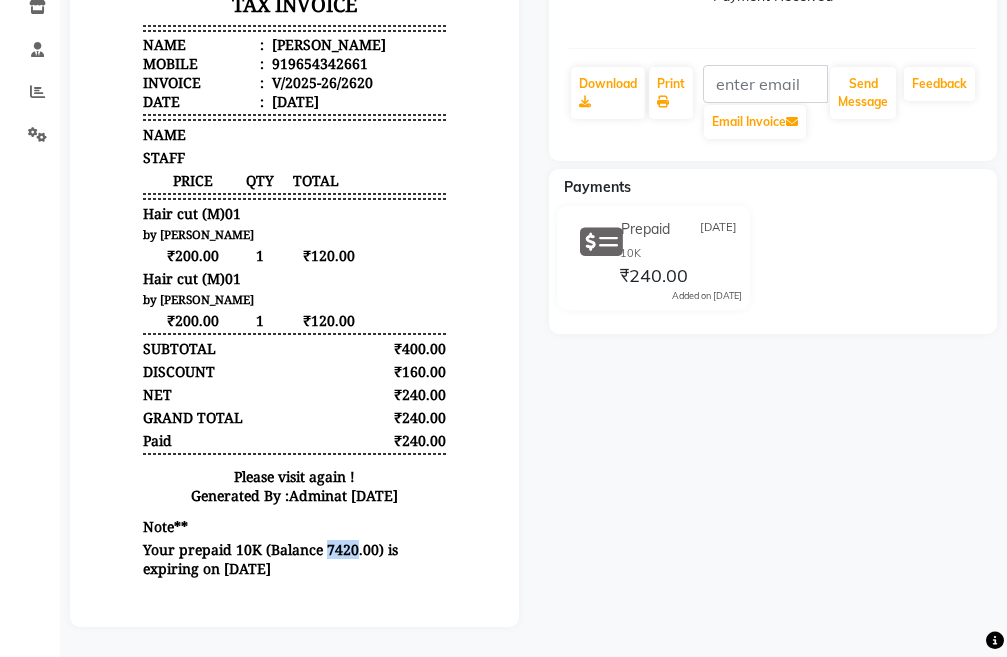 scroll, scrollTop: 0, scrollLeft: 0, axis: both 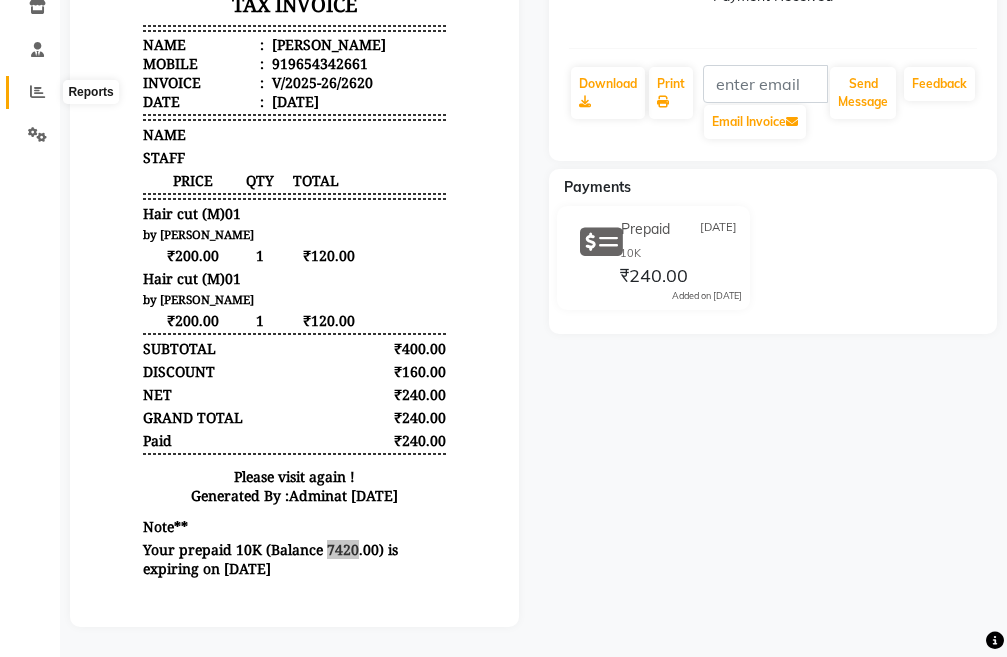 click 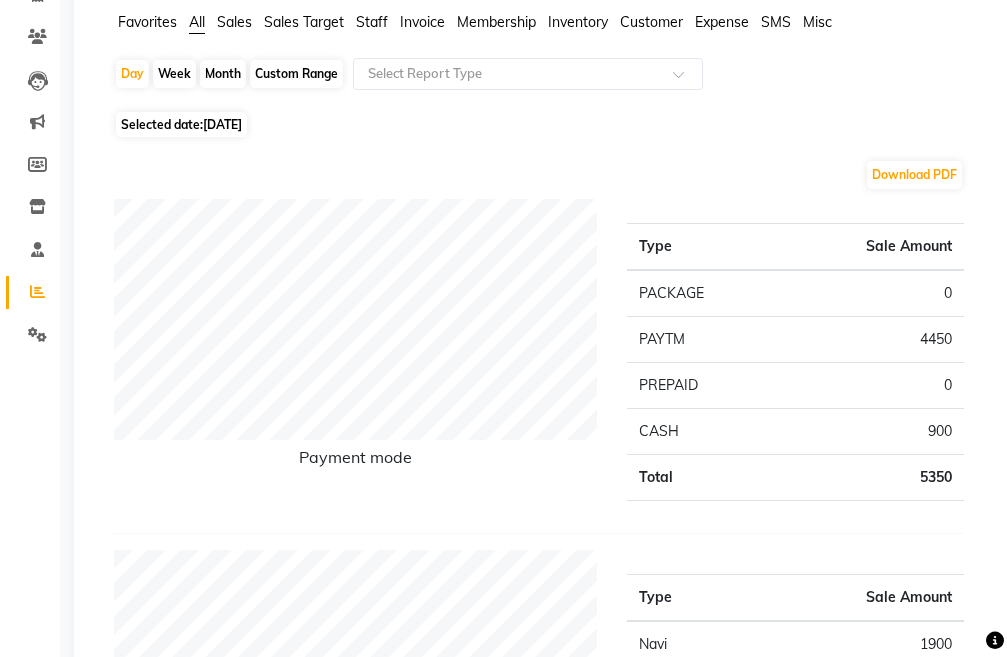 scroll, scrollTop: 0, scrollLeft: 0, axis: both 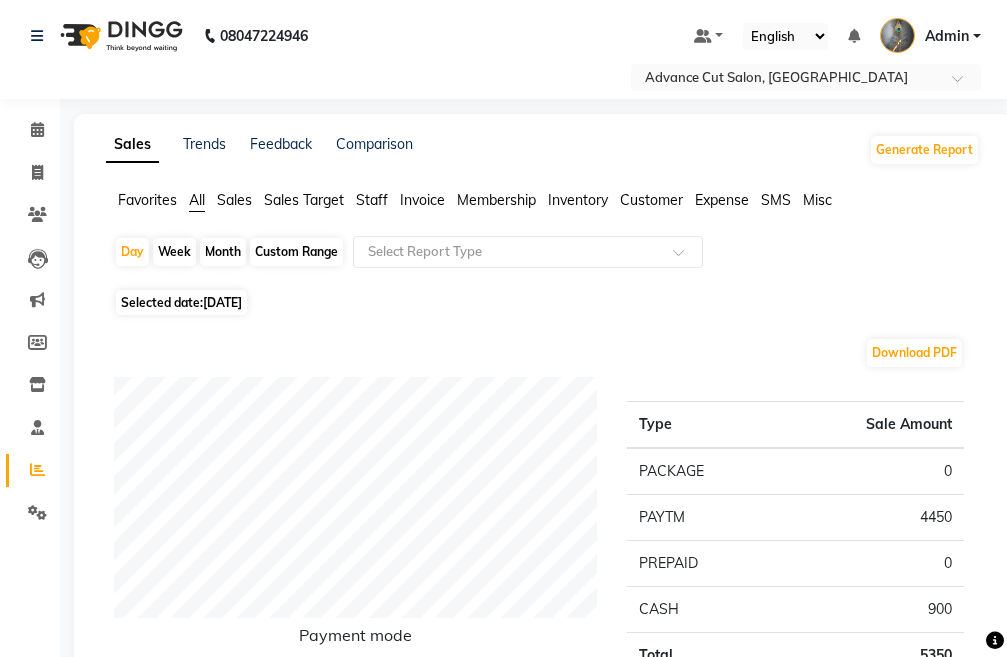click on "Month" 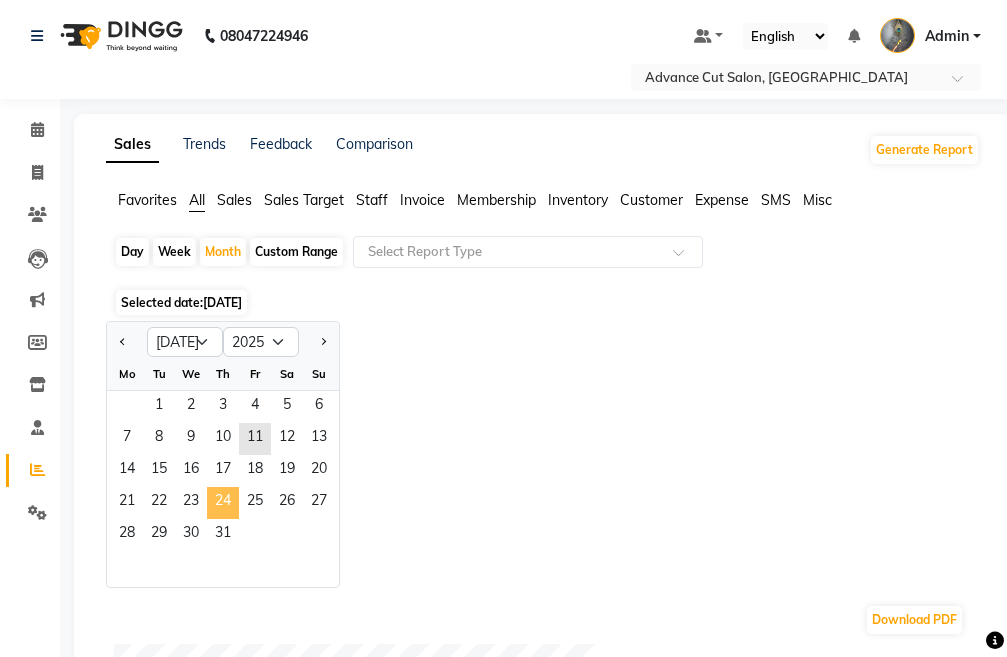 click on "24" 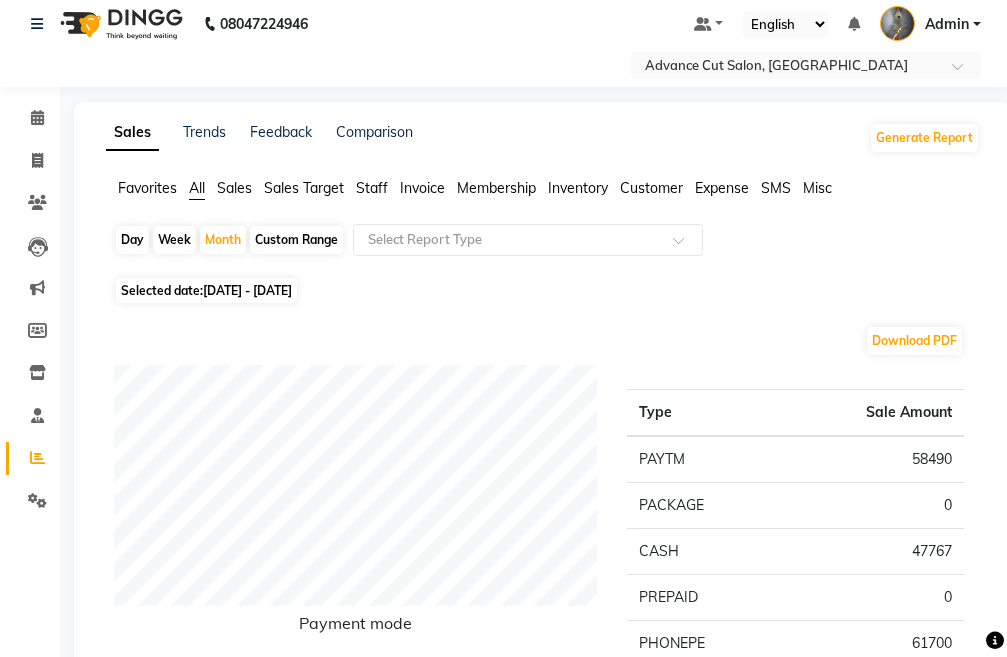 scroll, scrollTop: 0, scrollLeft: 0, axis: both 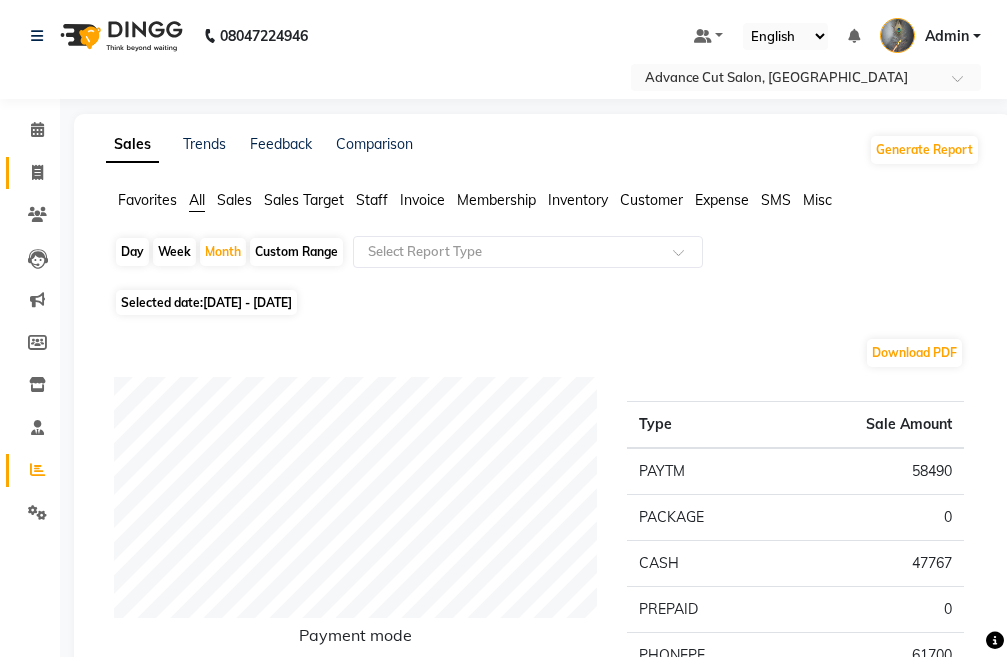 click 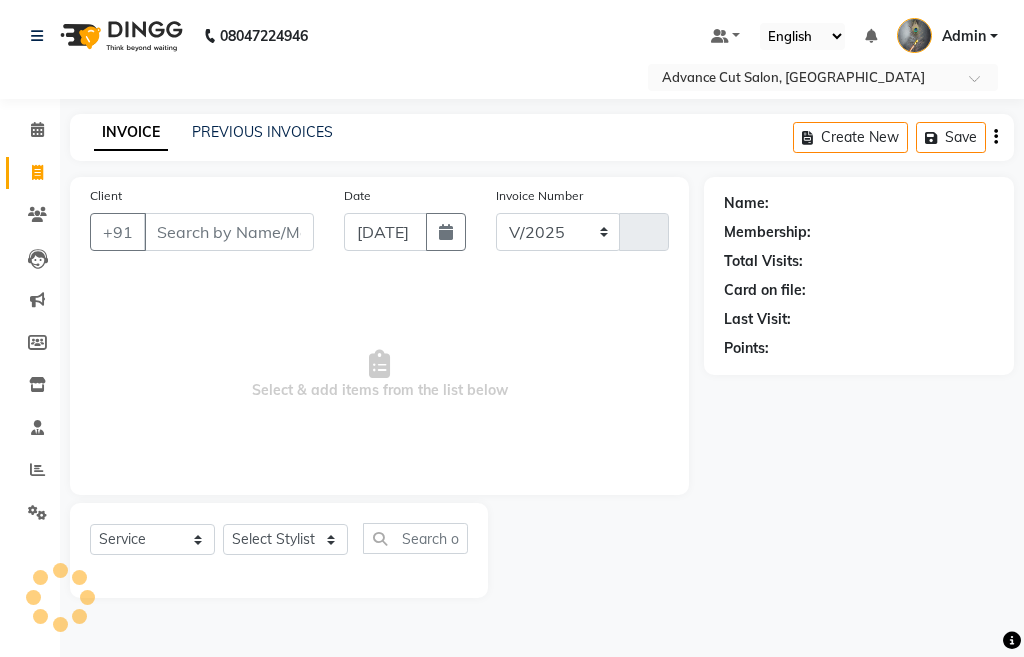 select on "4939" 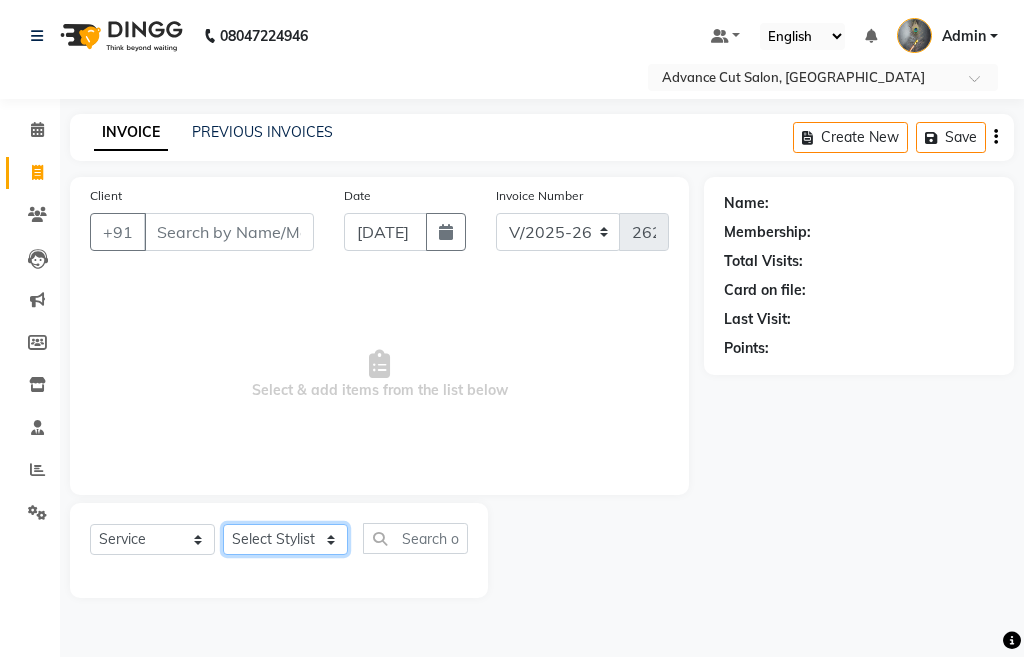 click on "Select Stylist Admin chahit COUNTOR [PERSON_NAME] mamta [PERSON_NAME] navi [PERSON_NAME] [PERSON_NAME] [PERSON_NAME] sunny tip" 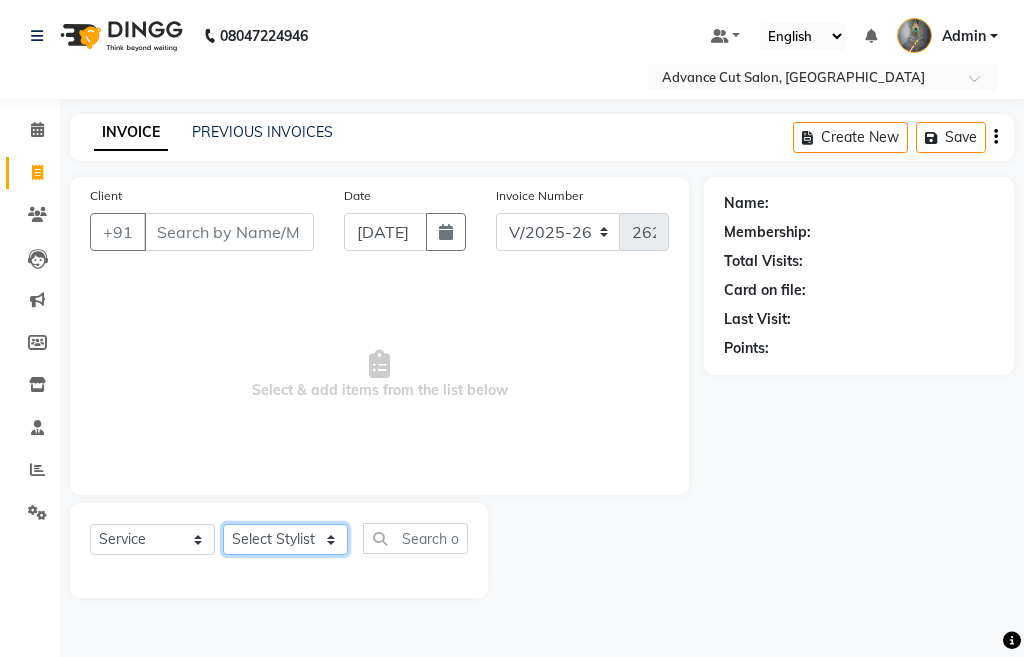 select on "58461" 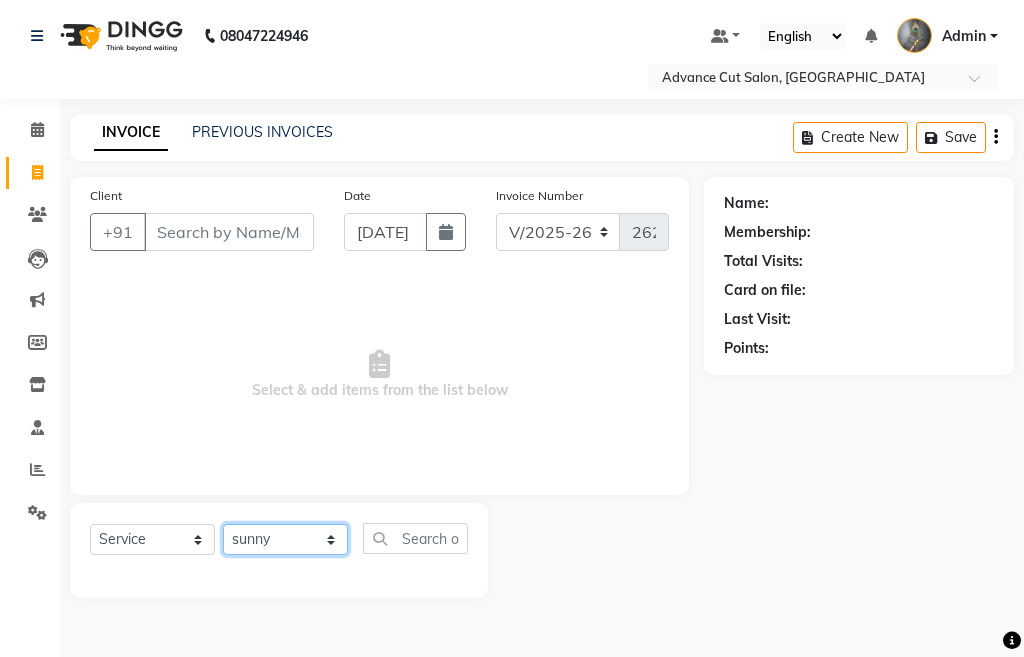 click on "Select Stylist Admin chahit COUNTOR [PERSON_NAME] mamta [PERSON_NAME] navi [PERSON_NAME] [PERSON_NAME] [PERSON_NAME] sunny tip" 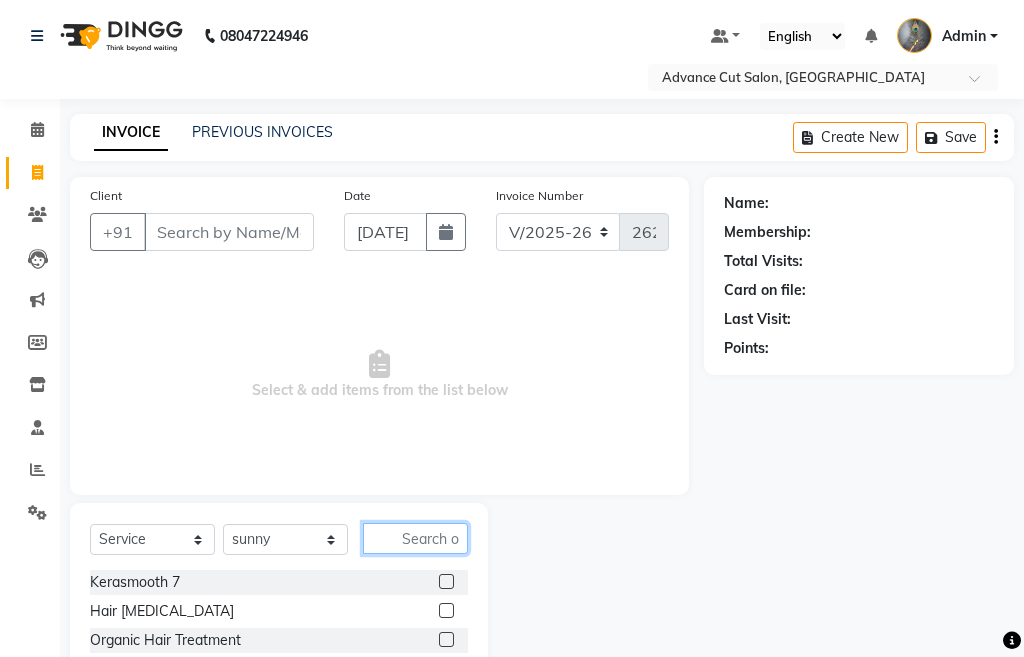 click 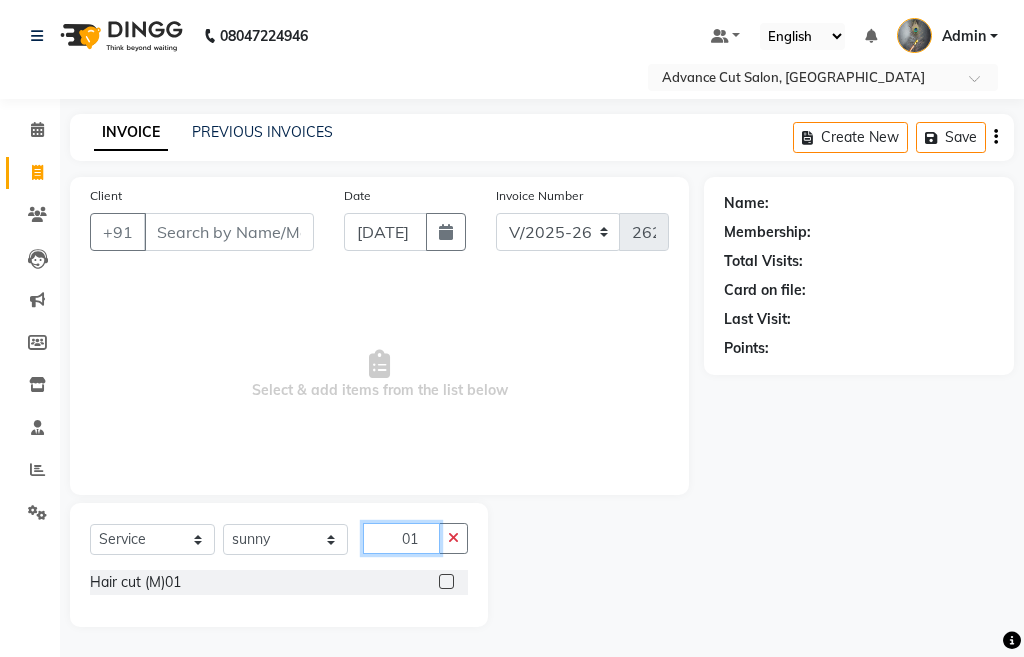type on "01" 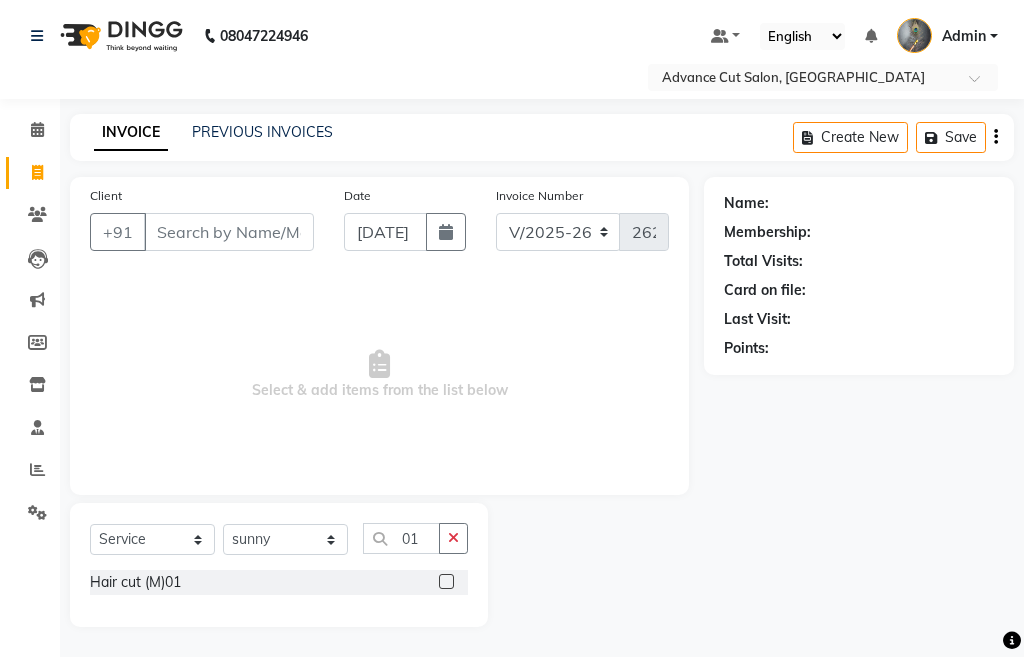 click 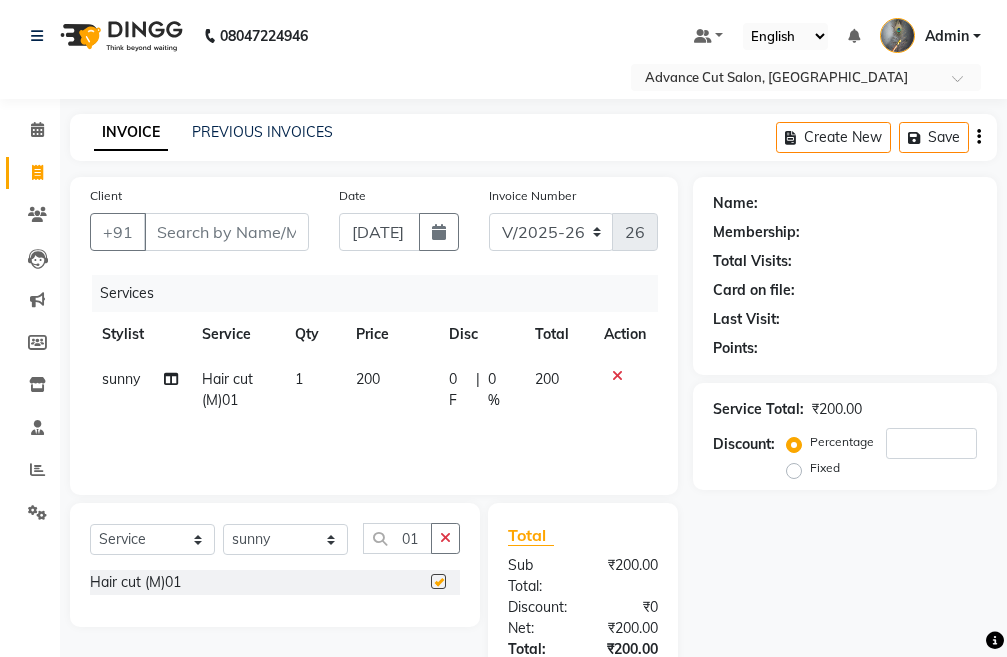 checkbox on "false" 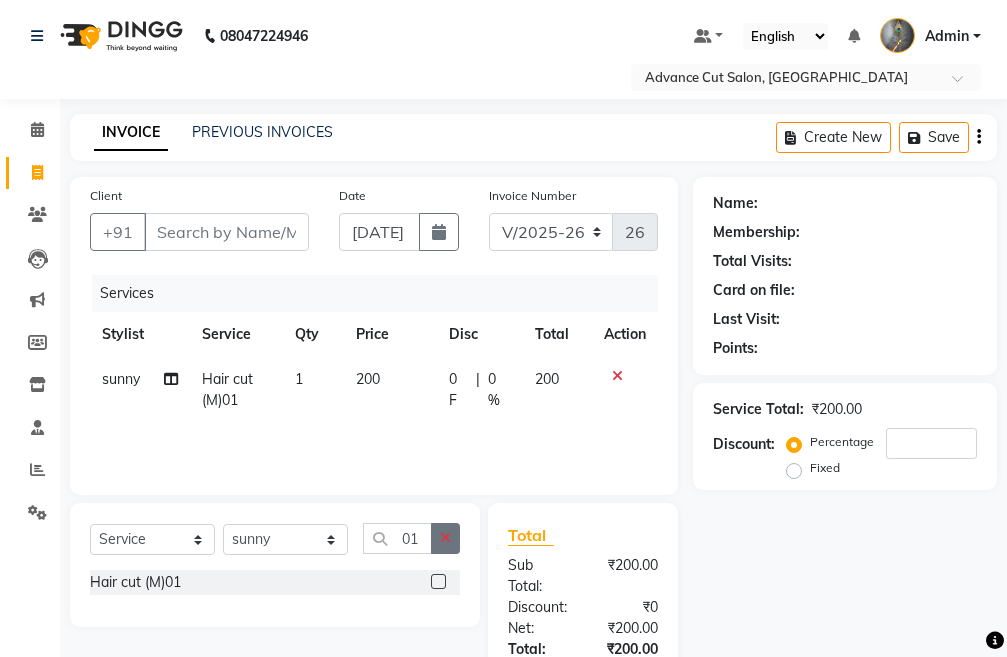 click 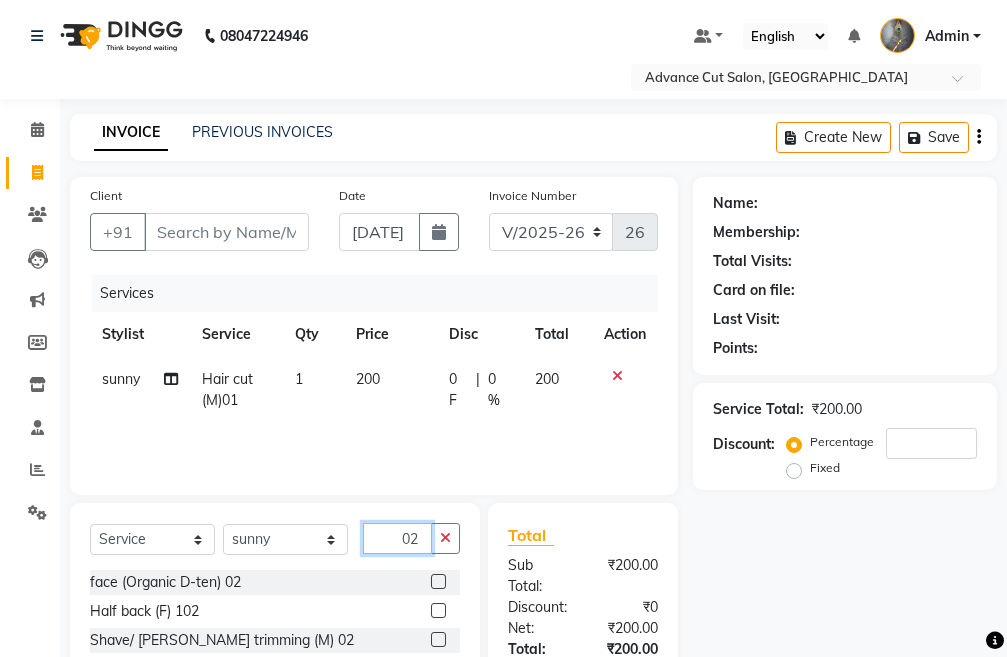 type on "02" 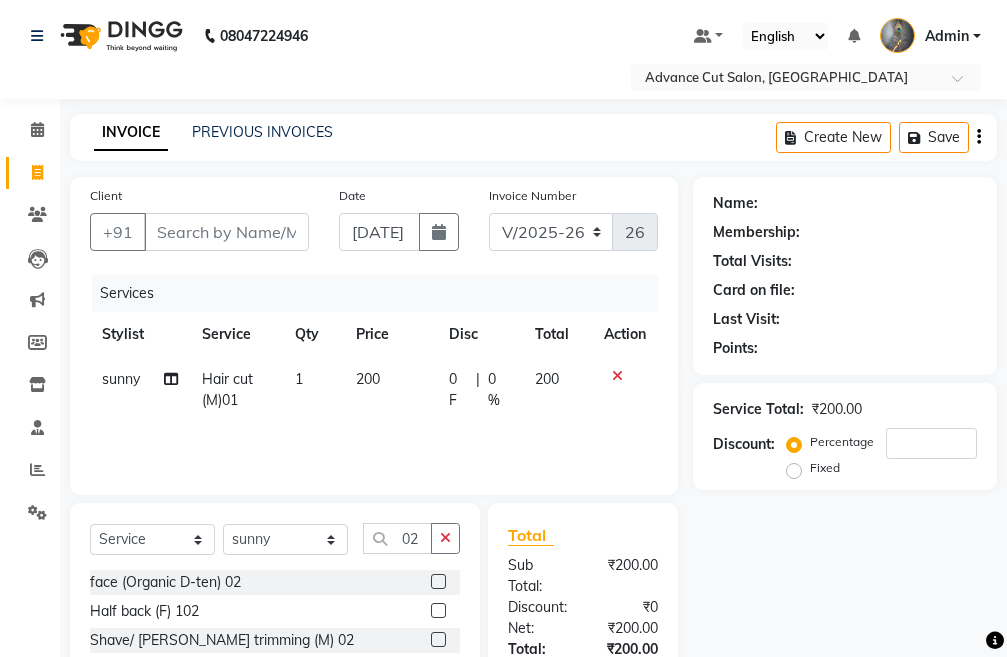 click 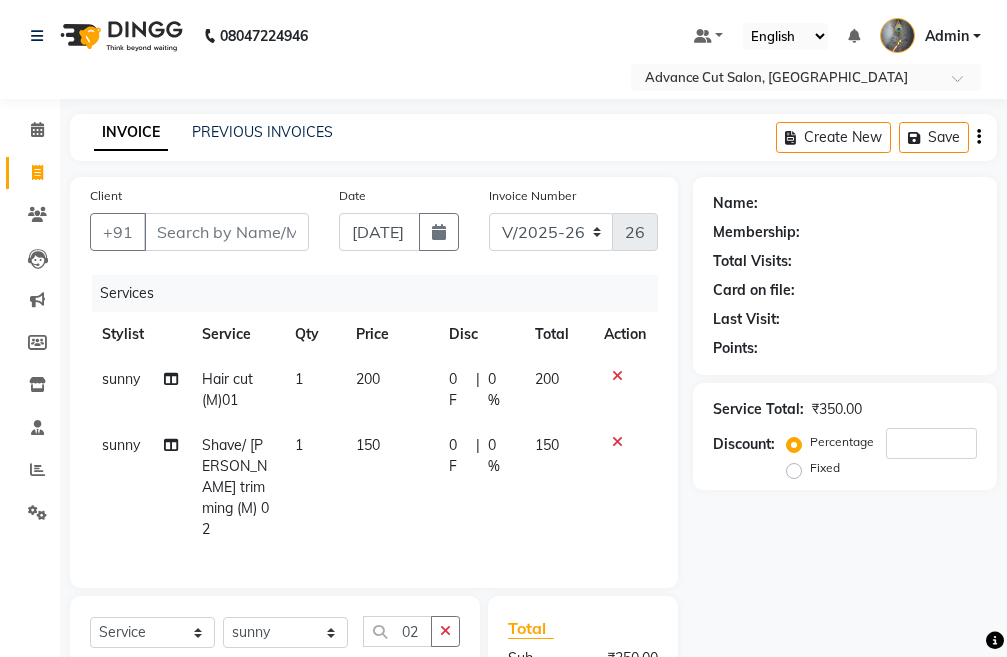 checkbox on "false" 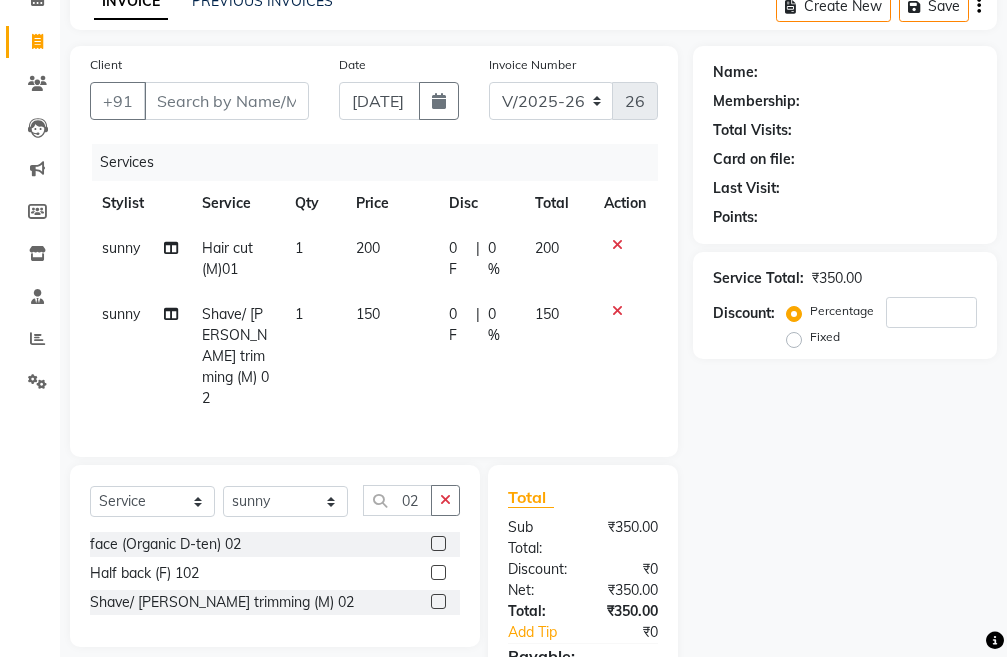 scroll, scrollTop: 200, scrollLeft: 0, axis: vertical 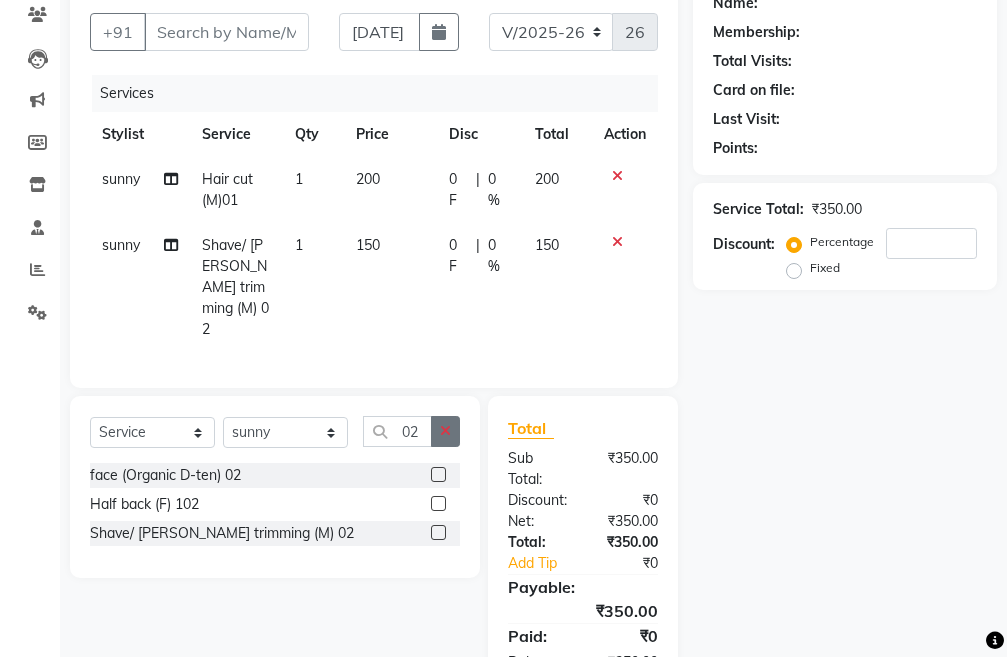 click 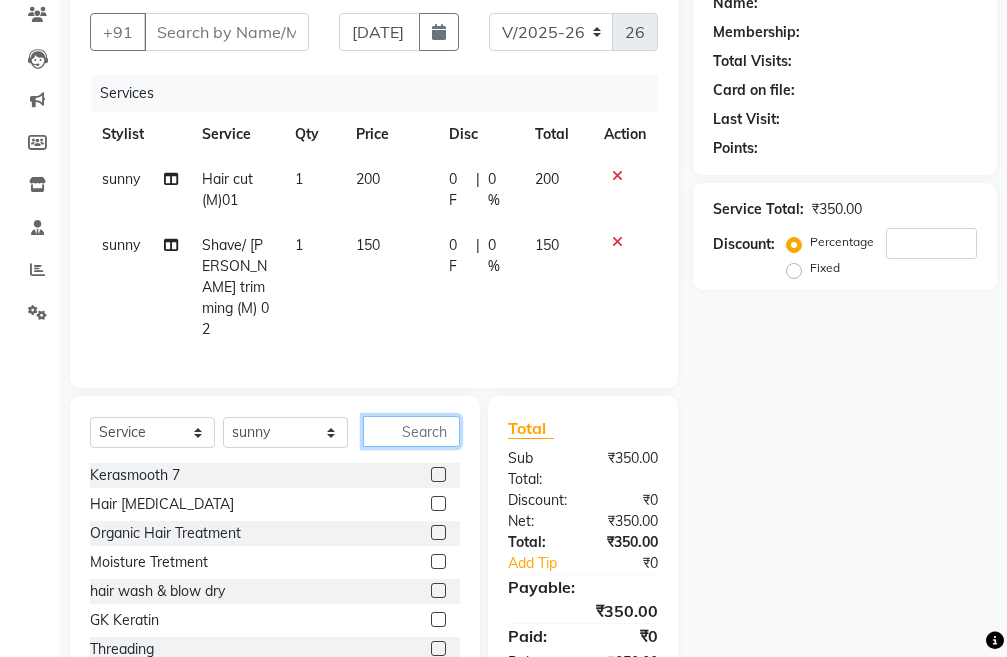 click 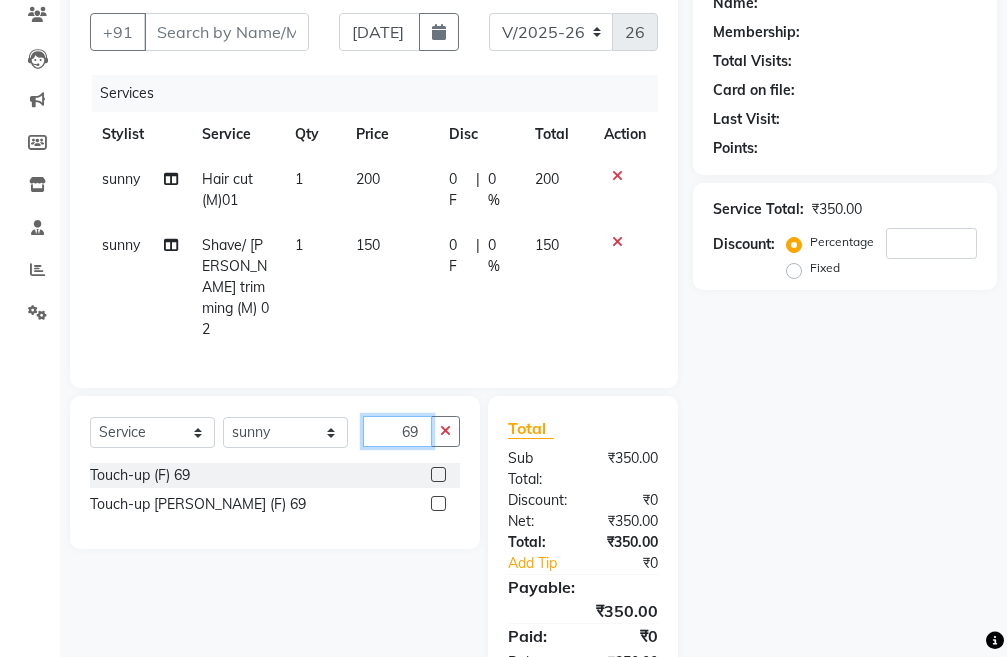 type on "69" 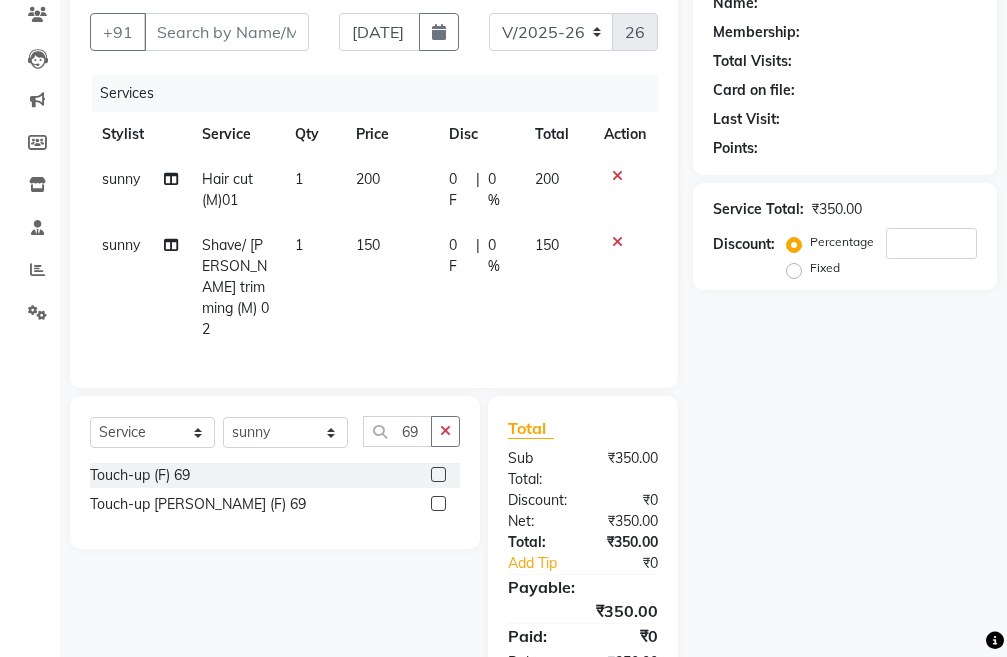click 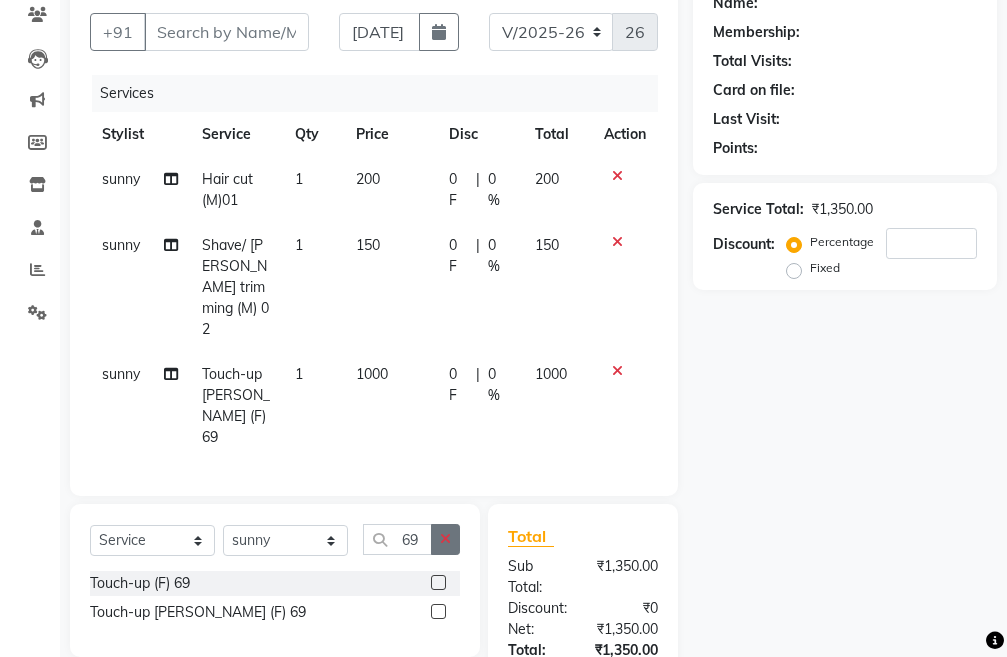 click 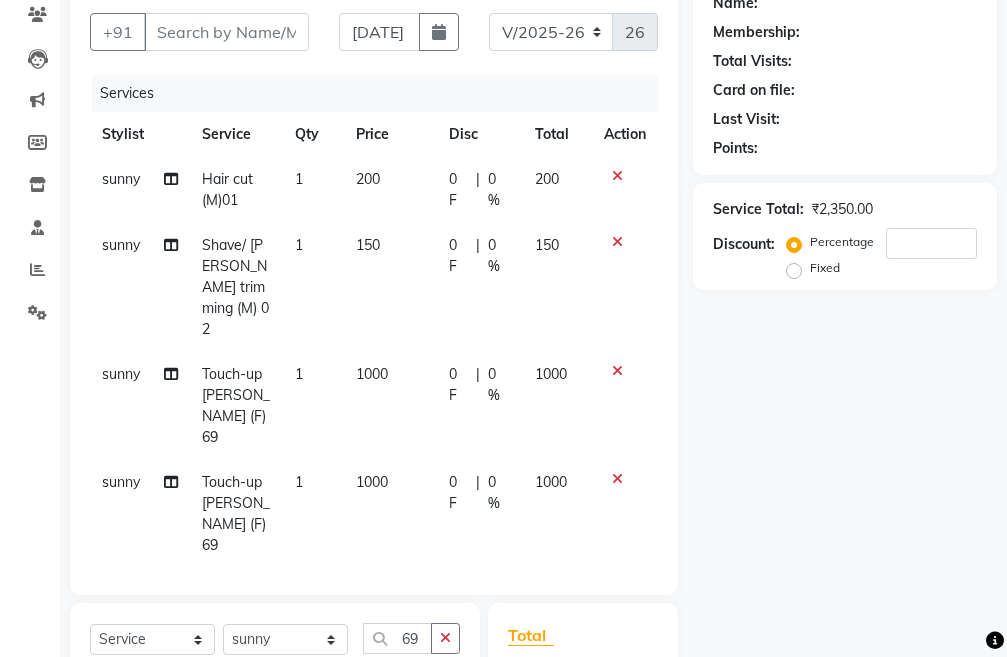 checkbox on "false" 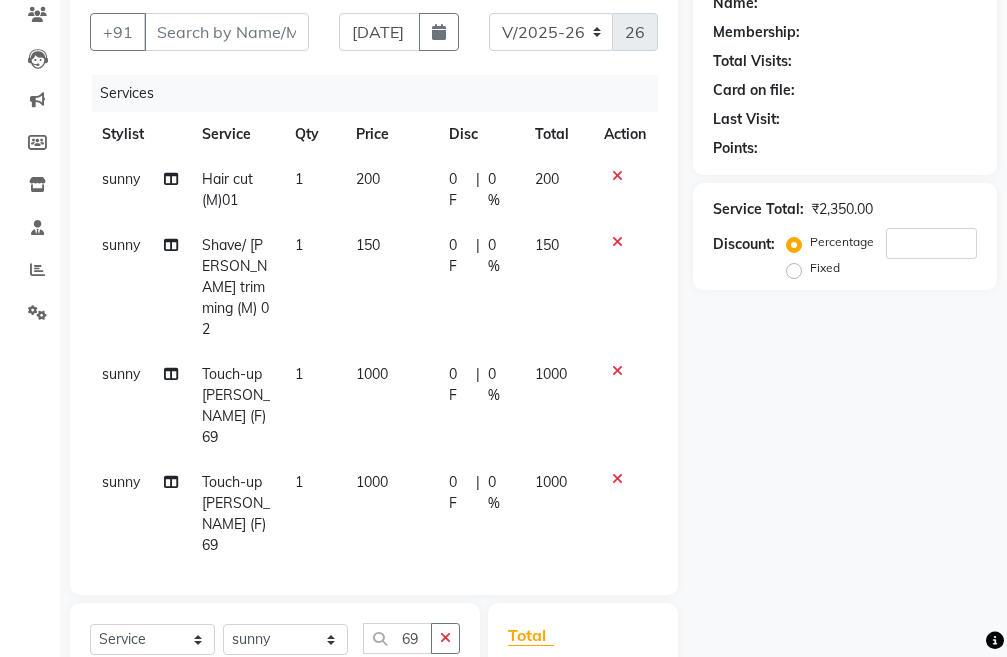 click 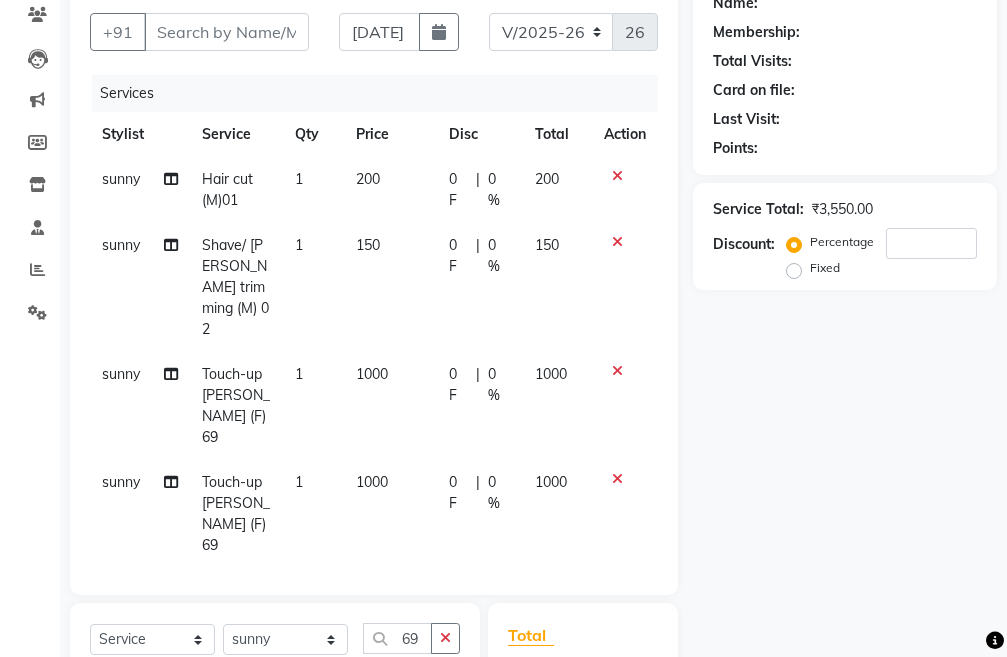 checkbox on "false" 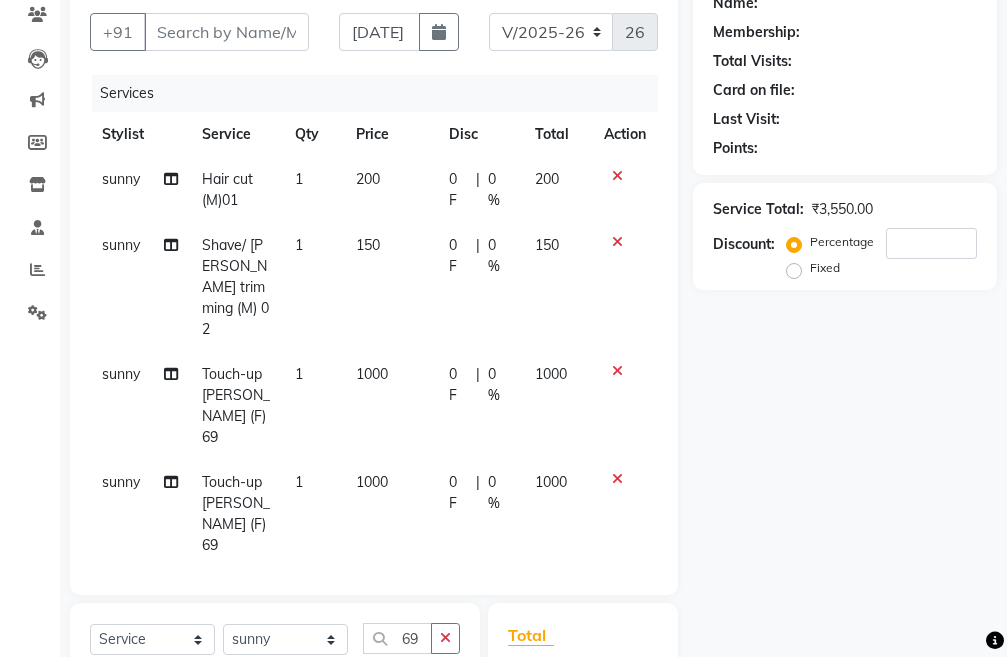 click 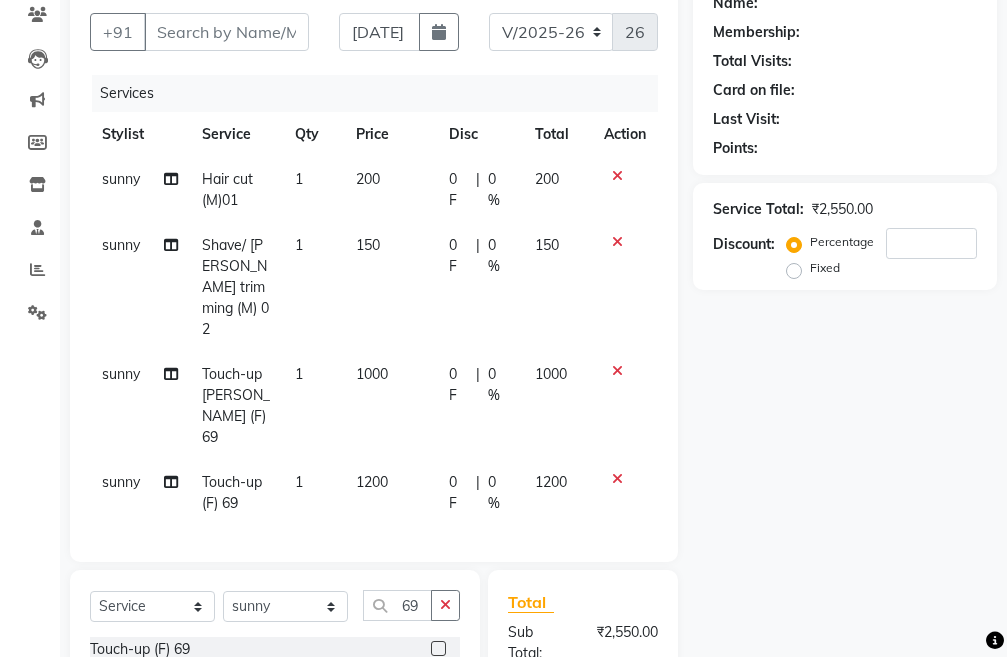 click 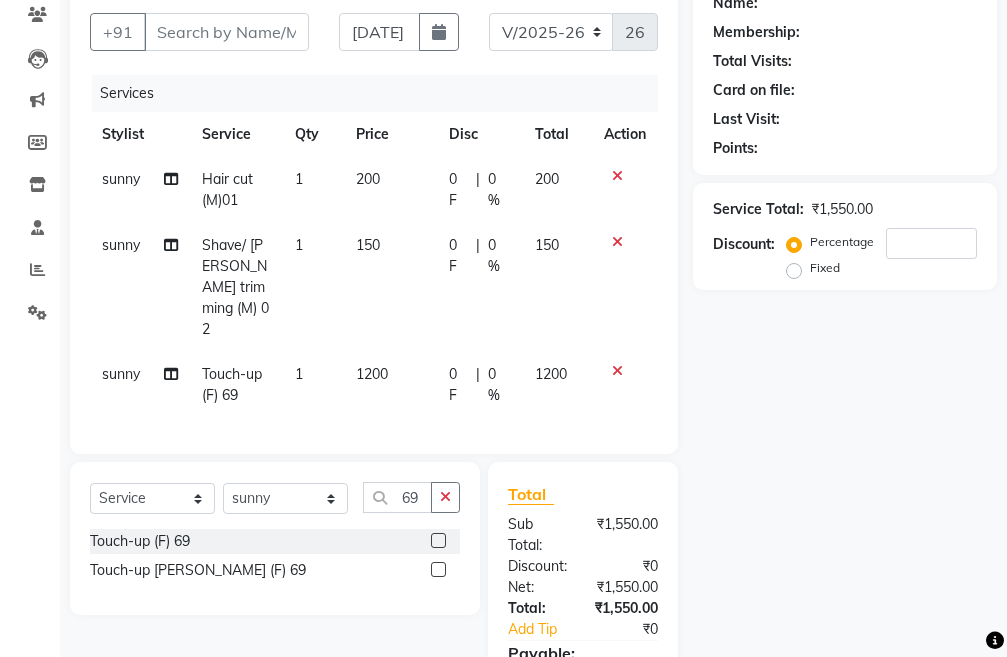 scroll, scrollTop: 300, scrollLeft: 0, axis: vertical 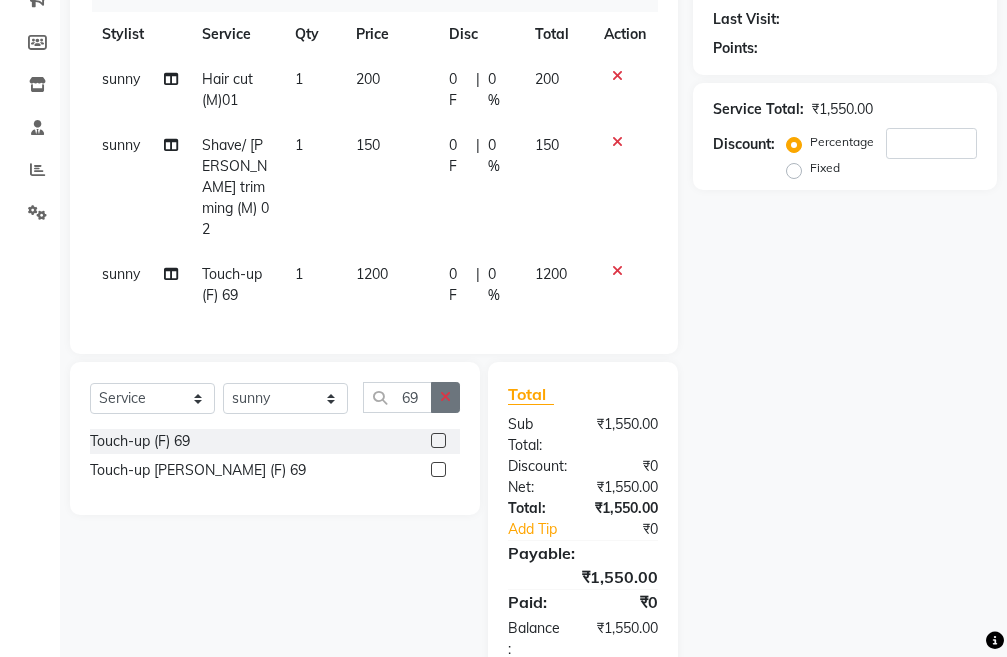 click 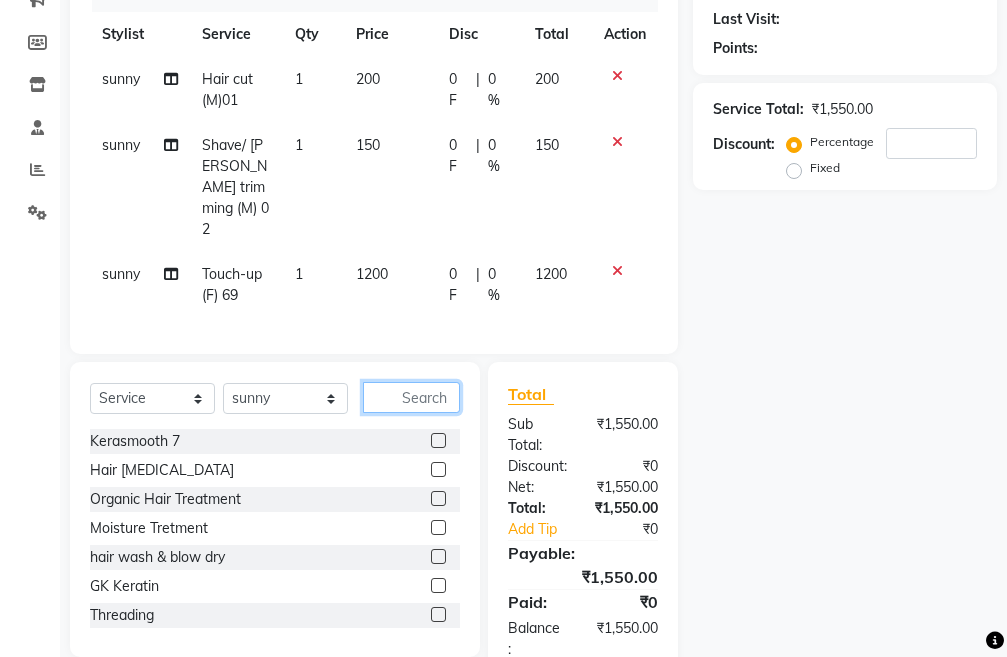 type on "e" 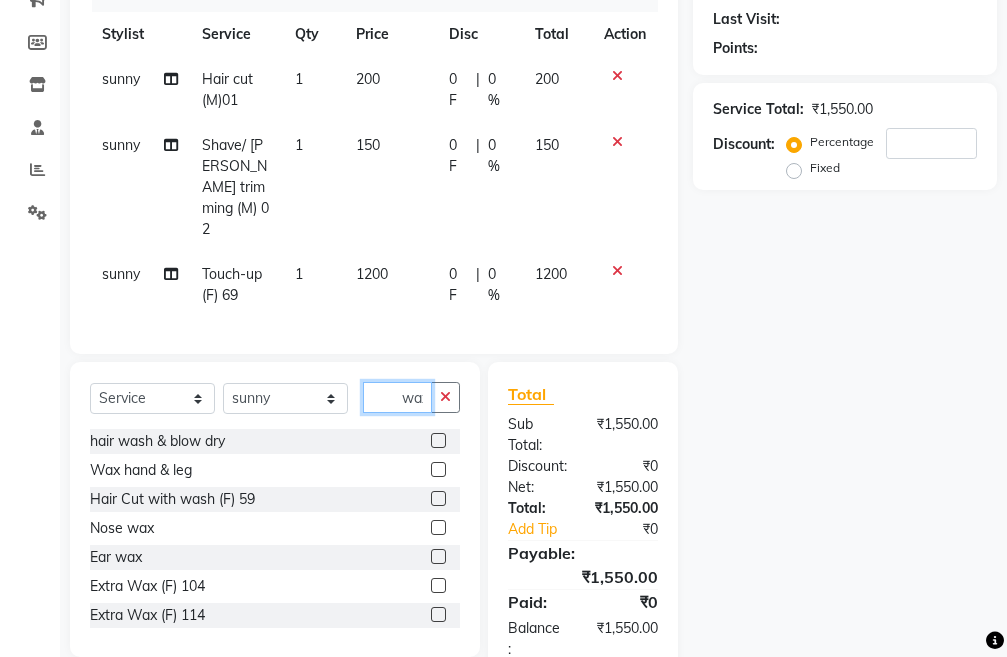 scroll, scrollTop: 0, scrollLeft: 4, axis: horizontal 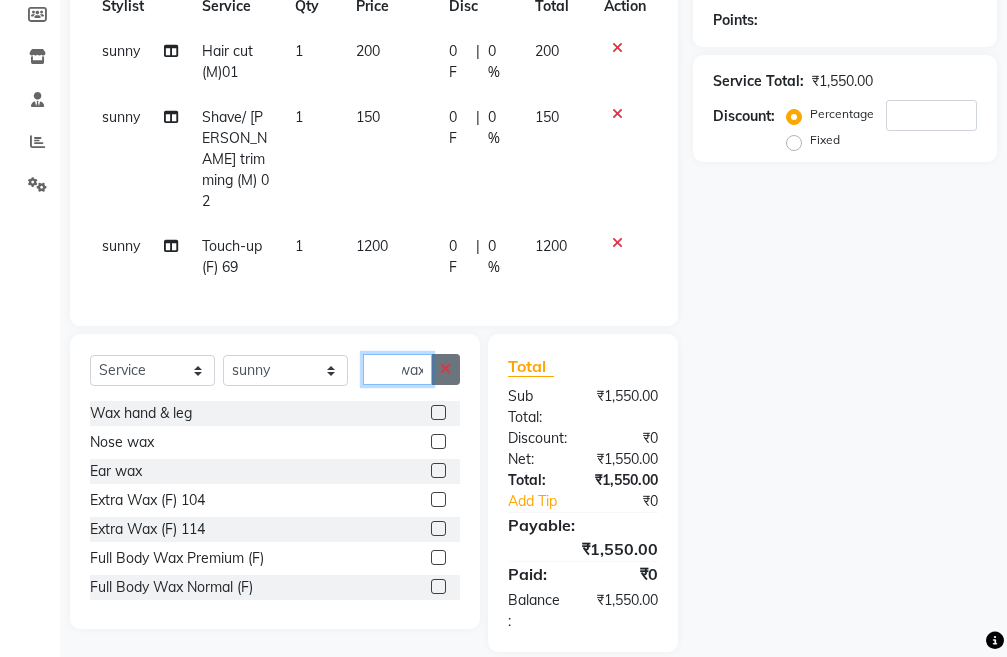 type on "wax" 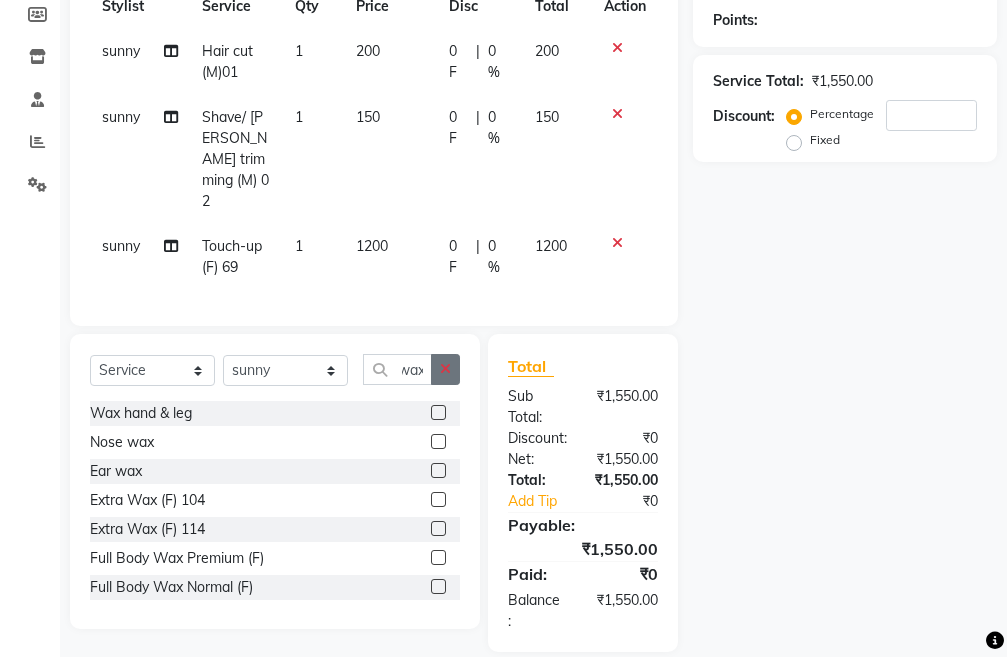 scroll, scrollTop: 0, scrollLeft: 0, axis: both 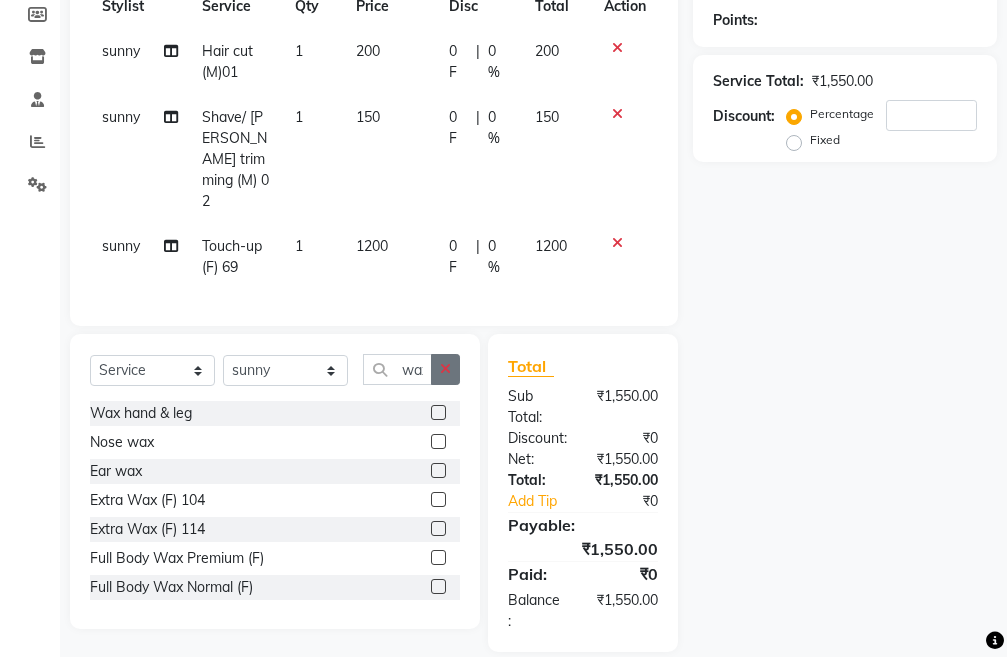 click 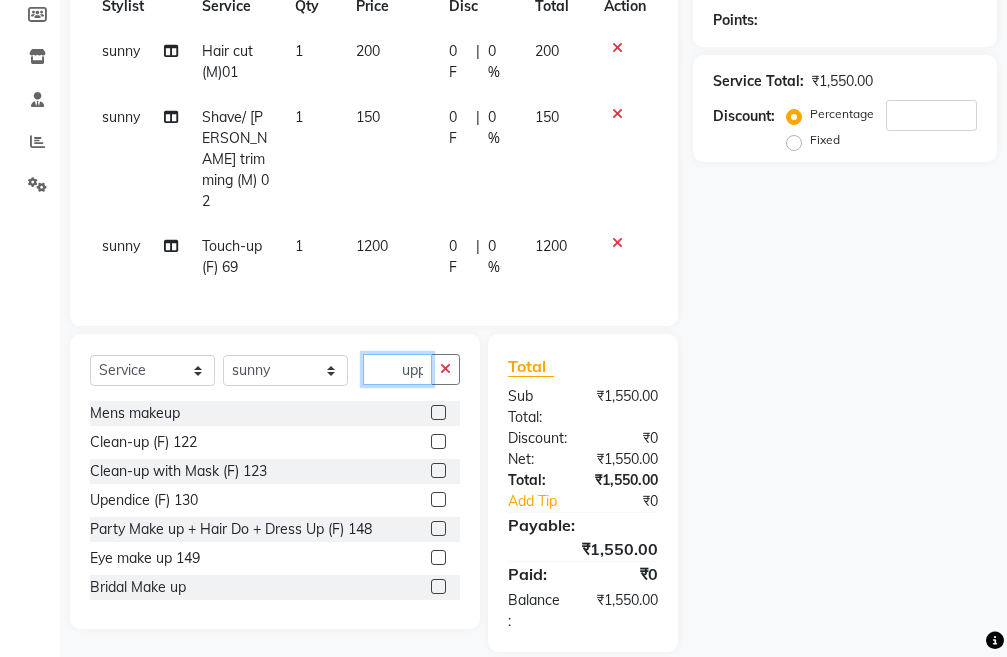 scroll, scrollTop: 0, scrollLeft: 2, axis: horizontal 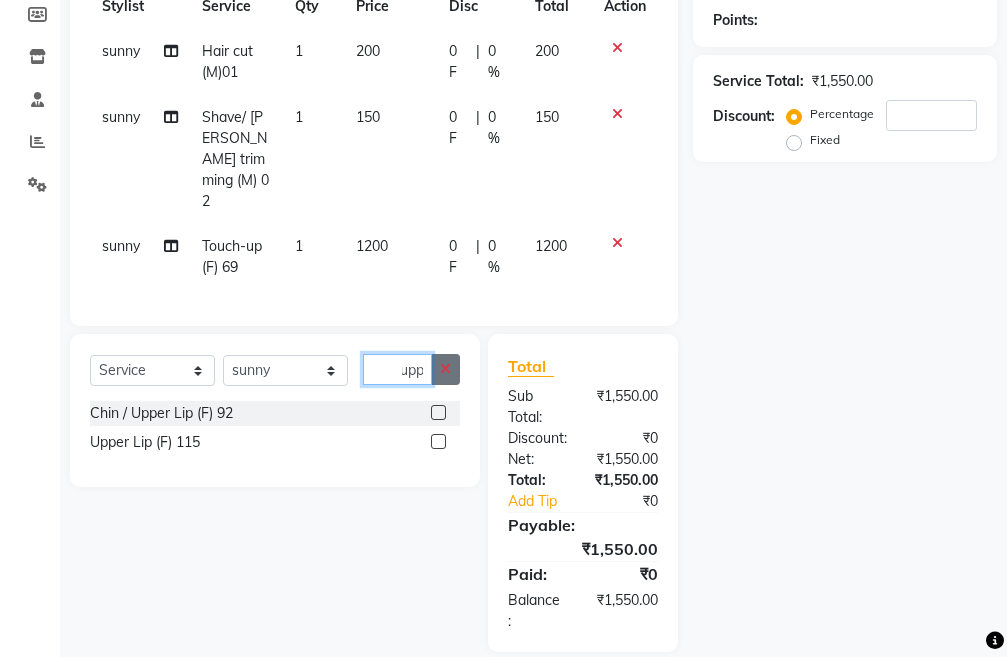 type on "upp" 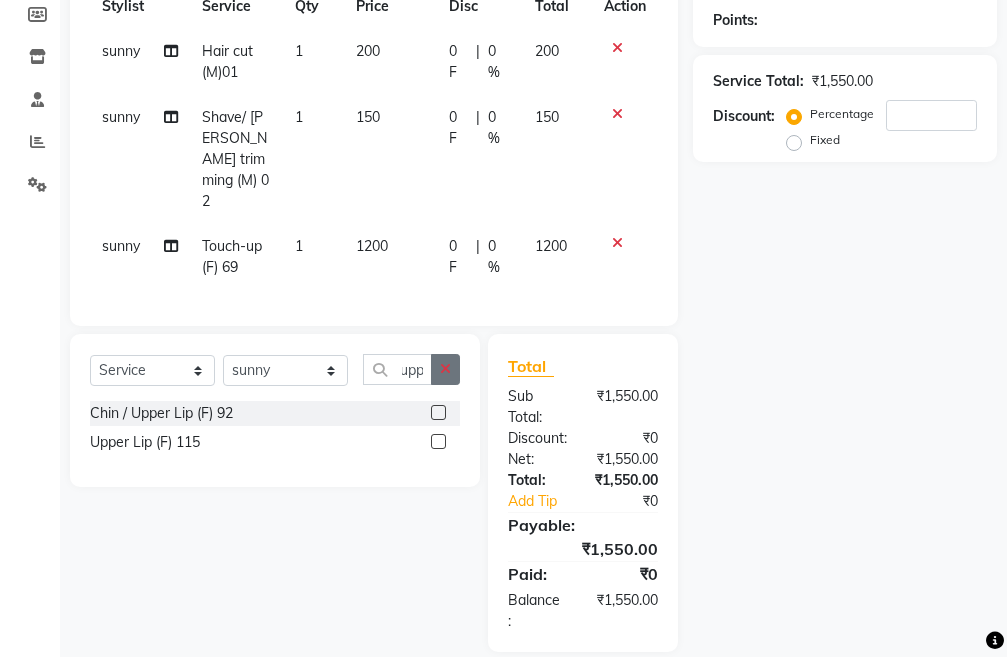 scroll, scrollTop: 0, scrollLeft: 0, axis: both 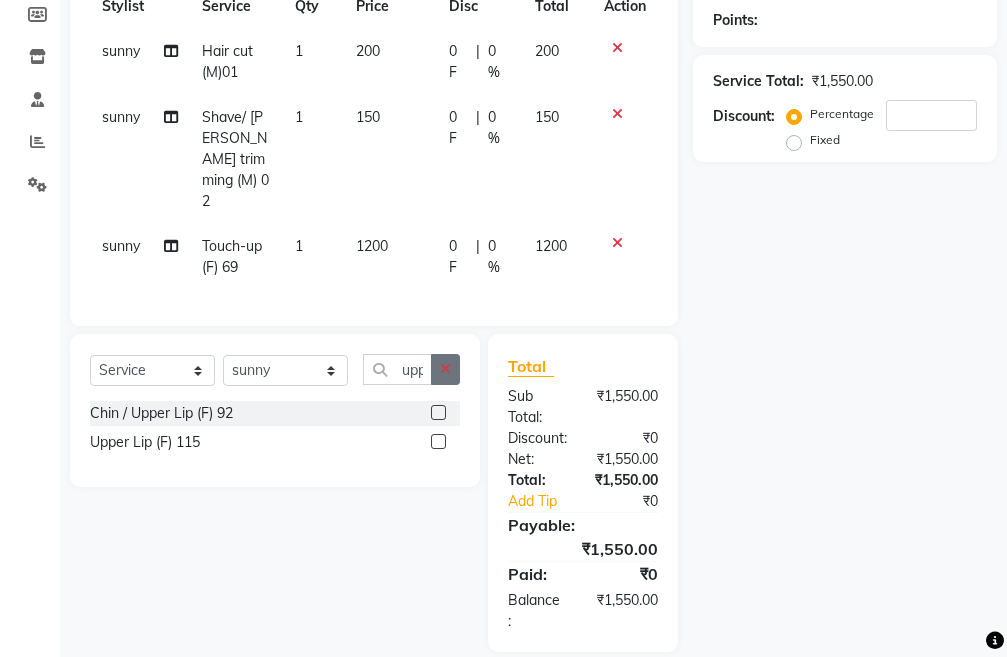 click 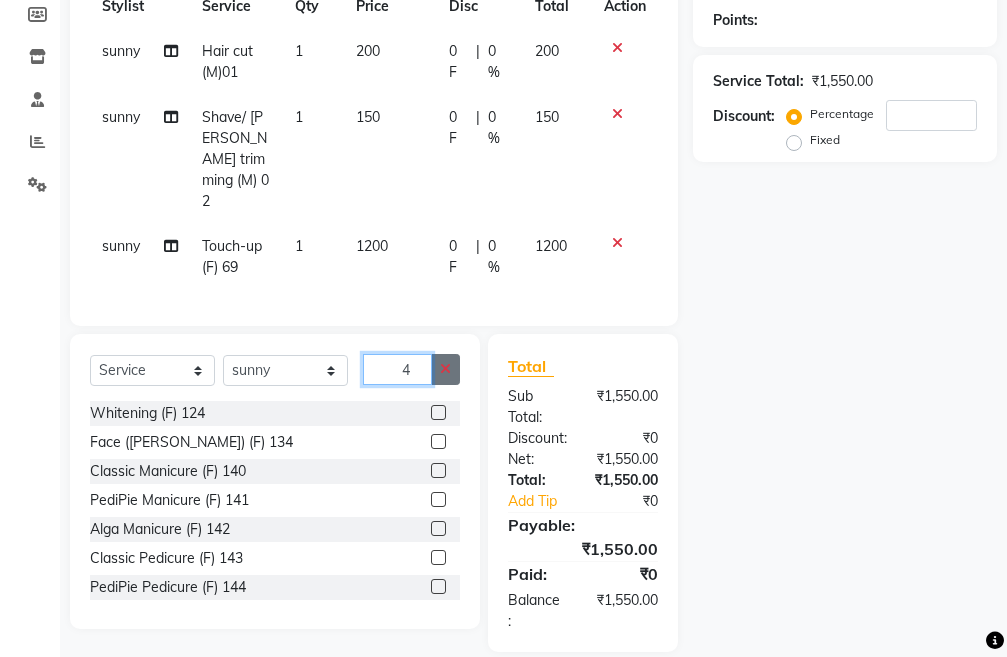 type on "4" 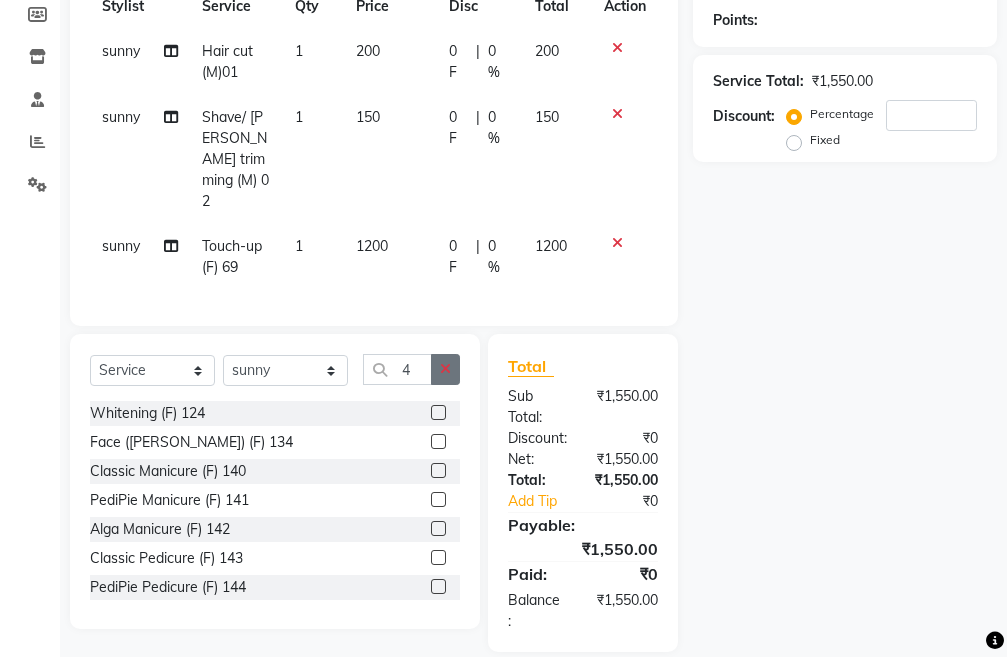 click 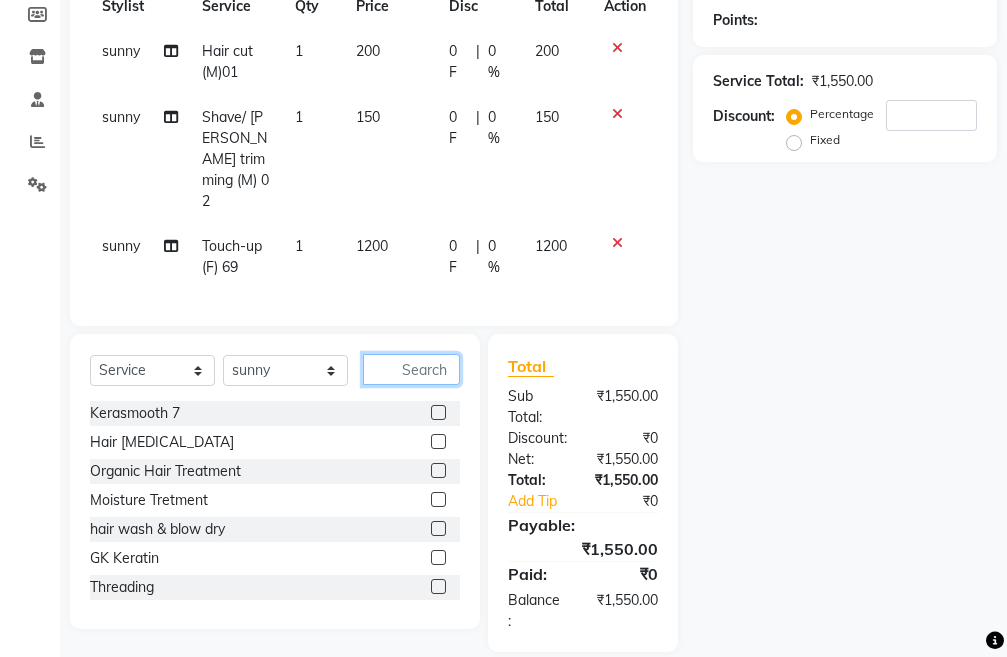 click 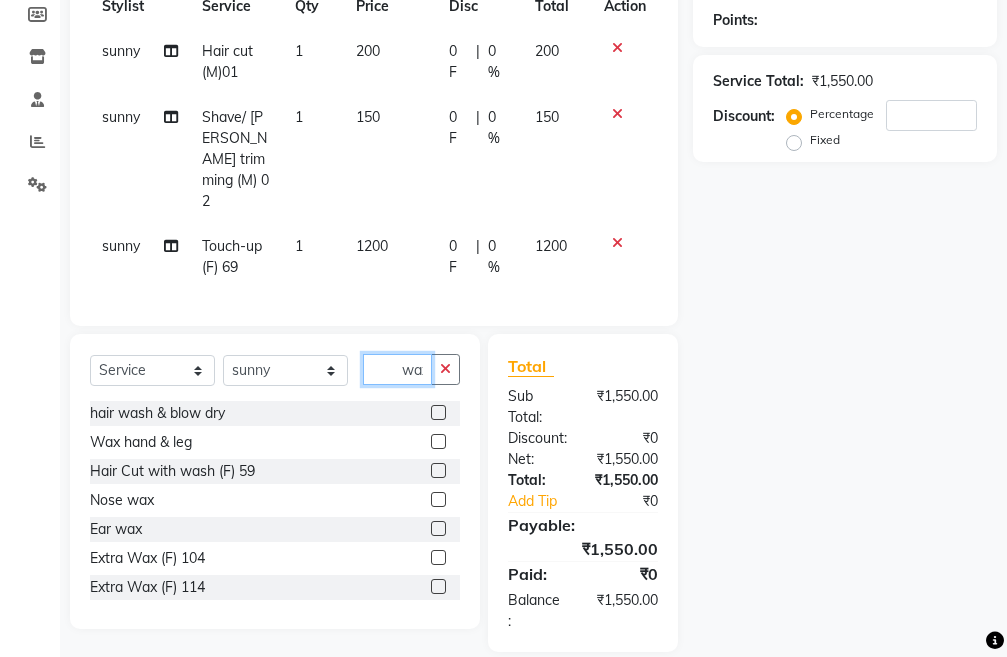 scroll, scrollTop: 0, scrollLeft: 4, axis: horizontal 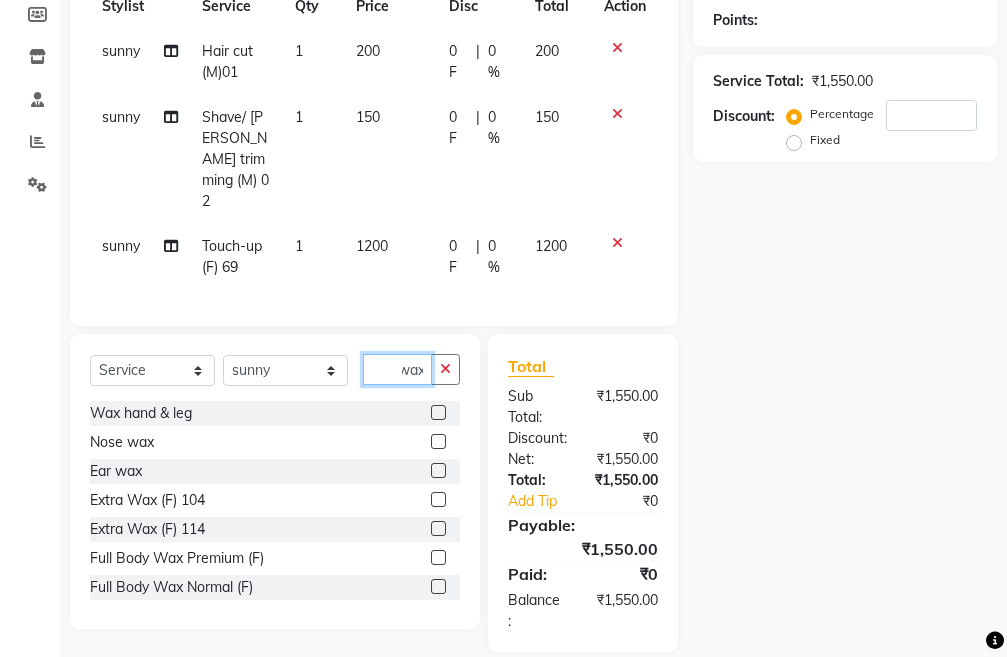 type on "wax" 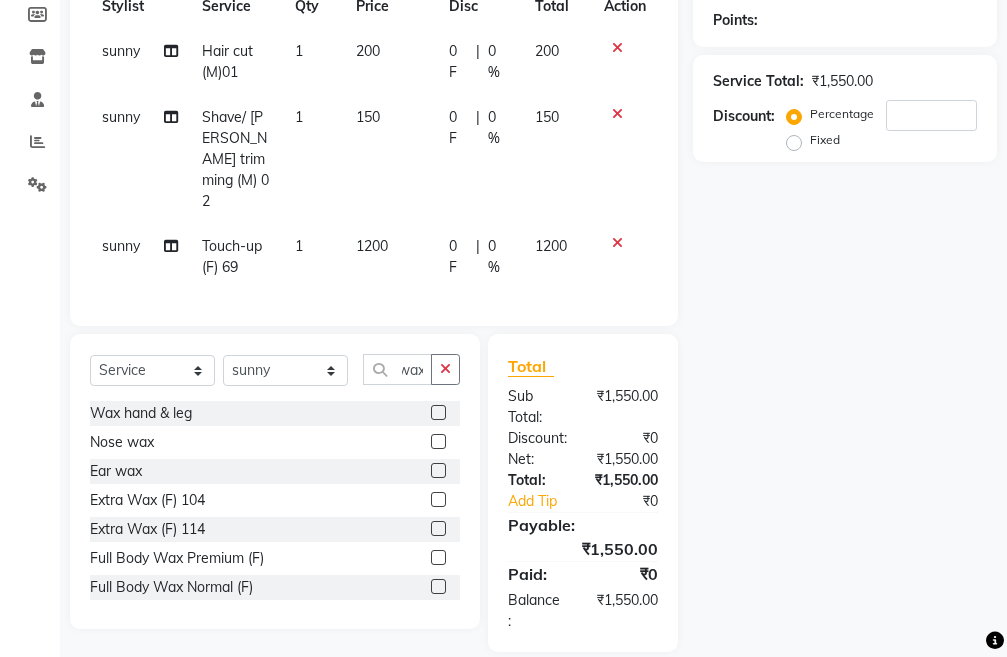 scroll, scrollTop: 0, scrollLeft: 0, axis: both 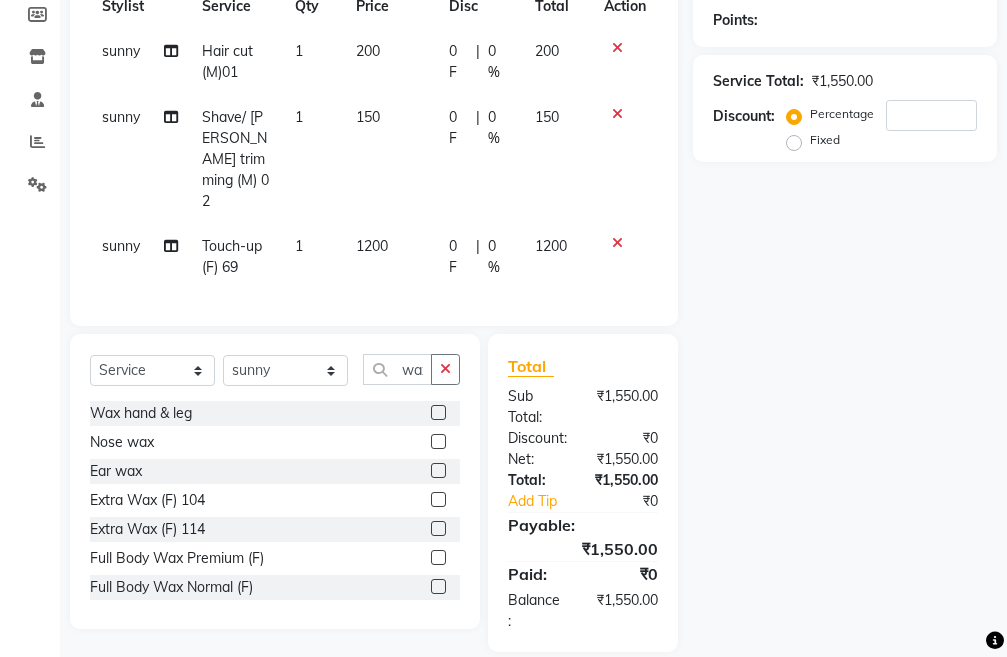click 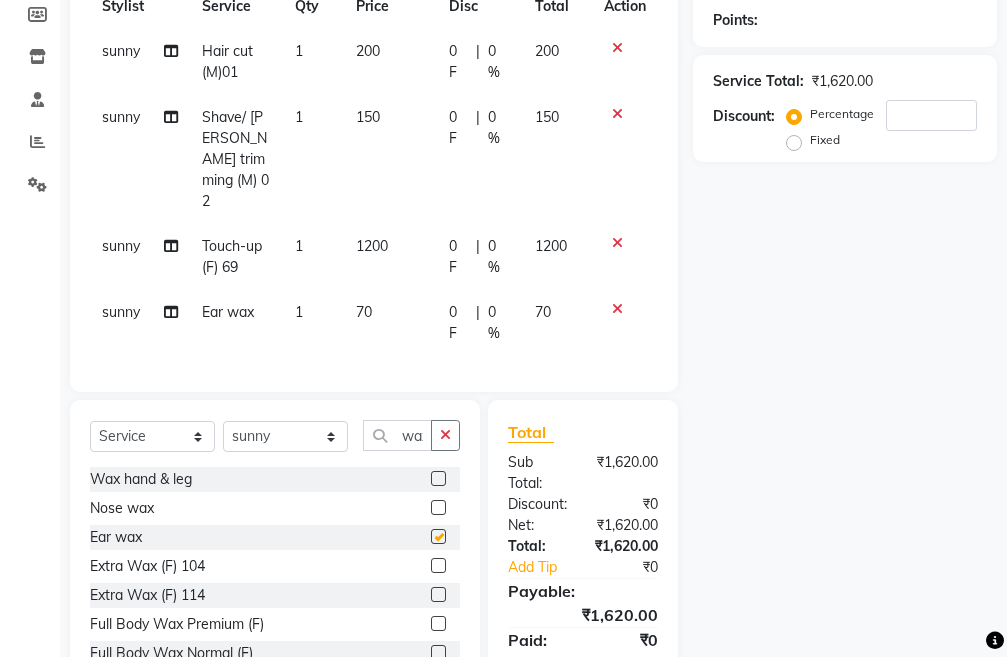 checkbox on "false" 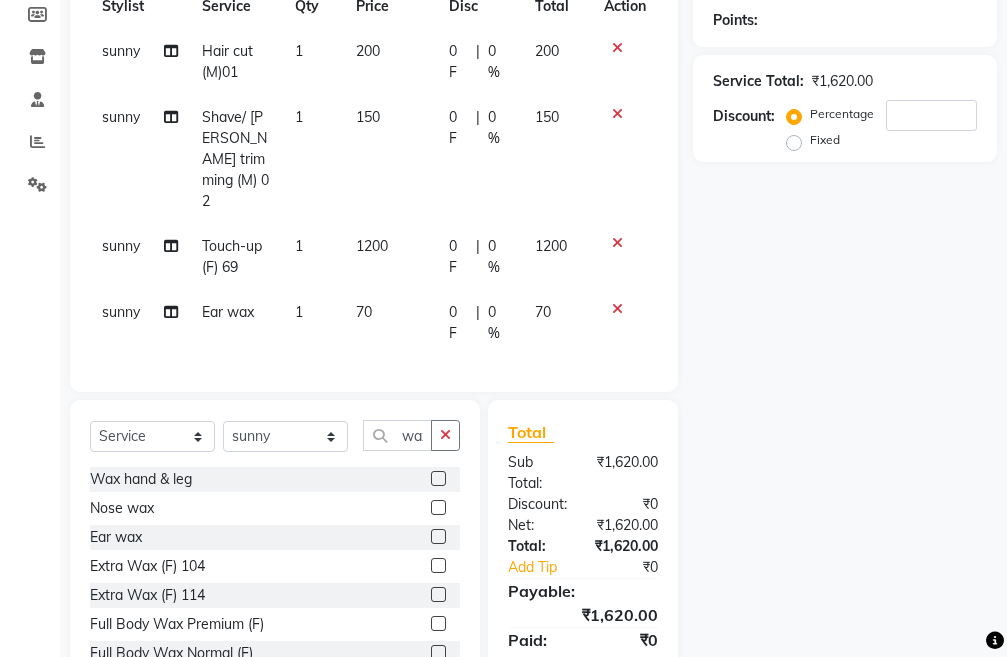 click on "70" 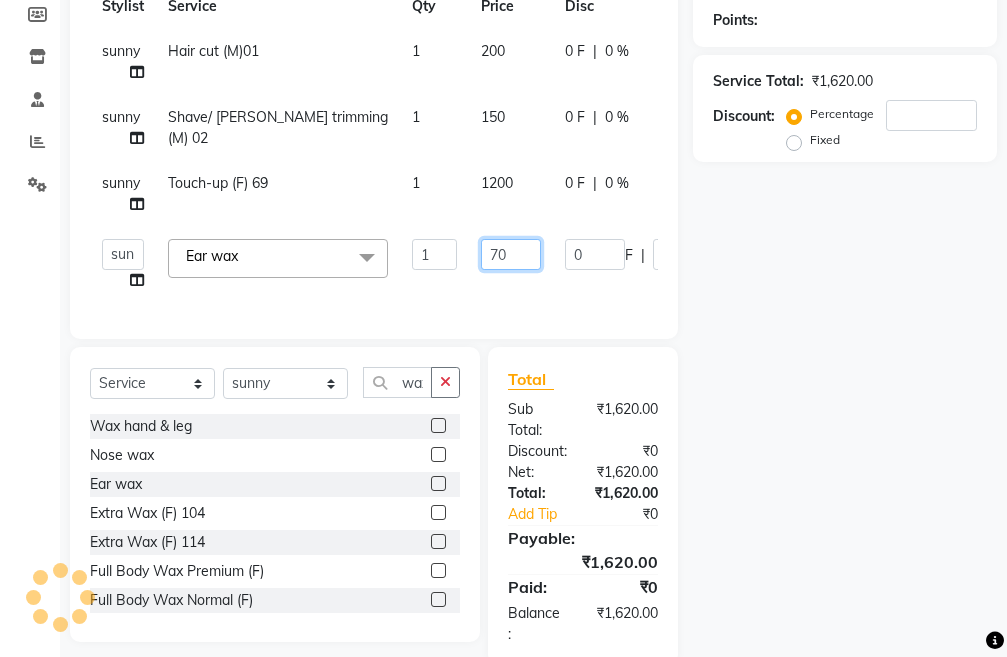 click on "70" 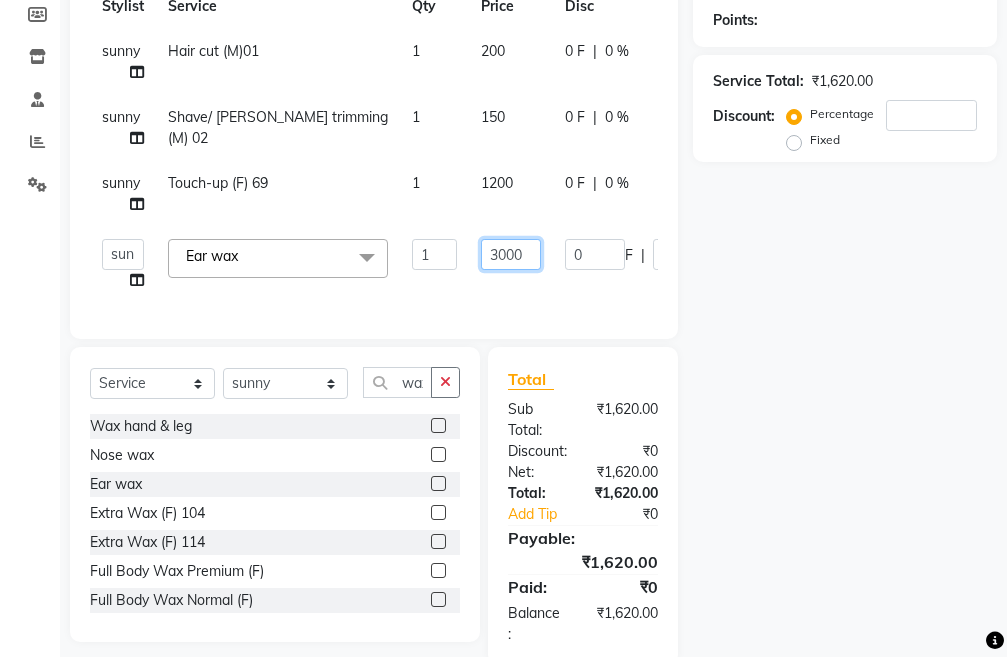 type on "300" 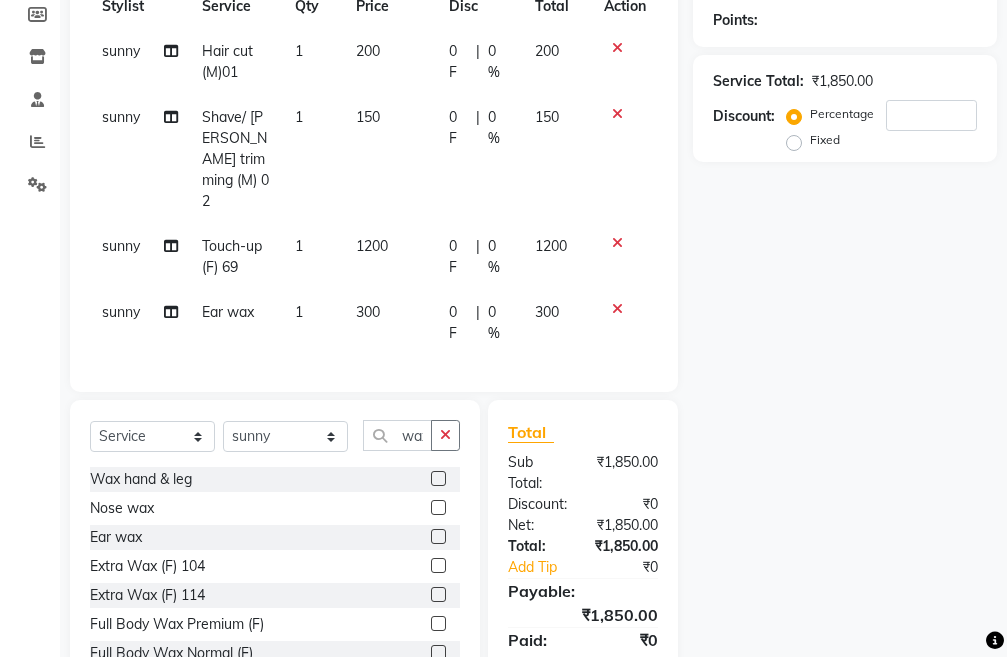 click on "sunny Ear wax 1 300 0 F | 0 % 300" 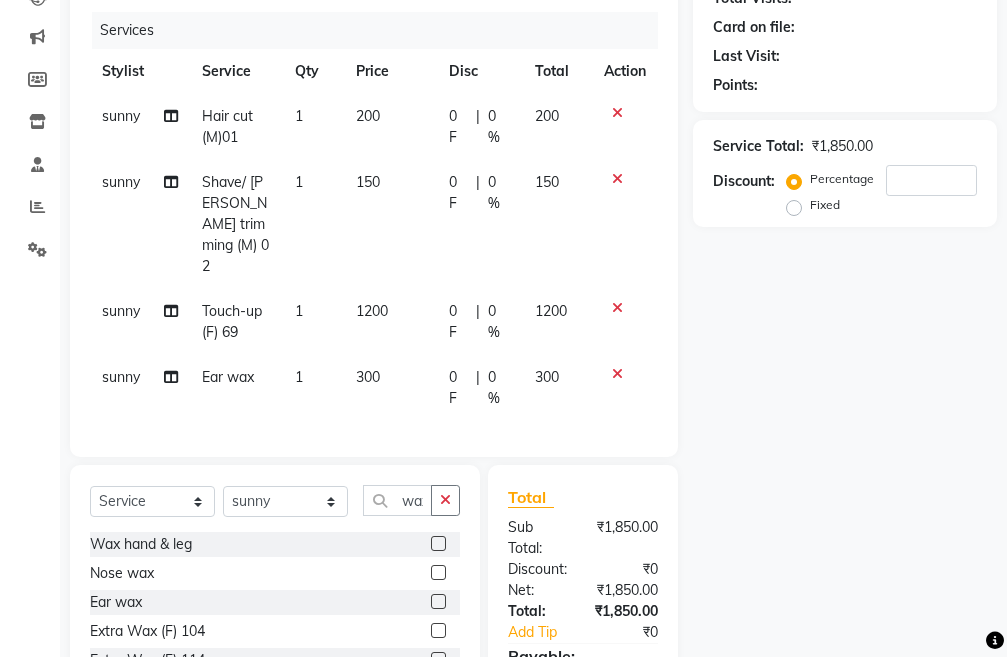 scroll, scrollTop: 228, scrollLeft: 0, axis: vertical 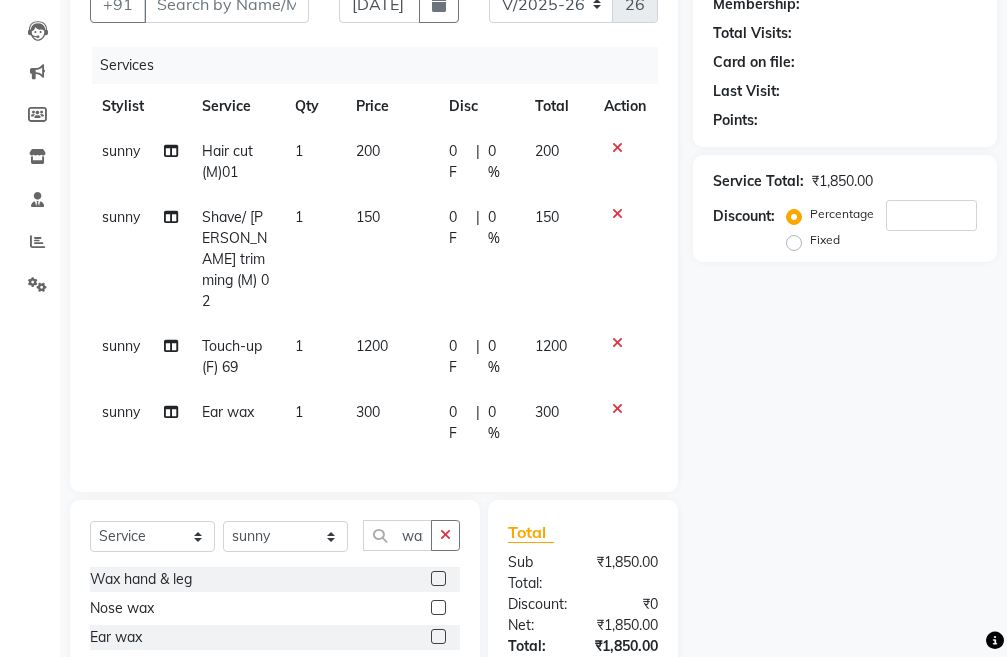 click on "200" 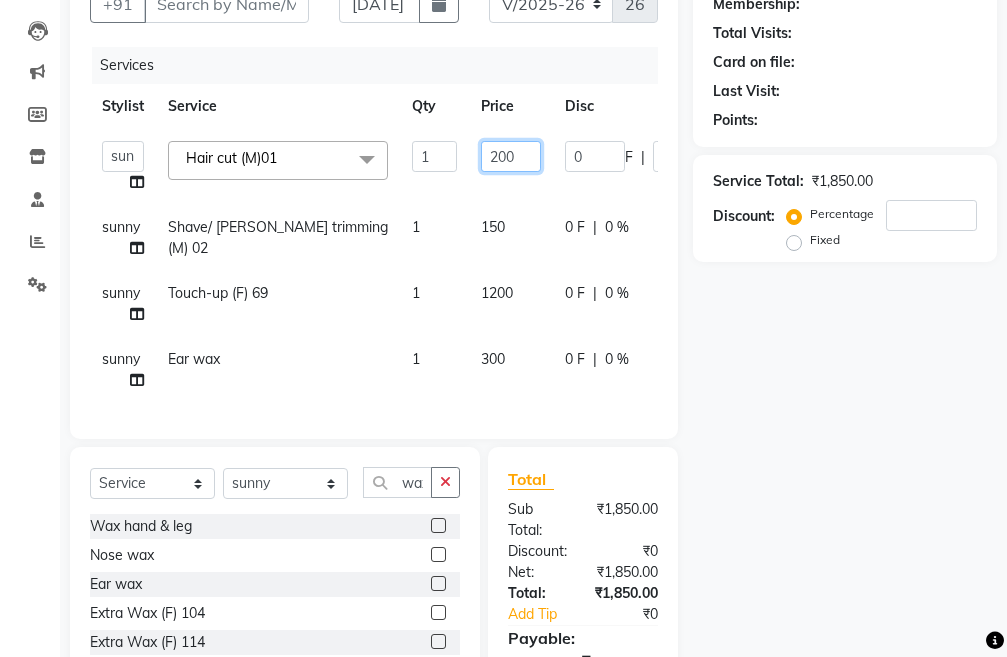 click on "200" 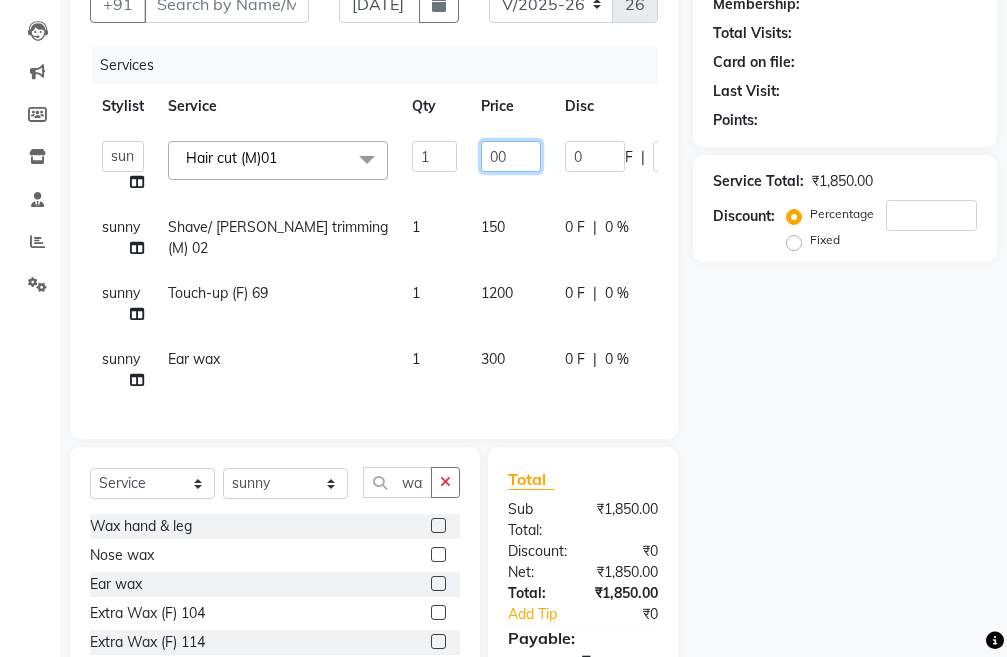 type on "300" 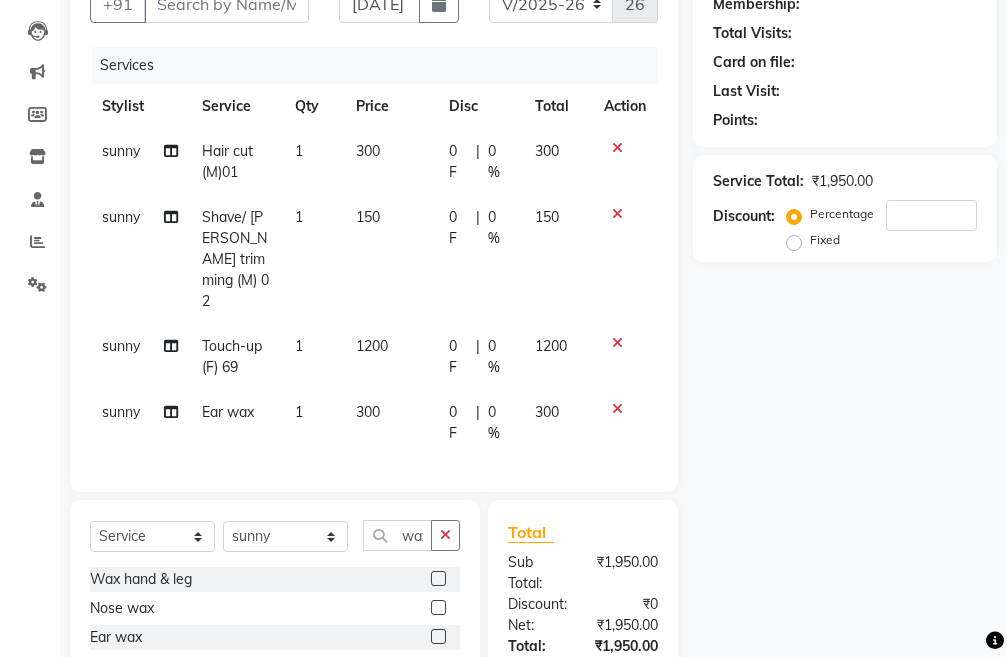 click on "sunny Hair cut (M)01 1 300 0 F | 0 % 300" 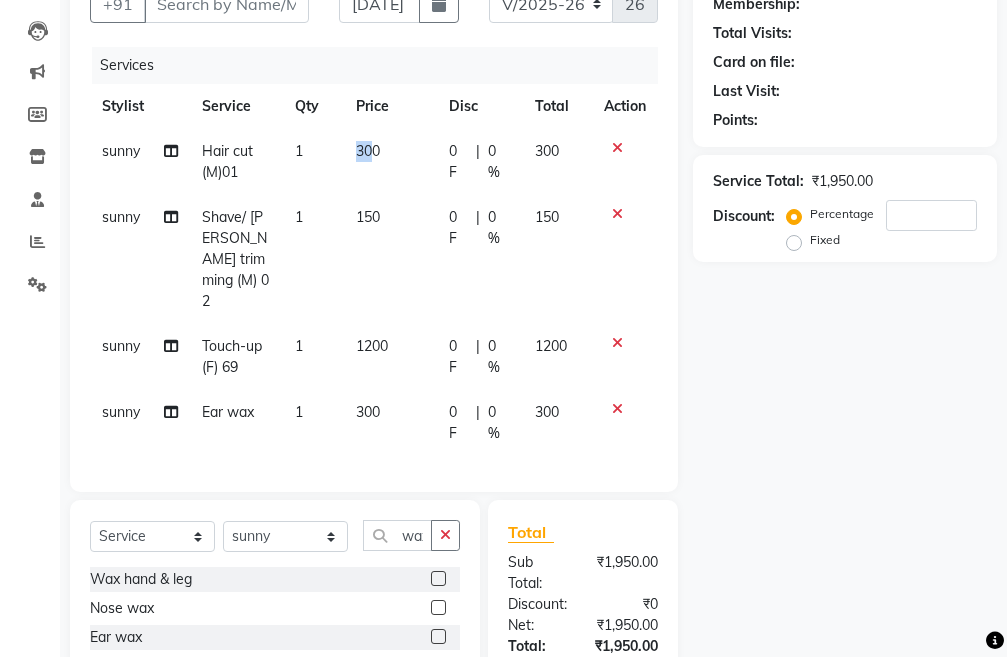 click on "300" 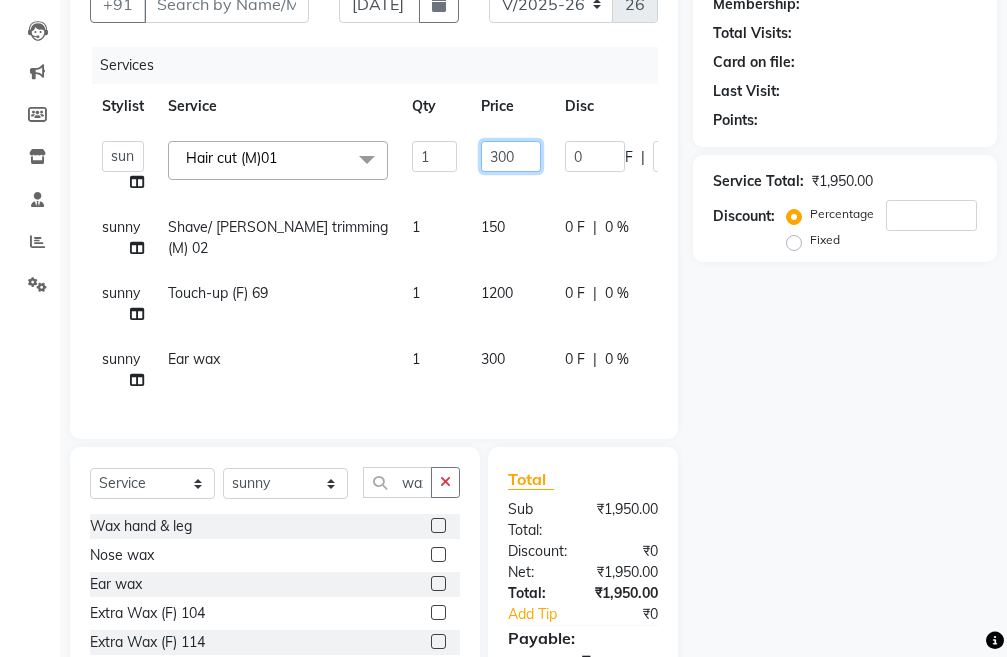 click on "300" 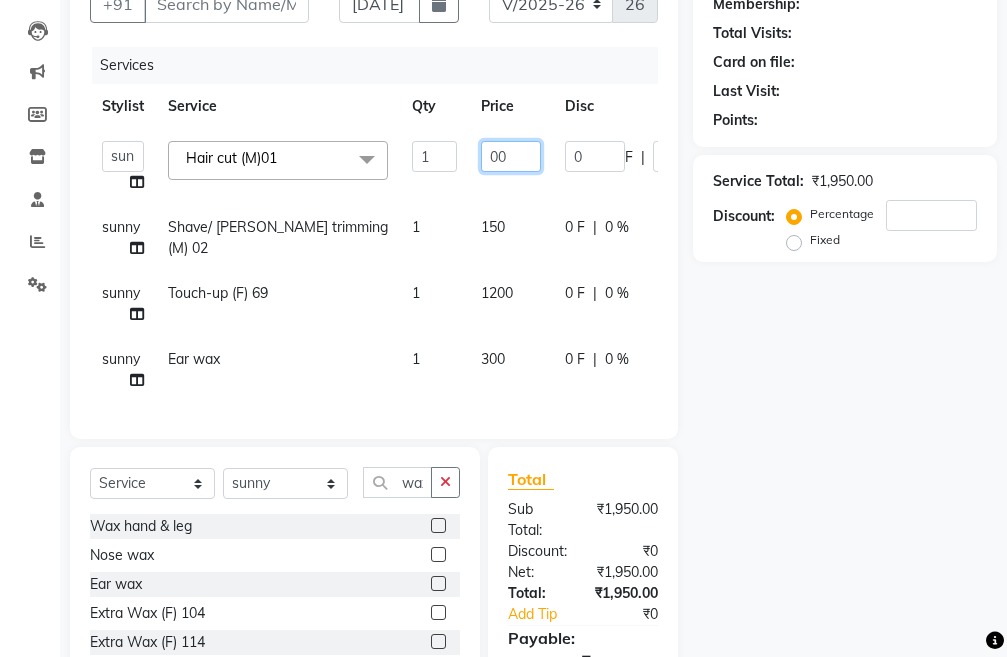 type on "200" 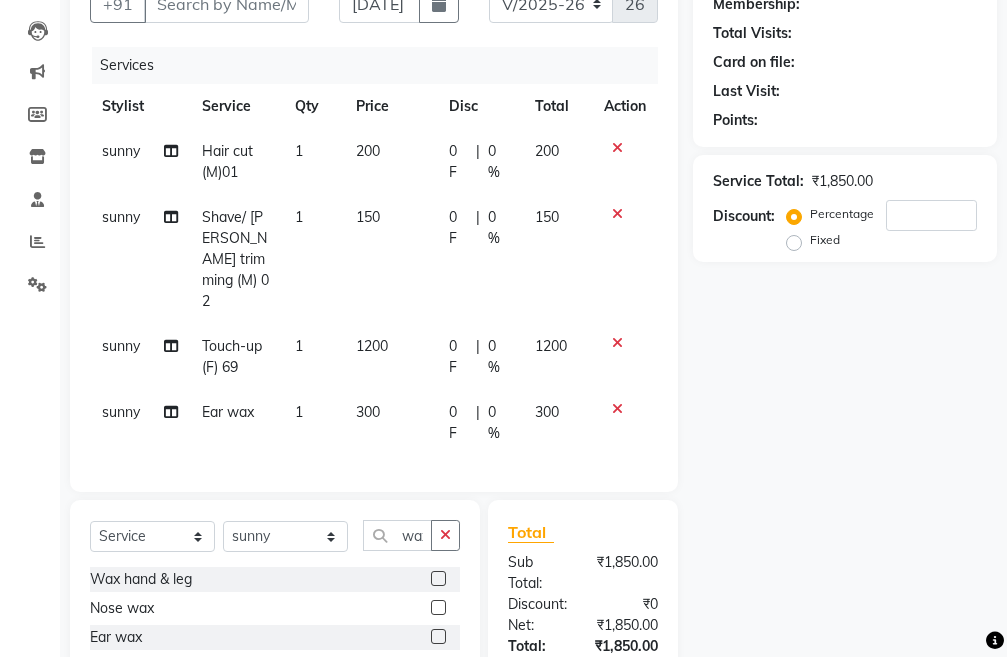 click on "sunny Ear wax 1 300 0 F | 0 % 300" 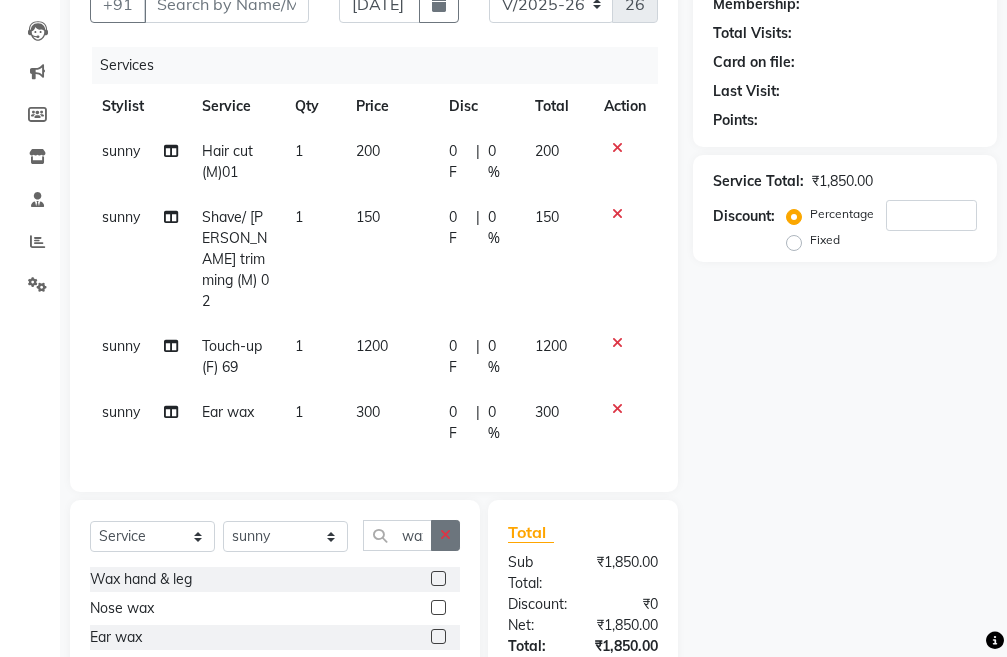 click 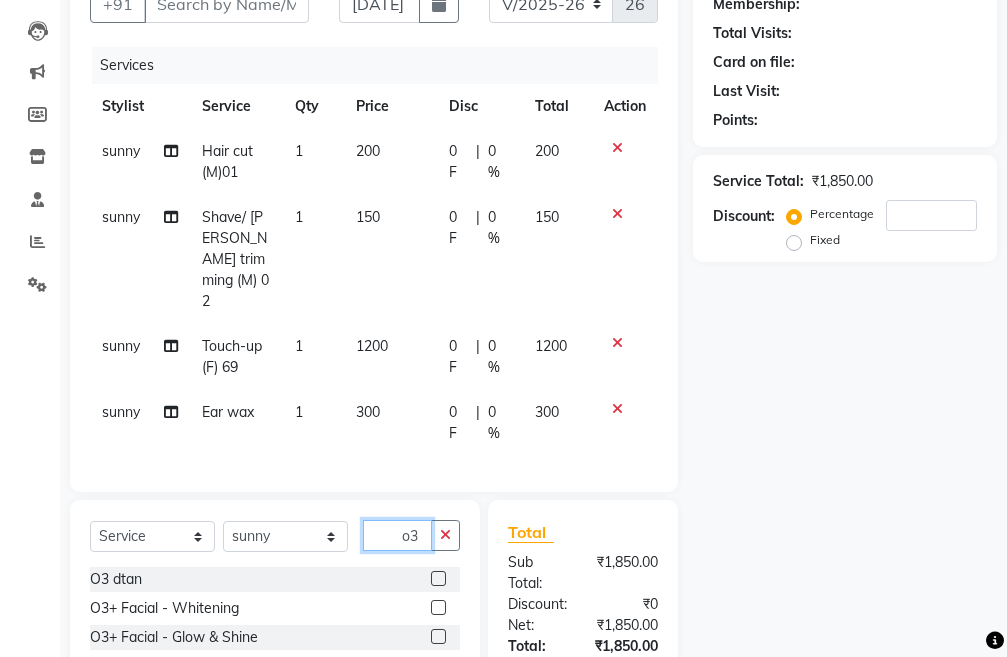 type on "o3" 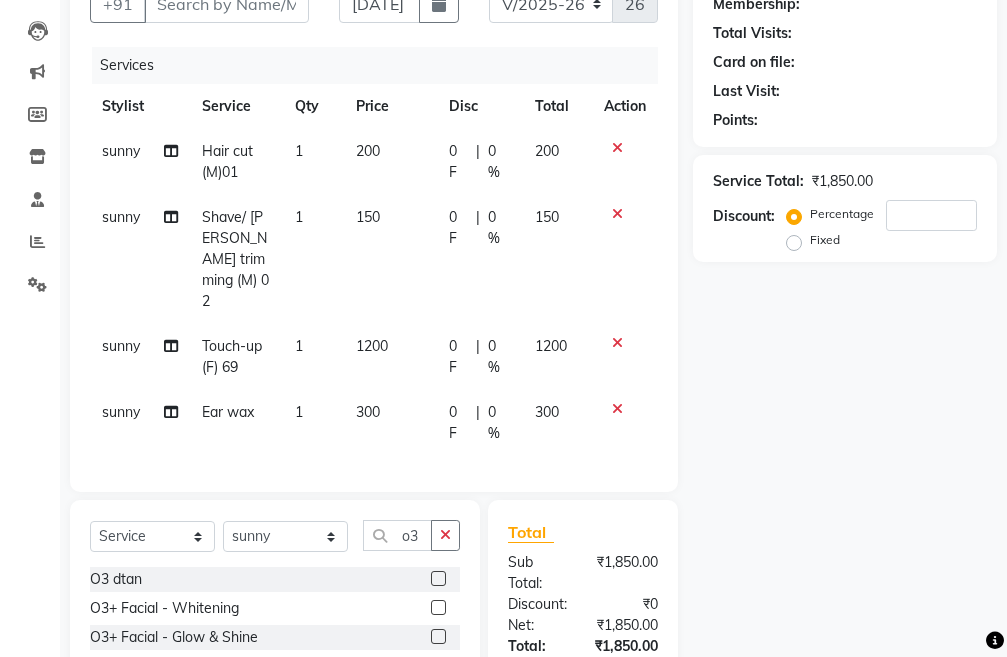 click 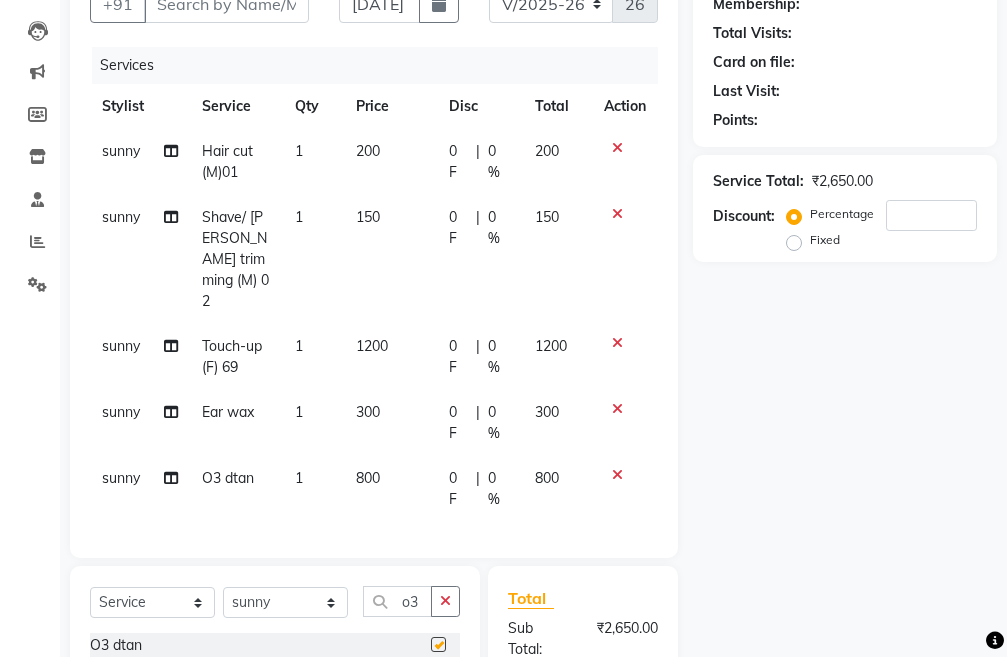 checkbox on "false" 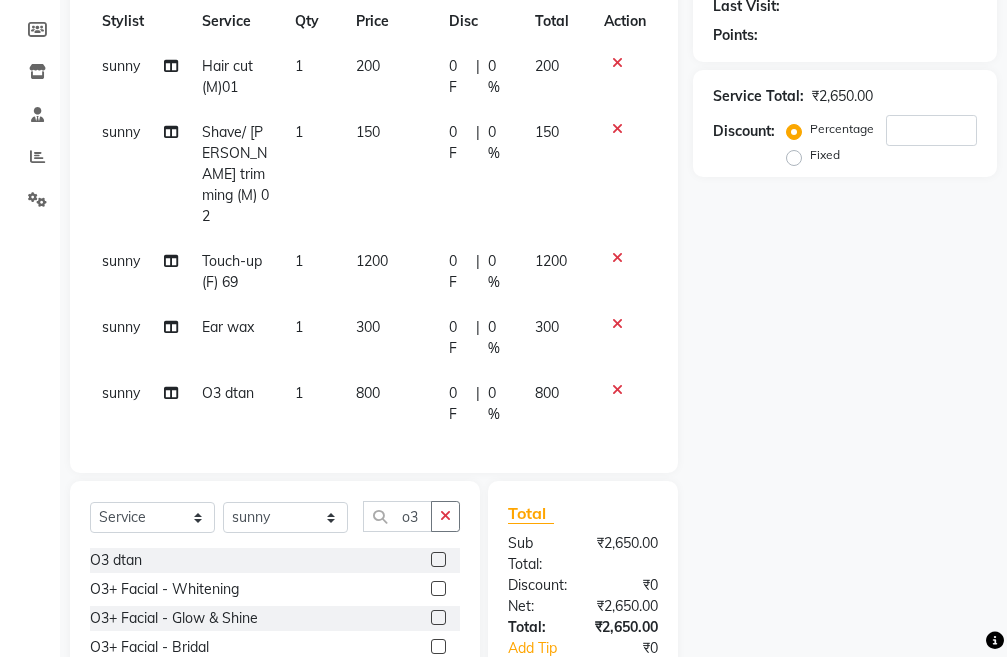 scroll, scrollTop: 160, scrollLeft: 0, axis: vertical 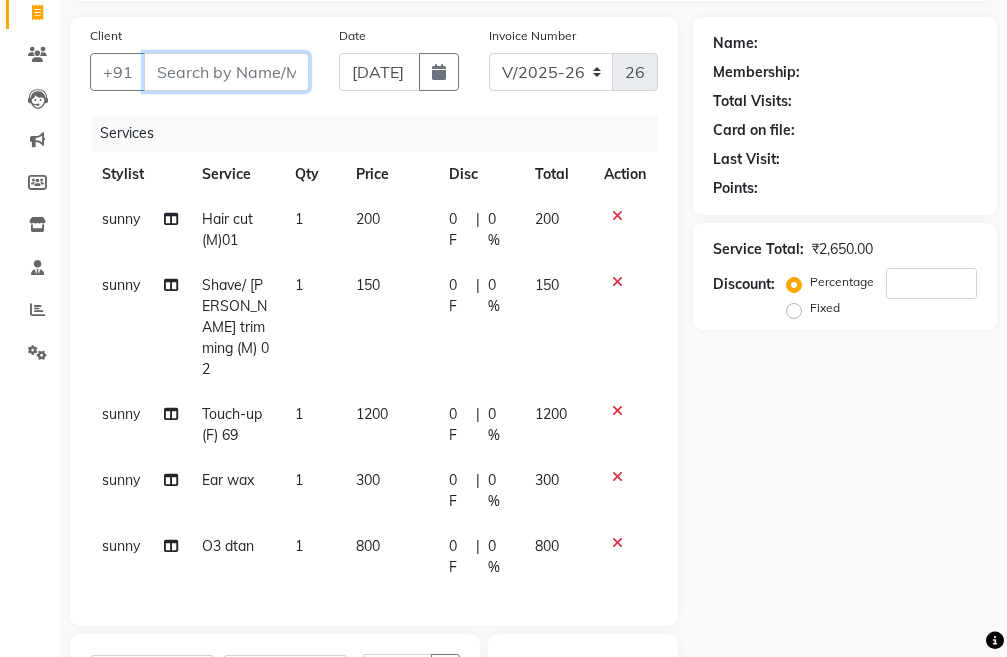 click on "Client" at bounding box center (226, 72) 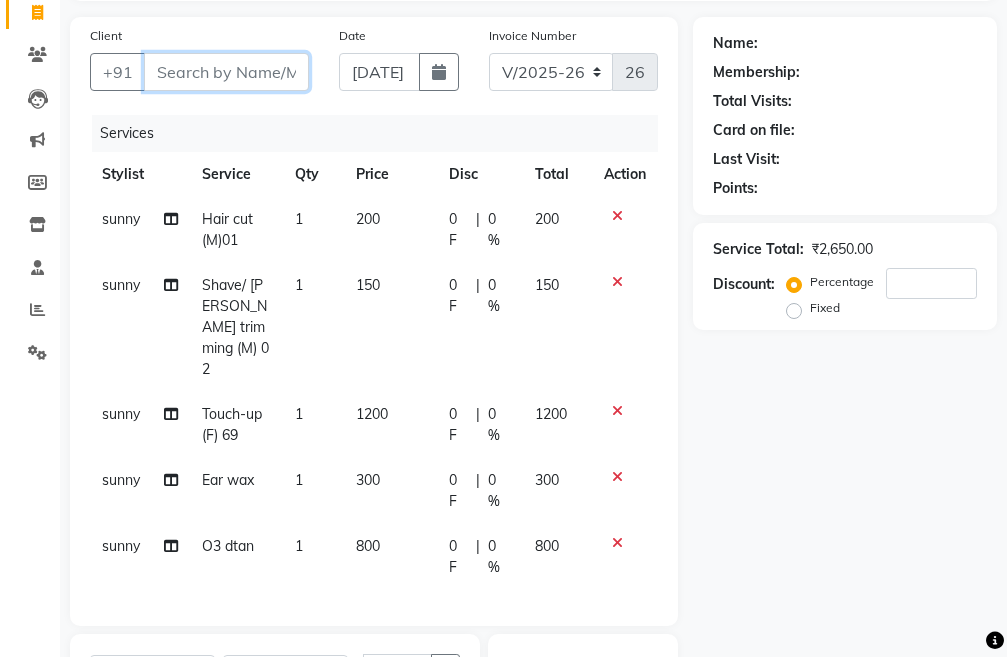 type on "s" 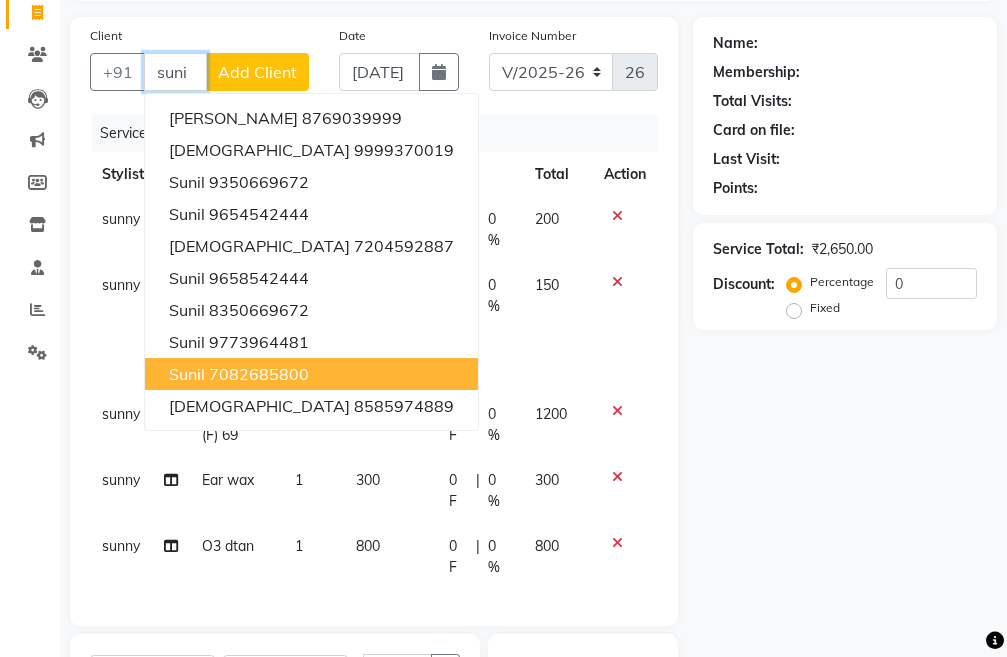 click on "7082685800" at bounding box center (259, 374) 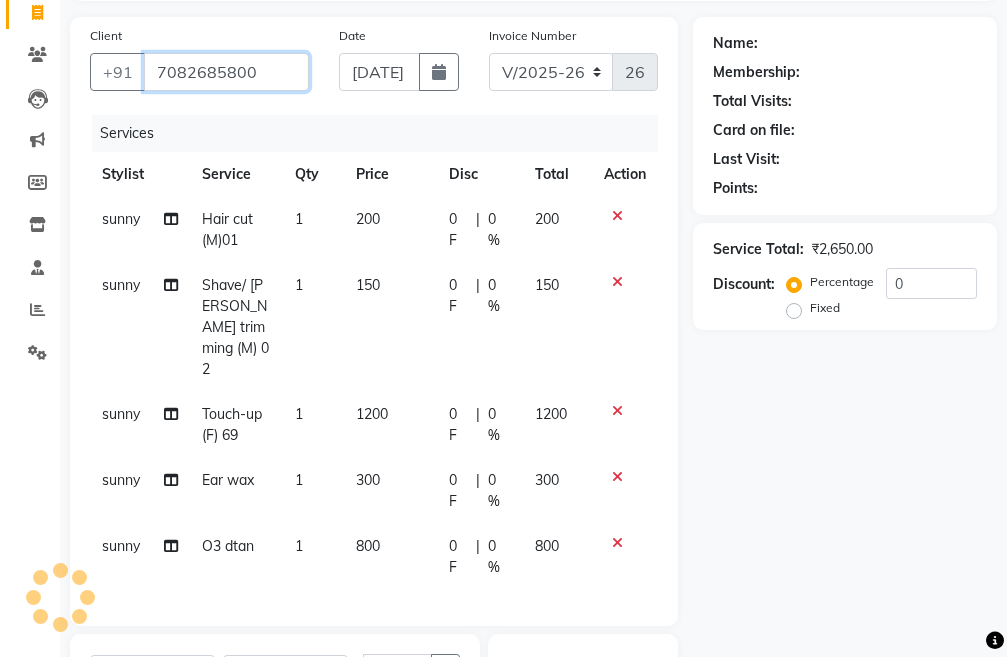 type on "7082685800" 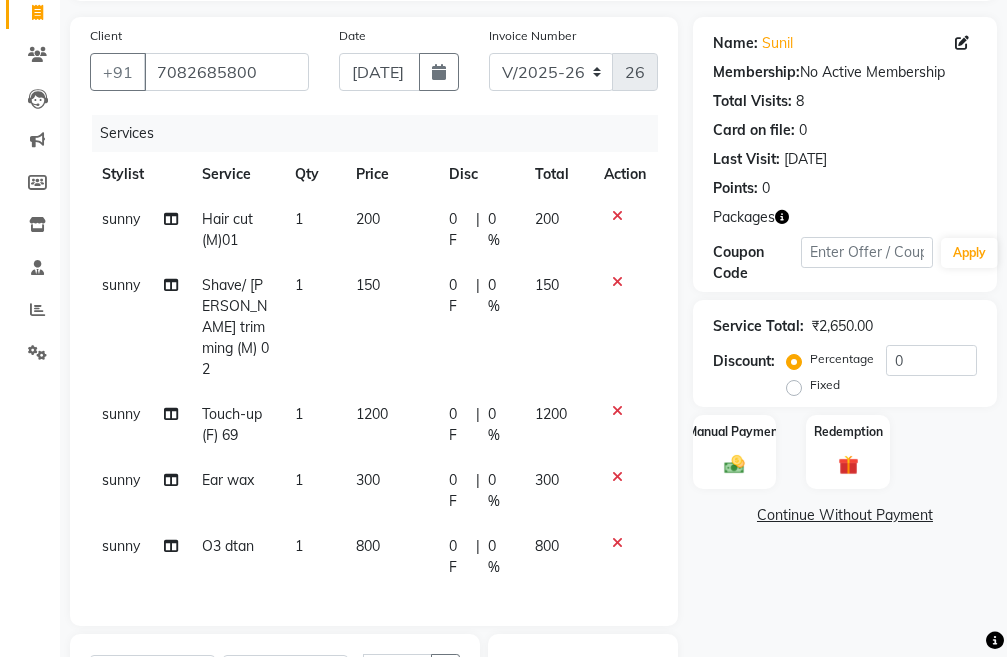 scroll, scrollTop: 460, scrollLeft: 0, axis: vertical 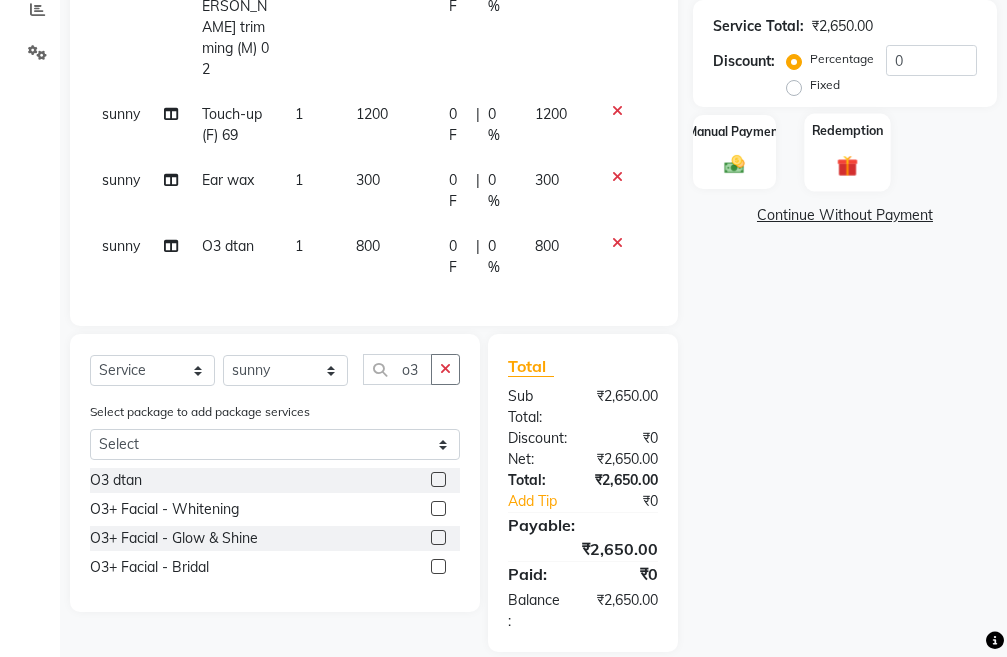 click 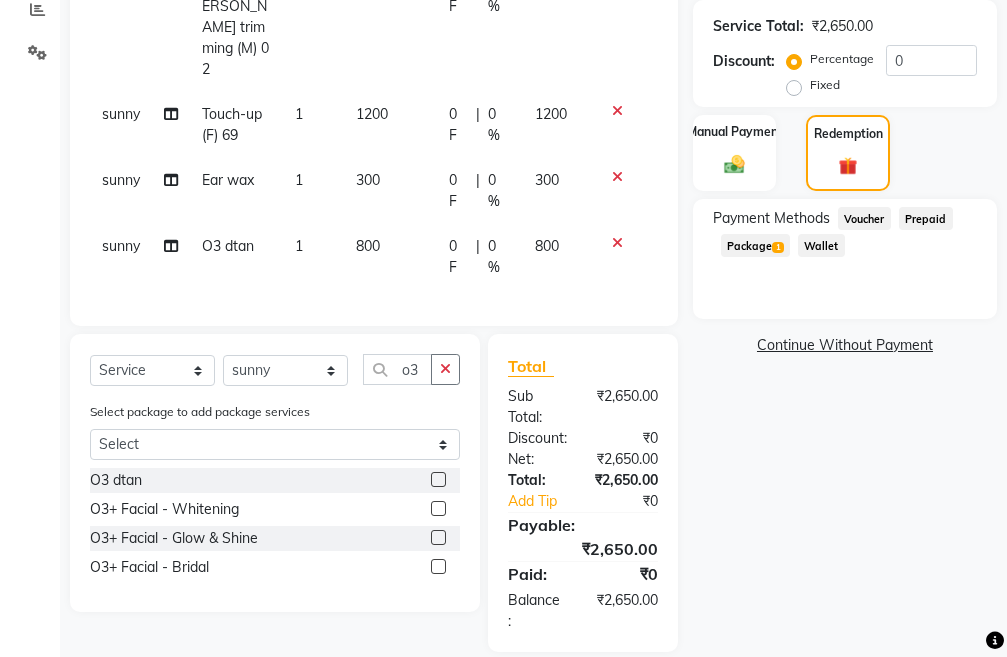 click on "Package  1" 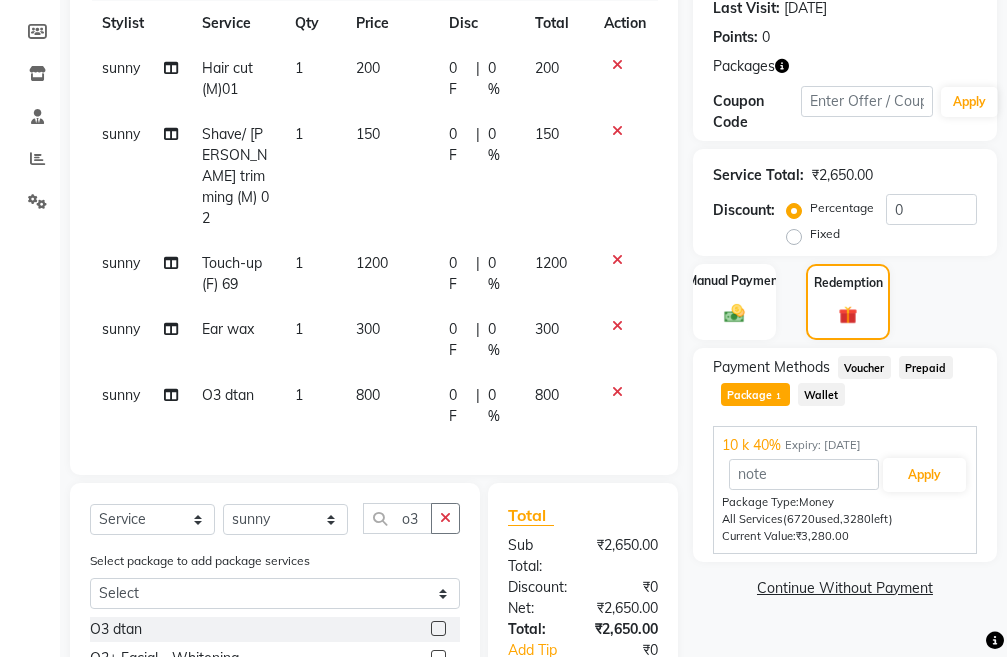 scroll, scrollTop: 400, scrollLeft: 0, axis: vertical 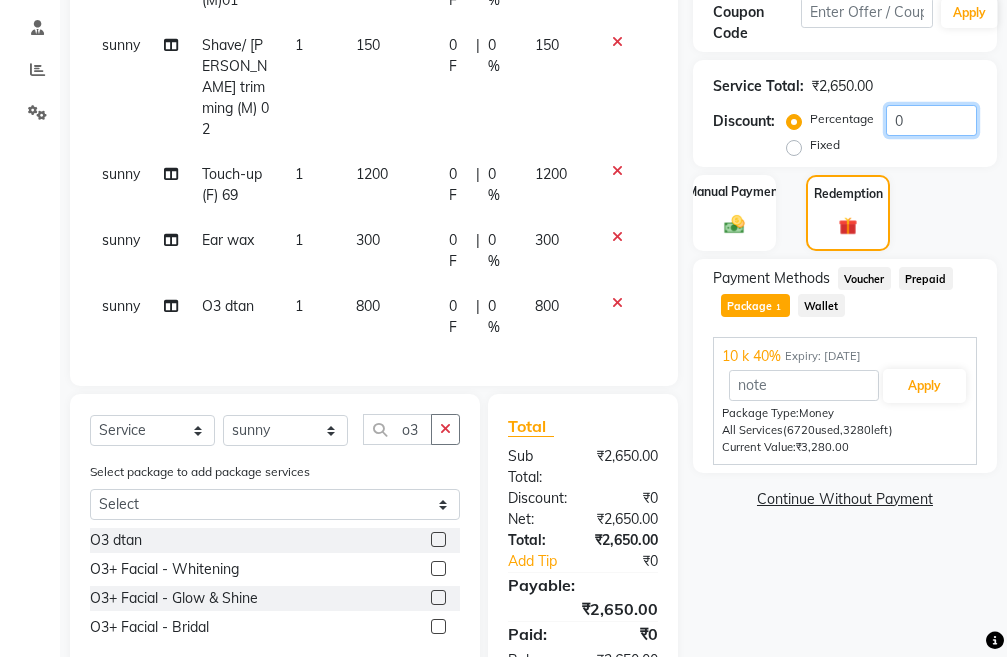 click on "0" 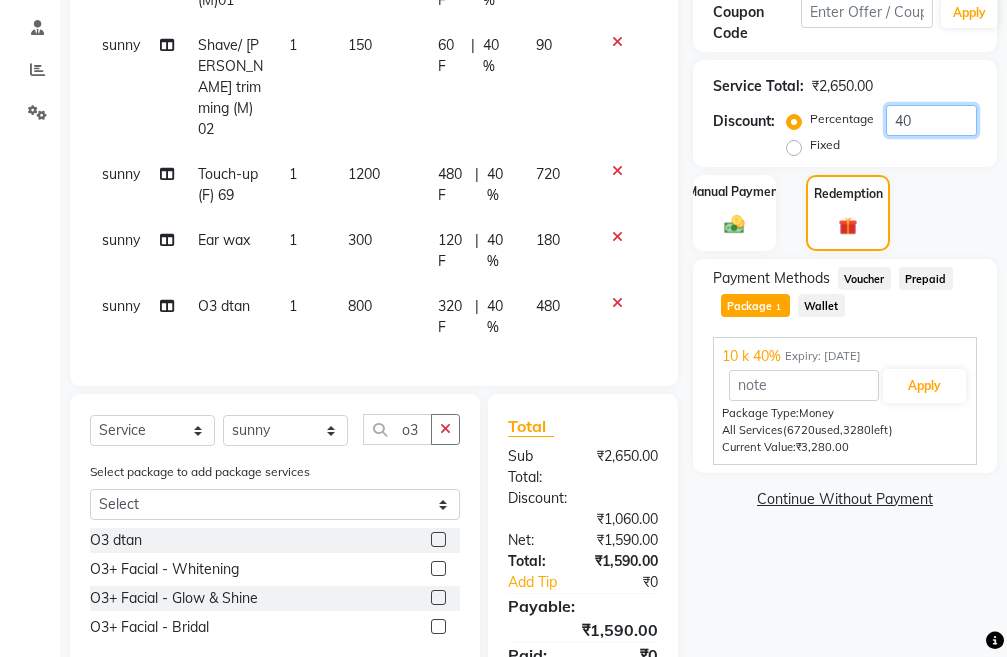 type on "40" 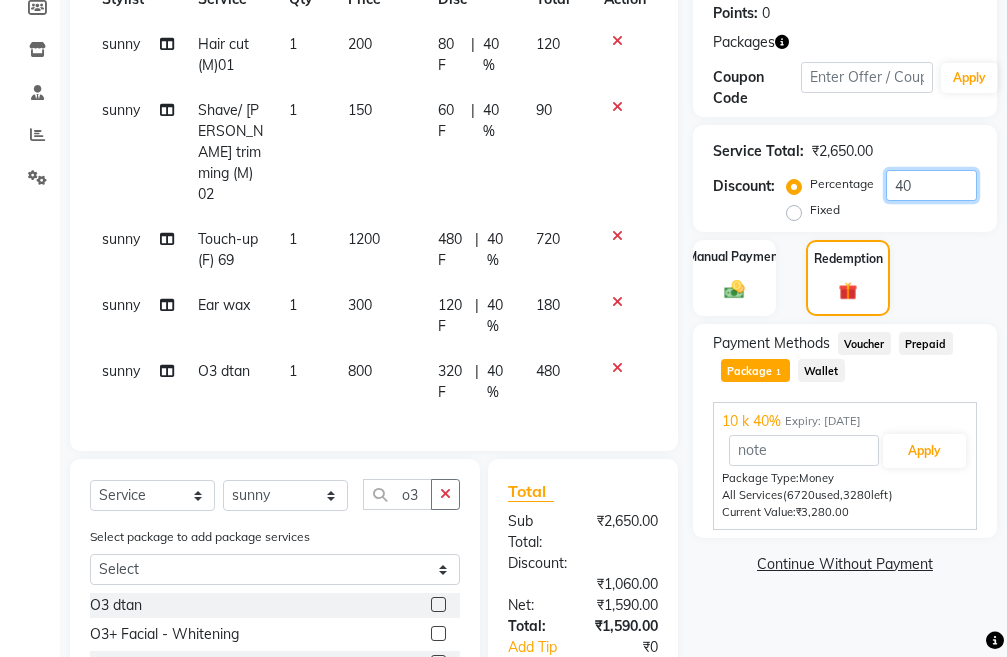 scroll, scrollTop: 300, scrollLeft: 0, axis: vertical 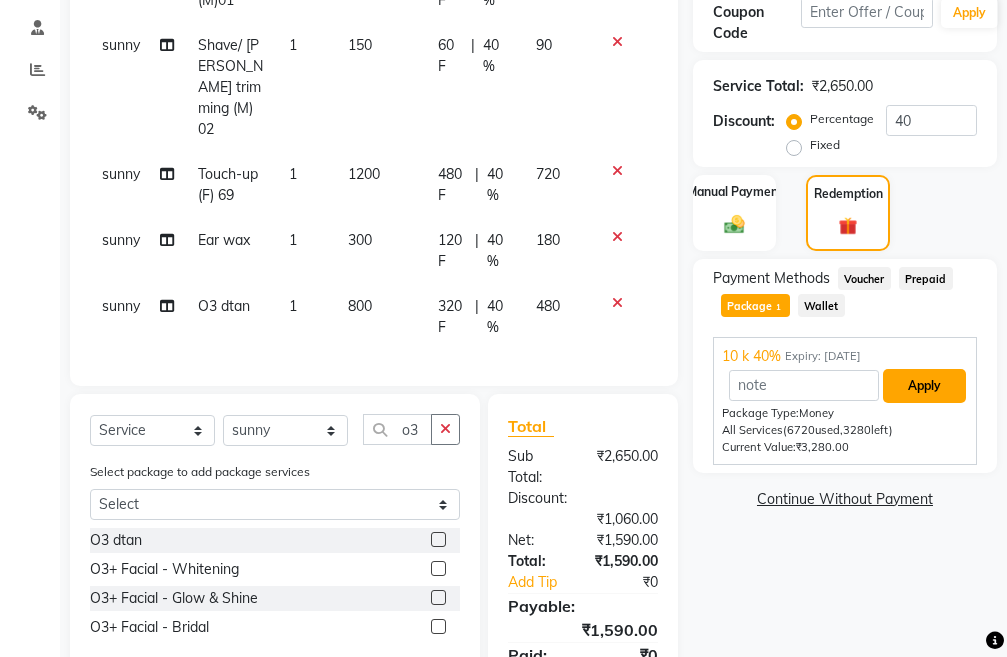 click on "Apply" at bounding box center [924, 386] 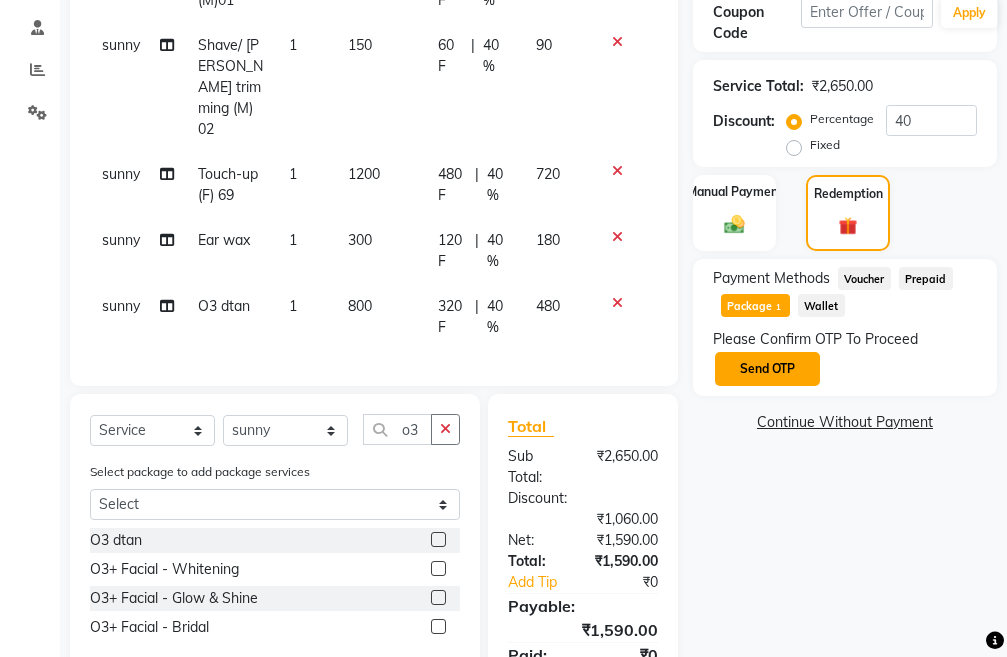 click on "Send OTP" 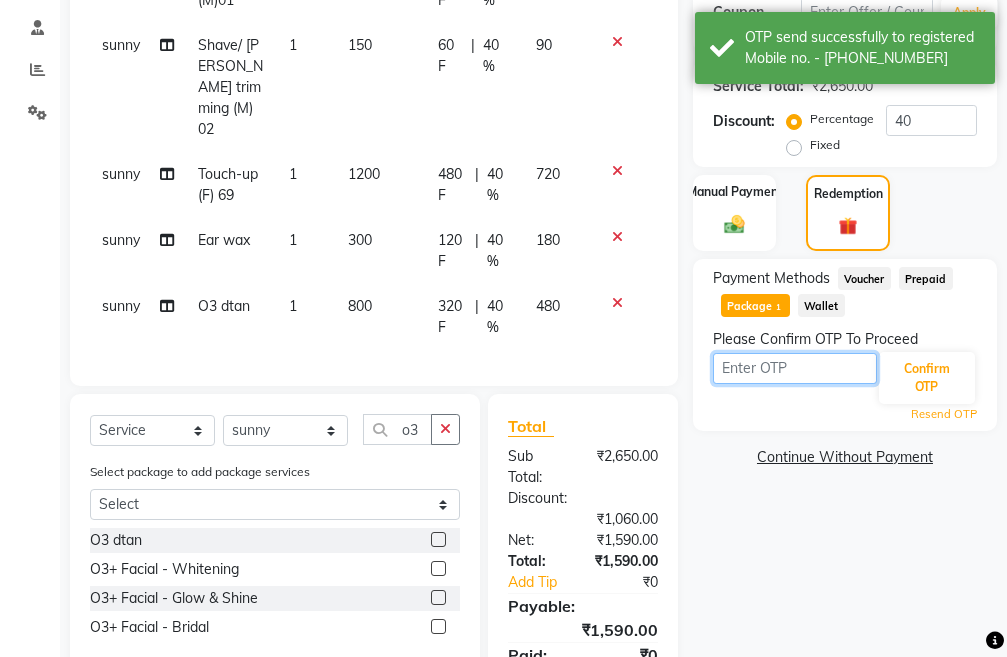 click at bounding box center (795, 368) 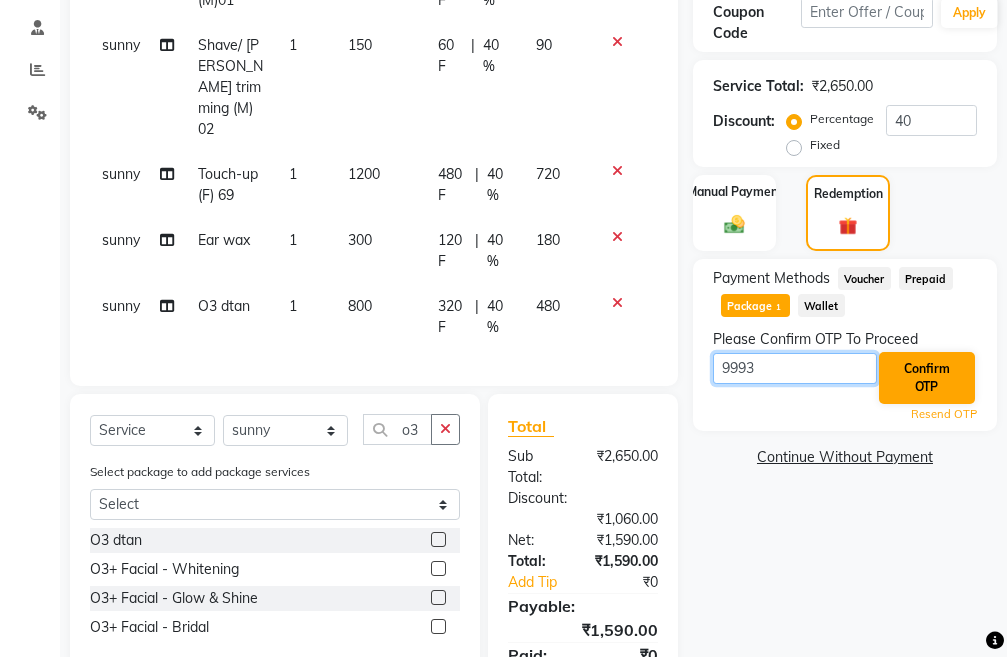 type on "9993" 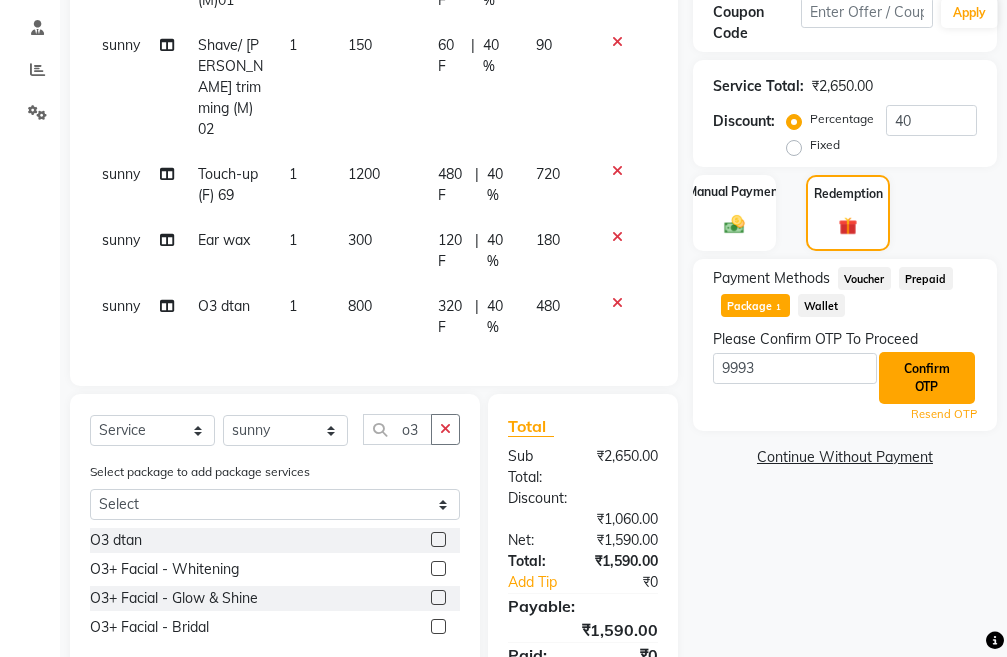 click on "Confirm OTP" 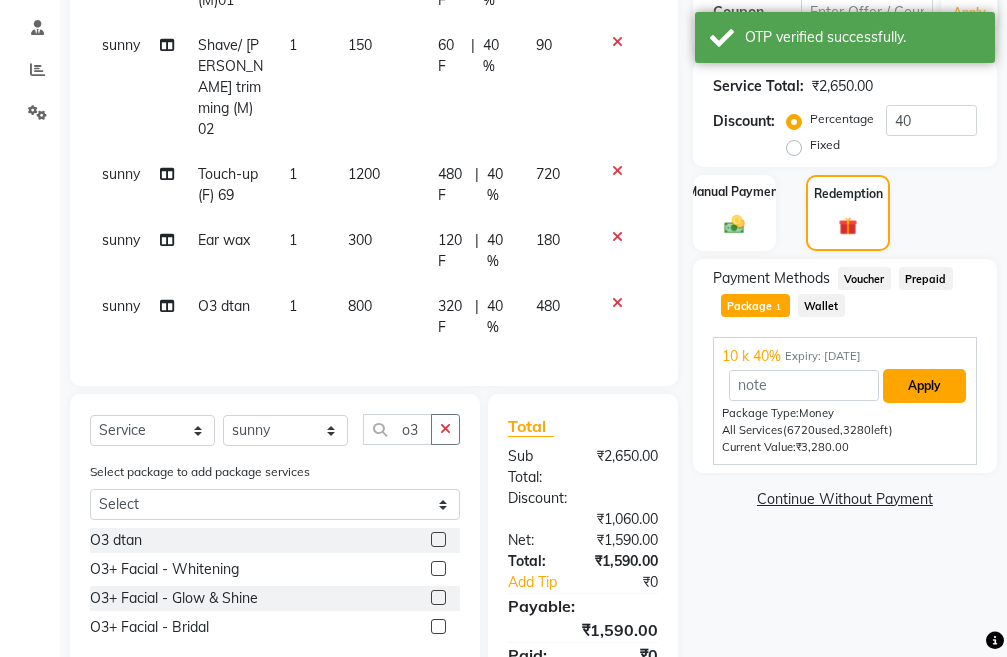 click on "Apply" at bounding box center [924, 386] 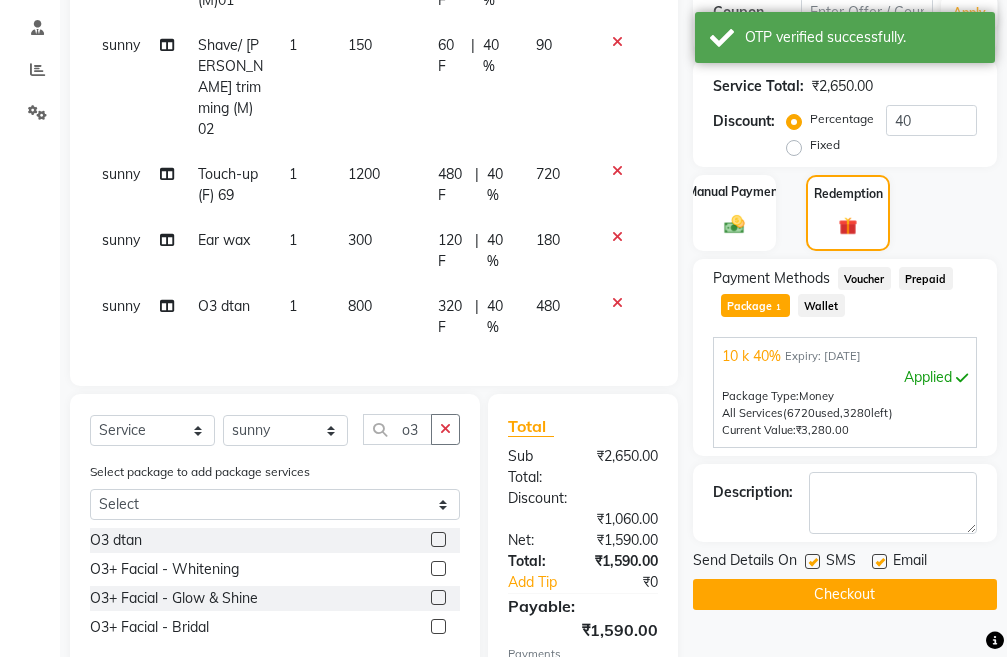 scroll, scrollTop: 544, scrollLeft: 0, axis: vertical 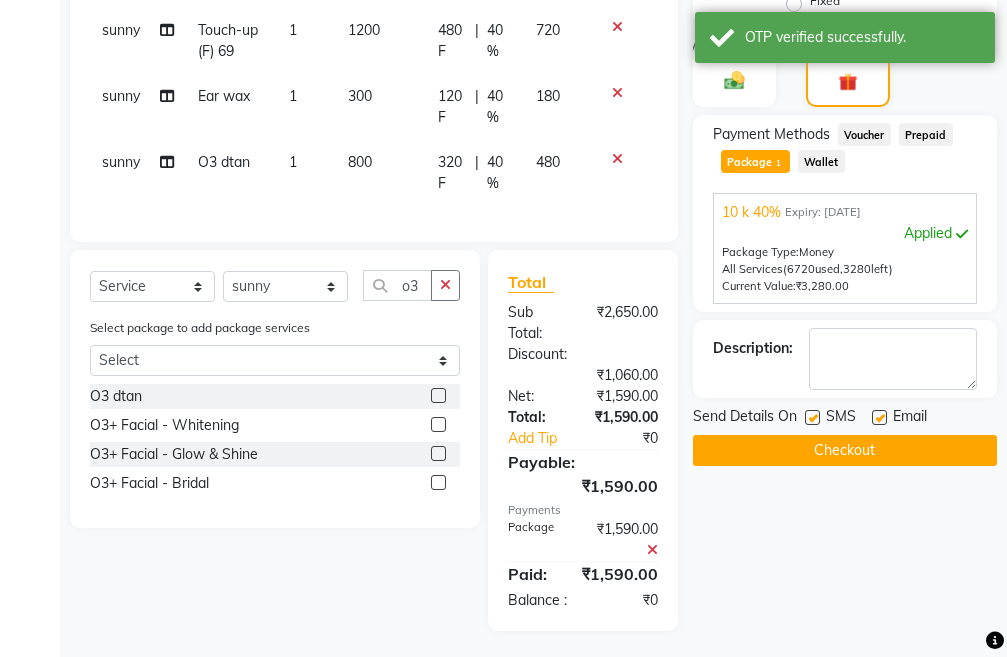 click on "Checkout" 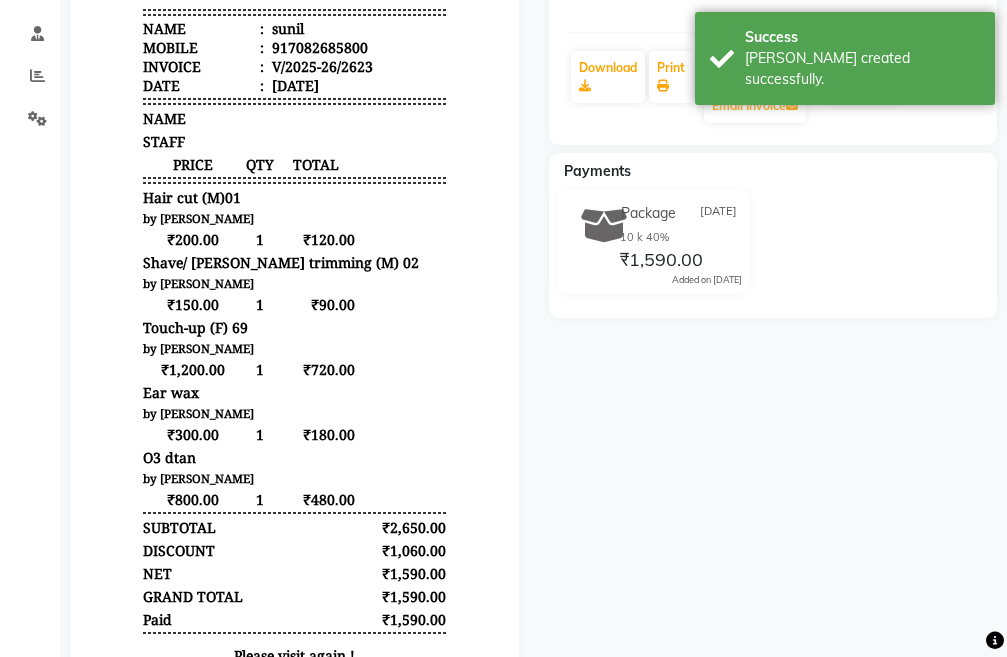scroll, scrollTop: 400, scrollLeft: 0, axis: vertical 